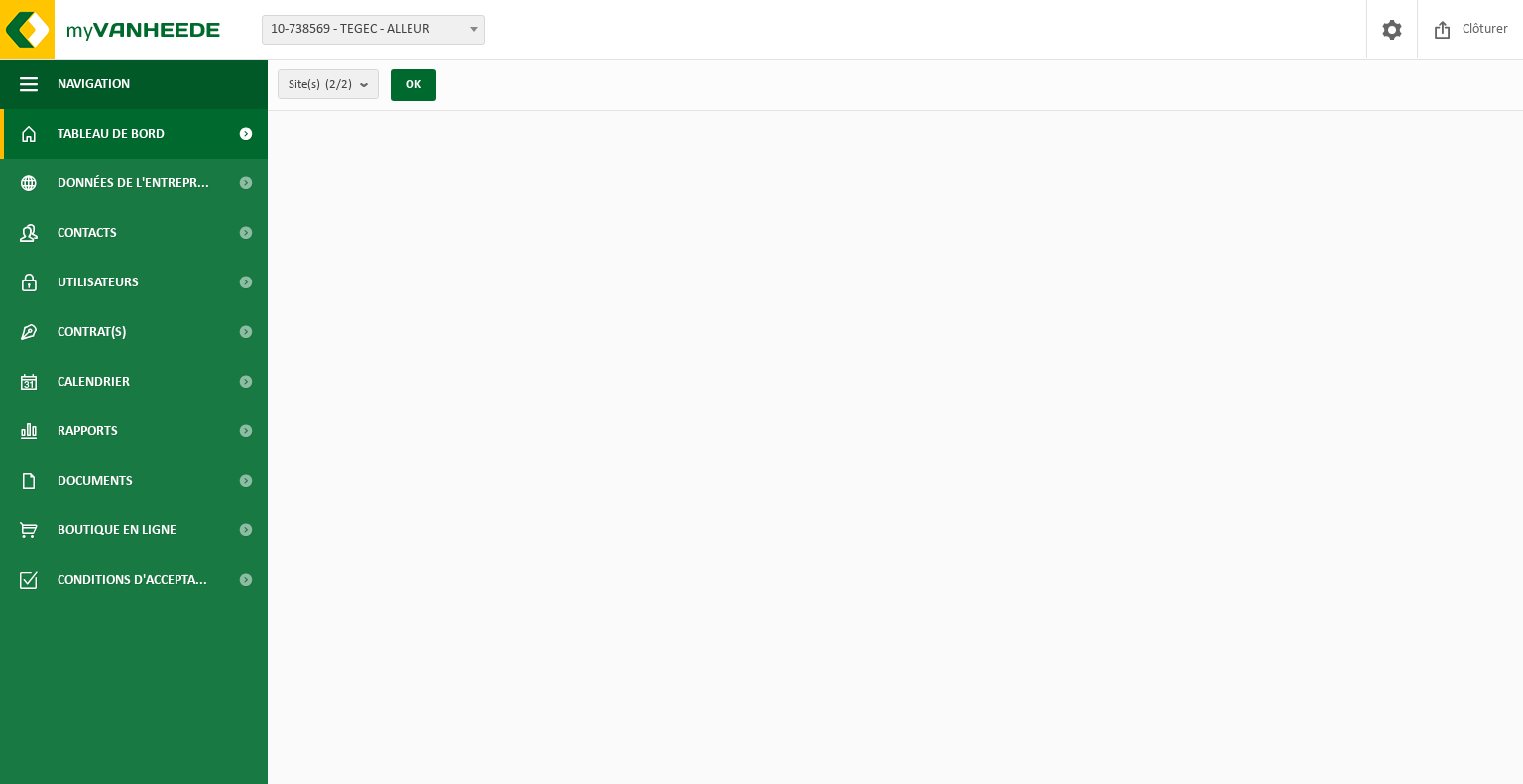 scroll, scrollTop: 0, scrollLeft: 0, axis: both 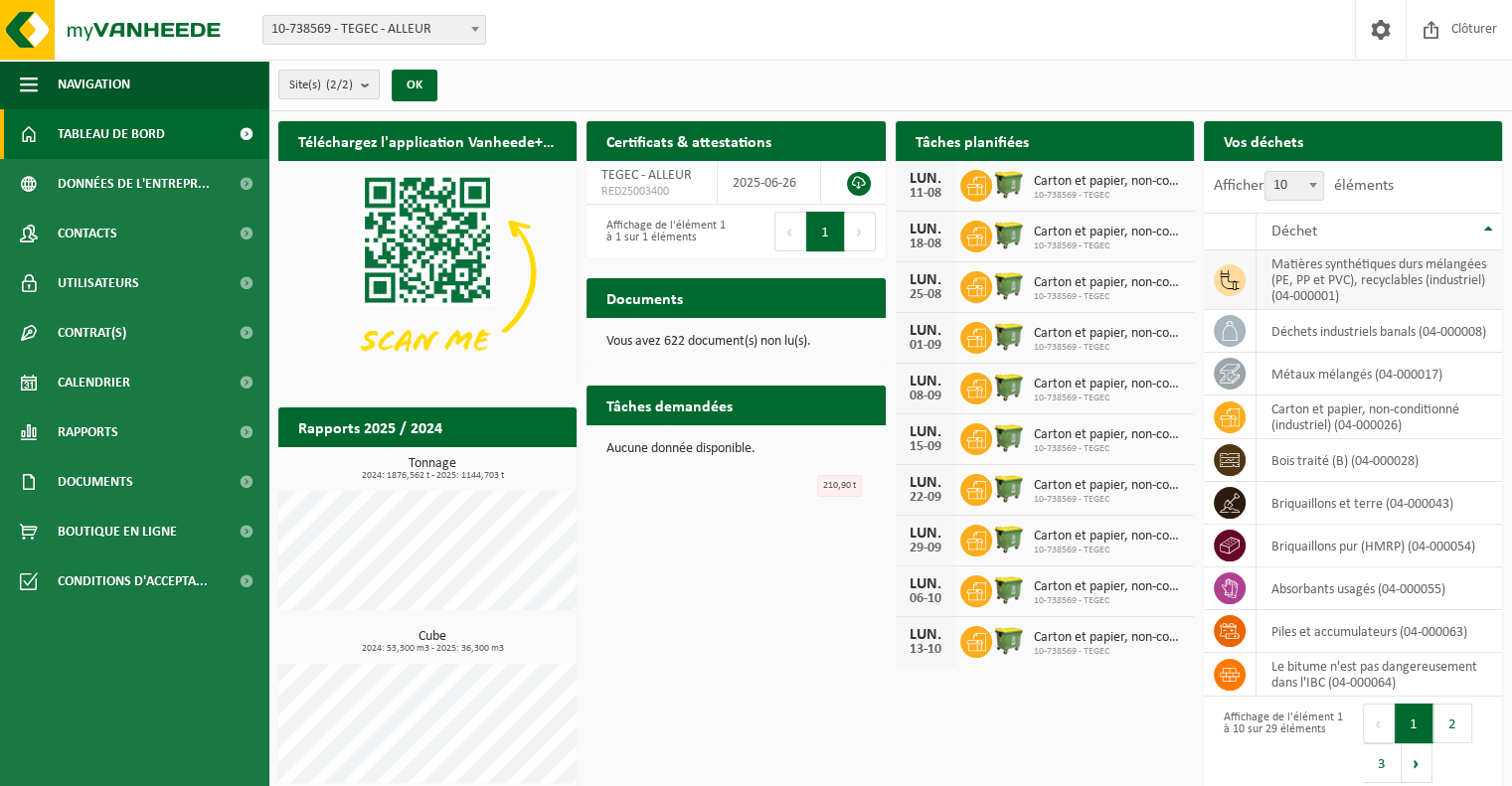 click on "matières synthétiques durs mélangées (PE, PP et PVC), recyclables (industriel) (04-000001)" at bounding box center [1379, 280] 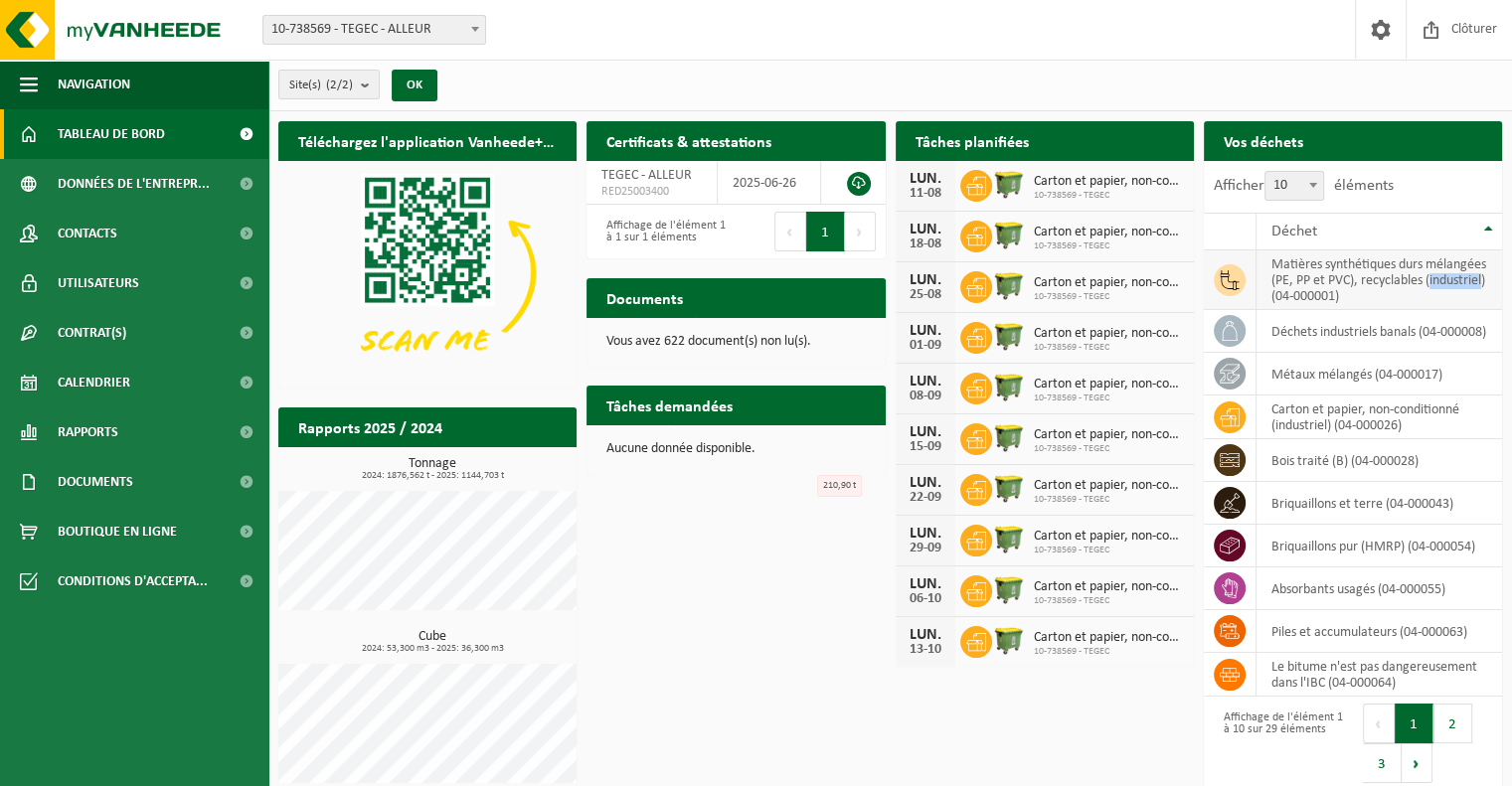 click on "matières synthétiques durs mélangées (PE, PP et PVC), recyclables (industriel) (04-000001)" at bounding box center (1379, 280) 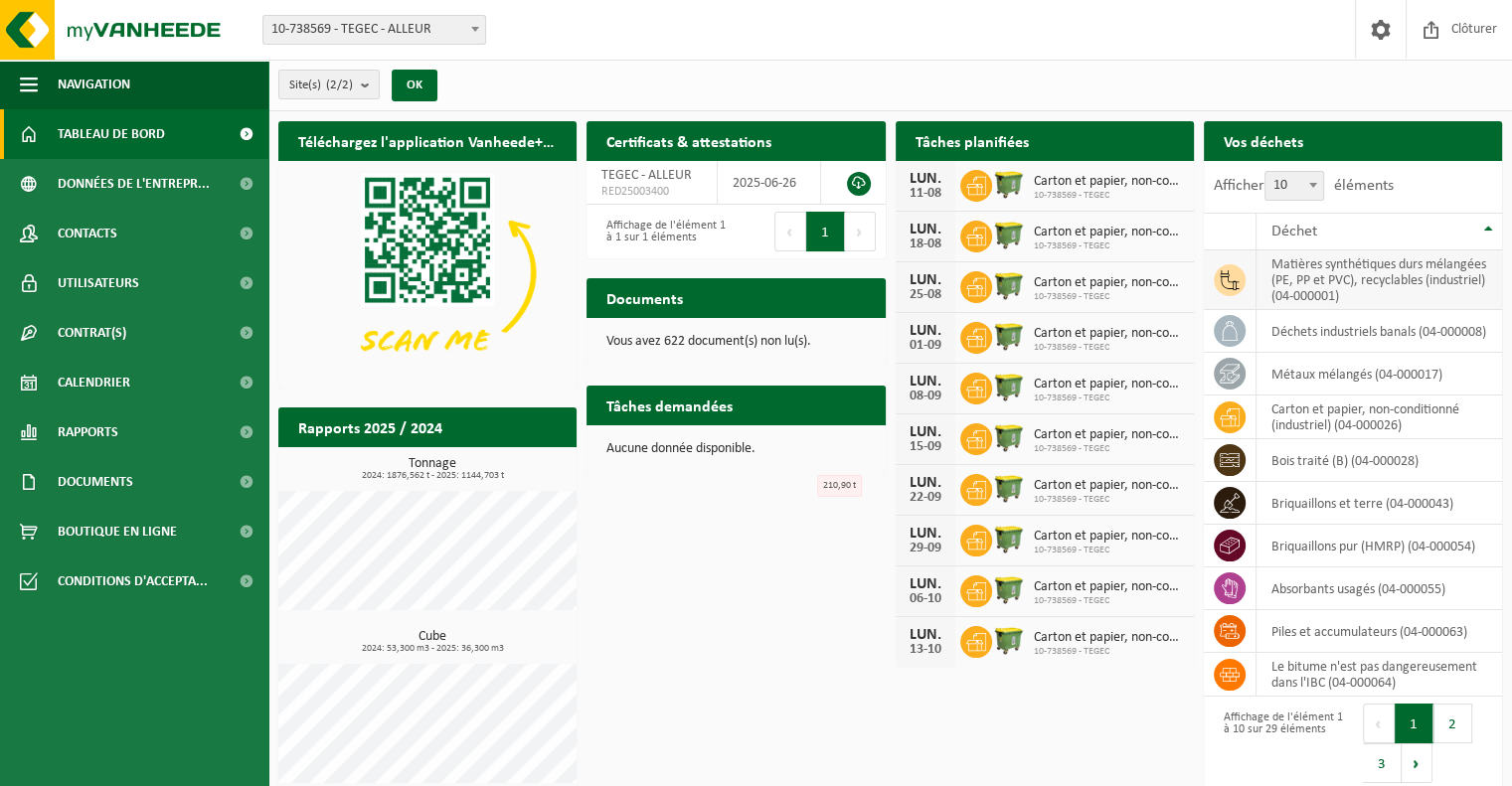 click at bounding box center (1230, 280) 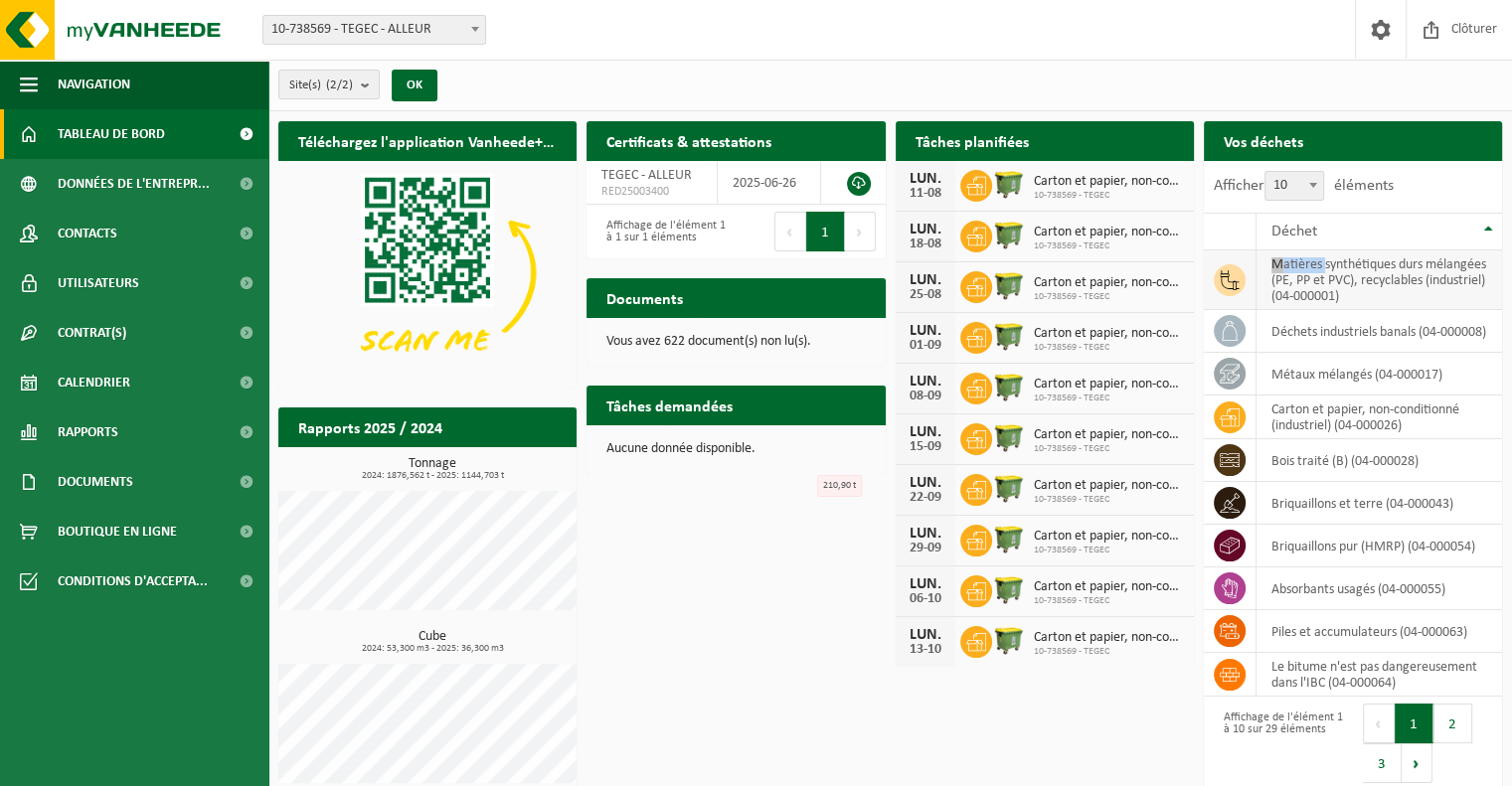click at bounding box center [1230, 280] 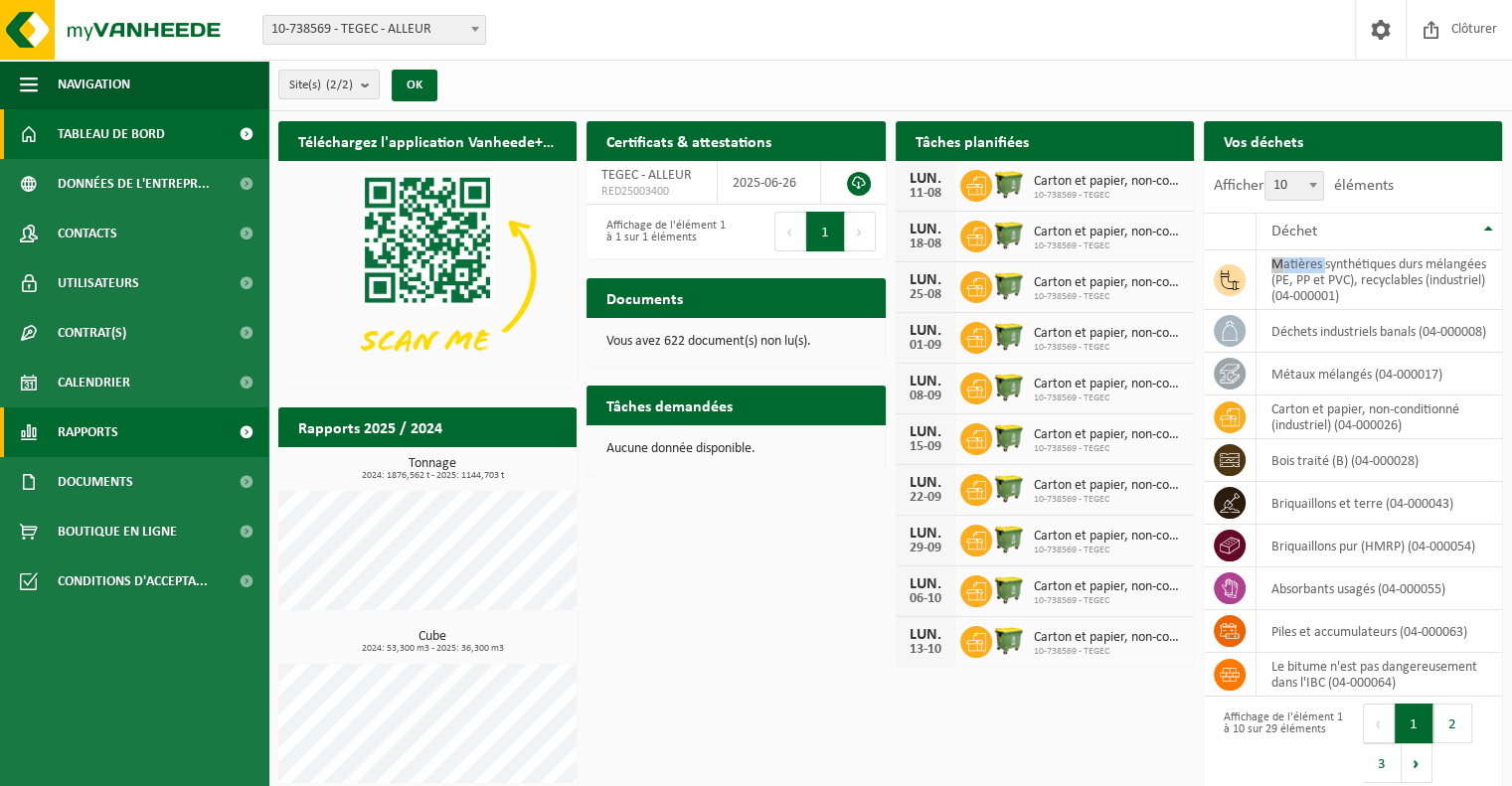 click on "Rapports" at bounding box center [134, 432] 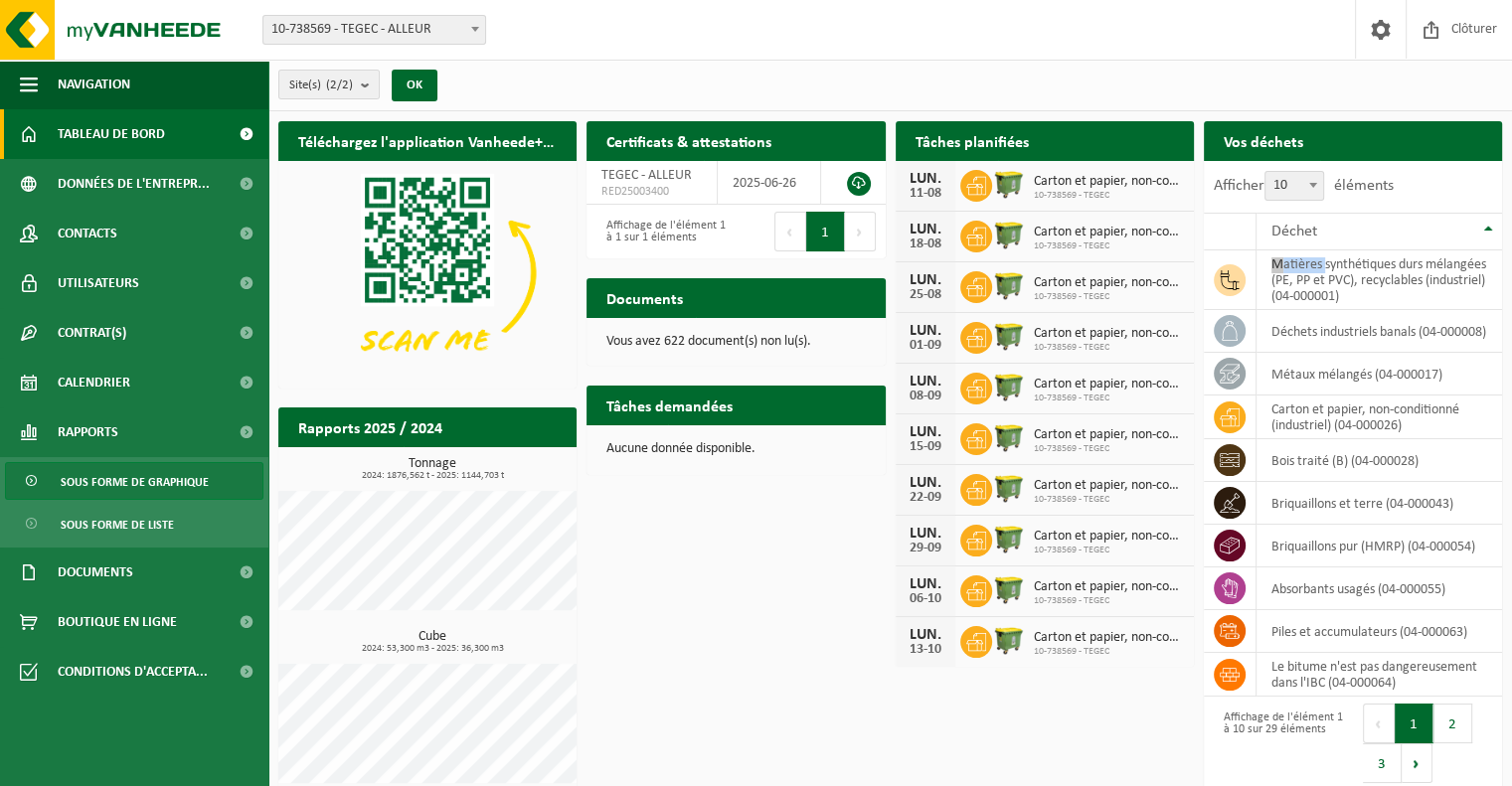 click on "Sous forme de graphique" at bounding box center [134, 482] 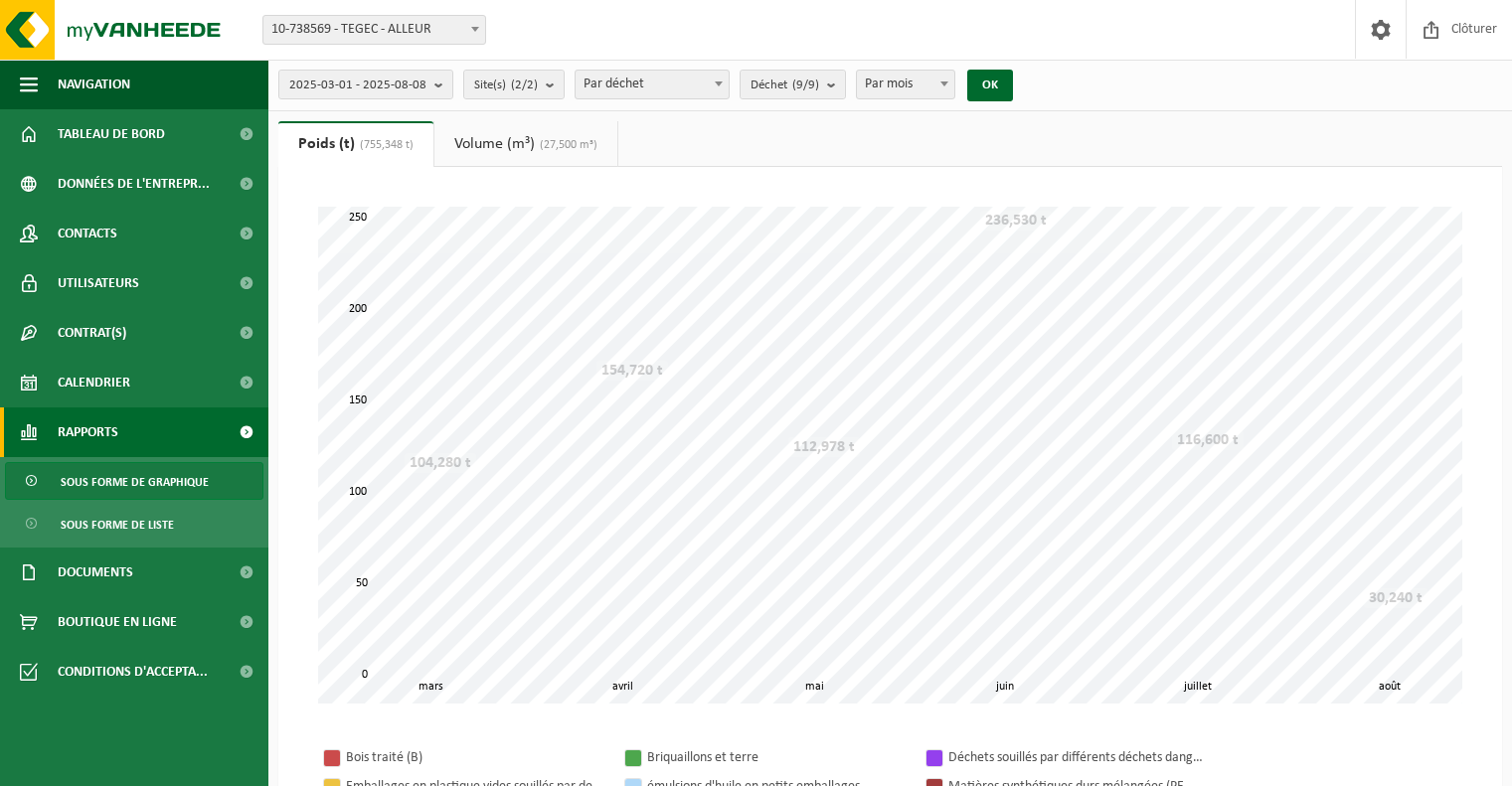 scroll, scrollTop: 0, scrollLeft: 0, axis: both 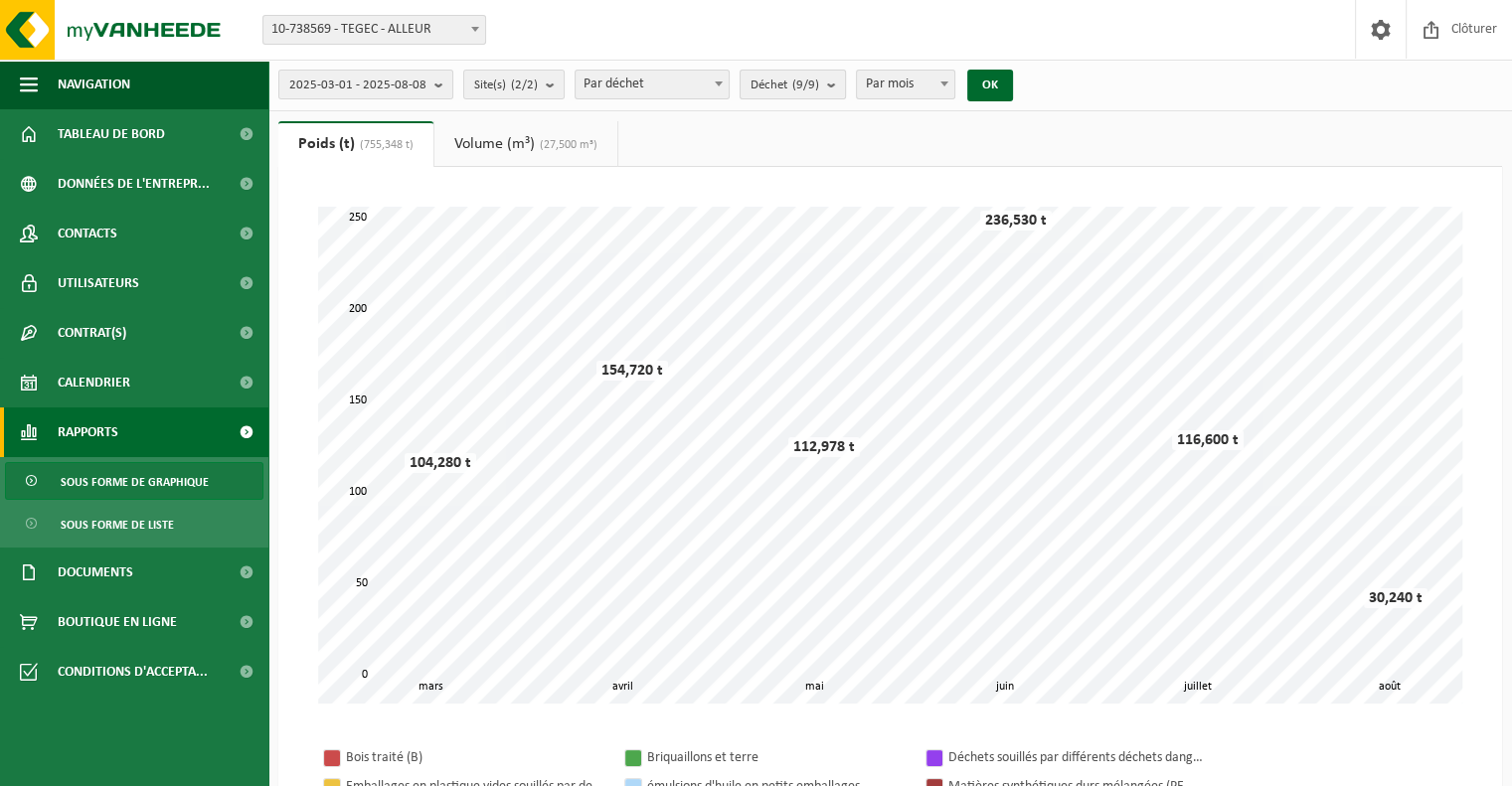 click at bounding box center [836, 84] 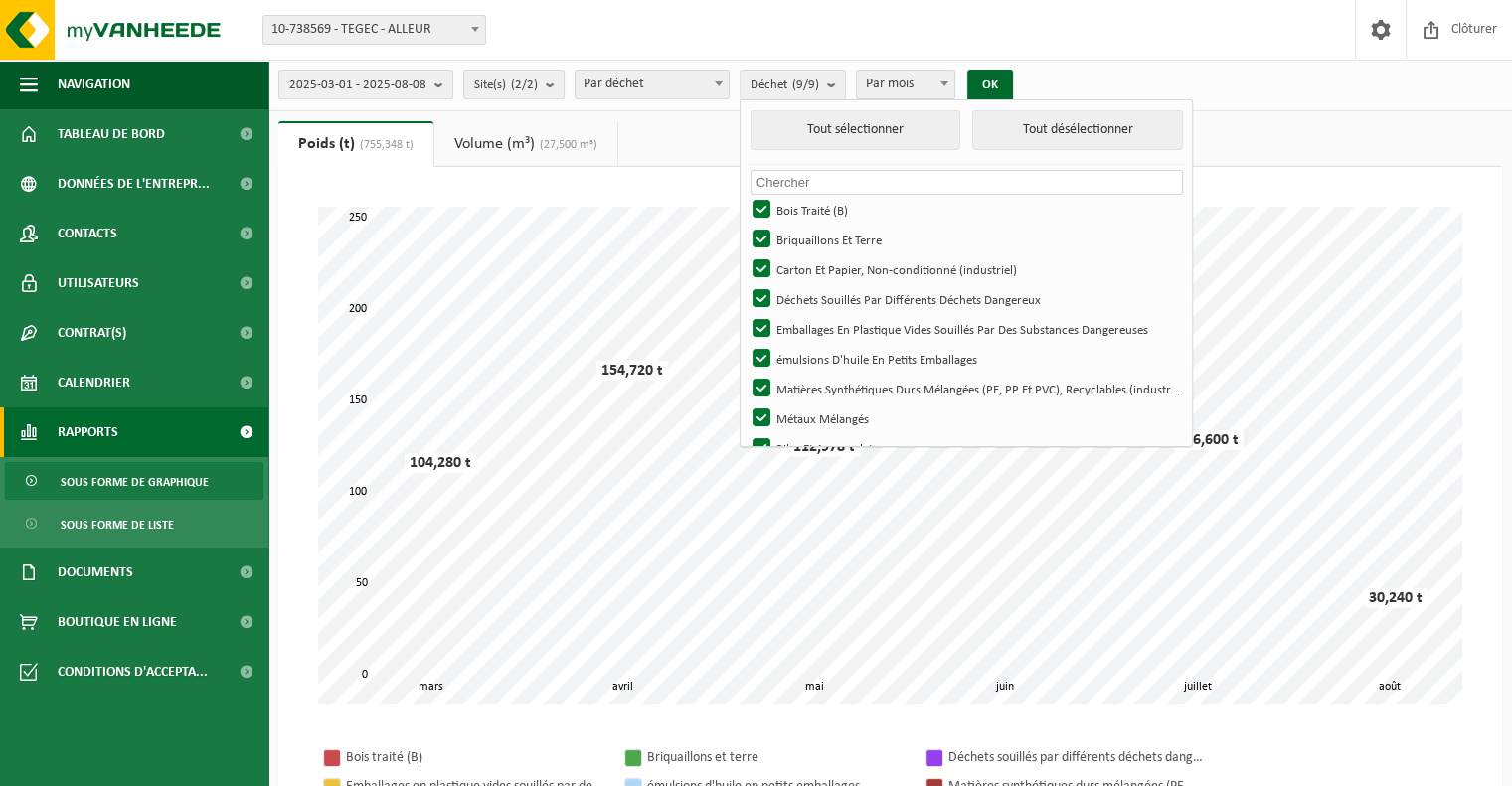 click at bounding box center [966, 182] 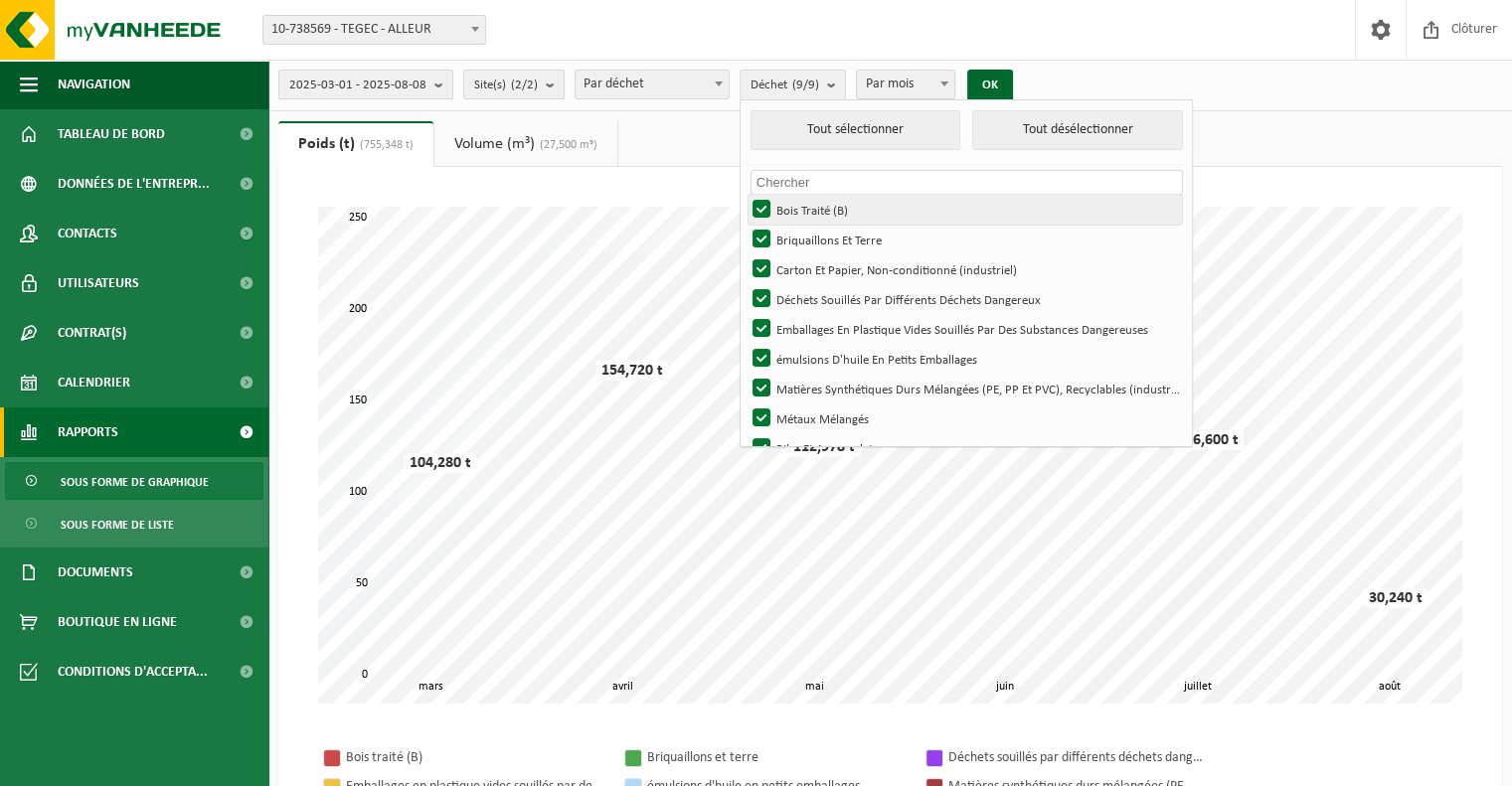 click on "Bois Traité (B)" at bounding box center (964, 210) 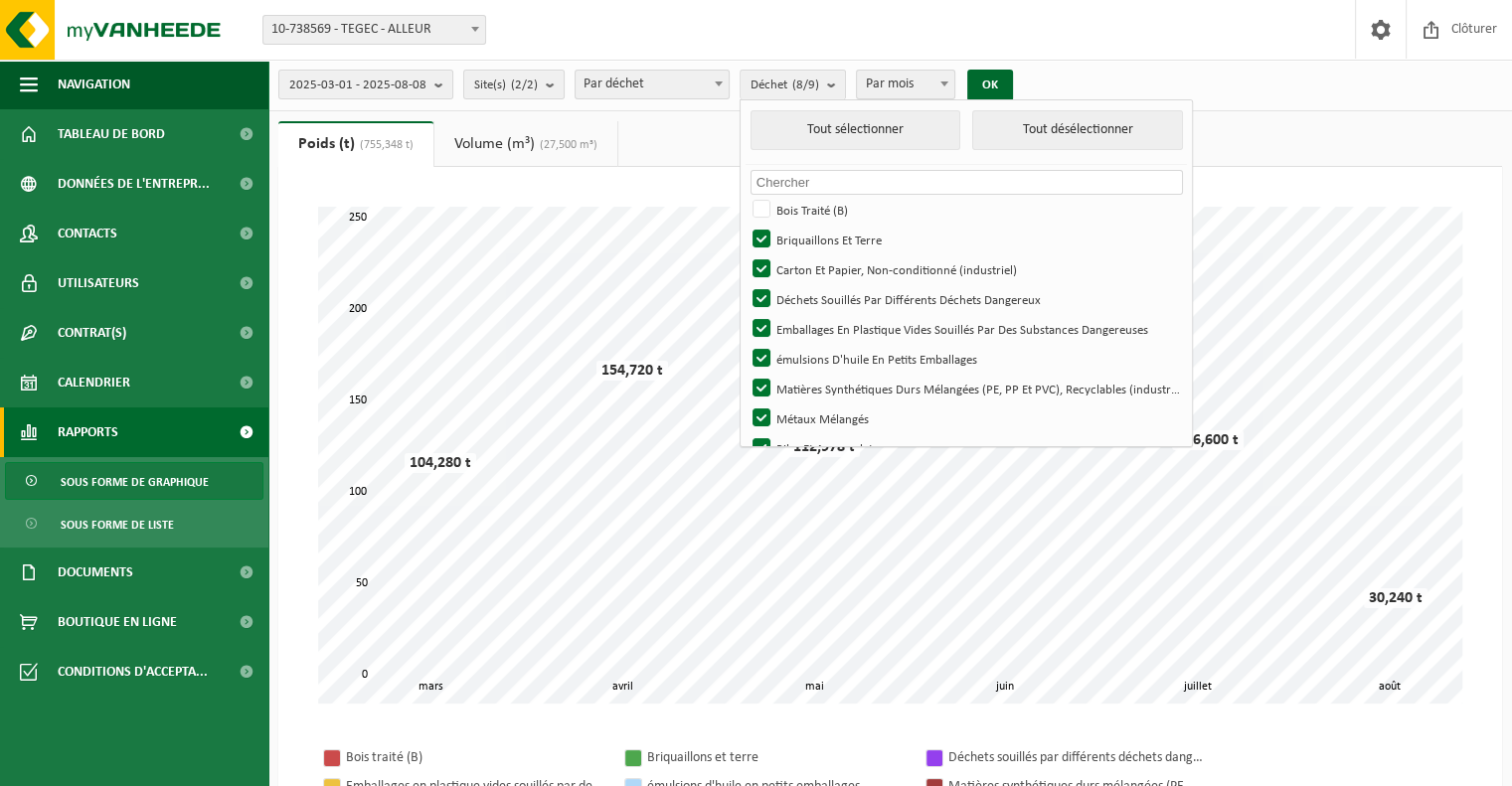 click at bounding box center [966, 182] 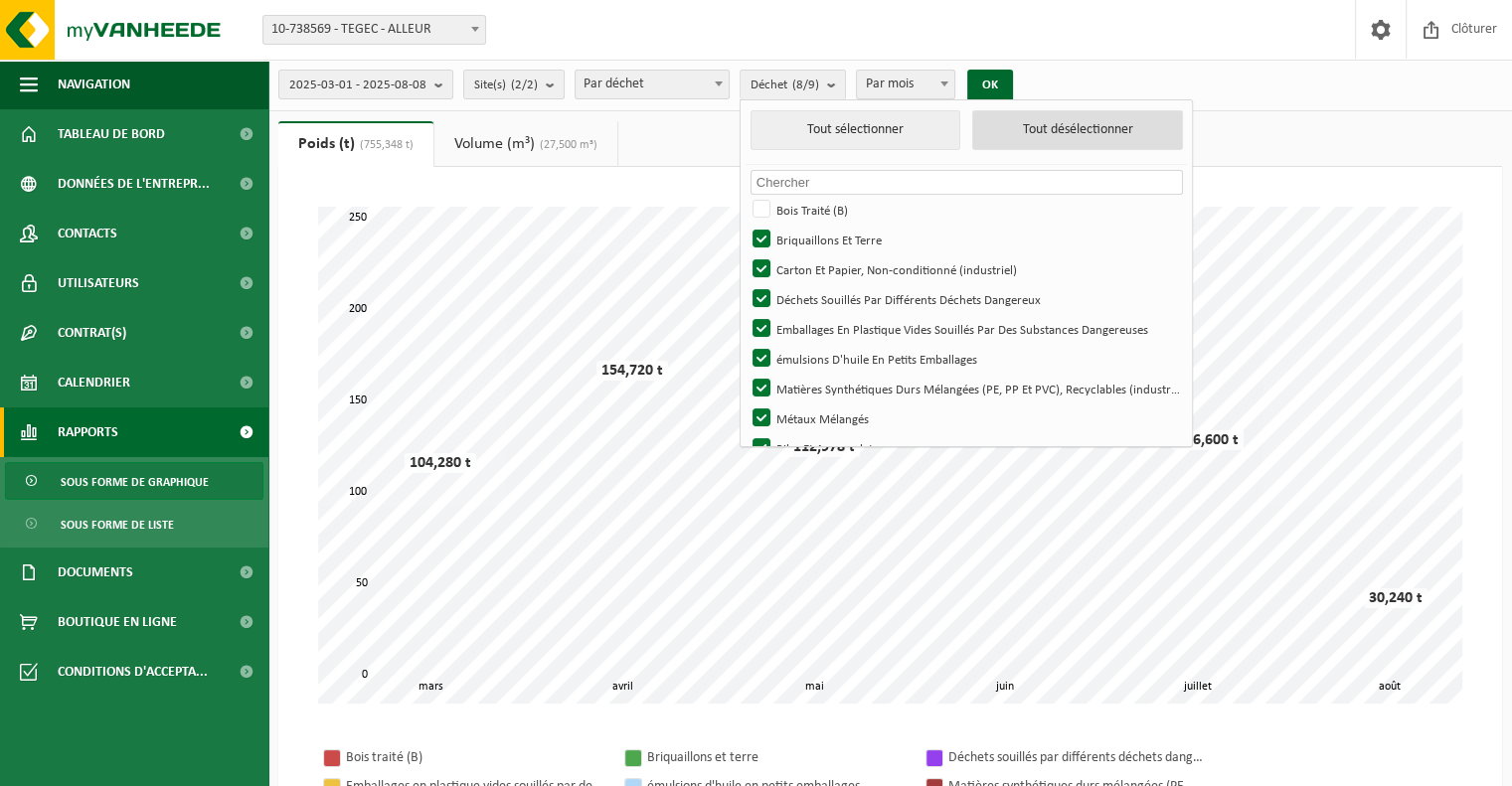 click on "Tout désélectionner" at bounding box center [1078, 130] 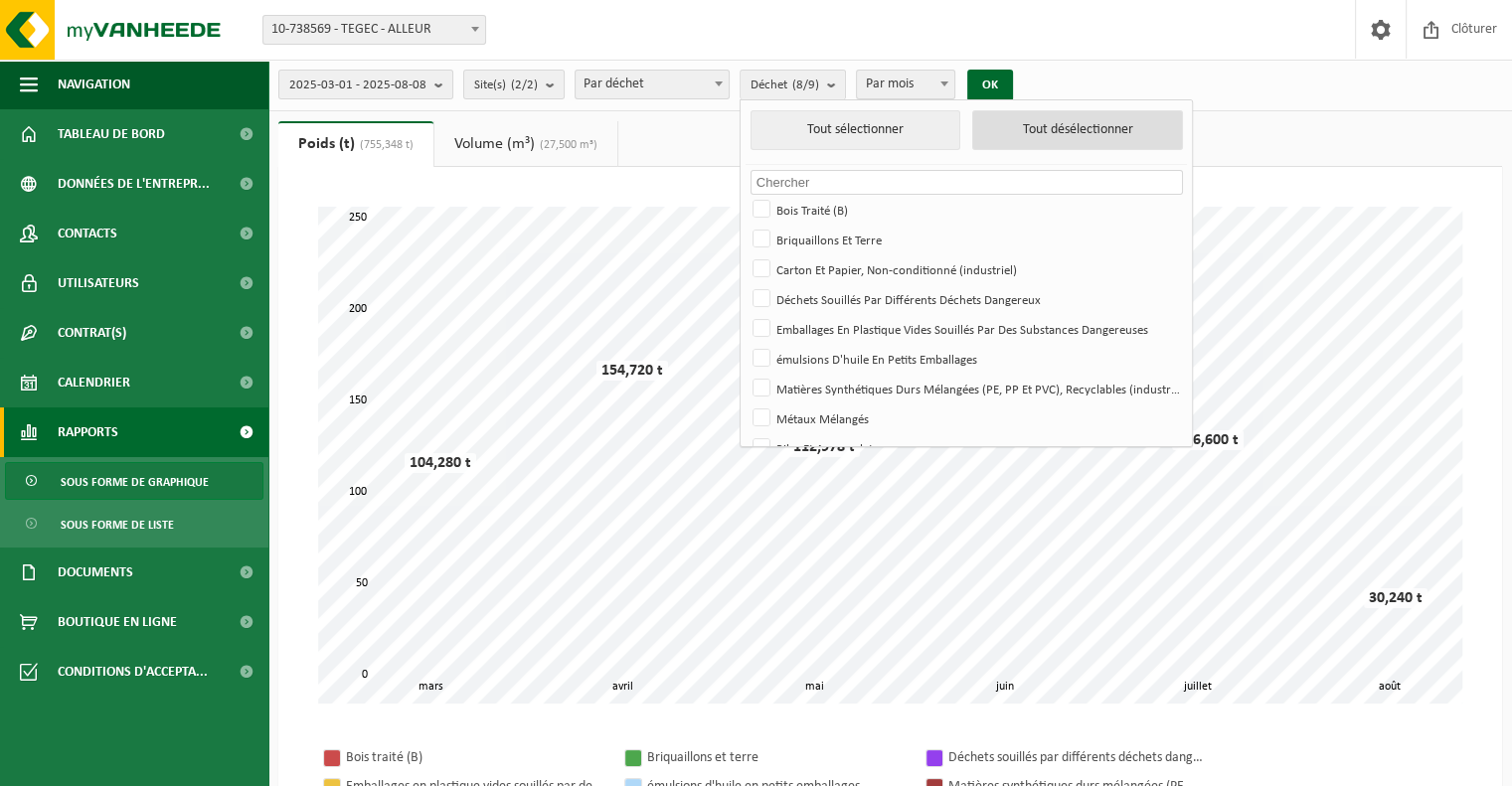 checkbox on "false" 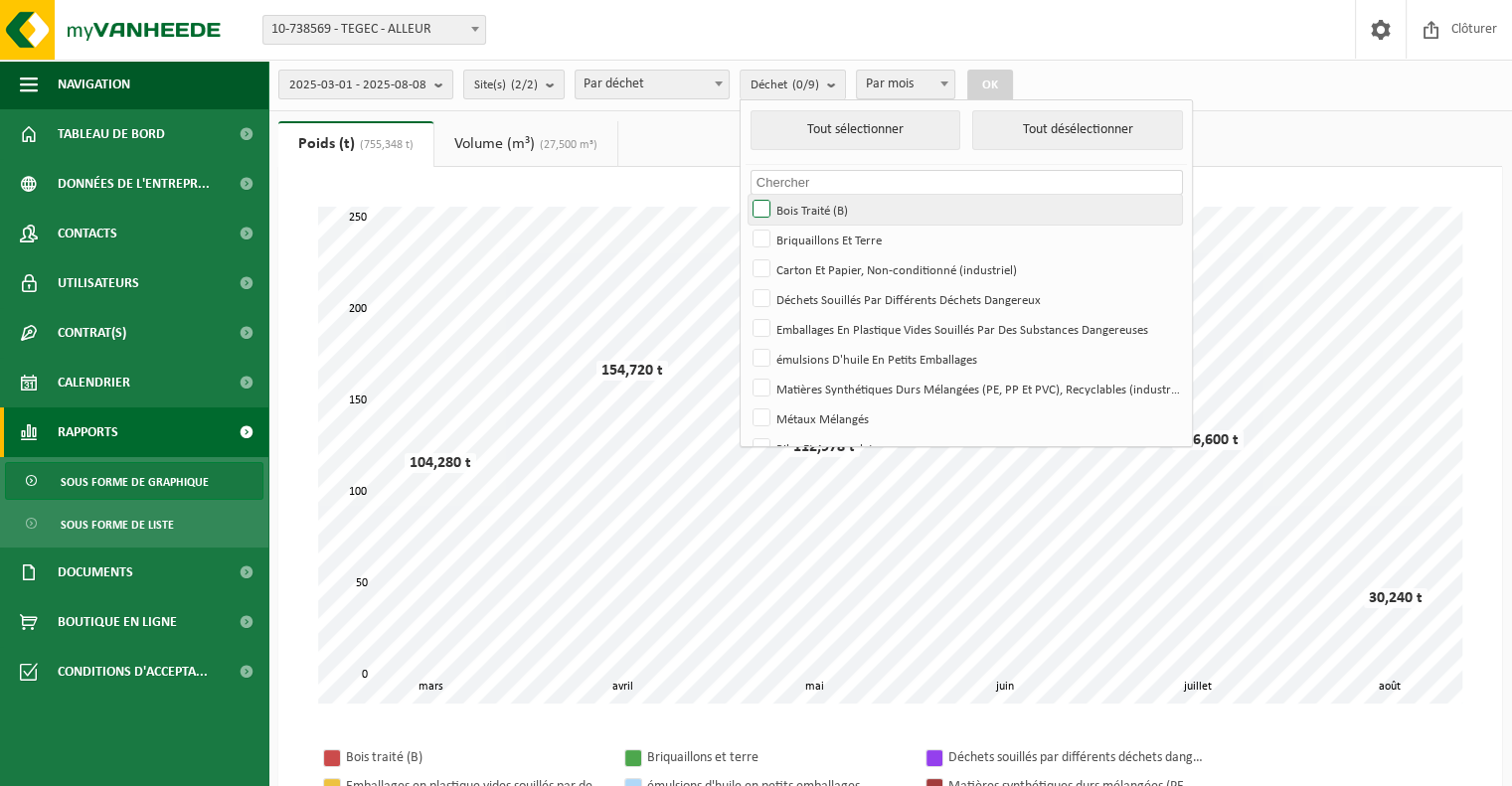 click on "Bois Traité (B)" at bounding box center (964, 210) 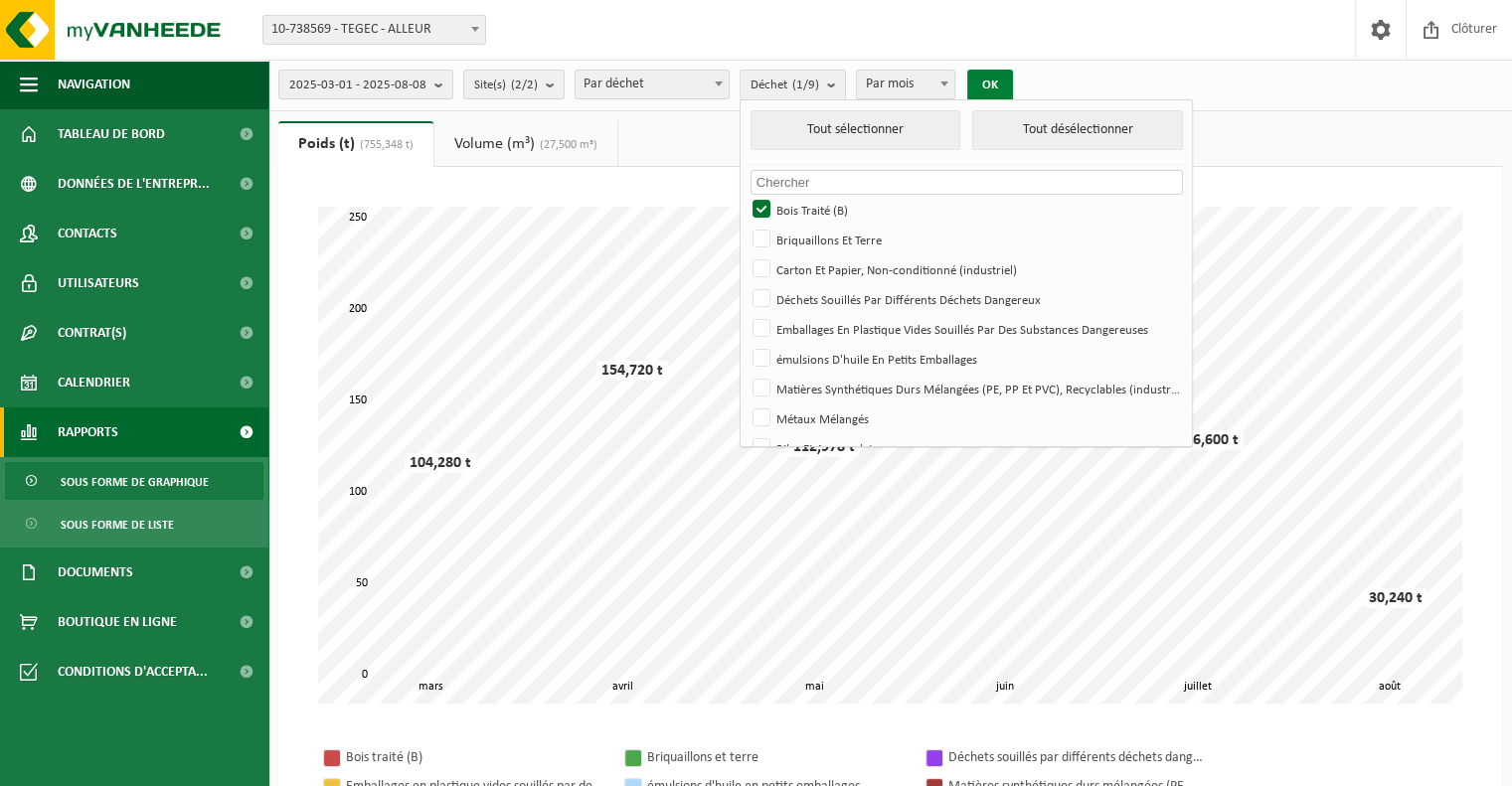 click on "OK" at bounding box center [990, 85] 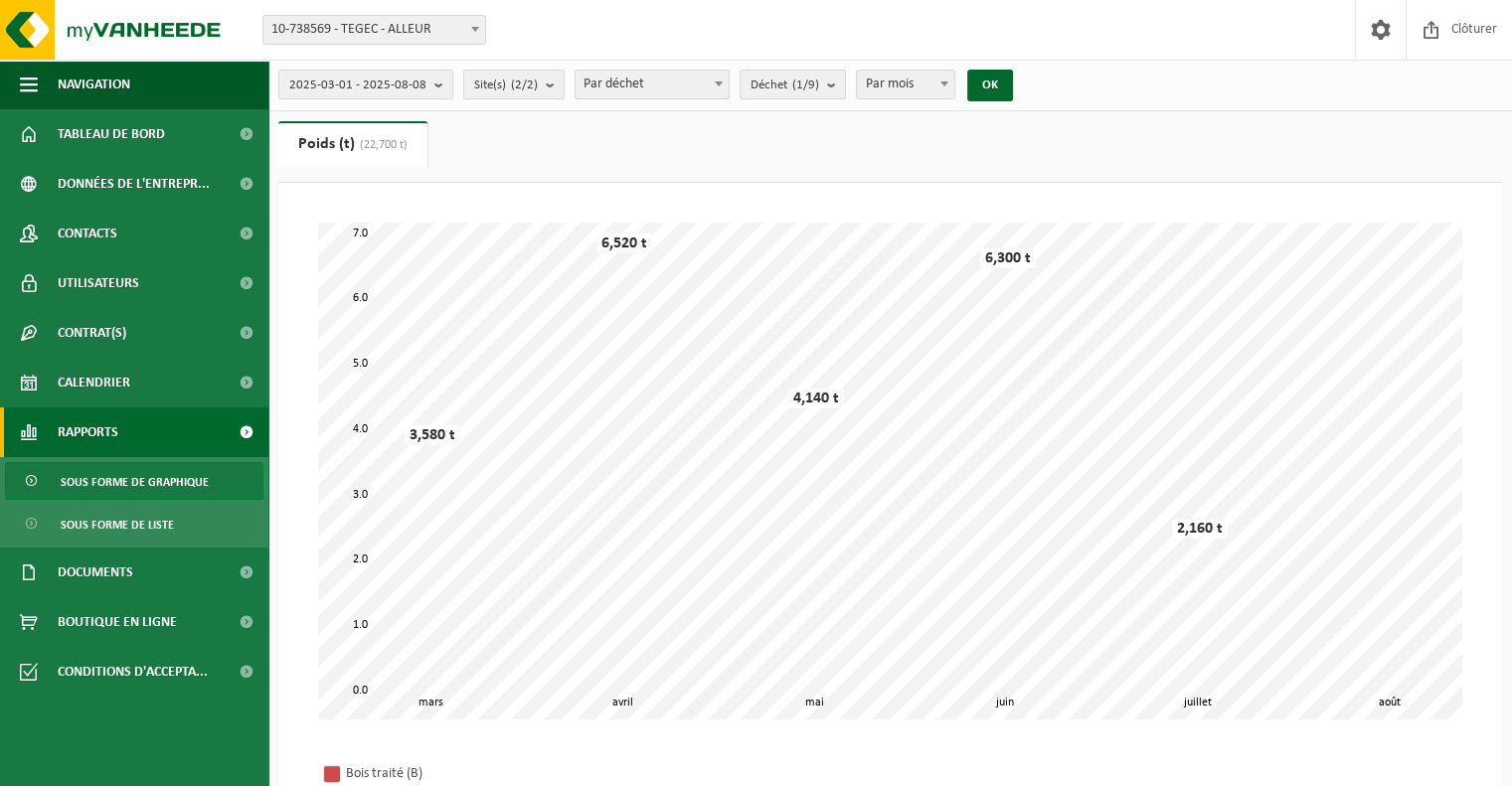 click on "Par mois" at bounding box center (906, 84) 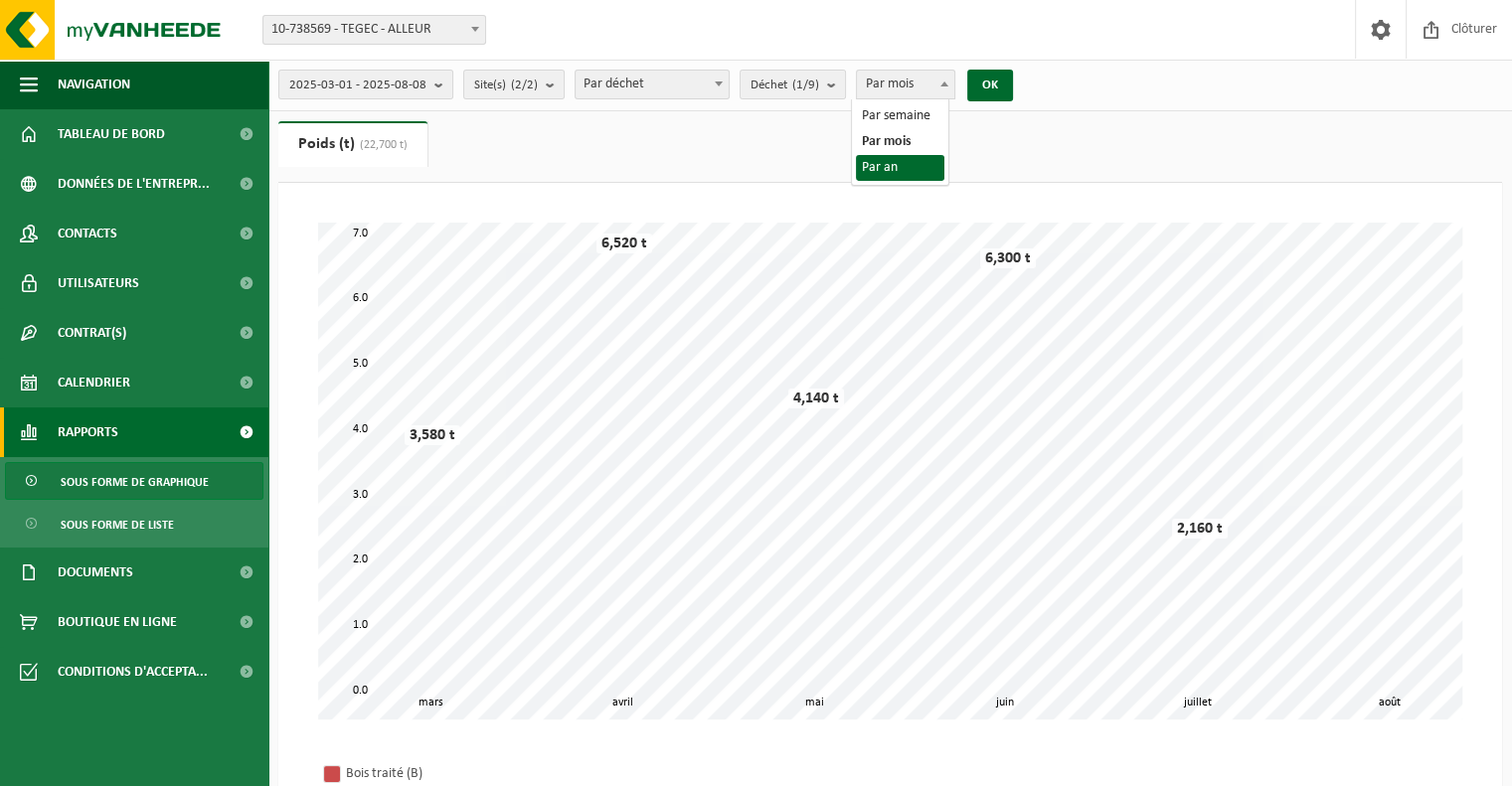 select on "3" 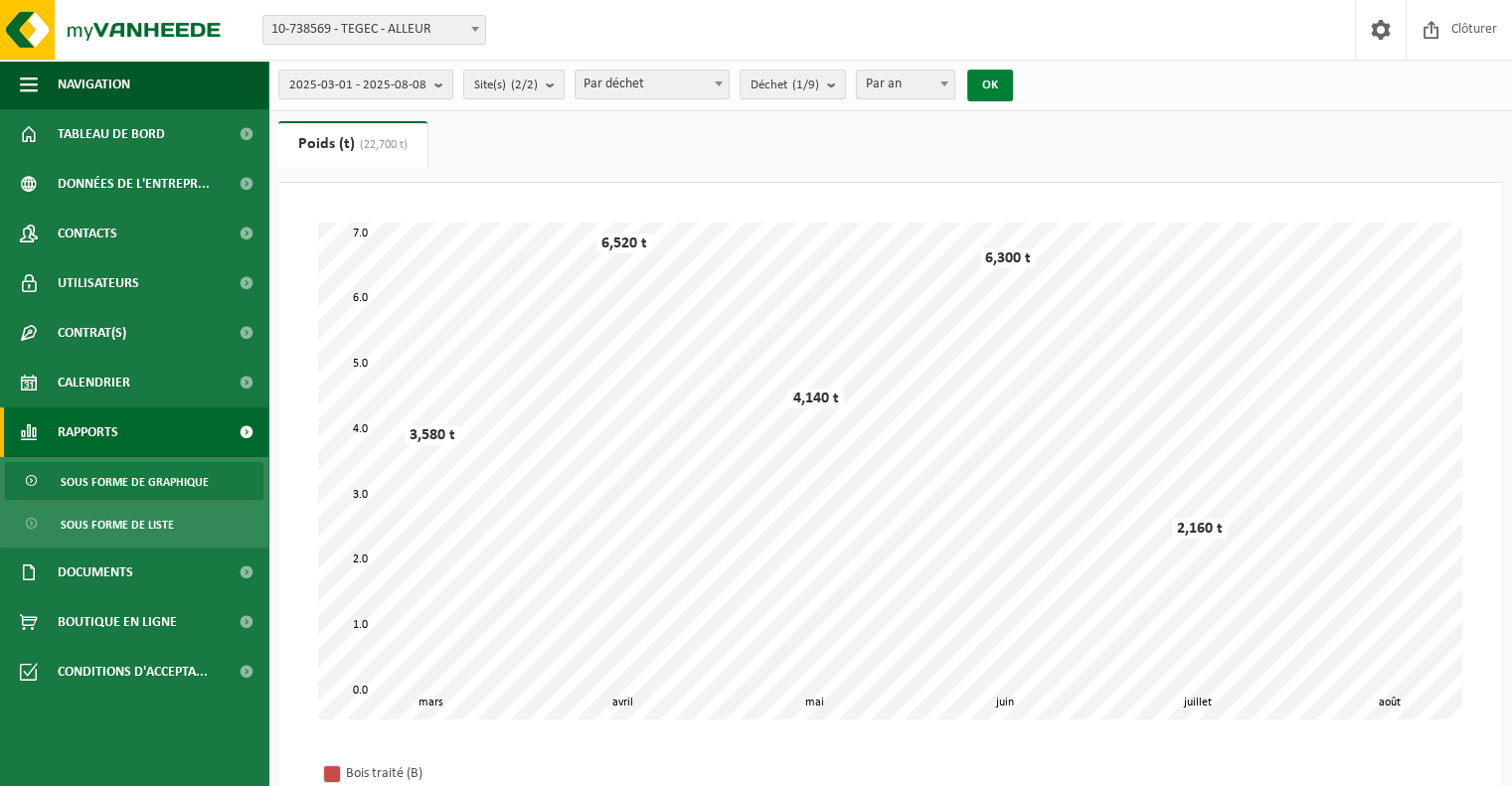 click on "OK" at bounding box center [990, 85] 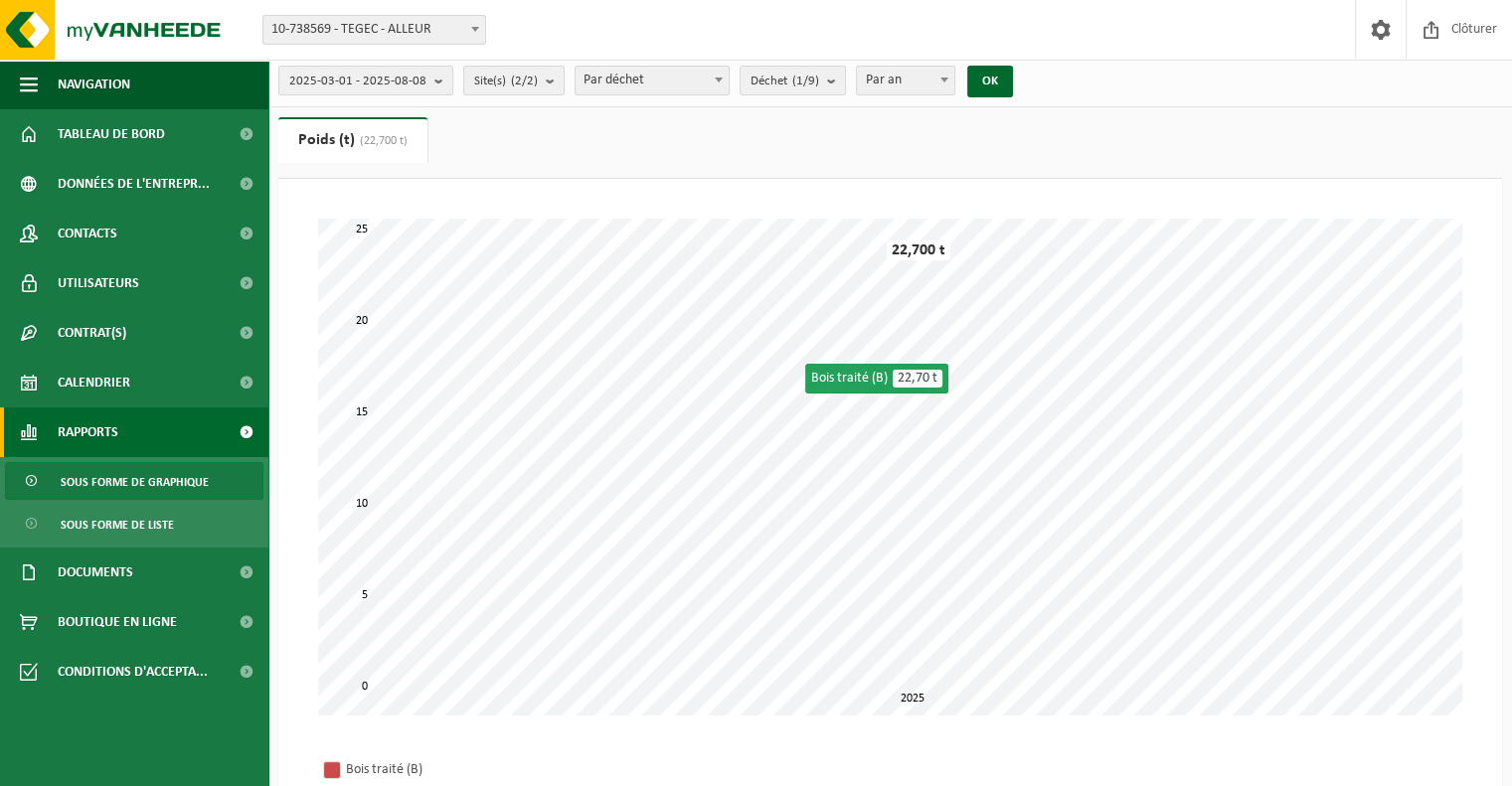 scroll, scrollTop: 0, scrollLeft: 0, axis: both 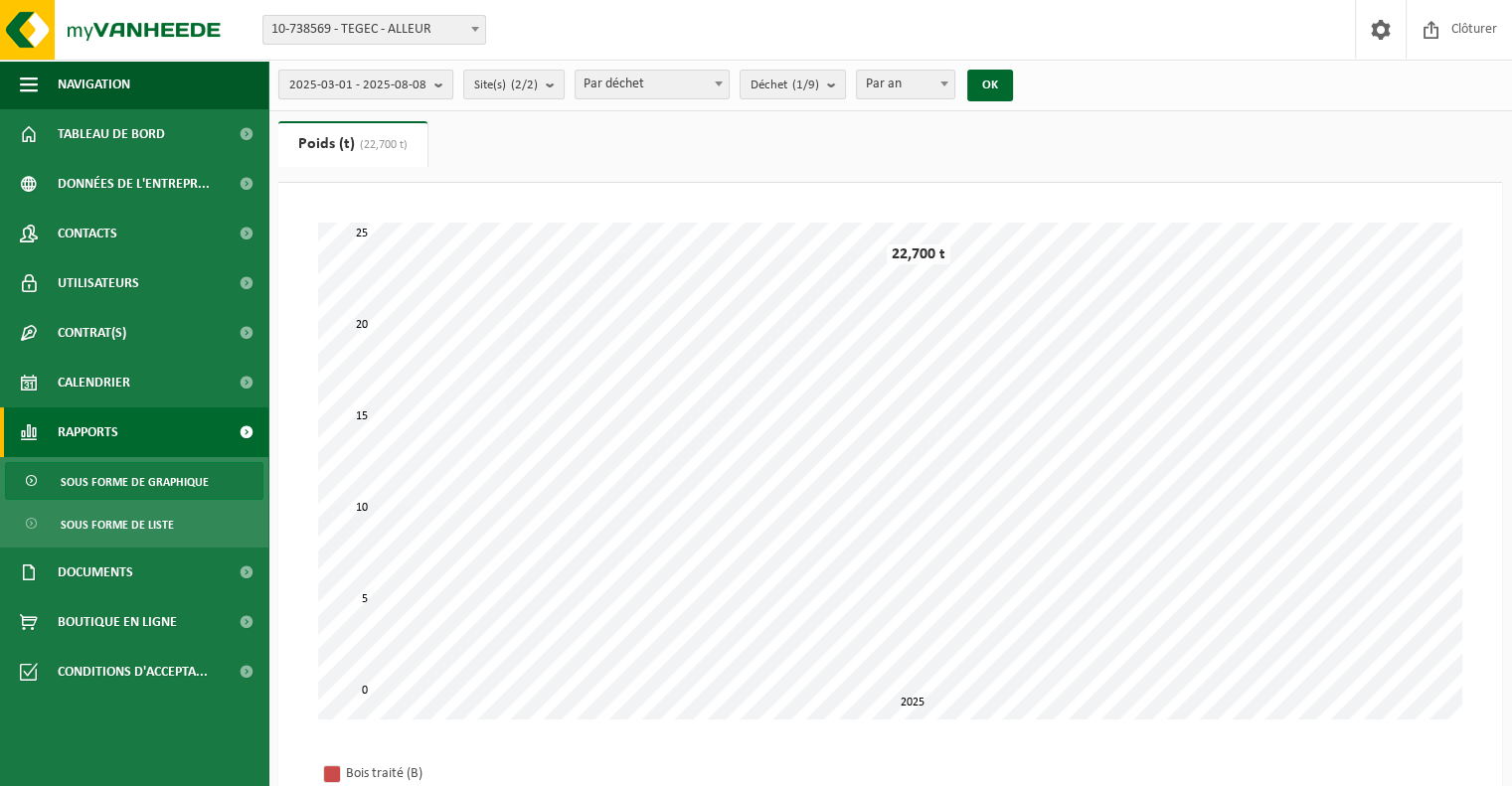 click at bounding box center (443, 84) 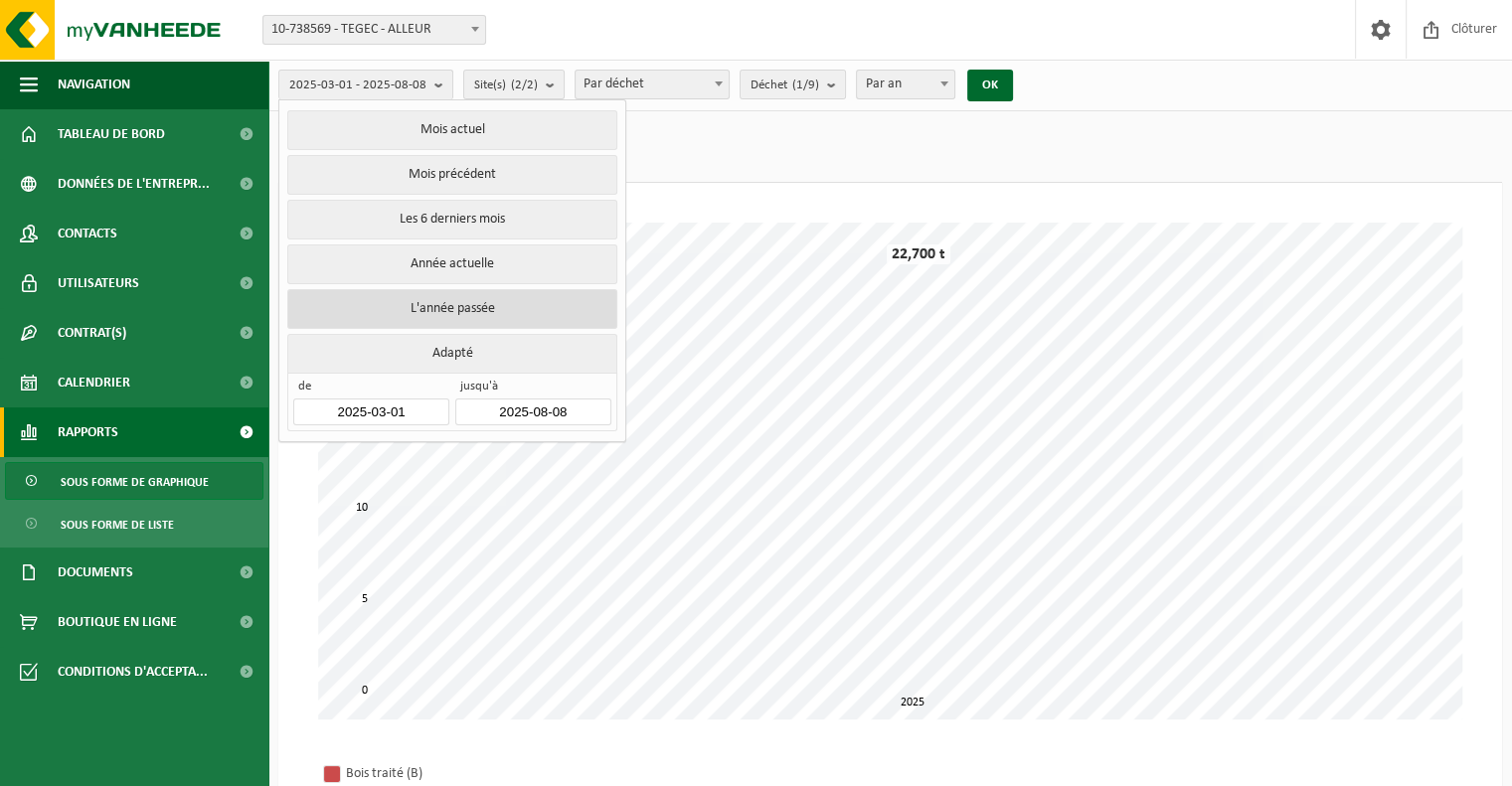 click on "L'année passée" at bounding box center (451, 309) 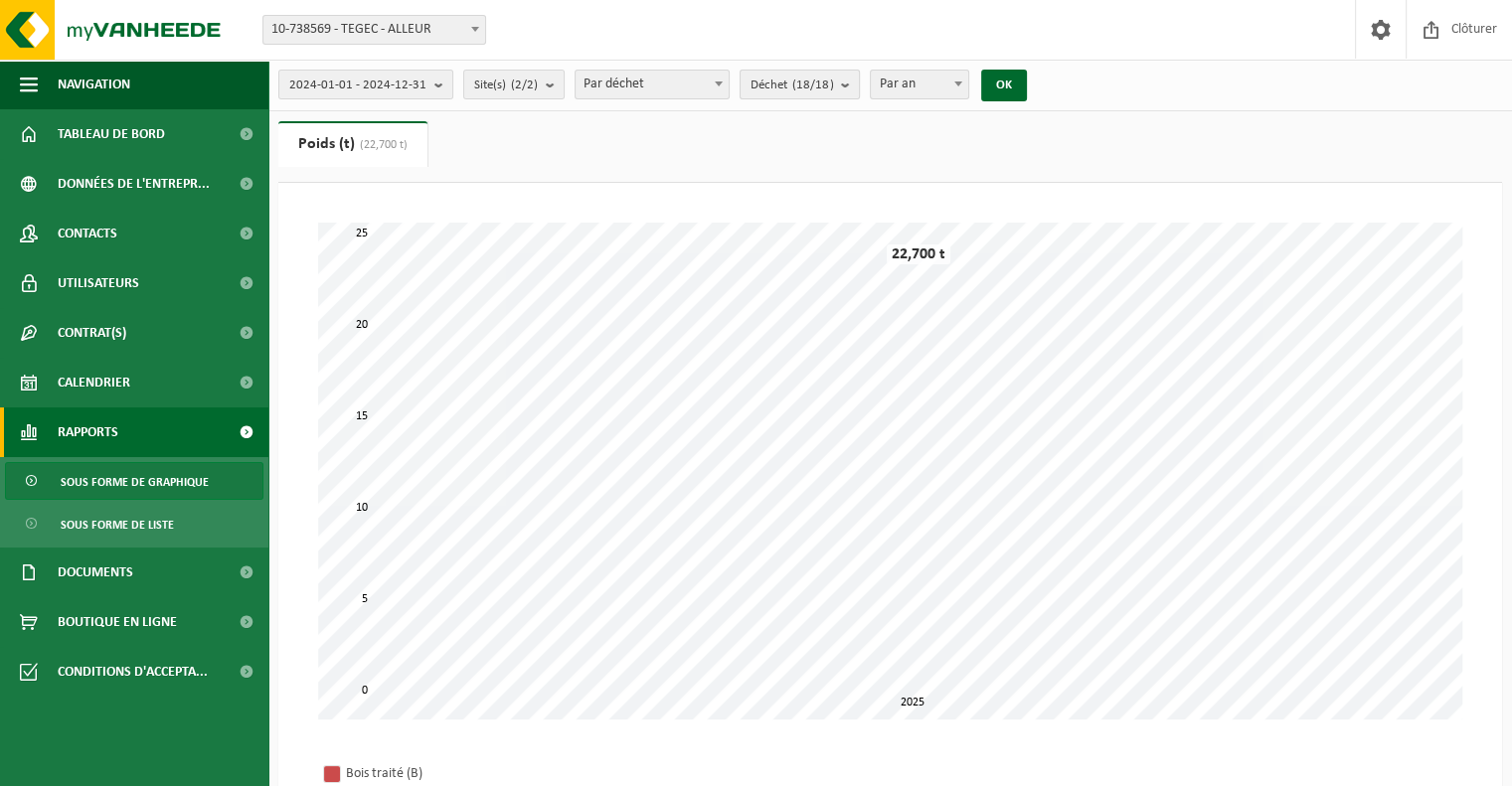 click at bounding box center [850, 84] 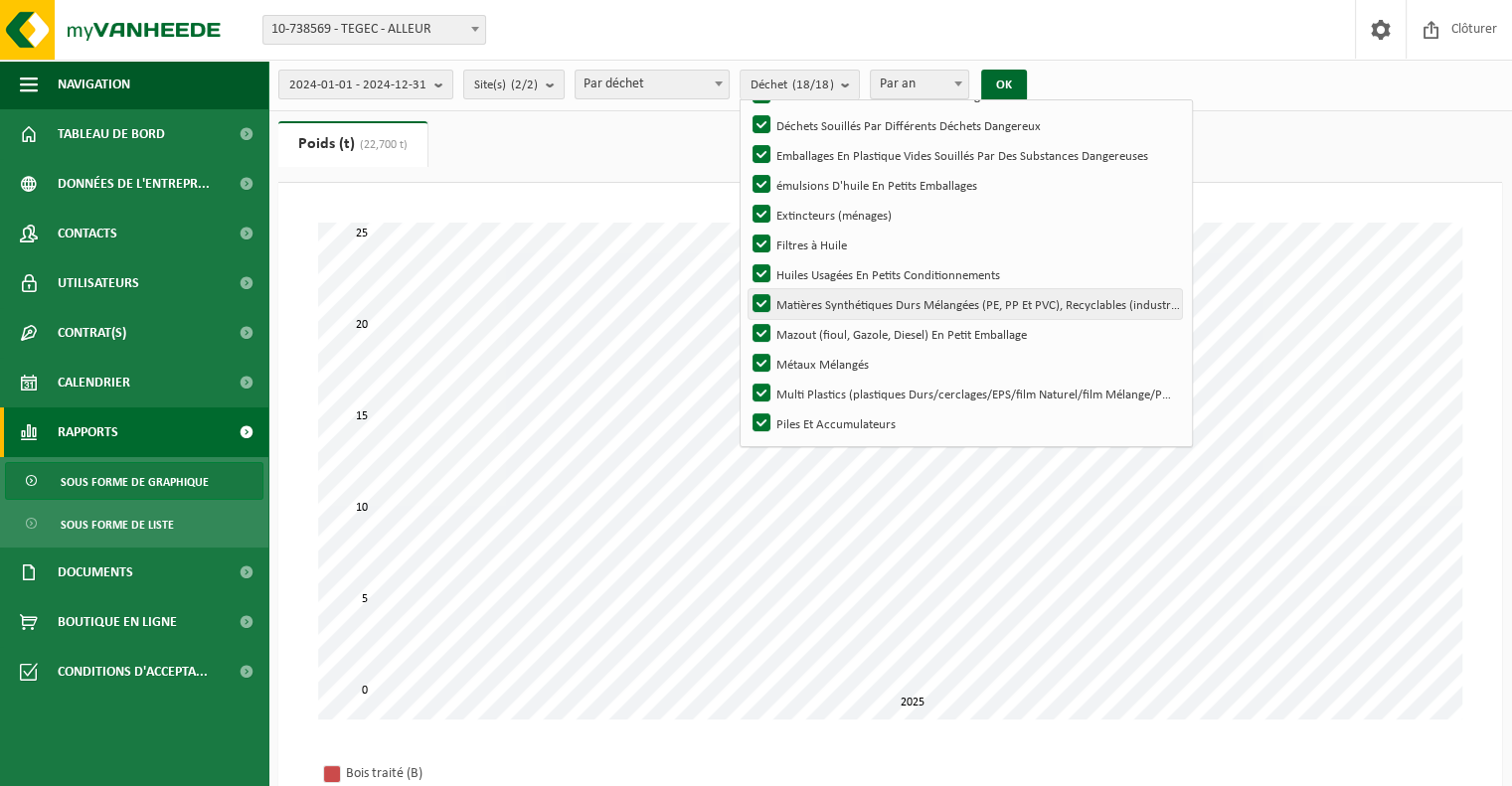 scroll, scrollTop: 0, scrollLeft: 0, axis: both 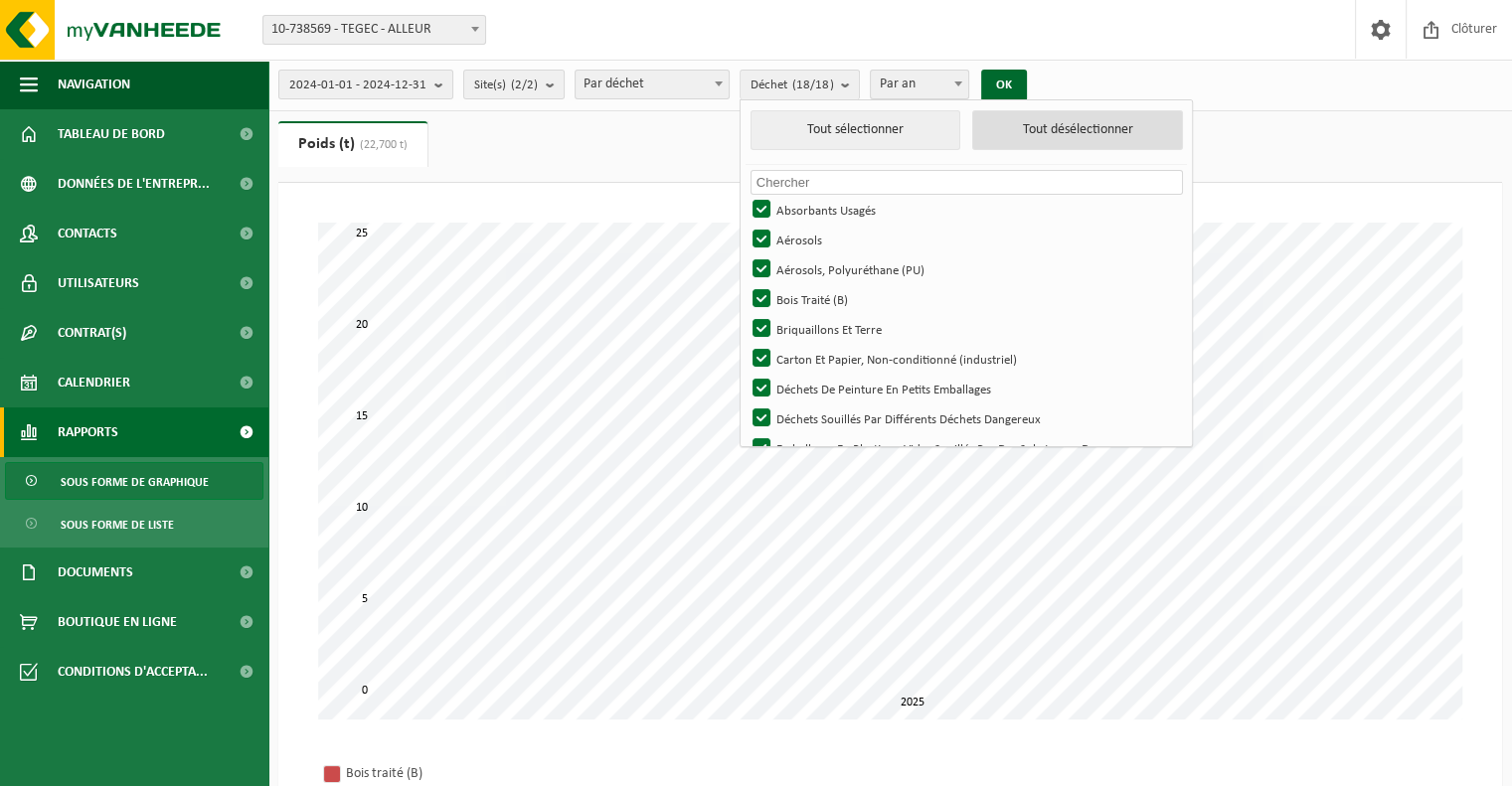 click on "Tout désélectionner" at bounding box center (1078, 130) 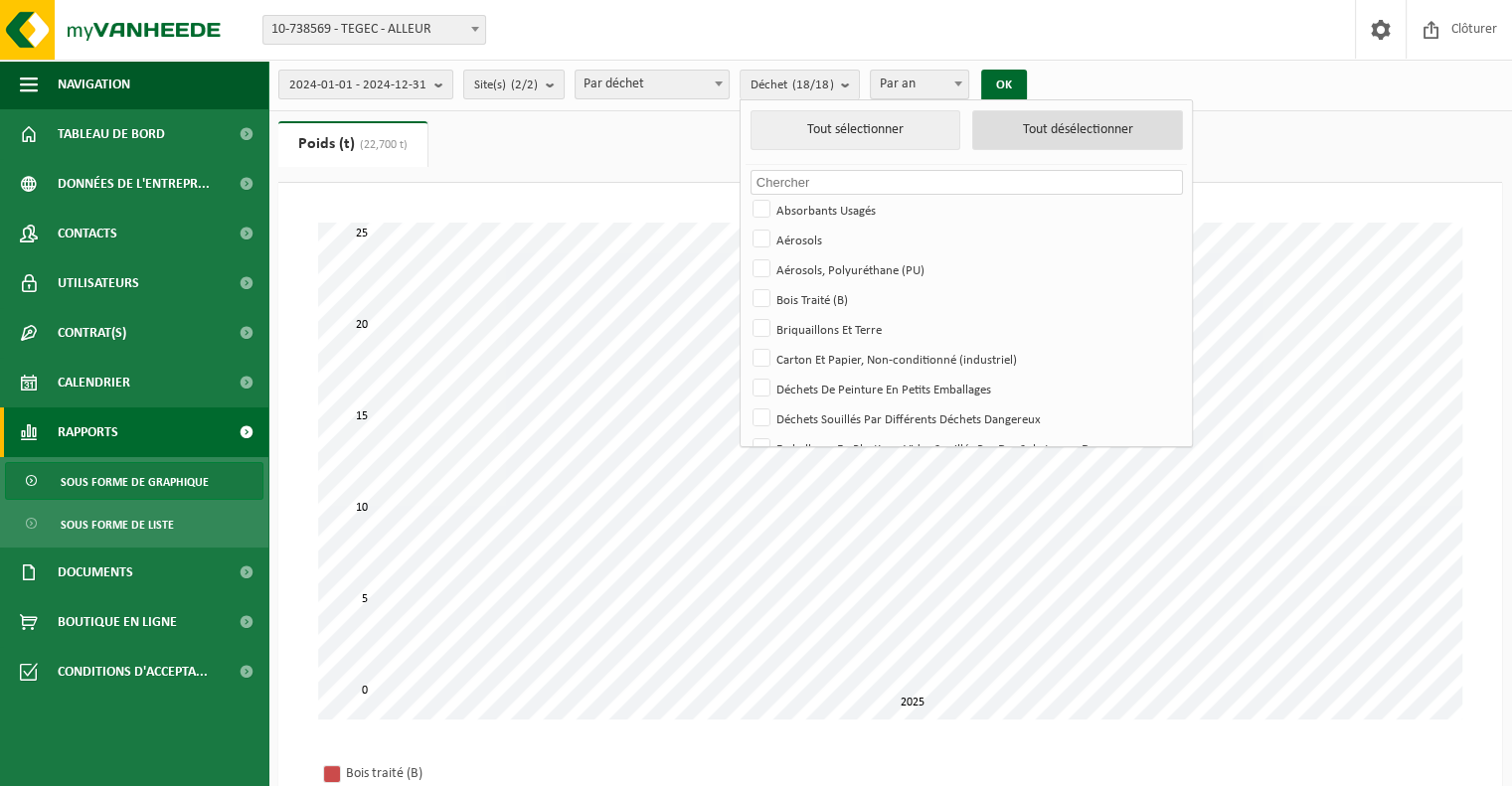 checkbox on "false" 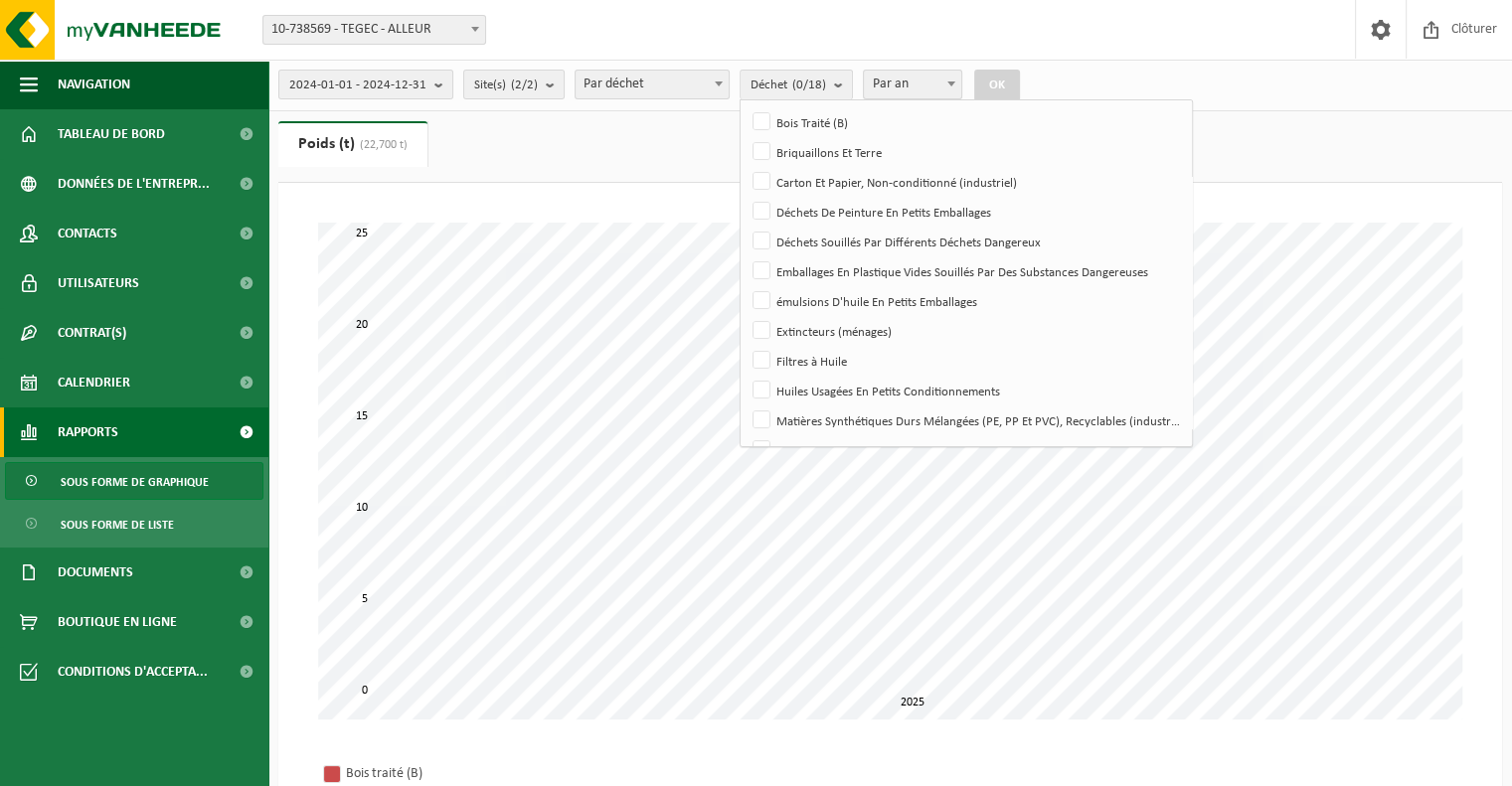 scroll, scrollTop: 293, scrollLeft: 0, axis: vertical 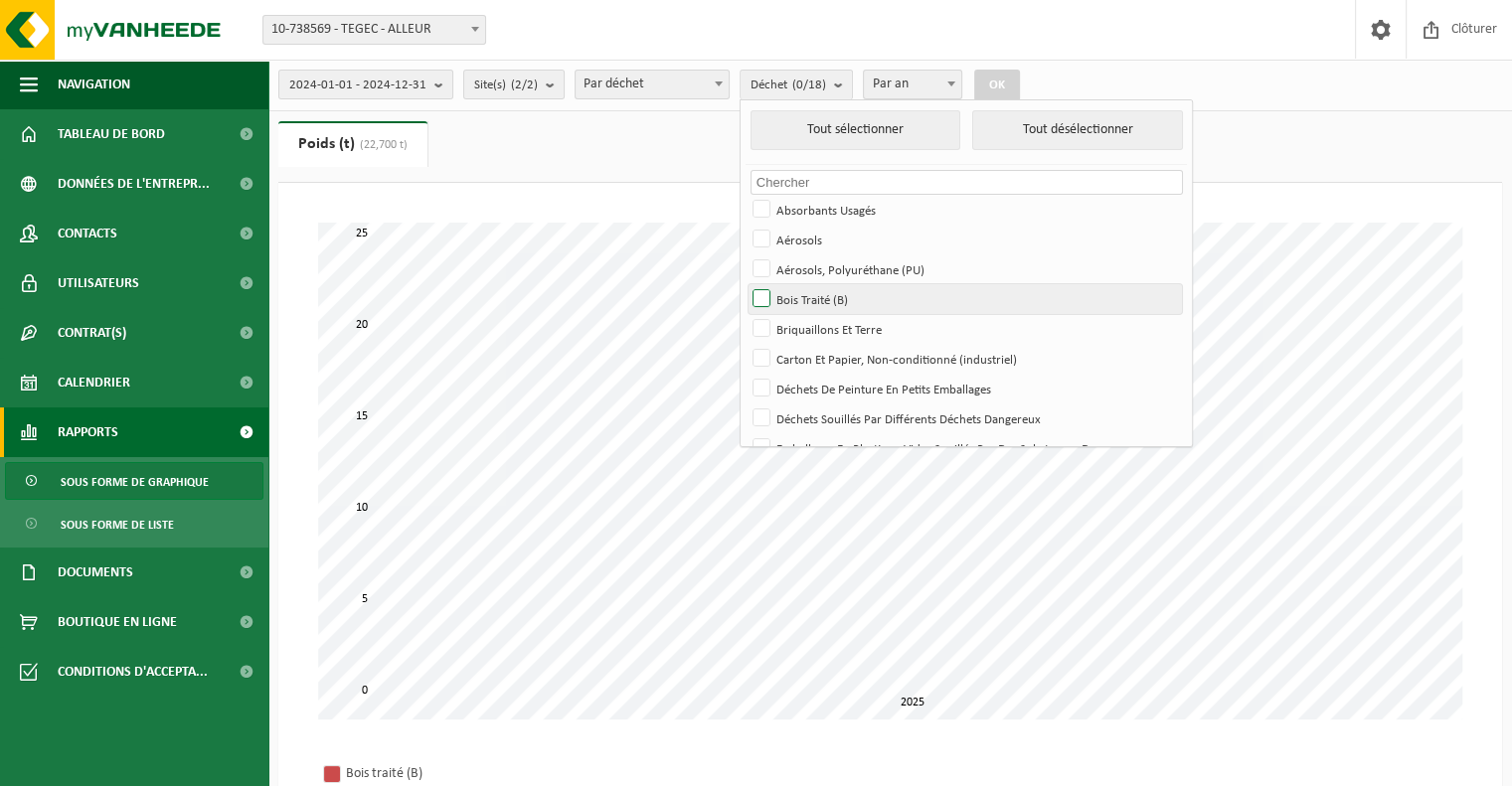click on "Bois Traité (B)" at bounding box center [964, 299] 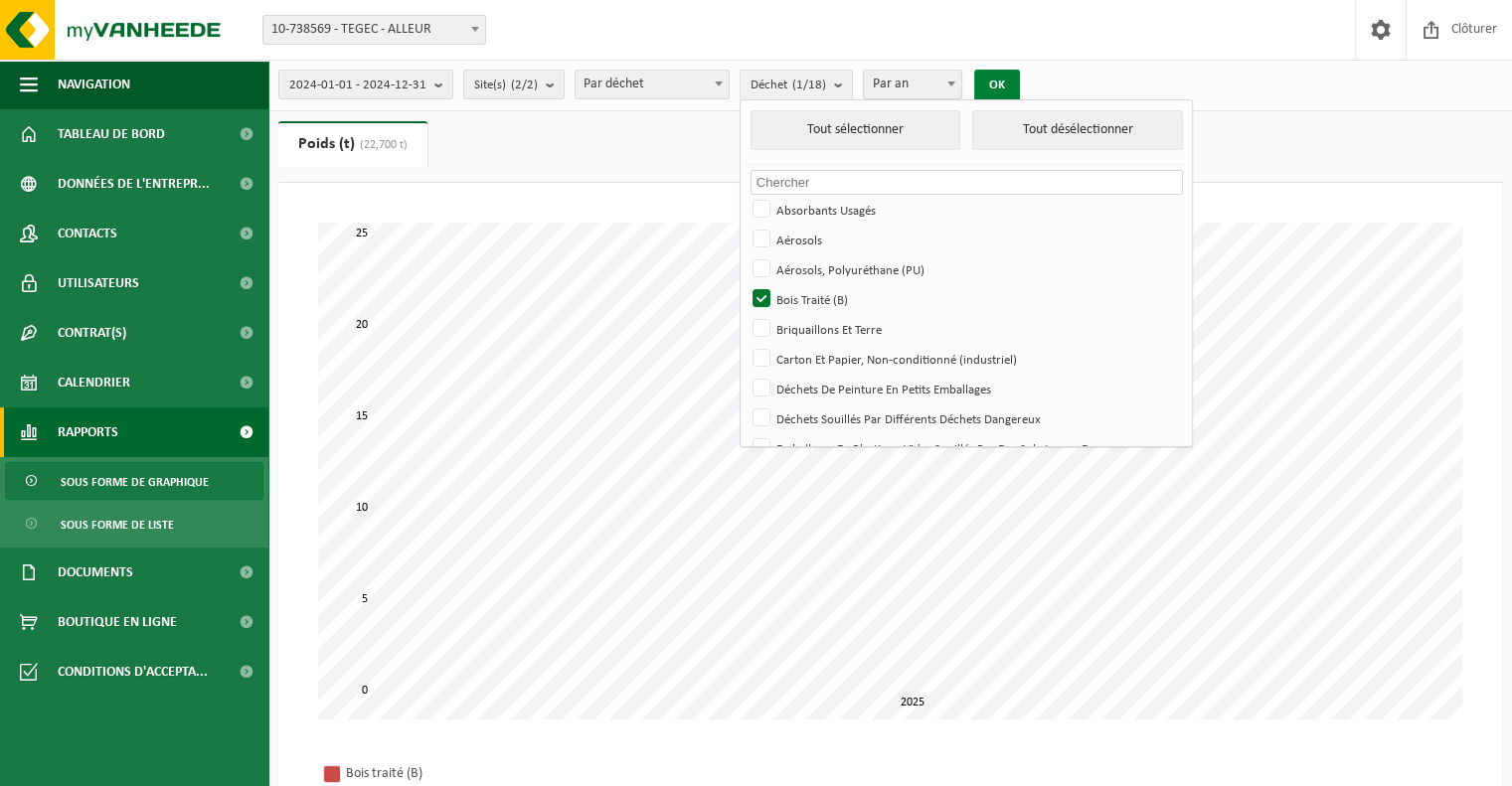 click on "OK" at bounding box center [997, 85] 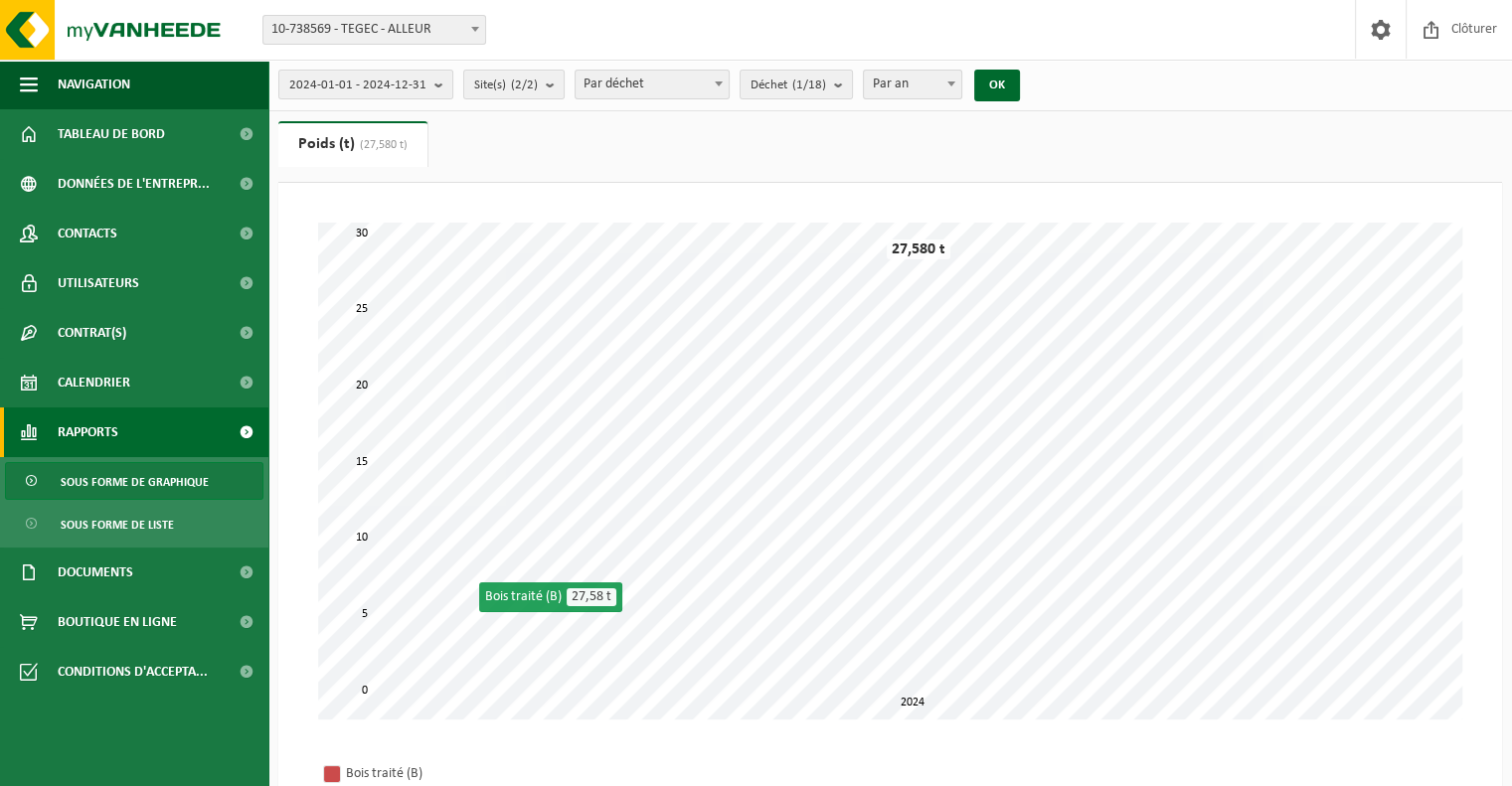scroll, scrollTop: 0, scrollLeft: 0, axis: both 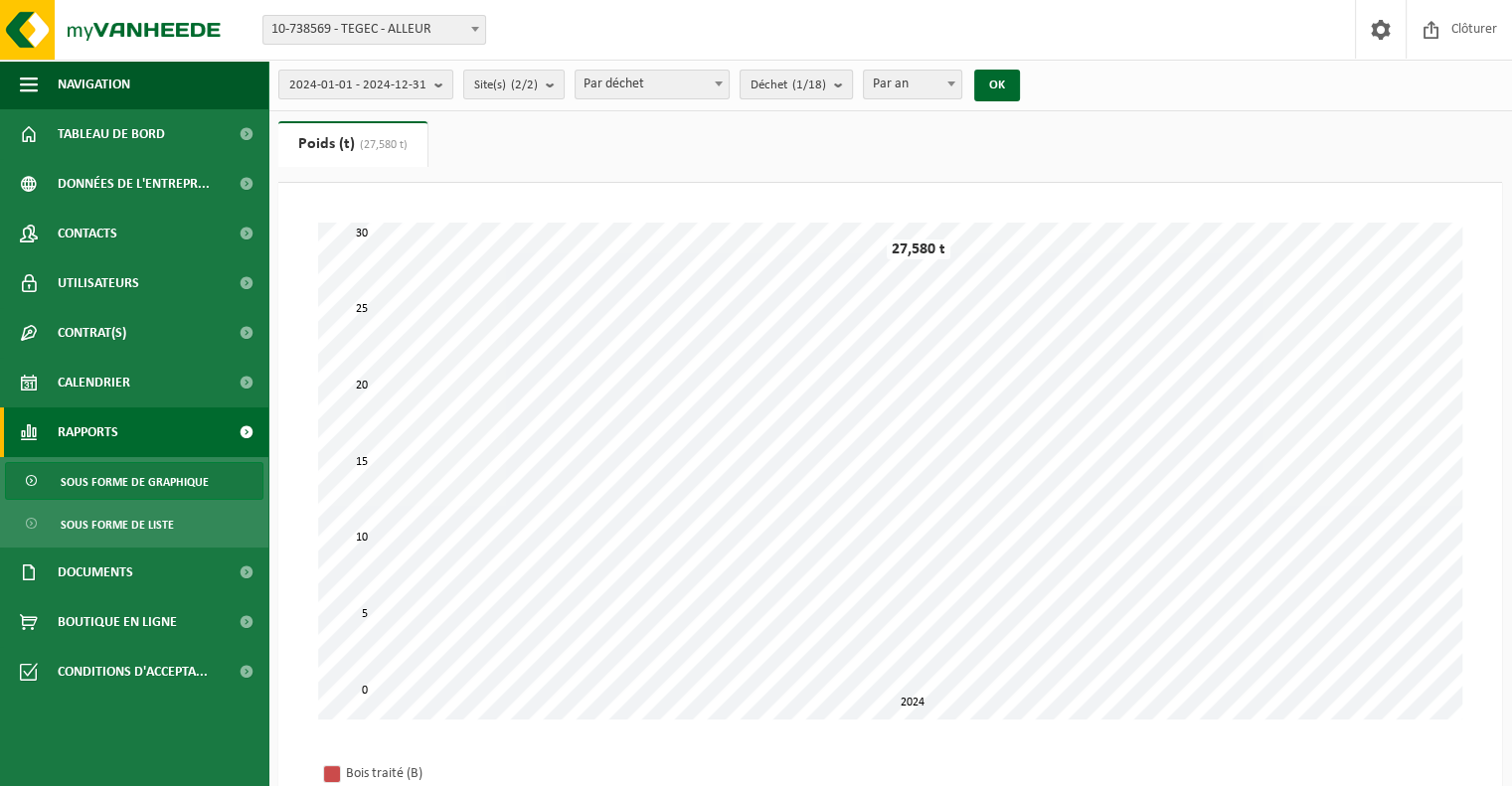 click on "Déchet (1/18)" at bounding box center (796, 84) 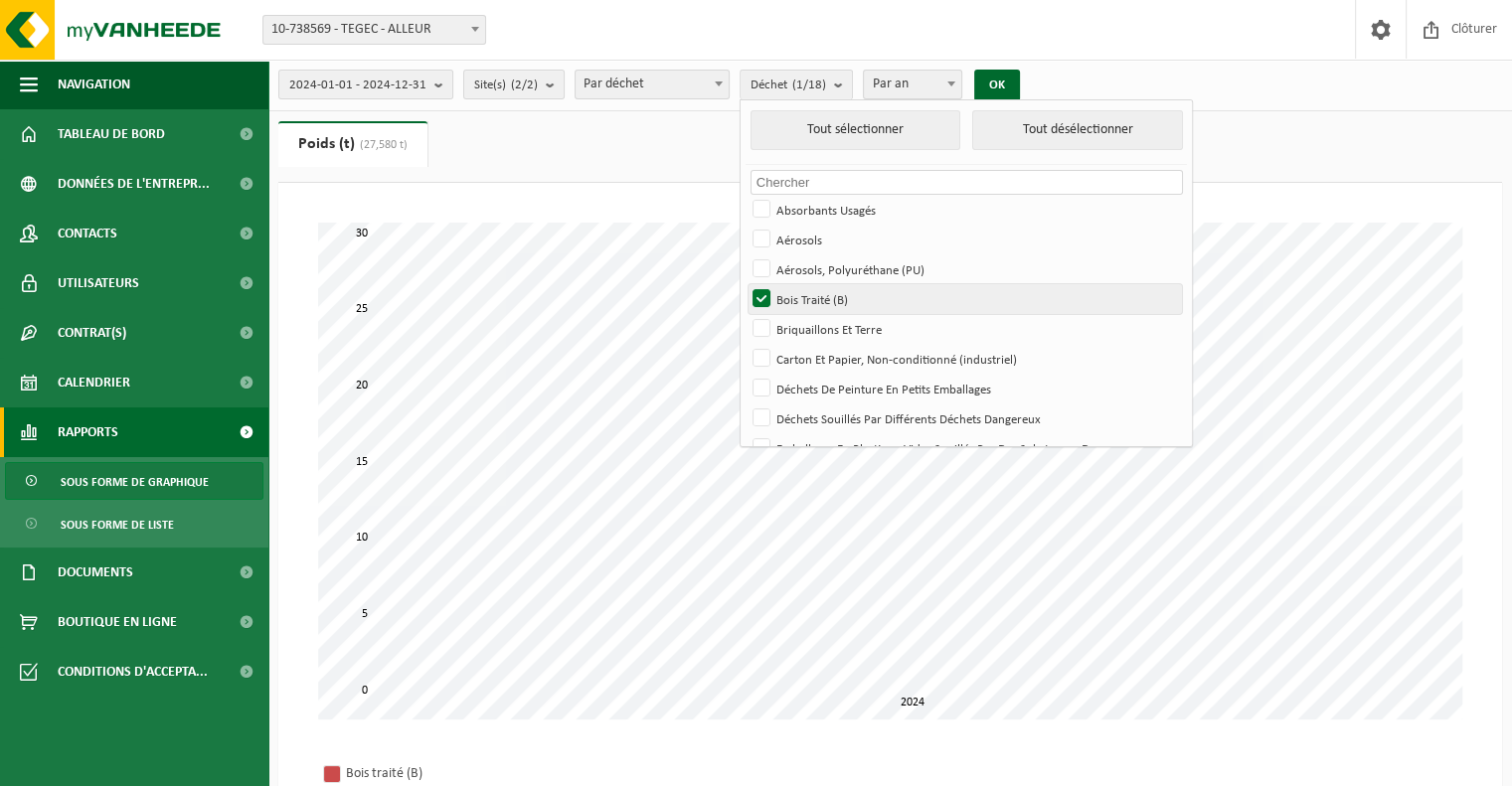 click on "Bois Traité (B)" at bounding box center [964, 299] 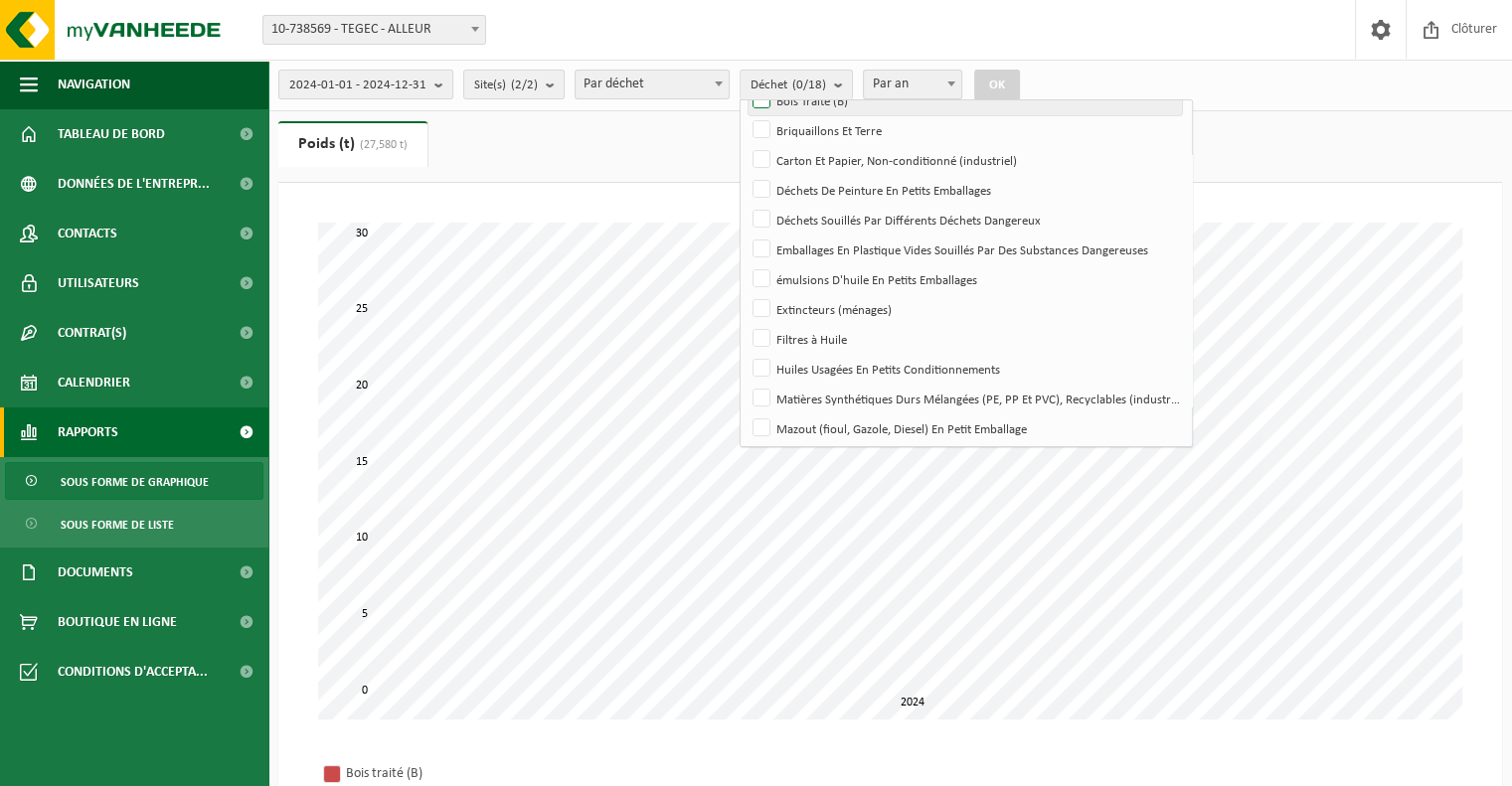 scroll, scrollTop: 293, scrollLeft: 0, axis: vertical 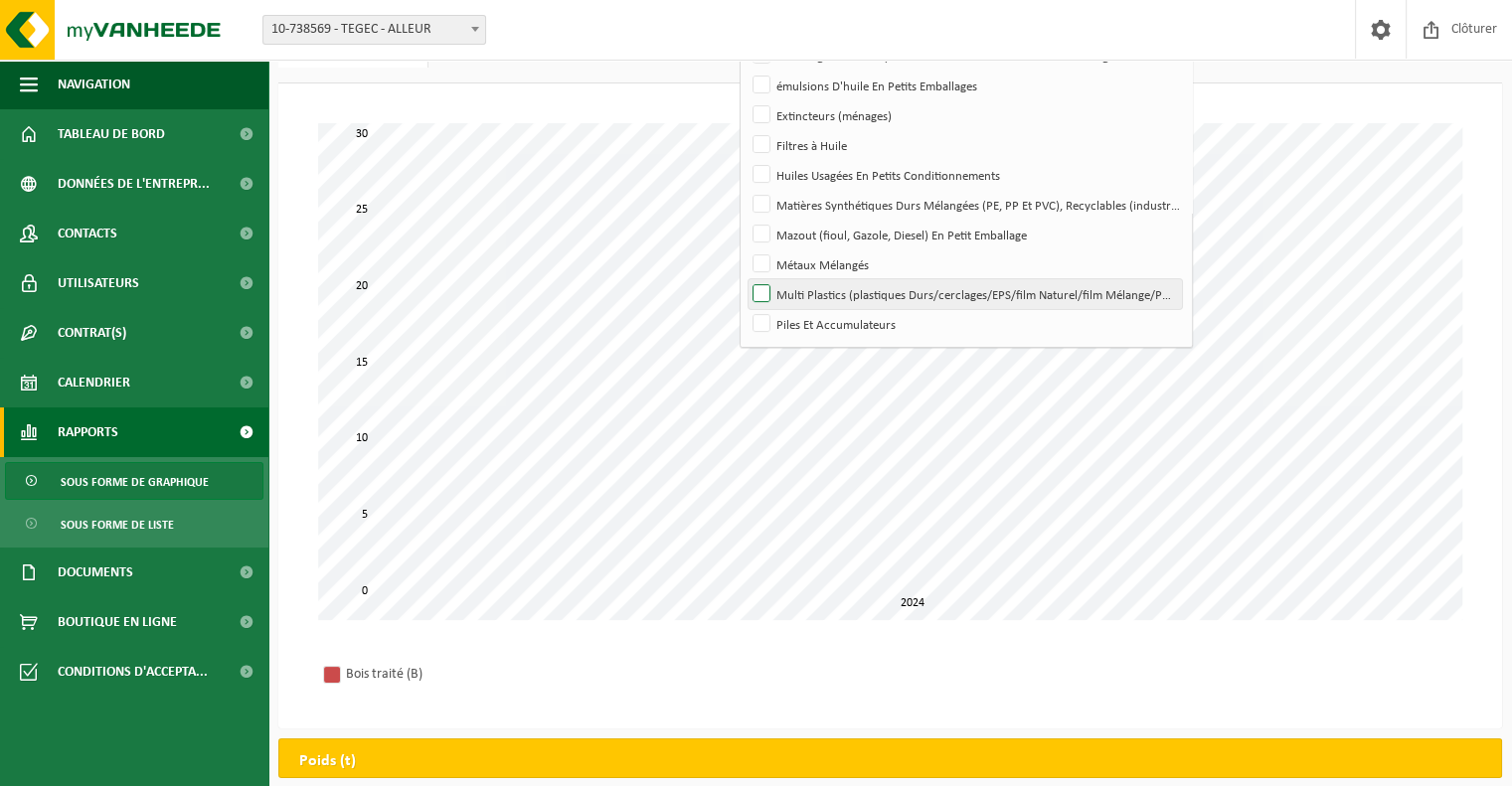 click on "Multi Plastics (plastiques Durs/cerclages/EPS/film Naturel/film Mélange/PMC)" at bounding box center (964, 294) 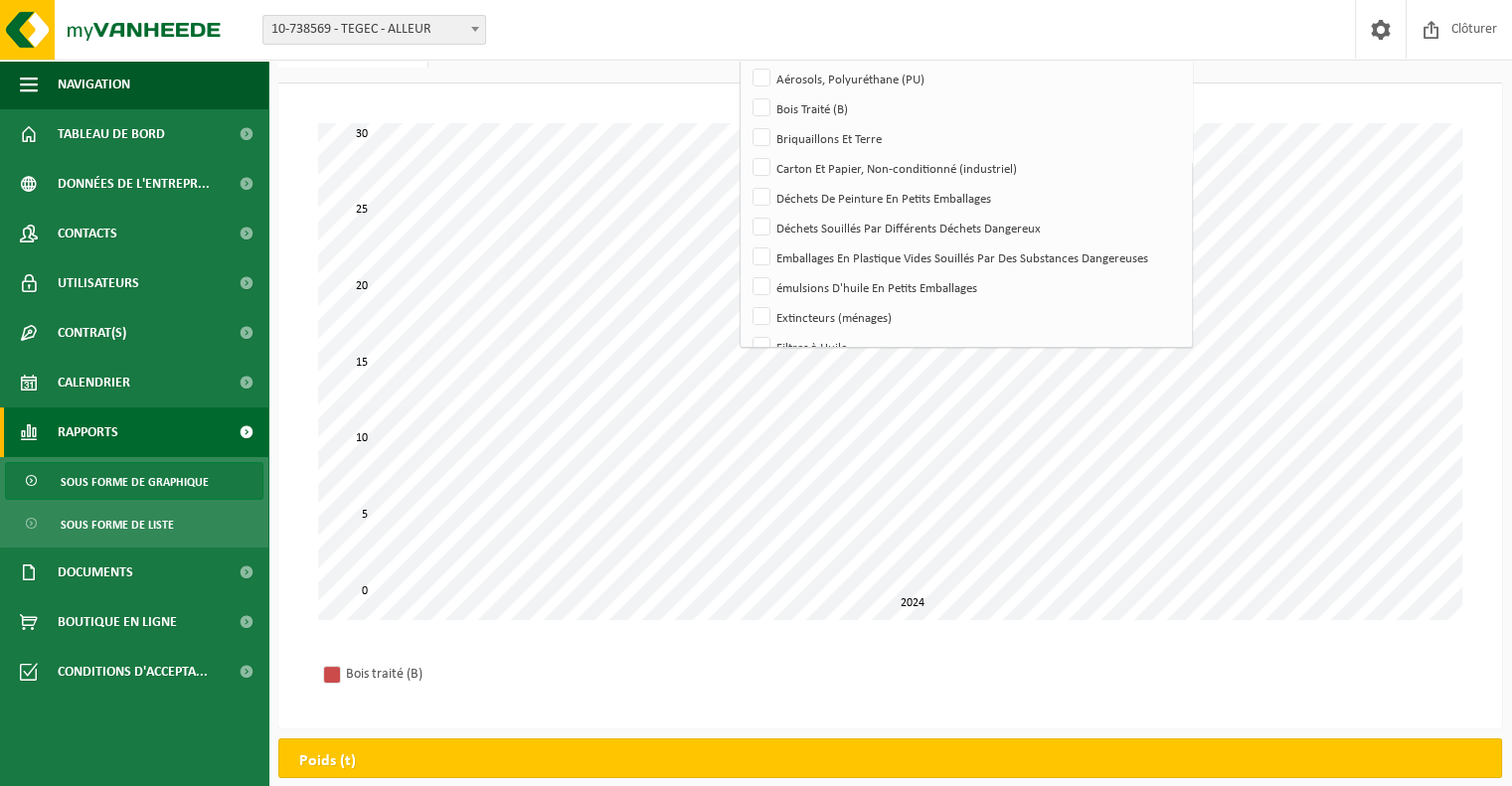 scroll, scrollTop: 0, scrollLeft: 0, axis: both 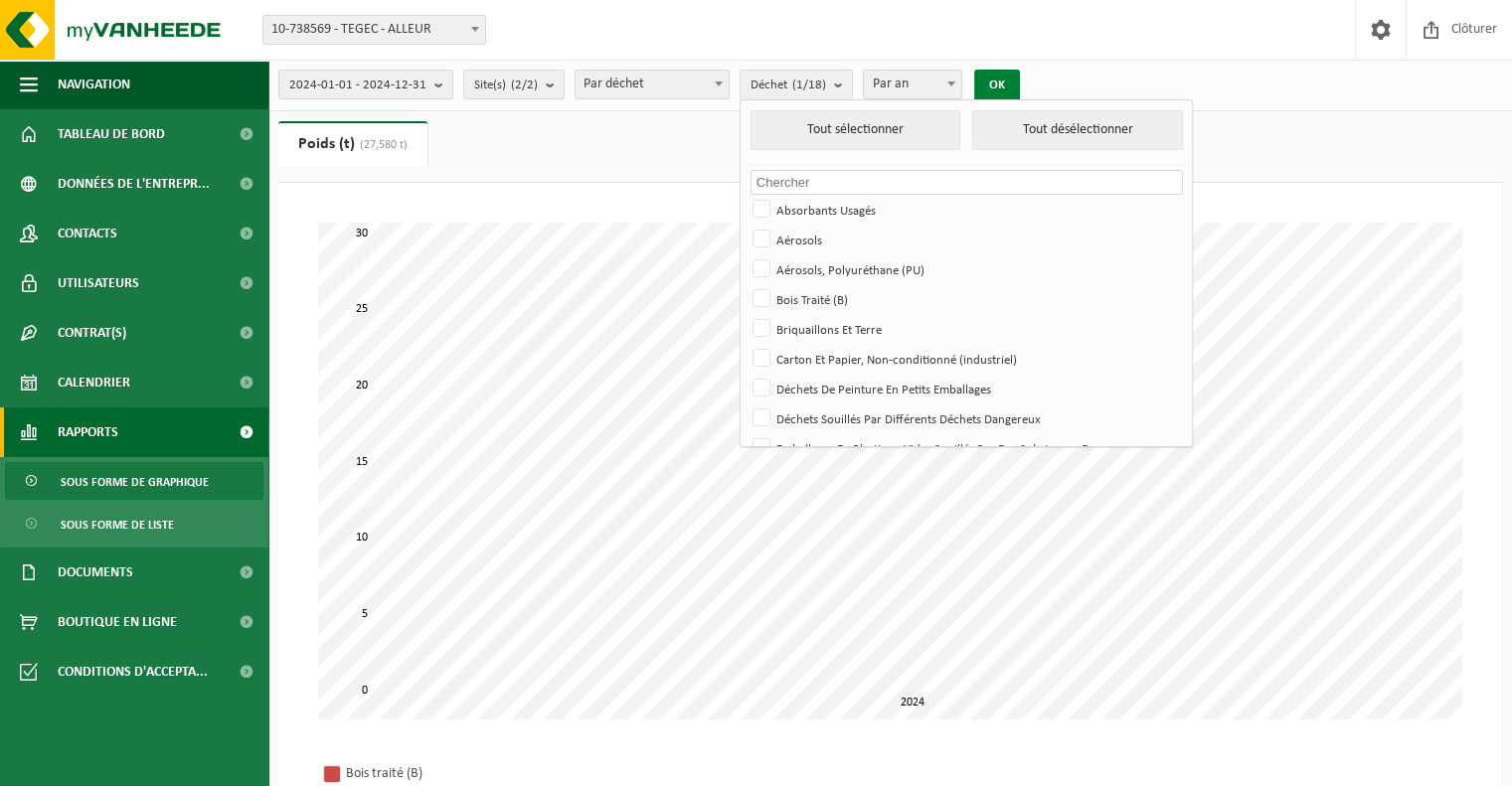 click on "OK" at bounding box center [997, 85] 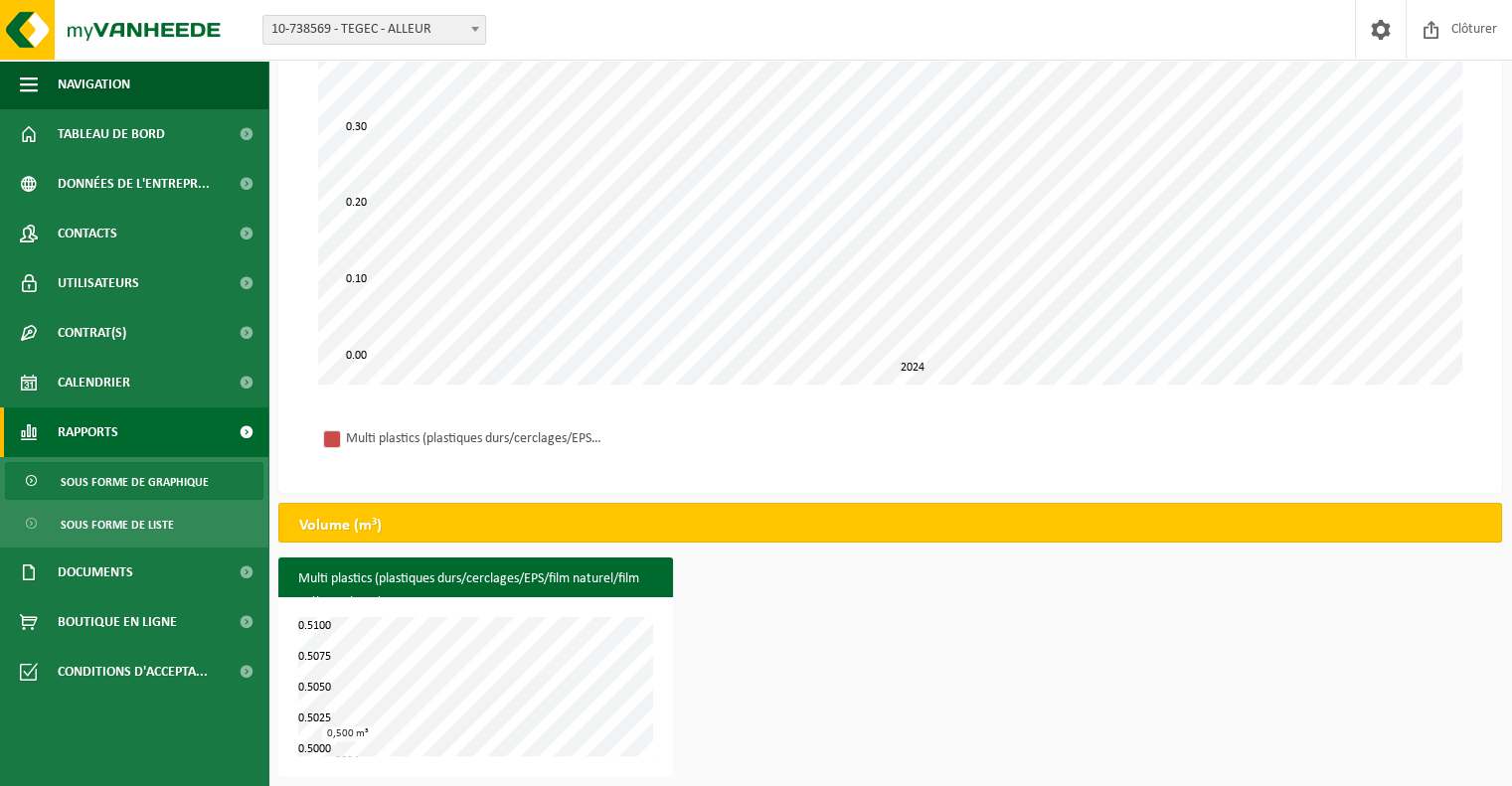 scroll, scrollTop: 343, scrollLeft: 0, axis: vertical 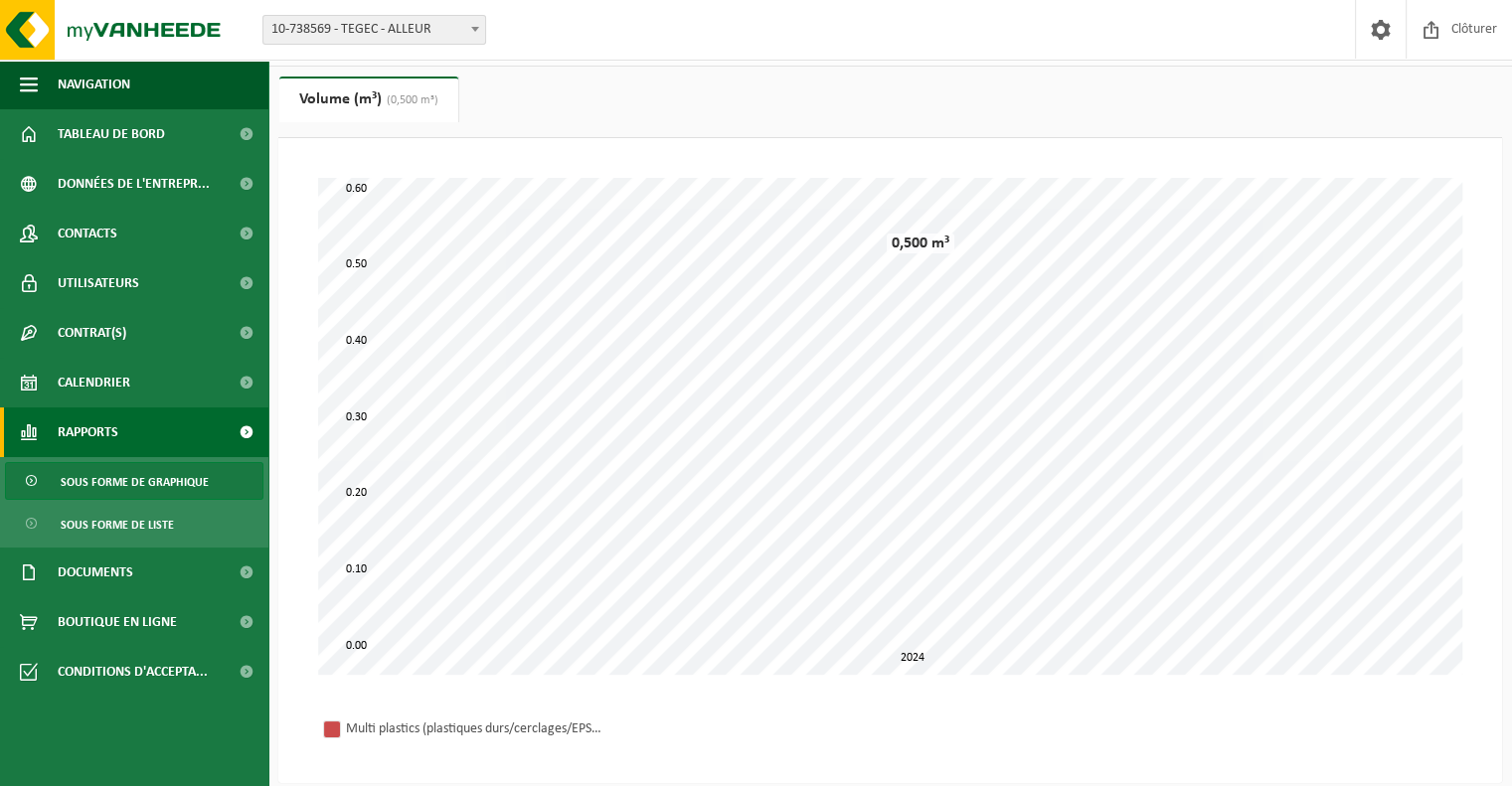 click on "Sous forme de graphique" at bounding box center (134, 482) 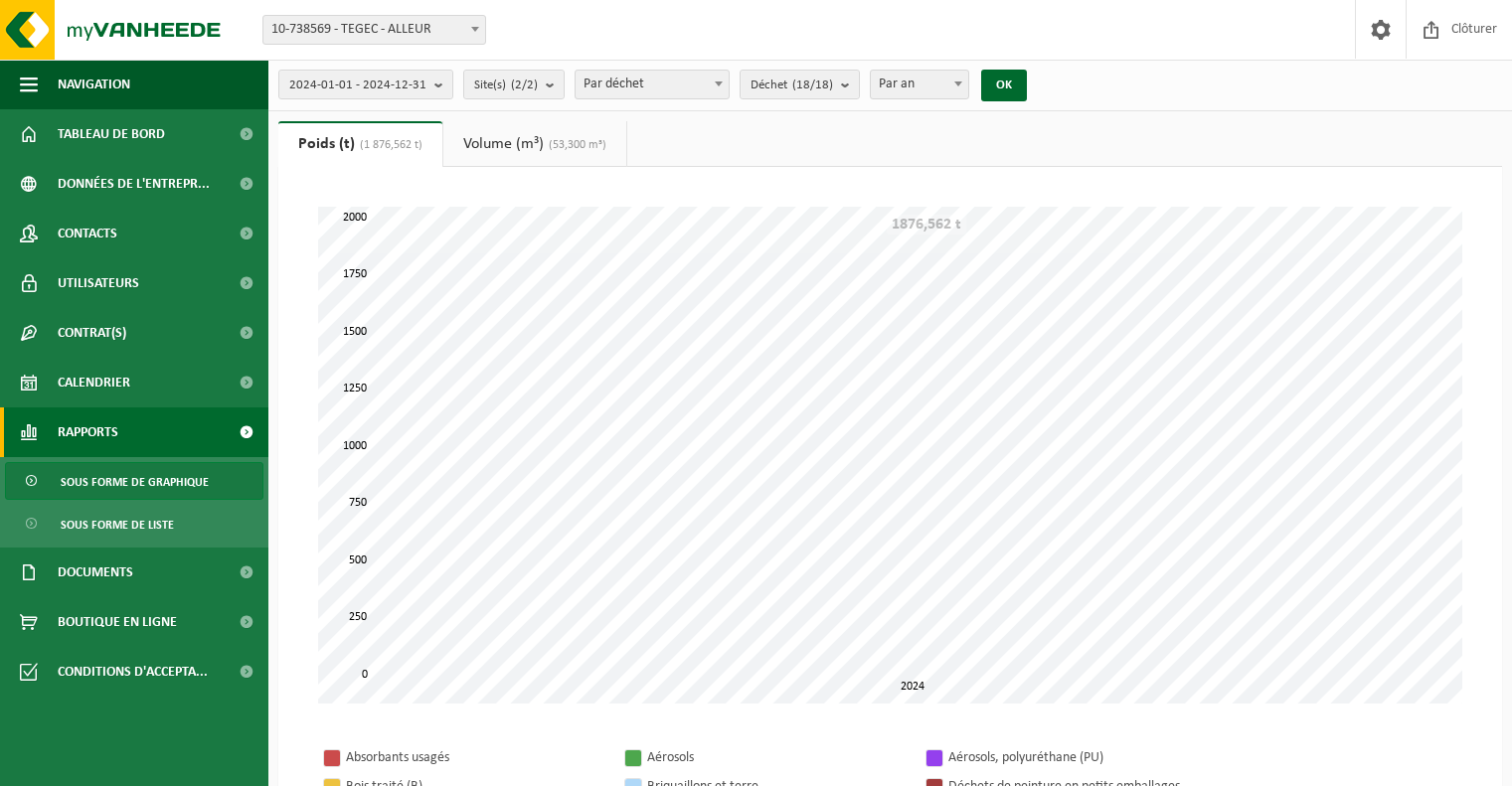 scroll, scrollTop: 0, scrollLeft: 0, axis: both 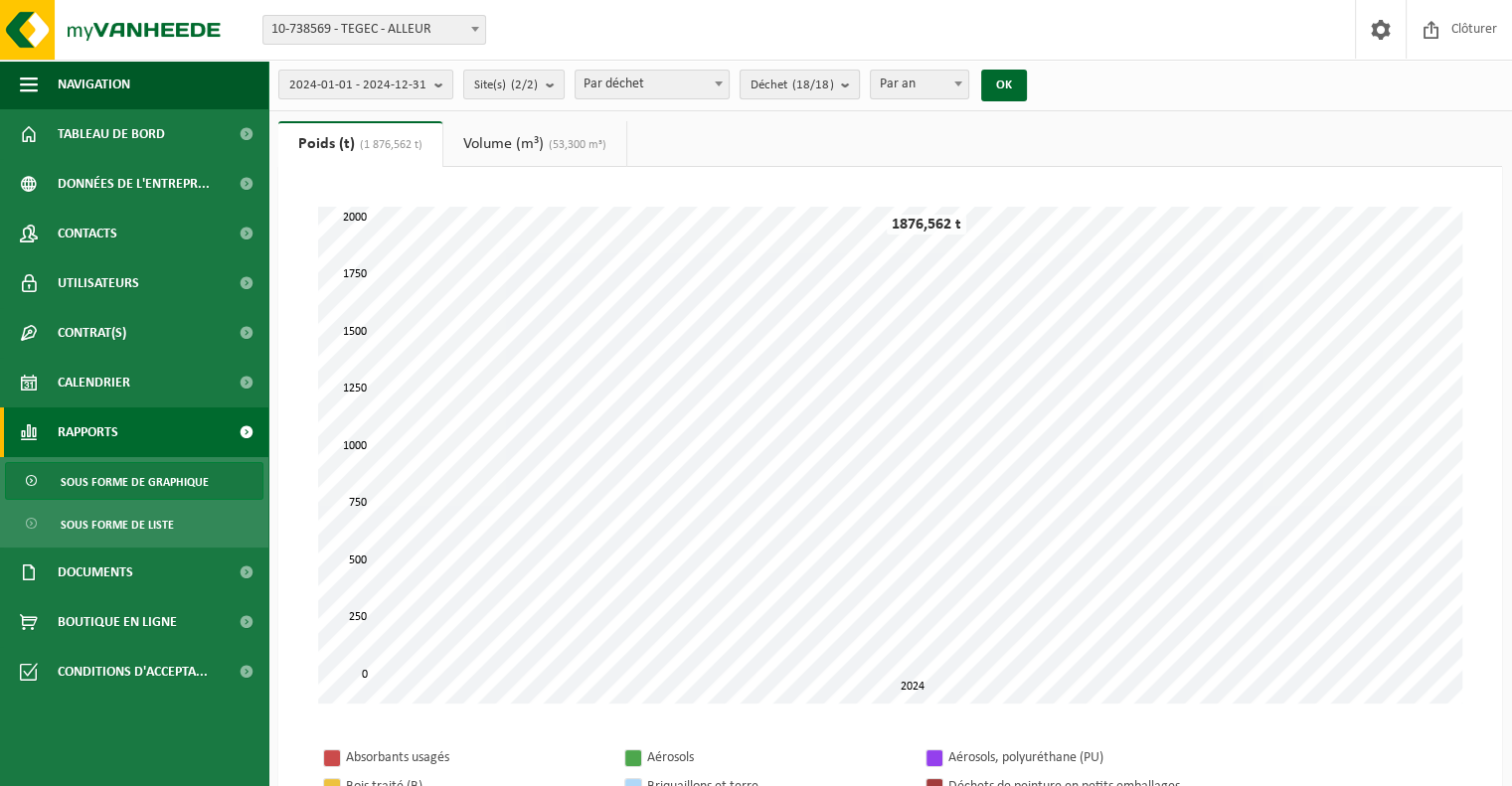 click on "(18/18)" at bounding box center (812, 84) 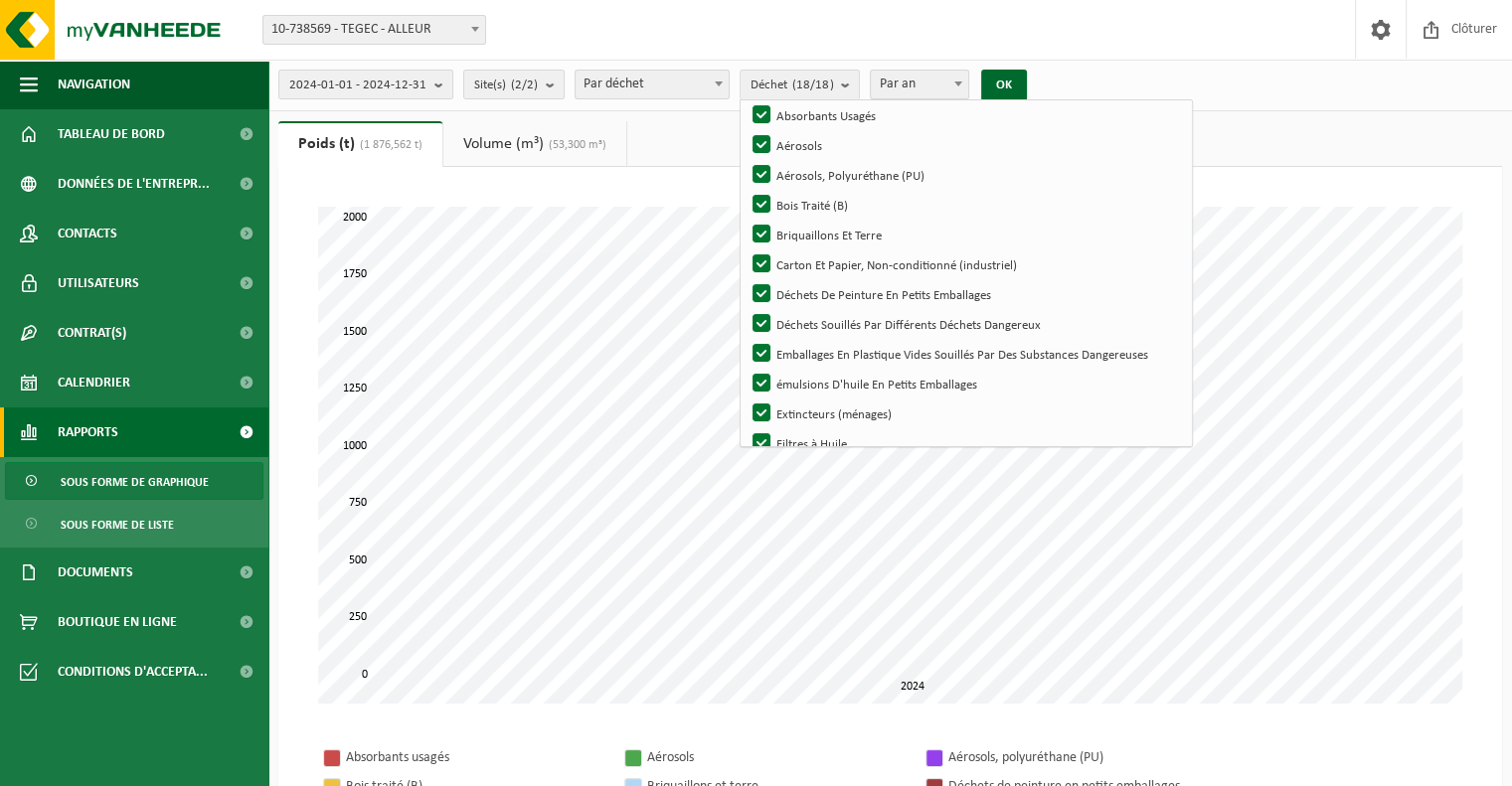 scroll, scrollTop: 0, scrollLeft: 0, axis: both 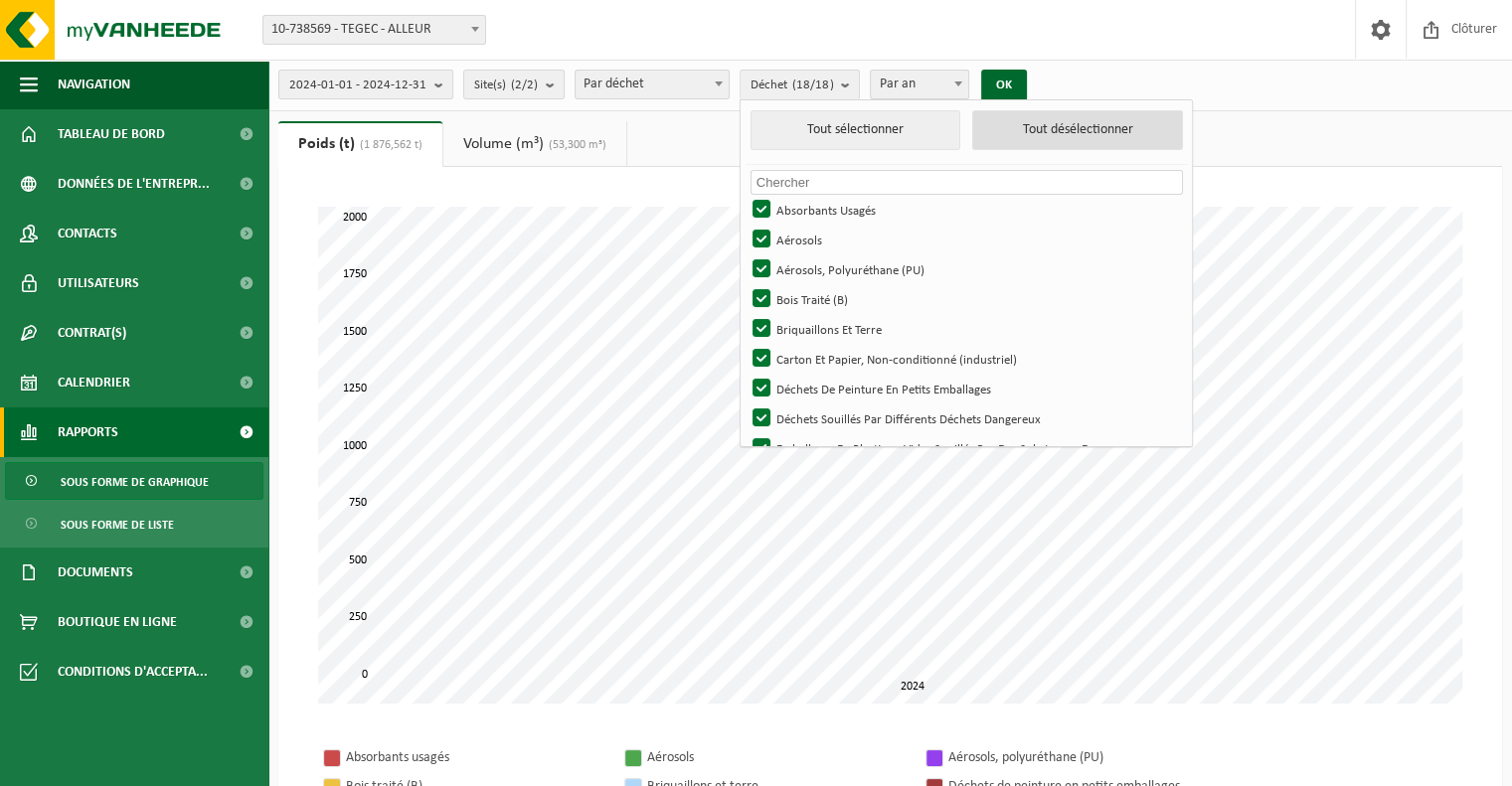 click on "Tout désélectionner" at bounding box center (1078, 130) 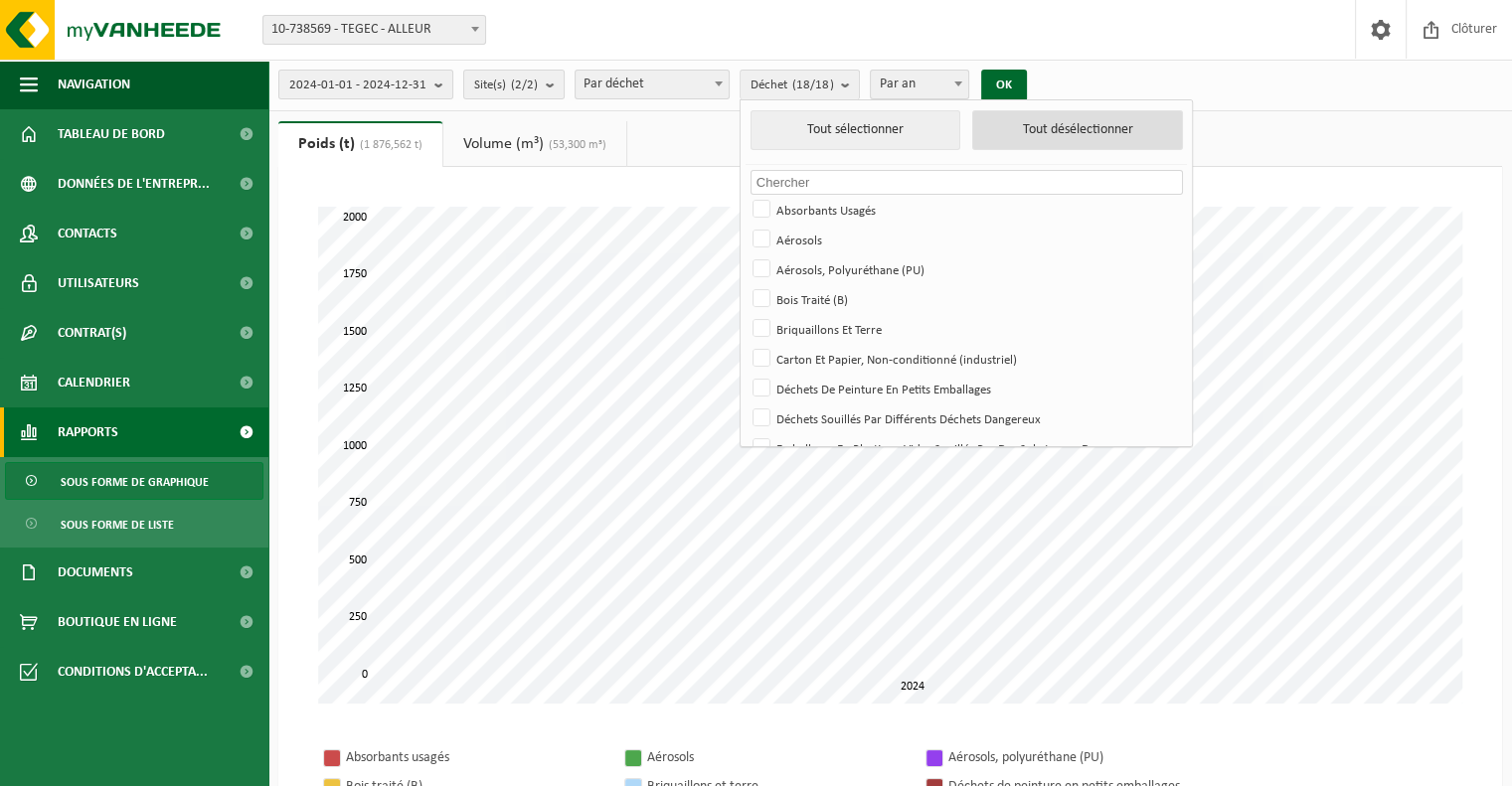 checkbox on "false" 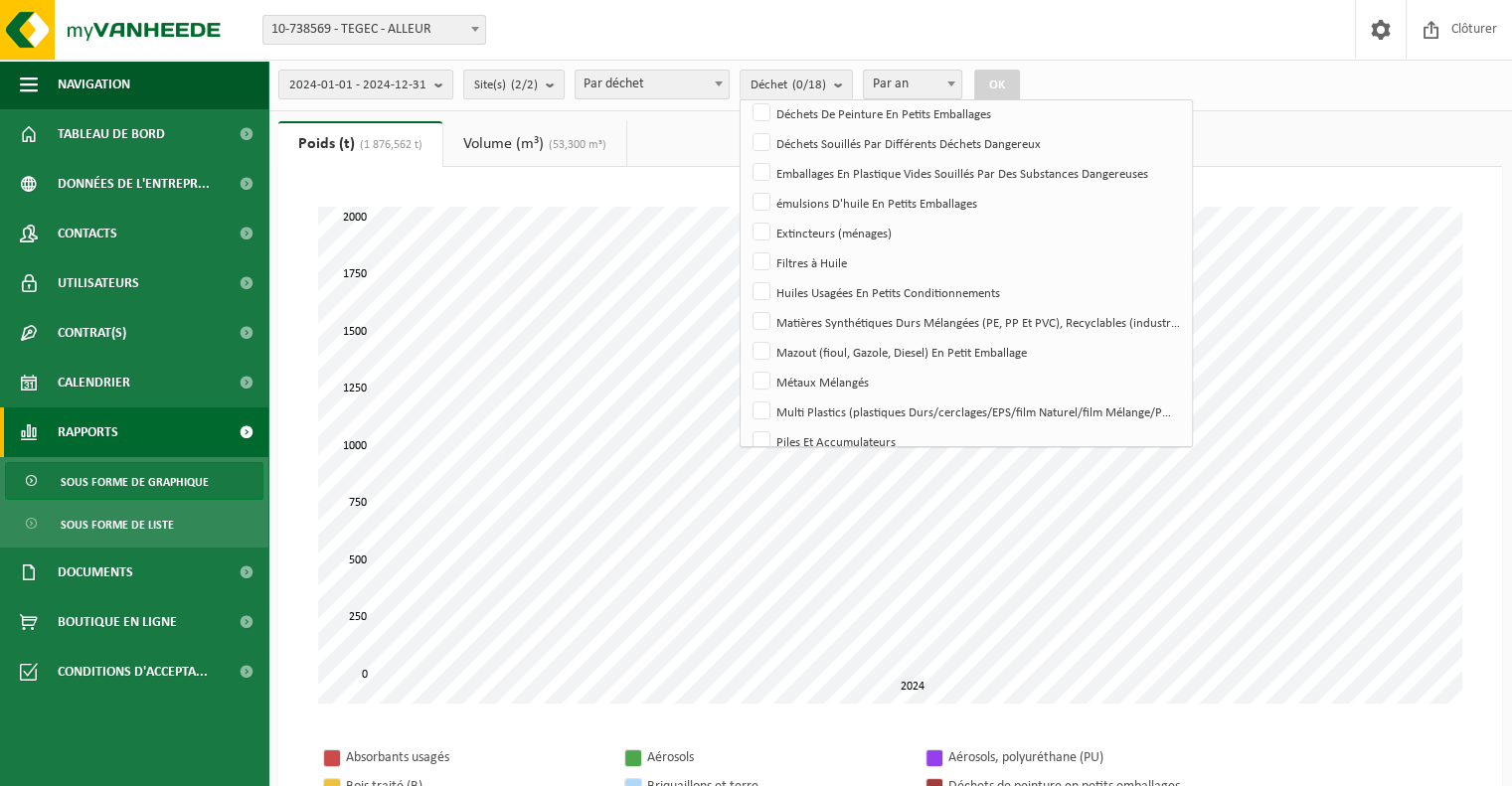 scroll, scrollTop: 293, scrollLeft: 0, axis: vertical 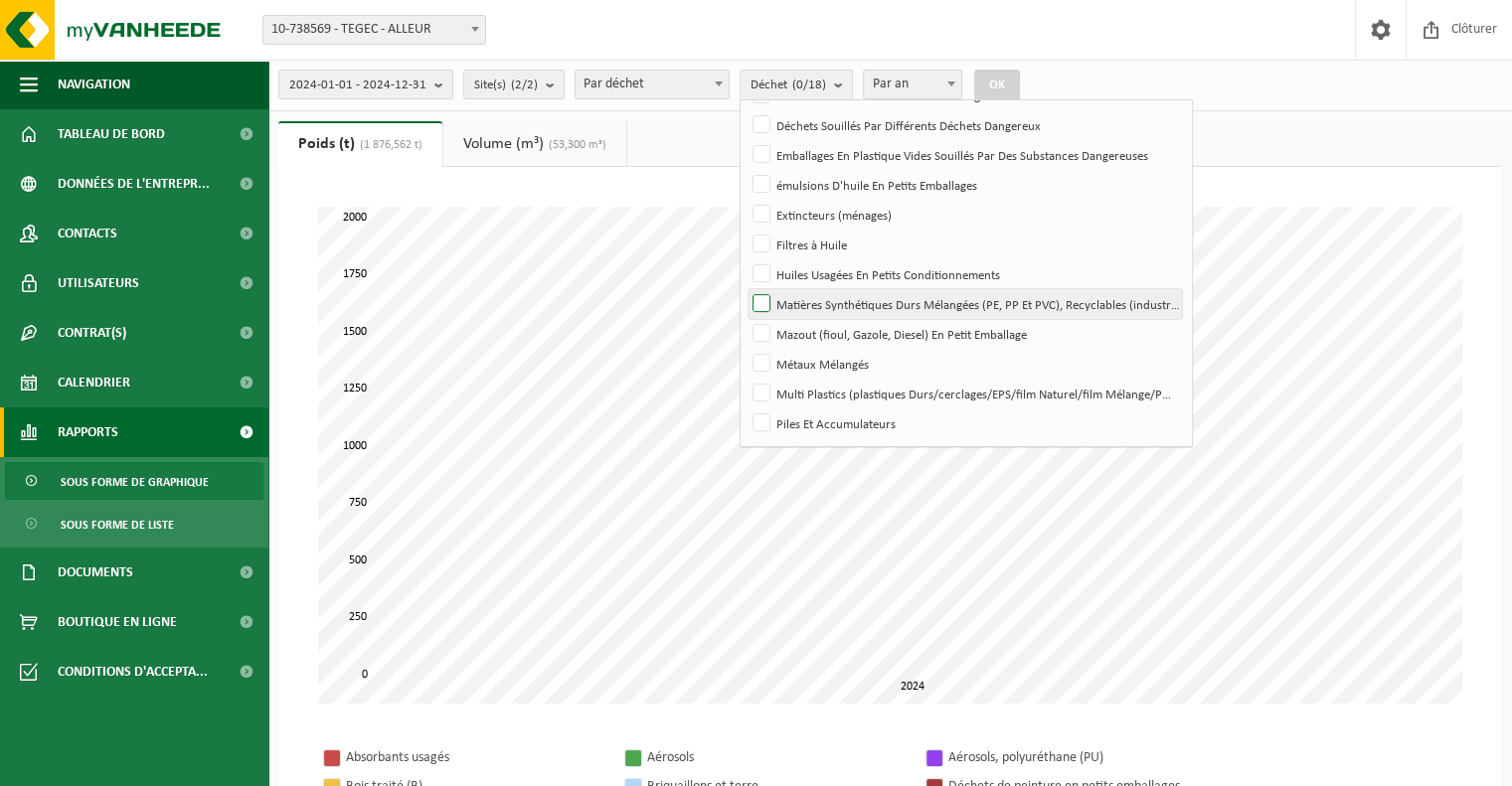 click on "Matières Synthétiques Durs Mélangées (PE, PP Et PVC), Recyclables (industriel)" at bounding box center [964, 304] 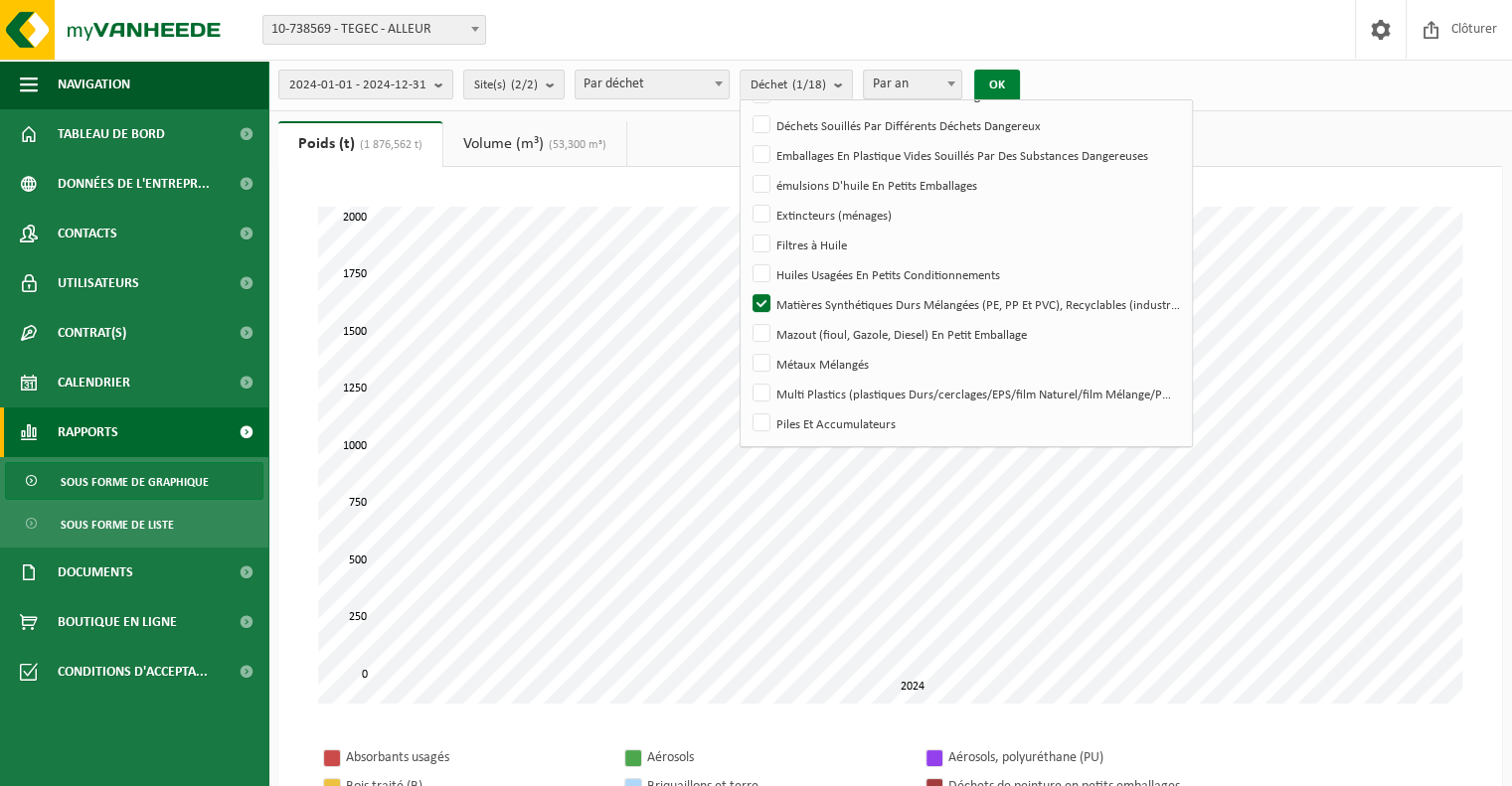 click on "OK" at bounding box center (997, 85) 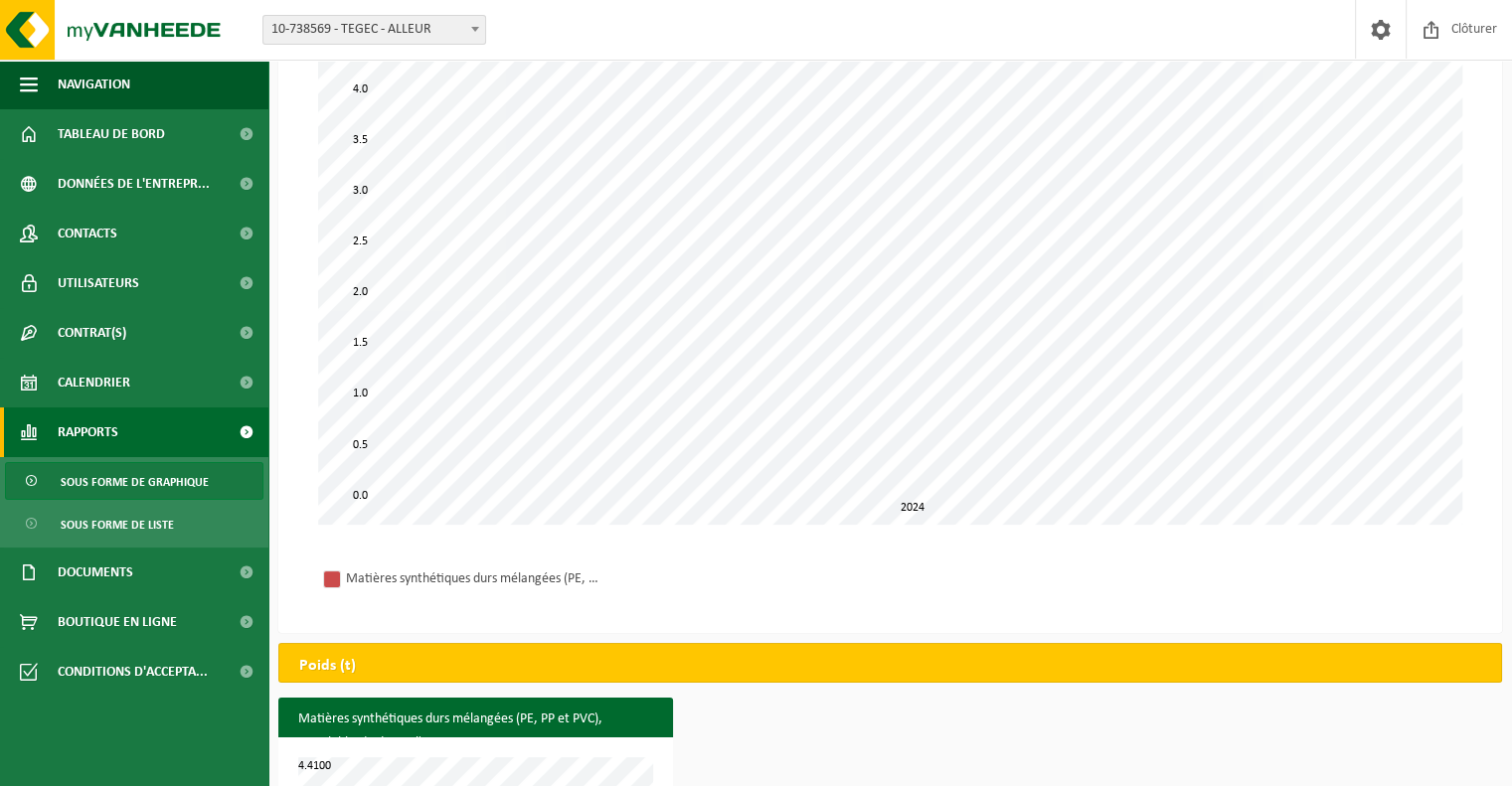 scroll, scrollTop: 0, scrollLeft: 0, axis: both 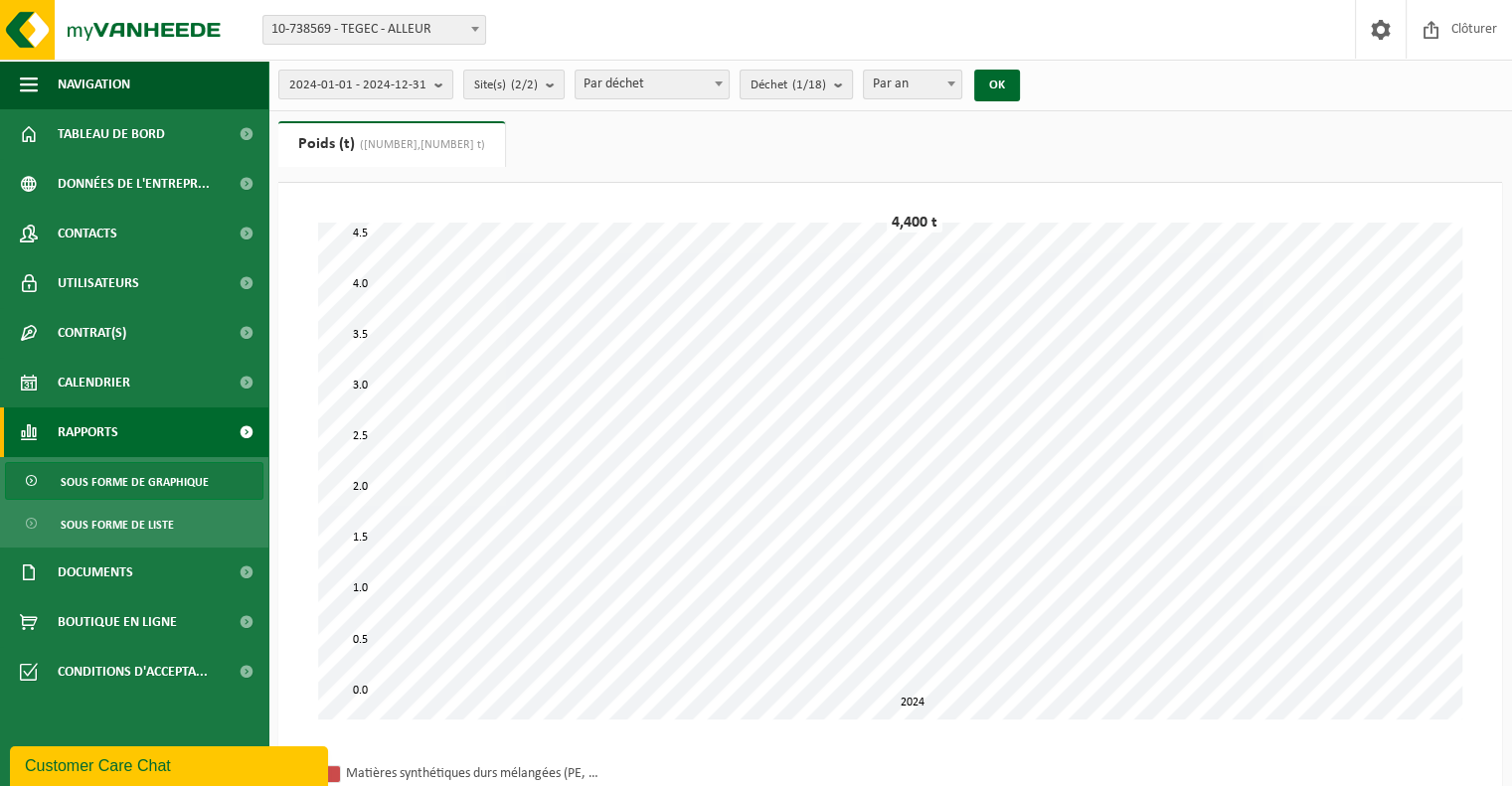 click at bounding box center (843, 84) 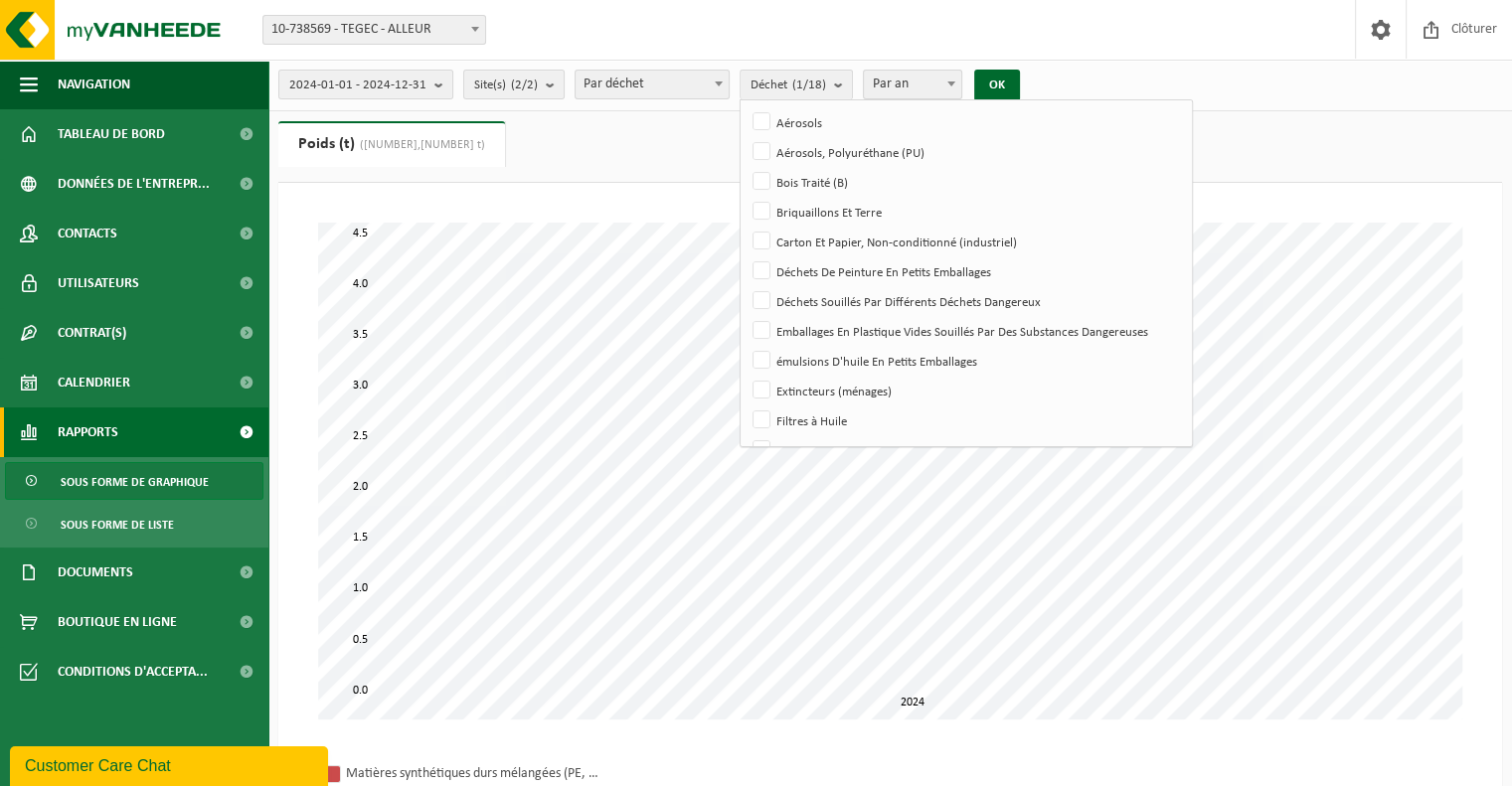 scroll, scrollTop: 0, scrollLeft: 0, axis: both 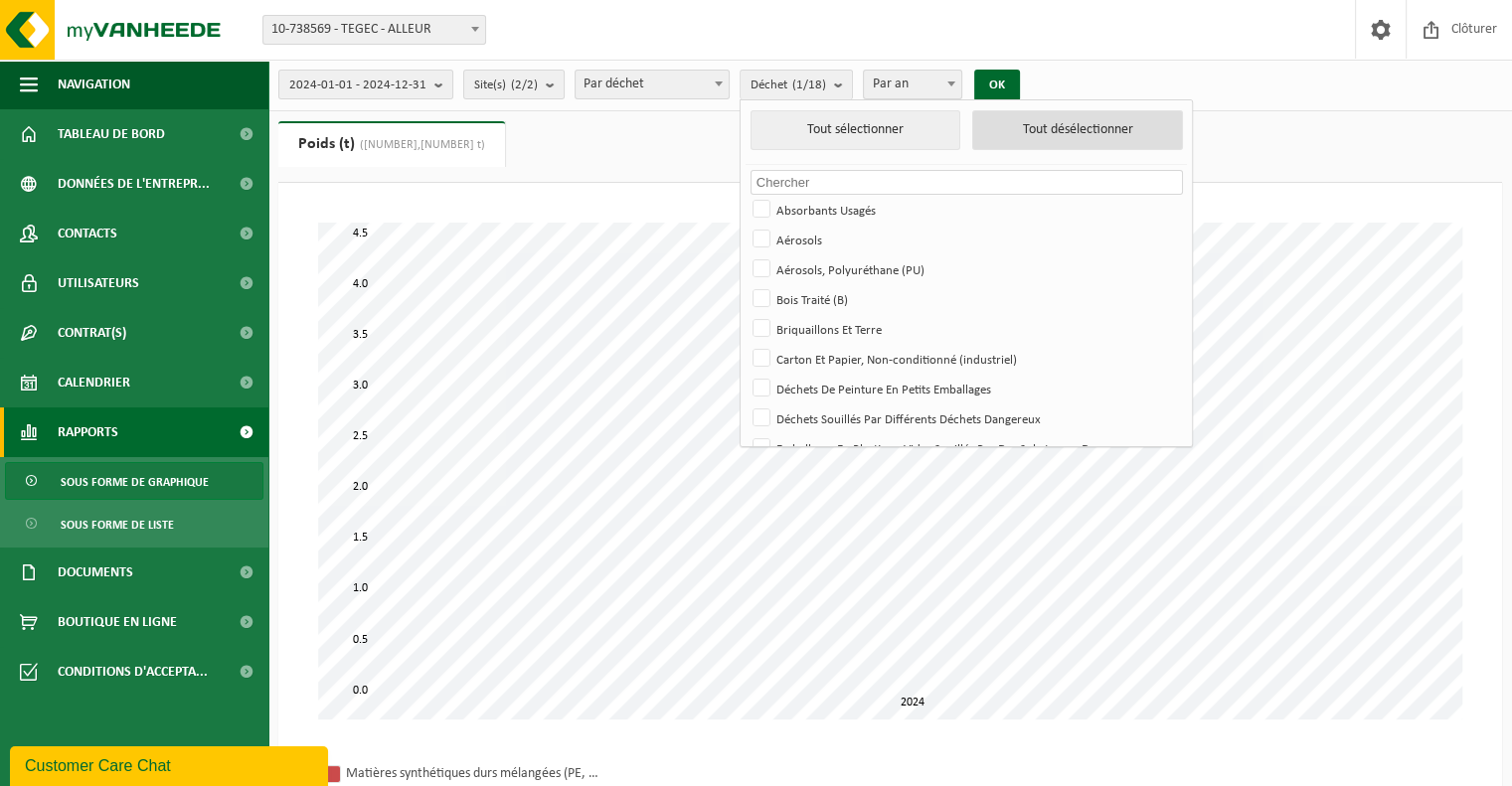 click on "Tout désélectionner" at bounding box center [1078, 130] 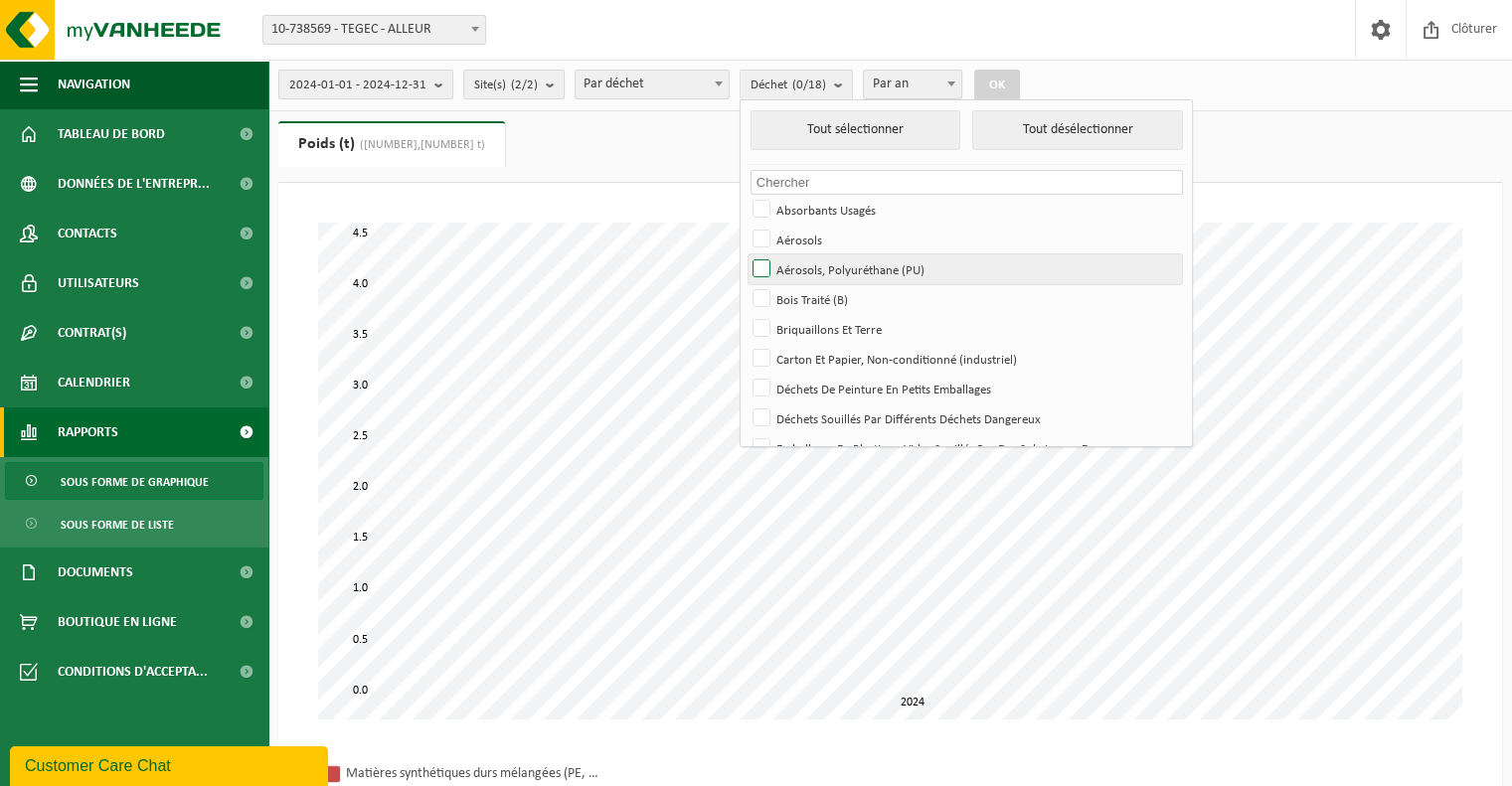 click on "Aérosols, Polyuréthane (PU)" at bounding box center (964, 269) 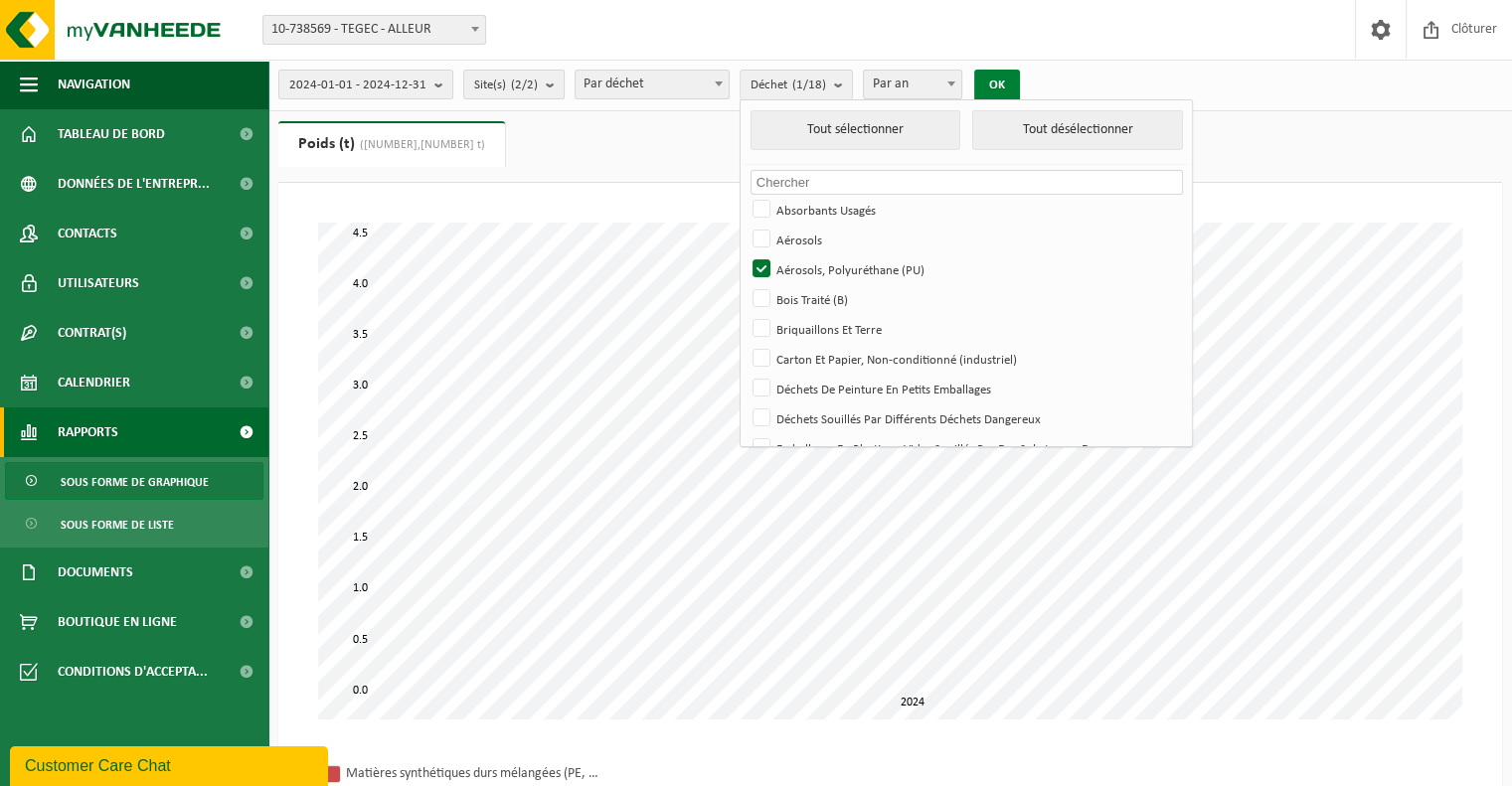 click on "OK" at bounding box center [997, 85] 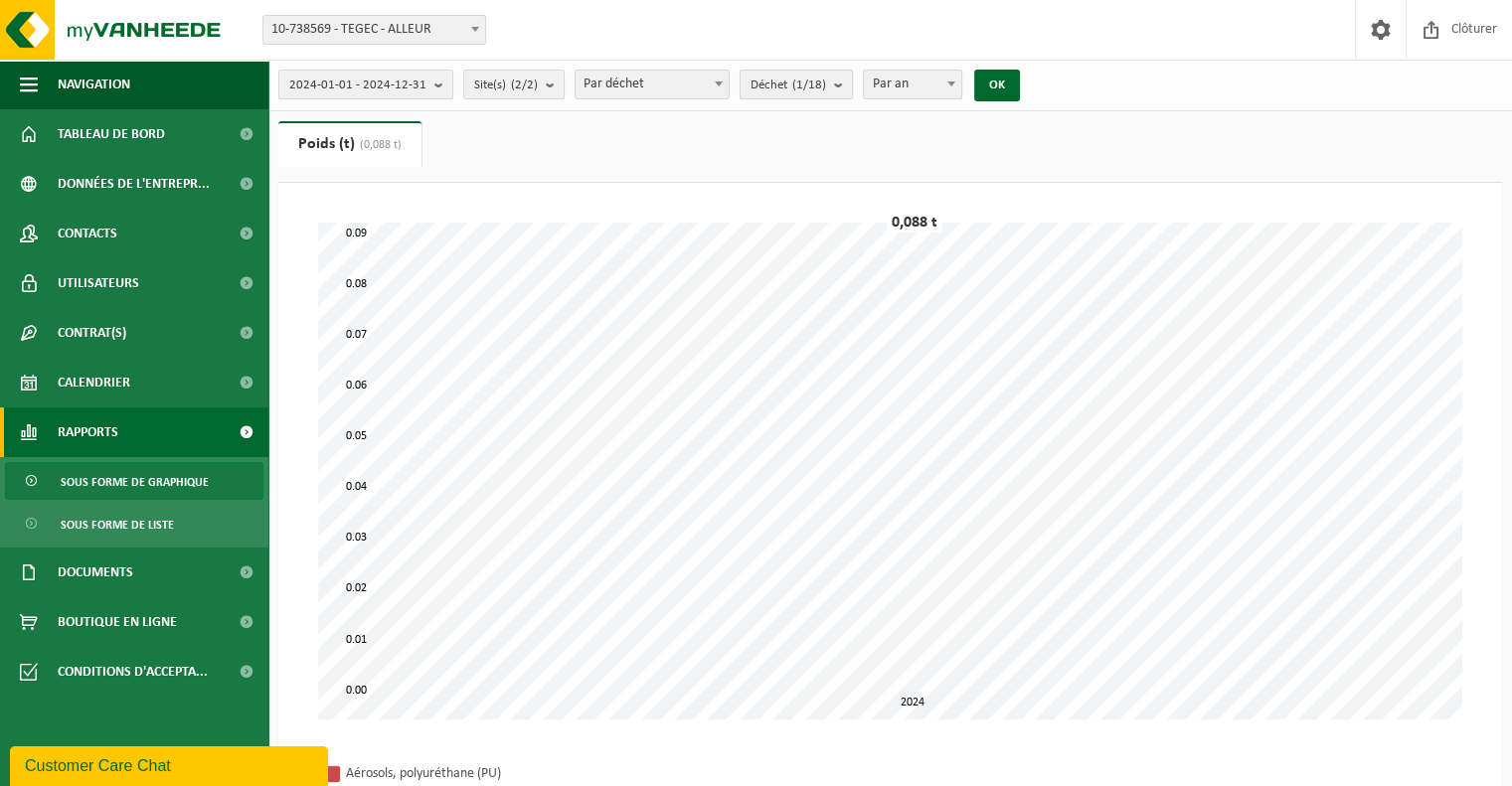 click at bounding box center [843, 84] 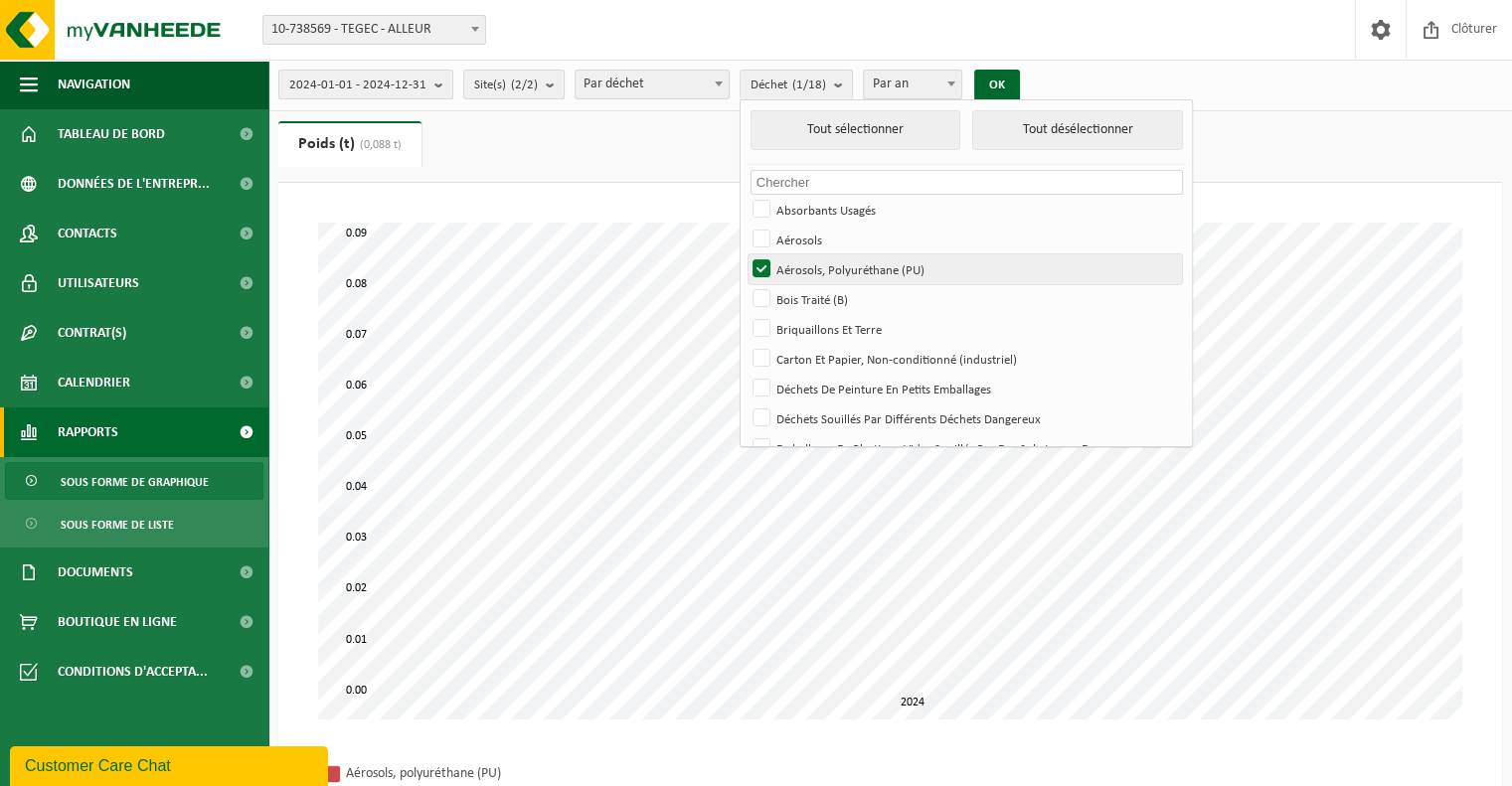 click on "Aérosols, Polyuréthane (PU)" at bounding box center [964, 269] 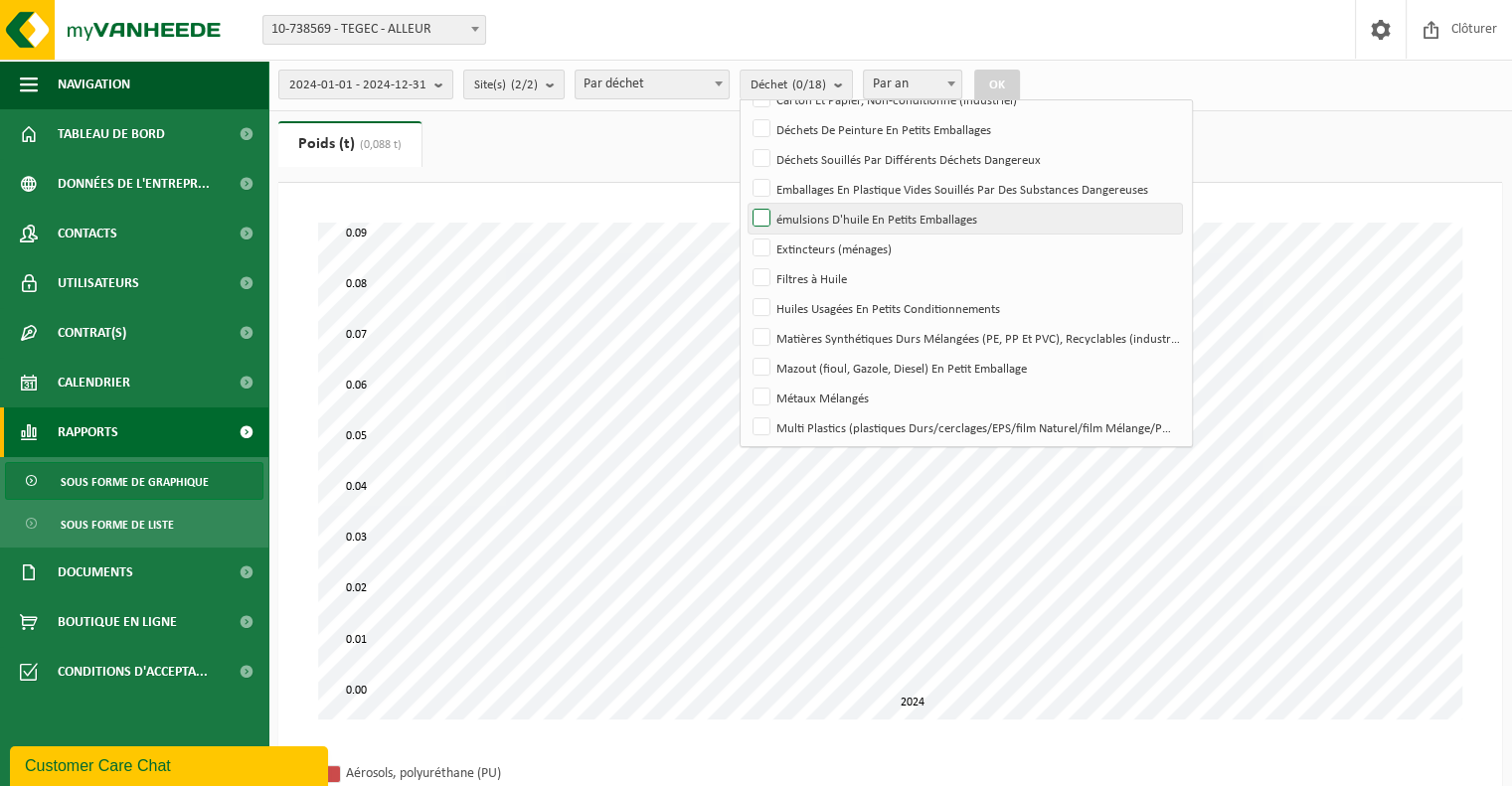 scroll, scrollTop: 293, scrollLeft: 0, axis: vertical 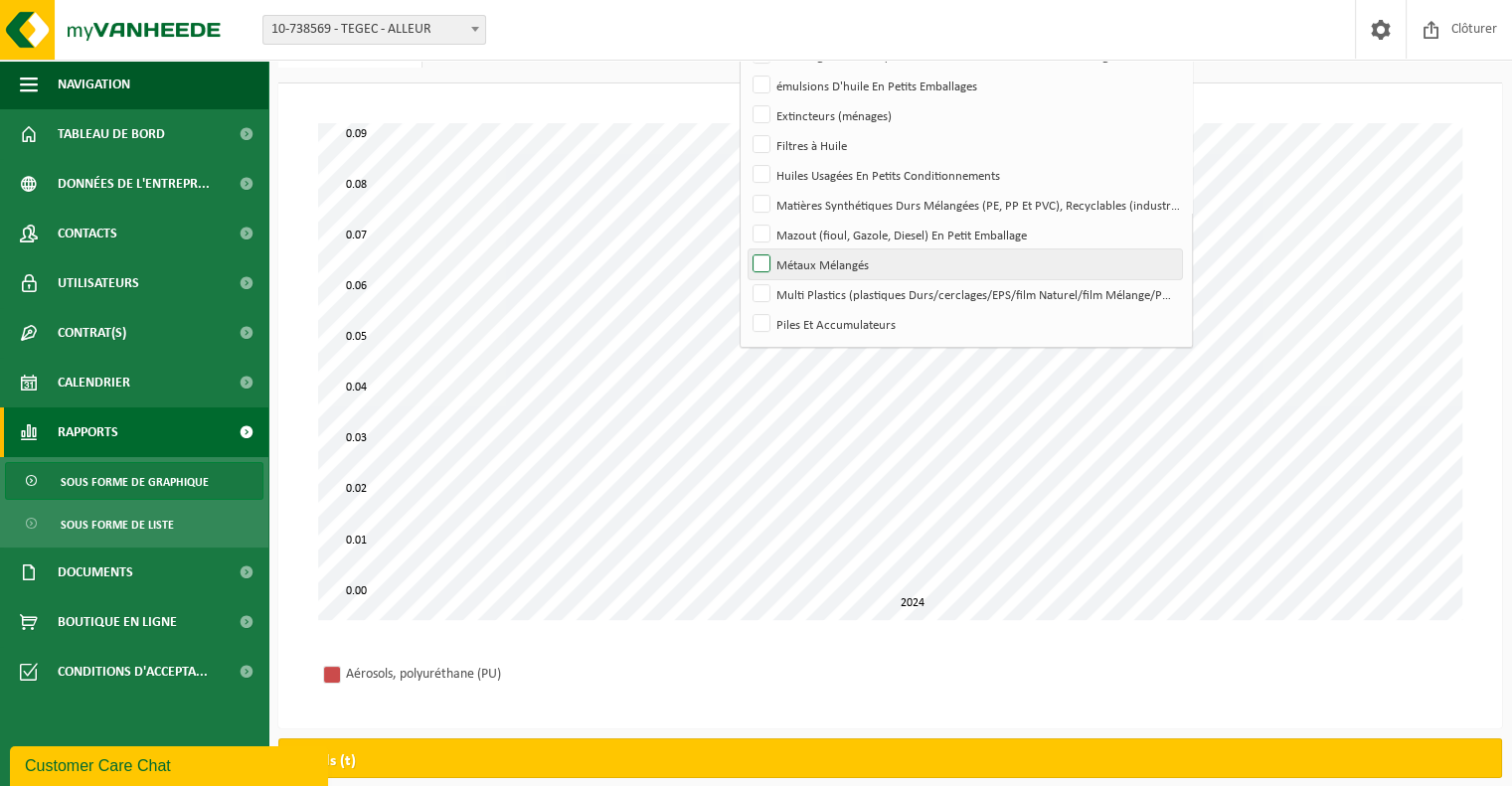 click on "Métaux Mélangés" at bounding box center [964, 264] 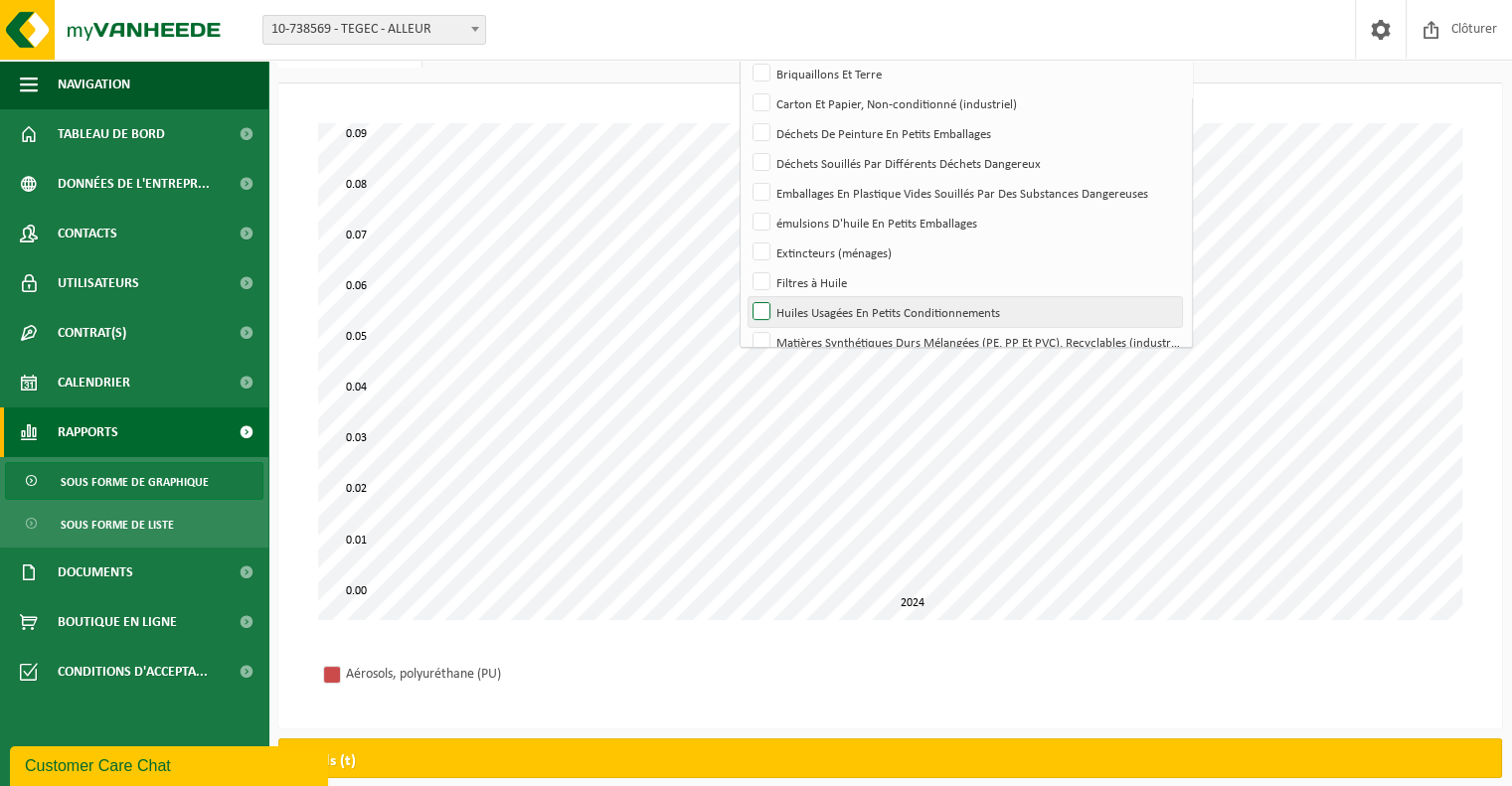 scroll, scrollTop: 0, scrollLeft: 0, axis: both 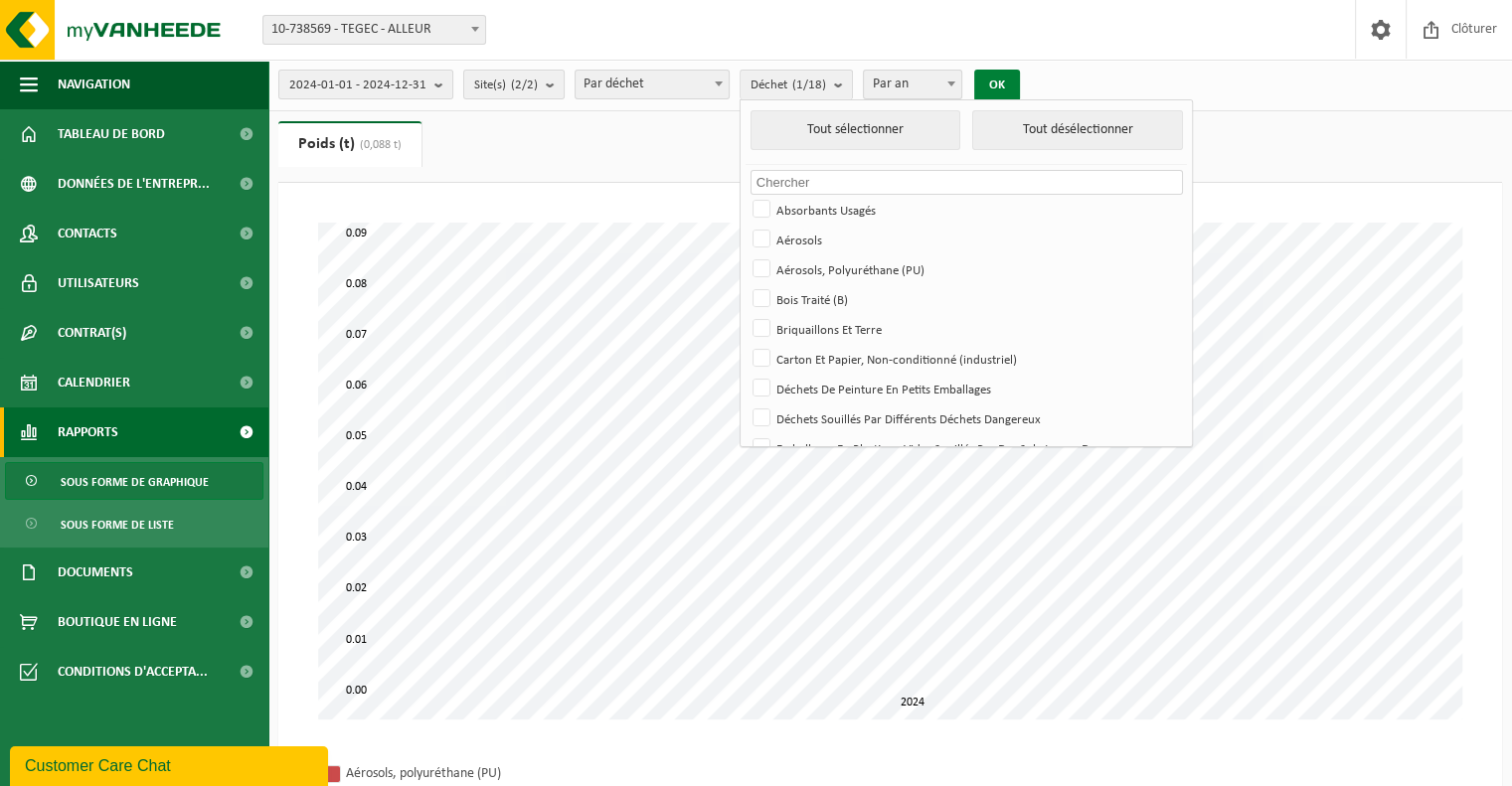 click on "OK" at bounding box center (997, 85) 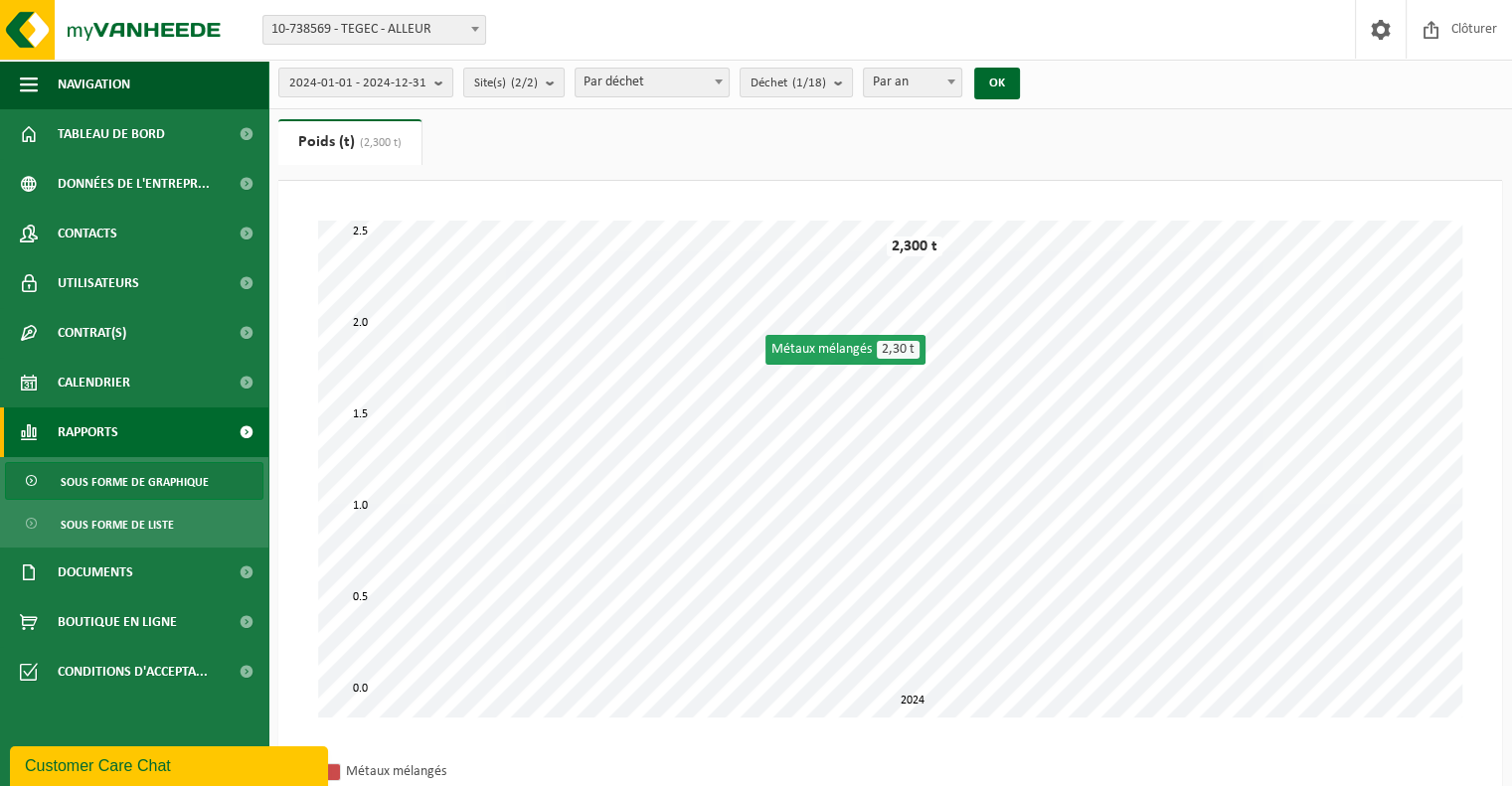scroll, scrollTop: 0, scrollLeft: 0, axis: both 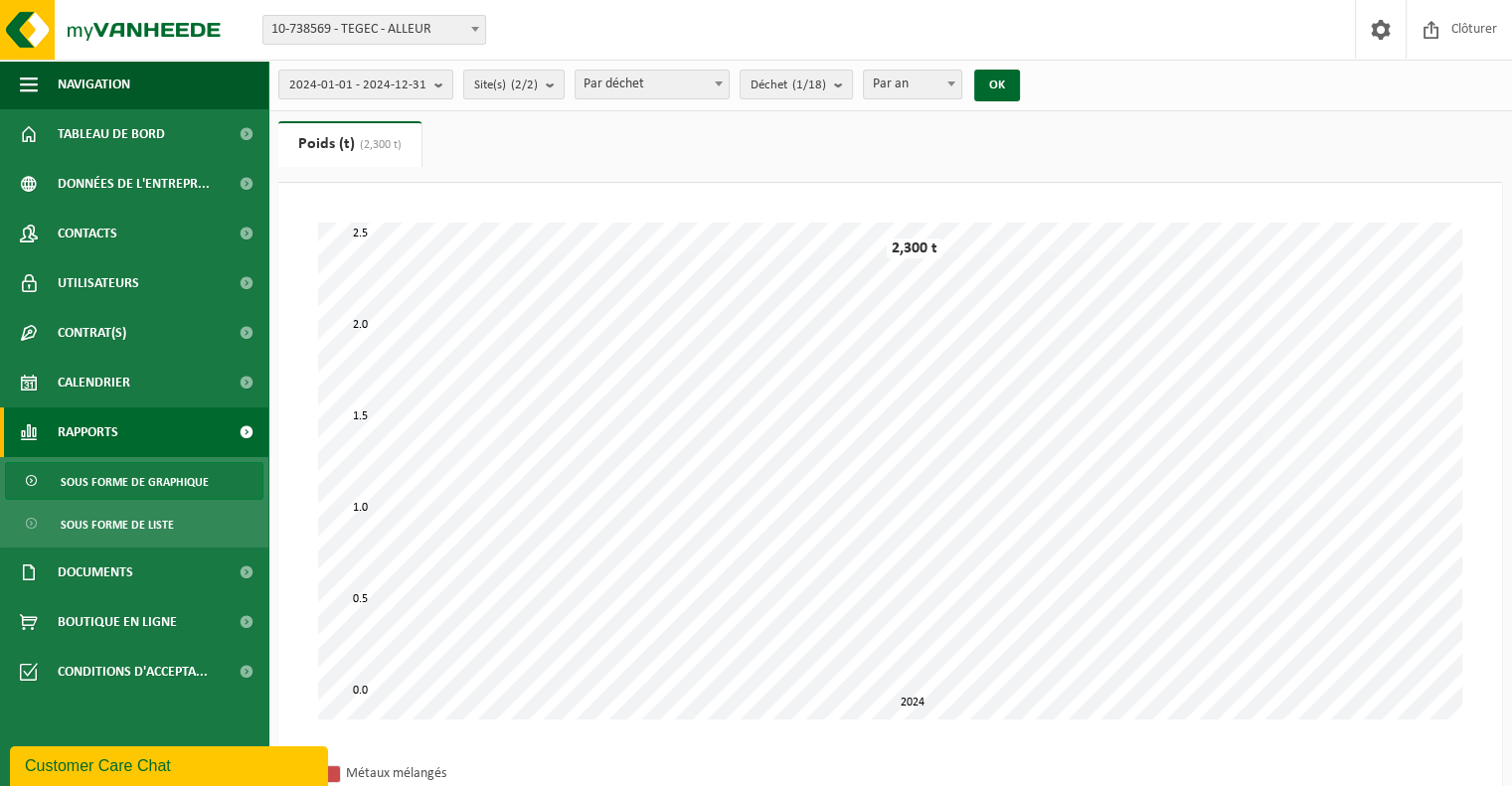 click on "2024-01-01 - 2024-12-31               Mois actuel       Mois précédent       Les 6 derniers mois       Année actuelle       L'année passée       Adapté       de   2024-01-01       jusqu'à   2024-12-31                           Site(s)  (2/2)               Tout sélectionner   Tout désélectionner   Sélectionner les actifs         TEGEC - ALLEUR       TEGEC/N° 4 - ALLEUR                   Par déchet   Par flux de déchet   La nature du traitement   Code EURAL   Code R&D   Par déchet           Déchet (1/18)               Tout sélectionner   Tout désélectionner              Pas de matériel disponible pour le créneau horaire choisi.    Absorbants Usagés Aérosols Aérosols, Polyuréthane (PU) Bois Traité (B) Briquaillons Et Terre Carton Et Papier, Non-conditionné (industriel) Déchets De Peinture En Petits Emballages Déchets Souillés Par Différents Déchets Dangereux Emballages En Plastique Vides Souillés Par Des Substances Dangereuses émulsions D'huile En Petits Emballages" at bounding box center [655, 84] 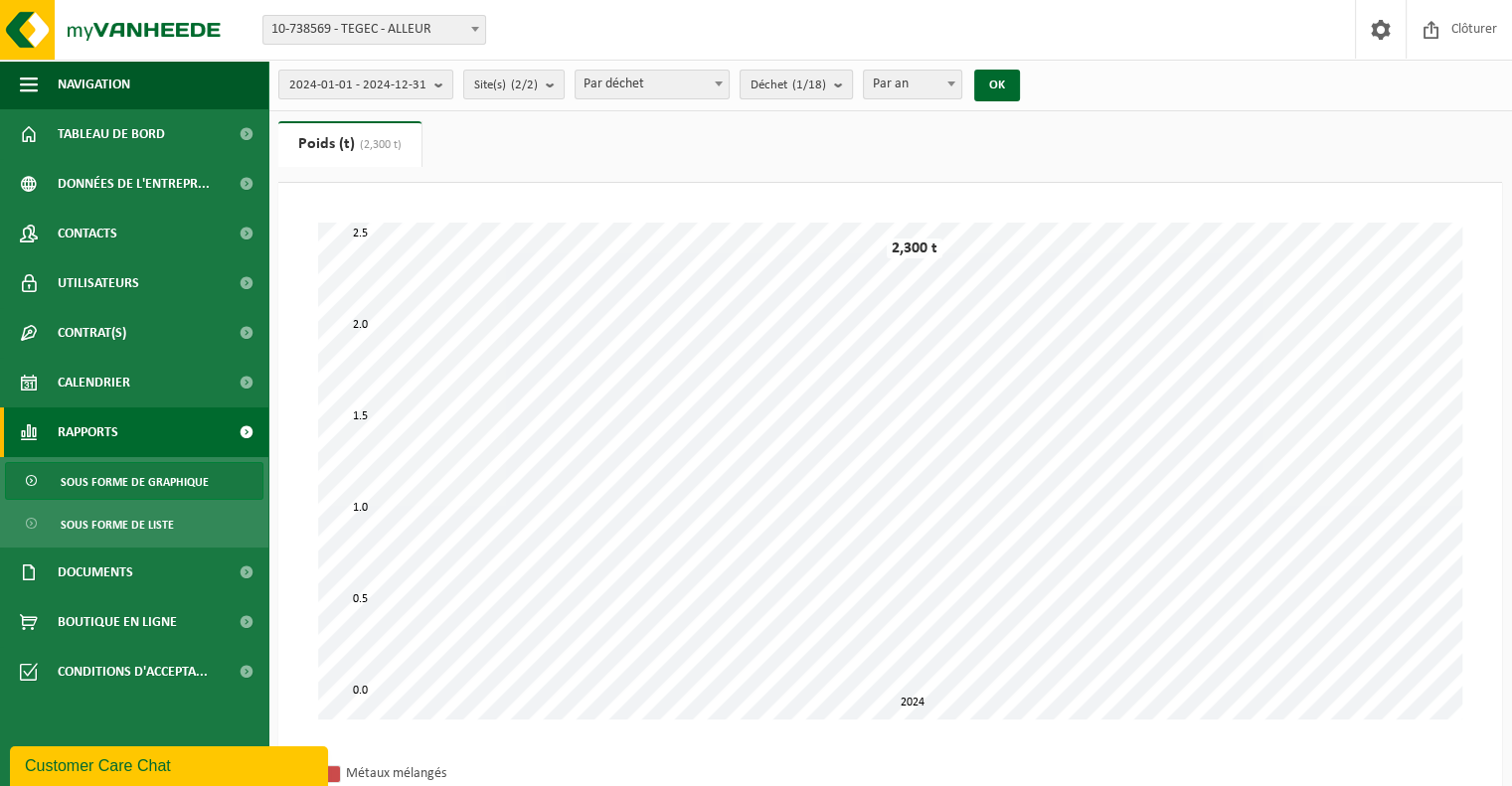 click on "Déchet (1/18)" at bounding box center [788, 85] 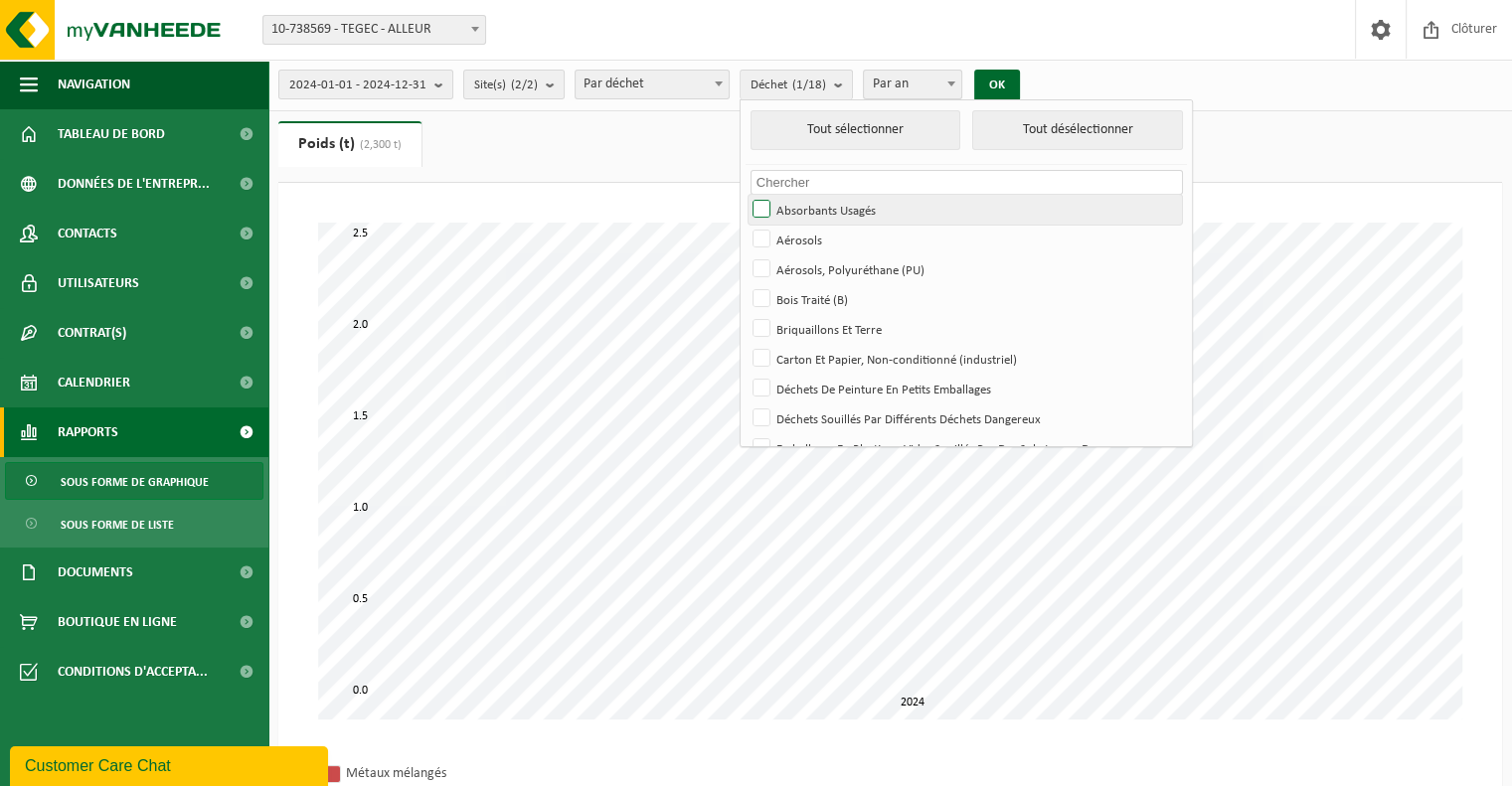 click on "Absorbants Usagés" at bounding box center [964, 210] 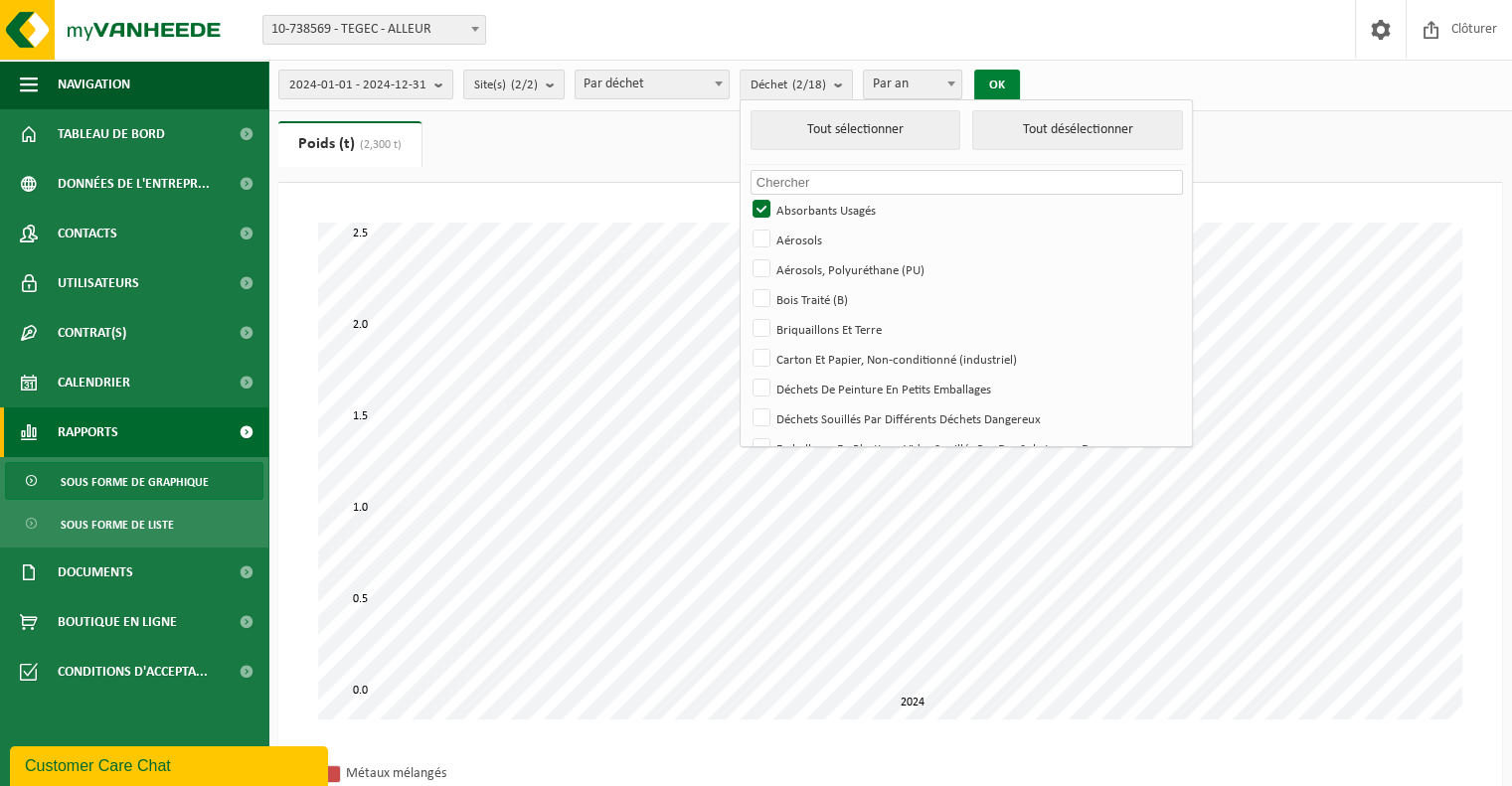 click on "OK" at bounding box center (997, 85) 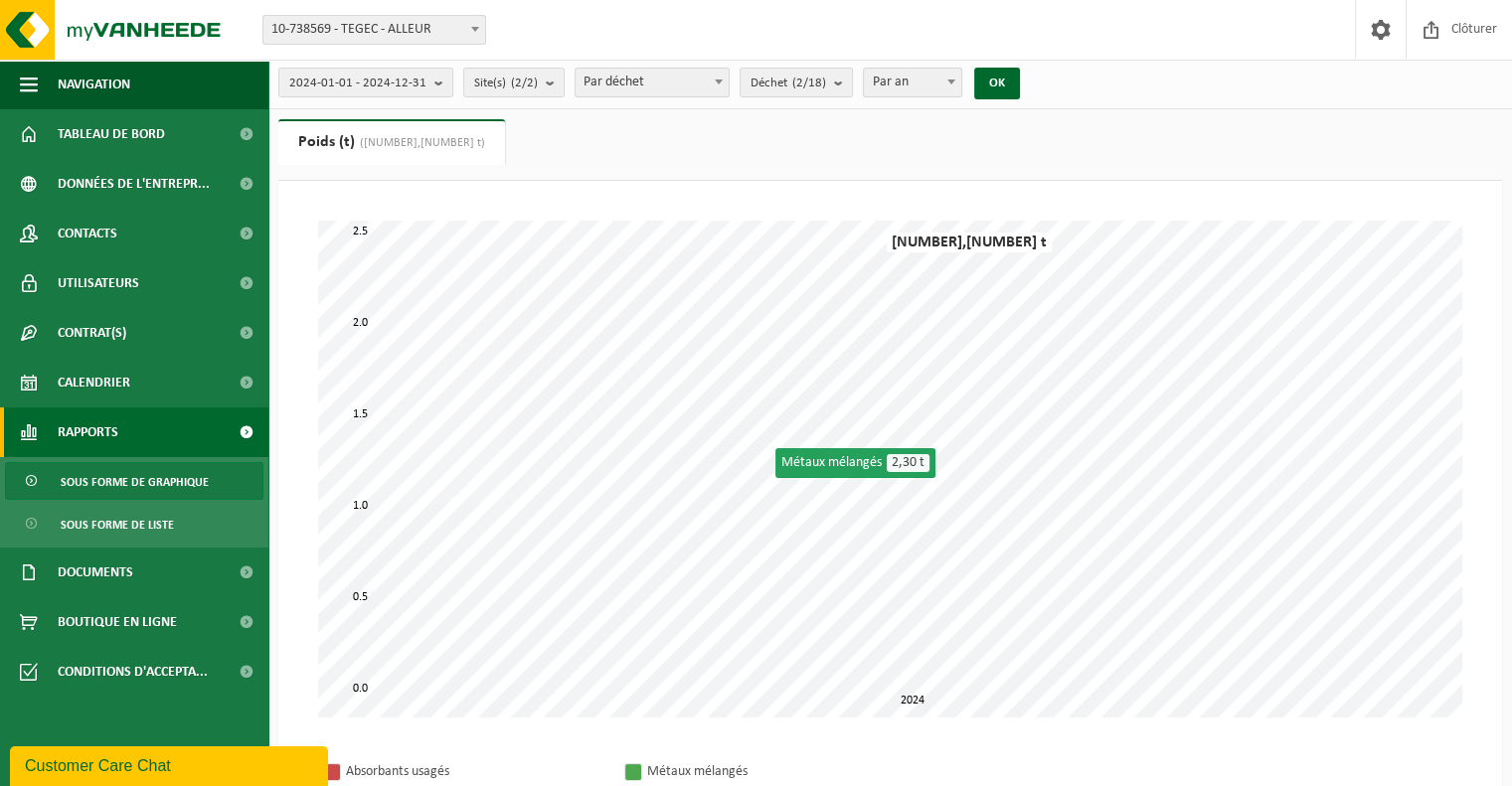 scroll, scrollTop: 0, scrollLeft: 0, axis: both 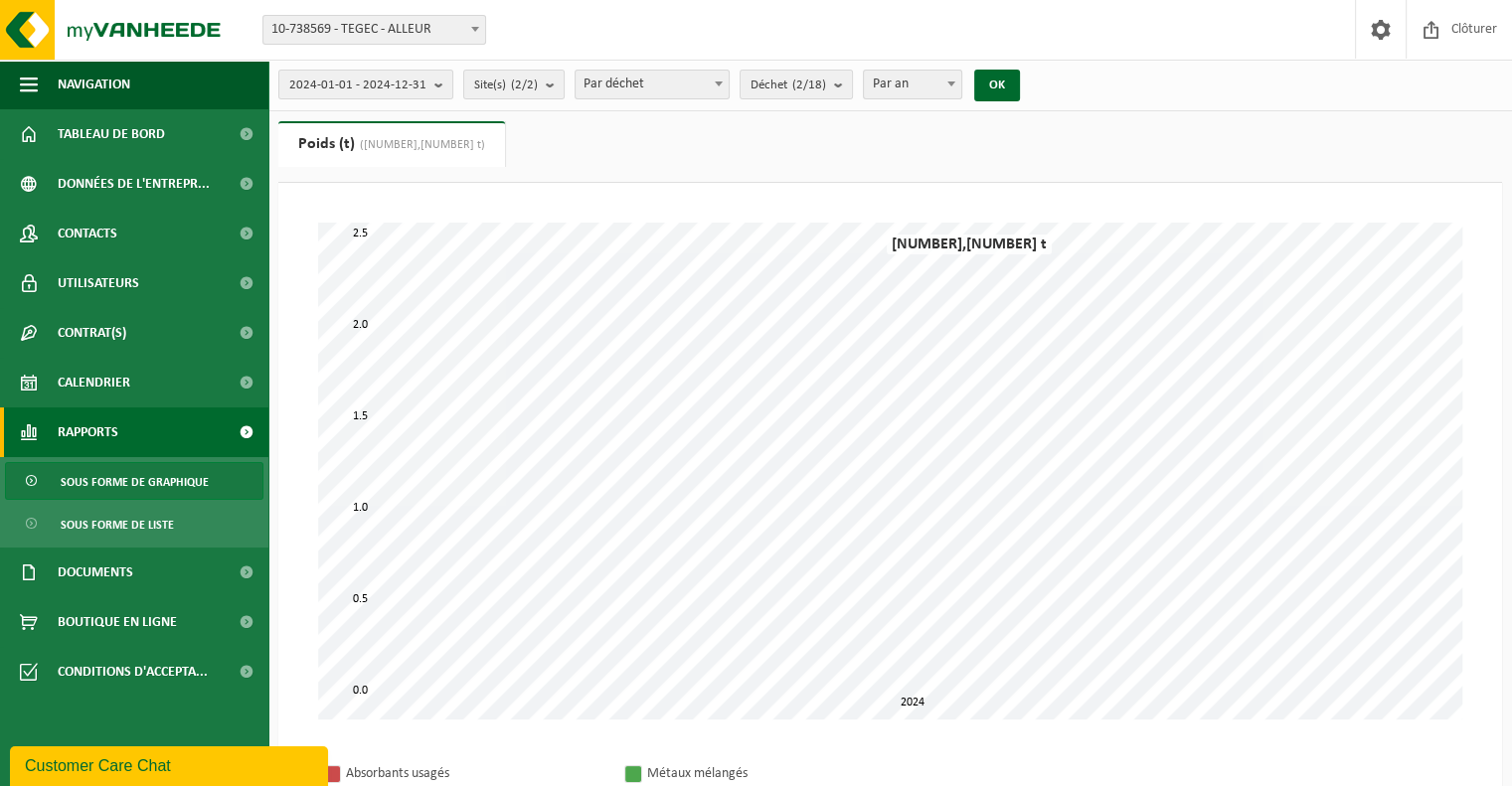 click at bounding box center [951, 83] 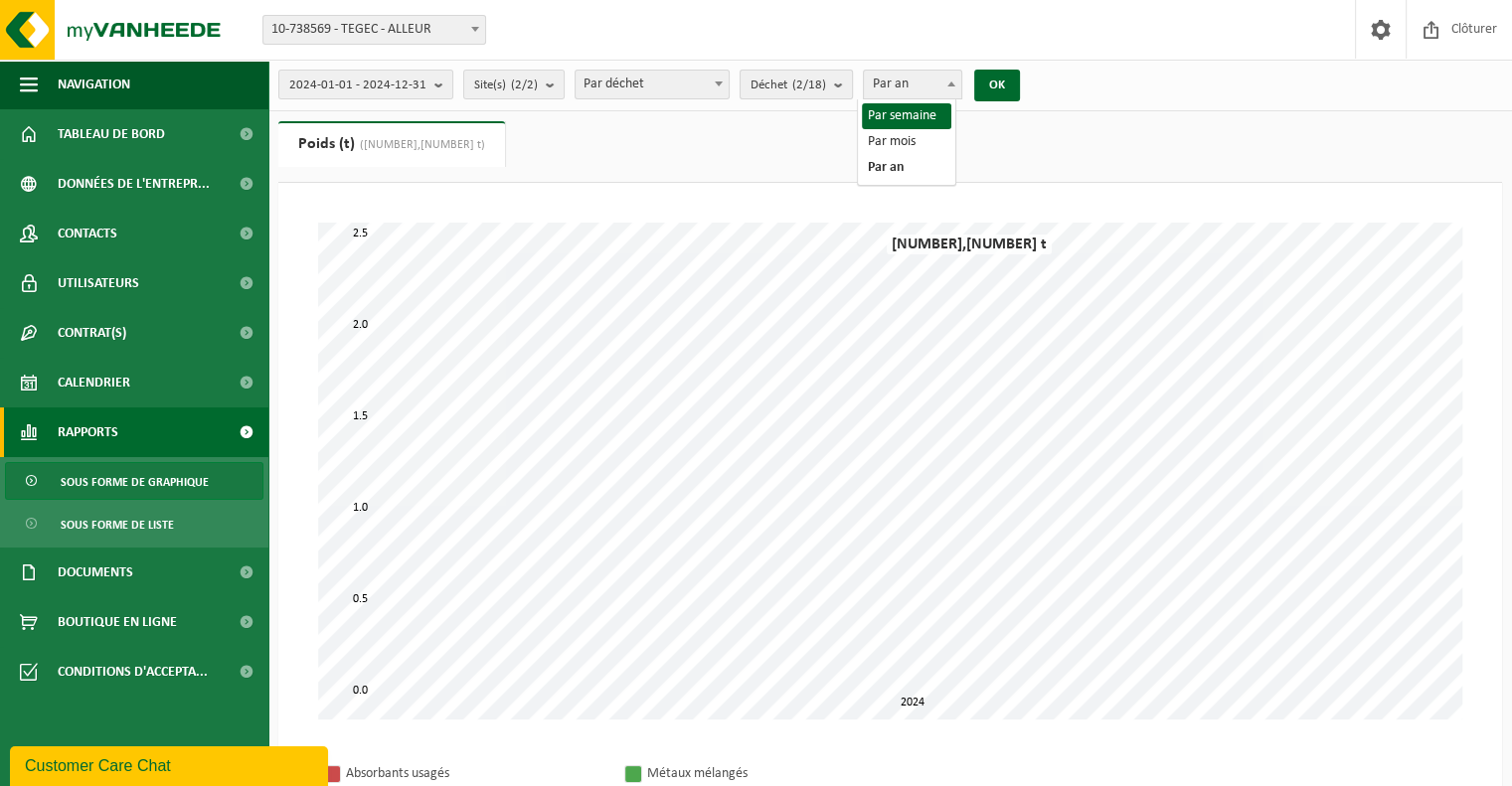 click at bounding box center (843, 84) 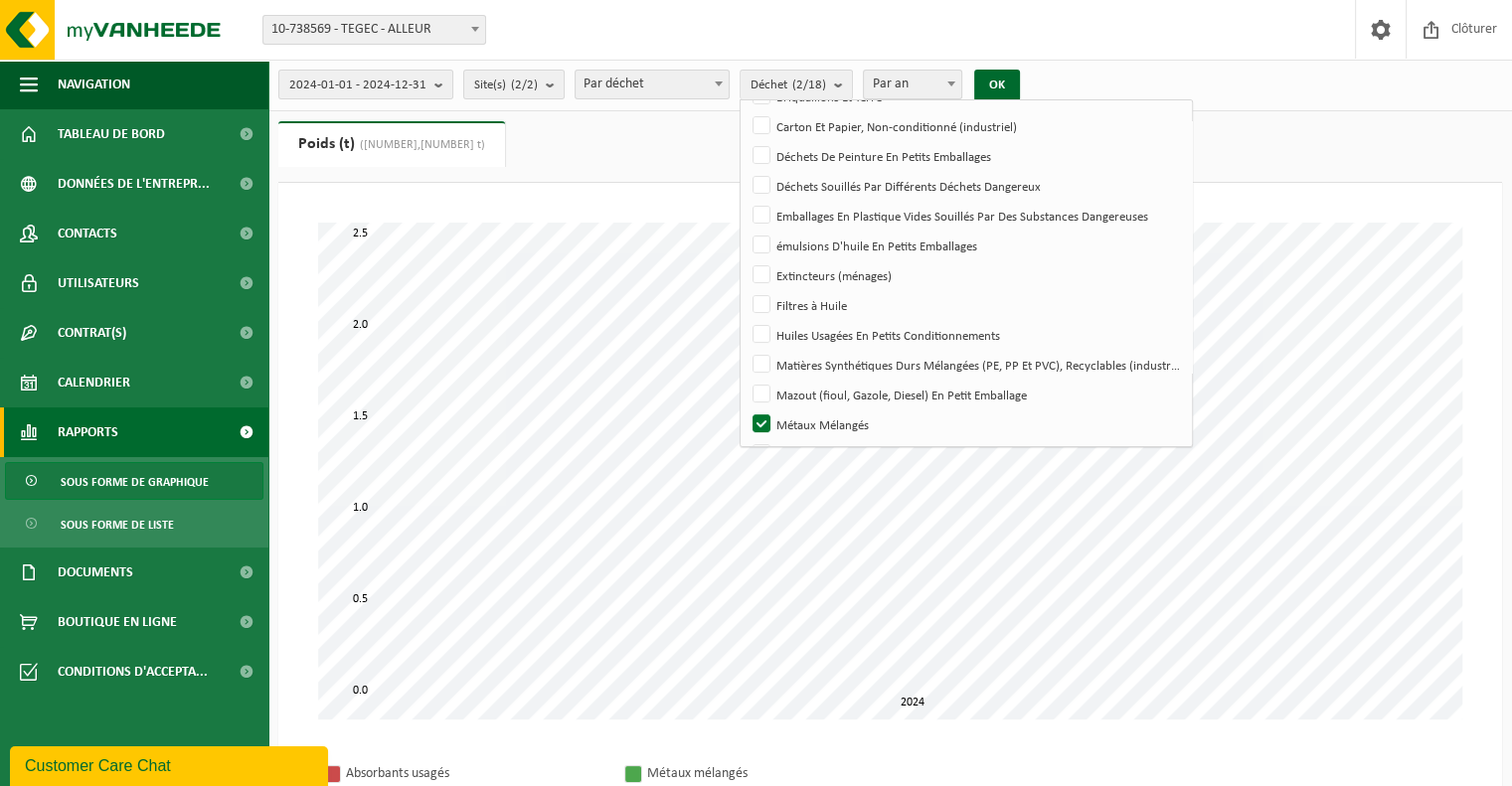 scroll, scrollTop: 293, scrollLeft: 0, axis: vertical 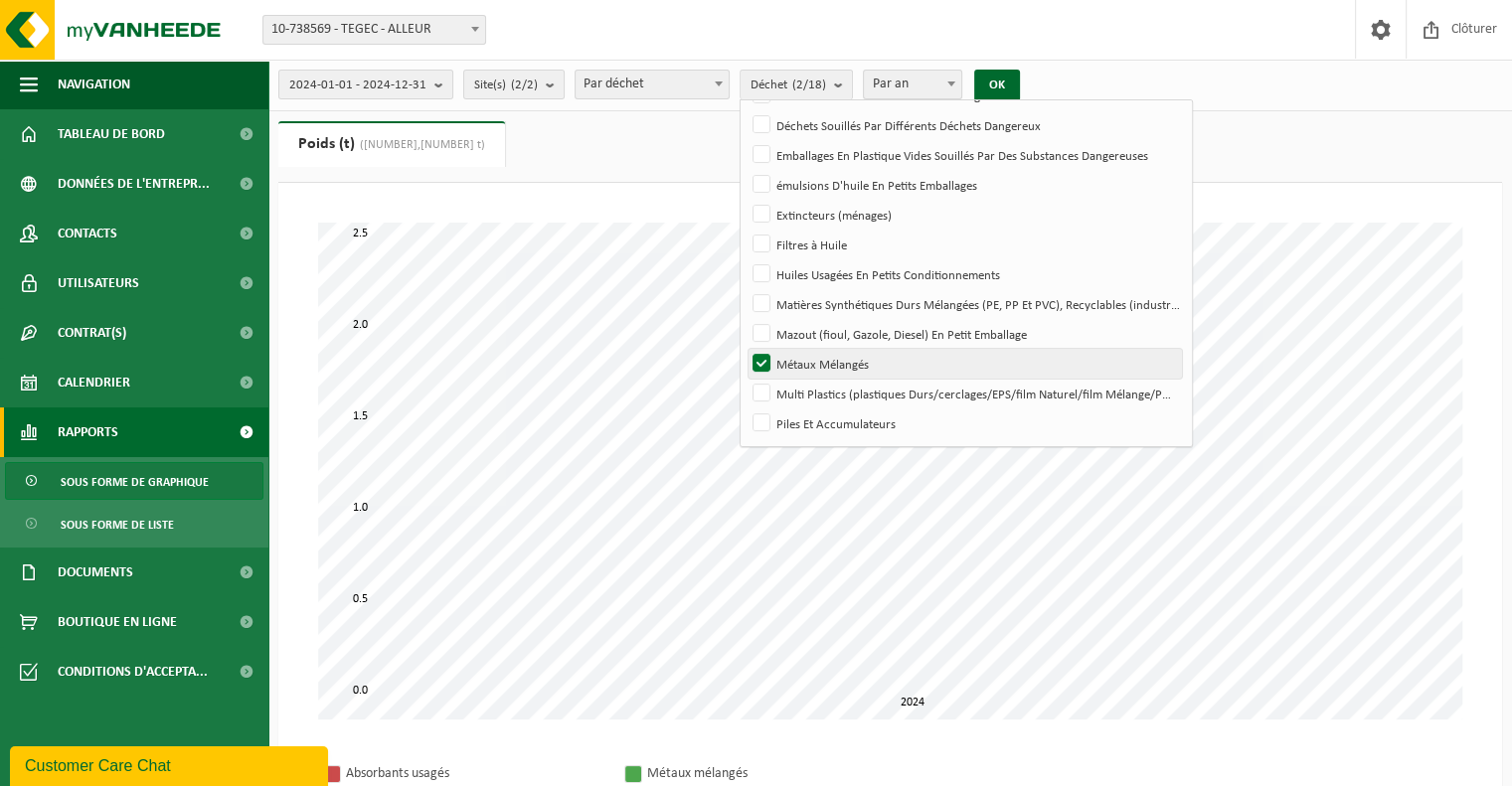 click on "Métaux Mélangés" at bounding box center [964, 364] 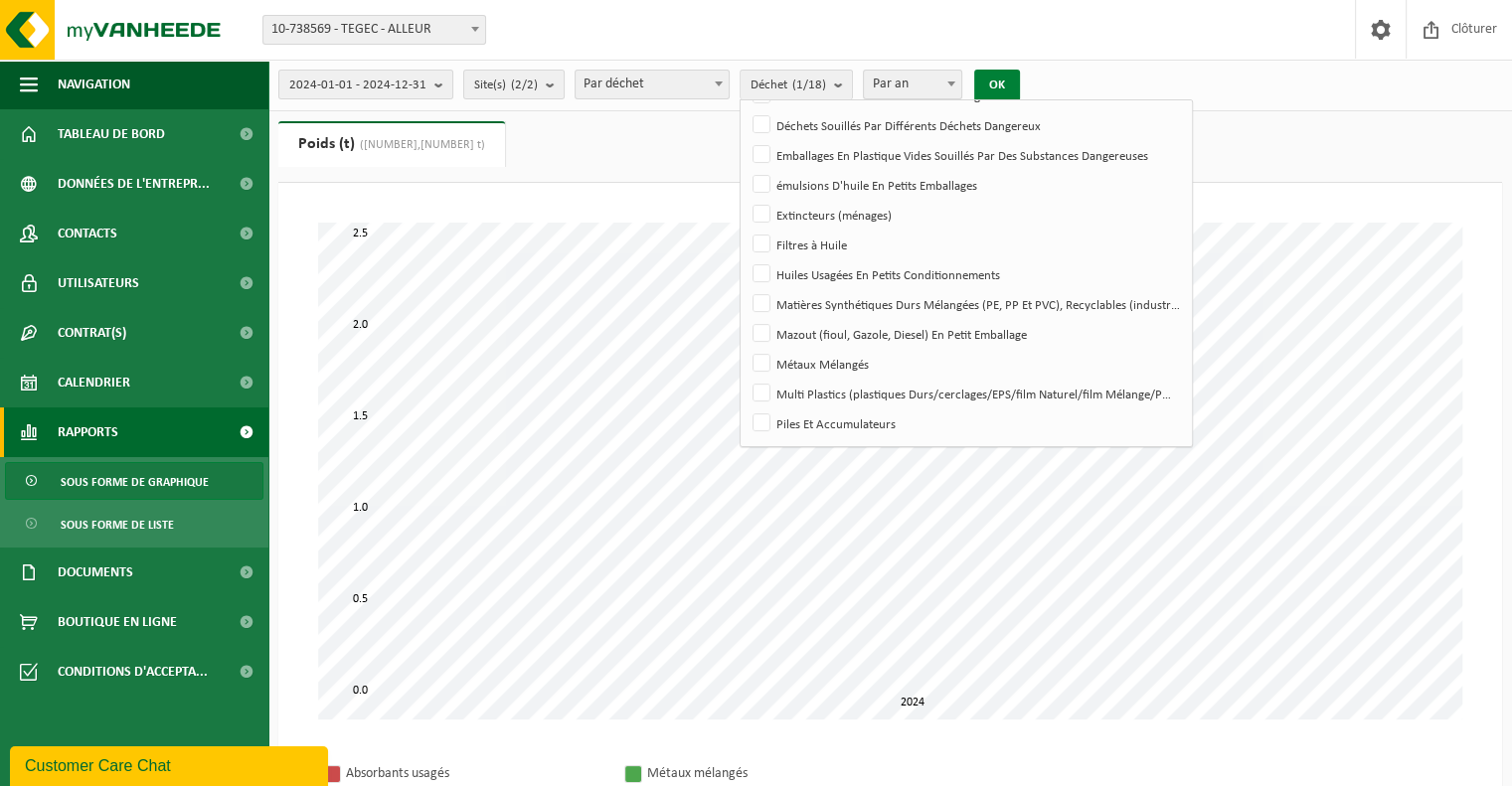 click on "OK" at bounding box center [997, 85] 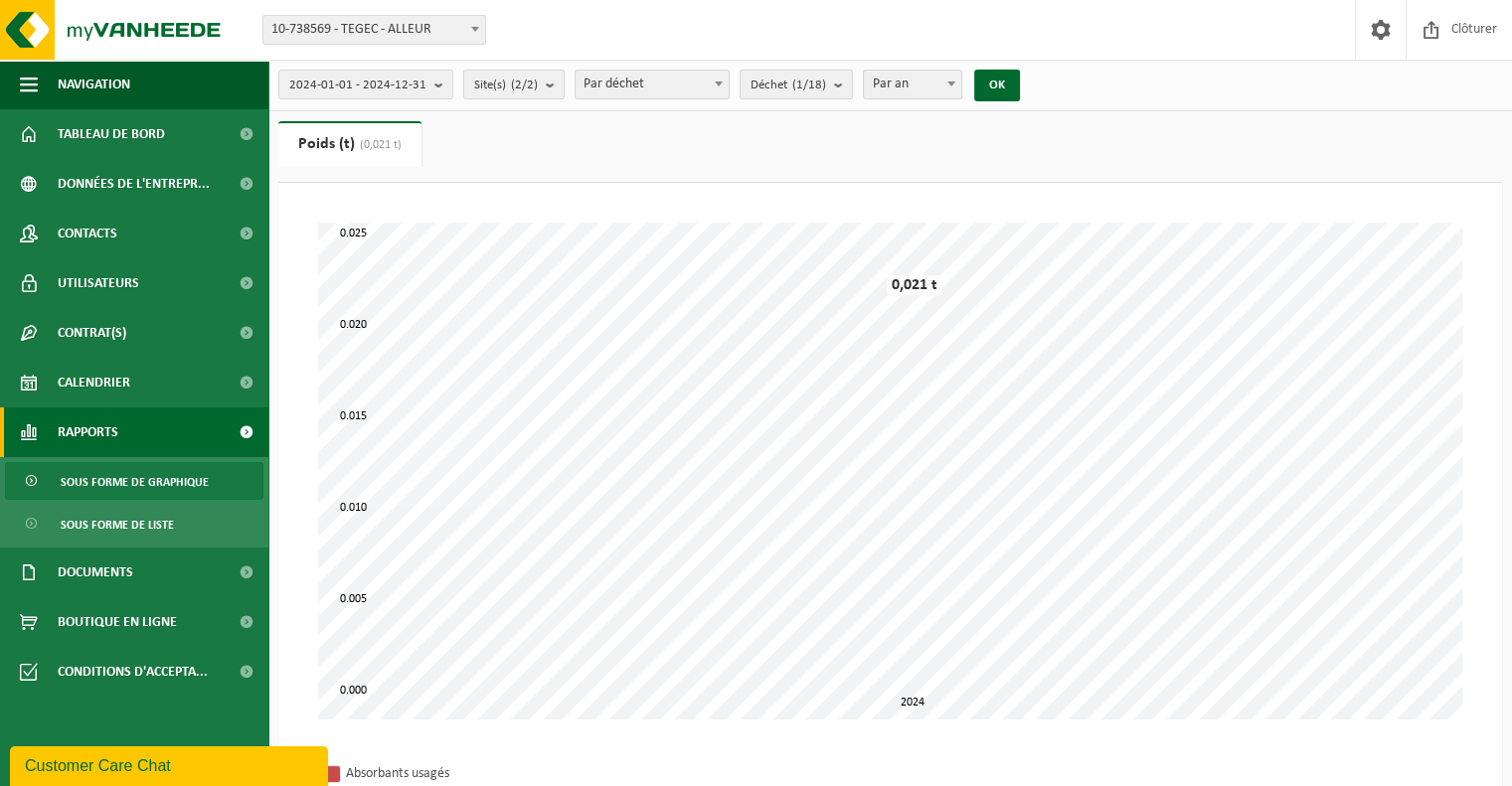 click at bounding box center (843, 84) 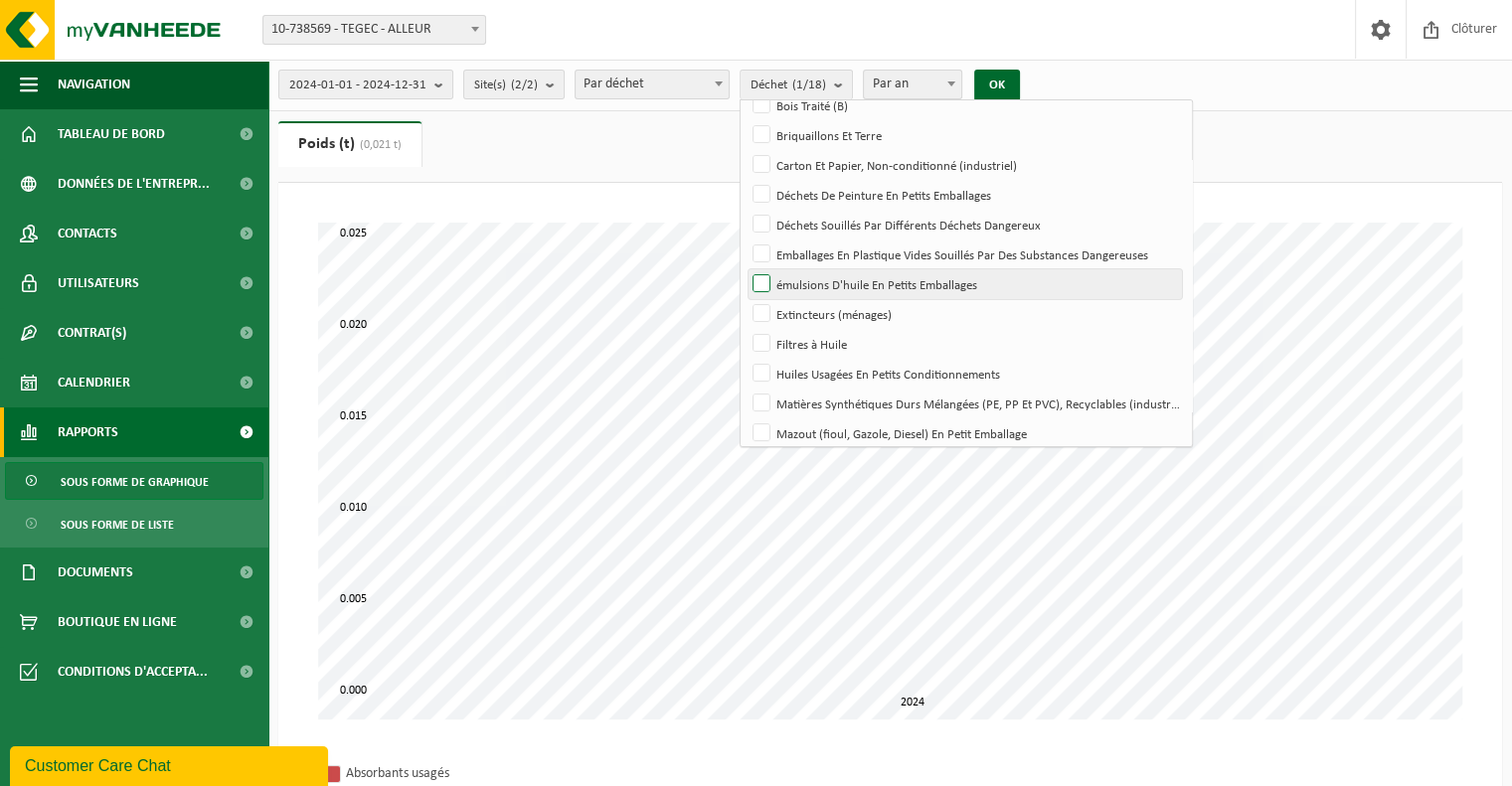 scroll, scrollTop: 293, scrollLeft: 0, axis: vertical 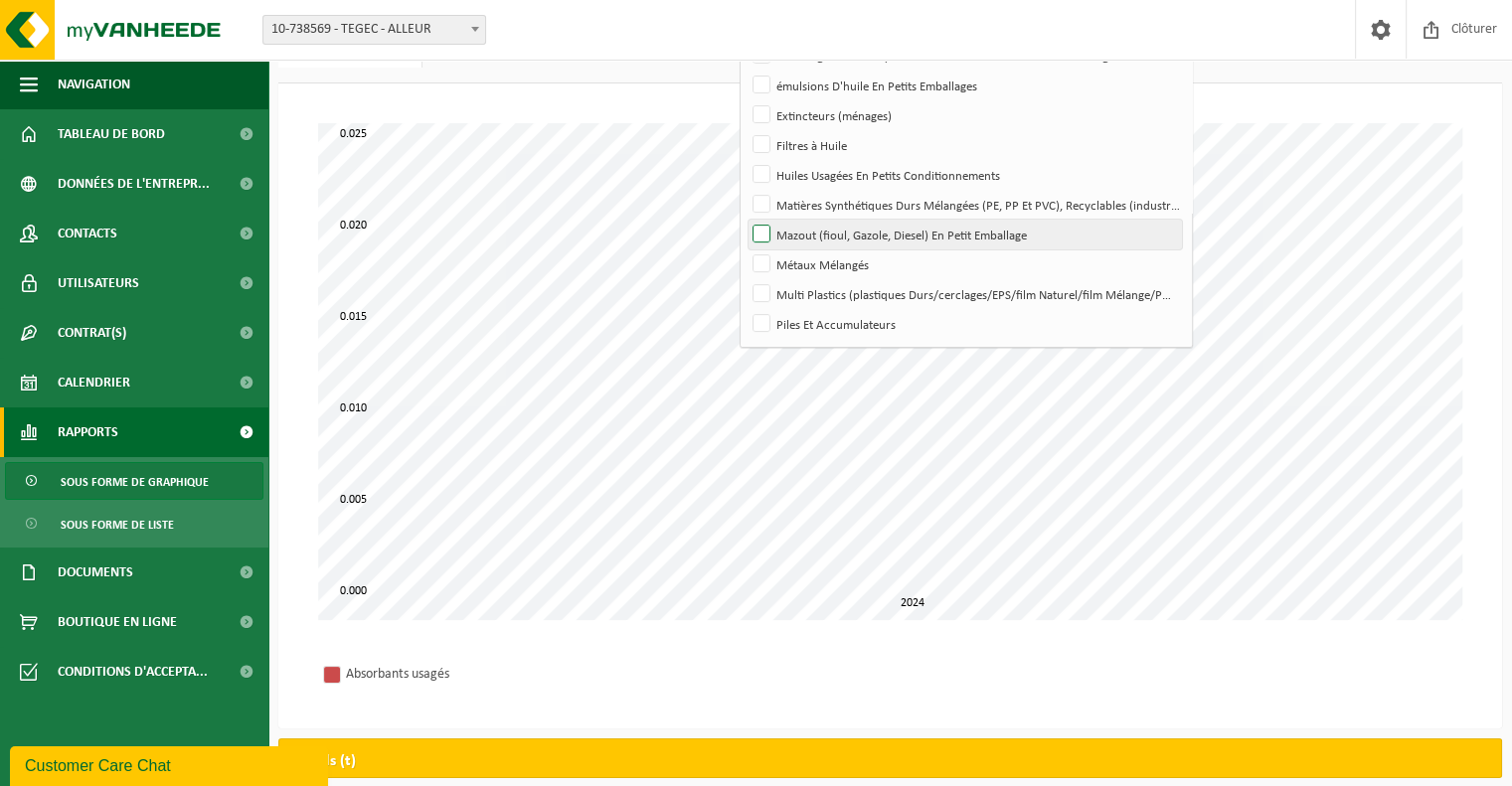 click on "Mazout (fioul, Gazole, Diesel) En Petit Emballage" at bounding box center (964, 235) 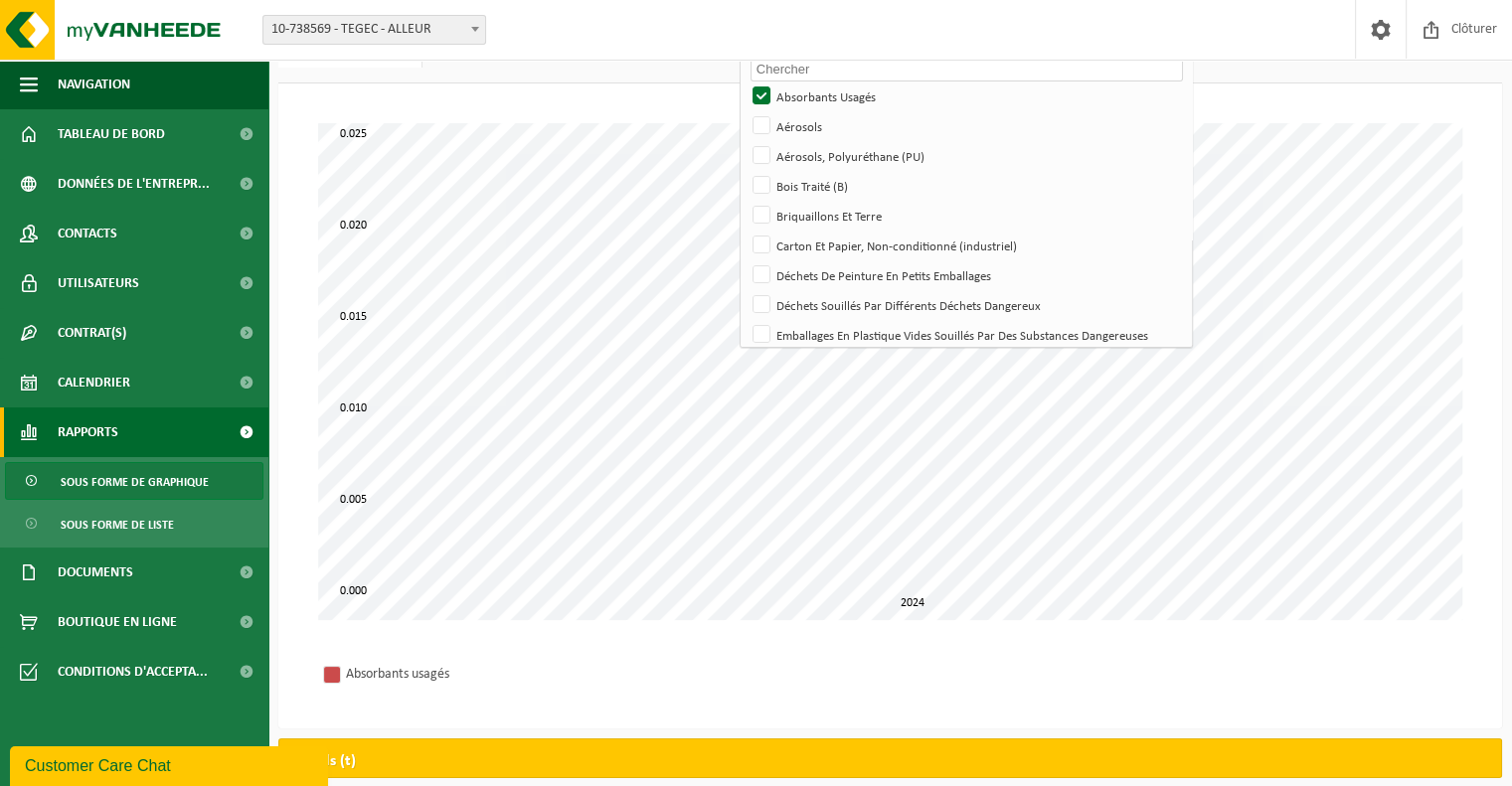 scroll, scrollTop: 0, scrollLeft: 0, axis: both 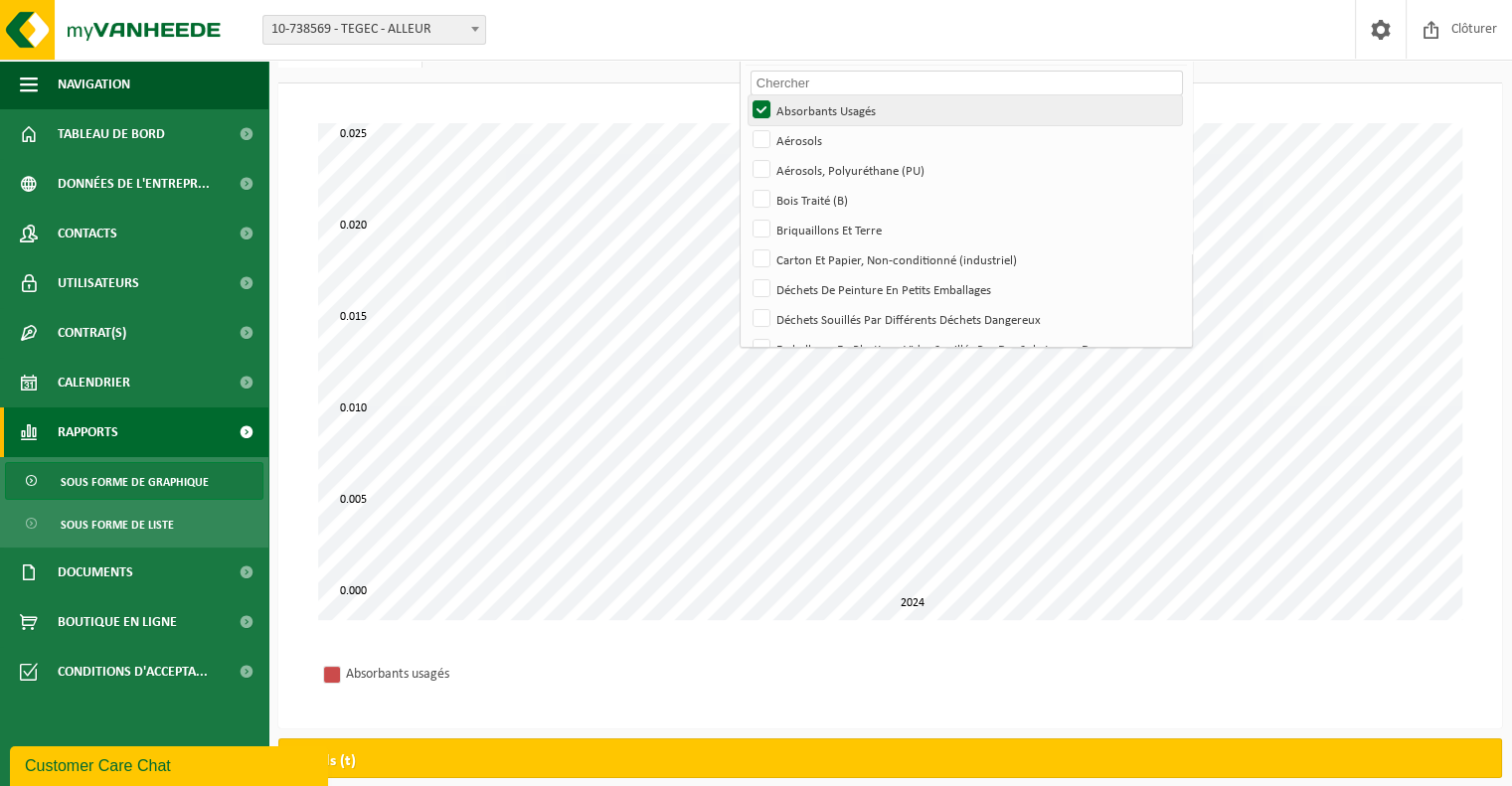 click on "Absorbants Usagés" at bounding box center [964, 110] 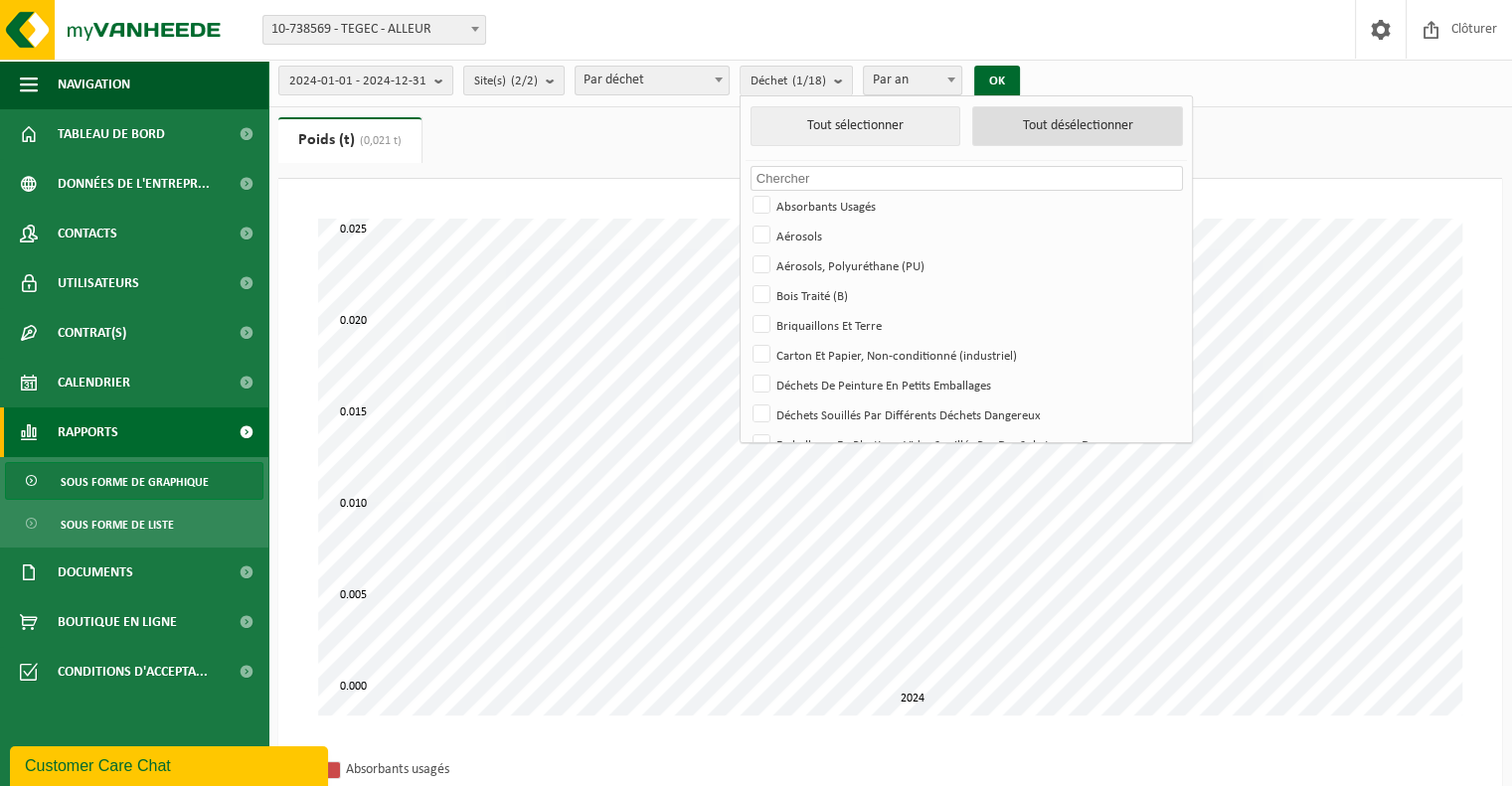scroll, scrollTop: 0, scrollLeft: 0, axis: both 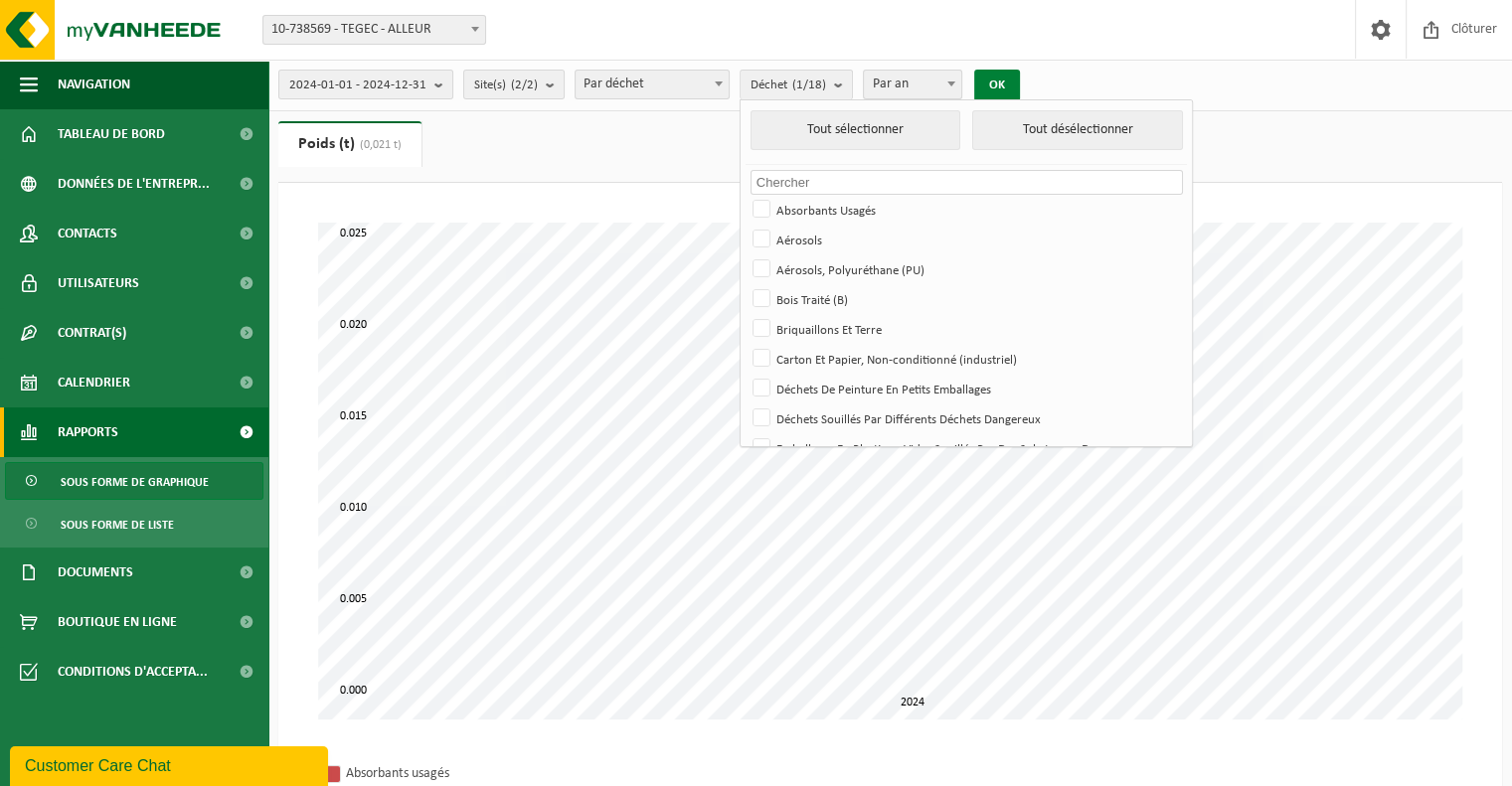 click on "OK" at bounding box center [997, 85] 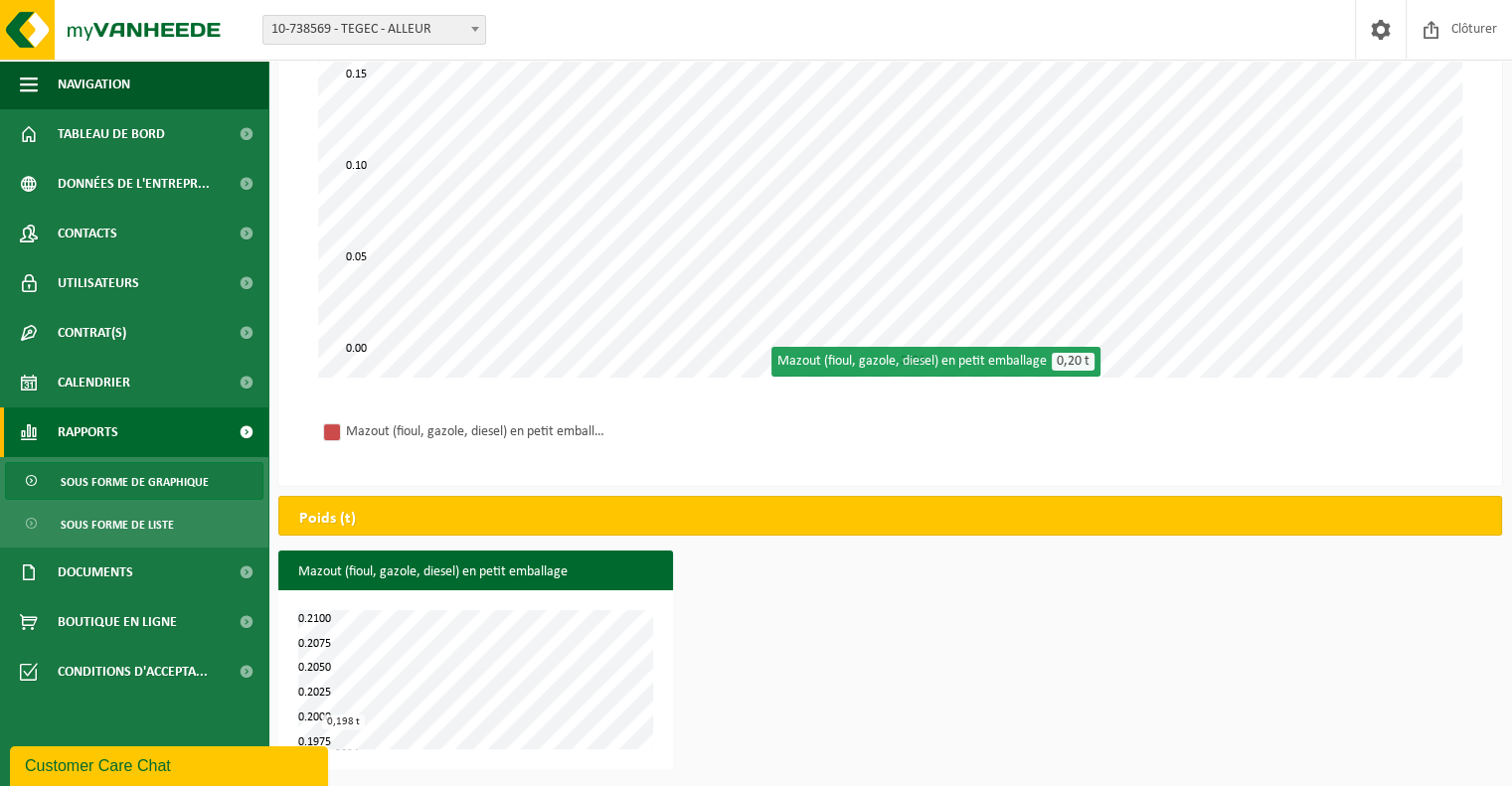 scroll, scrollTop: 343, scrollLeft: 0, axis: vertical 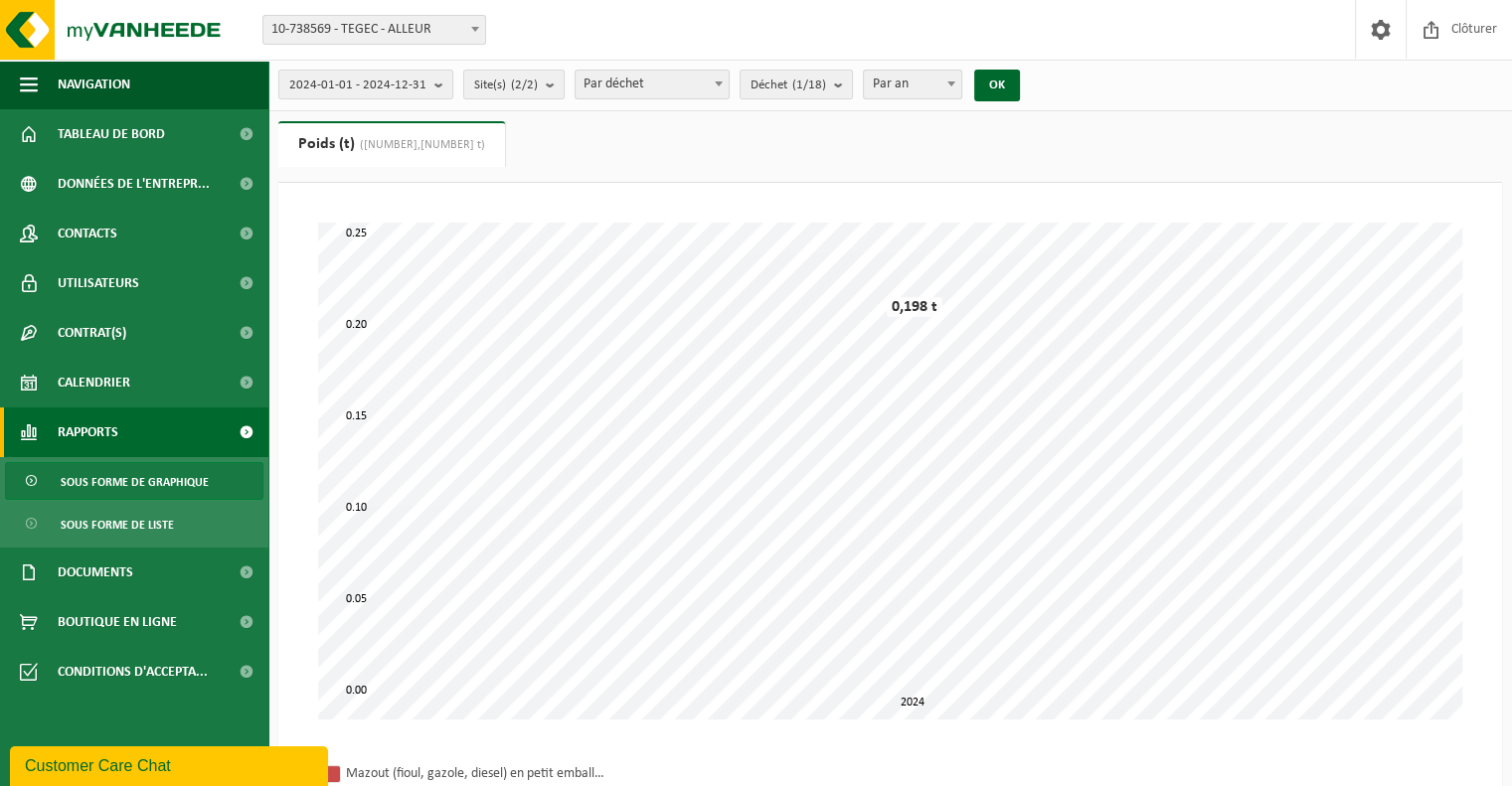click at bounding box center [951, 83] 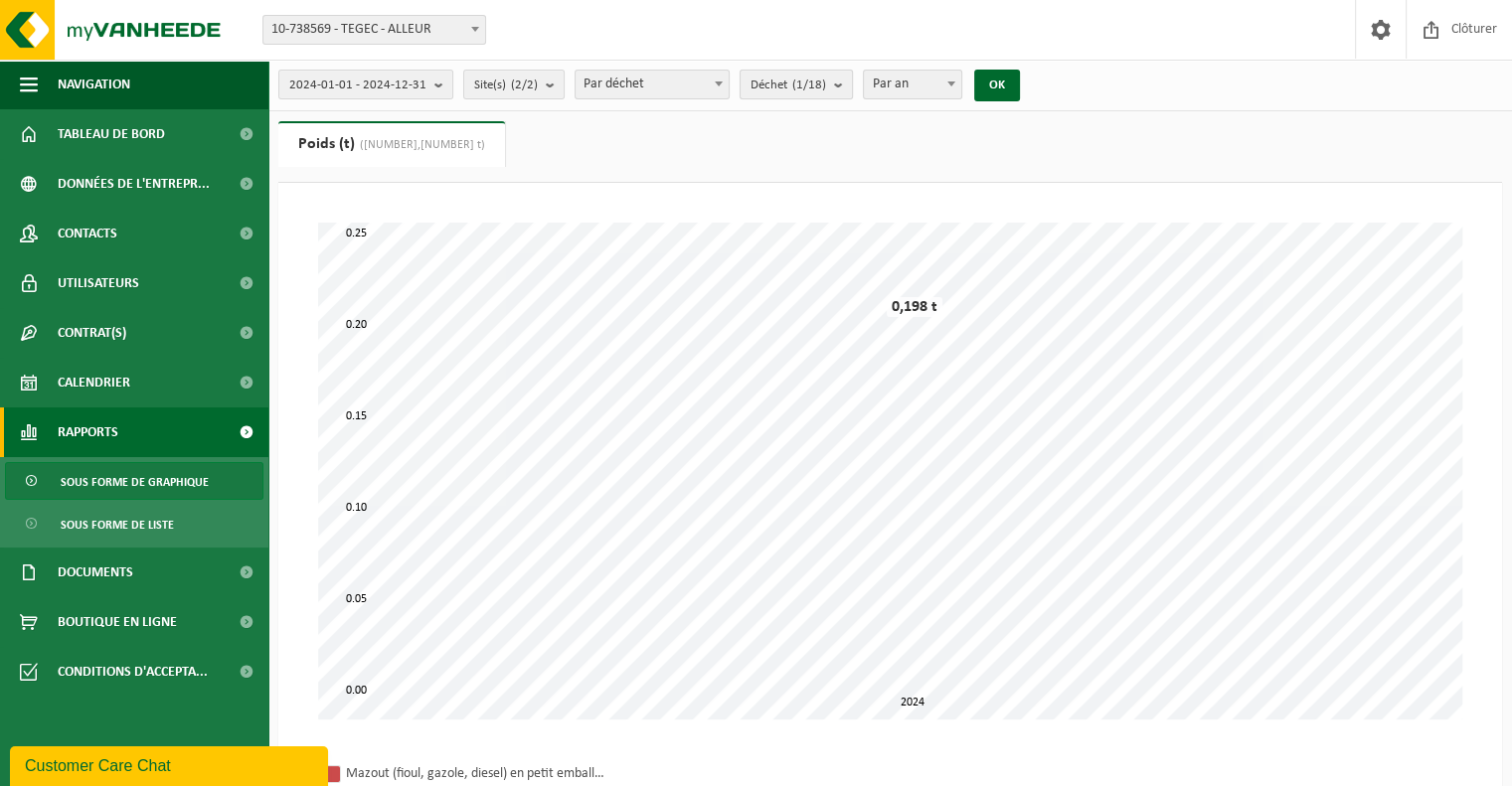 click at bounding box center [843, 84] 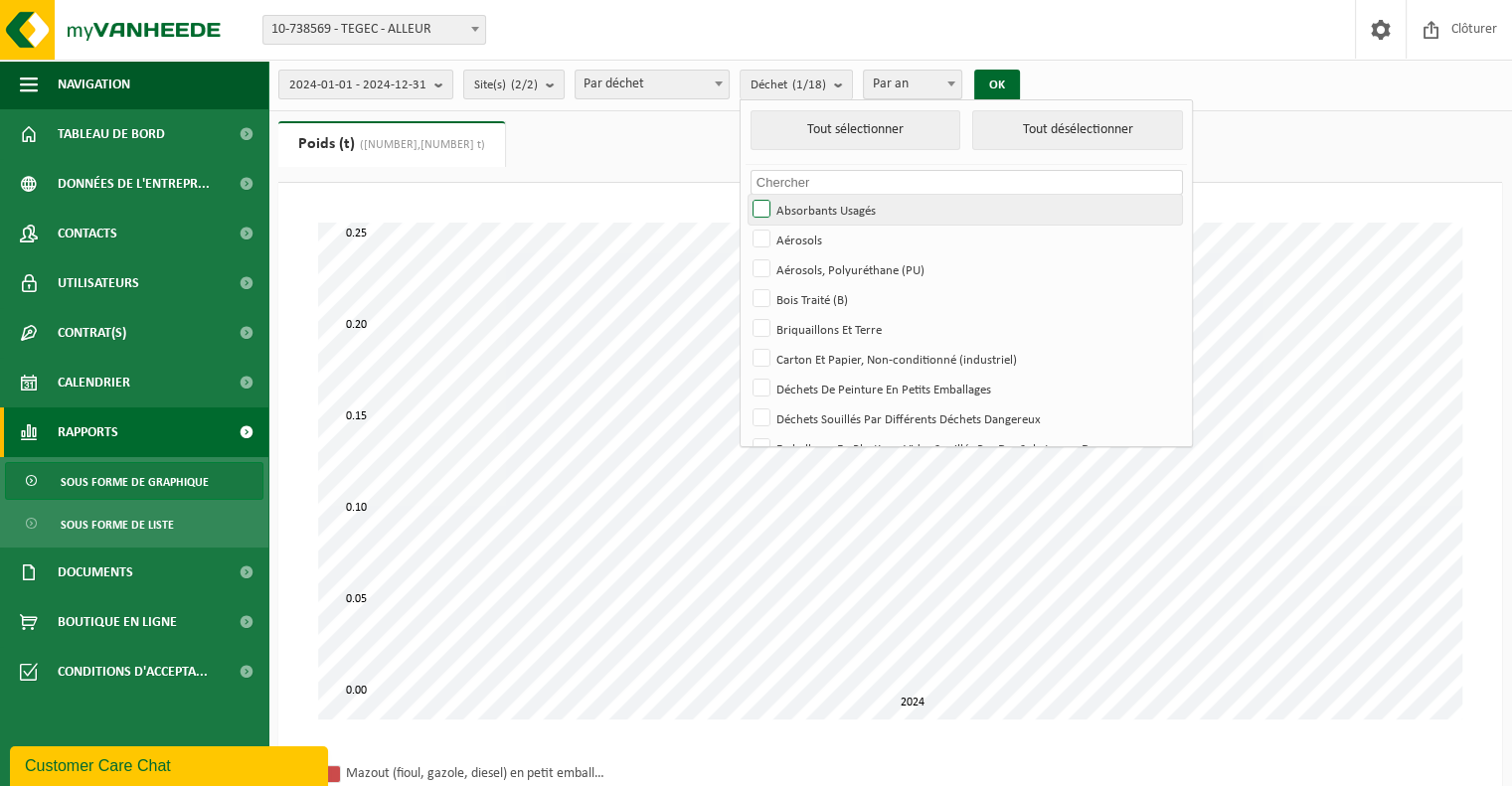 click on "Absorbants Usagés" at bounding box center (964, 210) 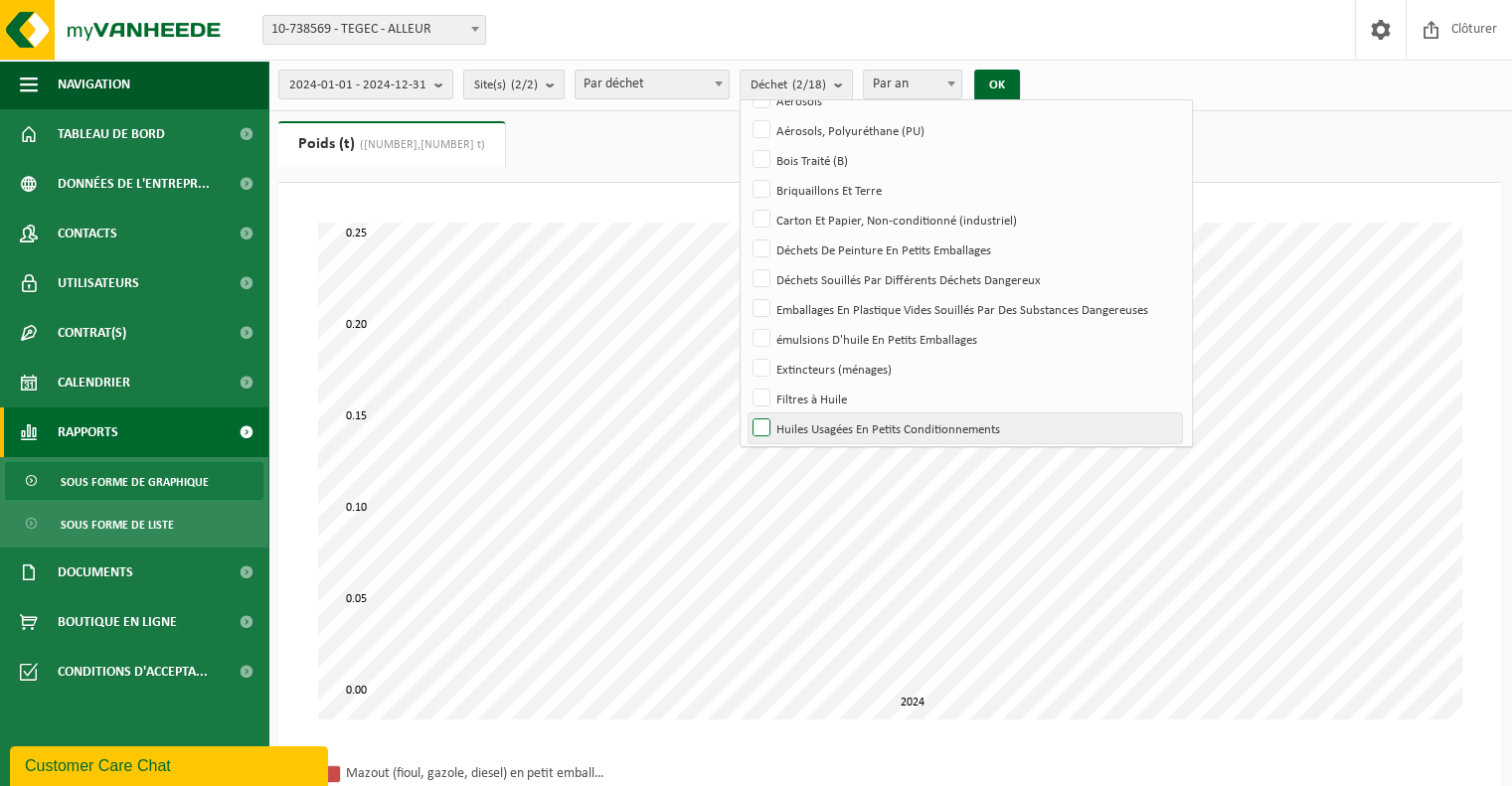 scroll, scrollTop: 293, scrollLeft: 0, axis: vertical 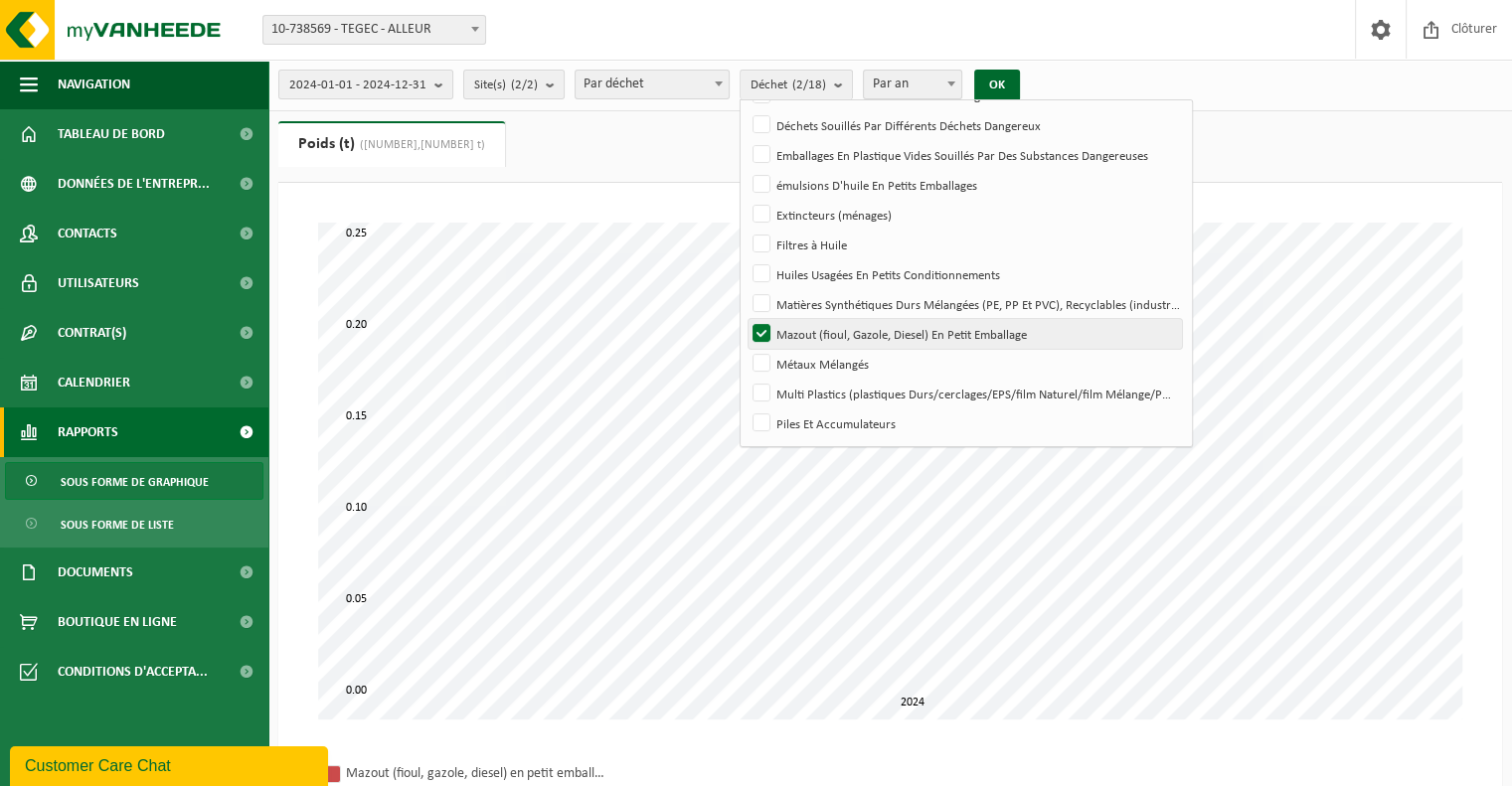 click on "Mazout (fioul, Gazole, Diesel) En Petit Emballage" at bounding box center [964, 334] 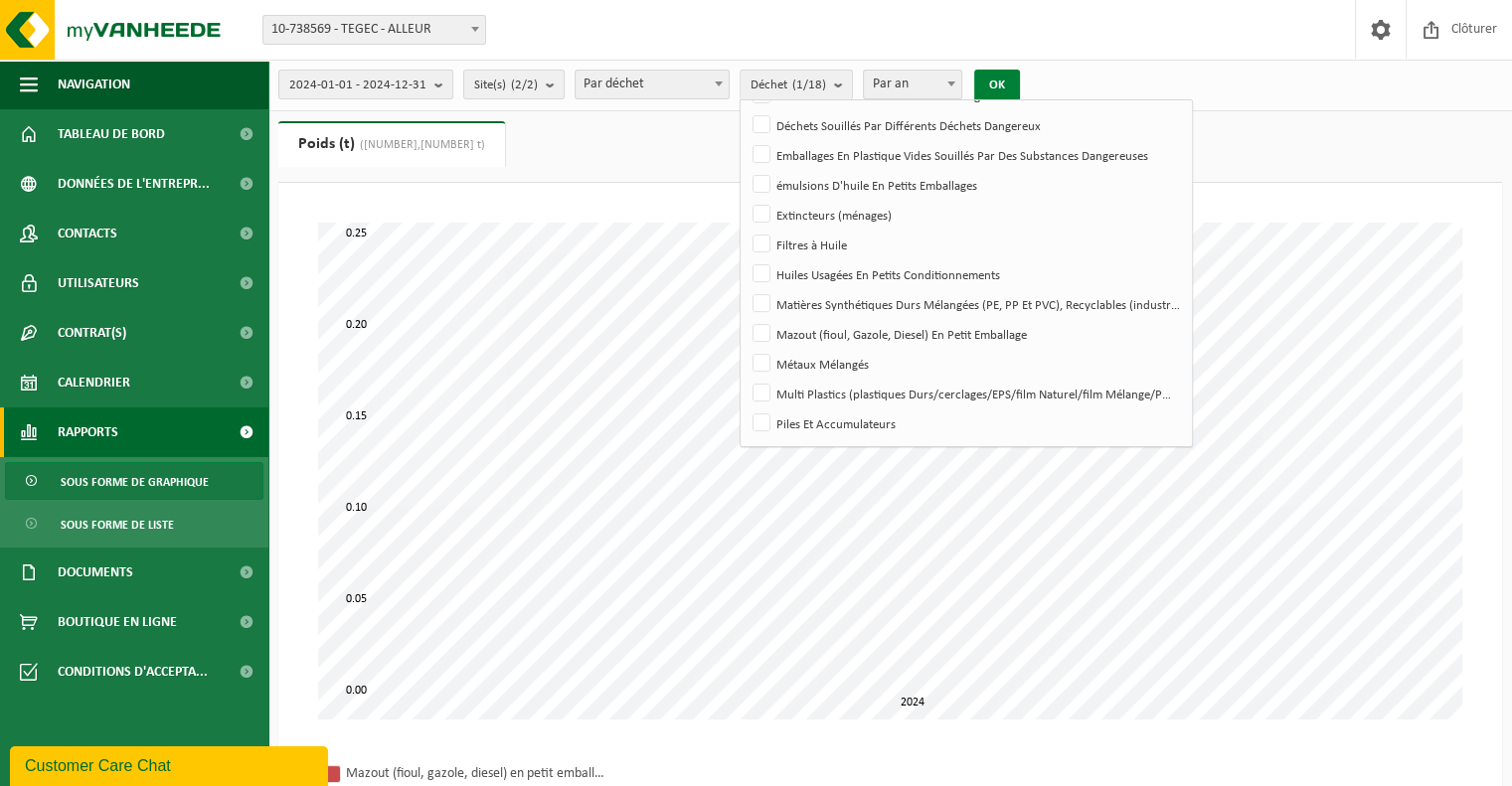 click on "OK" at bounding box center (997, 85) 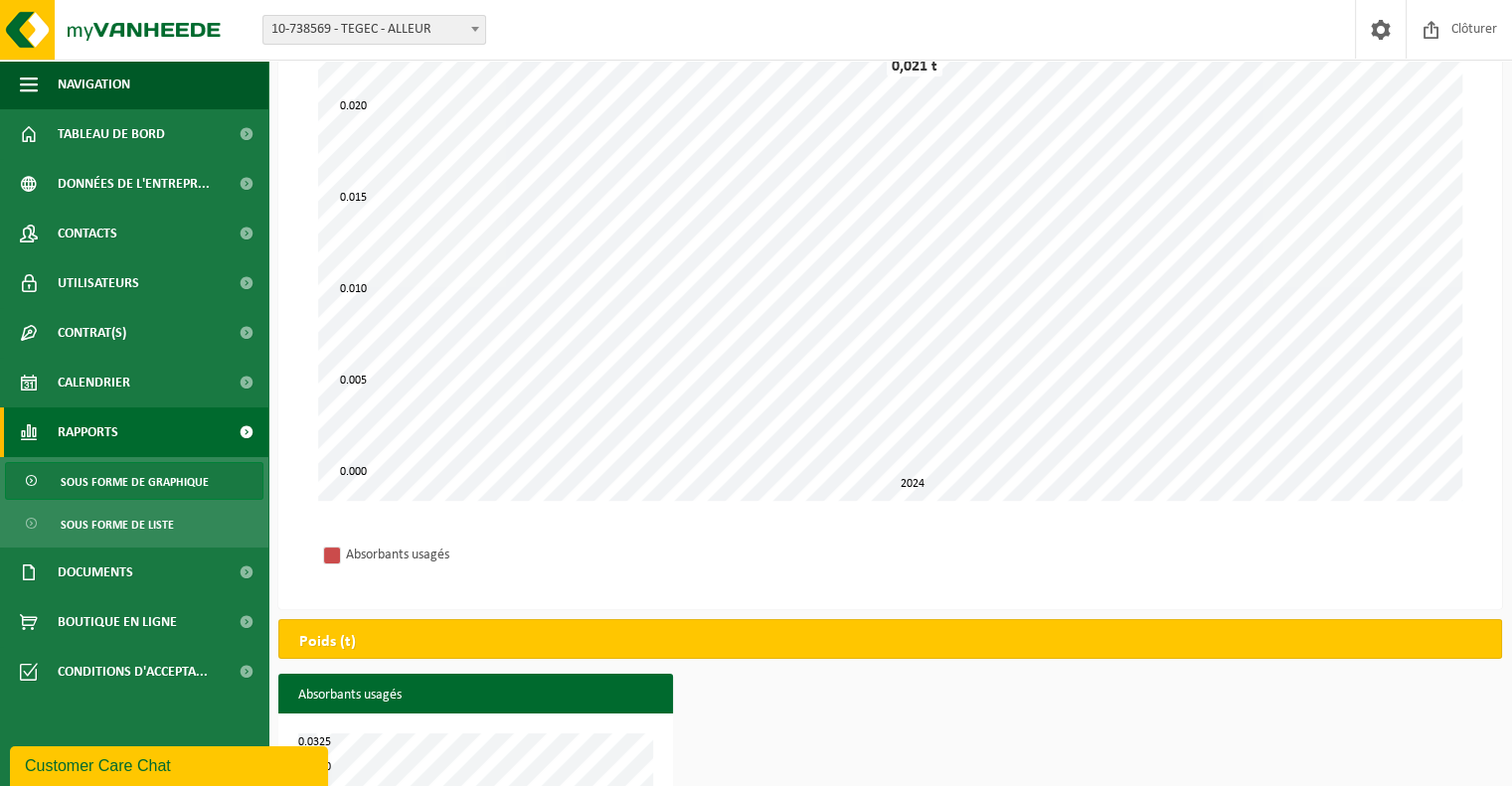 scroll, scrollTop: 0, scrollLeft: 0, axis: both 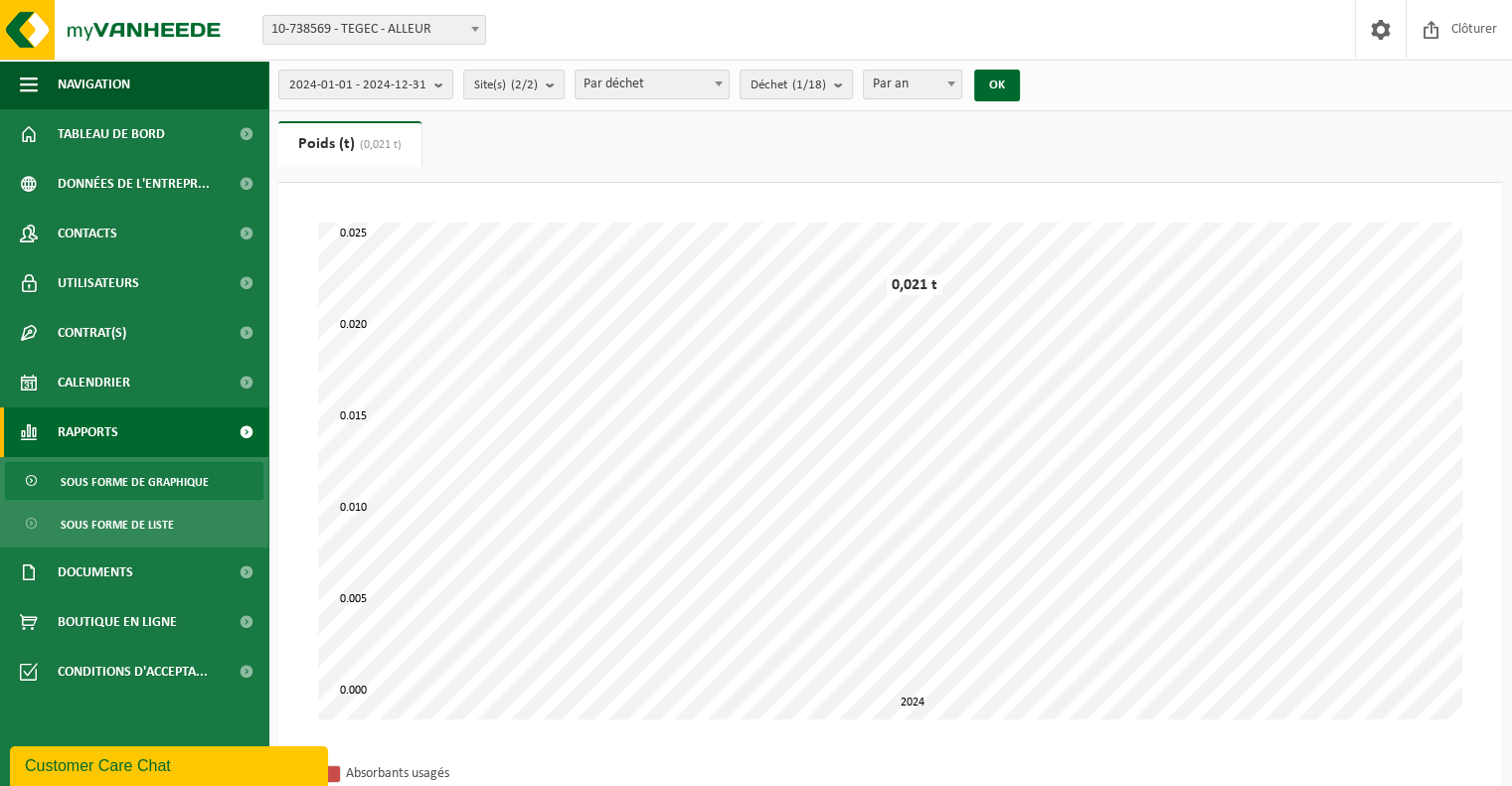 click on "Déchet (1/18)" at bounding box center (796, 84) 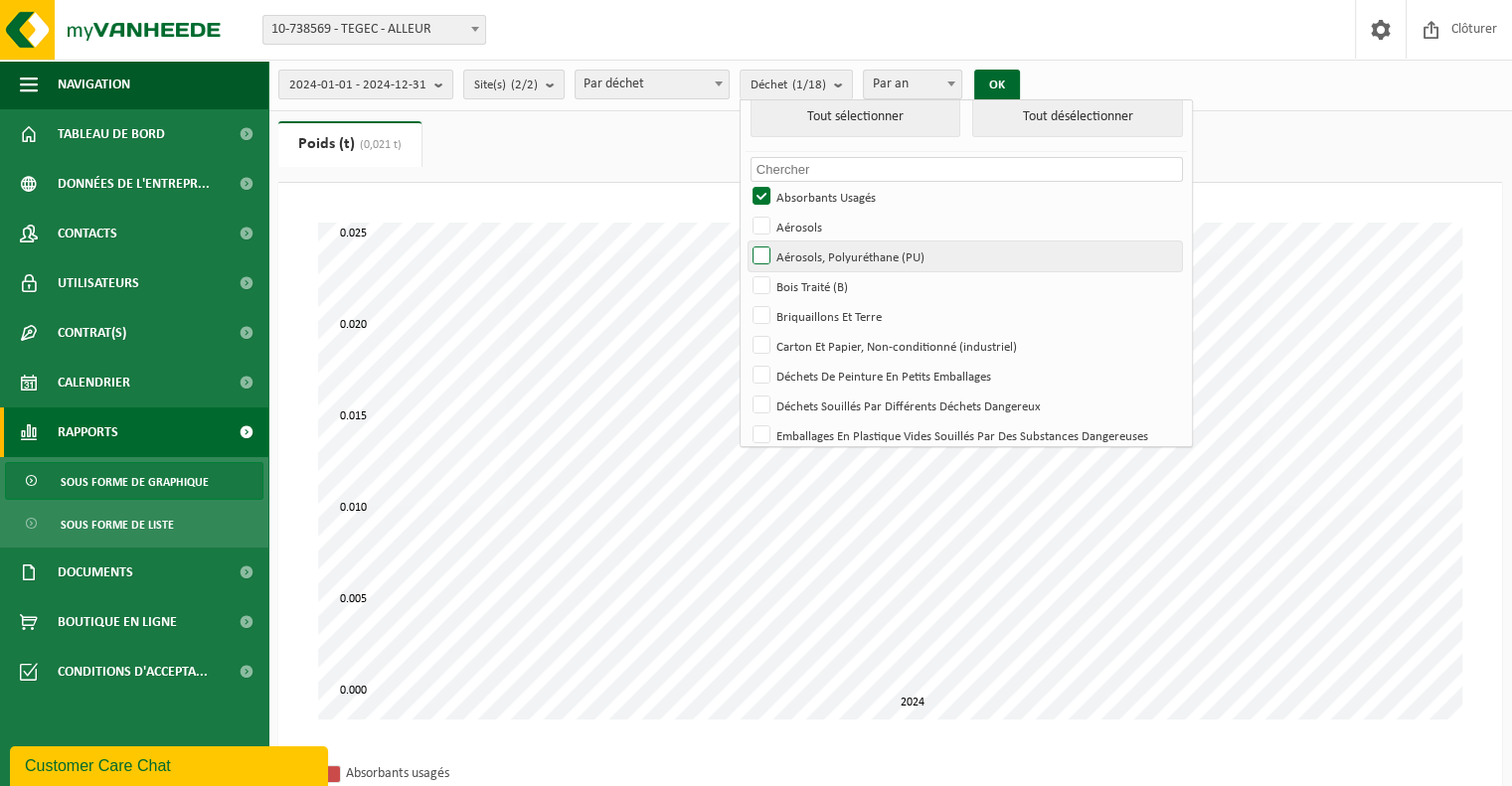 scroll, scrollTop: 0, scrollLeft: 0, axis: both 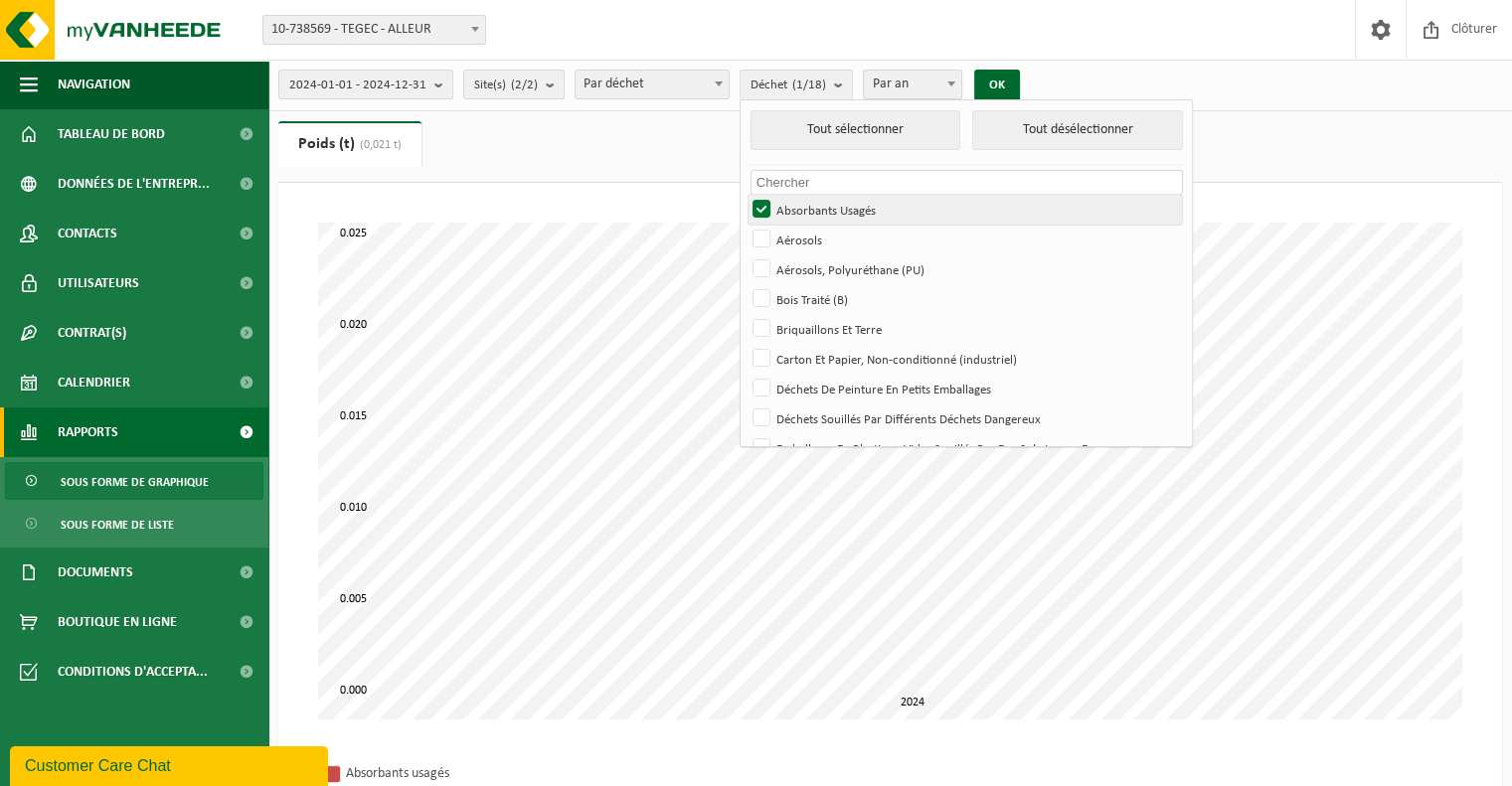 click on "Absorbants Usagés" at bounding box center [964, 210] 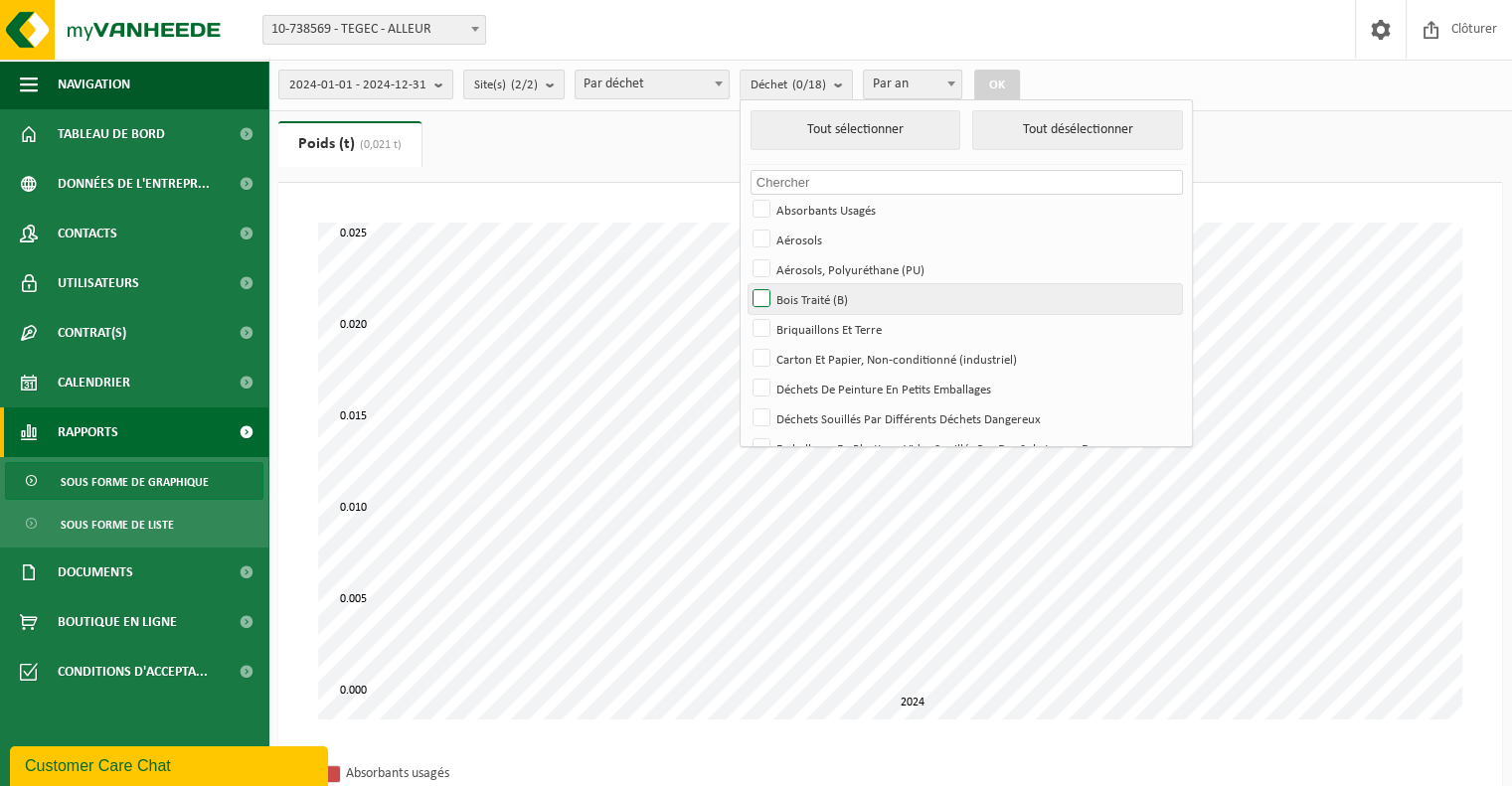 scroll, scrollTop: 99, scrollLeft: 0, axis: vertical 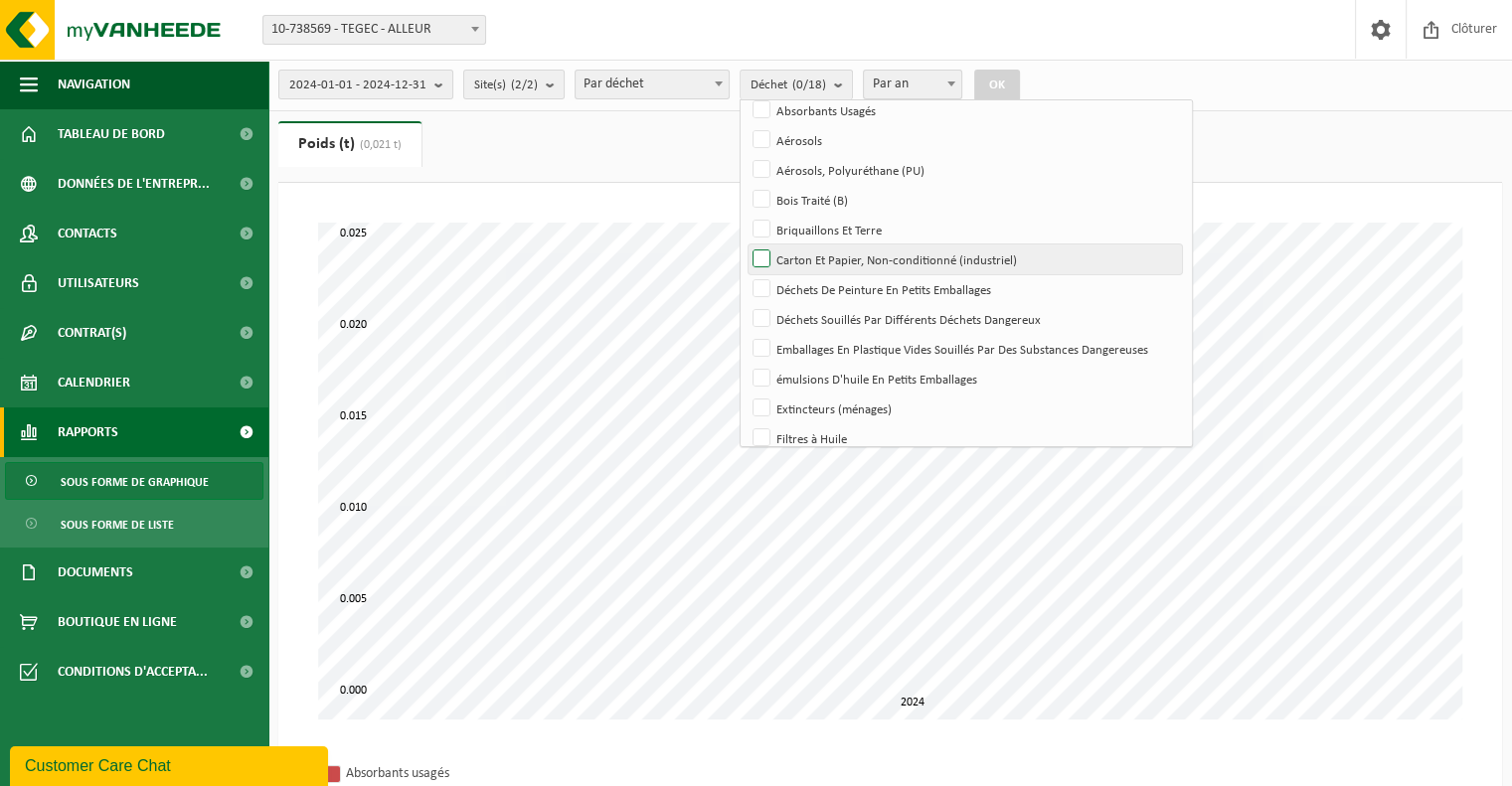 click on "Carton Et Papier, Non-conditionné (industriel)" at bounding box center (964, 259) 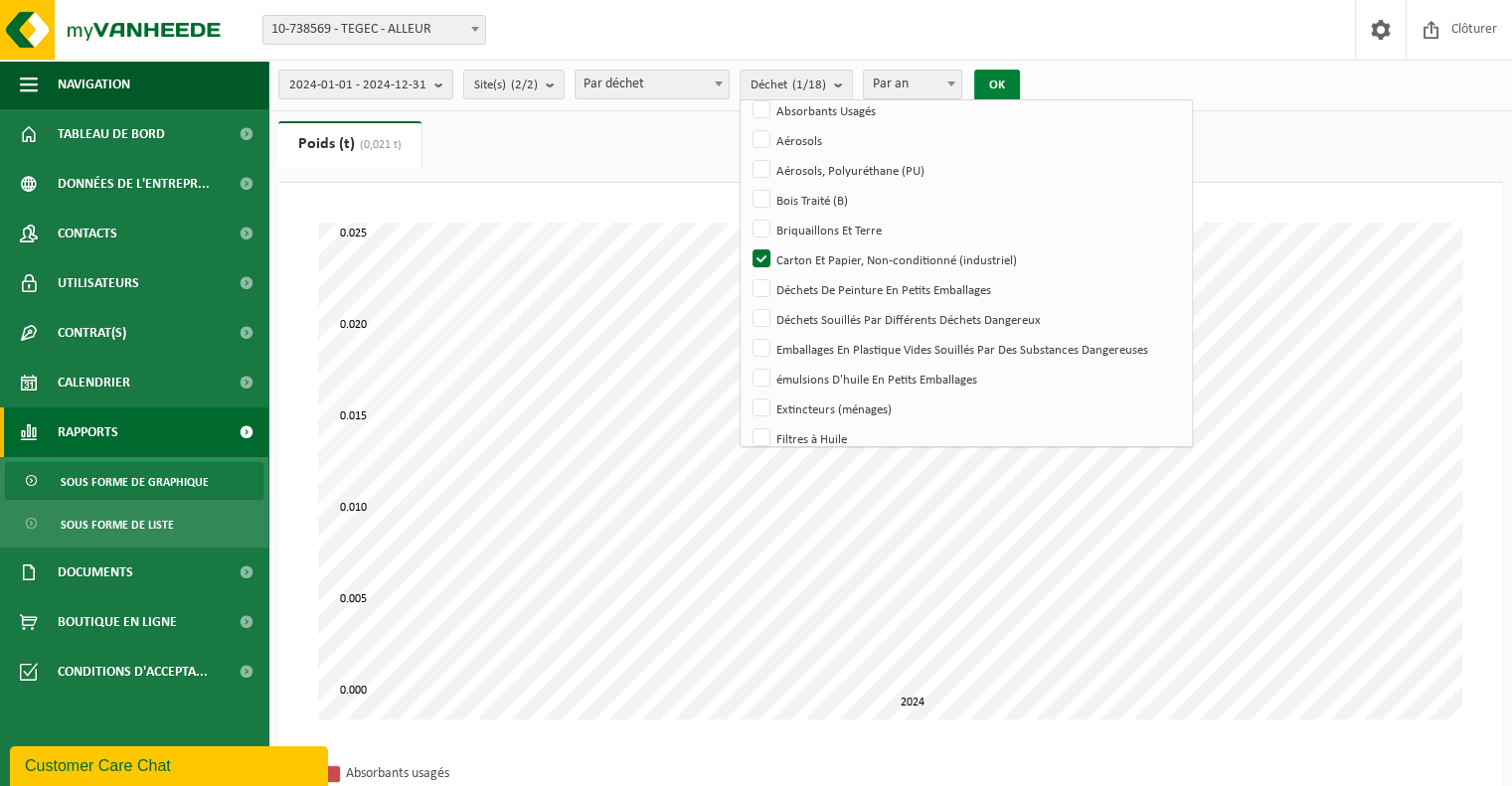 click on "OK" at bounding box center (997, 85) 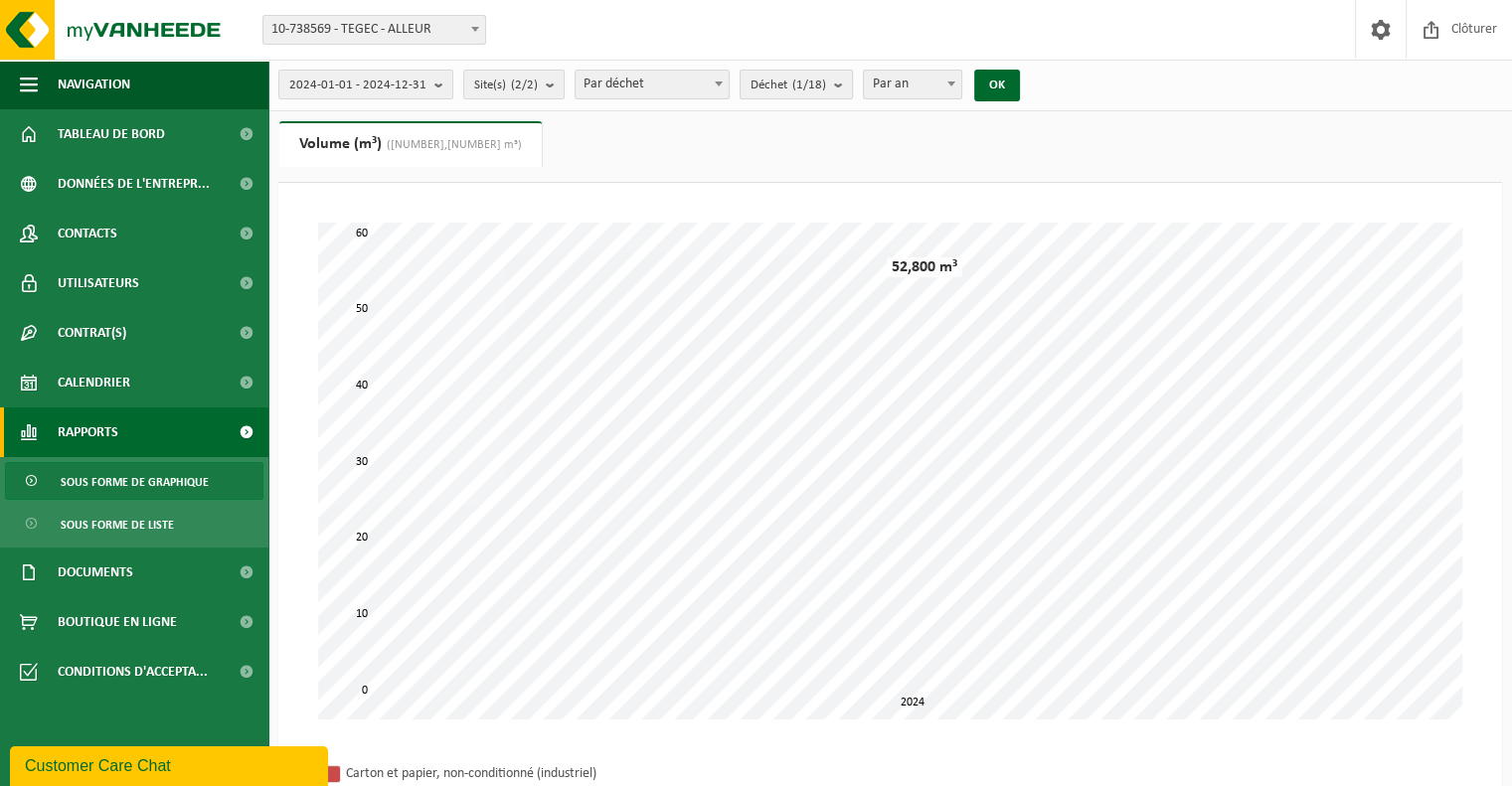 click at bounding box center (843, 84) 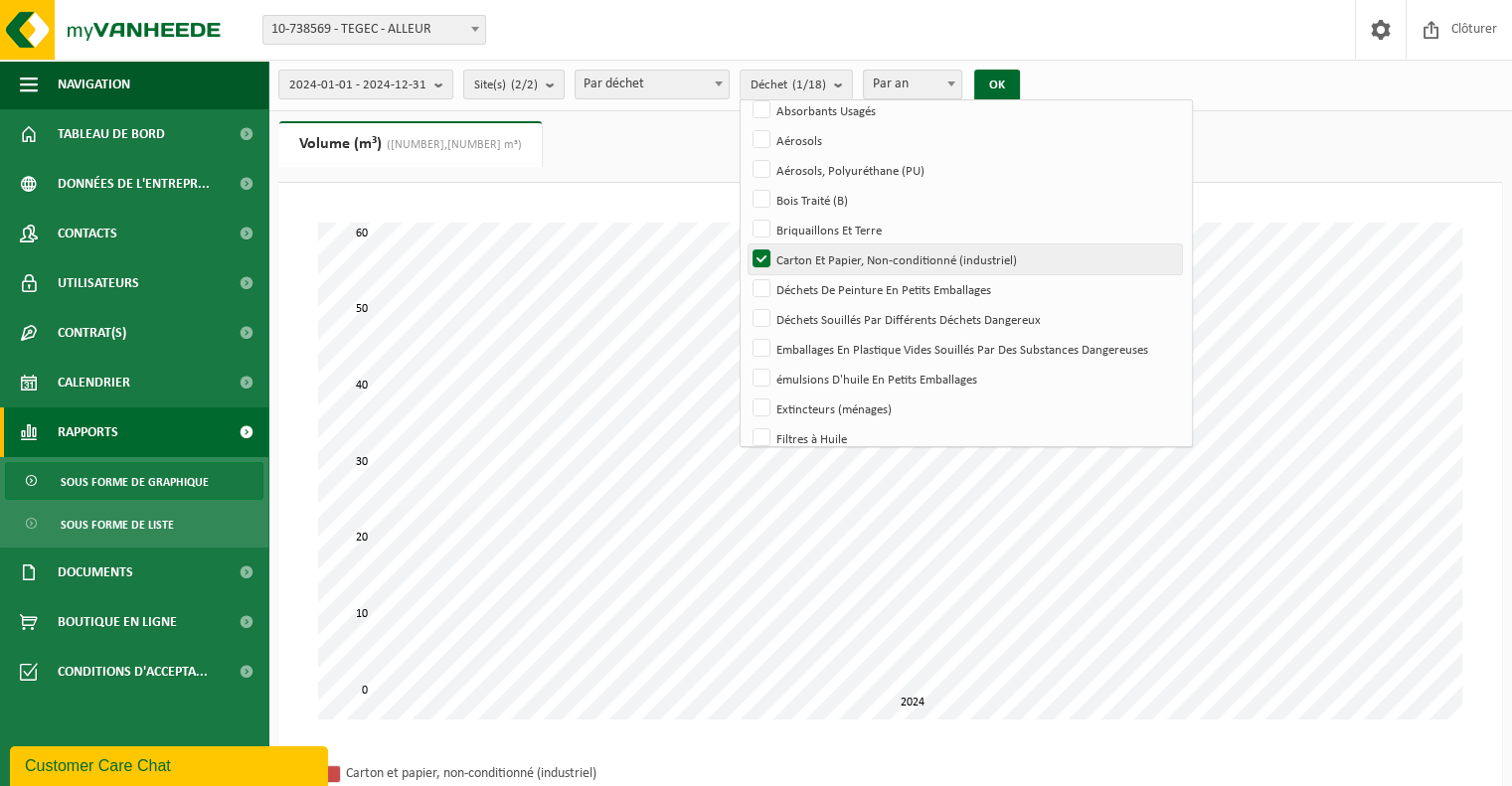 click on "Carton Et Papier, Non-conditionné (industriel)" at bounding box center (964, 259) 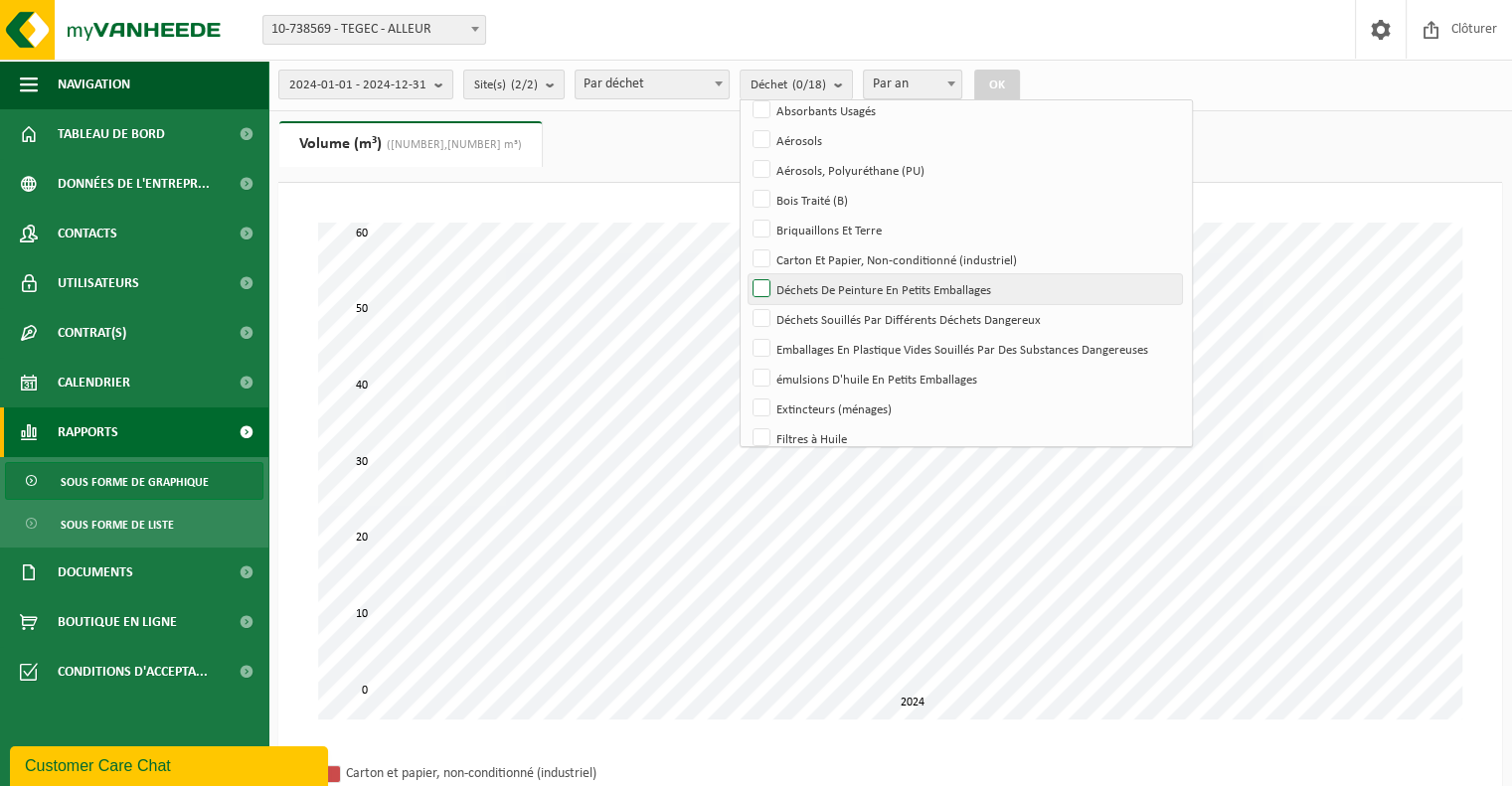 click on "Déchets De Peinture En Petits Emballages" at bounding box center [964, 289] 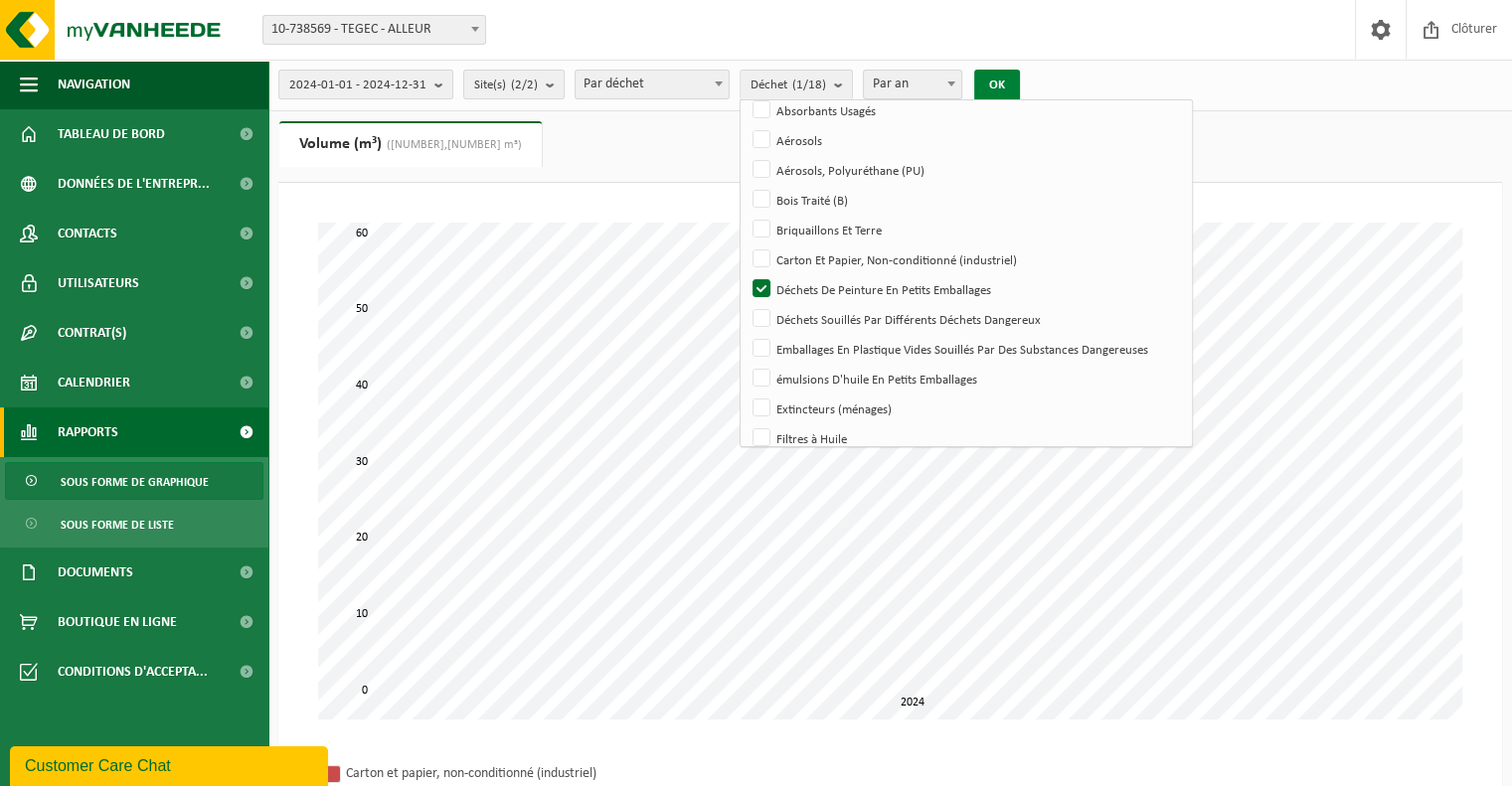 click on "OK" at bounding box center (997, 85) 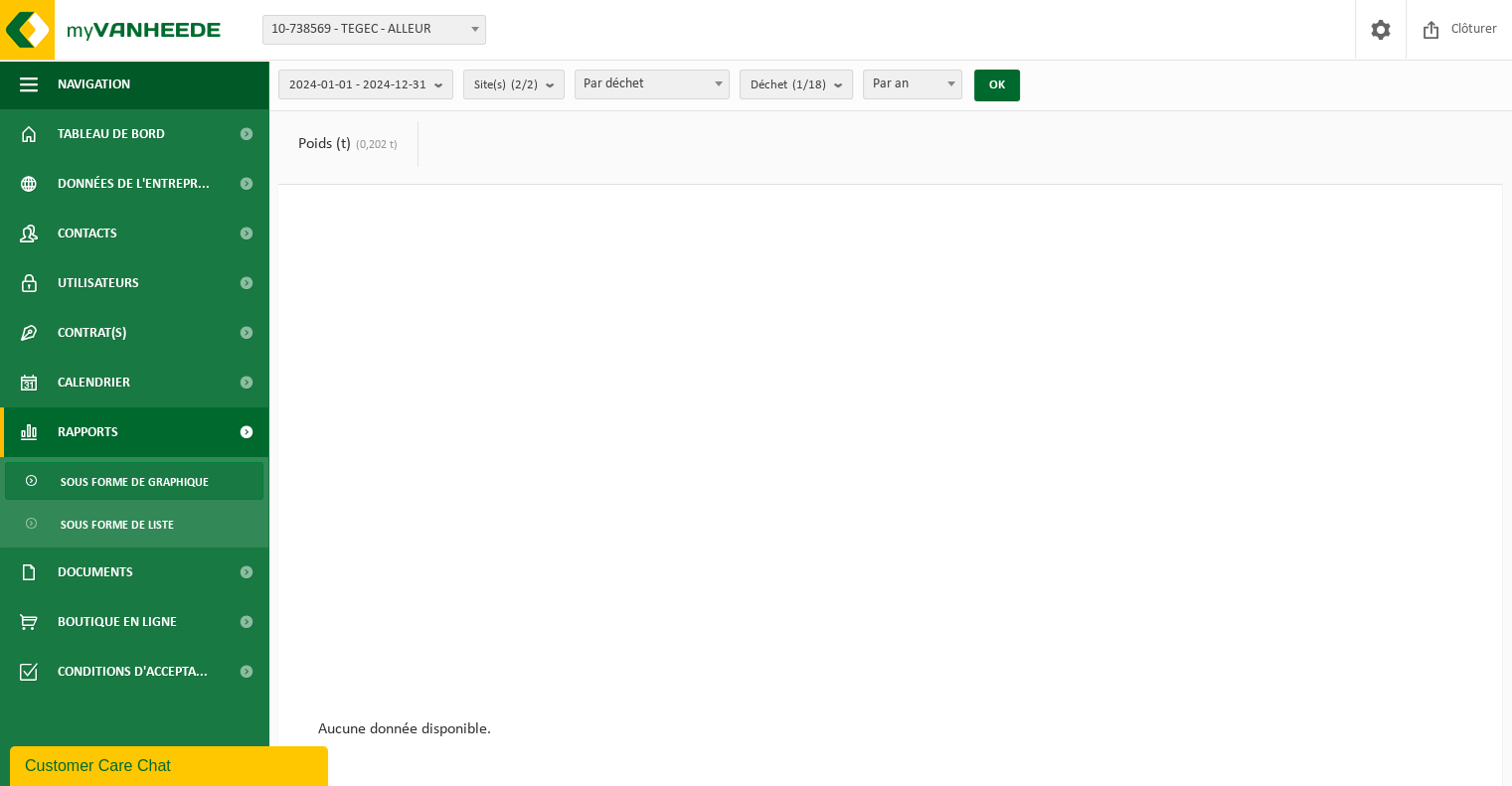 click at bounding box center [843, 84] 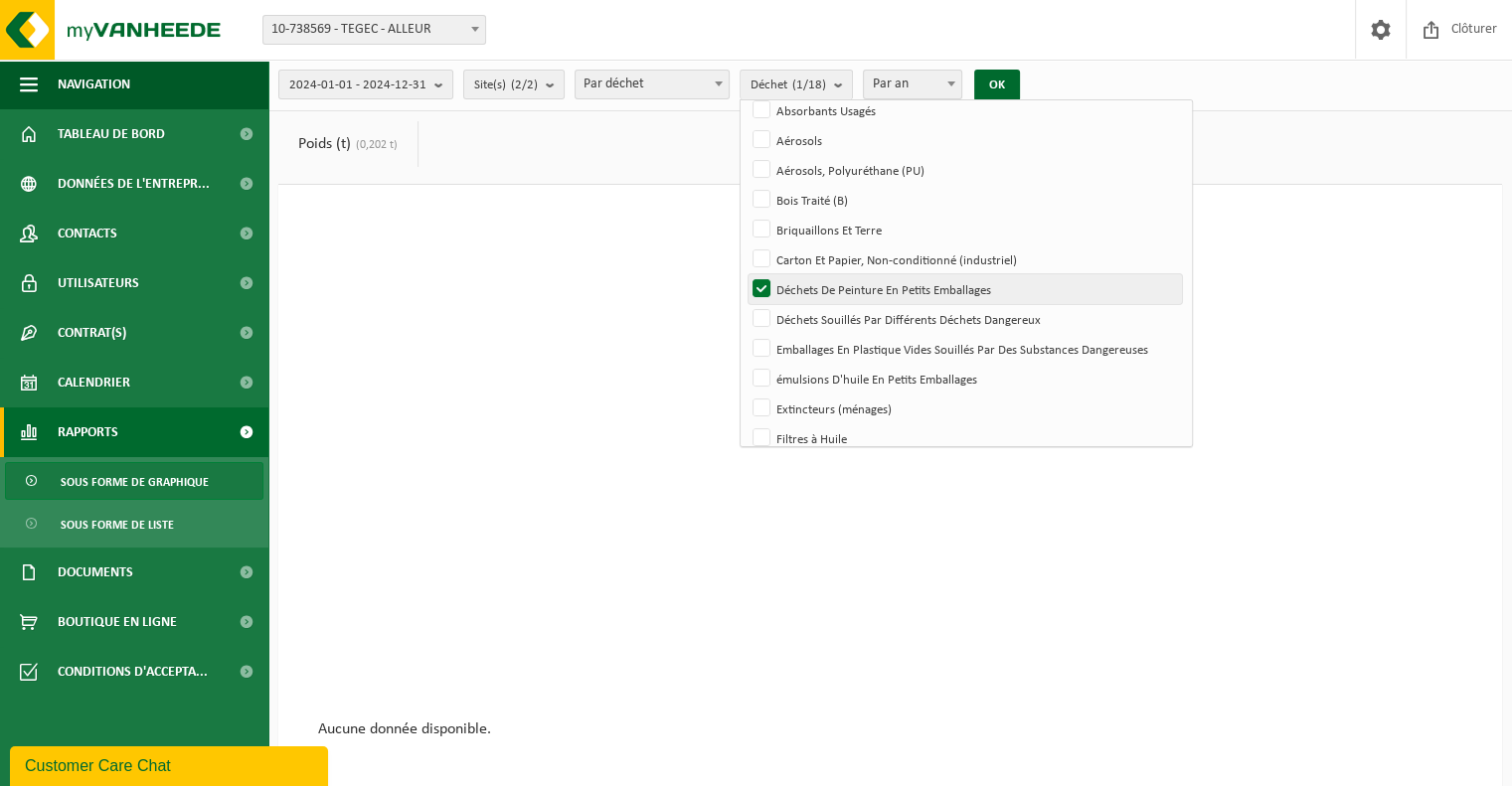click on "Déchets De Peinture En Petits Emballages" at bounding box center (964, 289) 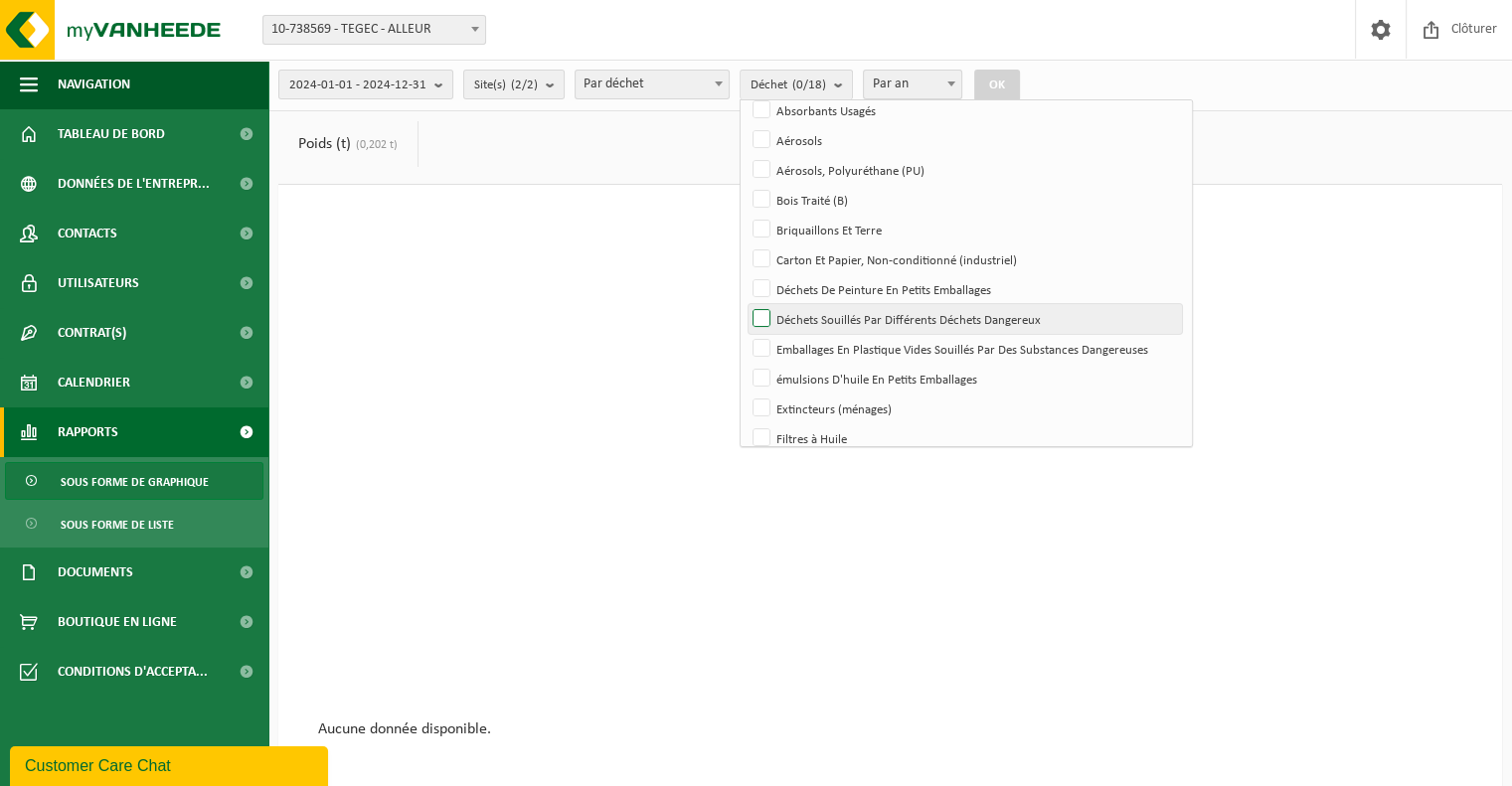 click on "Déchets Souillés Par Différents Déchets Dangereux" at bounding box center [964, 319] 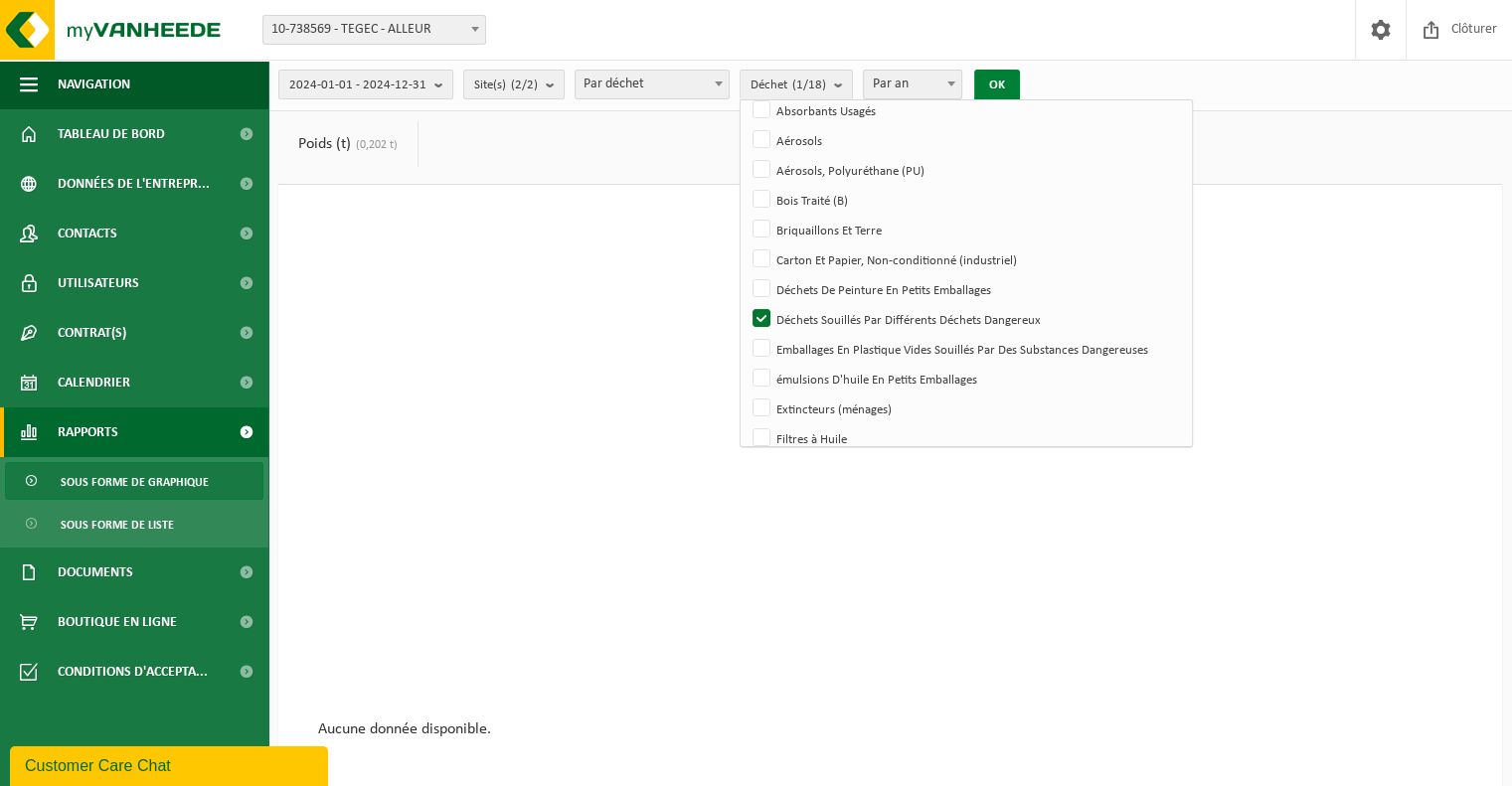 click on "OK" at bounding box center (997, 85) 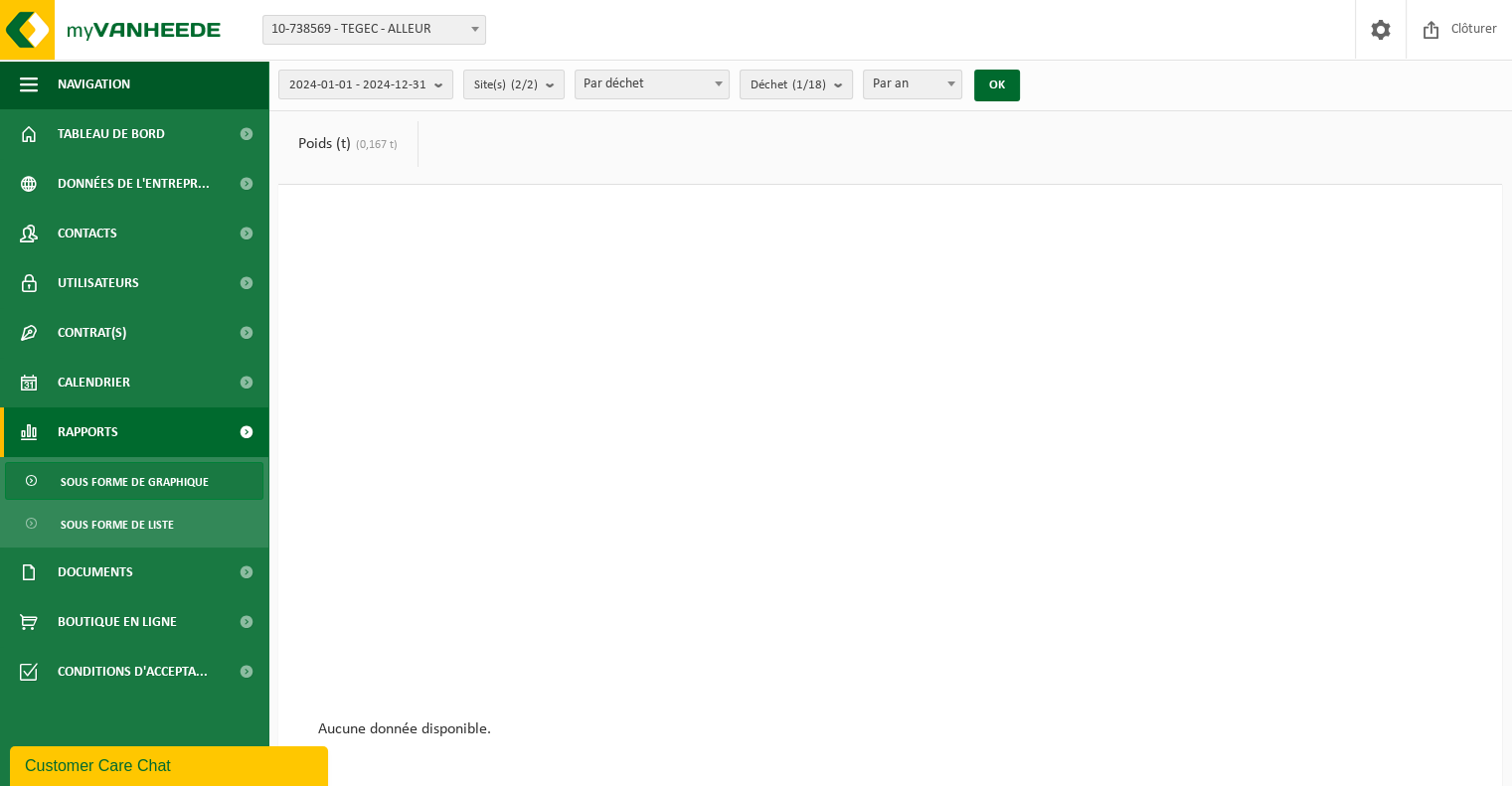 click at bounding box center [843, 84] 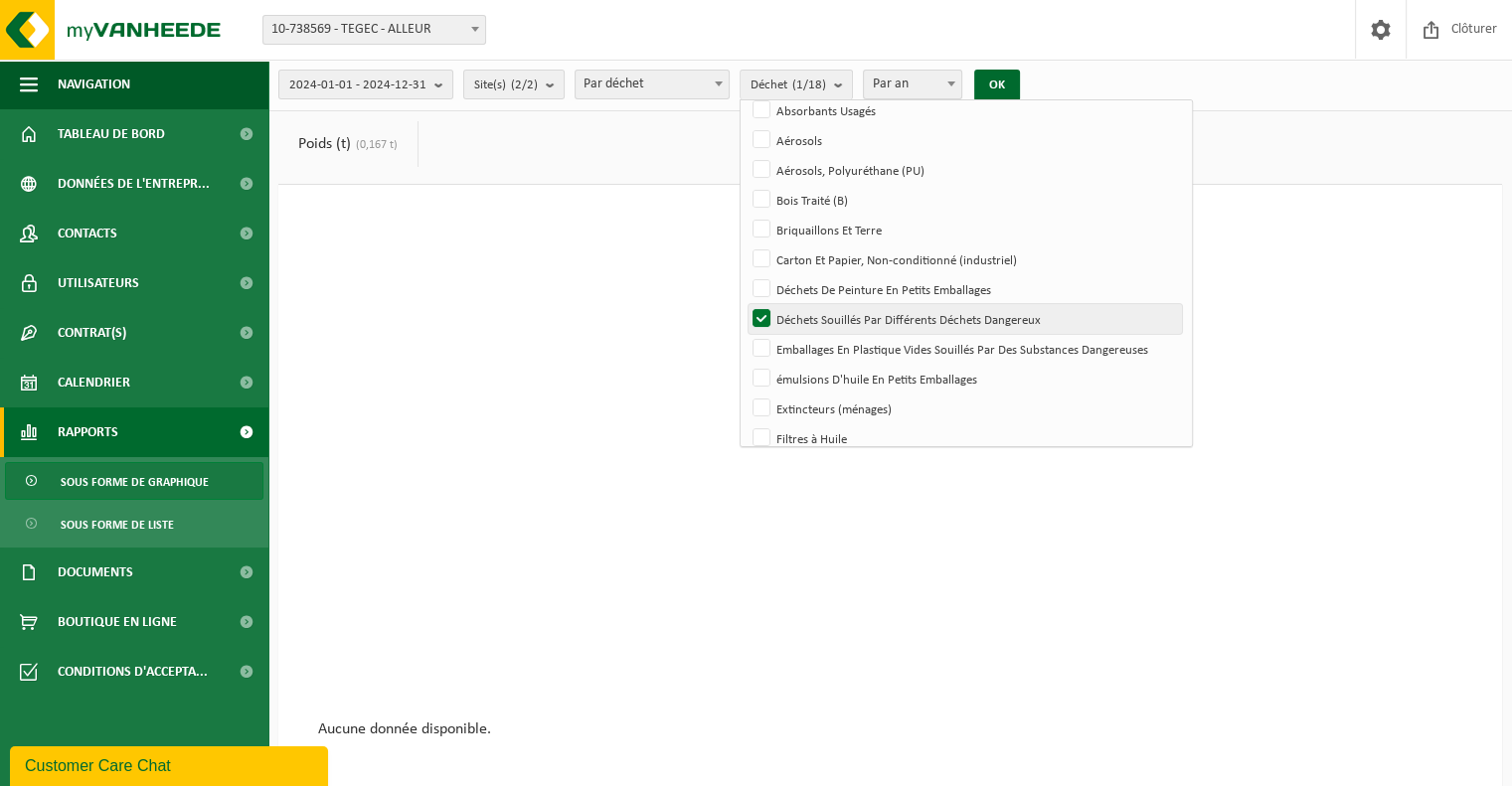 click on "Déchets Souillés Par Différents Déchets Dangereux" at bounding box center [964, 319] 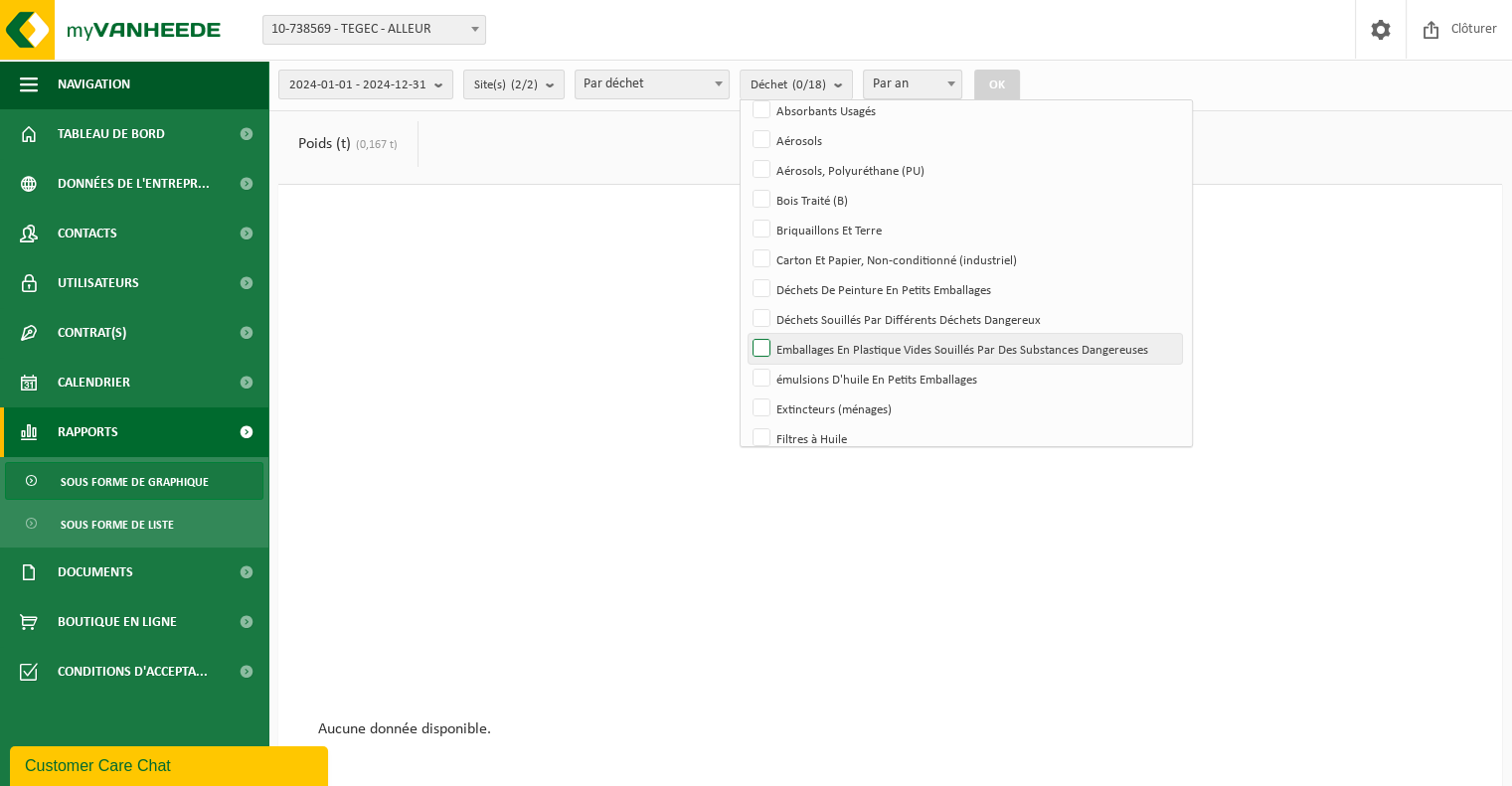 click on "Emballages En Plastique Vides Souillés Par Des Substances Dangereuses" at bounding box center [964, 349] 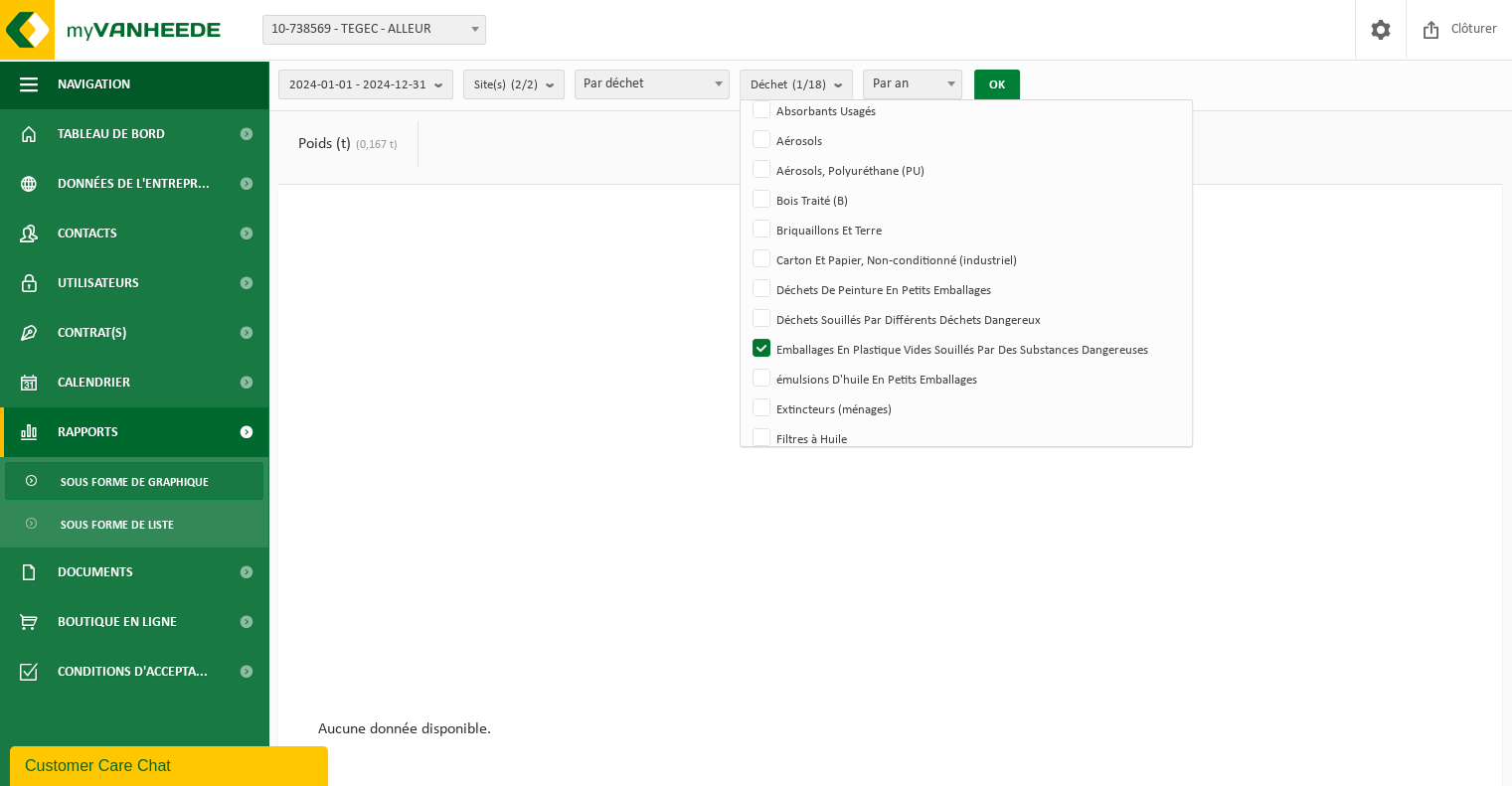 click on "OK" at bounding box center (997, 85) 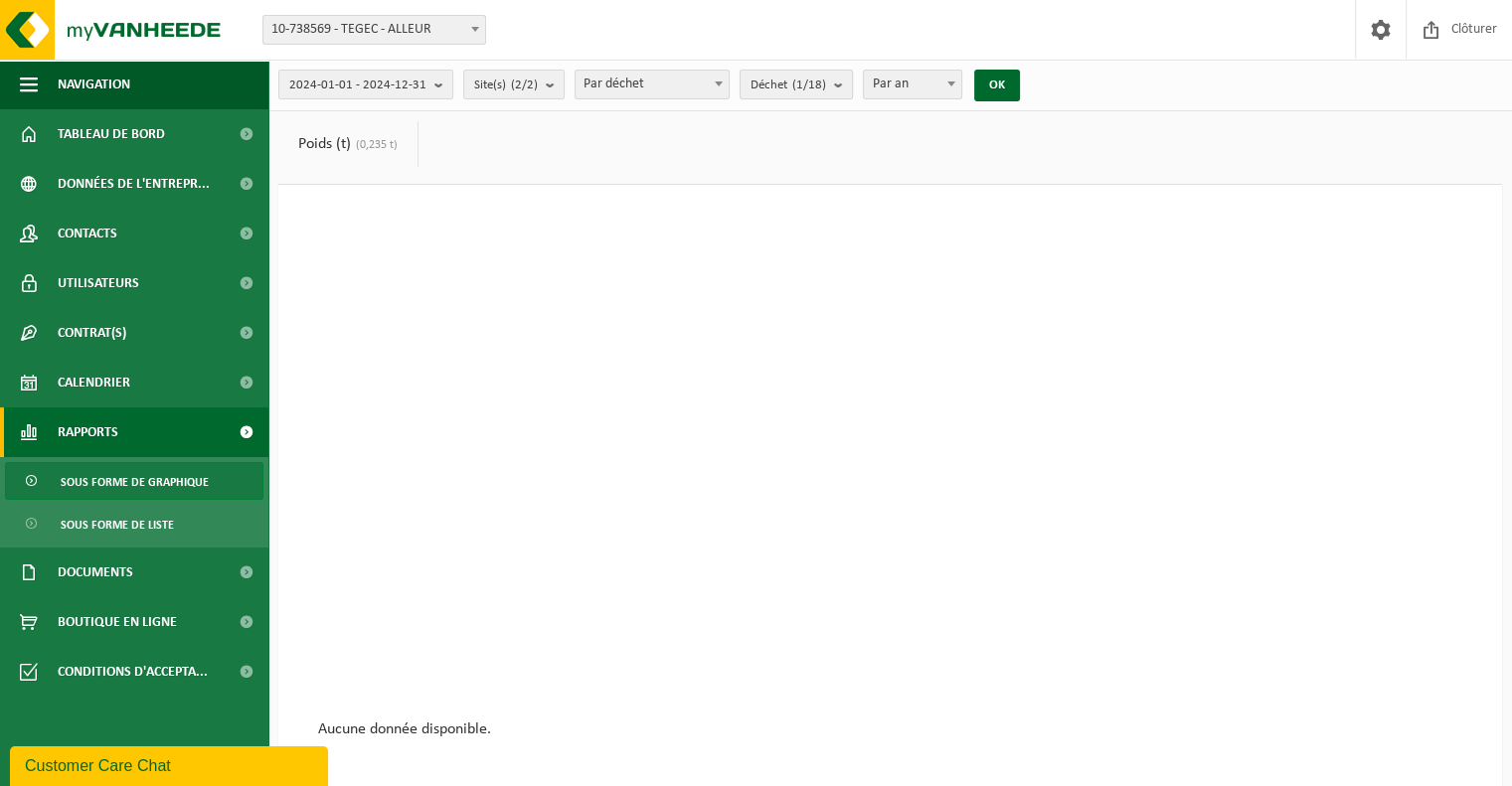 click at bounding box center (843, 84) 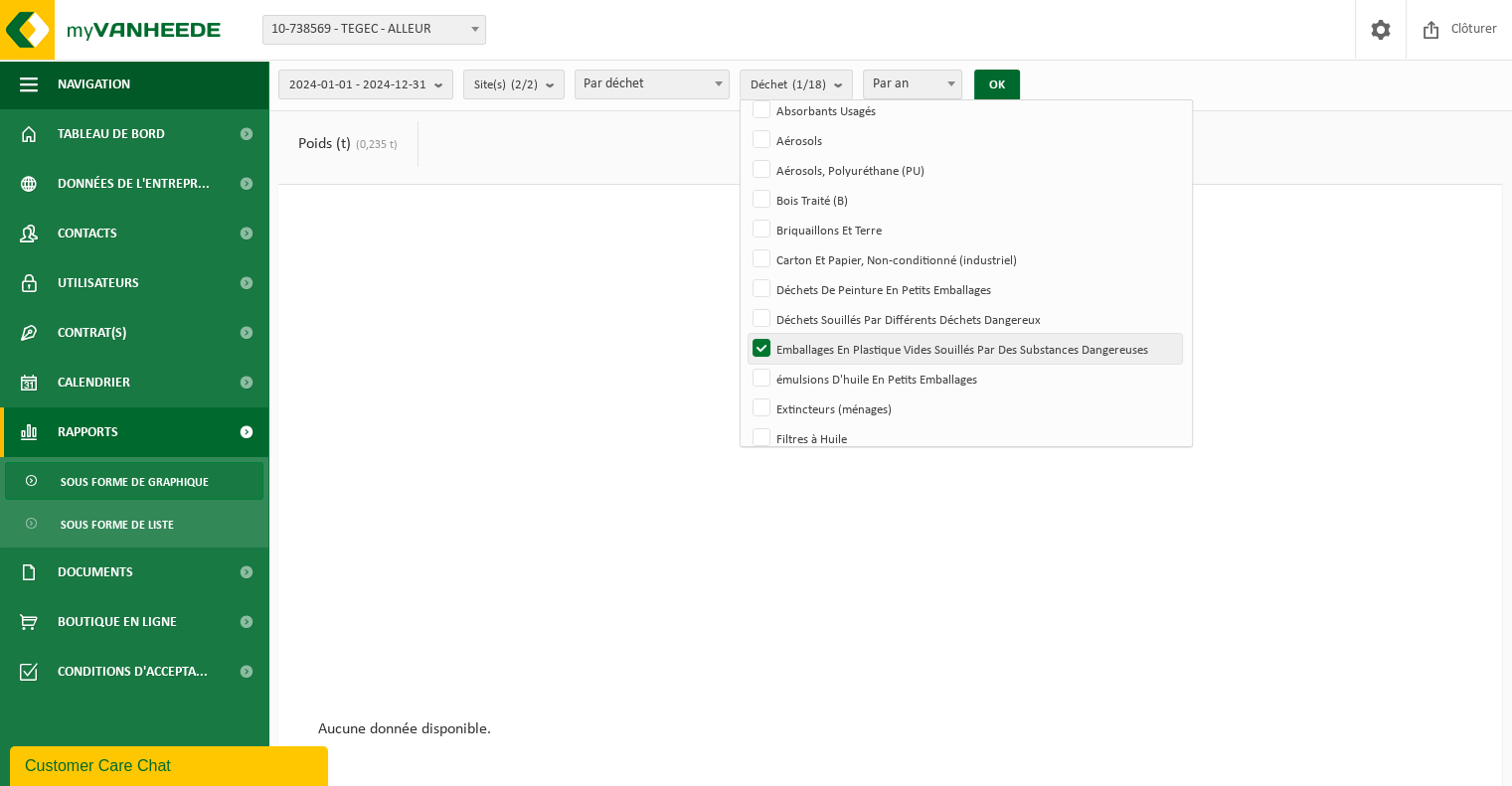 click on "Emballages En Plastique Vides Souillés Par Des Substances Dangereuses" at bounding box center [964, 349] 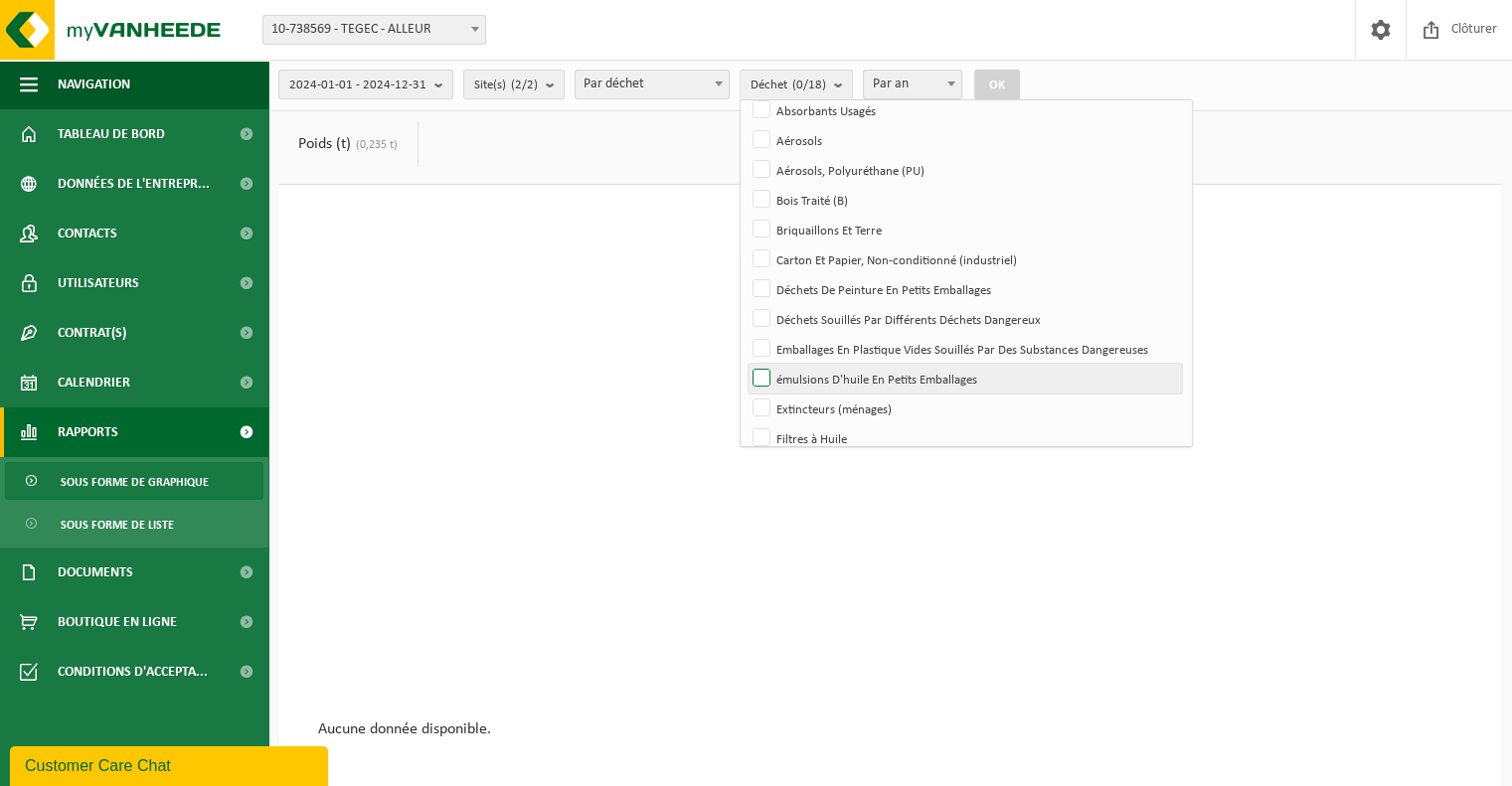 click on "émulsions D'huile En Petits Emballages" at bounding box center (964, 379) 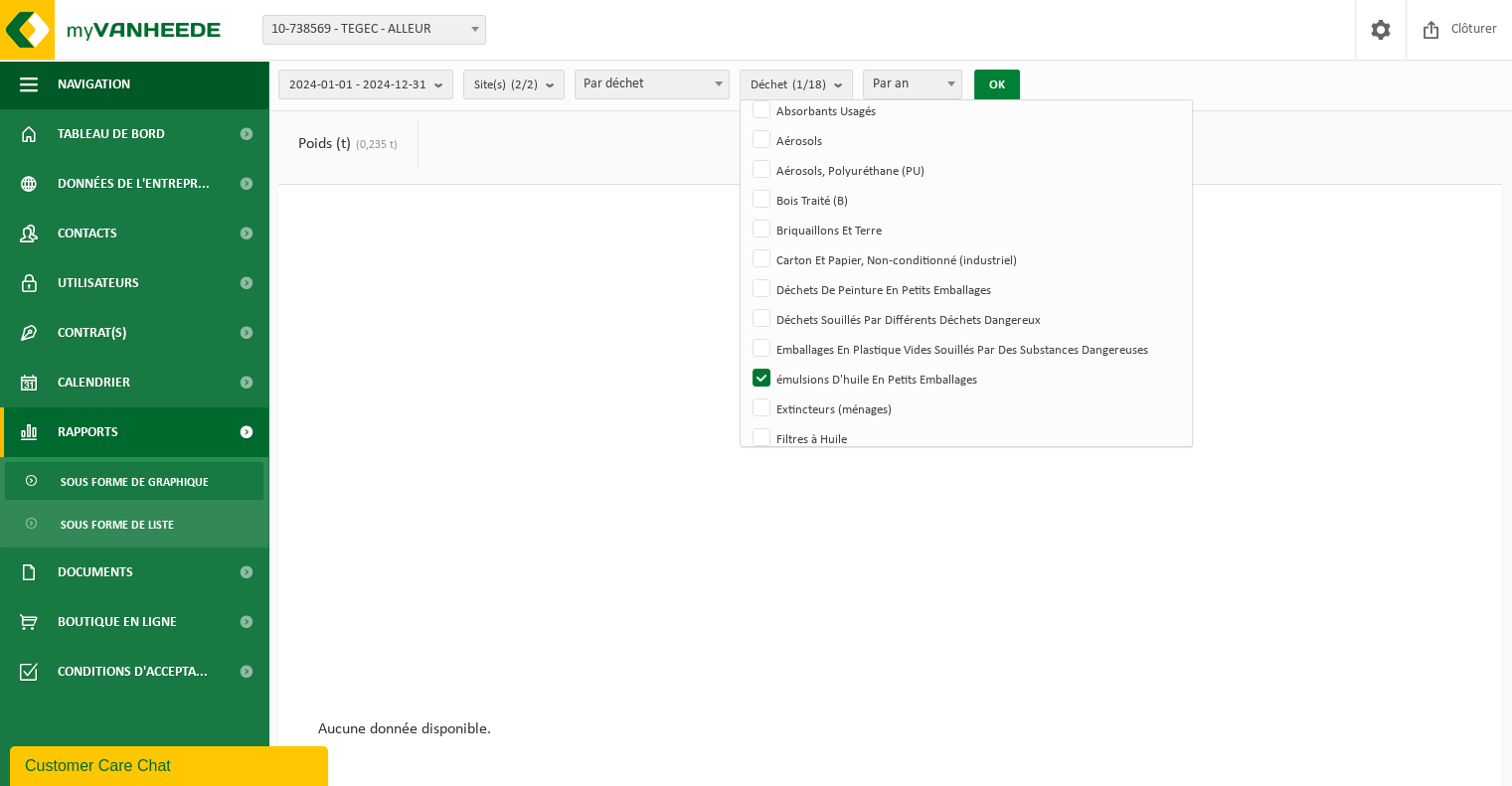 click on "OK" at bounding box center (997, 85) 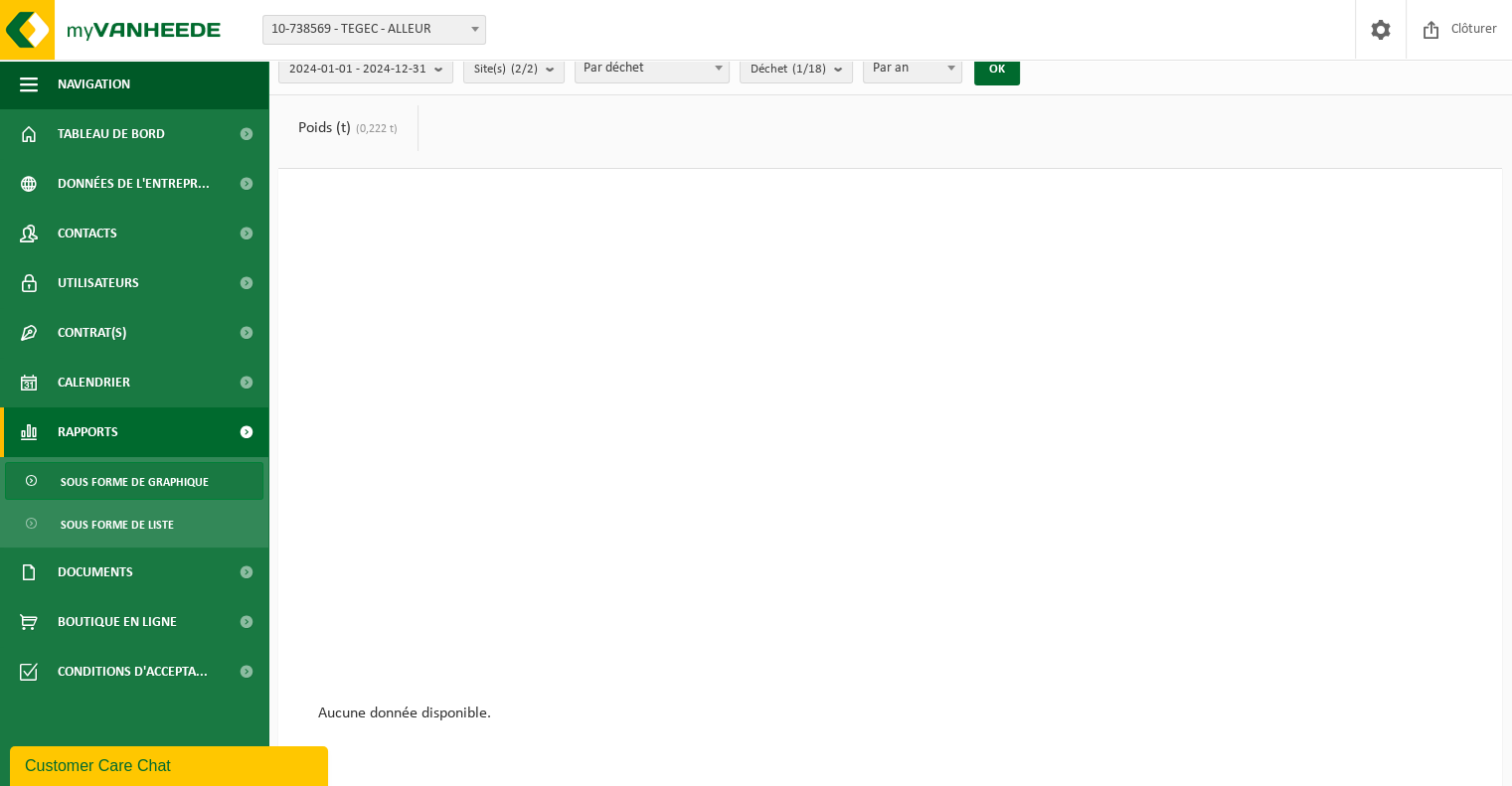 scroll, scrollTop: 0, scrollLeft: 0, axis: both 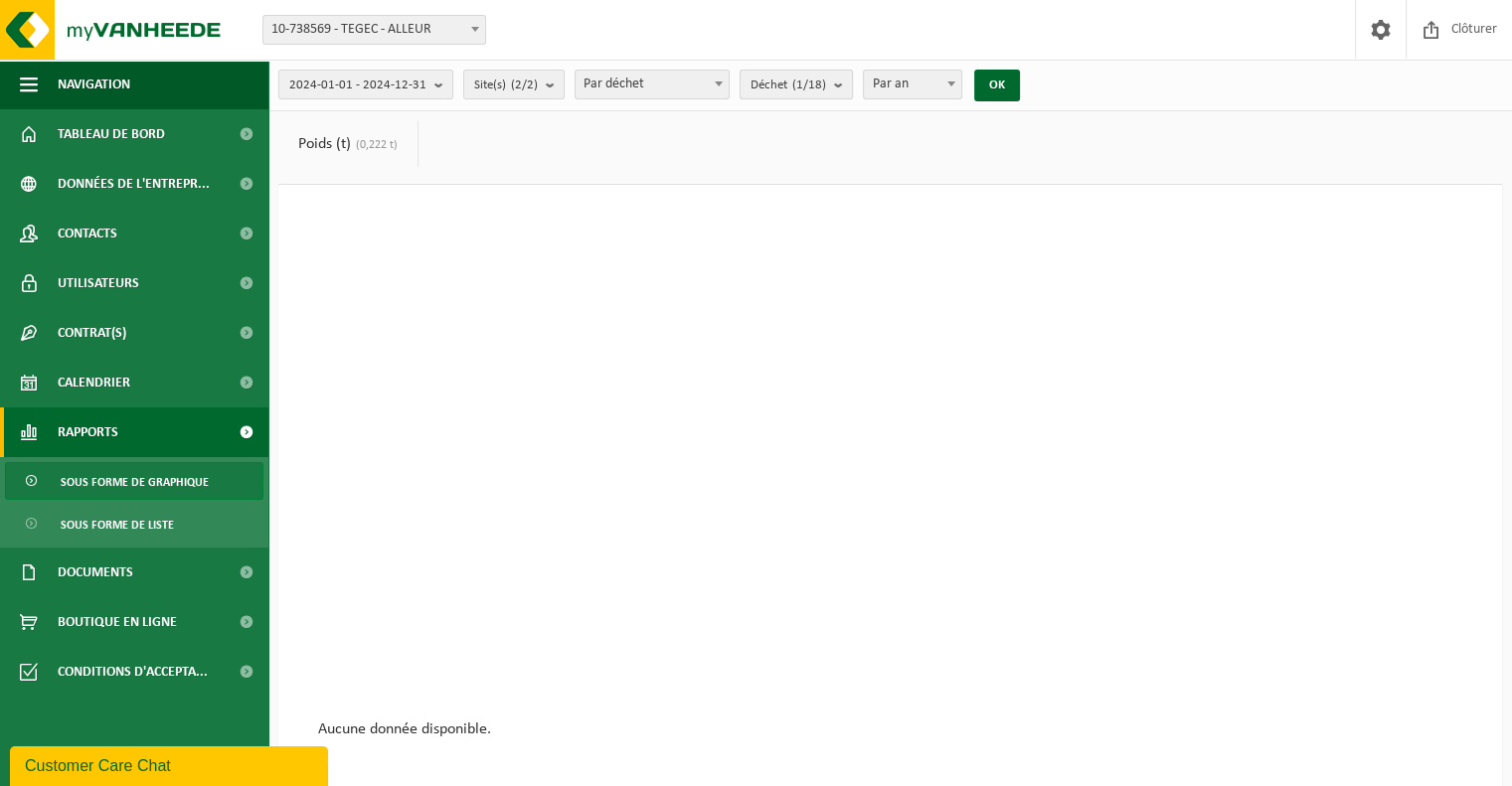 click at bounding box center [843, 84] 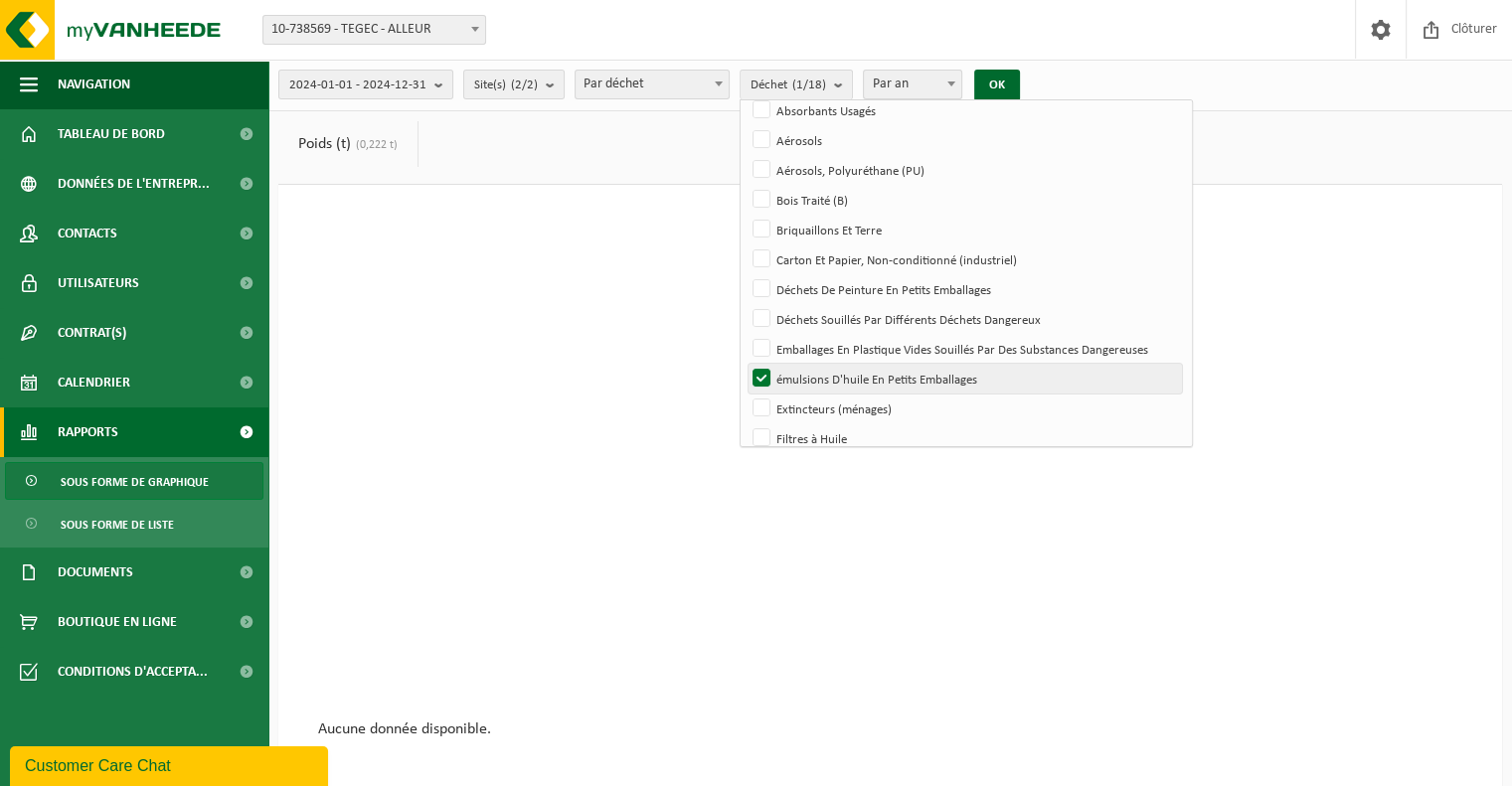 click on "émulsions D'huile En Petits Emballages" at bounding box center (964, 379) 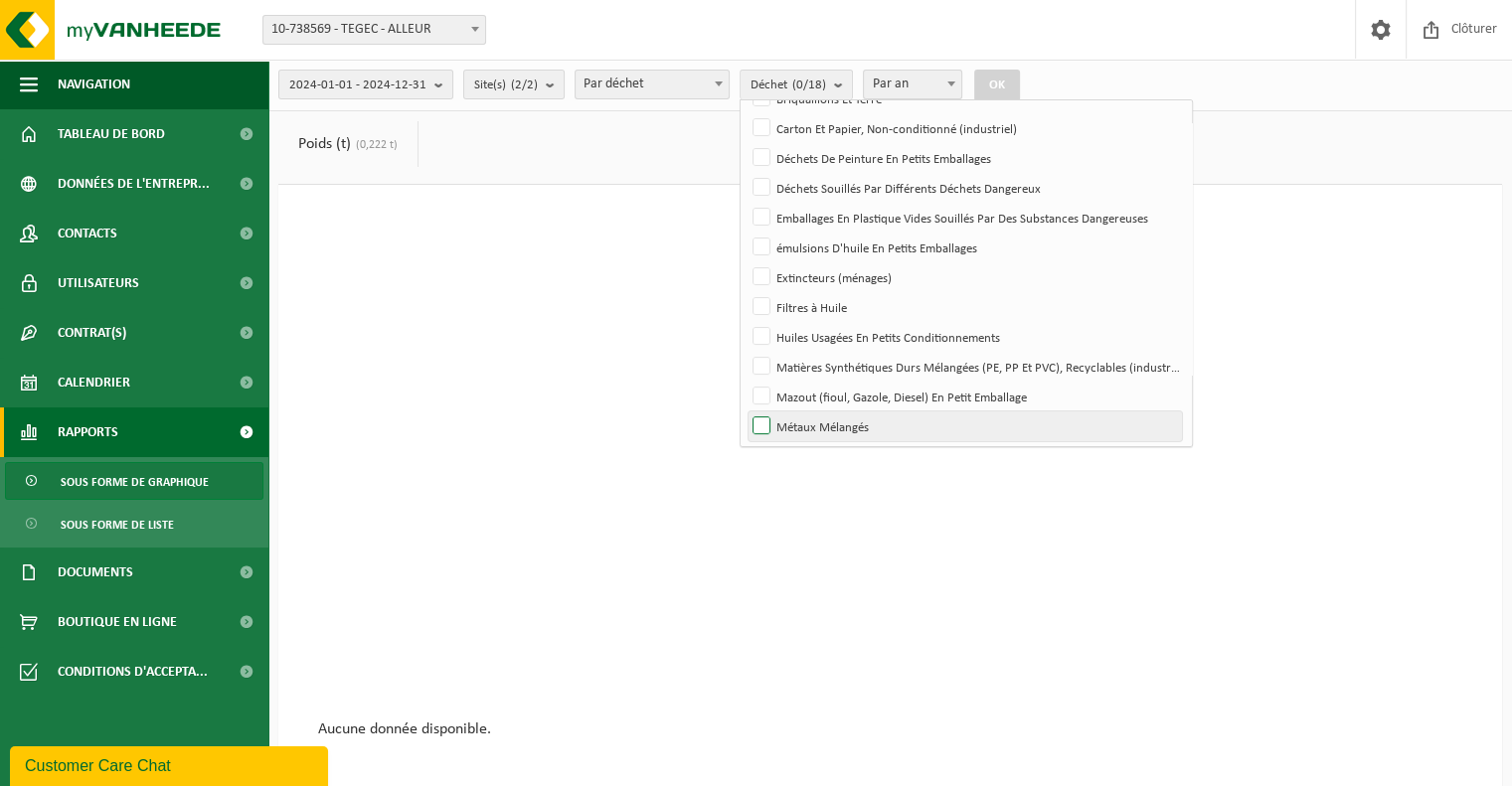 scroll, scrollTop: 293, scrollLeft: 0, axis: vertical 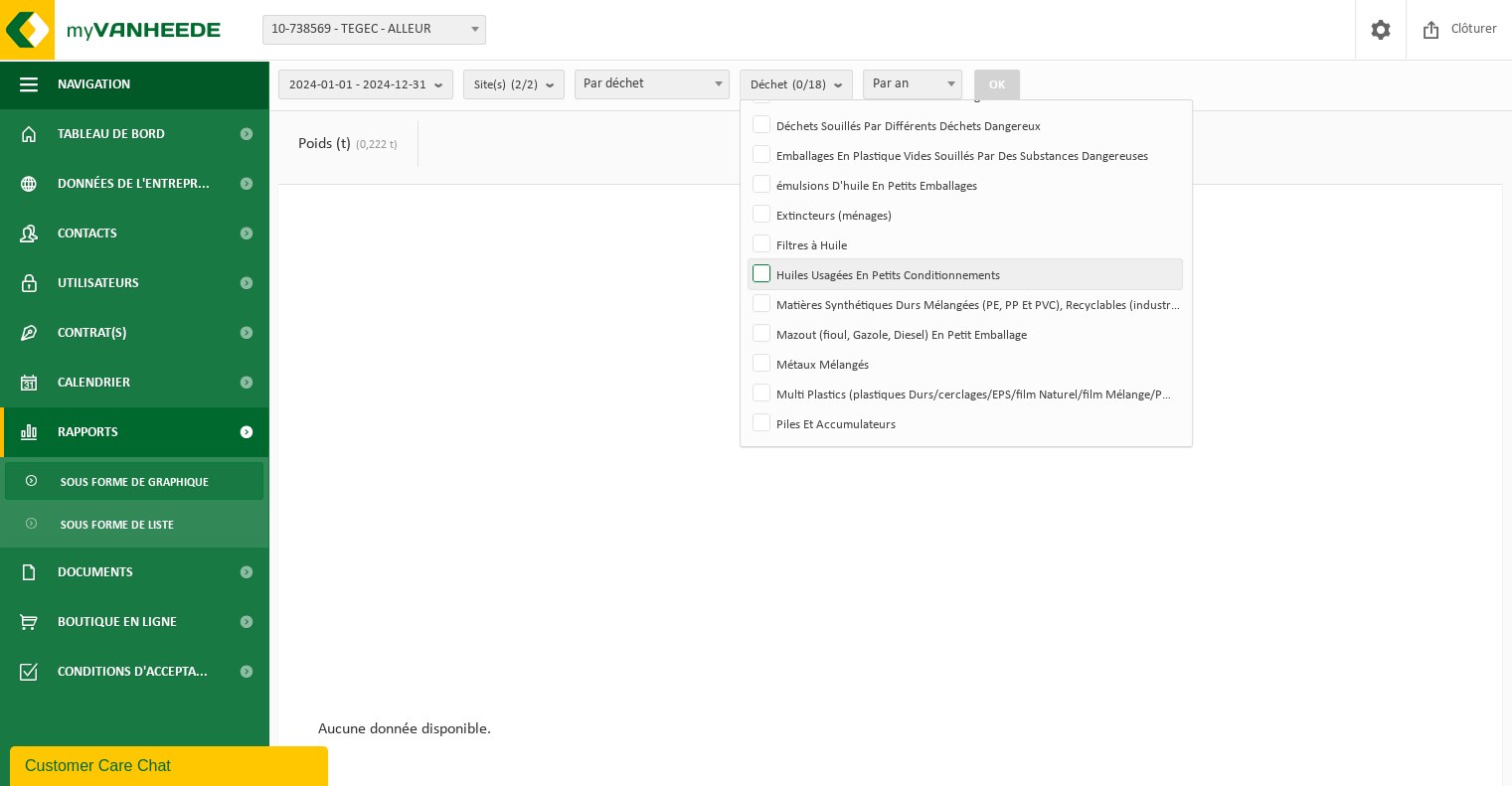 click on "Huiles Usagées En Petits Conditionnements" at bounding box center (964, 274) 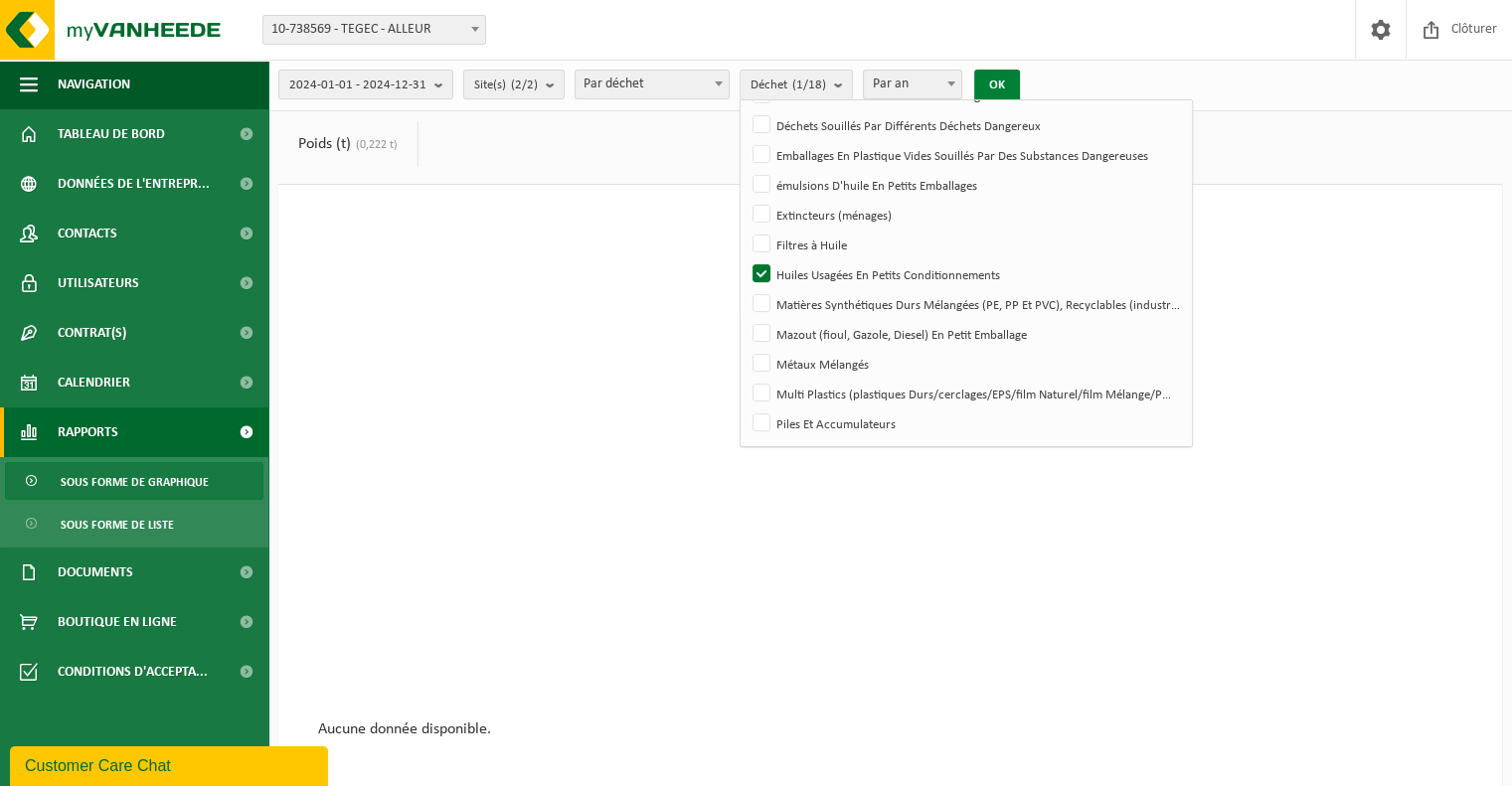 click on "OK" at bounding box center [997, 85] 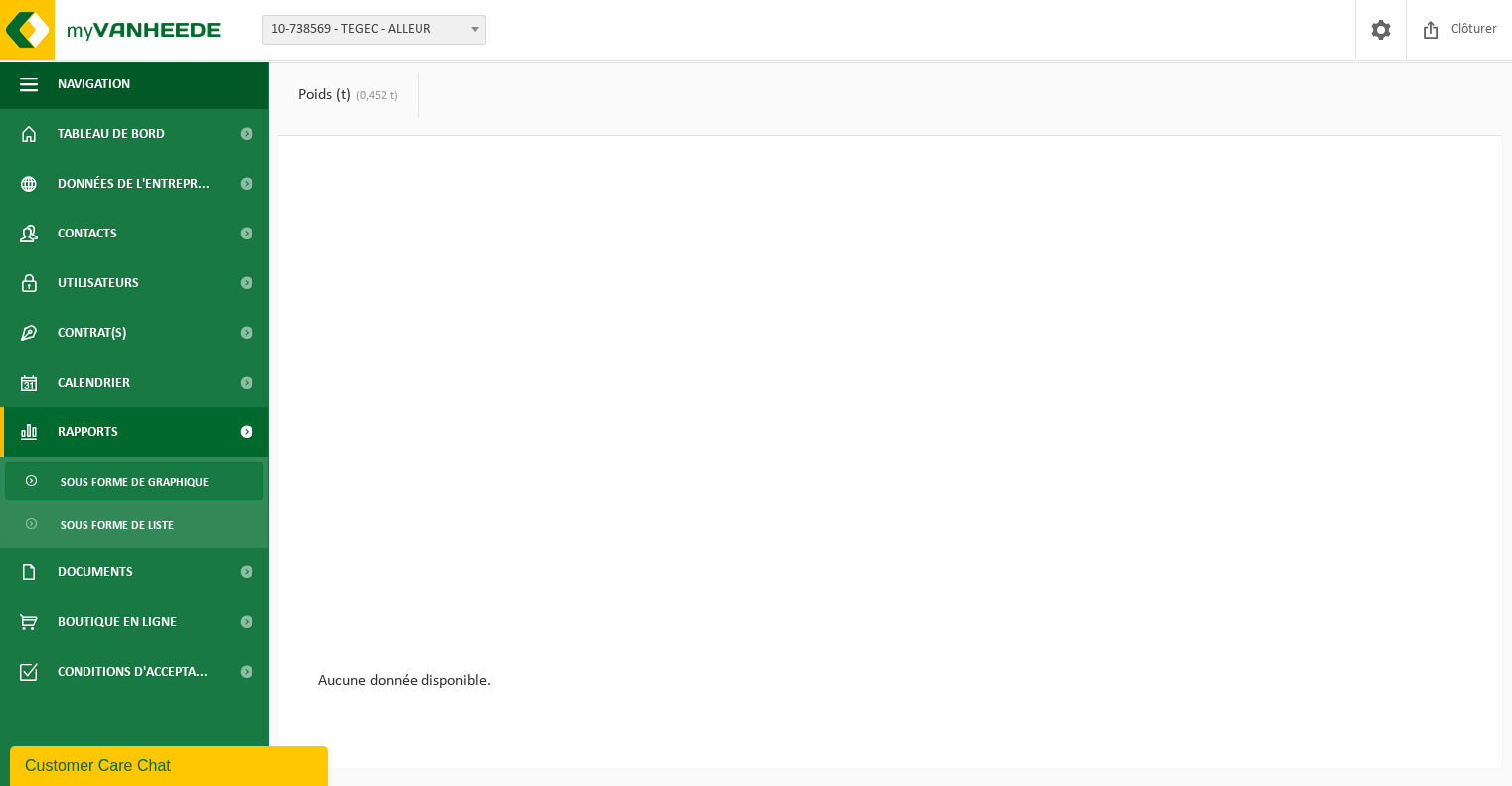 scroll, scrollTop: 0, scrollLeft: 0, axis: both 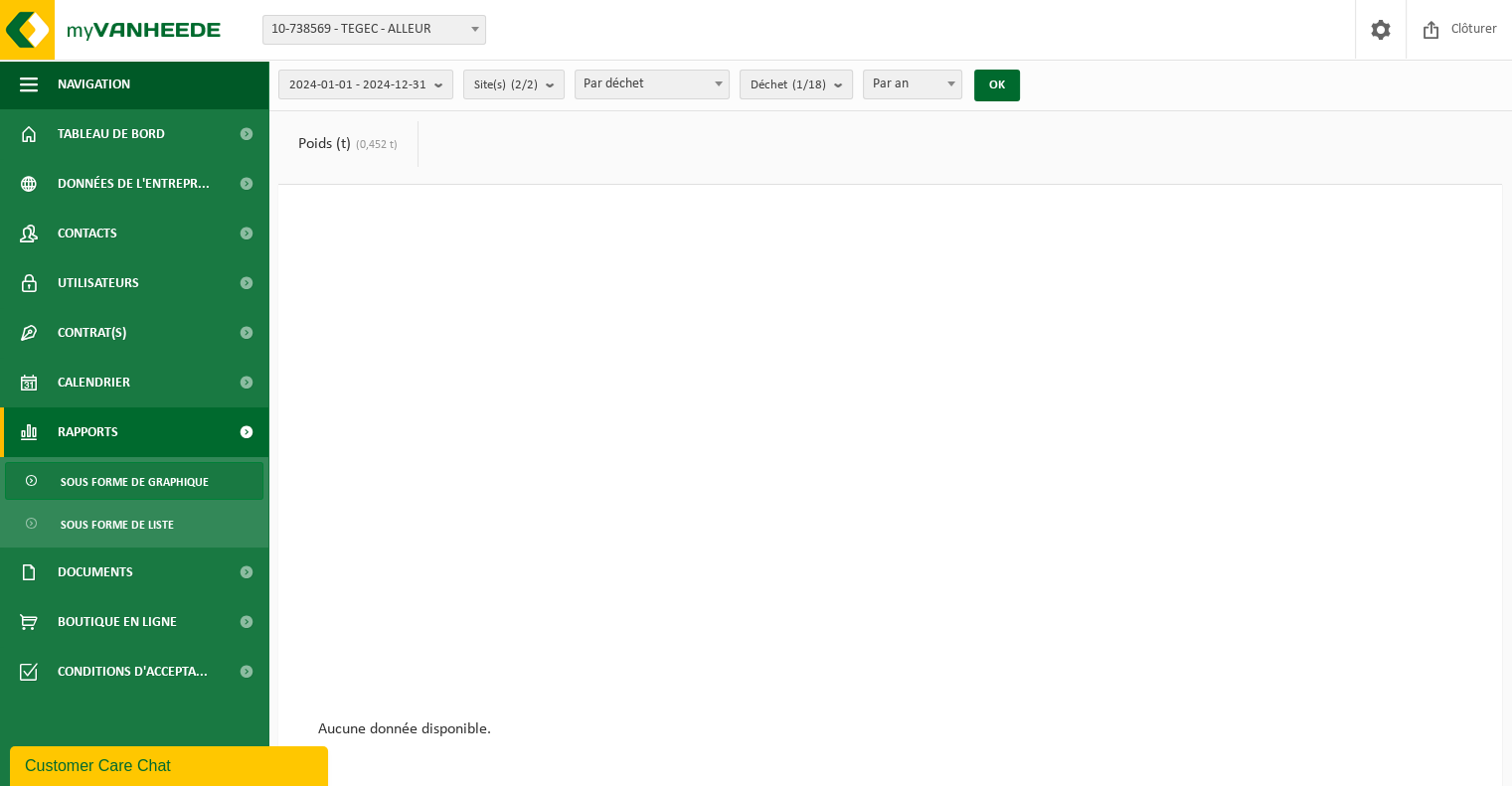 click at bounding box center [843, 84] 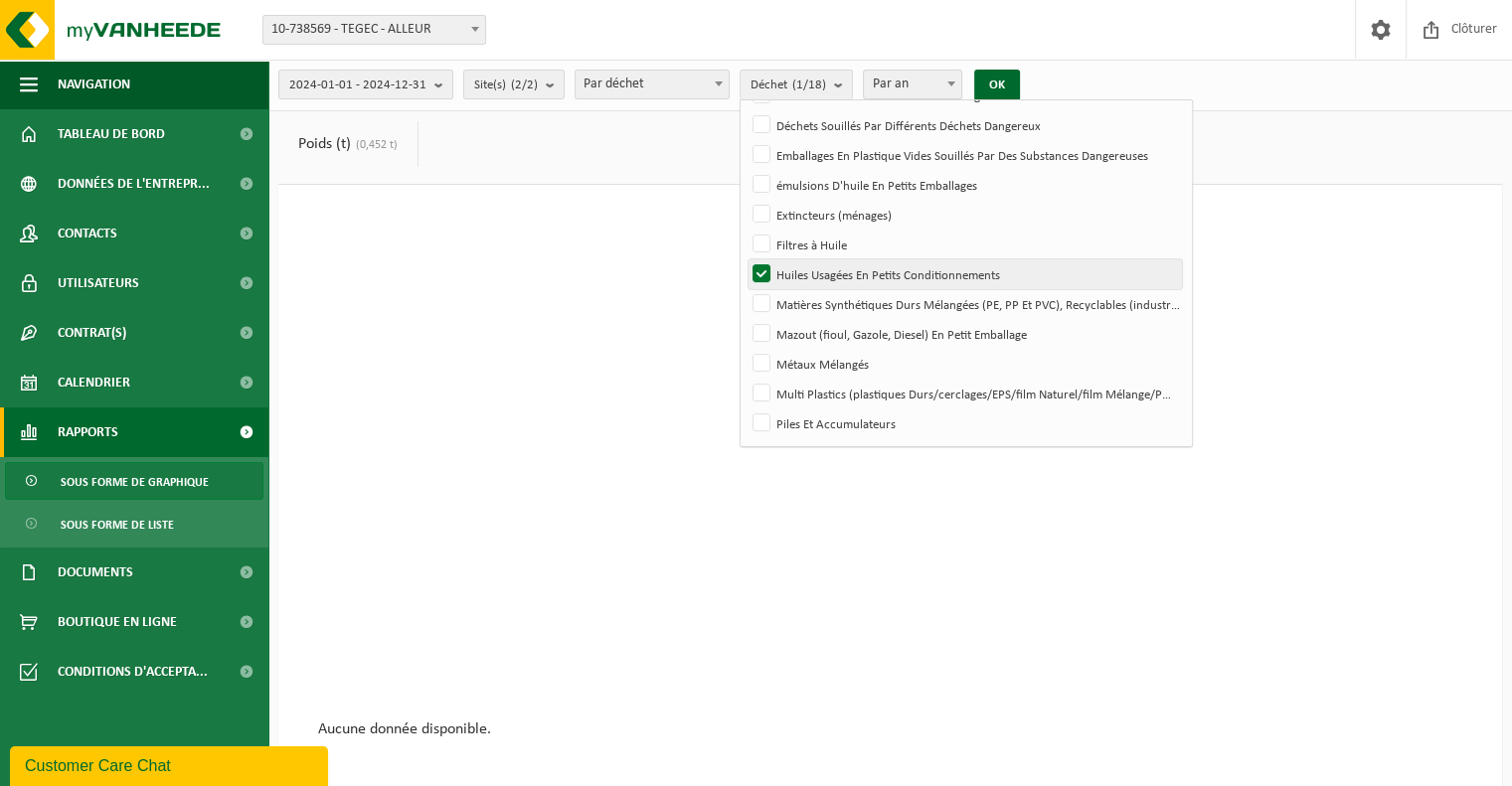 click on "Huiles Usagées En Petits Conditionnements" at bounding box center (964, 274) 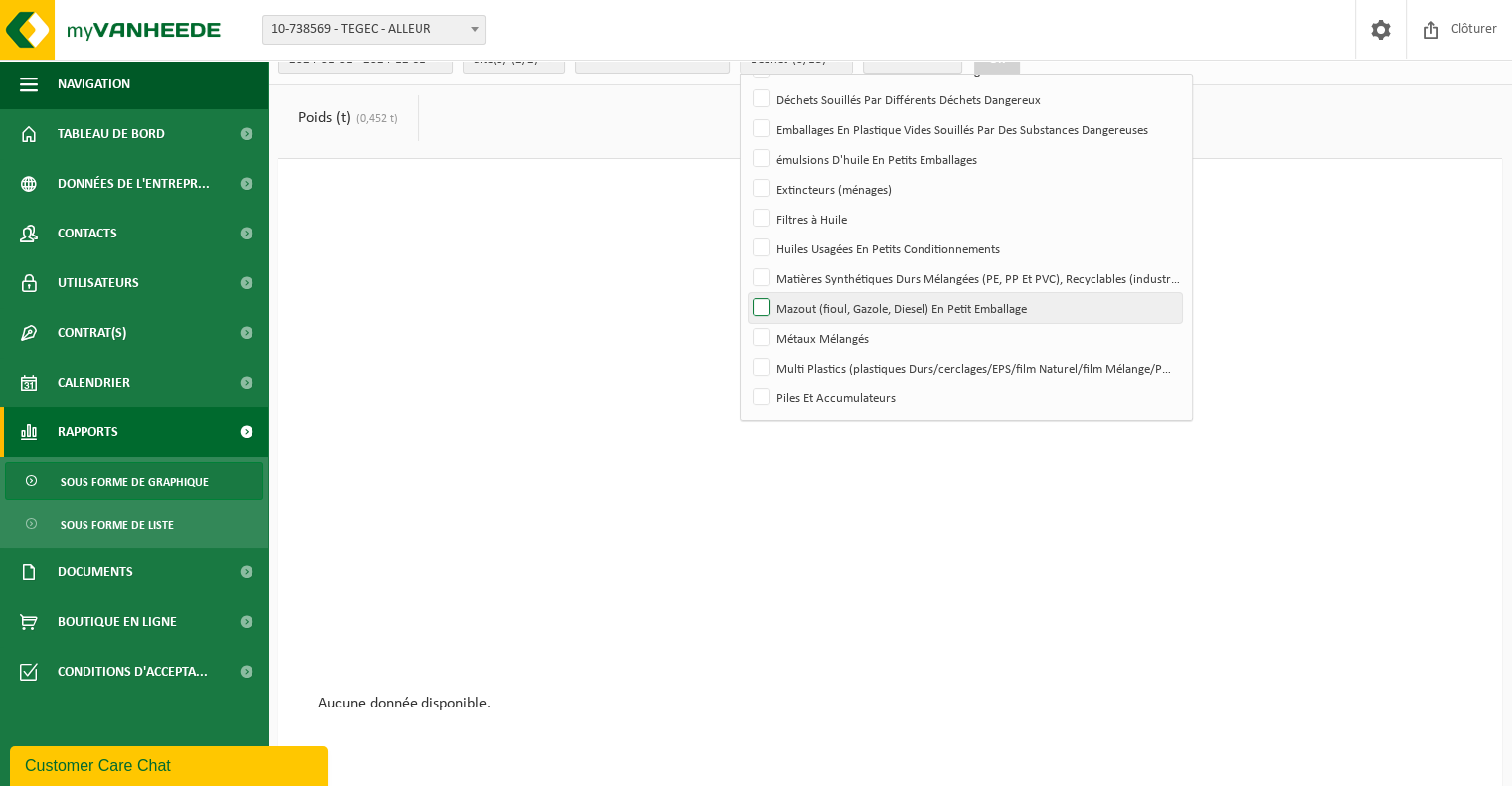 scroll, scrollTop: 49, scrollLeft: 0, axis: vertical 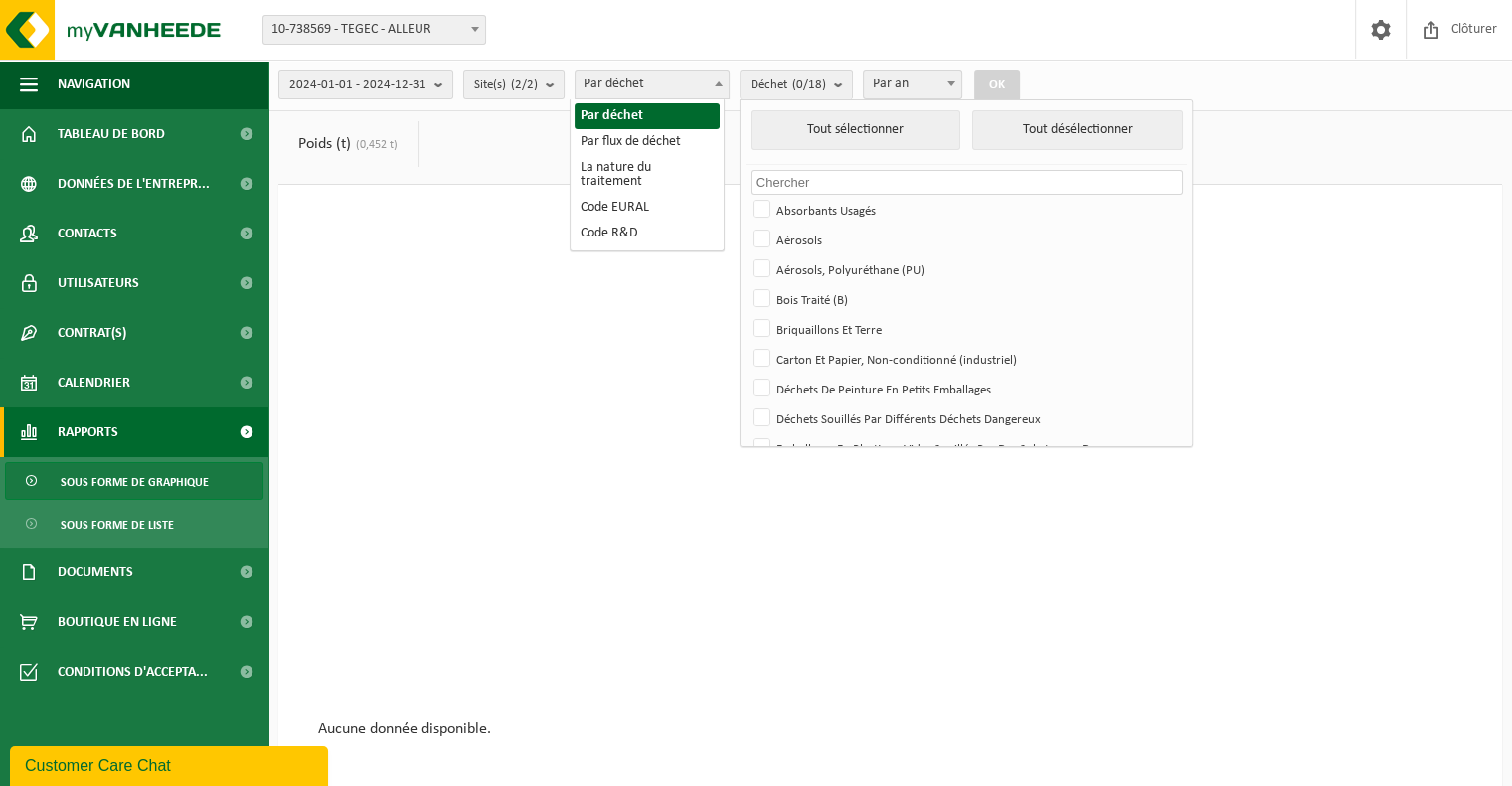 click on "Par déchet" at bounding box center (652, 84) 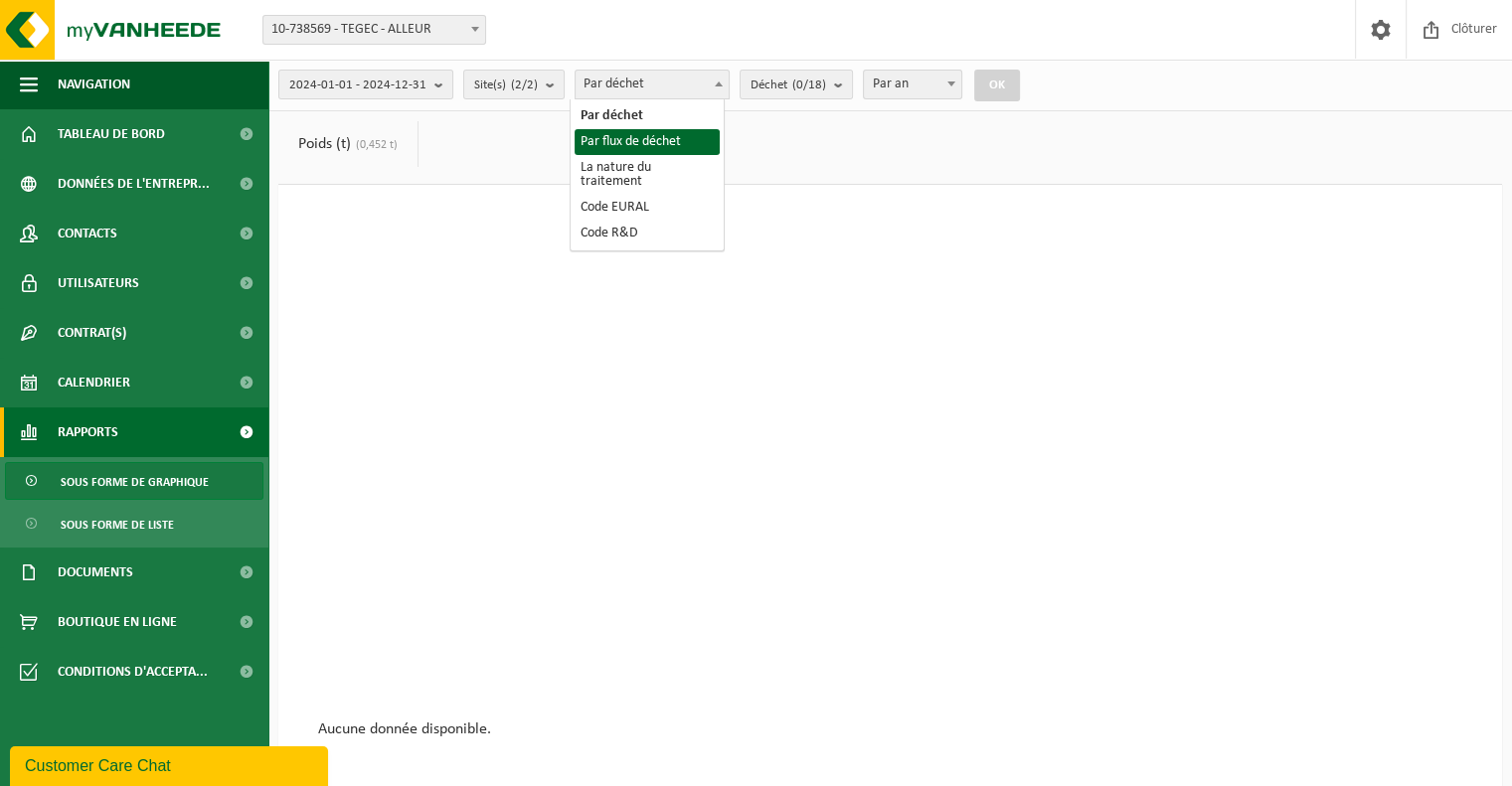 select on "2" 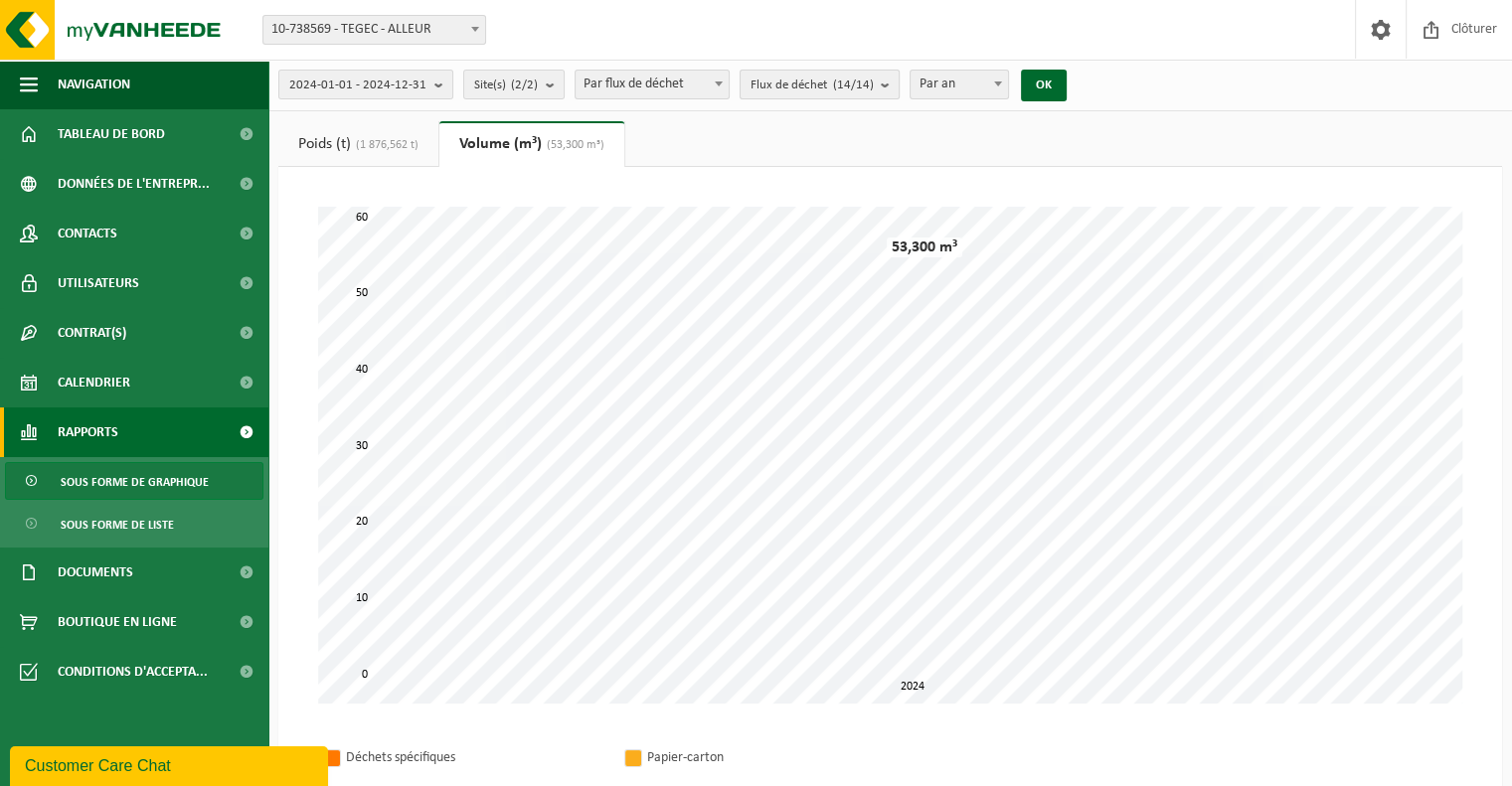 click on "Flux de déchet (14/14)" at bounding box center [819, 84] 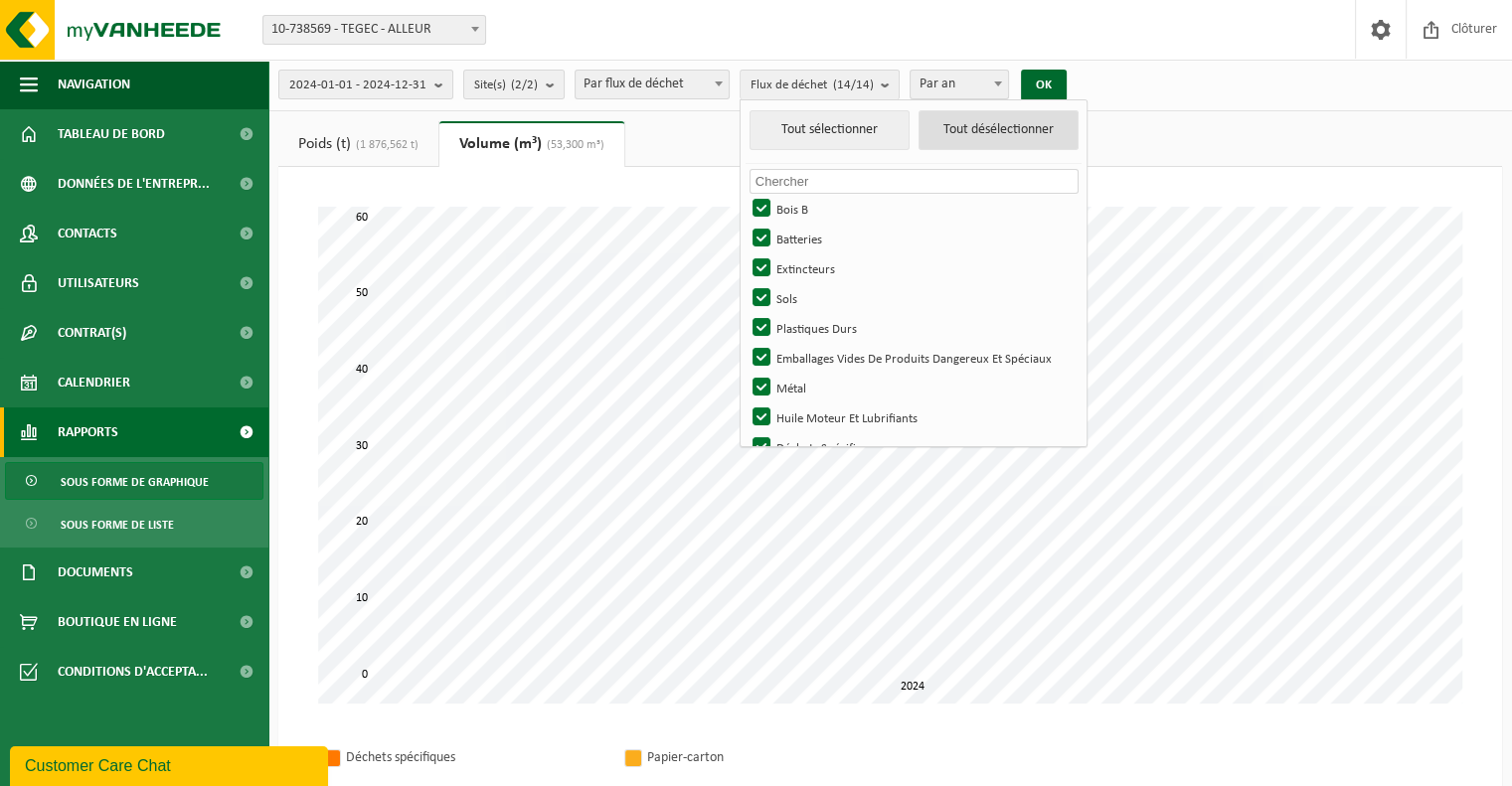 click on "Tout désélectionner" at bounding box center [998, 130] 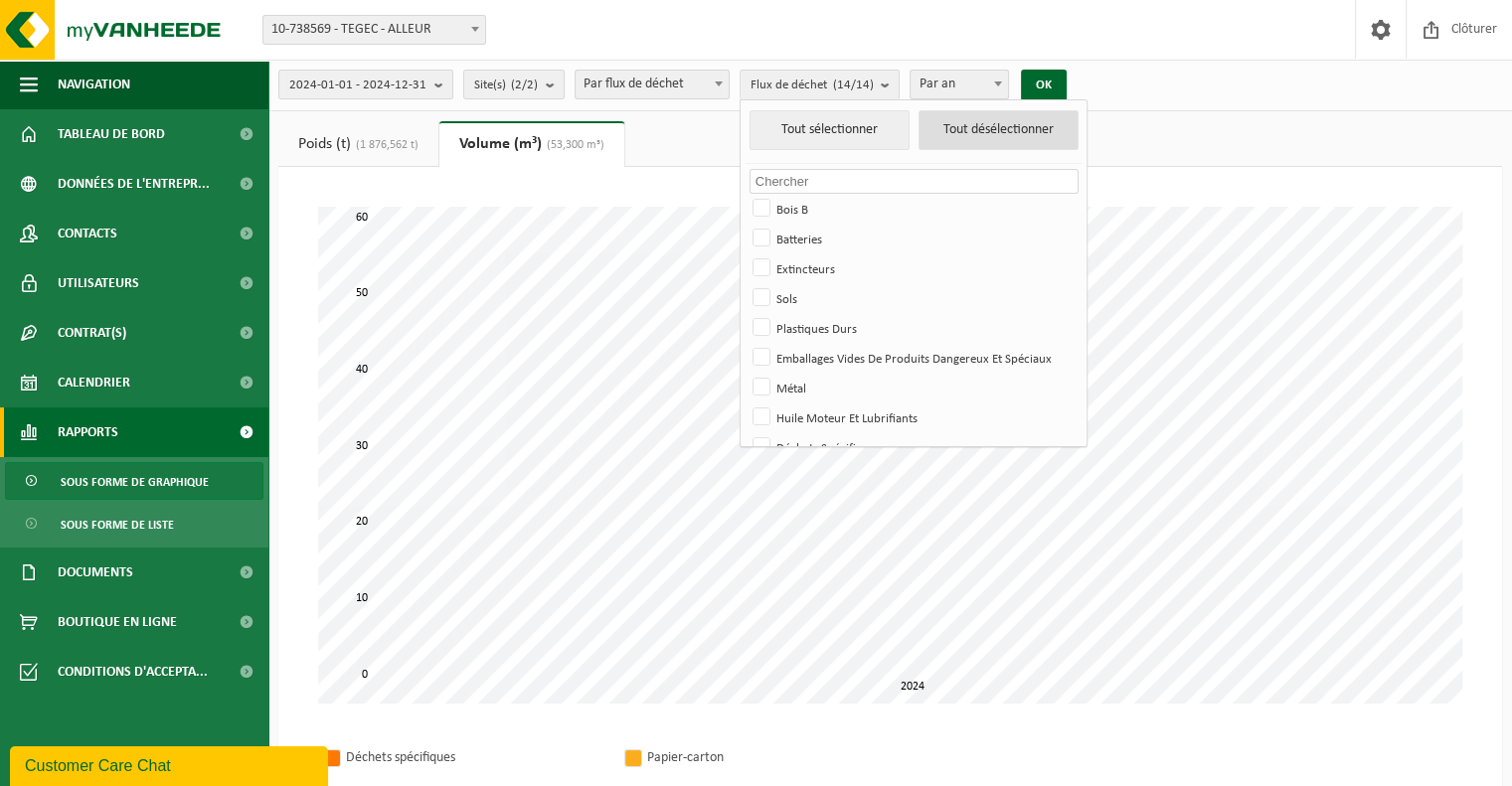 checkbox on "false" 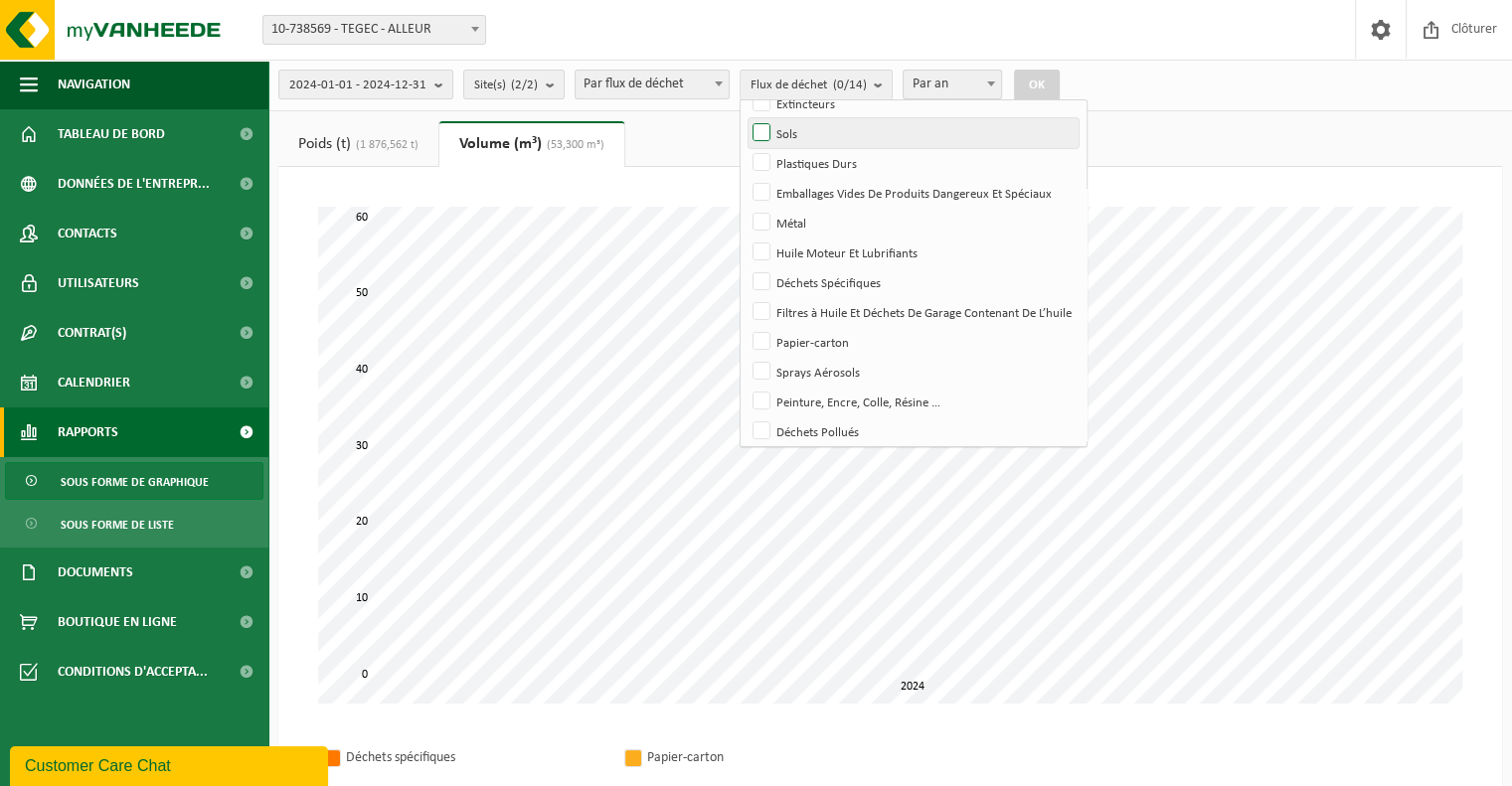 scroll, scrollTop: 173, scrollLeft: 0, axis: vertical 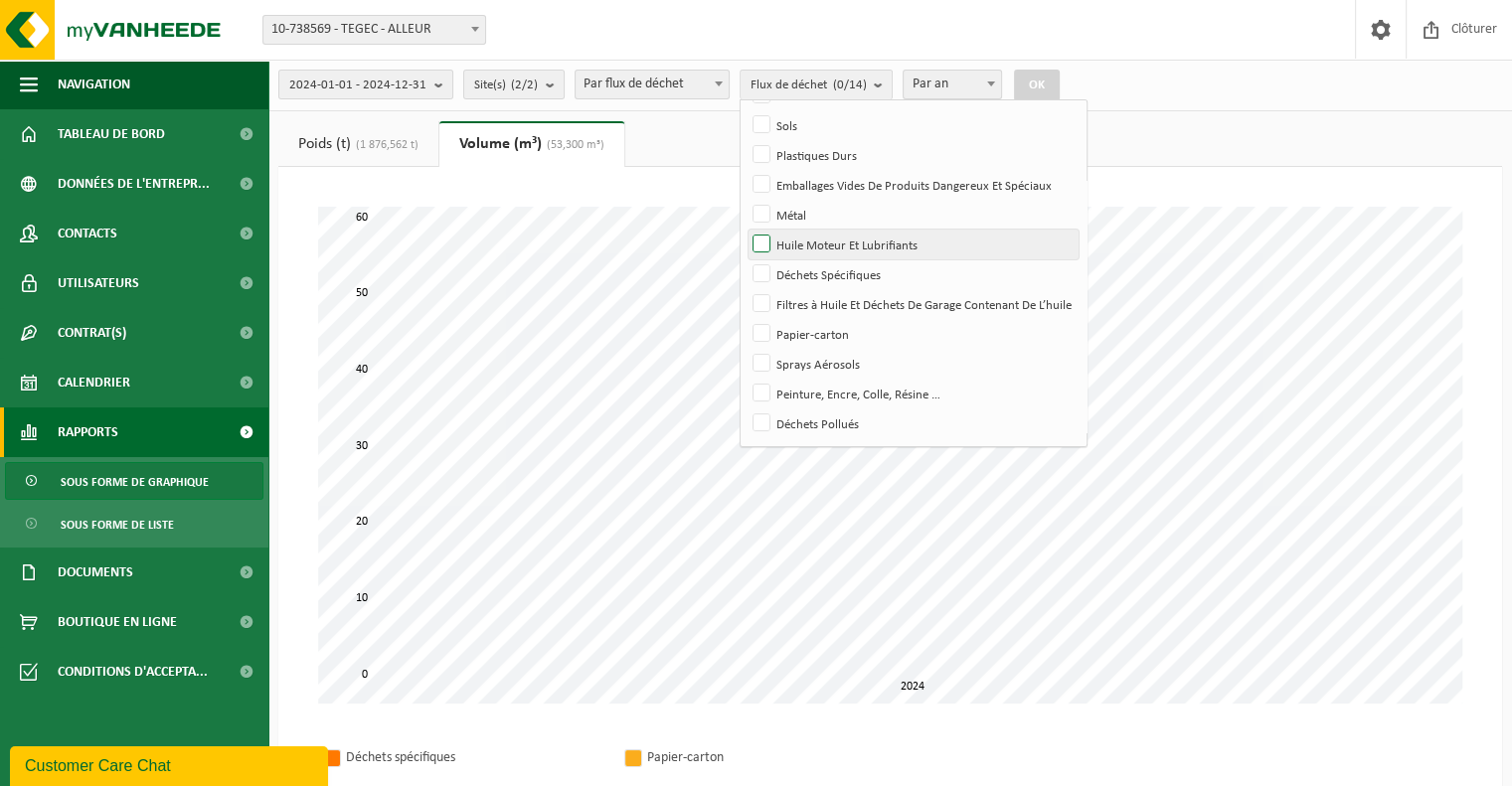 click on "Huile Moteur Et Lubrifiants" at bounding box center (913, 244) 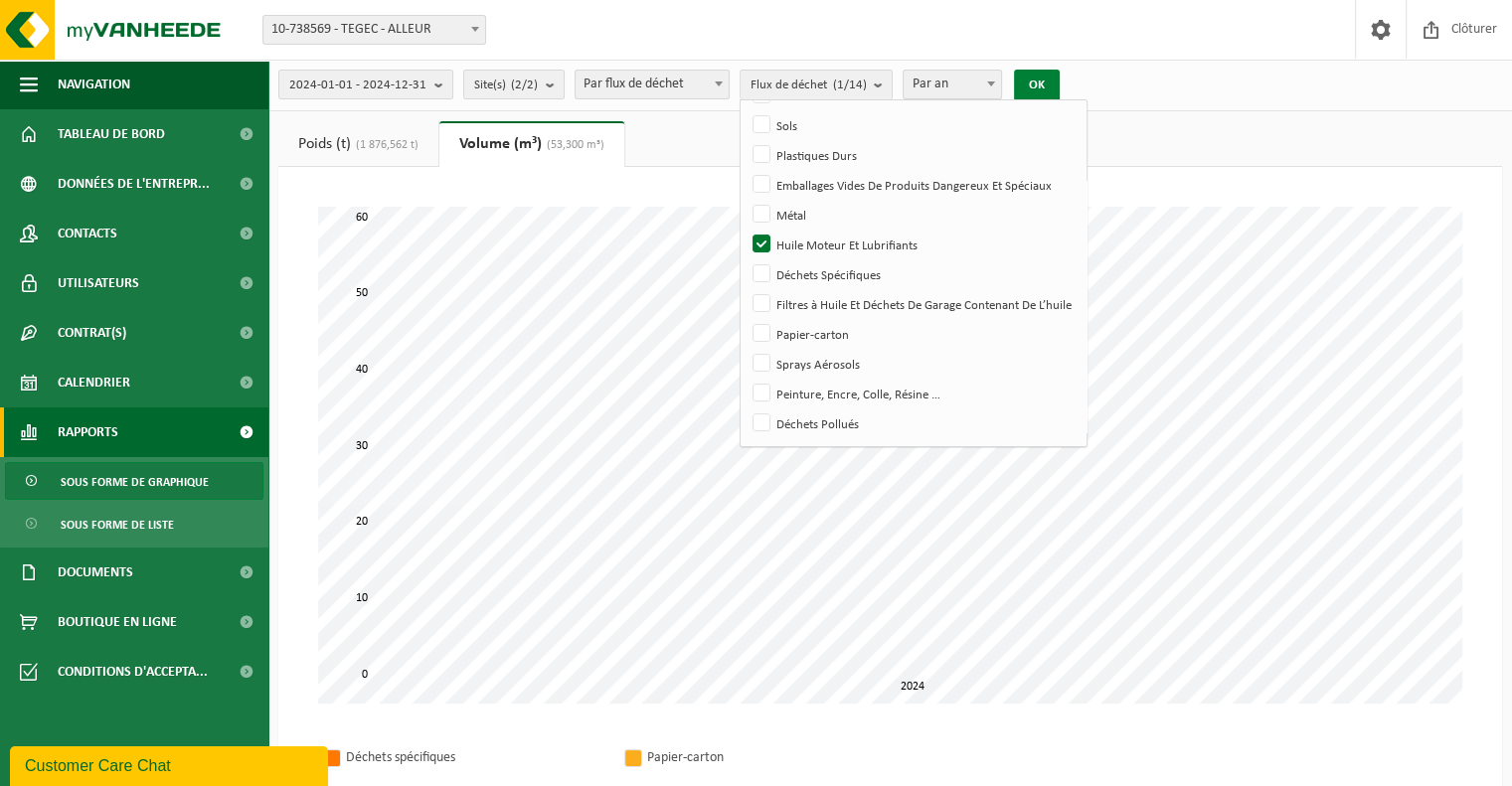 click on "OK" at bounding box center (1037, 85) 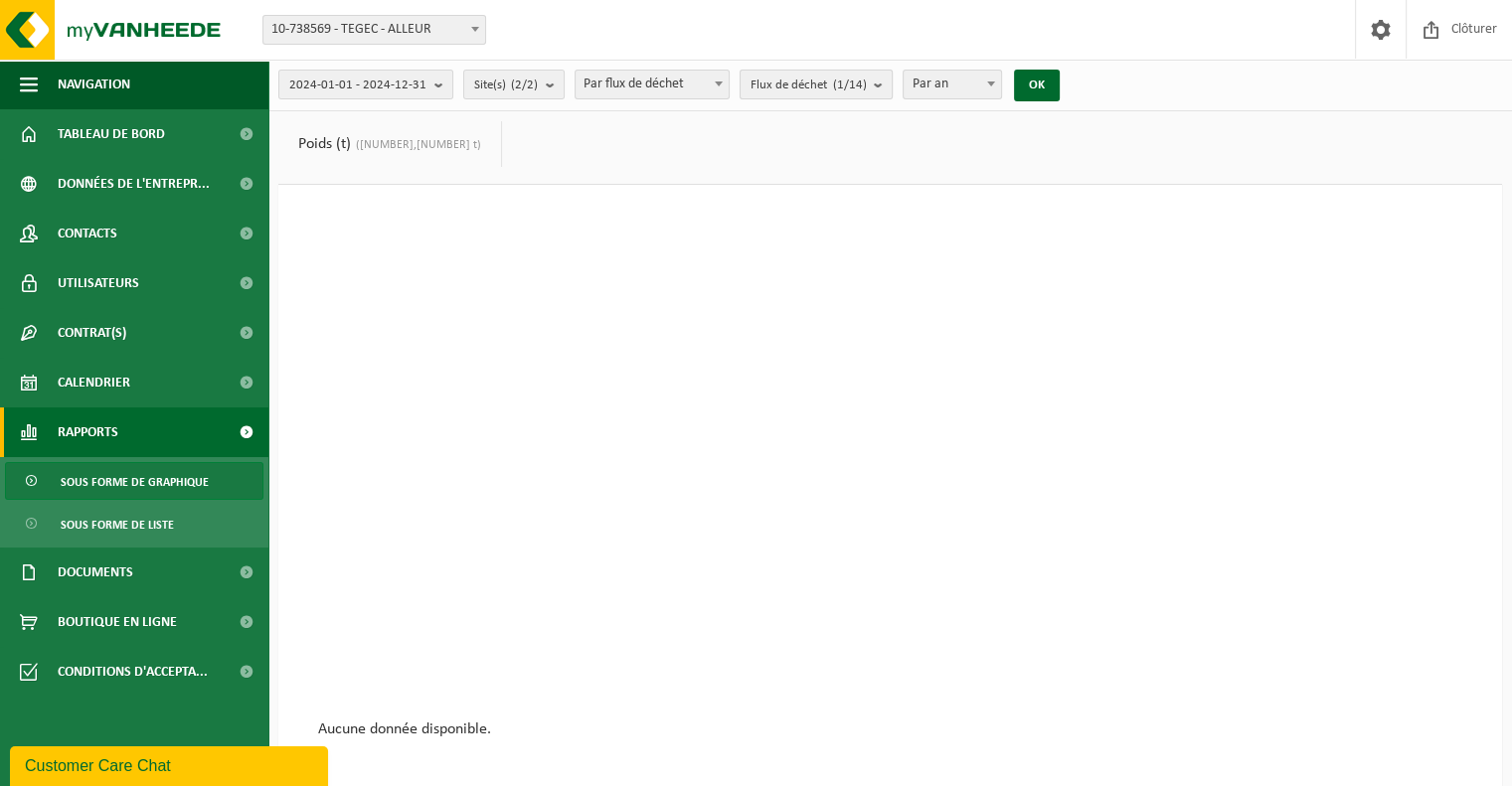 click on "Flux de déchet (1/14)" at bounding box center (816, 84) 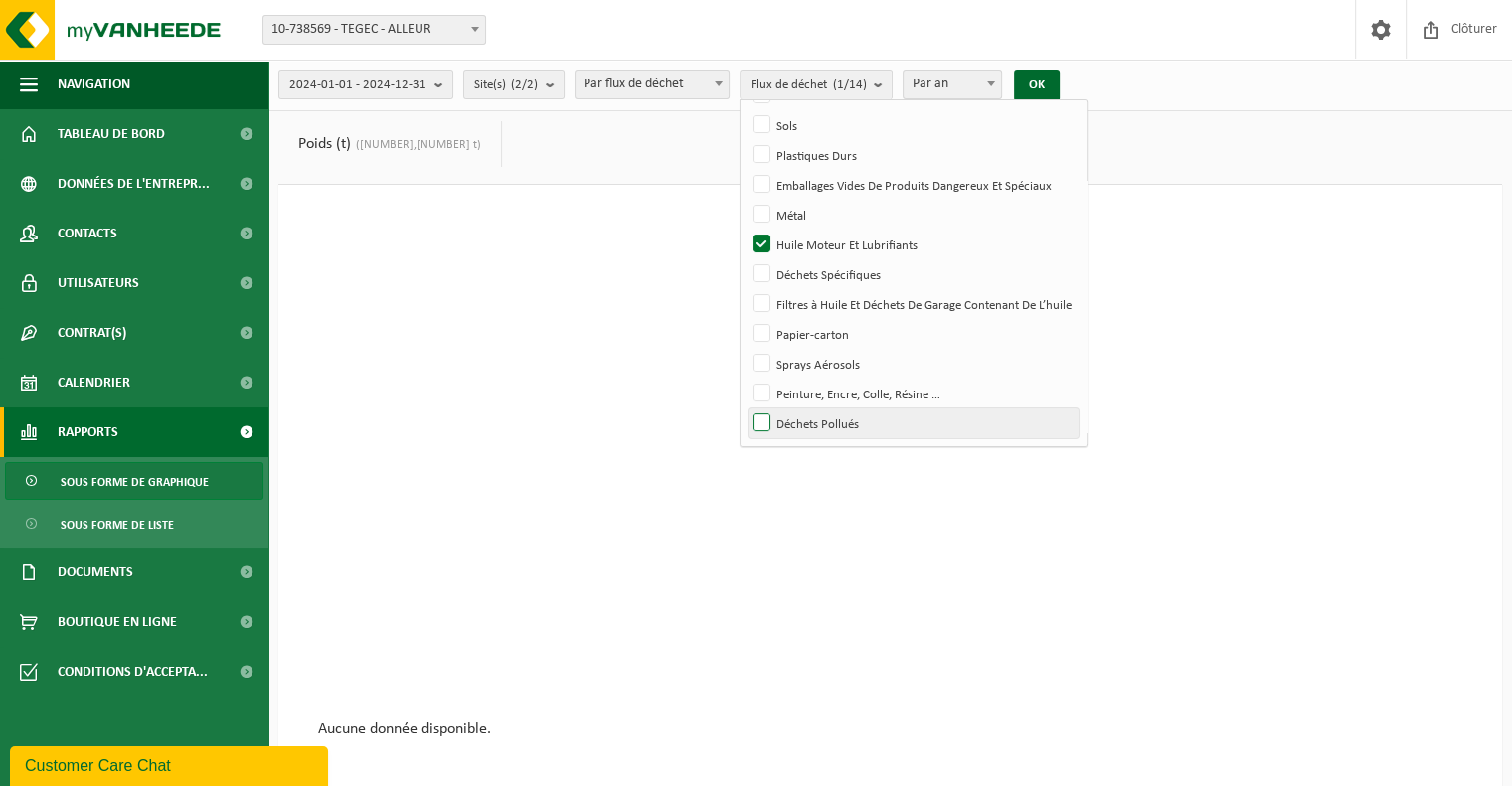 click on "Déchets Pollués" at bounding box center [913, 423] 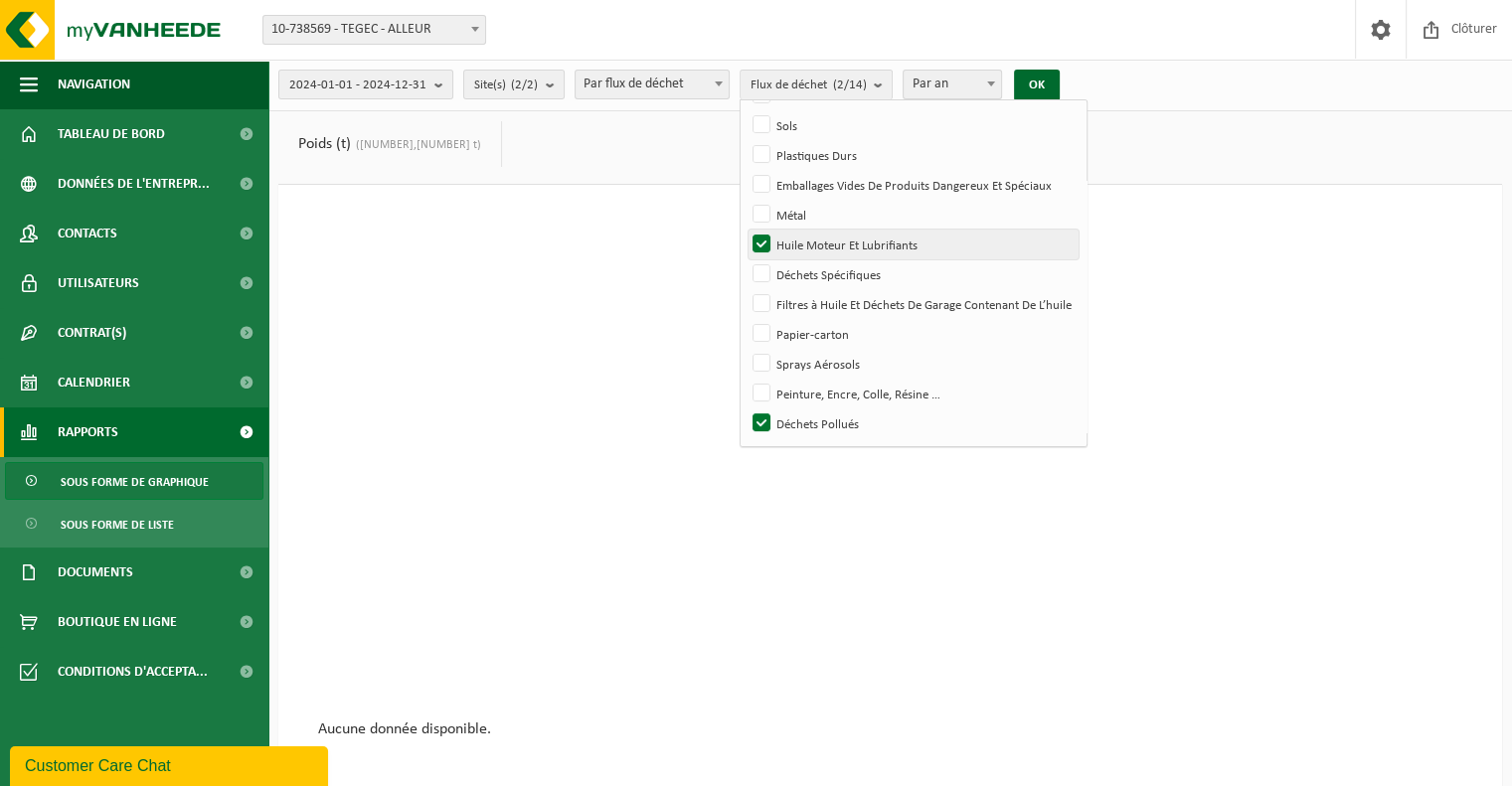 click on "Huile Moteur Et Lubrifiants" at bounding box center [913, 244] 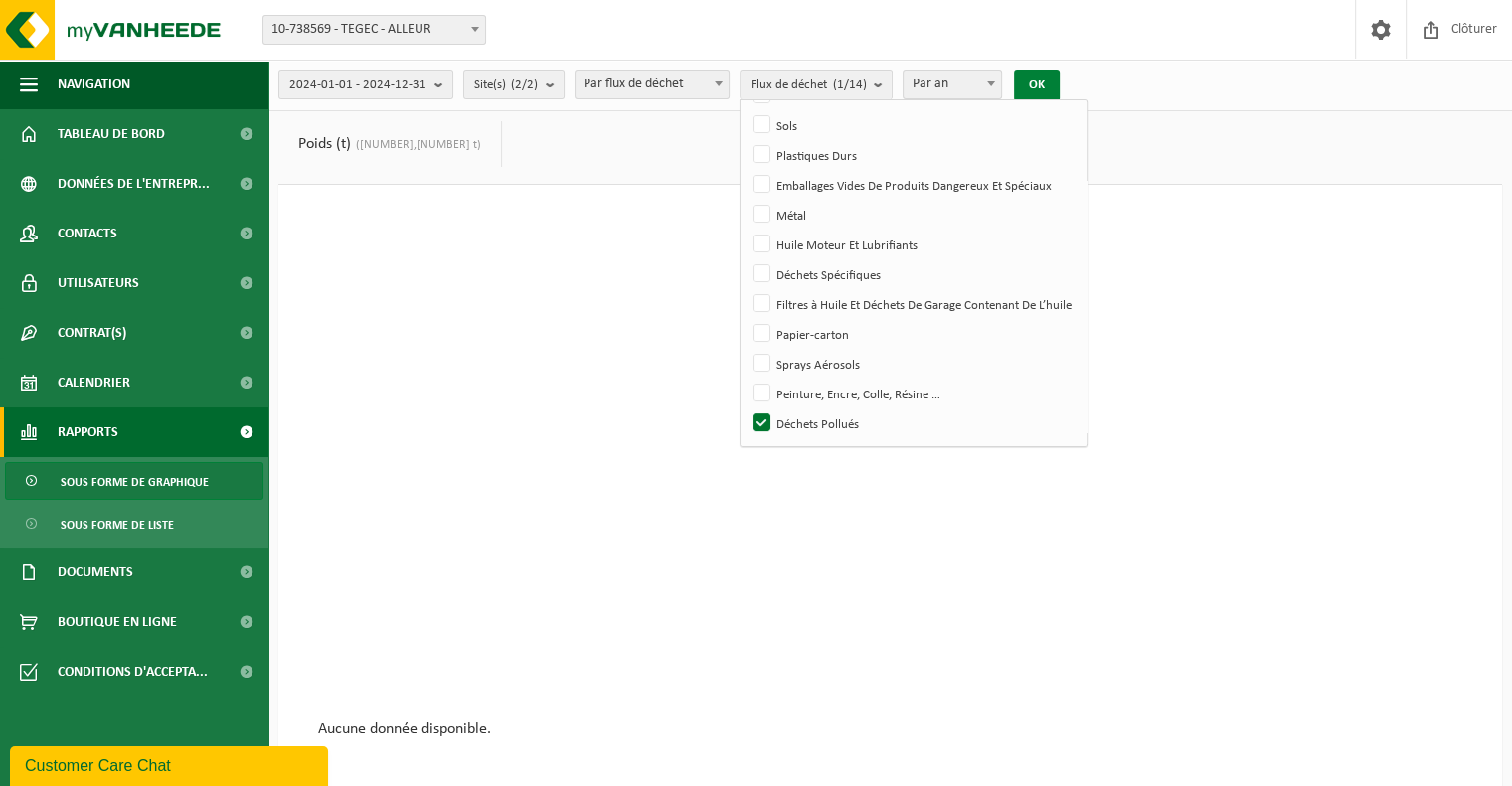 click on "OK" at bounding box center [1037, 85] 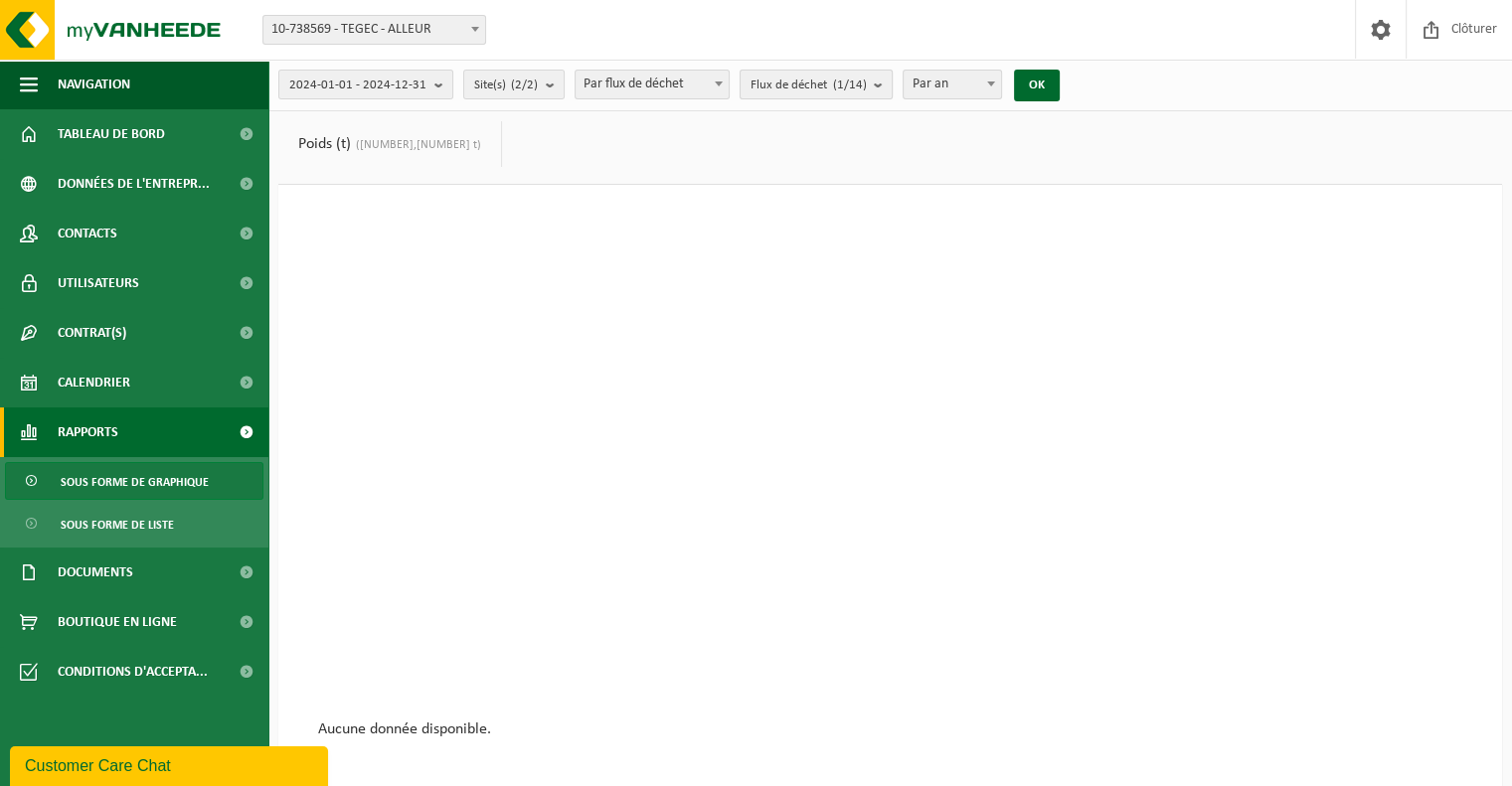 click on "Flux de déchet (1/14)" at bounding box center [816, 84] 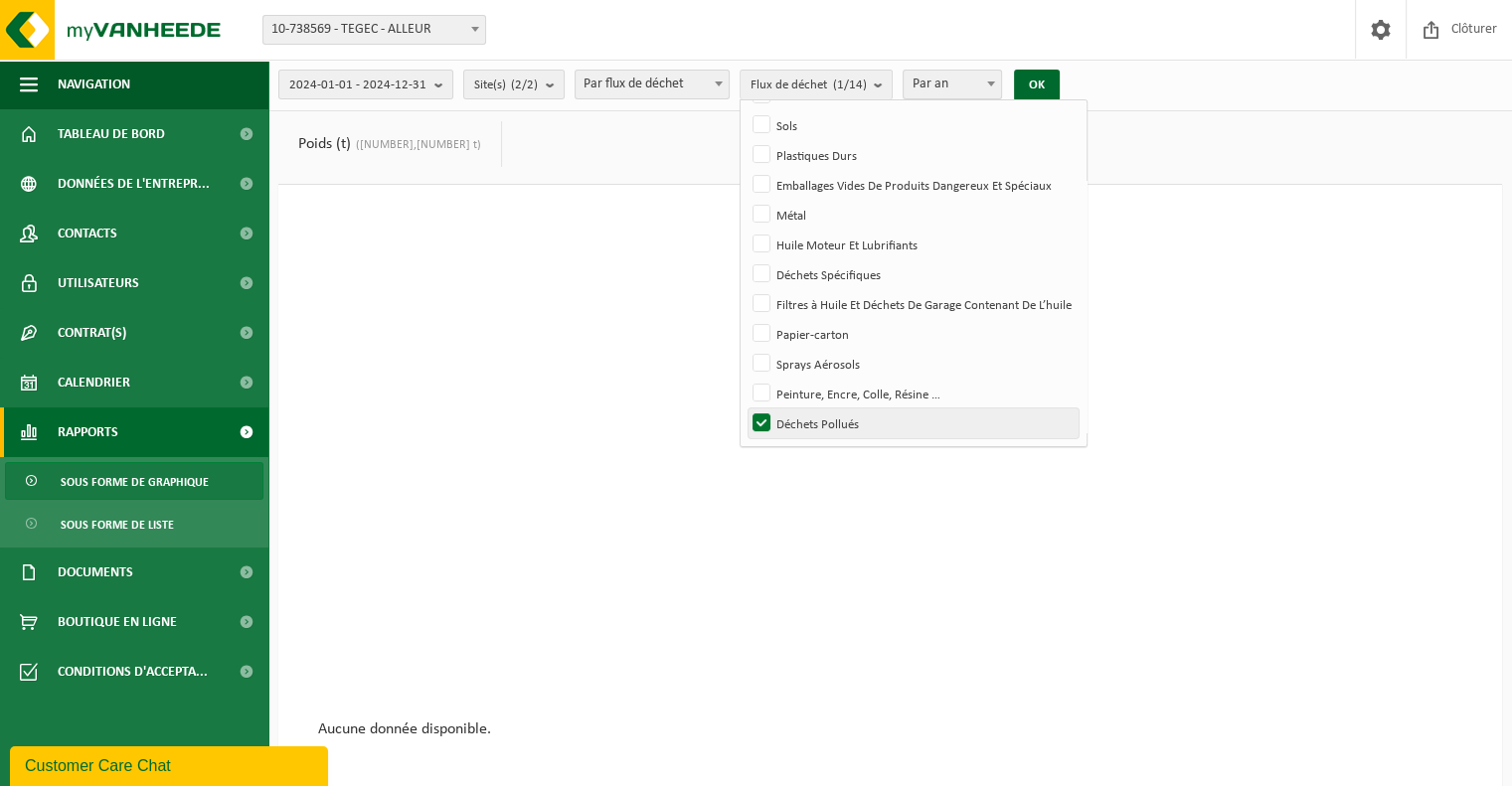click on "Déchets Pollués" at bounding box center (913, 423) 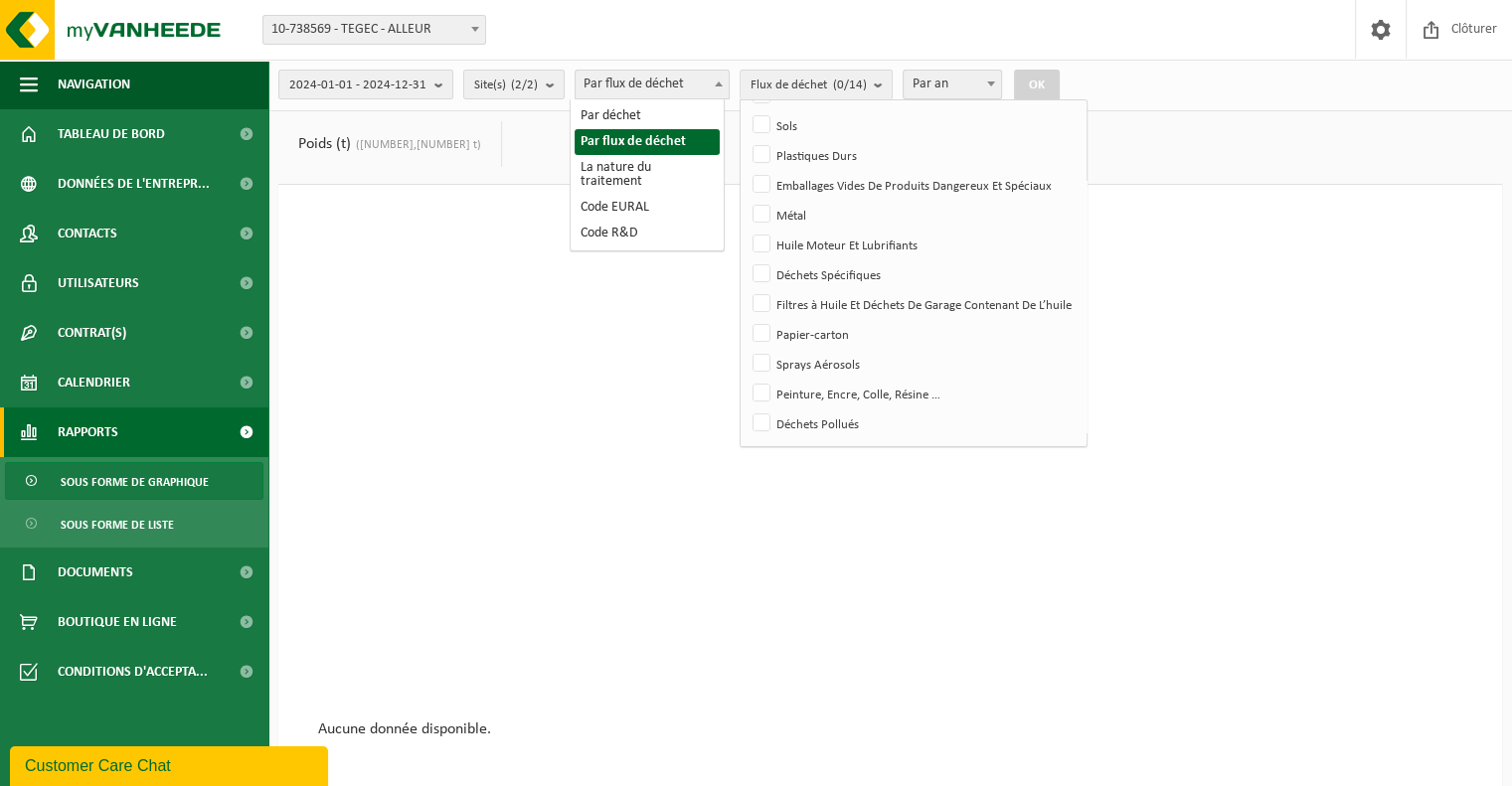 click on "Par flux de déchet" at bounding box center (652, 84) 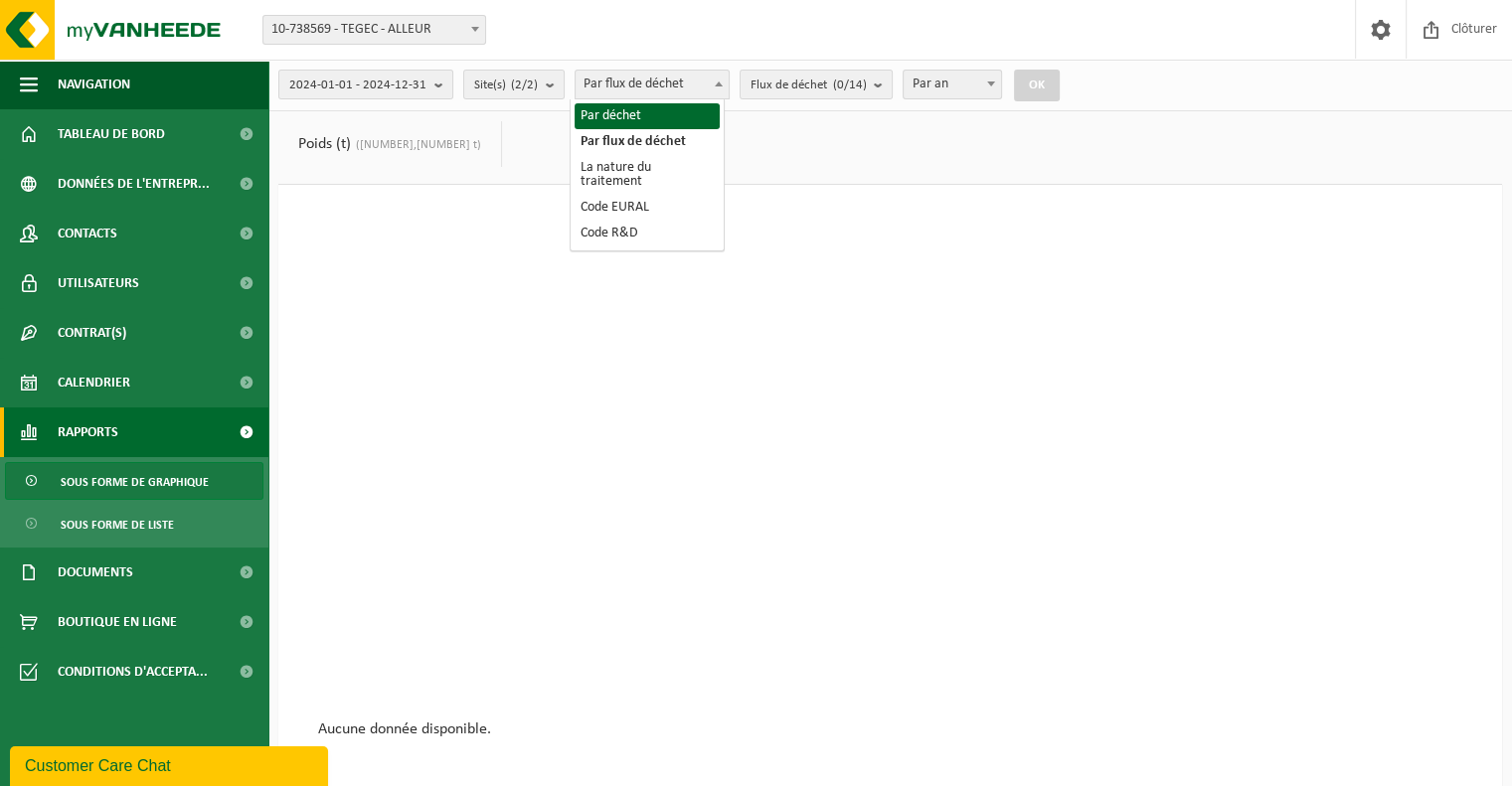 select on "1" 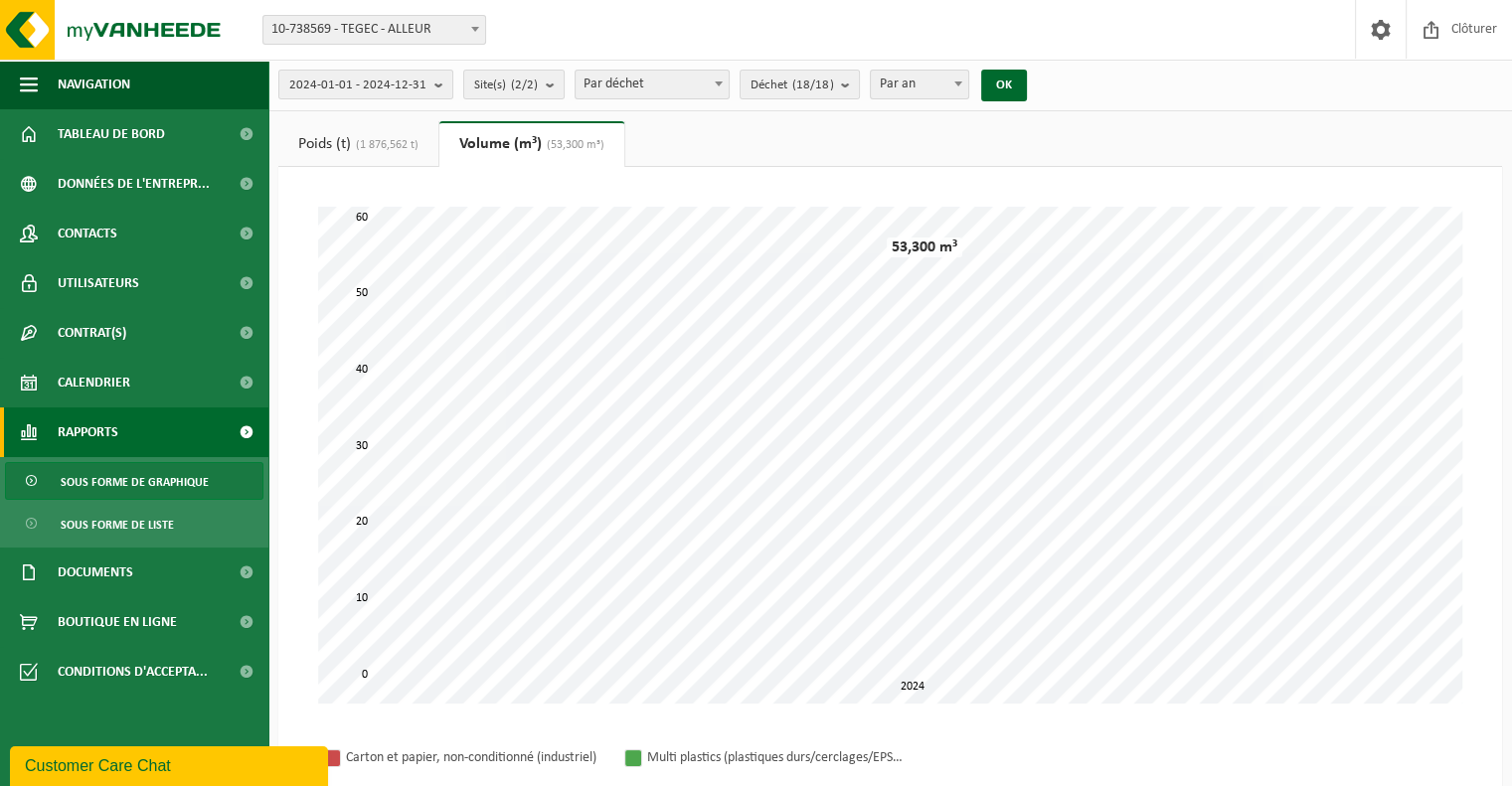 click on "Poids (t)  (1 876,562  t)" at bounding box center (358, 144) 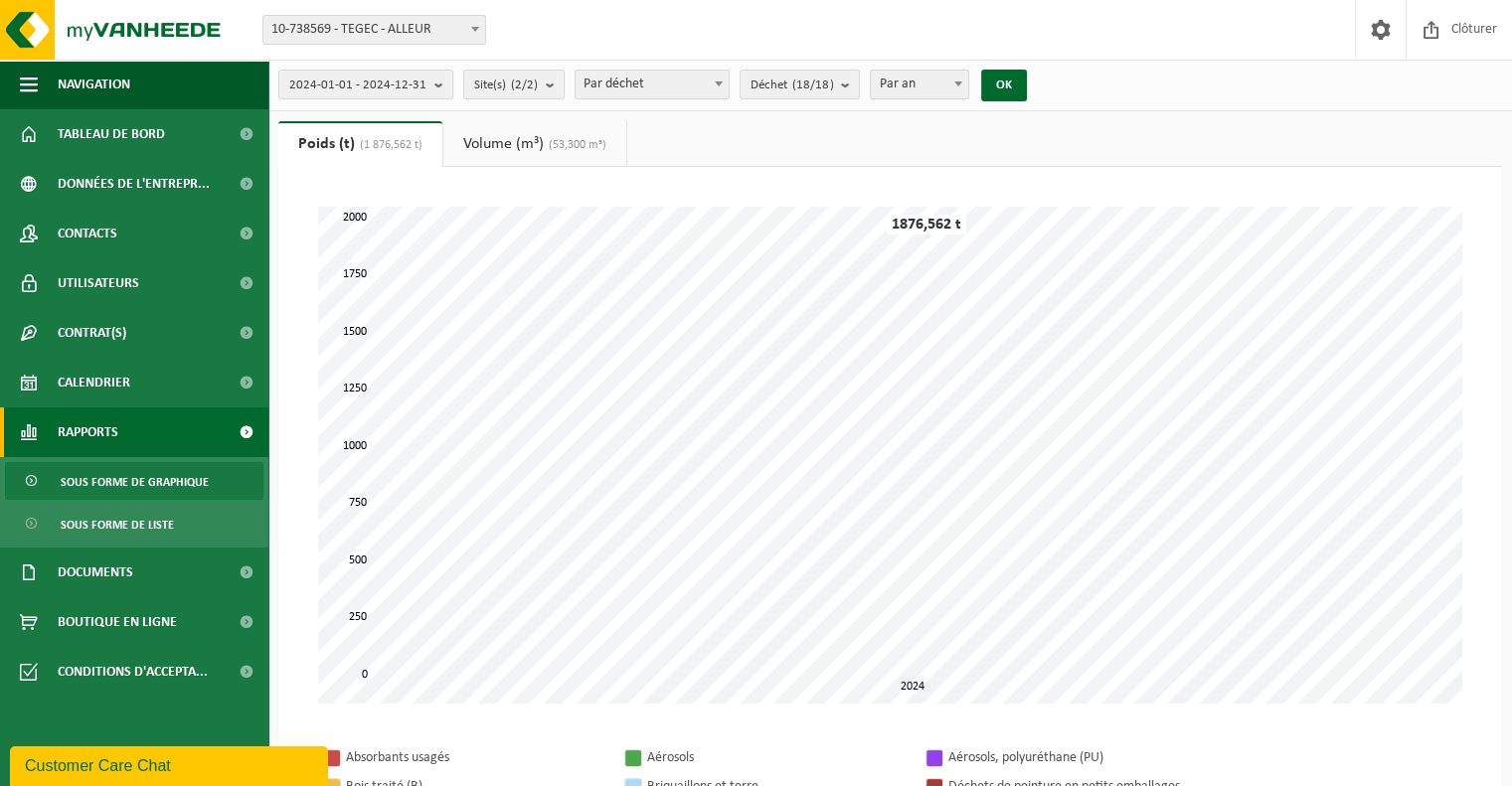 click on "(53,300  m³)" at bounding box center [575, 145] 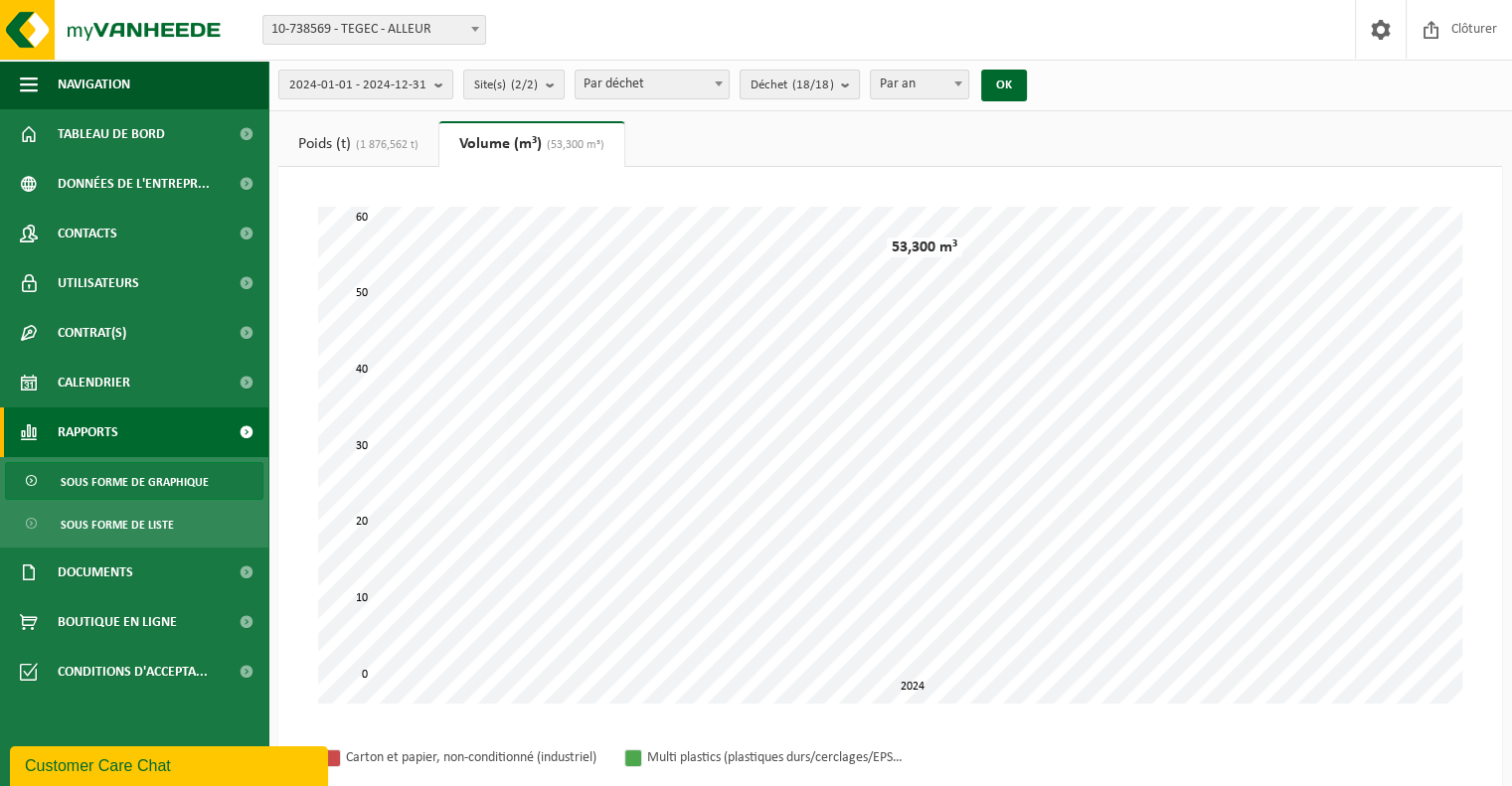 click on "Déchet (18/18)" at bounding box center (799, 84) 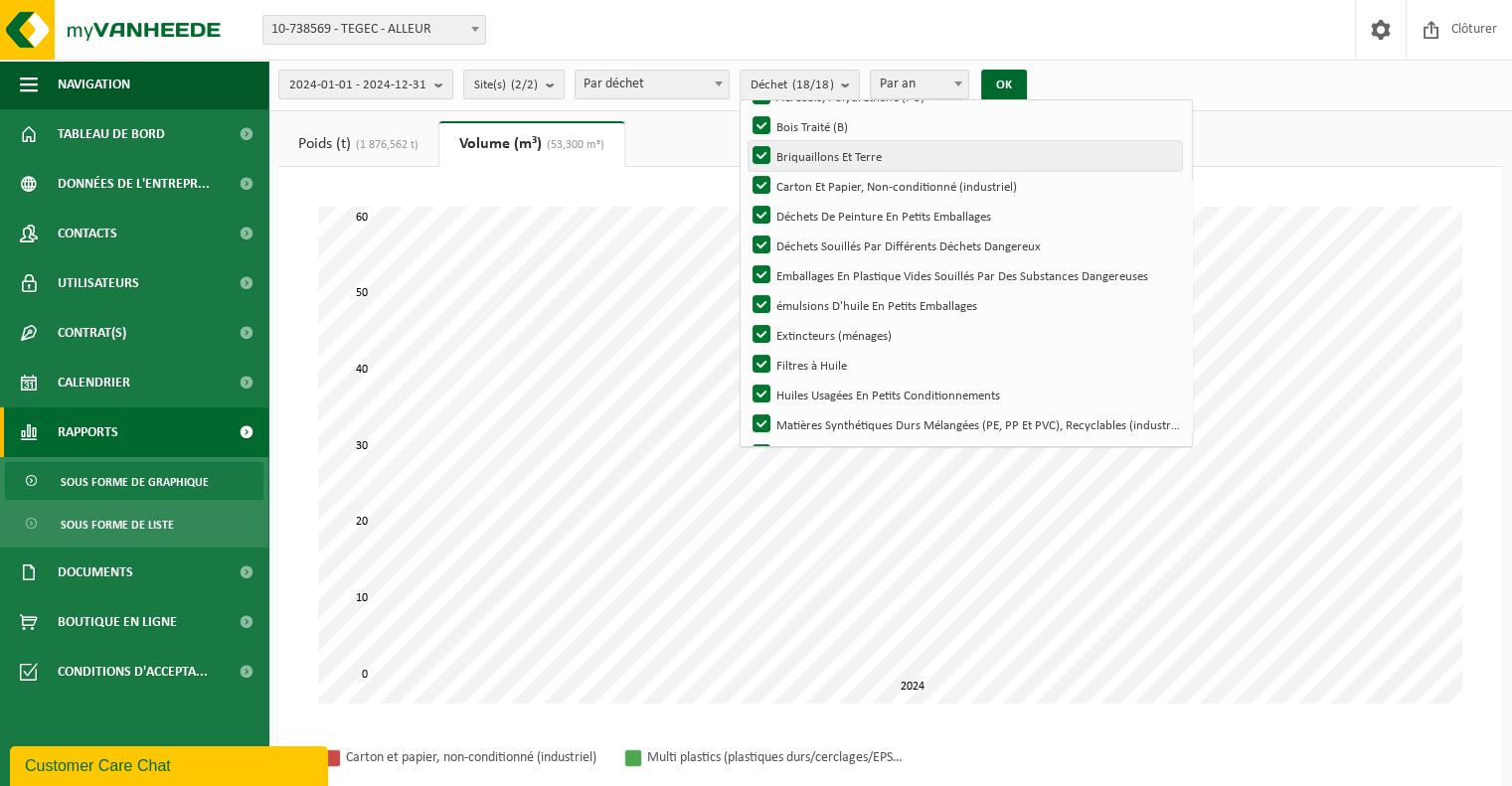 scroll, scrollTop: 0, scrollLeft: 0, axis: both 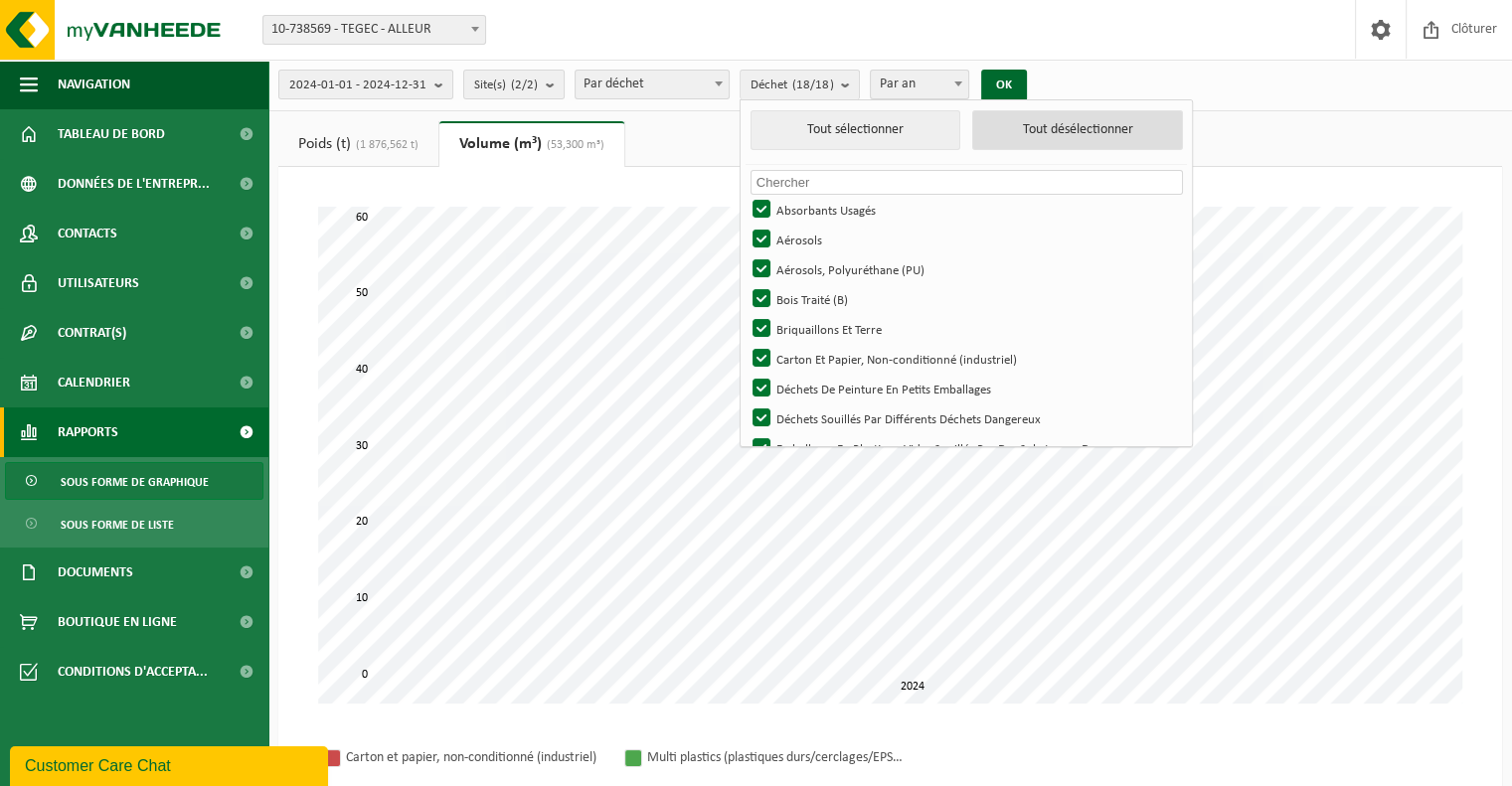 click on "Tout désélectionner" at bounding box center [1078, 130] 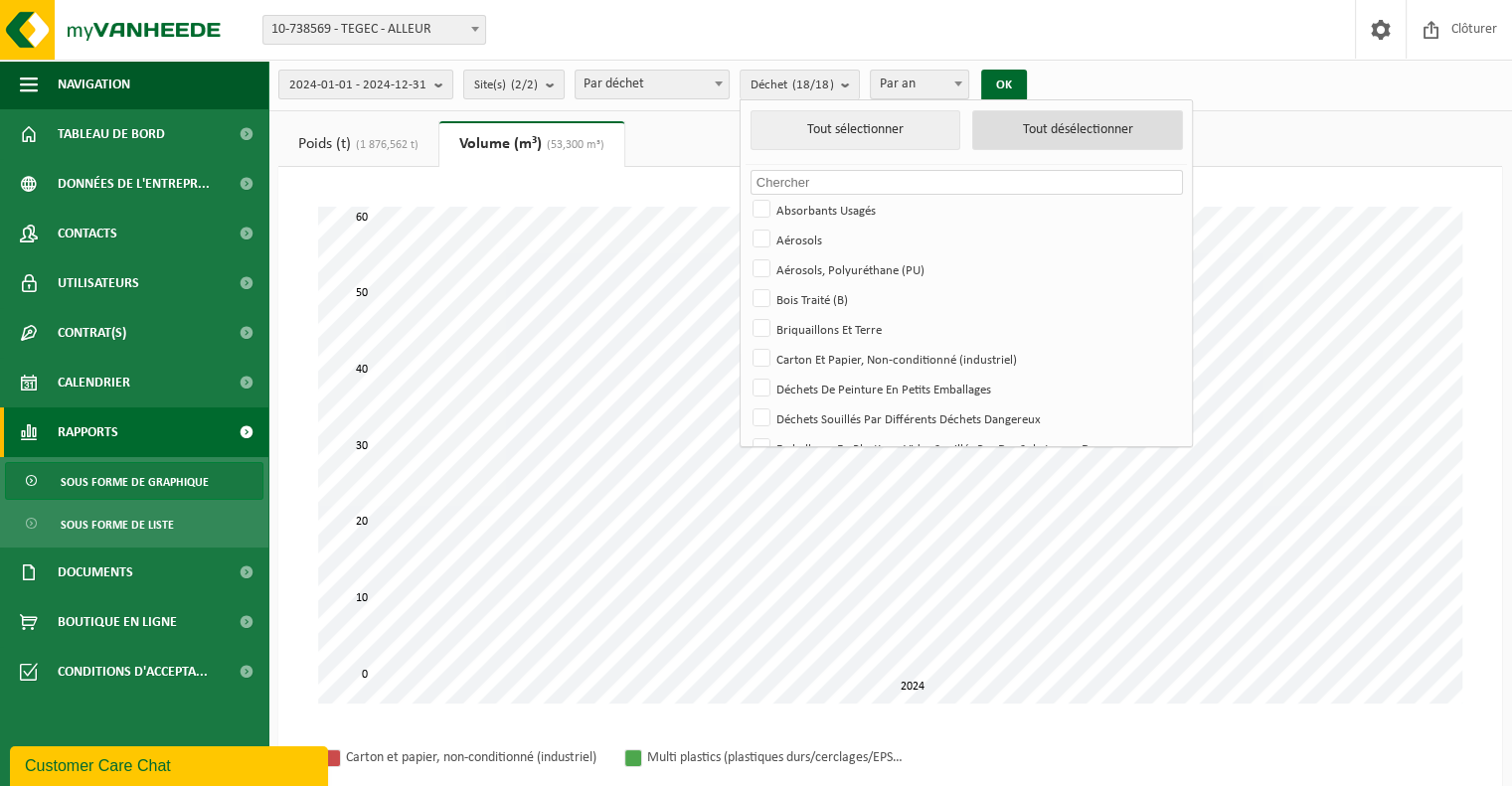 checkbox on "false" 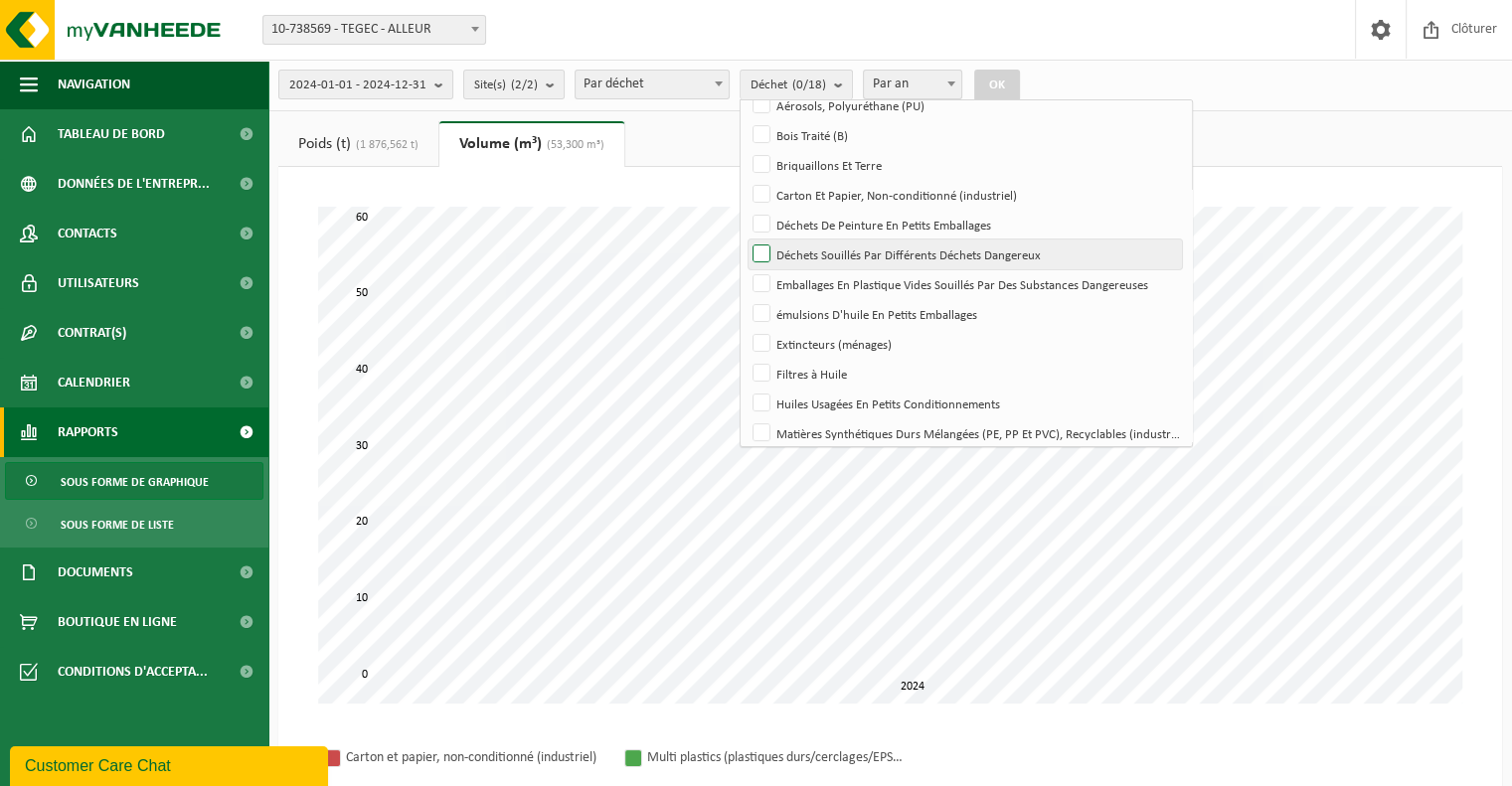 scroll, scrollTop: 199, scrollLeft: 0, axis: vertical 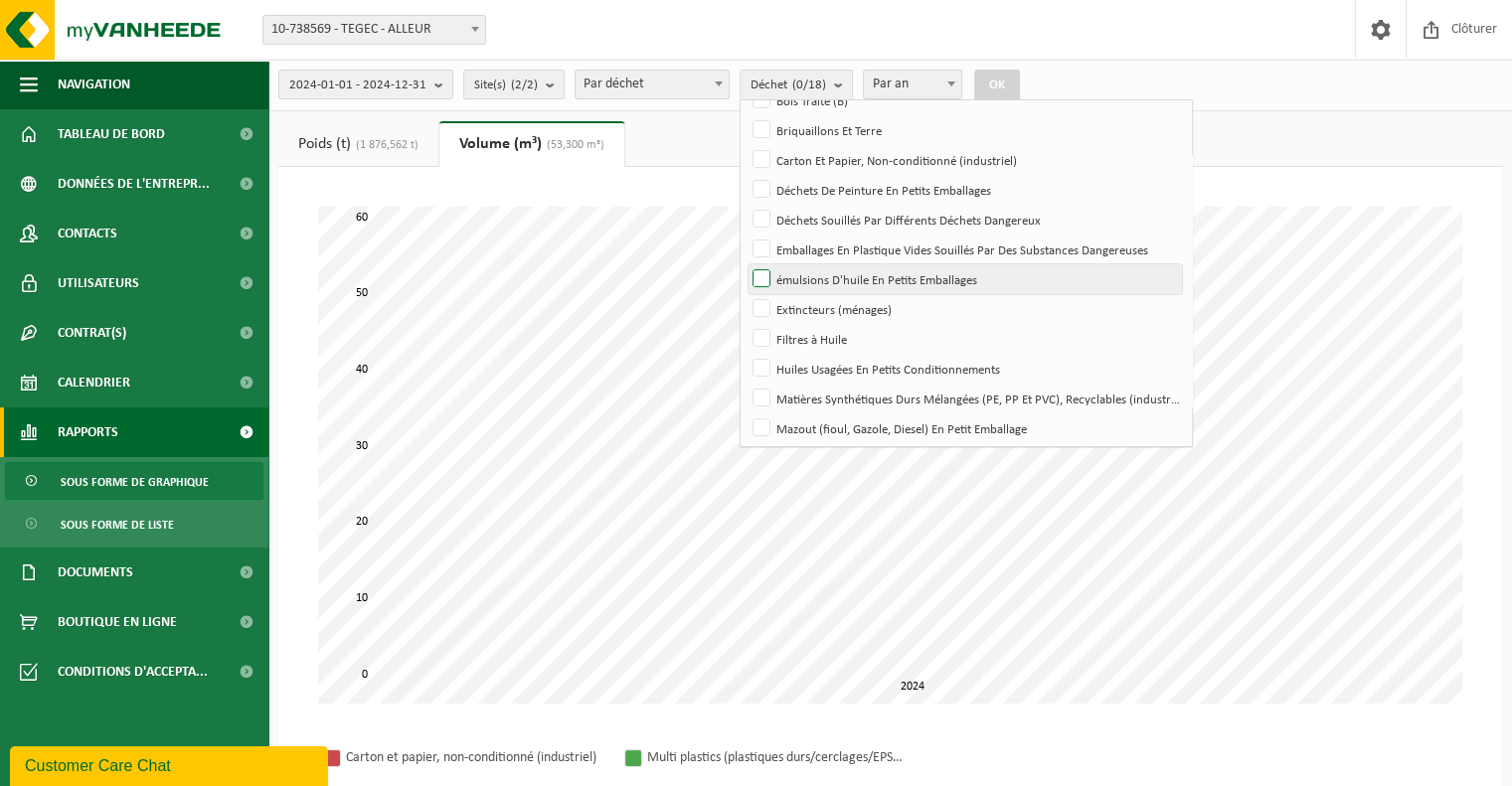 click on "émulsions D'huile En Petits Emballages" at bounding box center [964, 279] 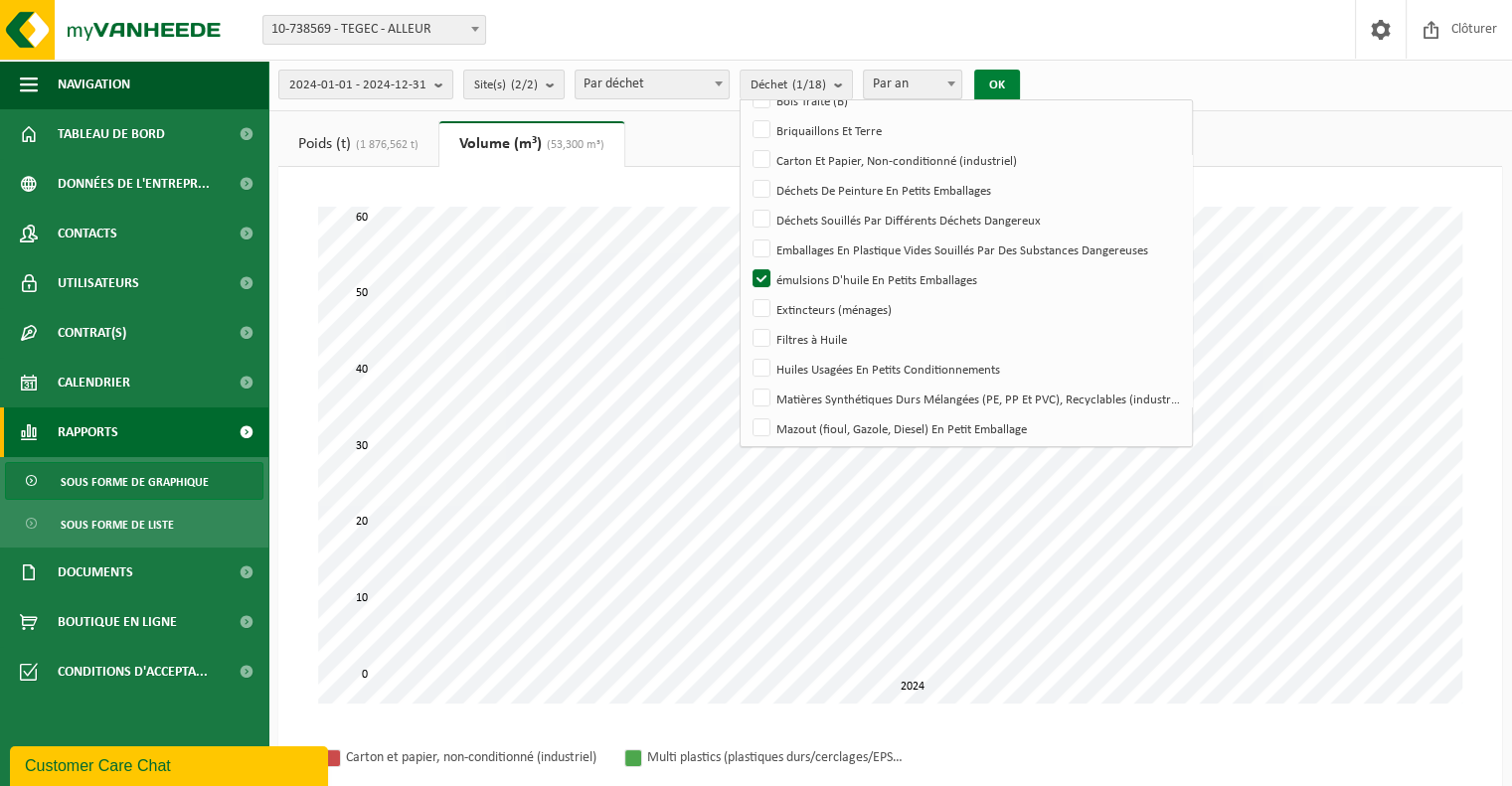 click on "OK" at bounding box center (997, 85) 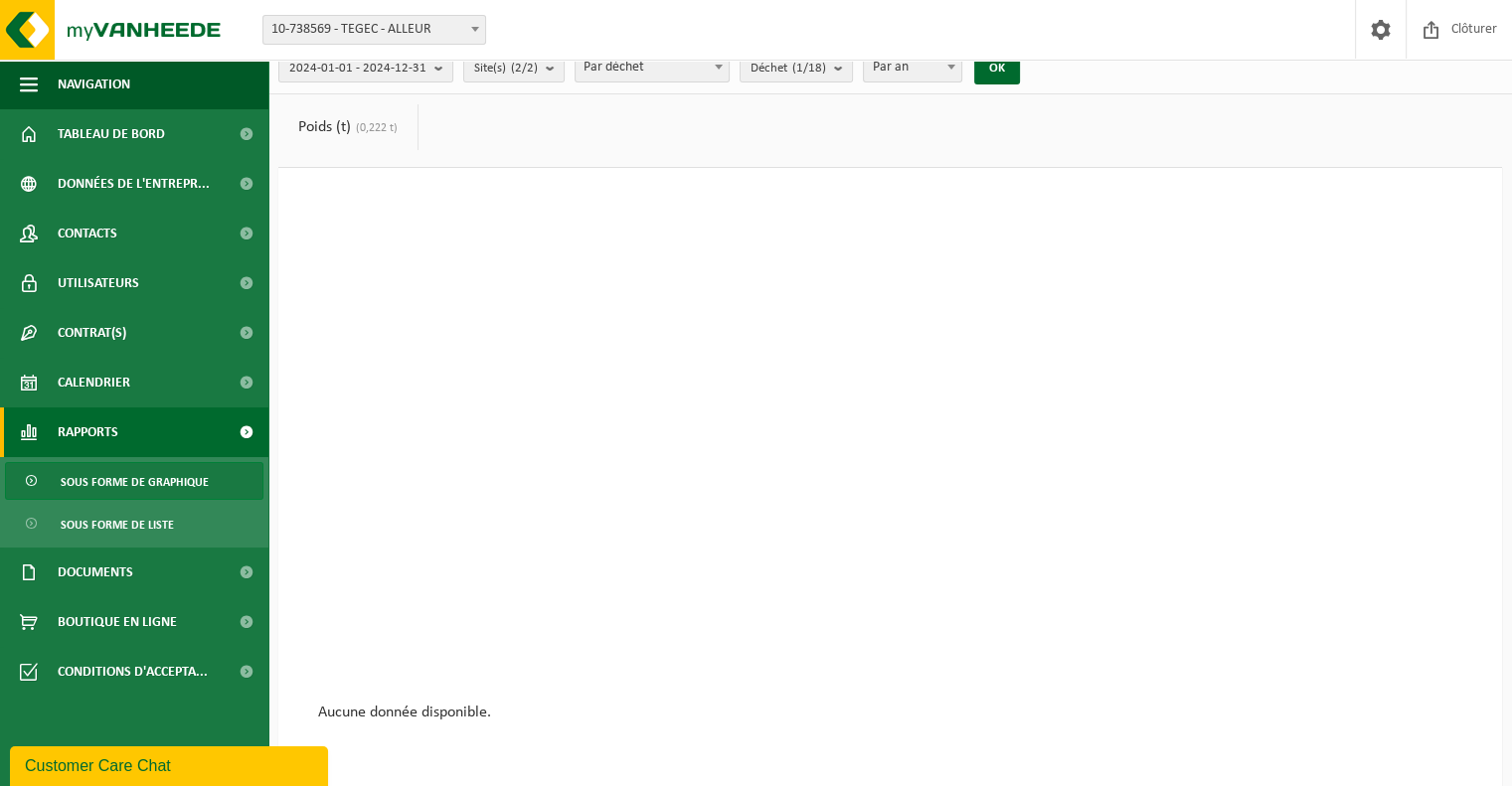 scroll, scrollTop: 0, scrollLeft: 0, axis: both 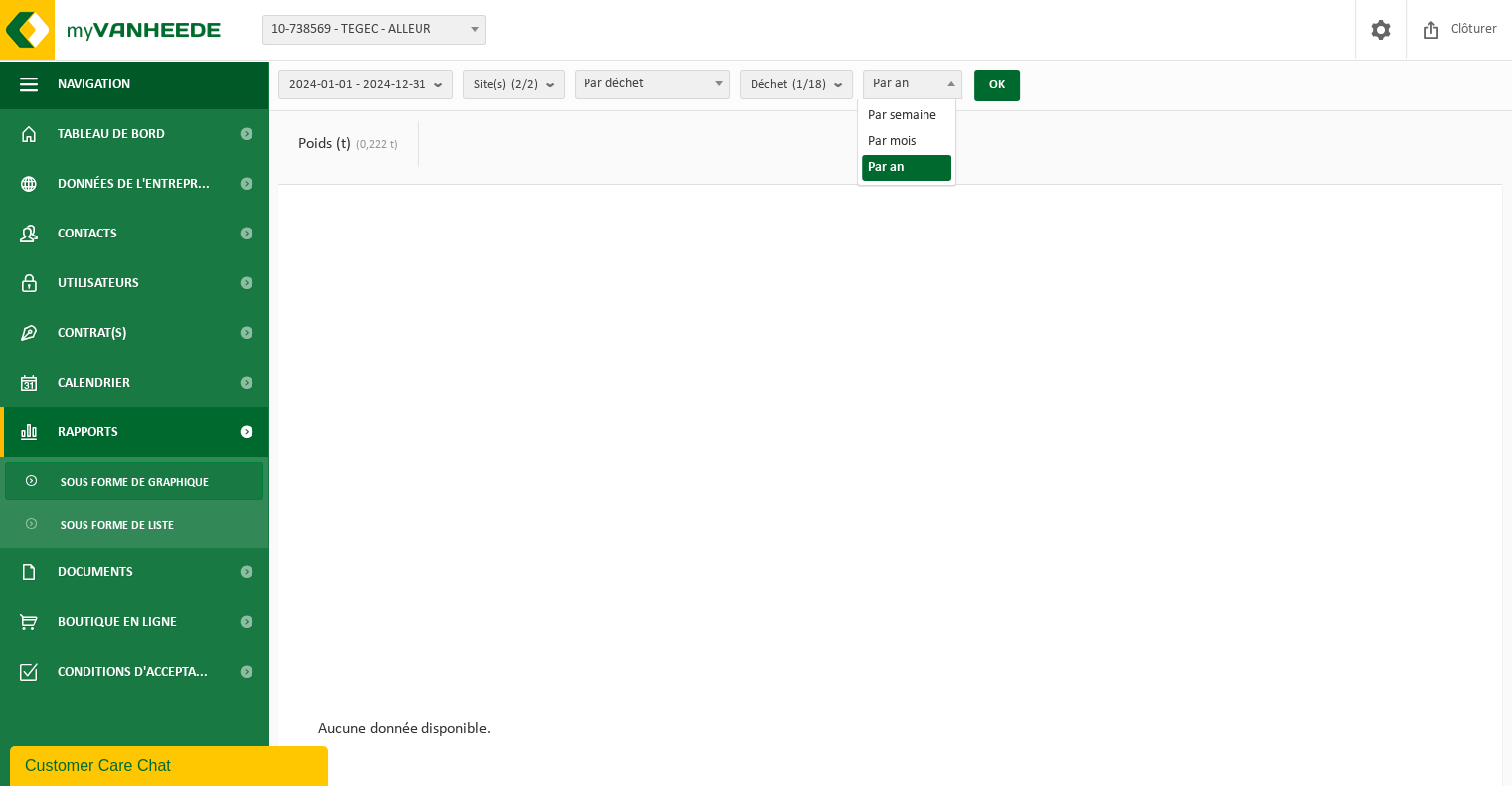 click on "Par an" at bounding box center [913, 84] 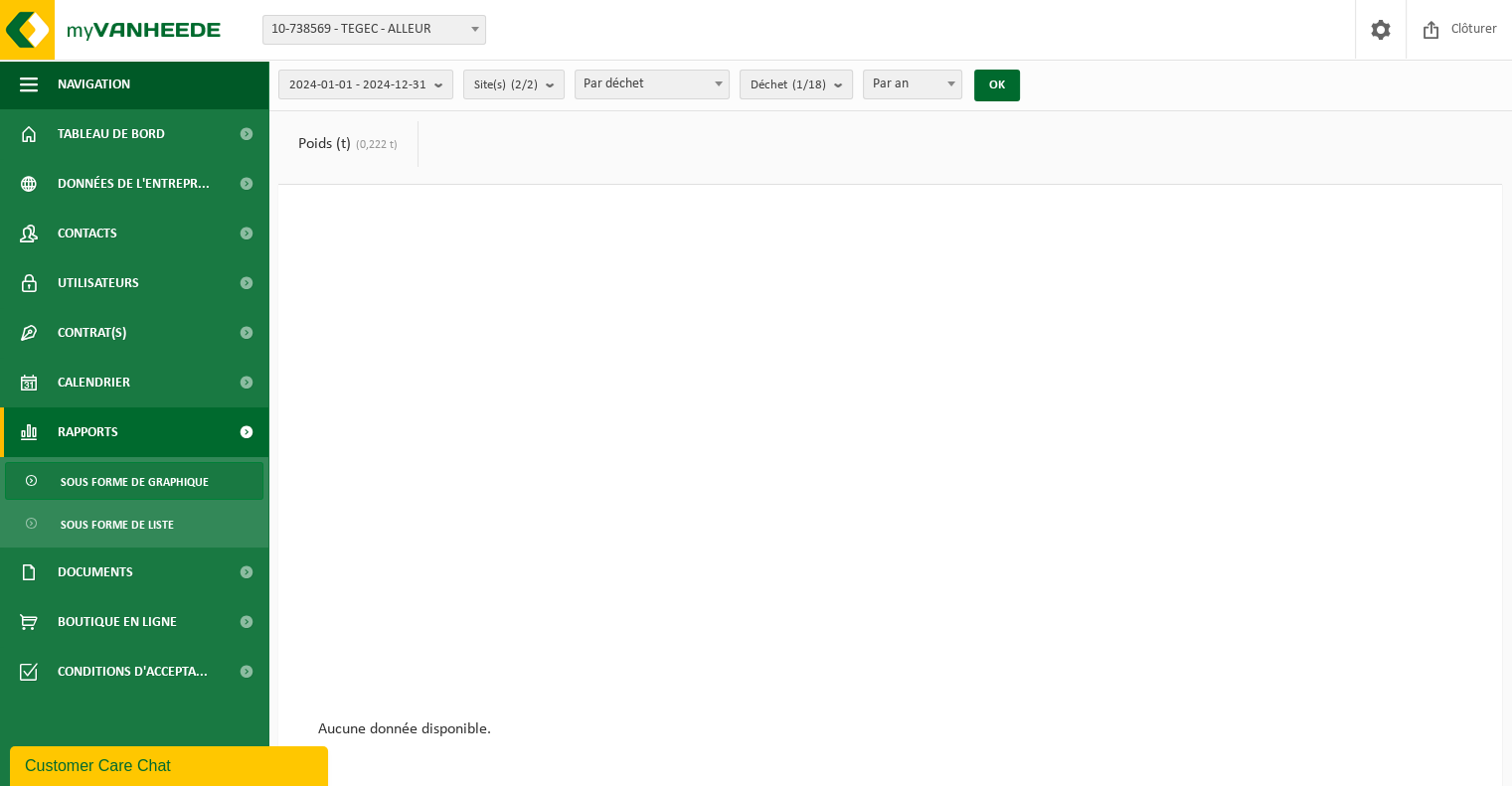 click at bounding box center [843, 84] 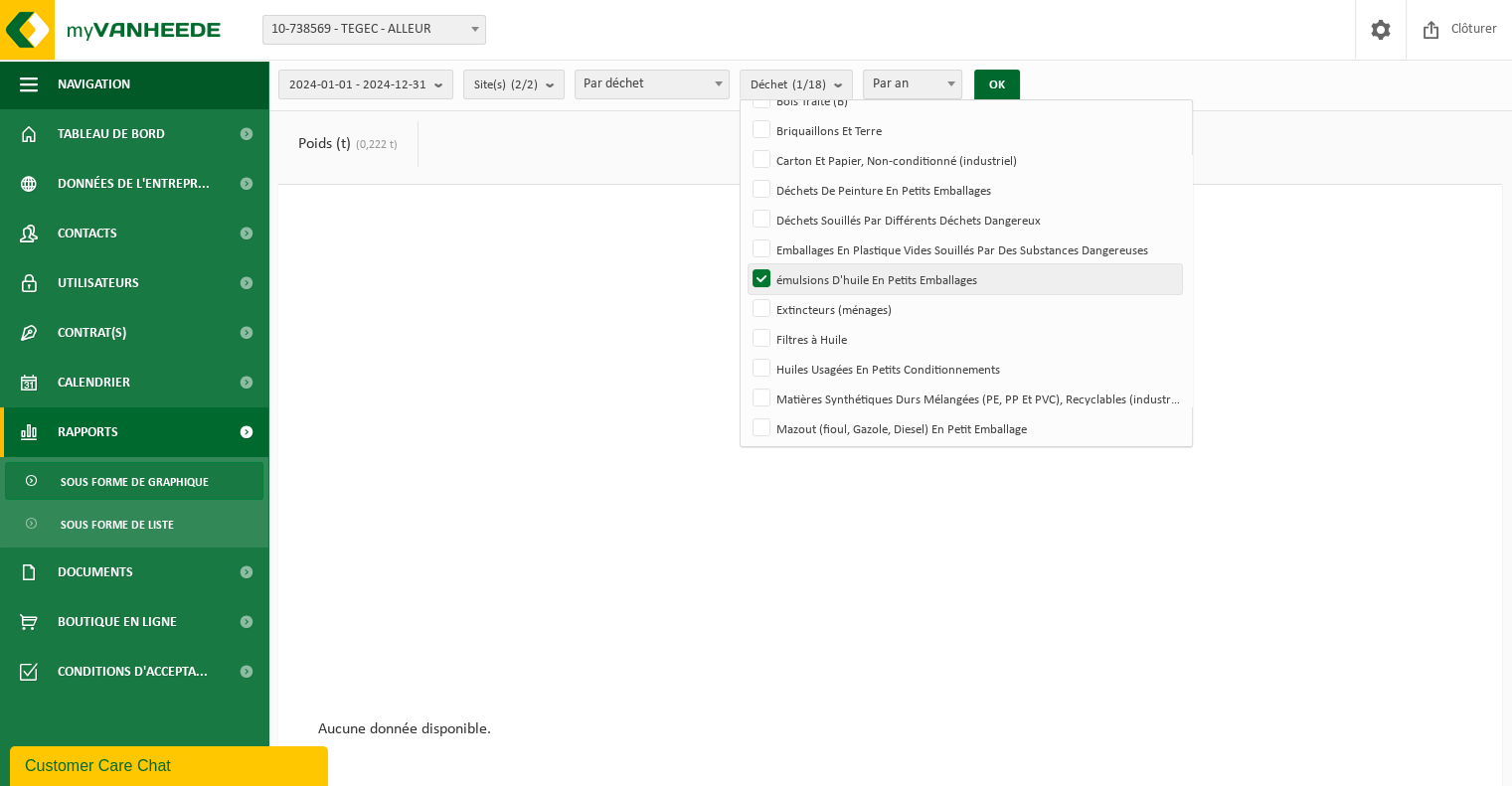 click on "émulsions D'huile En Petits Emballages" at bounding box center [964, 279] 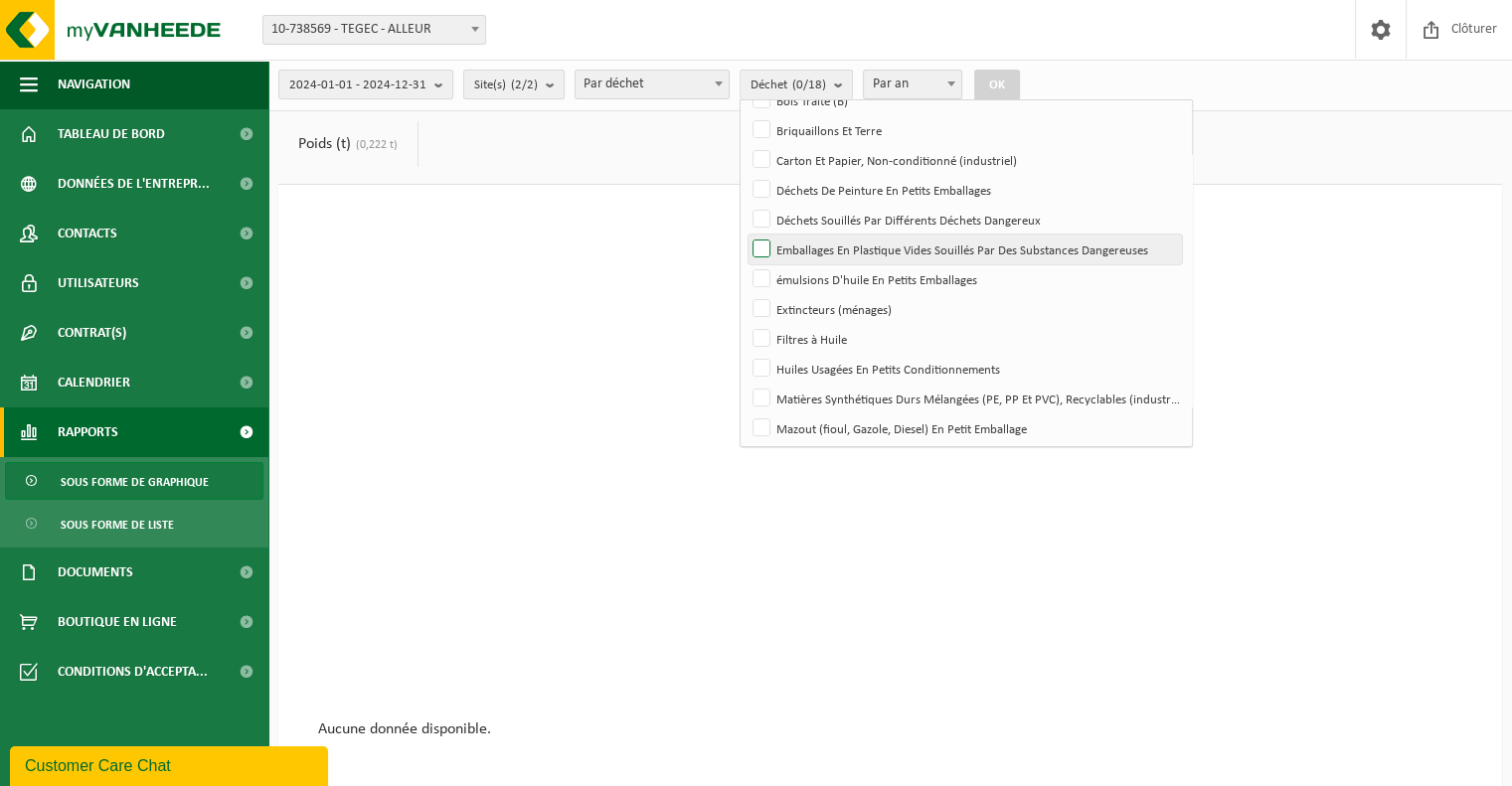 click on "Emballages En Plastique Vides Souillés Par Des Substances Dangereuses" at bounding box center [964, 249] 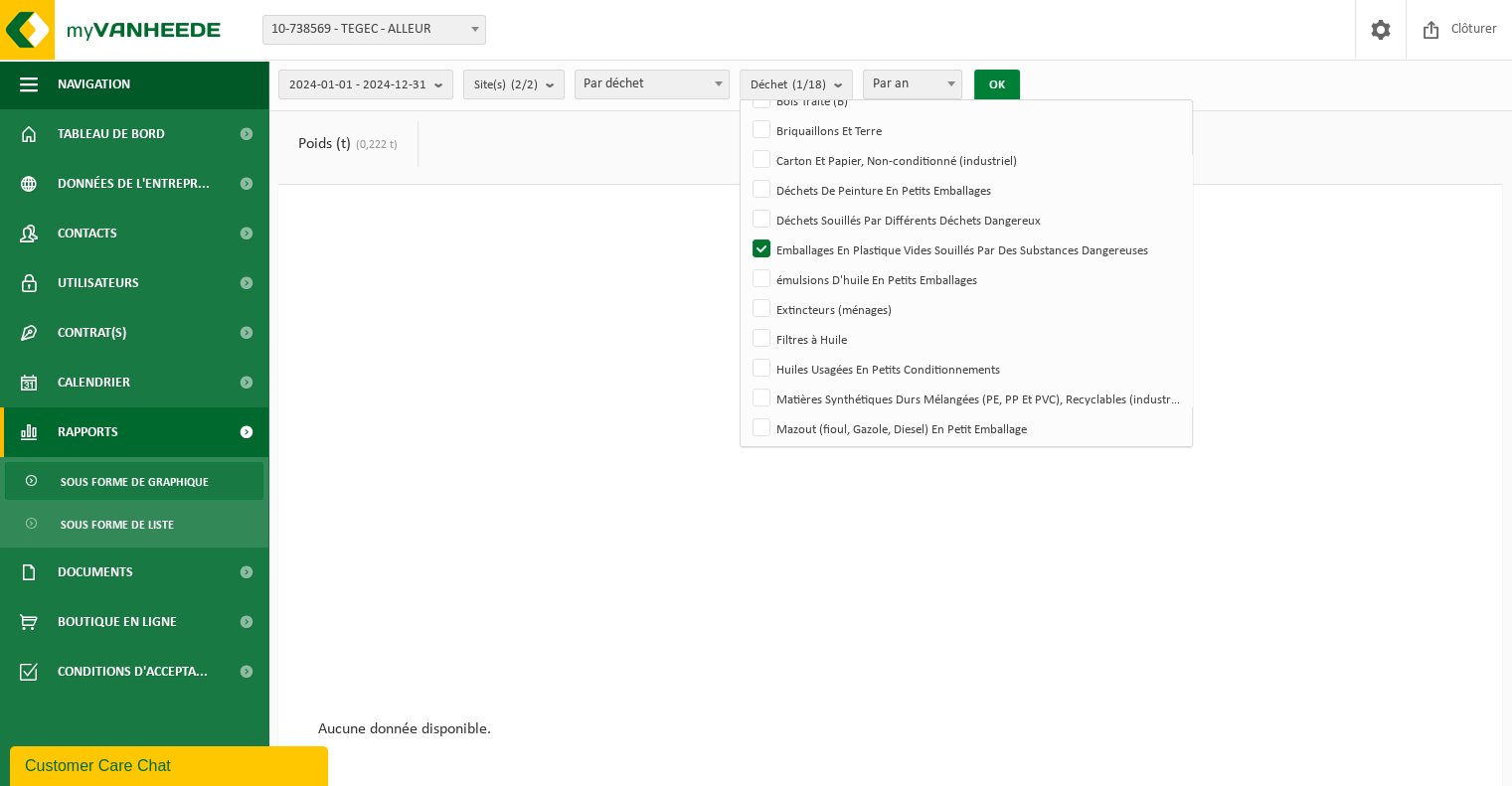 click on "OK" at bounding box center [997, 85] 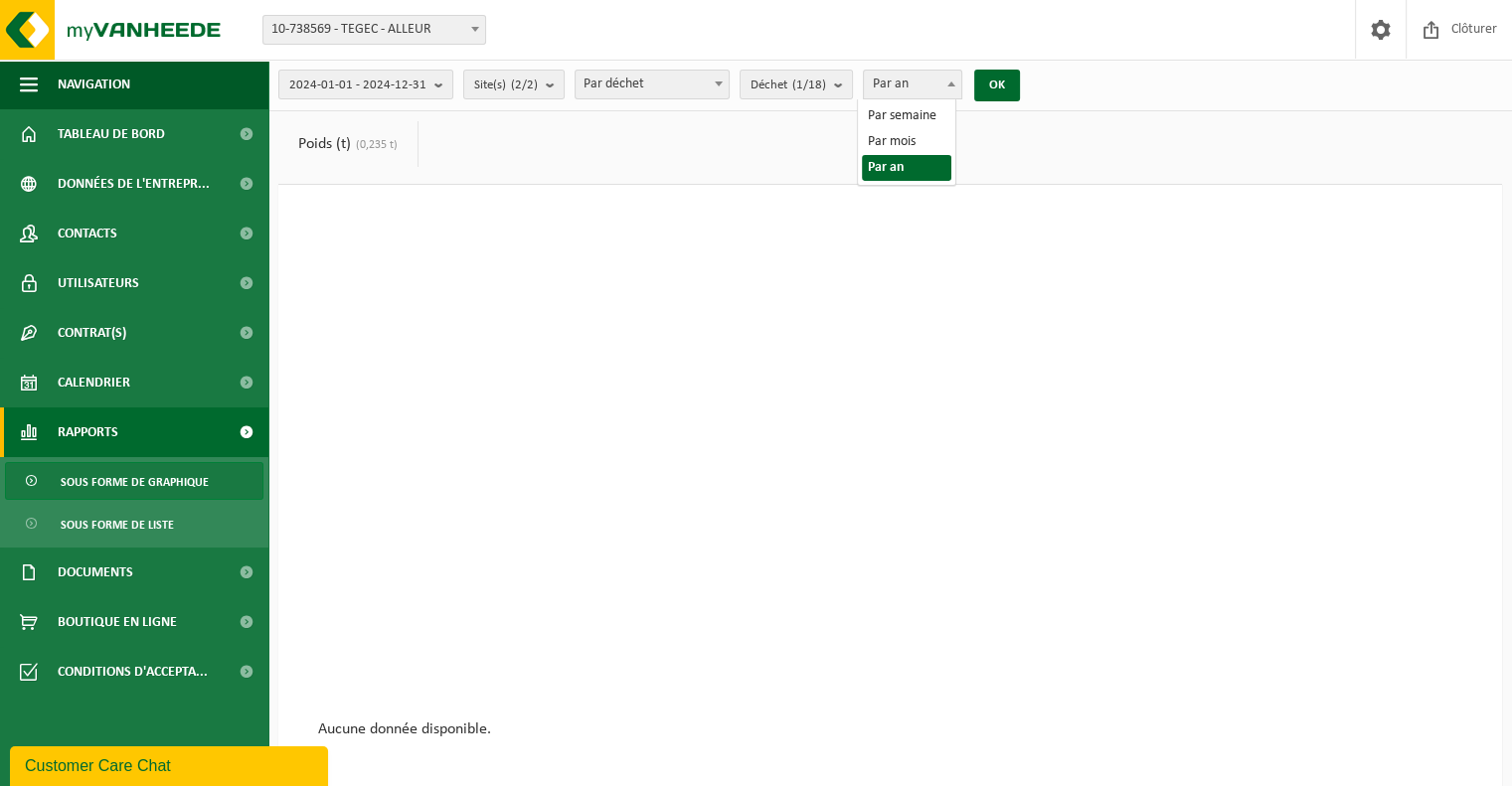 click at bounding box center [951, 83] 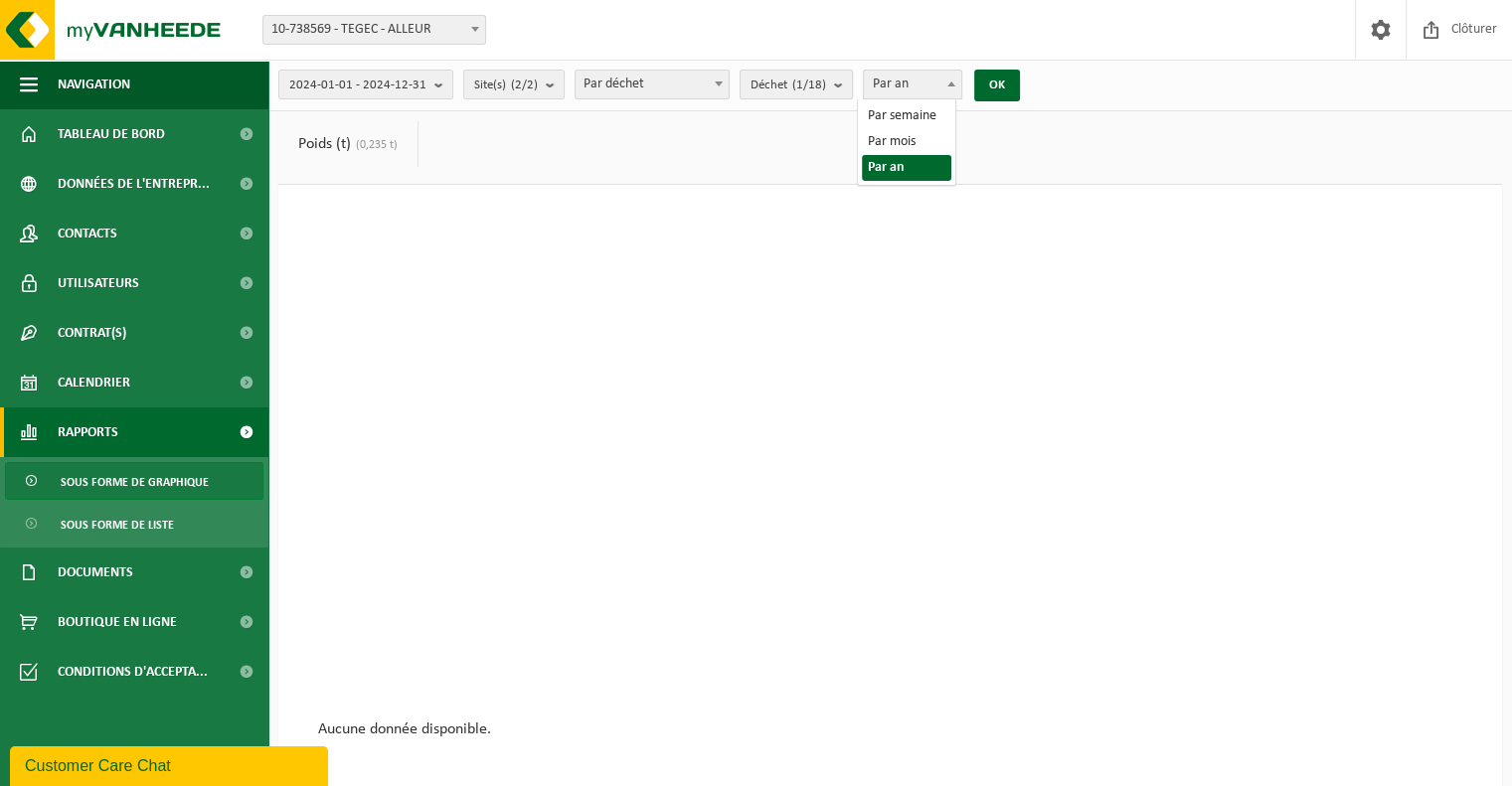 click on "Déchet (1/18)" at bounding box center [796, 84] 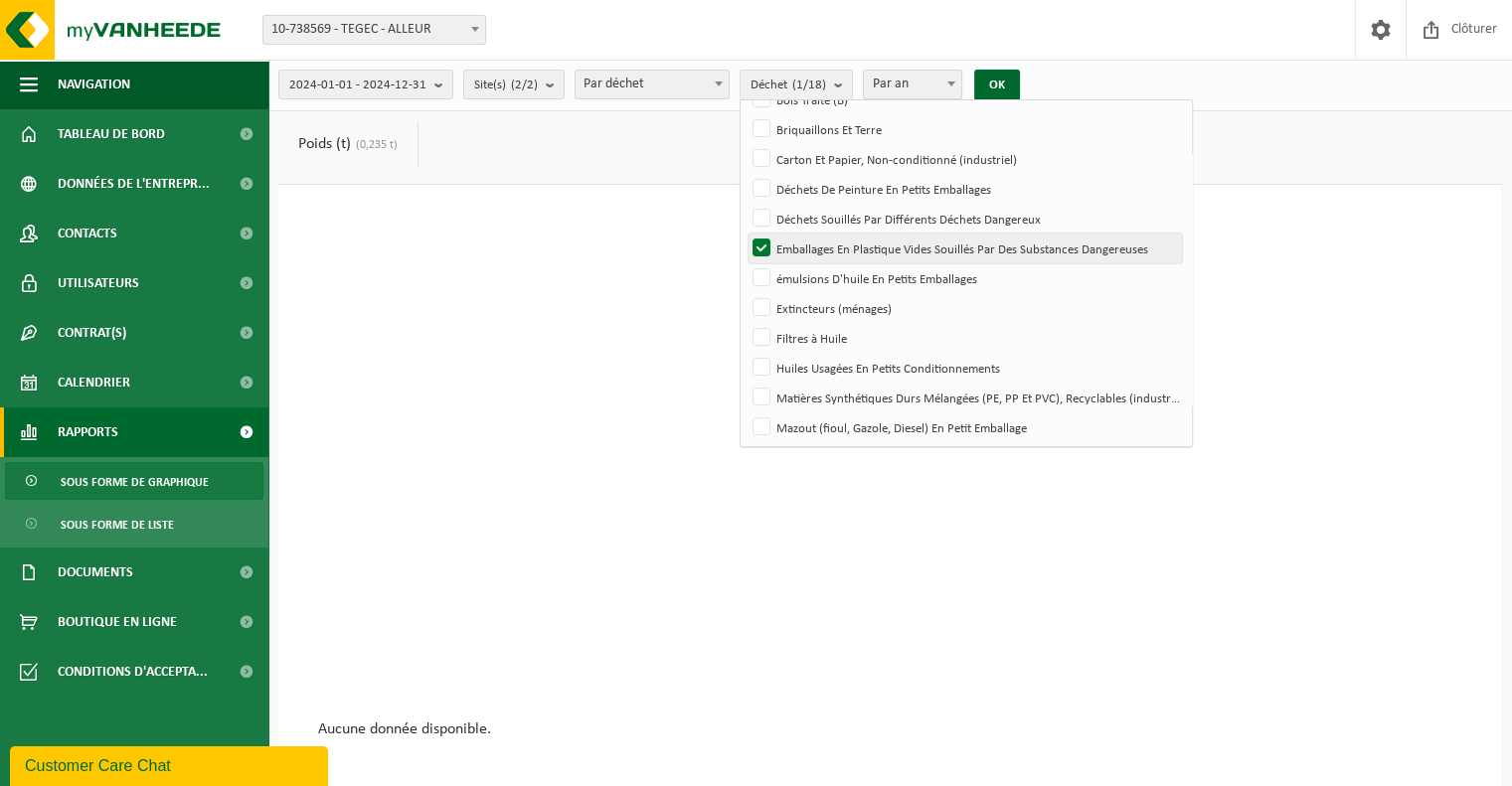 click on "Emballages En Plastique Vides Souillés Par Des Substances Dangereuses" at bounding box center (964, 248) 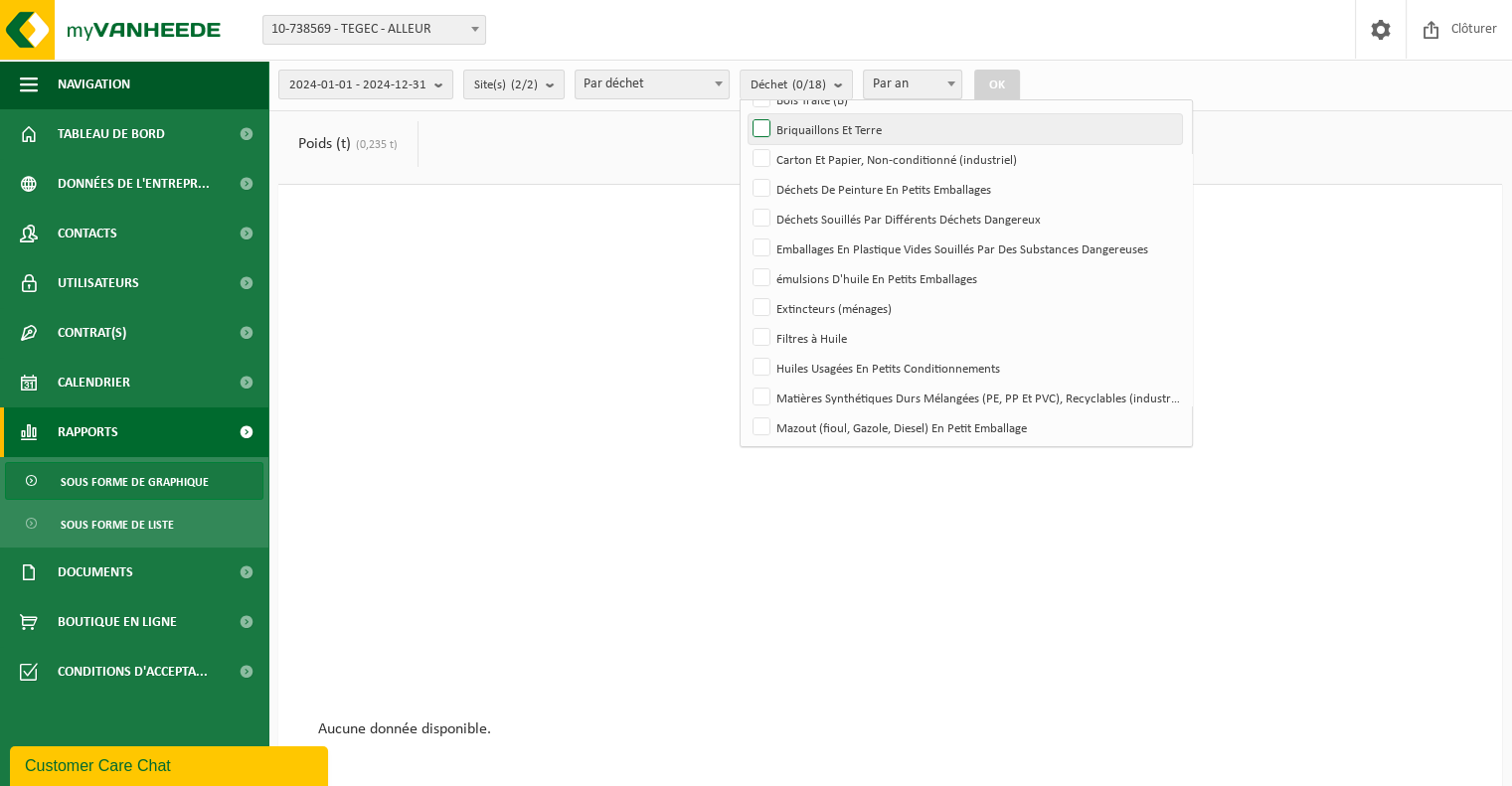 click on "Briquaillons Et Terre" at bounding box center (964, 129) 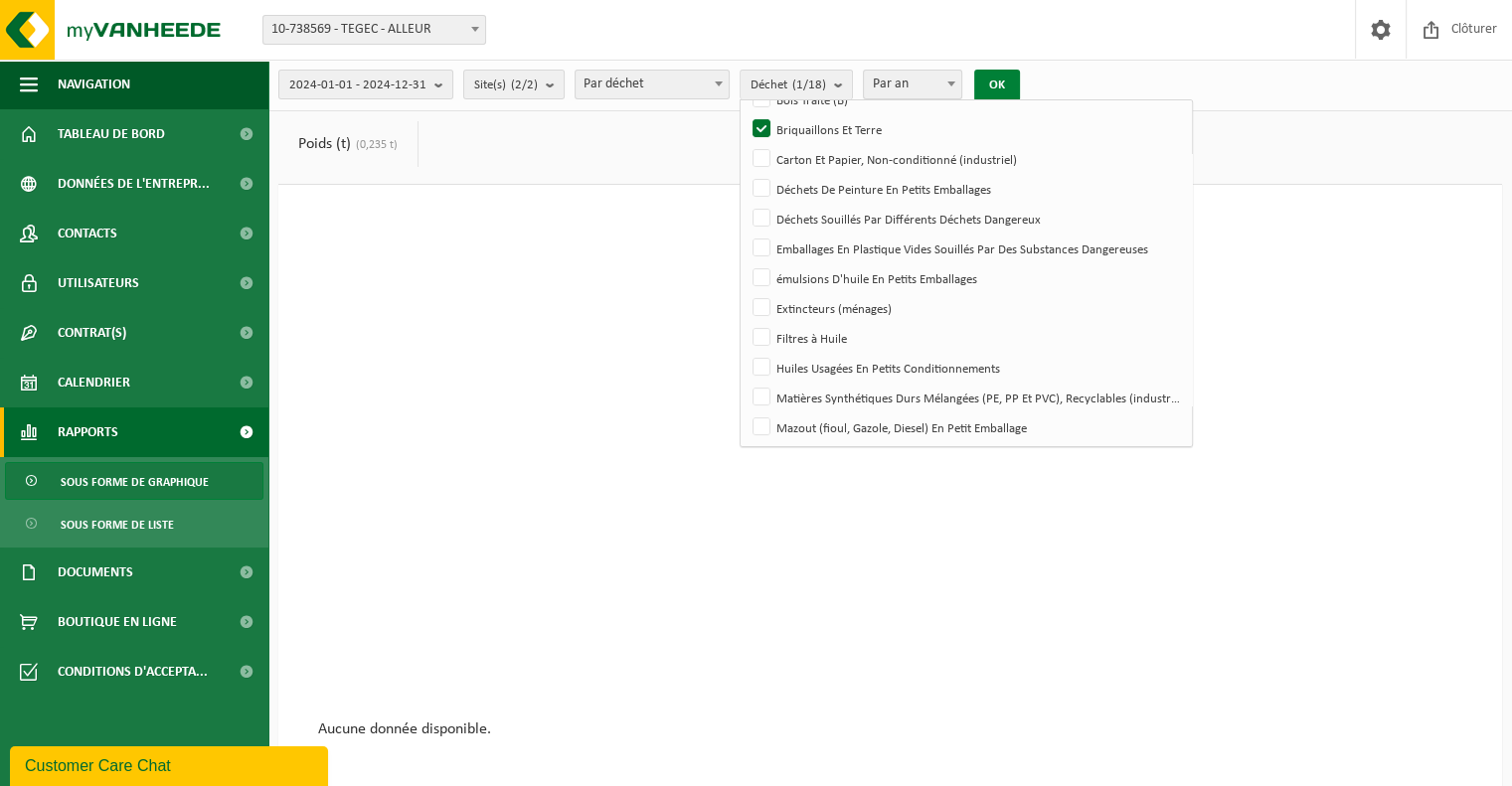 click on "OK" at bounding box center (997, 85) 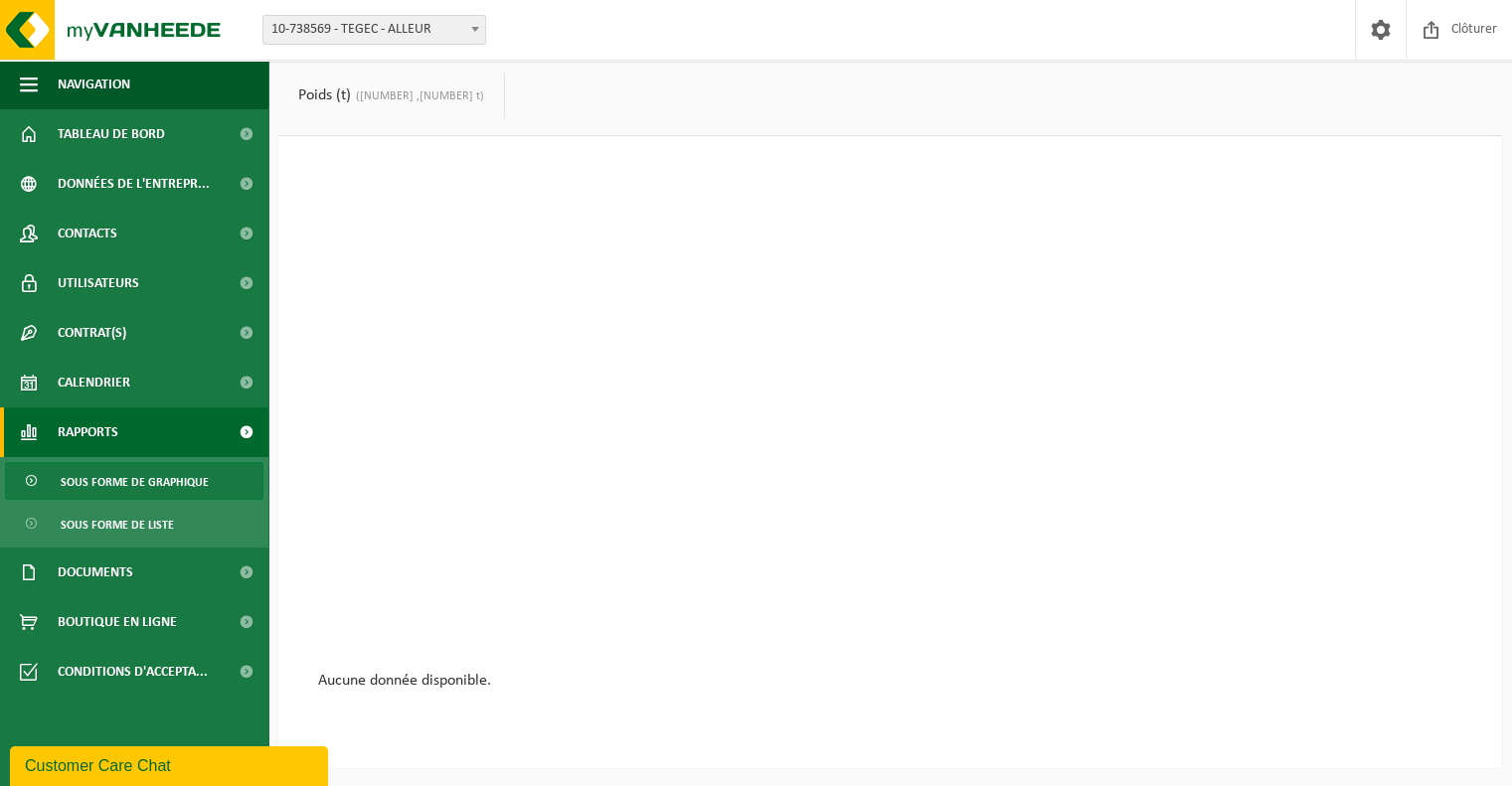 scroll, scrollTop: 0, scrollLeft: 0, axis: both 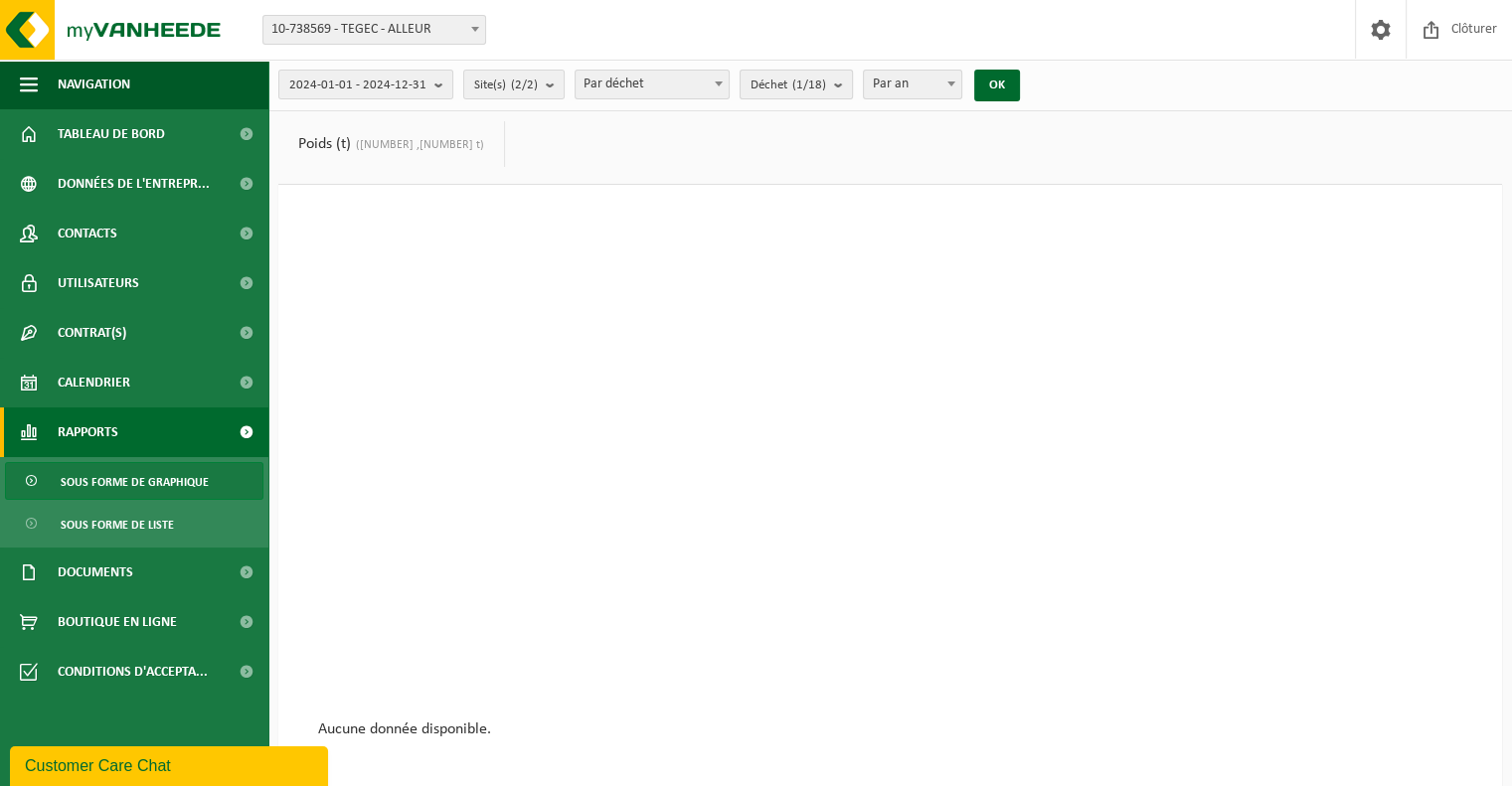 click at bounding box center (843, 84) 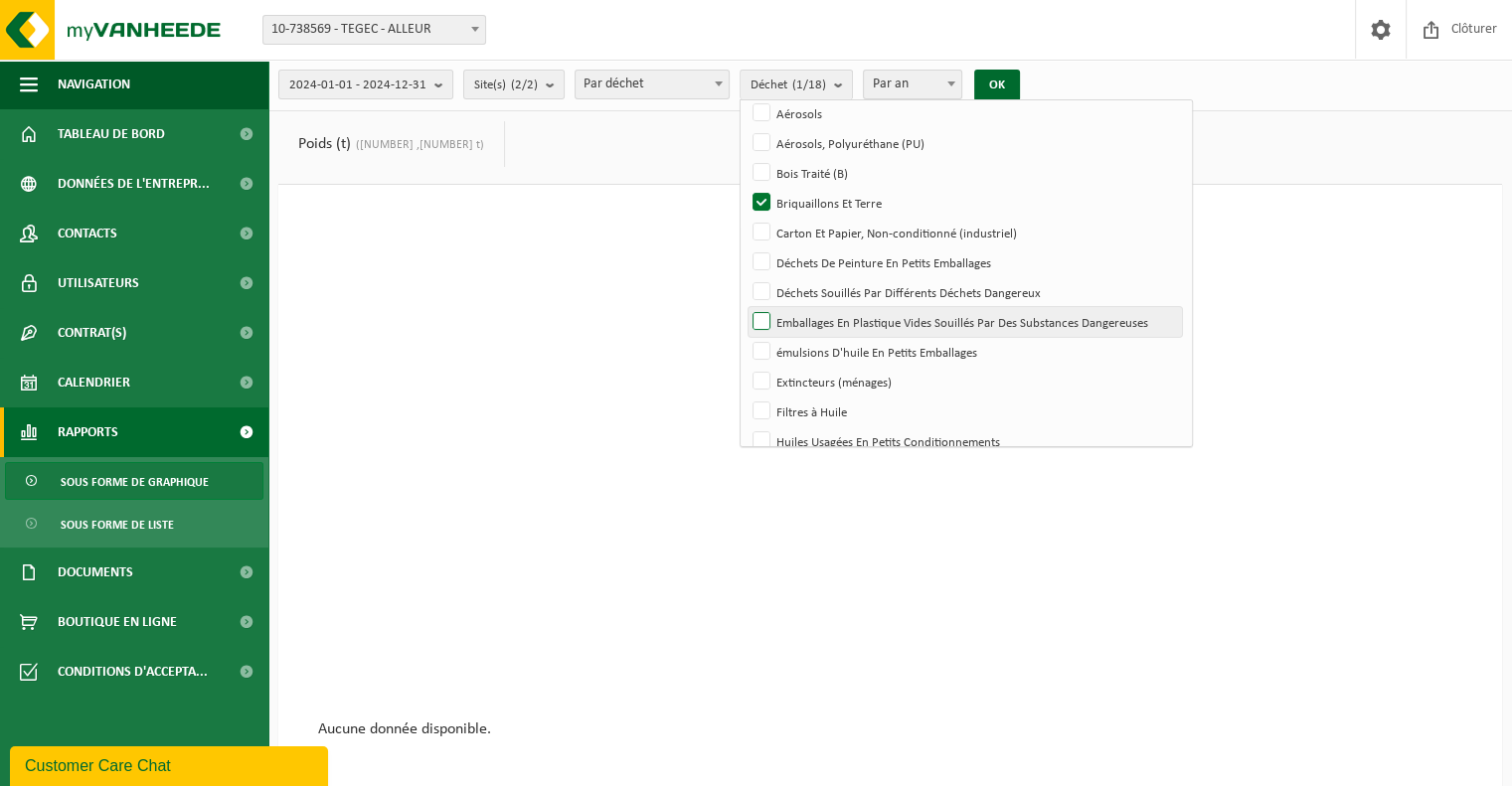 scroll, scrollTop: 0, scrollLeft: 0, axis: both 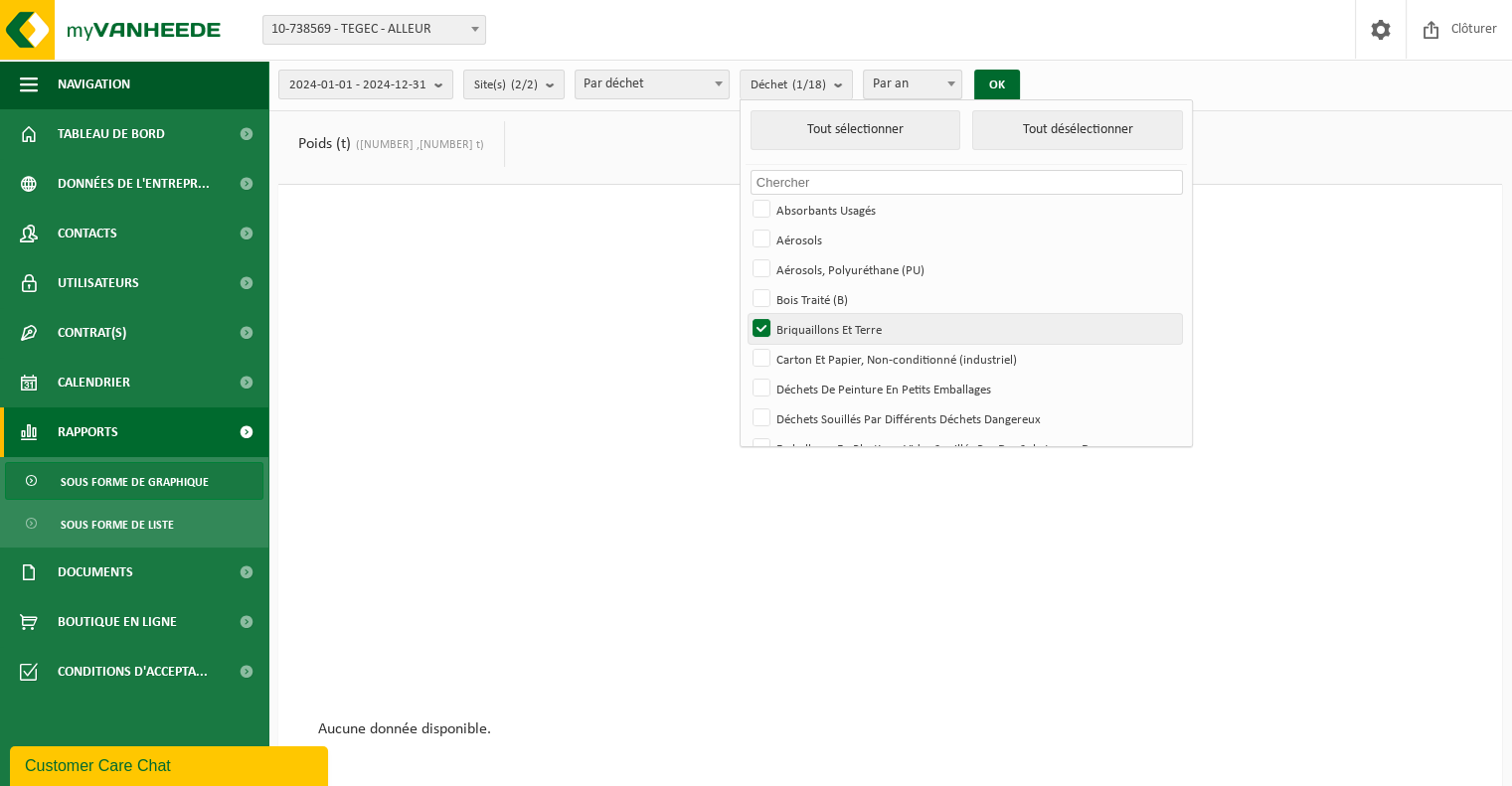 click on "Briquaillons Et Terre" at bounding box center (964, 329) 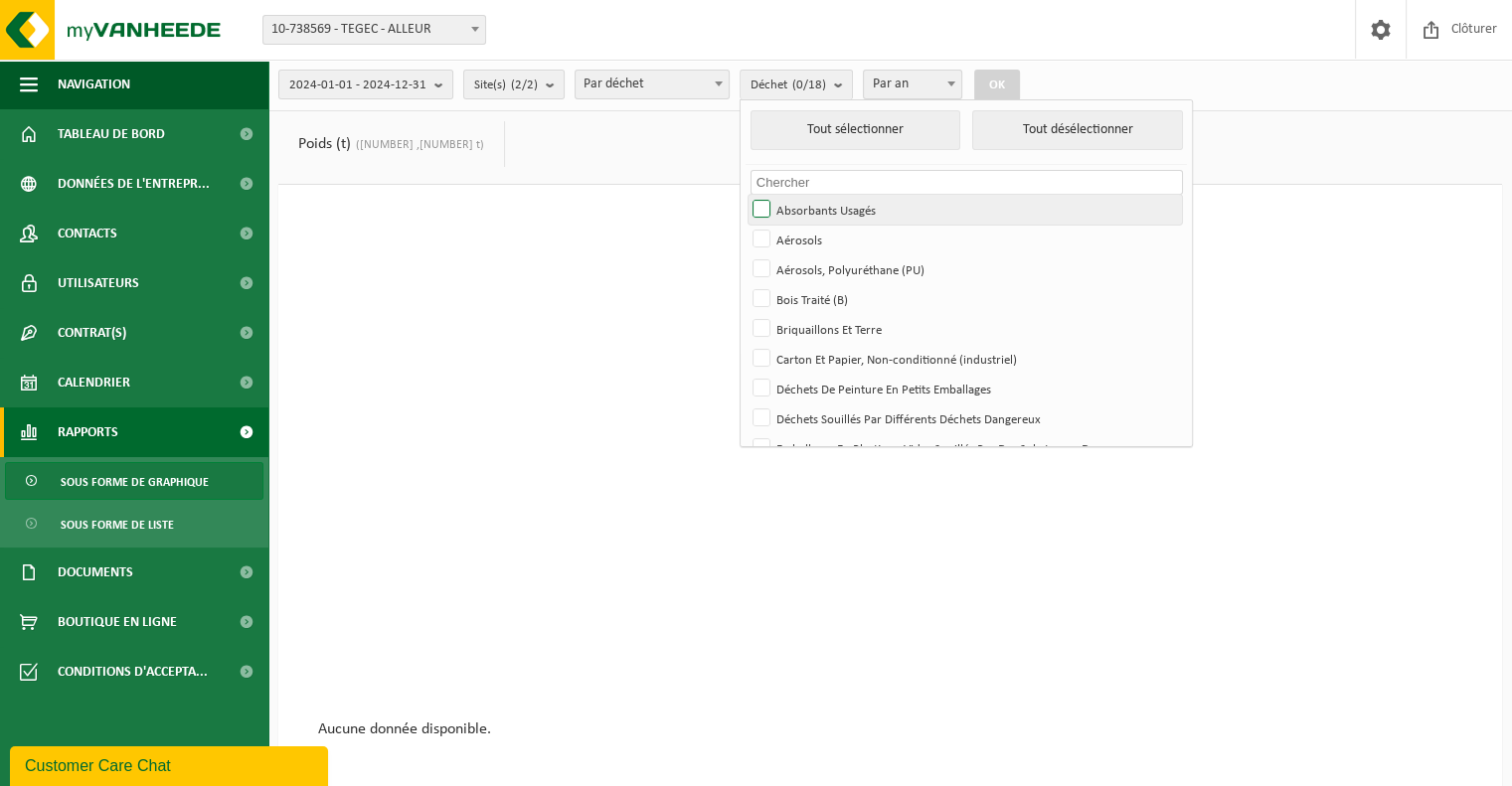 click on "Absorbants Usagés" at bounding box center [964, 210] 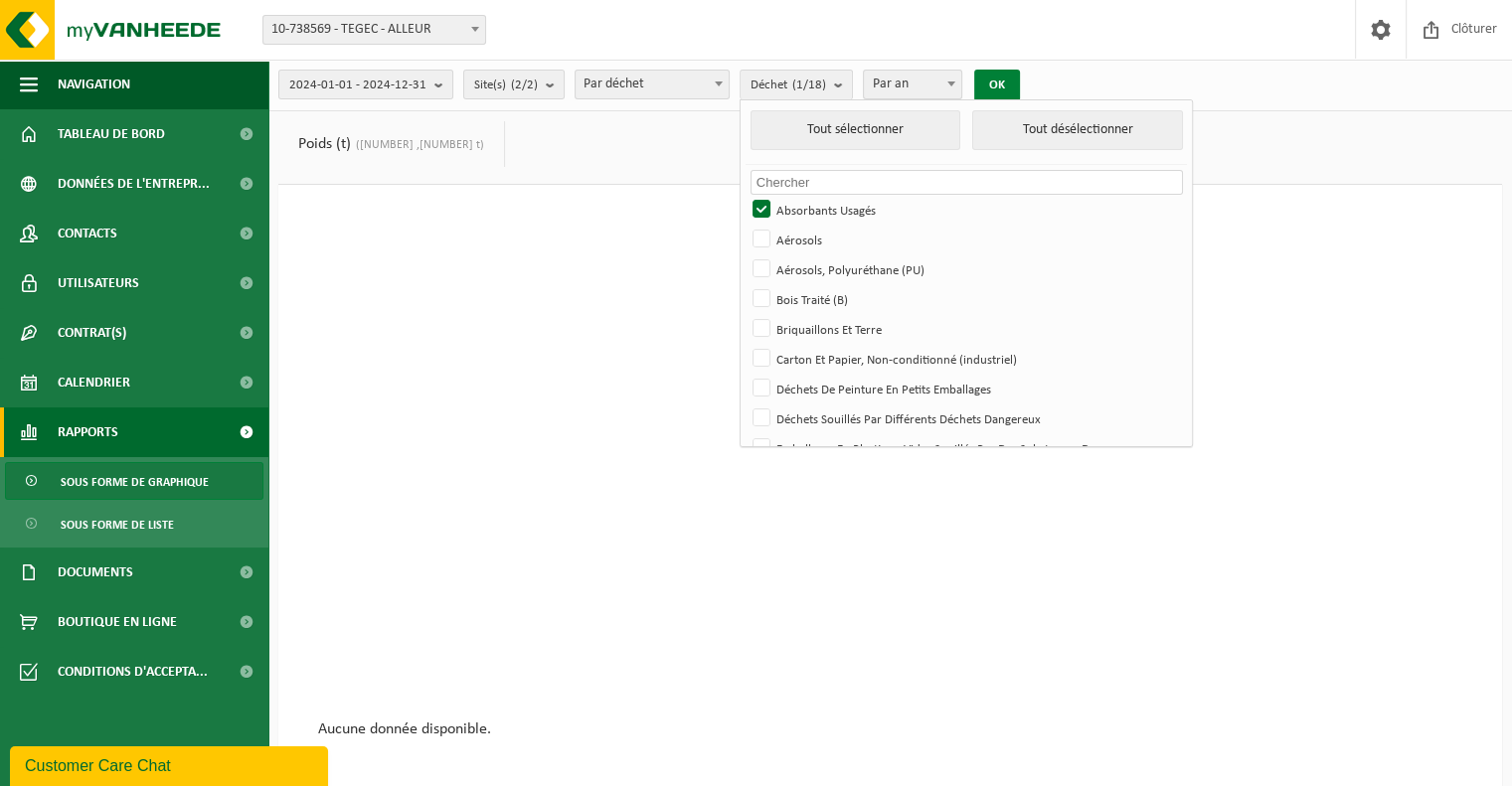 click on "OK" at bounding box center (997, 85) 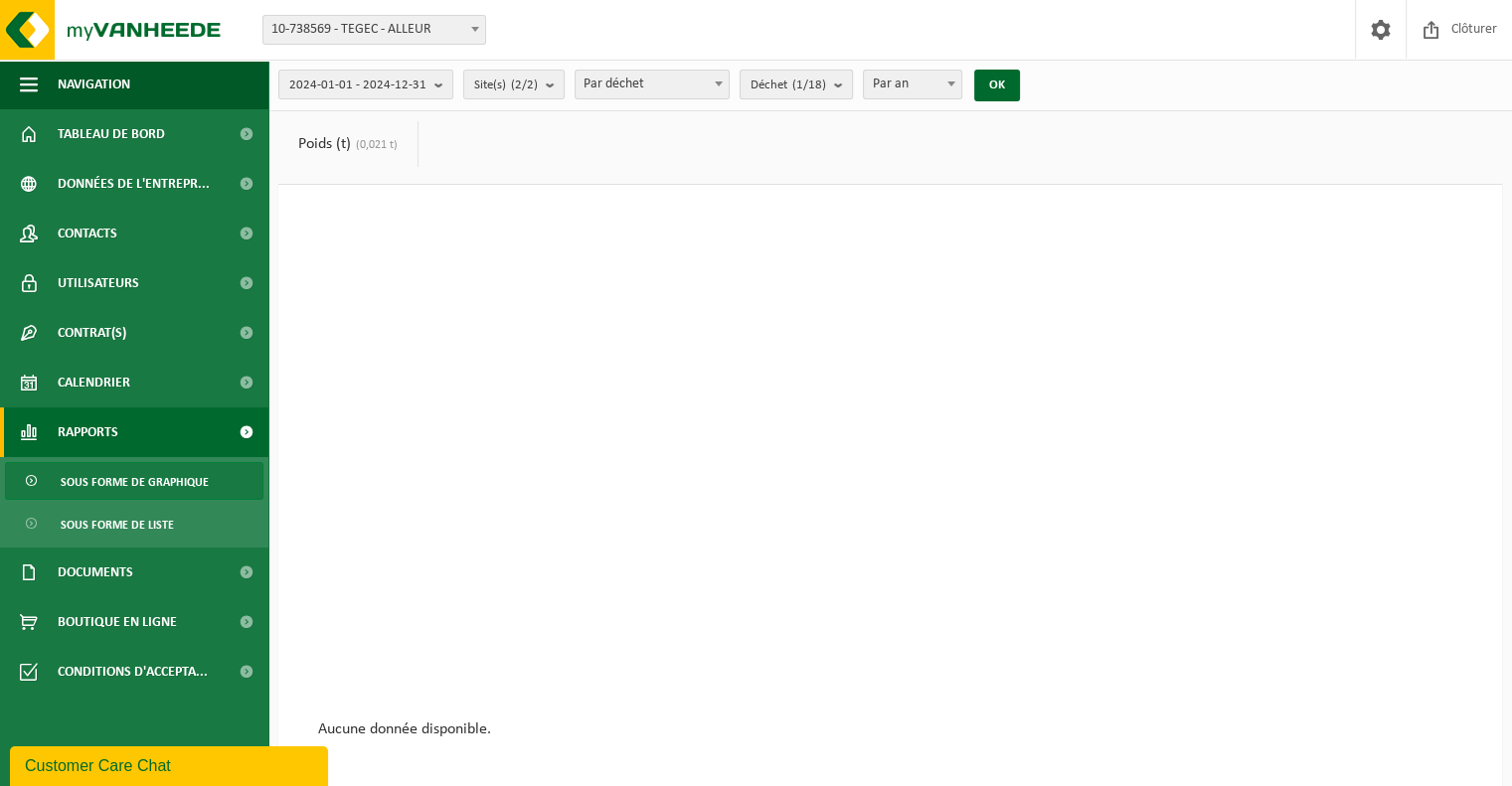 click on "Déchet (1/18)" at bounding box center (796, 84) 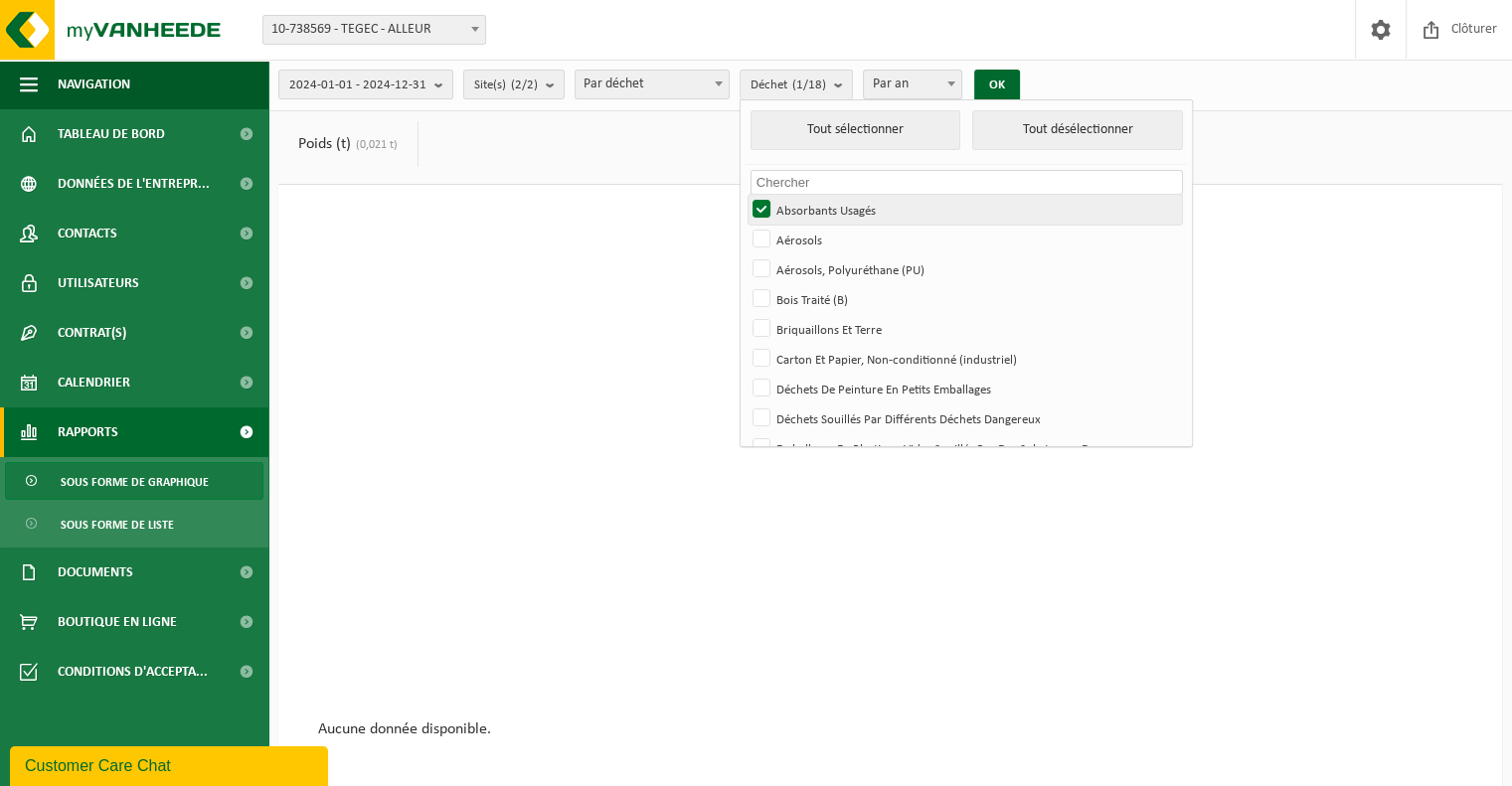 click on "Absorbants Usagés" at bounding box center [964, 210] 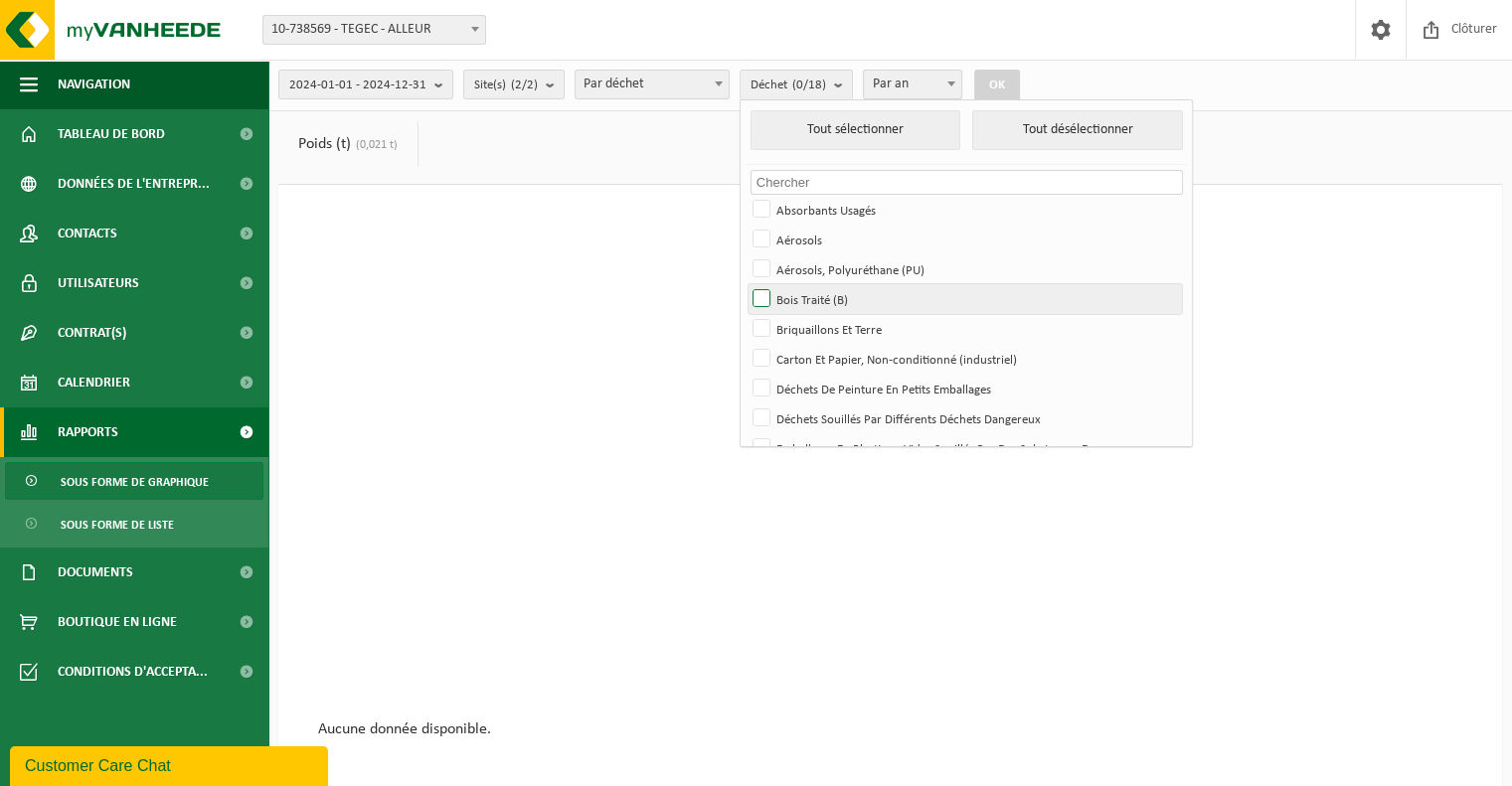 click on "Bois Traité (B)" at bounding box center [964, 299] 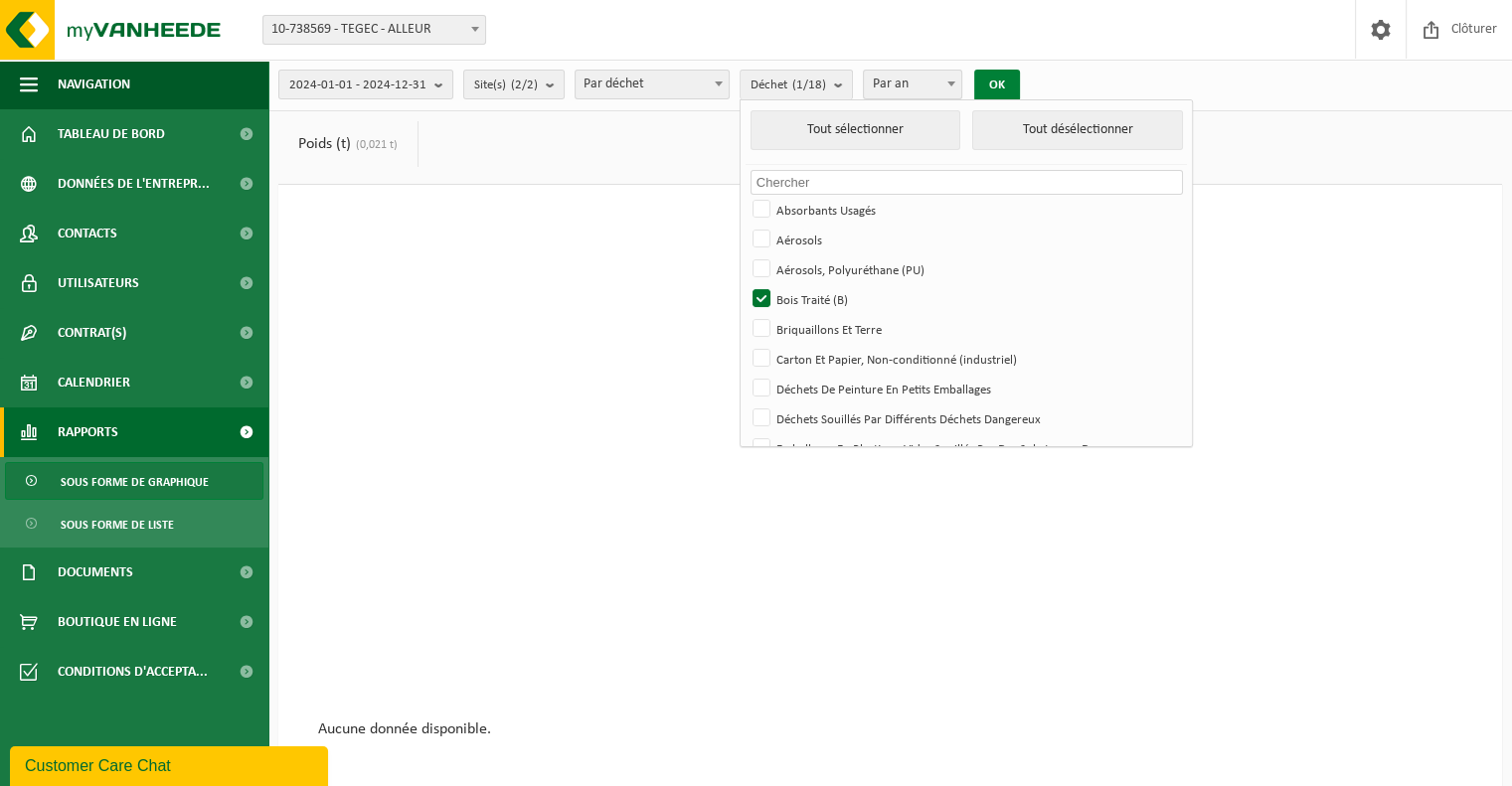 click on "OK" at bounding box center [997, 85] 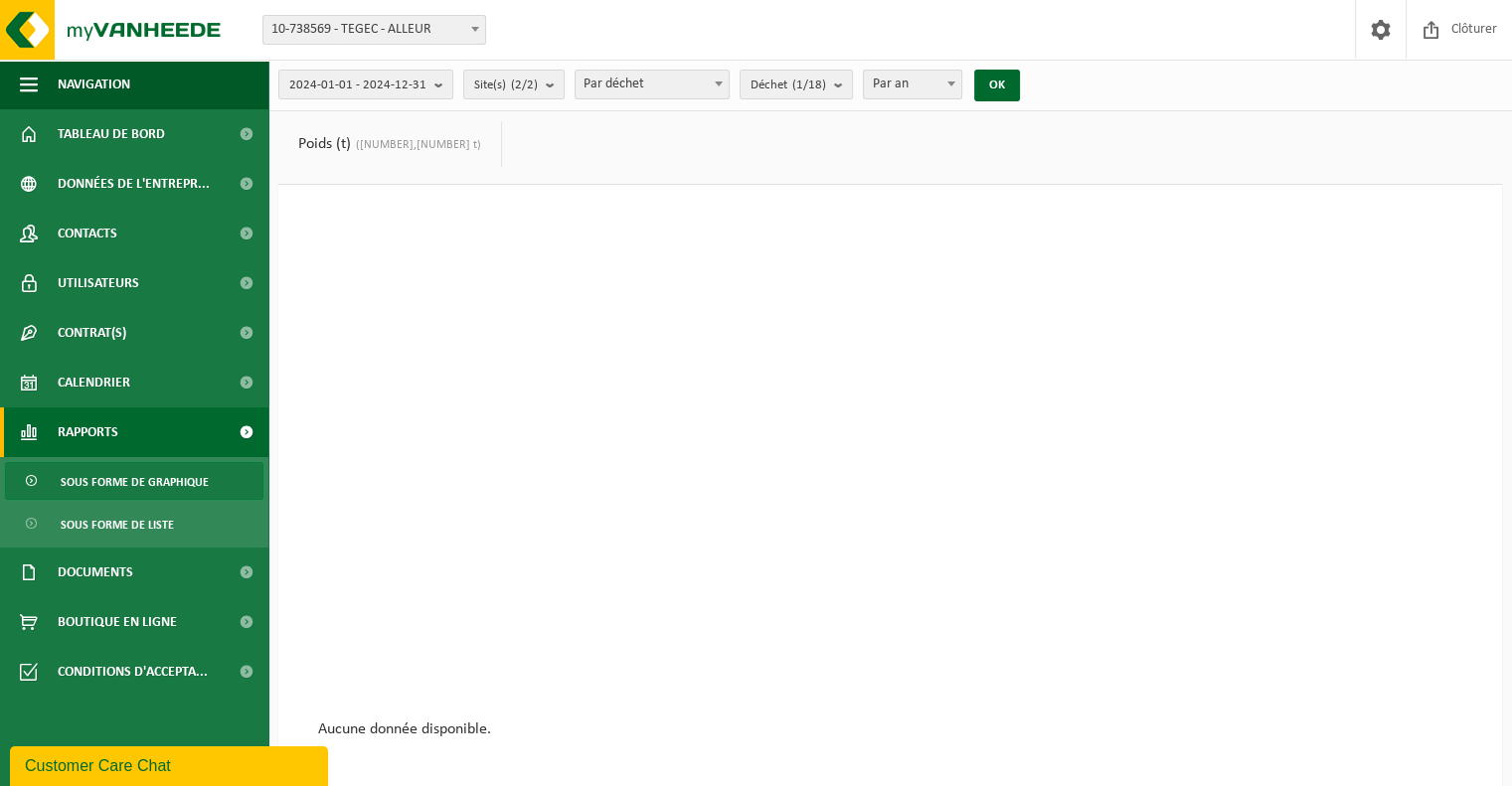 click on "Sous forme de graphique" at bounding box center [134, 482] 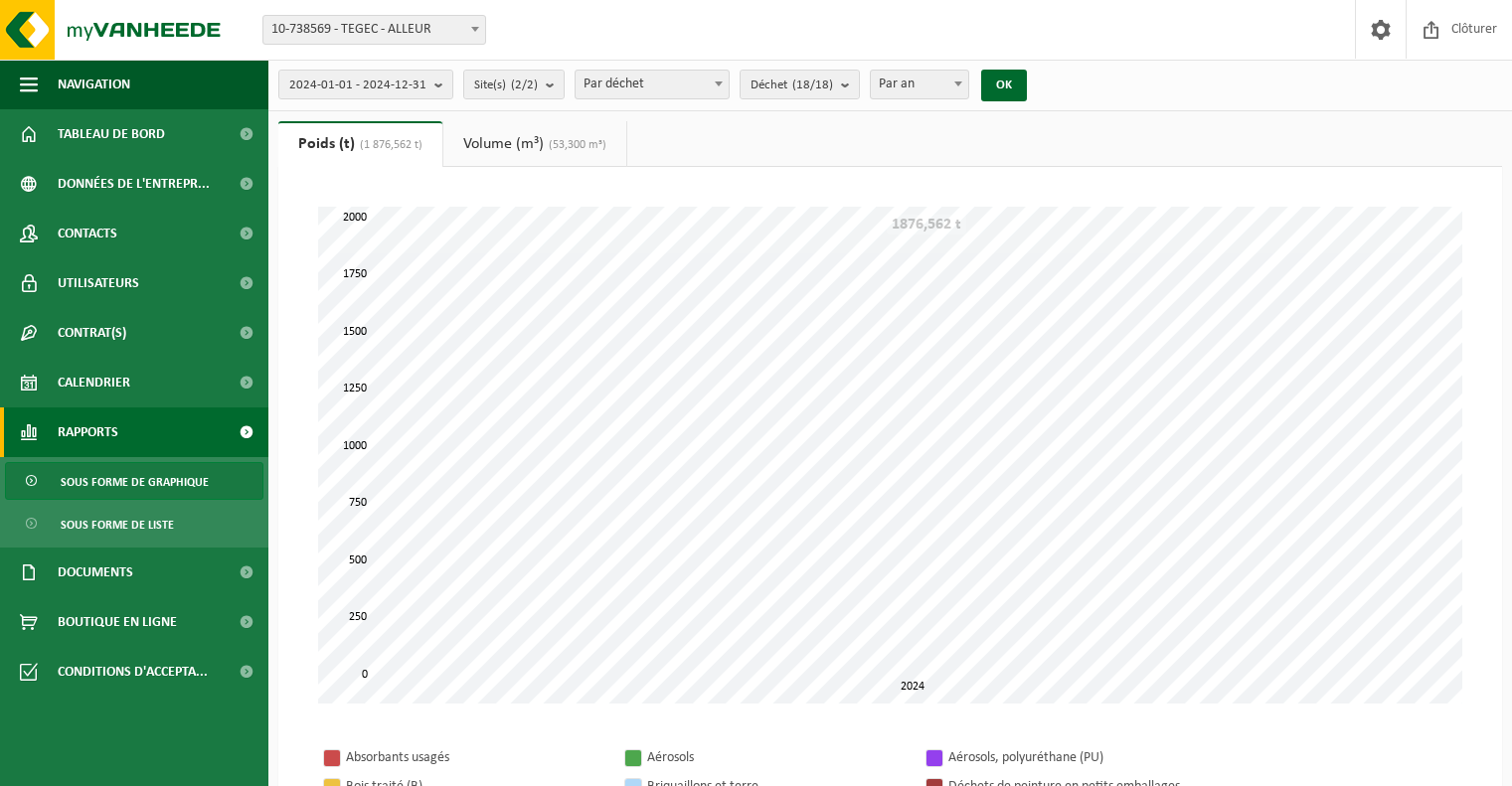 scroll, scrollTop: 0, scrollLeft: 0, axis: both 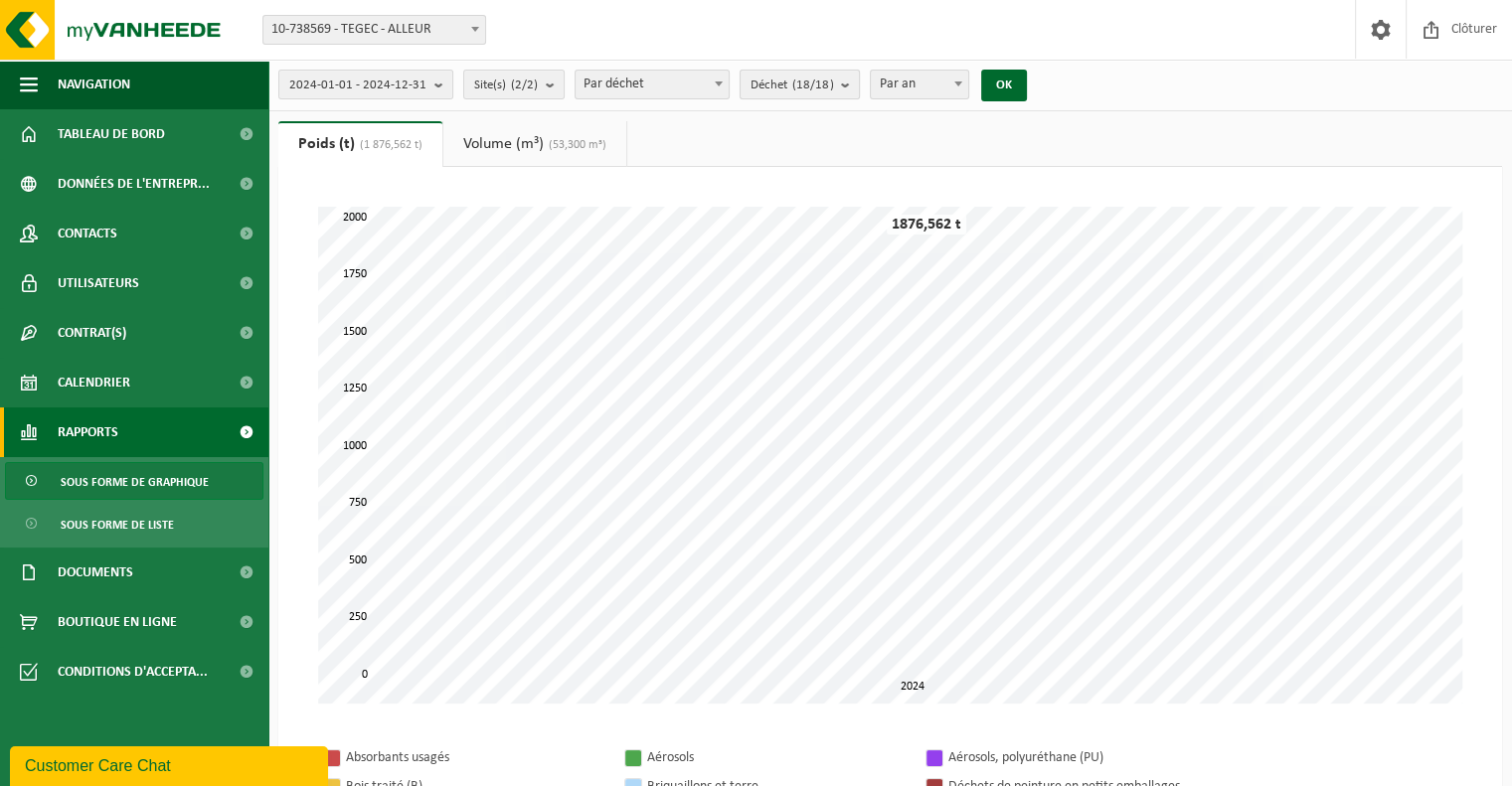 click at bounding box center [850, 84] 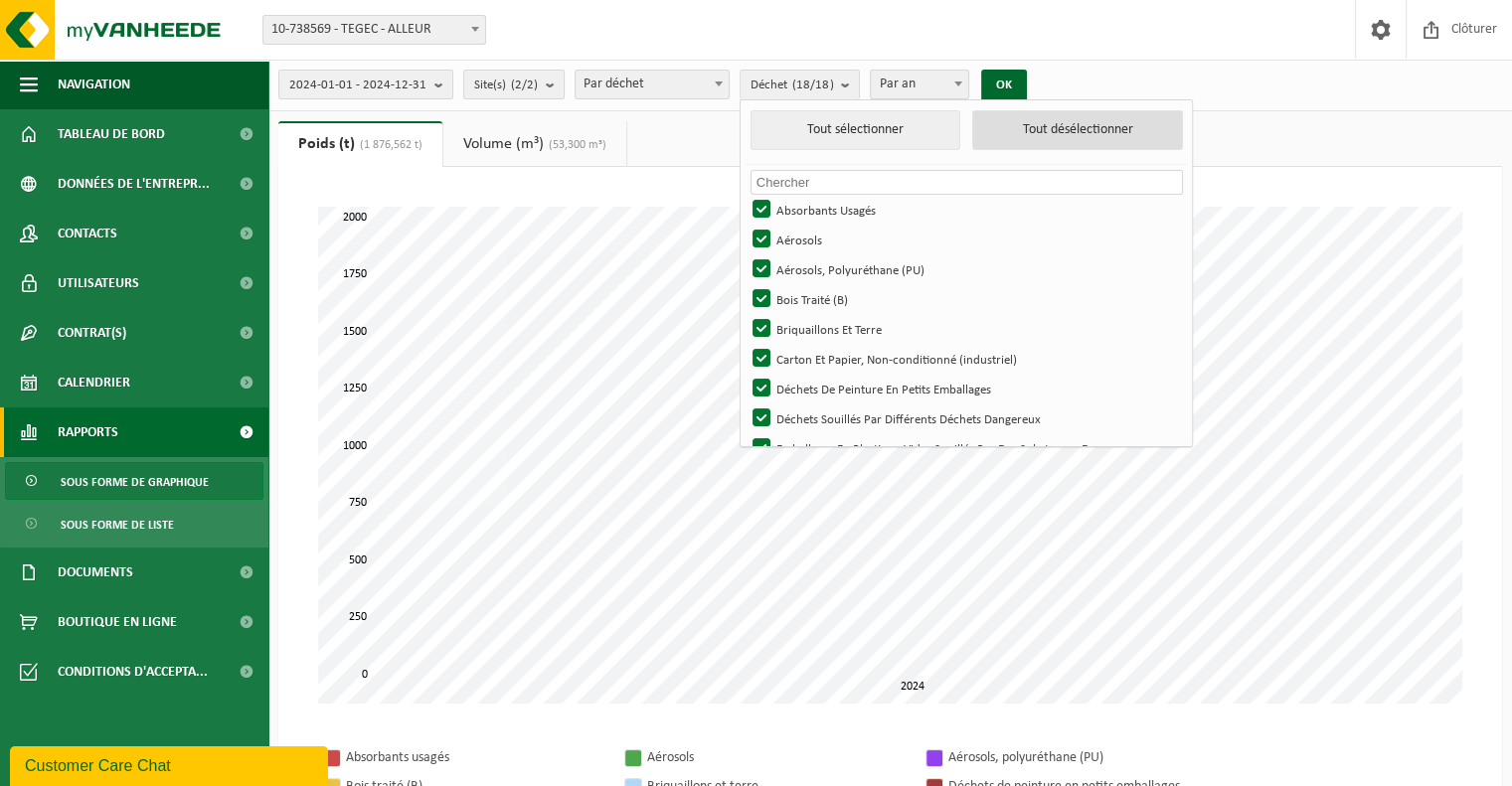 click on "Tout désélectionner" at bounding box center (1078, 130) 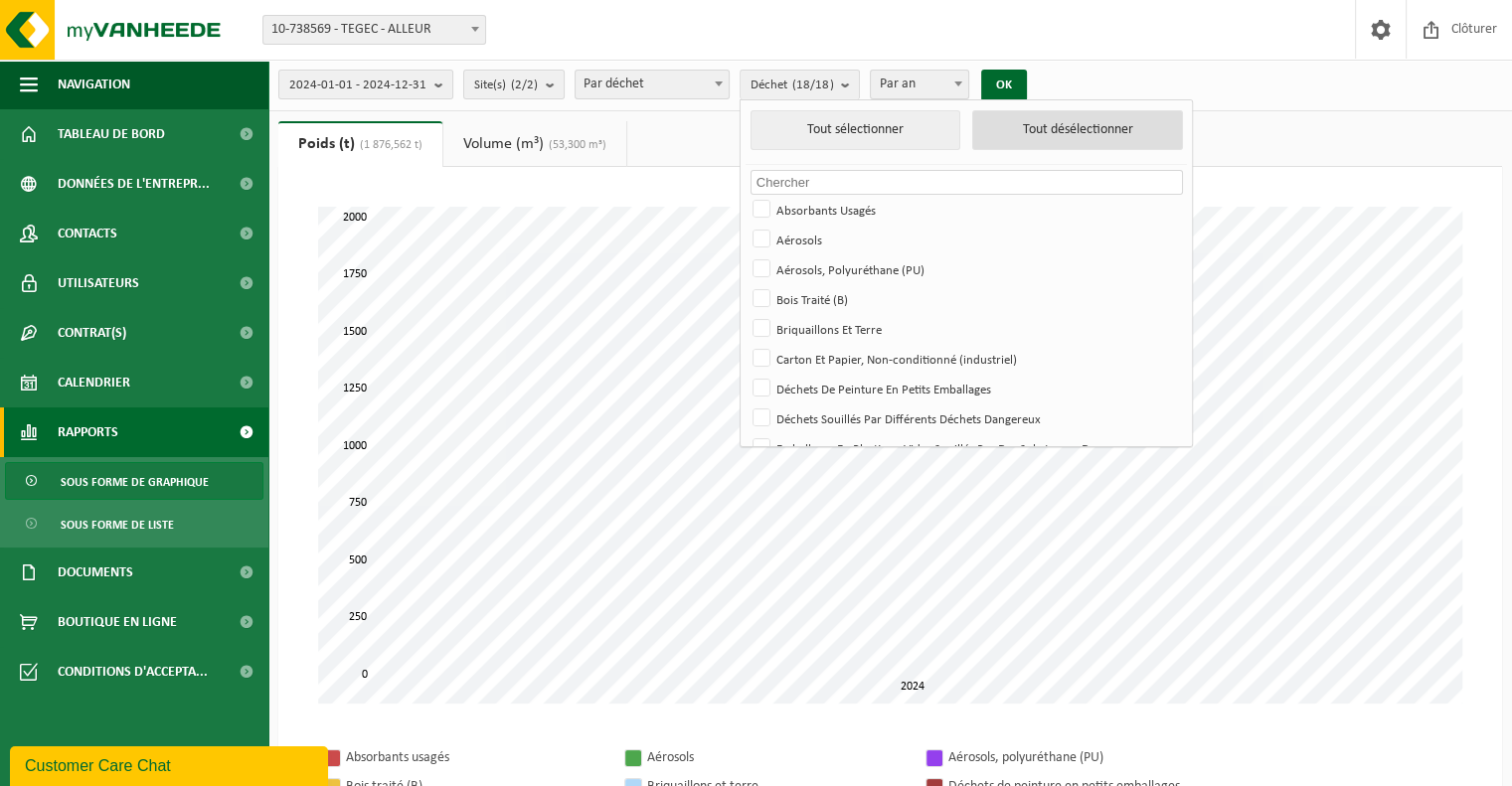 checkbox on "false" 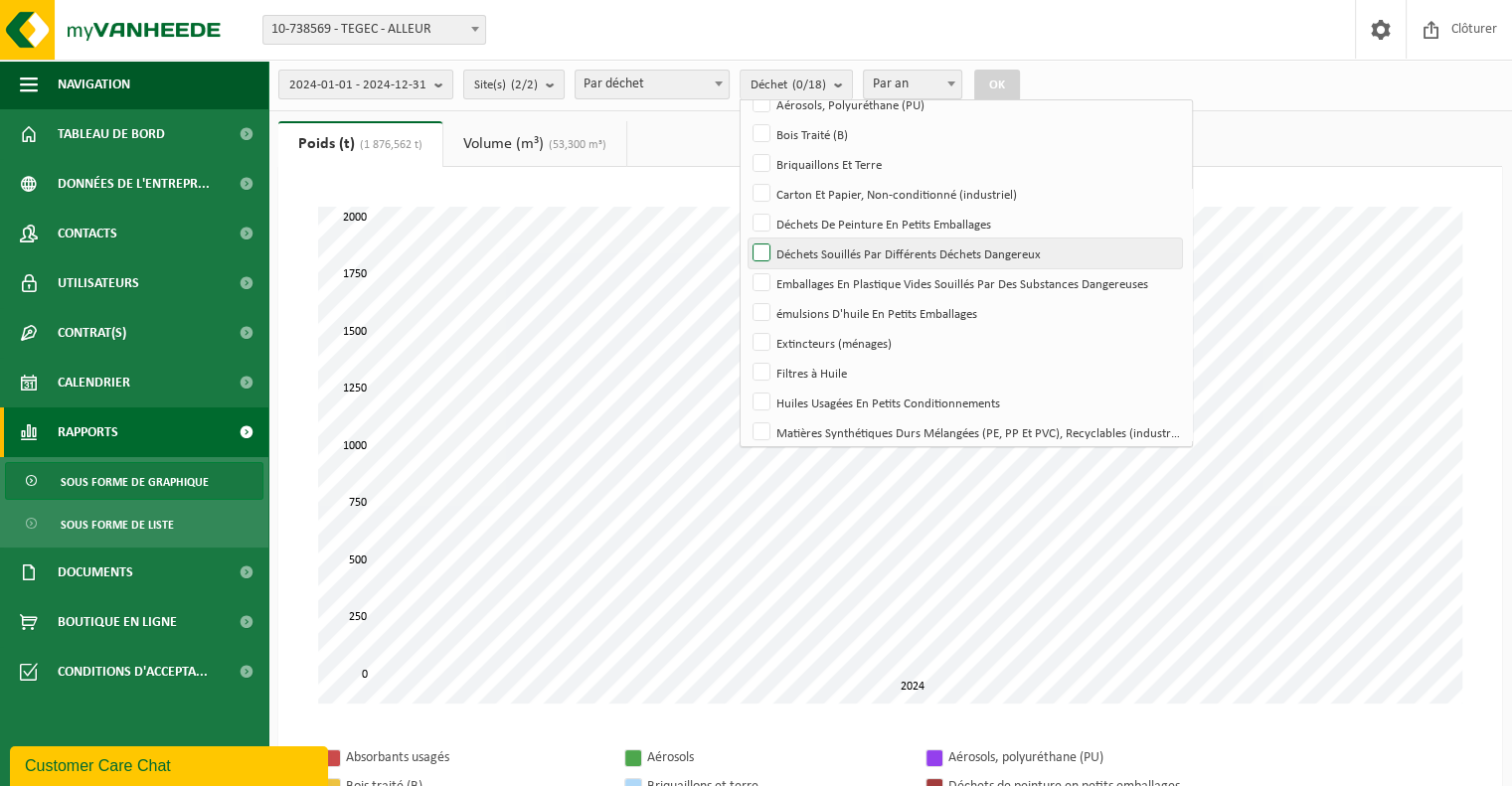 scroll, scrollTop: 199, scrollLeft: 0, axis: vertical 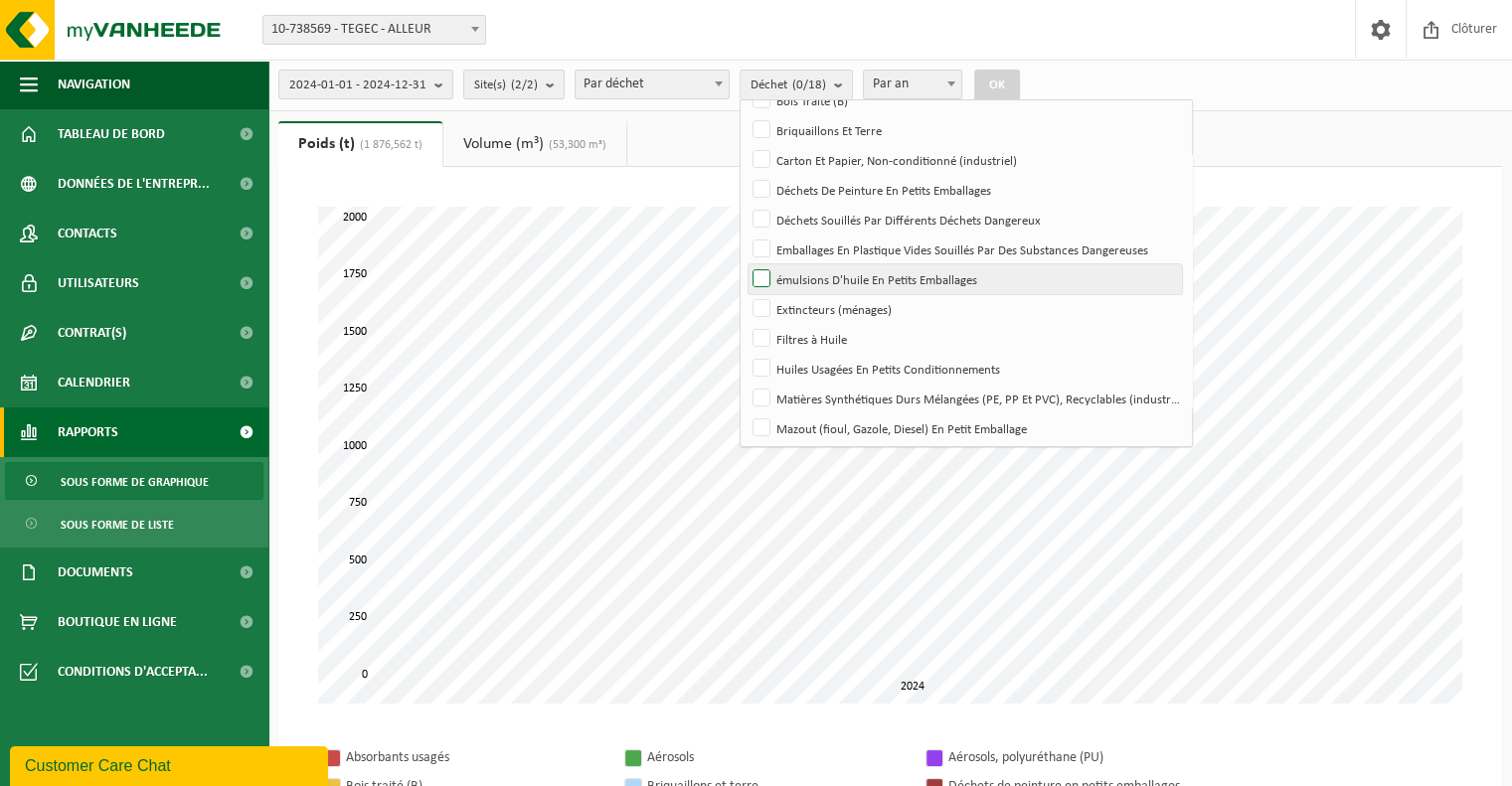 click on "émulsions D'huile En Petits Emballages" at bounding box center (964, 279) 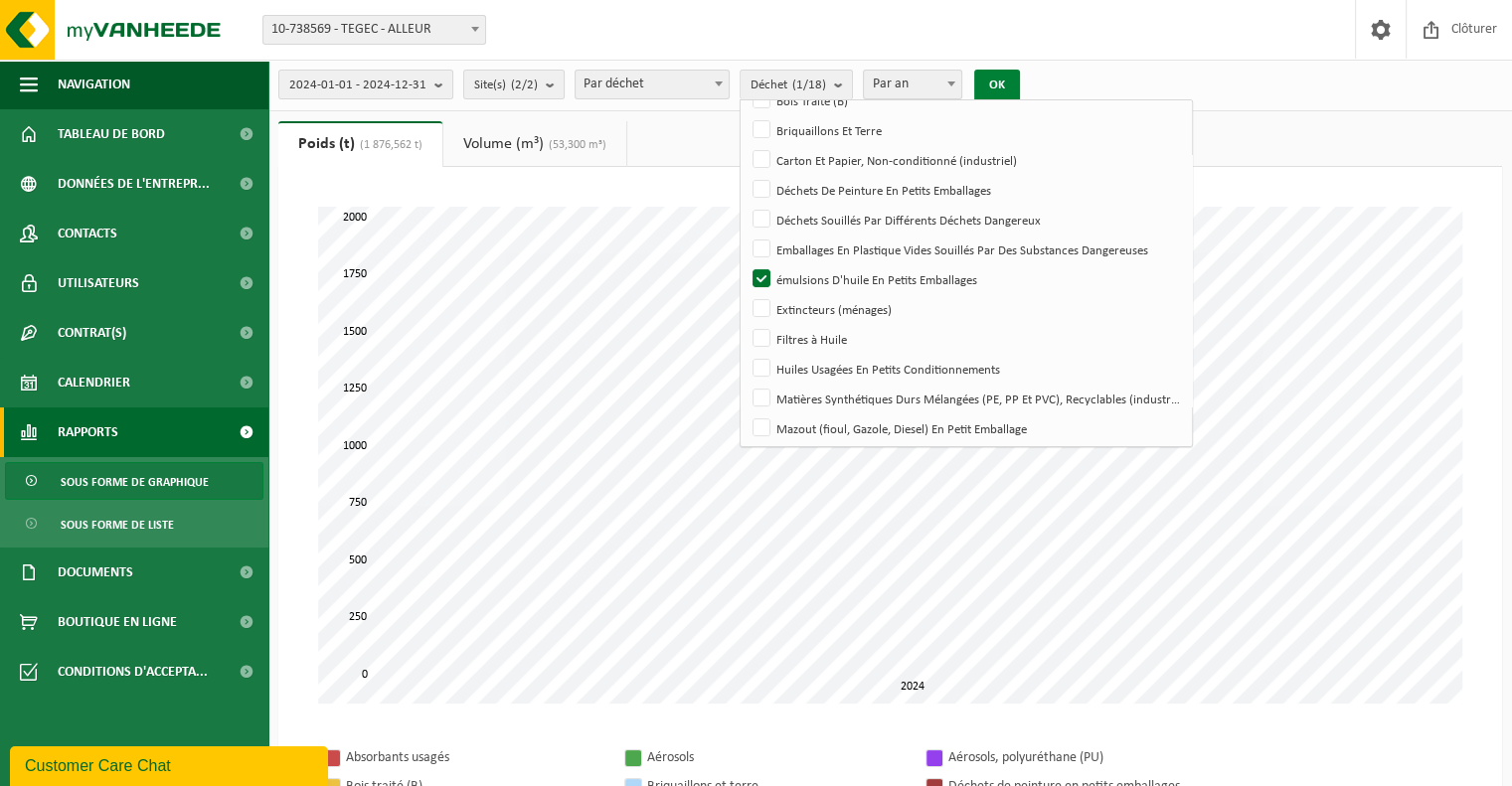 click on "OK" at bounding box center [997, 85] 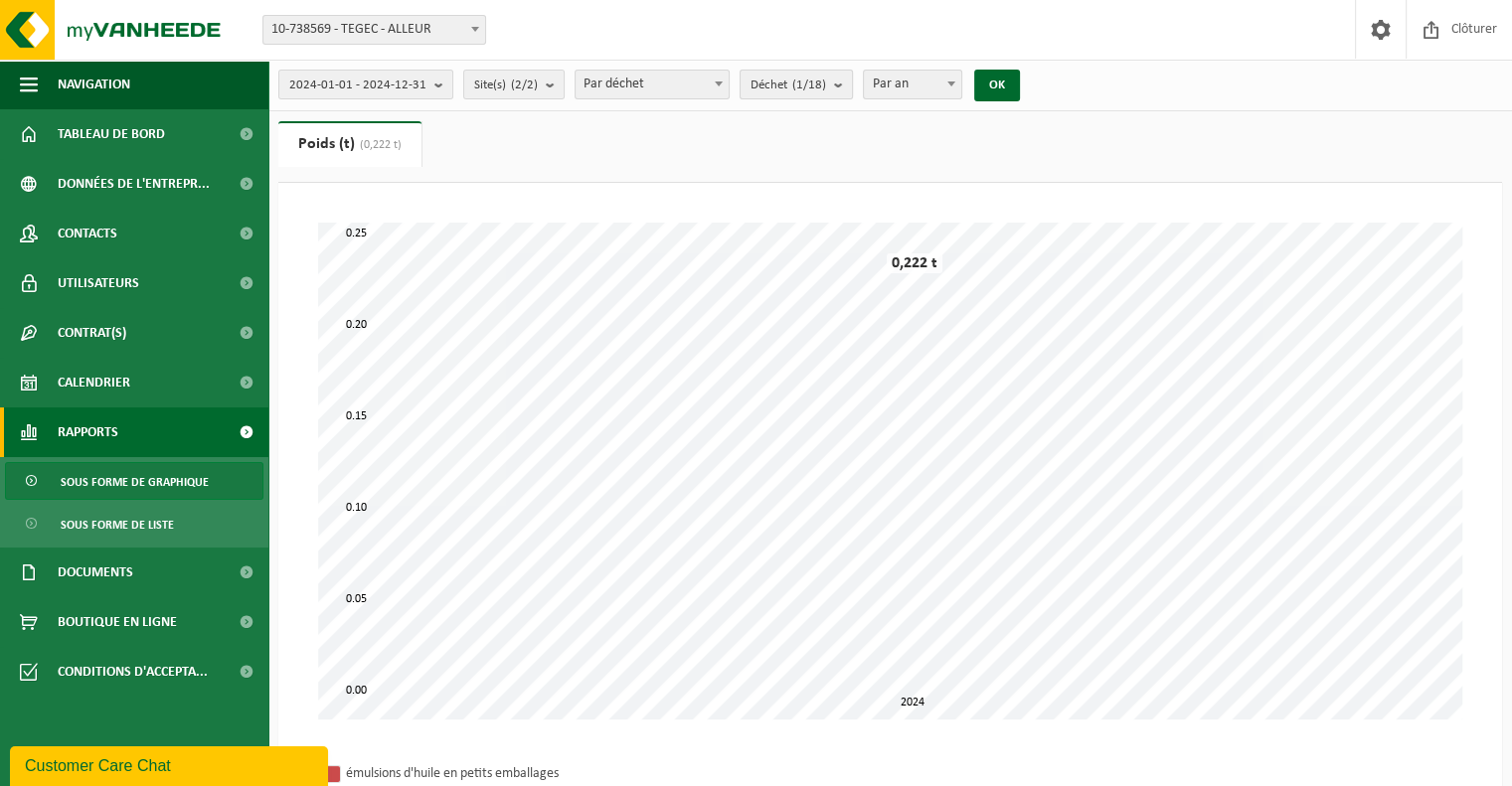 click at bounding box center [843, 84] 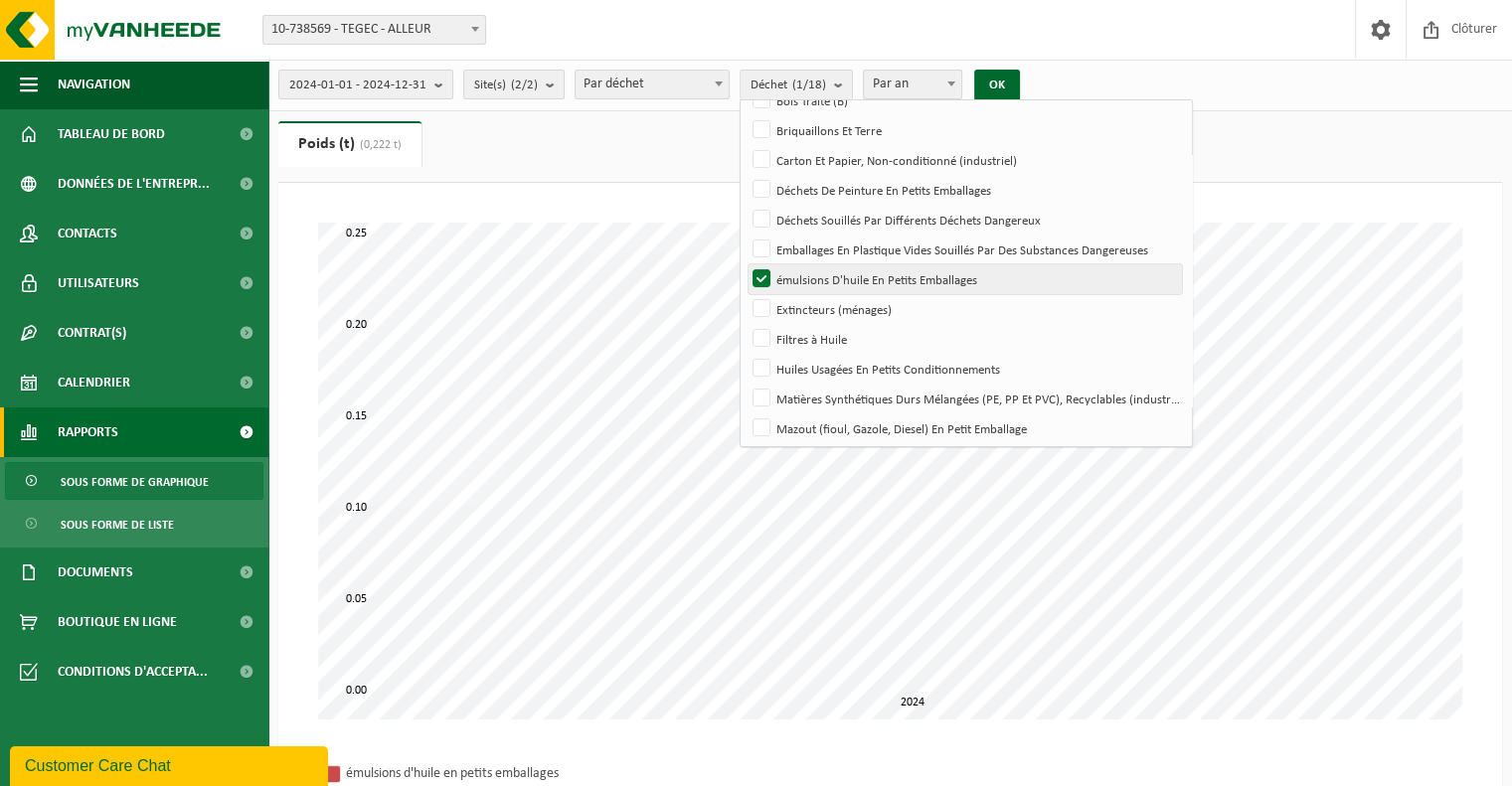 click on "émulsions D'huile En Petits Emballages" at bounding box center (964, 279) 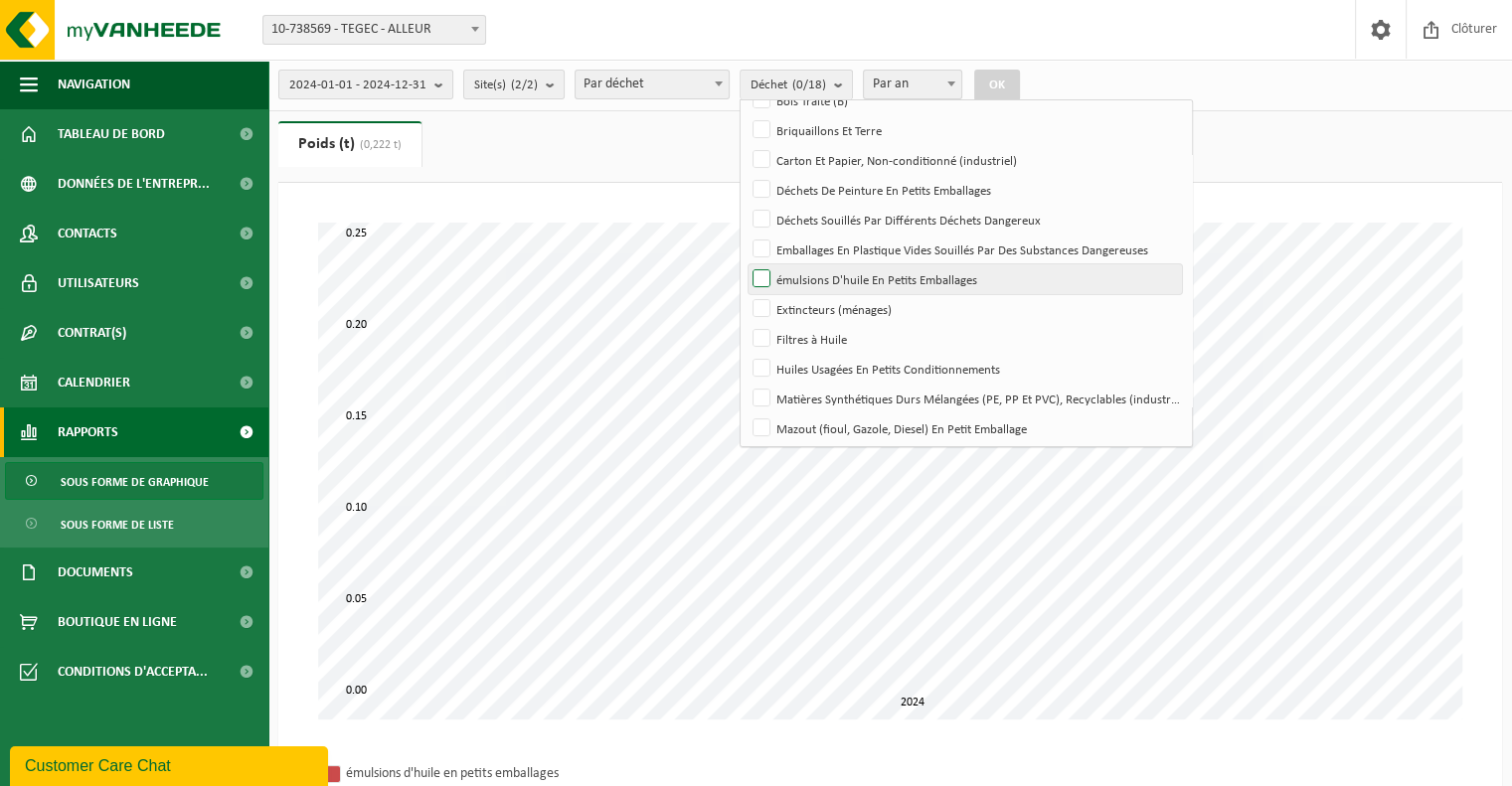 click on "émulsions D'huile En Petits Emballages" at bounding box center [964, 279] 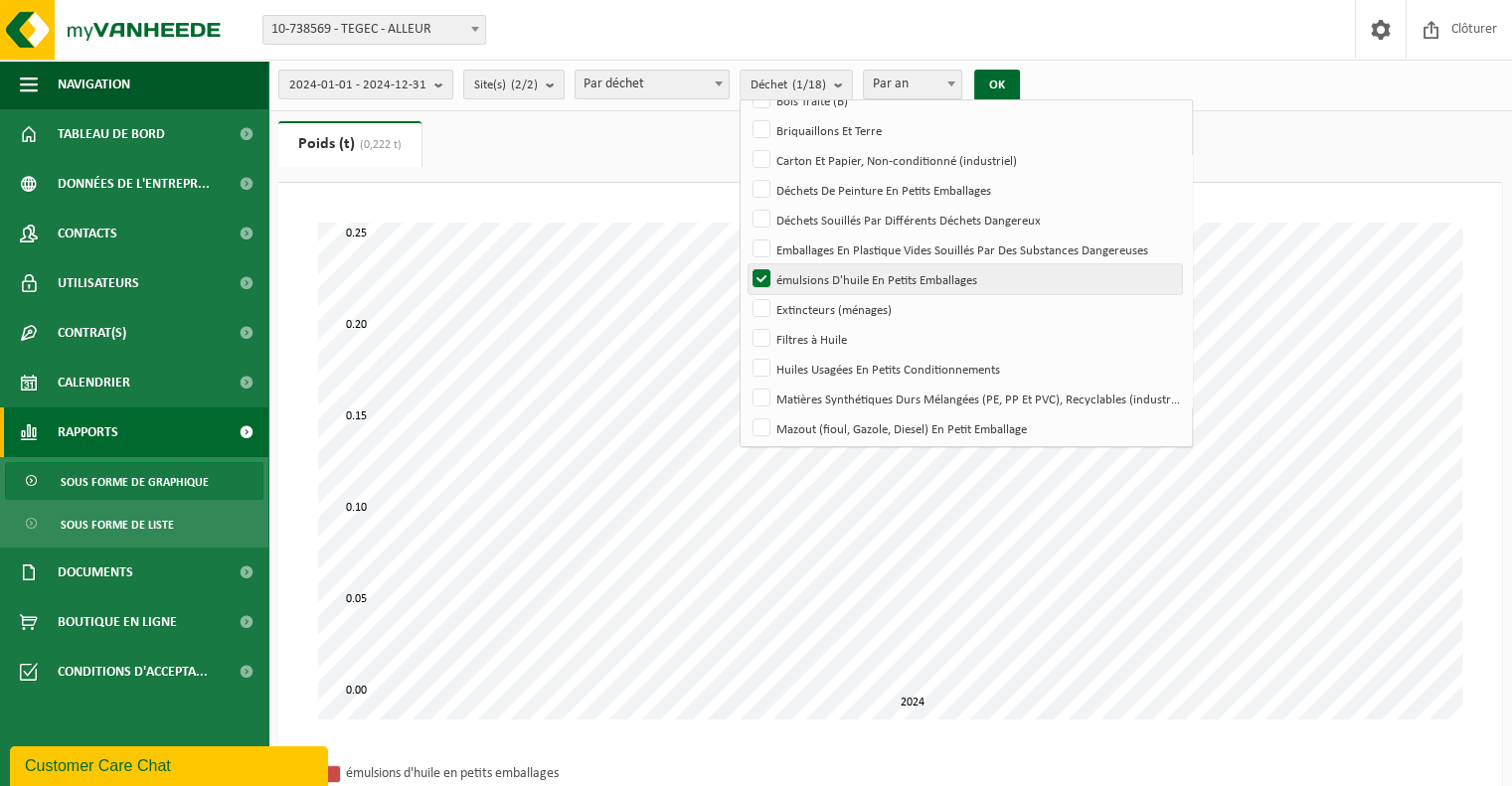 click on "émulsions D'huile En Petits Emballages" at bounding box center [964, 279] 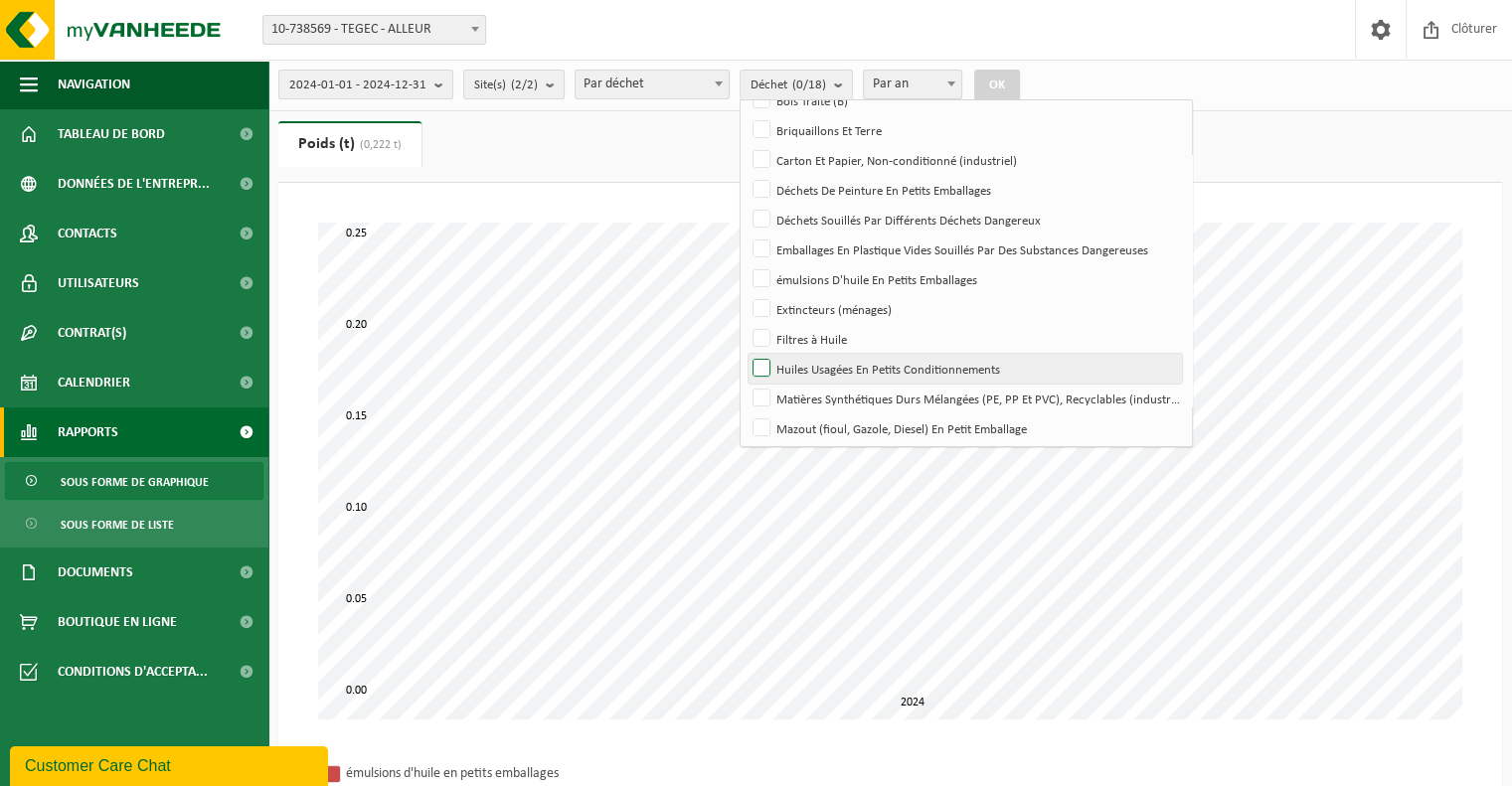 click on "Huiles Usagées En Petits Conditionnements" at bounding box center (964, 369) 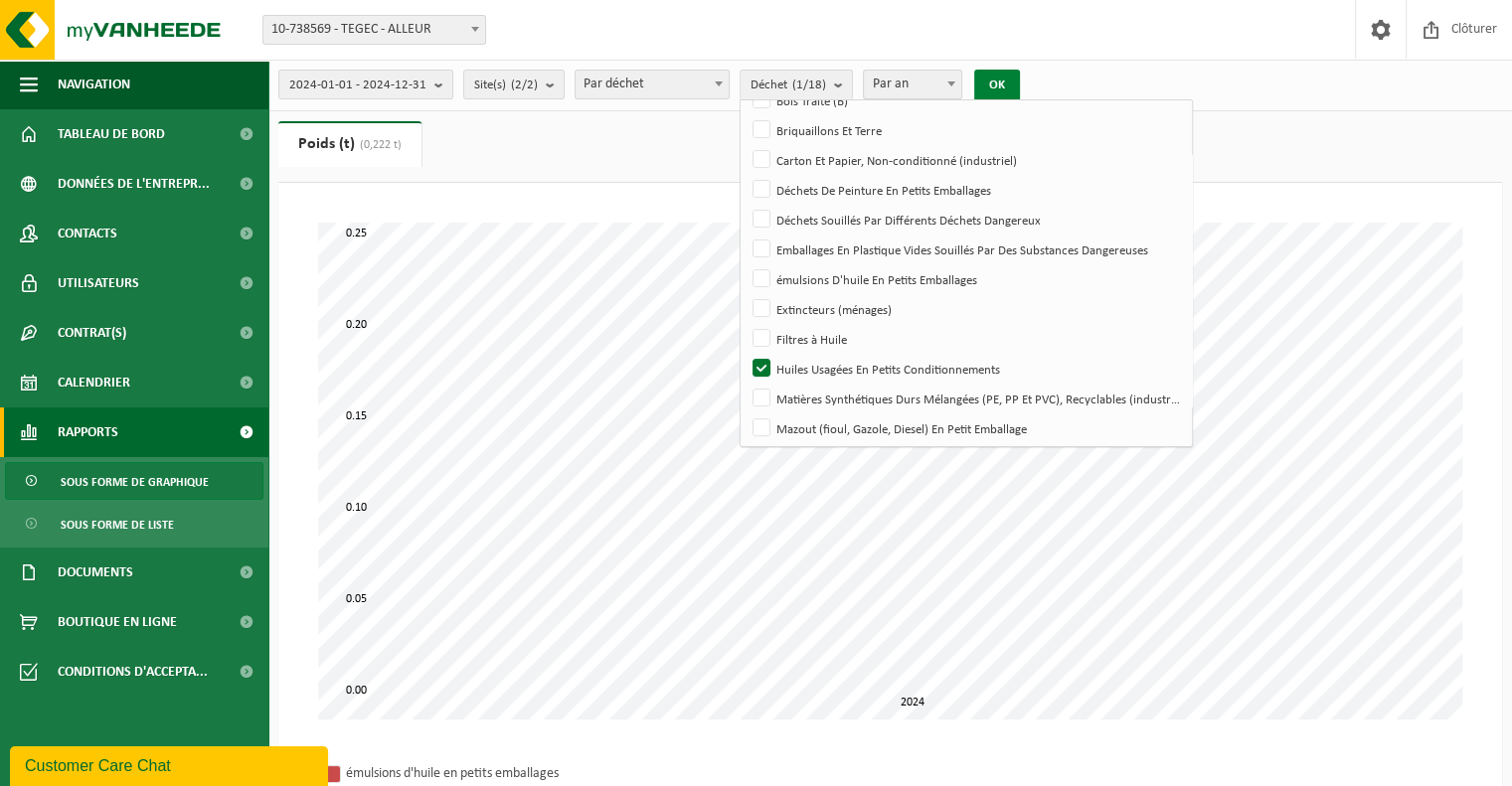 click on "OK" at bounding box center (997, 85) 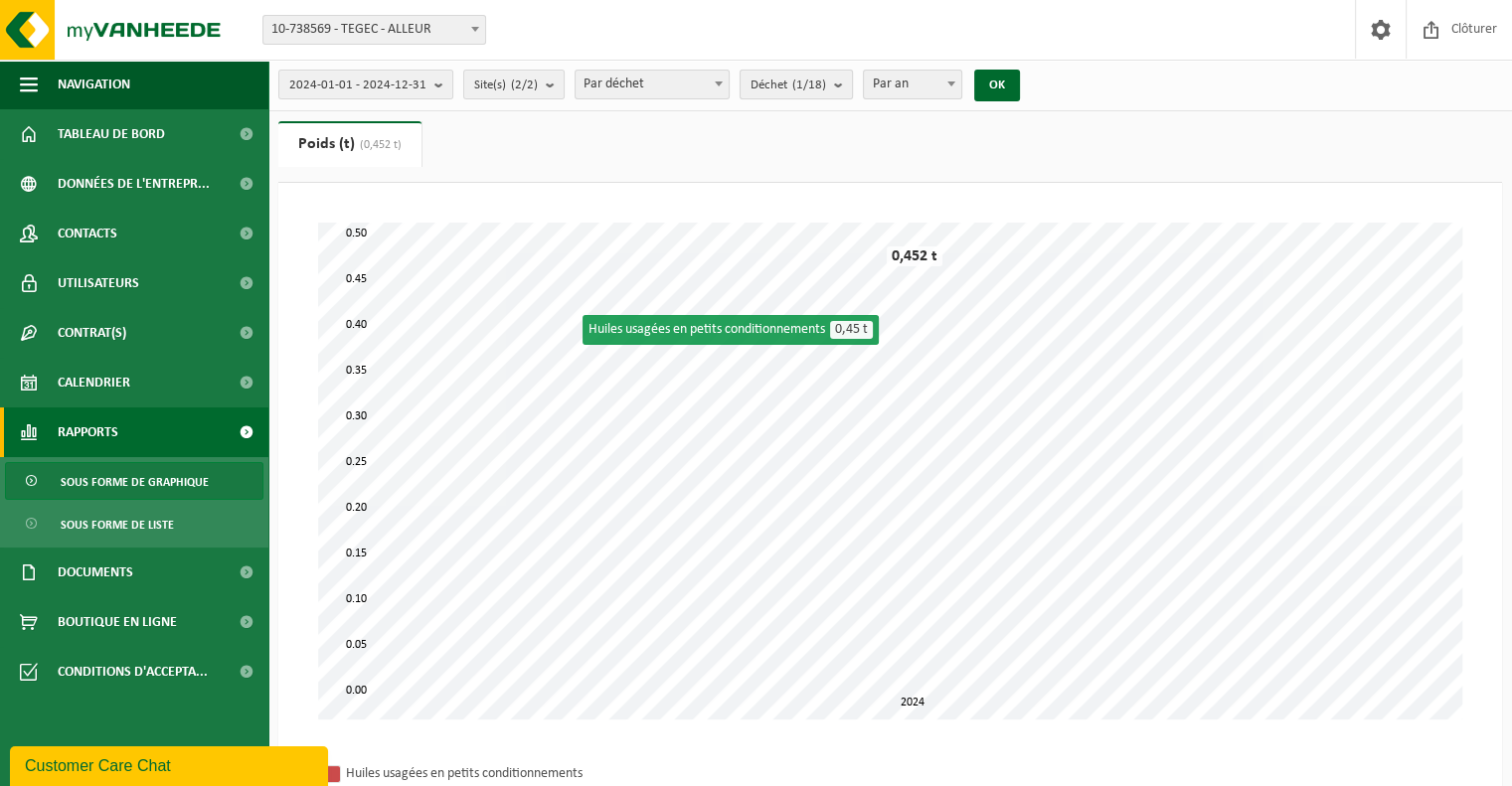click on "Déchet (1/18)" at bounding box center [796, 84] 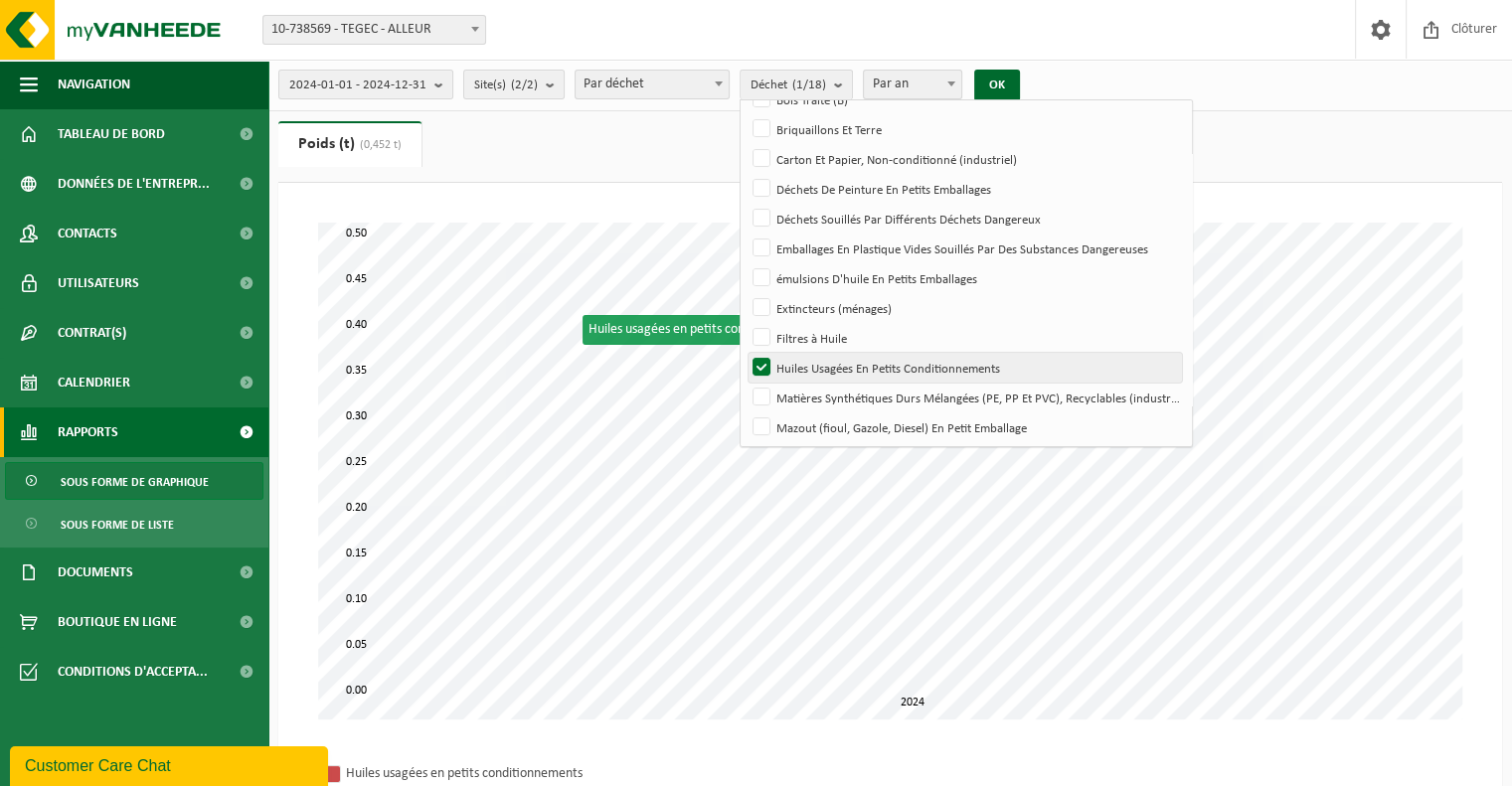 click on "Huiles Usagées En Petits Conditionnements" at bounding box center [964, 368] 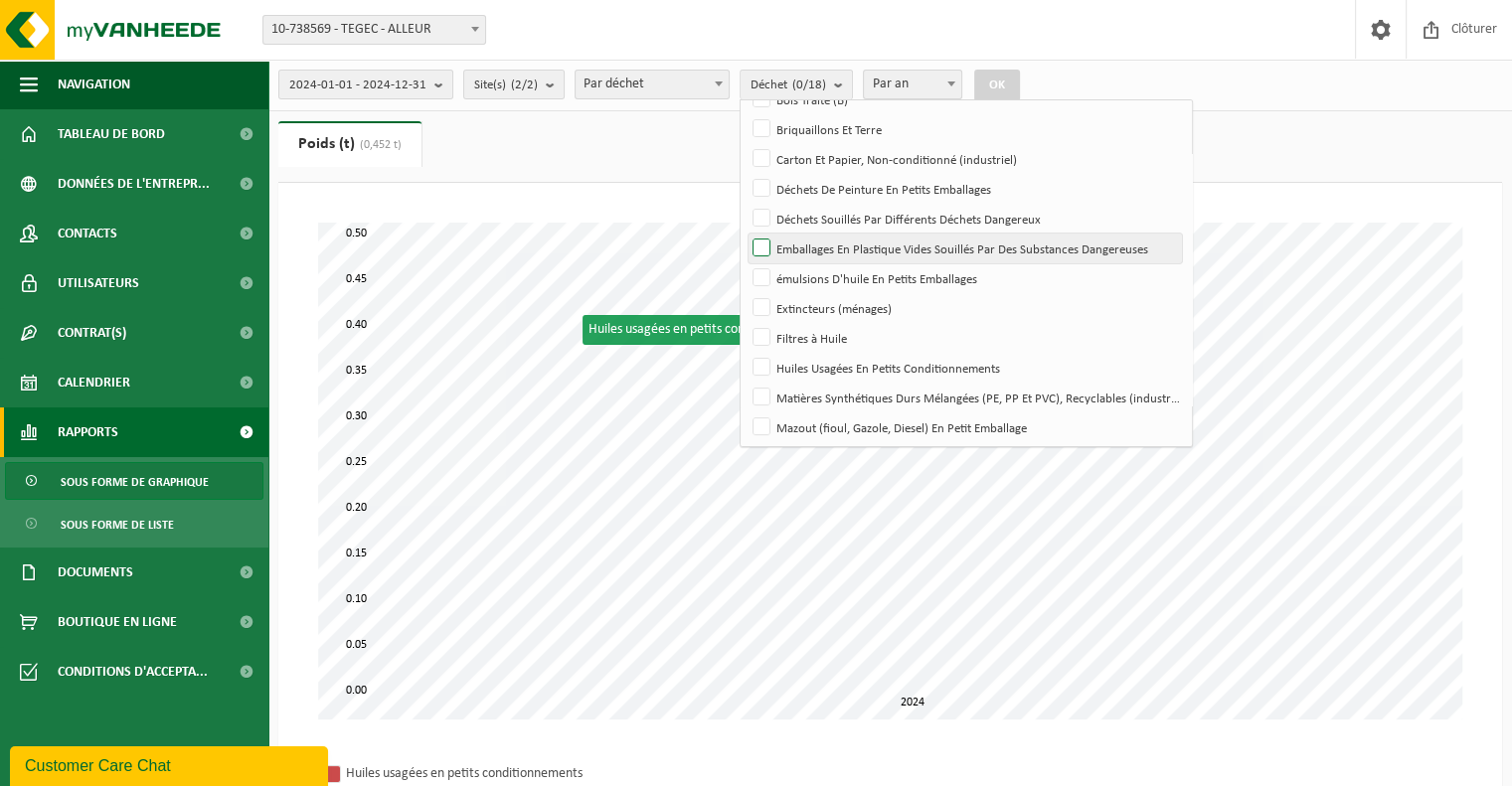 click on "Emballages En Plastique Vides Souillés Par Des Substances Dangereuses" at bounding box center (964, 248) 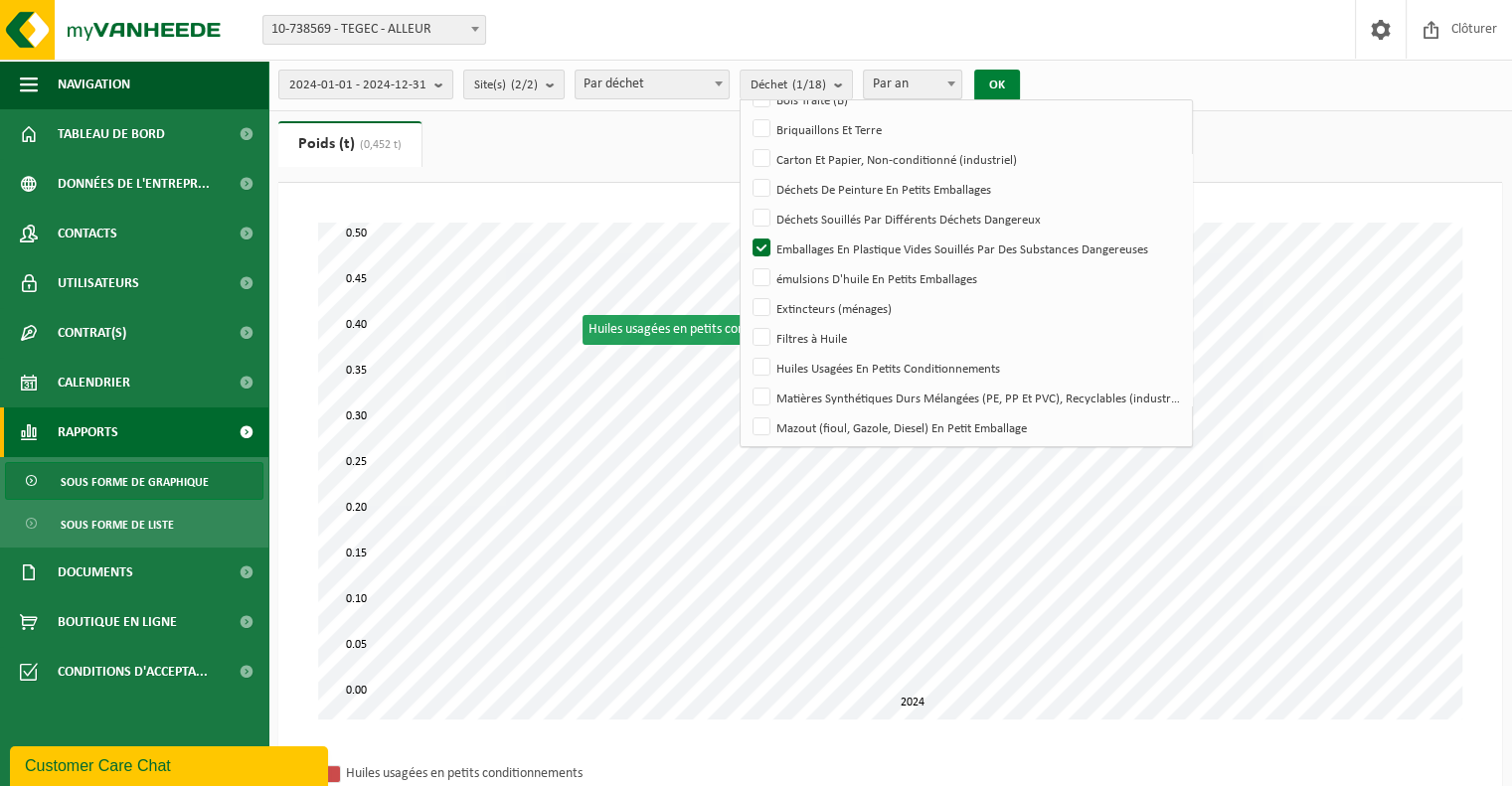 click on "OK" at bounding box center (997, 85) 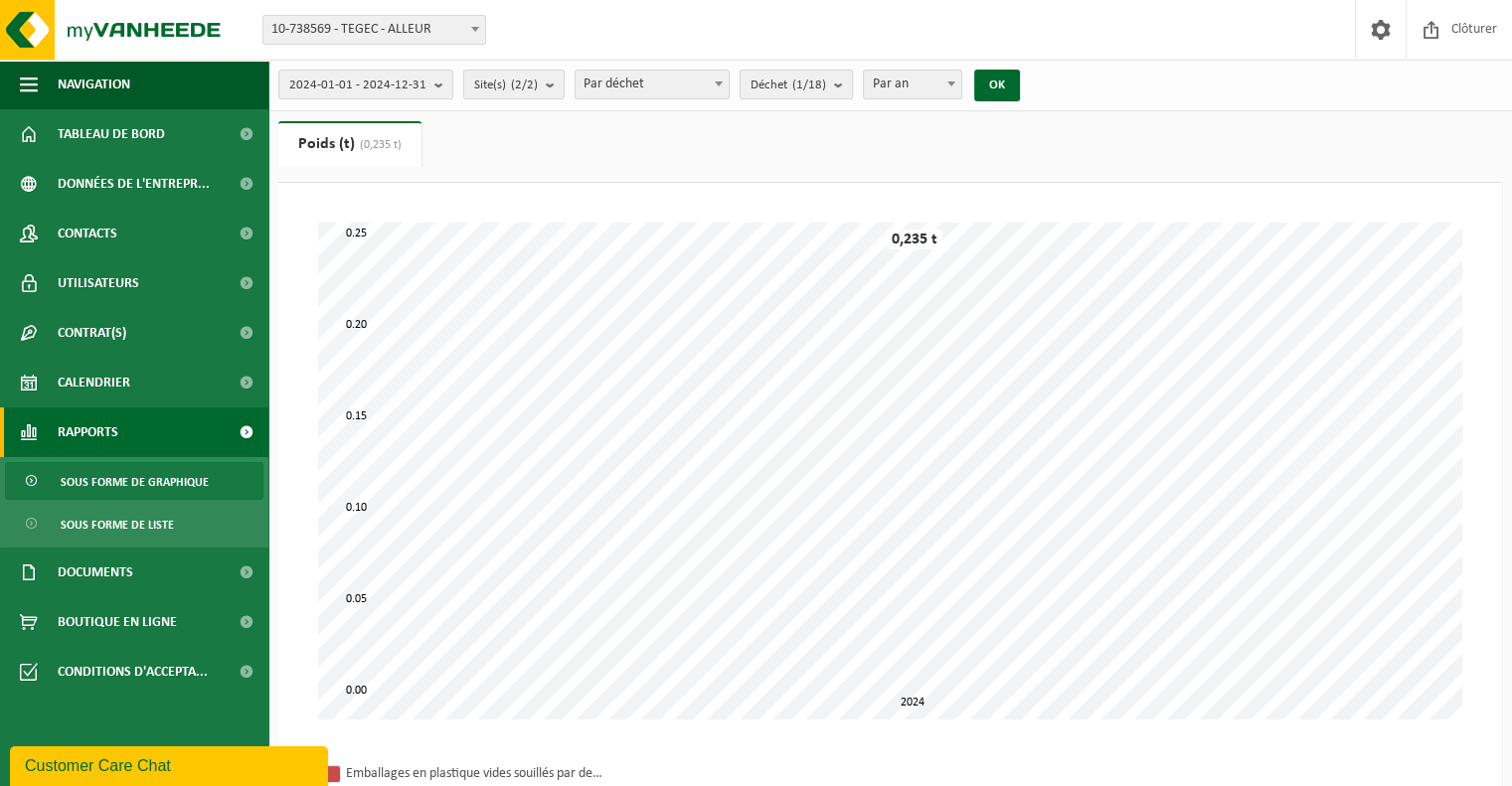 click on "(1/18)" at bounding box center [809, 84] 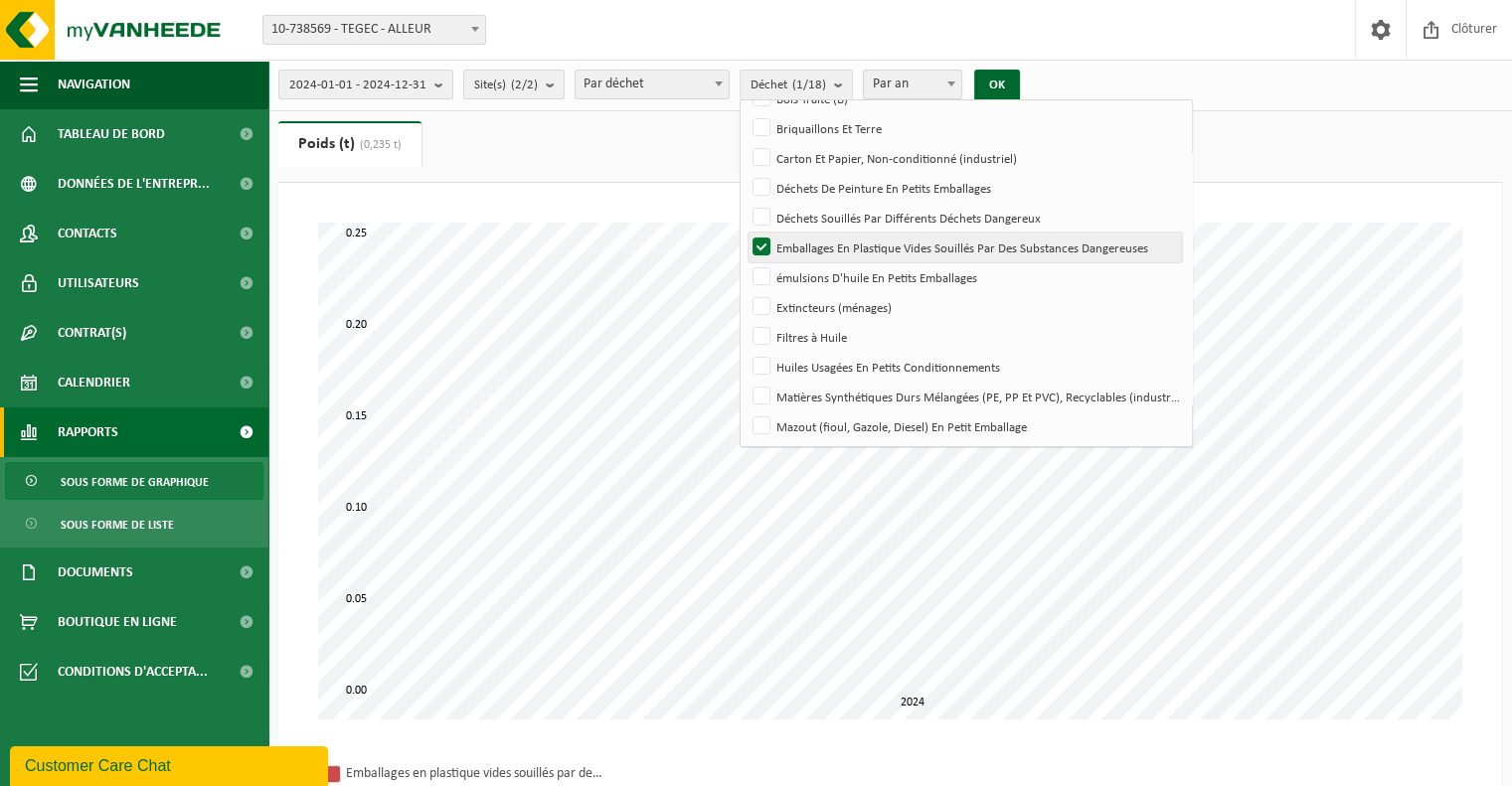 click on "Emballages En Plastique Vides Souillés Par Des Substances Dangereuses" at bounding box center (964, 247) 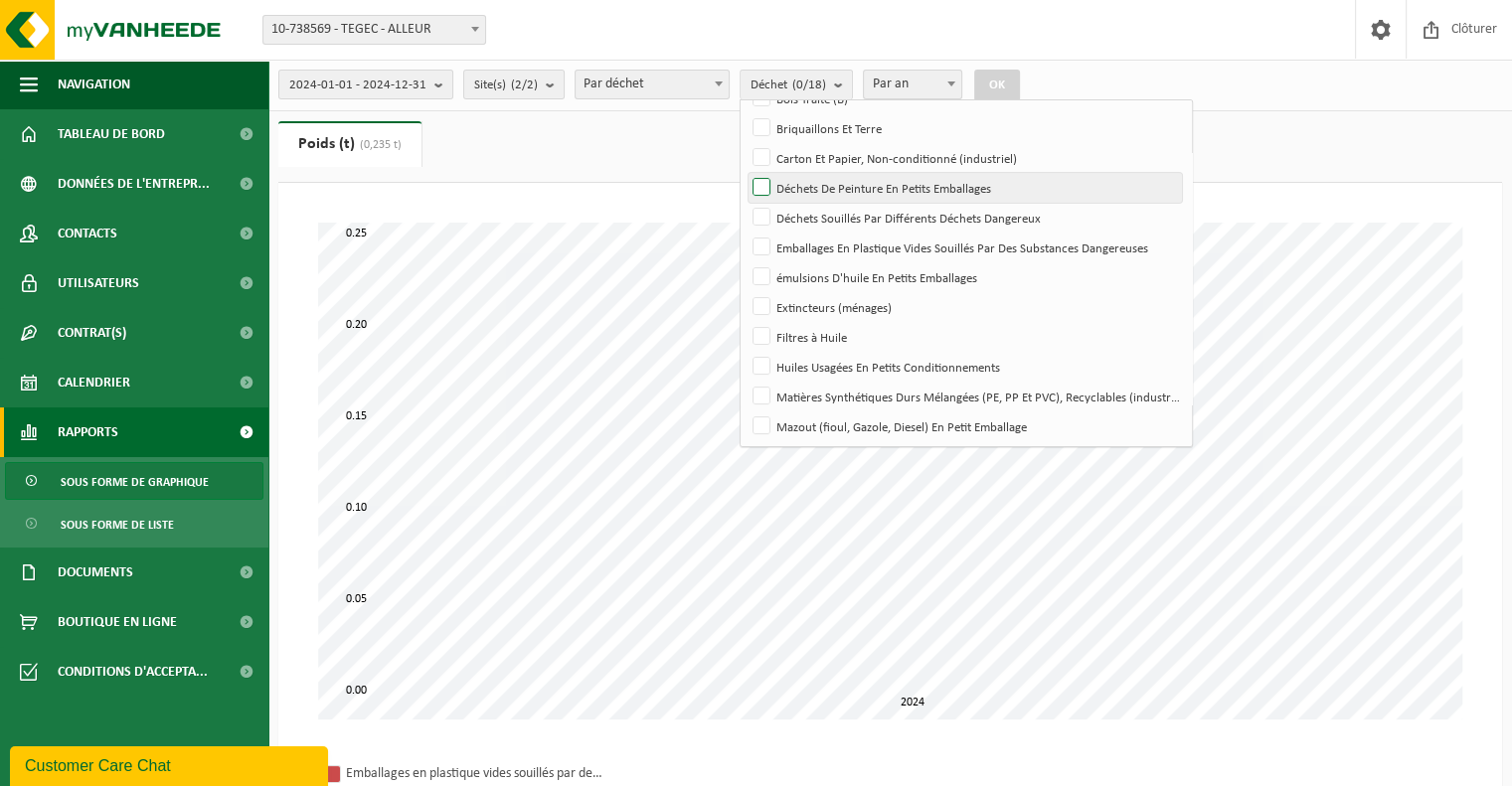 click on "Déchets De Peinture En Petits Emballages" at bounding box center (964, 188) 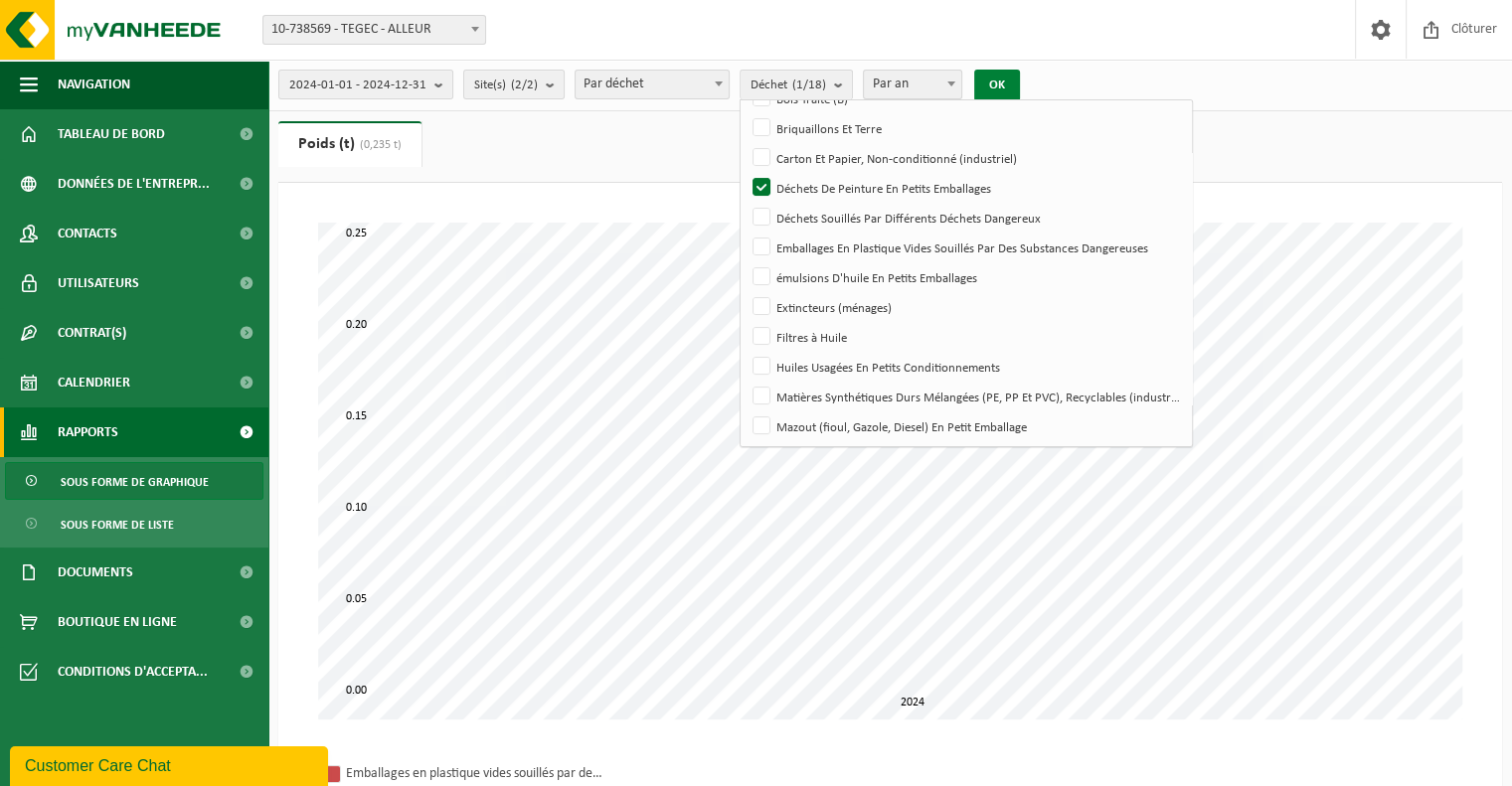 click on "OK" at bounding box center (997, 85) 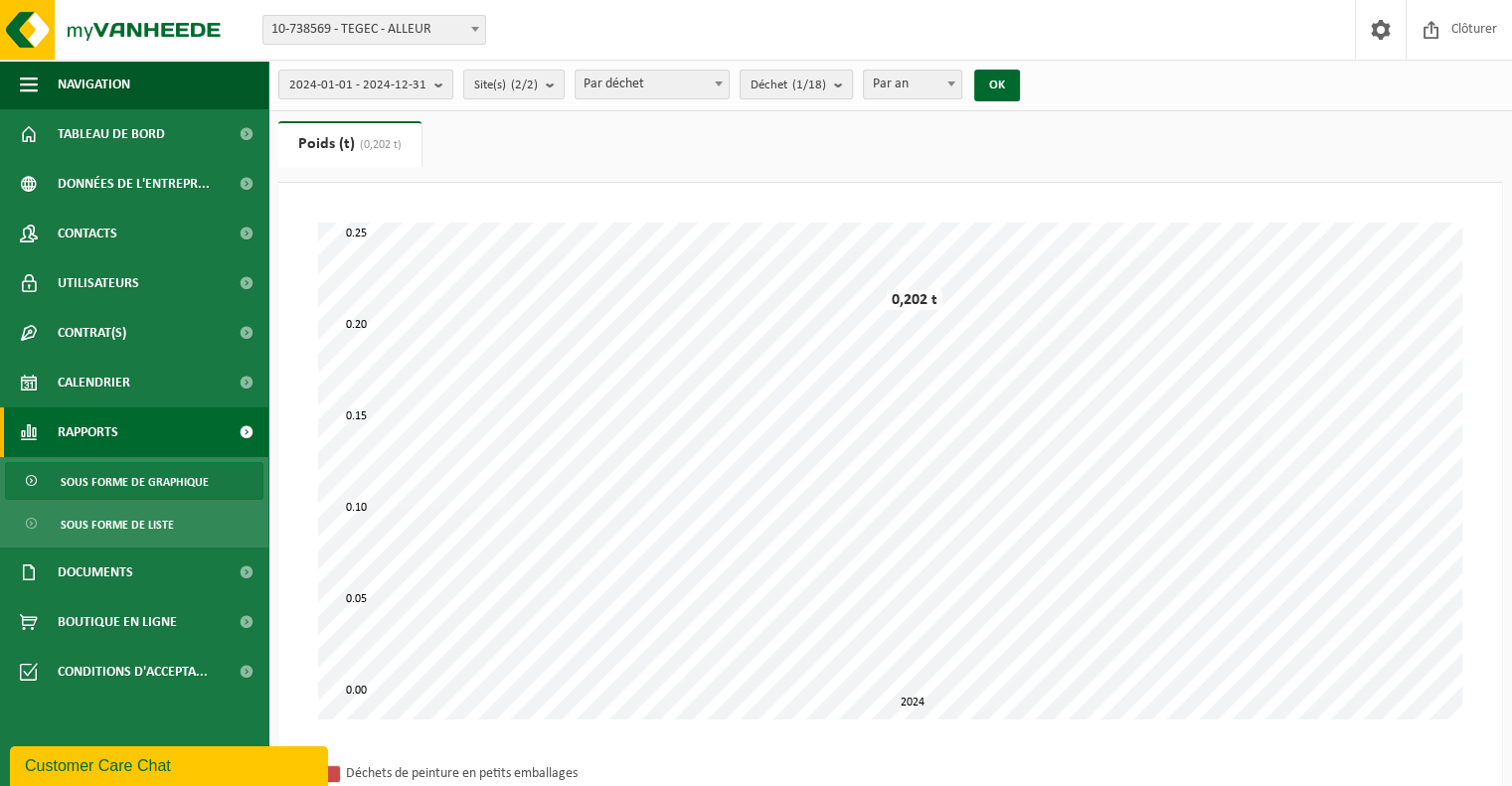 click at bounding box center [843, 84] 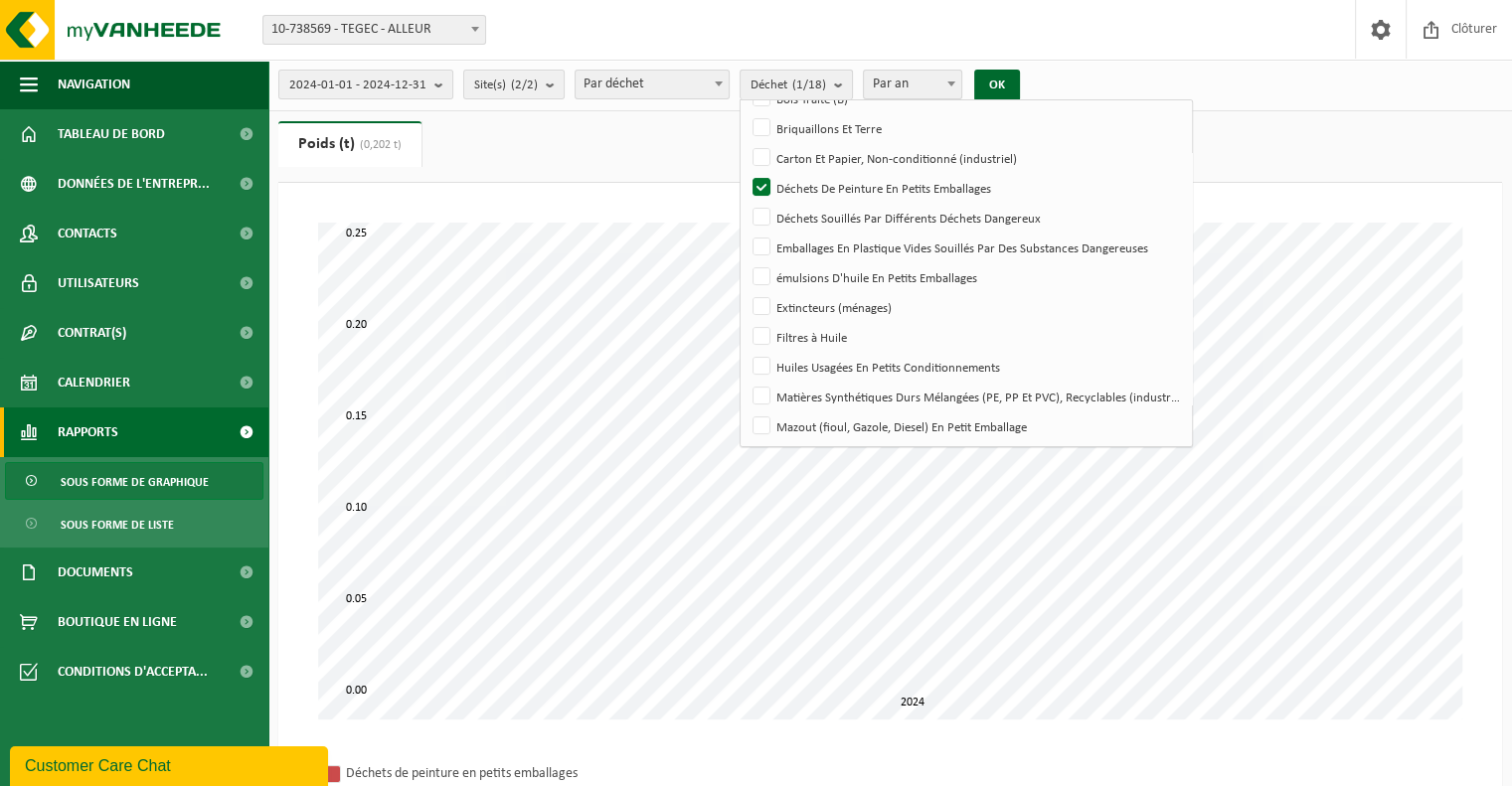 scroll, scrollTop: 202, scrollLeft: 0, axis: vertical 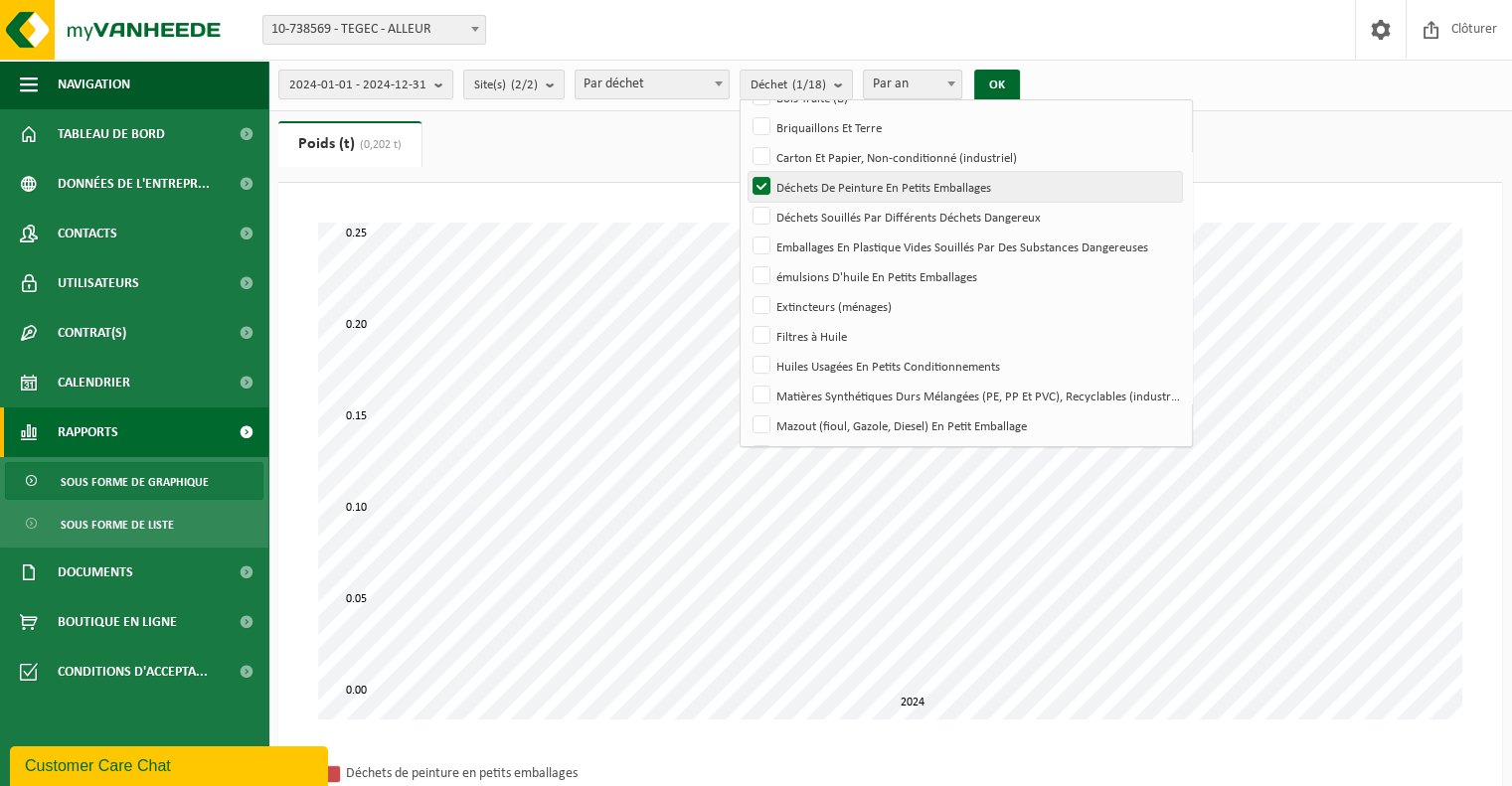 click on "Déchets De Peinture En Petits Emballages" at bounding box center (964, 187) 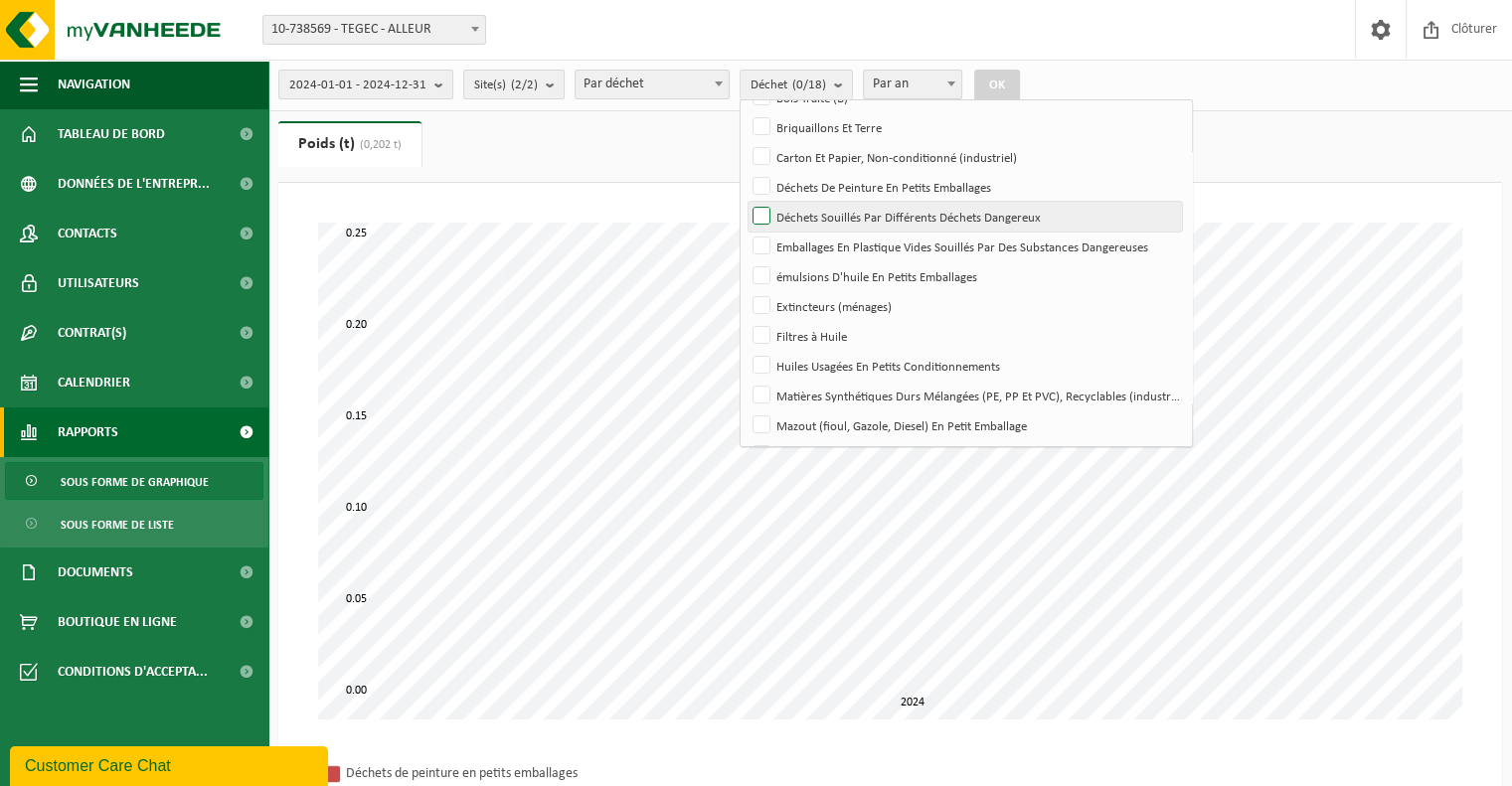 click on "Déchets Souillés Par Différents Déchets Dangereux" at bounding box center [964, 217] 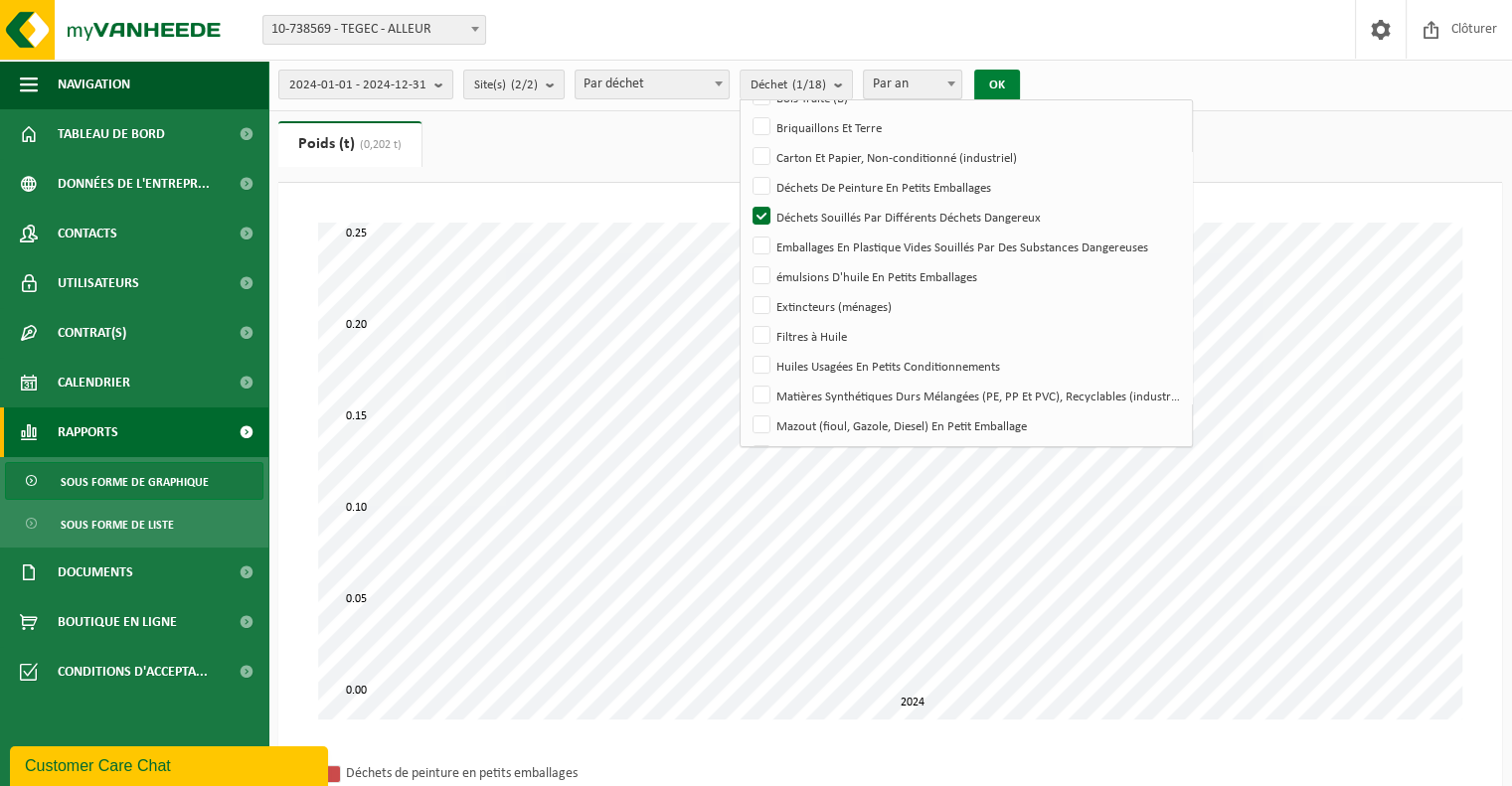 click on "OK" at bounding box center [997, 85] 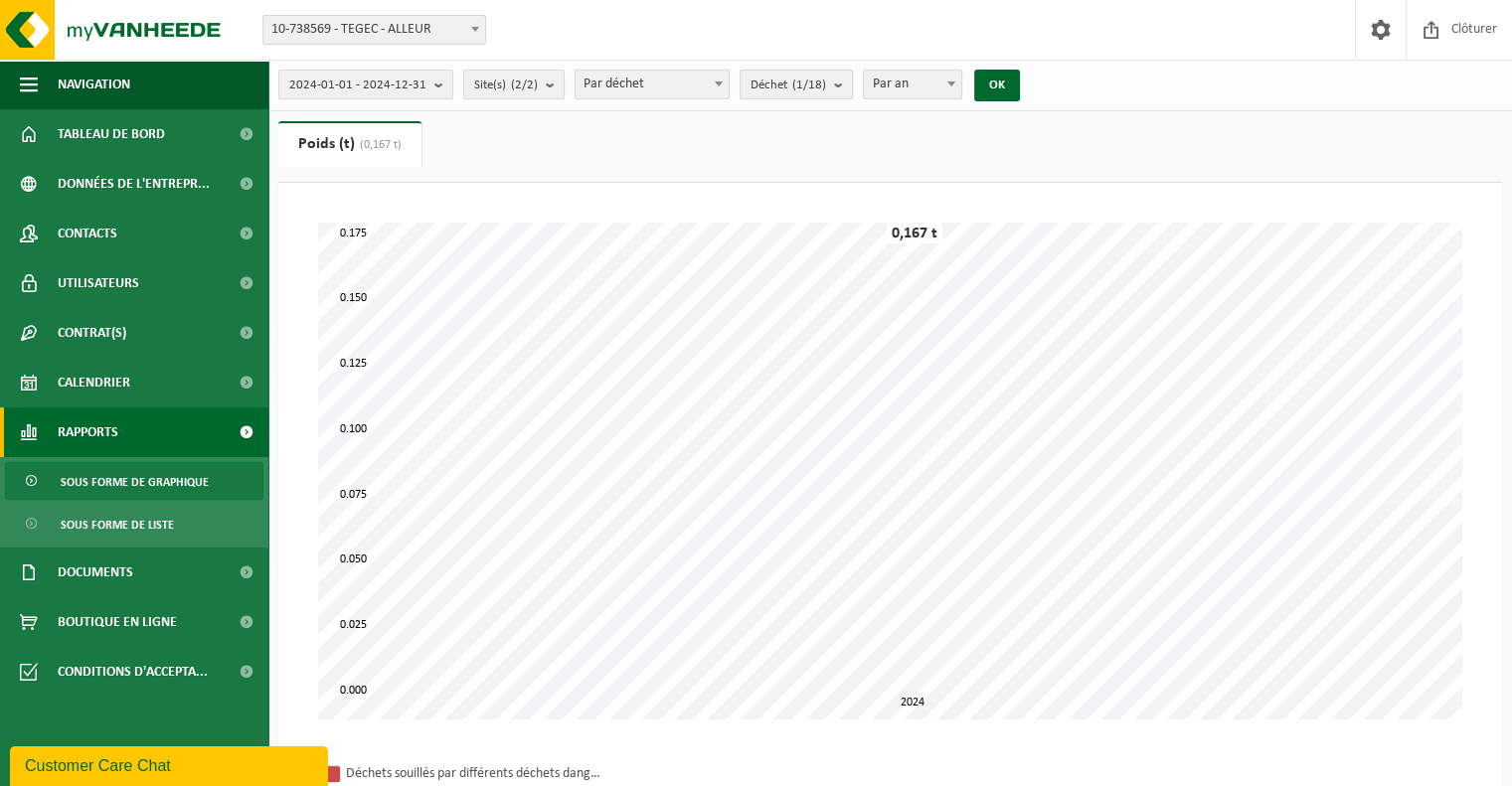 click at bounding box center [843, 84] 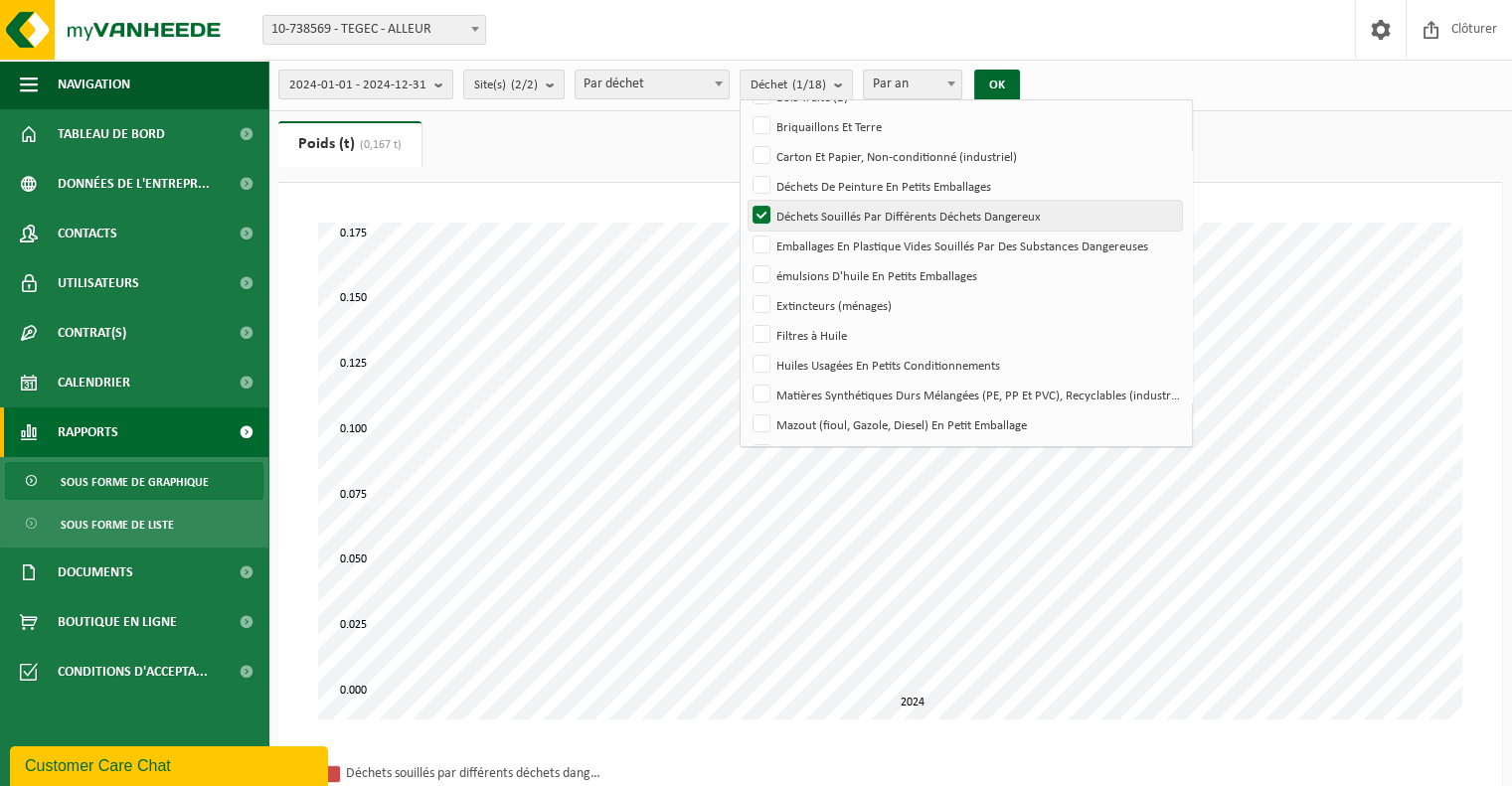 click on "Déchets Souillés Par Différents Déchets Dangereux" at bounding box center [964, 216] 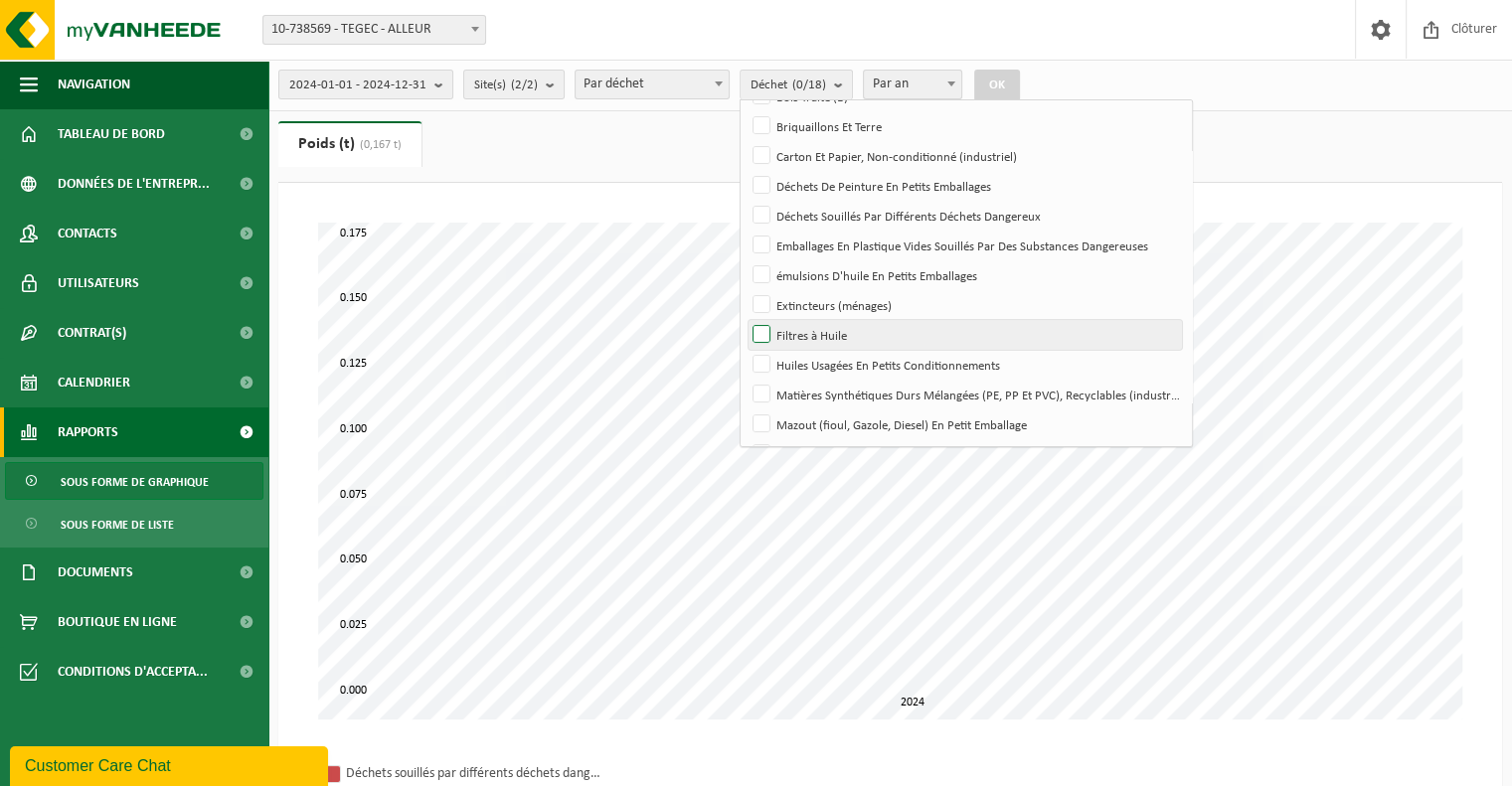 click on "Filtres à Huile" at bounding box center (964, 335) 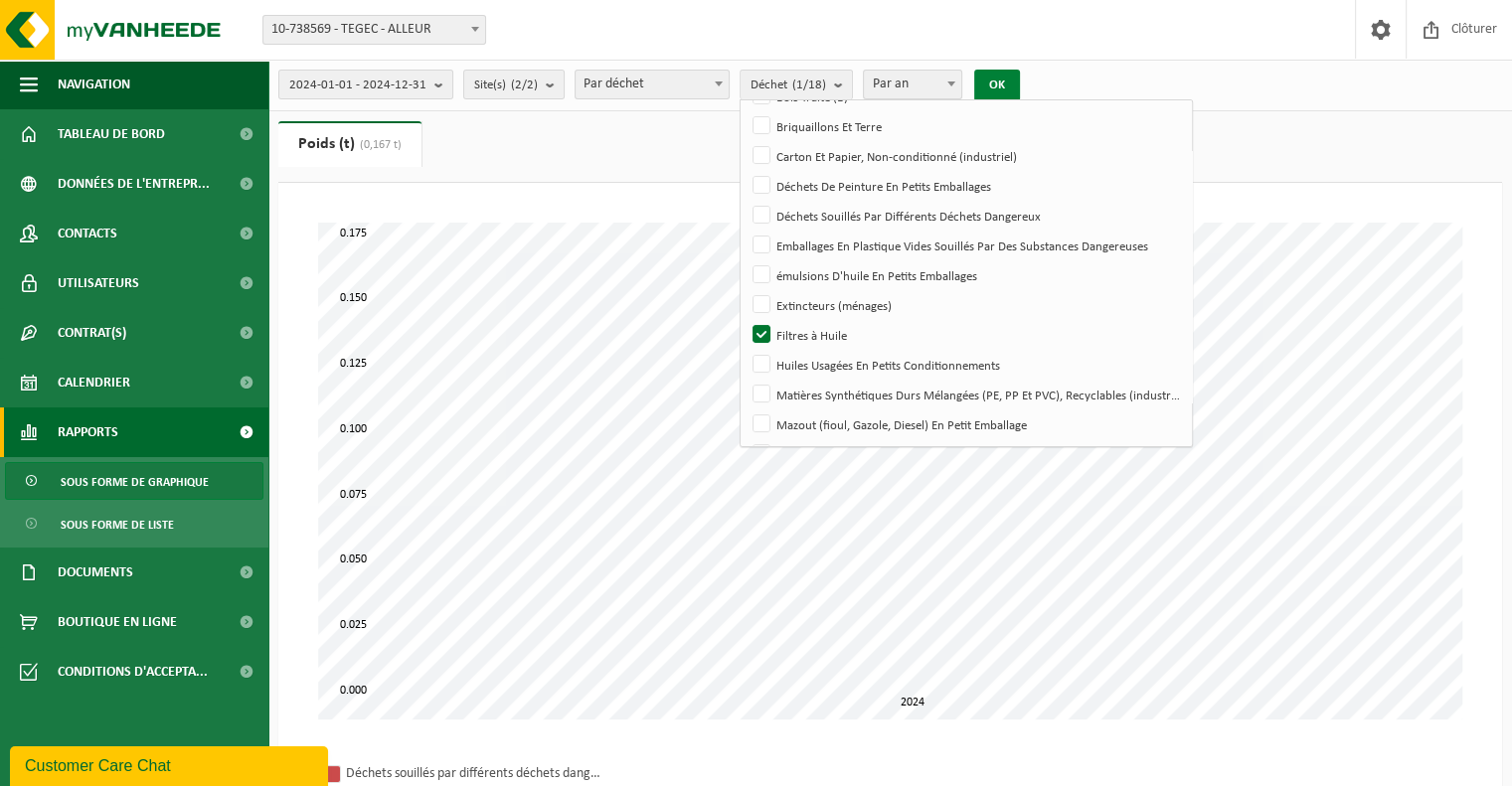 click on "OK" at bounding box center [997, 85] 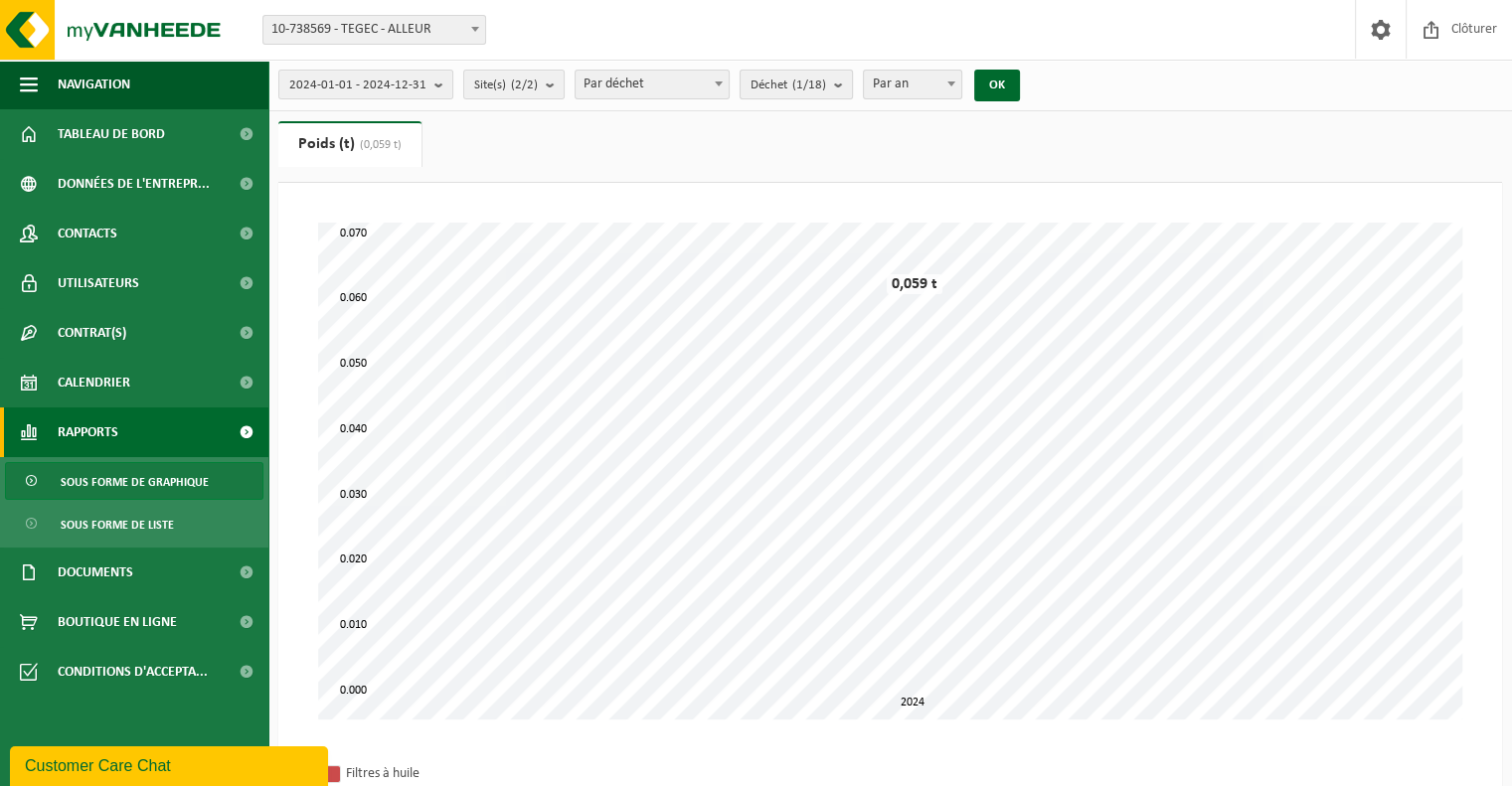 click at bounding box center (843, 84) 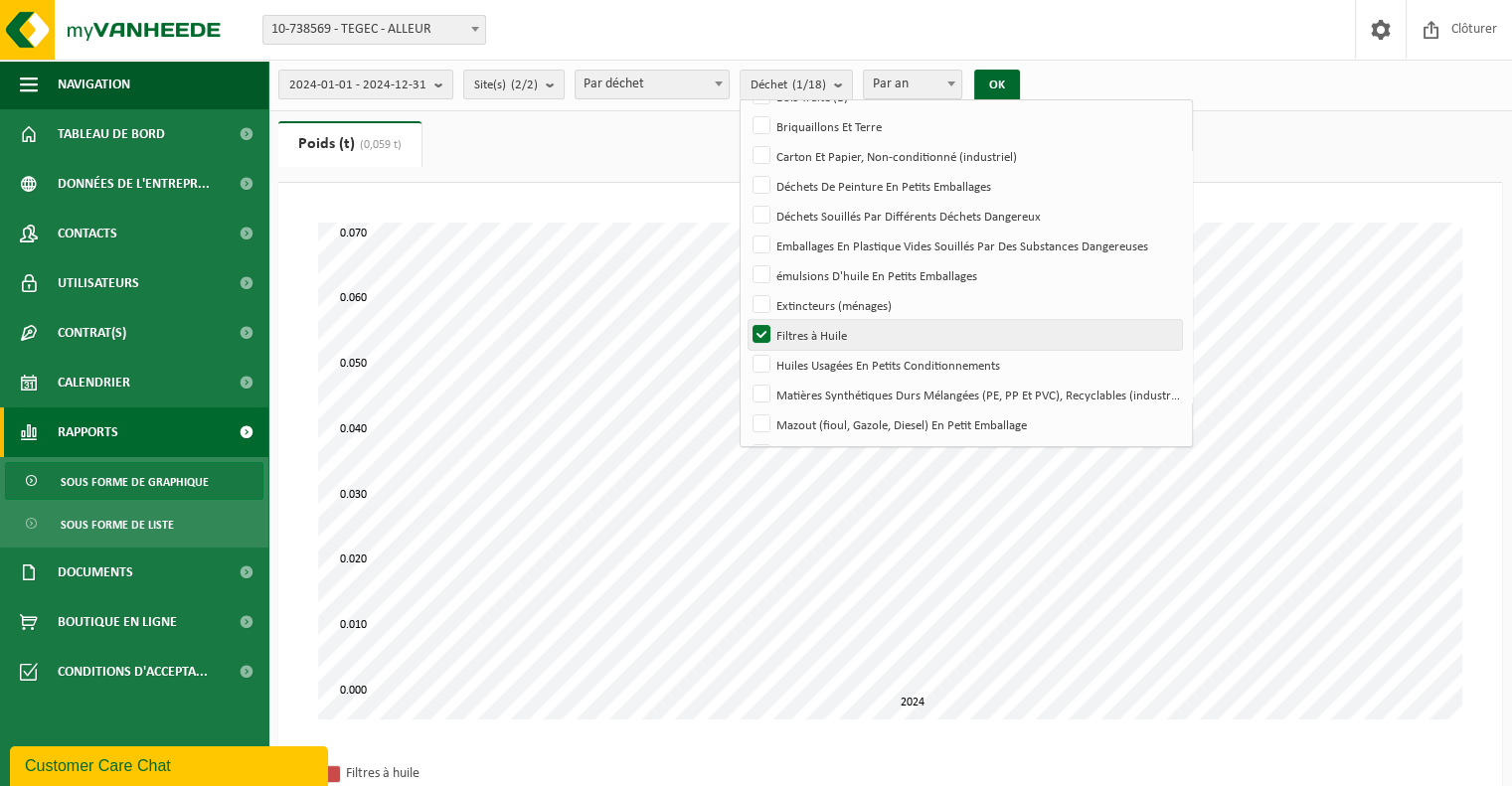 click on "Filtres à Huile" at bounding box center (964, 335) 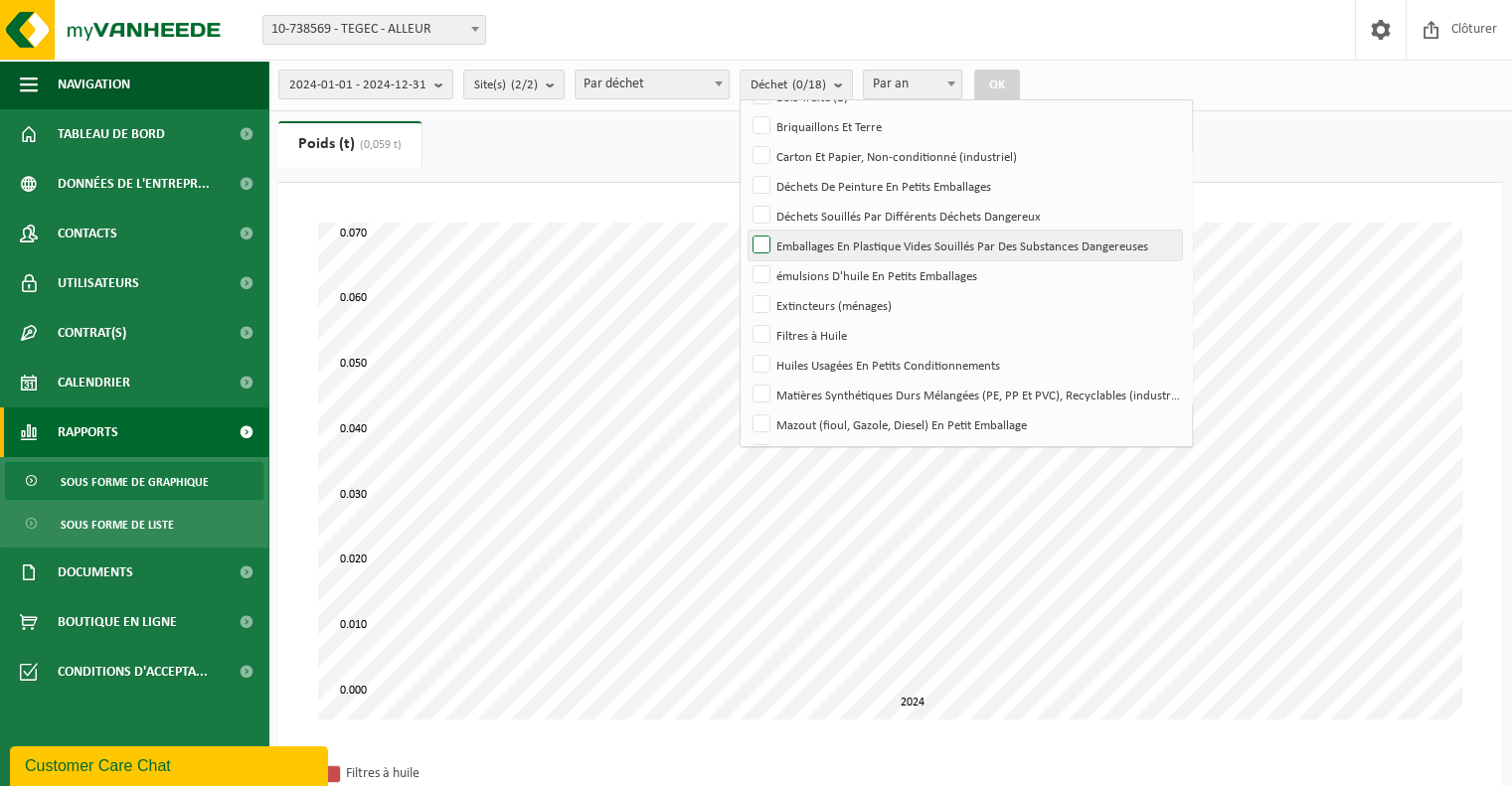 scroll, scrollTop: 293, scrollLeft: 0, axis: vertical 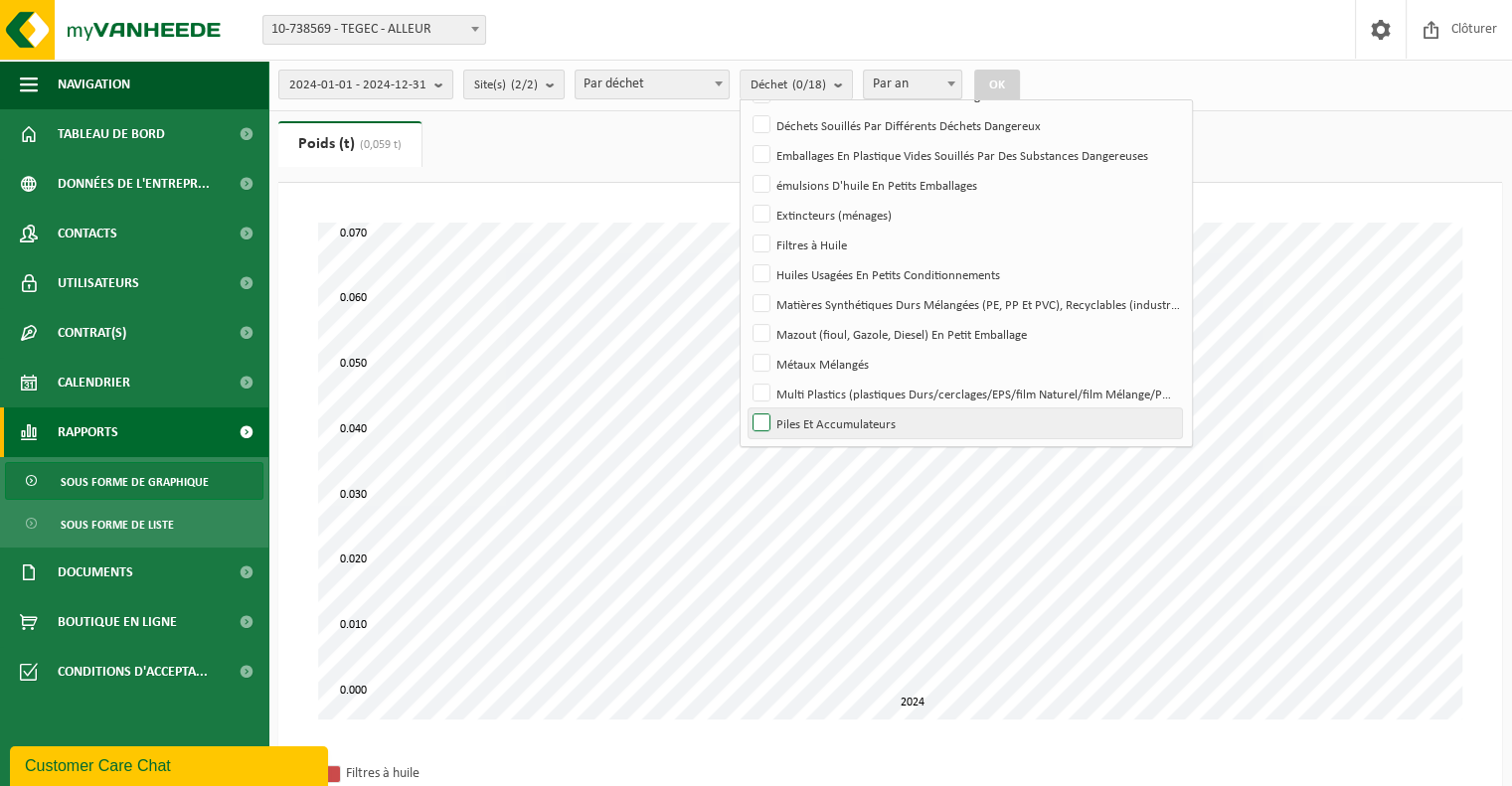 click on "Piles Et Accumulateurs" at bounding box center [964, 423] 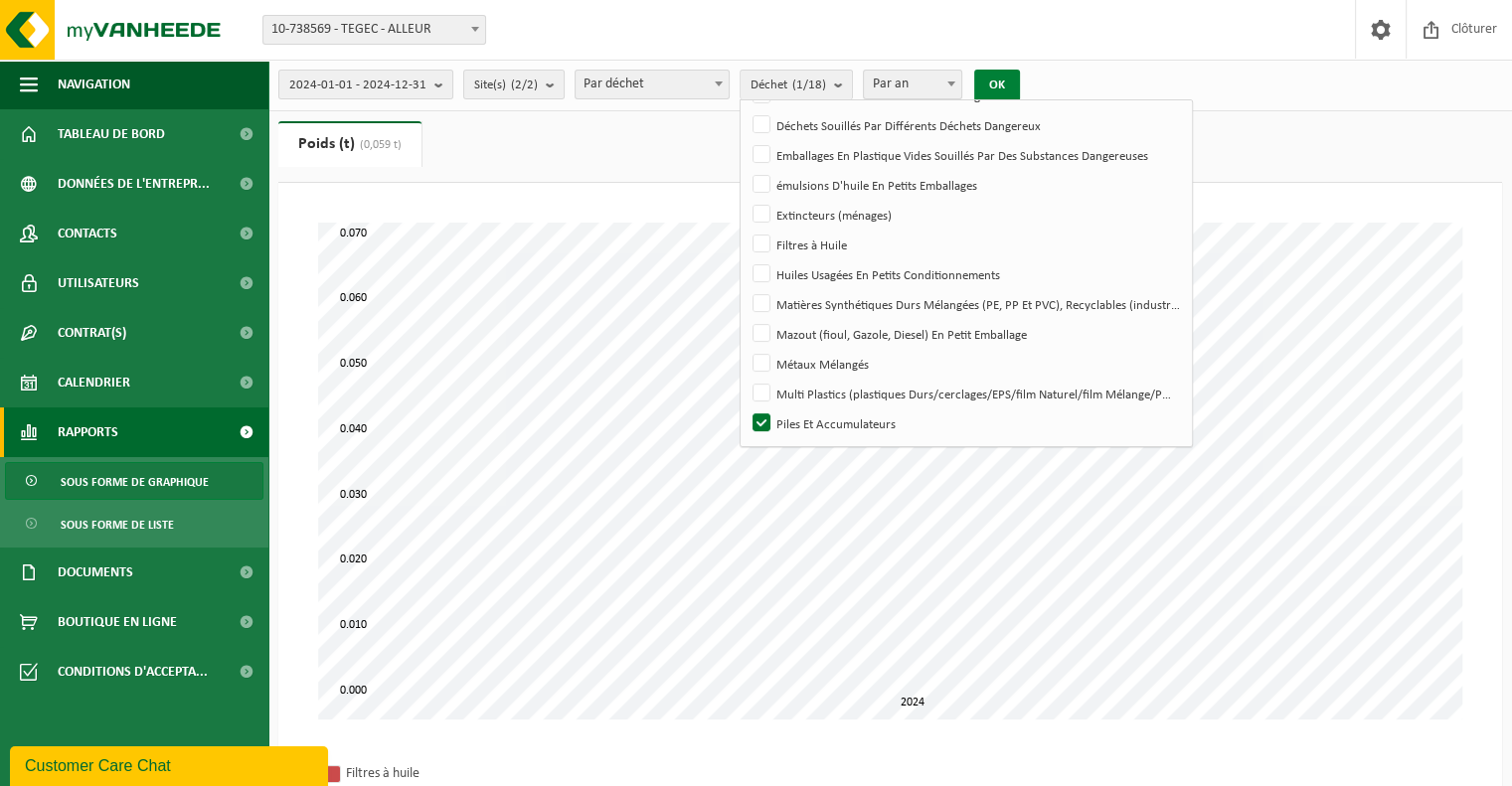 click on "OK" at bounding box center [997, 85] 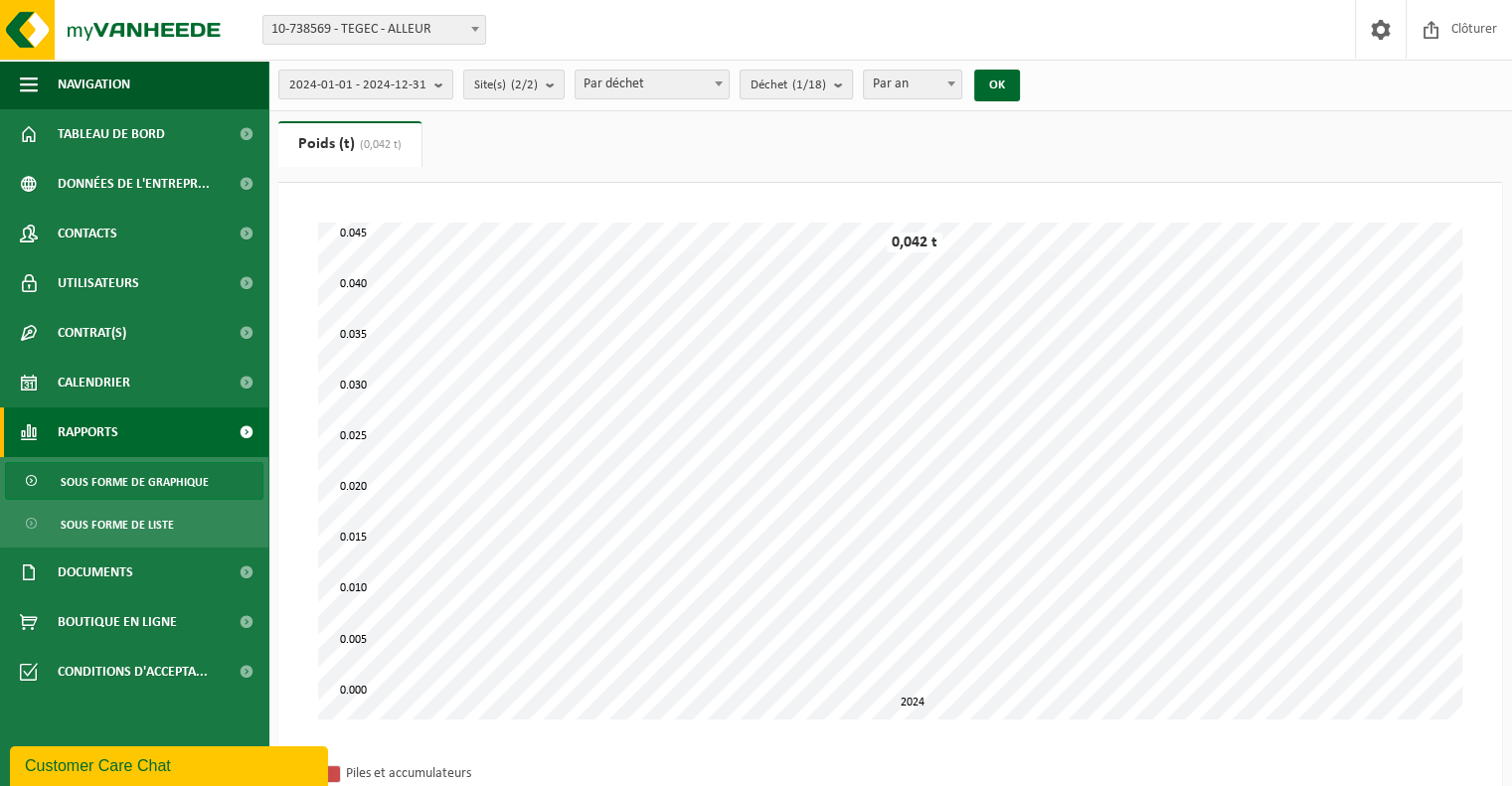 click on "(1/18)" at bounding box center [809, 84] 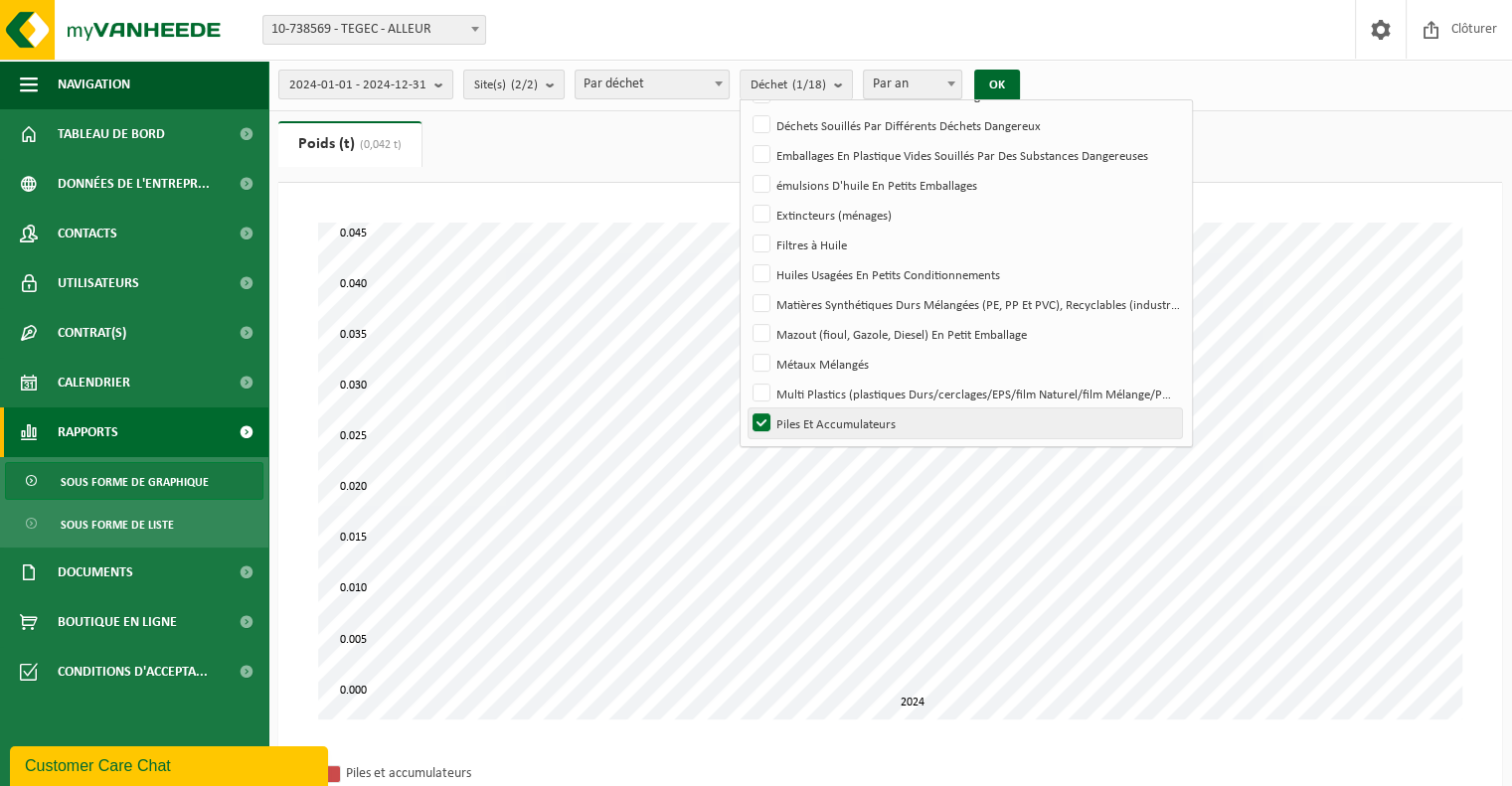 click on "Piles Et Accumulateurs" at bounding box center [964, 423] 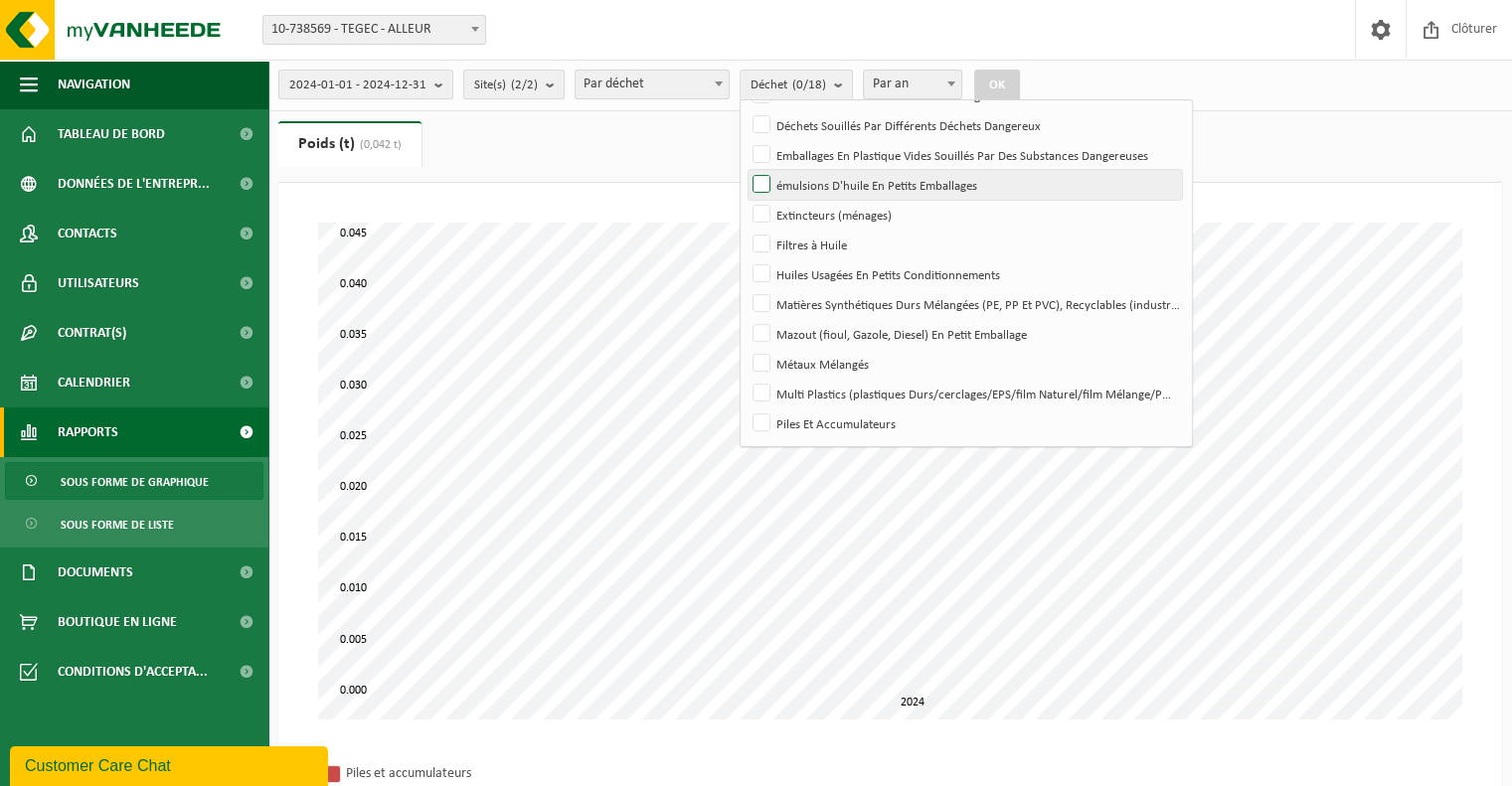 click on "émulsions D'huile En Petits Emballages" at bounding box center (964, 185) 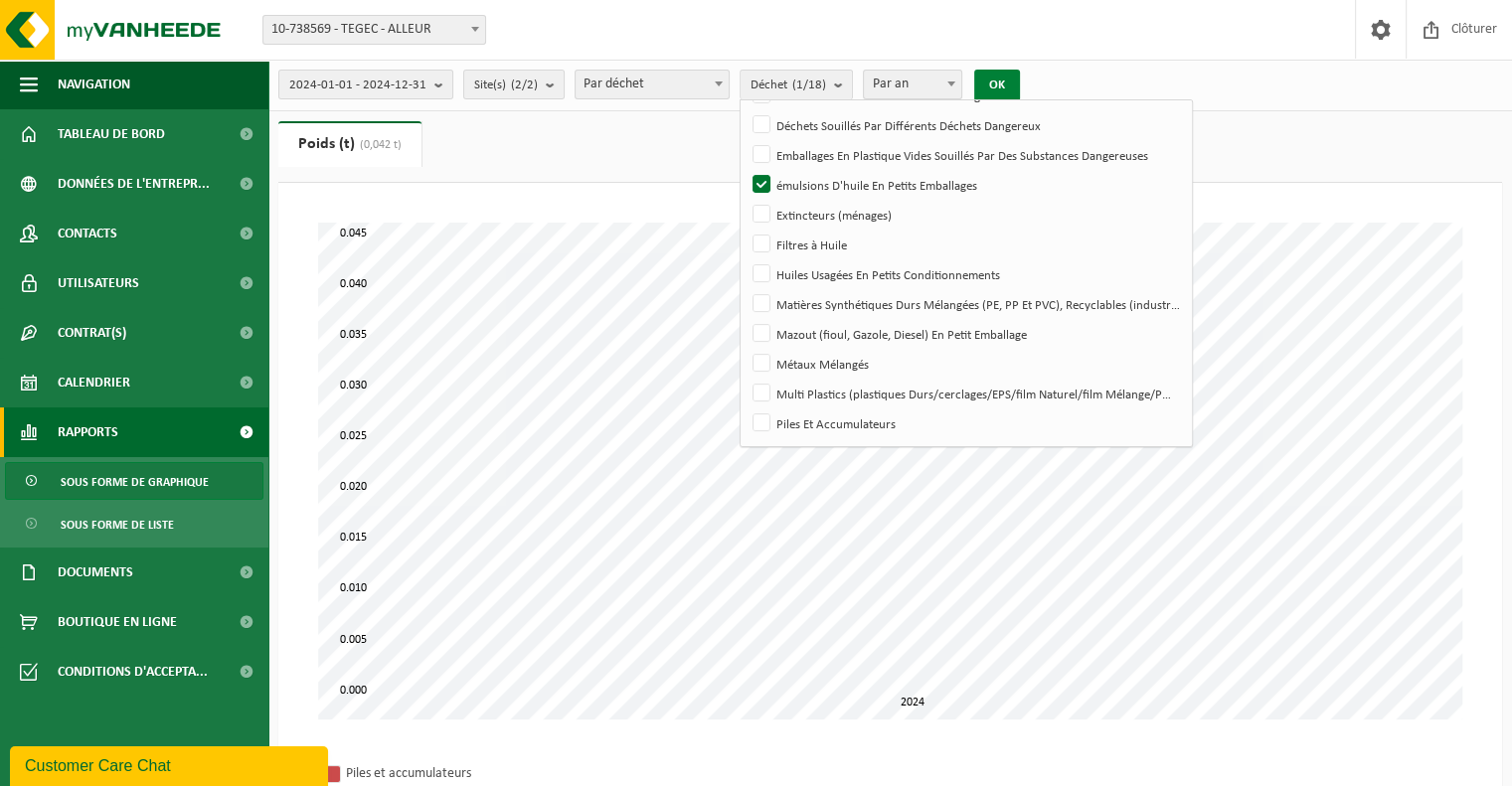 click on "OK" at bounding box center (997, 85) 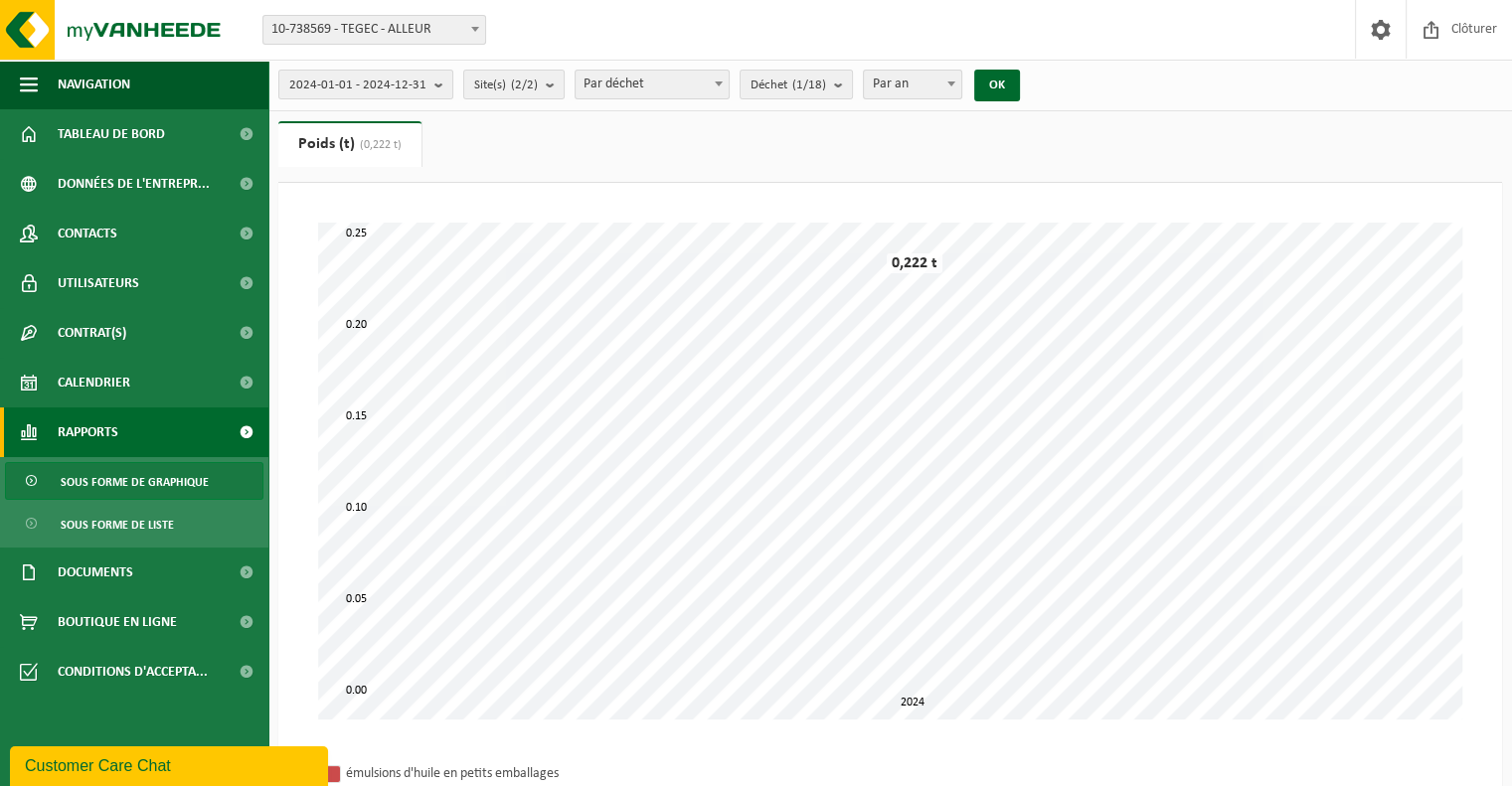 click on "Patientez  Le téléchargement est un peu long en raison de la grande quantité de données.    0.00 0.25 0.05 0.10 0.15 0.20 2024 0,222 t   Aucune donnée disponible." at bounding box center (890, 471) 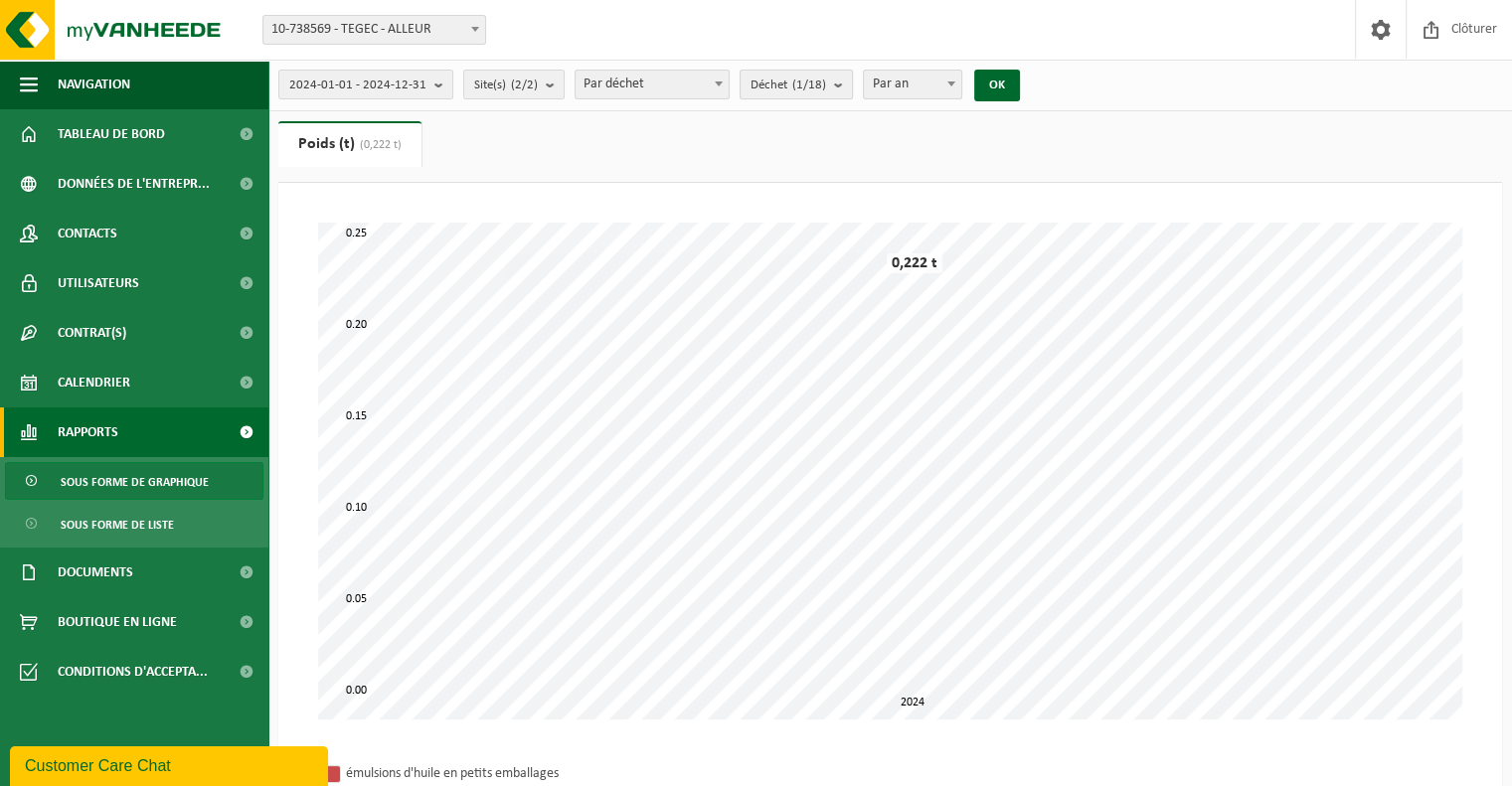 click on "Déchet (1/18)" at bounding box center (796, 84) 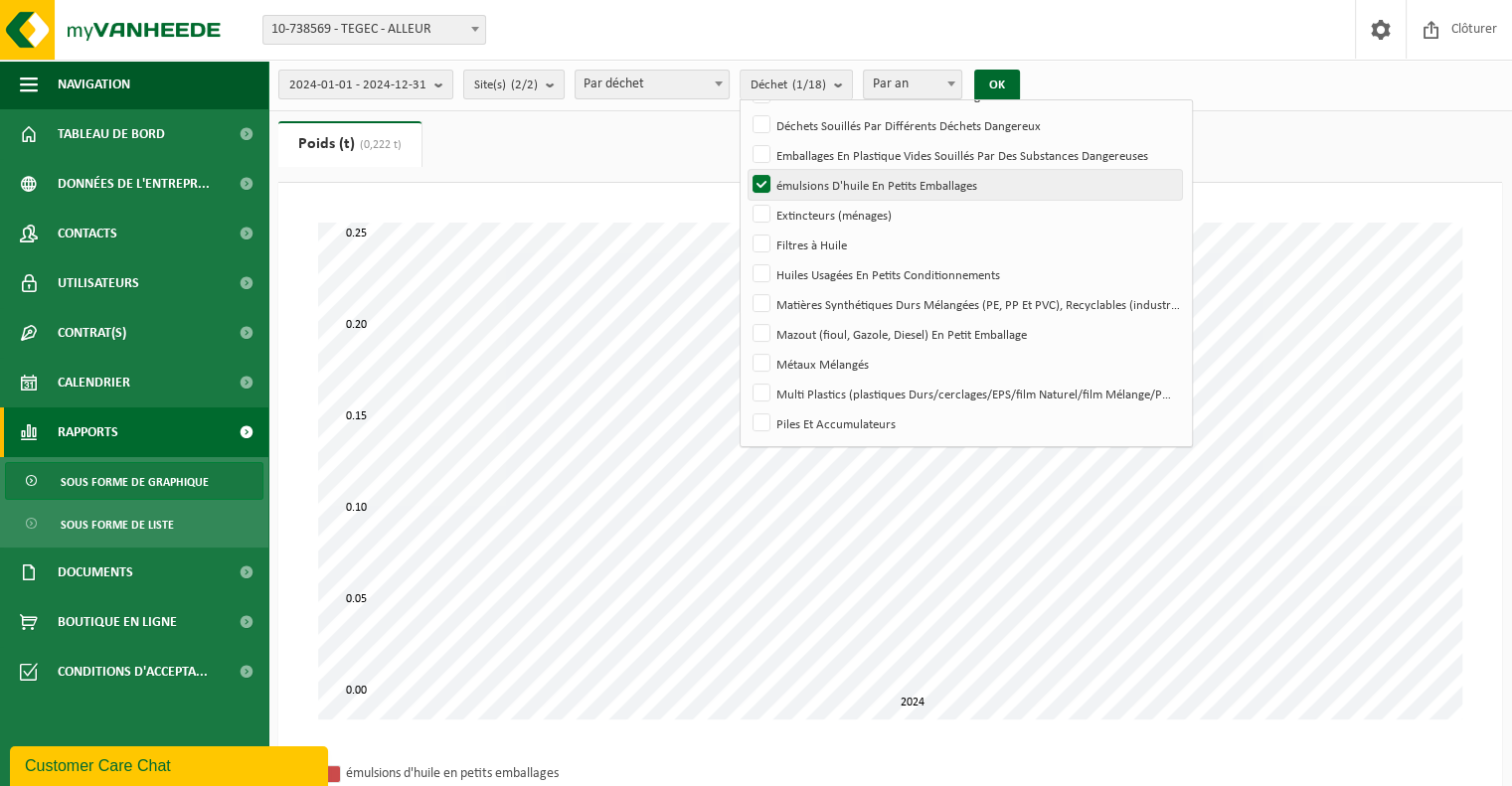 click on "émulsions D'huile En Petits Emballages" at bounding box center (964, 185) 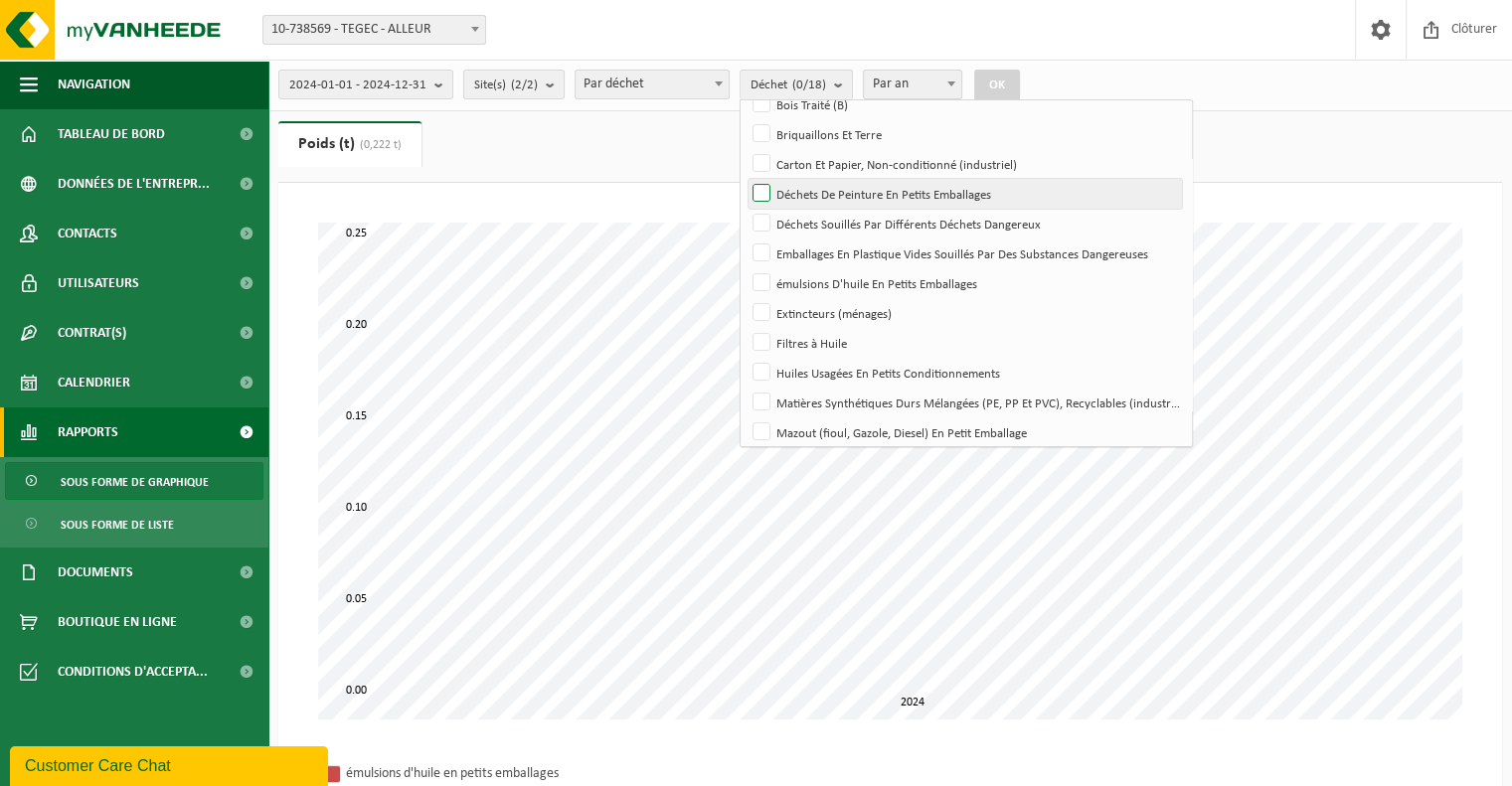 scroll, scrollTop: 293, scrollLeft: 0, axis: vertical 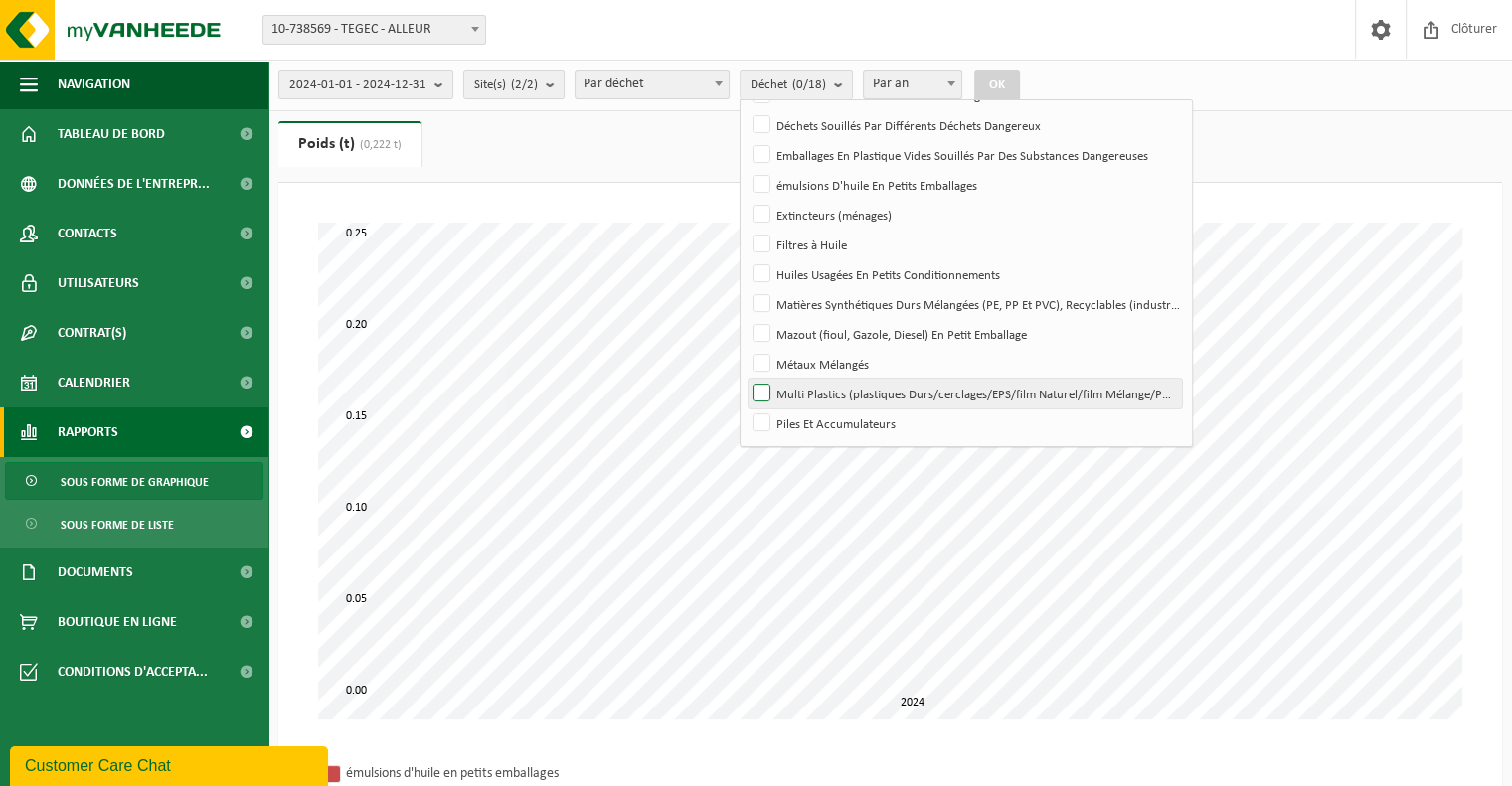 click on "Multi Plastics (plastiques Durs/cerclages/EPS/film Naturel/film Mélange/PMC)" at bounding box center (964, 393) 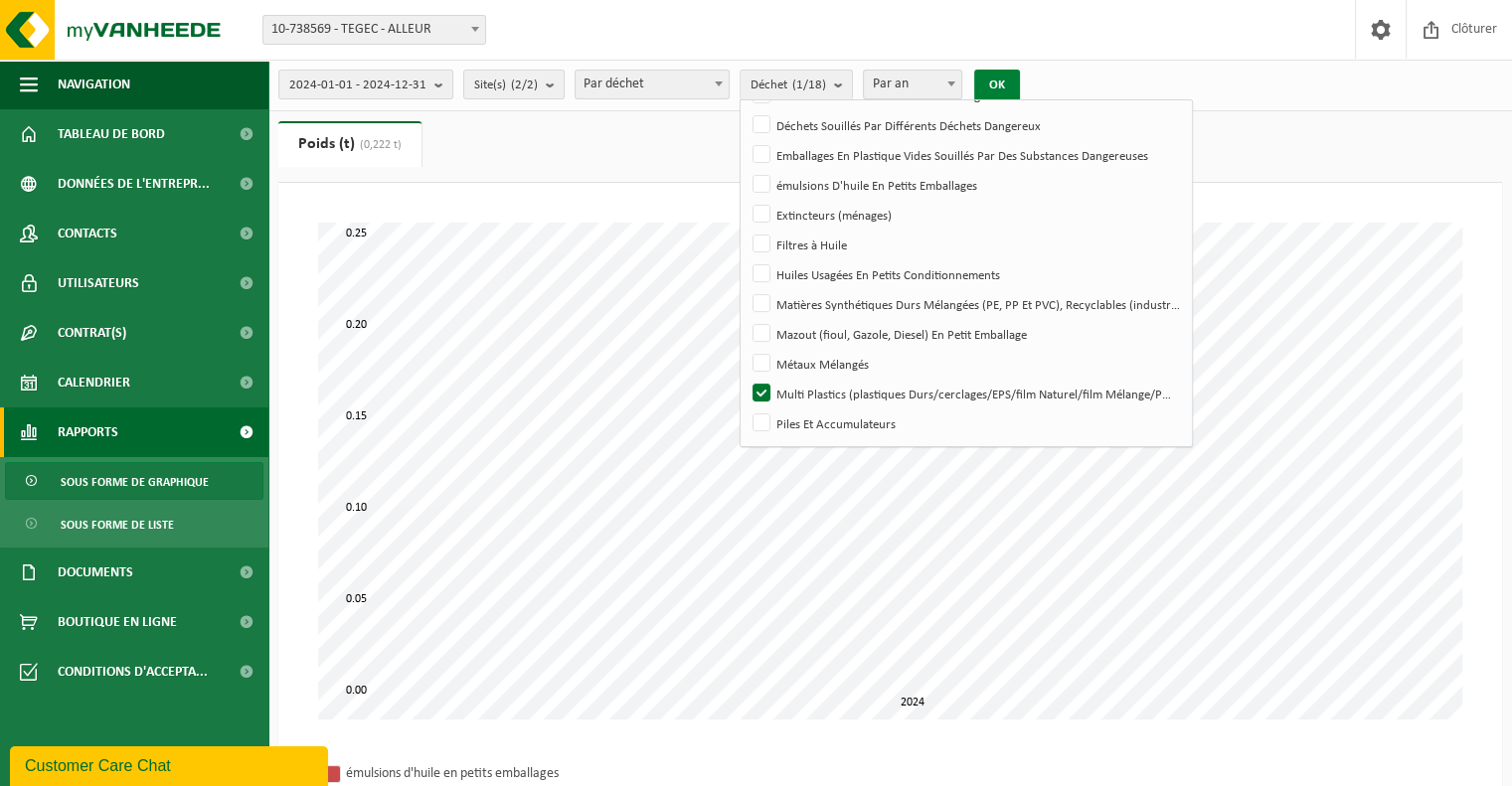 click on "OK" at bounding box center [997, 85] 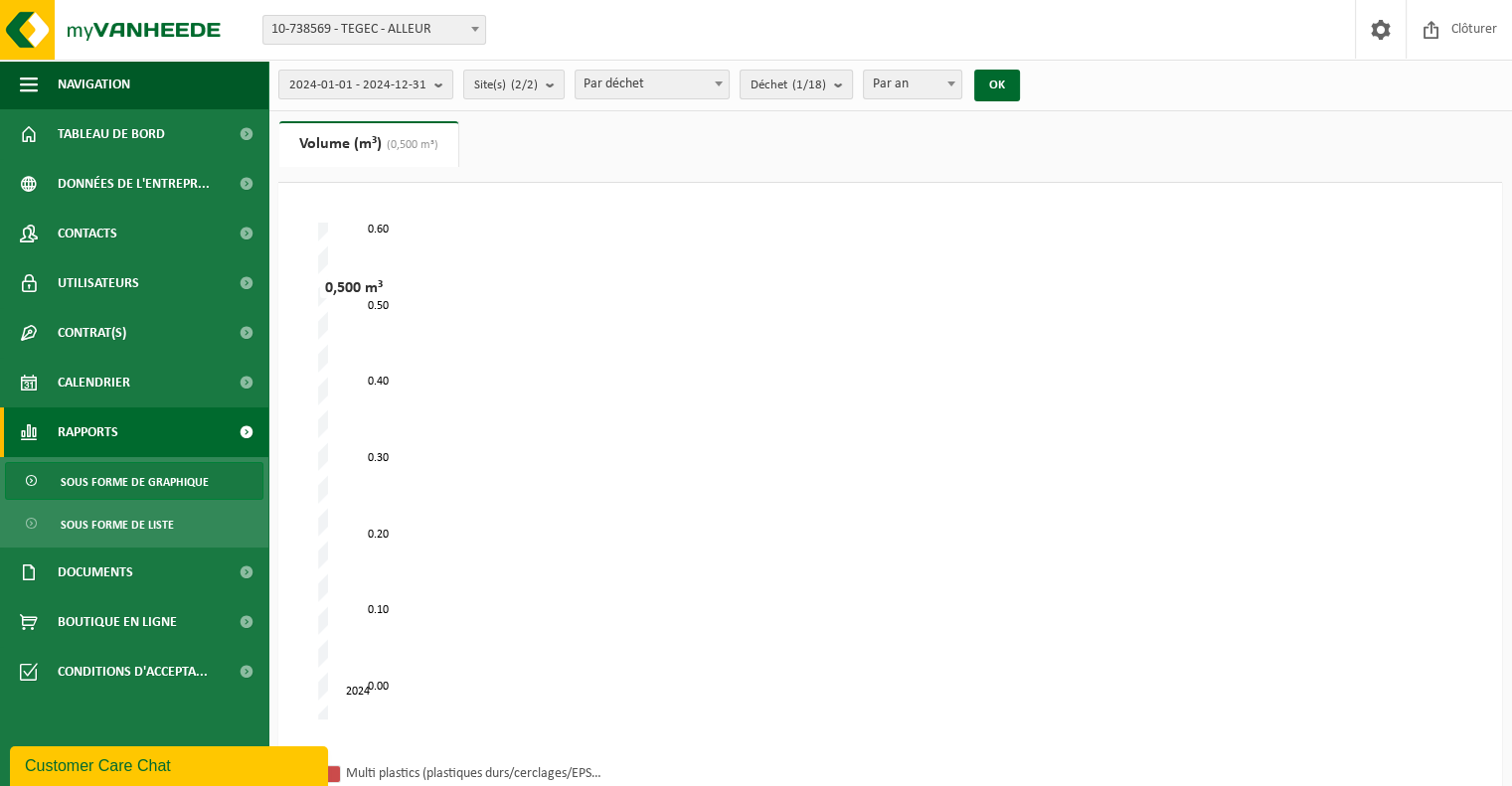 click at bounding box center (843, 84) 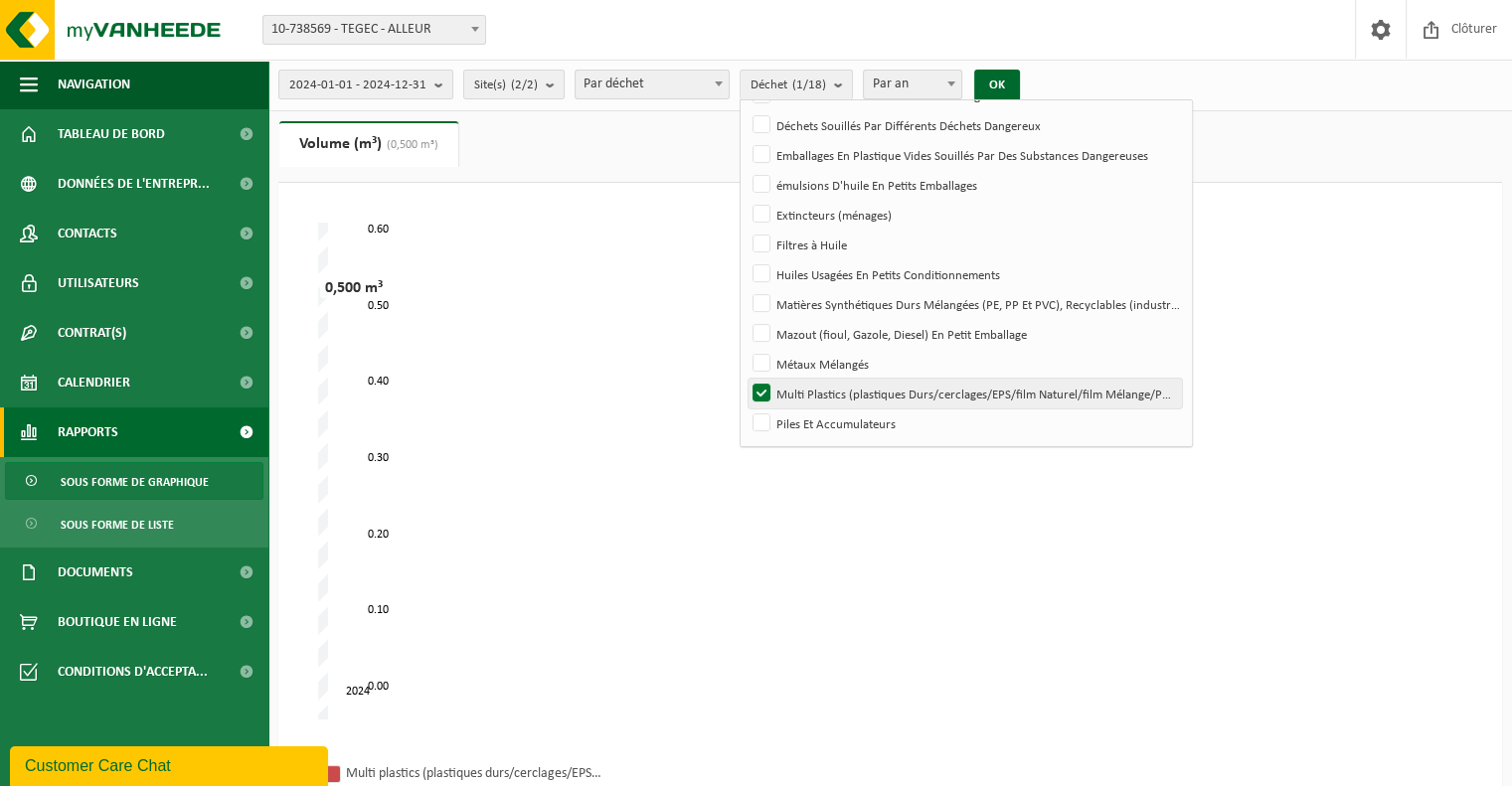 click on "Multi Plastics (plastiques Durs/cerclages/EPS/film Naturel/film Mélange/PMC)" at bounding box center (964, 393) 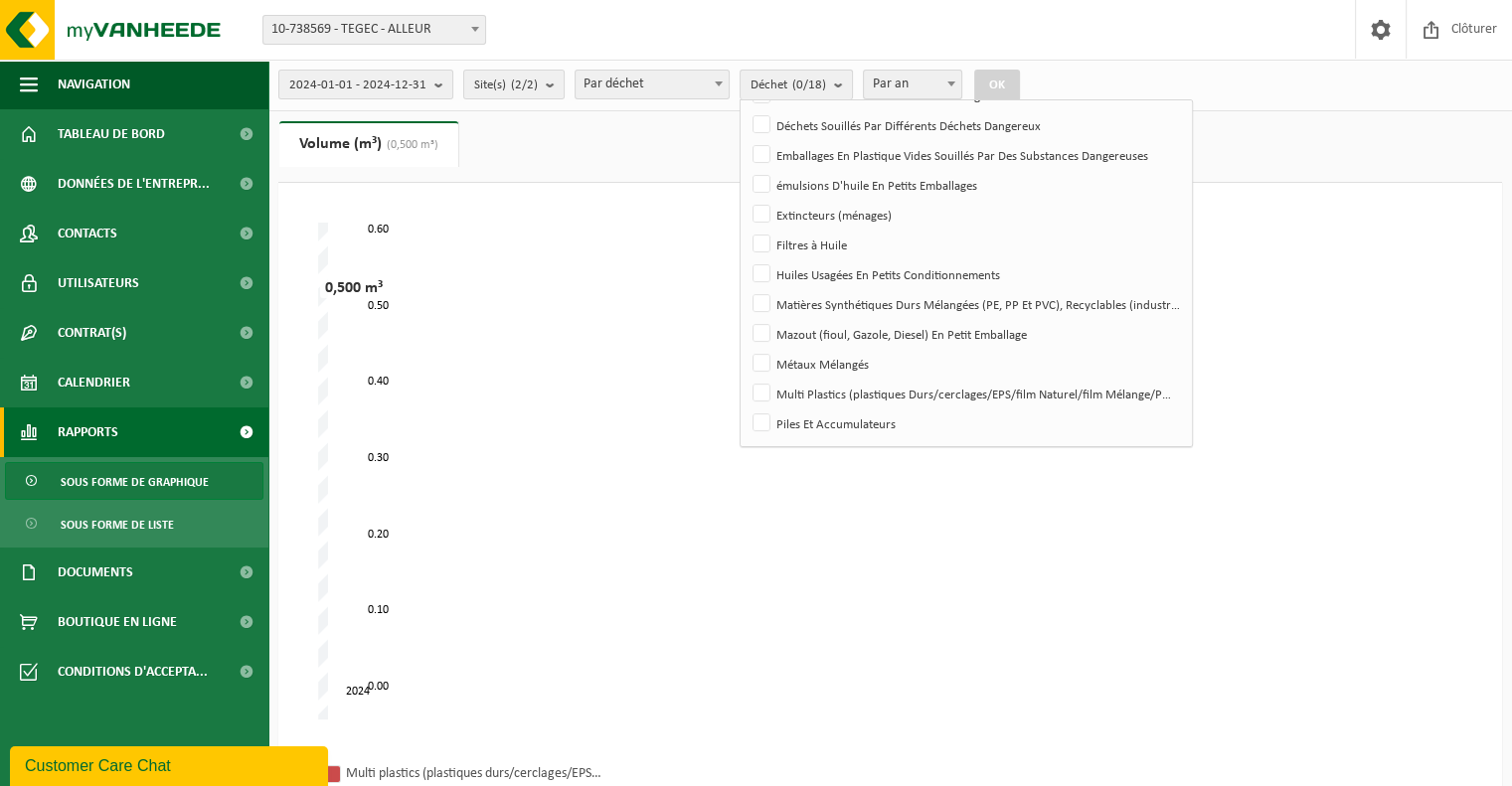 click on "Déchet (0/18)" at bounding box center (788, 85) 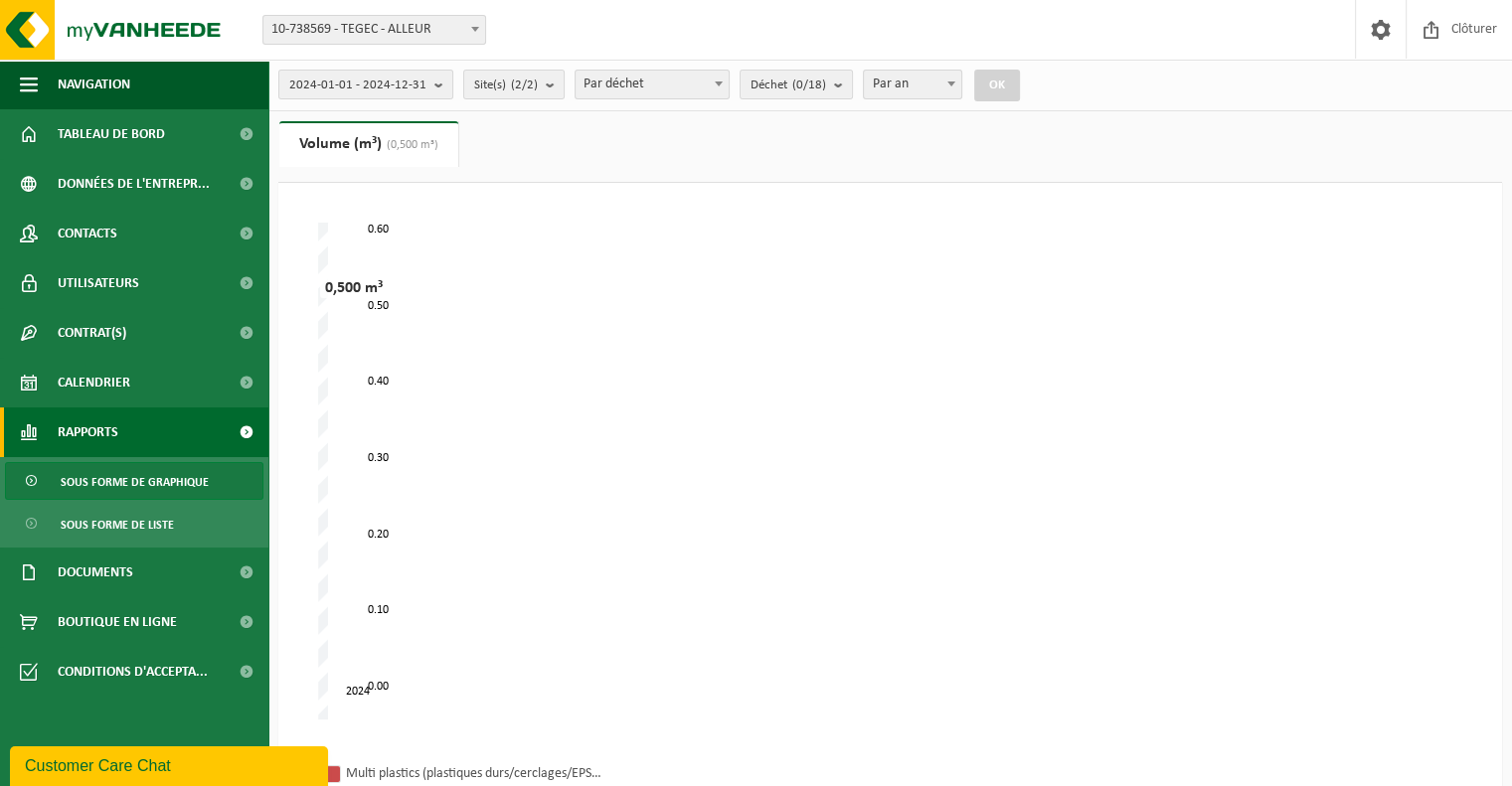 click on "Volume (m³)  (0,500  m³)" at bounding box center [369, 144] 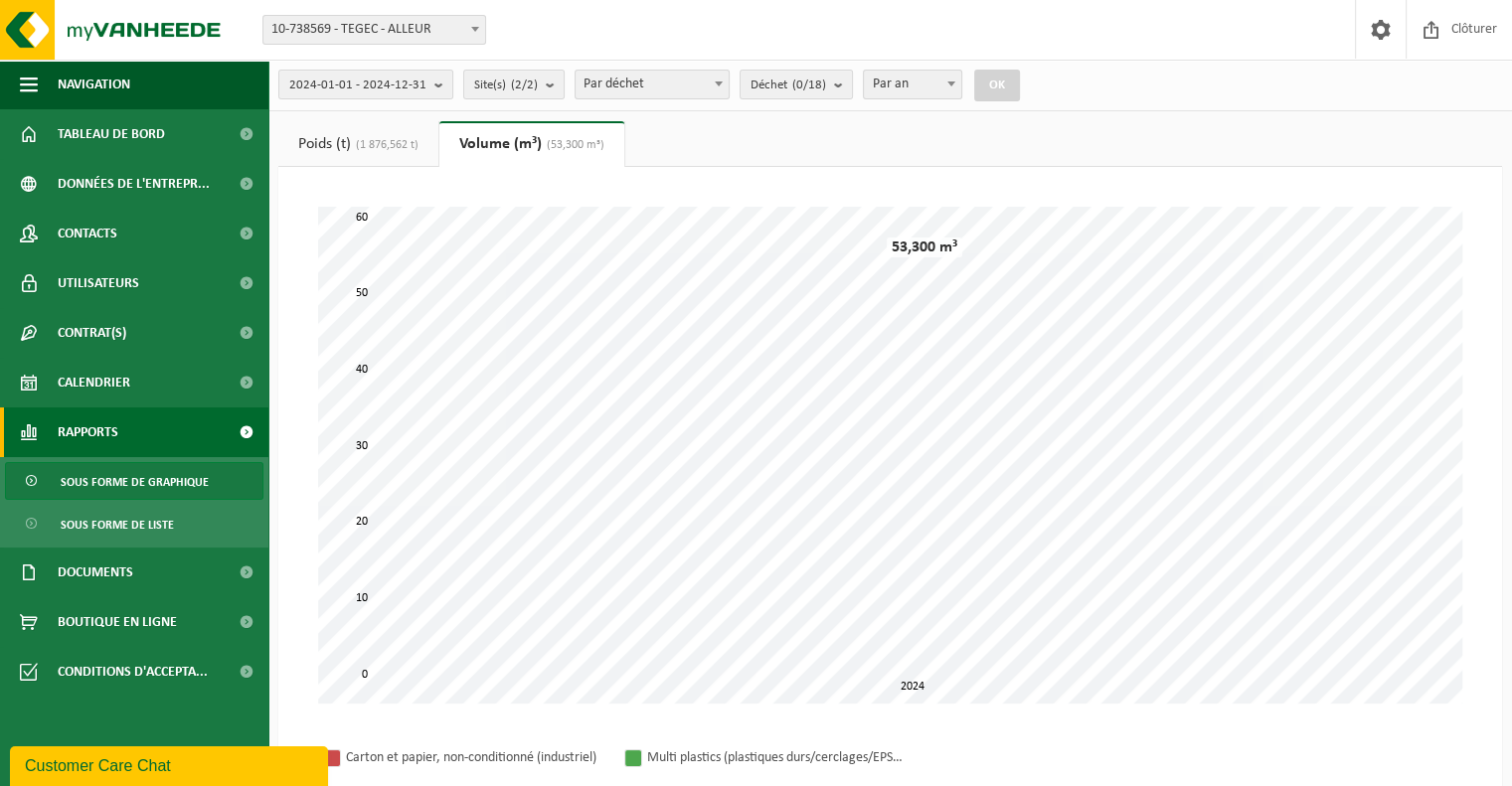 click on "(1 876,562  t)" at bounding box center [385, 145] 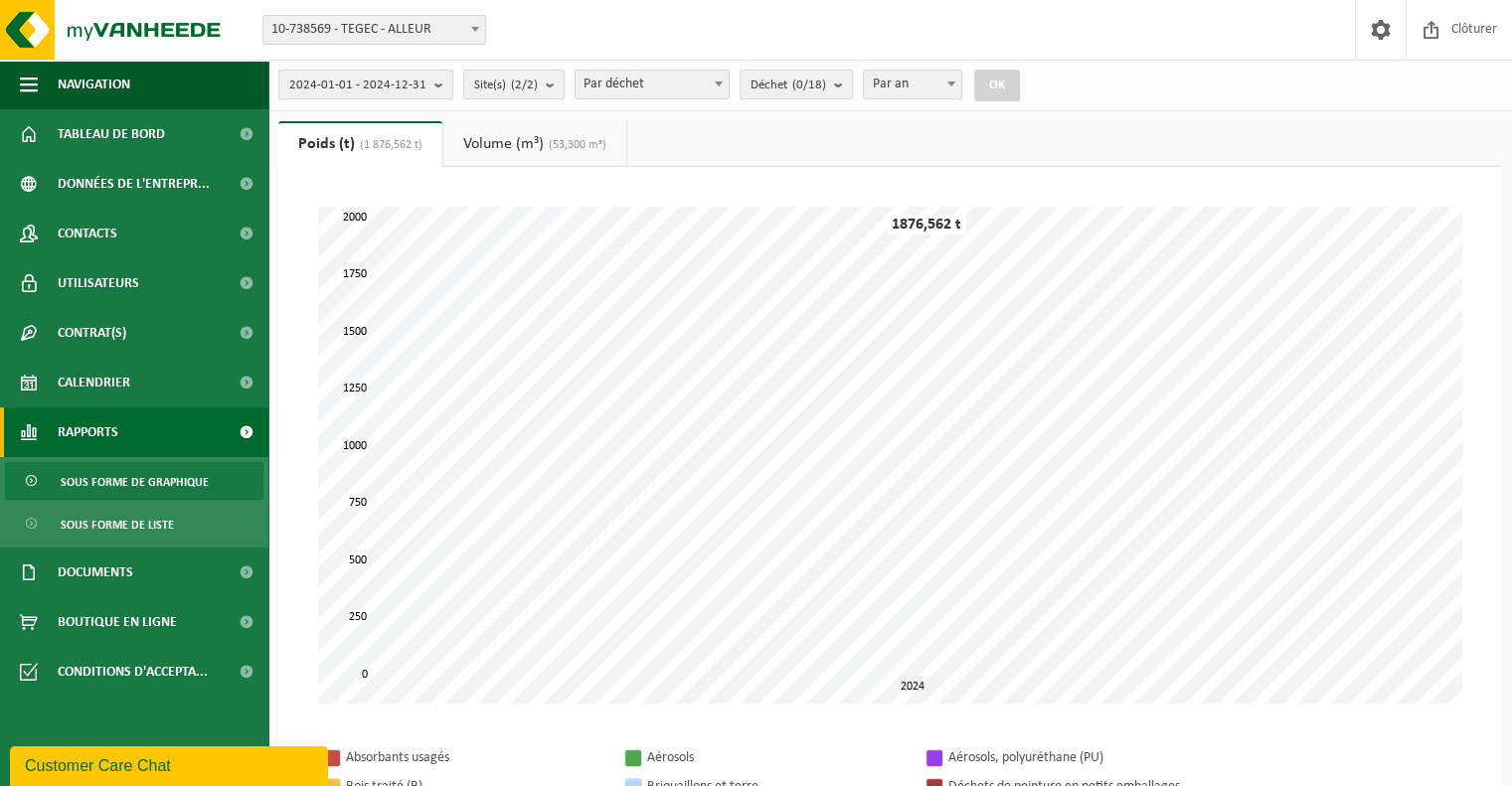 click on "Par an" at bounding box center (913, 84) 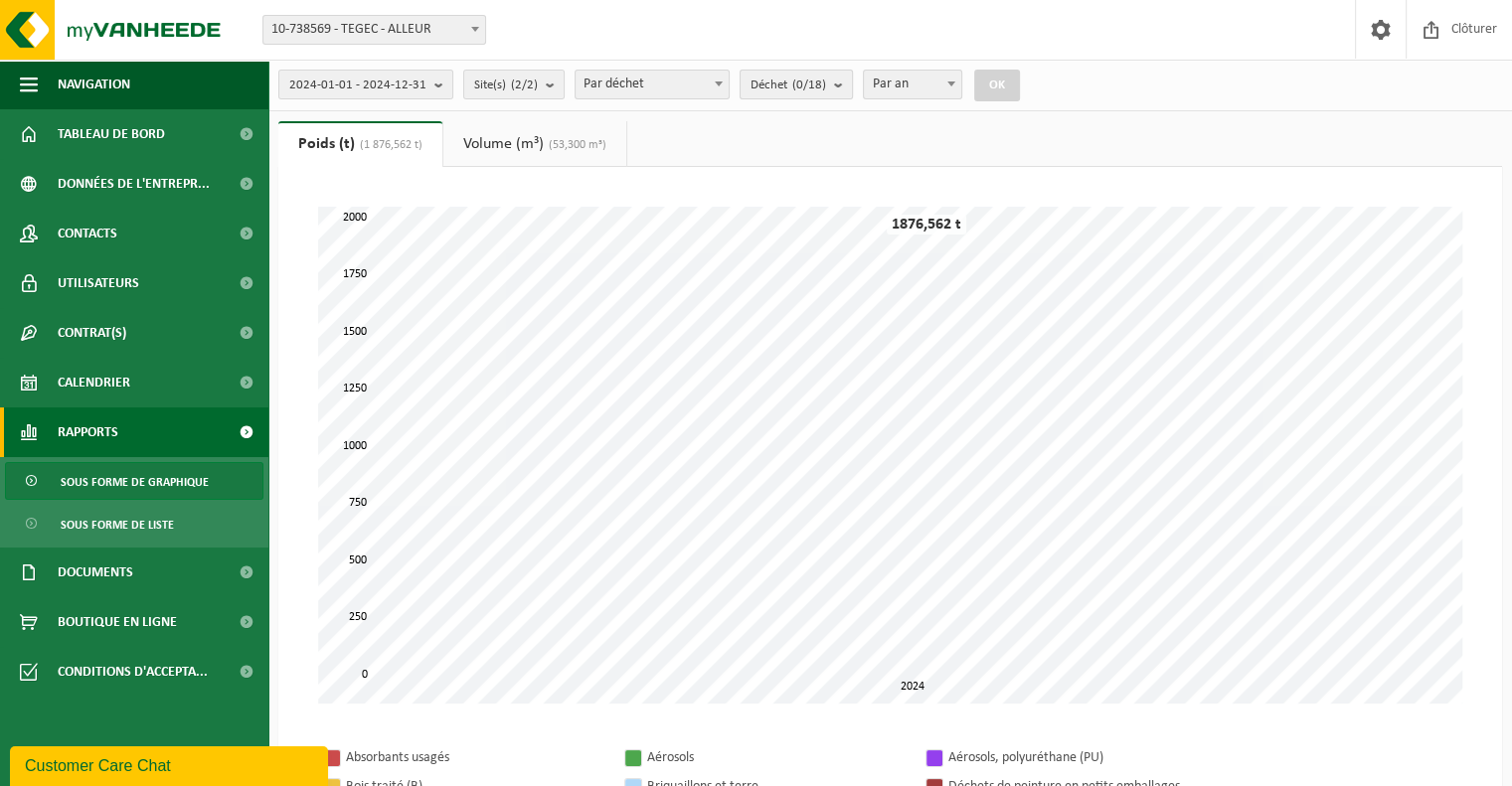 click on "(0/18)" at bounding box center (809, 84) 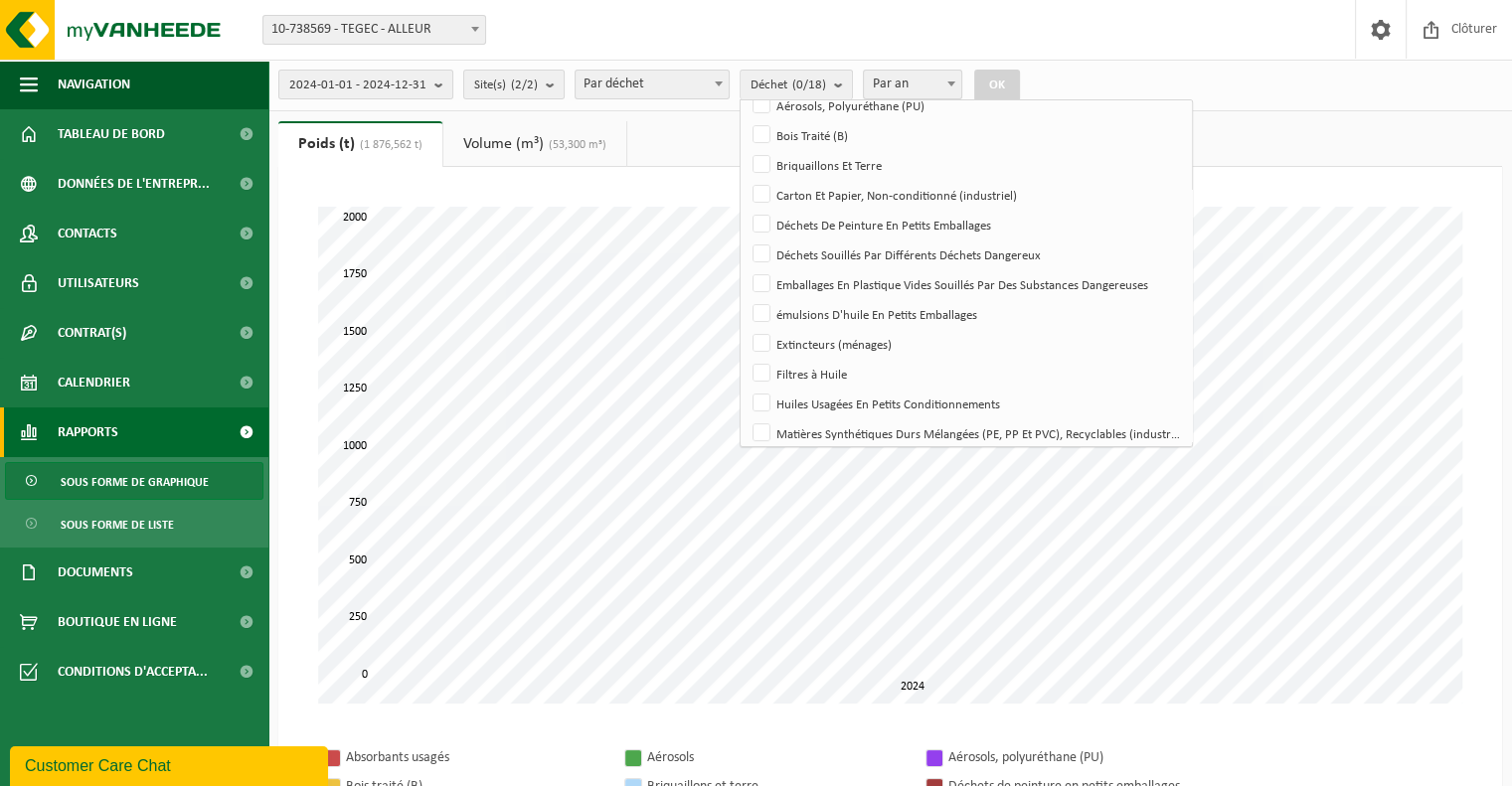 scroll, scrollTop: 199, scrollLeft: 0, axis: vertical 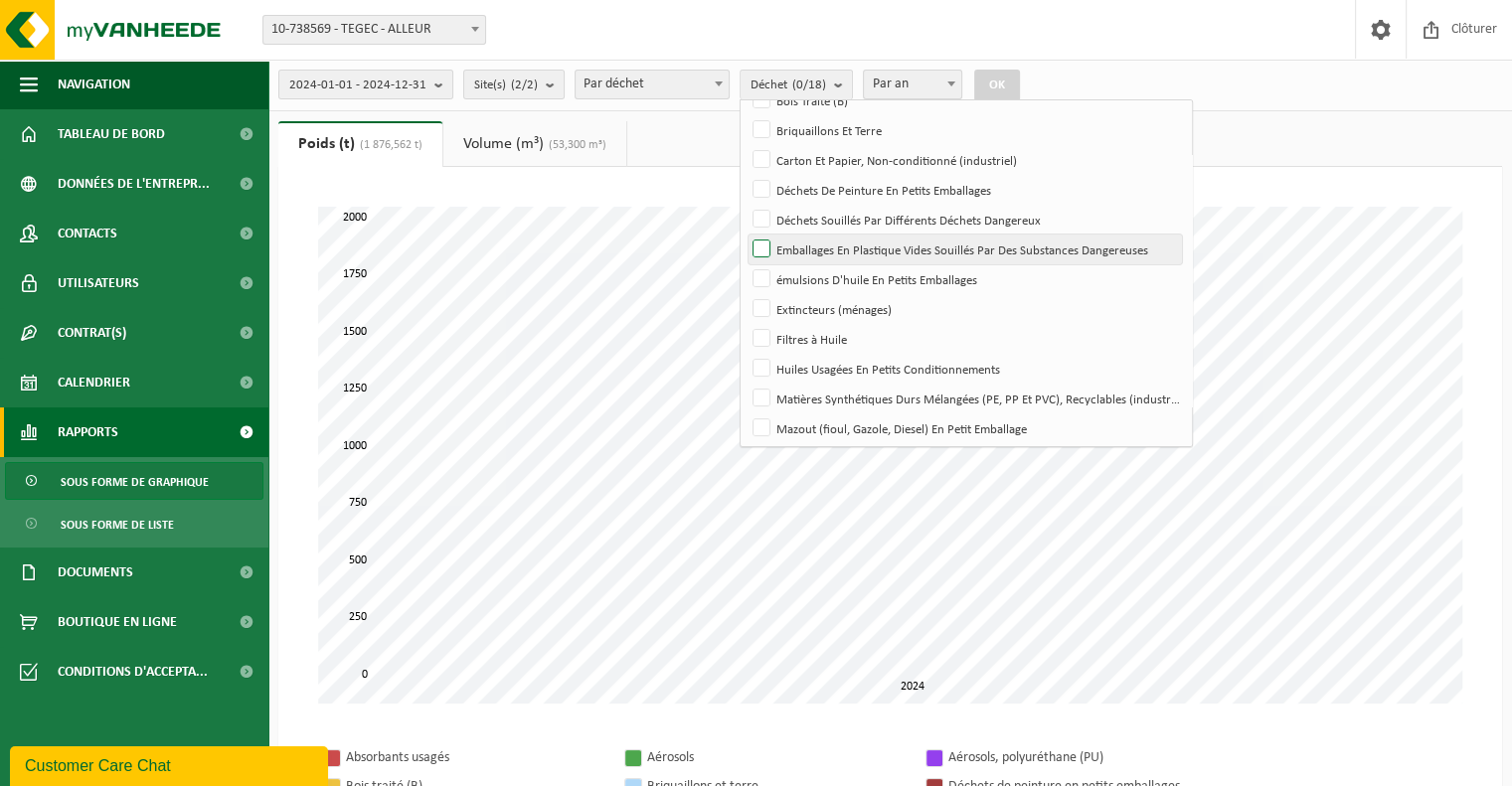 click on "Emballages En Plastique Vides Souillés Par Des Substances Dangereuses" at bounding box center [964, 249] 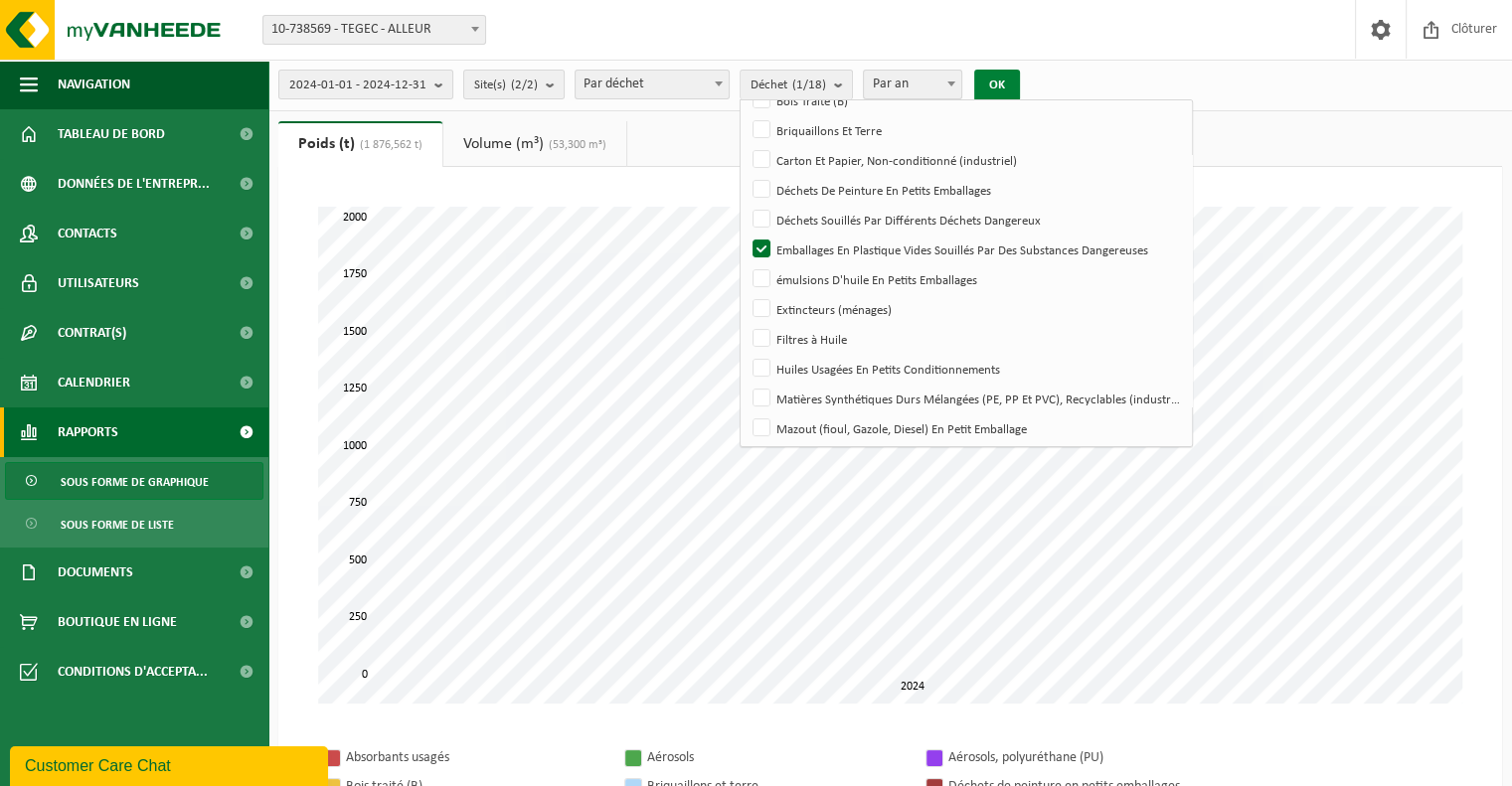 click on "OK" at bounding box center [997, 85] 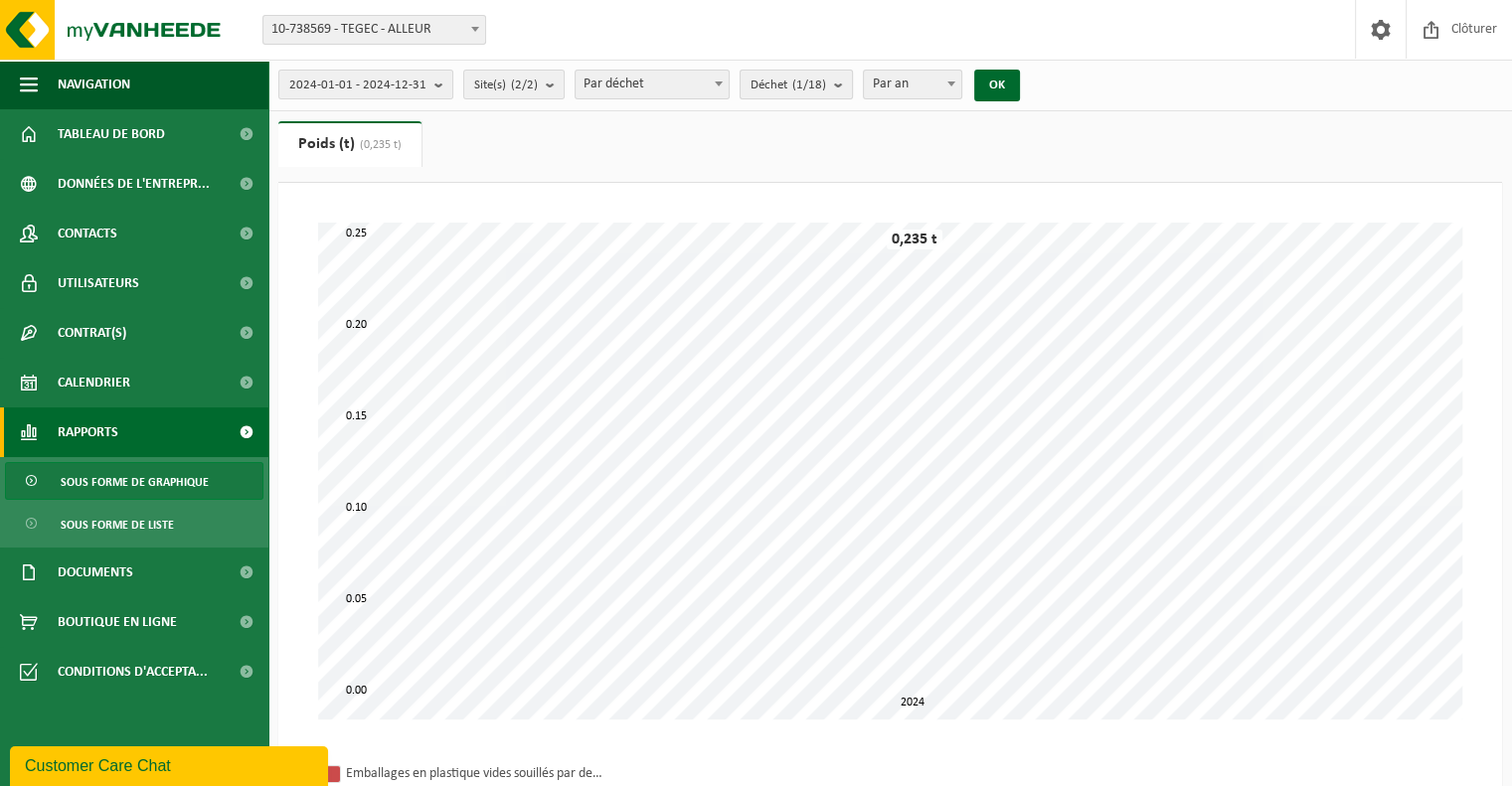 click on "(1/18)" at bounding box center [809, 84] 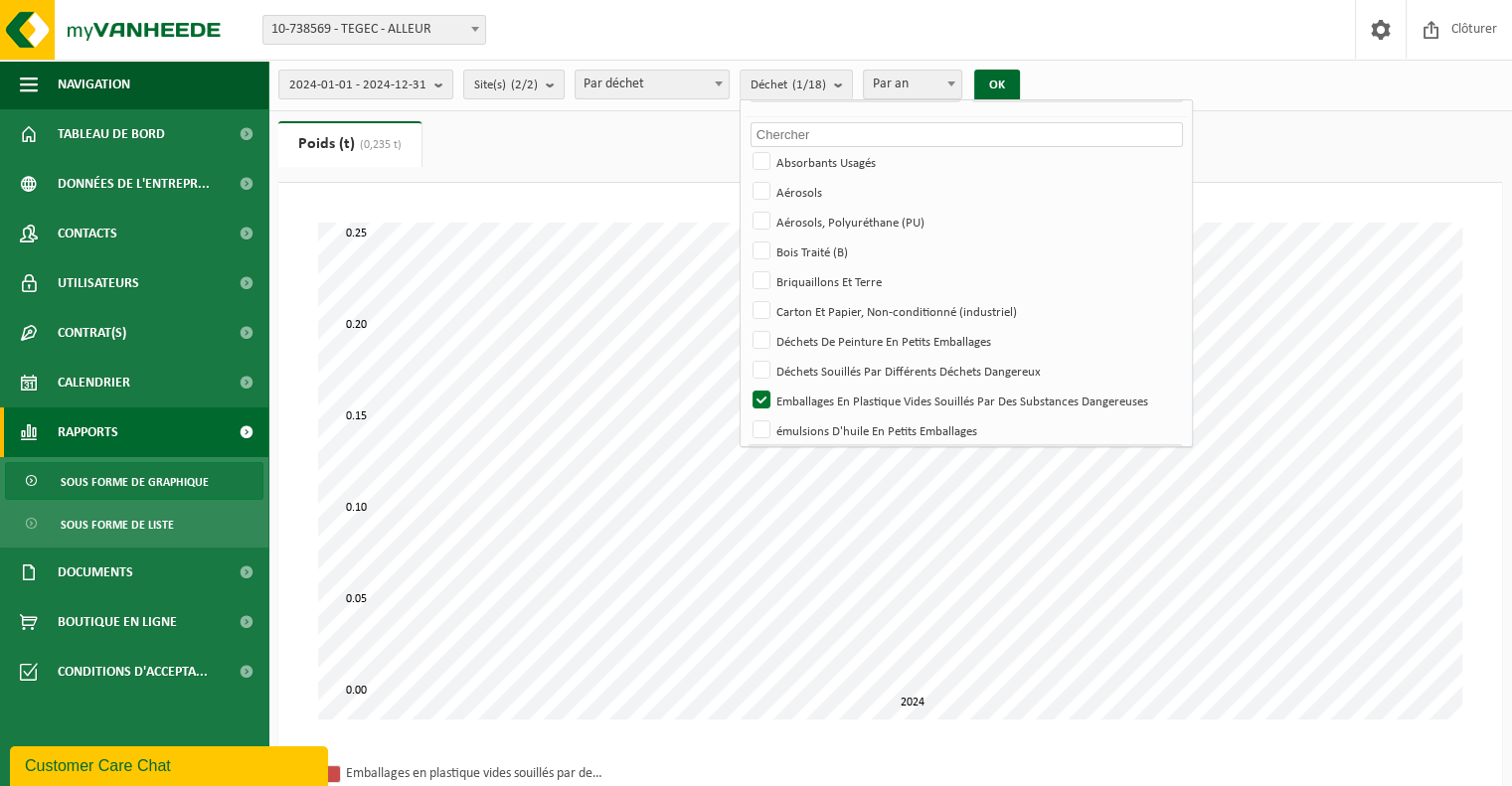scroll, scrollTop: 0, scrollLeft: 0, axis: both 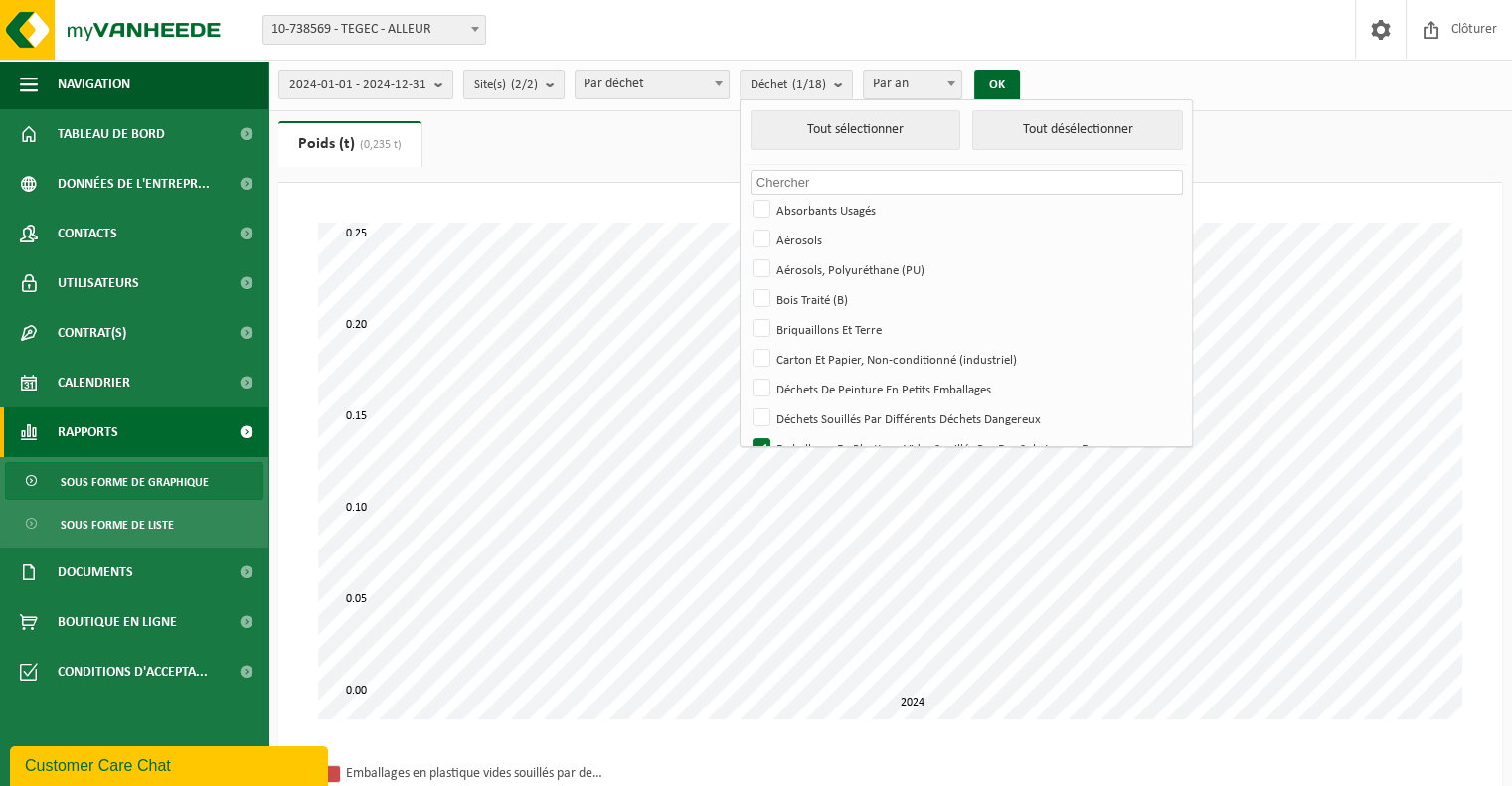 click on "2024-01-01 - 2024-12-31               Mois actuel       Mois précédent       Les 6 derniers mois       Année actuelle       L'année passée       Adapté       de   2024-01-01       jusqu'à   2024-12-31                           Site(s)  (2/2)               Tout sélectionner   Tout désélectionner   Sélectionner les actifs         TEGEC - ALLEUR       TEGEC/N° 4 - ALLEUR                   Par déchet   Par flux de déchet   La nature du traitement   Code EURAL   Code R&D   Par déchet           Déchet (1/18)               Tout sélectionner   Tout désélectionner              Pas de matériel disponible pour le créneau horaire choisi.    Absorbants Usagés Aérosols Aérosols, Polyuréthane (PU) Bois Traité (B) Briquaillons Et Terre Carton Et Papier, Non-conditionné (industriel) Déchets De Peinture En Petits Emballages Déchets Souillés Par Différents Déchets Dangereux Emballages En Plastique Vides Souillés Par Des Substances Dangereuses Extincteurs (ménages)" at bounding box center [890, 85] 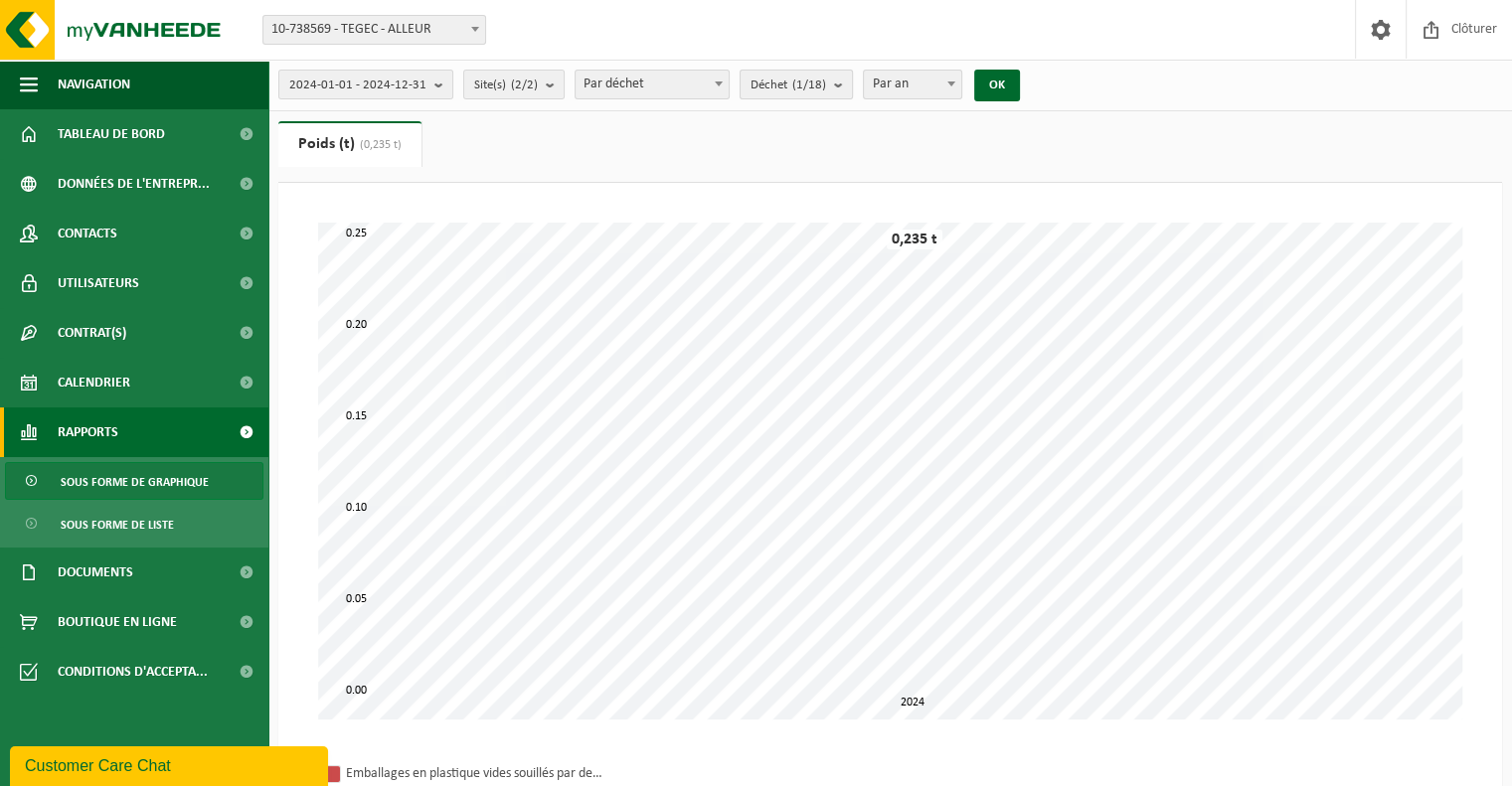 click on "Déchet (1/18)" at bounding box center (796, 84) 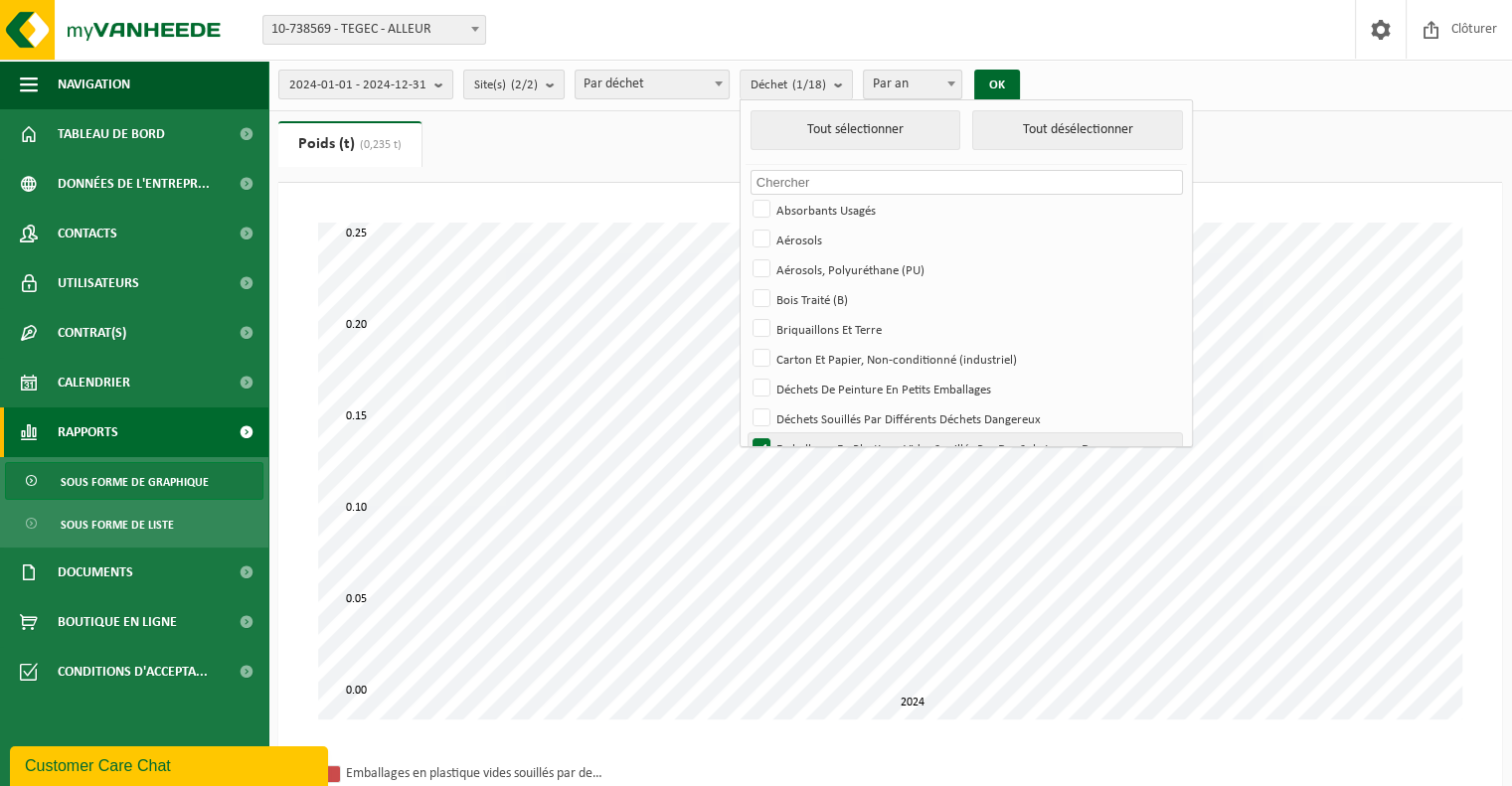click on "Emballages En Plastique Vides Souillés Par Des Substances Dangereuses" at bounding box center (964, 448) 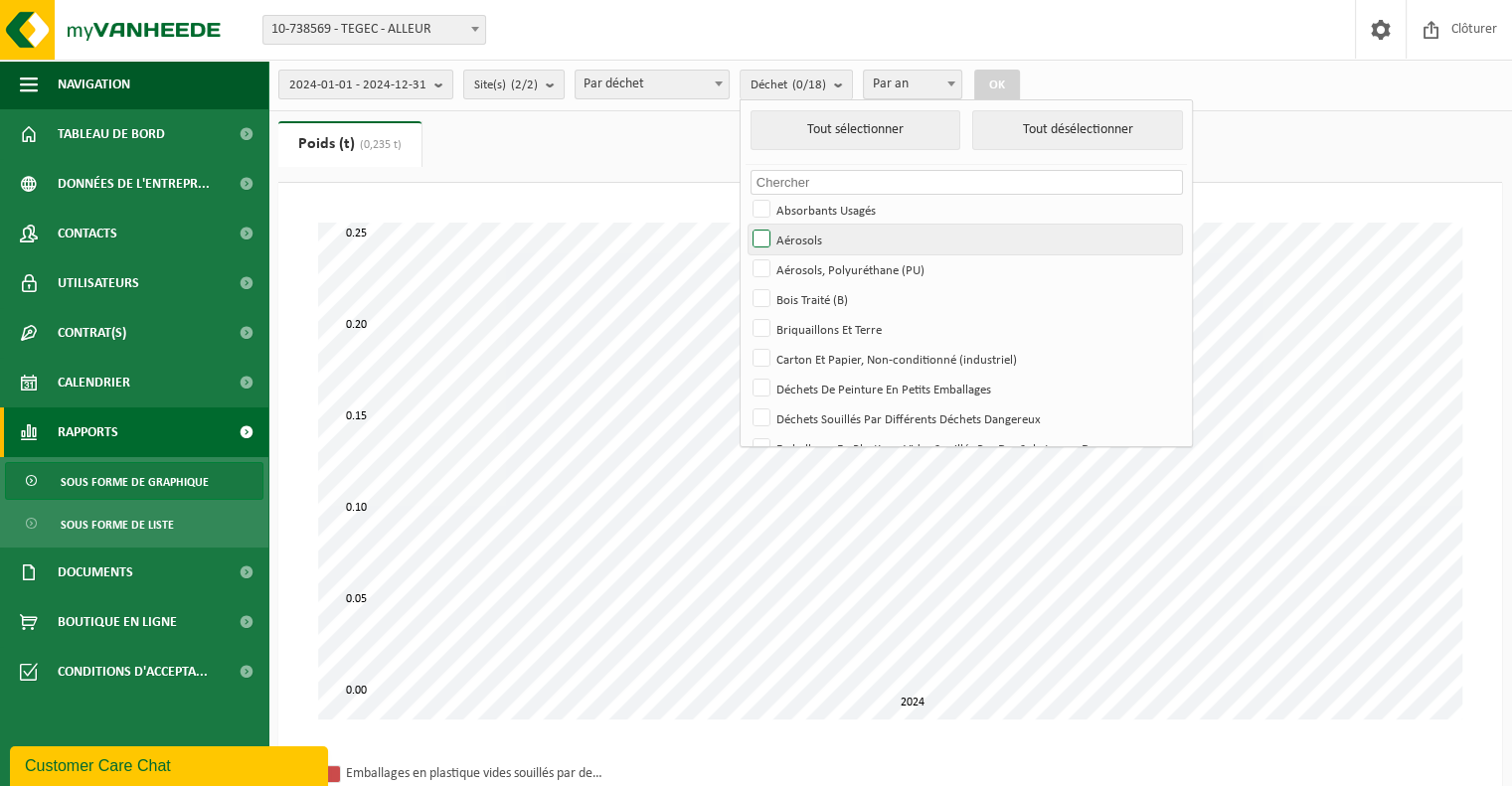 click on "Aérosols" at bounding box center [964, 239] 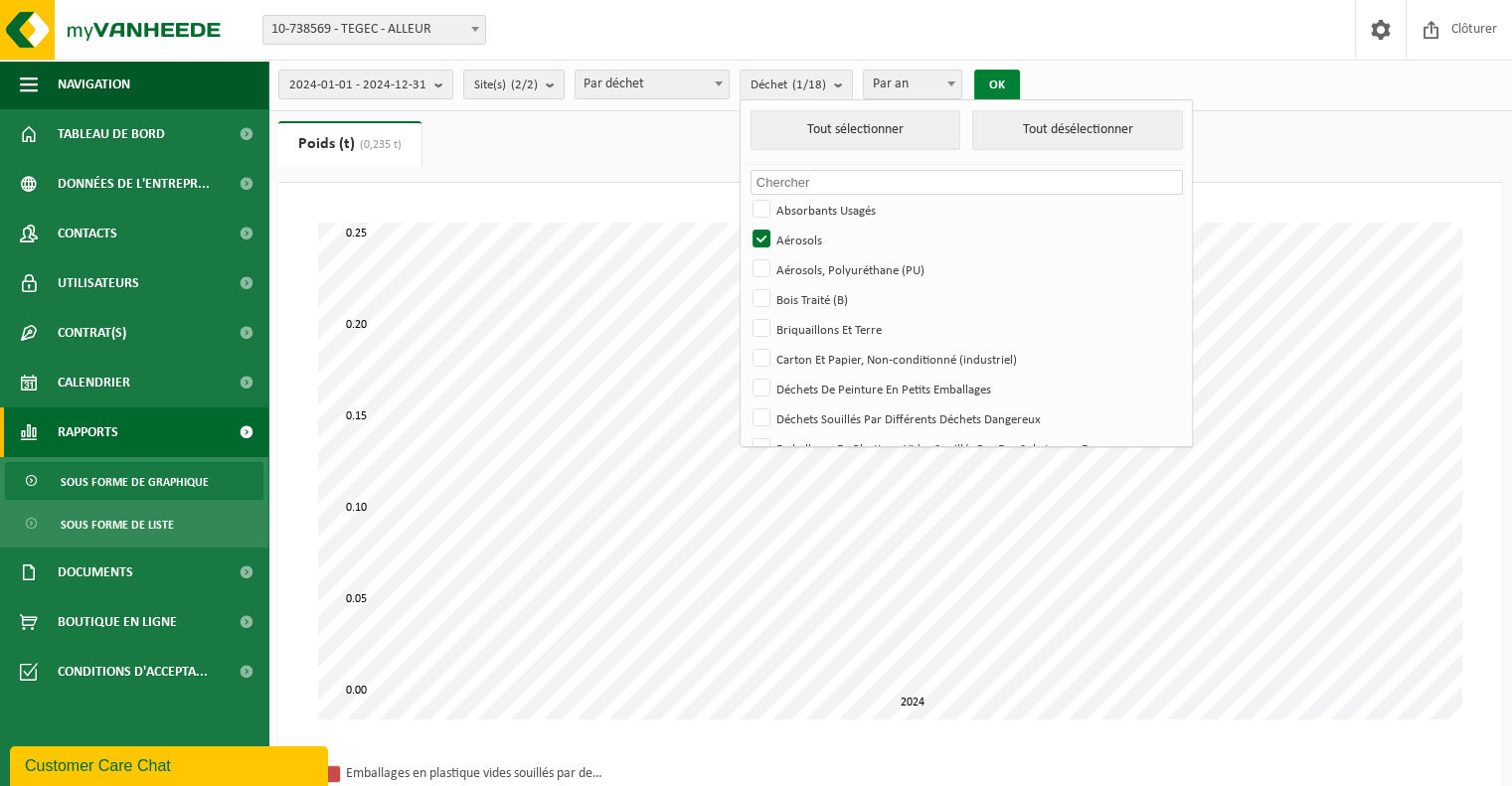 click on "OK" at bounding box center (997, 85) 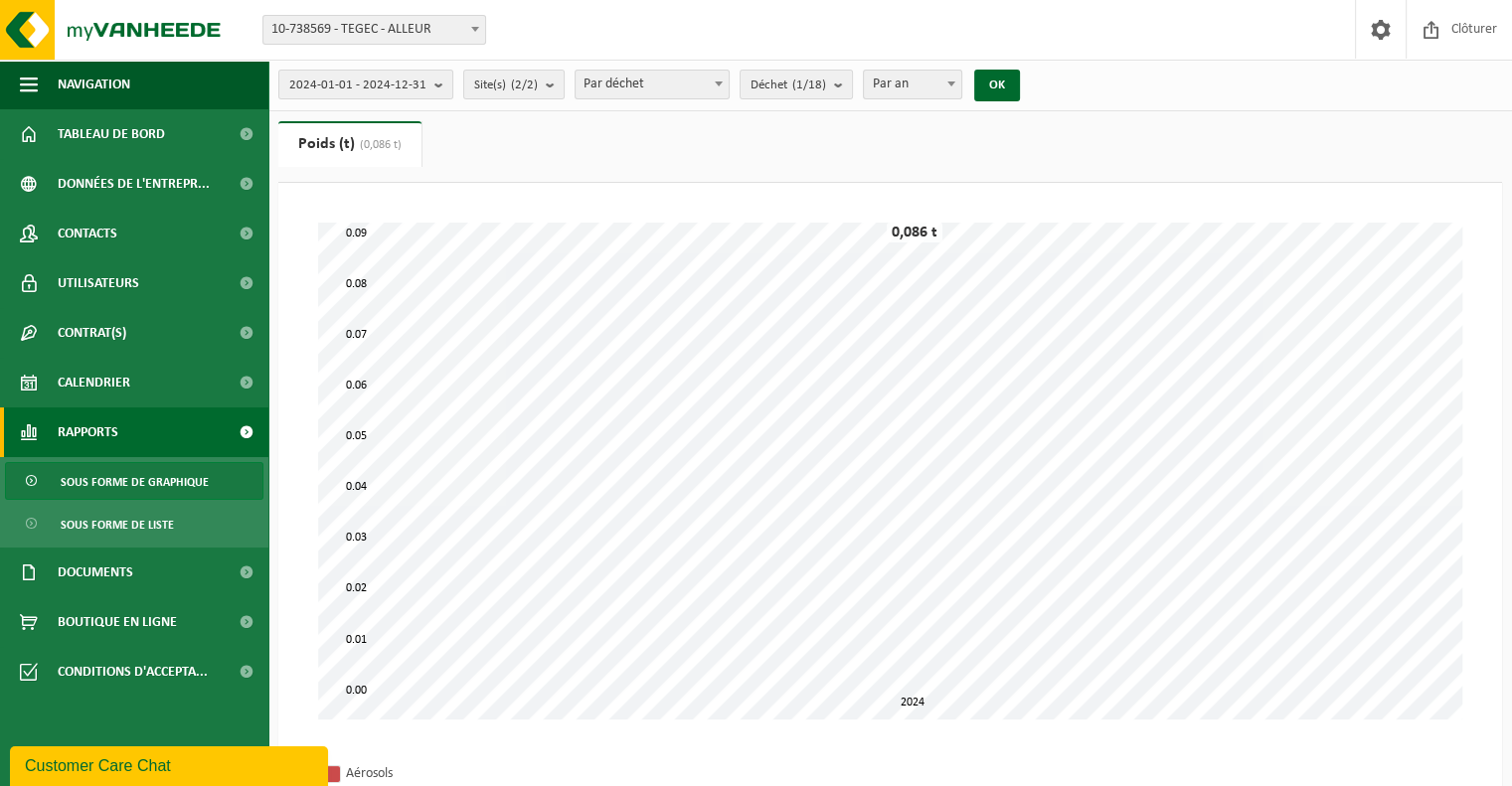 click on "Par an" at bounding box center (913, 84) 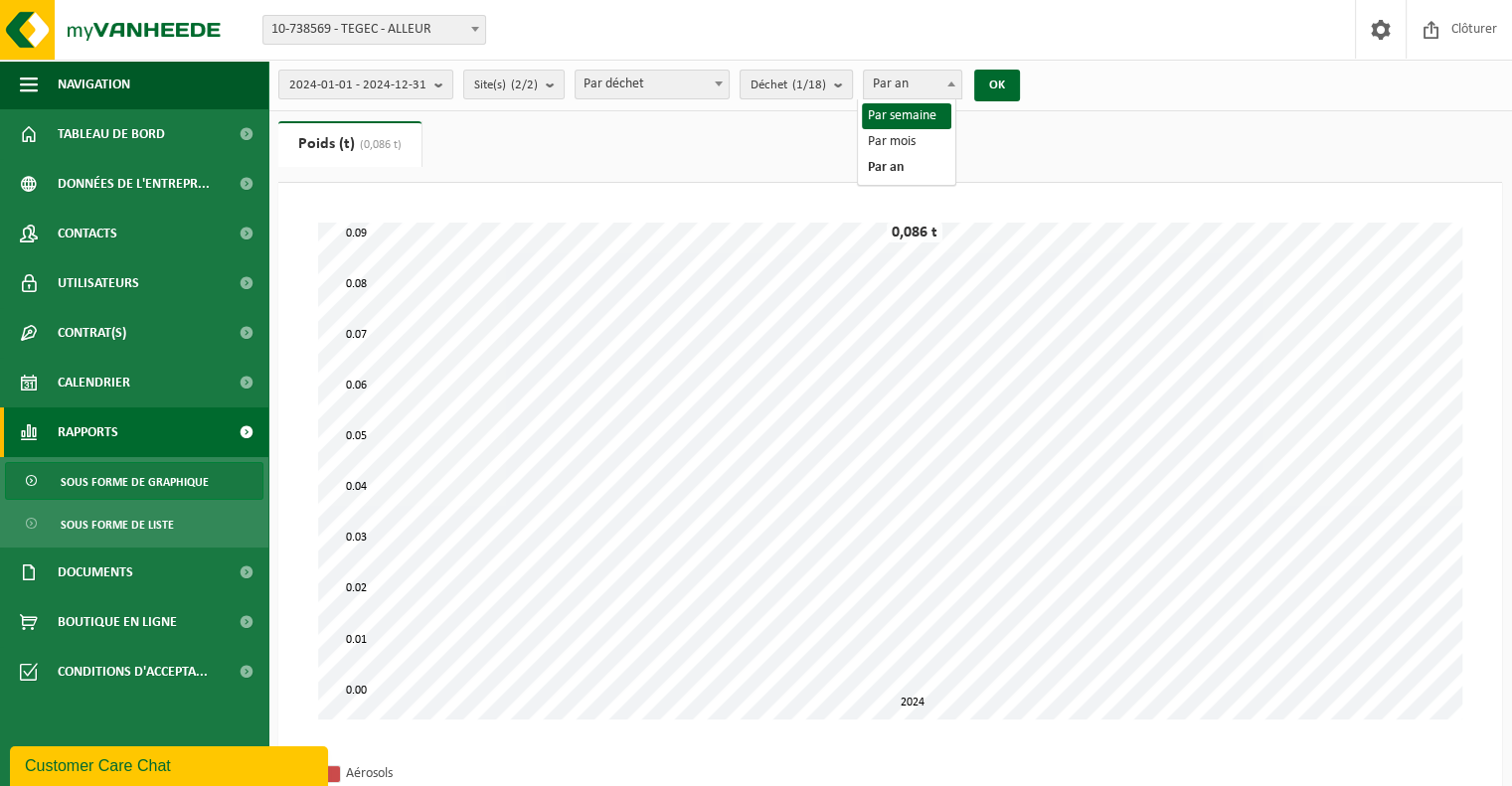 click at bounding box center (843, 84) 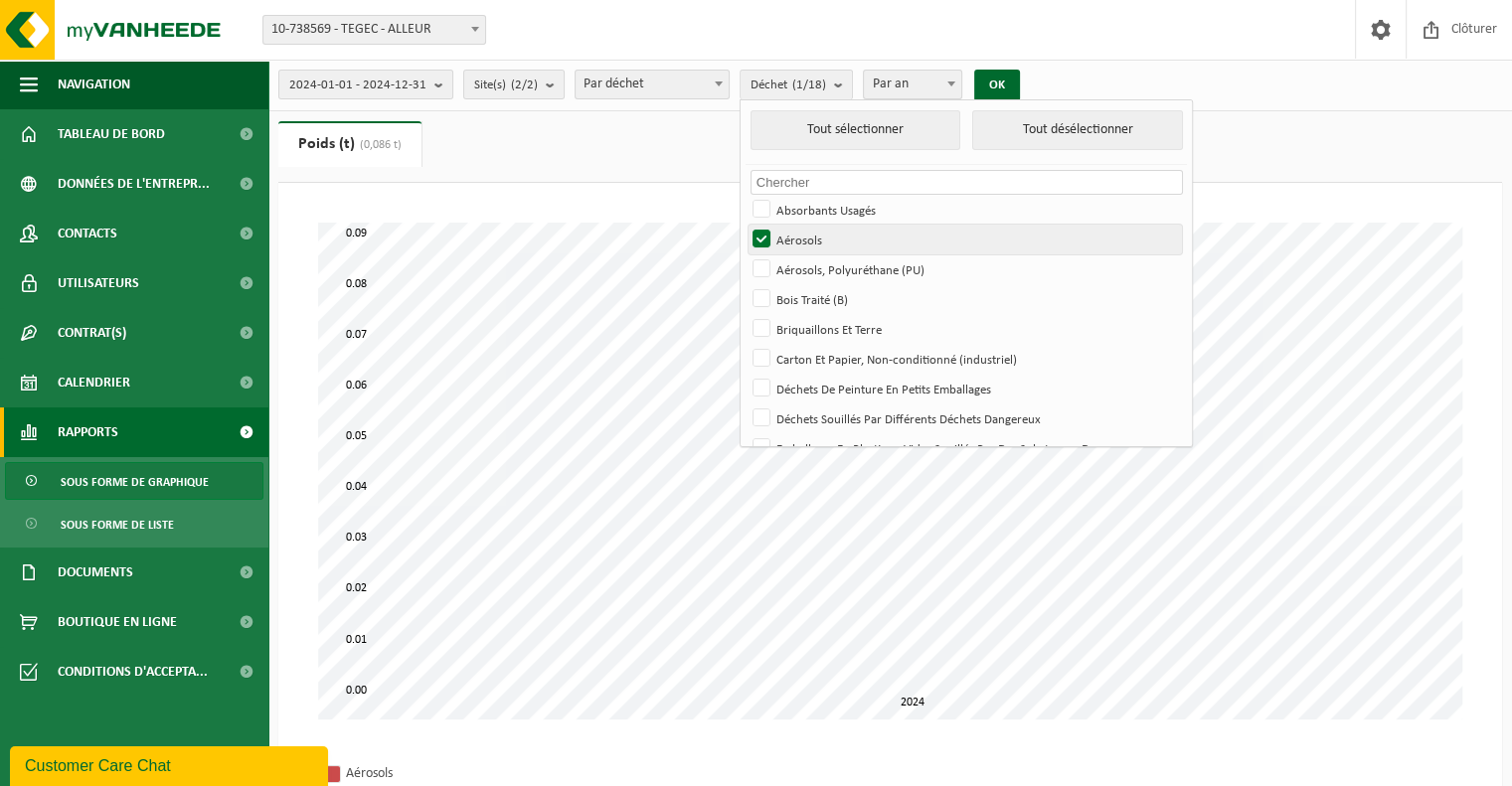click on "Aérosols" at bounding box center [964, 239] 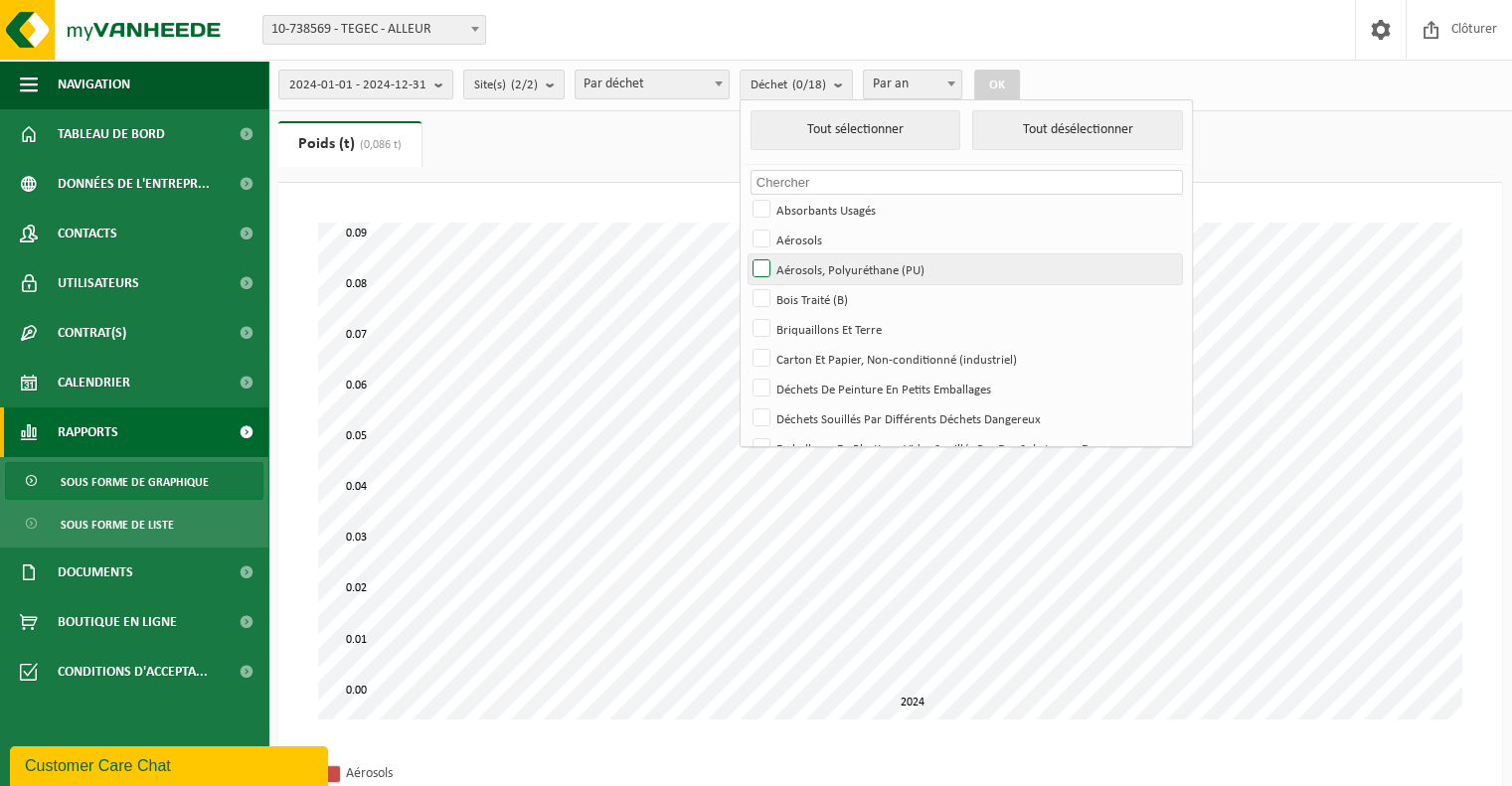 click on "Aérosols, Polyuréthane (PU)" at bounding box center [964, 269] 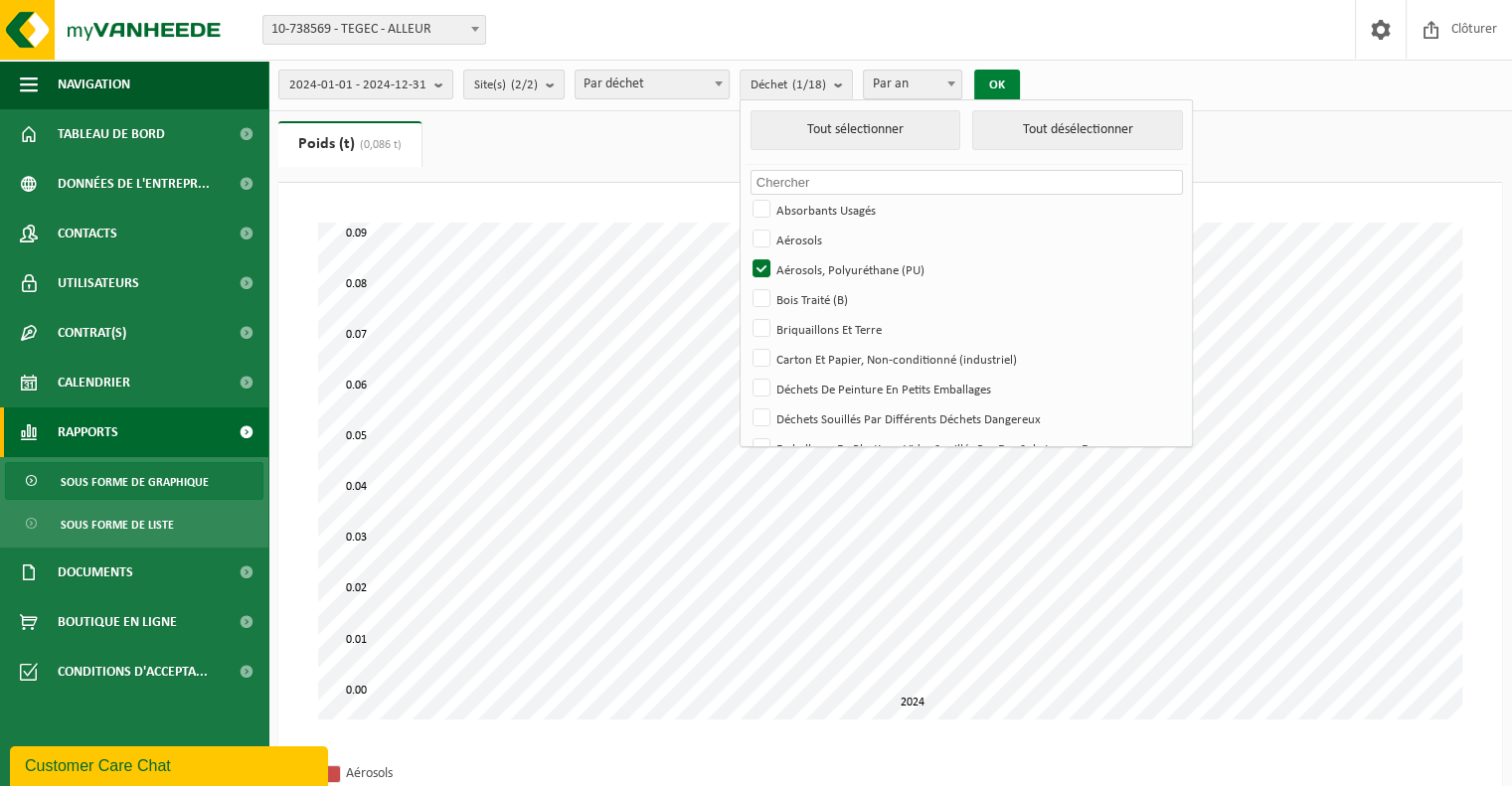 click on "OK" at bounding box center (997, 85) 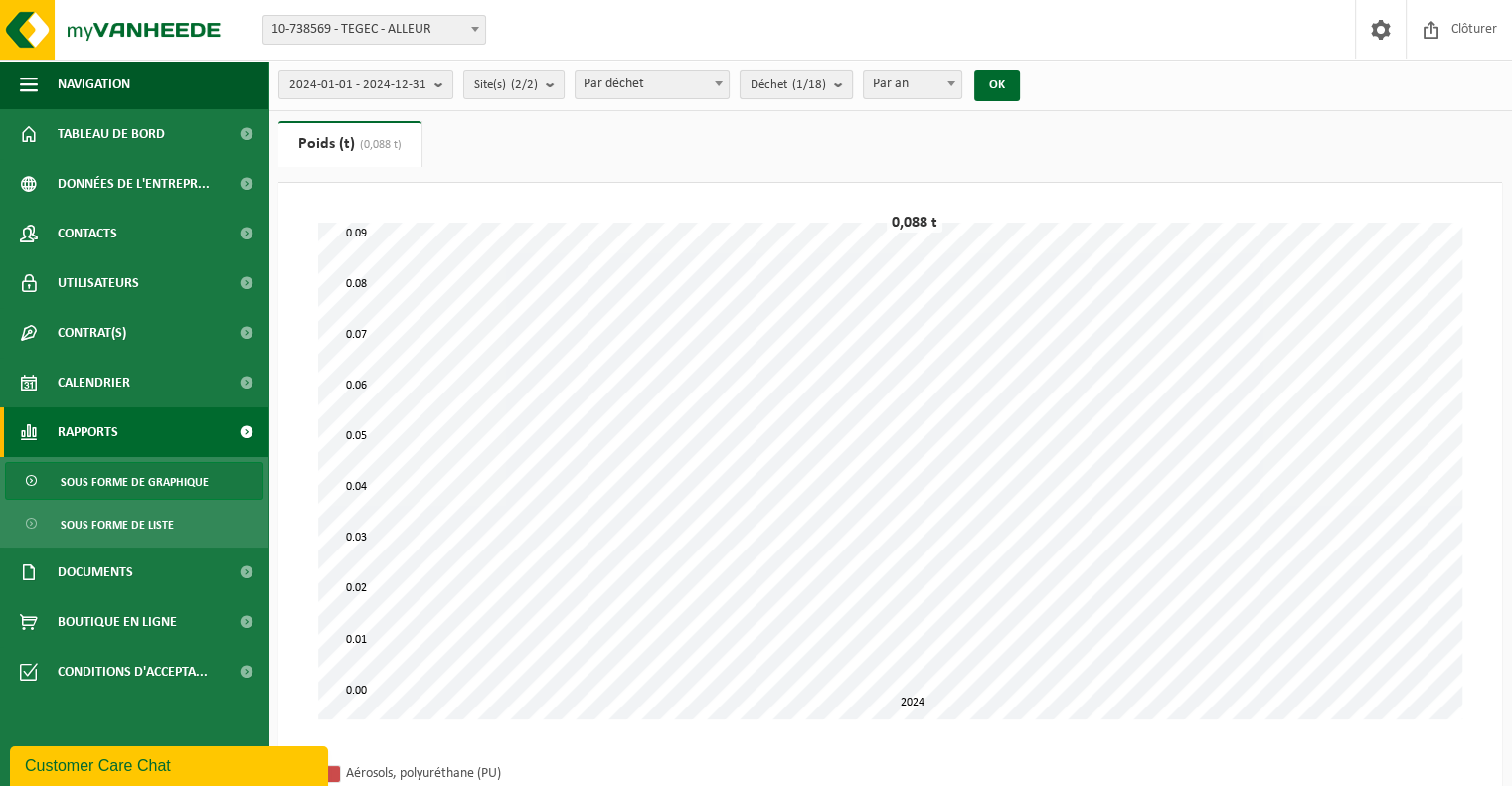 click at bounding box center [843, 84] 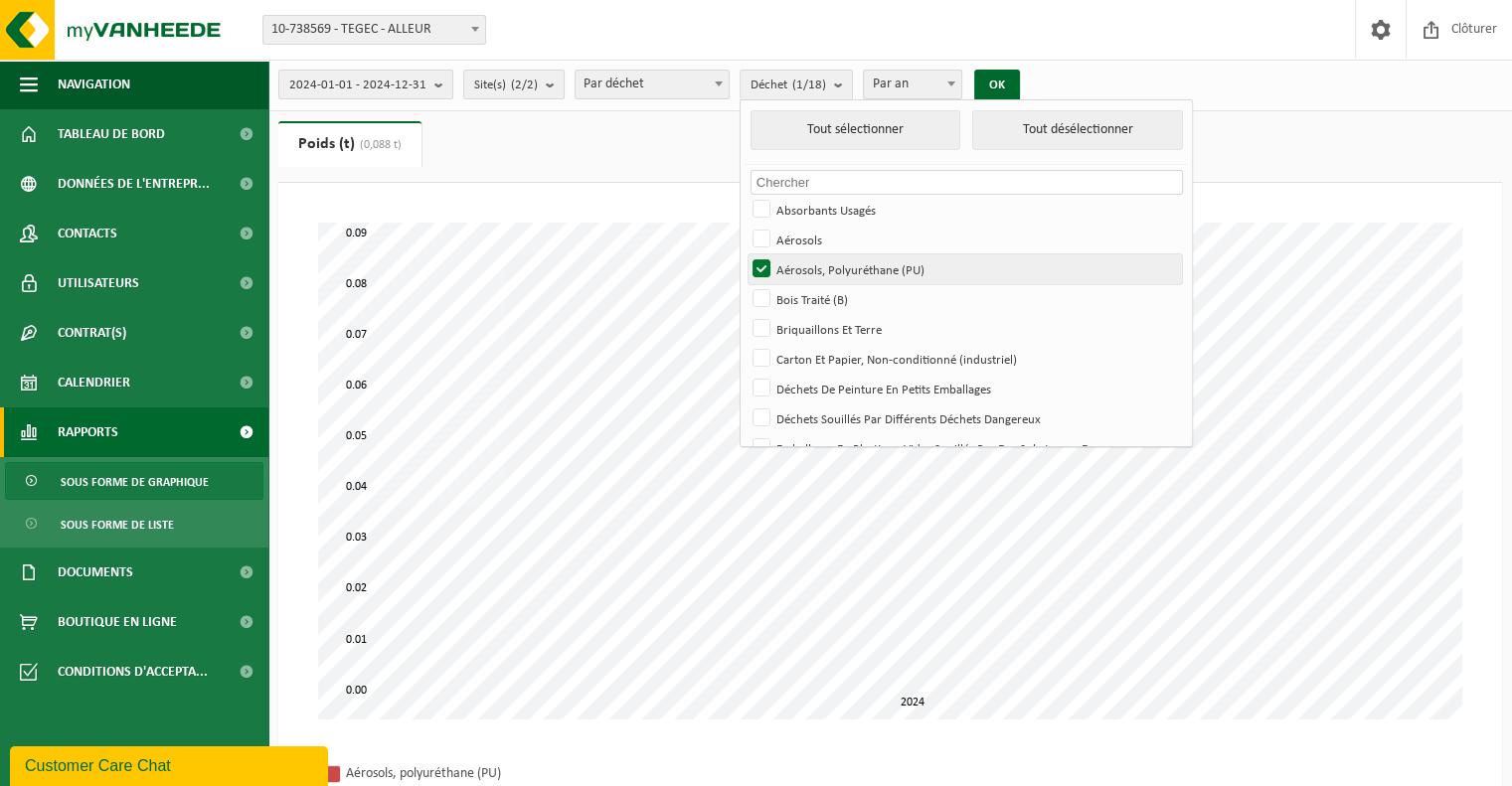 click on "Aérosols, Polyuréthane (PU)" at bounding box center [964, 269] 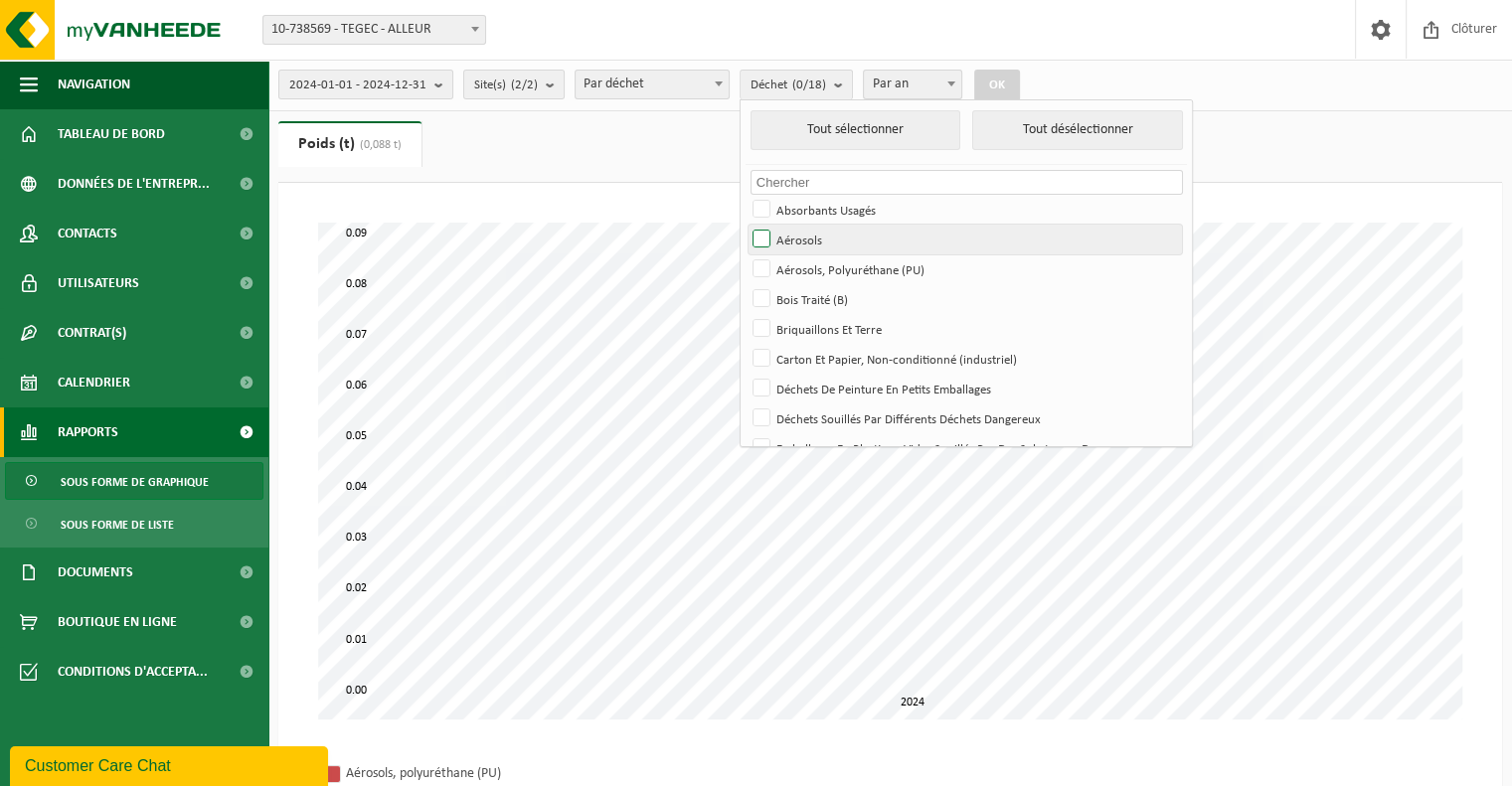click on "Aérosols" at bounding box center [964, 239] 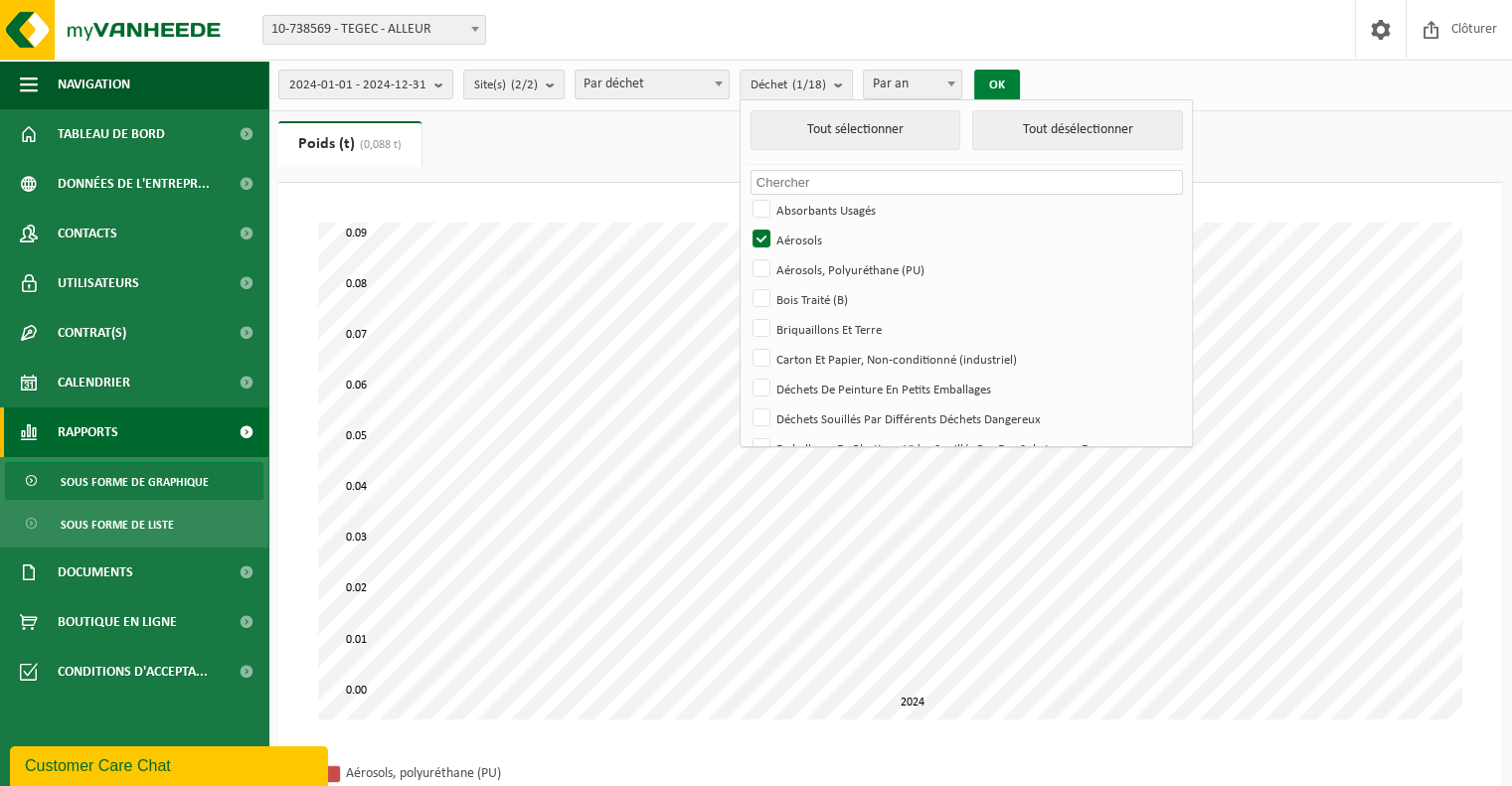 click on "OK" at bounding box center (997, 85) 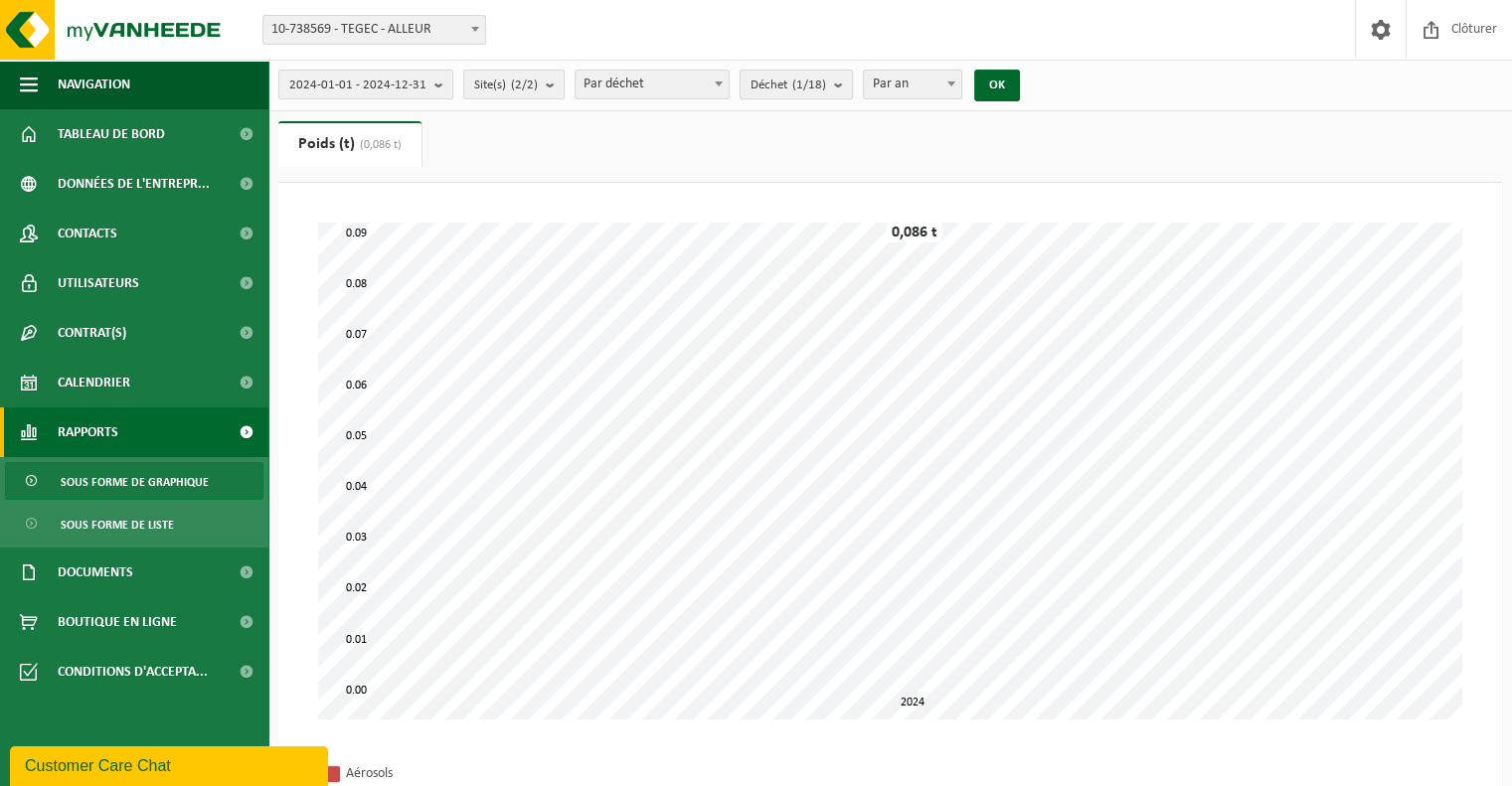 click on "(1/18)" at bounding box center [809, 84] 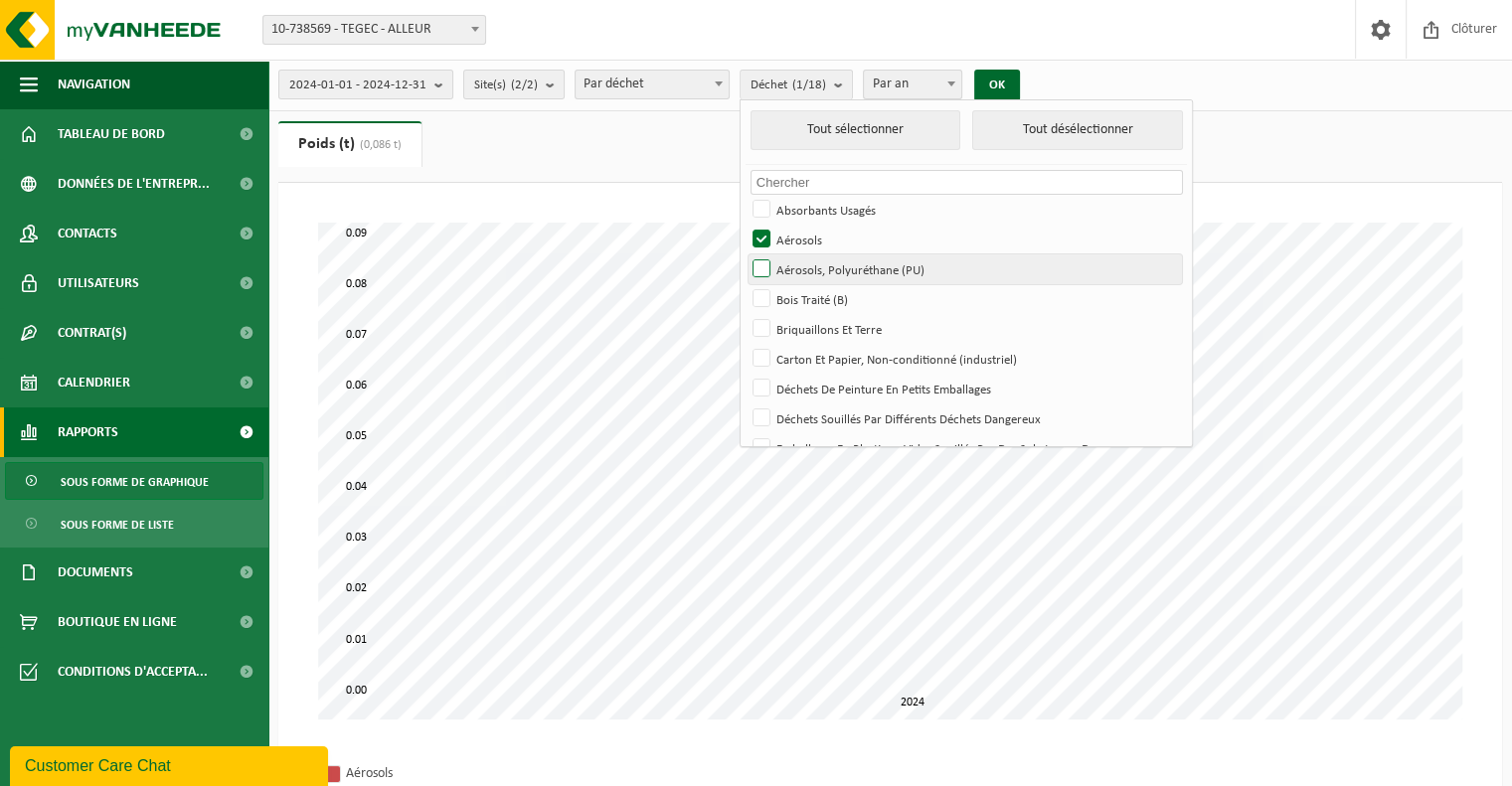 click on "Aérosols, Polyuréthane (PU)" at bounding box center [964, 269] 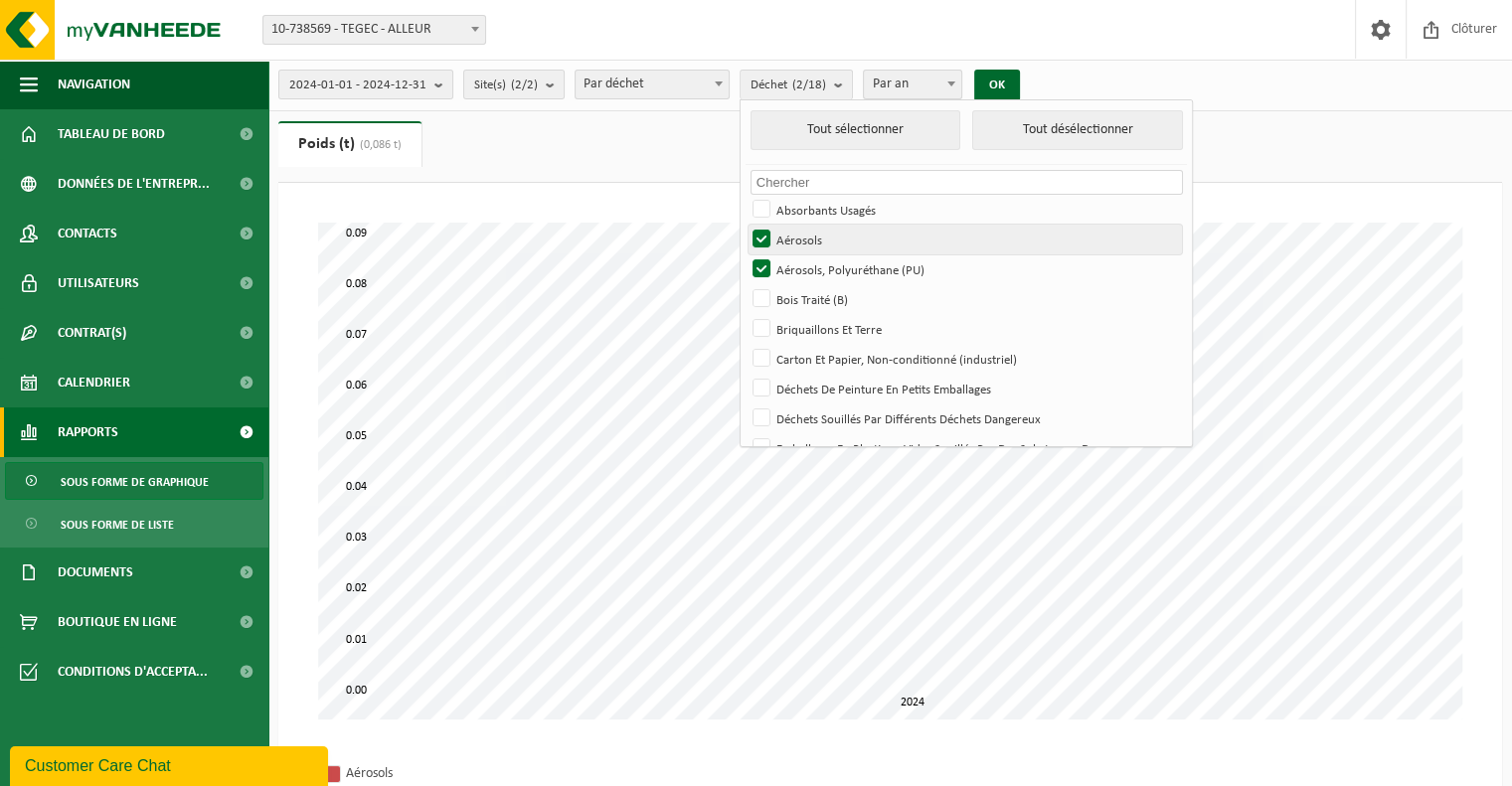 click on "Aérosols" at bounding box center [964, 239] 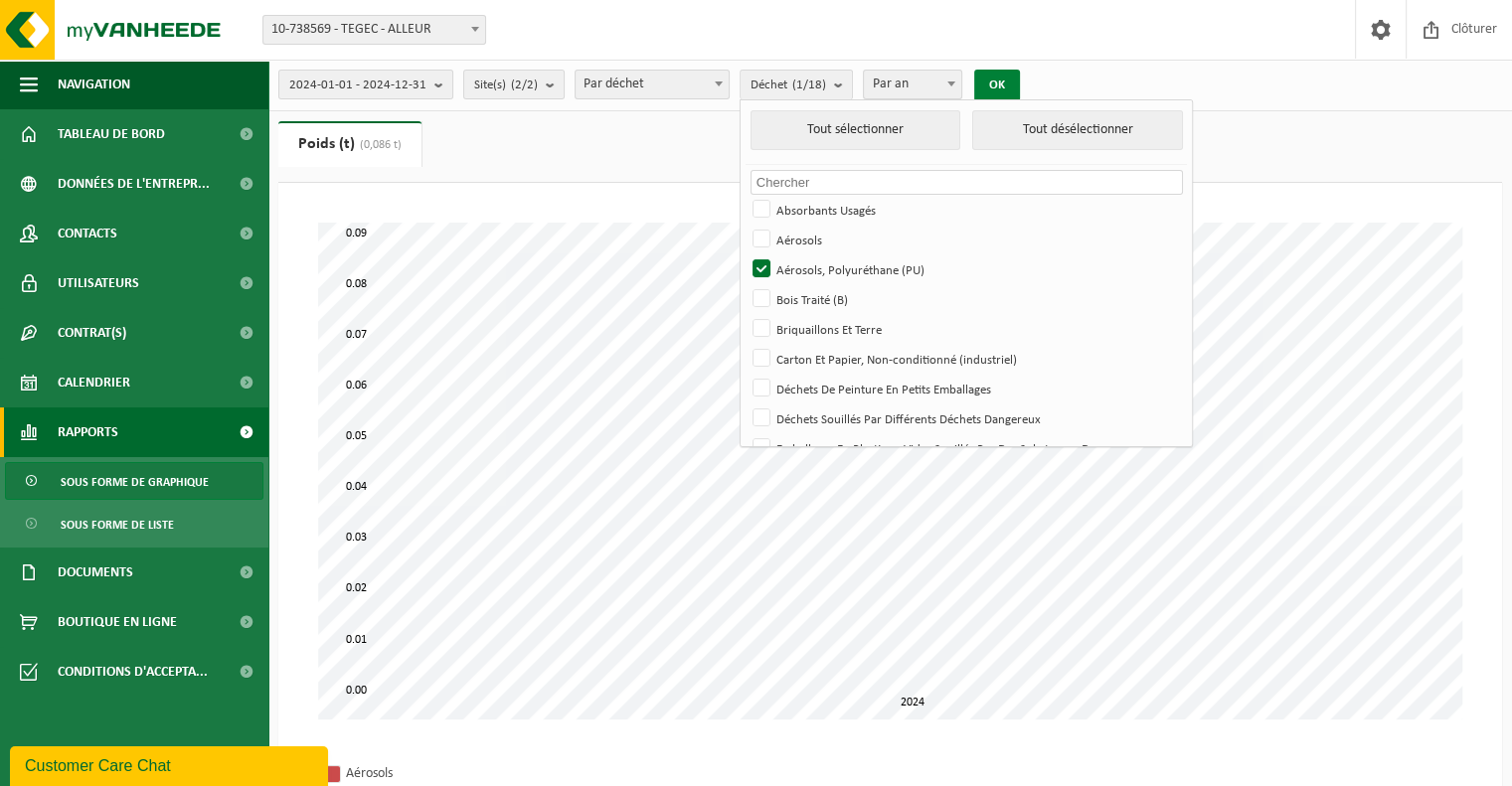click on "OK" at bounding box center (997, 85) 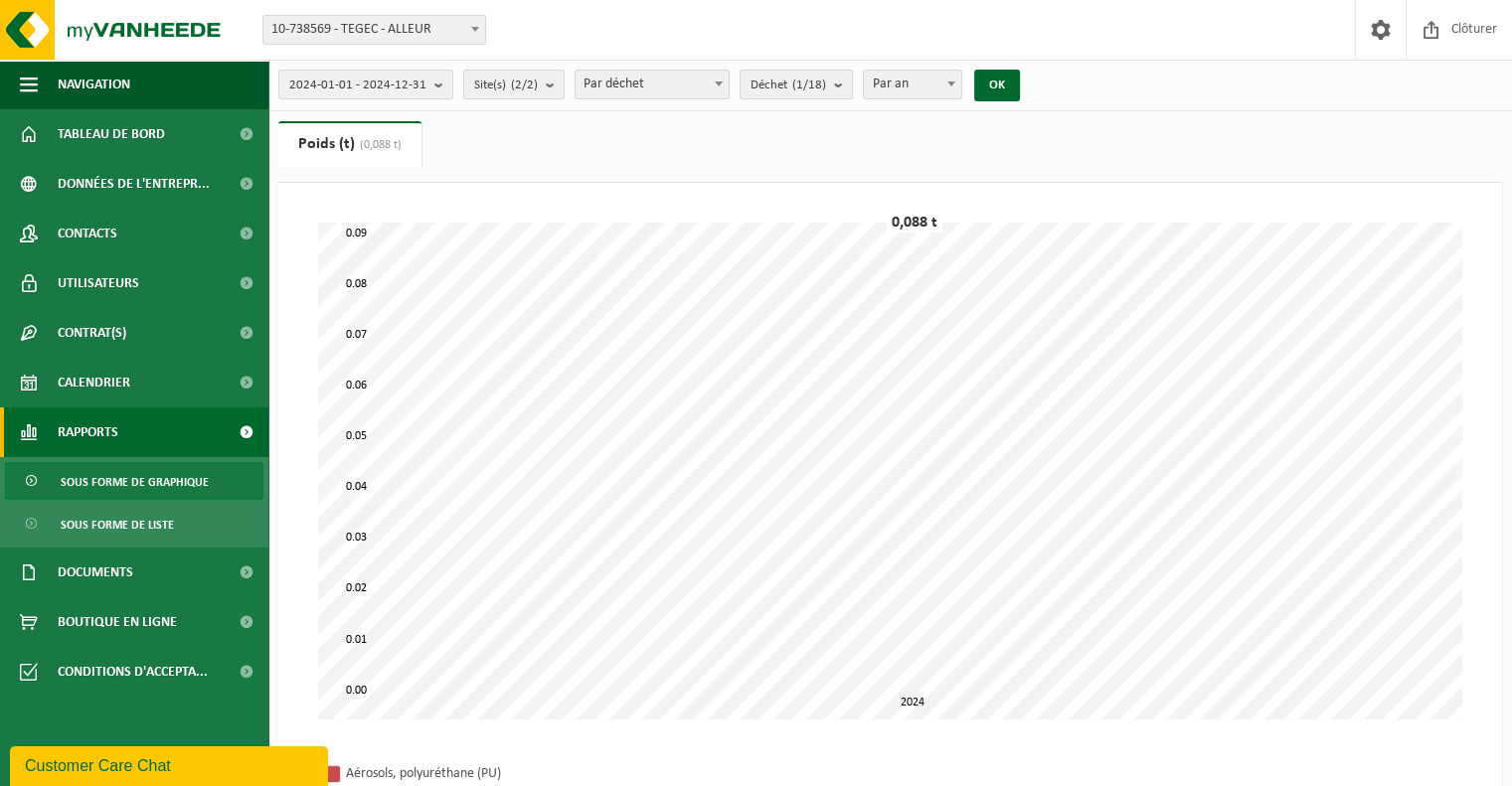 click on "(1/18)" at bounding box center (809, 84) 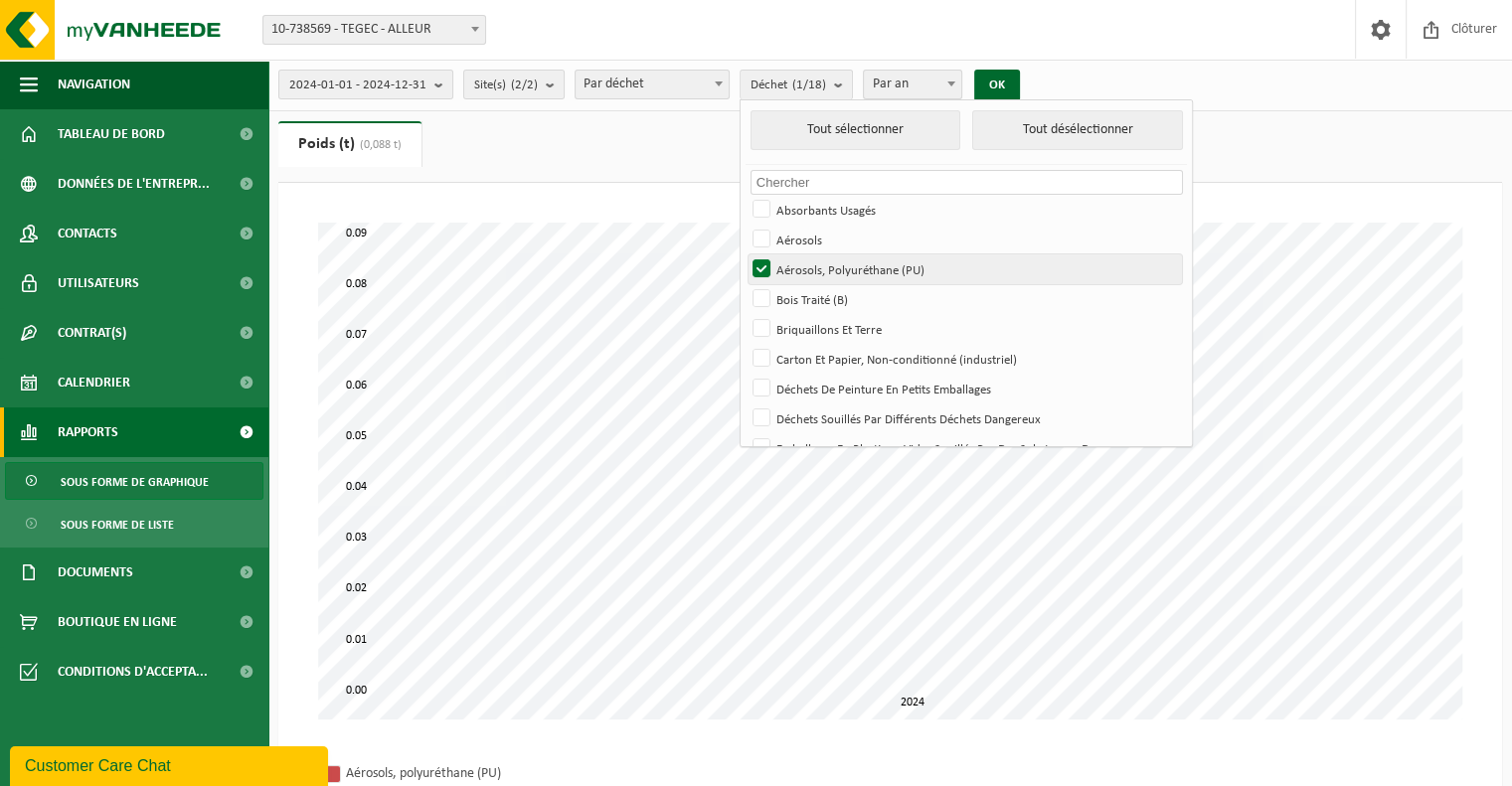 click on "Aérosols, Polyuréthane (PU)" at bounding box center (964, 269) 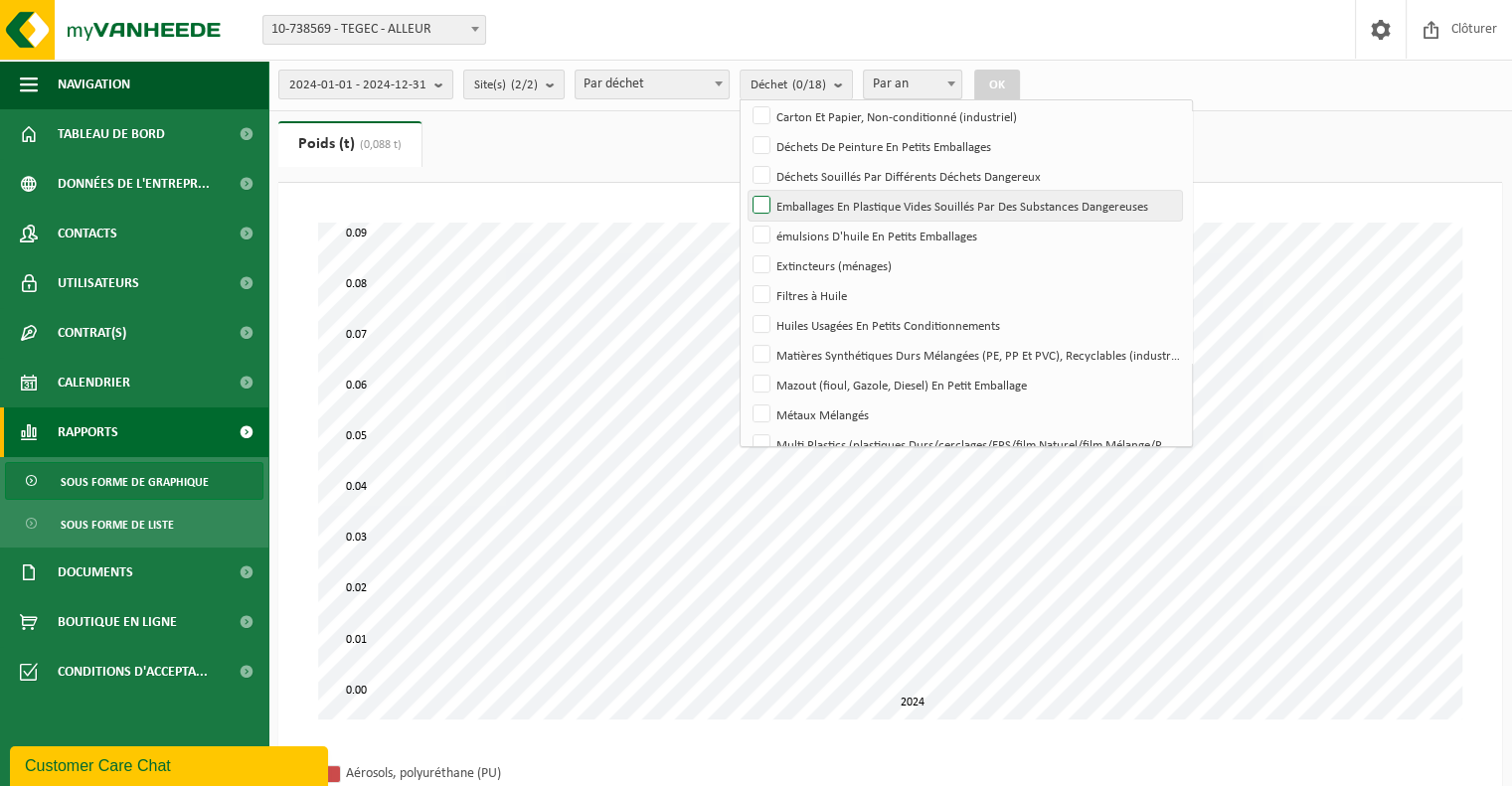 scroll, scrollTop: 293, scrollLeft: 0, axis: vertical 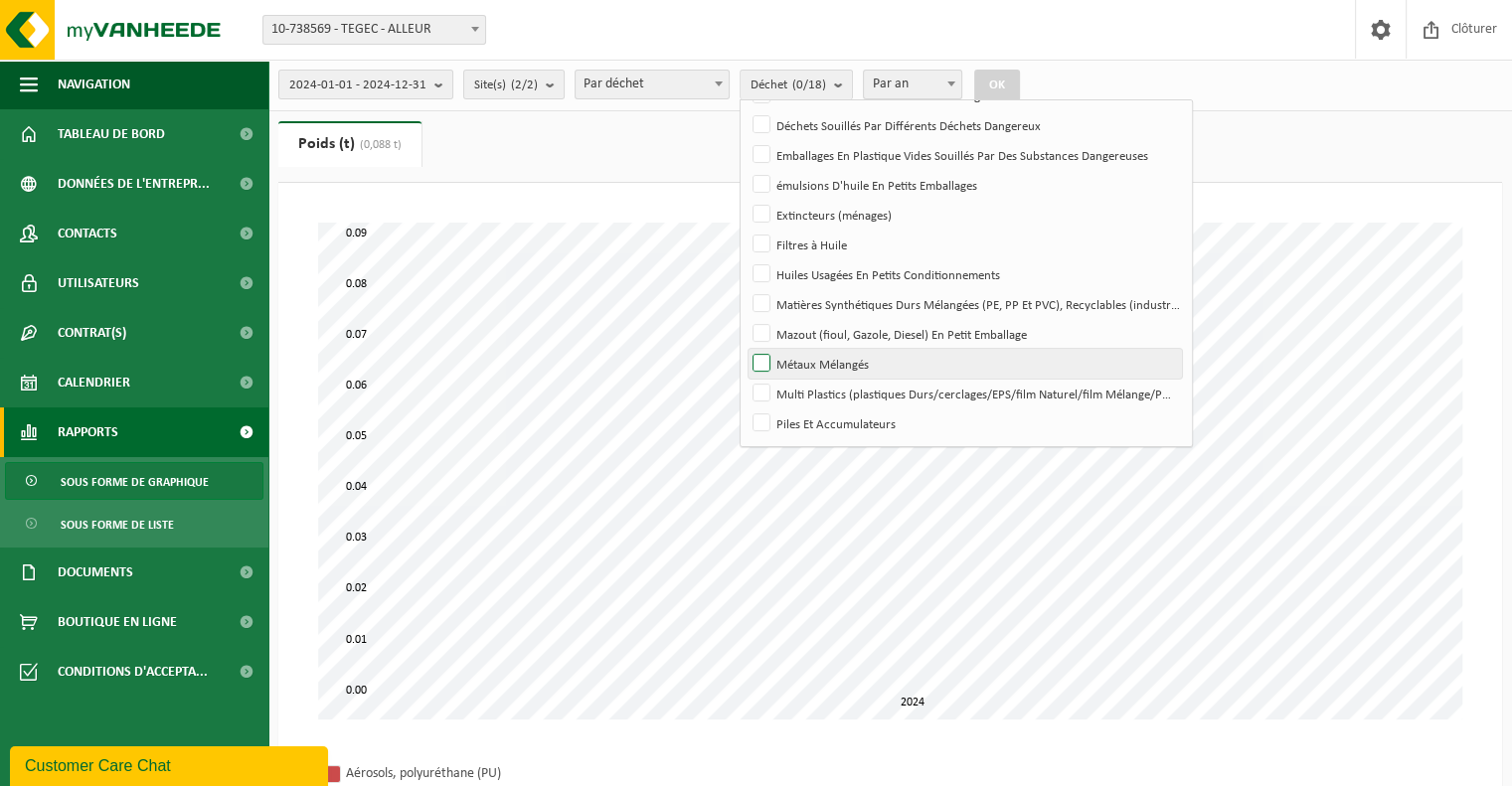 click on "Métaux Mélangés" at bounding box center [964, 364] 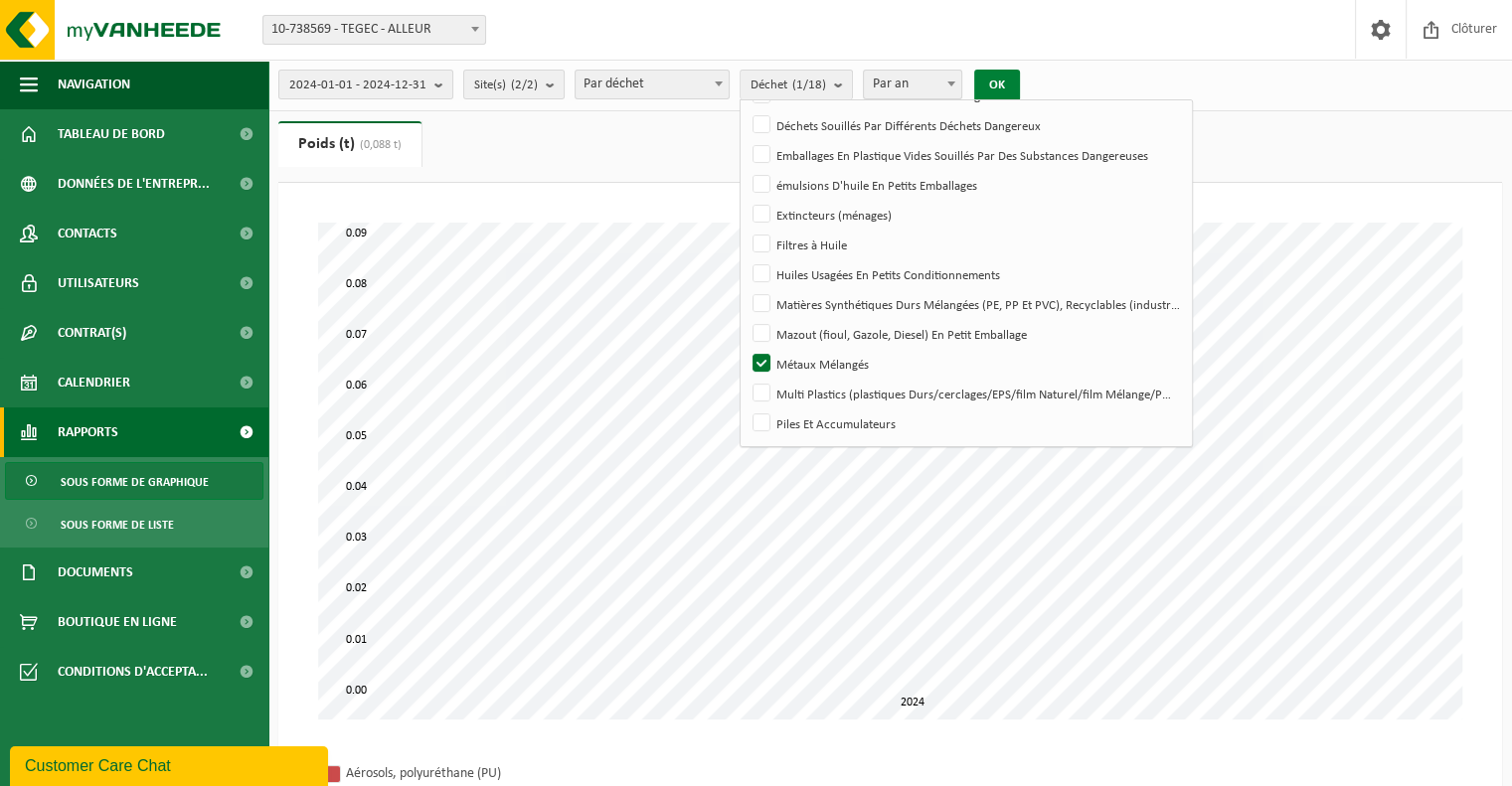 click on "OK" at bounding box center (997, 85) 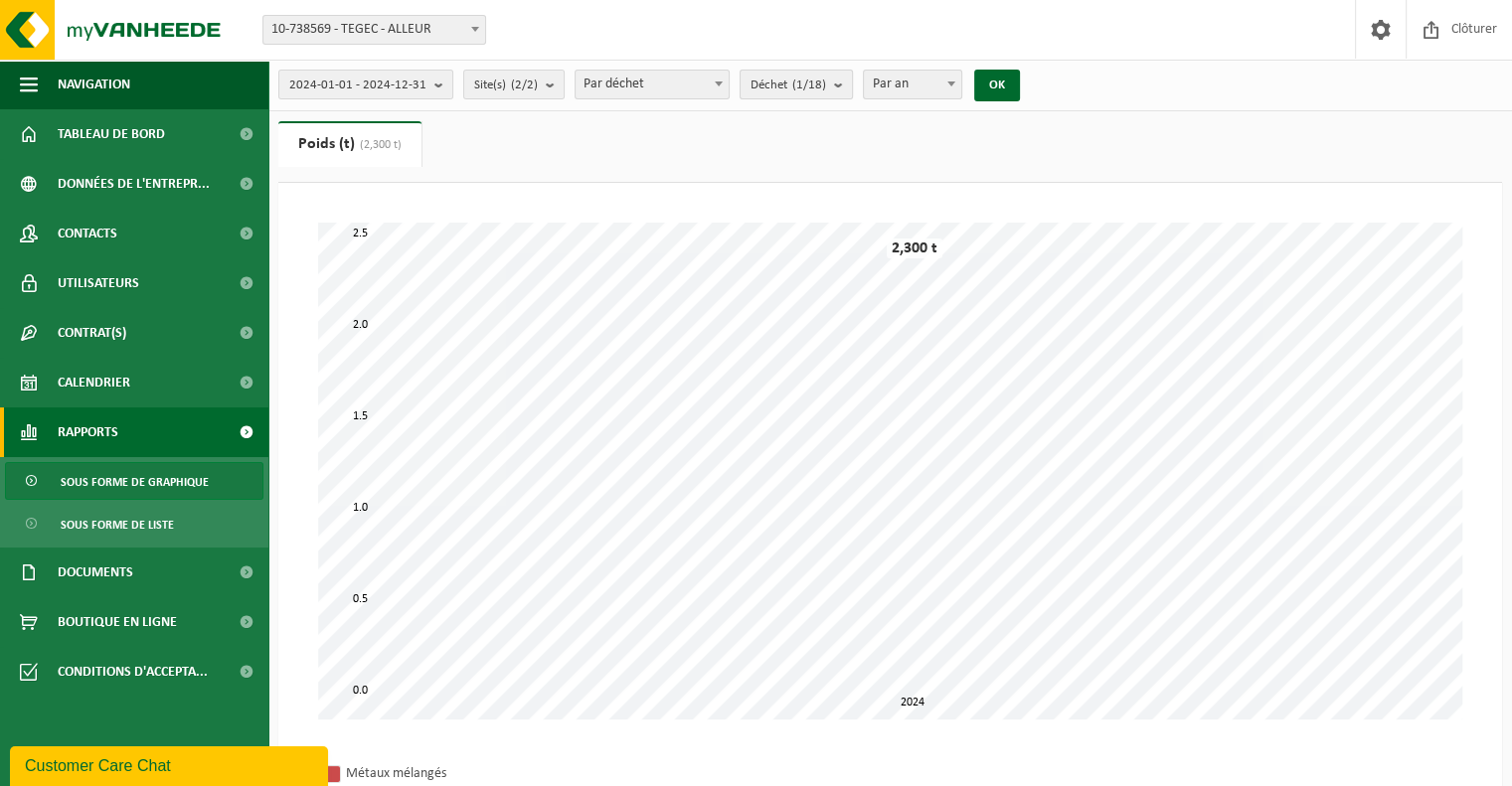 click on "Déchet (1/18)" at bounding box center (796, 84) 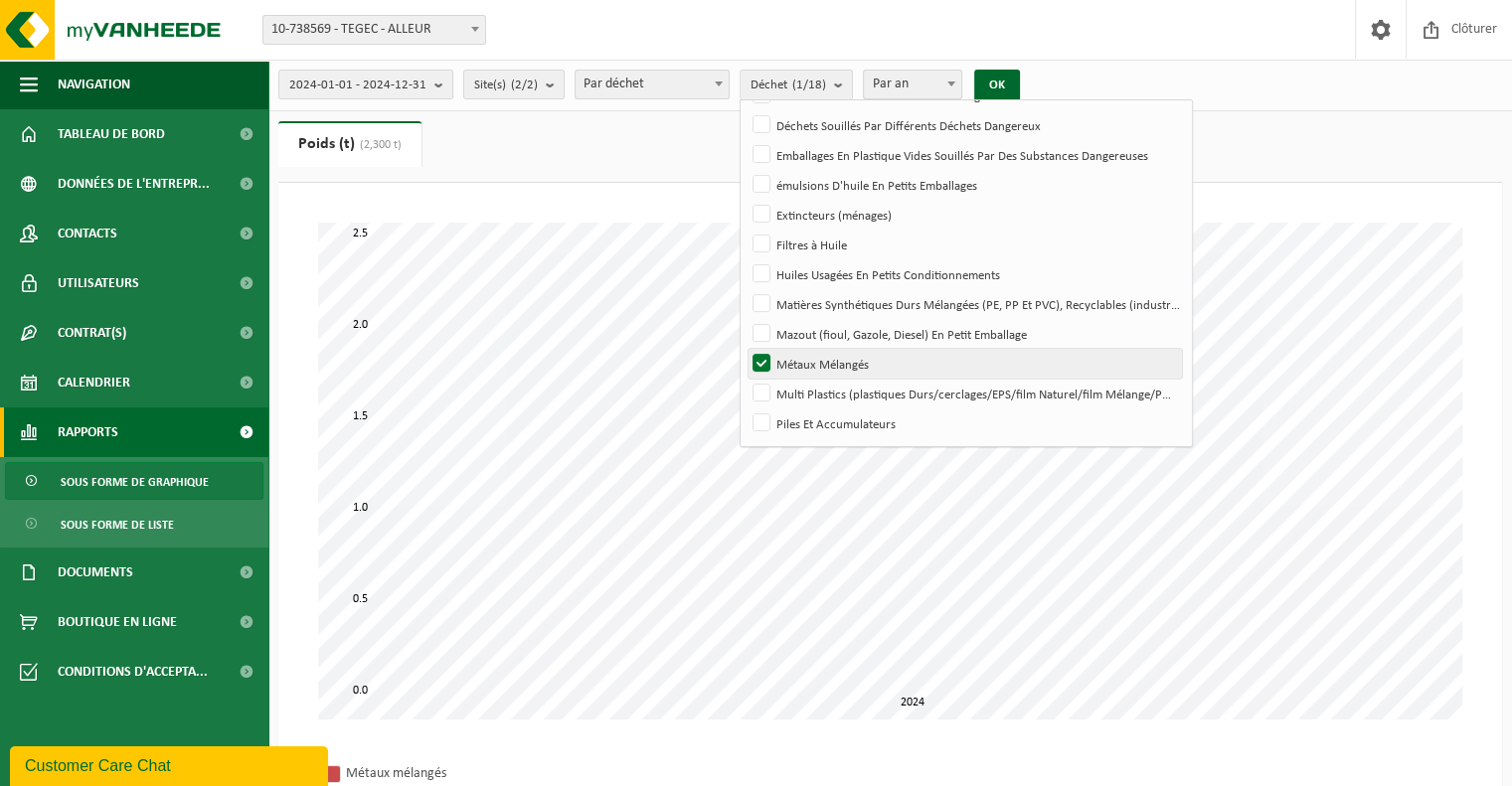 click on "Métaux Mélangés" at bounding box center [964, 364] 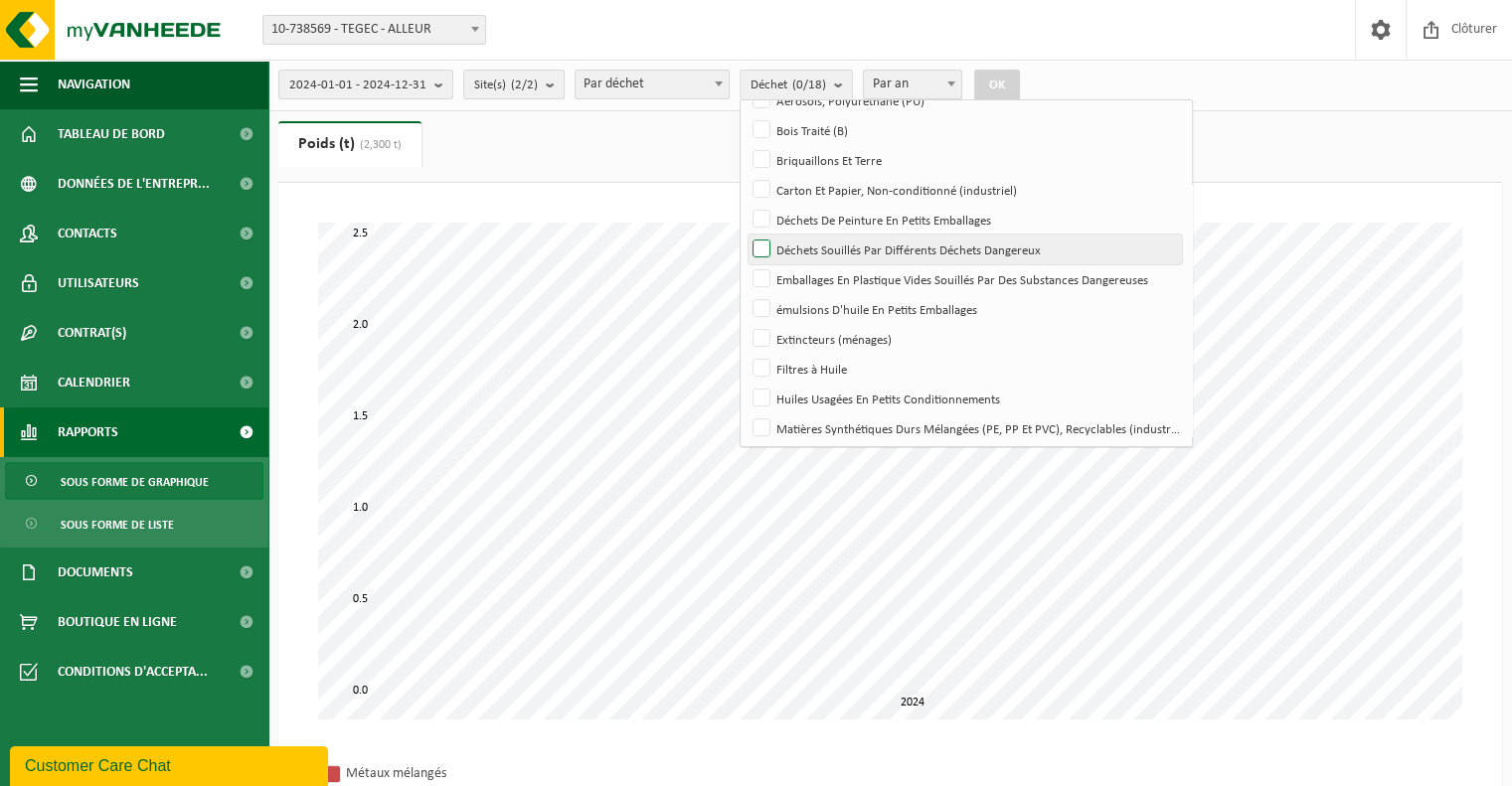 scroll, scrollTop: 94, scrollLeft: 0, axis: vertical 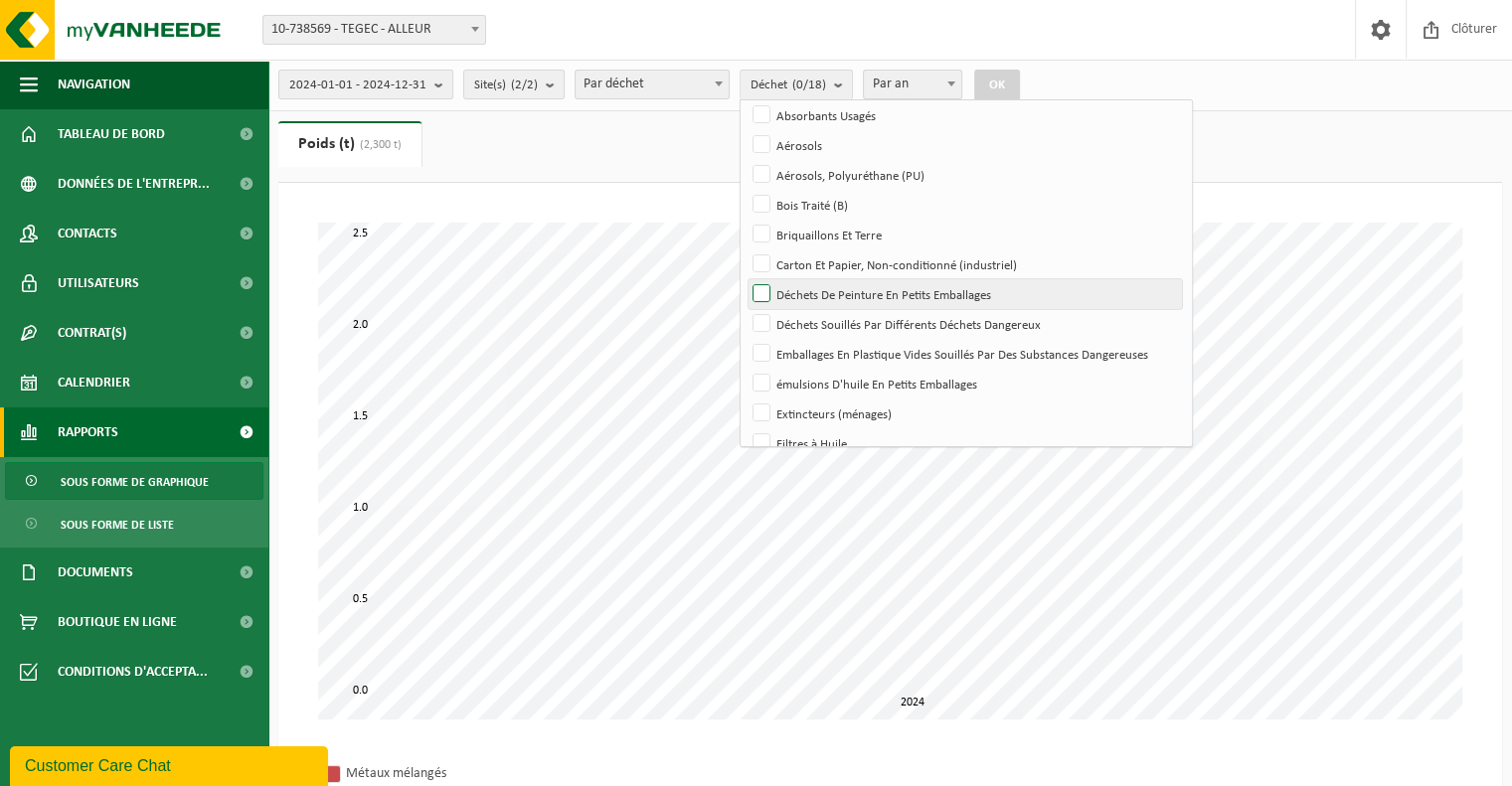 click on "Déchets De Peinture En Petits Emballages" at bounding box center [964, 294] 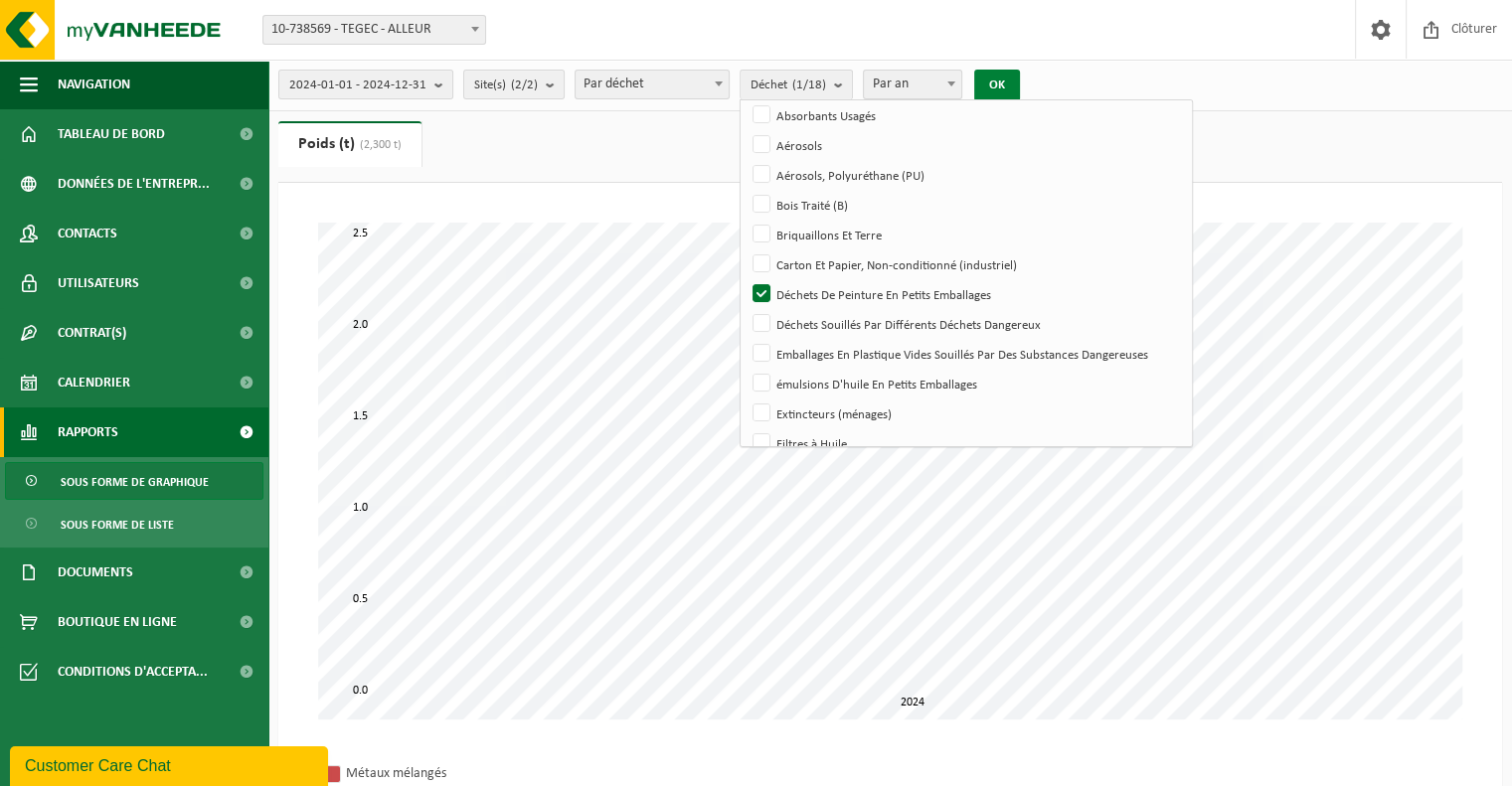 click on "OK" at bounding box center [997, 85] 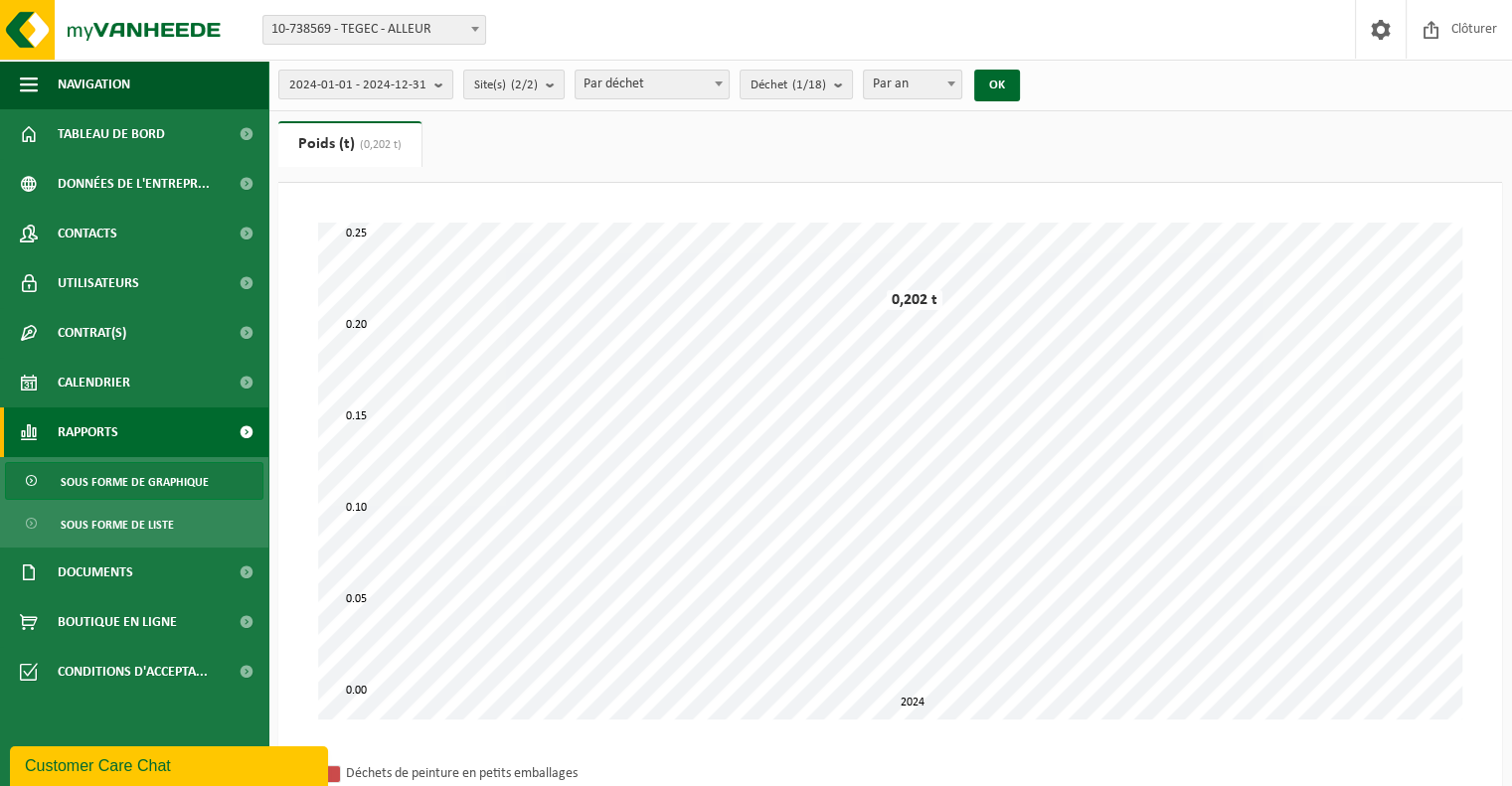 click on "Par an" at bounding box center [913, 84] 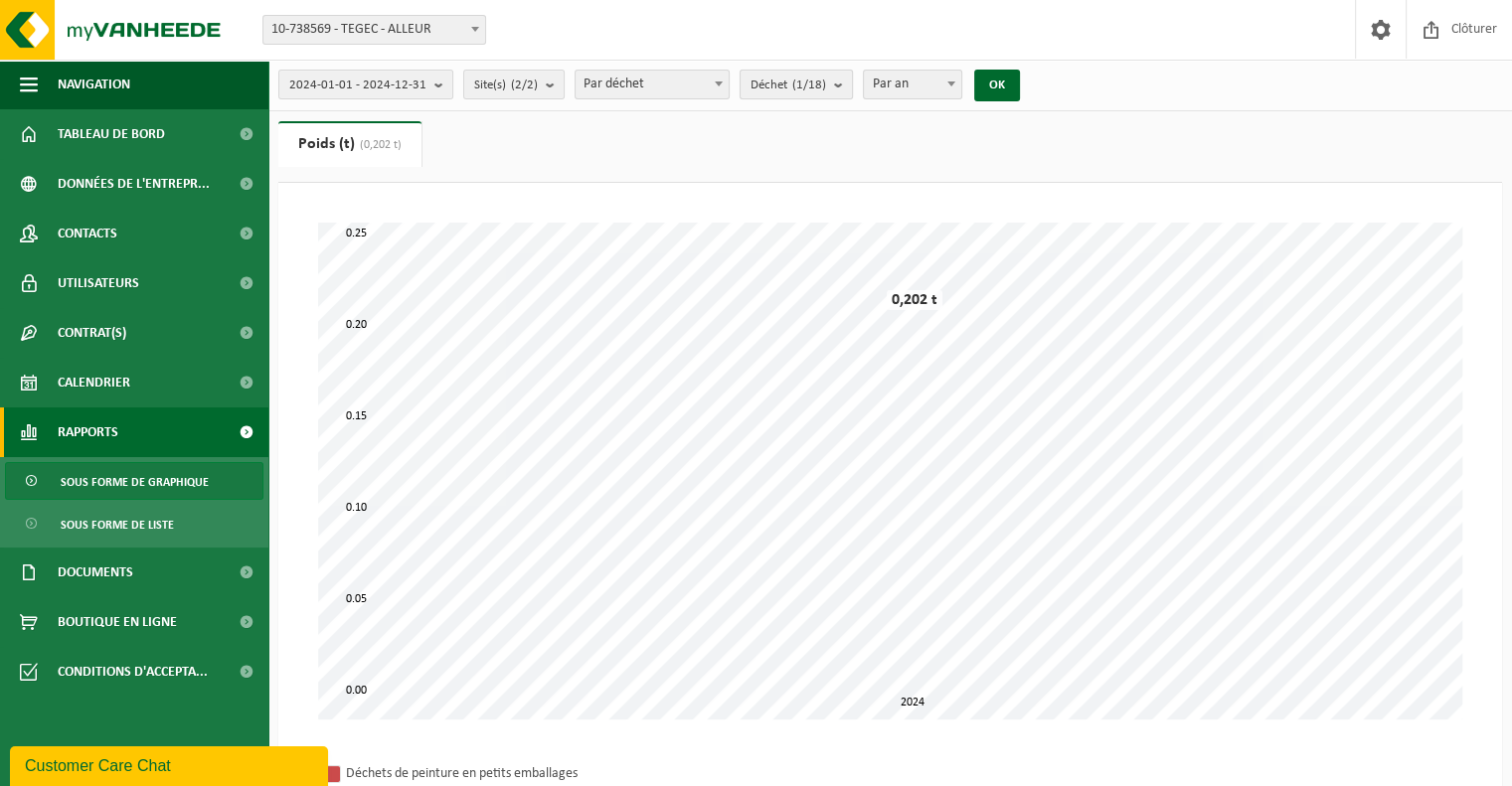 click on "Déchet (1/18)" at bounding box center [788, 85] 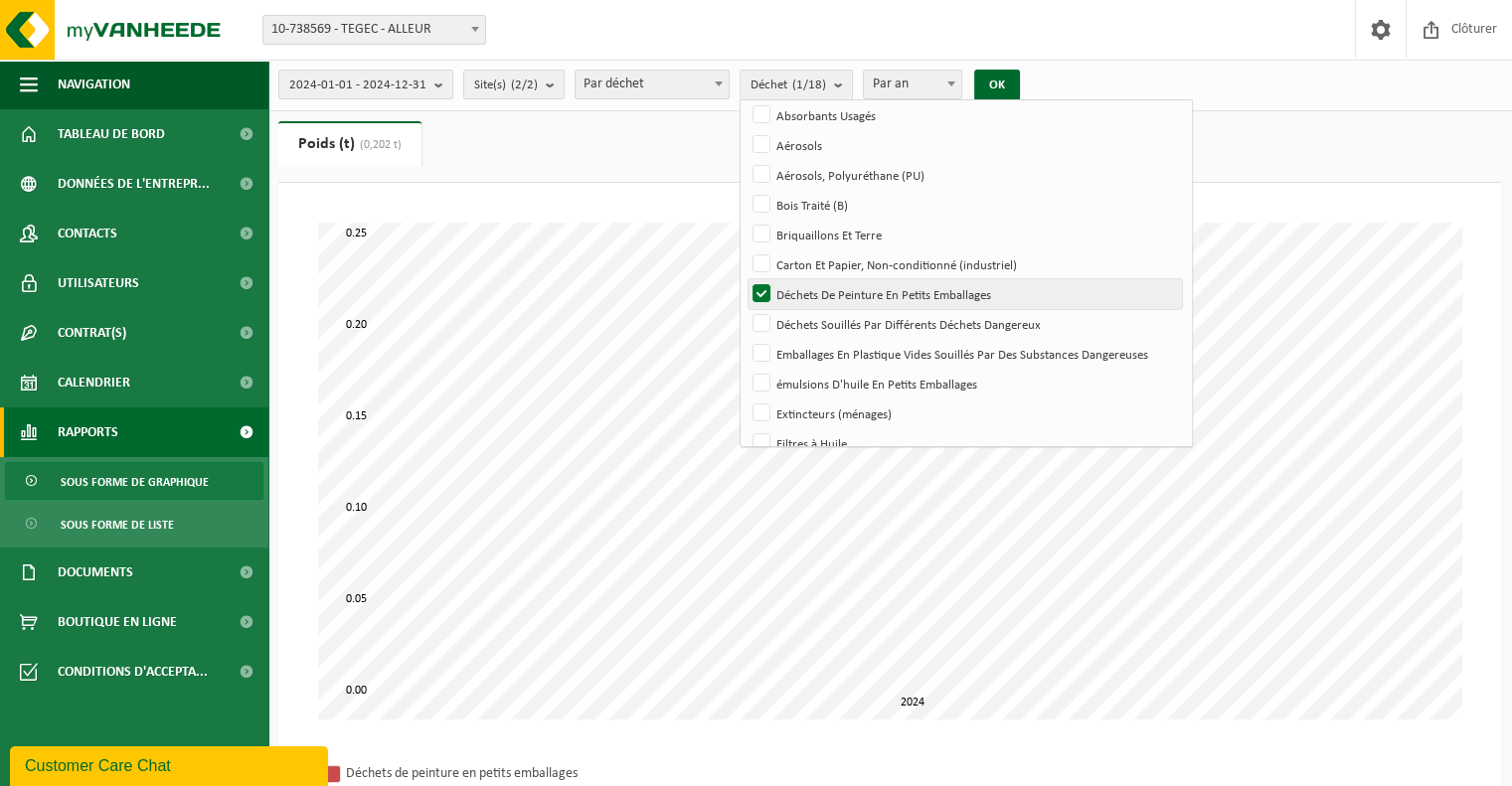 click on "Déchets De Peinture En Petits Emballages" at bounding box center [964, 294] 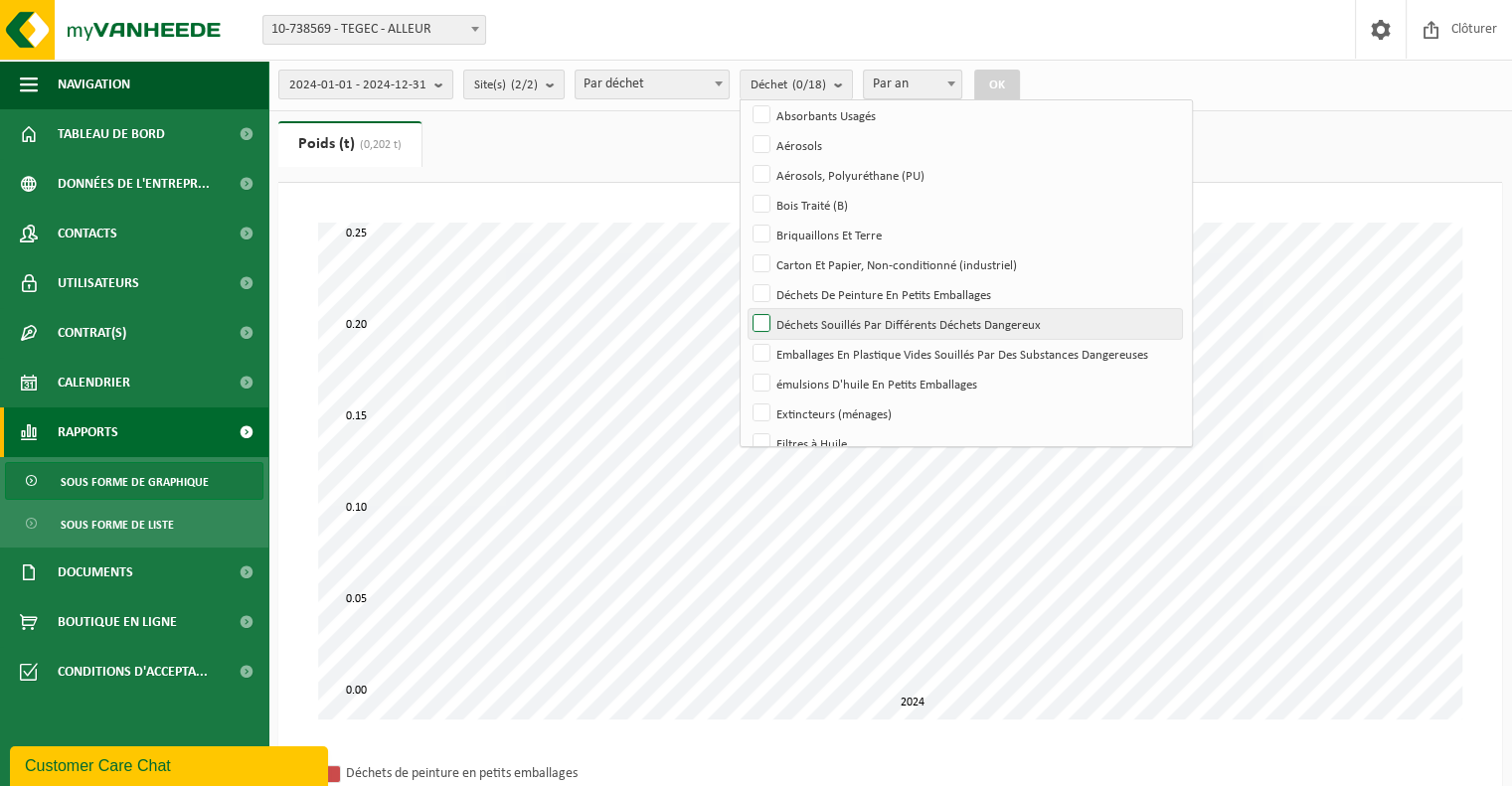 click on "Déchets Souillés Par Différents Déchets Dangereux" at bounding box center (964, 324) 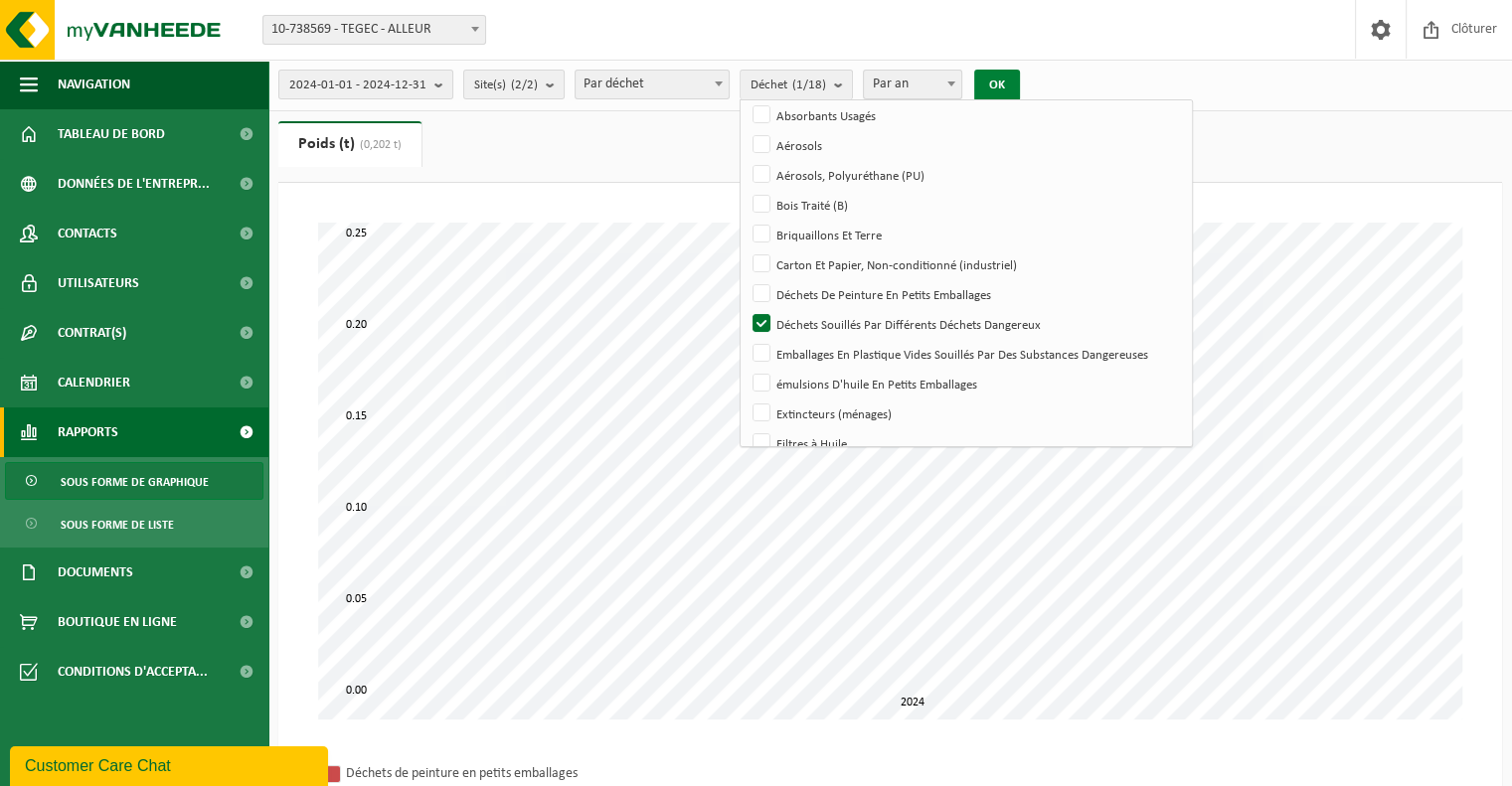click on "OK" at bounding box center [997, 85] 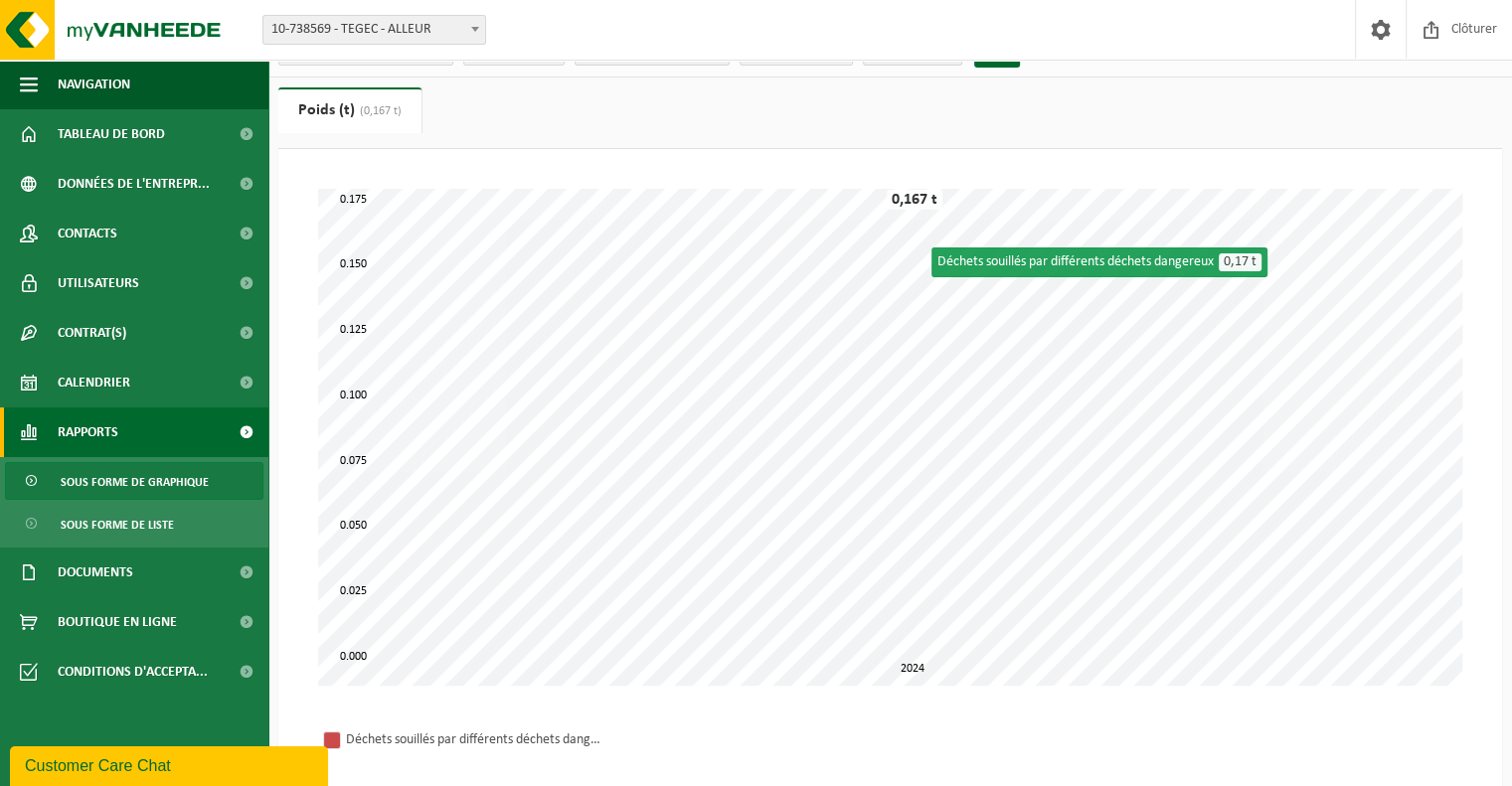 scroll, scrollTop: 0, scrollLeft: 0, axis: both 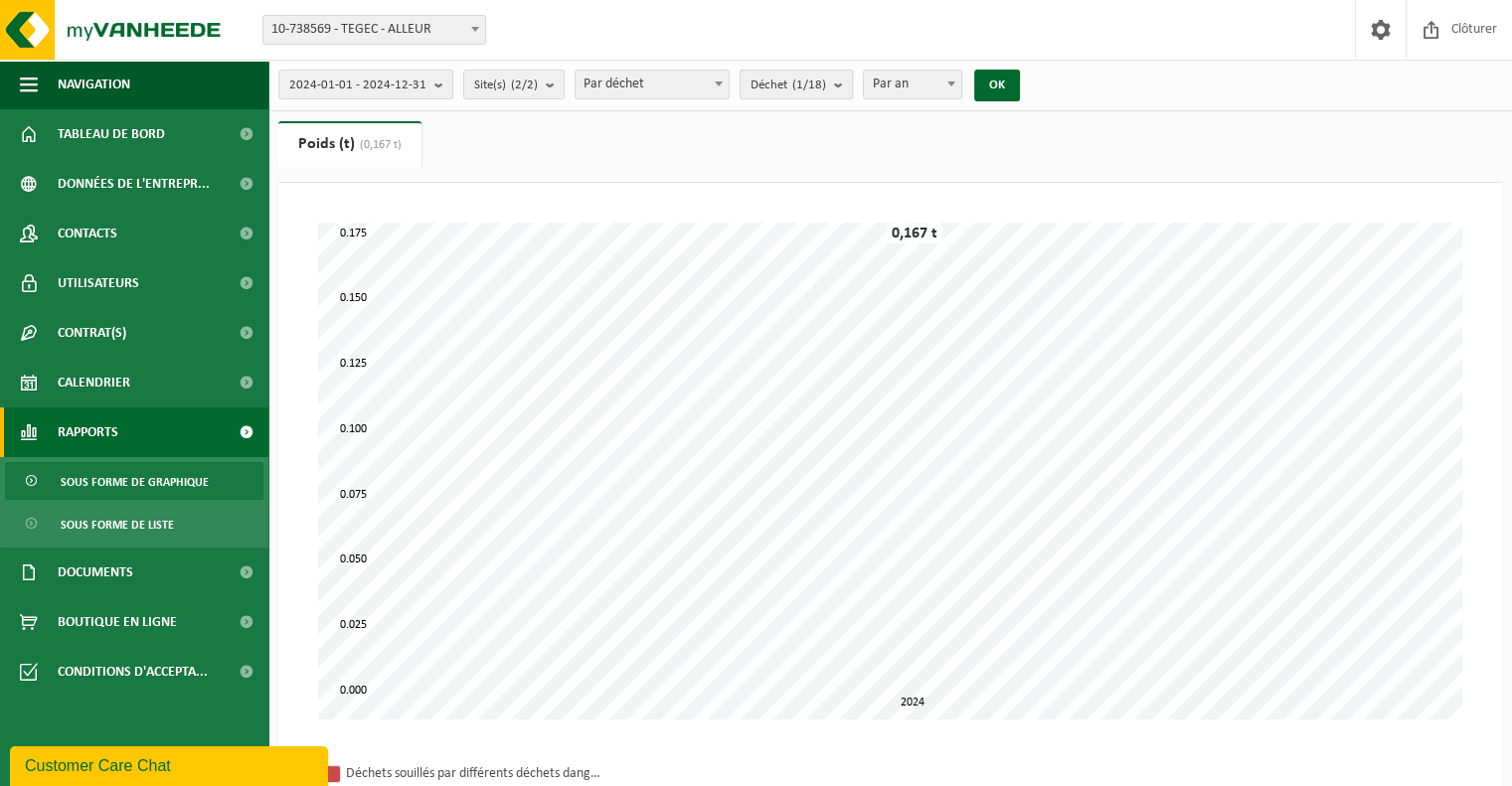 click at bounding box center (843, 84) 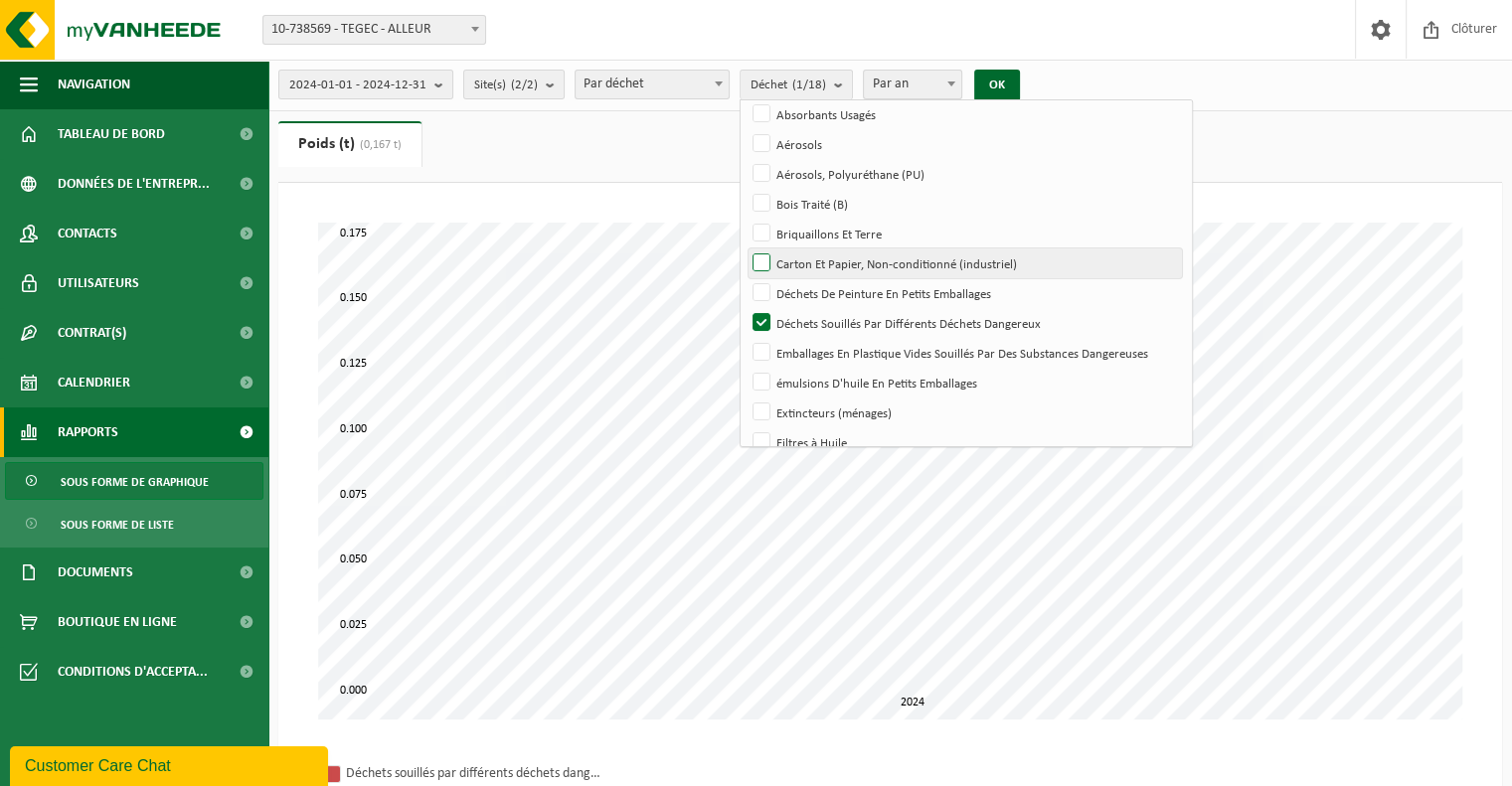 scroll, scrollTop: 99, scrollLeft: 0, axis: vertical 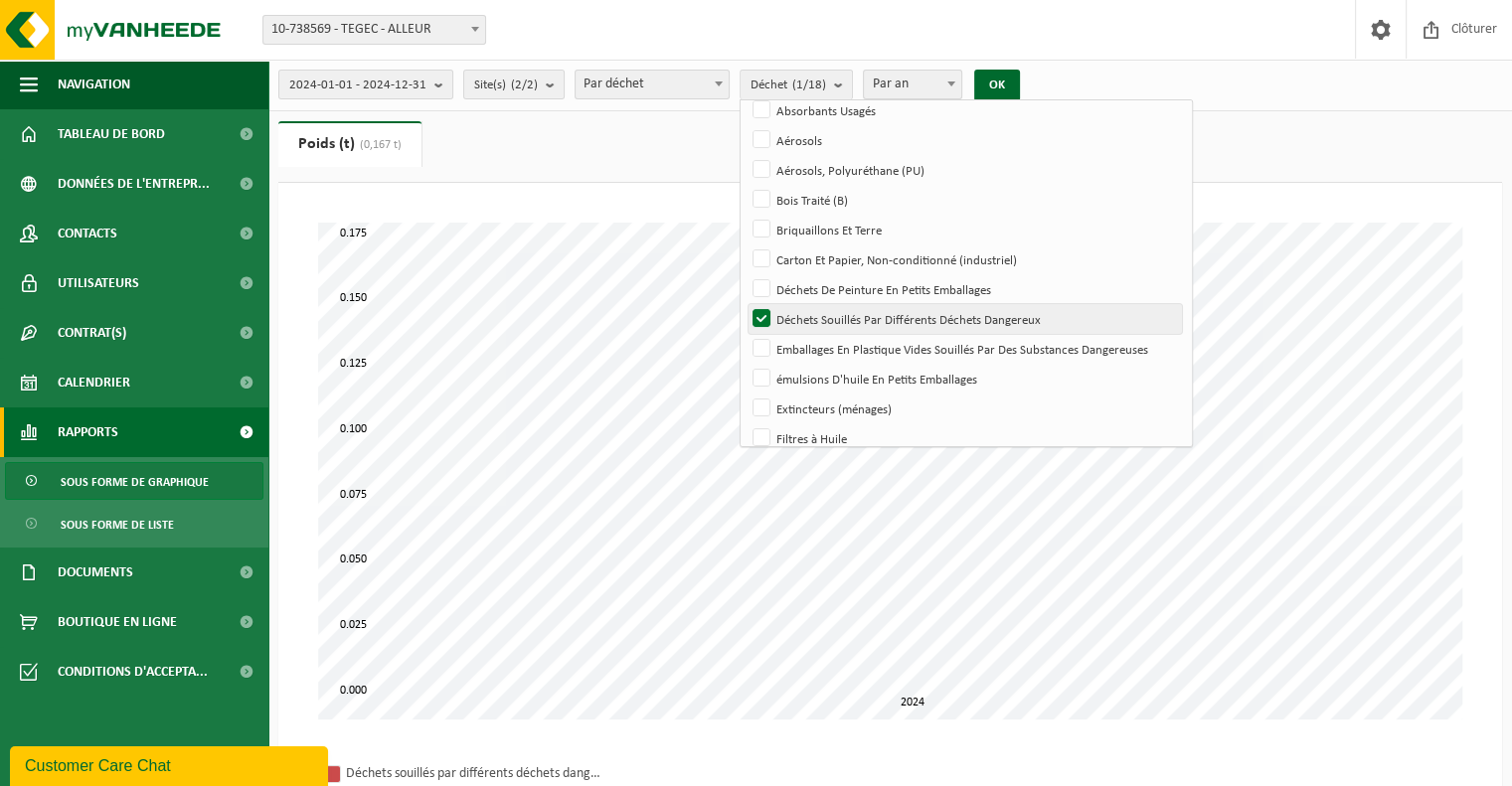 click on "Déchets Souillés Par Différents Déchets Dangereux" at bounding box center (964, 319) 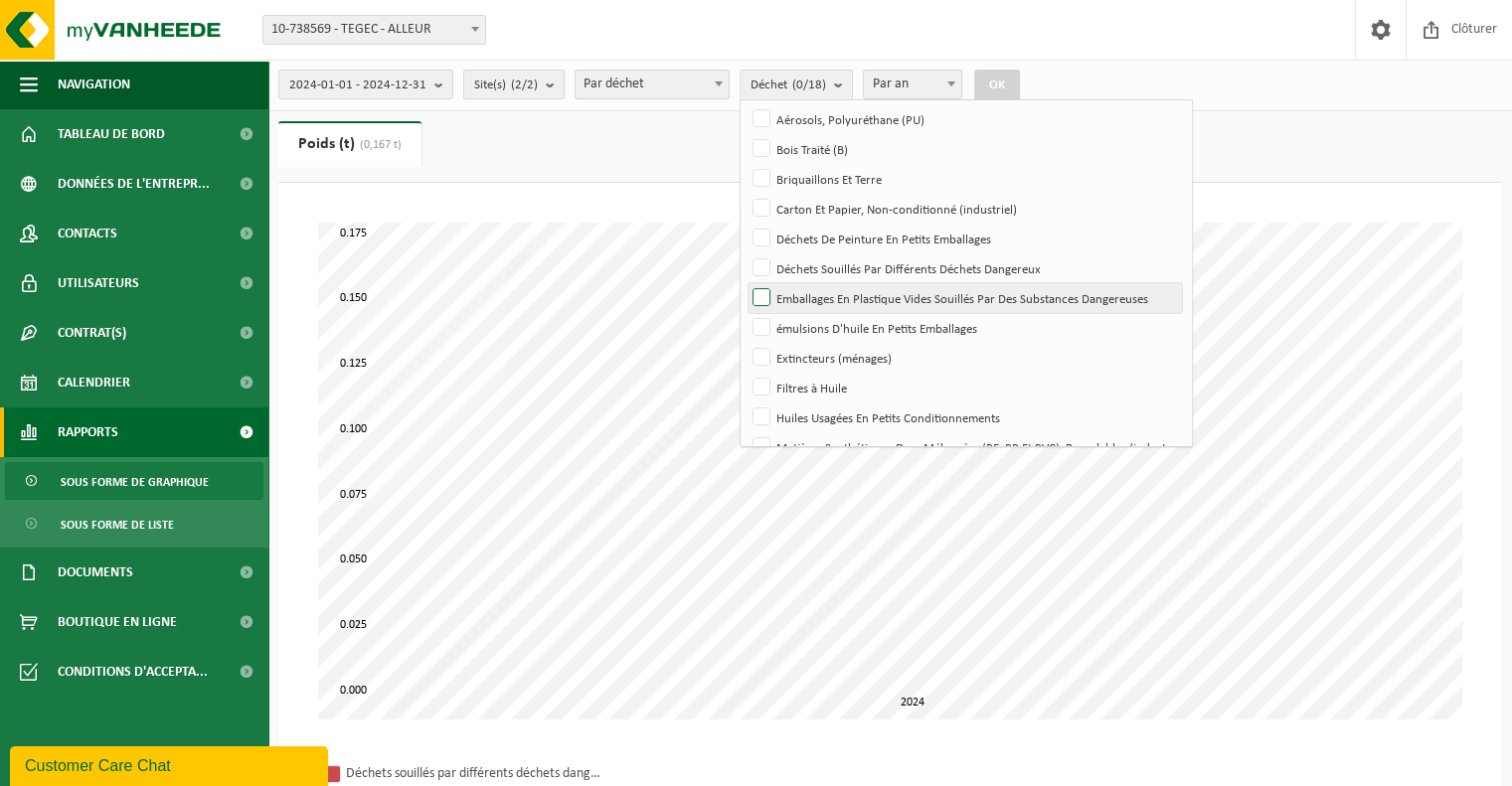 scroll, scrollTop: 199, scrollLeft: 0, axis: vertical 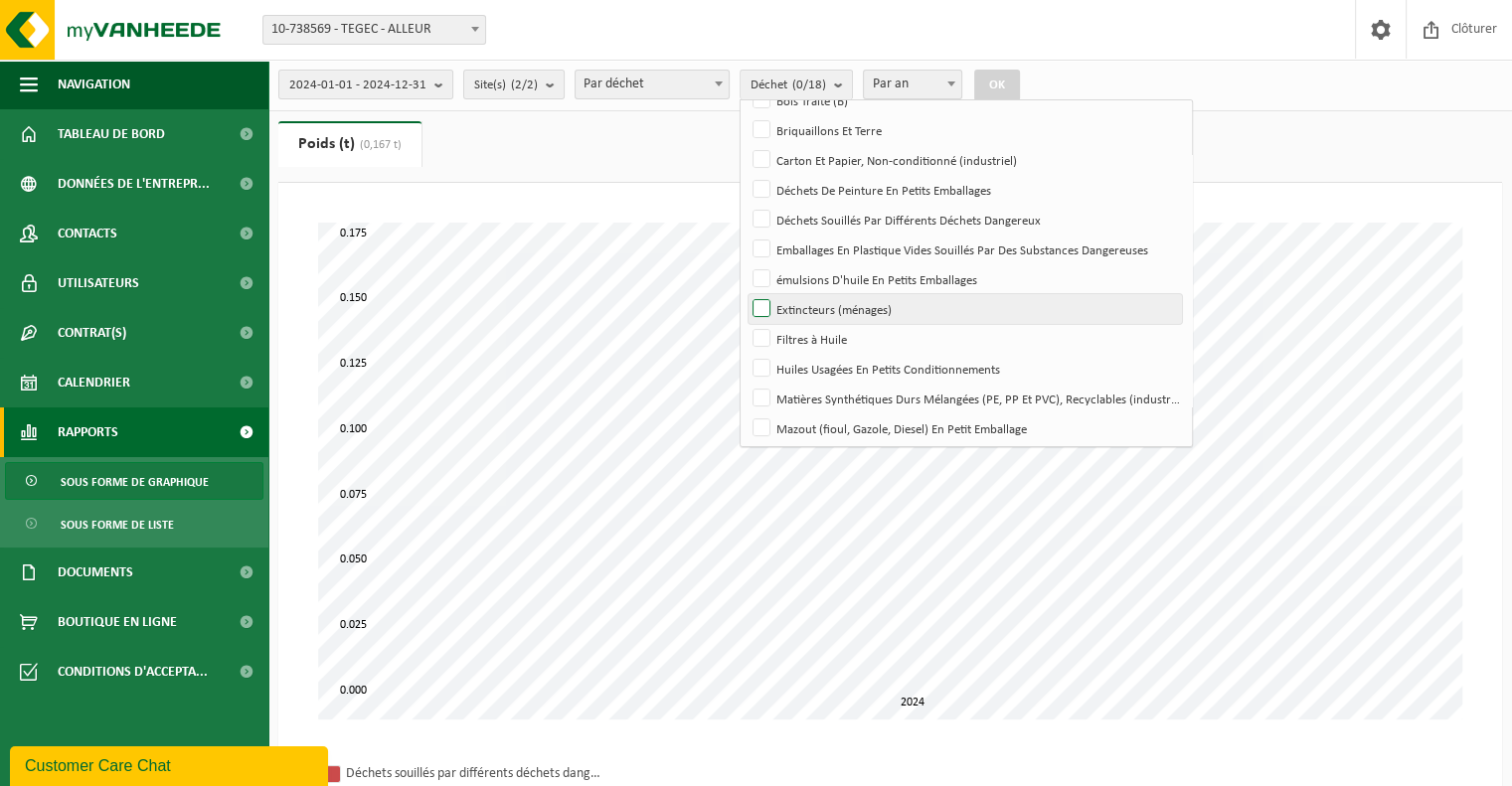 click on "Extincteurs (ménages)" at bounding box center [964, 309] 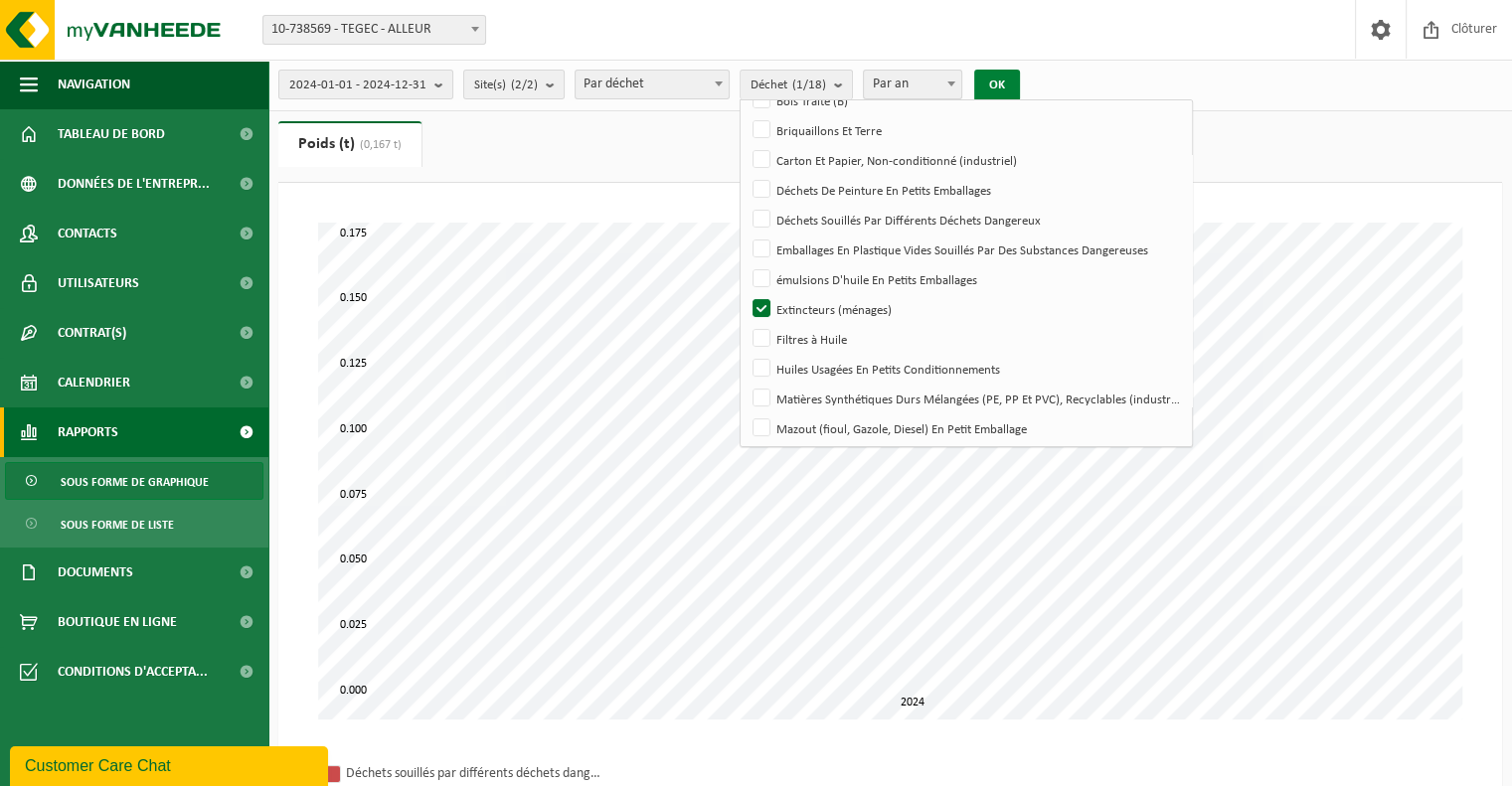 click on "OK" at bounding box center (997, 85) 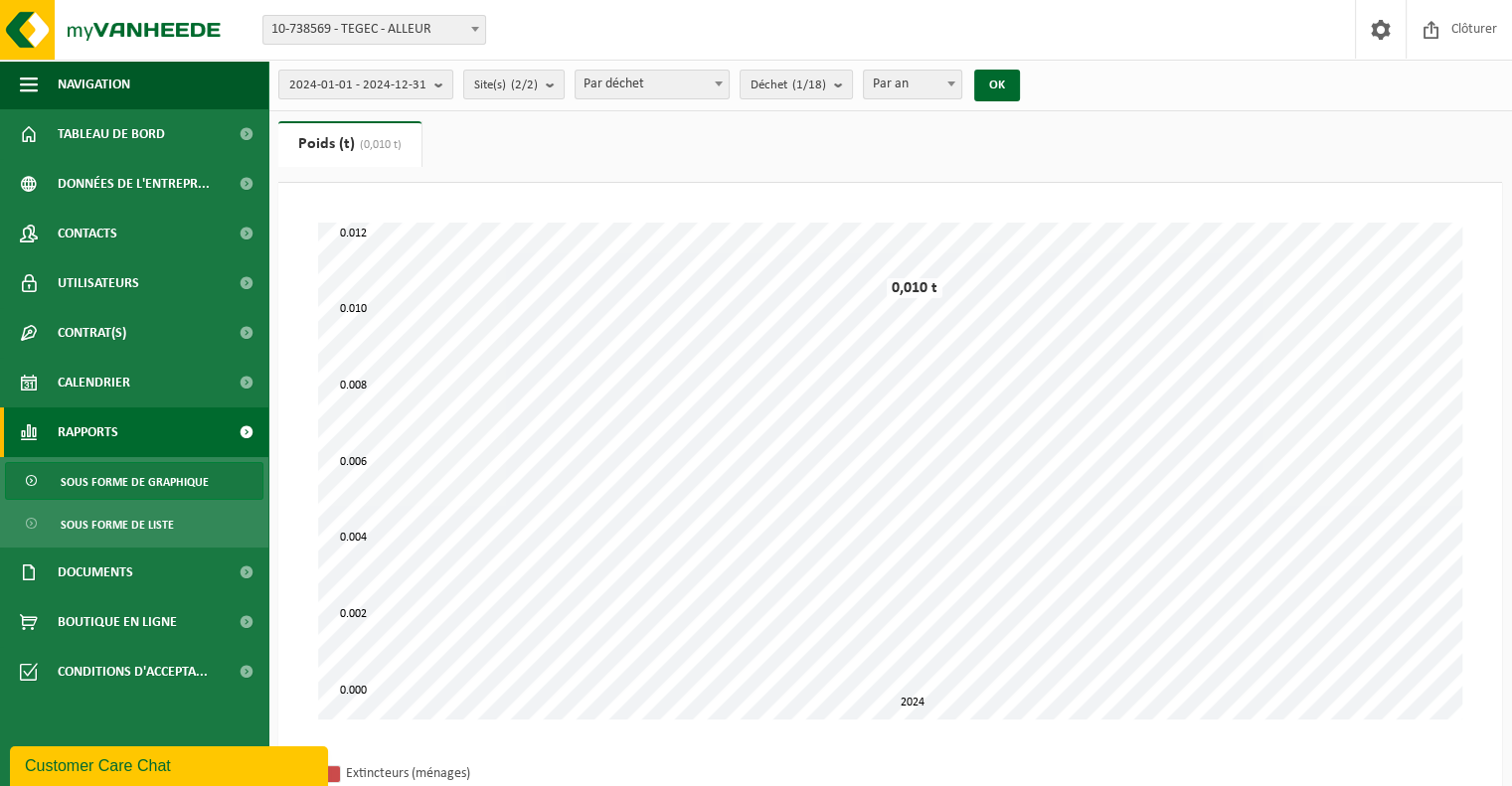 click at bounding box center [951, 83] 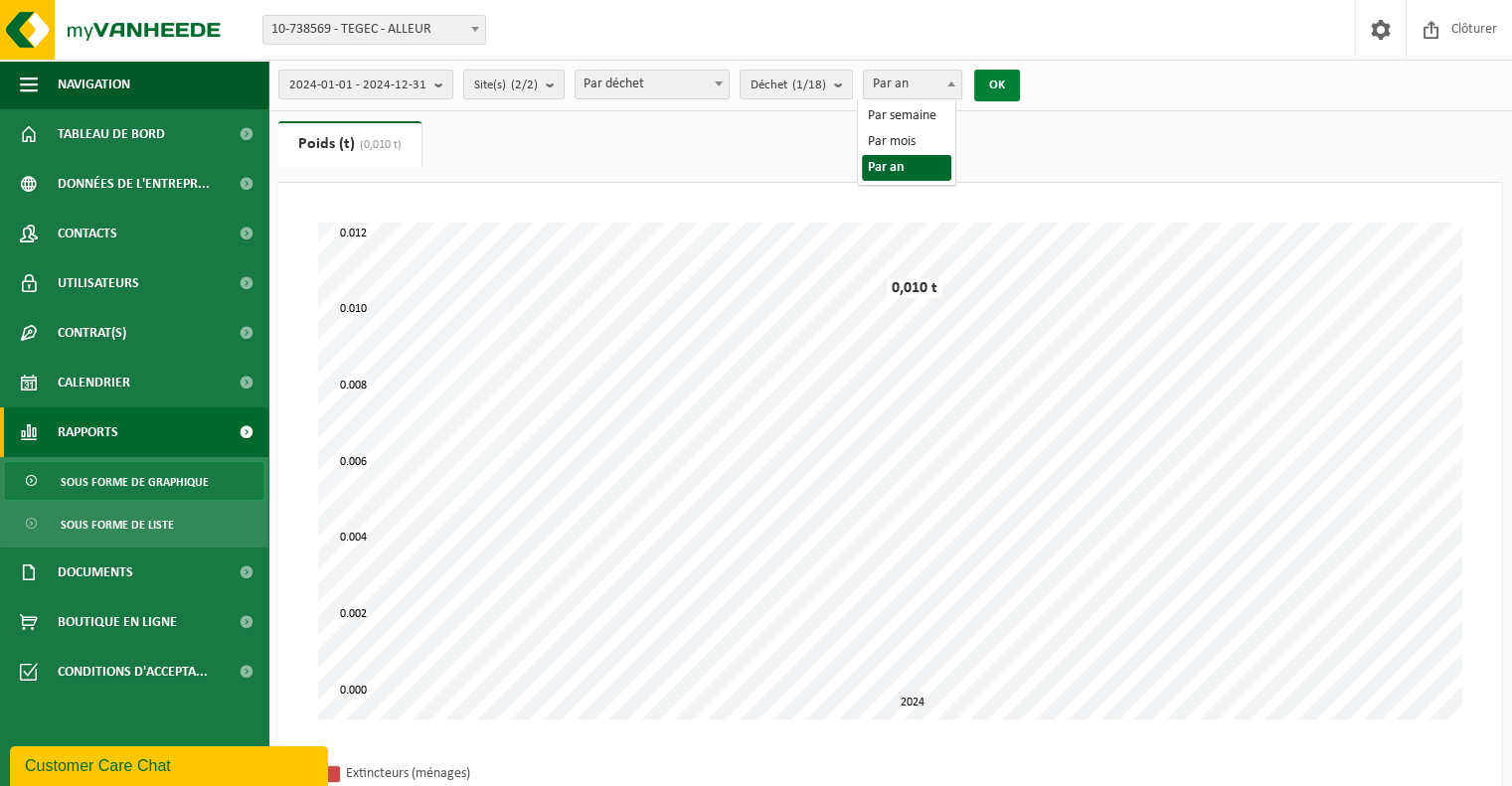 click on "OK" at bounding box center [997, 85] 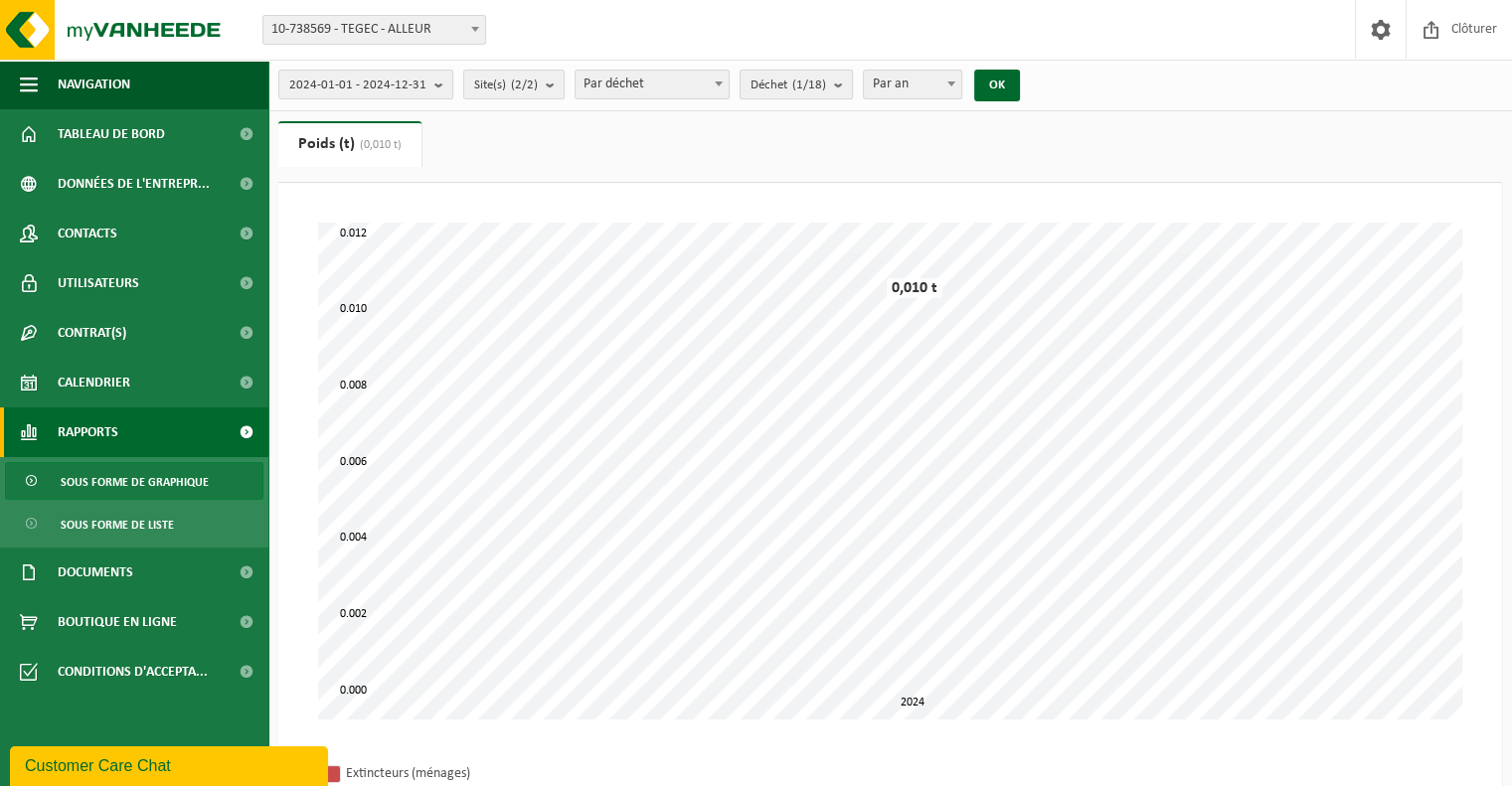 click on "(1/18)" at bounding box center [809, 84] 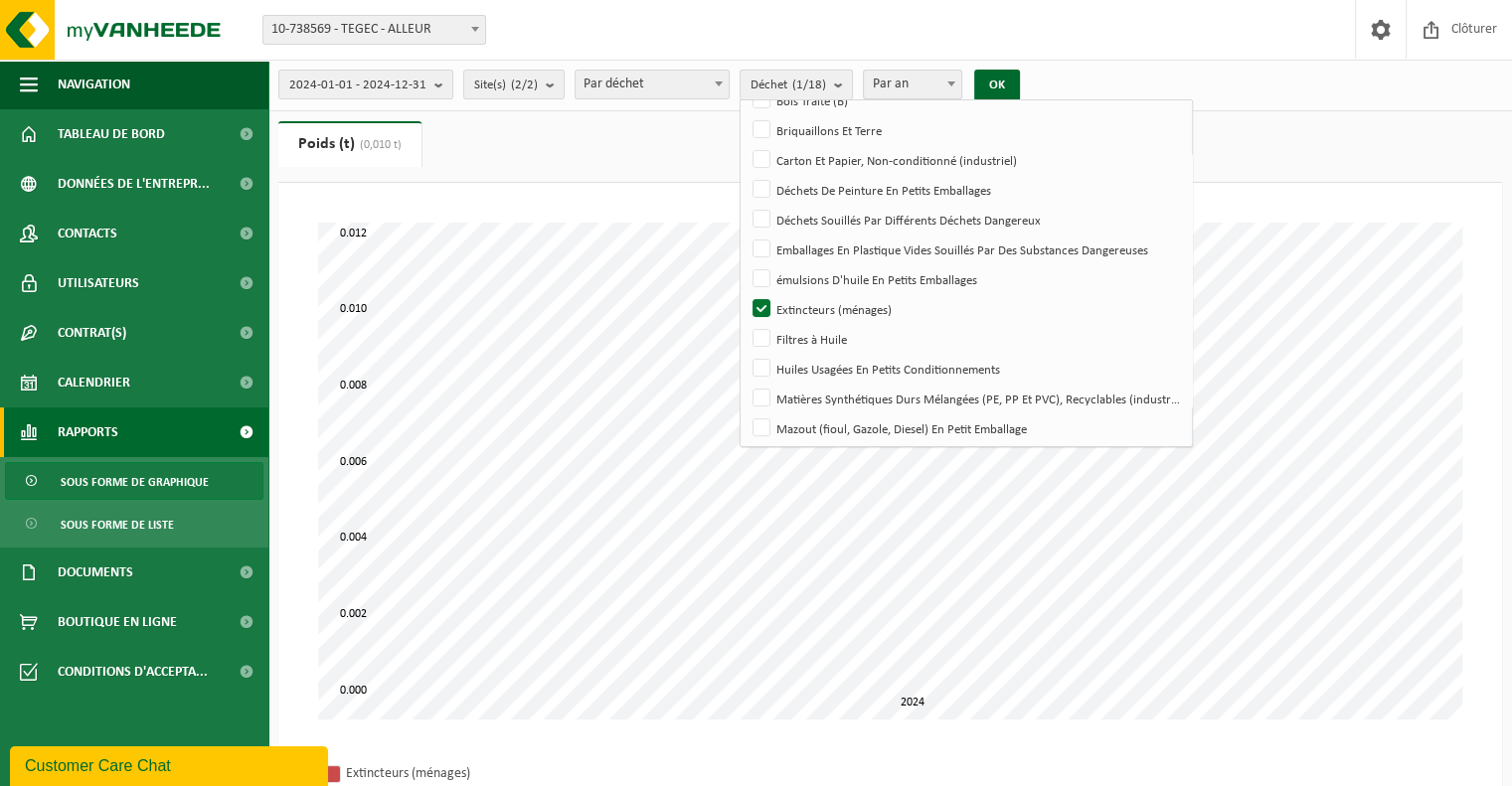 scroll, scrollTop: 199, scrollLeft: 0, axis: vertical 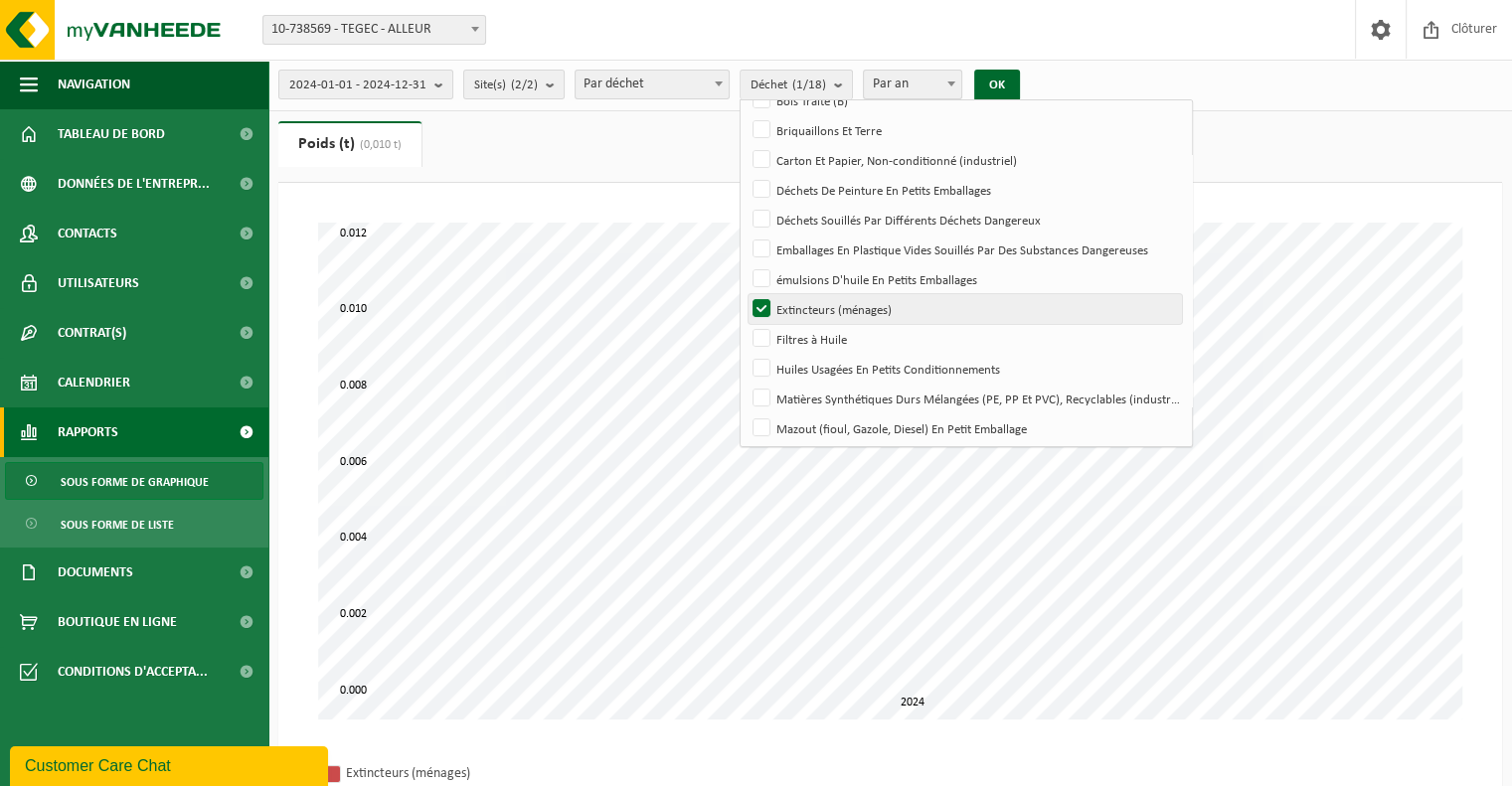 click on "Extincteurs (ménages)" at bounding box center (964, 309) 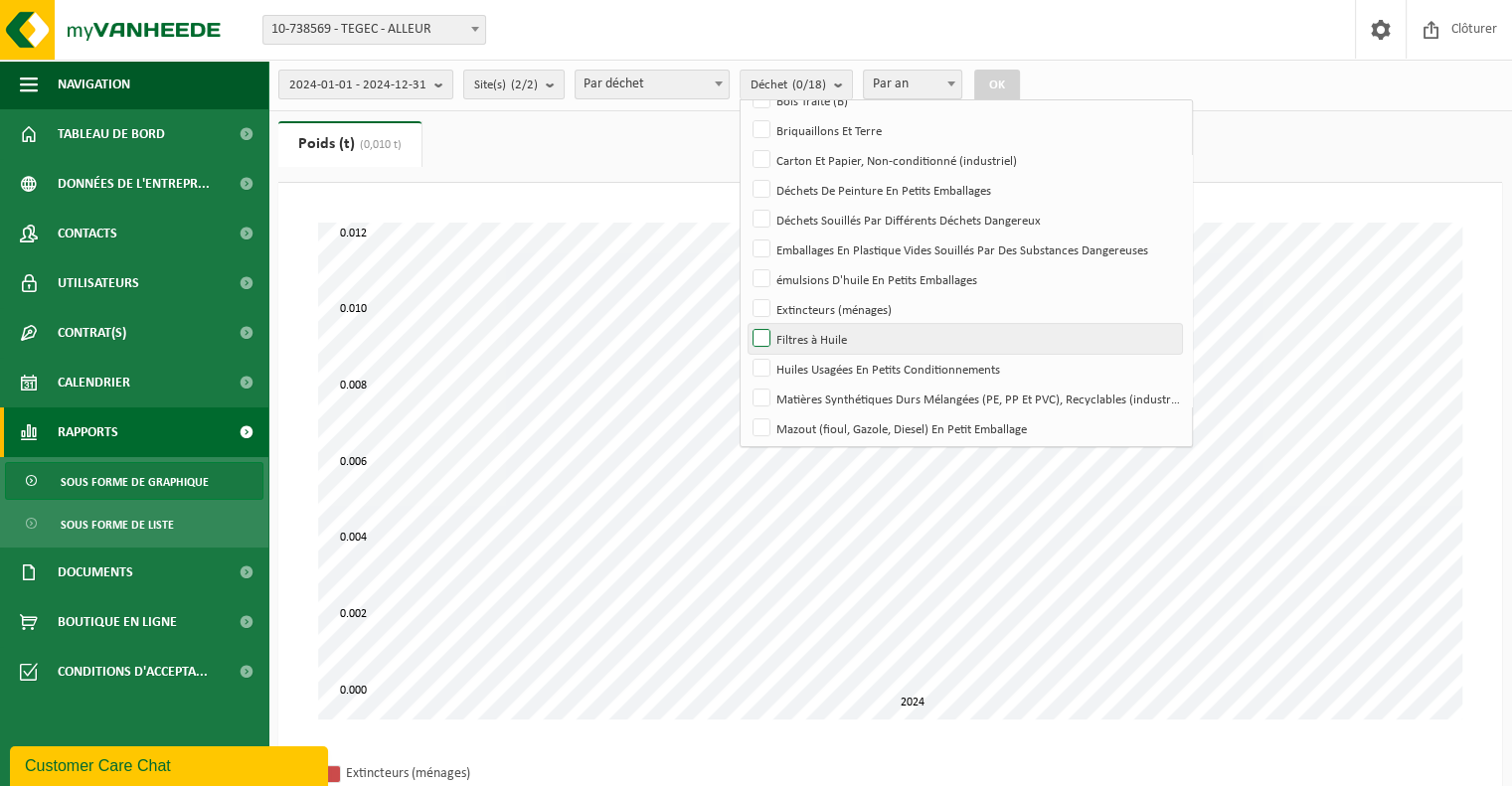 click on "Filtres à Huile" at bounding box center [964, 339] 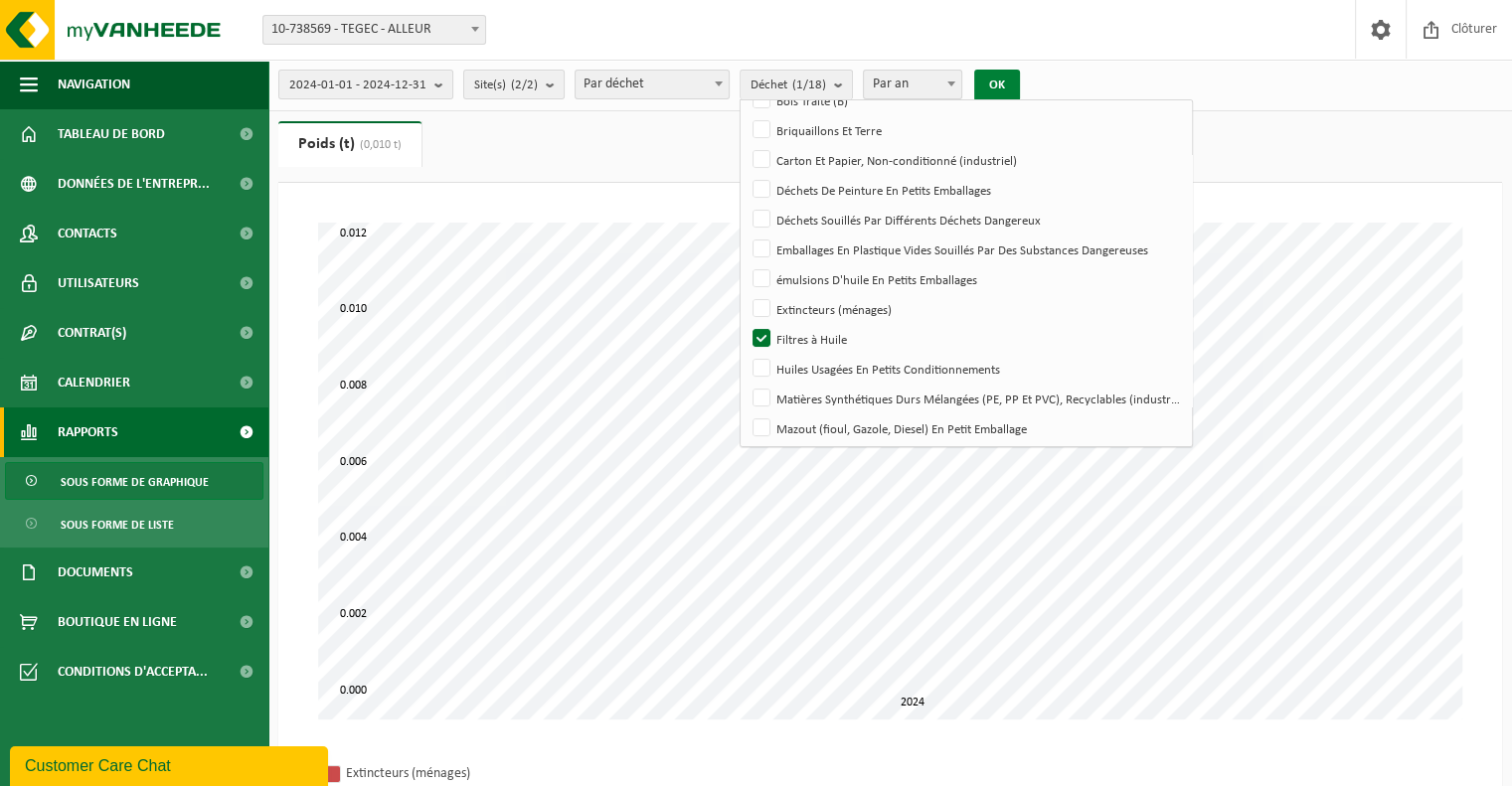 click on "OK" at bounding box center (997, 85) 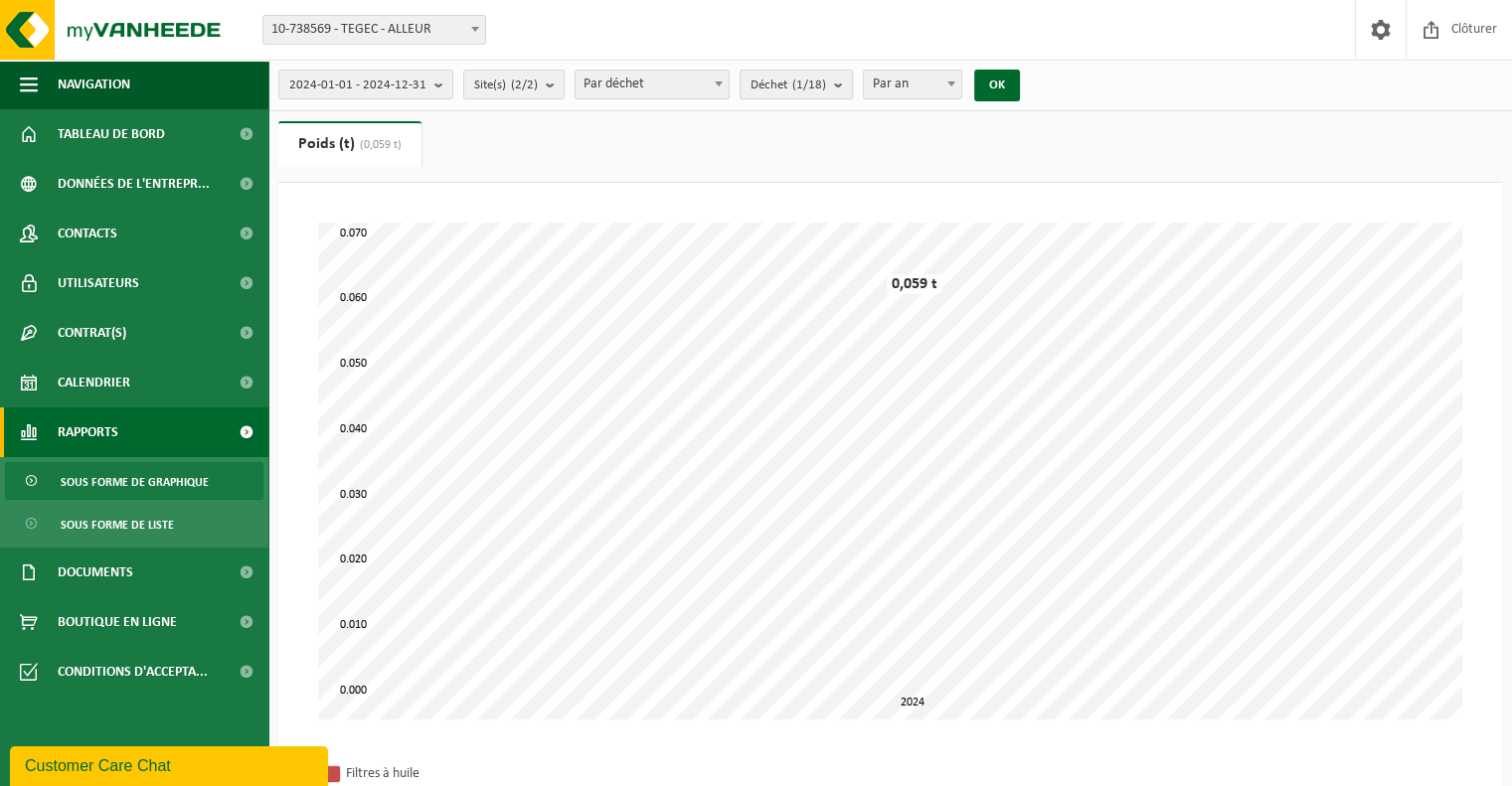 click on "(1/18)" at bounding box center (809, 84) 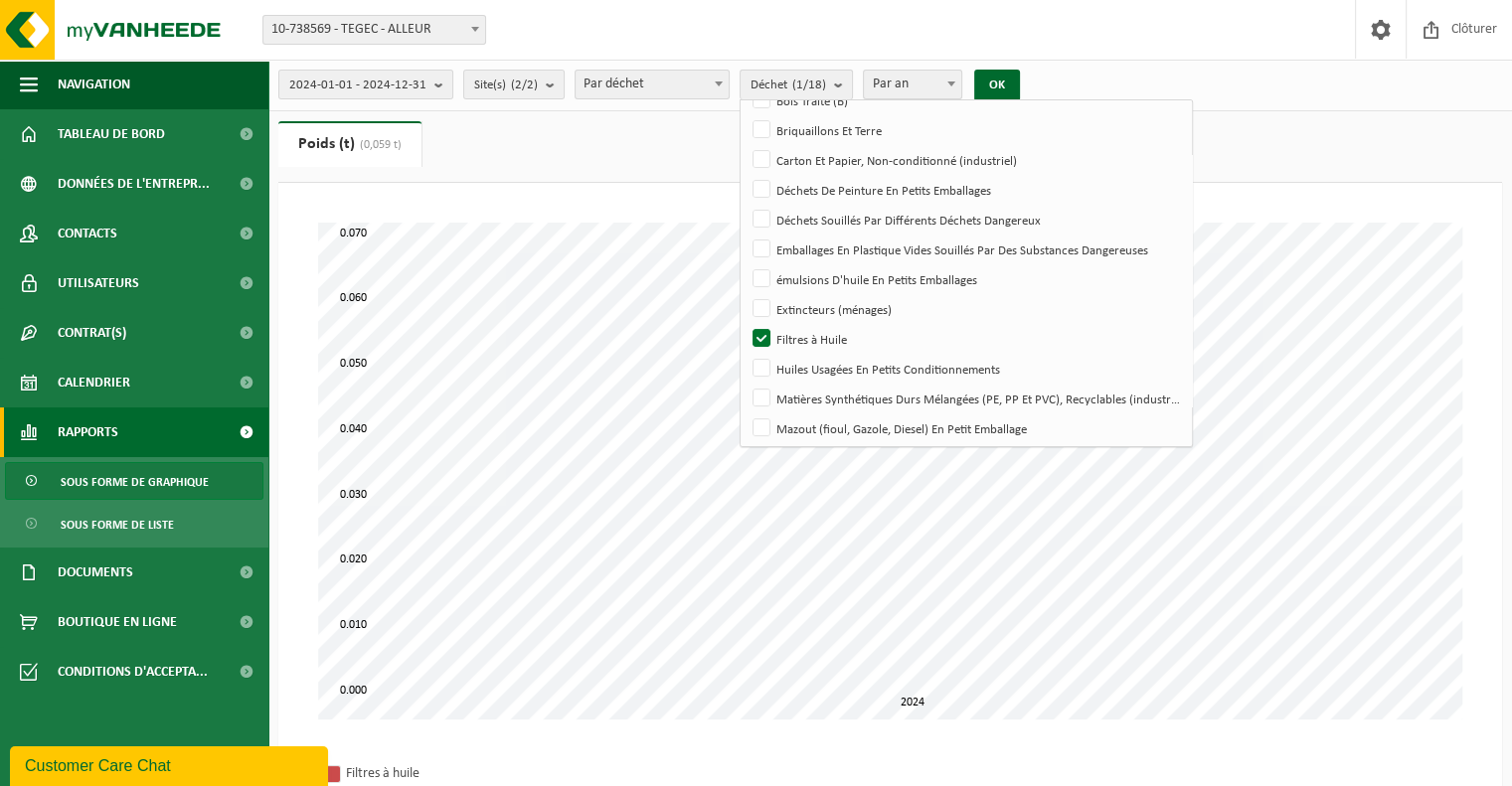 scroll, scrollTop: 200, scrollLeft: 0, axis: vertical 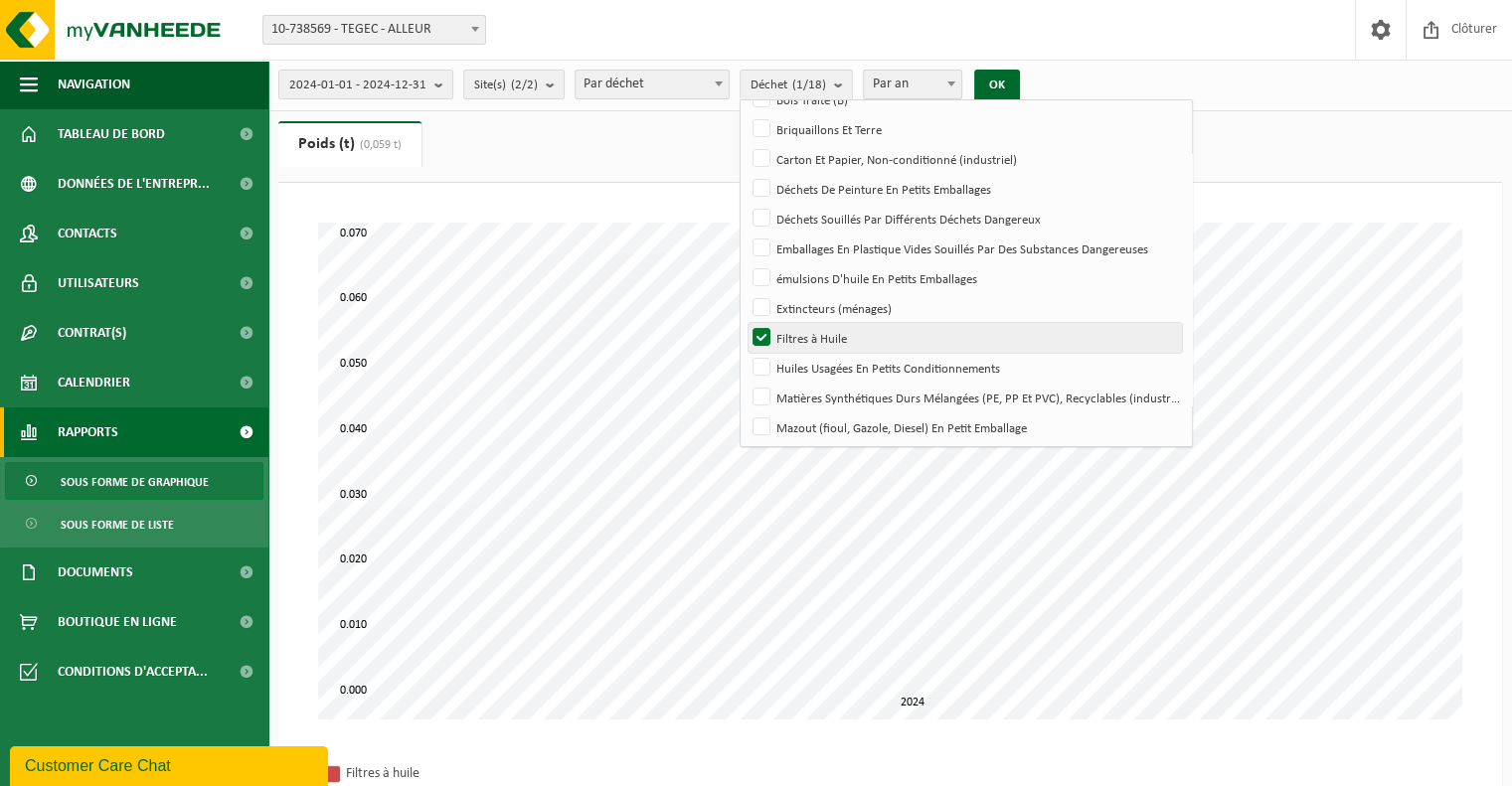 click on "Filtres à Huile" at bounding box center (964, 338) 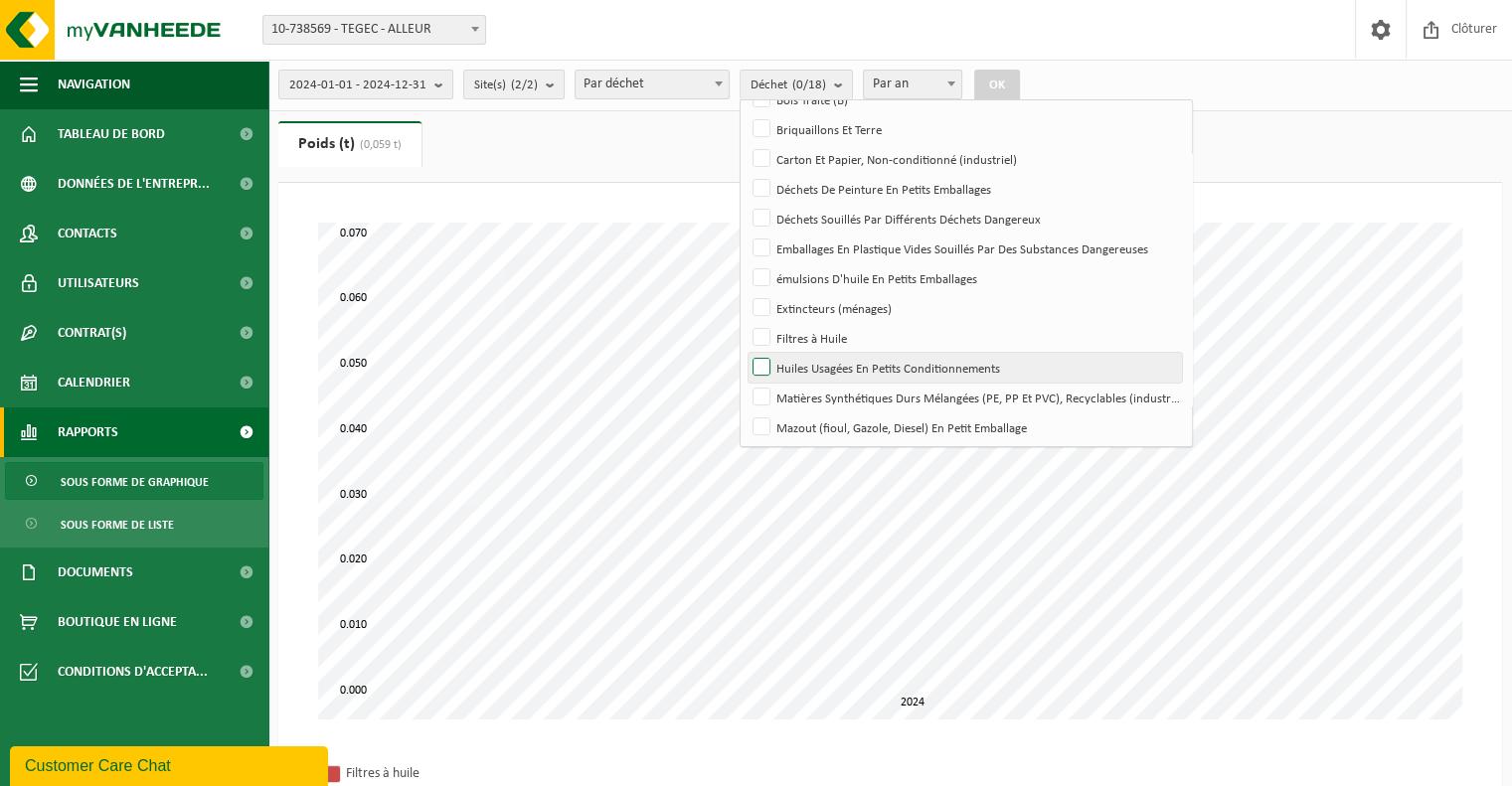 click on "Huiles Usagées En Petits Conditionnements" at bounding box center (964, 368) 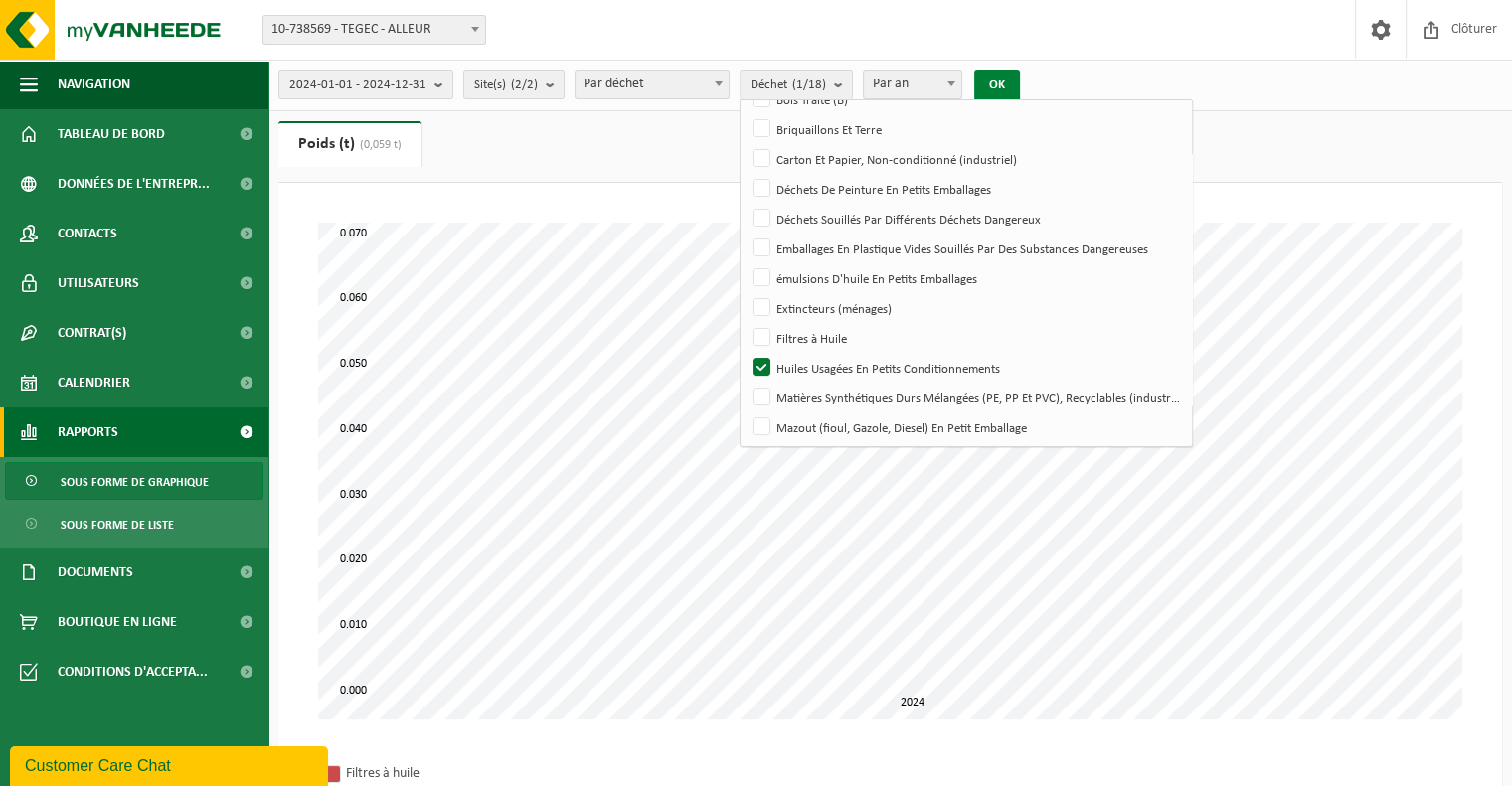 click on "OK" at bounding box center (997, 85) 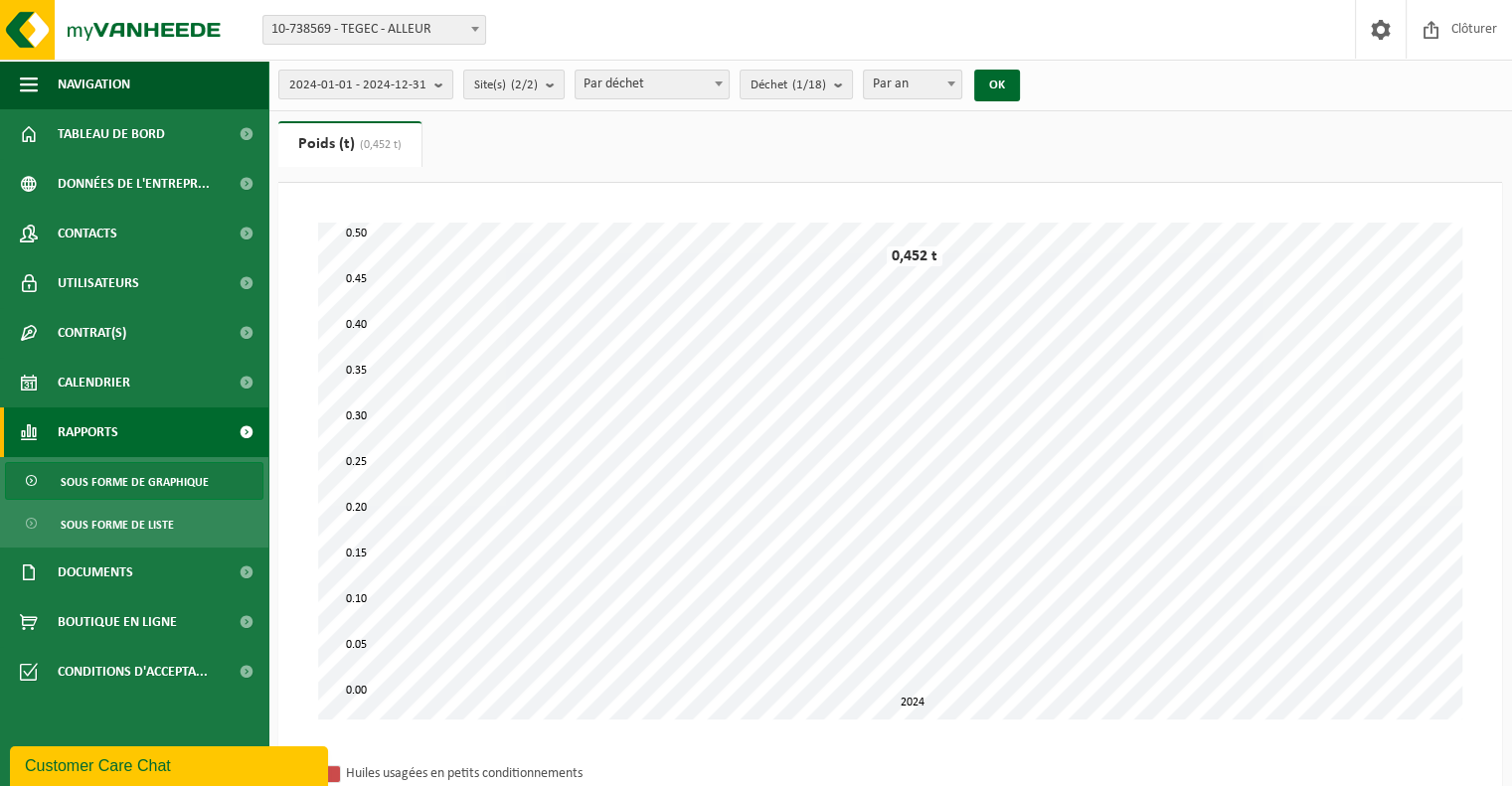 click at bounding box center (951, 83) 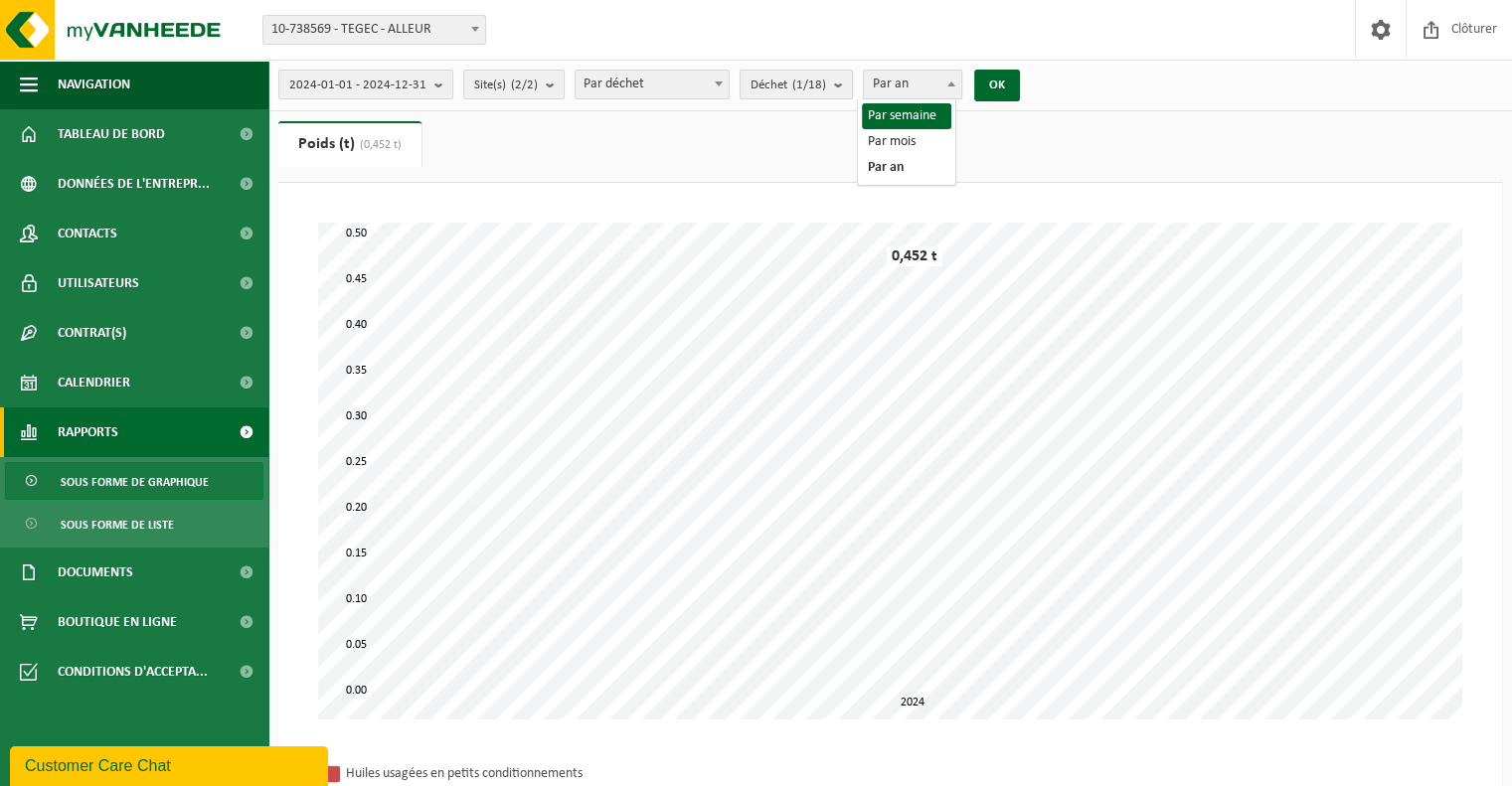 click on "(1/18)" at bounding box center (809, 84) 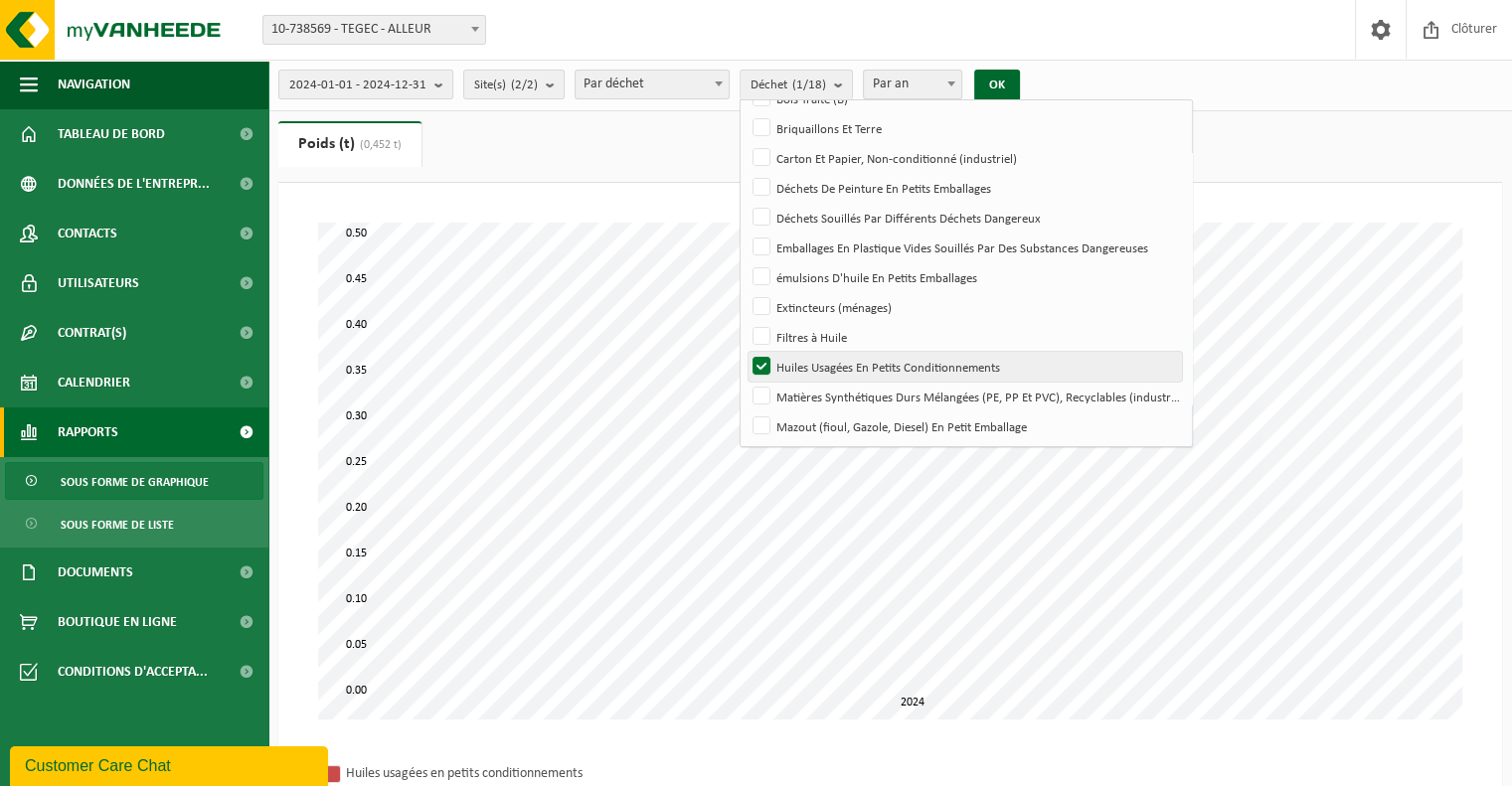 click on "Huiles Usagées En Petits Conditionnements" at bounding box center [964, 367] 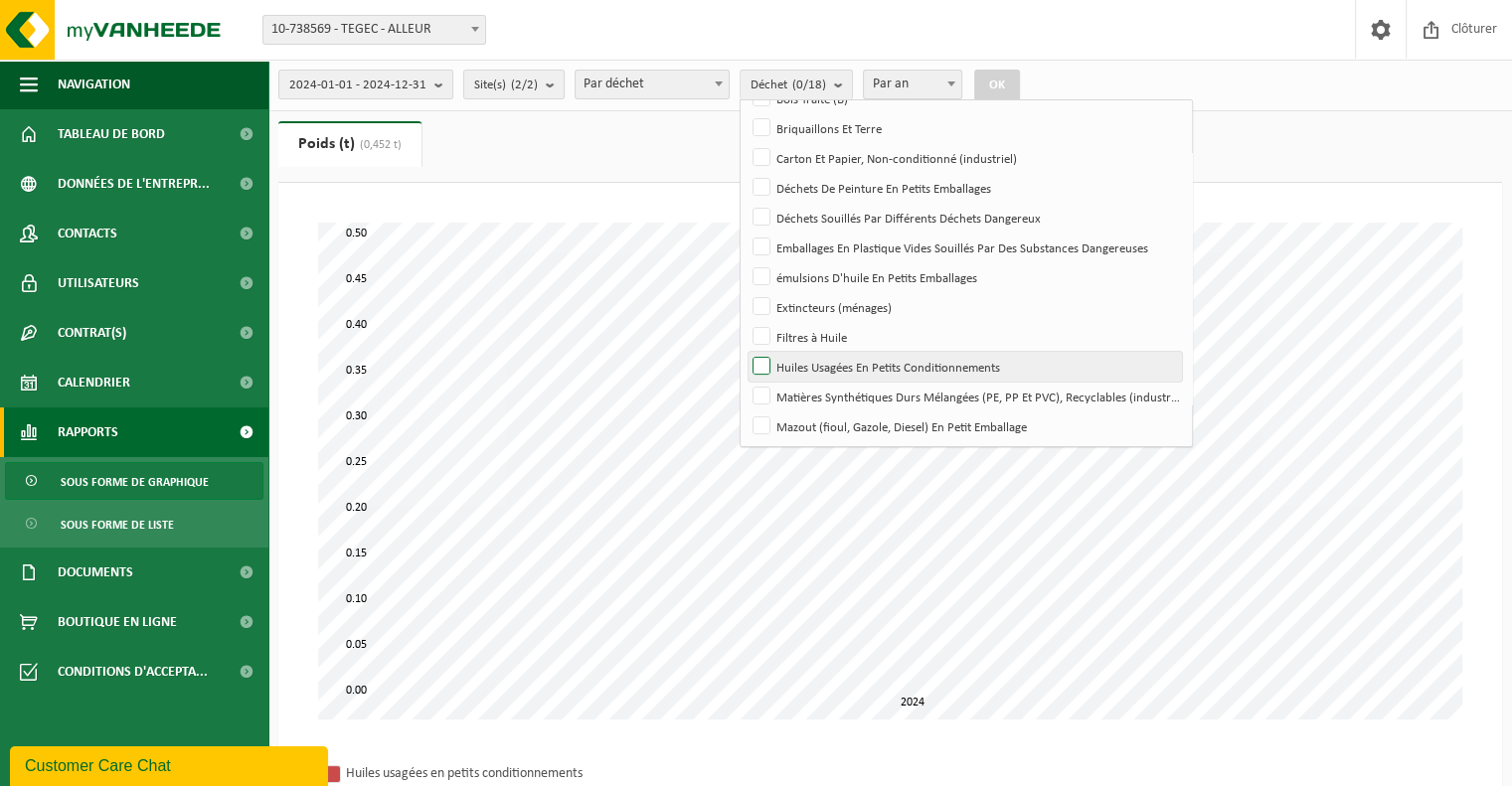 scroll, scrollTop: 293, scrollLeft: 0, axis: vertical 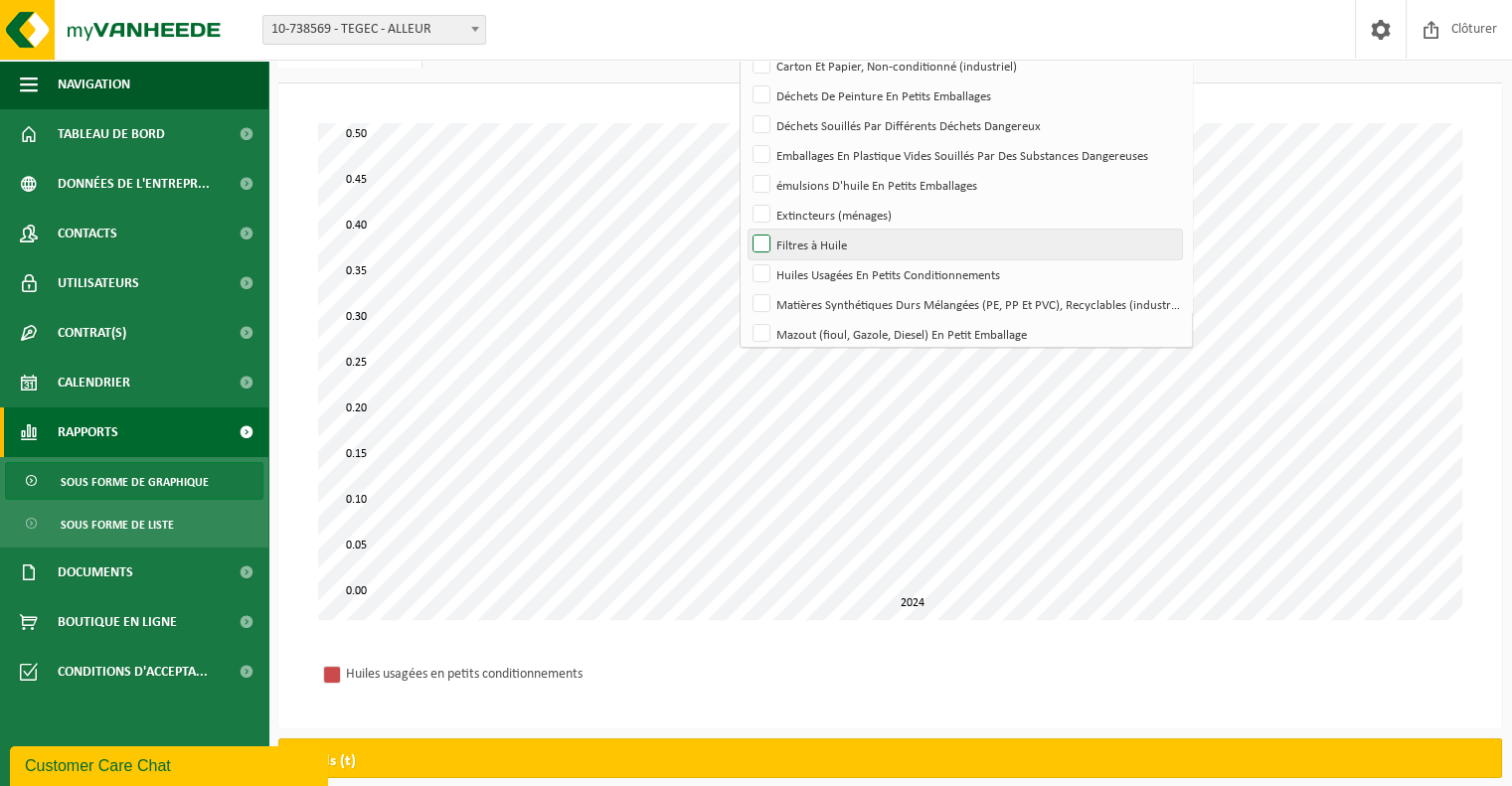 click on "Filtres à Huile" at bounding box center [964, 244] 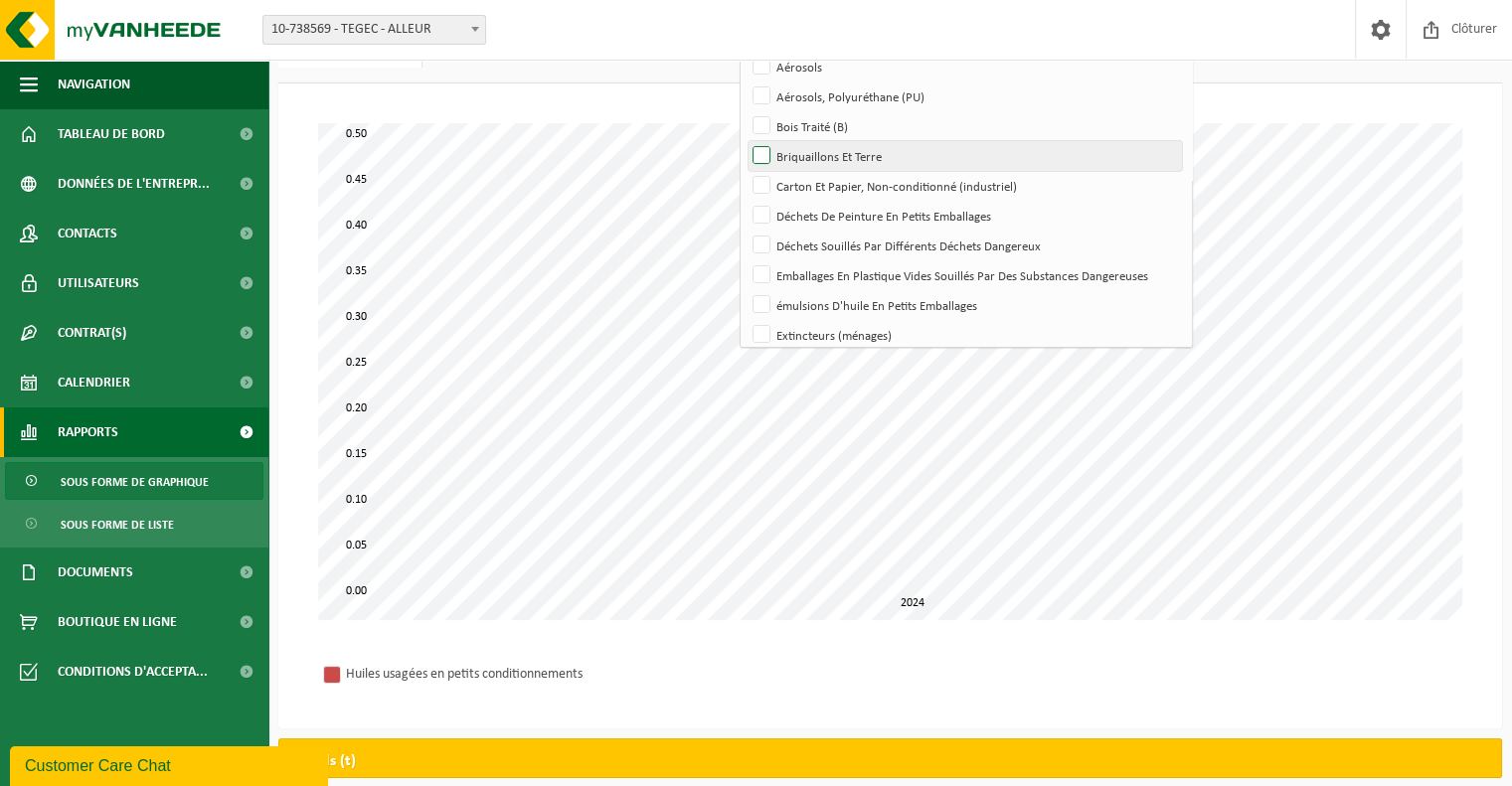 scroll, scrollTop: 0, scrollLeft: 0, axis: both 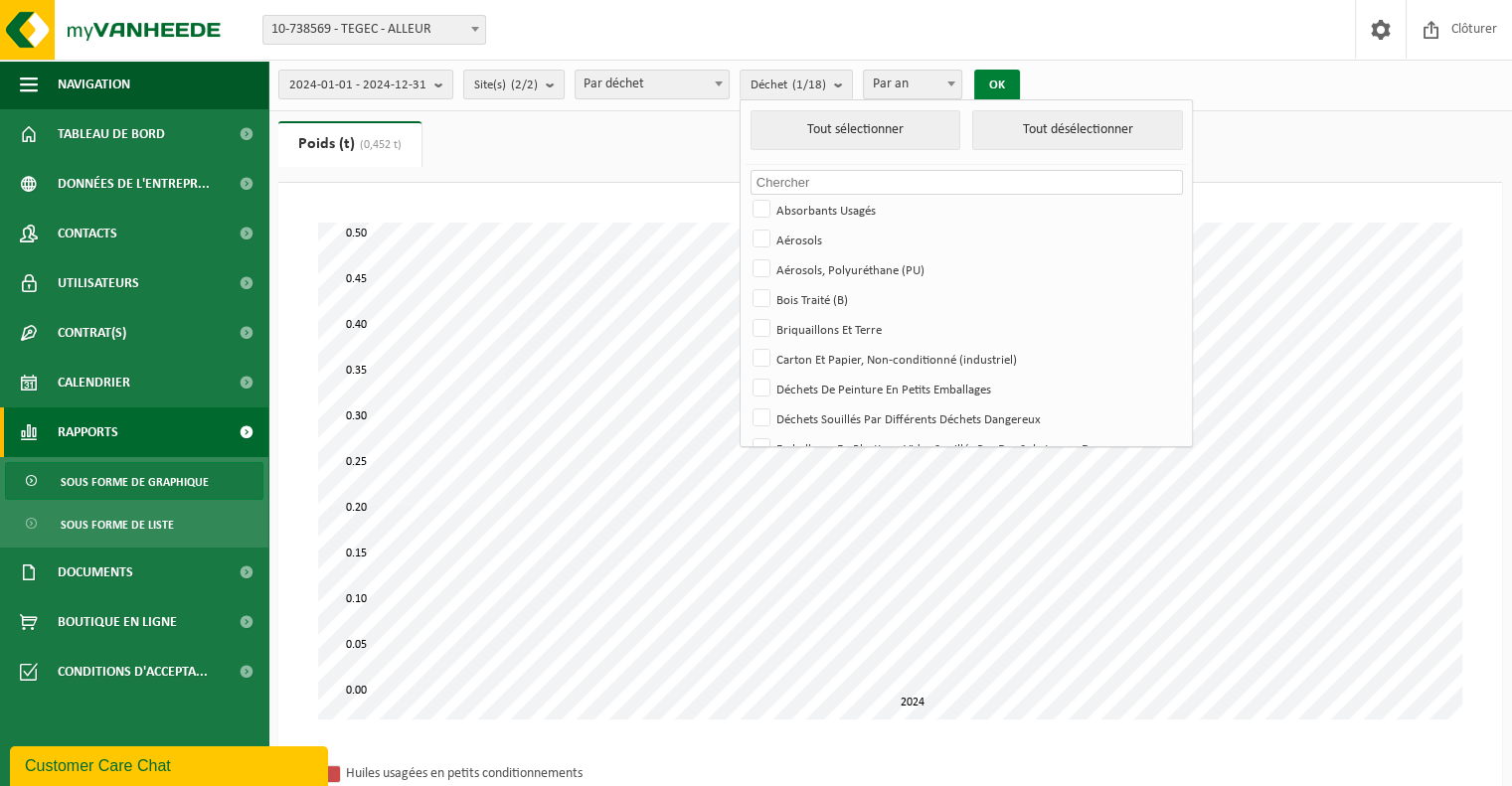 click on "OK" at bounding box center [997, 85] 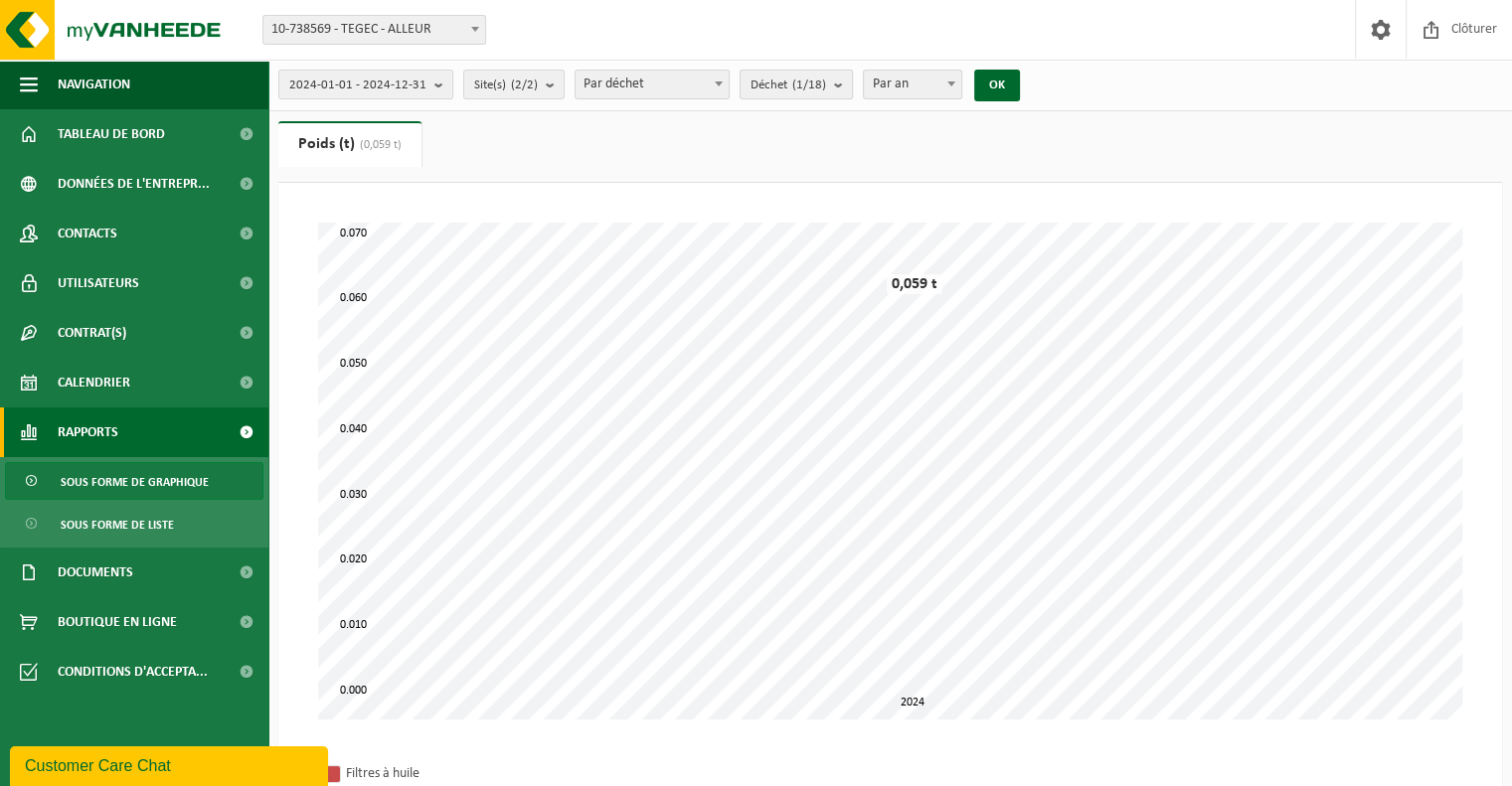 click at bounding box center (843, 84) 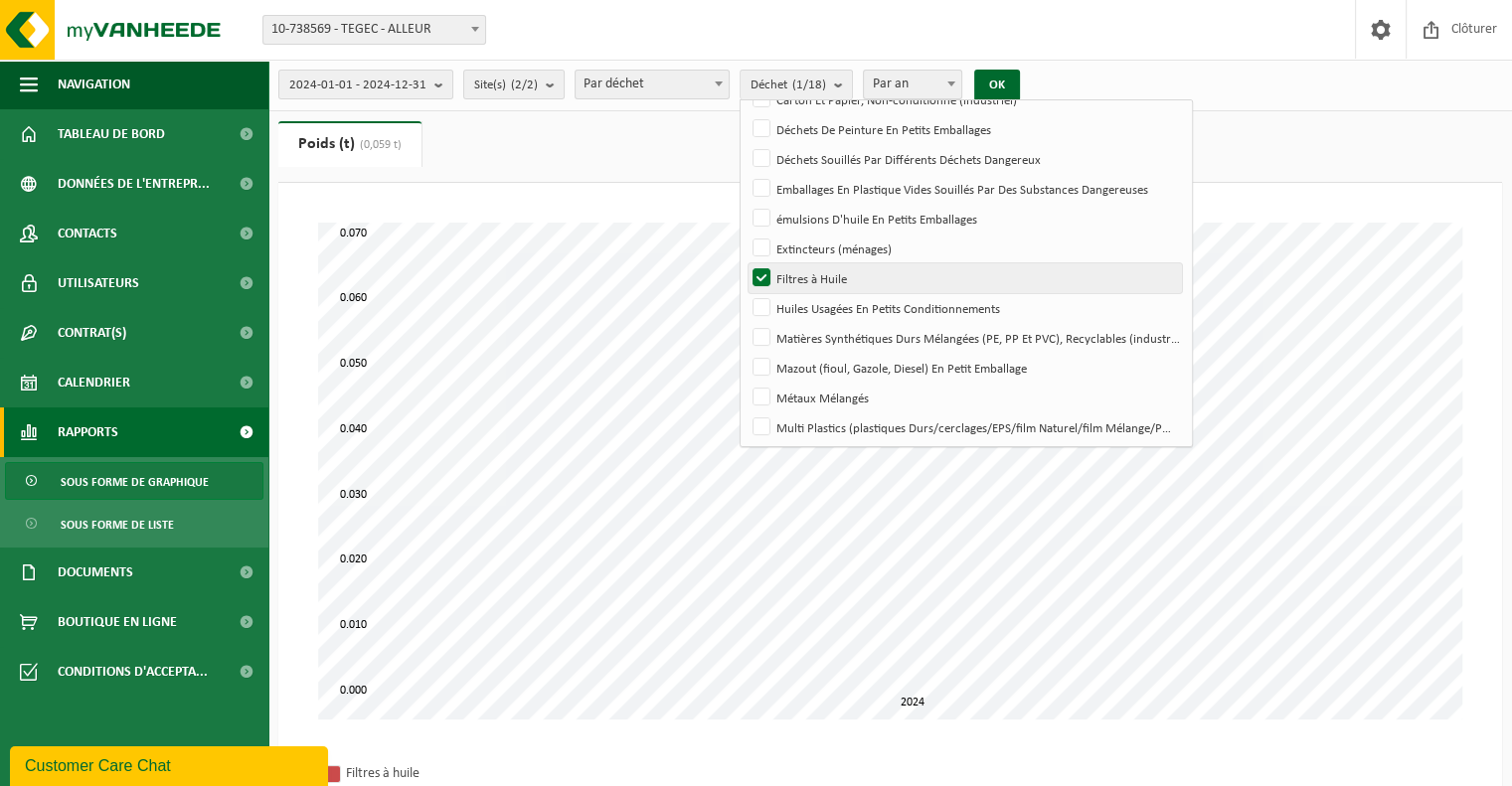 scroll, scrollTop: 293, scrollLeft: 0, axis: vertical 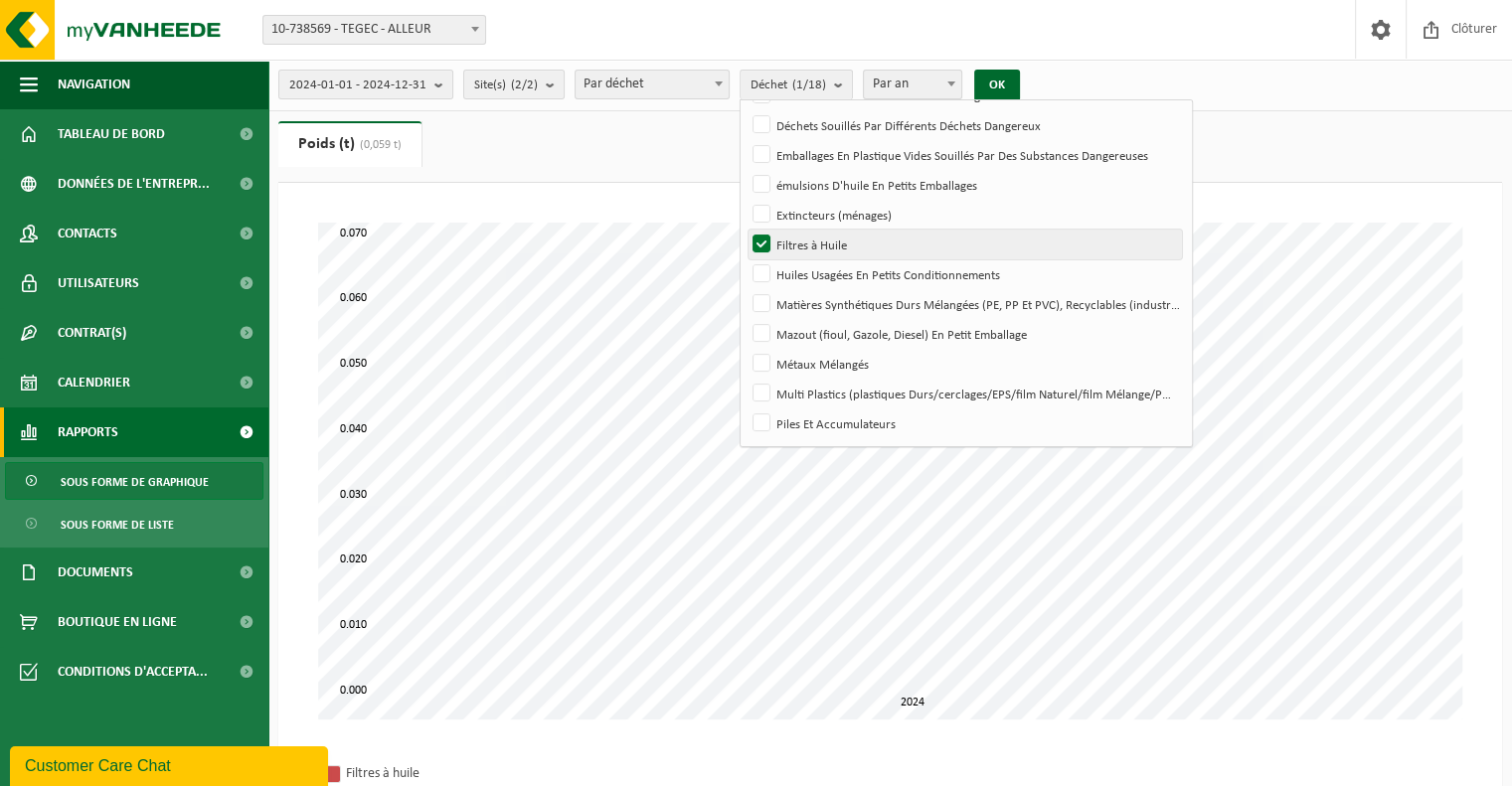 click on "Filtres à Huile" at bounding box center [964, 244] 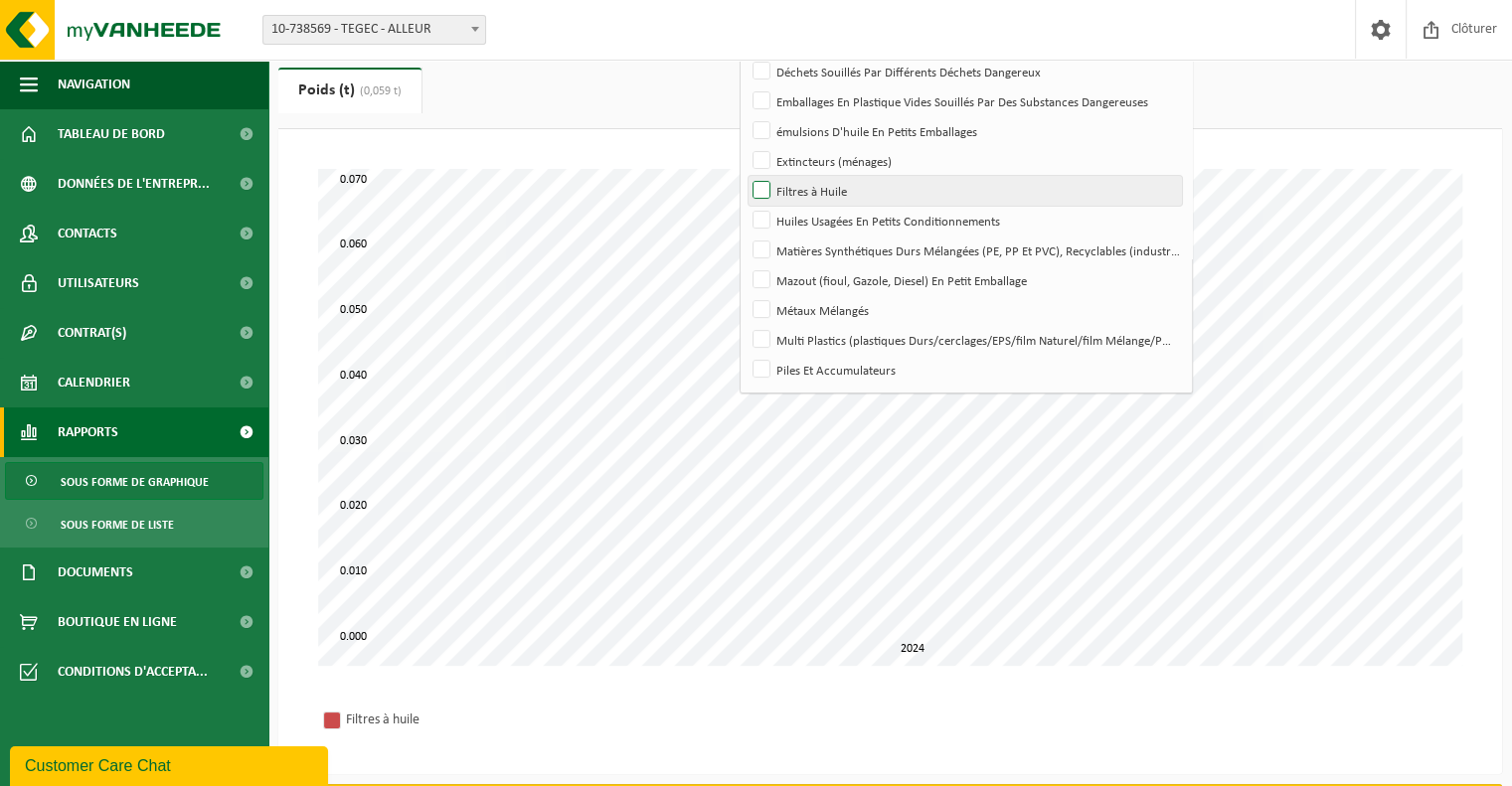 scroll, scrollTop: 99, scrollLeft: 0, axis: vertical 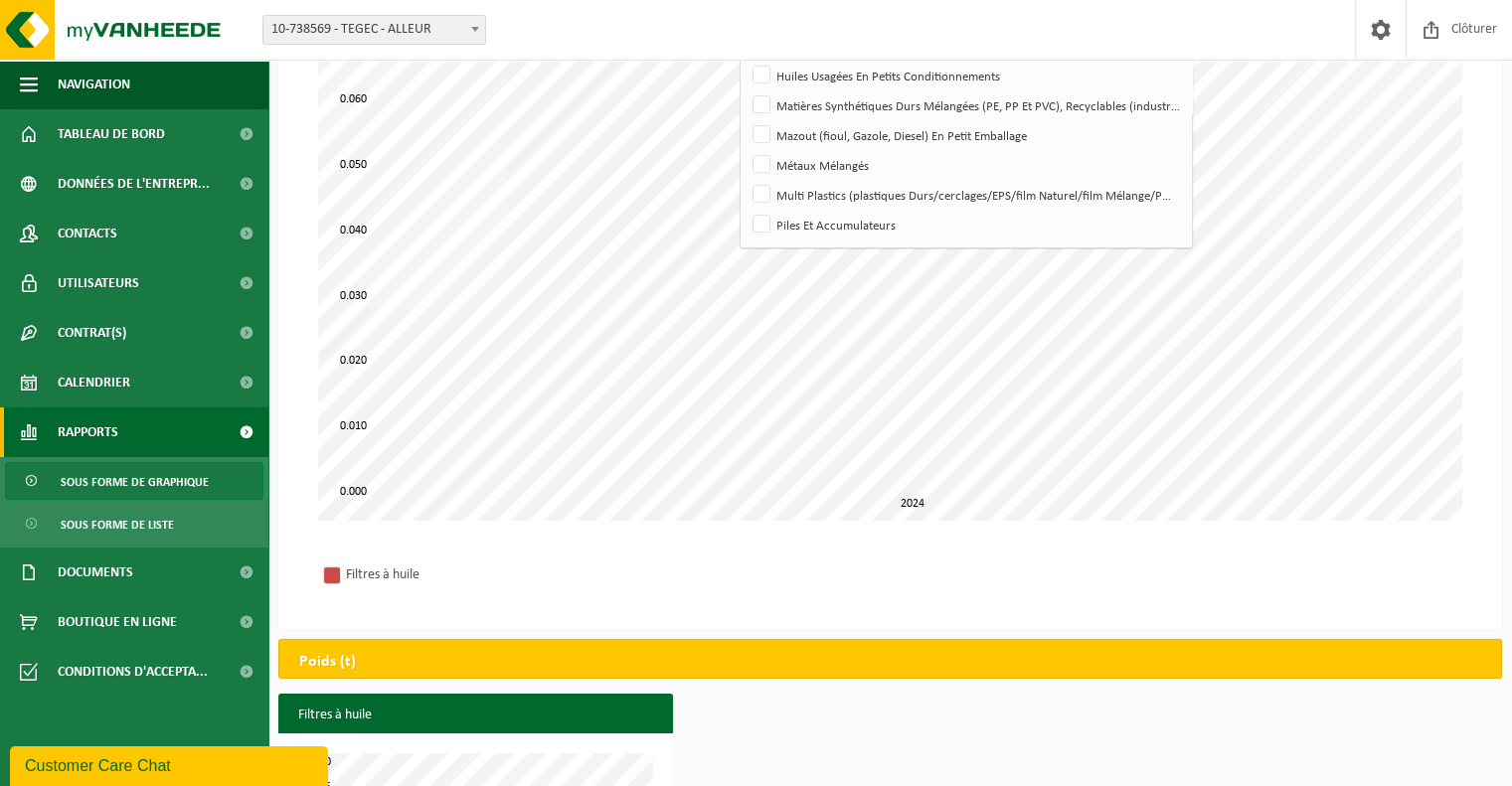 click on "Filtres à huile" at bounding box center (890, 574) 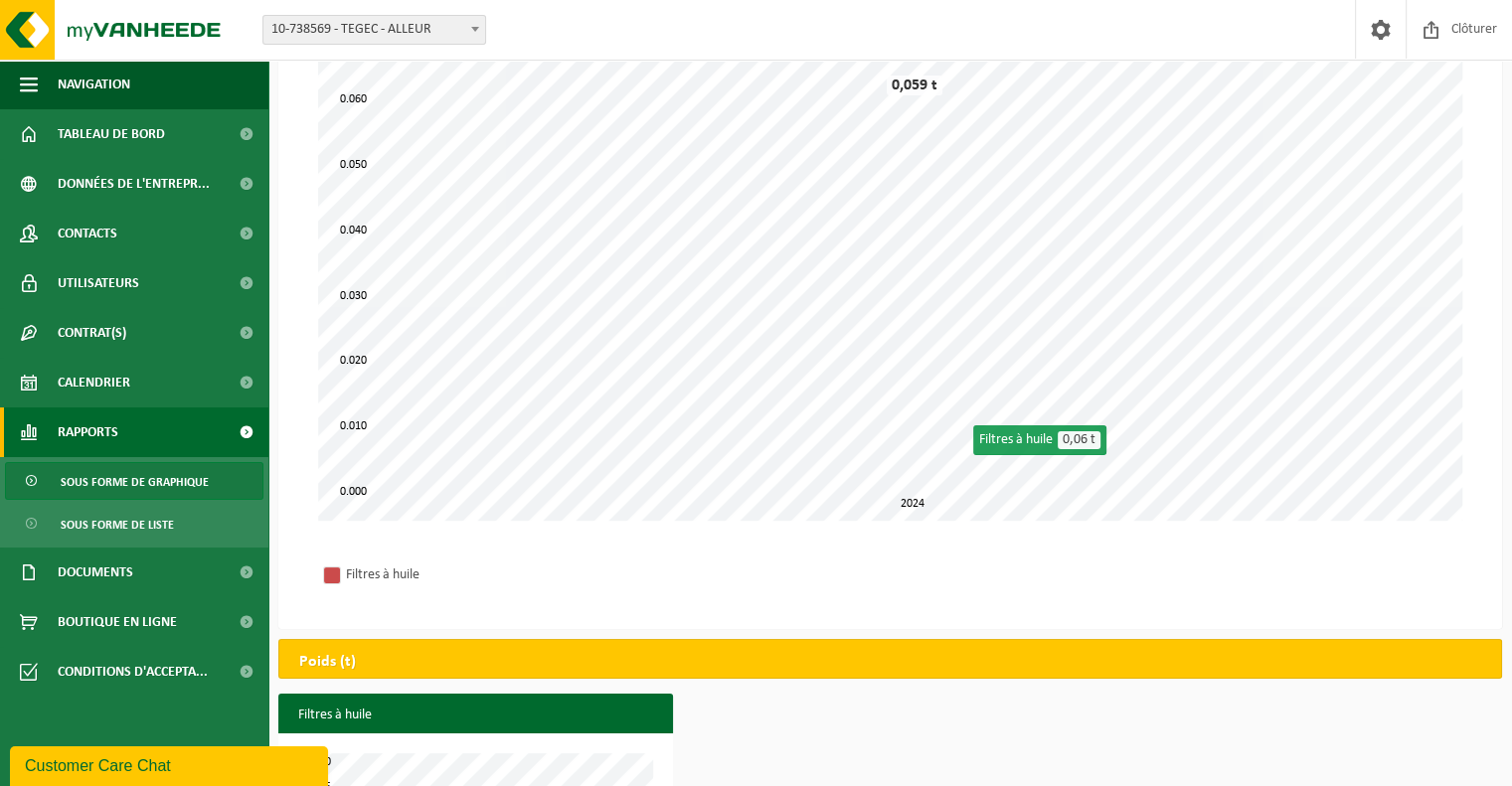 scroll, scrollTop: 0, scrollLeft: 0, axis: both 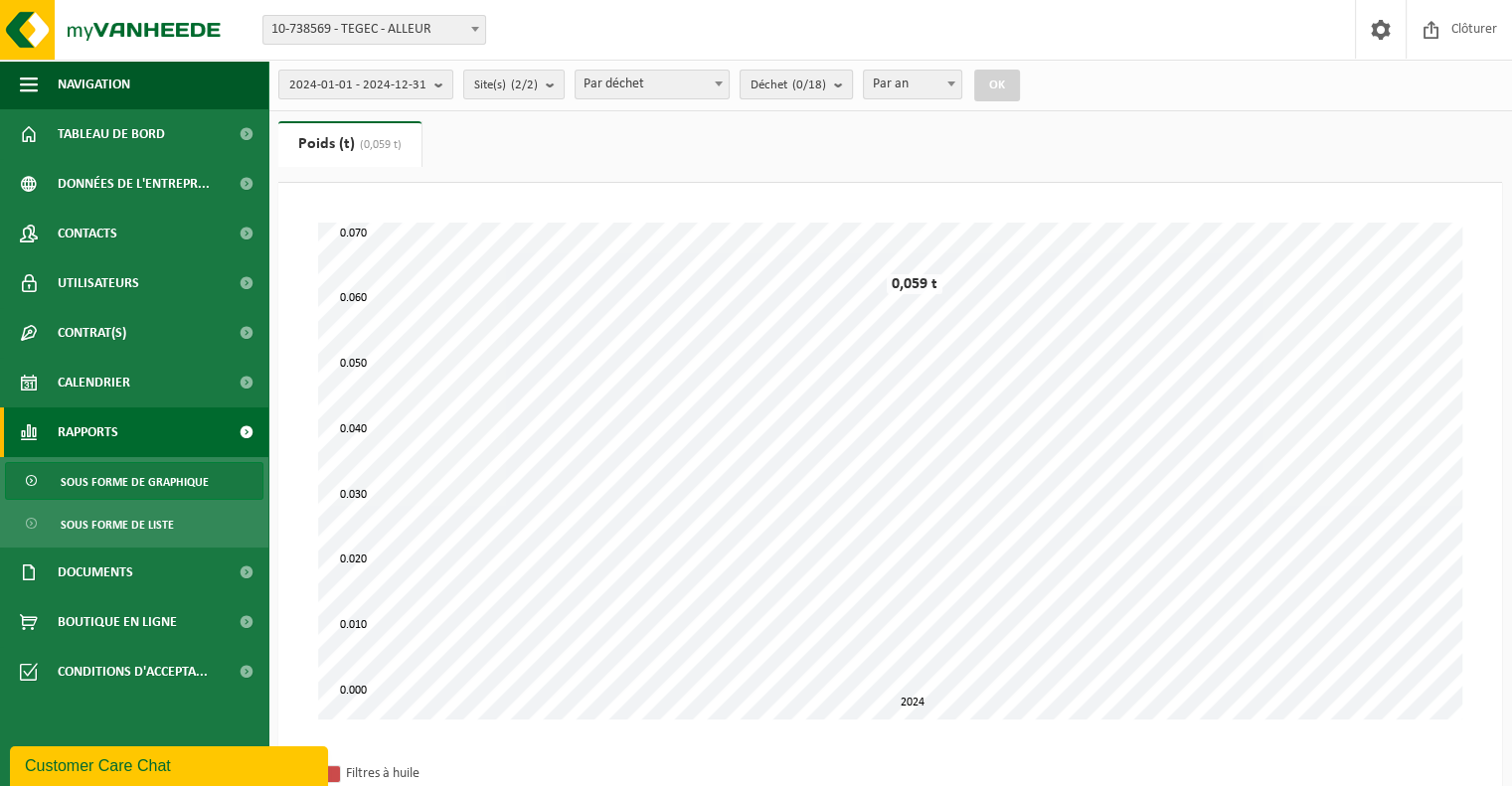 click on "(0/18)" at bounding box center [809, 84] 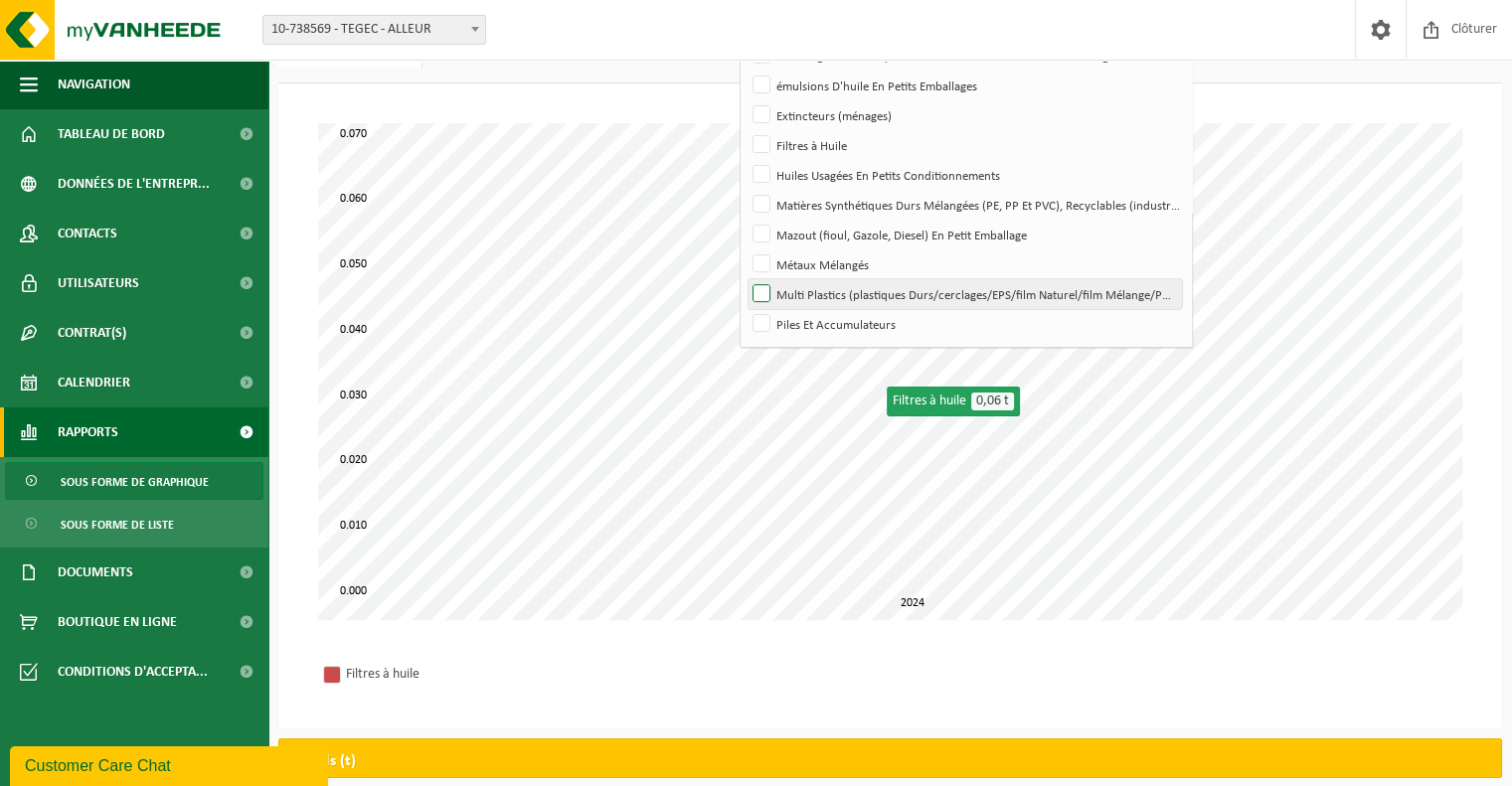 scroll, scrollTop: 0, scrollLeft: 0, axis: both 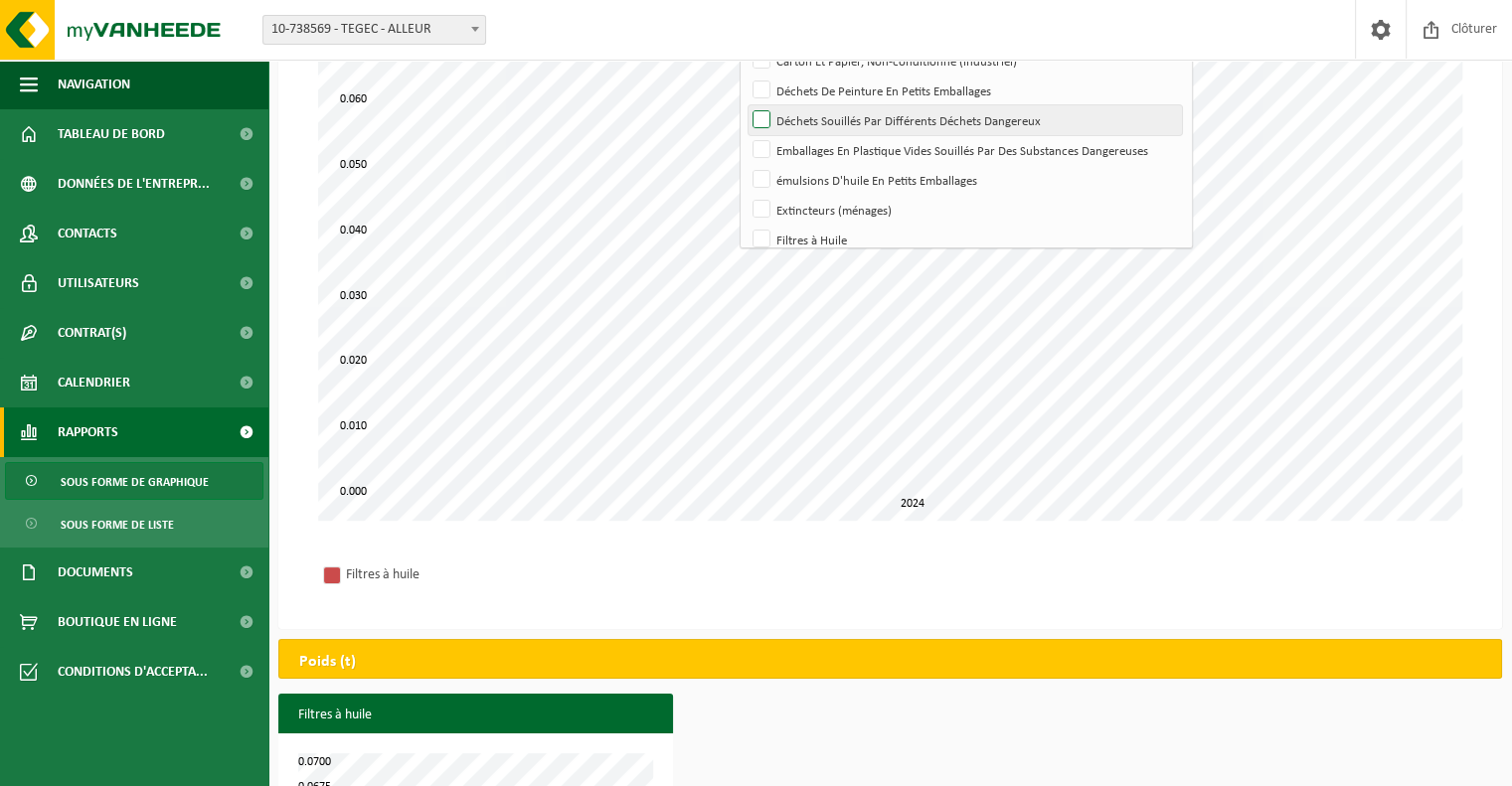 click on "Déchets Souillés Par Différents Déchets Dangereux" at bounding box center (964, 120) 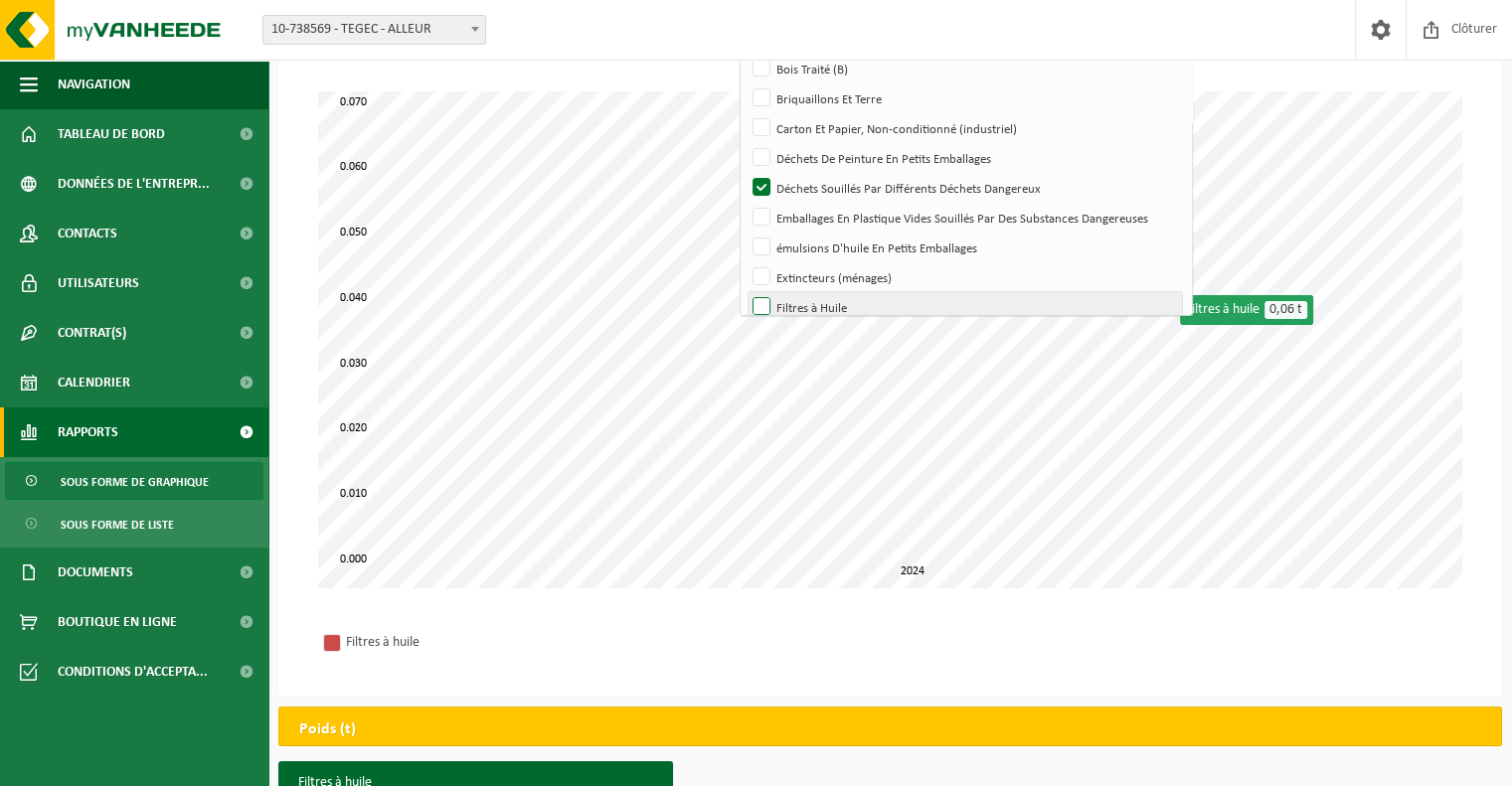 scroll, scrollTop: 0, scrollLeft: 0, axis: both 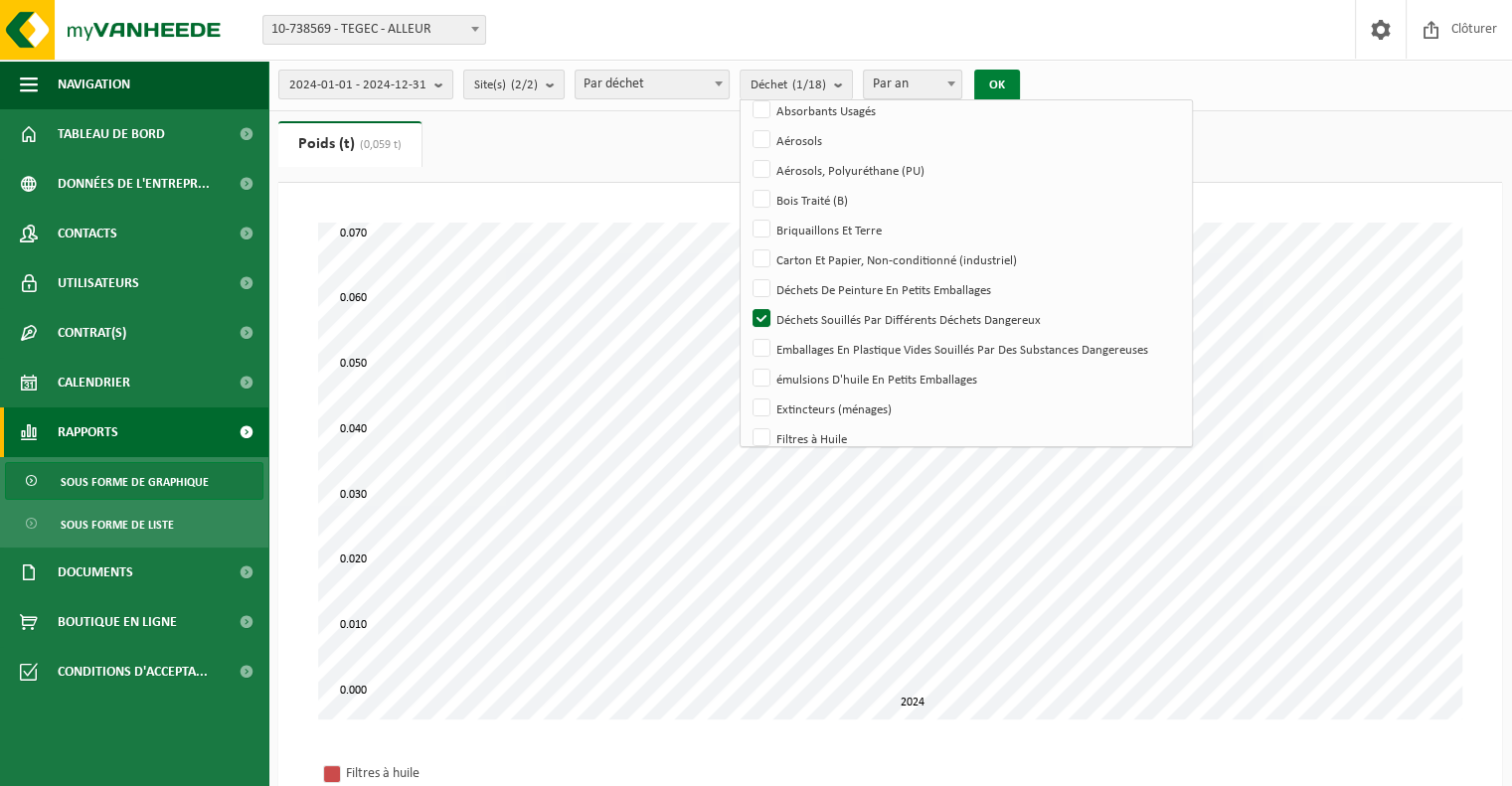 click on "OK" at bounding box center (997, 85) 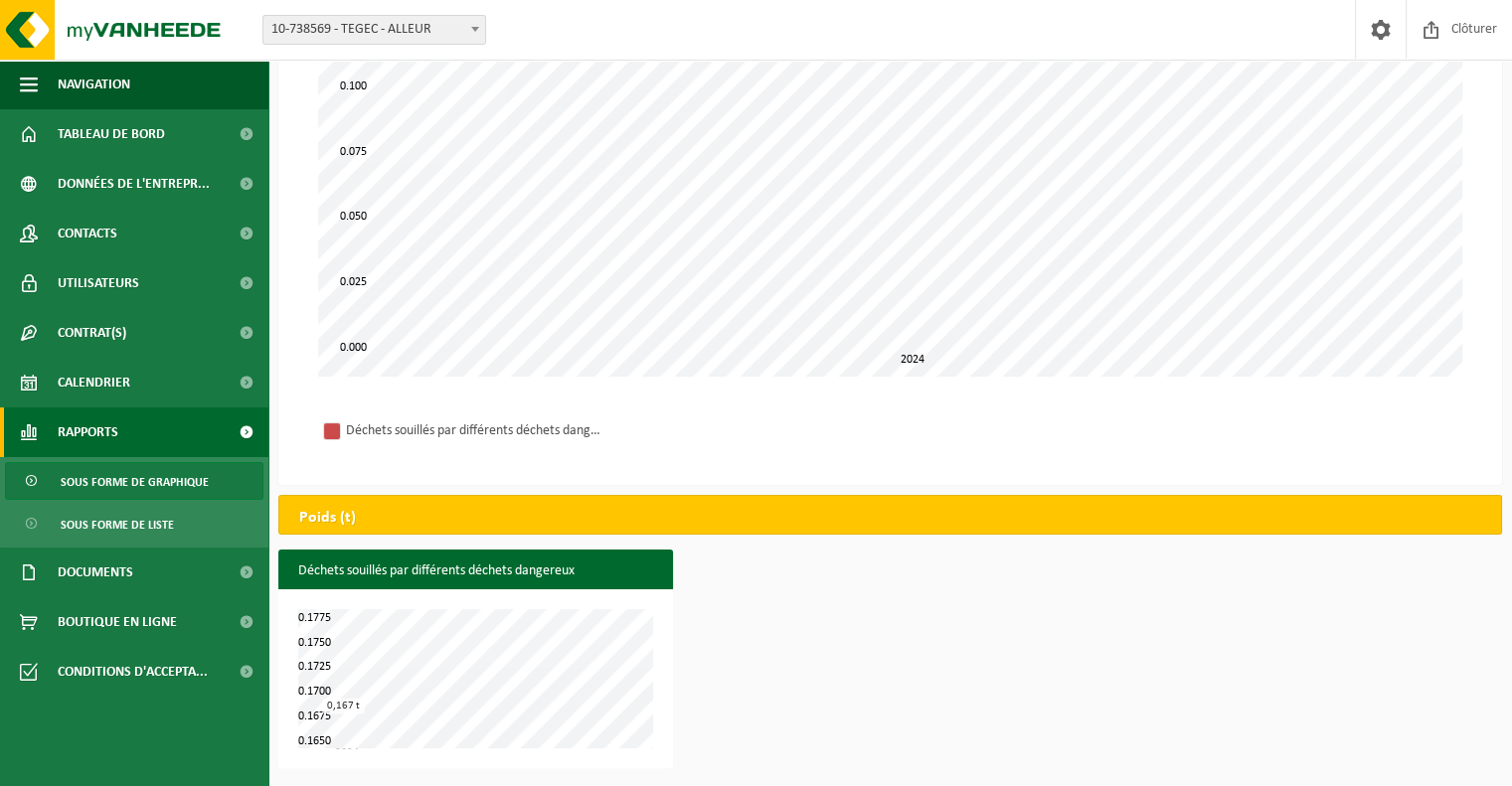 scroll, scrollTop: 0, scrollLeft: 0, axis: both 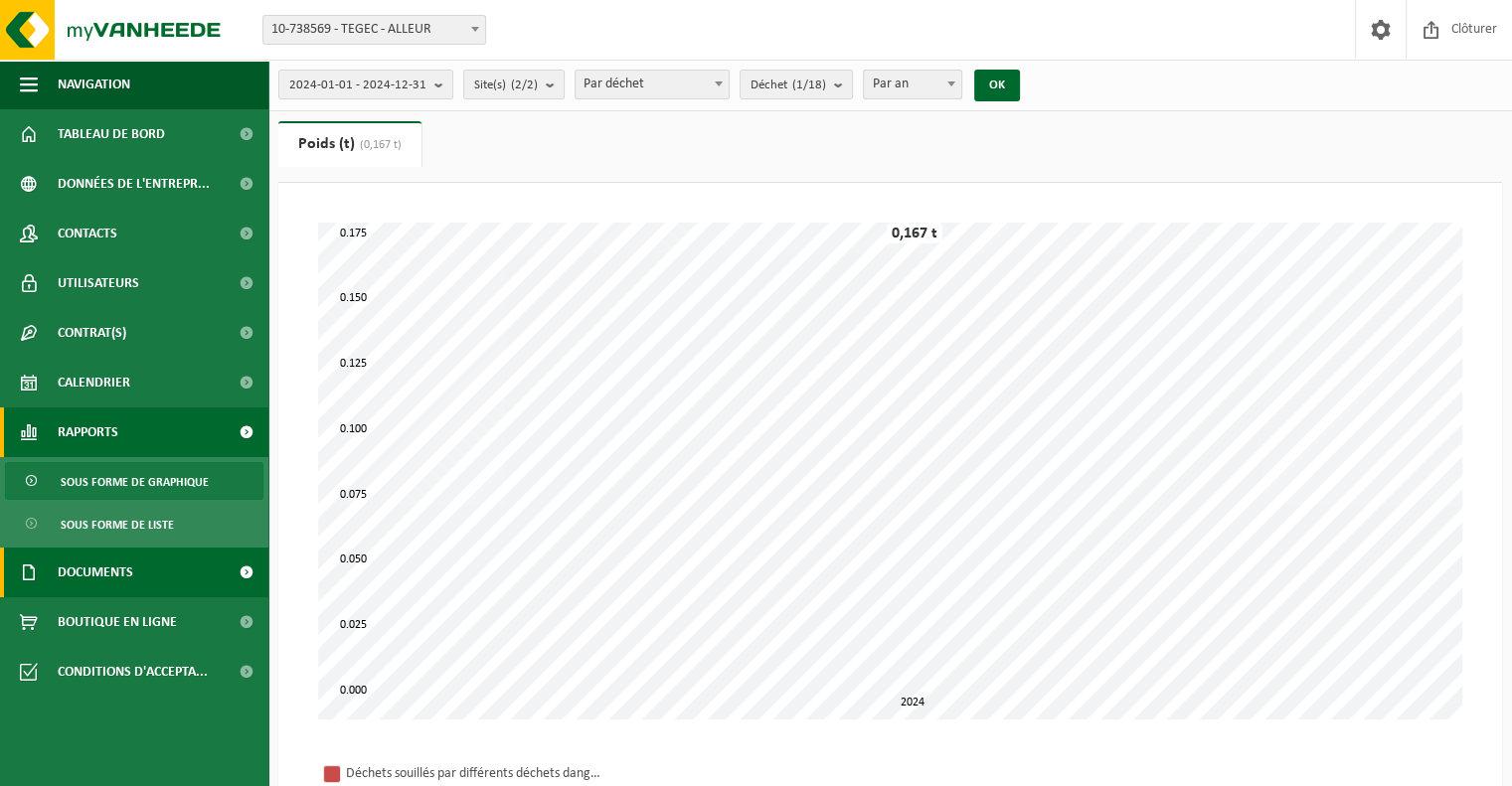 click at bounding box center (246, 572) 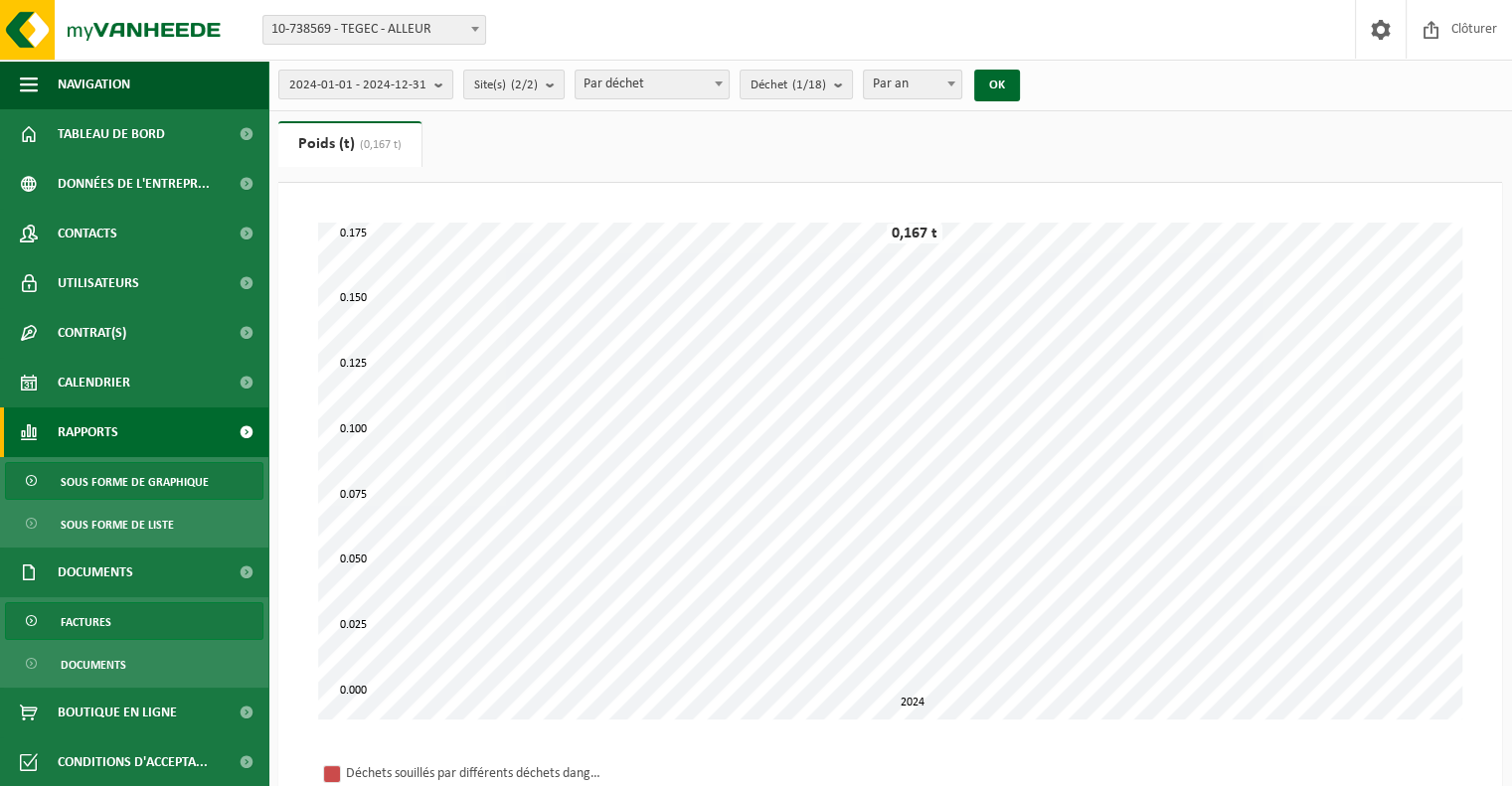 click on "Factures" at bounding box center (134, 621) 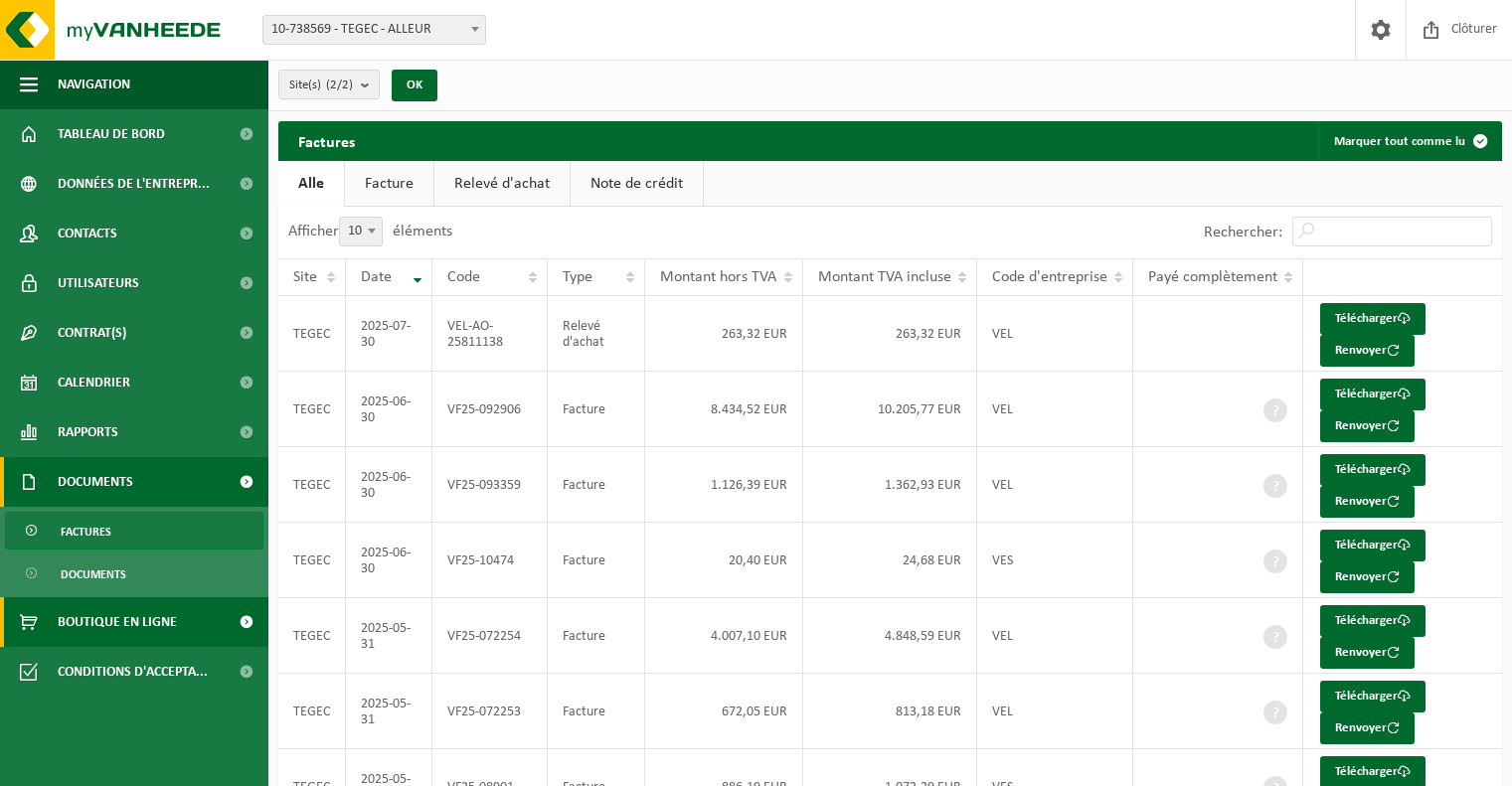 scroll, scrollTop: 0, scrollLeft: 0, axis: both 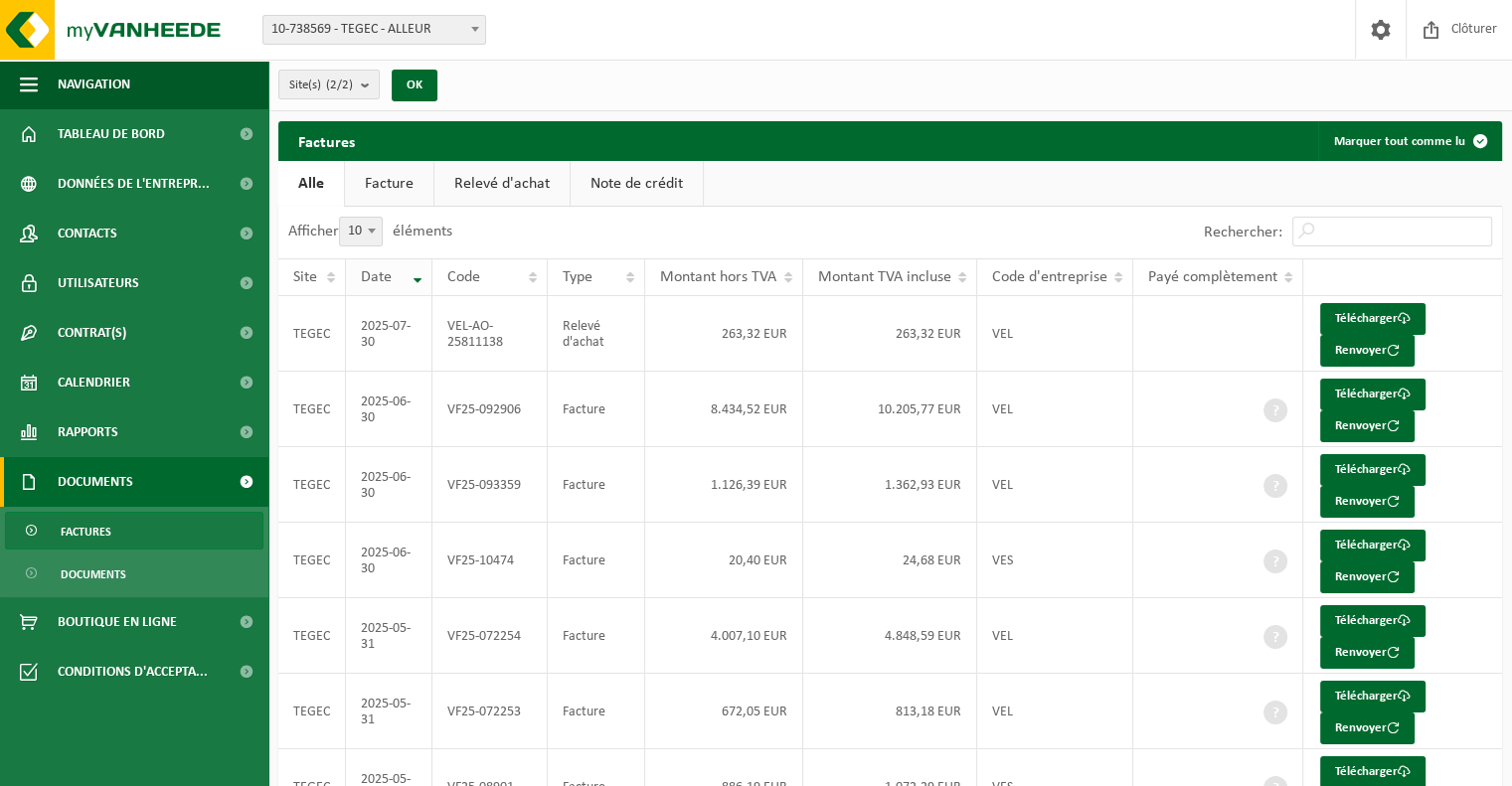 click on "Date" at bounding box center (389, 277) 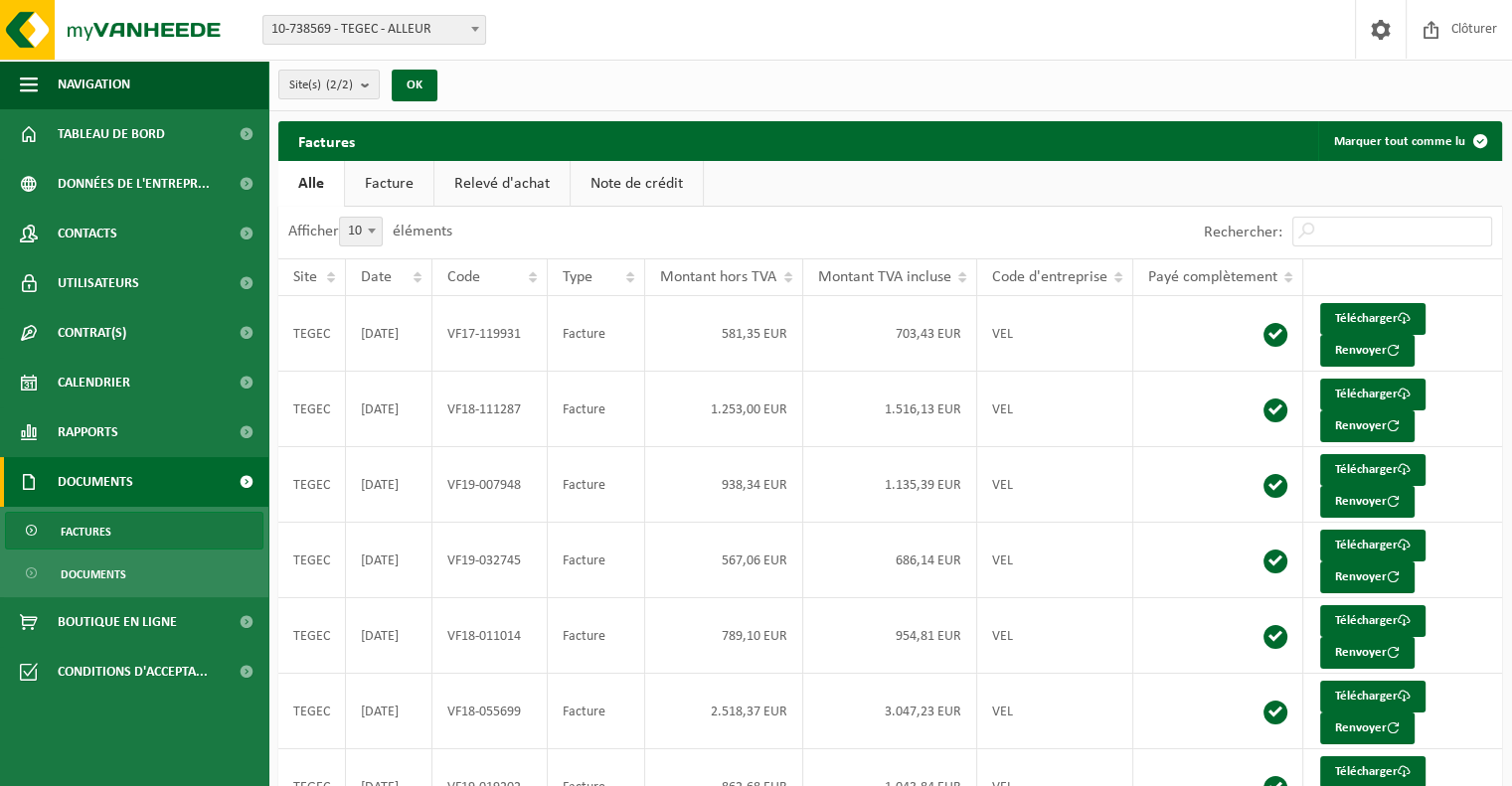 click on "Note de crédit" at bounding box center (636, 184) 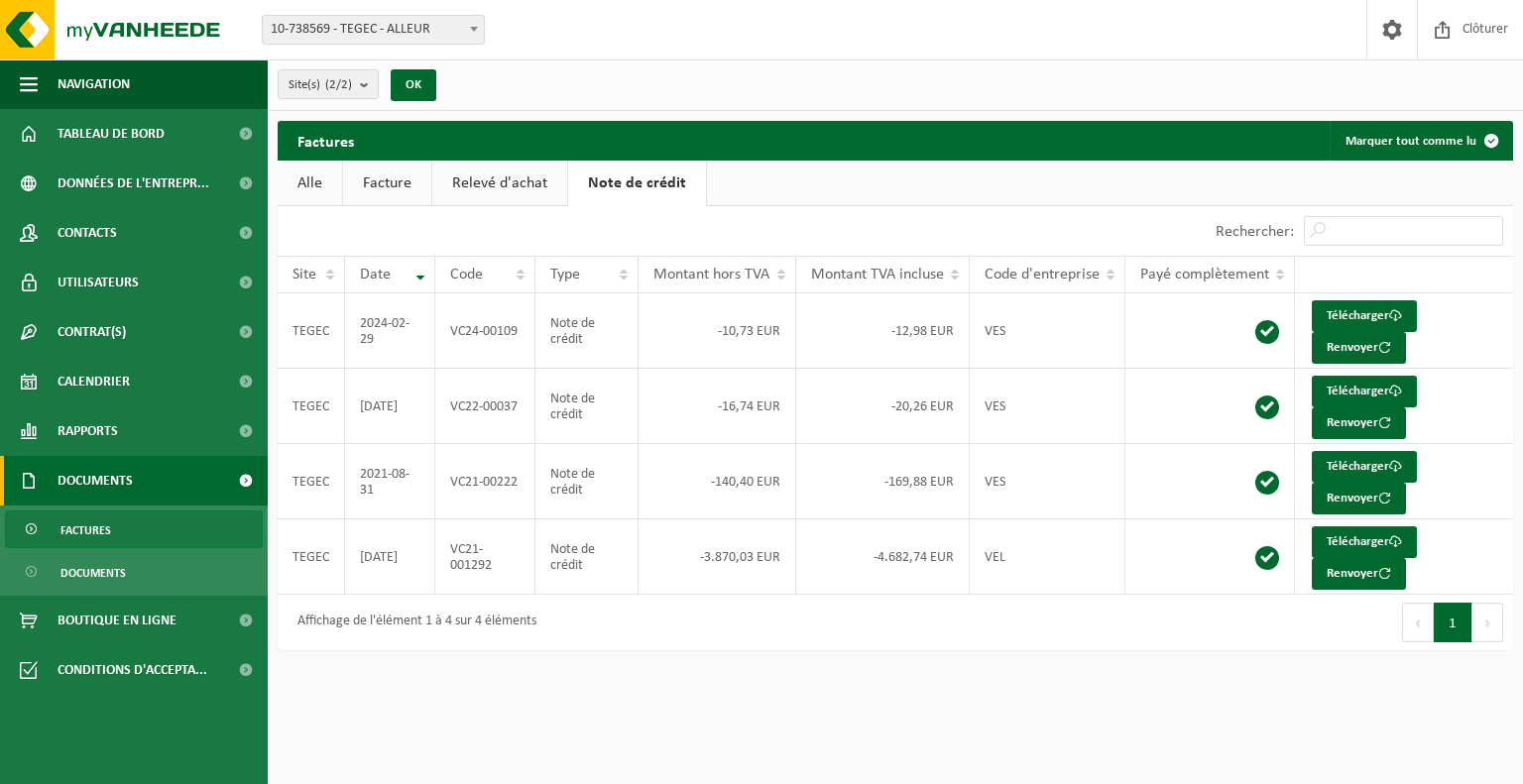 click on "Relevé d'achat" at bounding box center (500, 183) 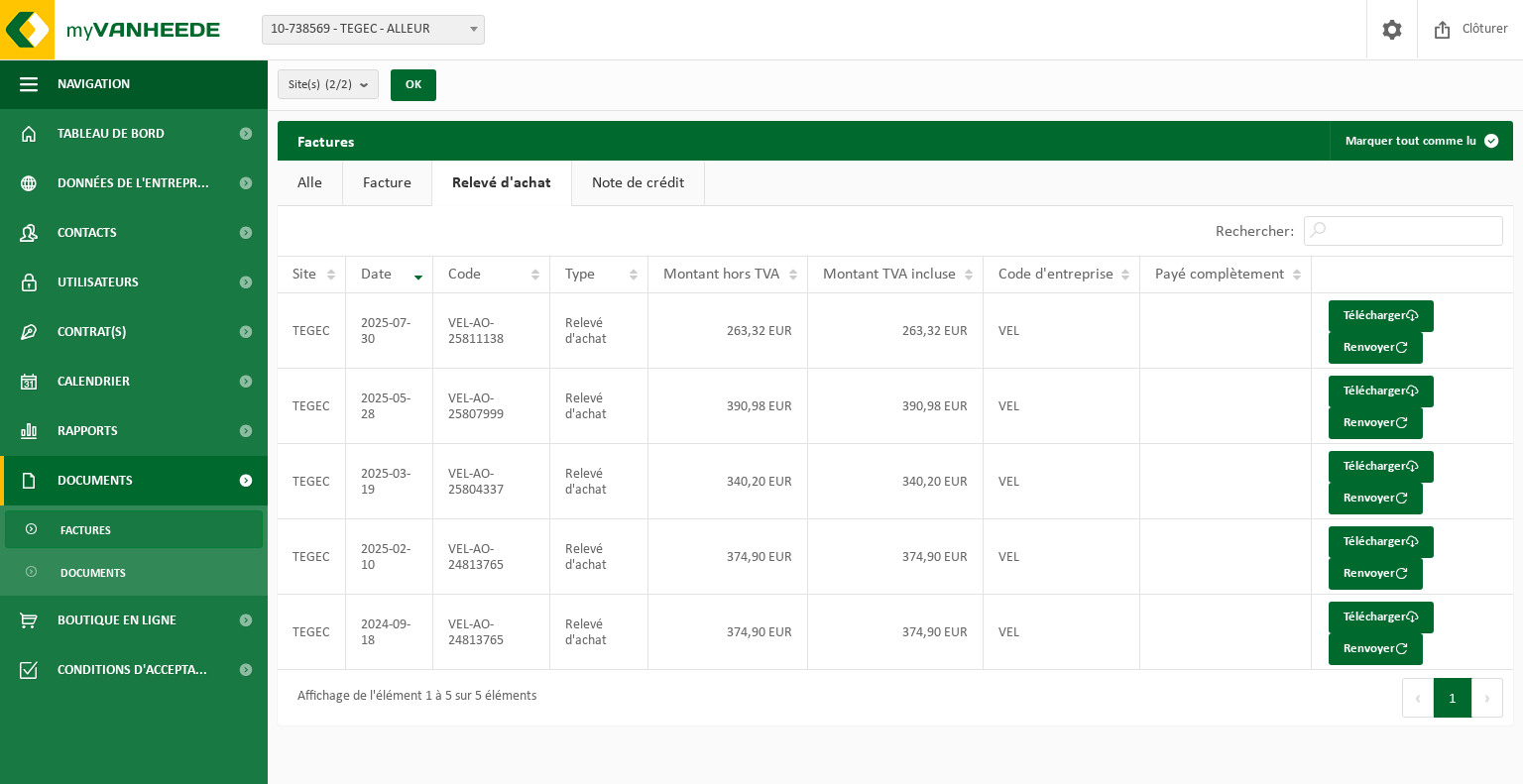 click on "Alle" at bounding box center (309, 183) 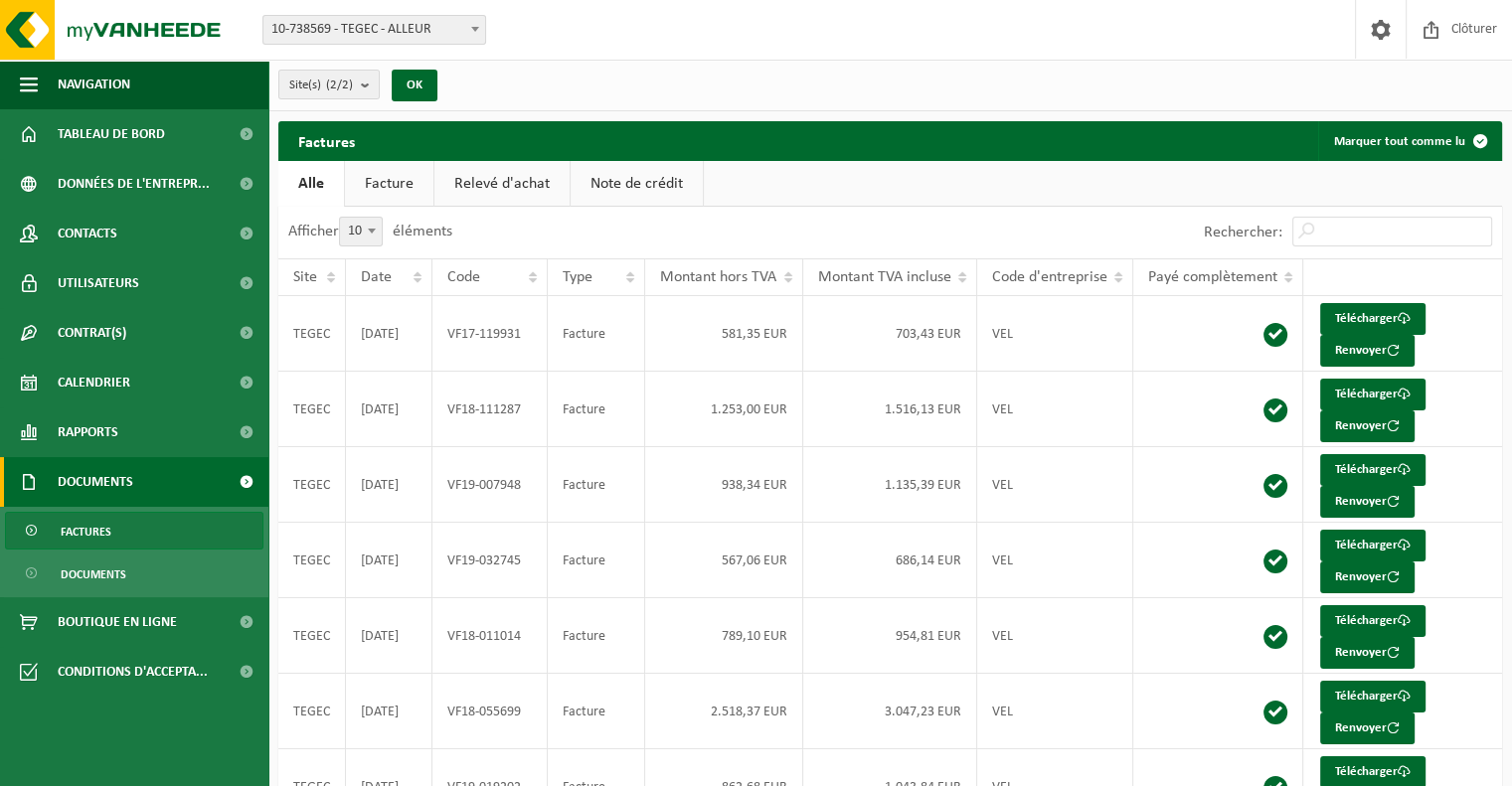 click on "Facture" at bounding box center [389, 184] 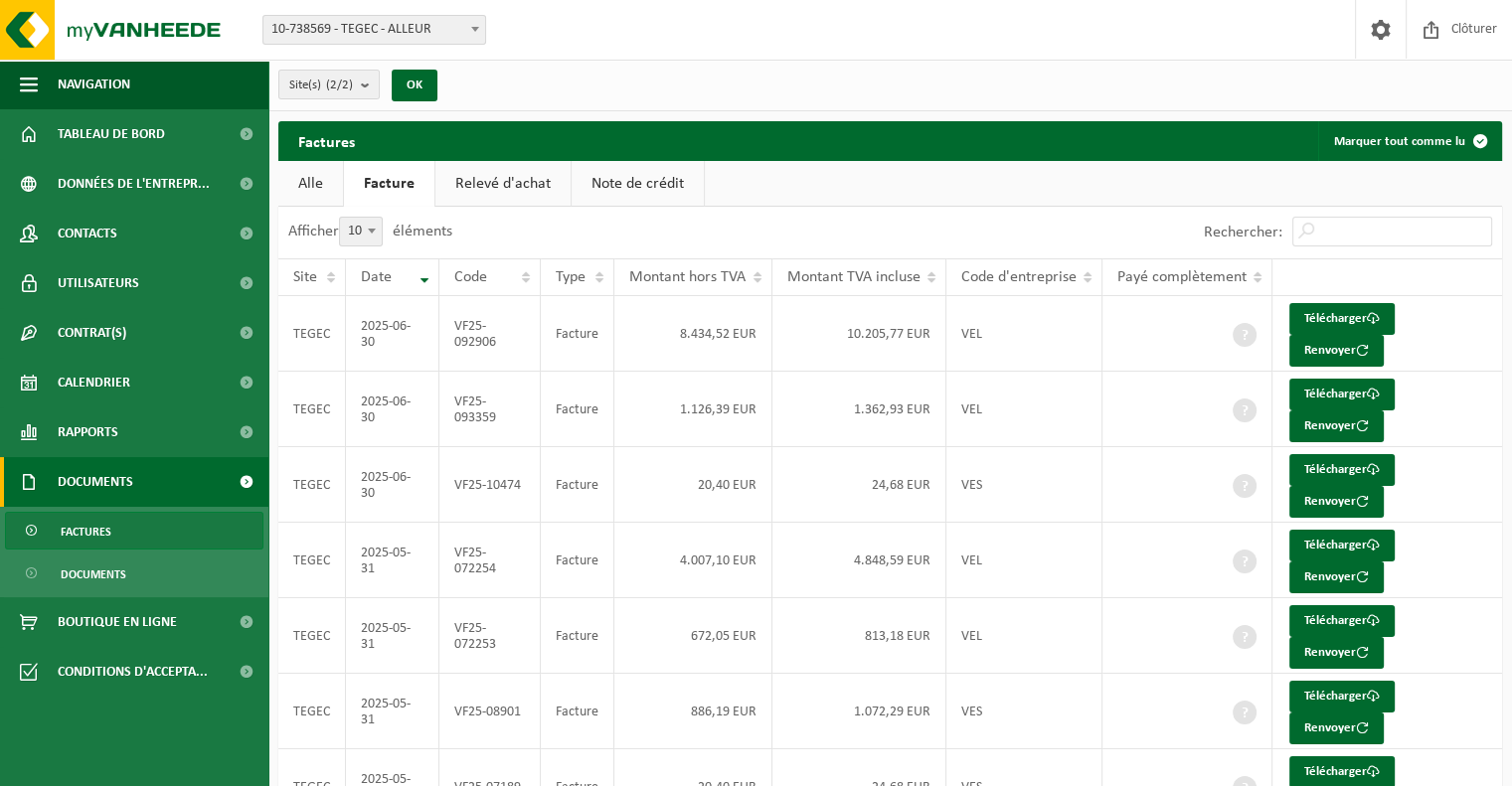 click on "Relevé d'achat" at bounding box center (503, 184) 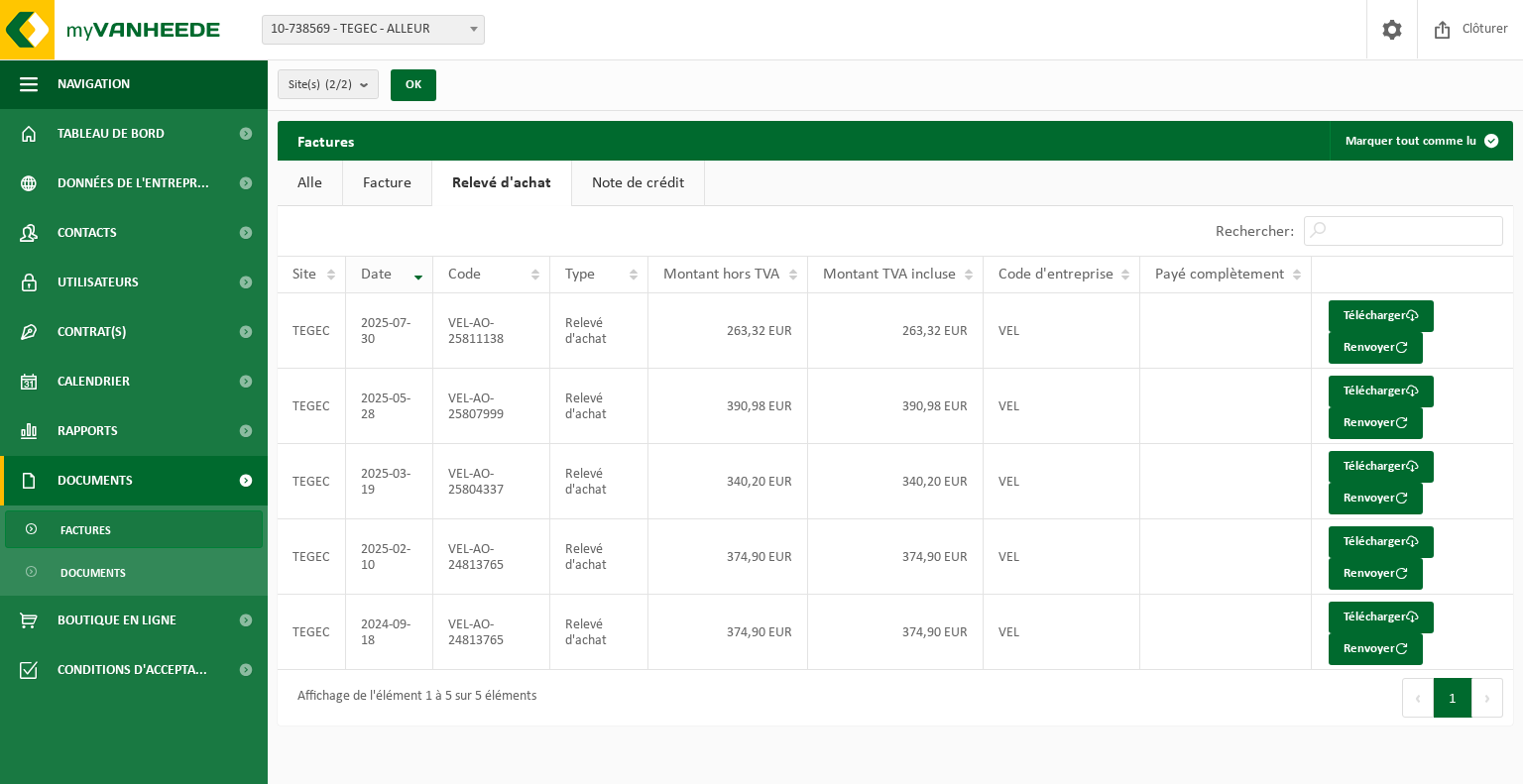 click on "Date" at bounding box center (390, 275) 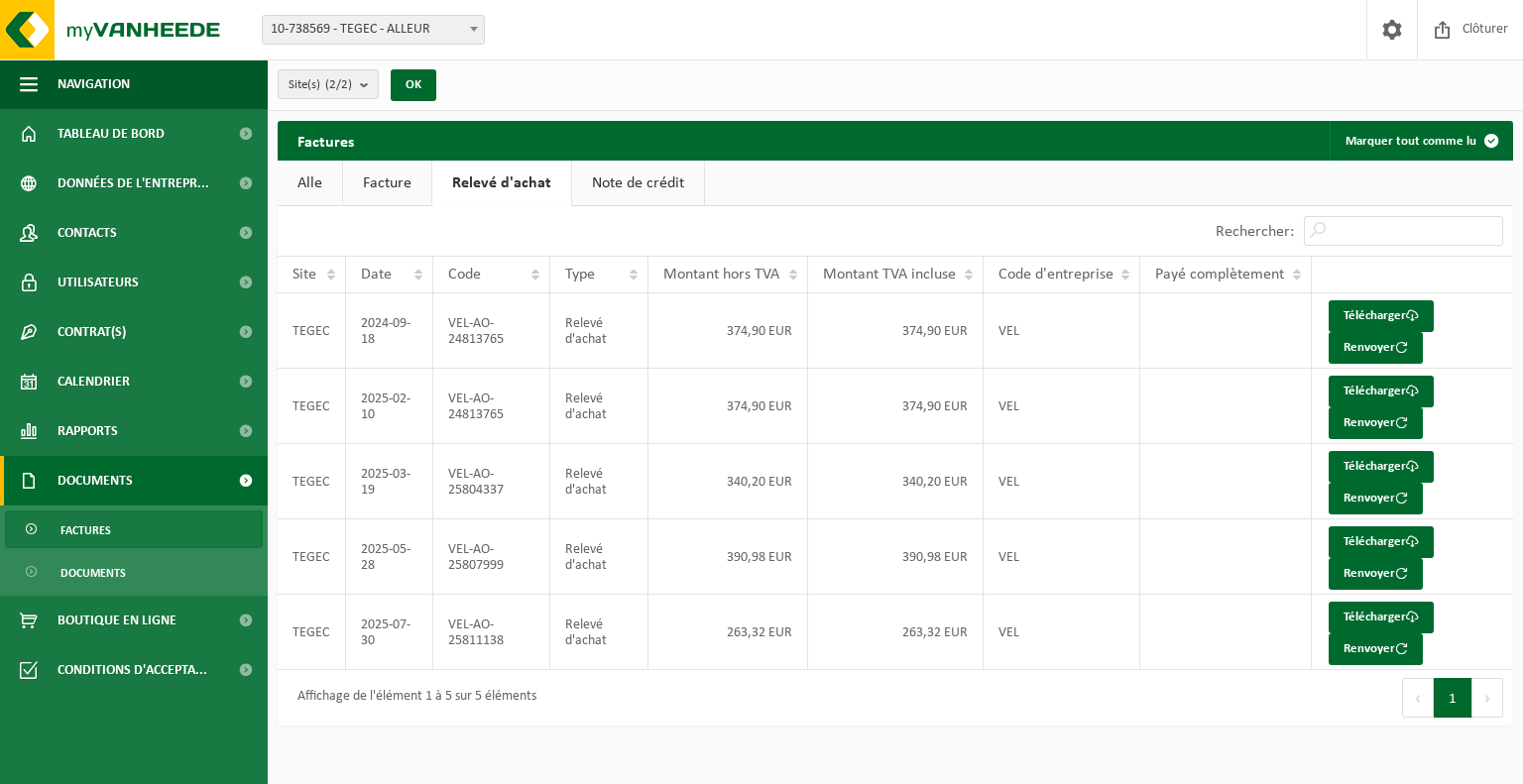click at bounding box center [474, 29] 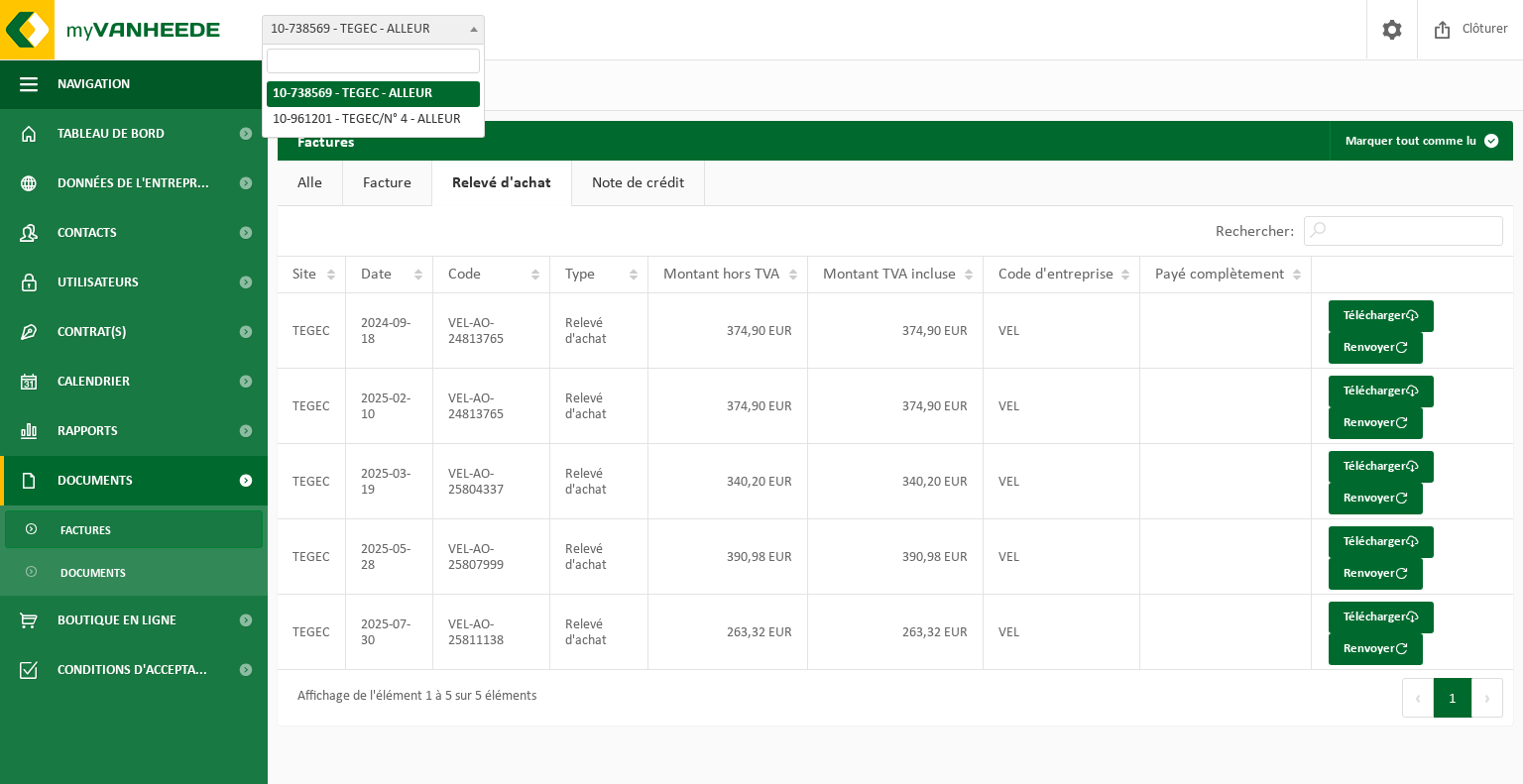 click at bounding box center [474, 29] 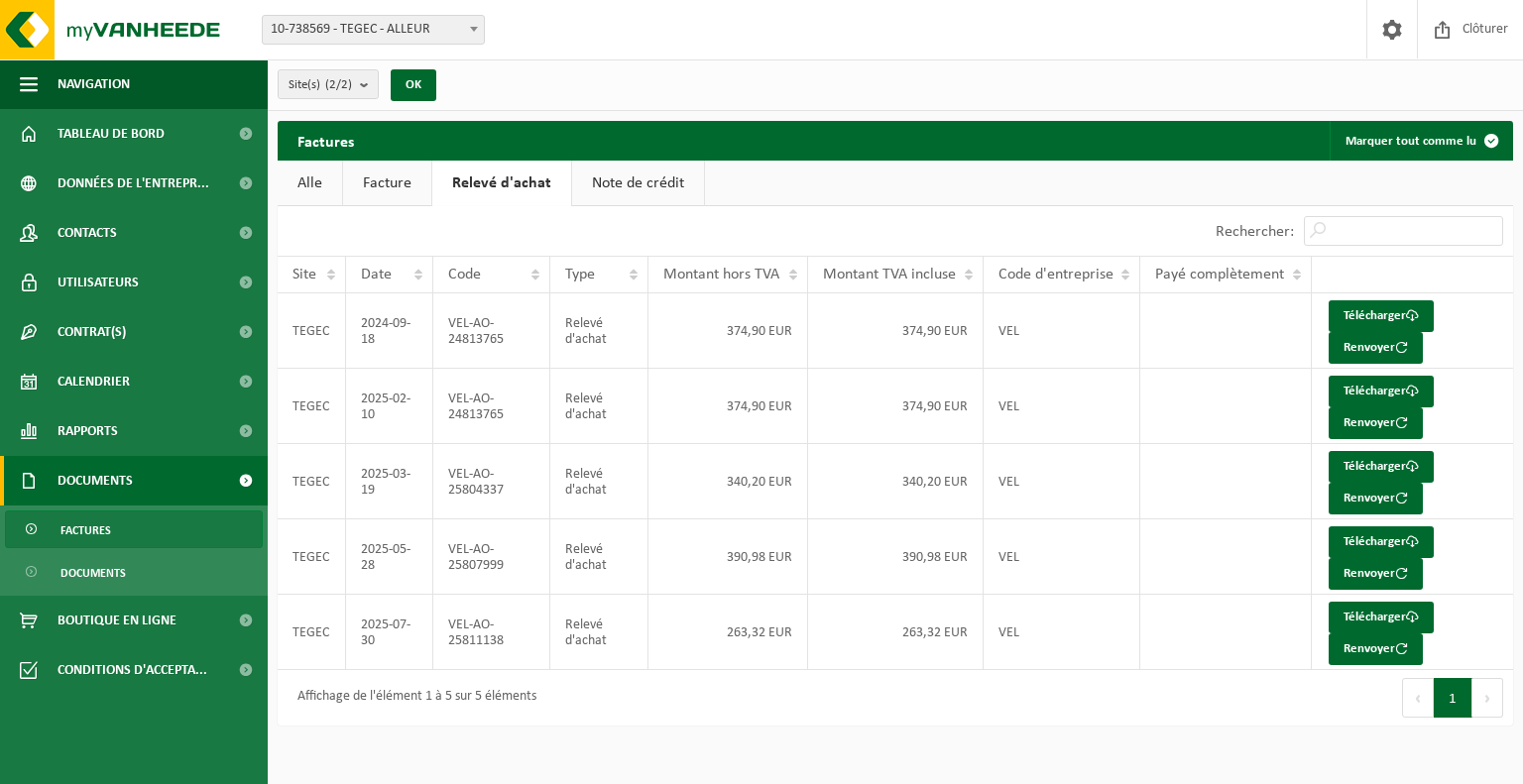 click on "Alle" at bounding box center (309, 183) 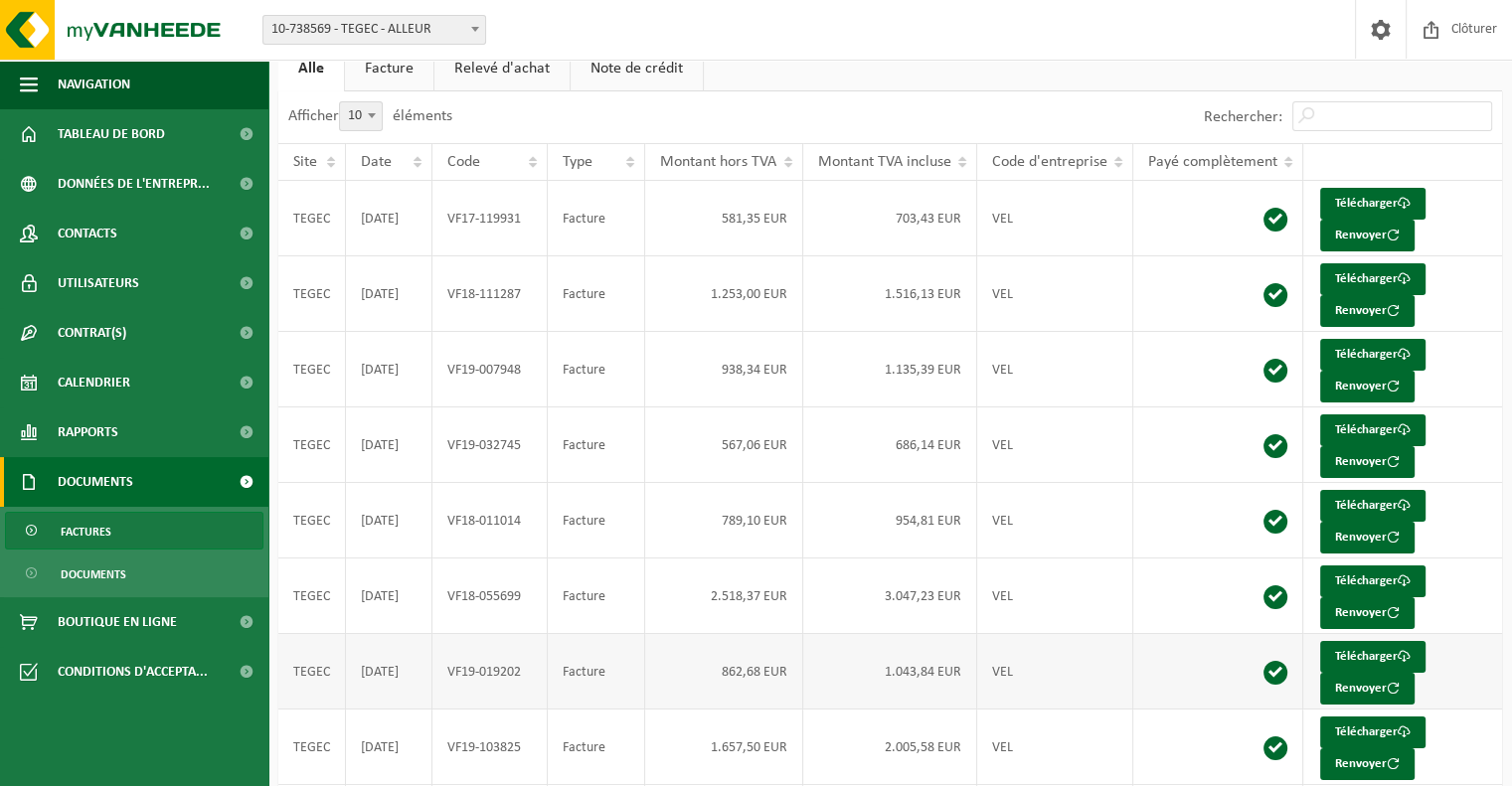 scroll, scrollTop: 33, scrollLeft: 0, axis: vertical 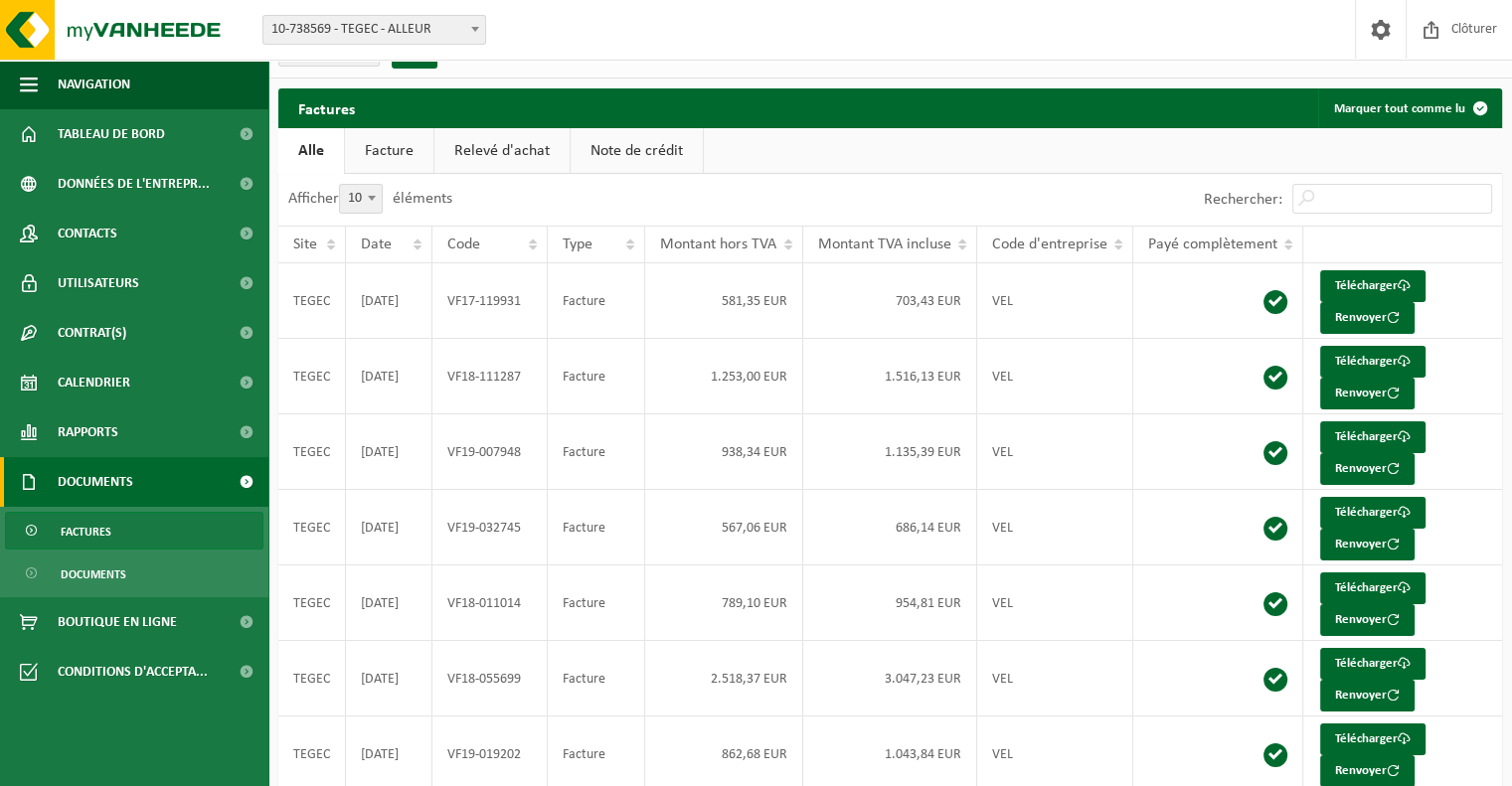 click on "Relevé d'achat" at bounding box center [502, 151] 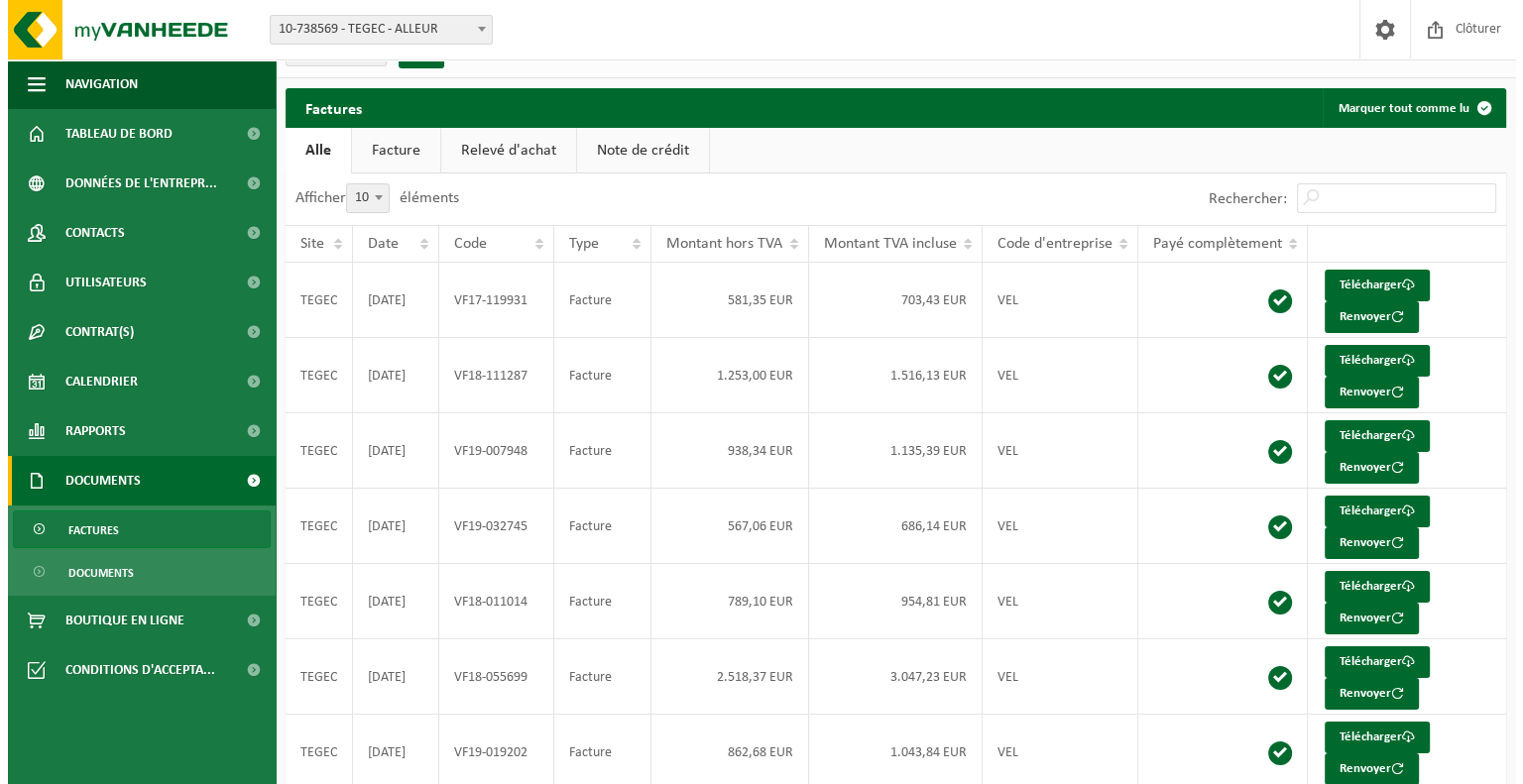 scroll, scrollTop: 0, scrollLeft: 0, axis: both 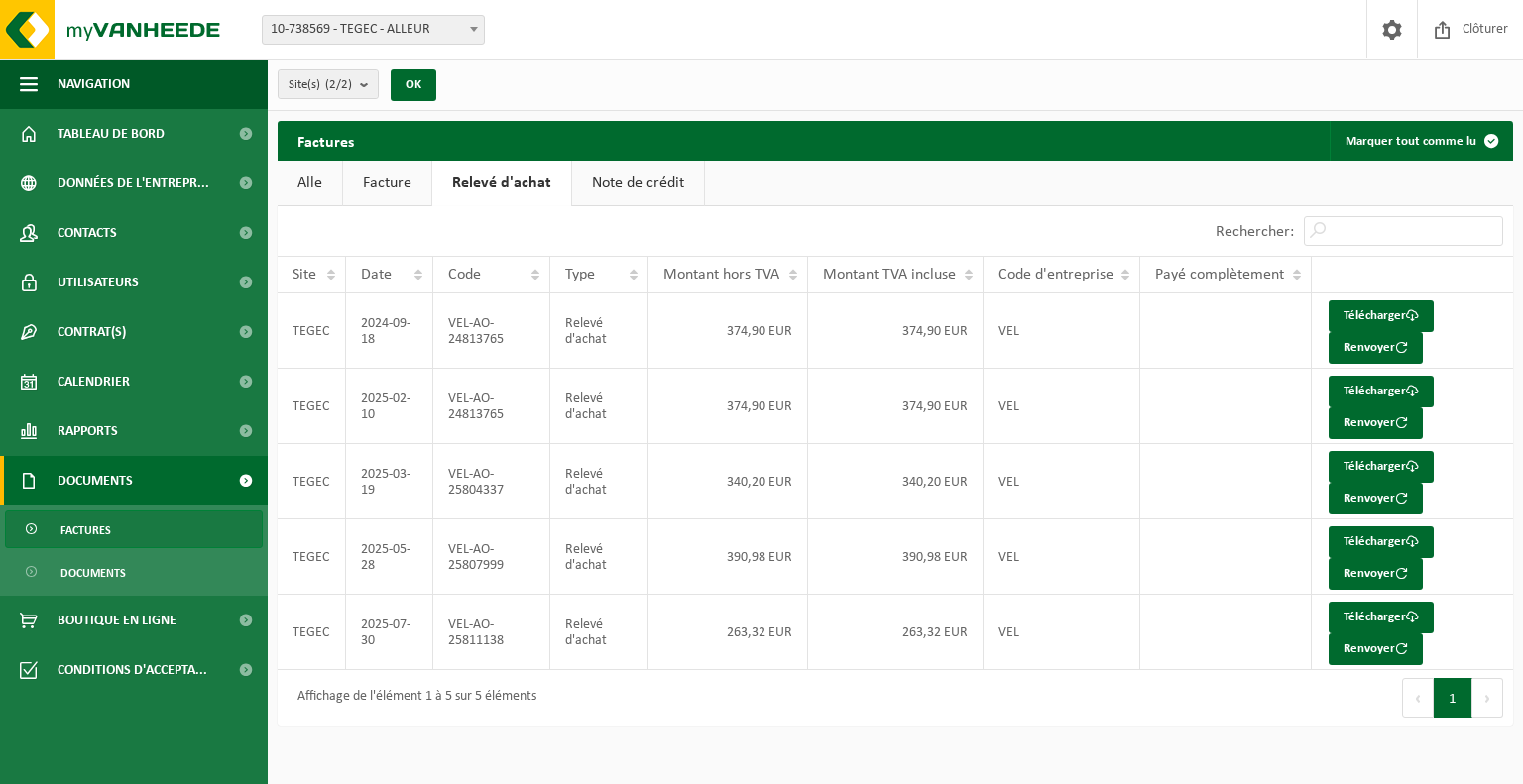 click on "Factures" at bounding box center (134, 529) 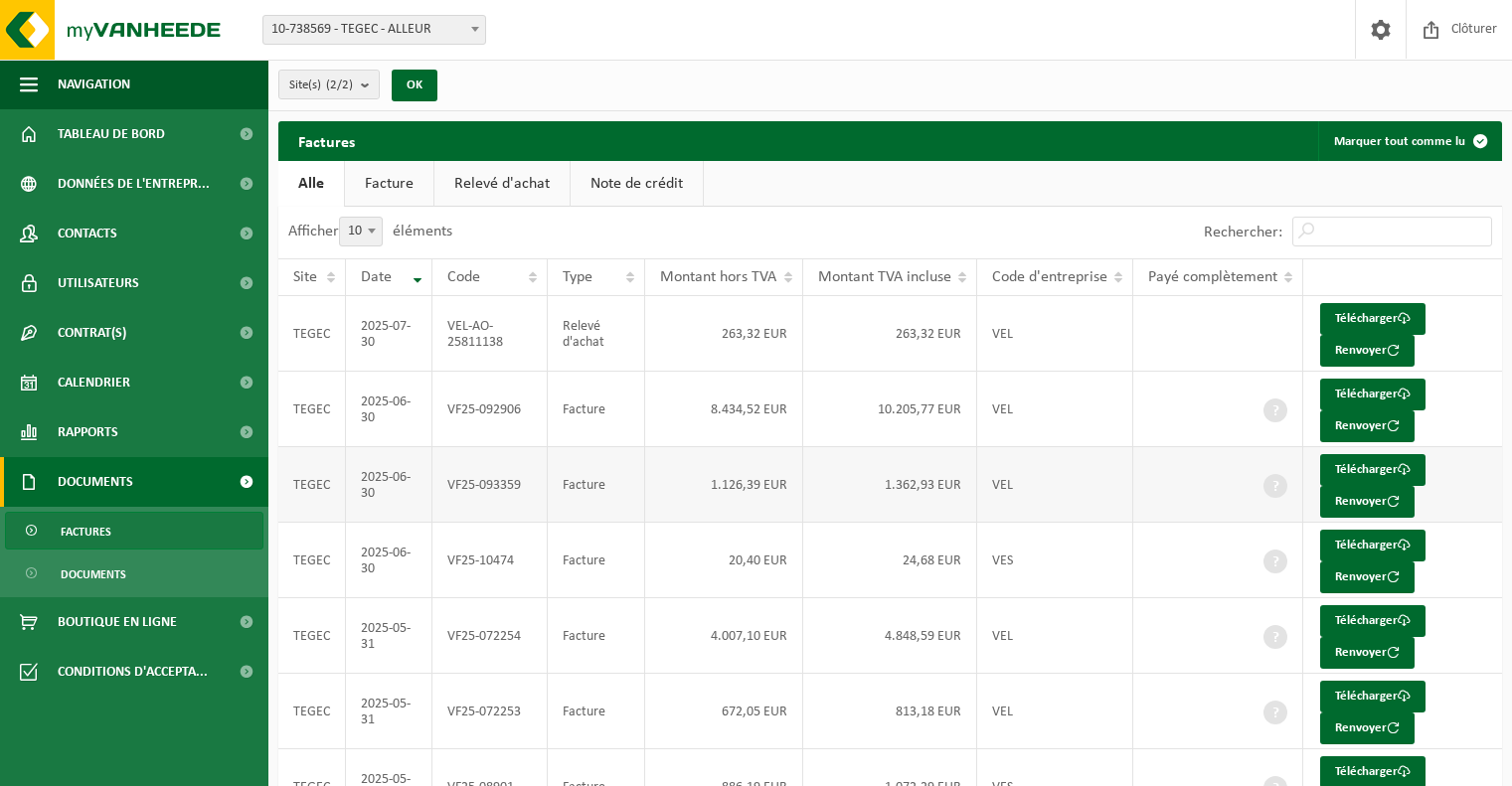scroll, scrollTop: 0, scrollLeft: 0, axis: both 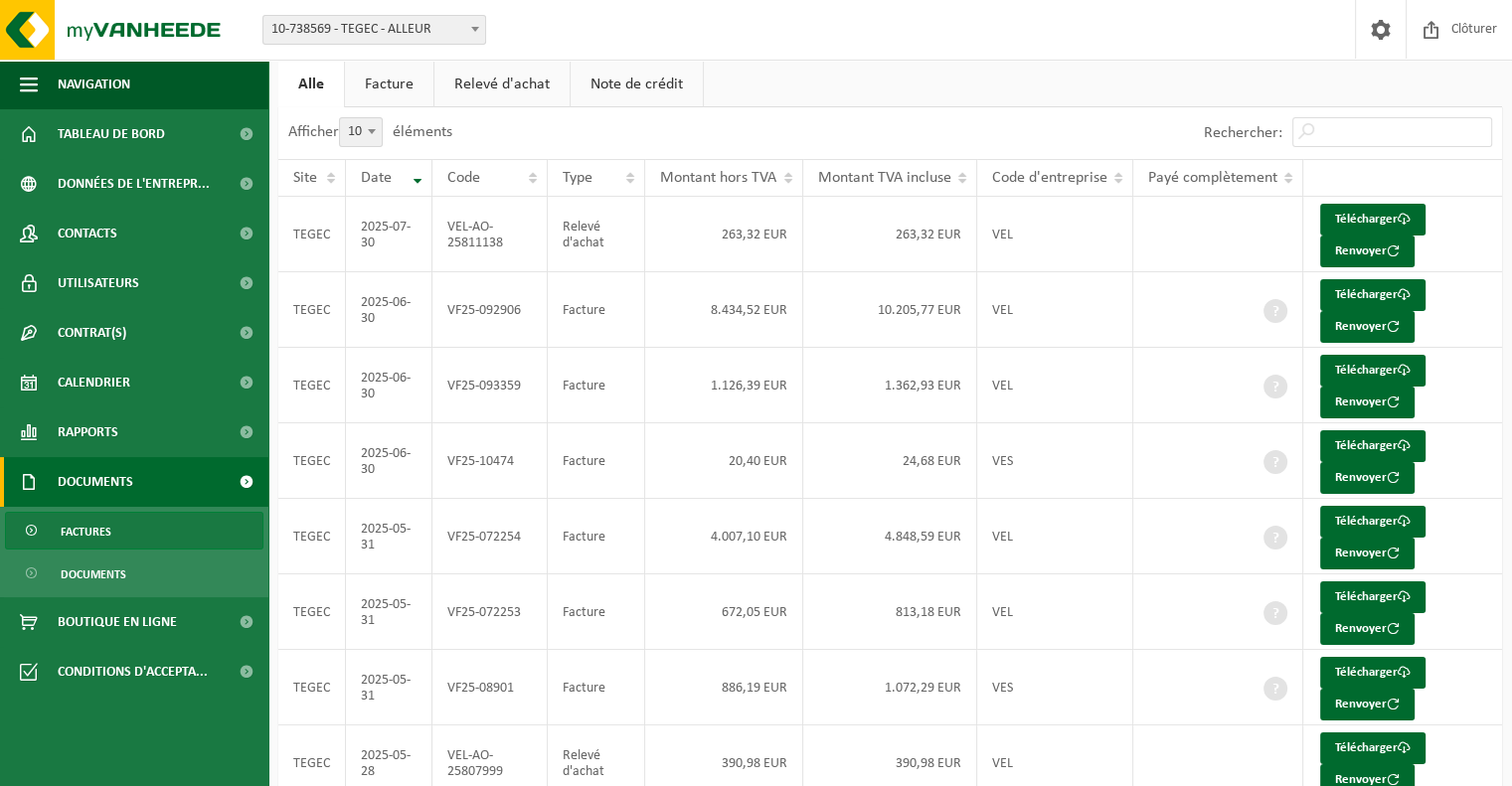 click on "Facture" at bounding box center (389, 84) 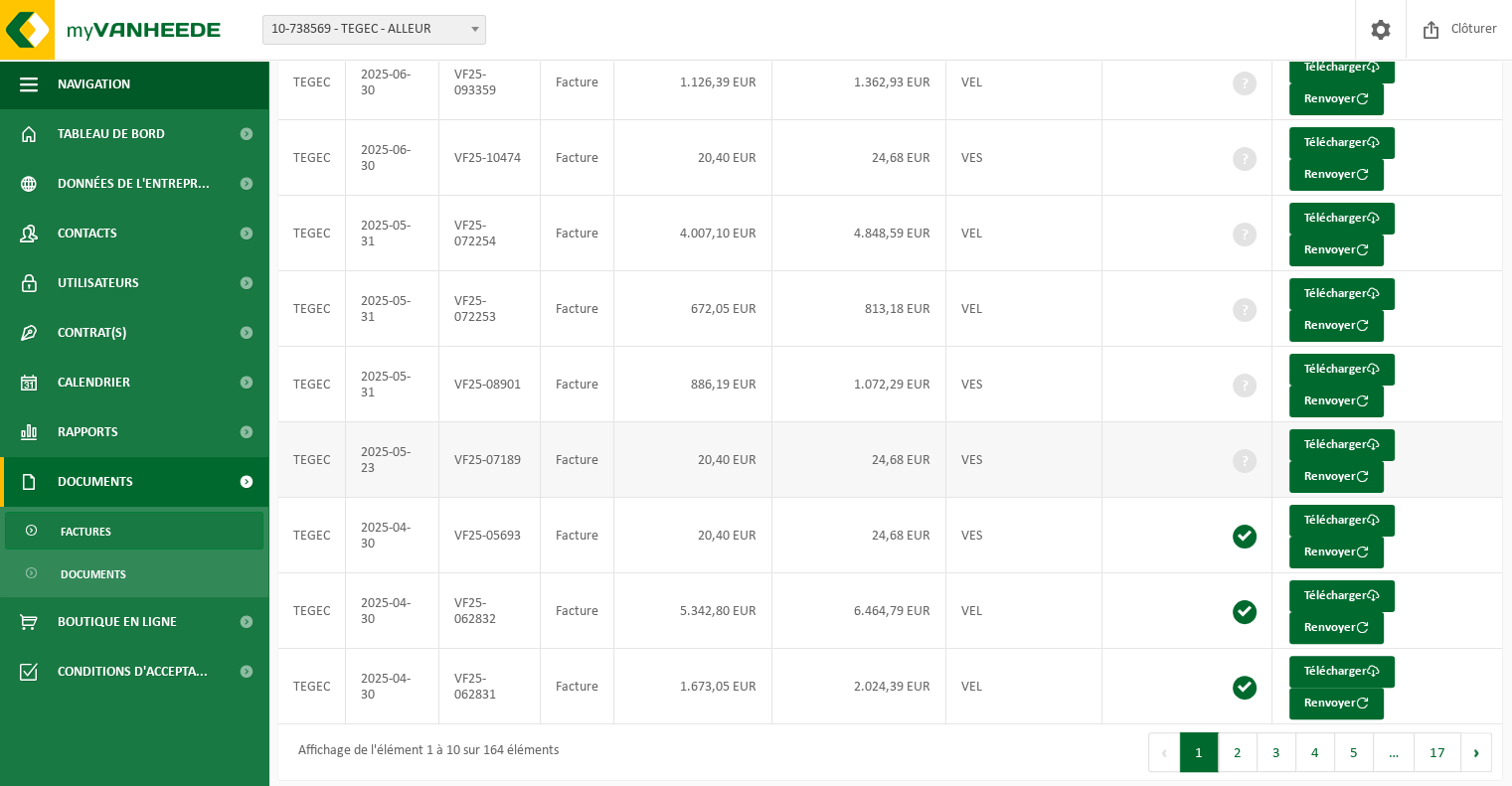 scroll, scrollTop: 331, scrollLeft: 0, axis: vertical 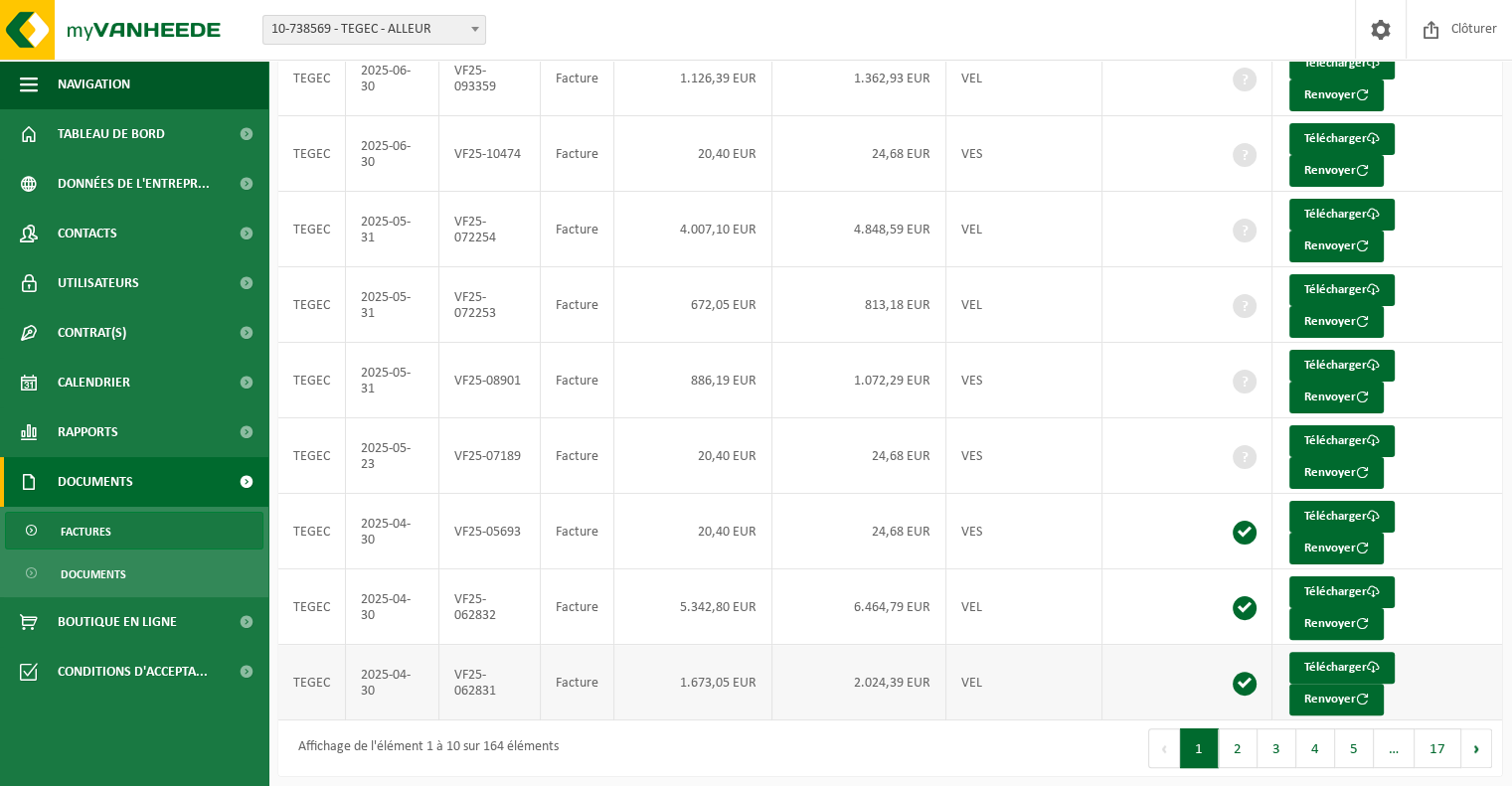 click on "1.673,05 EUR" at bounding box center [693, 683] 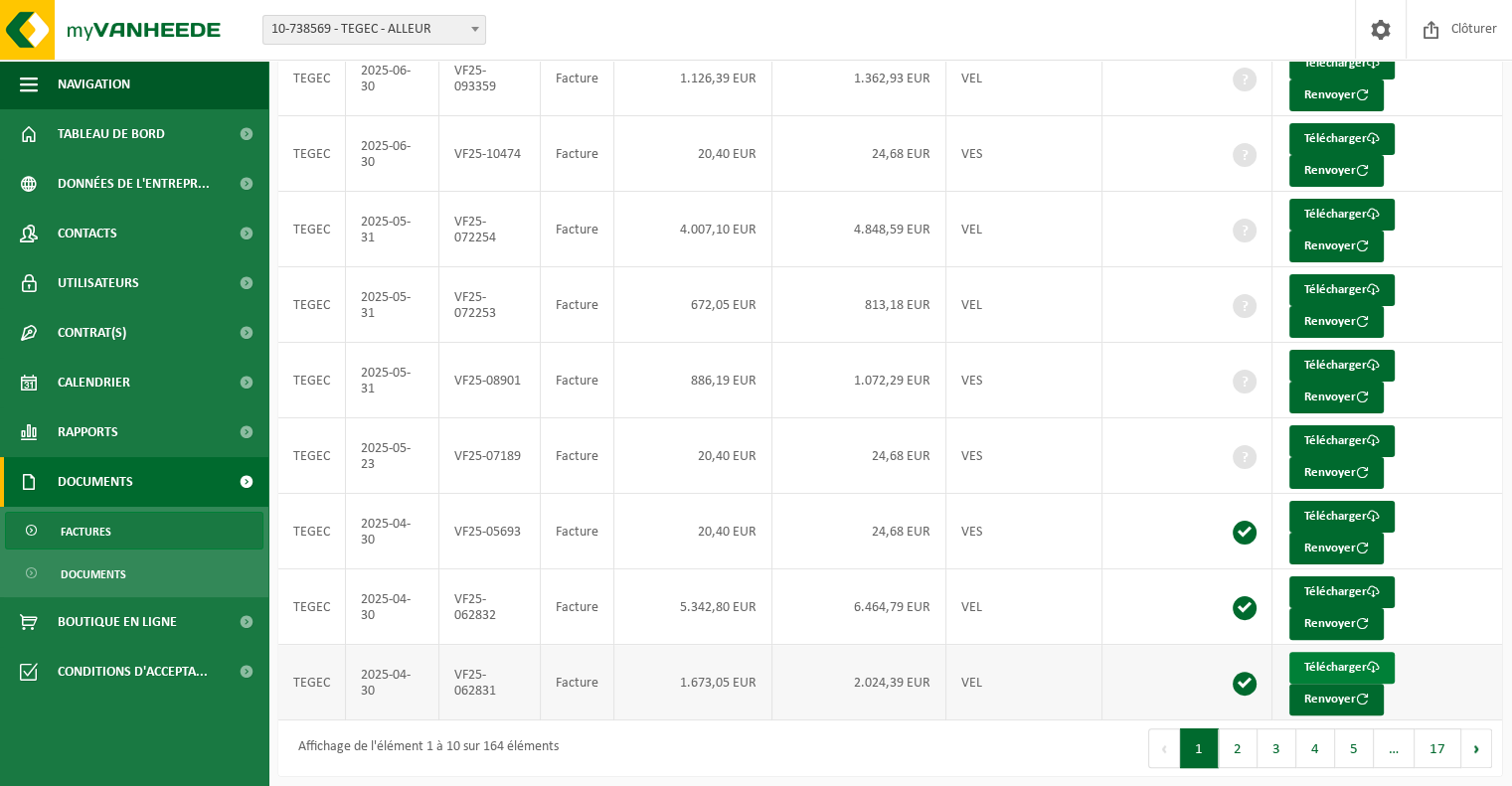 click on "Télécharger" at bounding box center [1342, 668] 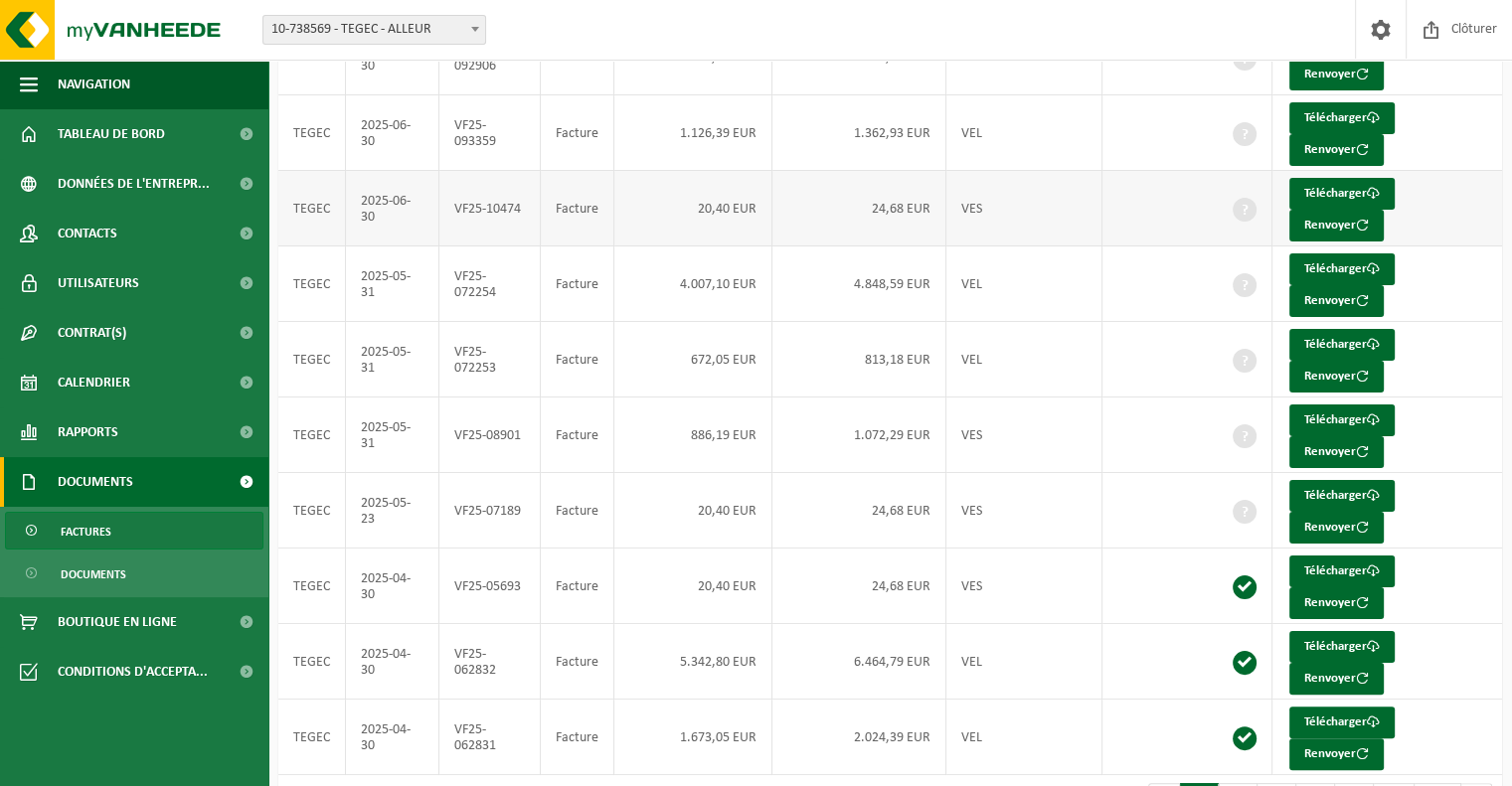 scroll, scrollTop: 232, scrollLeft: 0, axis: vertical 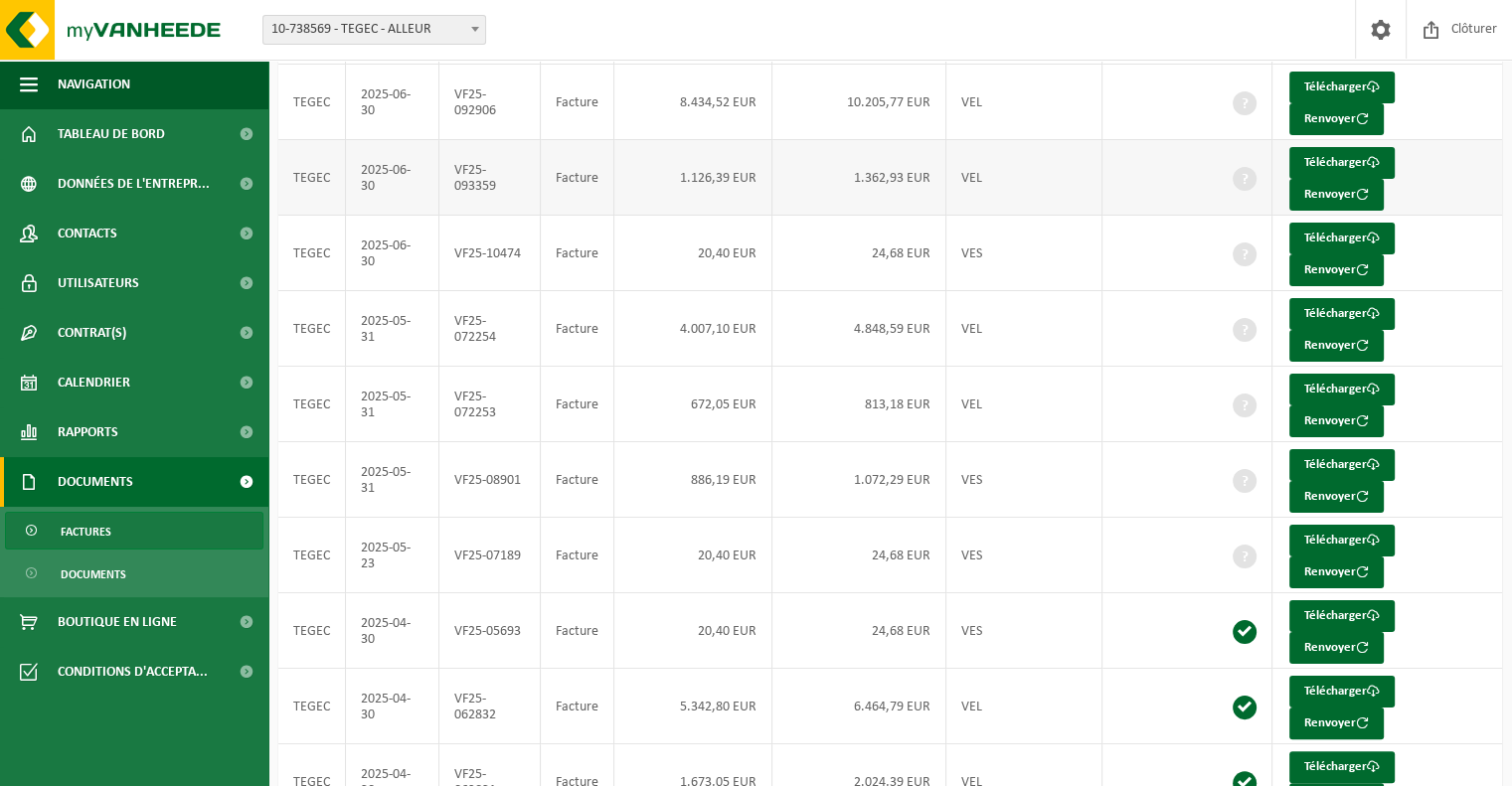 click on "1.362,93 EUR" at bounding box center (859, 178) 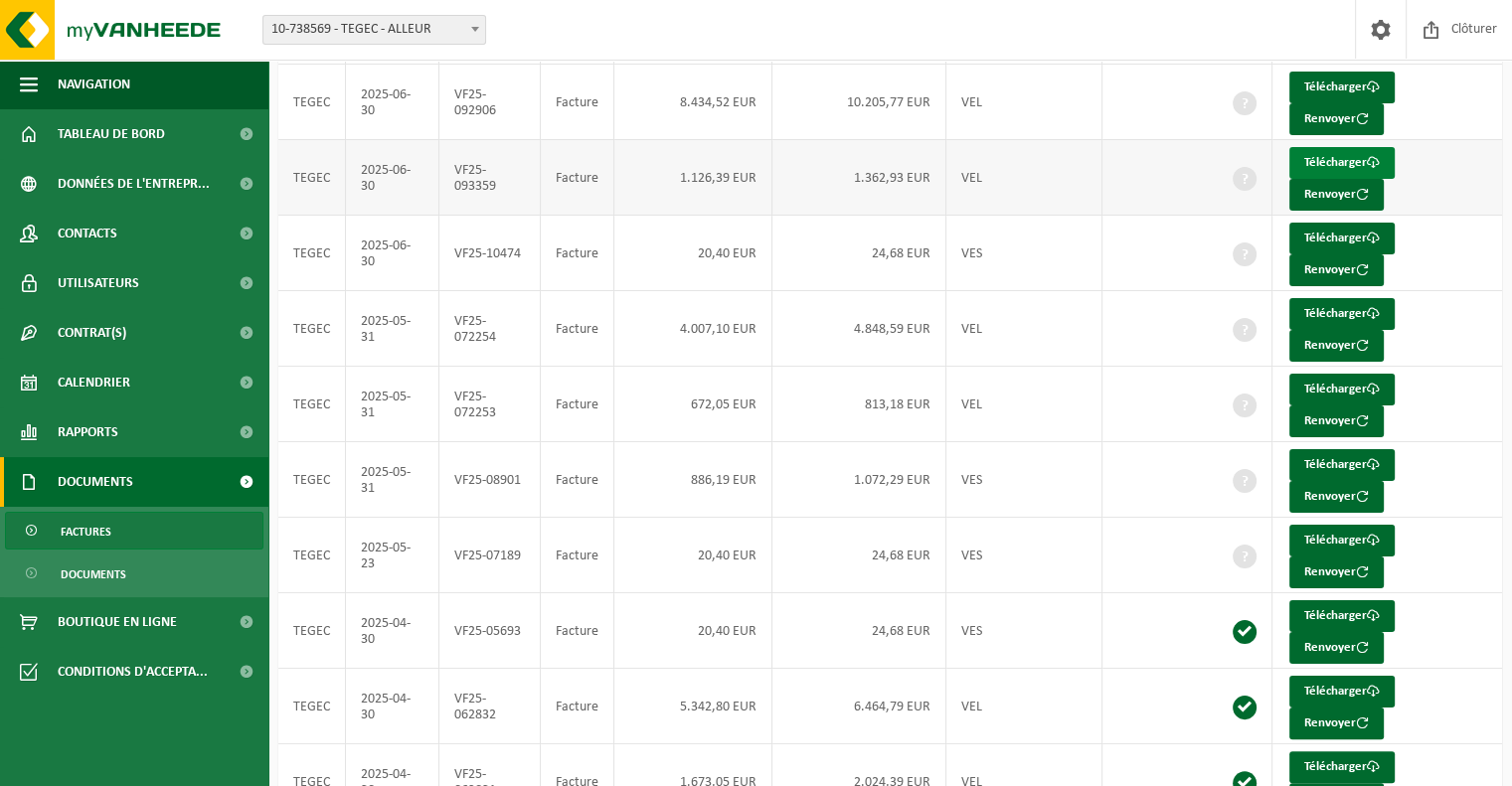 click on "Télécharger" at bounding box center (1342, 163) 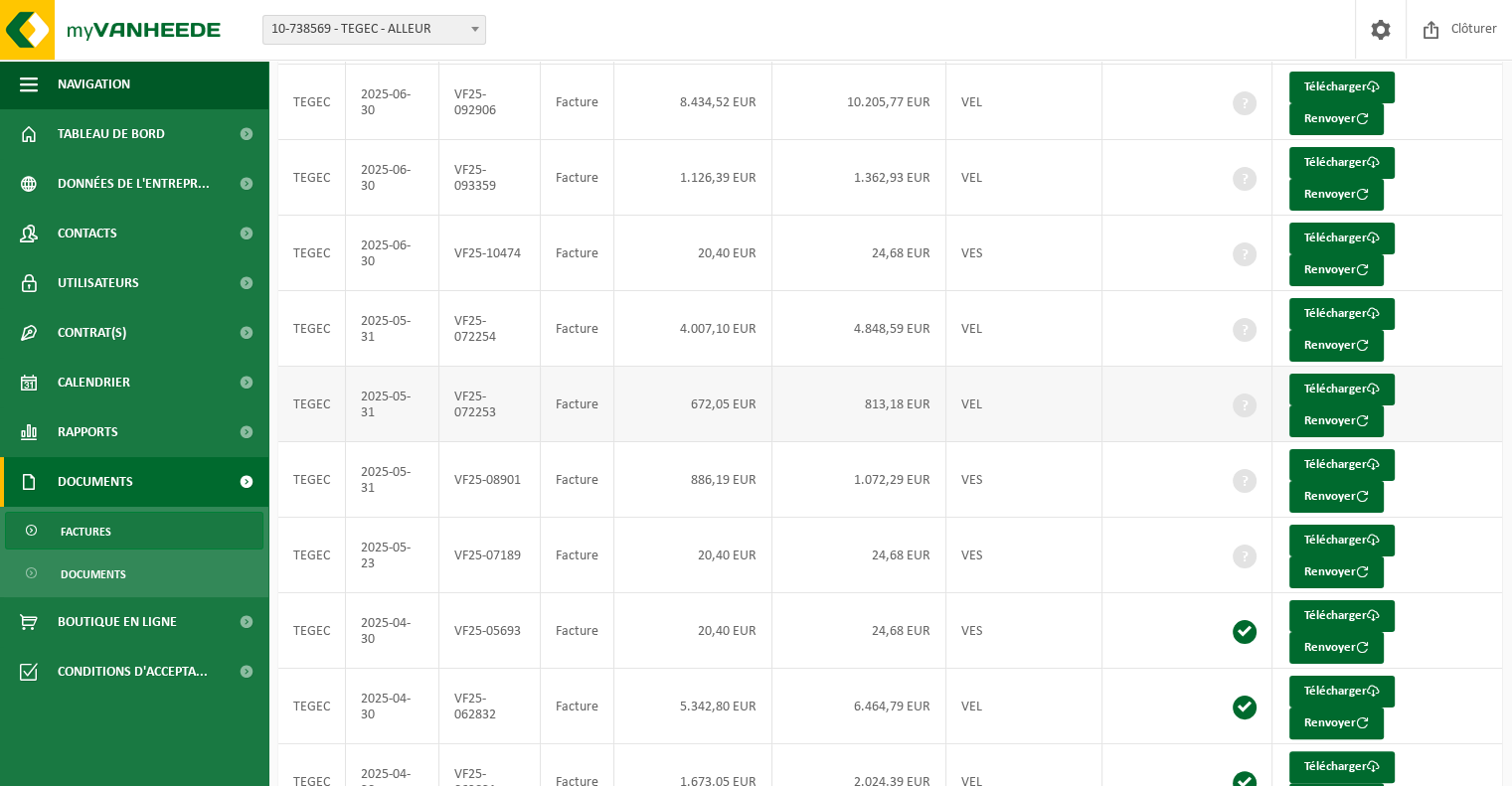 click on "672,05 EUR" at bounding box center [693, 404] 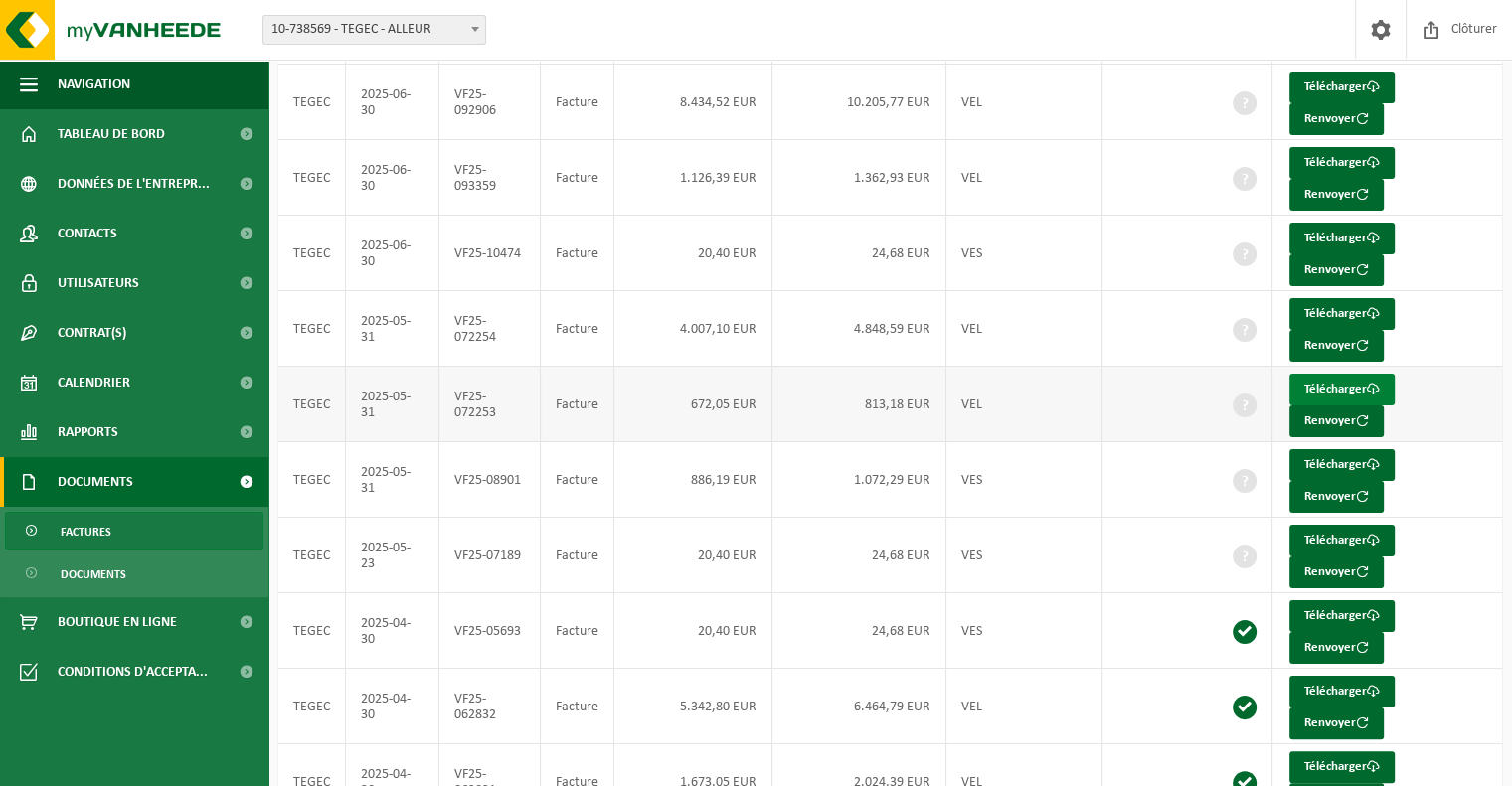 click on "Télécharger" at bounding box center [1342, 390] 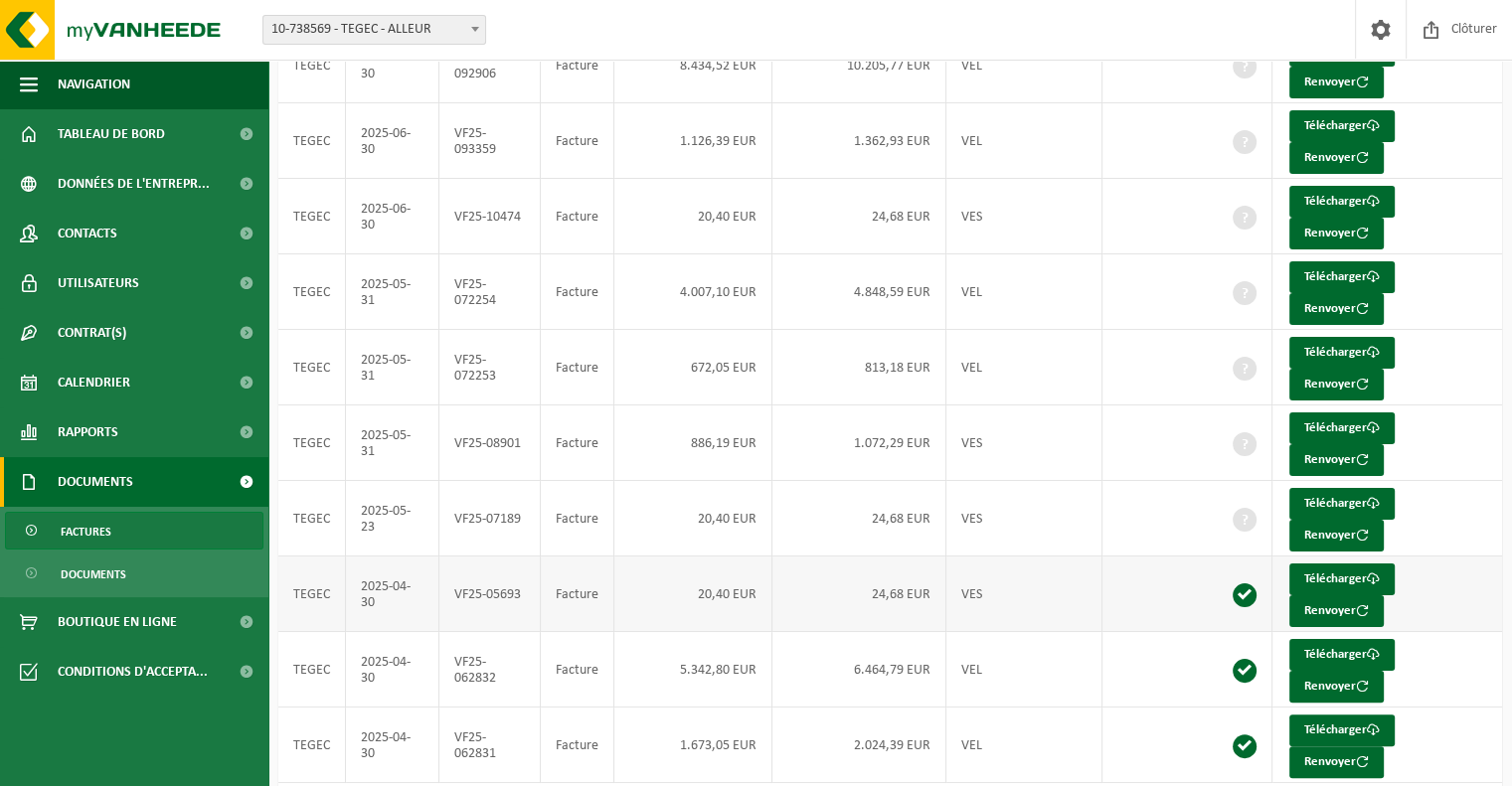 scroll, scrollTop: 331, scrollLeft: 0, axis: vertical 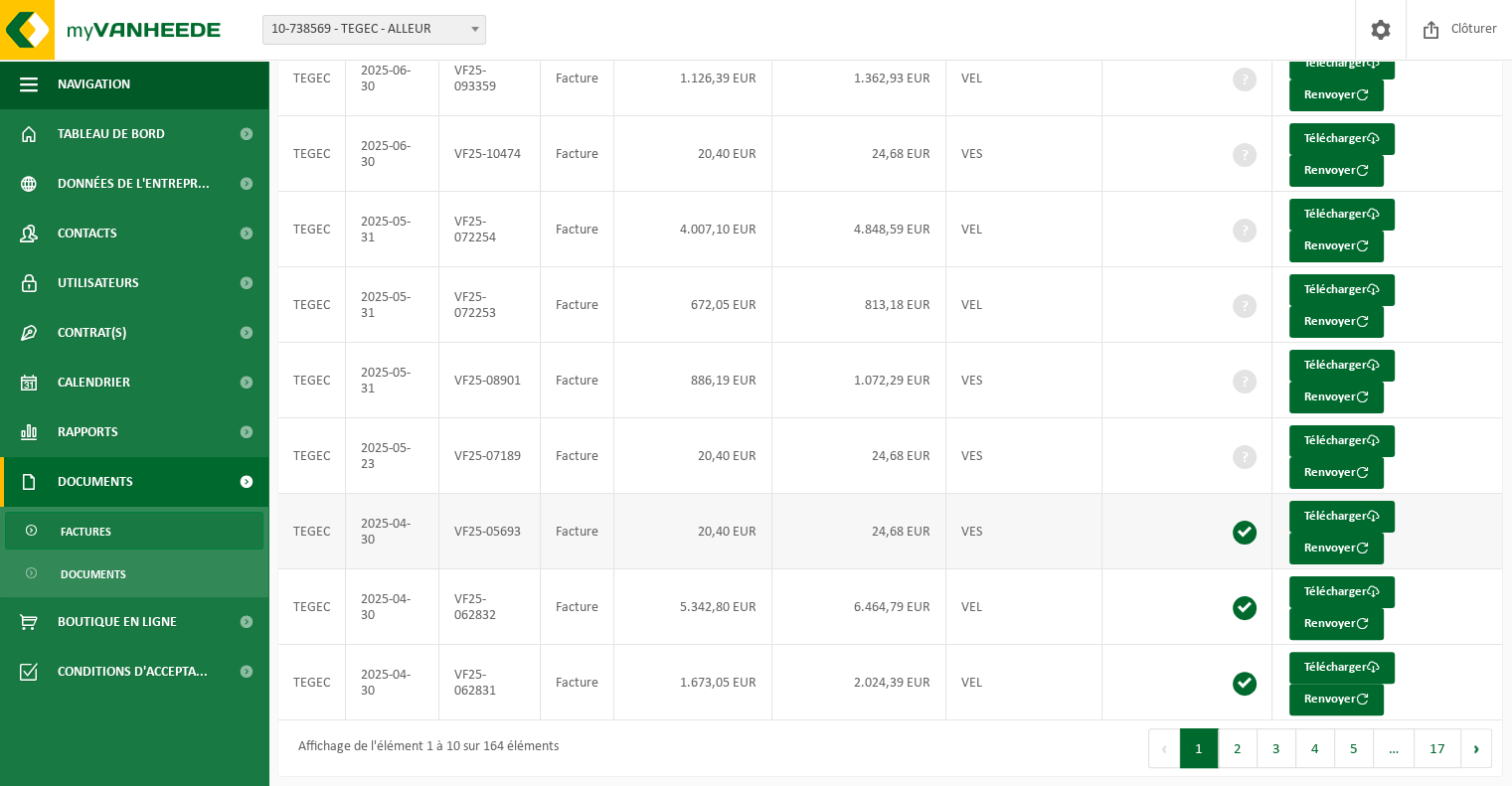 click on "20,40 EUR" at bounding box center [693, 532] 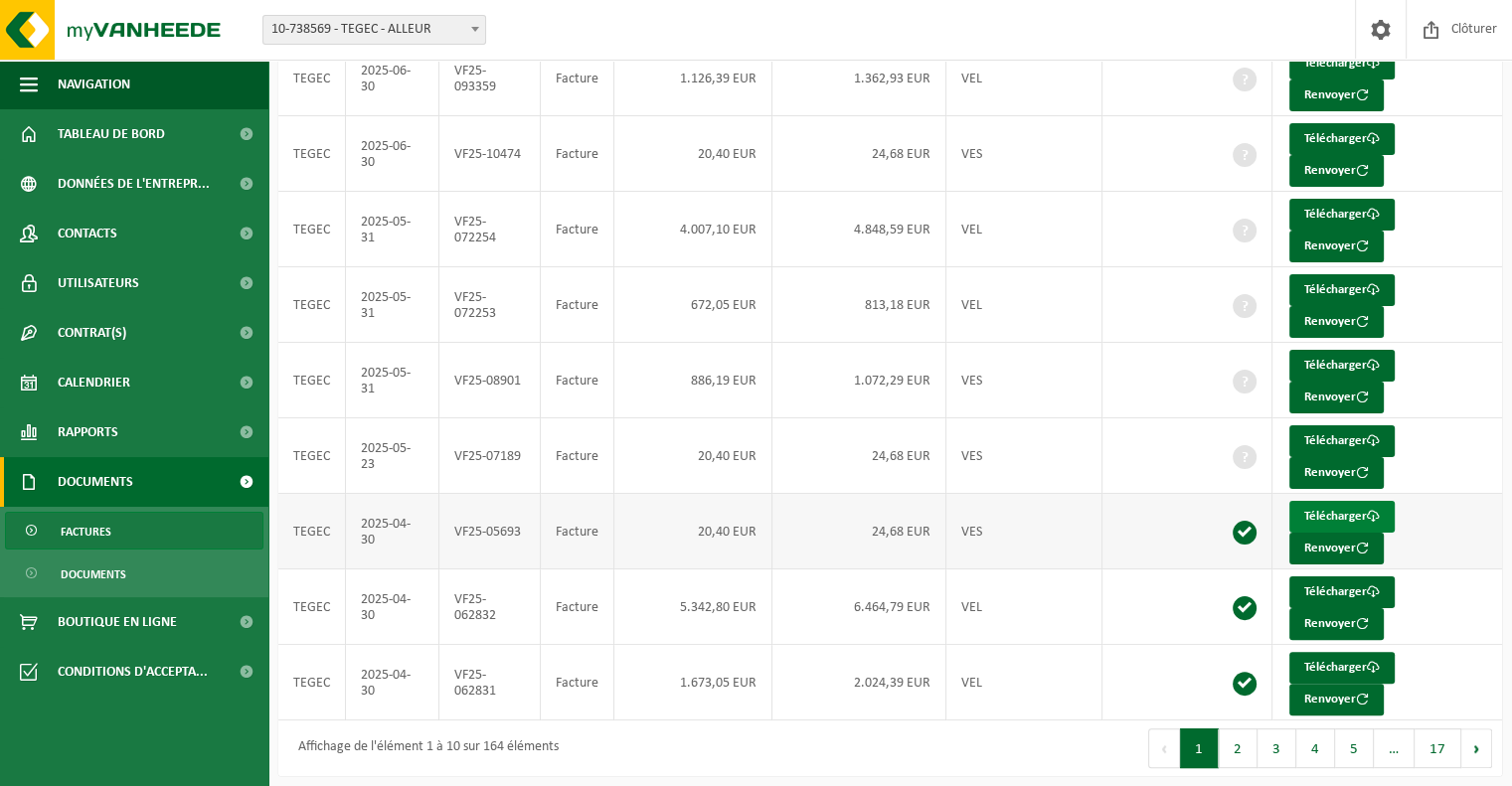 click on "Télécharger" at bounding box center [1342, 517] 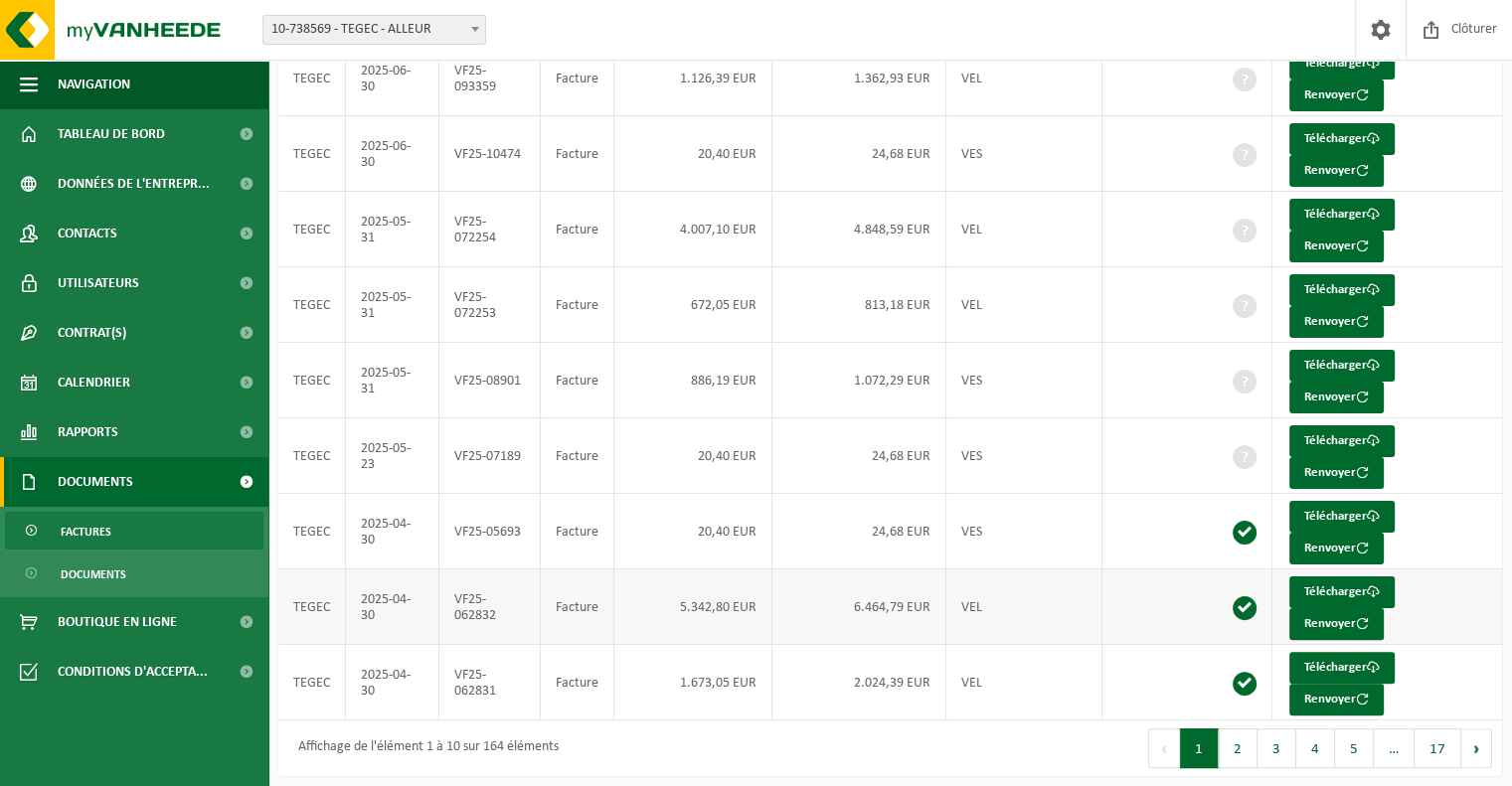 click on "5.342,80 EUR" at bounding box center (693, 607) 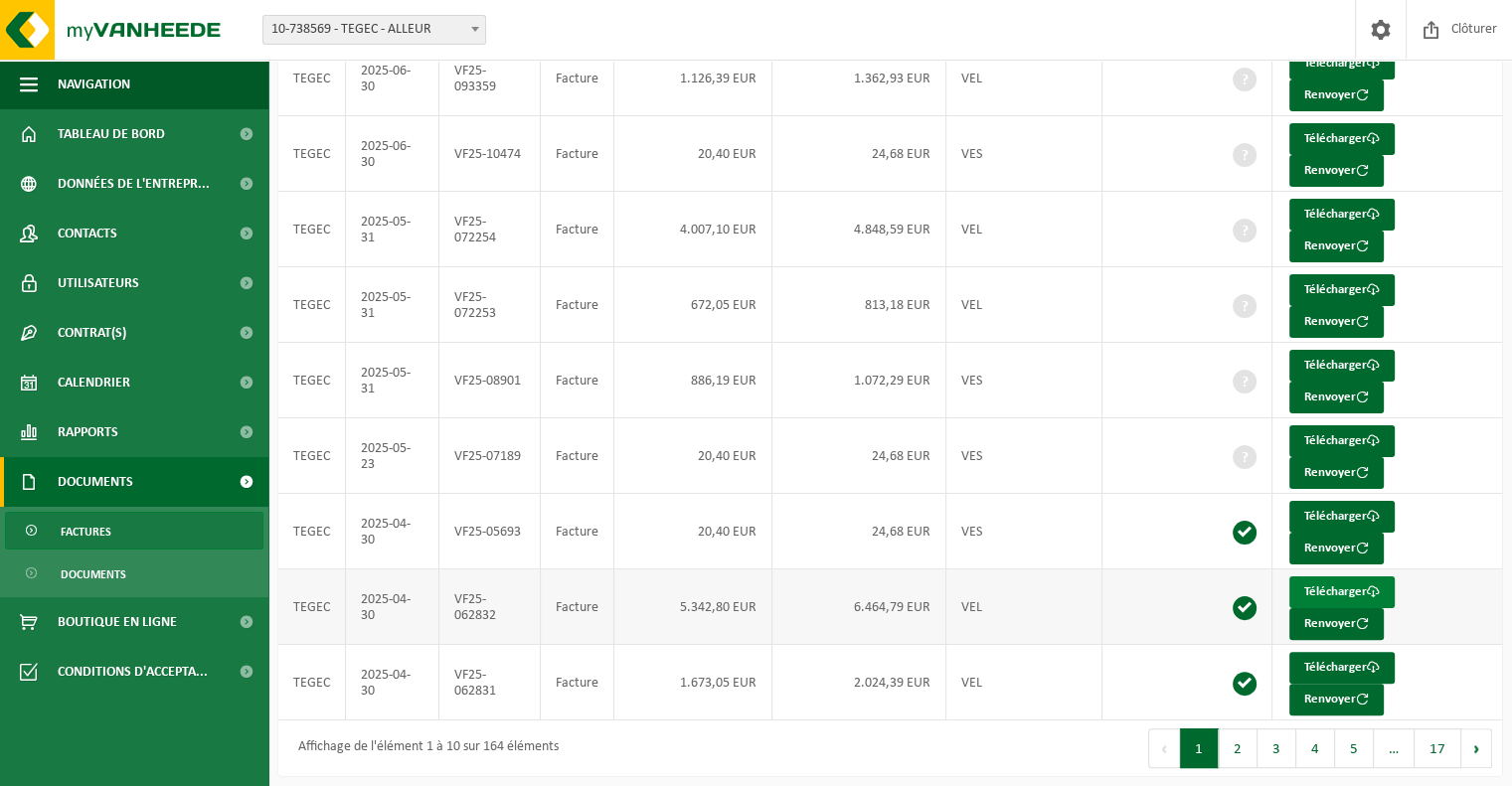 click on "Télécharger" at bounding box center [1342, 592] 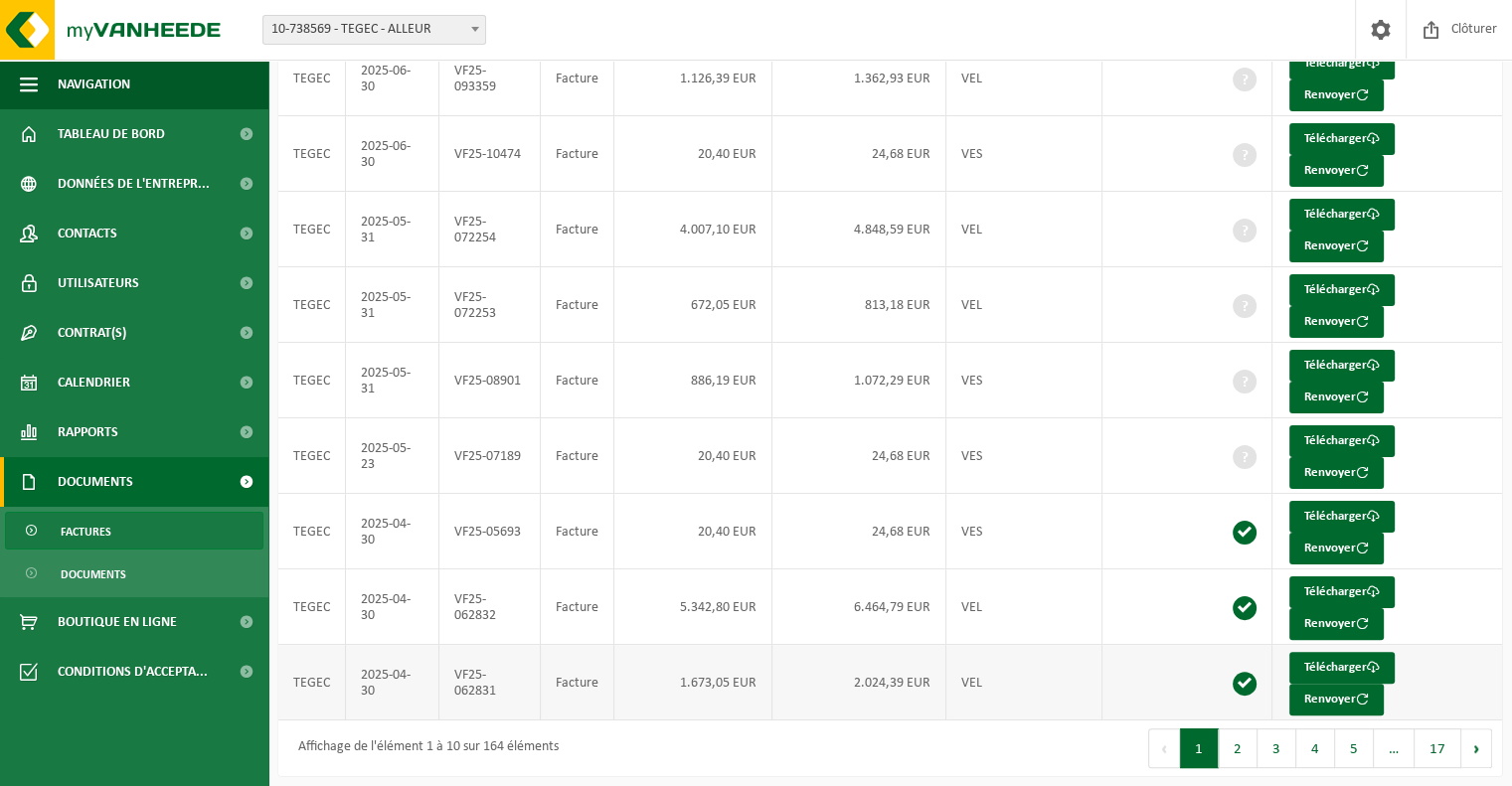 click on "2.024,39 EUR" at bounding box center (859, 683) 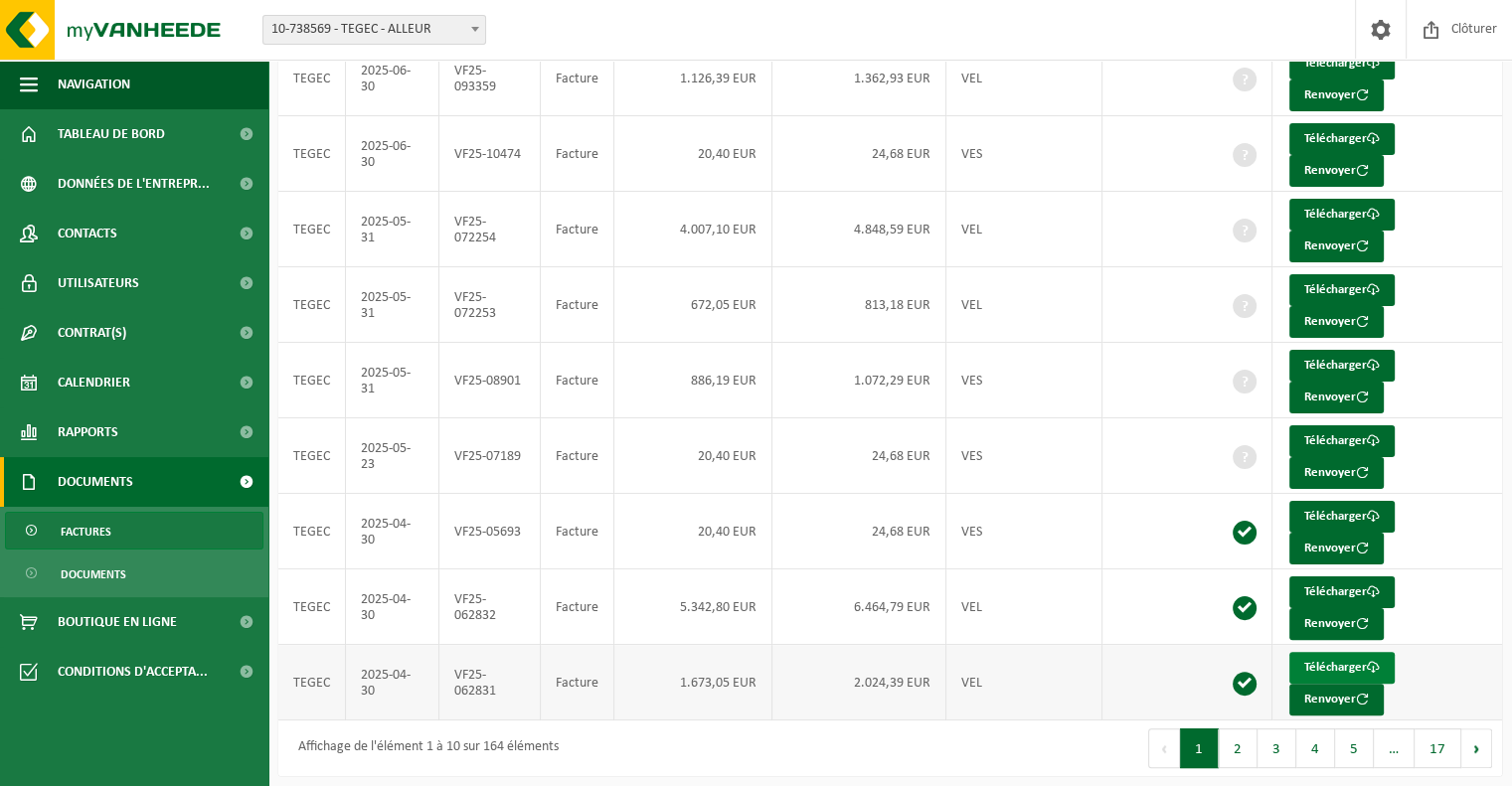 click on "Télécharger" at bounding box center [1342, 668] 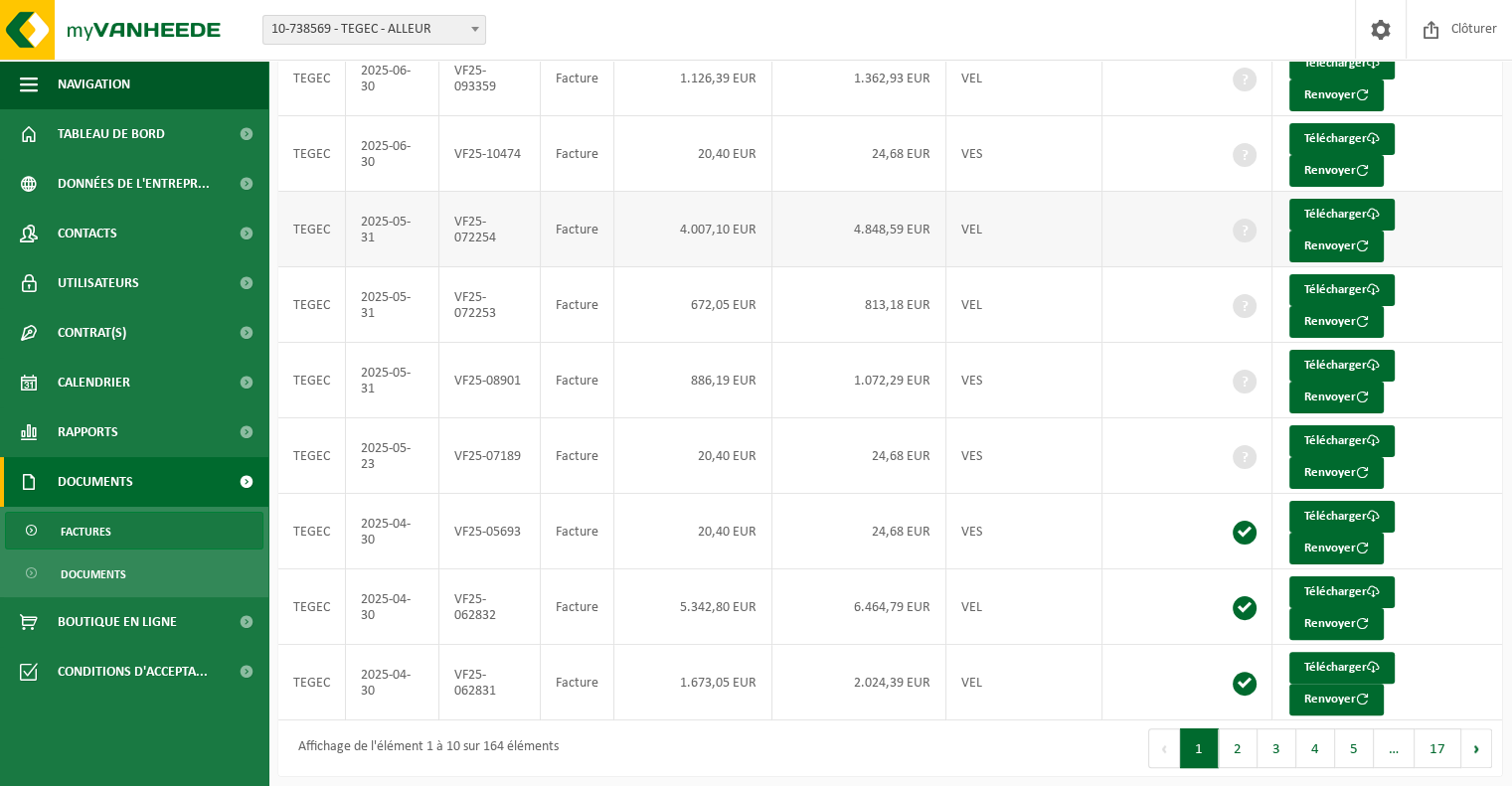 click on "4.007,10 EUR" at bounding box center [693, 230] 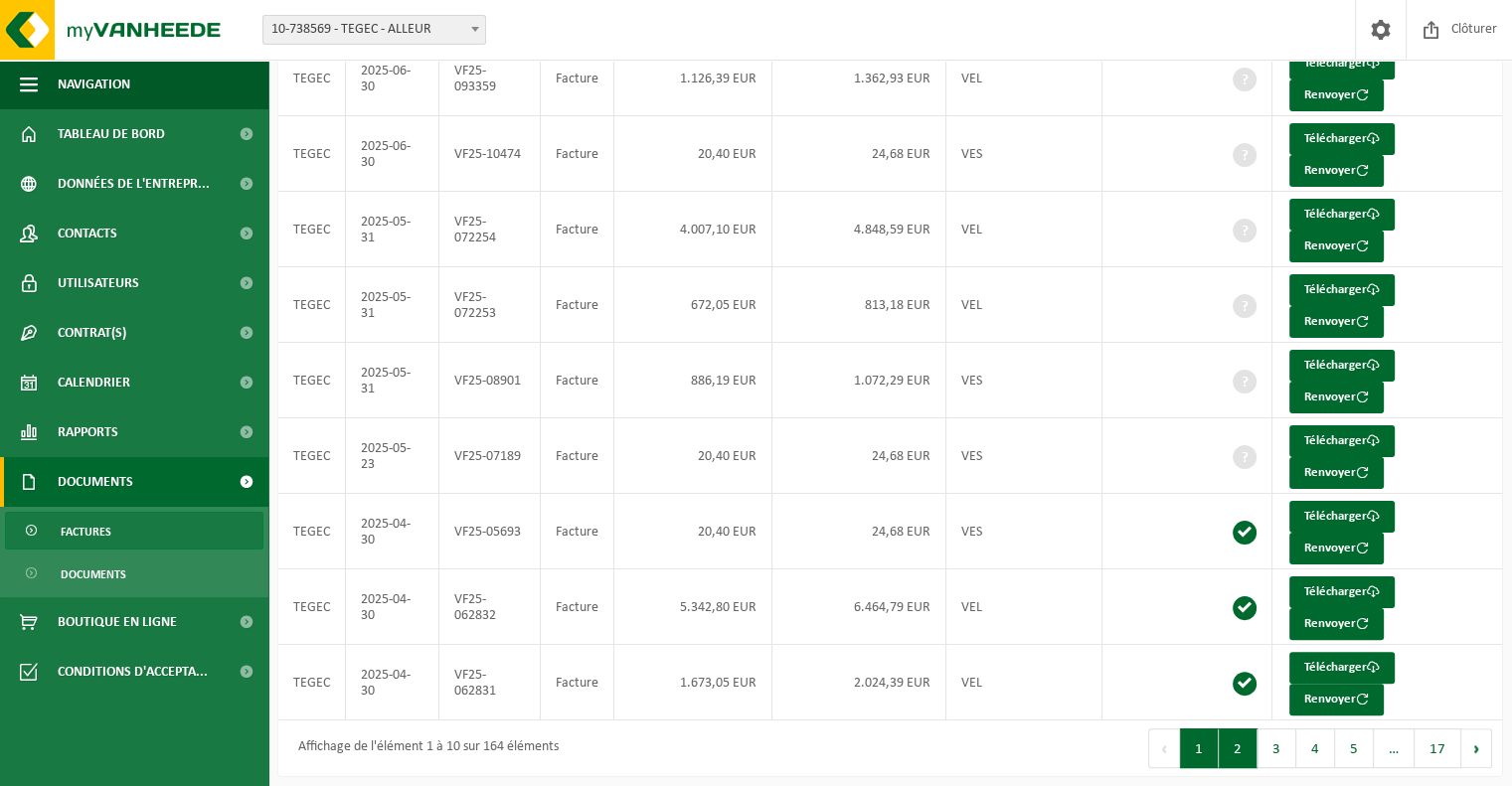 click on "2" at bounding box center [1238, 748] 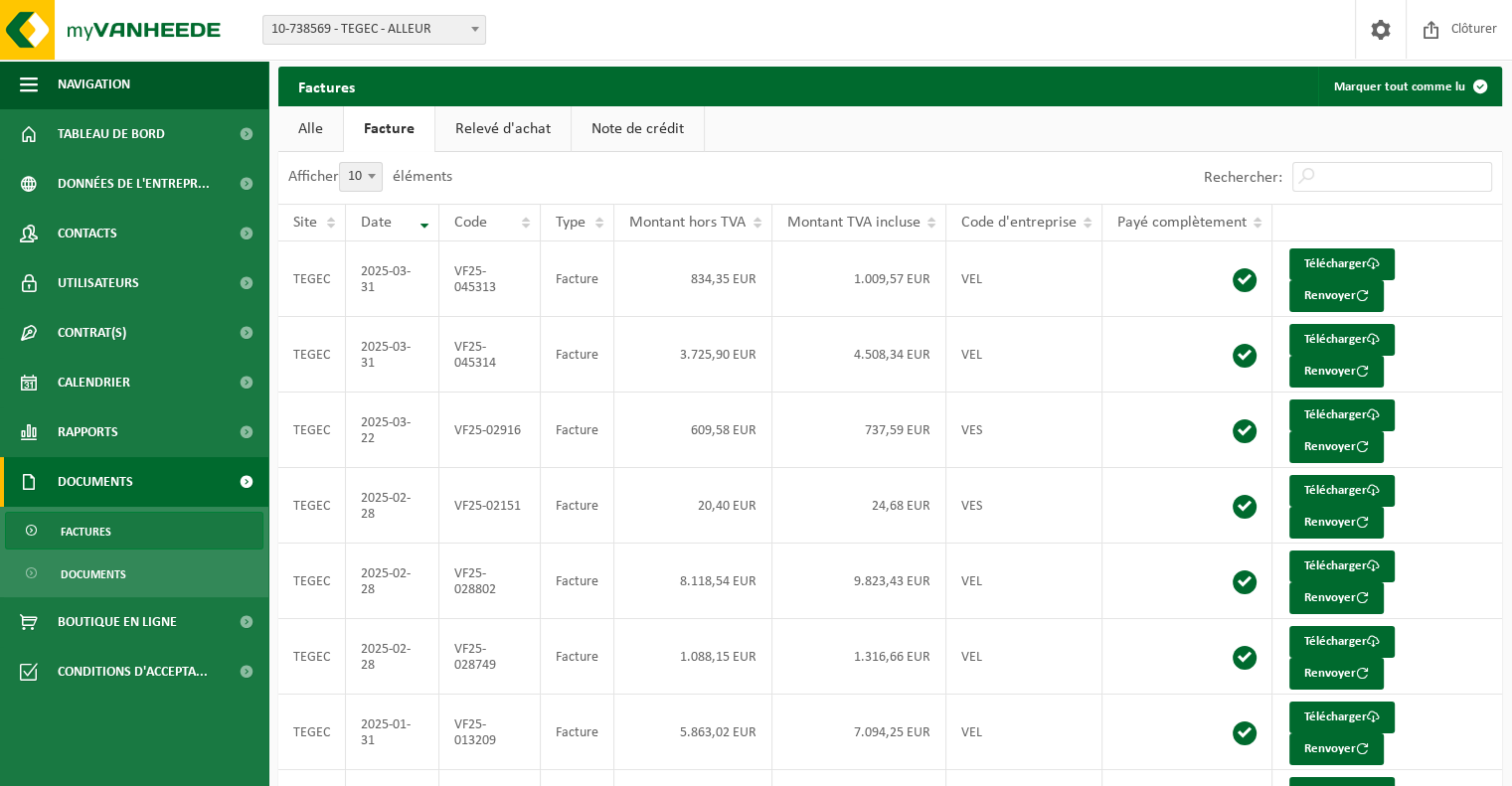 scroll, scrollTop: 33, scrollLeft: 0, axis: vertical 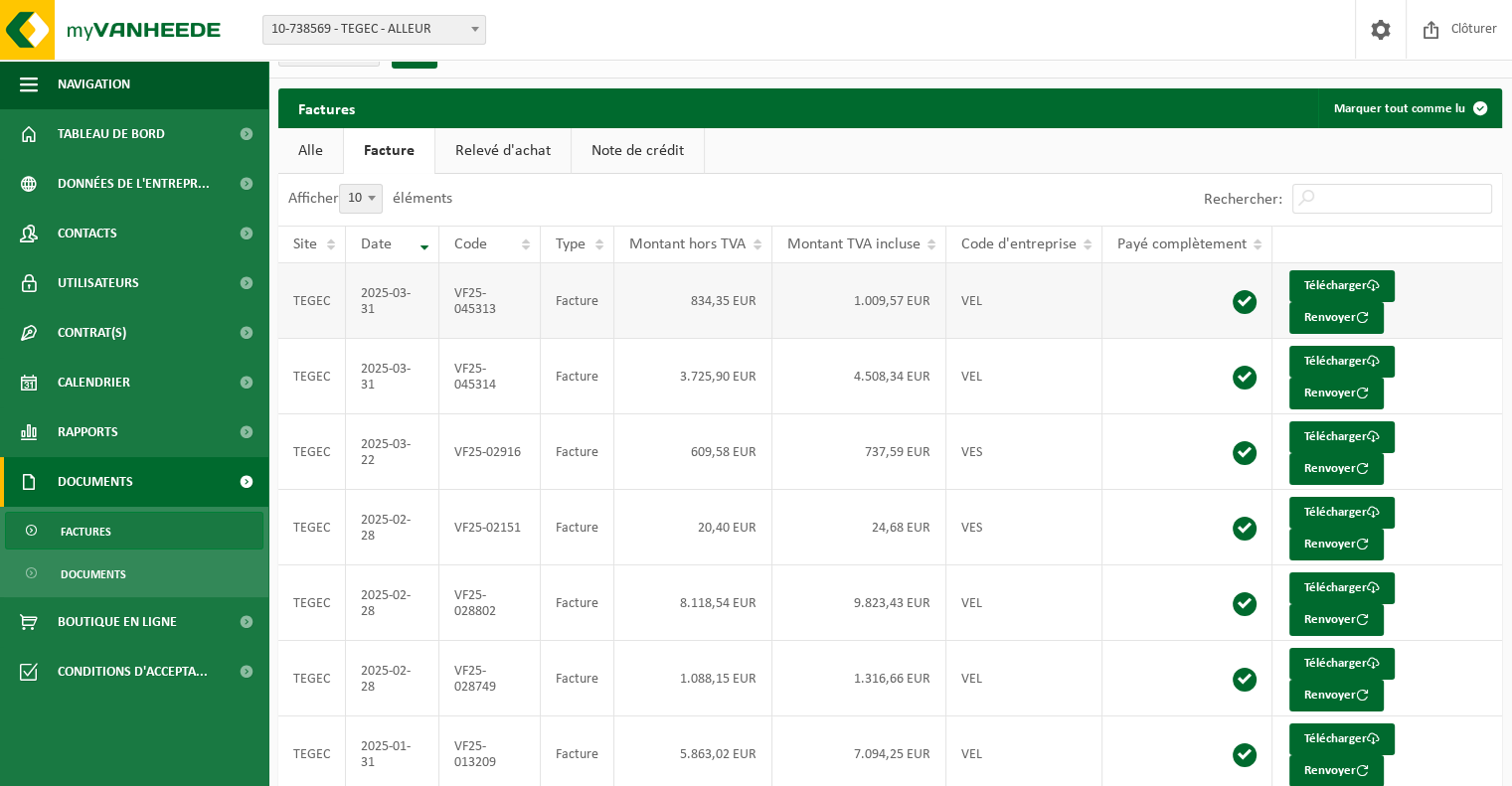 click on "834,35 EUR" at bounding box center [693, 301] 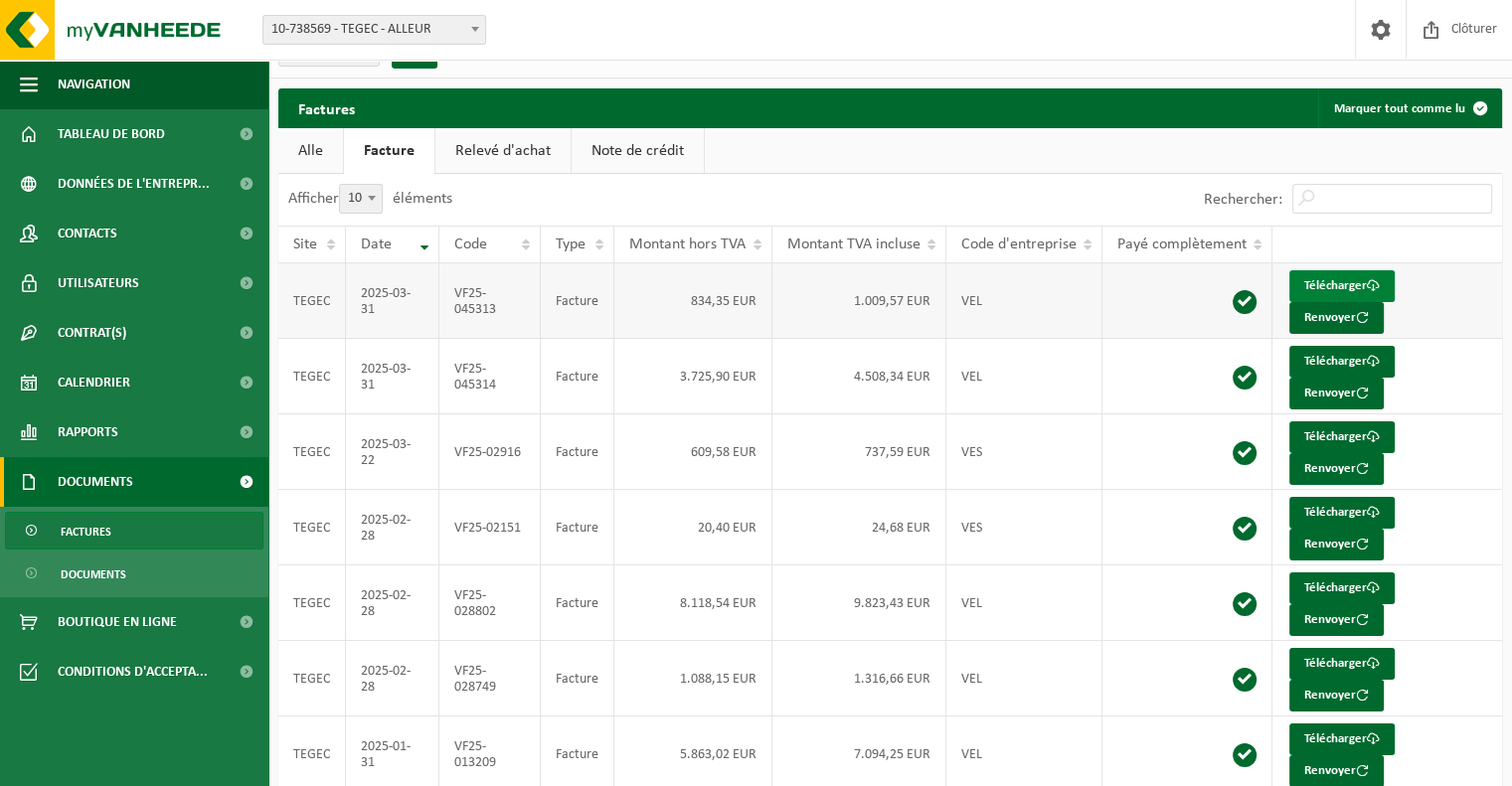 click on "Télécharger" at bounding box center (1342, 286) 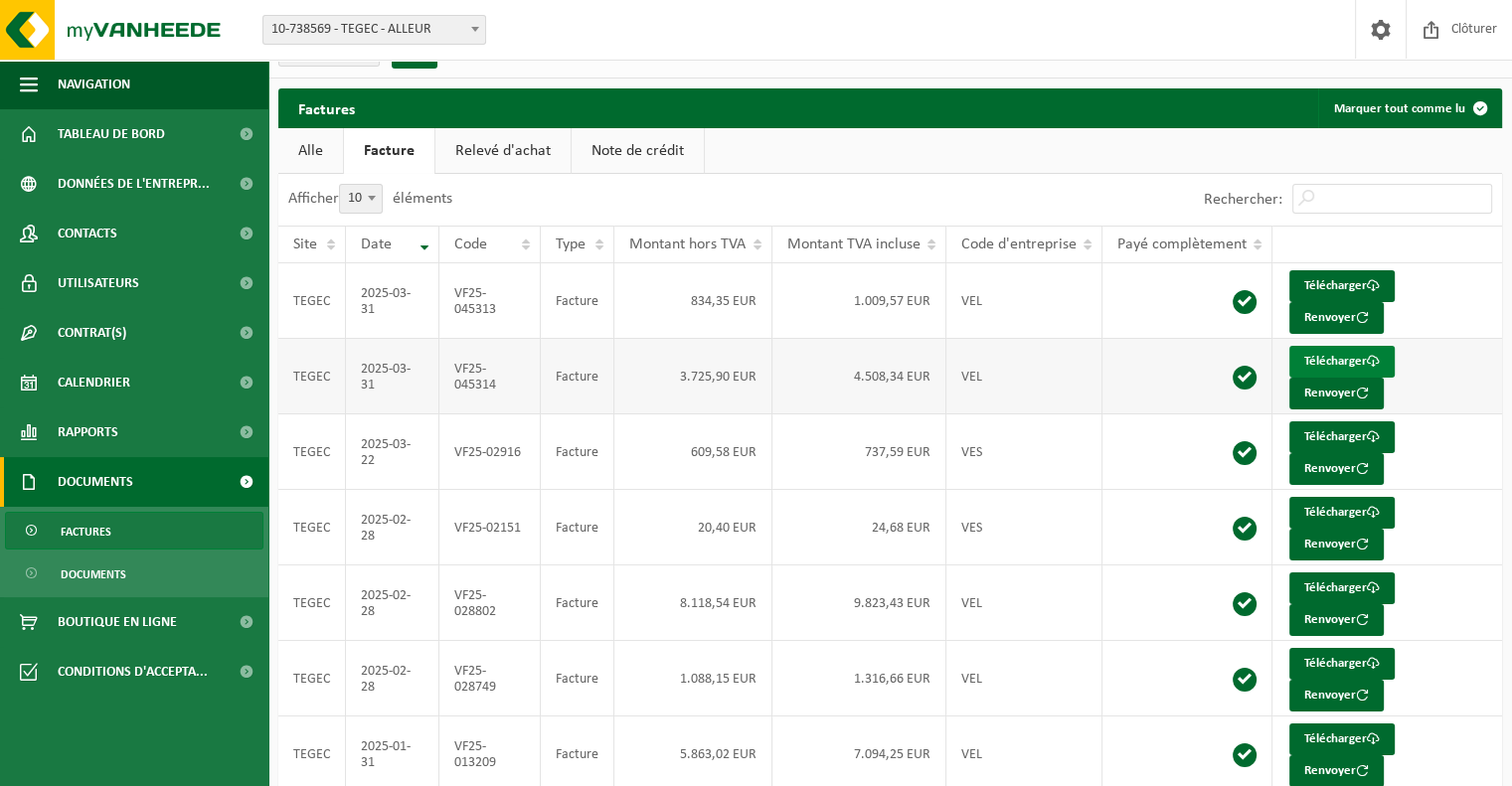 click on "Télécharger" at bounding box center [1342, 362] 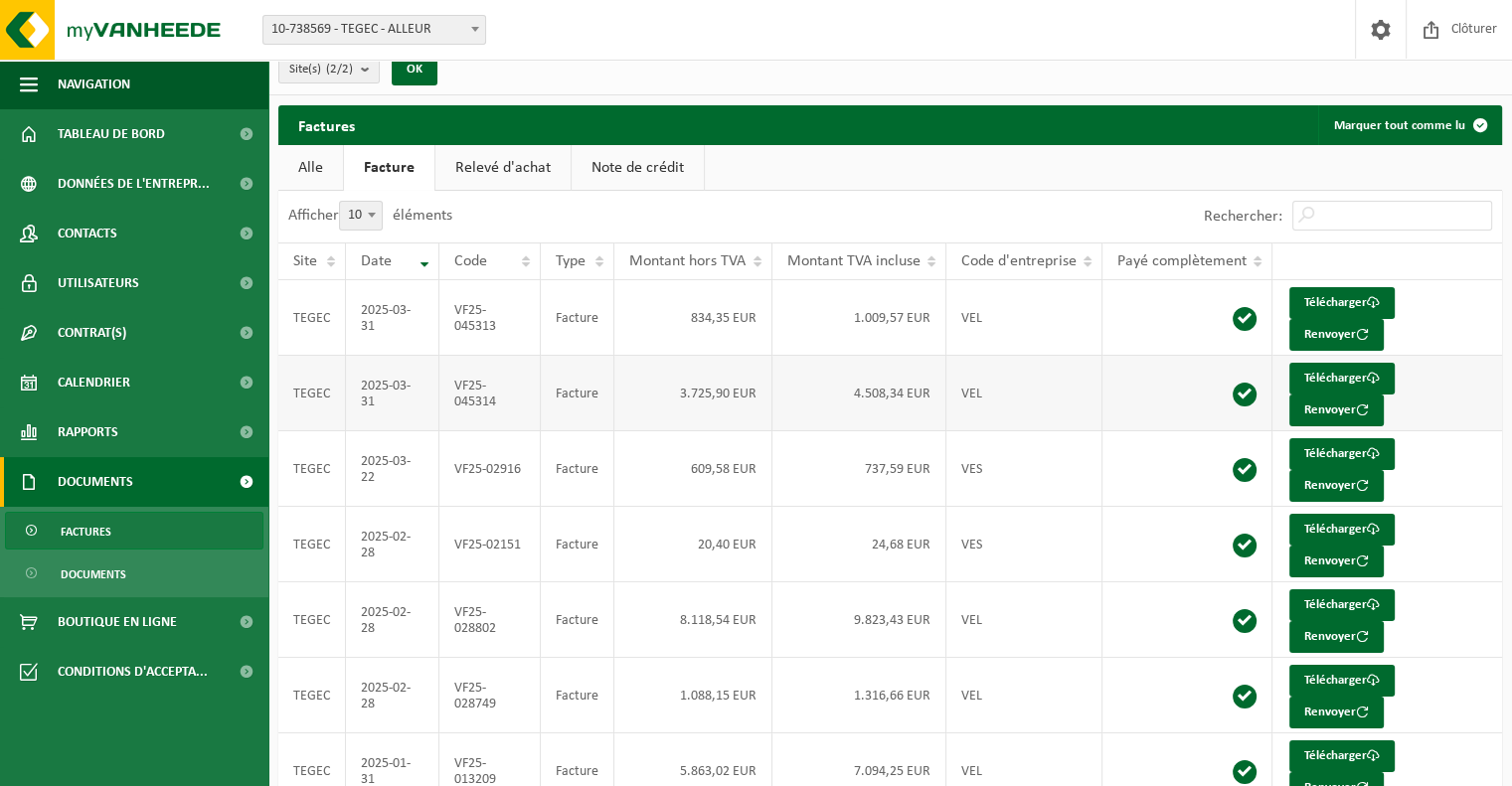 scroll, scrollTop: 0, scrollLeft: 0, axis: both 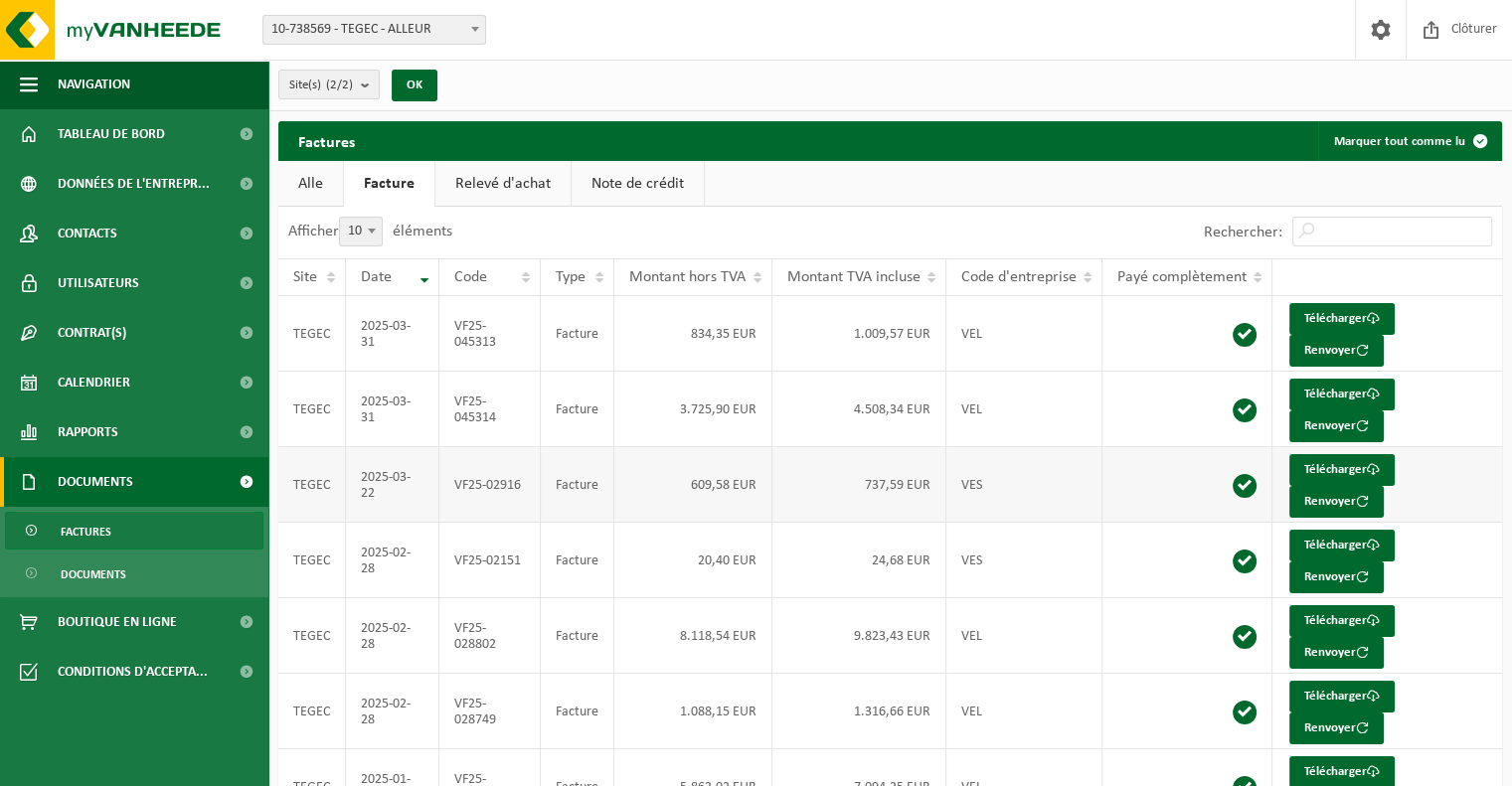 click on "609,58 EUR" at bounding box center (693, 485) 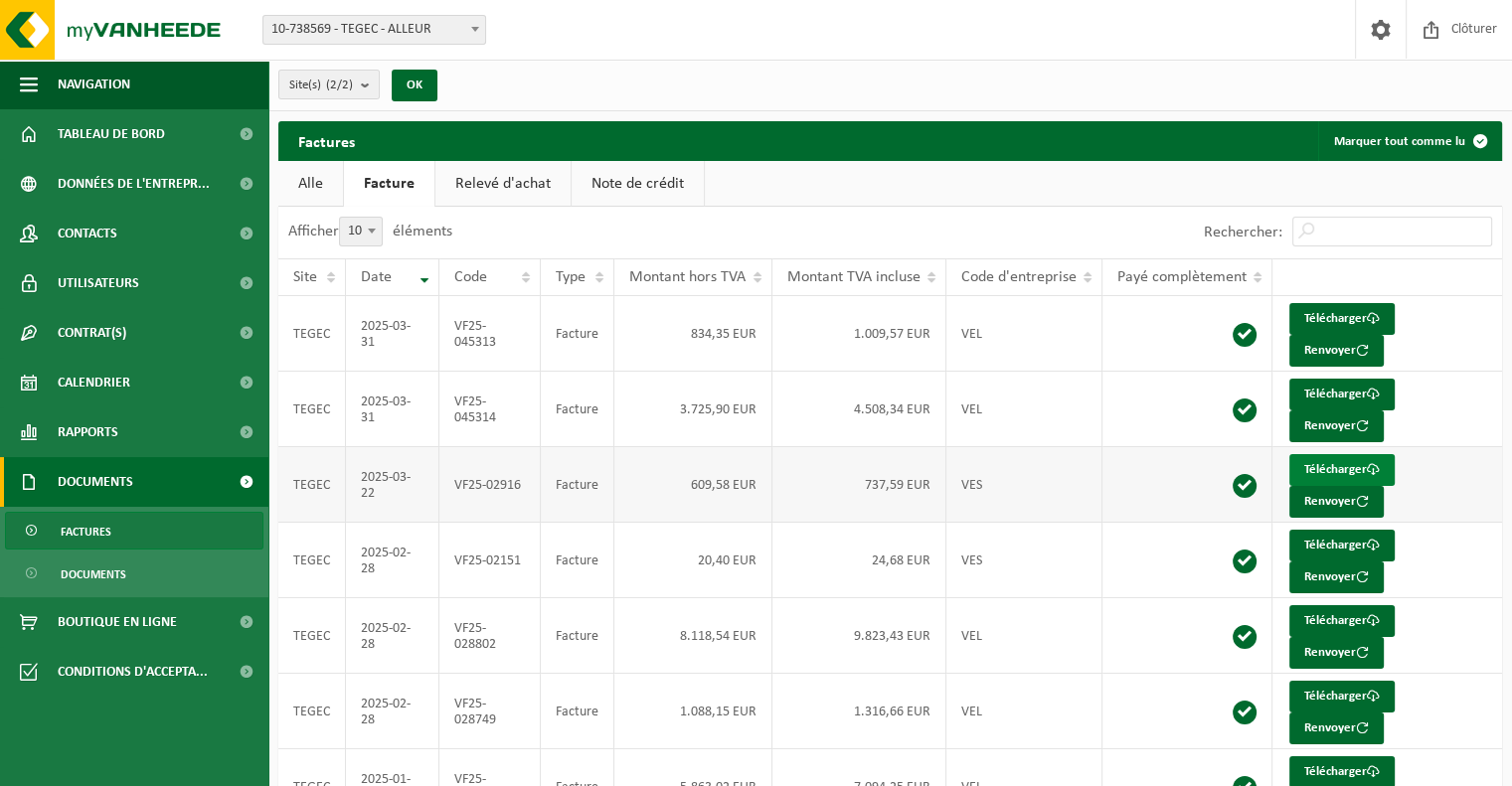 click on "Télécharger" at bounding box center (1342, 470) 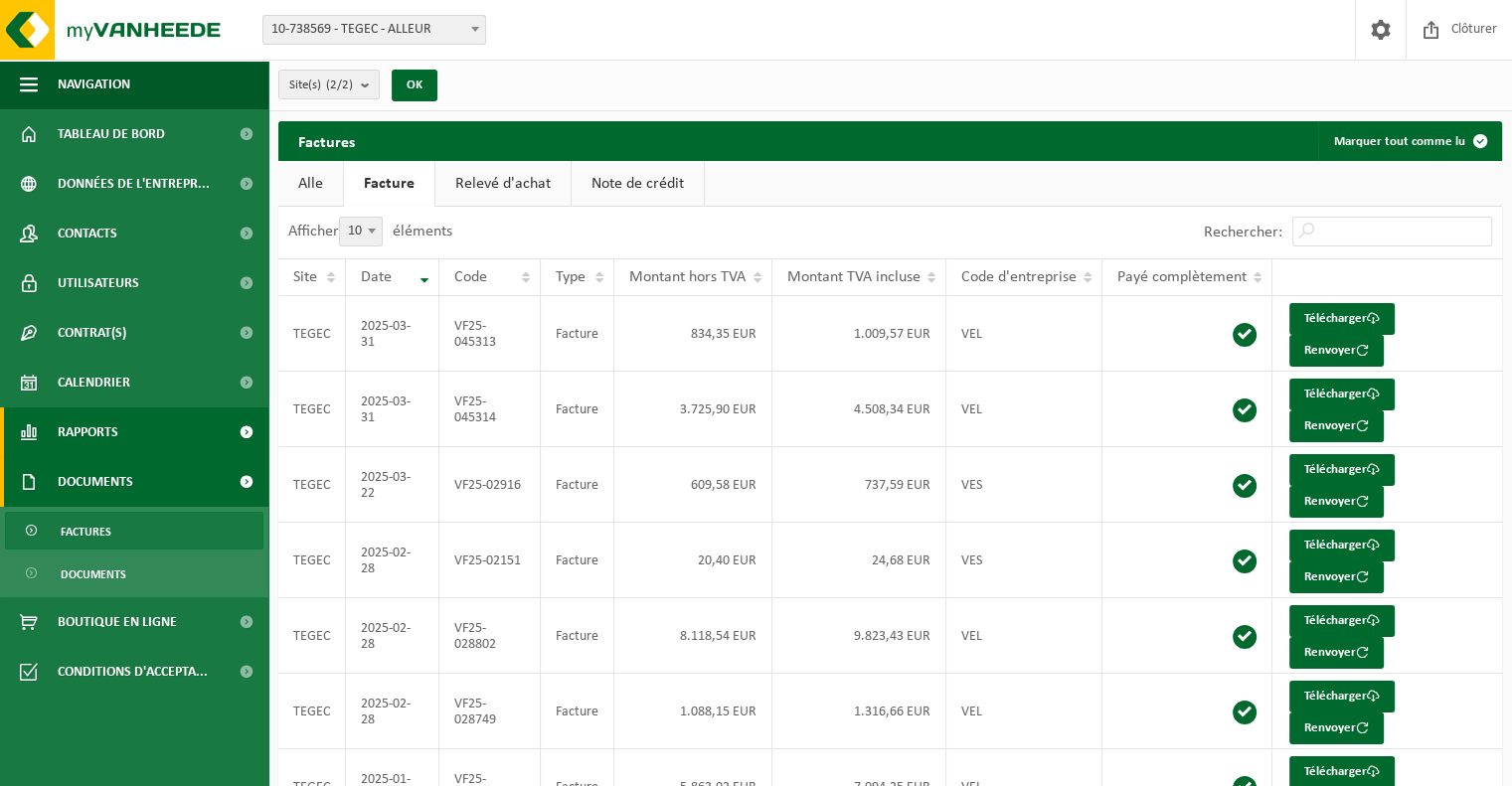 click at bounding box center (246, 432) 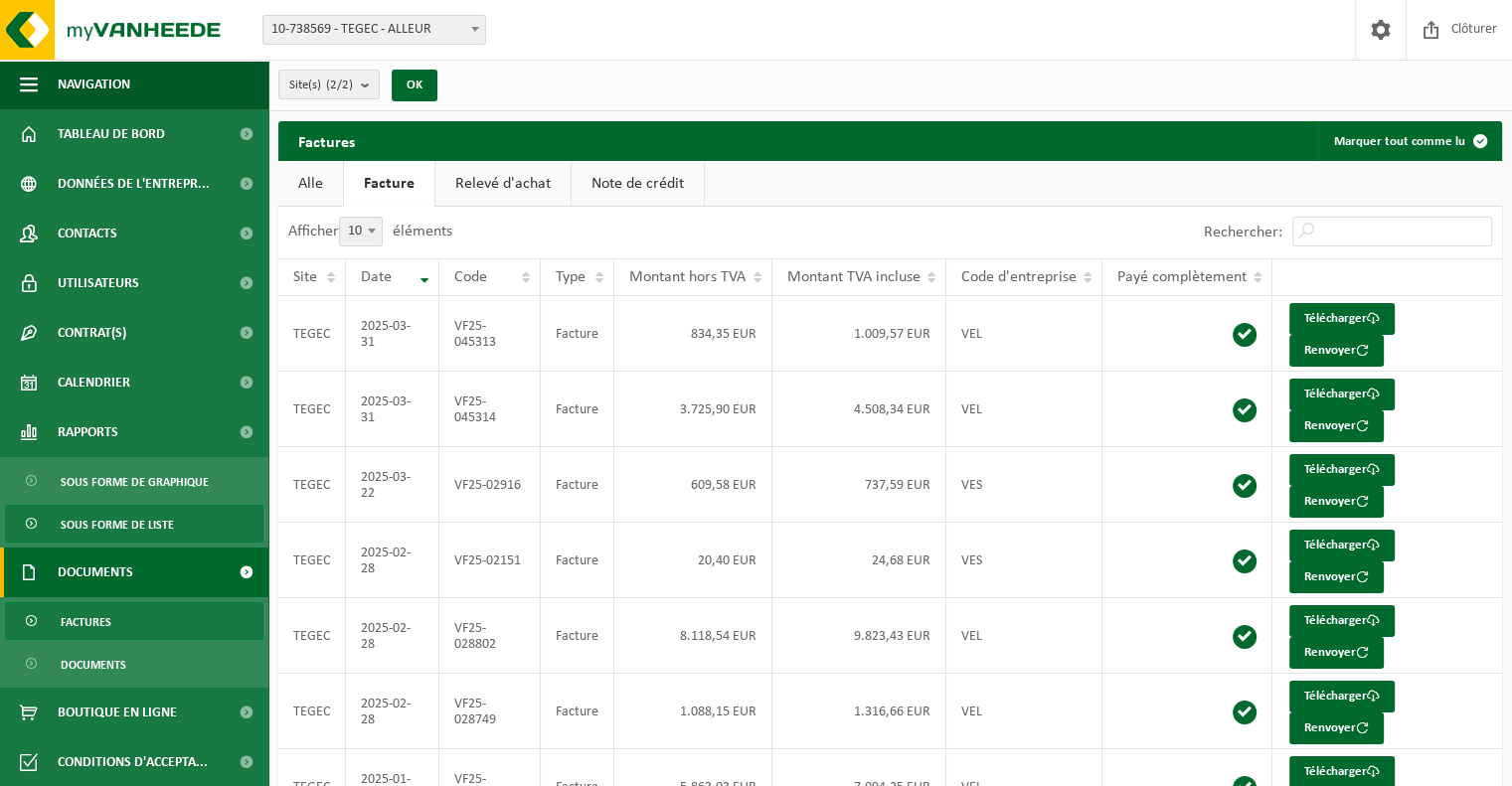 click on "Sous forme de liste" at bounding box center (134, 524) 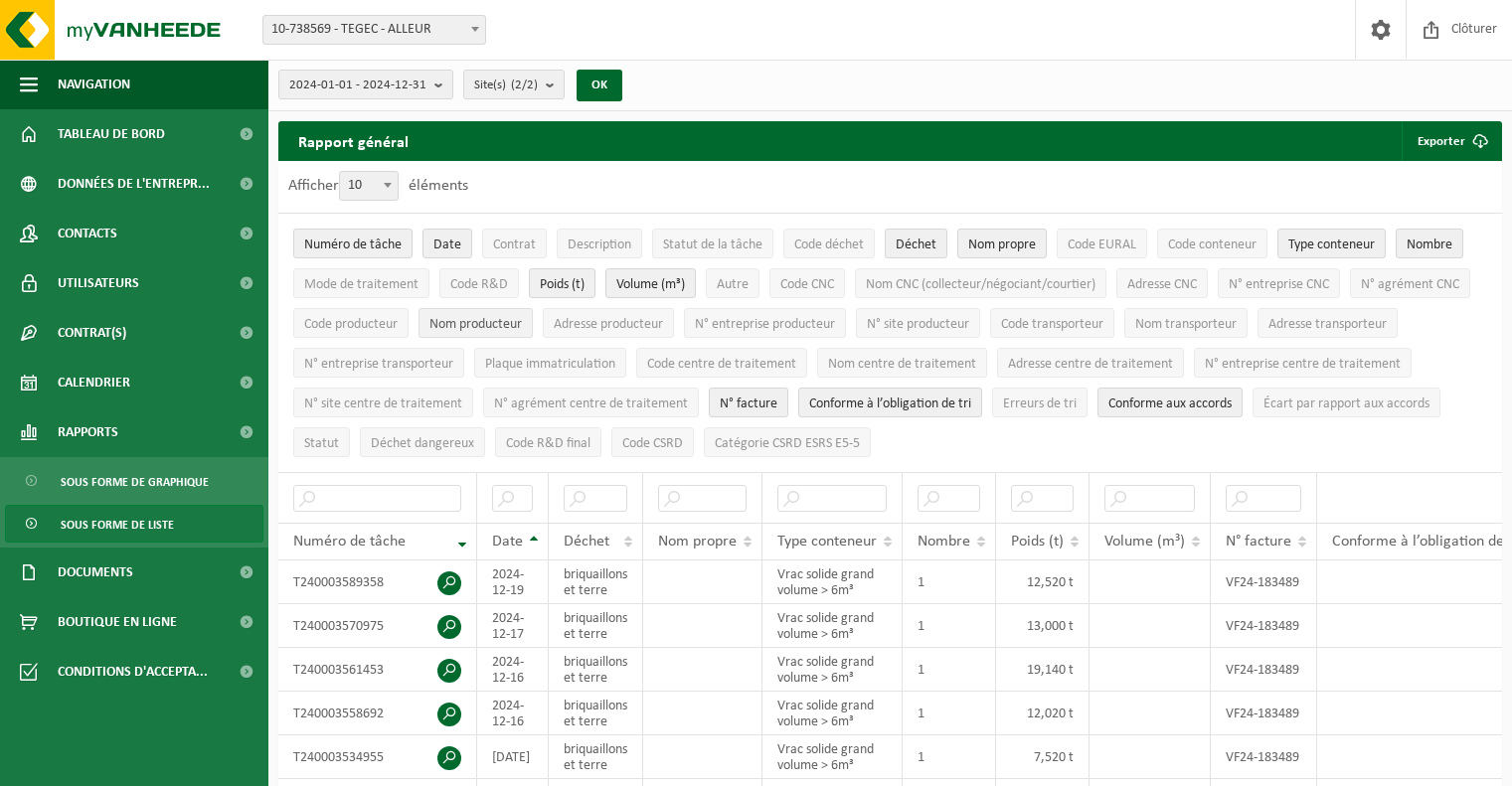 scroll, scrollTop: 0, scrollLeft: 0, axis: both 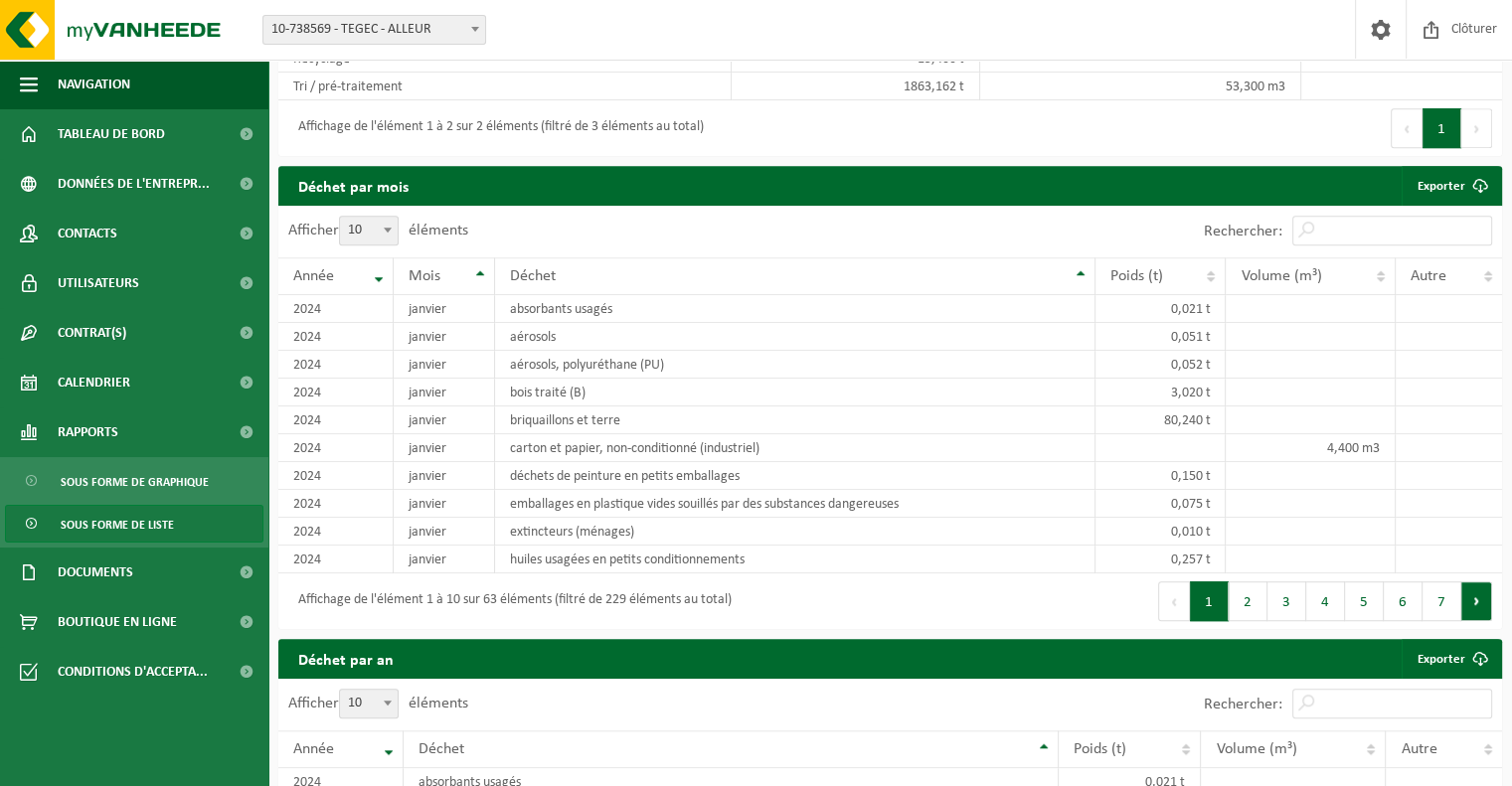 click on "Suivant" at bounding box center [1476, 601] 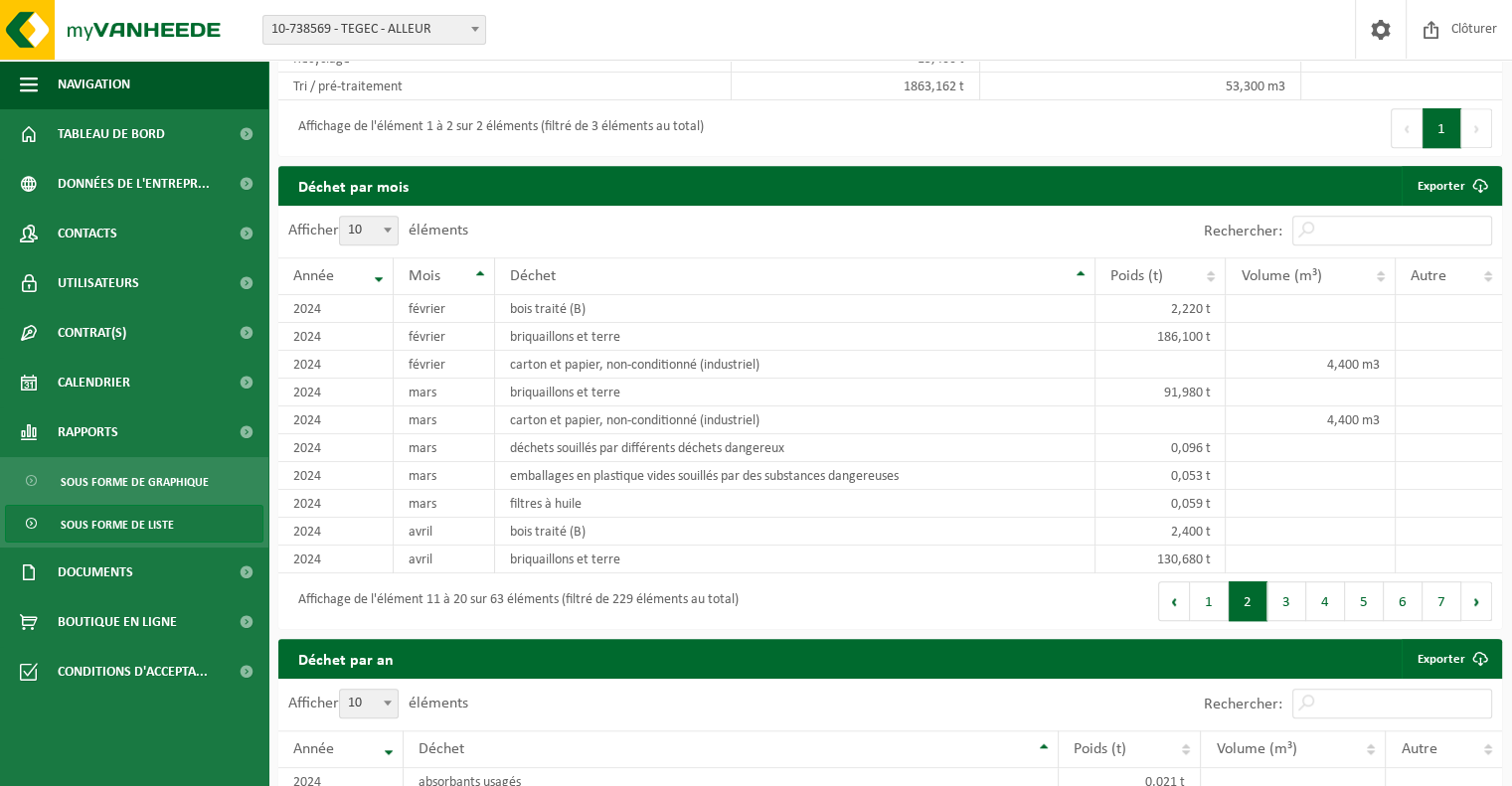 click on "Suivant" at bounding box center (1476, 601) 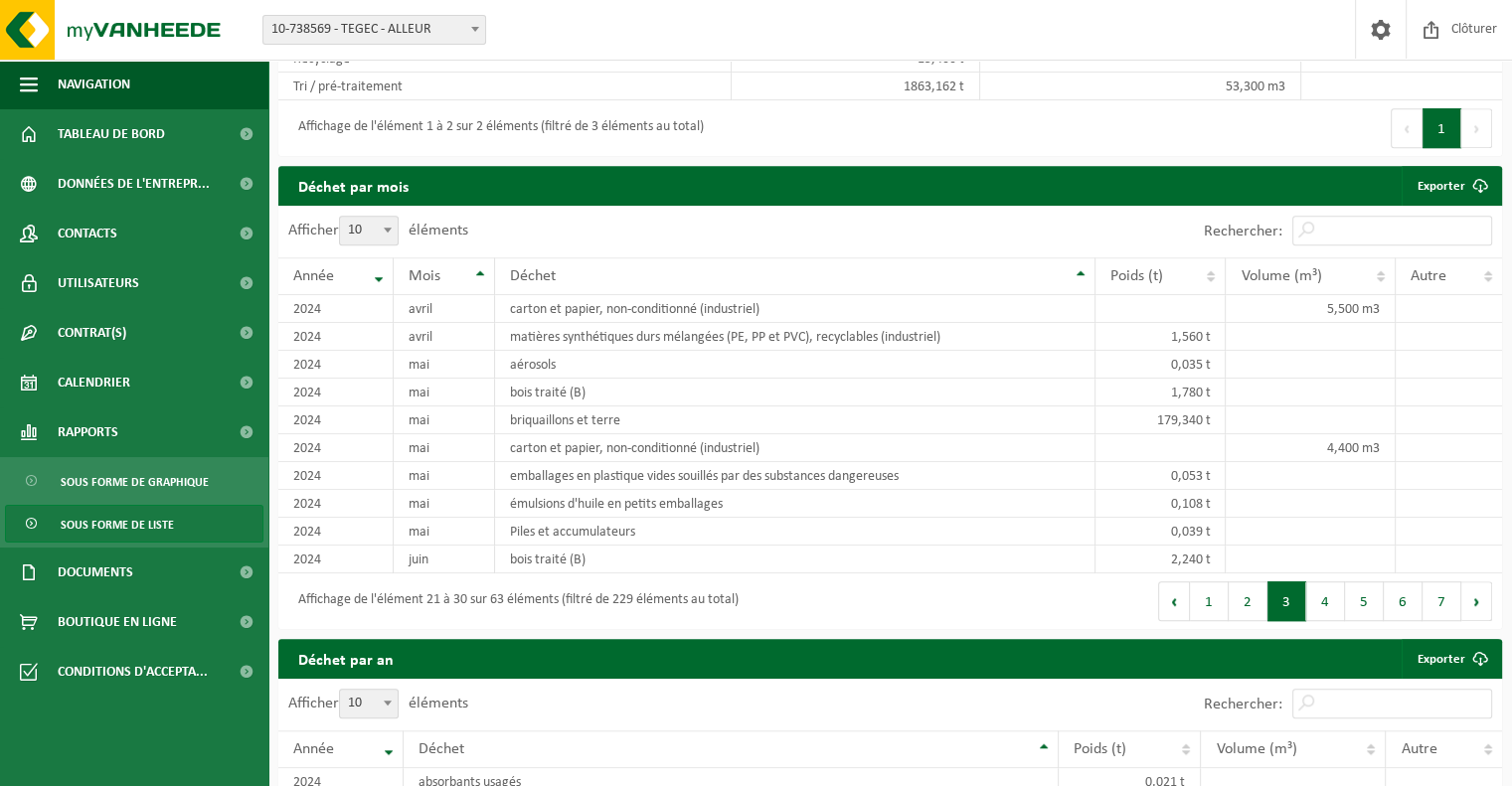 click on "Suivant" at bounding box center (1476, 601) 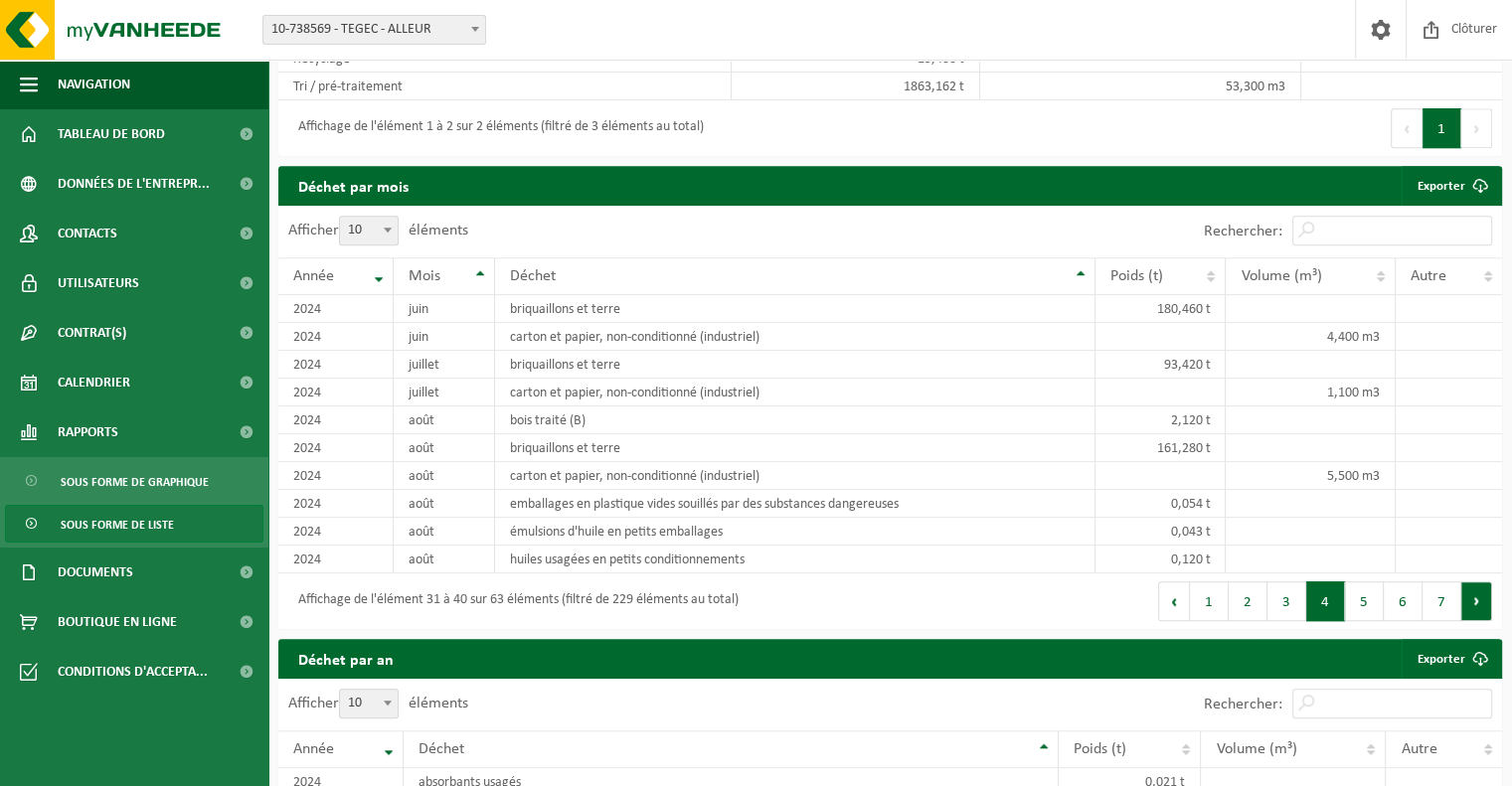 click on "Suivant" at bounding box center [1476, 601] 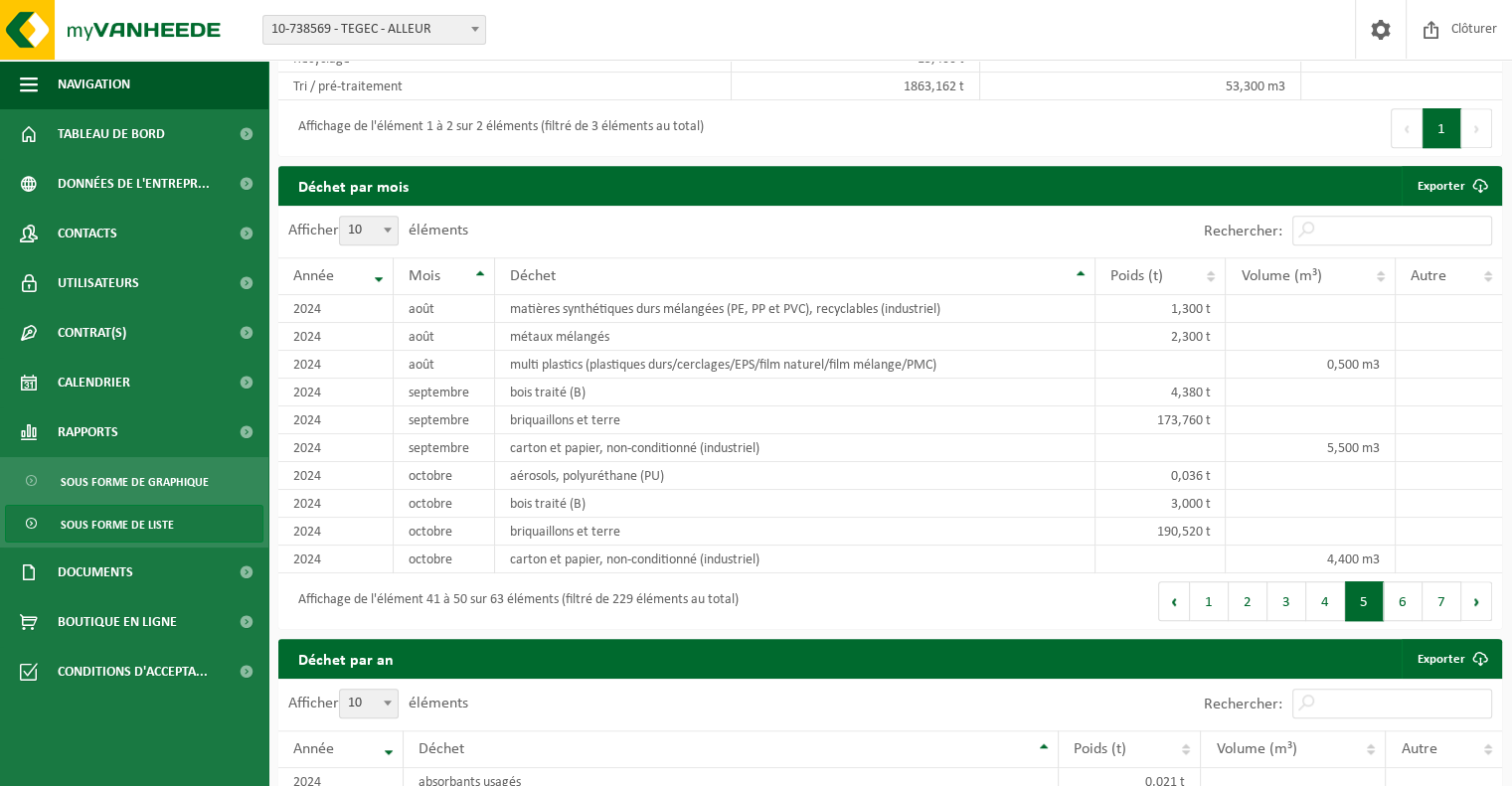 click on "Suivant" at bounding box center [1476, 601] 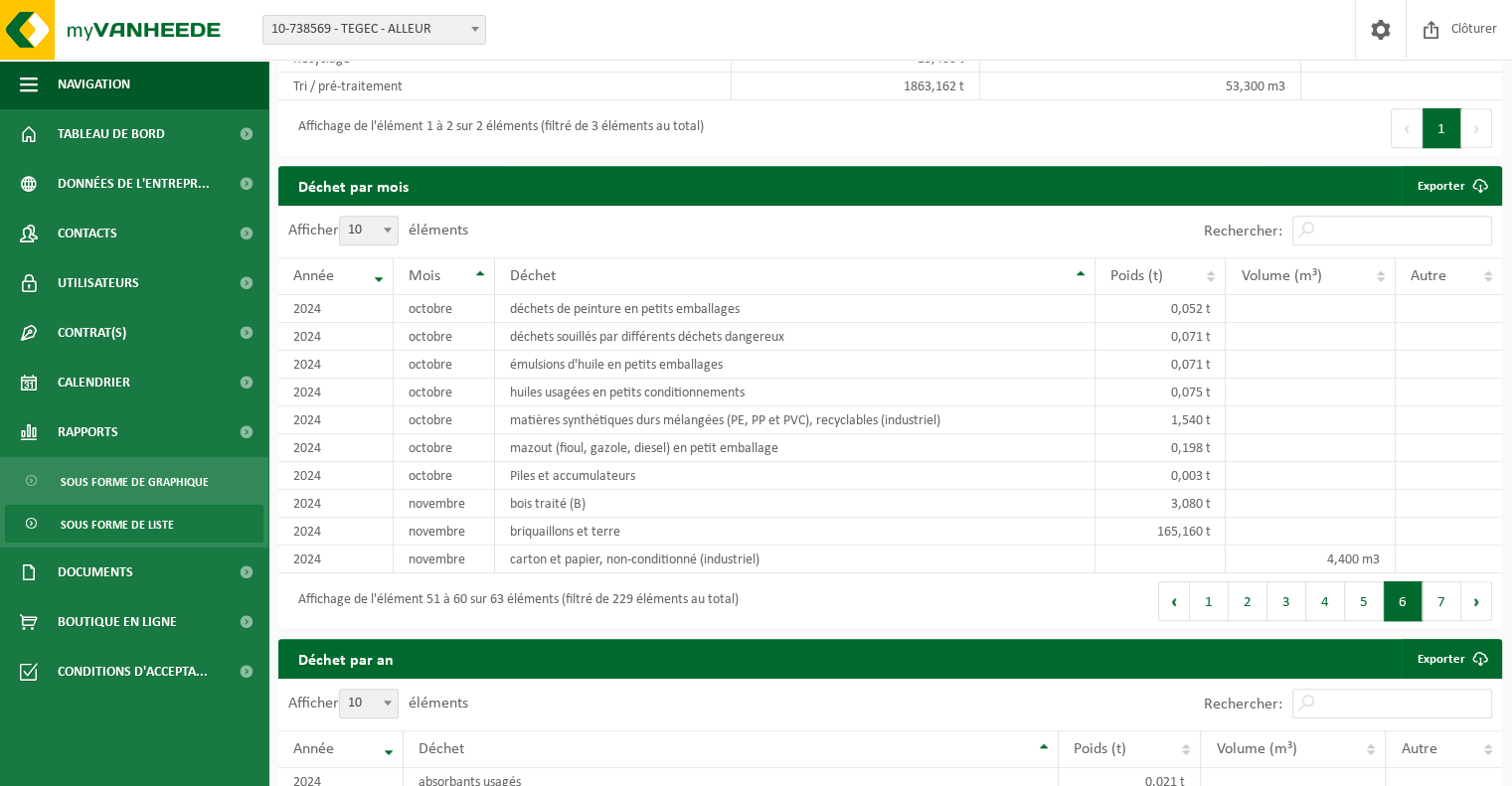 click on "Suivant" at bounding box center [1476, 601] 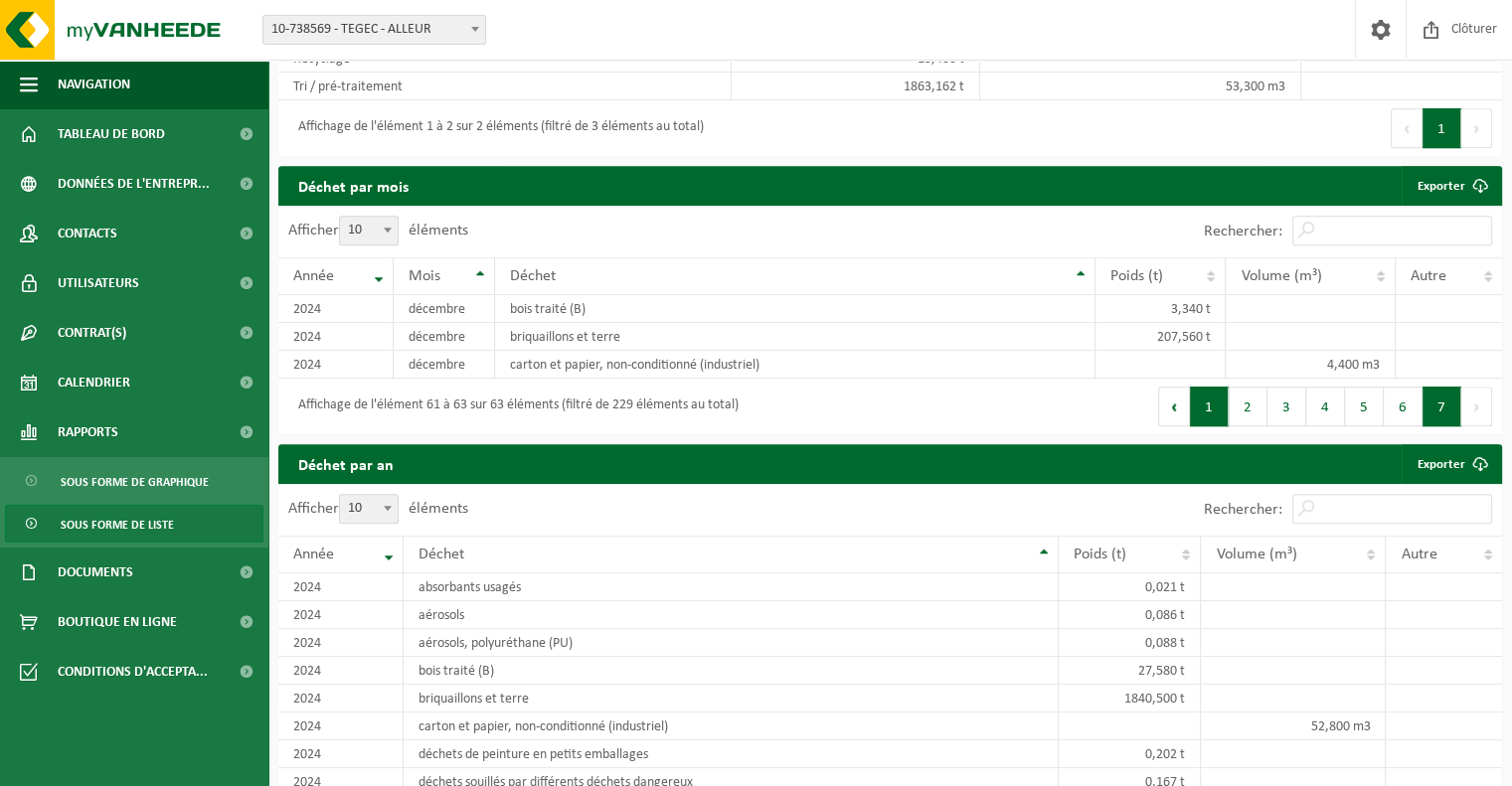 click on "1" at bounding box center [1209, 406] 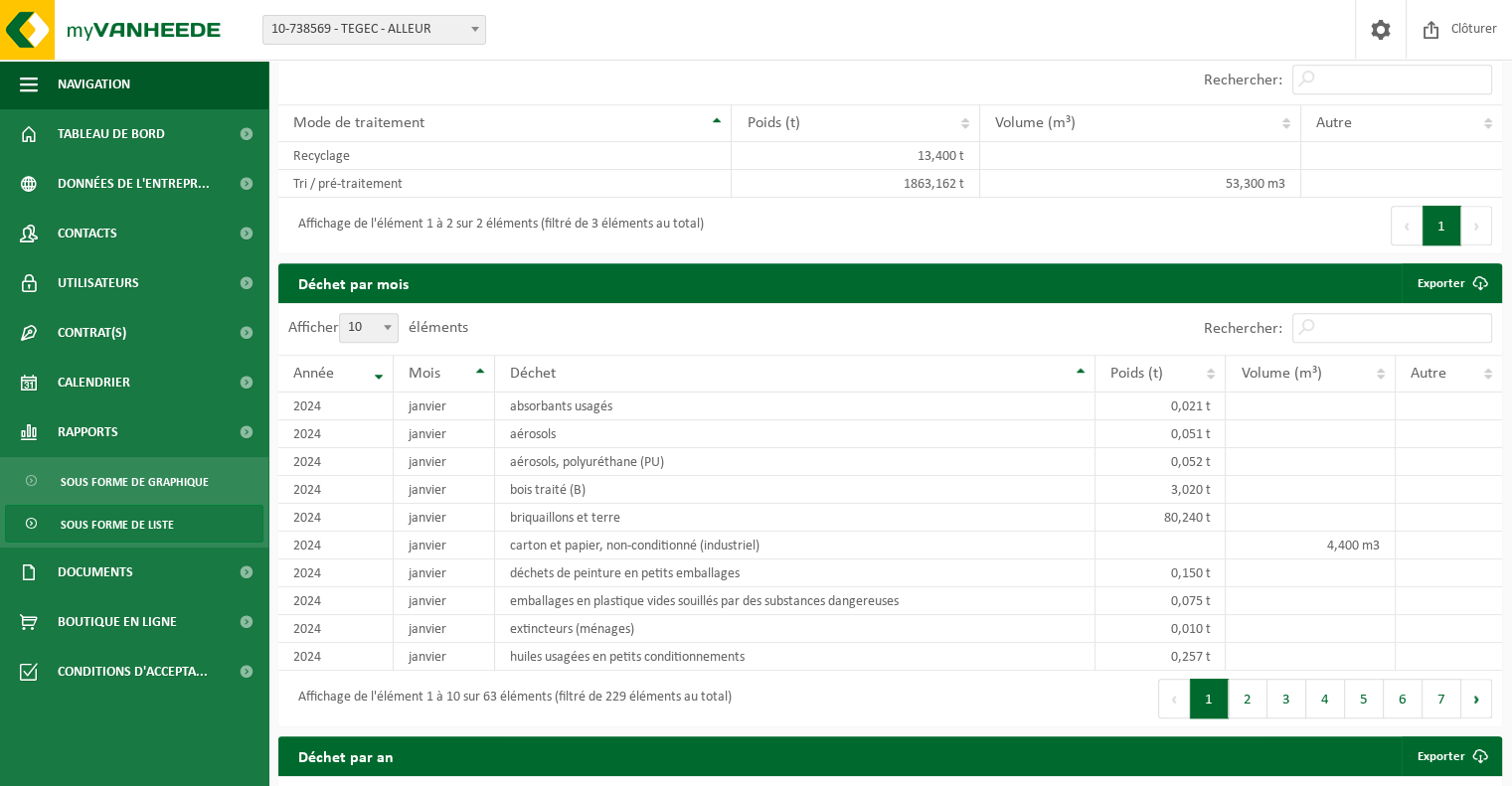 scroll, scrollTop: 1046, scrollLeft: 0, axis: vertical 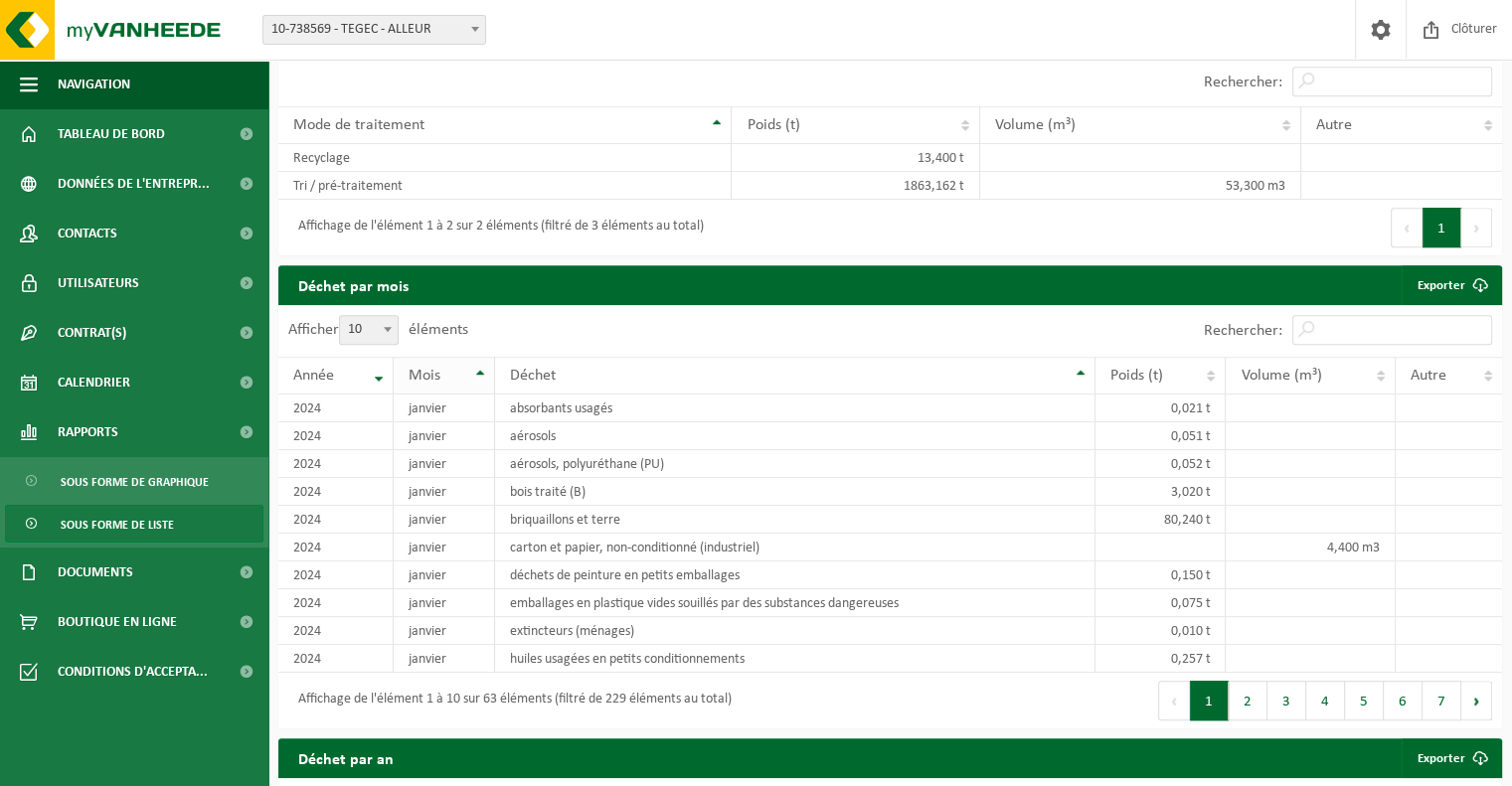 click on "Mois" at bounding box center [444, 376] 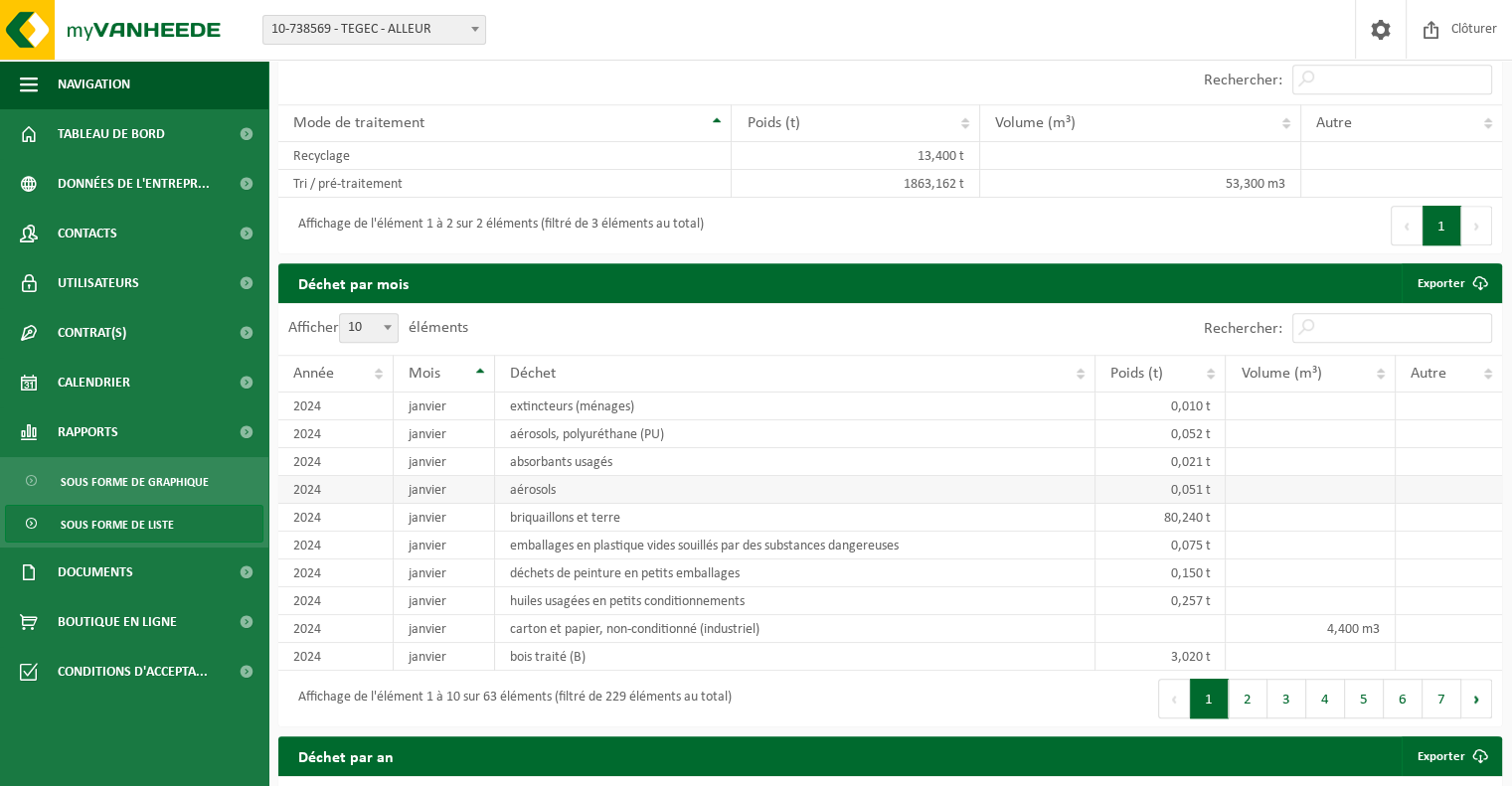 scroll, scrollTop: 1146, scrollLeft: 0, axis: vertical 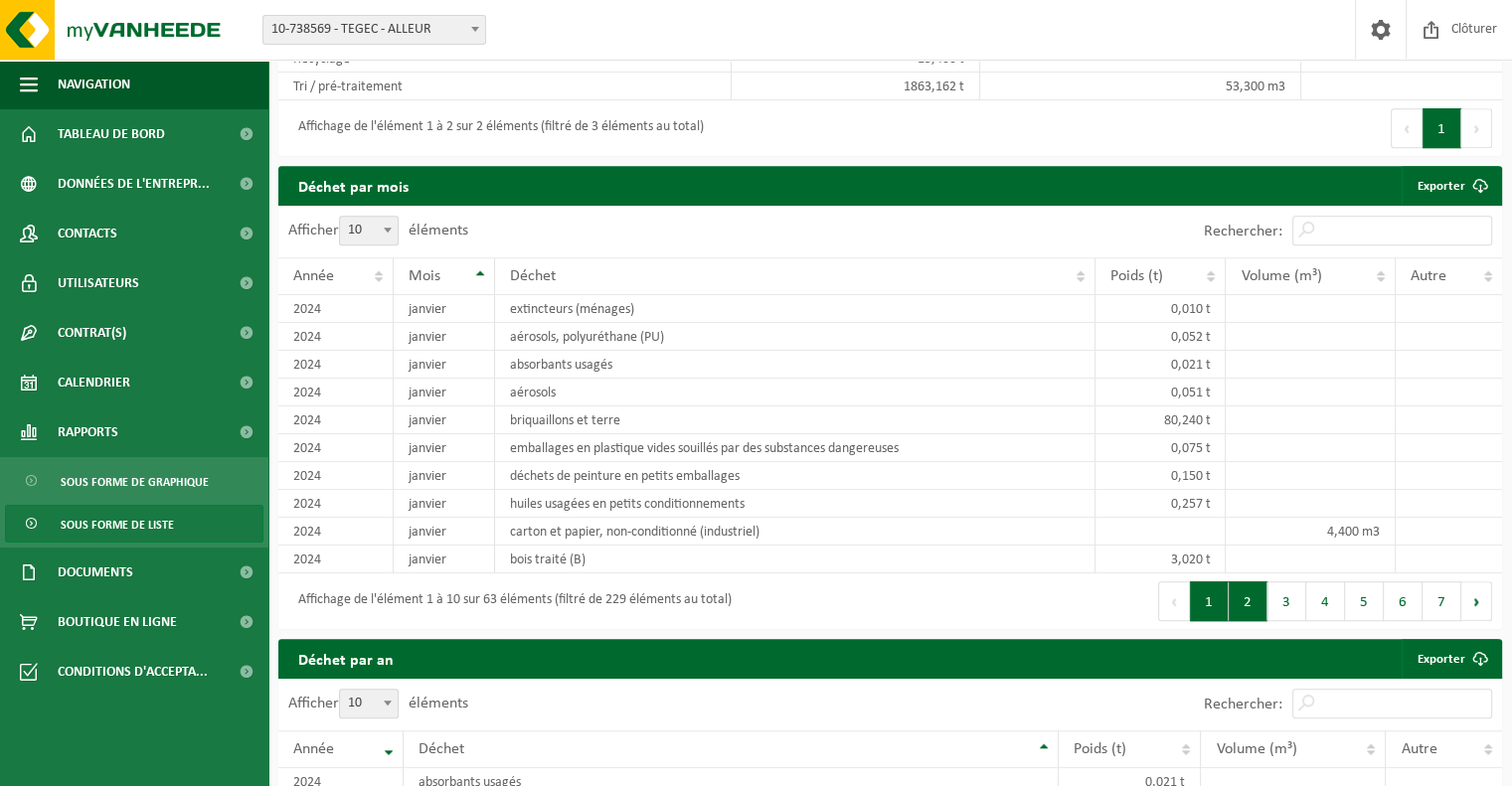 click on "2" at bounding box center [1248, 601] 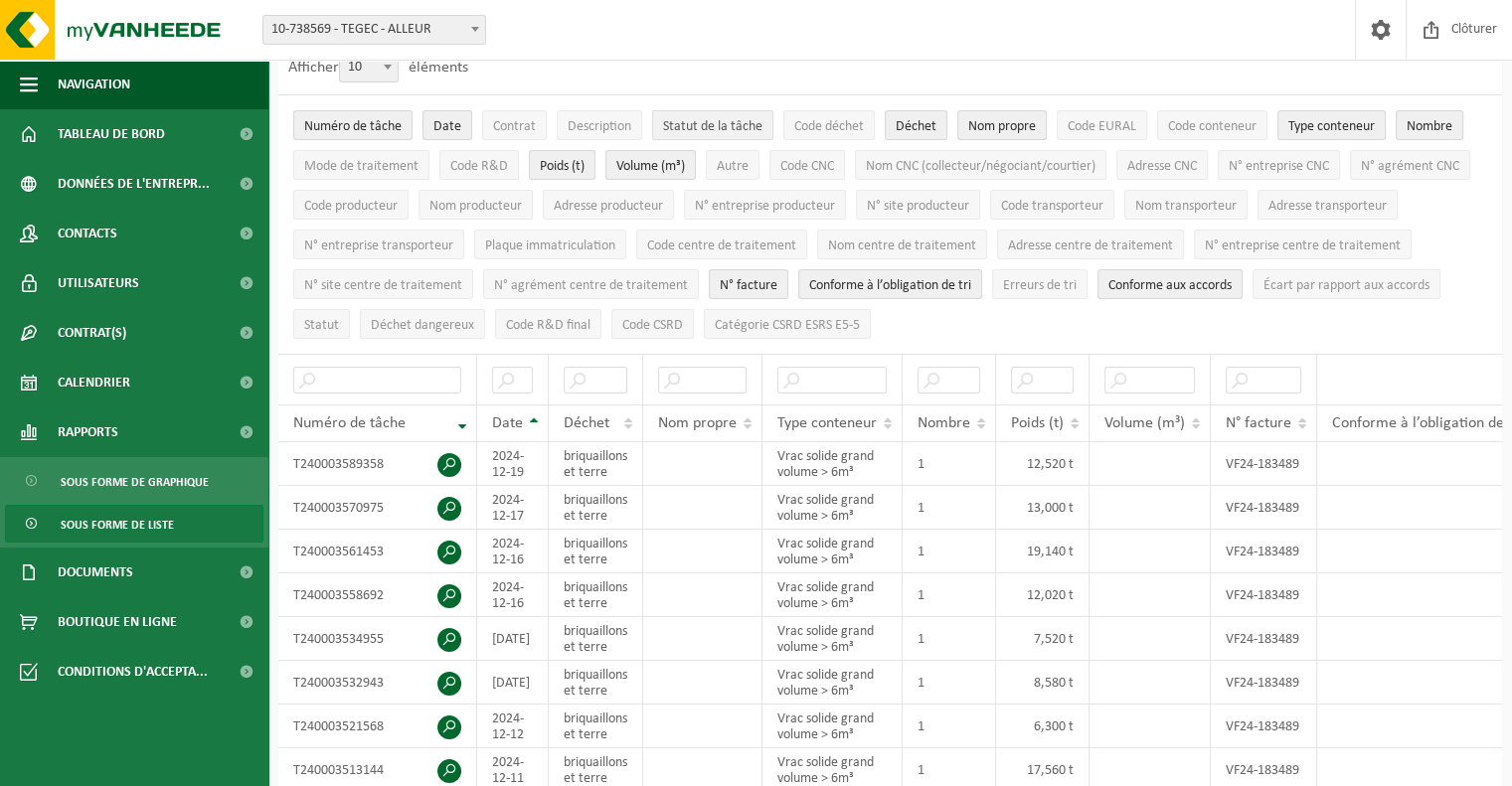 scroll, scrollTop: 0, scrollLeft: 0, axis: both 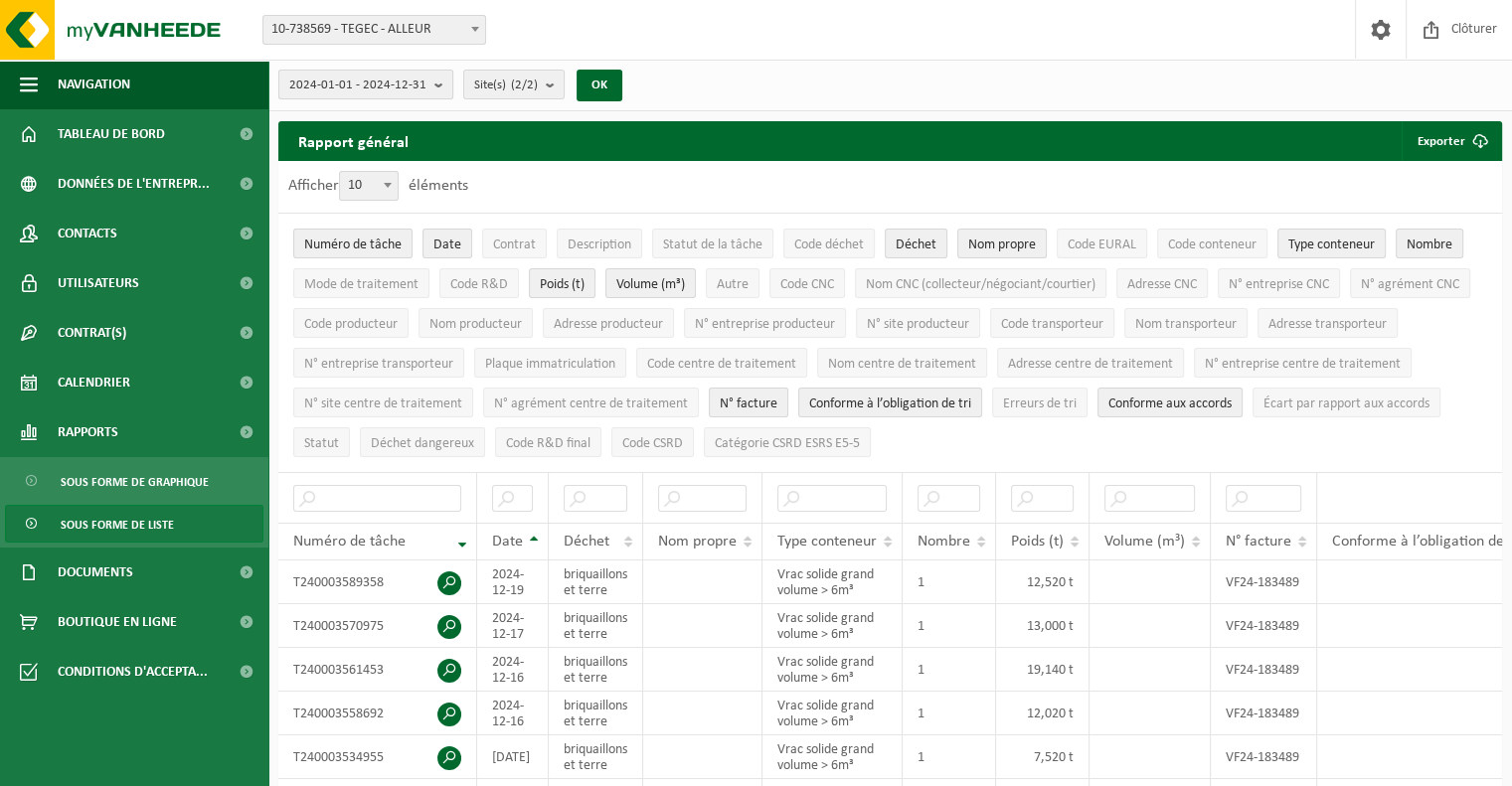 click at bounding box center [443, 84] 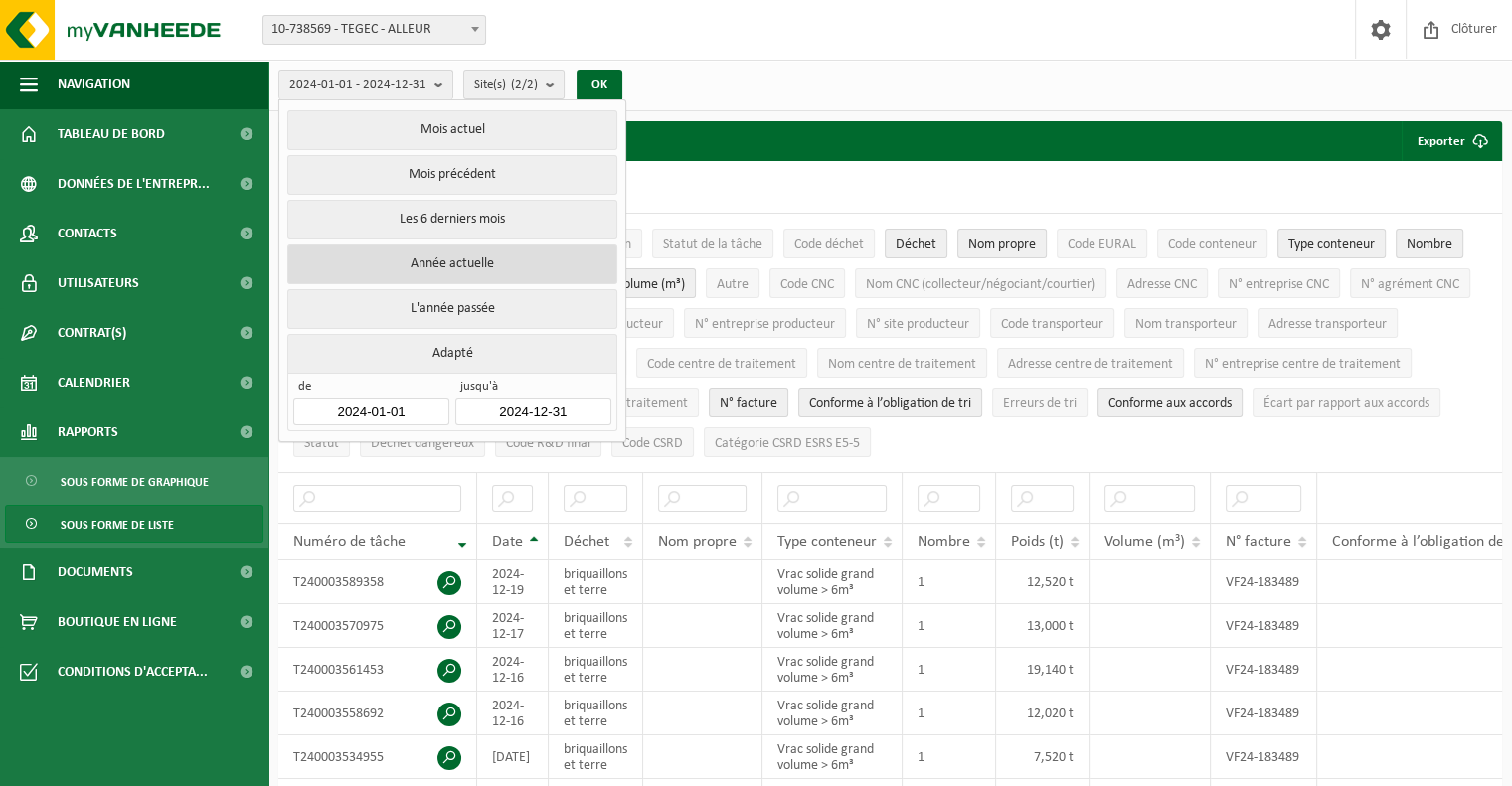 click on "Année actuelle" at bounding box center (451, 264) 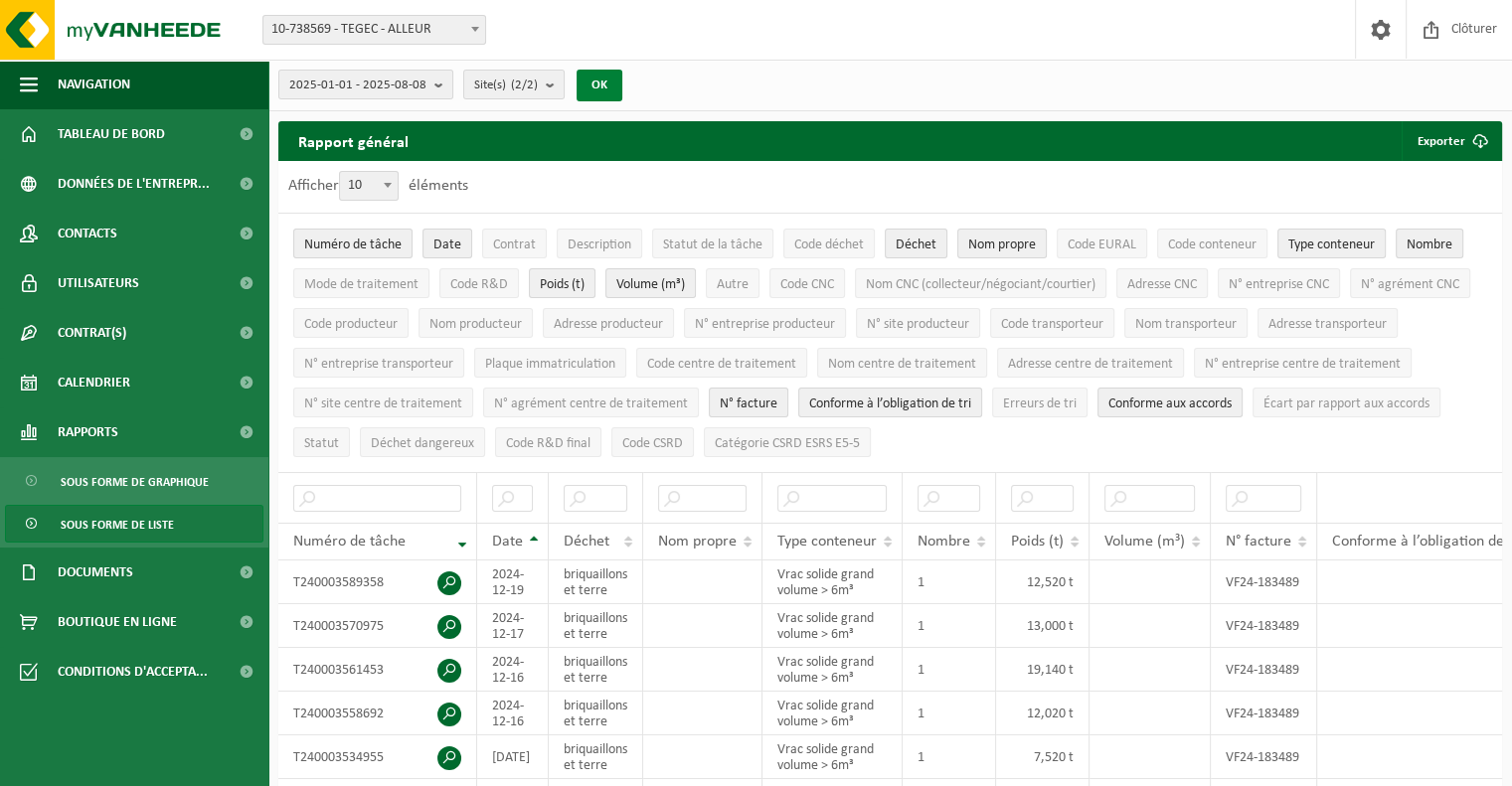 click on "OK" at bounding box center (599, 85) 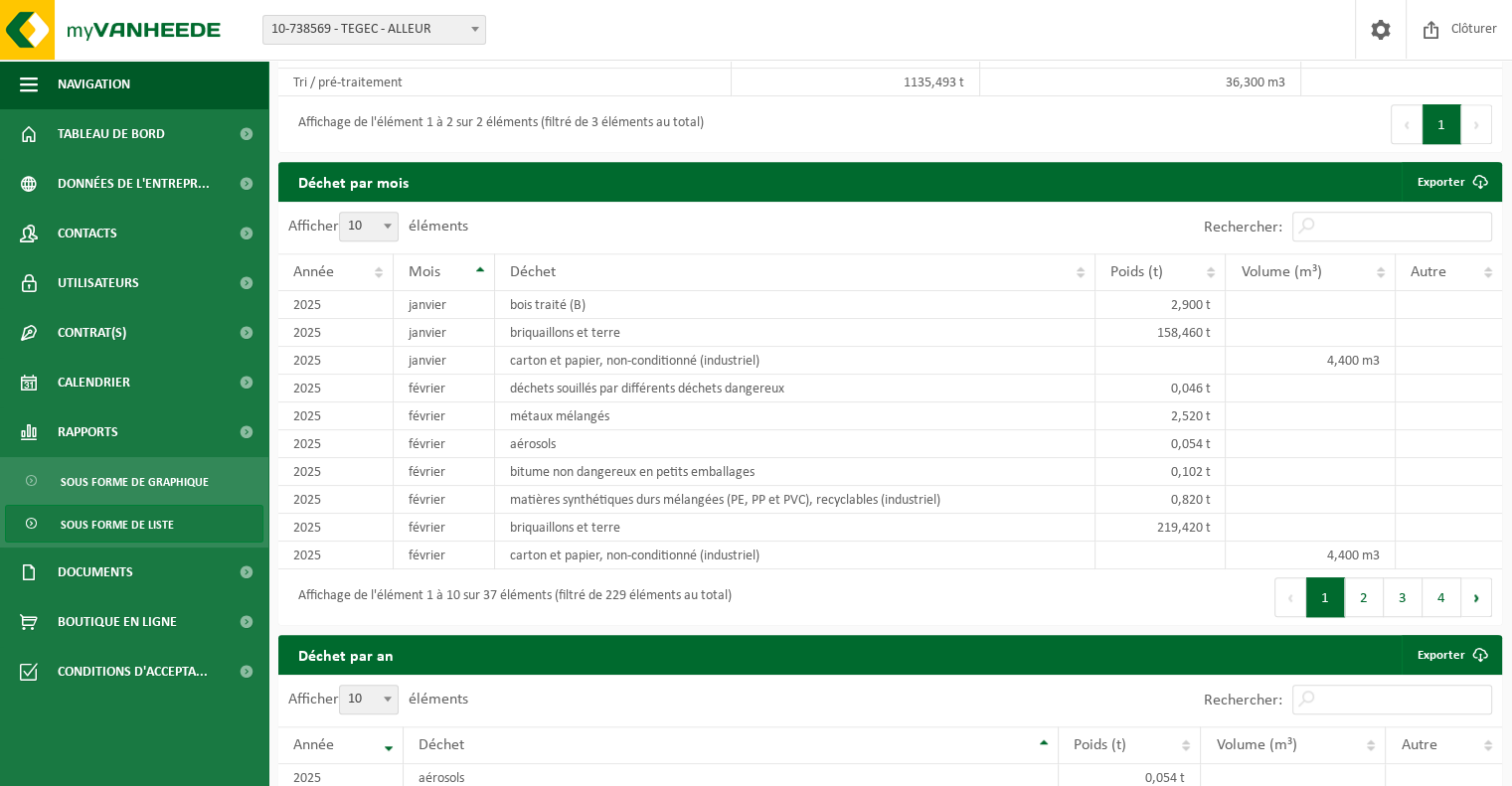 scroll, scrollTop: 1292, scrollLeft: 0, axis: vertical 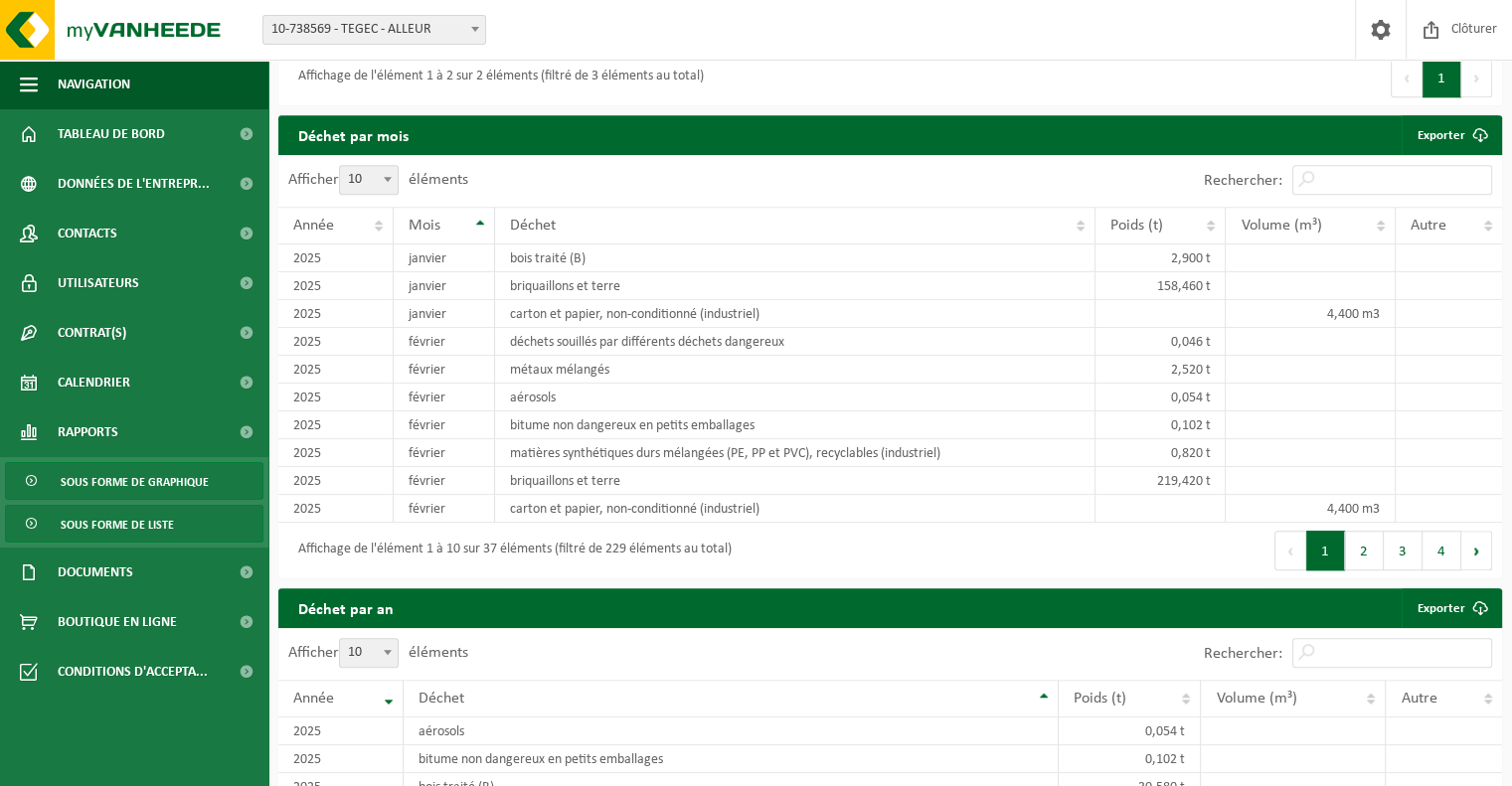 click on "Sous forme de graphique" at bounding box center (134, 482) 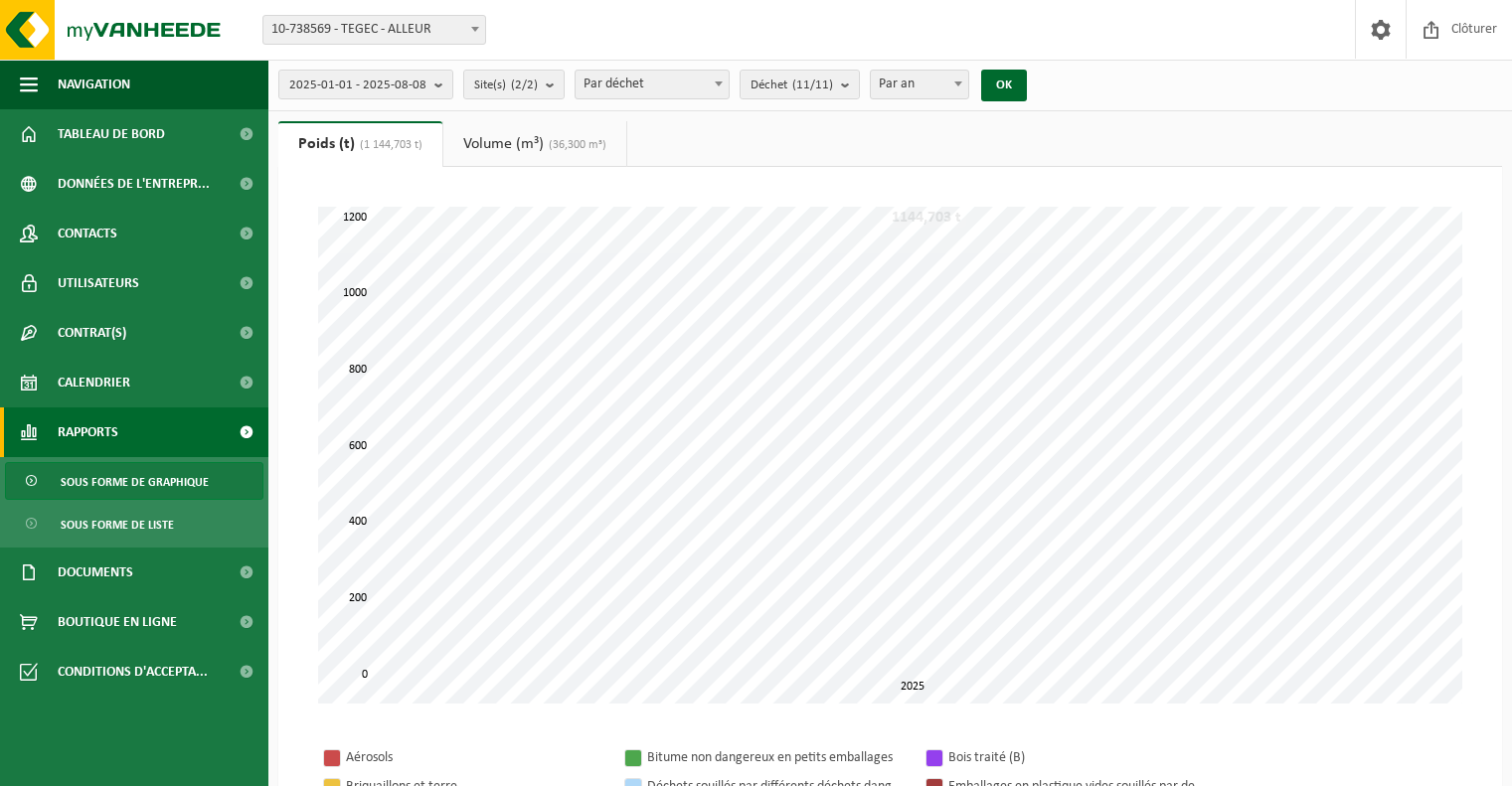 scroll, scrollTop: 0, scrollLeft: 0, axis: both 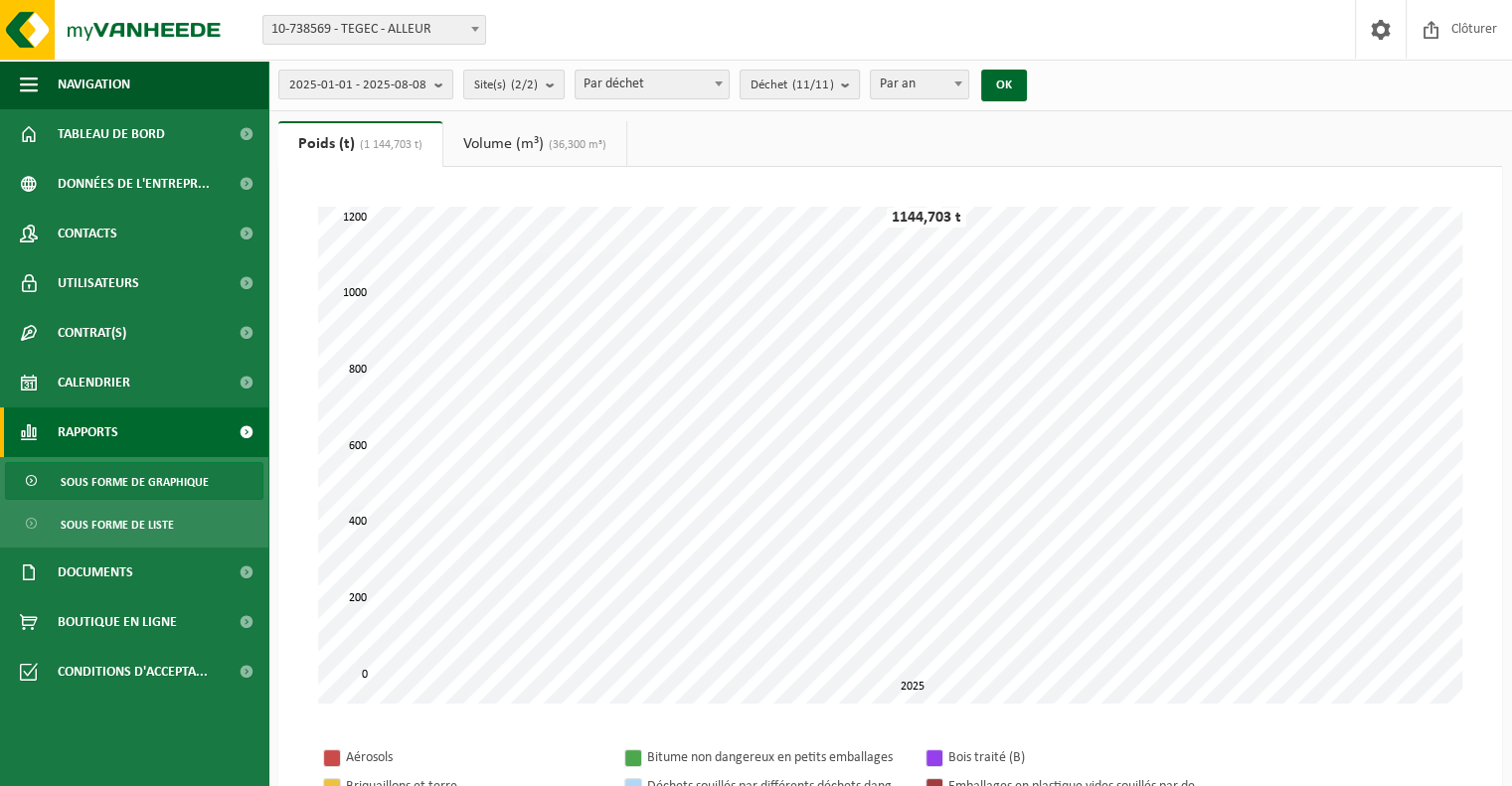 click at bounding box center (850, 84) 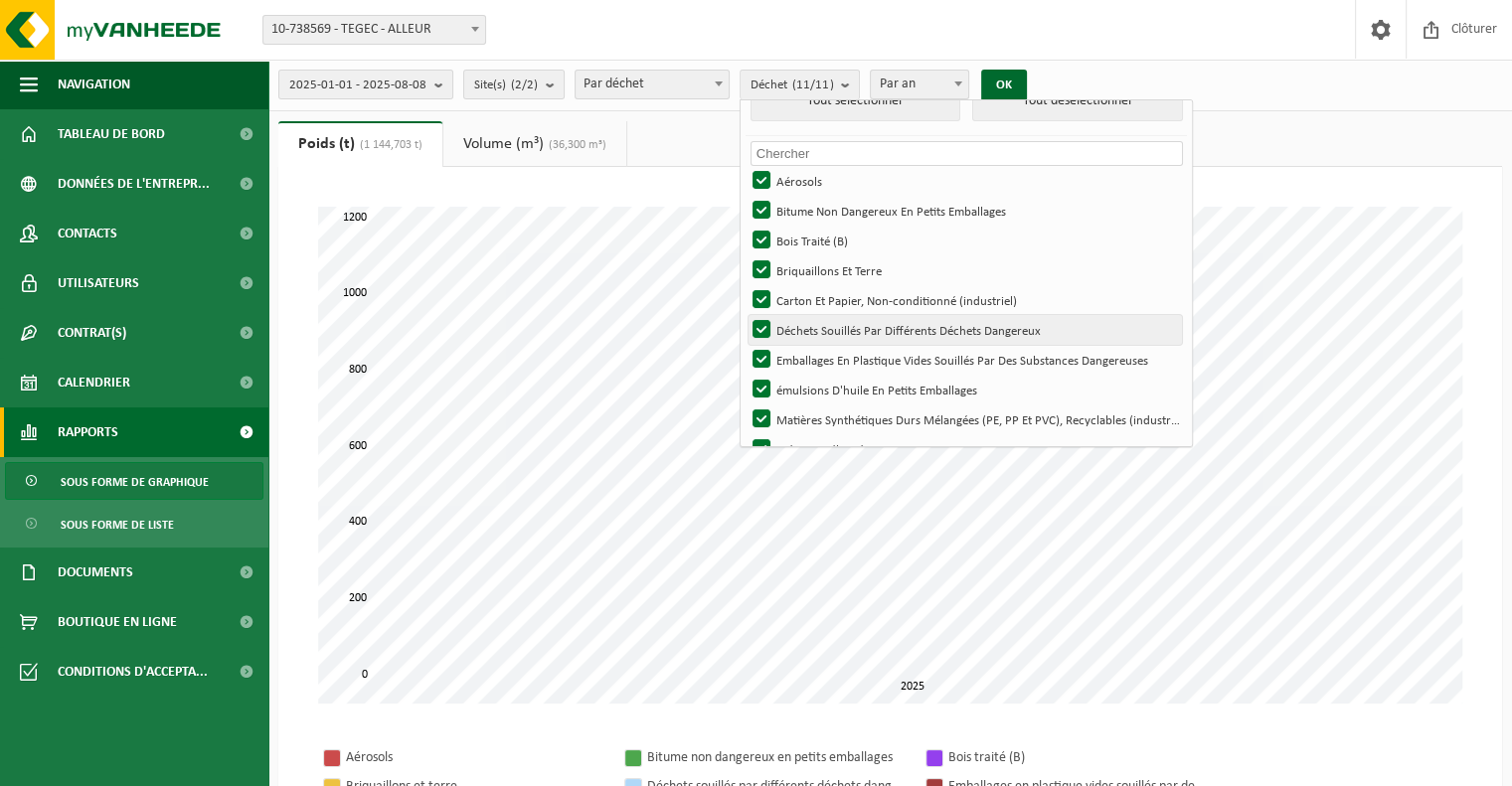 scroll, scrollTop: 0, scrollLeft: 0, axis: both 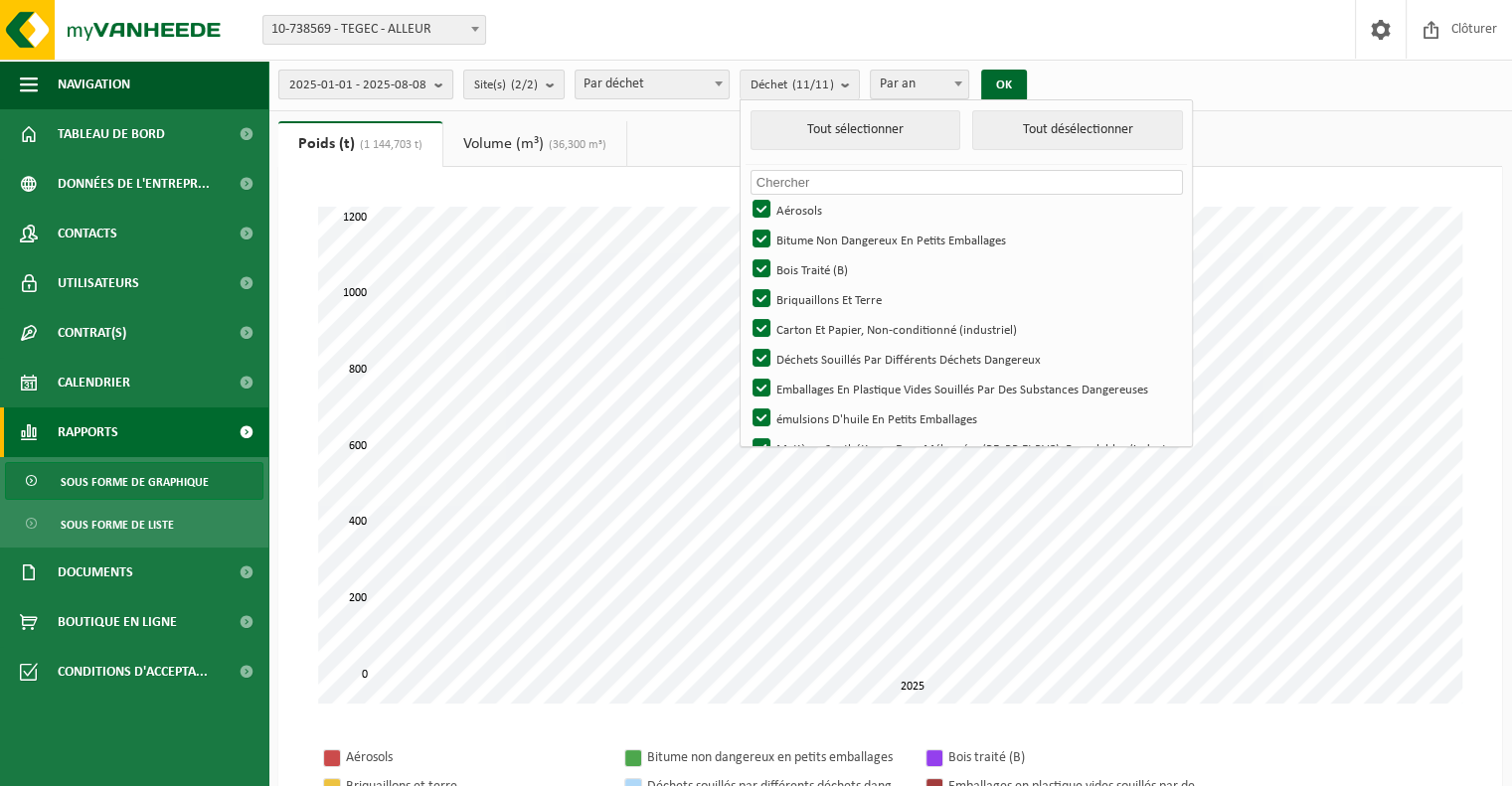click on "2025-01-01 - 2025-08-08" at bounding box center [358, 85] 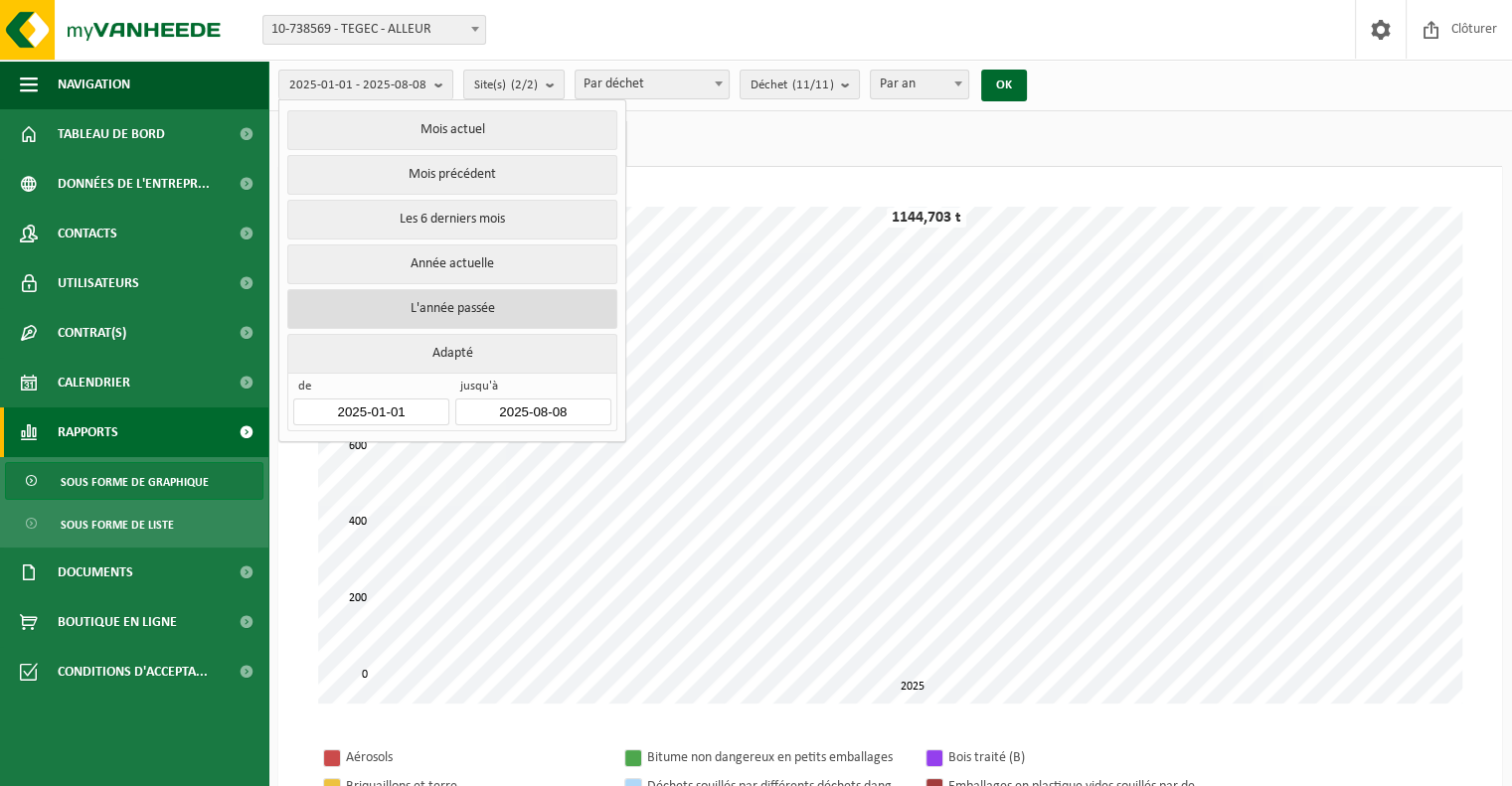 click on "L'année passée" at bounding box center [451, 309] 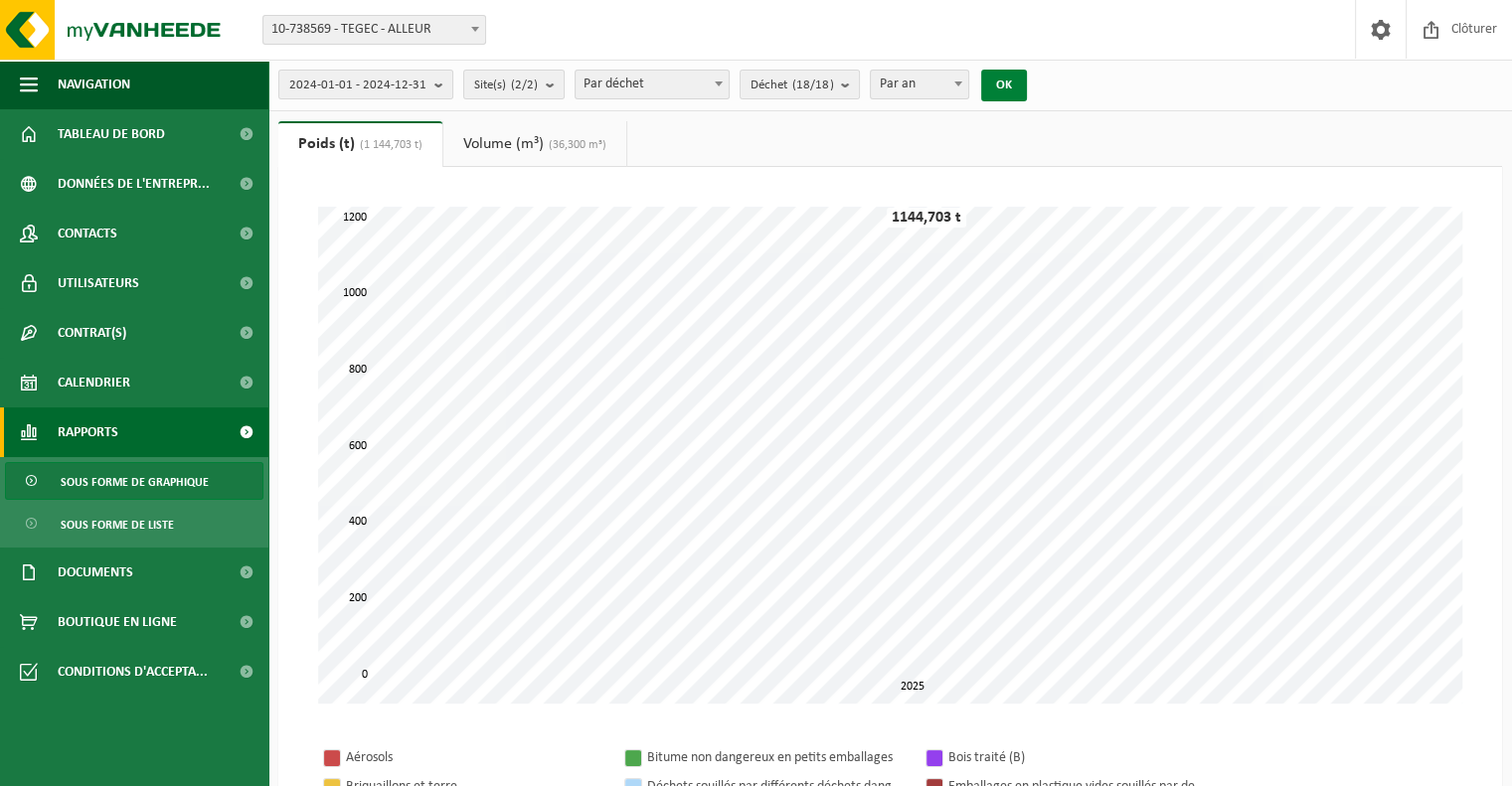 click on "OK" at bounding box center (1004, 85) 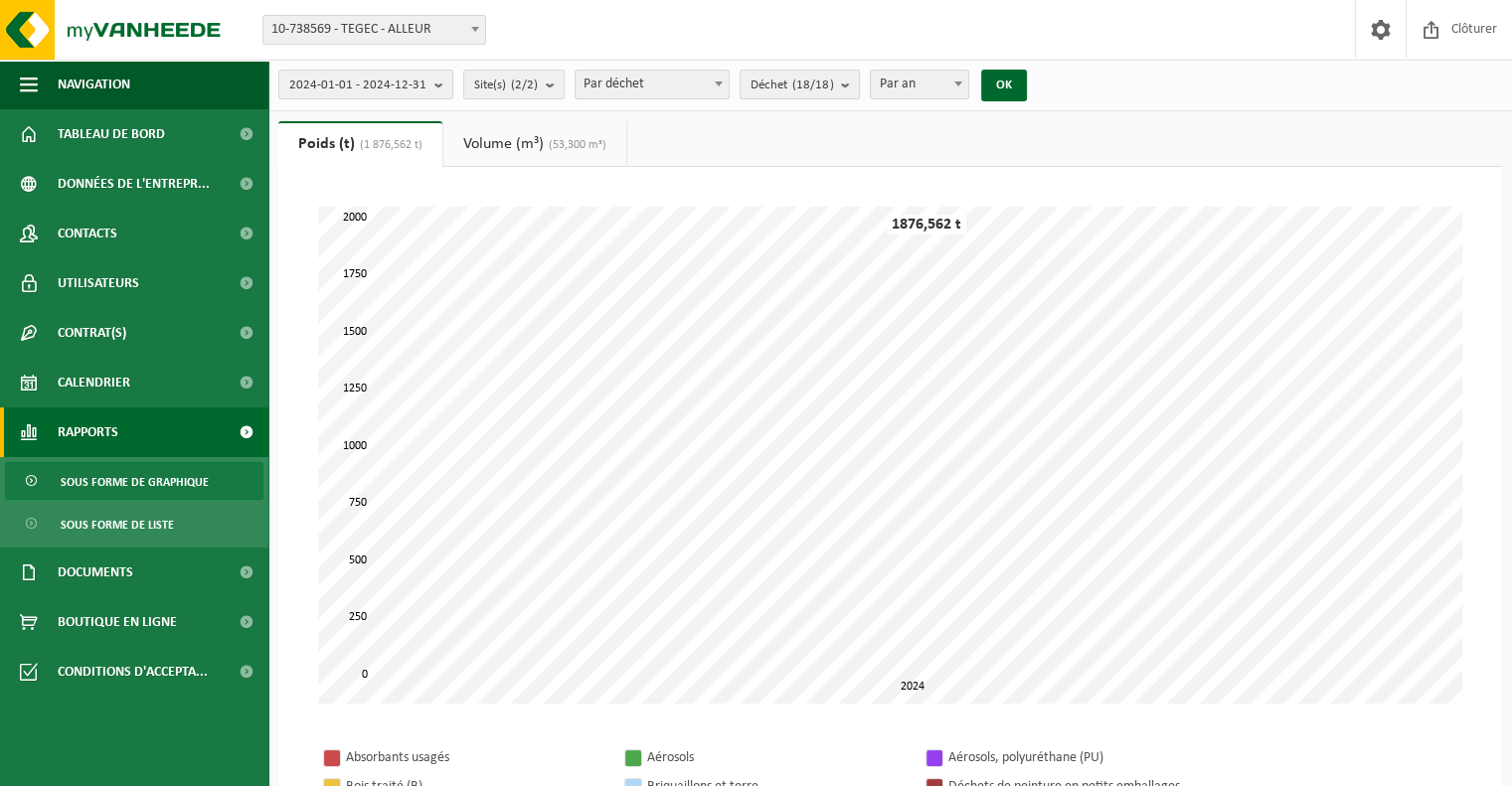 click on "Déchet (18/18)" at bounding box center (799, 84) 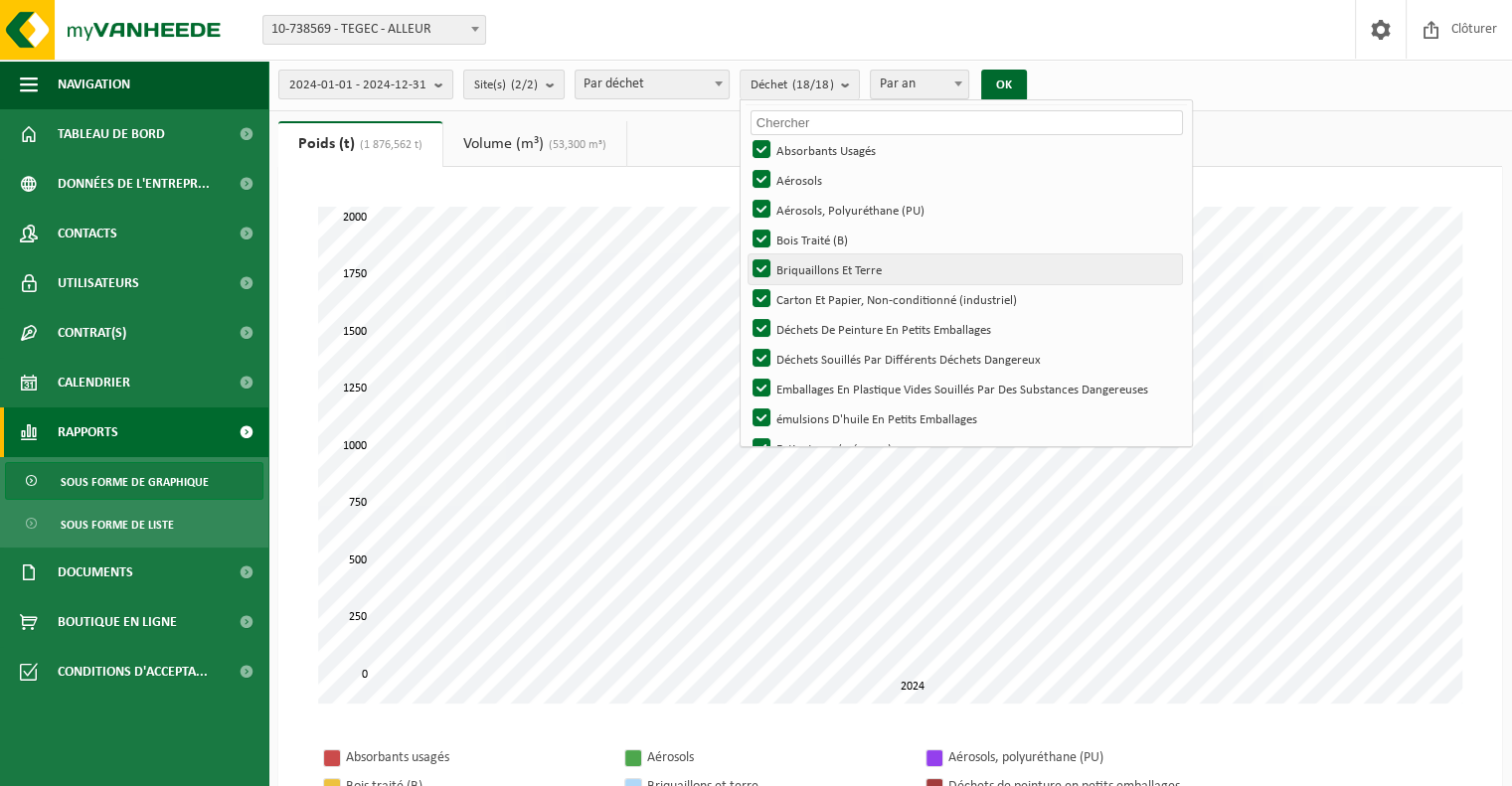 scroll, scrollTop: 0, scrollLeft: 0, axis: both 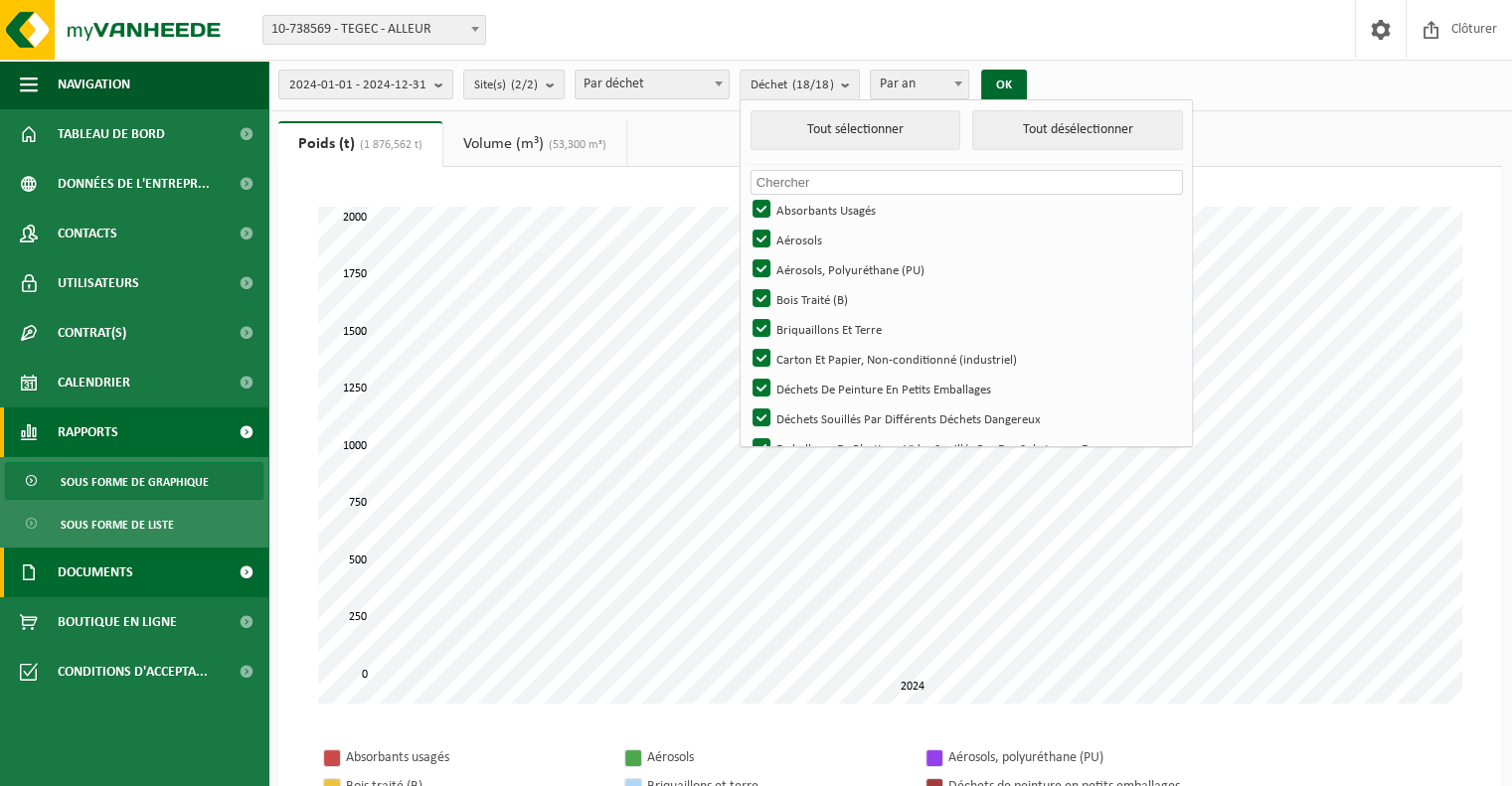 click on "Documents" at bounding box center [134, 572] 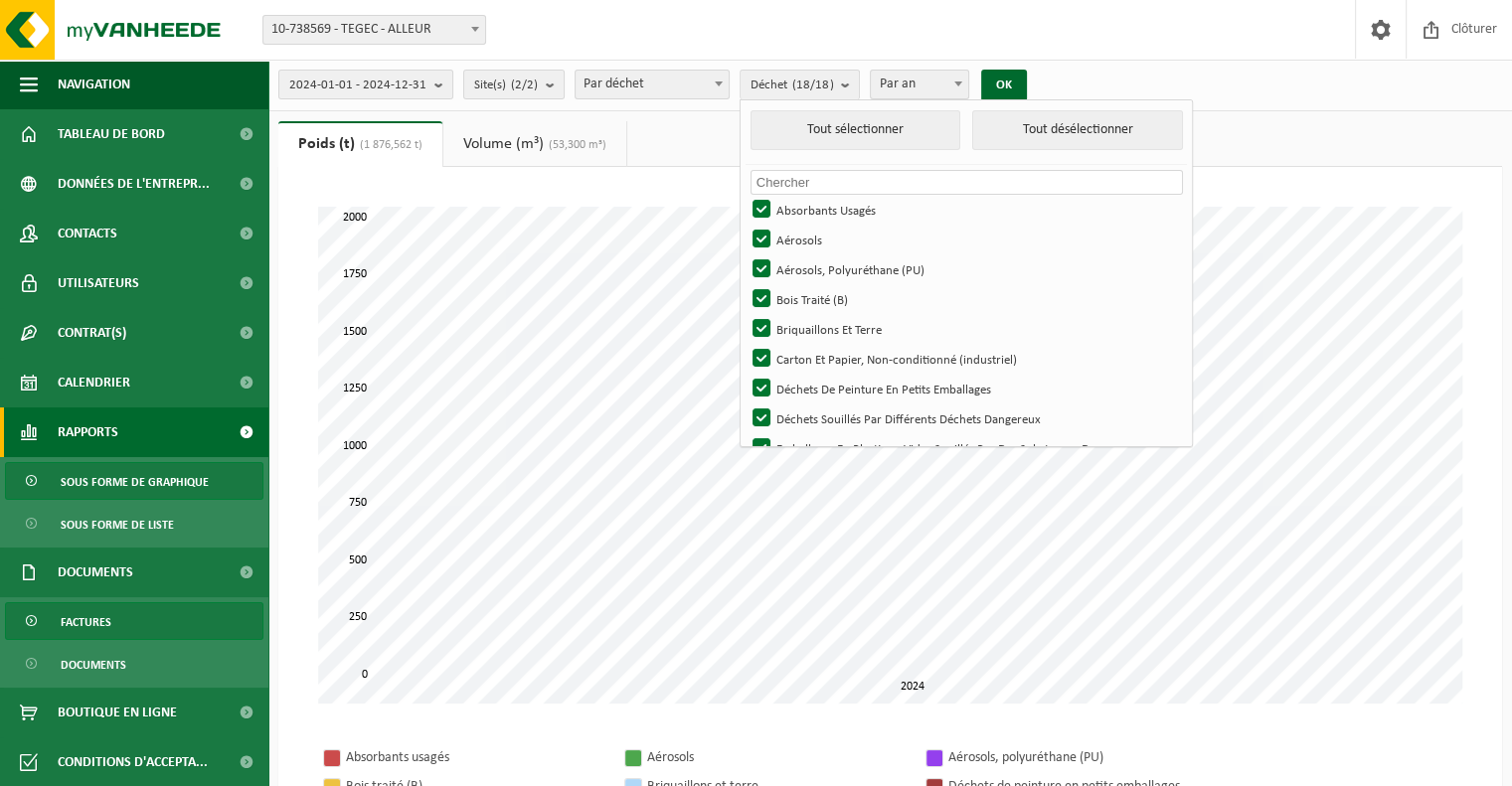 click on "Factures" at bounding box center [134, 621] 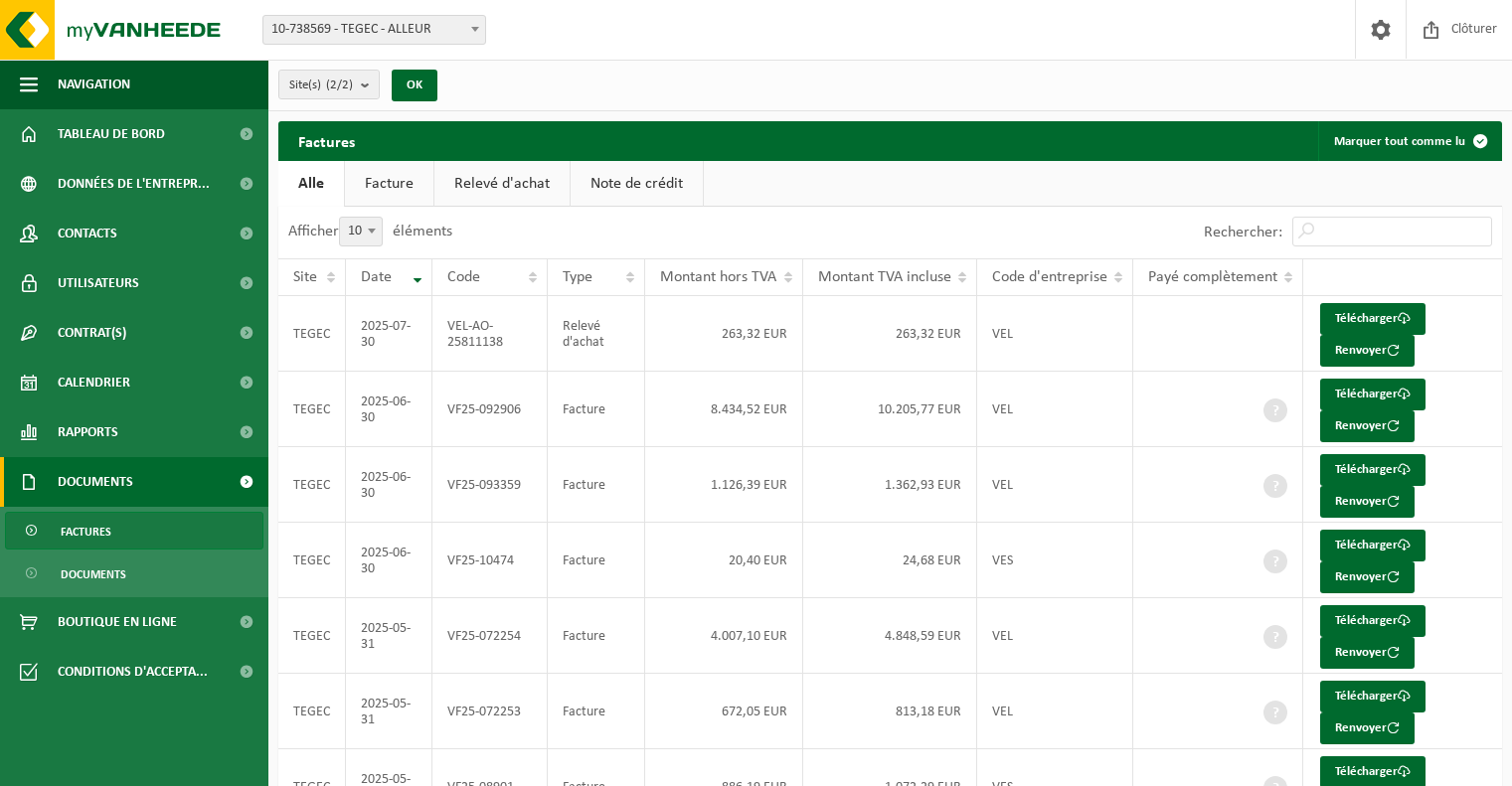 scroll, scrollTop: 0, scrollLeft: 0, axis: both 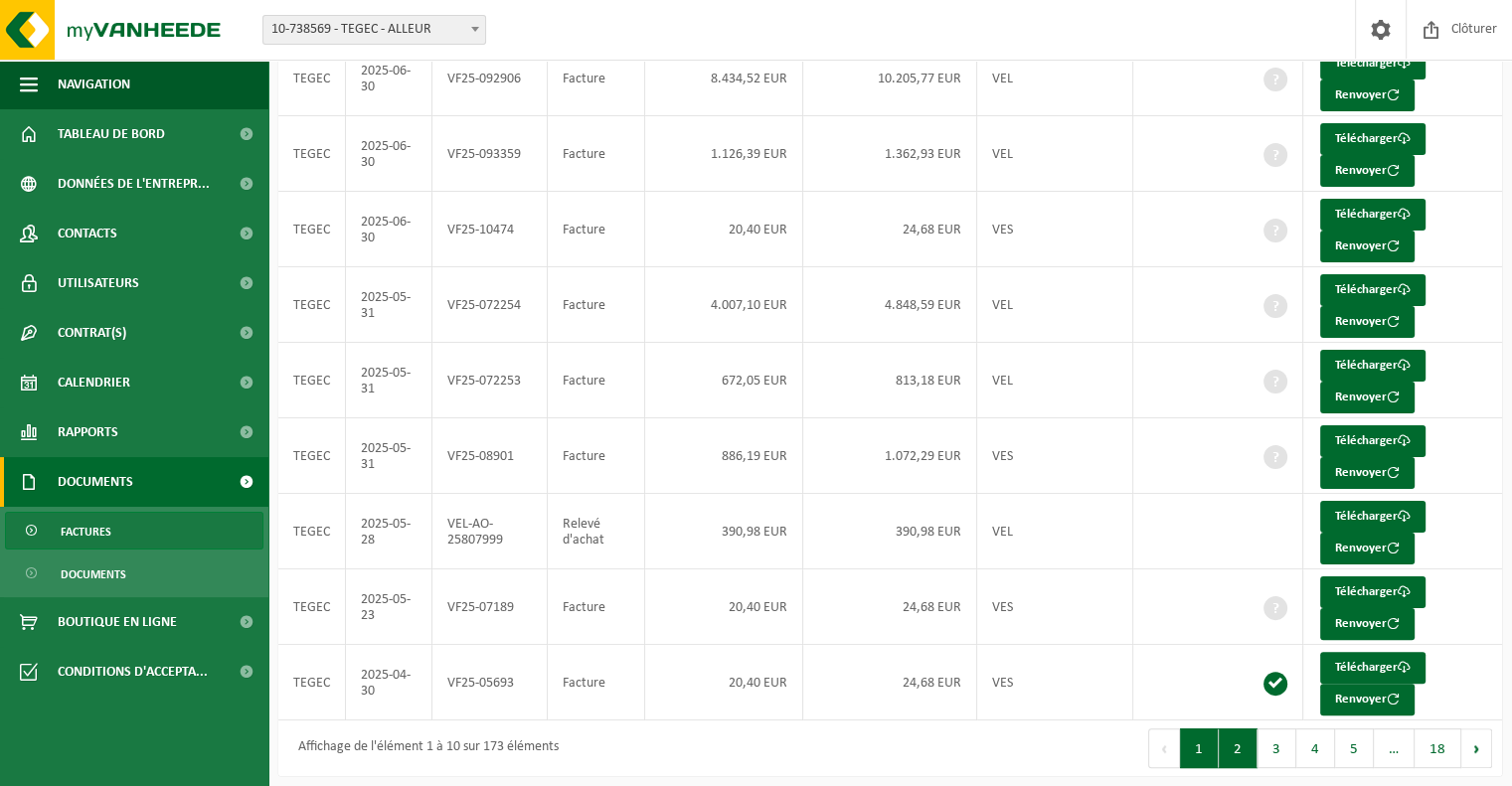 click on "2" at bounding box center [1238, 748] 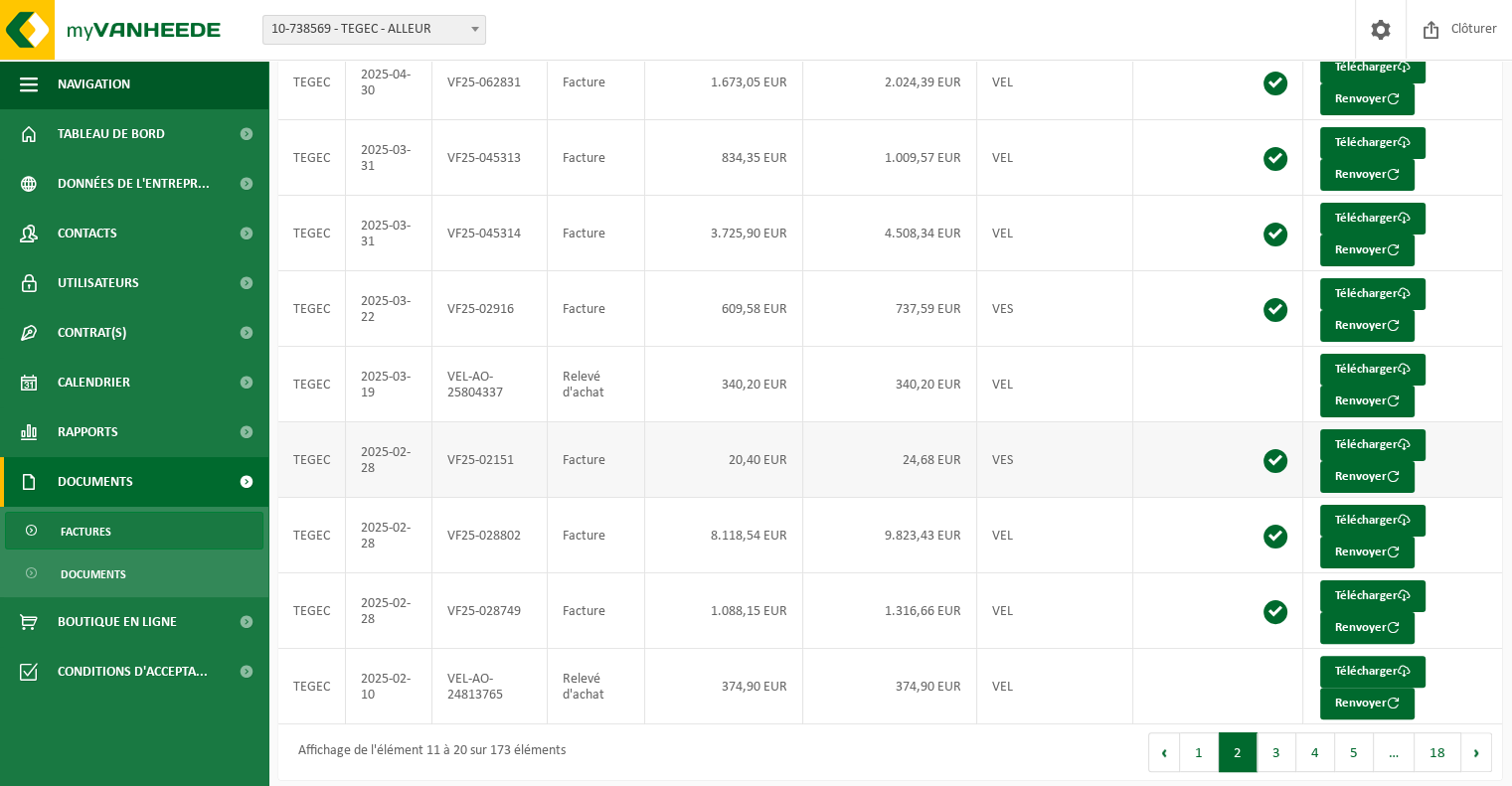 scroll, scrollTop: 331, scrollLeft: 0, axis: vertical 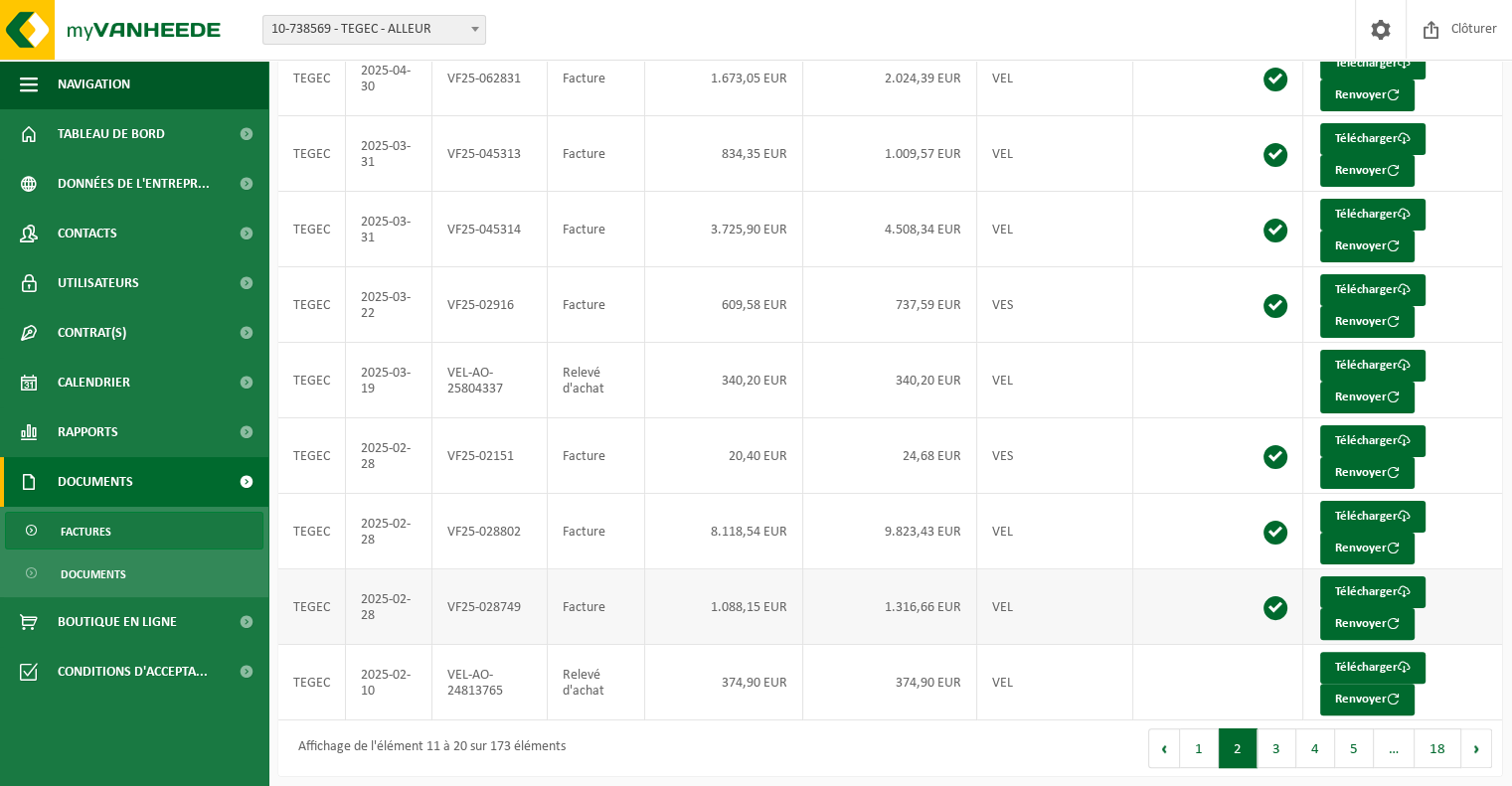 click on "1.088,15 EUR" at bounding box center (724, 607) 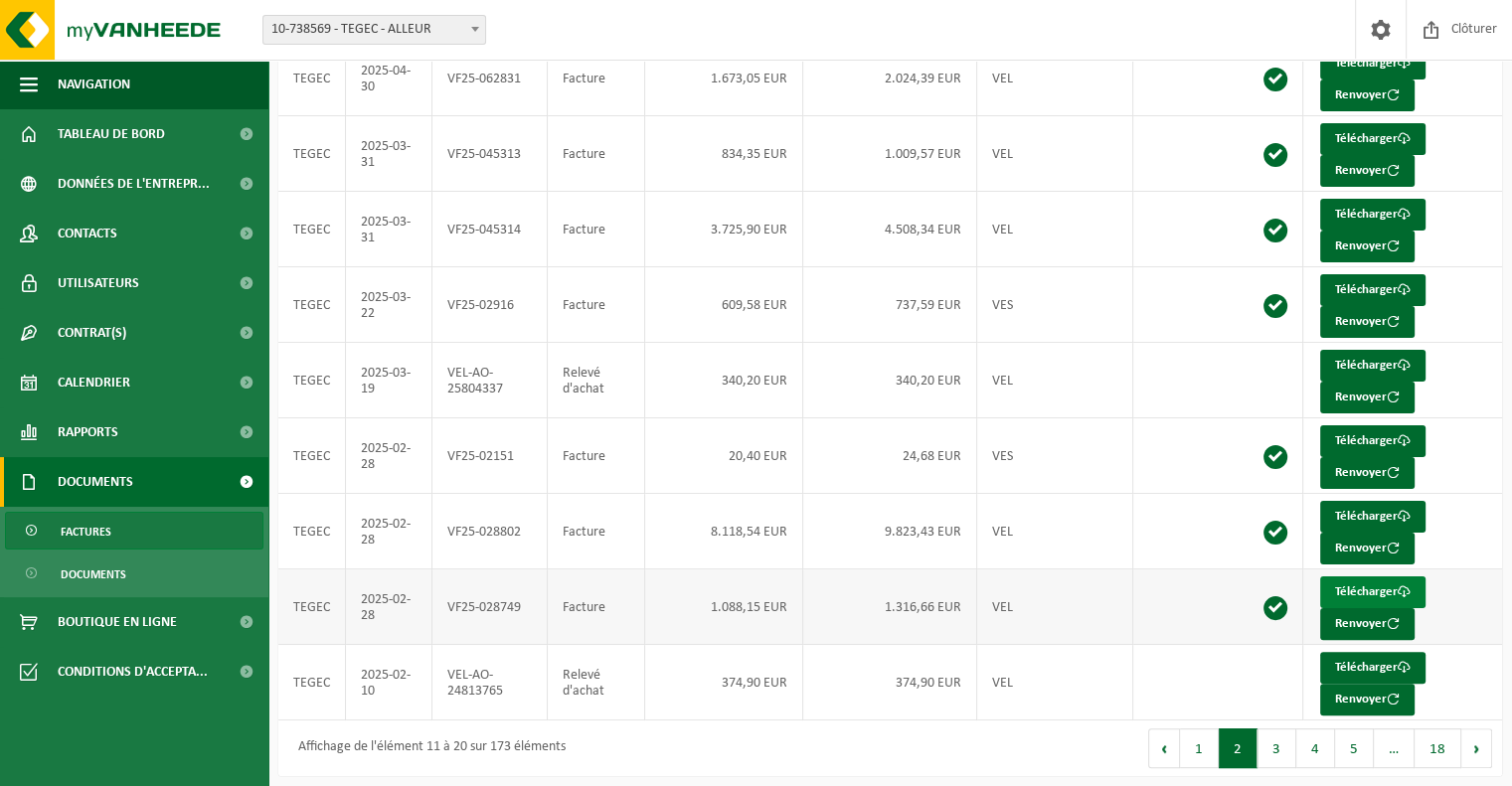click on "Télécharger" at bounding box center (1373, 592) 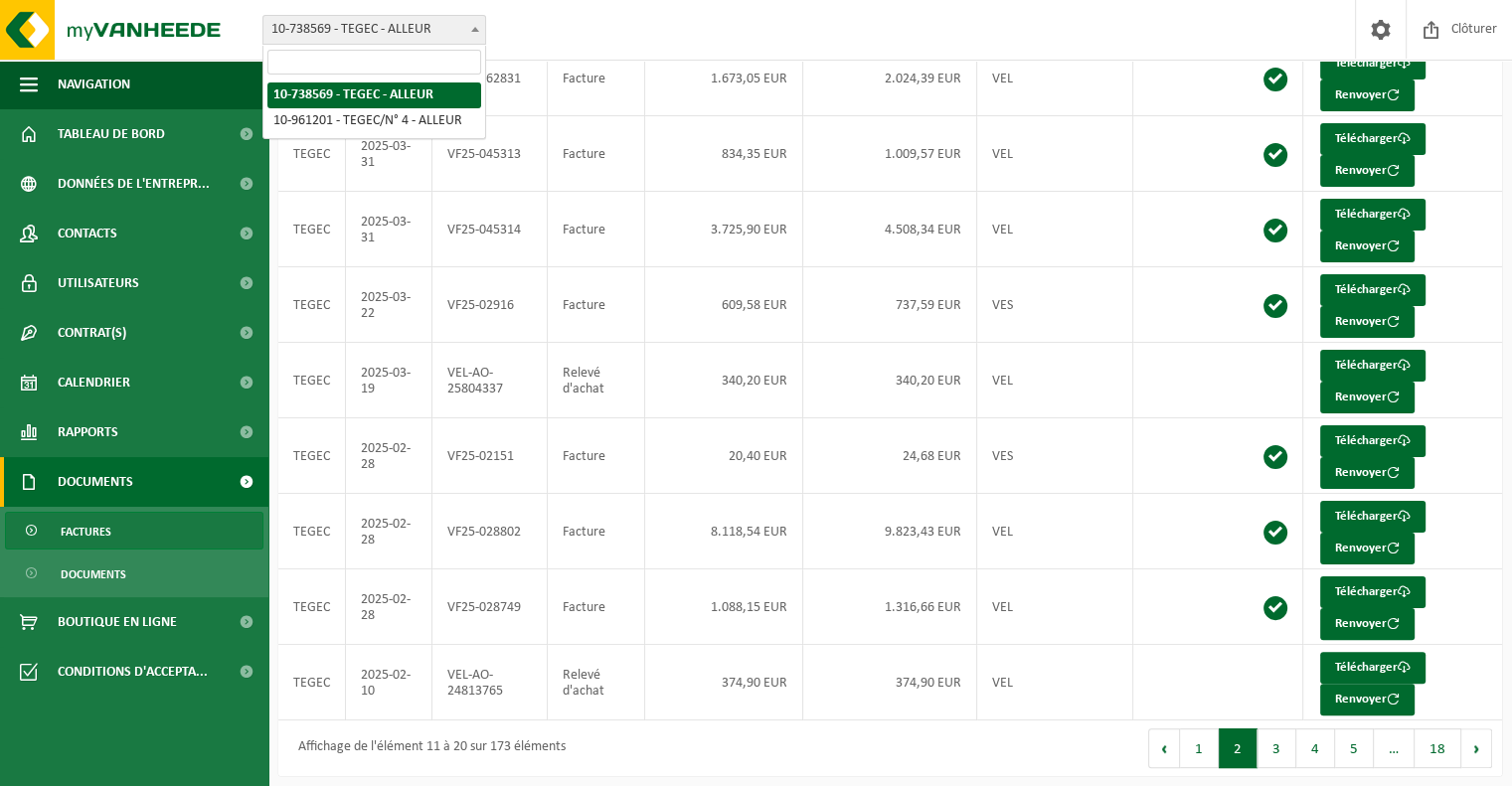 click at bounding box center (475, 29) 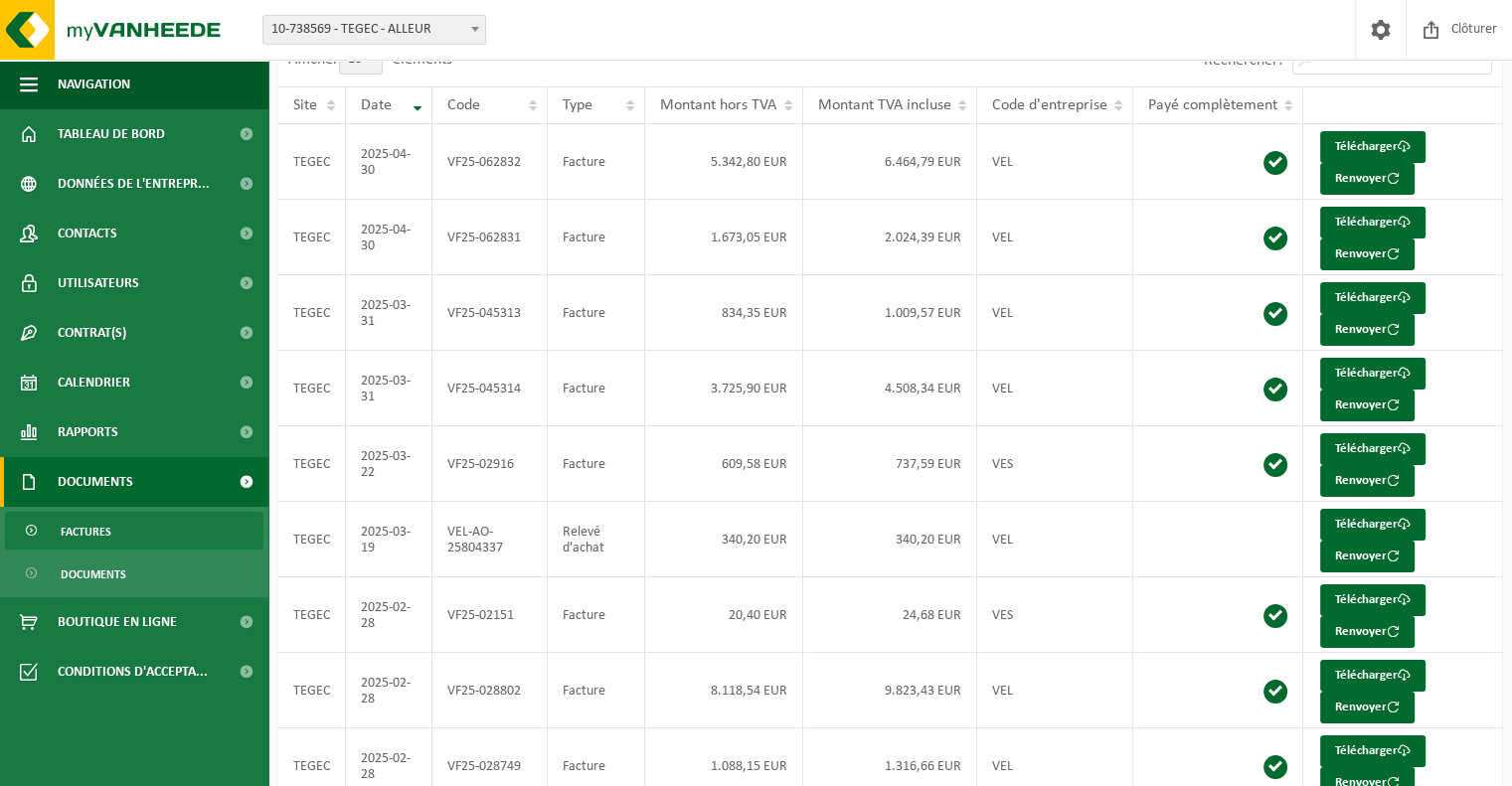 scroll, scrollTop: 0, scrollLeft: 0, axis: both 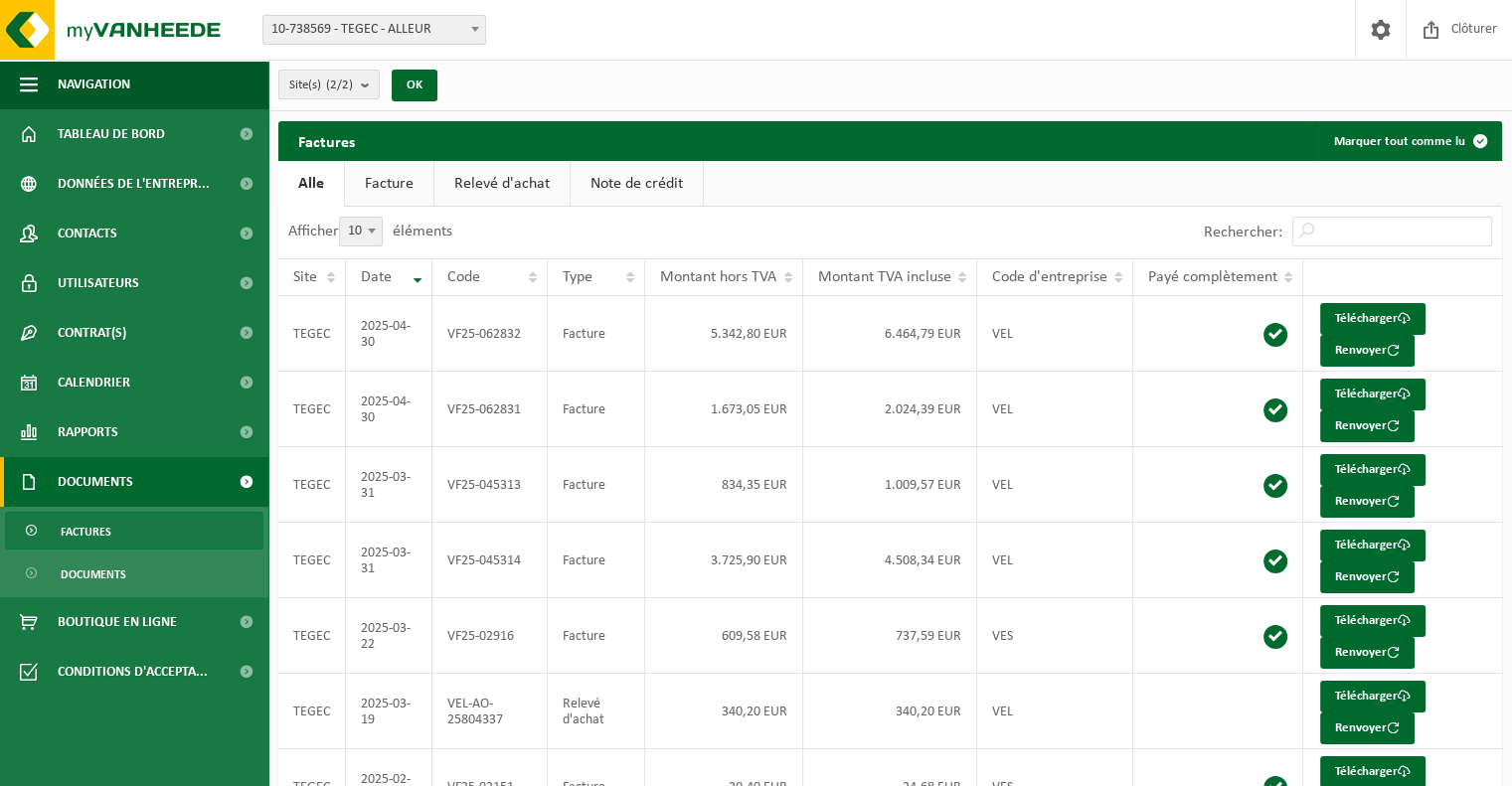 click on "Facture" at bounding box center [389, 184] 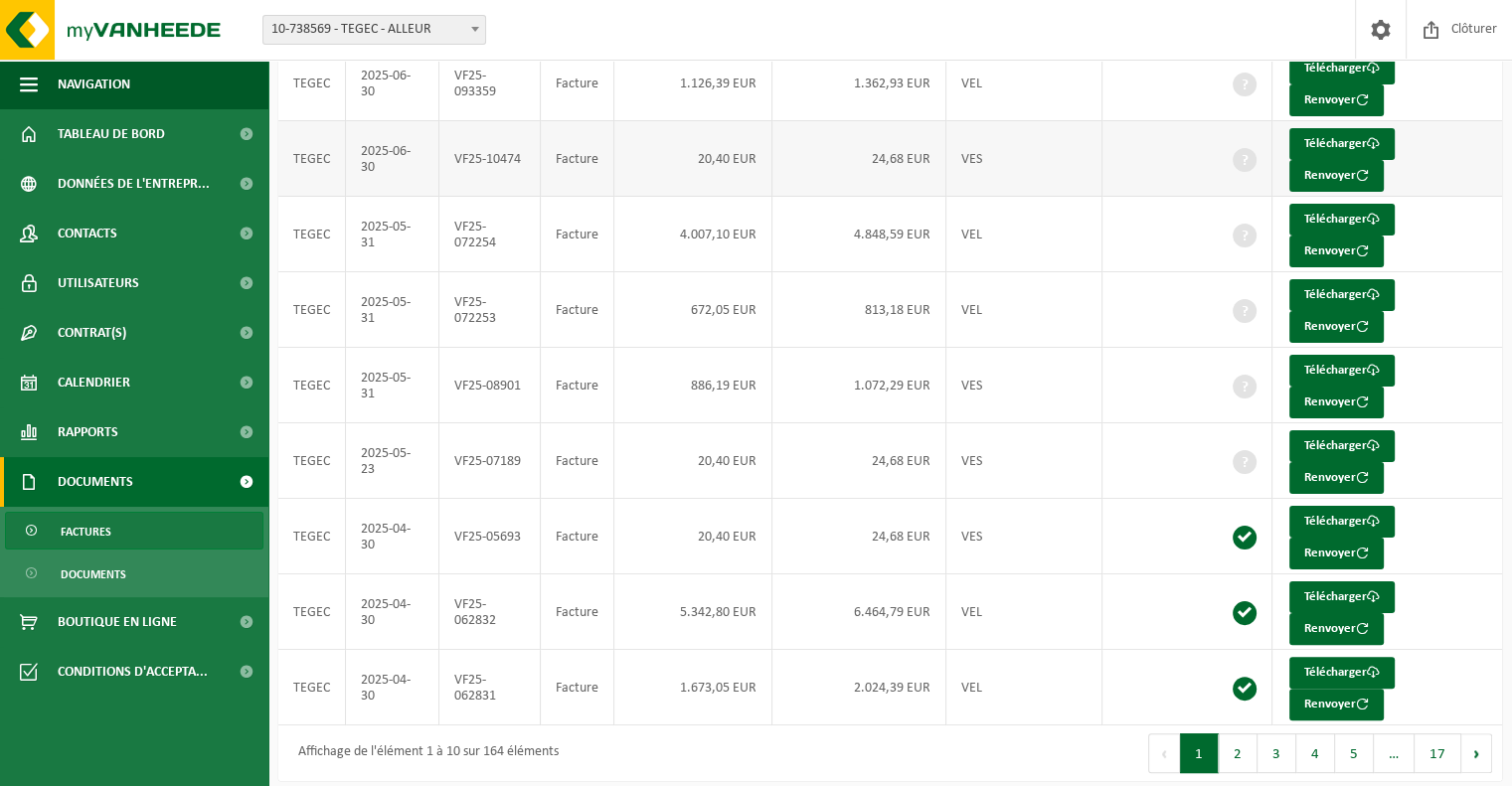 scroll, scrollTop: 331, scrollLeft: 0, axis: vertical 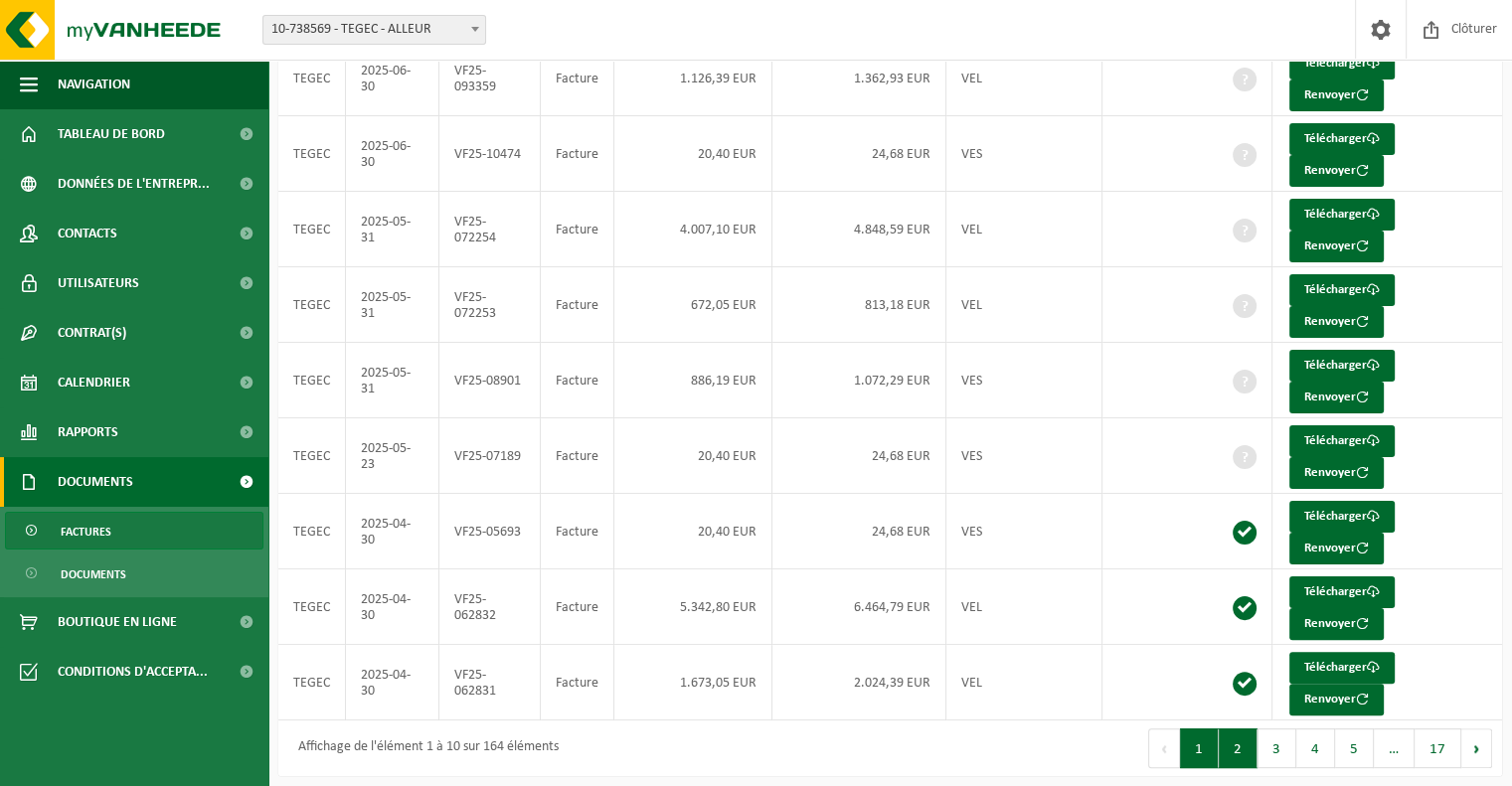 click on "2" at bounding box center (1238, 748) 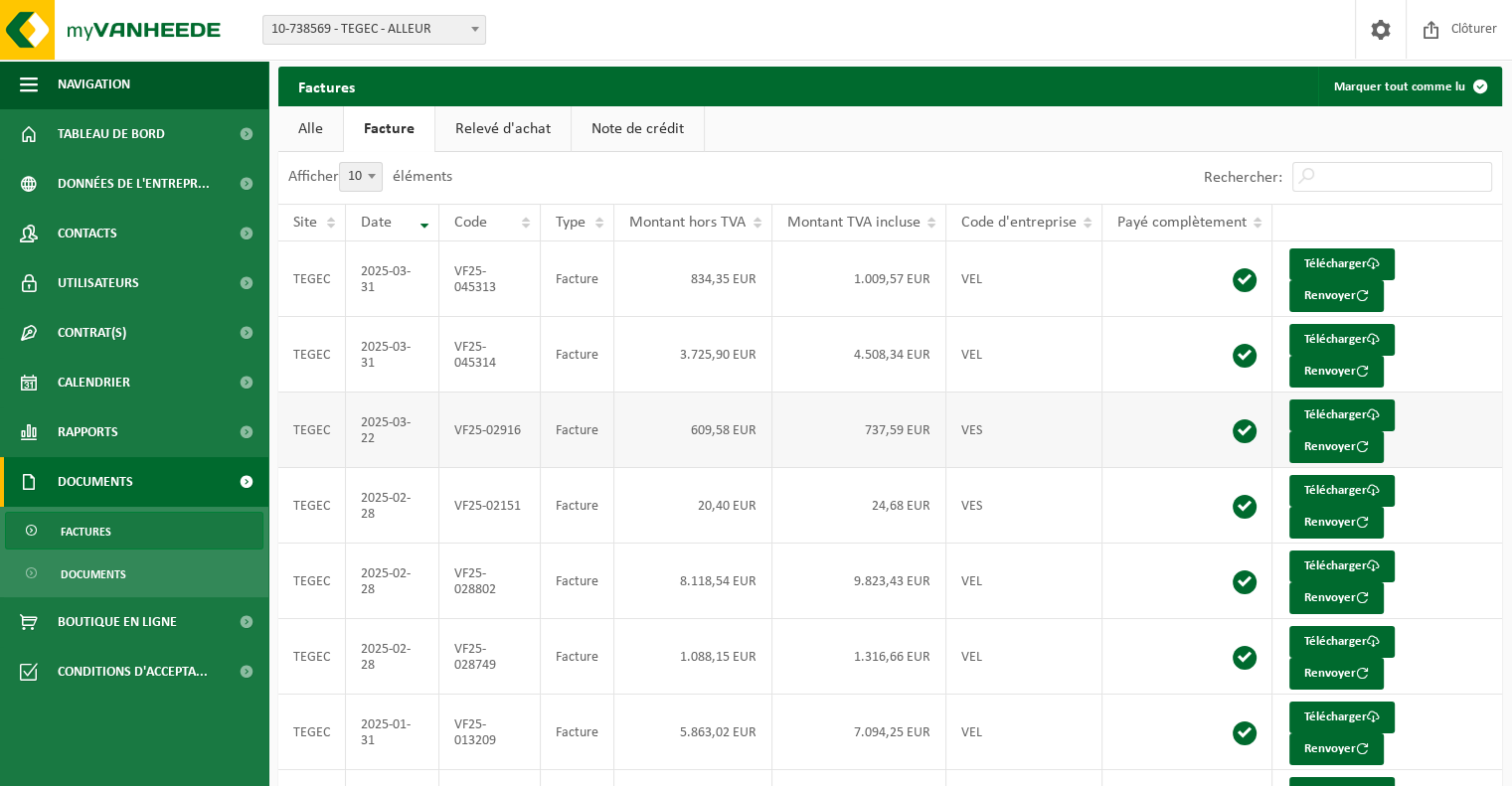 scroll, scrollTop: 99, scrollLeft: 0, axis: vertical 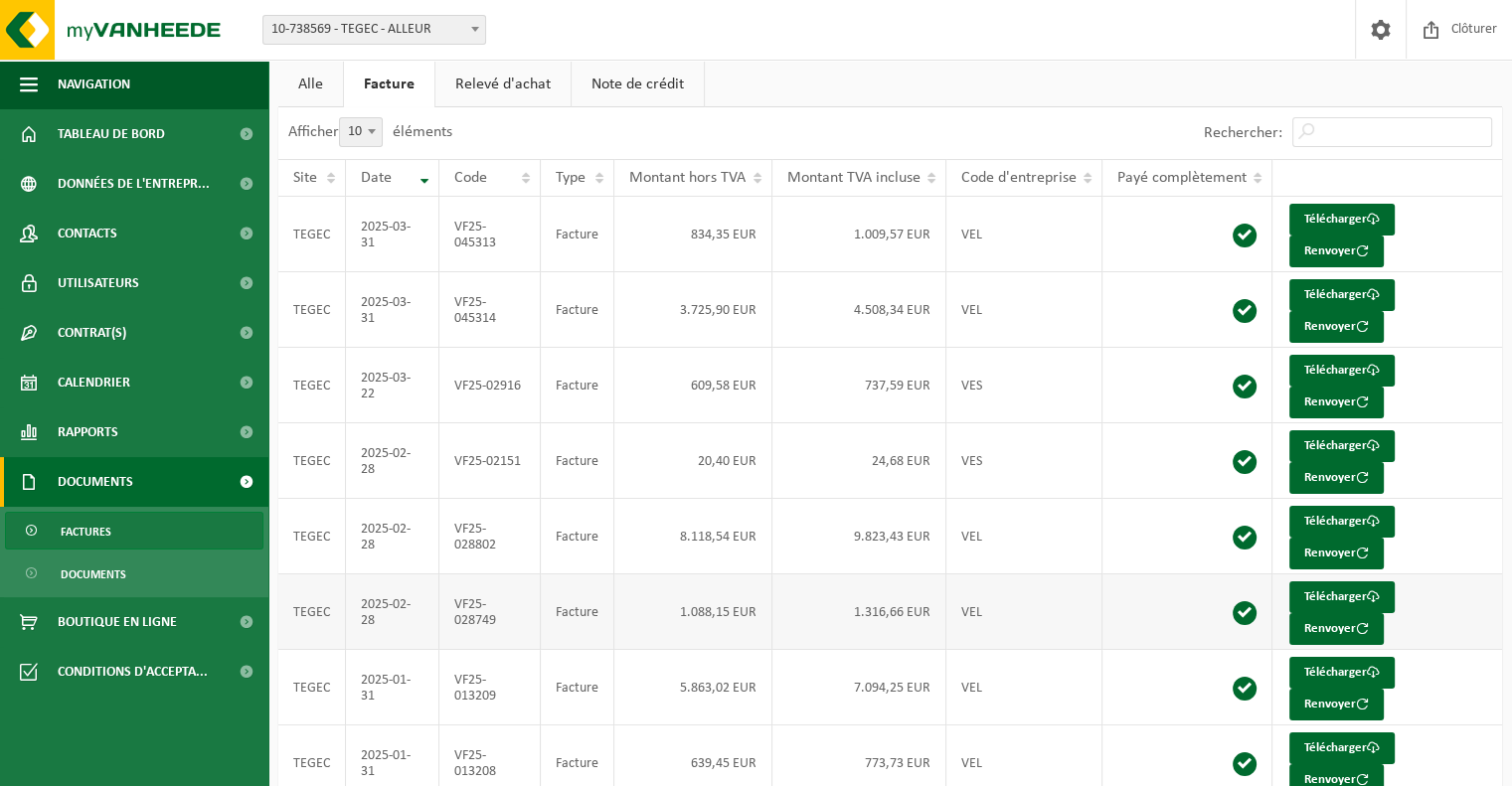 click on "1.088,15 EUR" at bounding box center [693, 612] 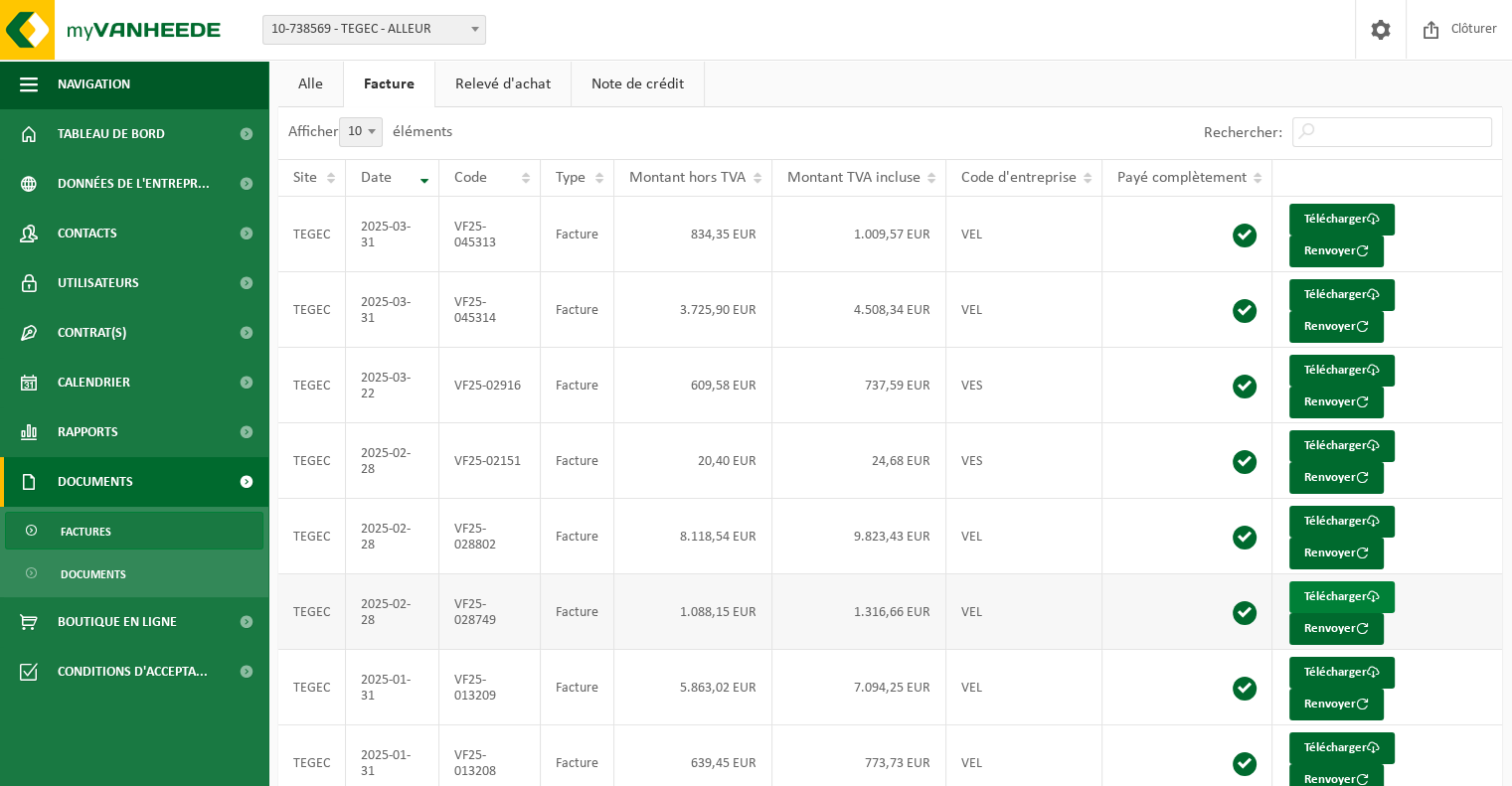 click on "Télécharger" at bounding box center (1342, 597) 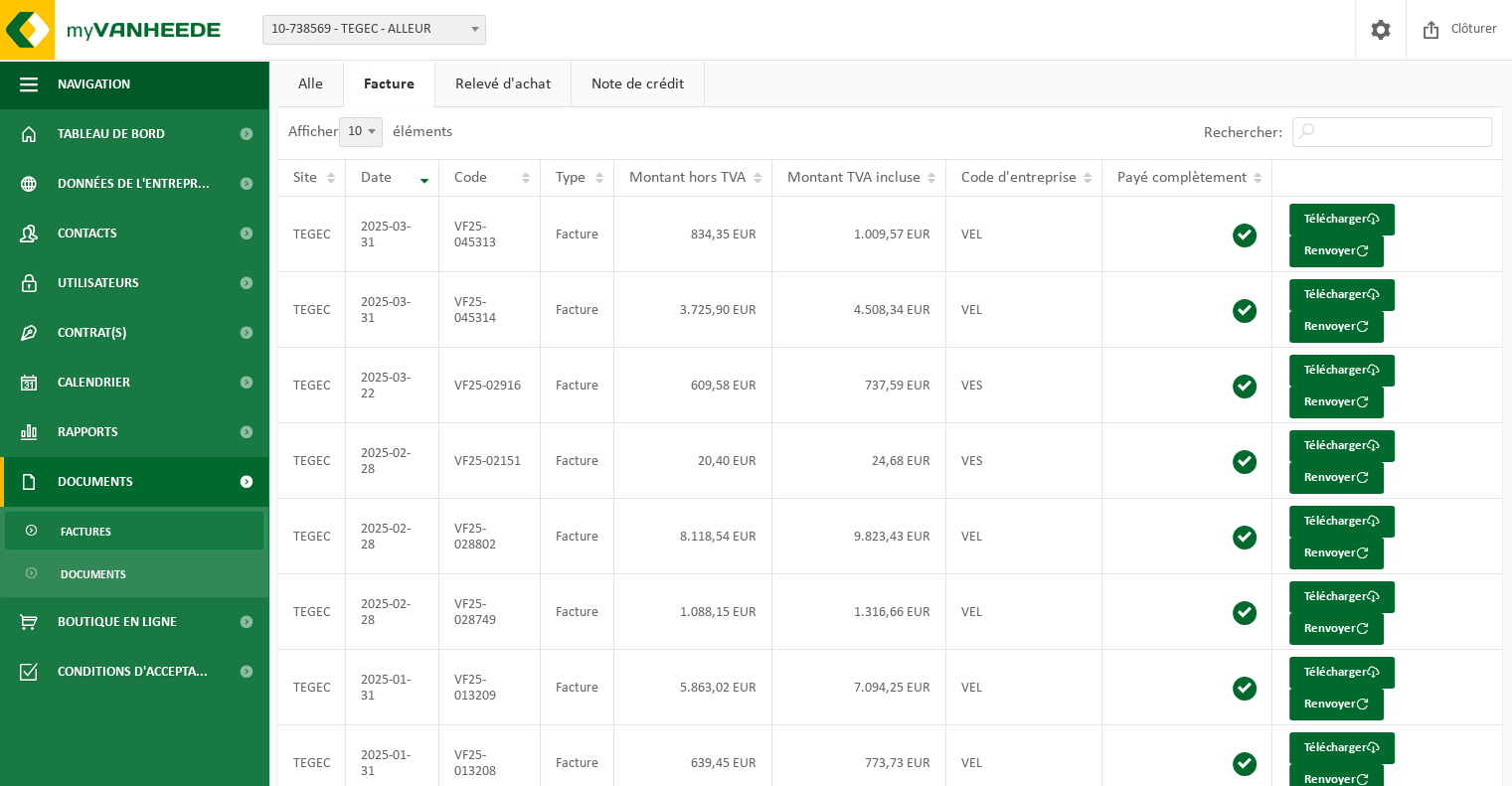 click on "Documents" at bounding box center (134, 482) 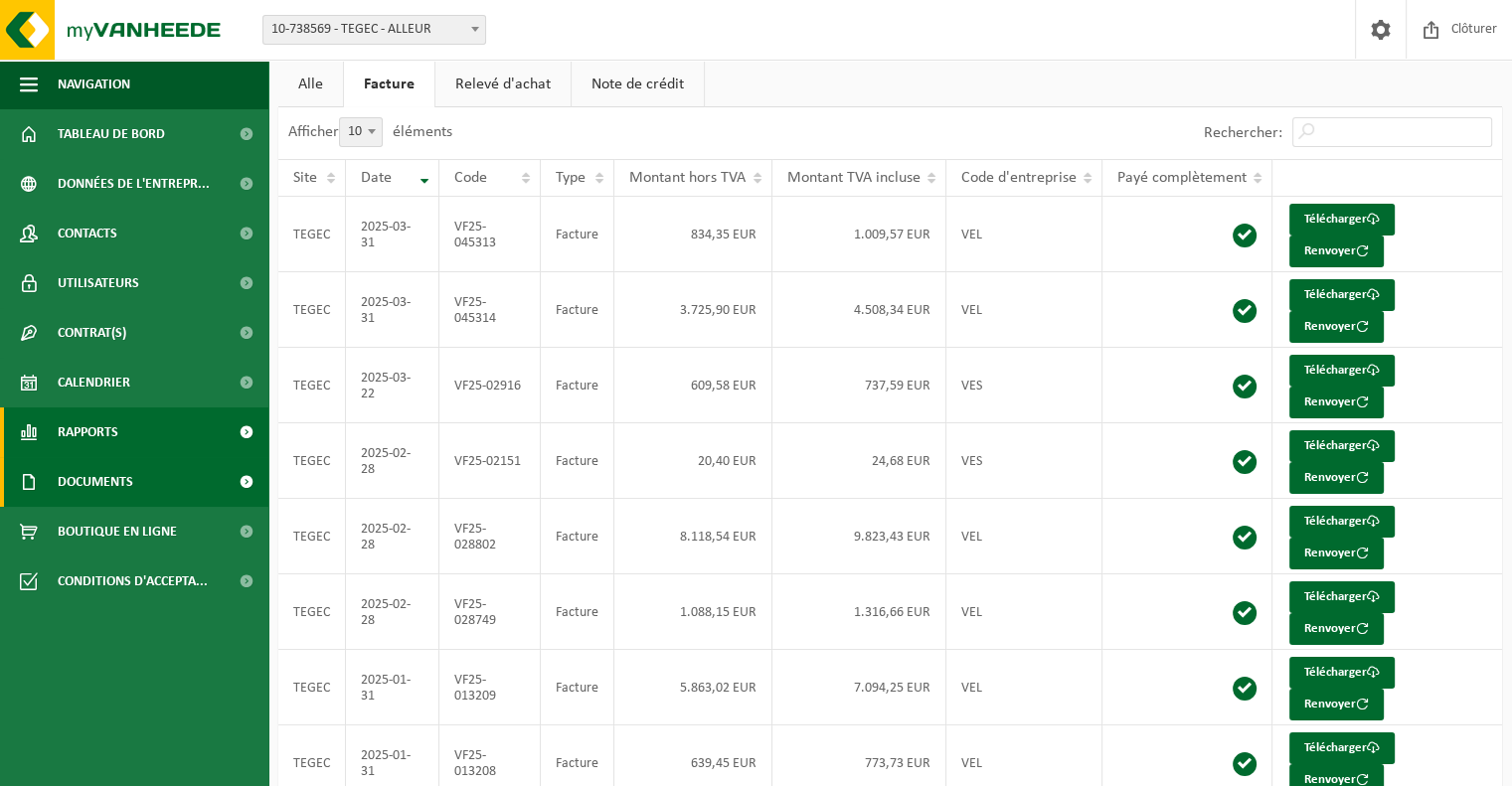click on "Rapports" at bounding box center (134, 432) 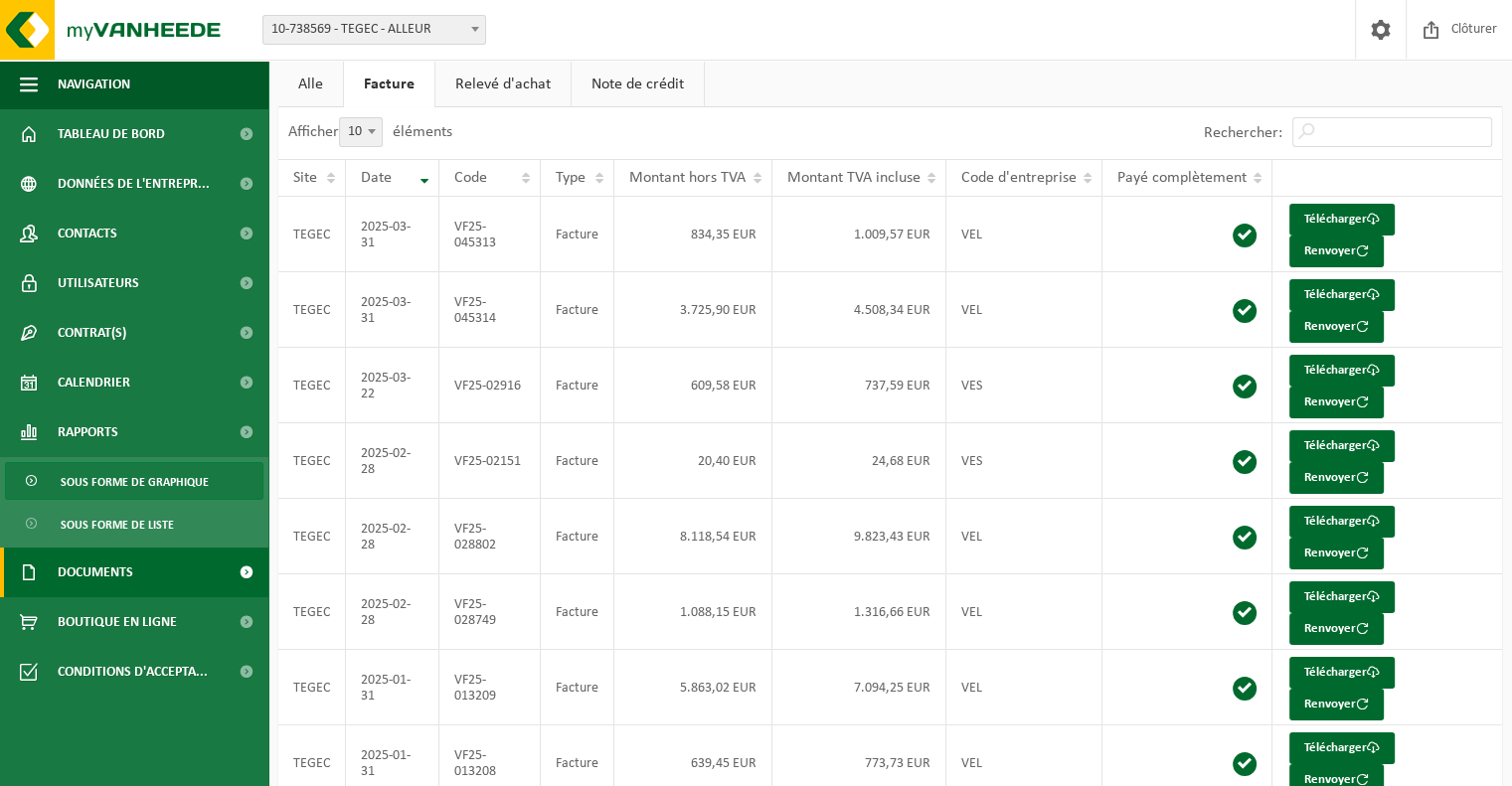 click on "Sous forme de graphique" at bounding box center [134, 482] 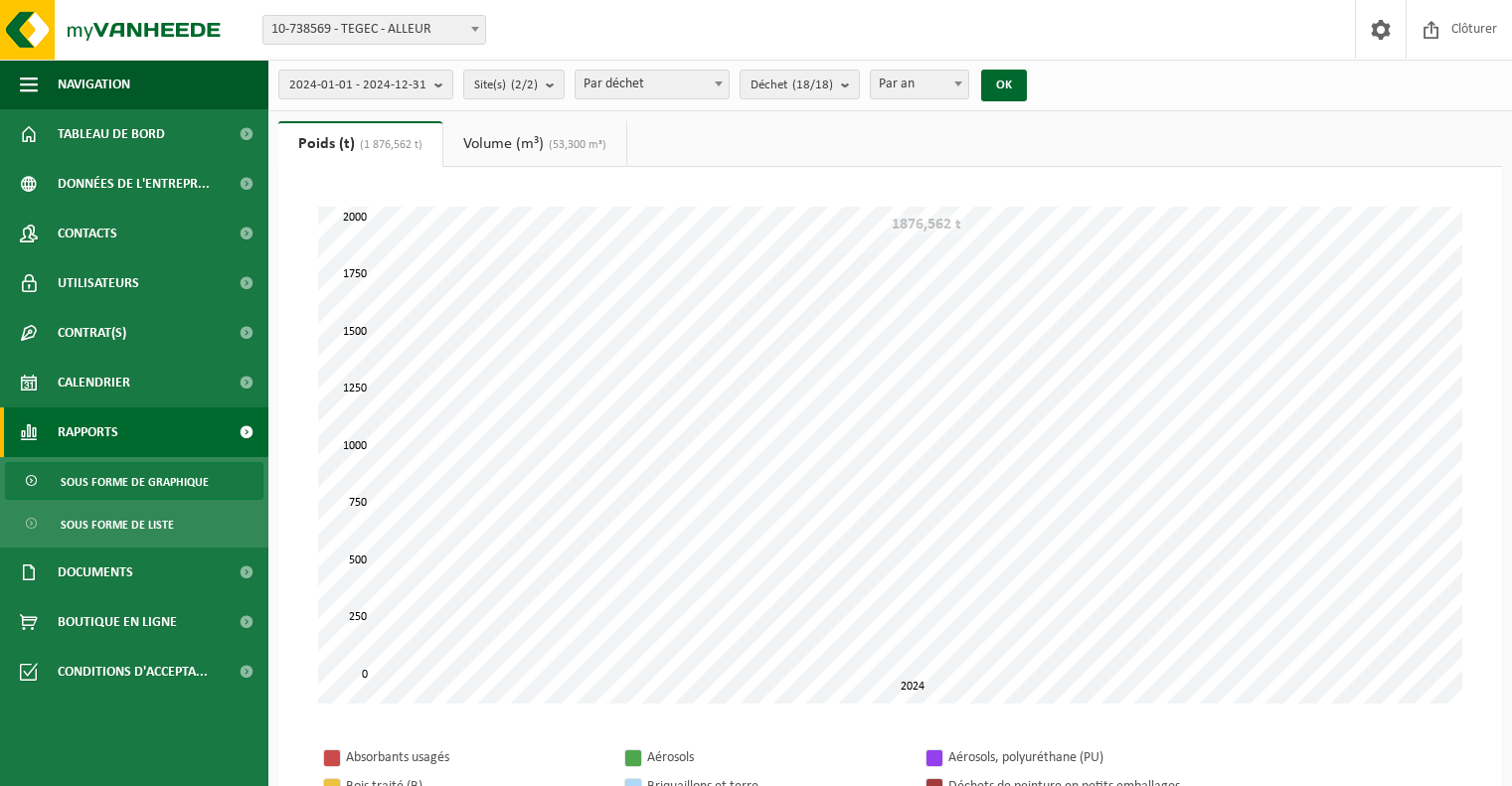 scroll, scrollTop: 0, scrollLeft: 0, axis: both 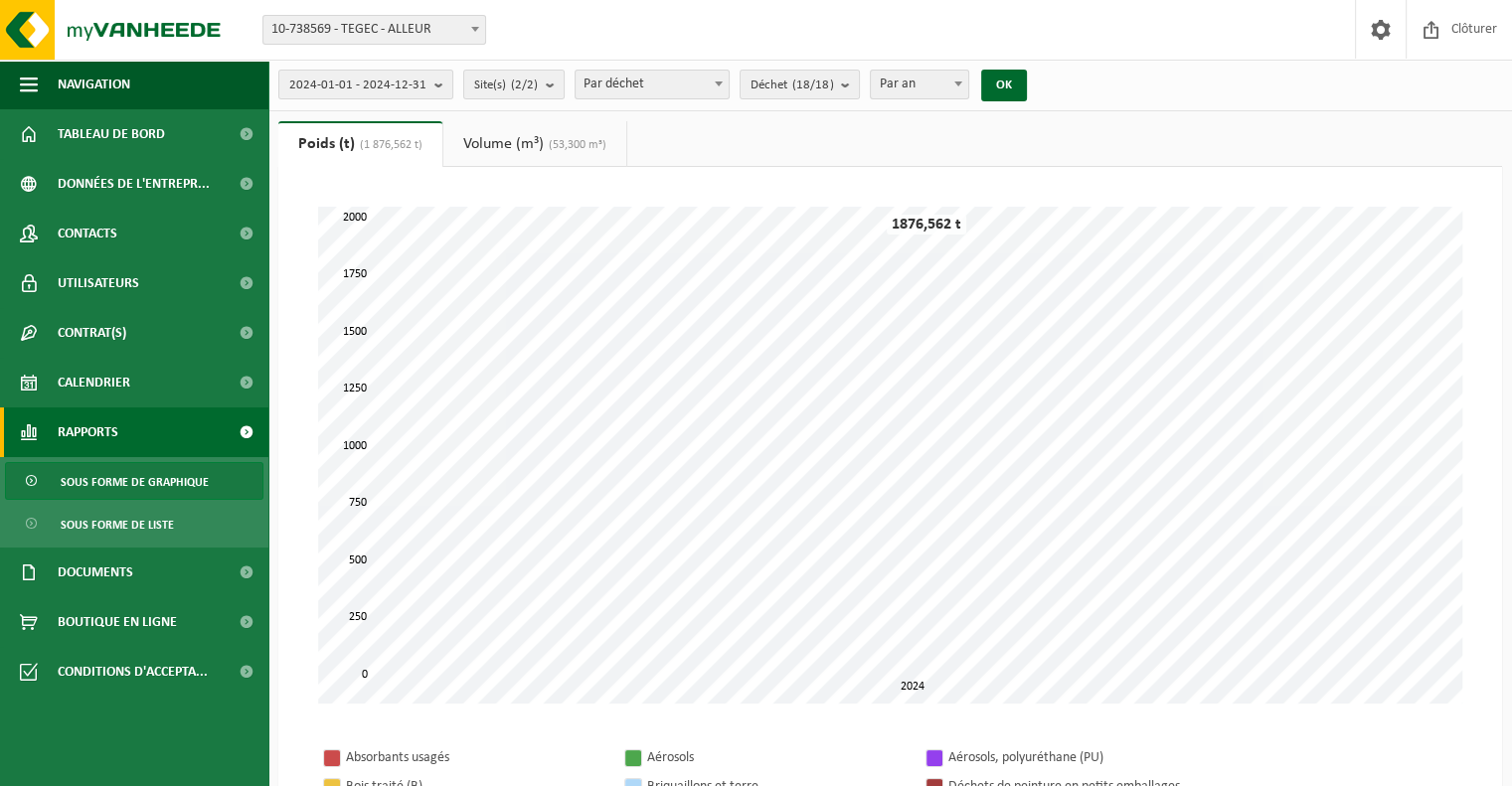 click at bounding box center (719, 83) 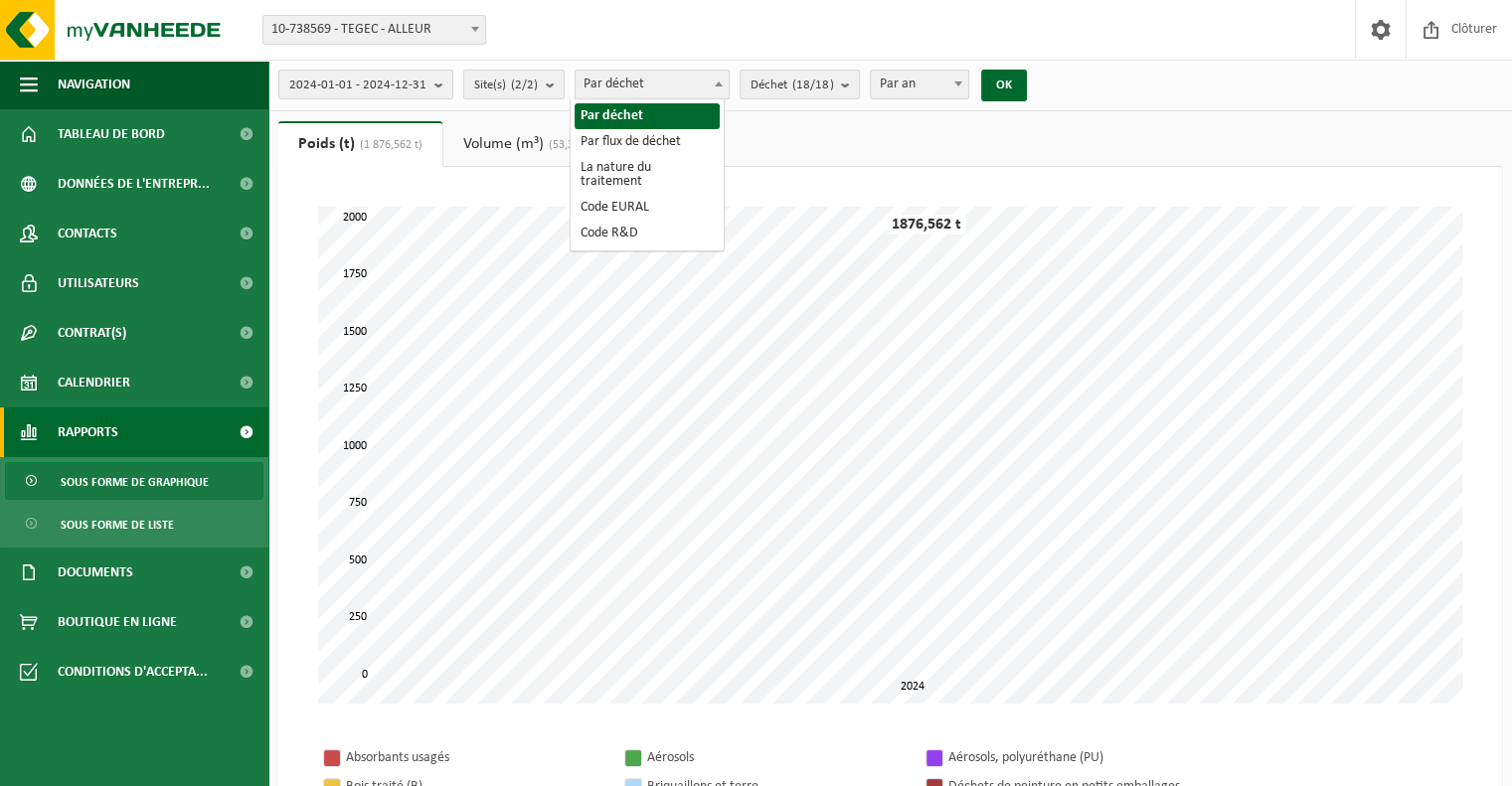 click at bounding box center (719, 83) 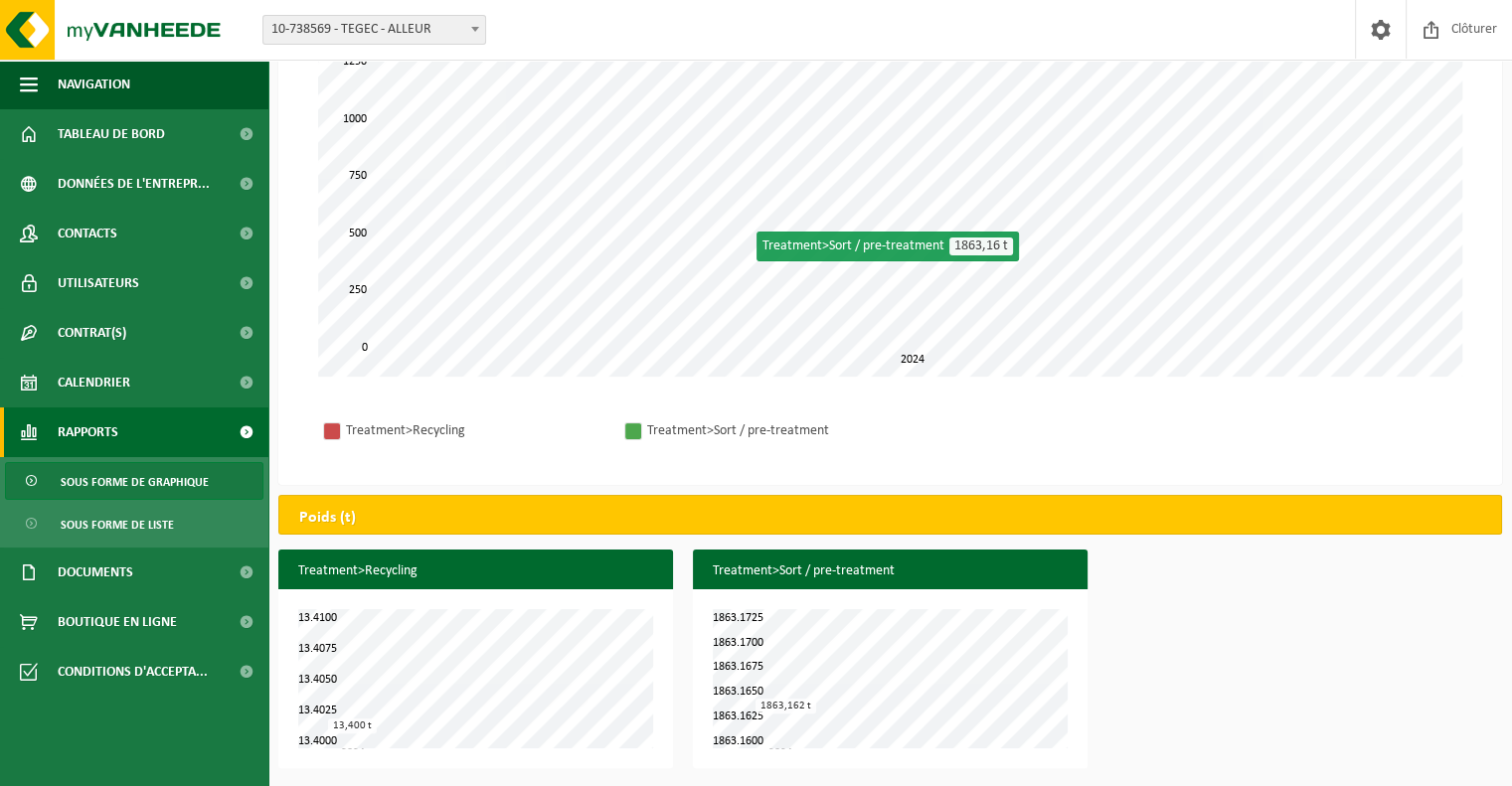 scroll, scrollTop: 0, scrollLeft: 0, axis: both 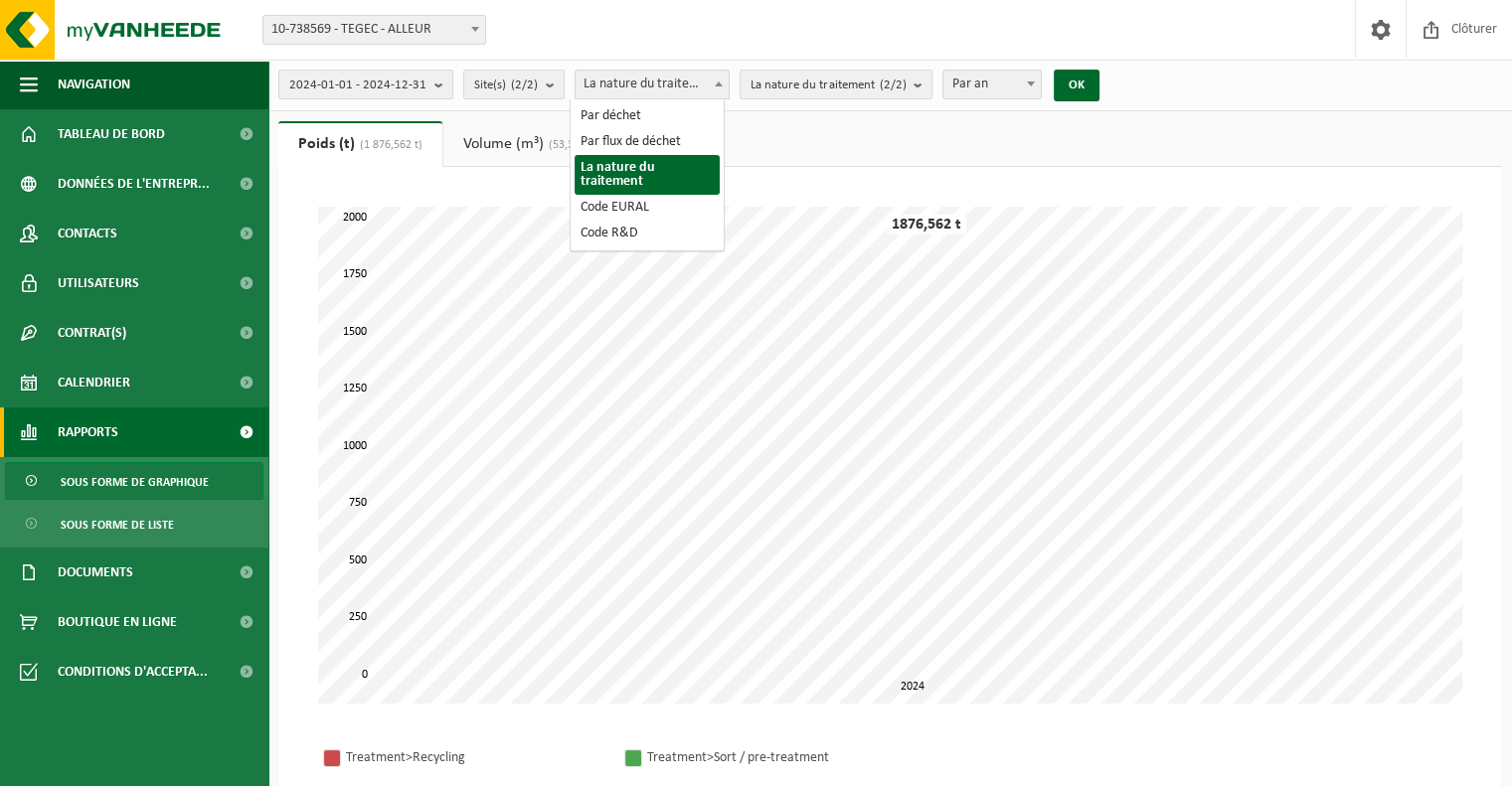click on "La nature du traitement" at bounding box center (652, 84) 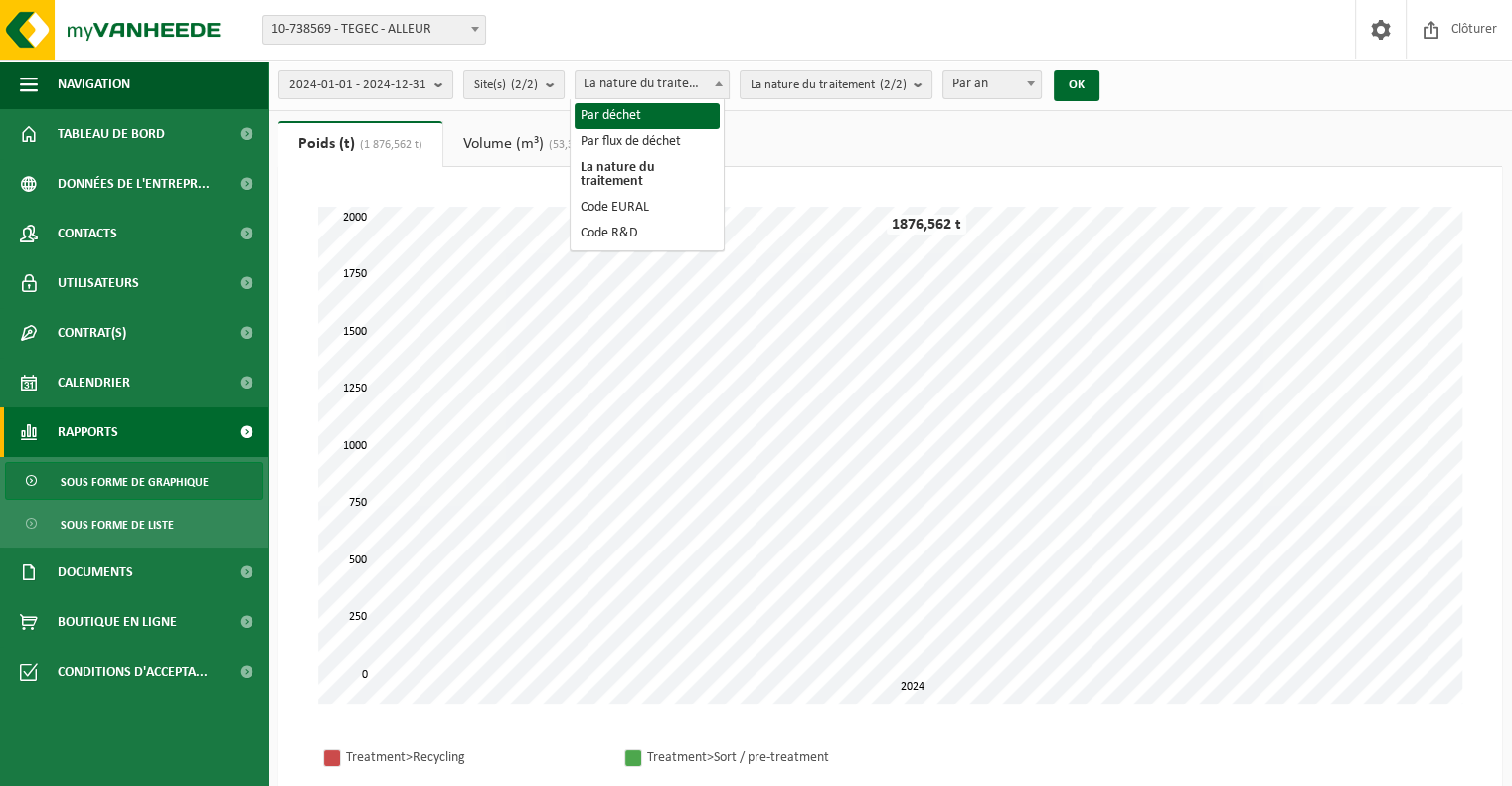 select on "1" 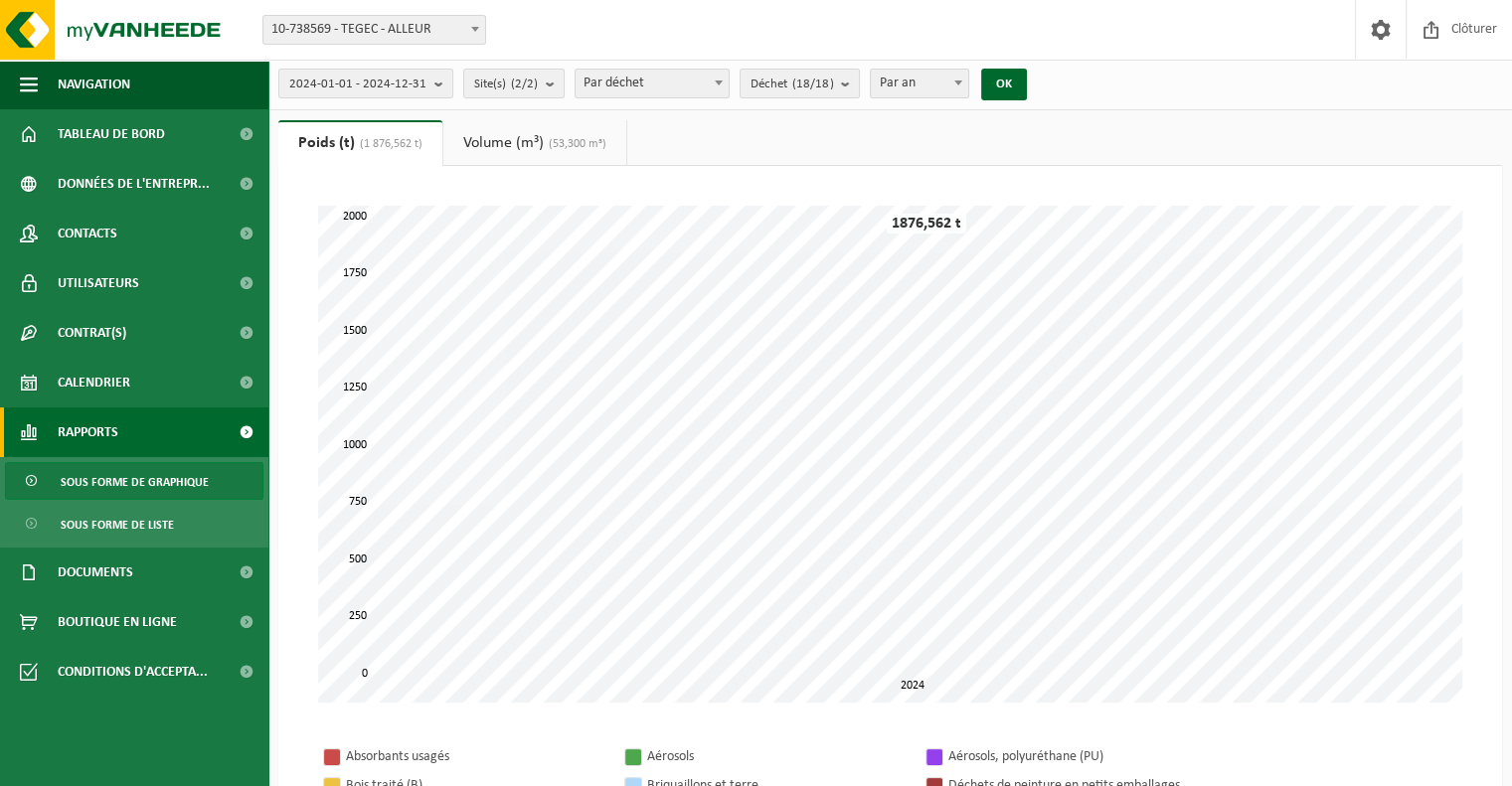 scroll, scrollTop: 0, scrollLeft: 0, axis: both 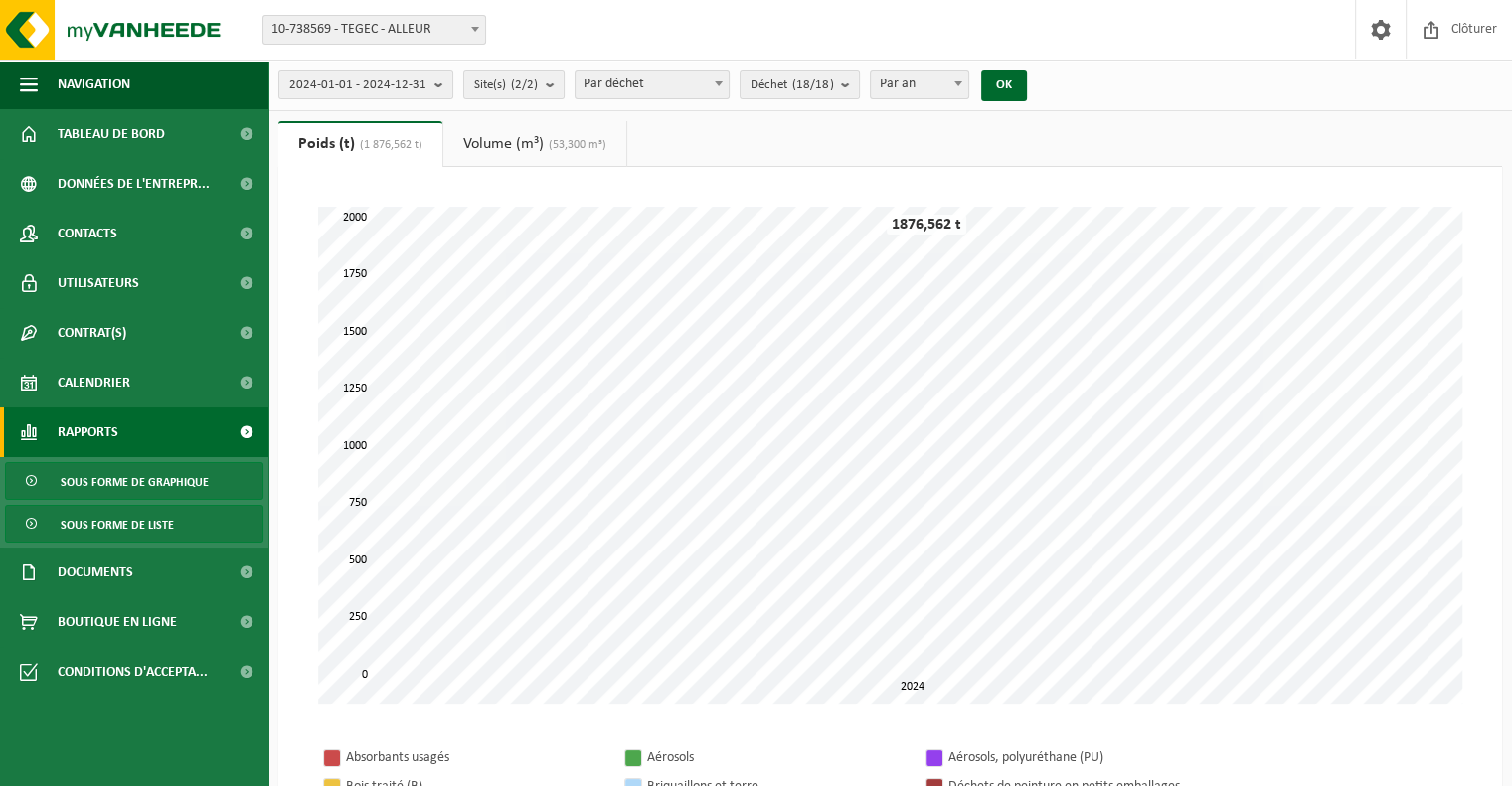 click on "Sous forme de liste" at bounding box center [117, 525] 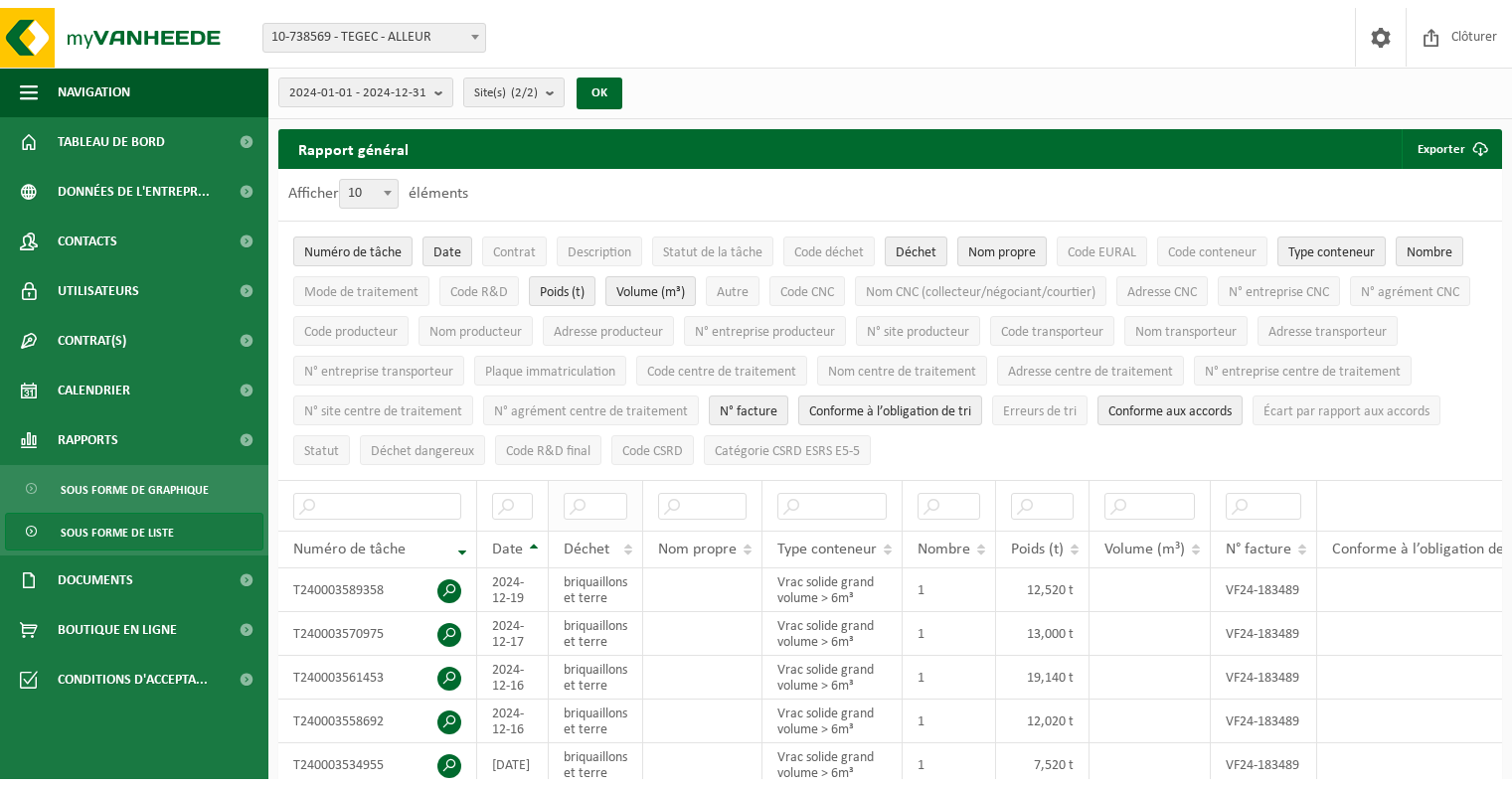 scroll, scrollTop: 0, scrollLeft: 0, axis: both 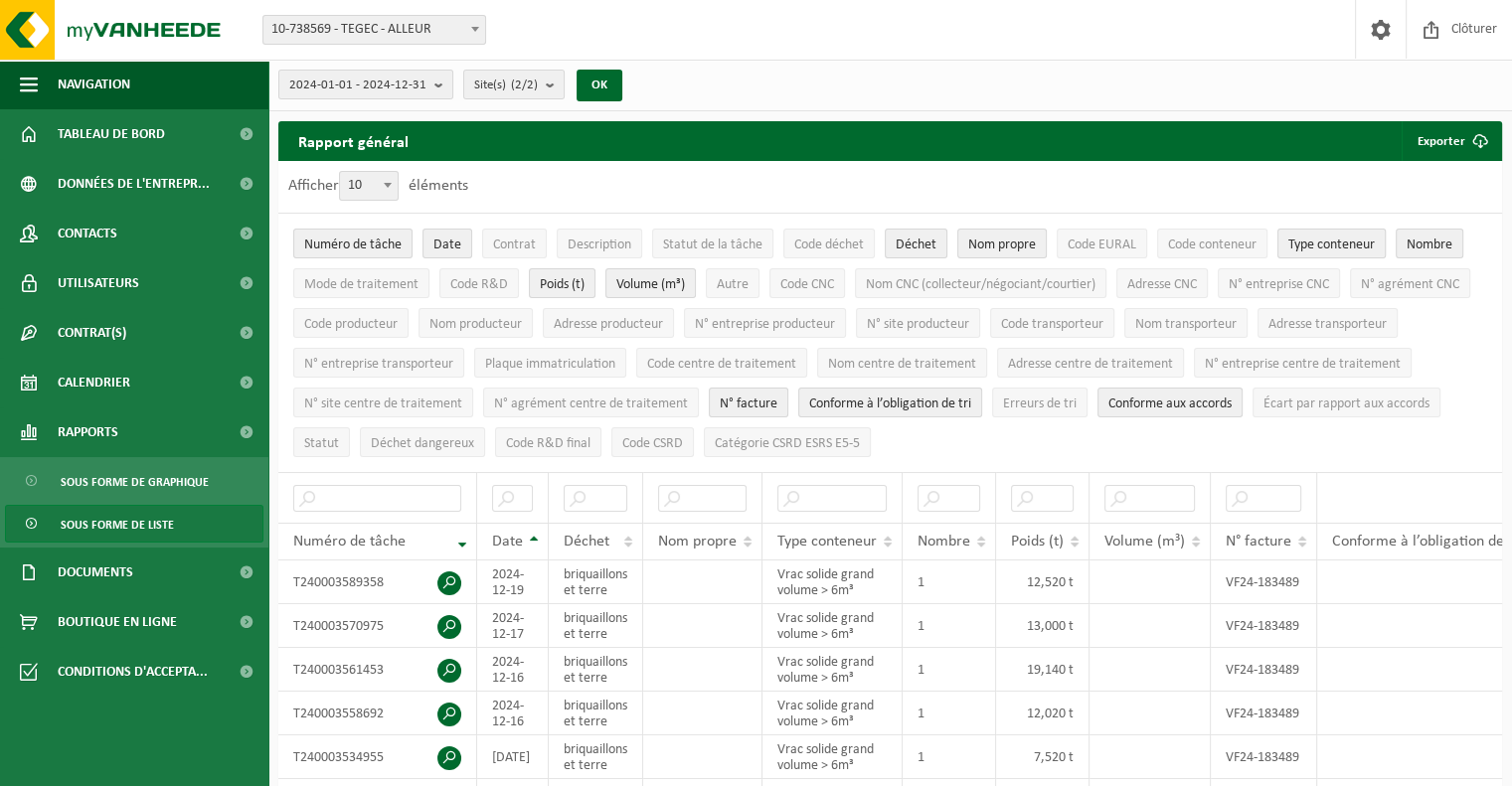 click on "Type conteneur" at bounding box center (1331, 244) 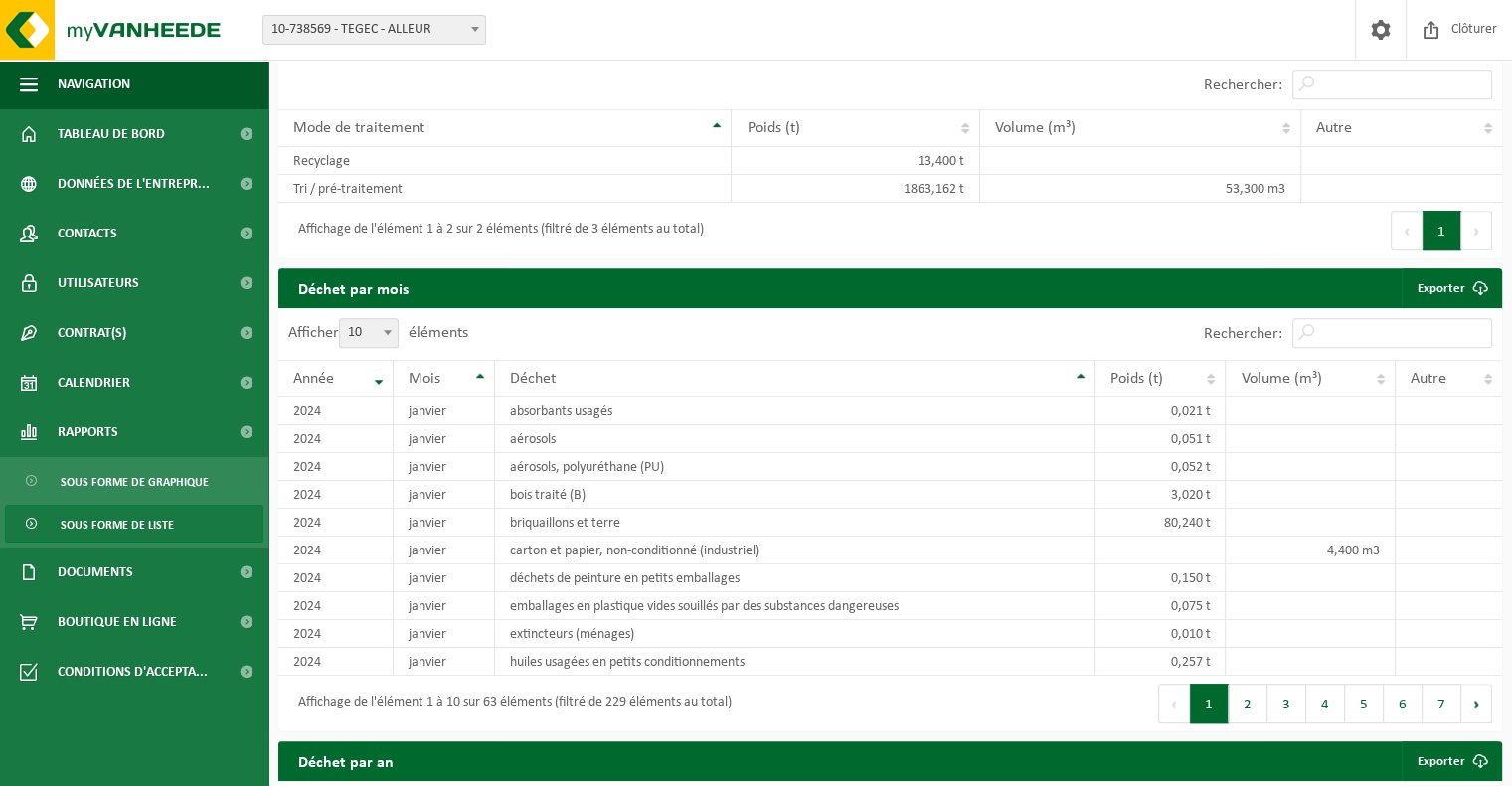 scroll, scrollTop: 1093, scrollLeft: 0, axis: vertical 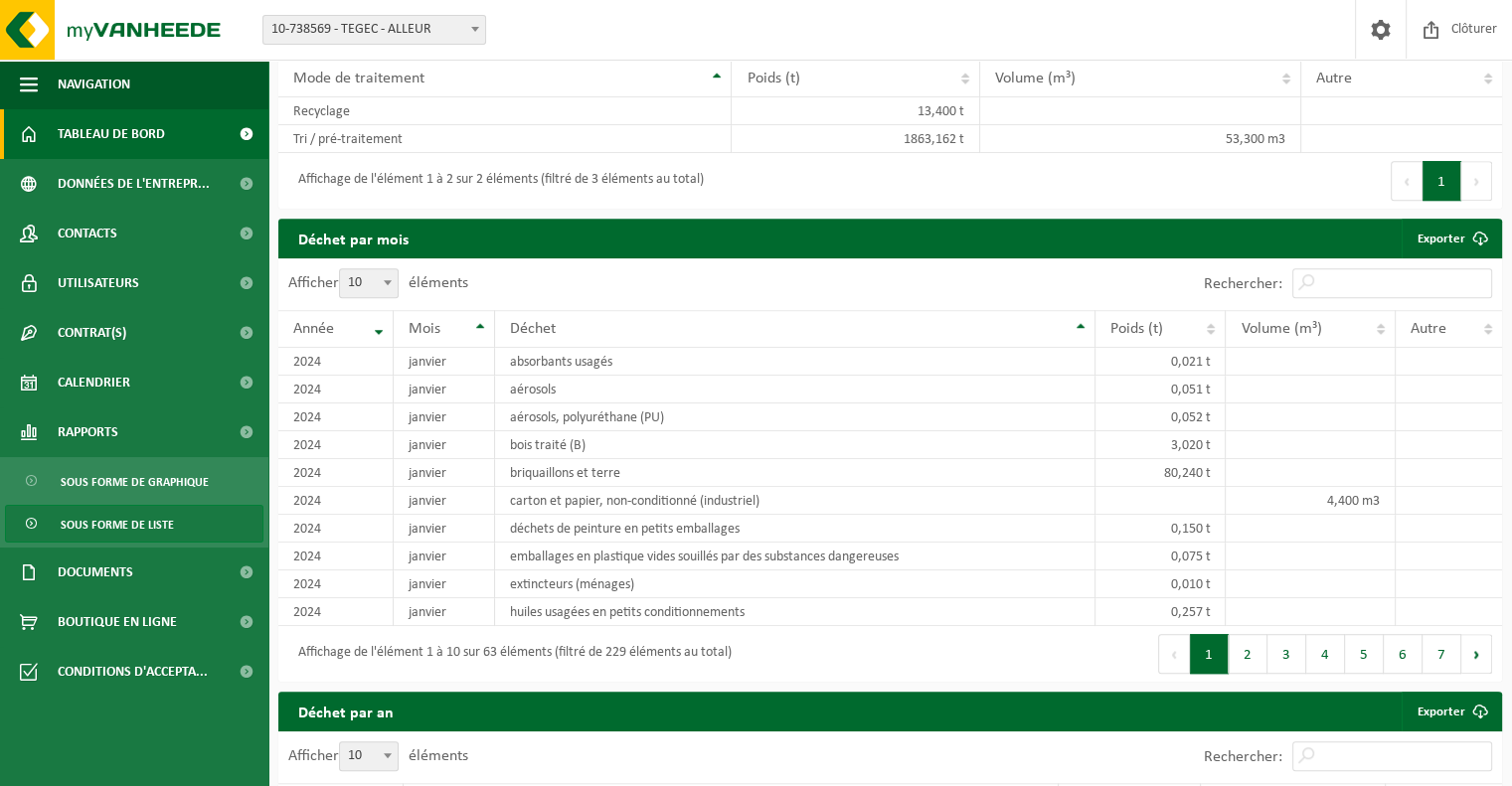 click on "Tableau de bord" at bounding box center [111, 134] 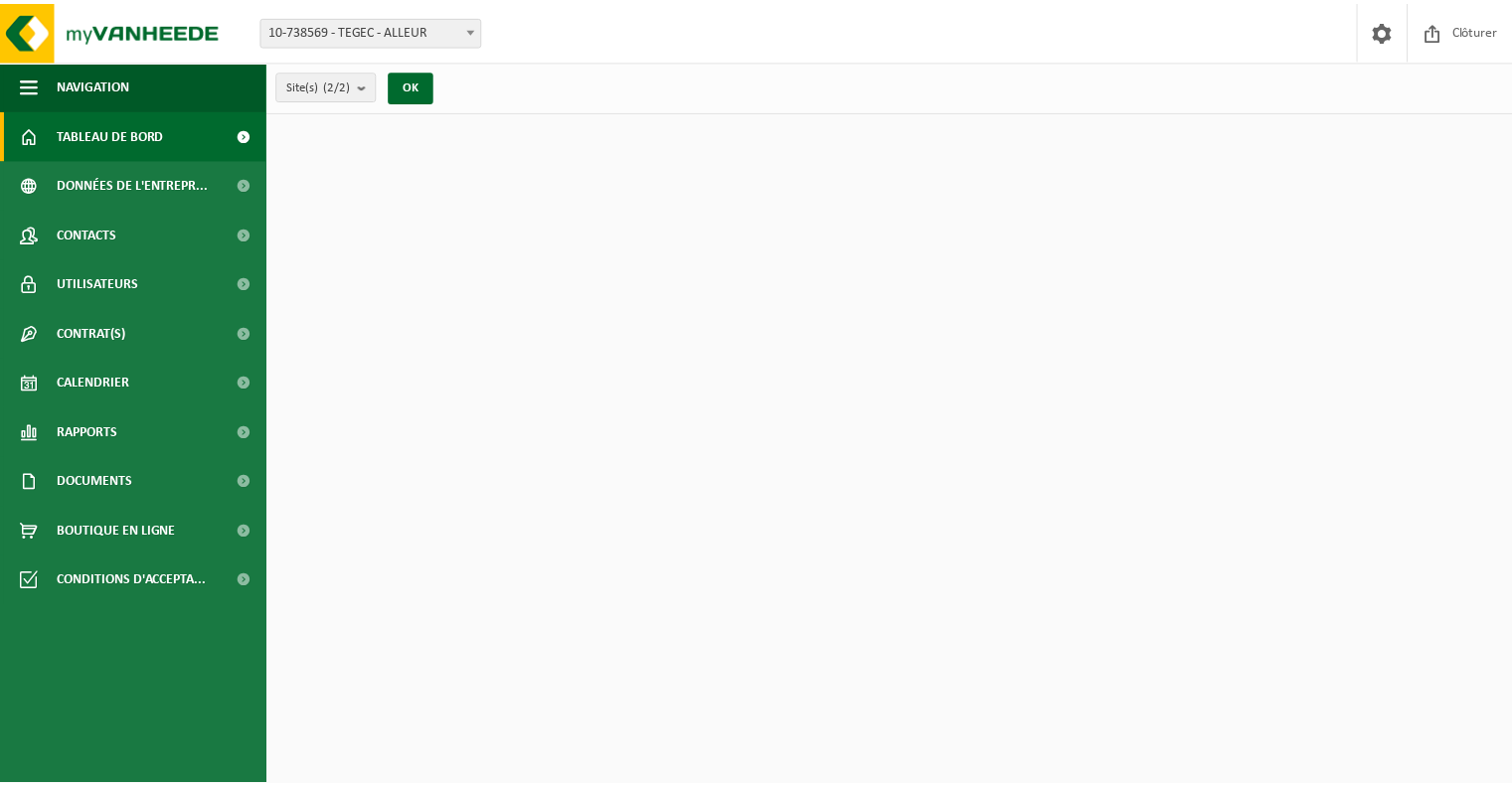 scroll, scrollTop: 0, scrollLeft: 0, axis: both 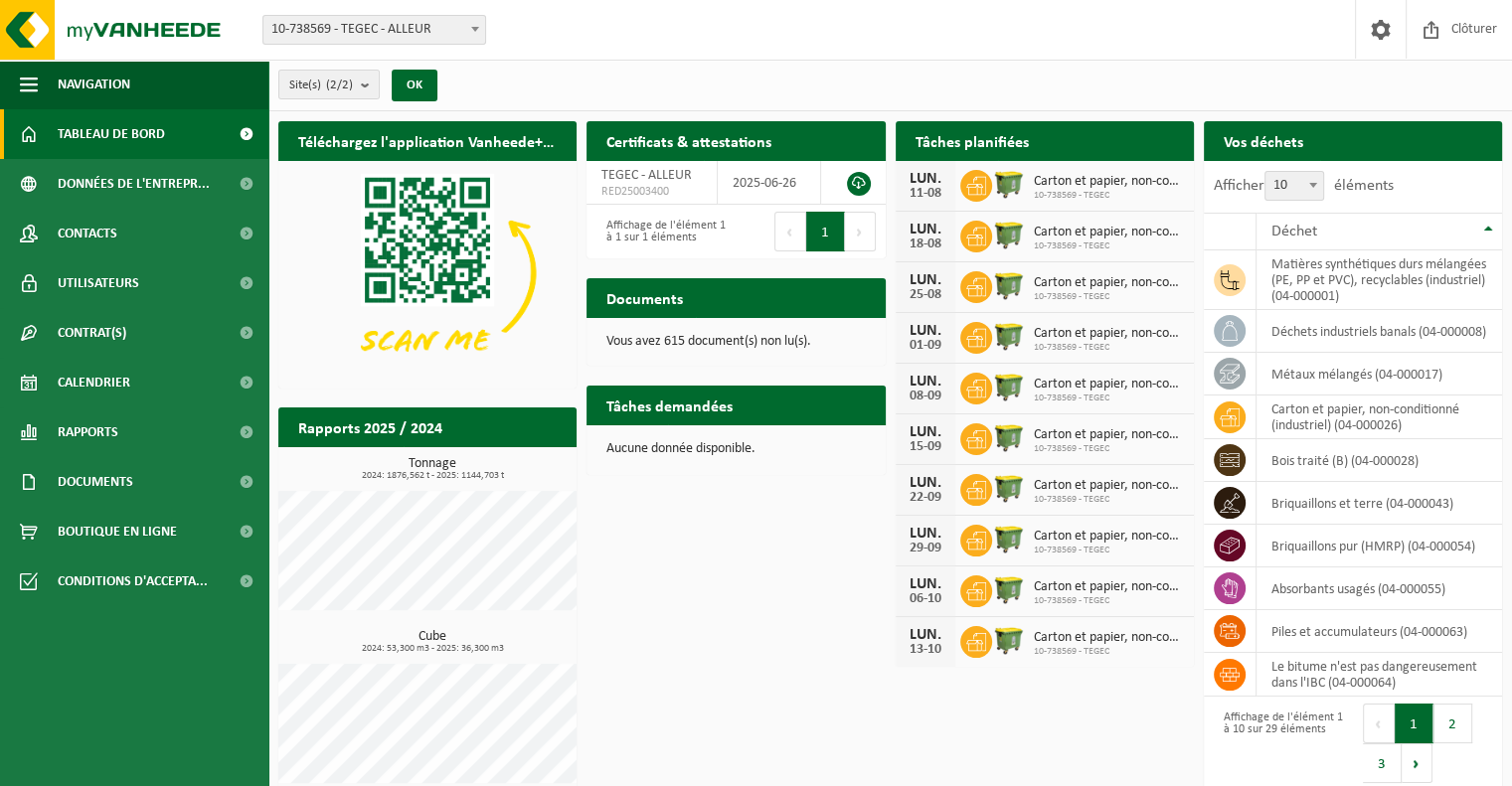 click on "Tâches planifiées" at bounding box center (972, 140) 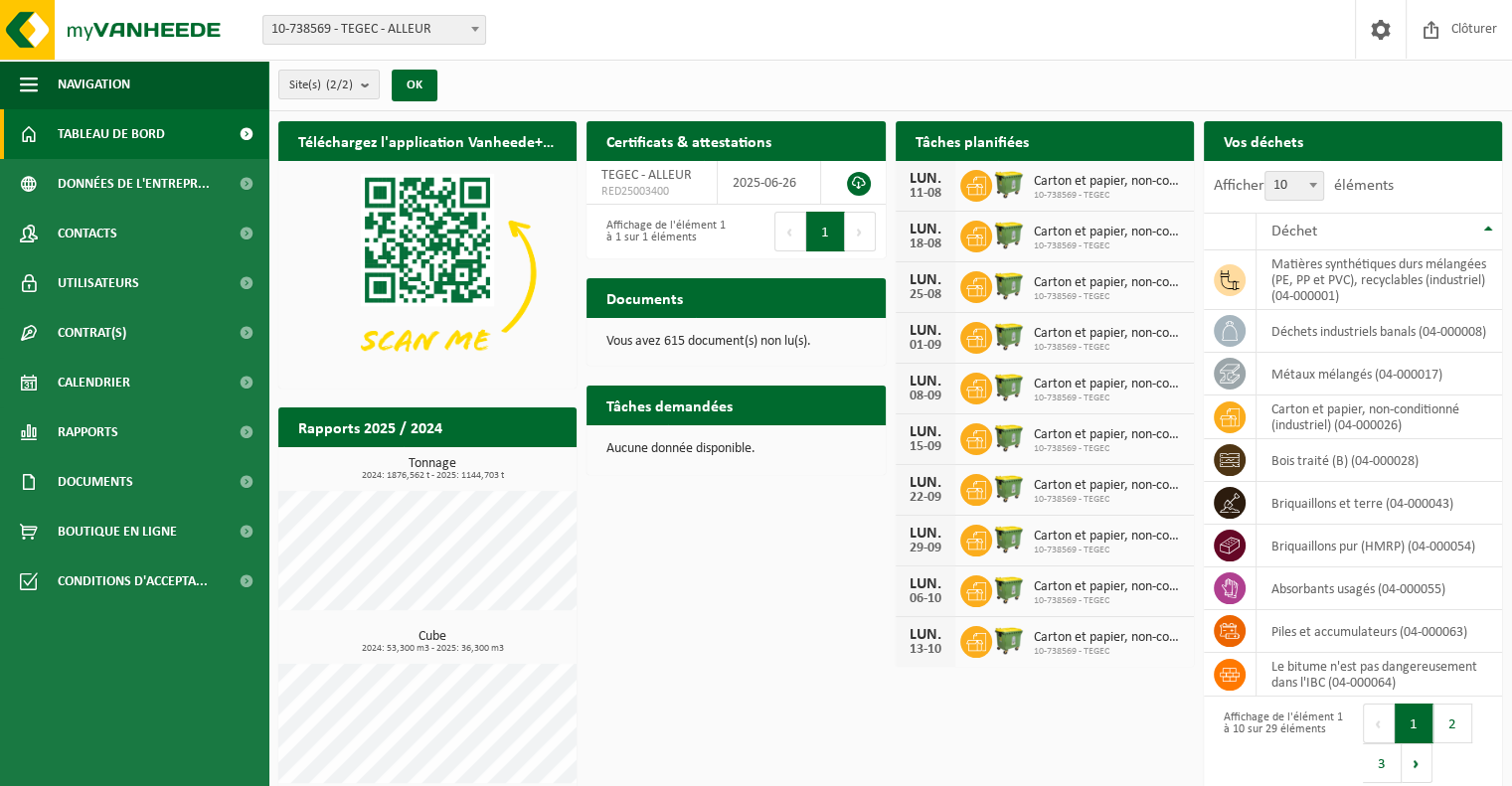 click at bounding box center (1313, 185) 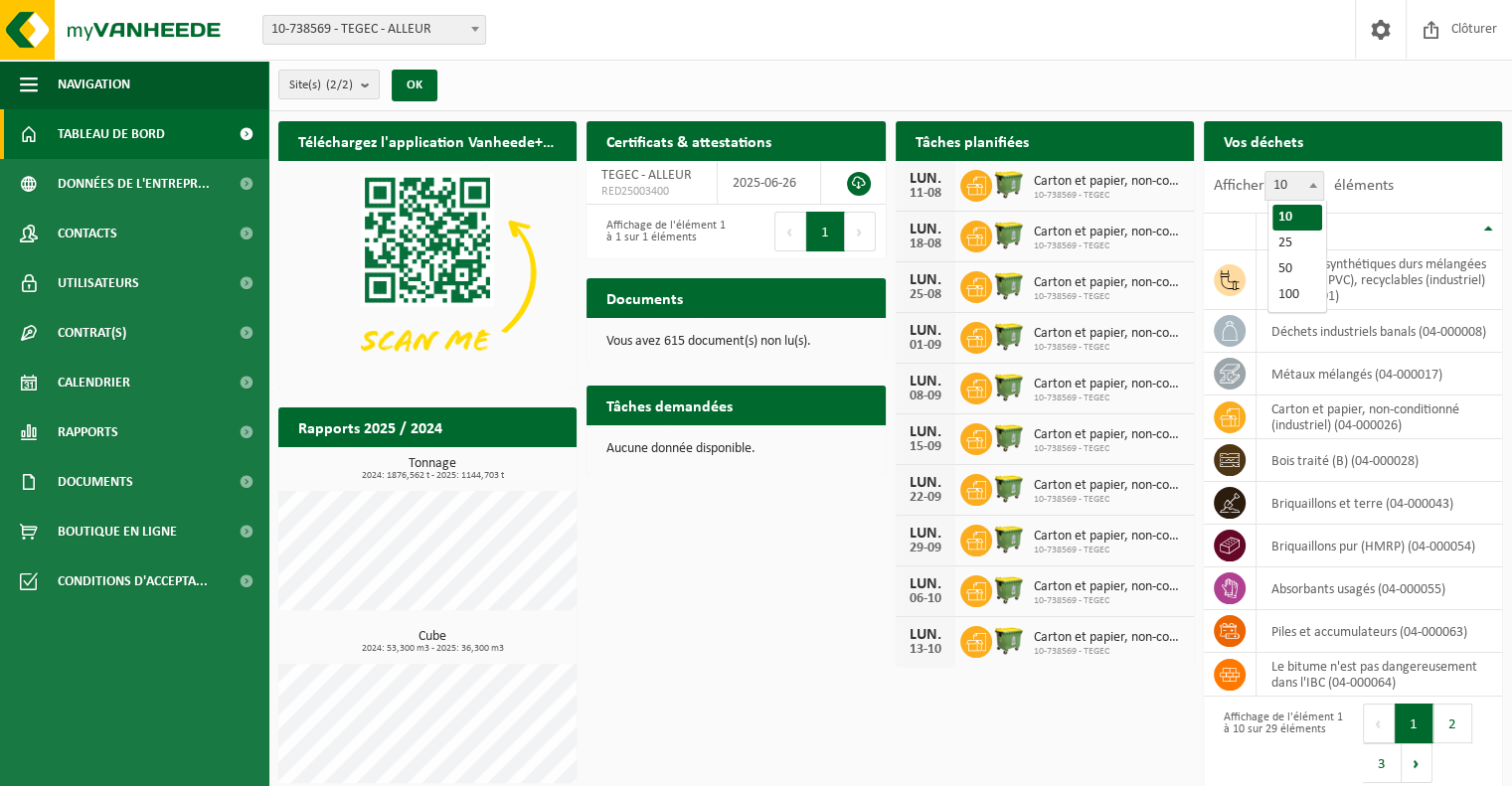click at bounding box center [1313, 185] 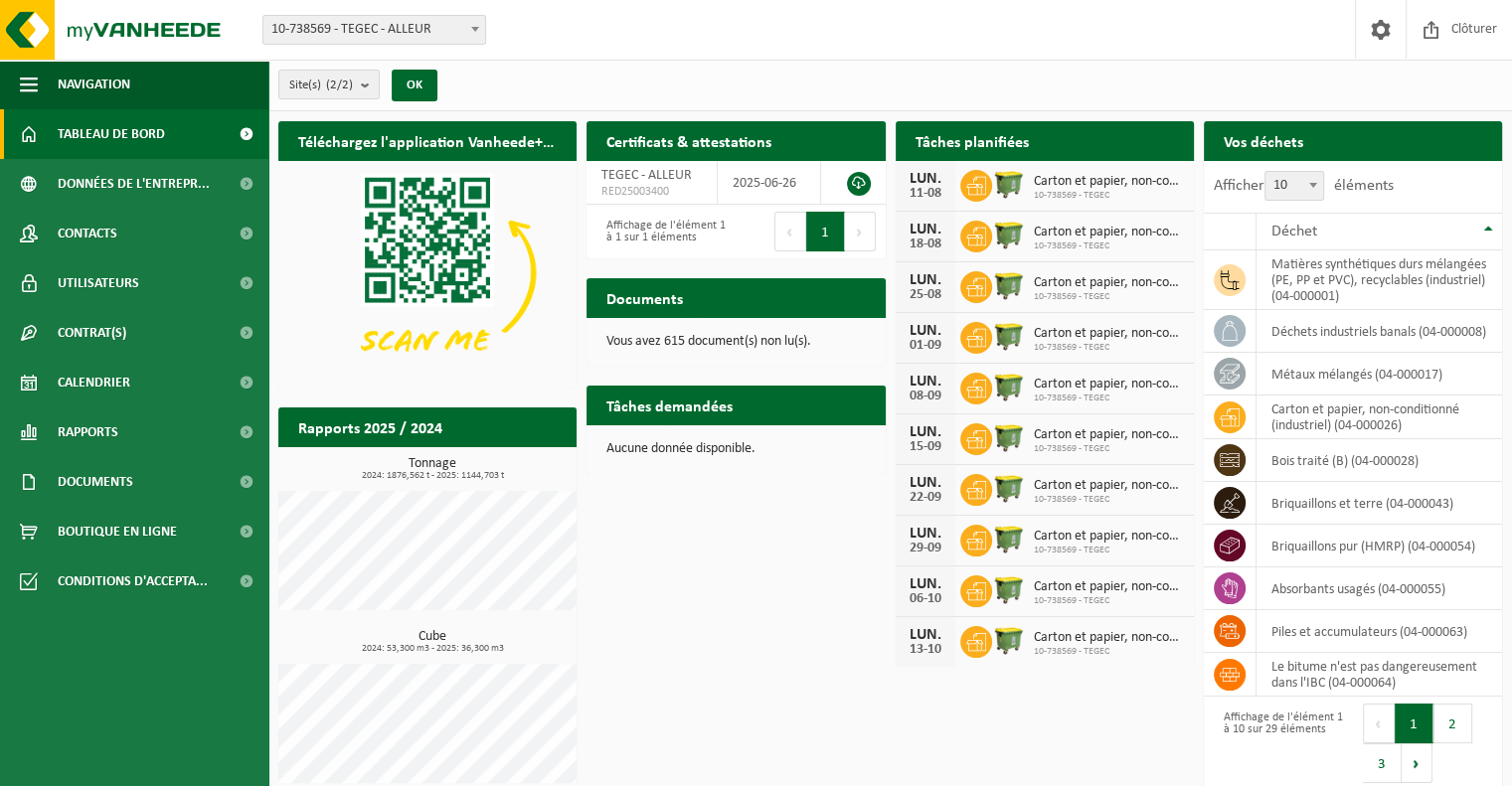click at bounding box center (1313, 185) 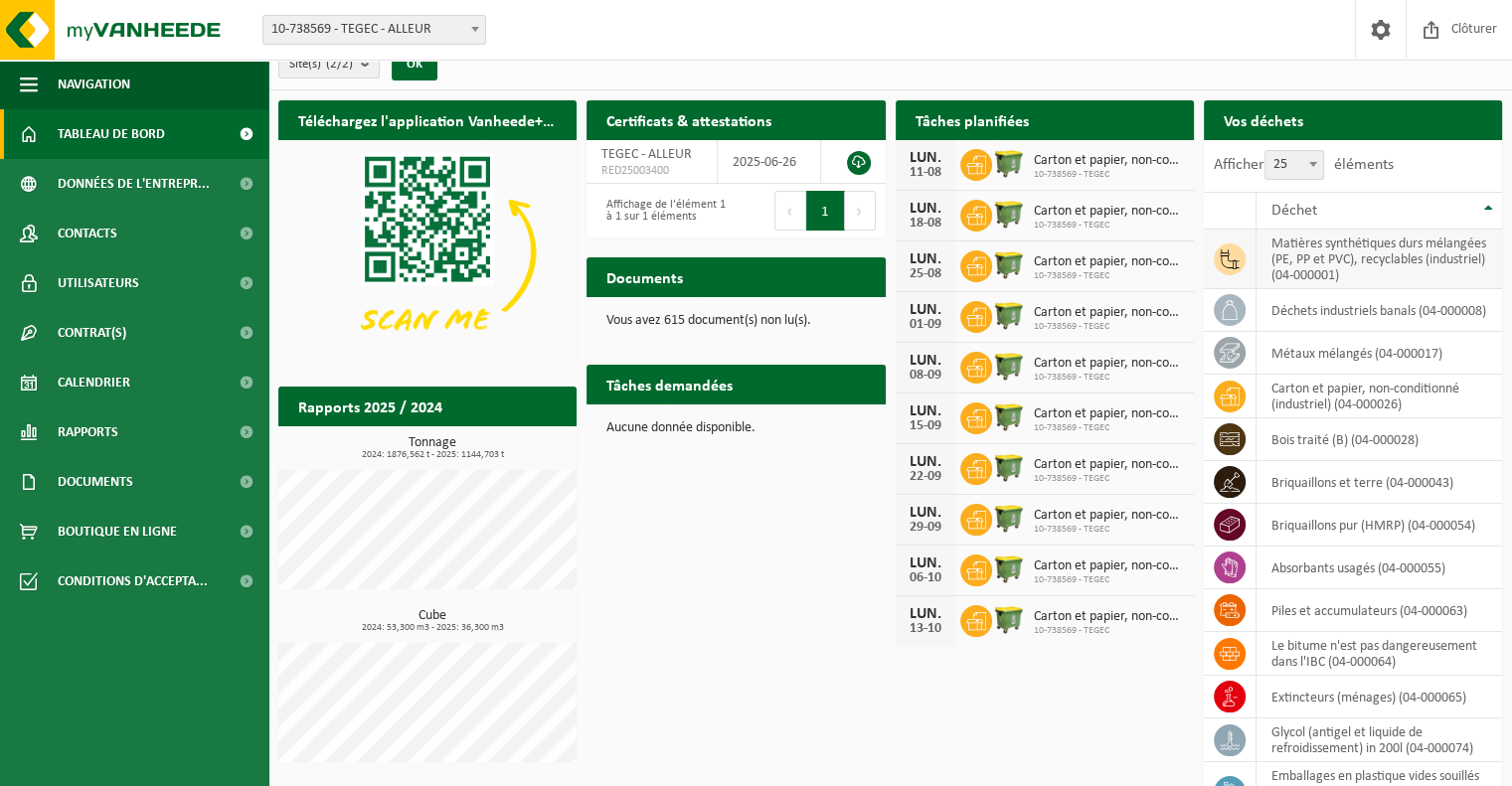 scroll, scrollTop: 0, scrollLeft: 0, axis: both 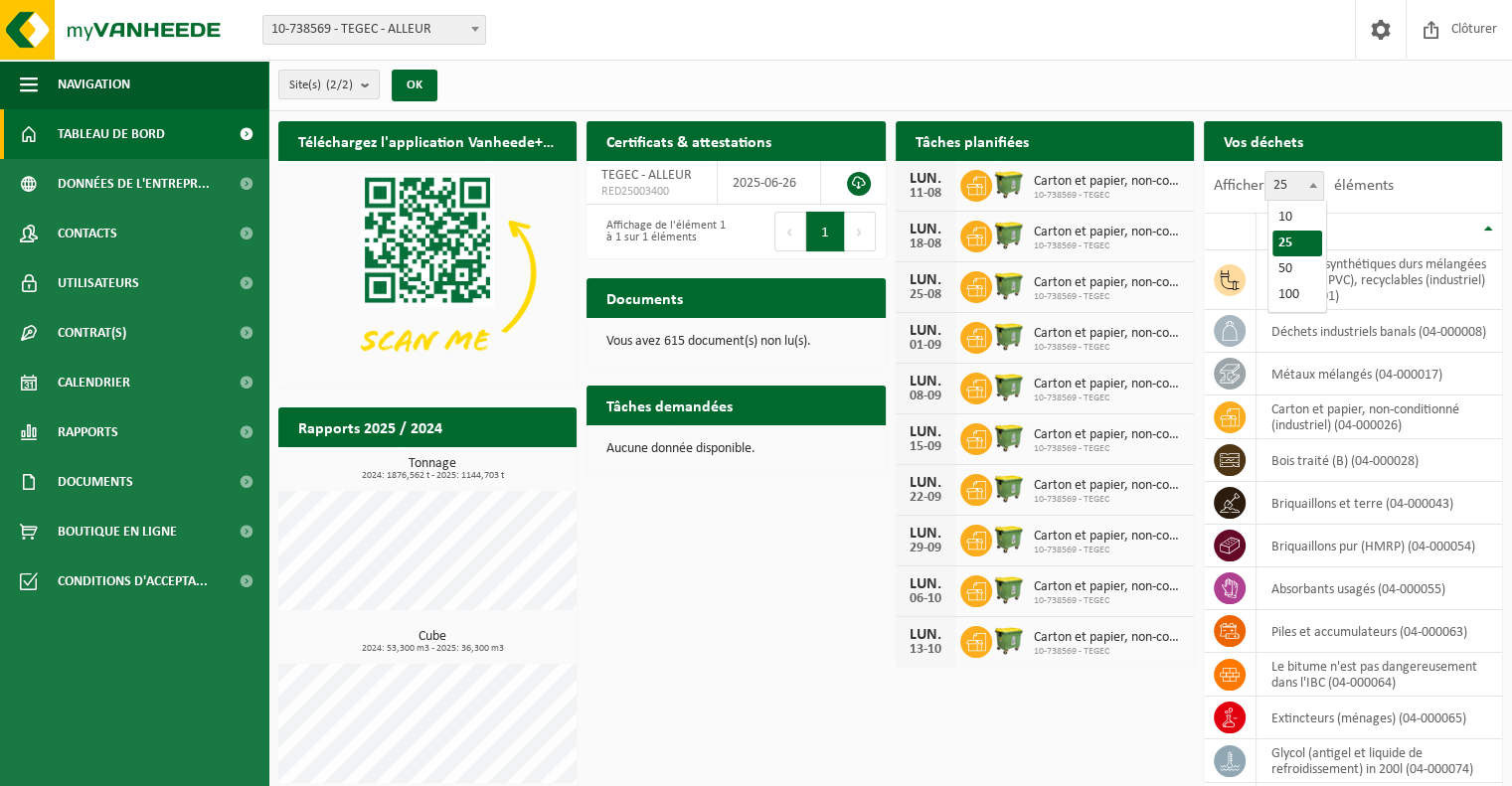 click at bounding box center [1313, 185] 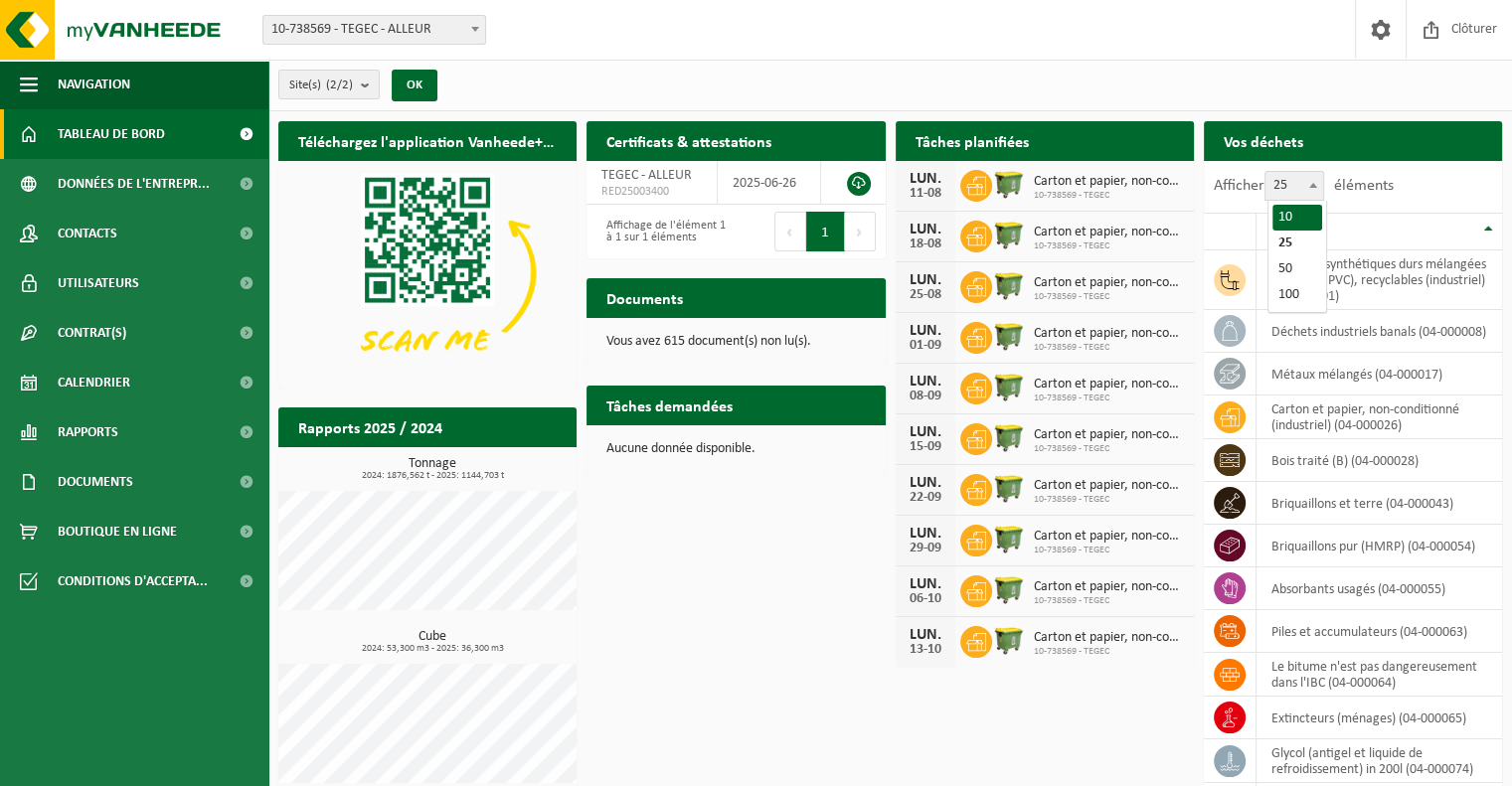 select on "10" 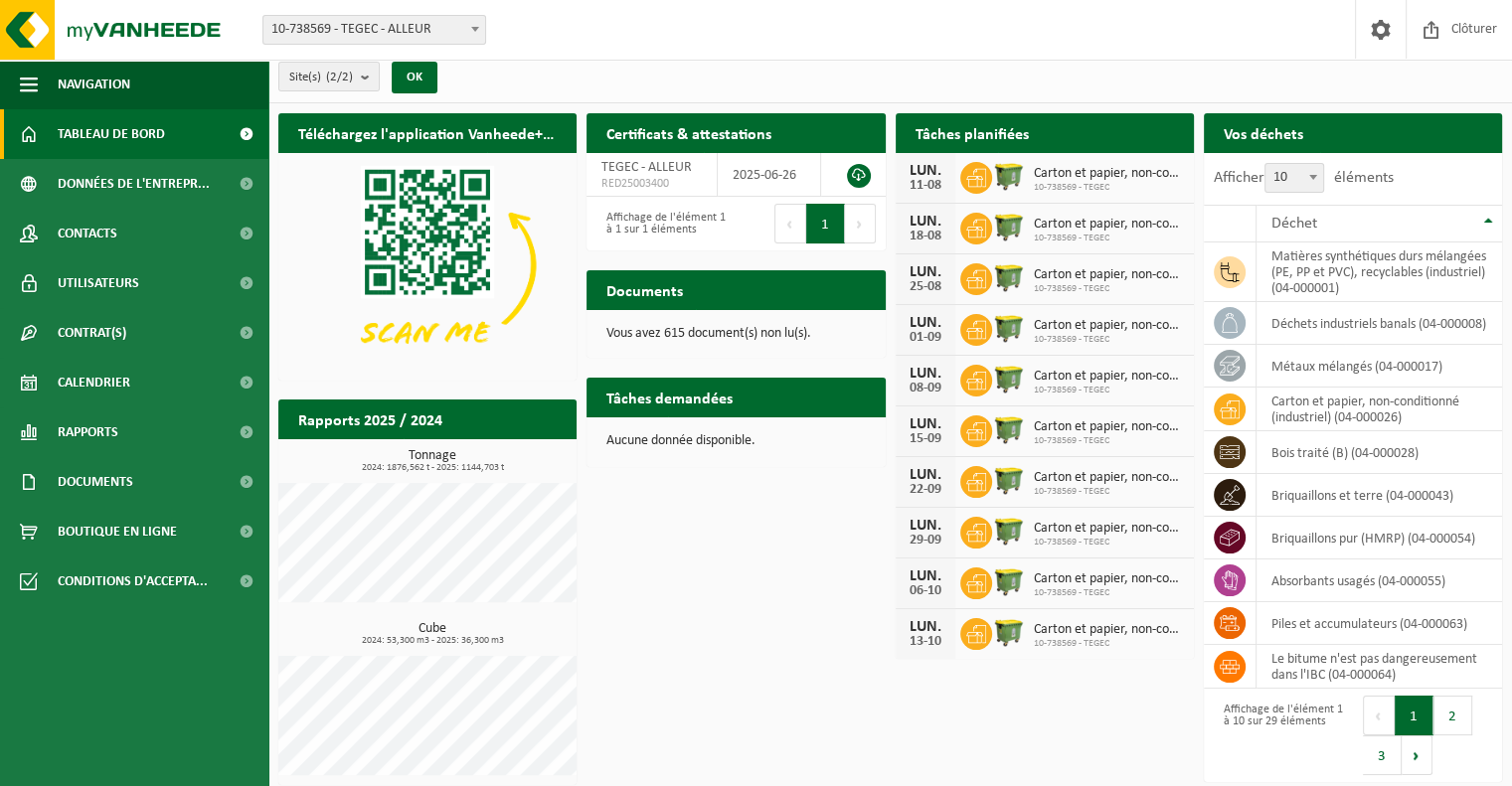 scroll, scrollTop: 16, scrollLeft: 0, axis: vertical 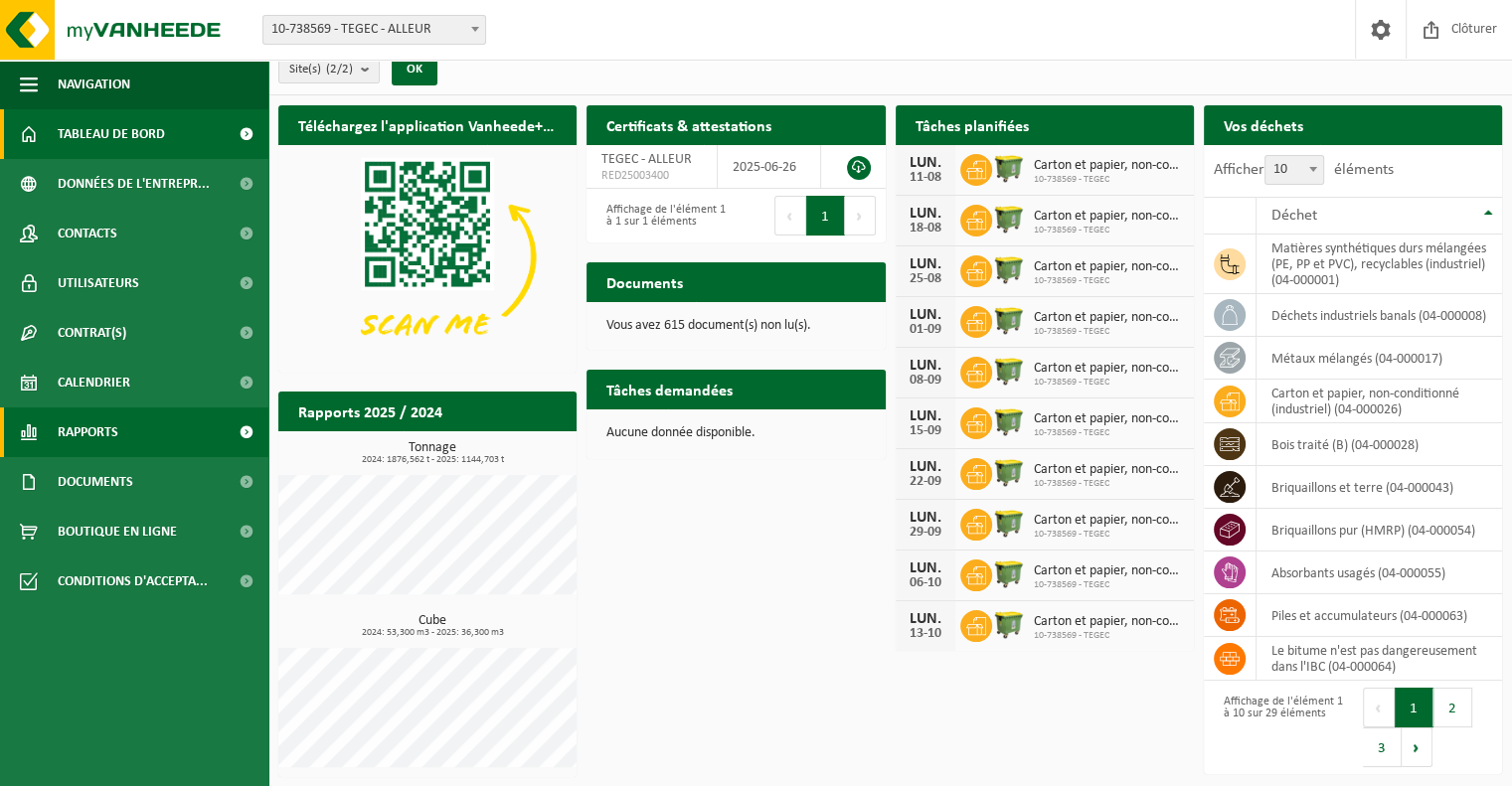 click on "Rapports" at bounding box center (134, 432) 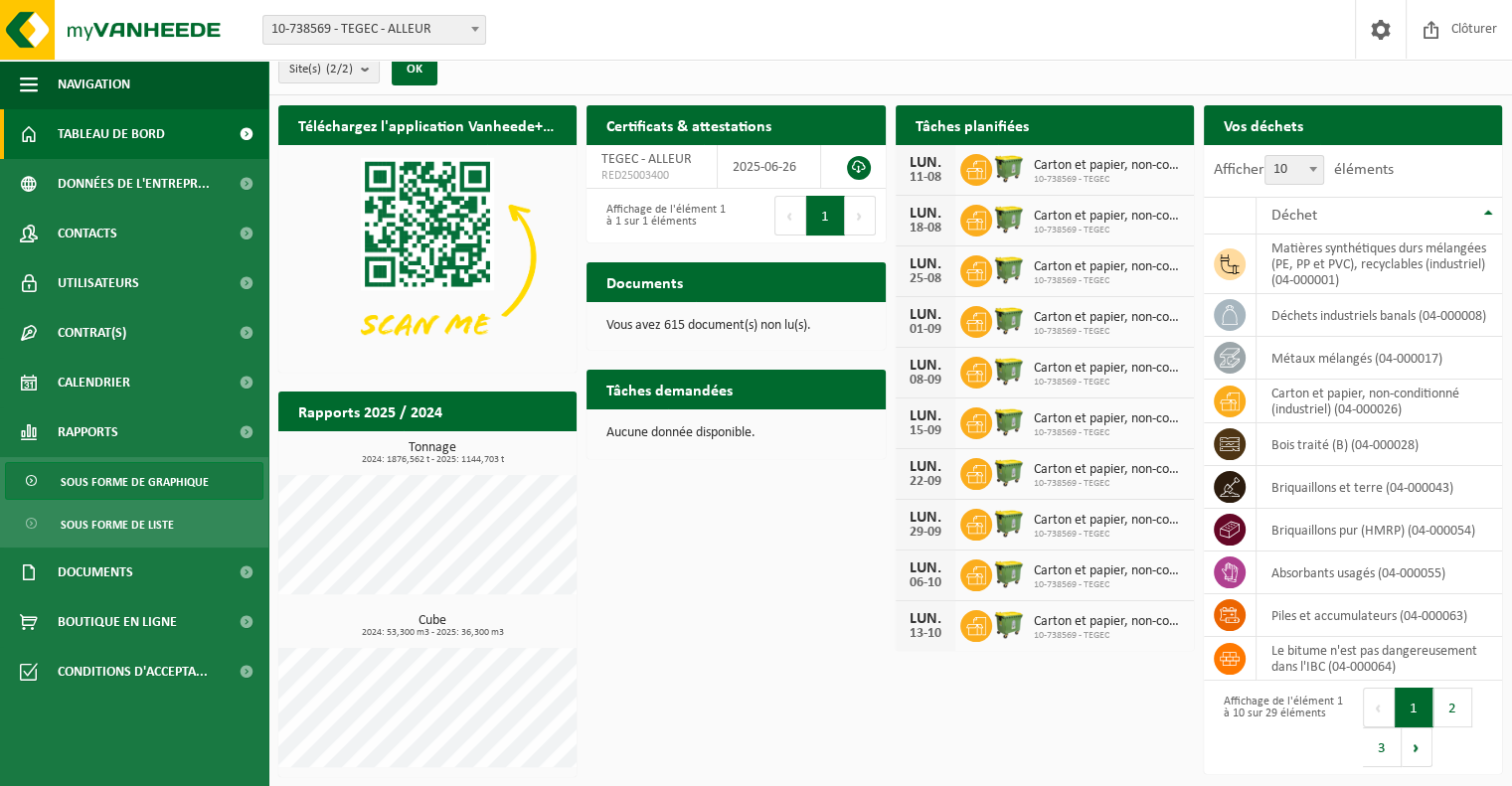 click on "Sous forme de graphique" at bounding box center [134, 482] 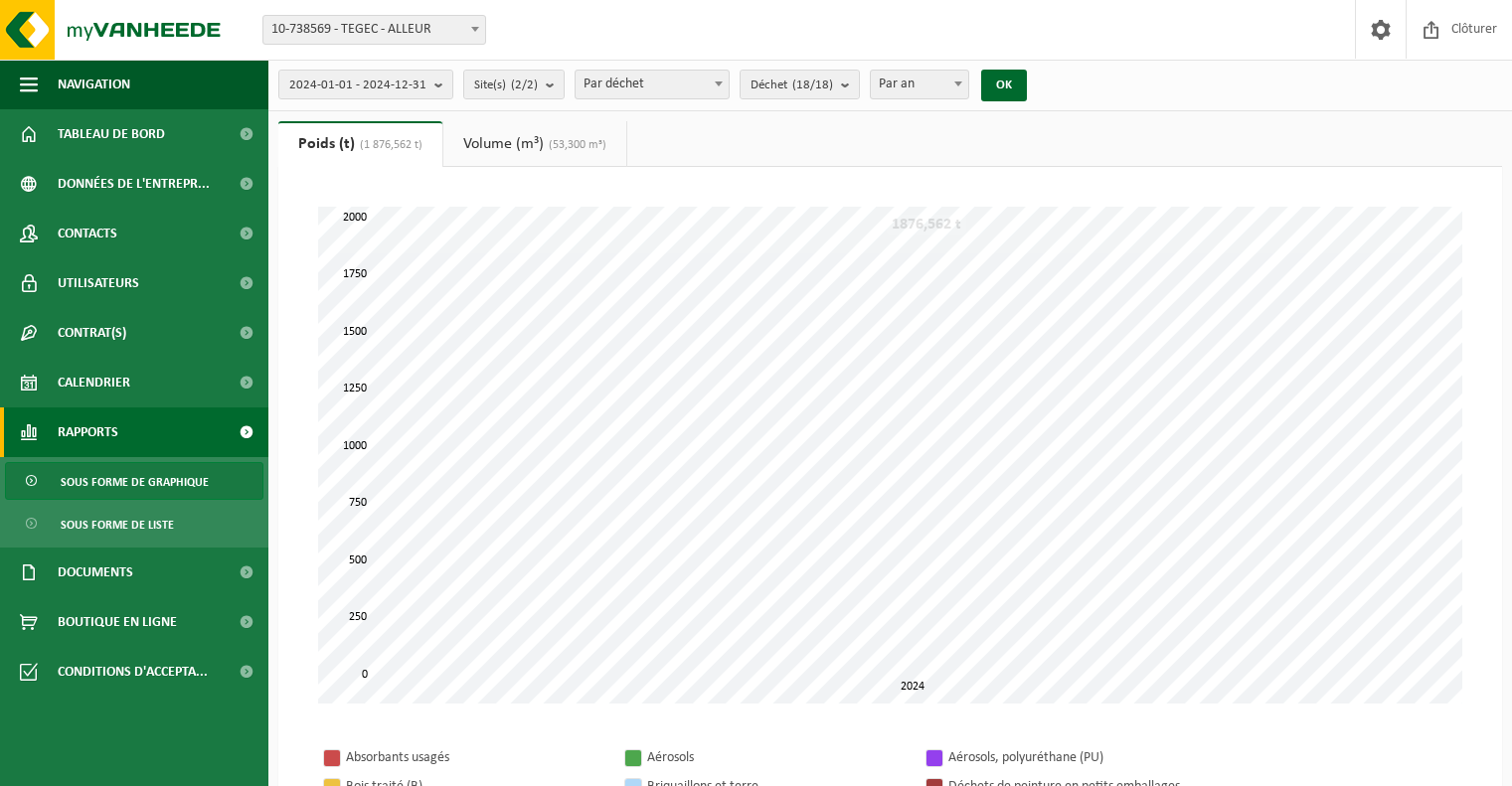 scroll, scrollTop: 0, scrollLeft: 0, axis: both 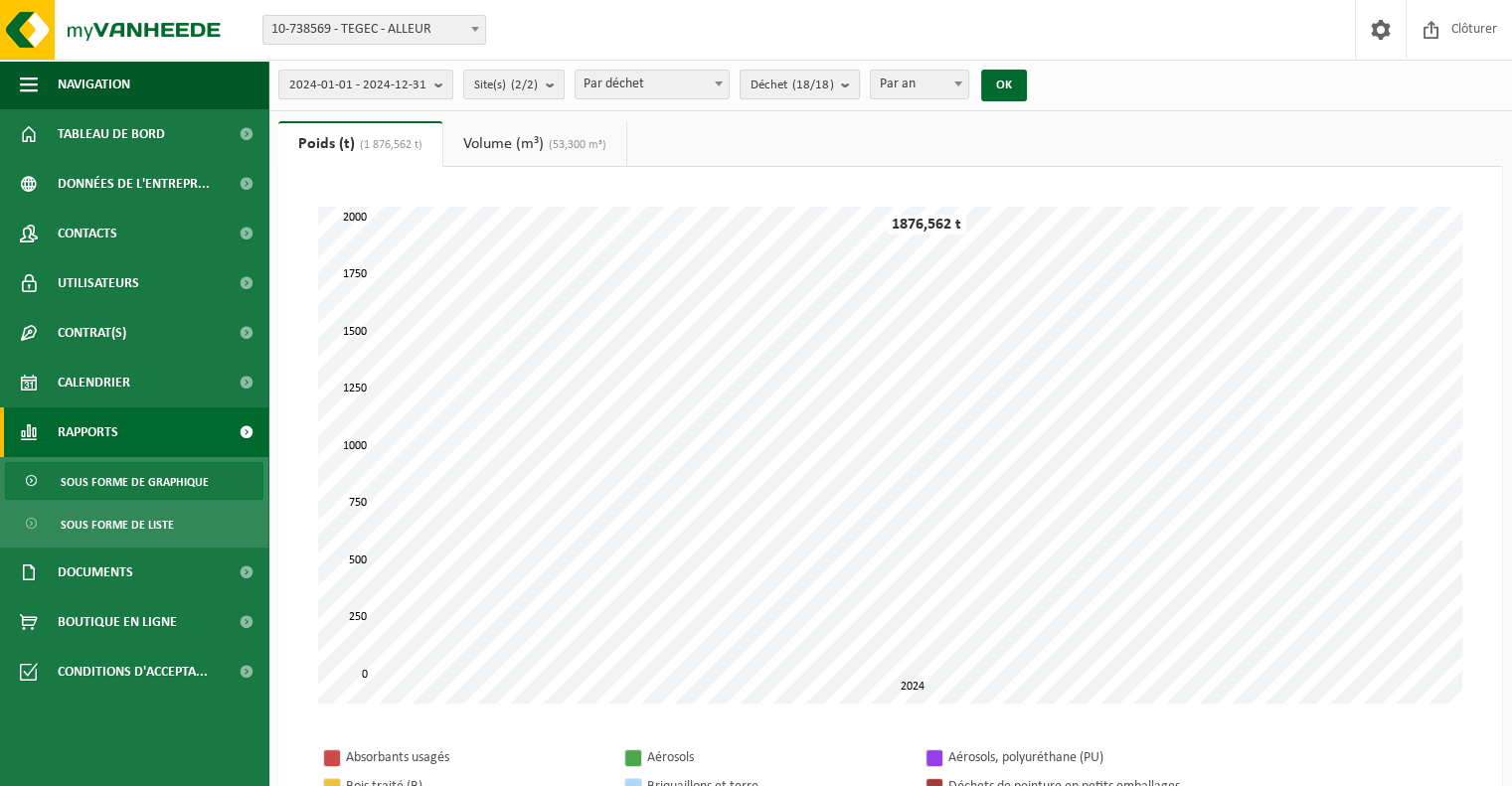 click on "Déchet (18/18)" at bounding box center (791, 85) 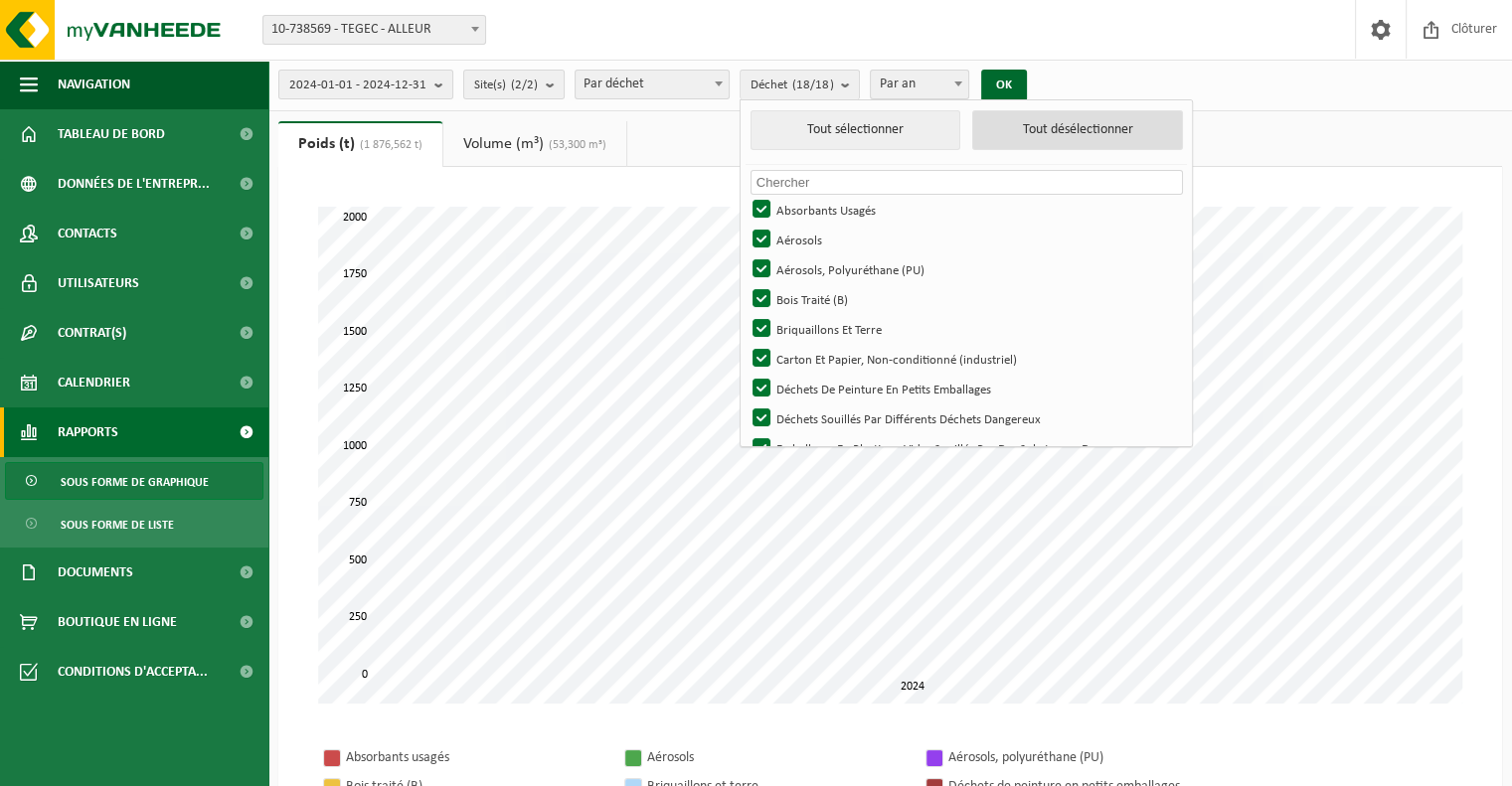 click on "Tout désélectionner" at bounding box center [1078, 130] 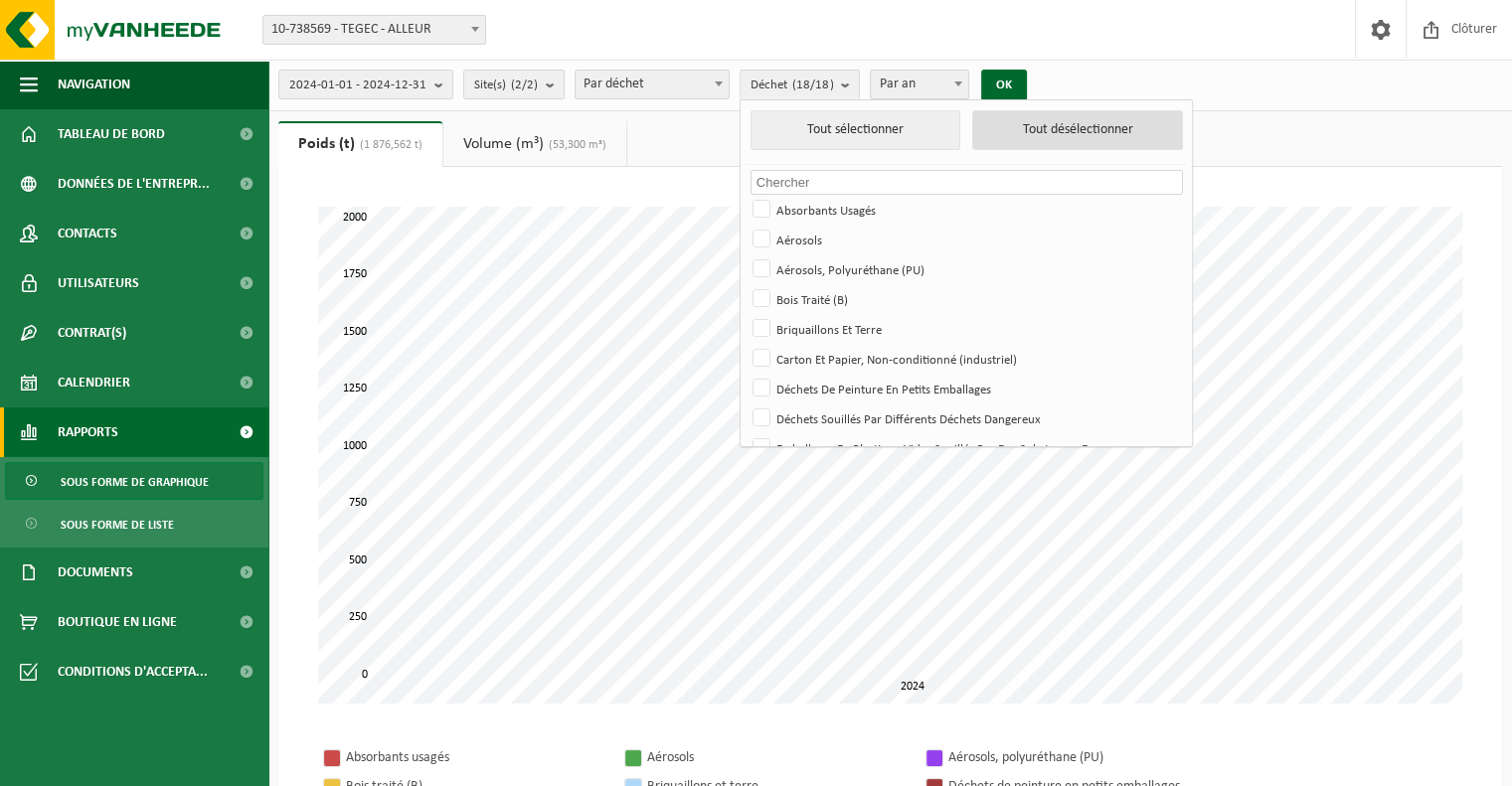 checkbox on "false" 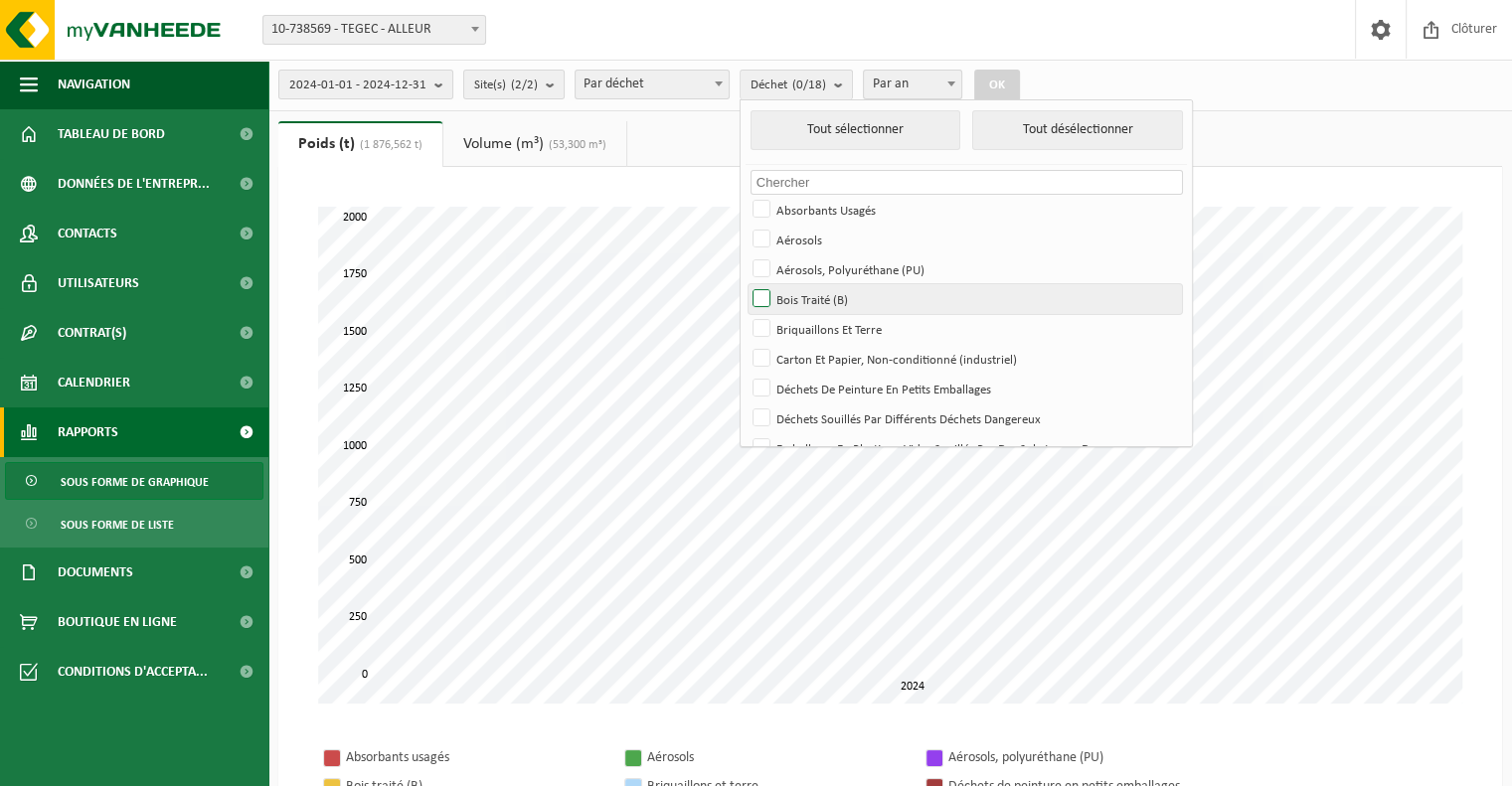 click on "Bois Traité (B)" at bounding box center [964, 299] 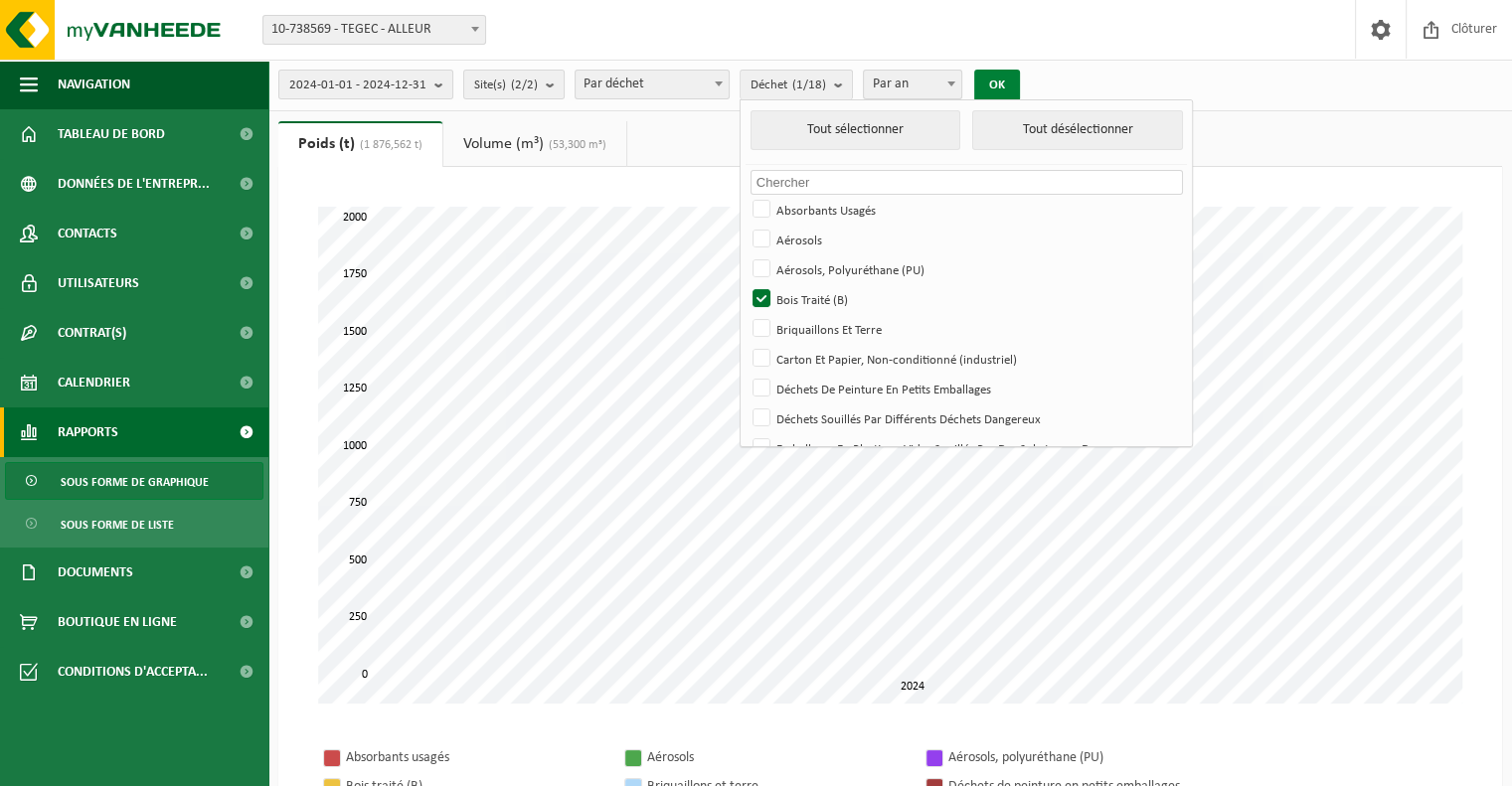 click on "OK" at bounding box center (997, 85) 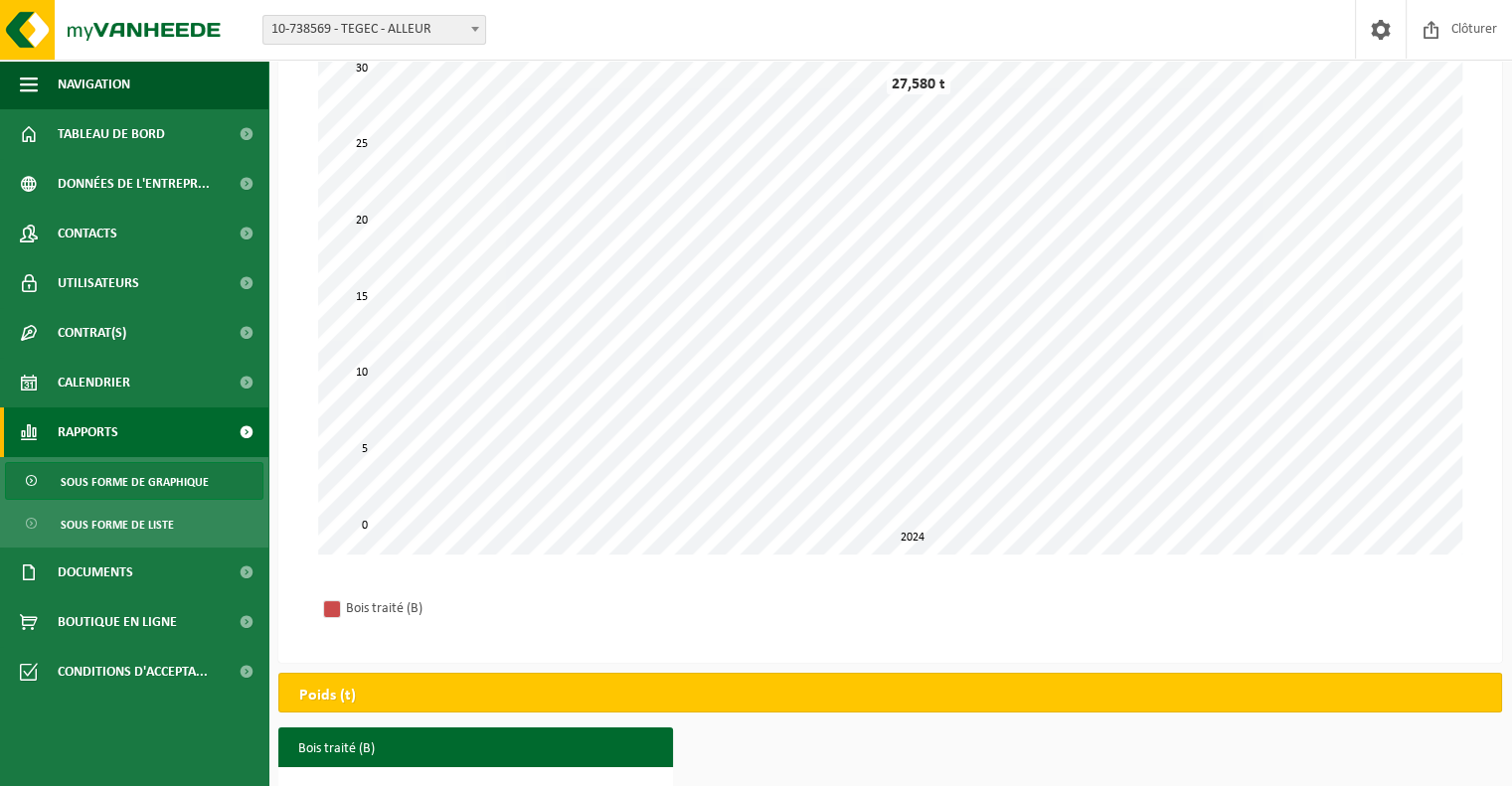 scroll, scrollTop: 0, scrollLeft: 0, axis: both 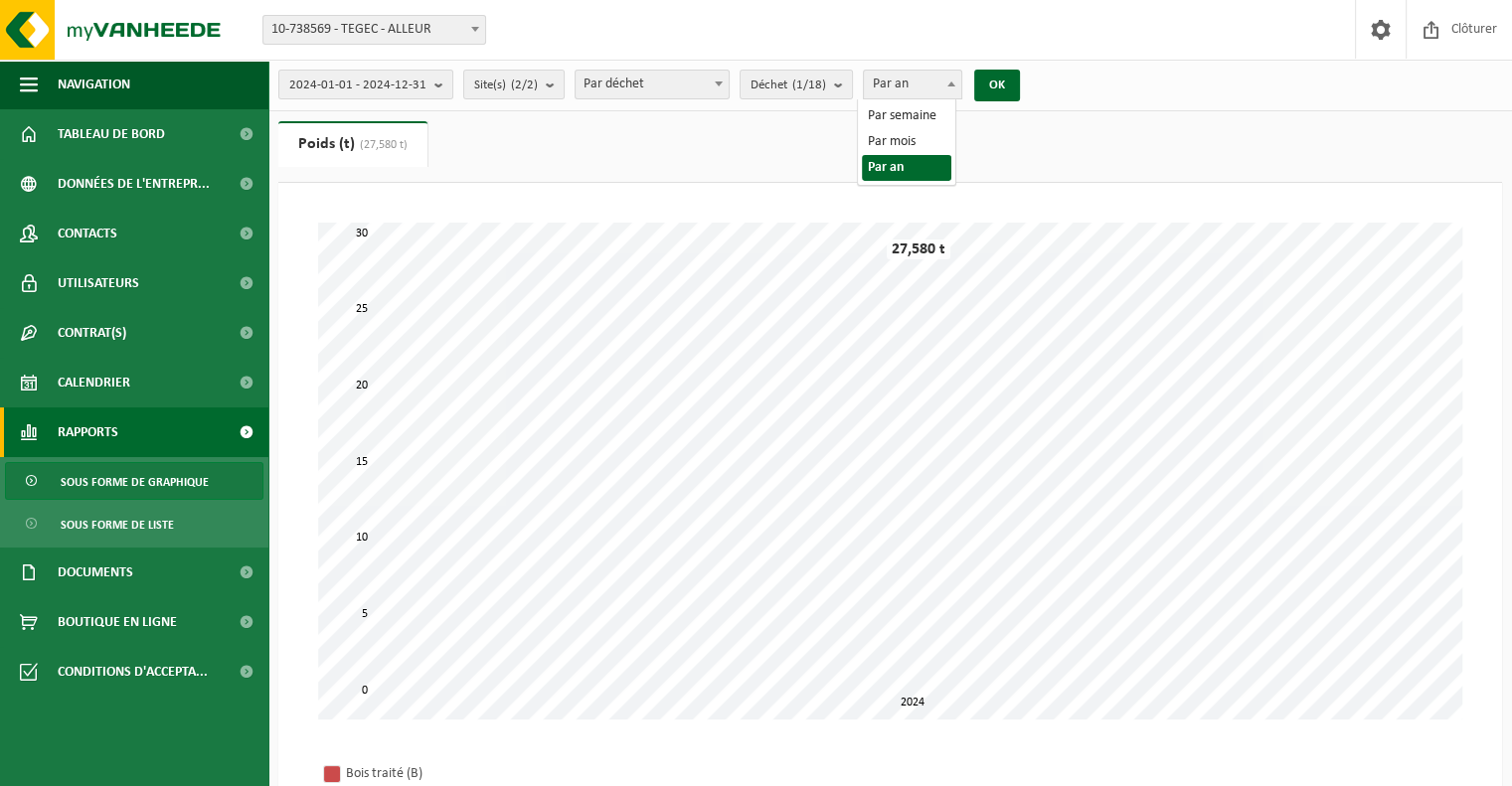 click on "Par an" at bounding box center [913, 84] 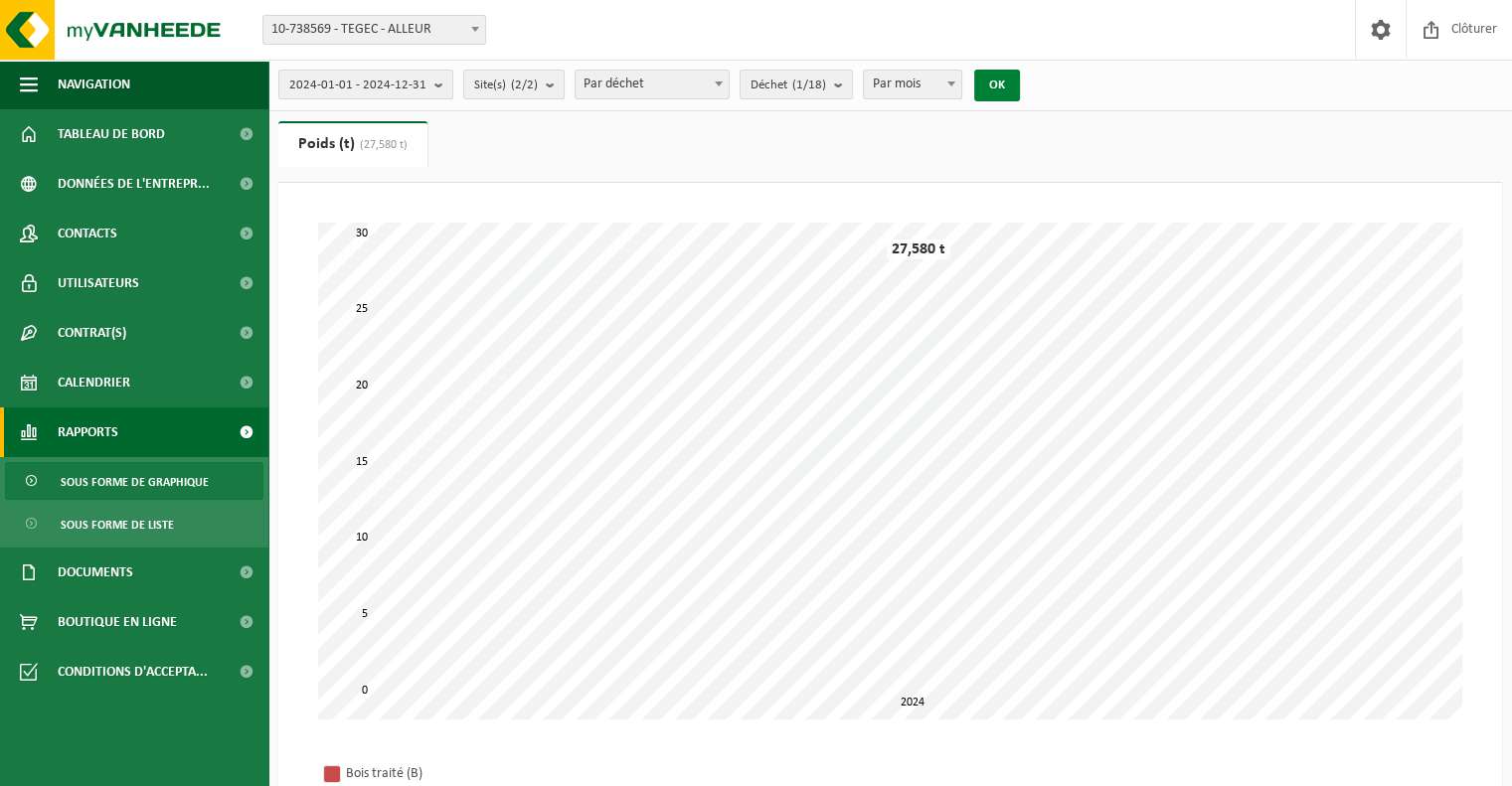 click on "OK" at bounding box center [997, 85] 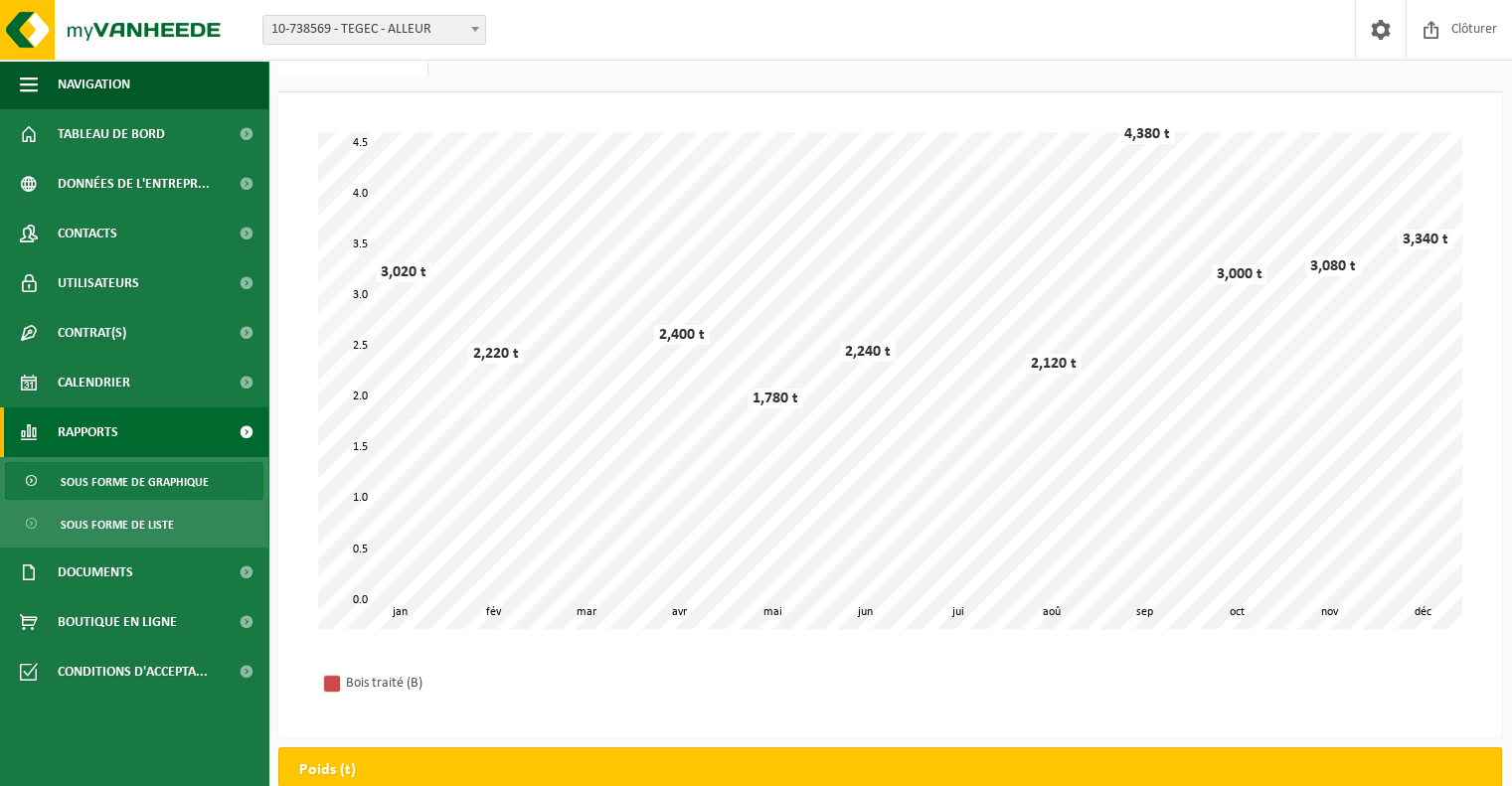 scroll, scrollTop: 0, scrollLeft: 0, axis: both 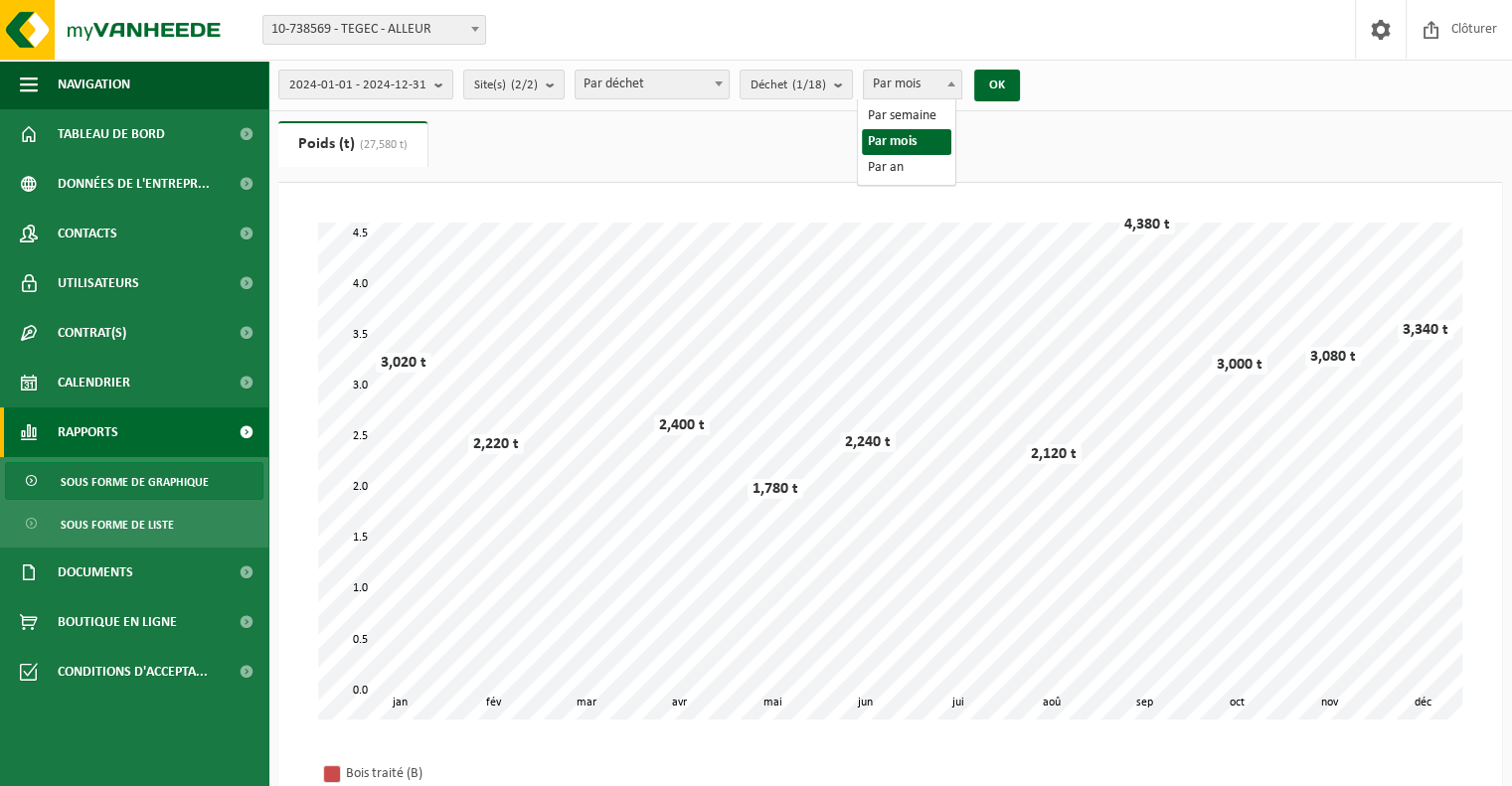click on "Par mois" at bounding box center [913, 84] 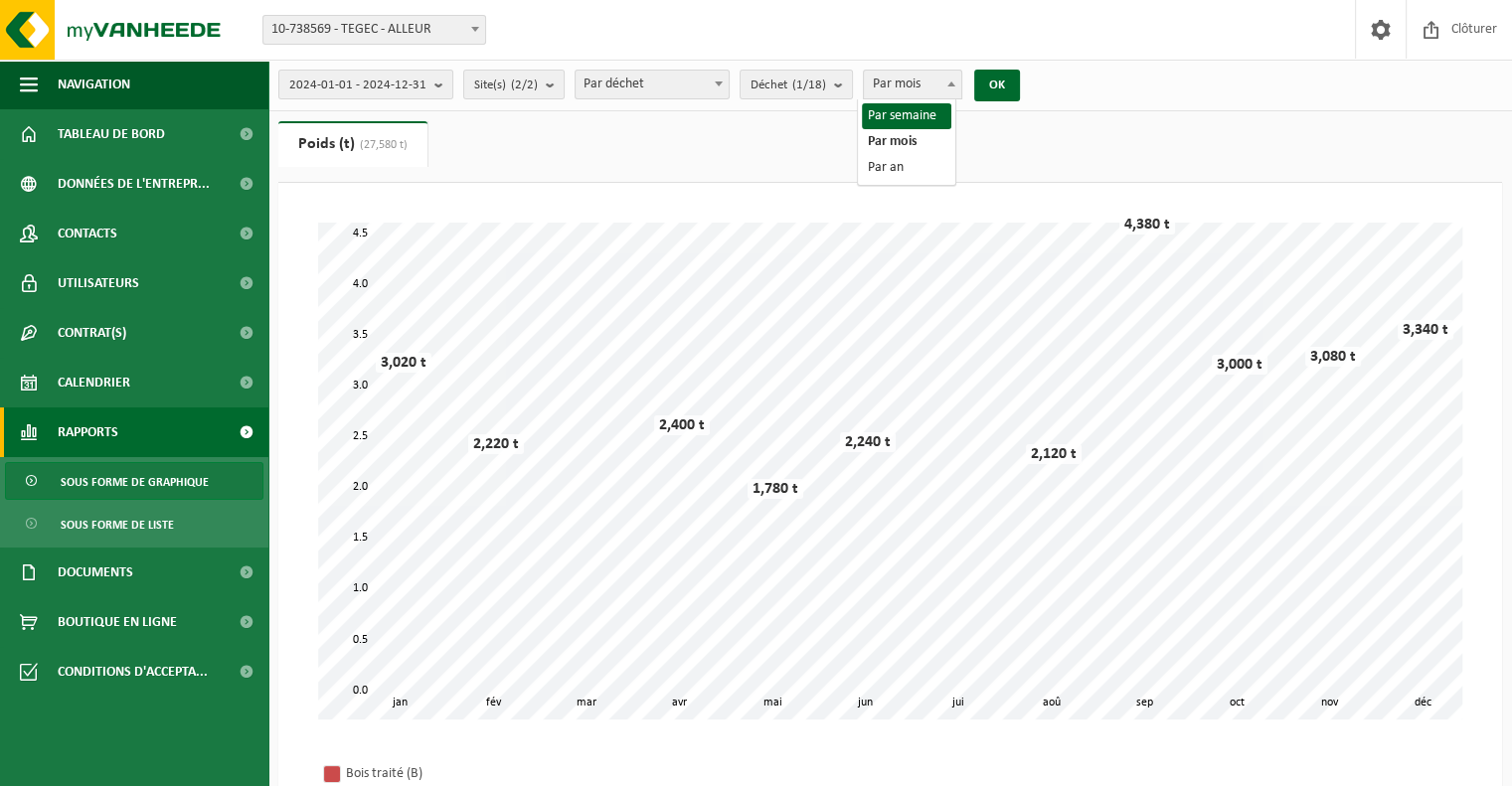 select on "1" 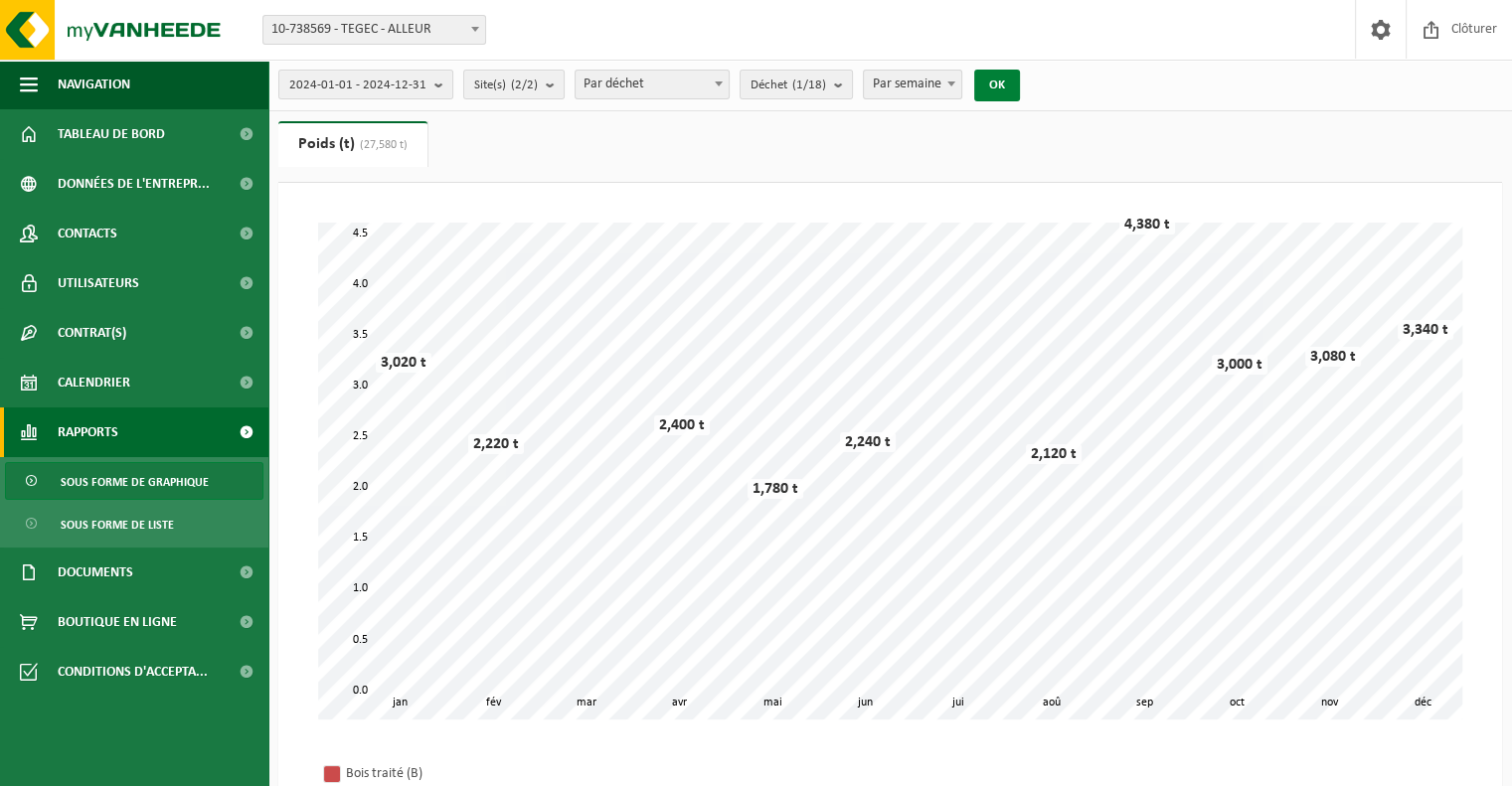 click on "OK" at bounding box center (997, 85) 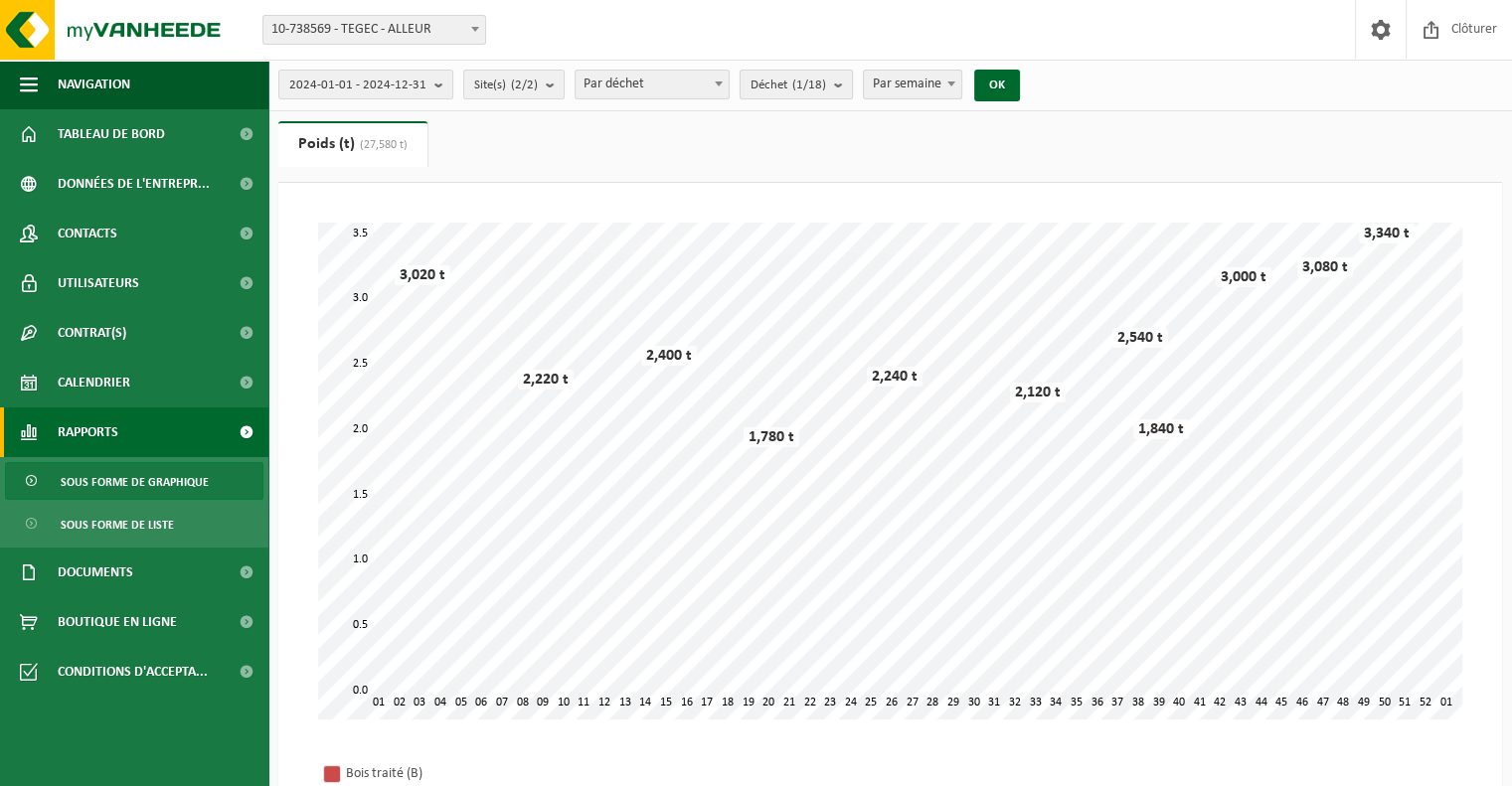 click on "Déchet (1/18)" at bounding box center (796, 84) 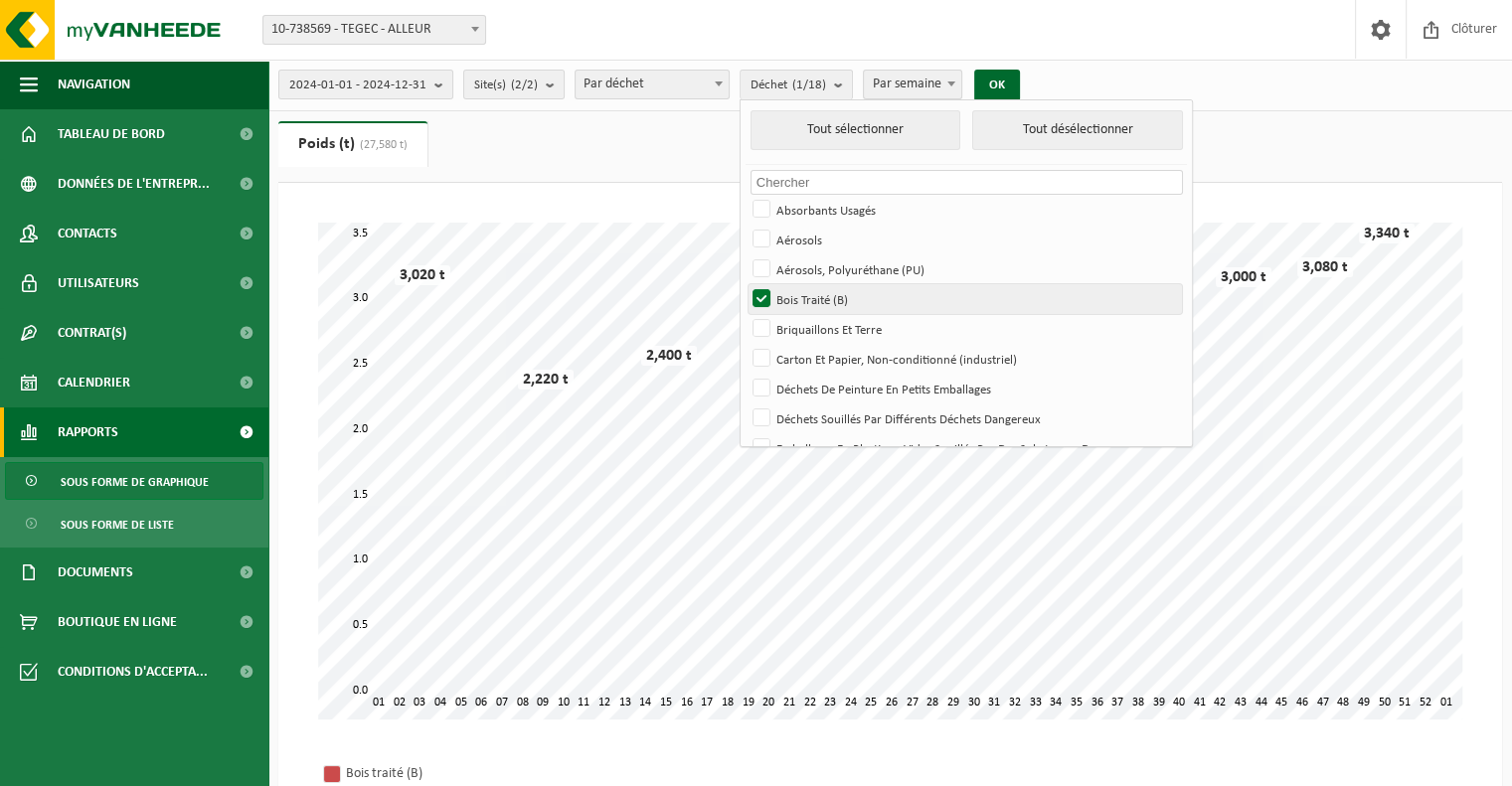 click on "Bois Traité (B)" at bounding box center [964, 299] 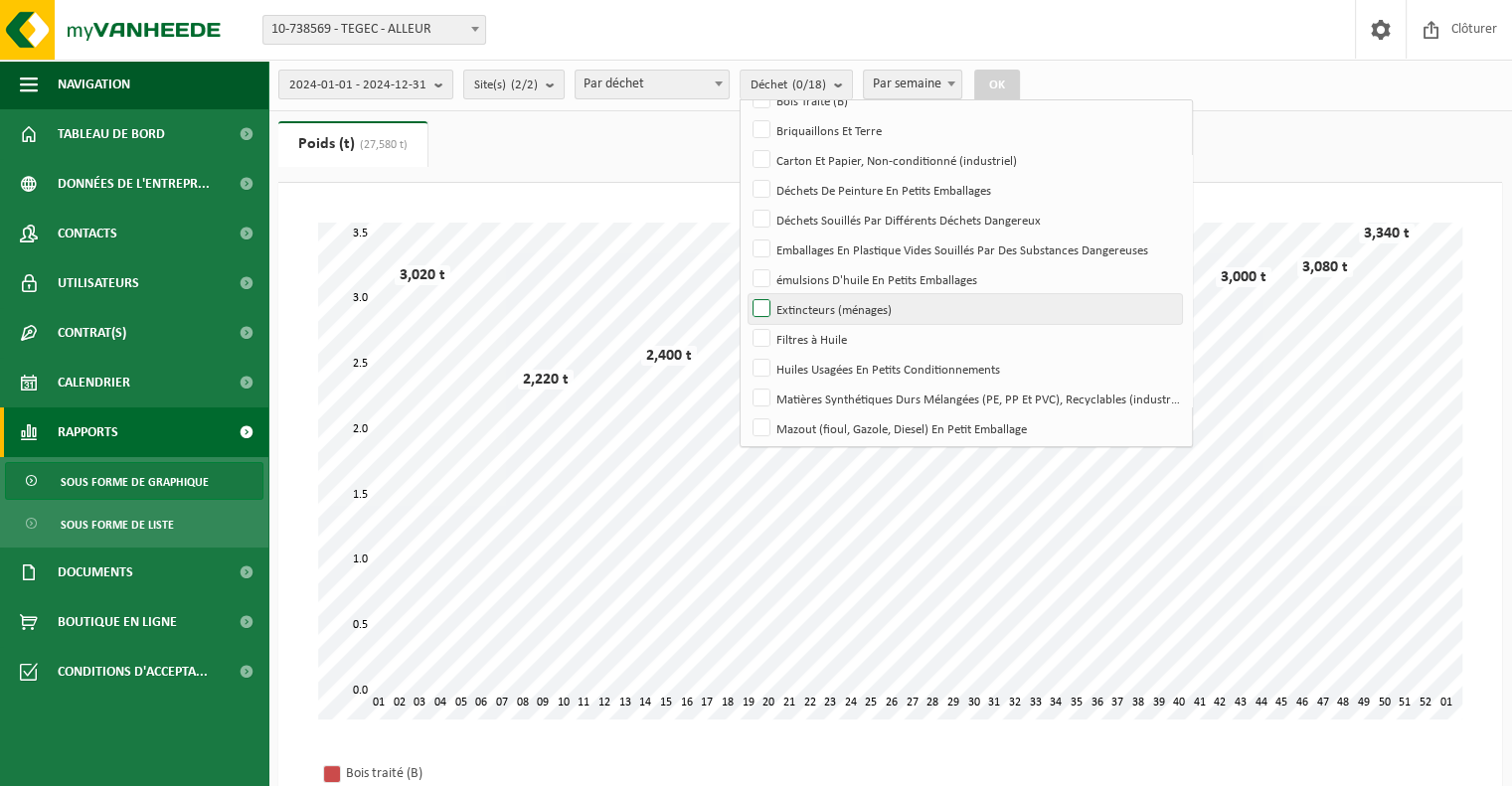 scroll, scrollTop: 293, scrollLeft: 0, axis: vertical 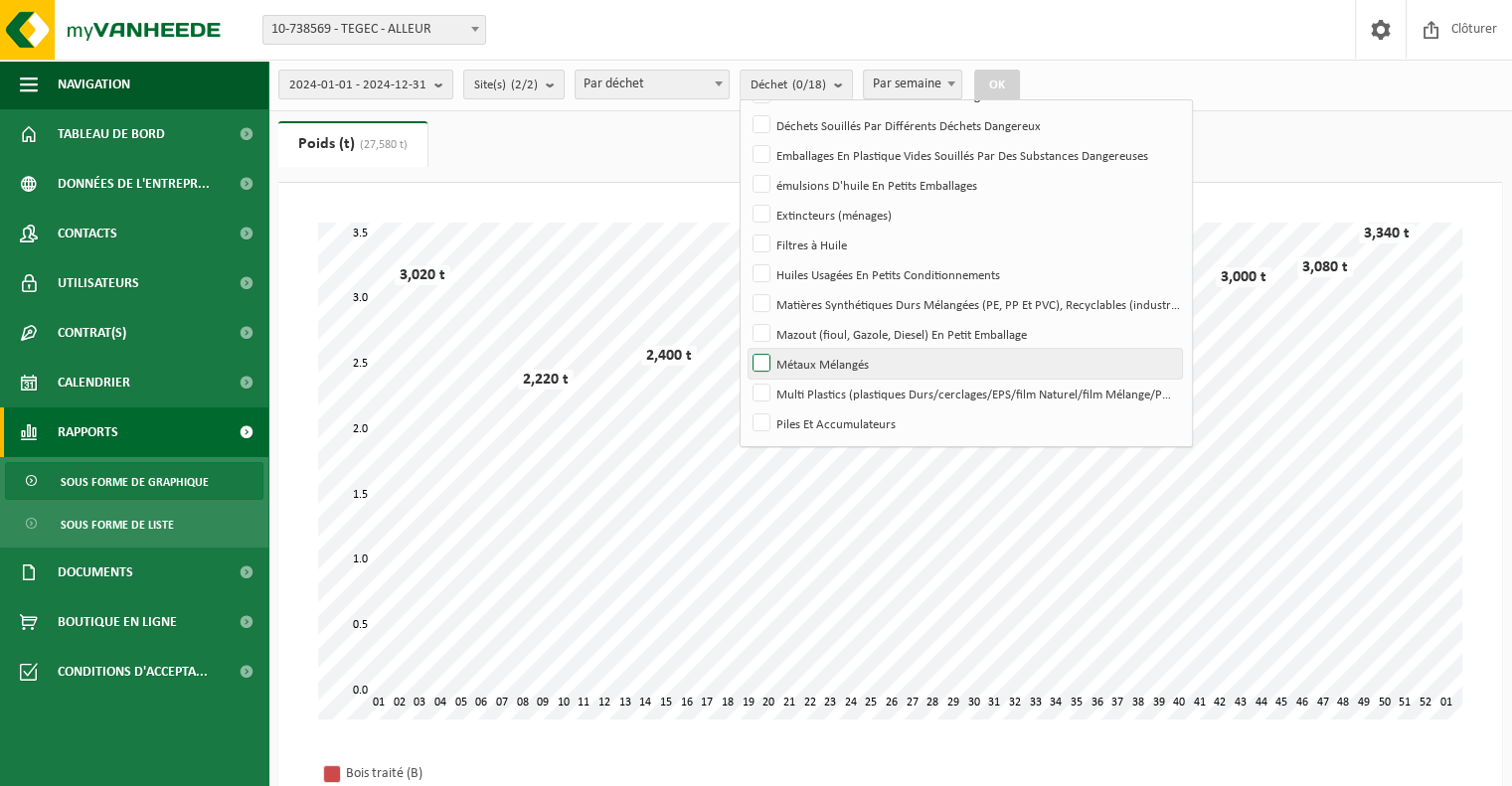 click on "Métaux Mélangés" at bounding box center (964, 364) 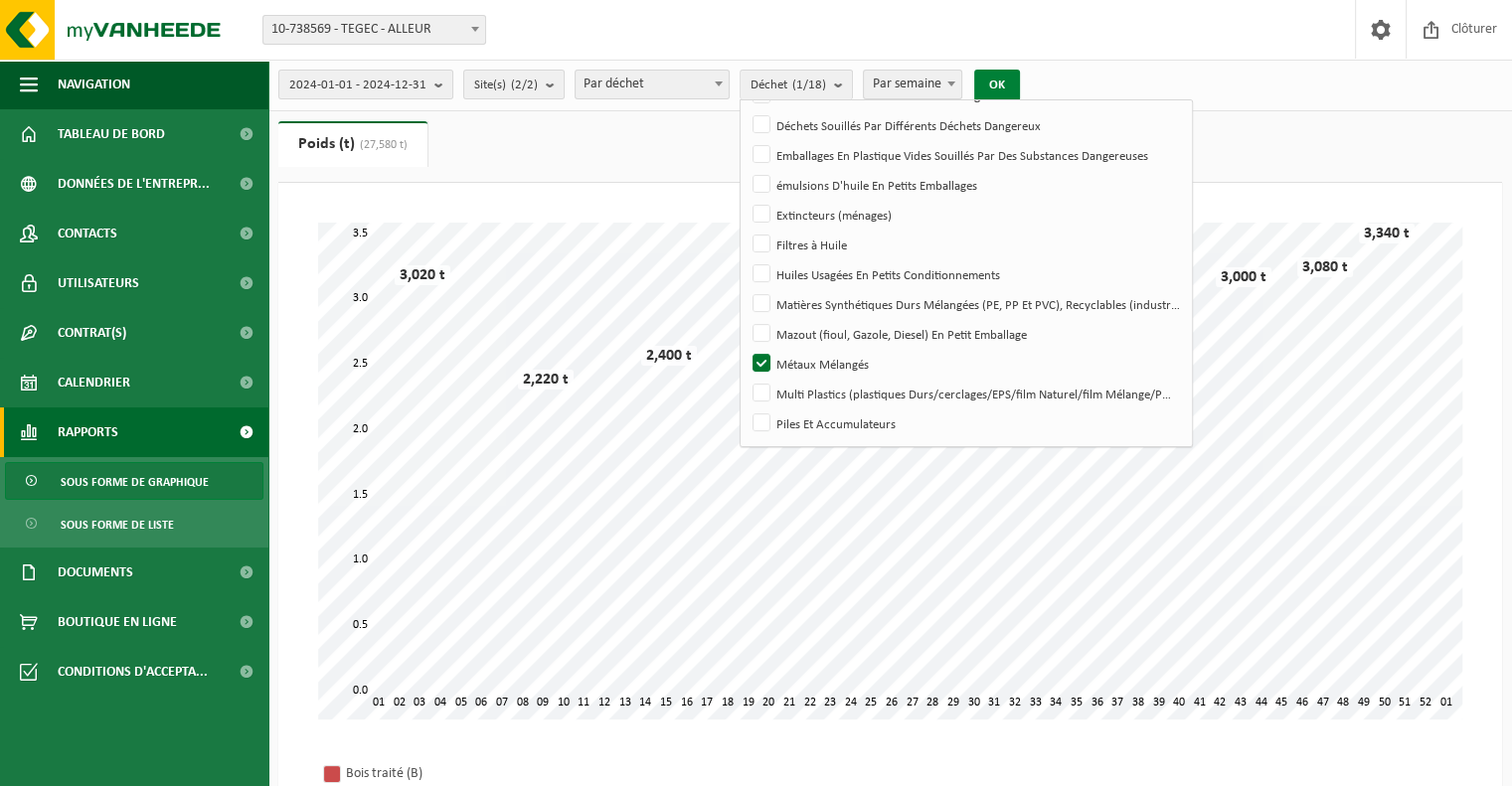 click on "OK" at bounding box center (997, 85) 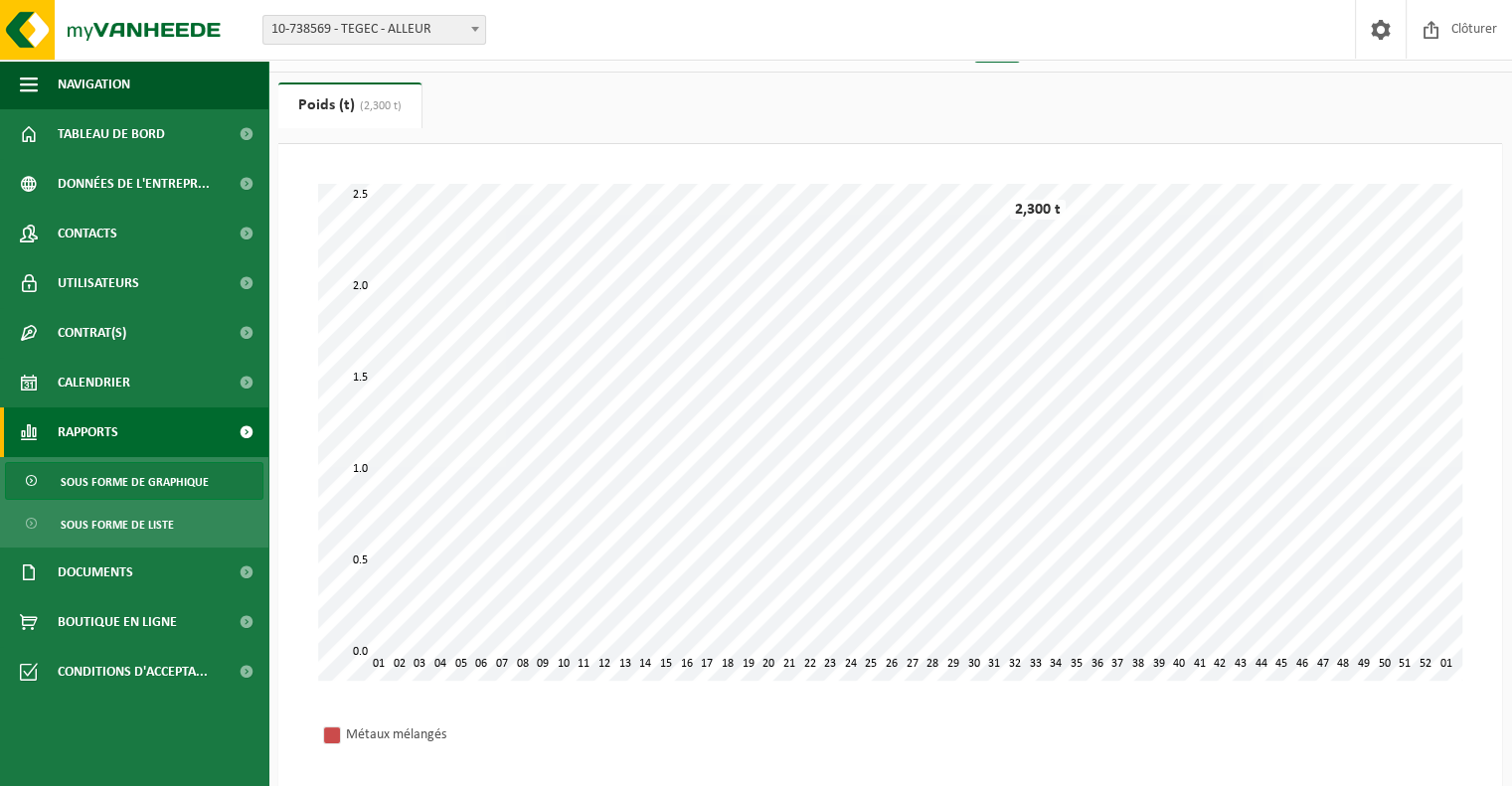 scroll, scrollTop: 0, scrollLeft: 0, axis: both 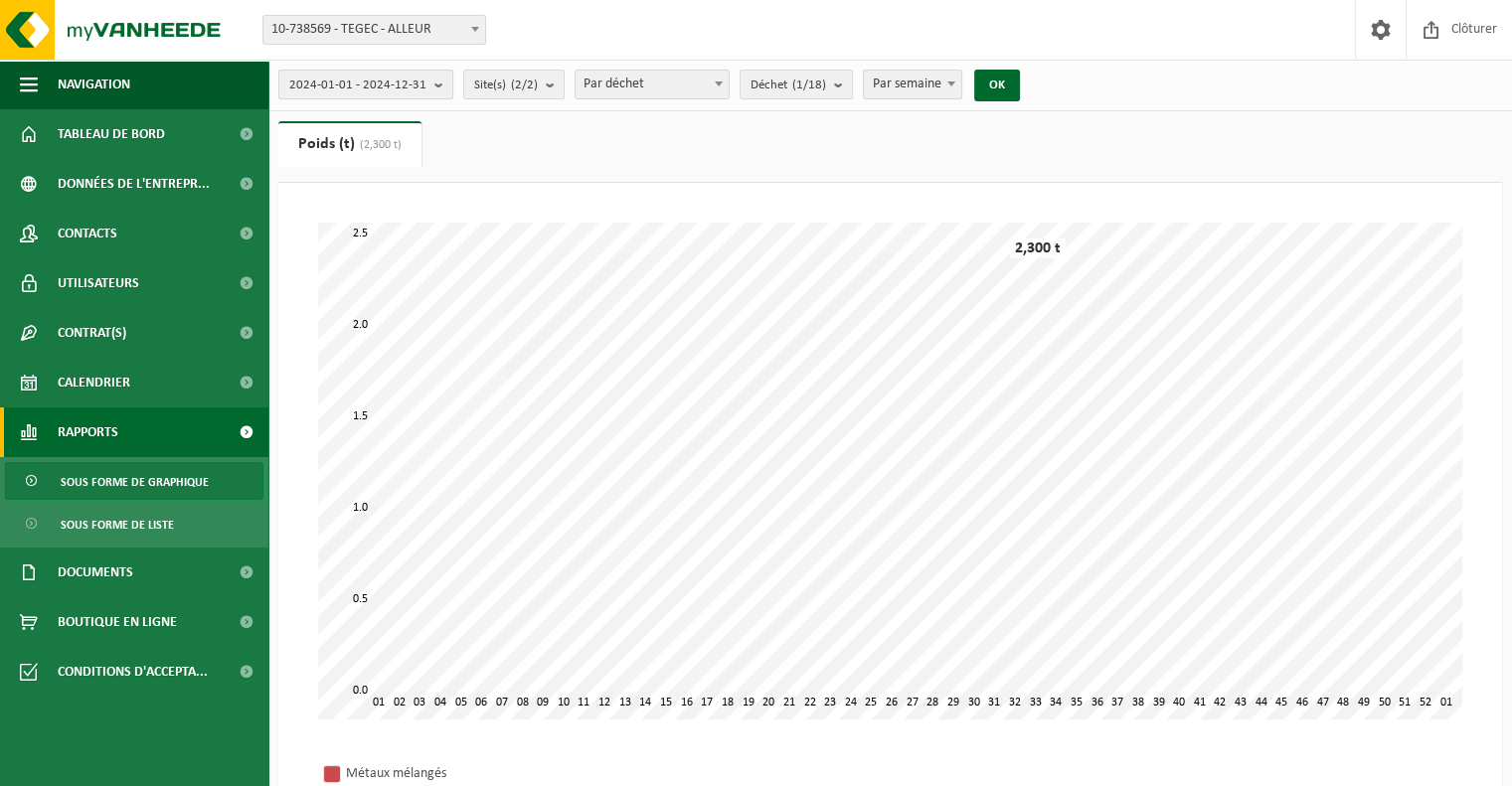 click at bounding box center [443, 84] 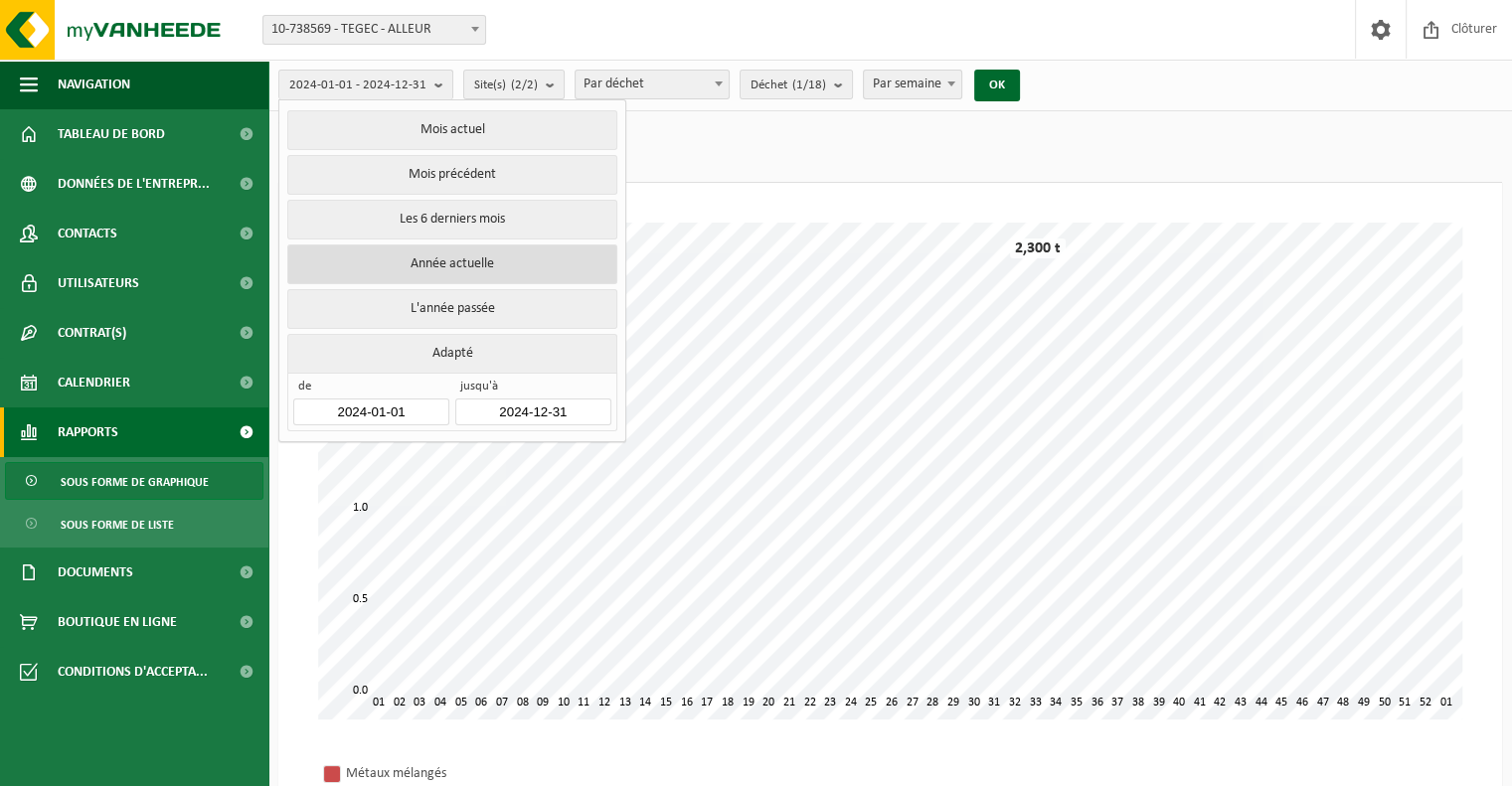 click on "Année actuelle" at bounding box center (451, 264) 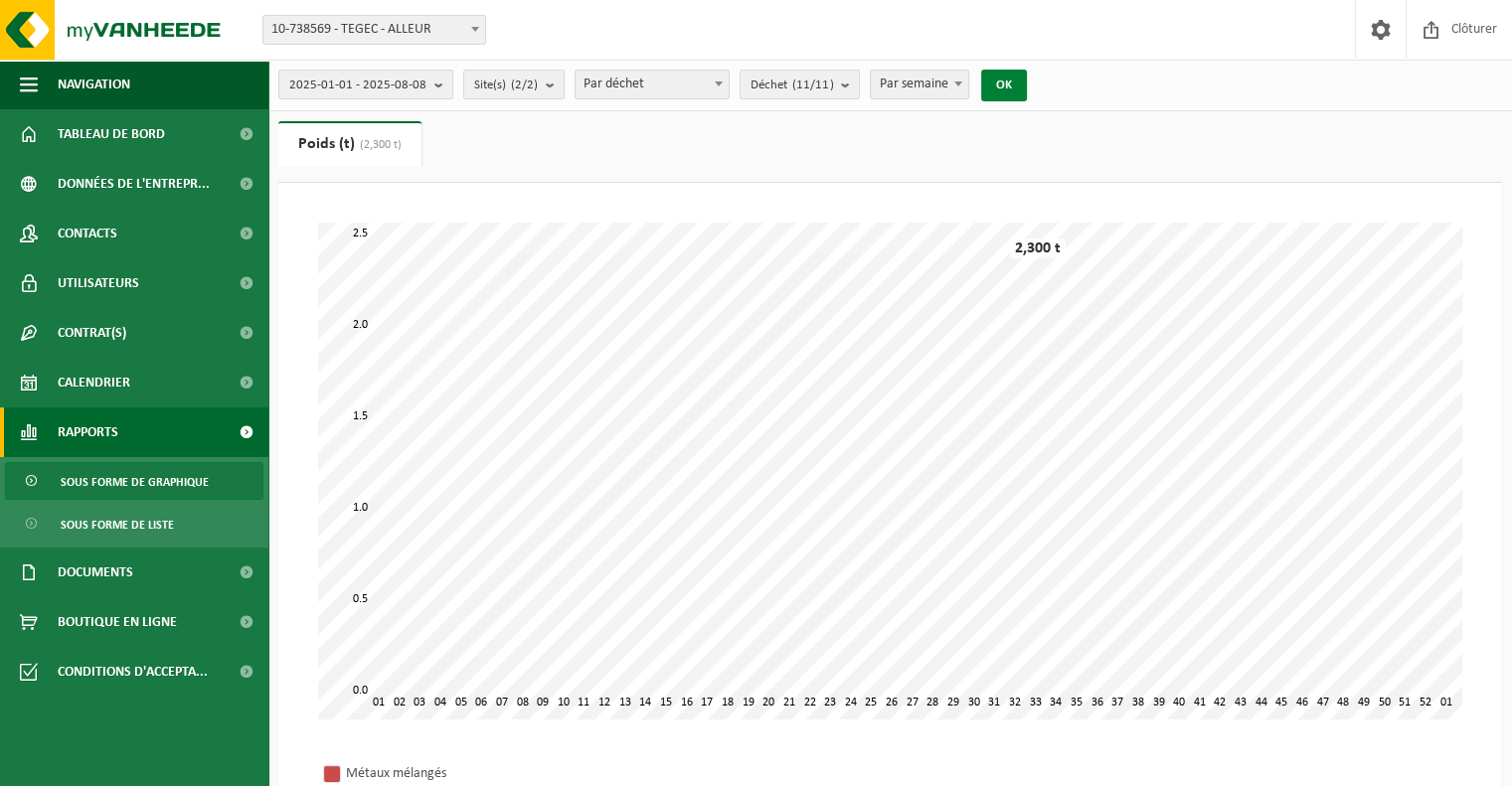 click on "OK" at bounding box center (1004, 85) 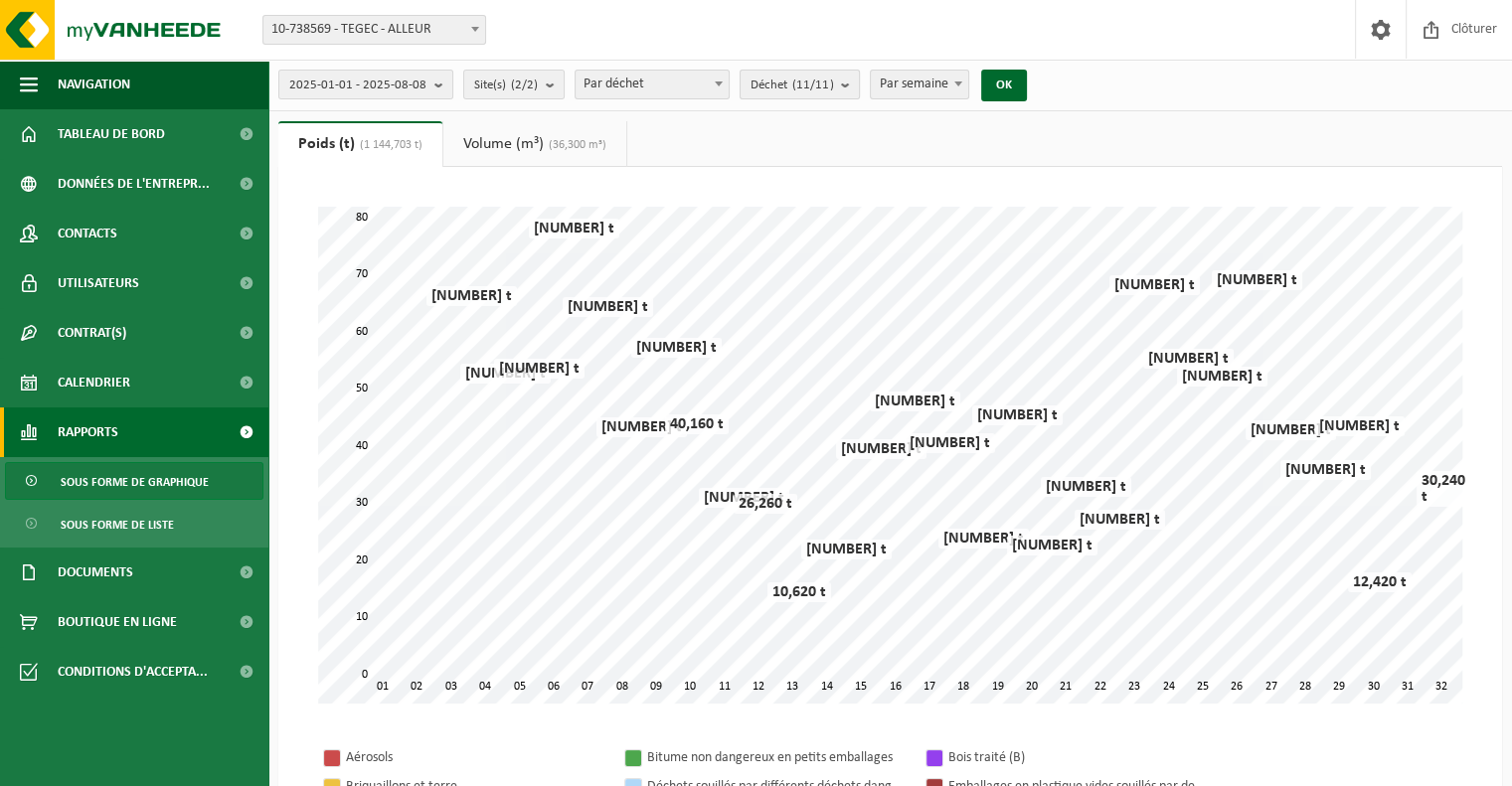 click at bounding box center [850, 84] 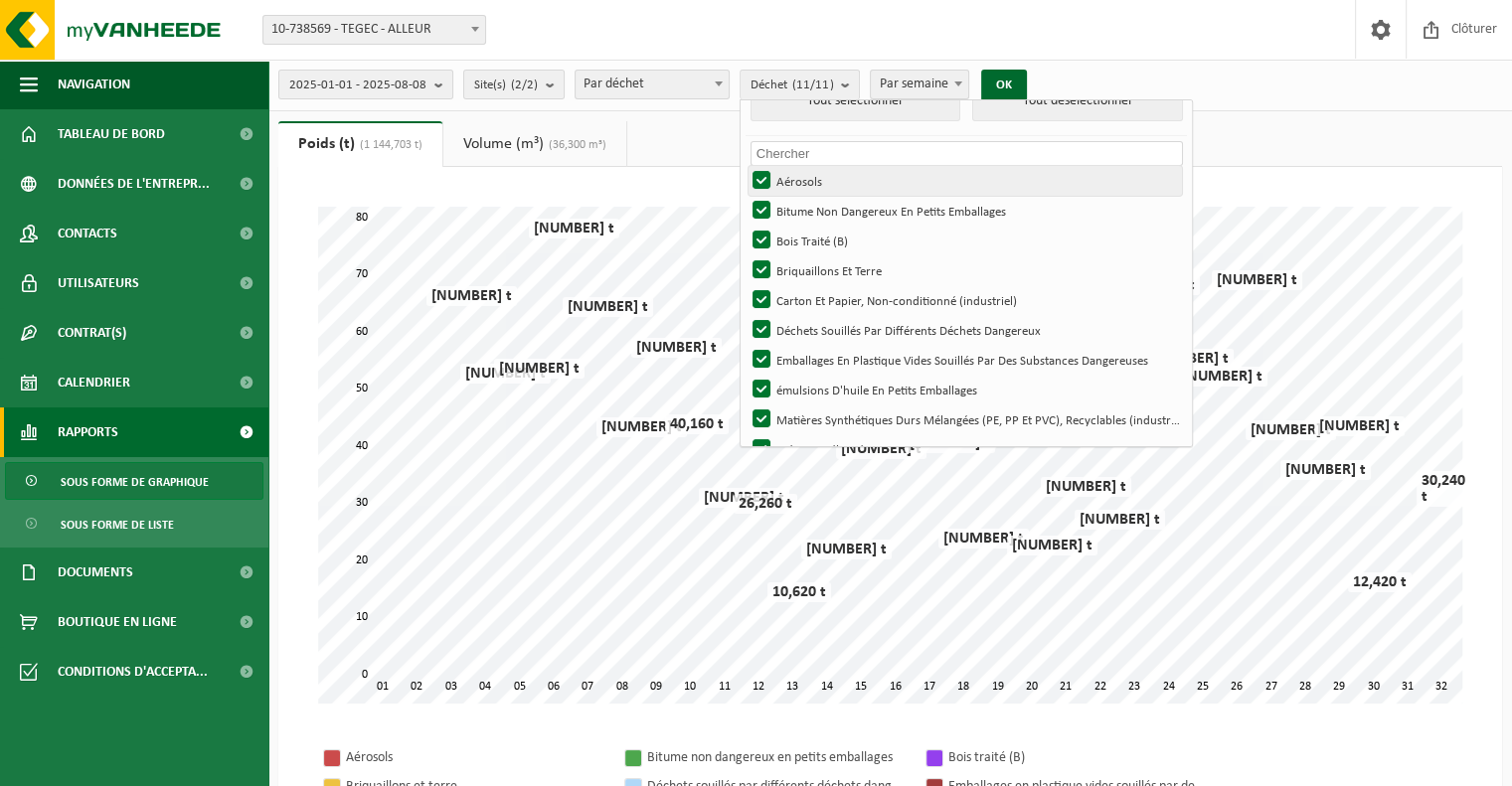 scroll, scrollTop: 0, scrollLeft: 0, axis: both 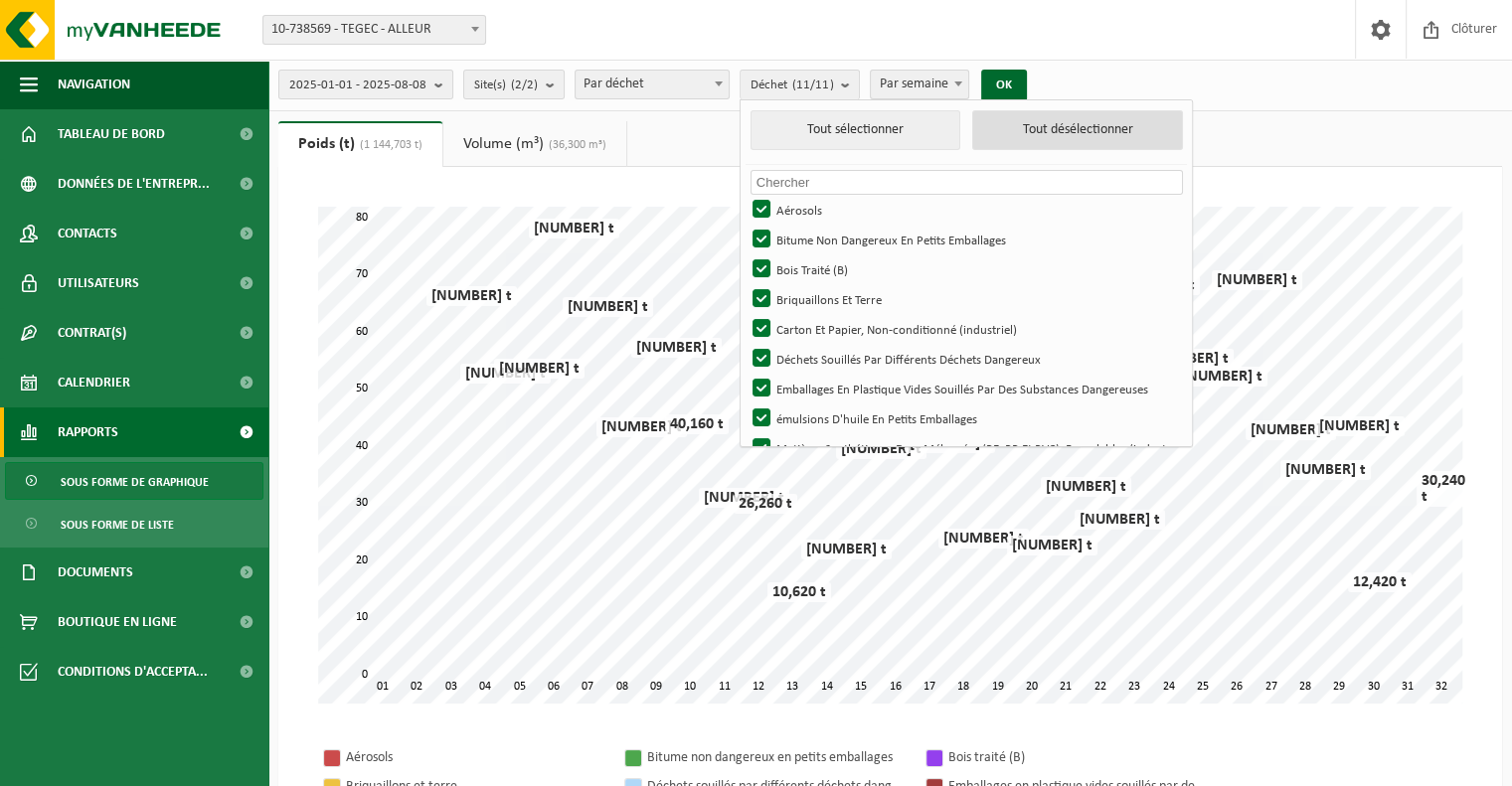click on "Tout désélectionner" at bounding box center (1078, 130) 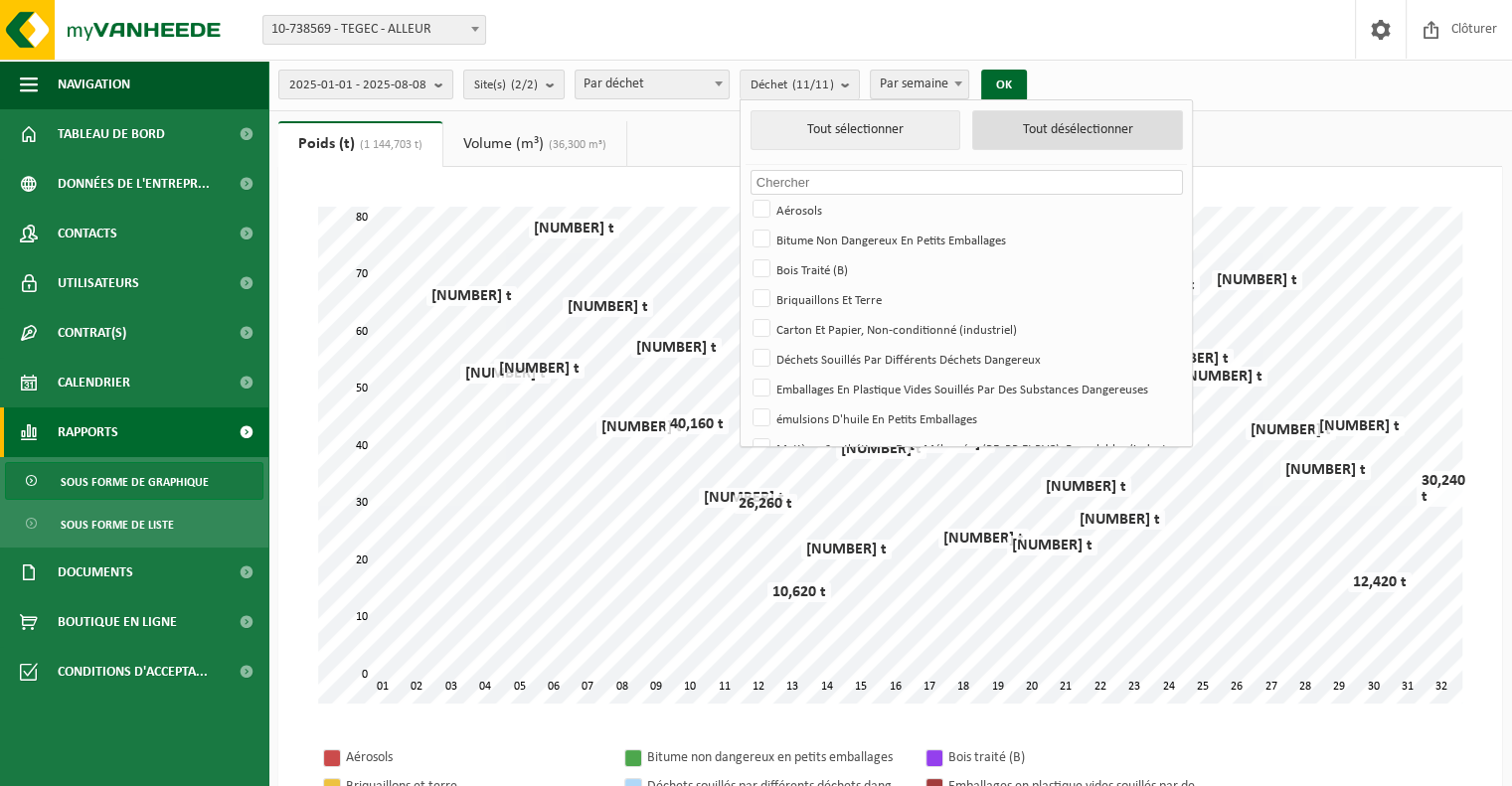 checkbox on "false" 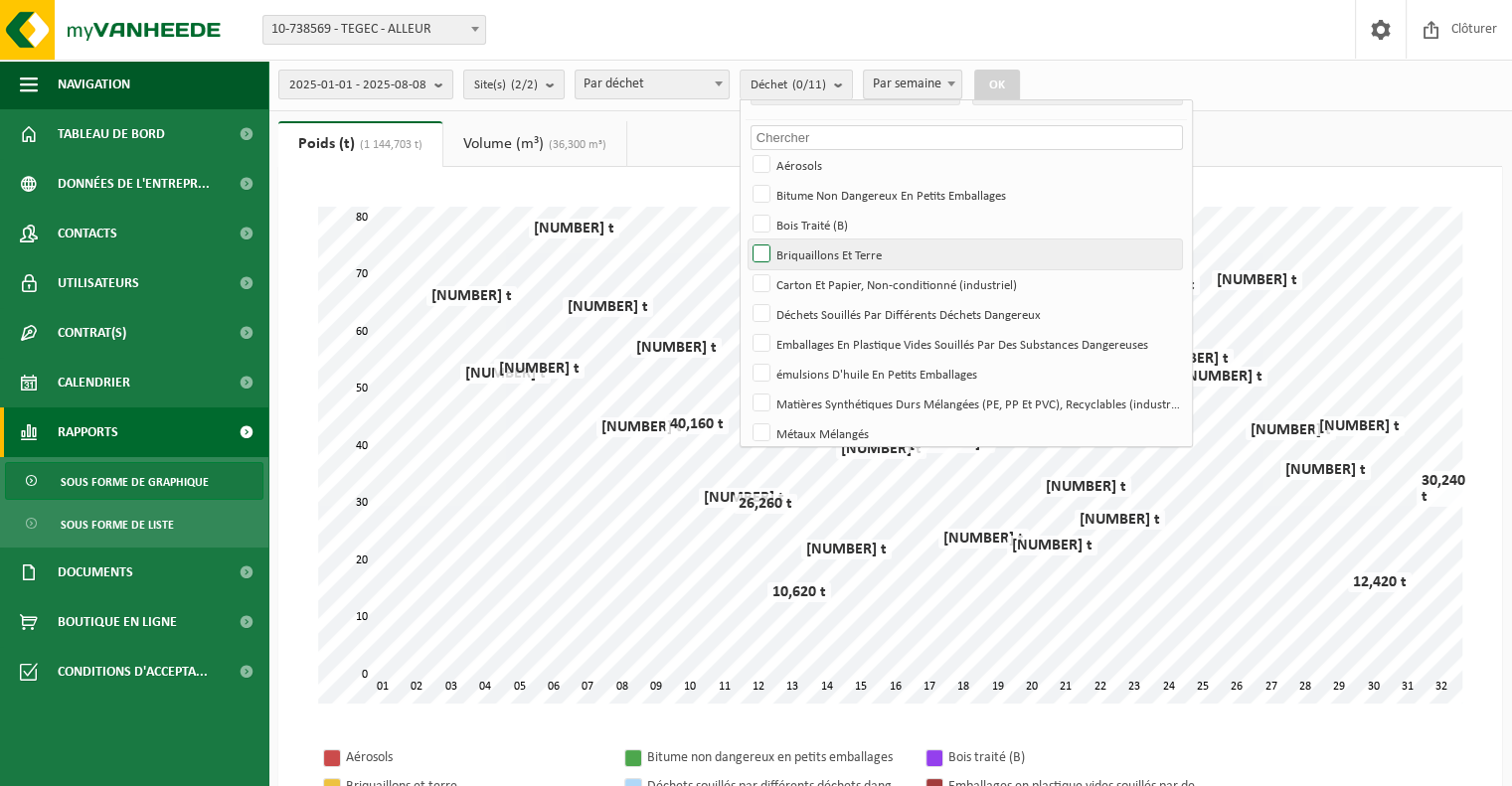 scroll, scrollTop: 84, scrollLeft: 0, axis: vertical 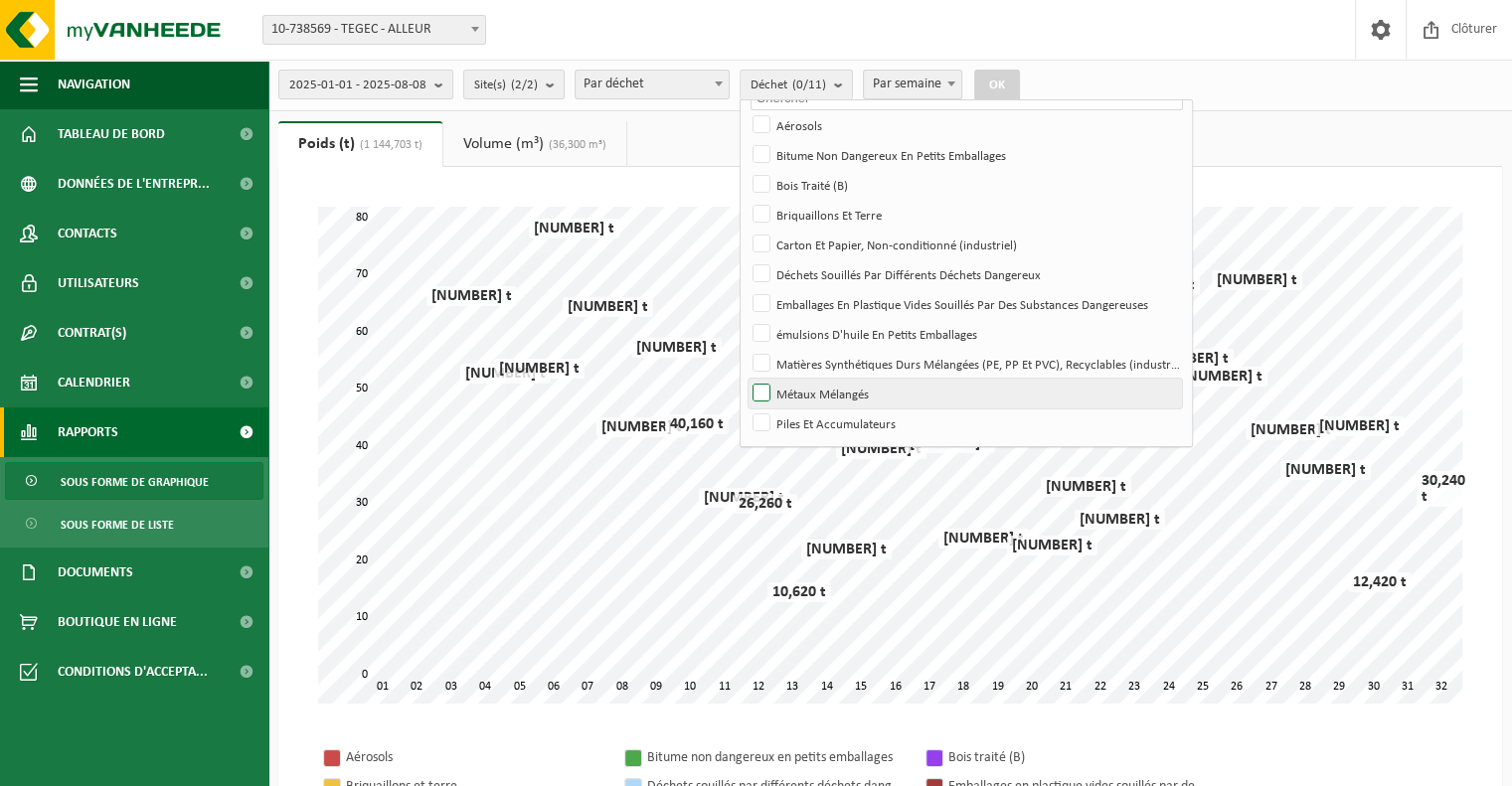 click on "Métaux Mélangés" at bounding box center [964, 393] 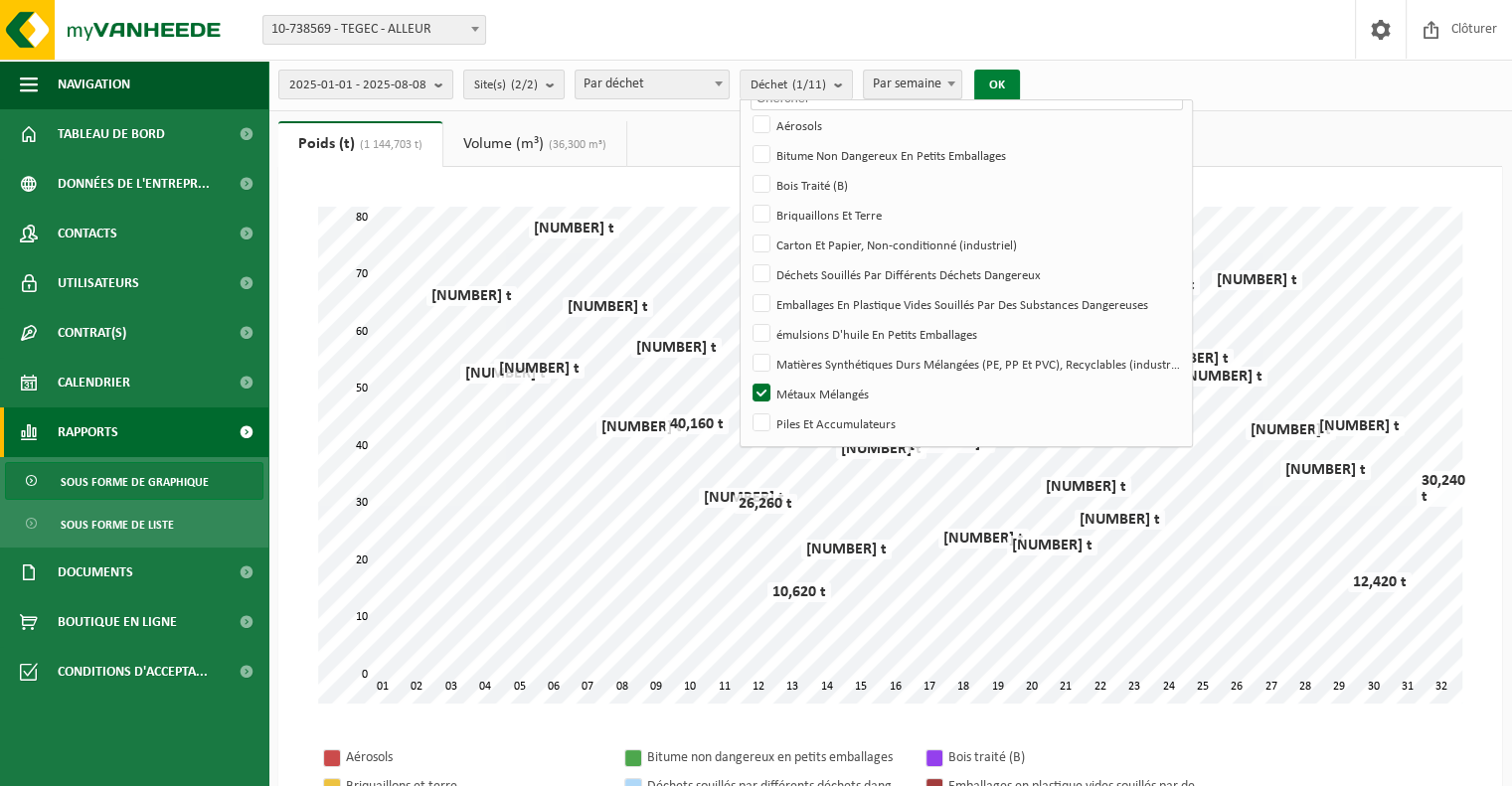 click on "OK" at bounding box center [997, 85] 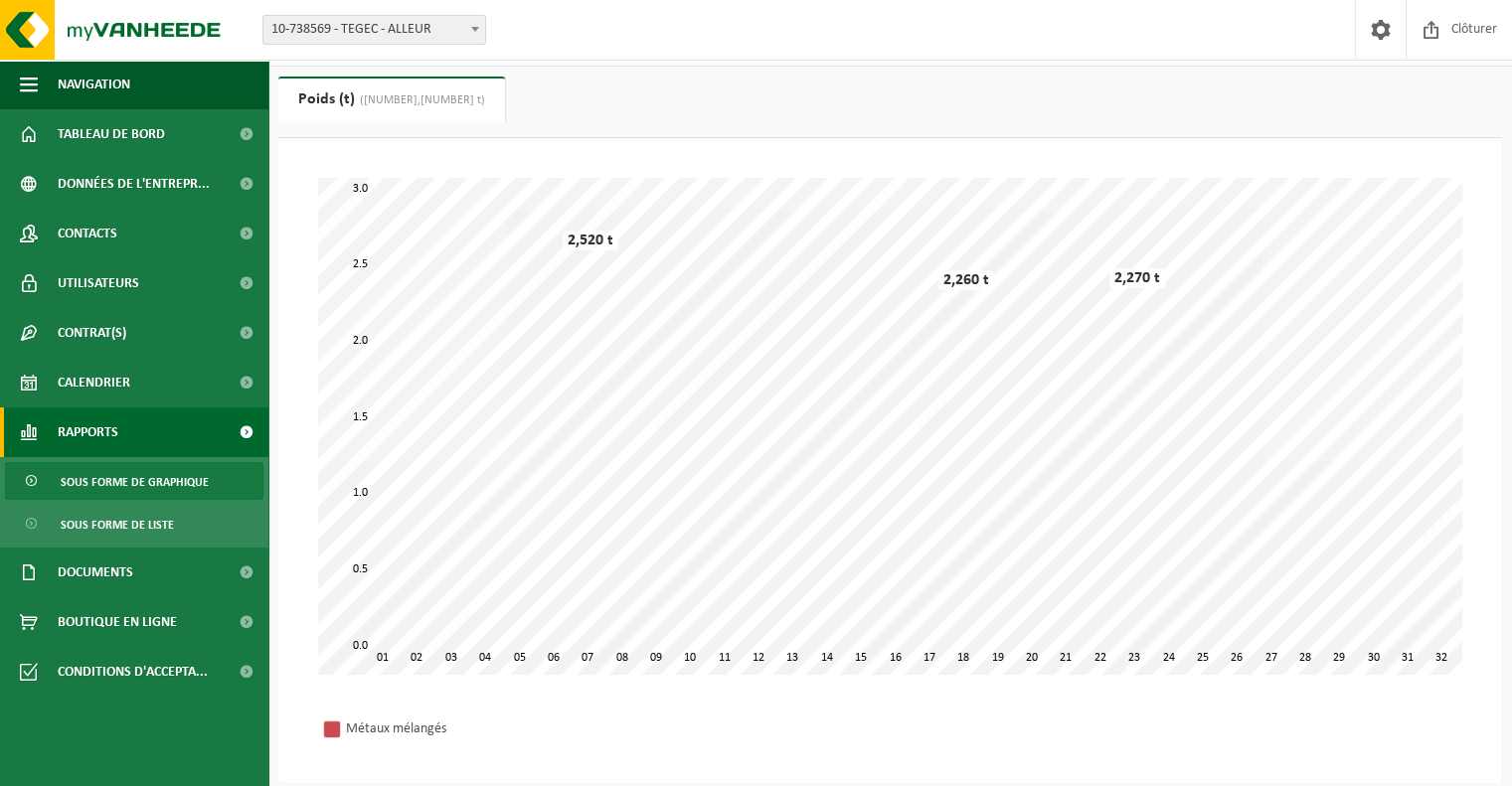 scroll, scrollTop: 0, scrollLeft: 0, axis: both 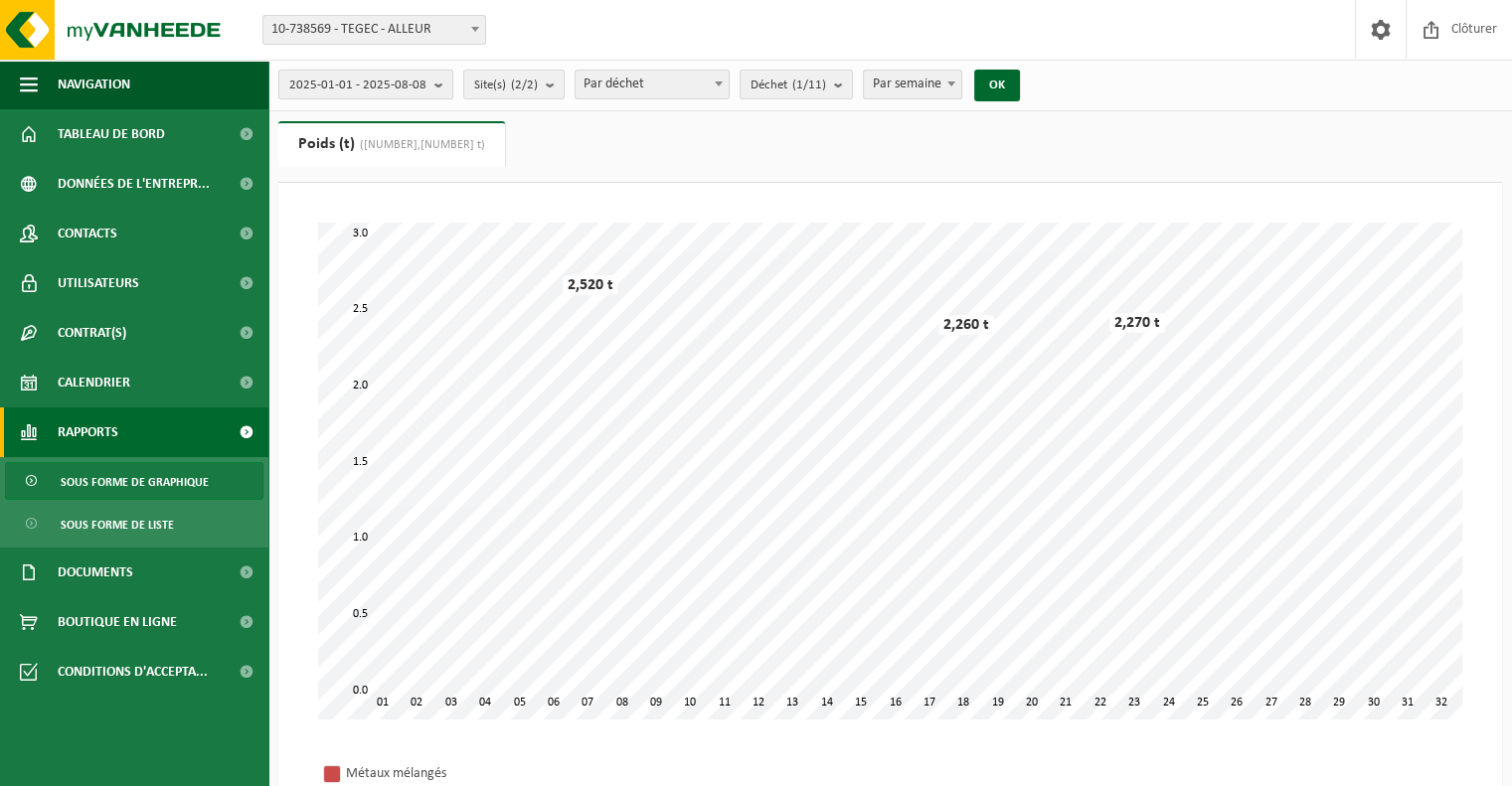 click at bounding box center [443, 84] 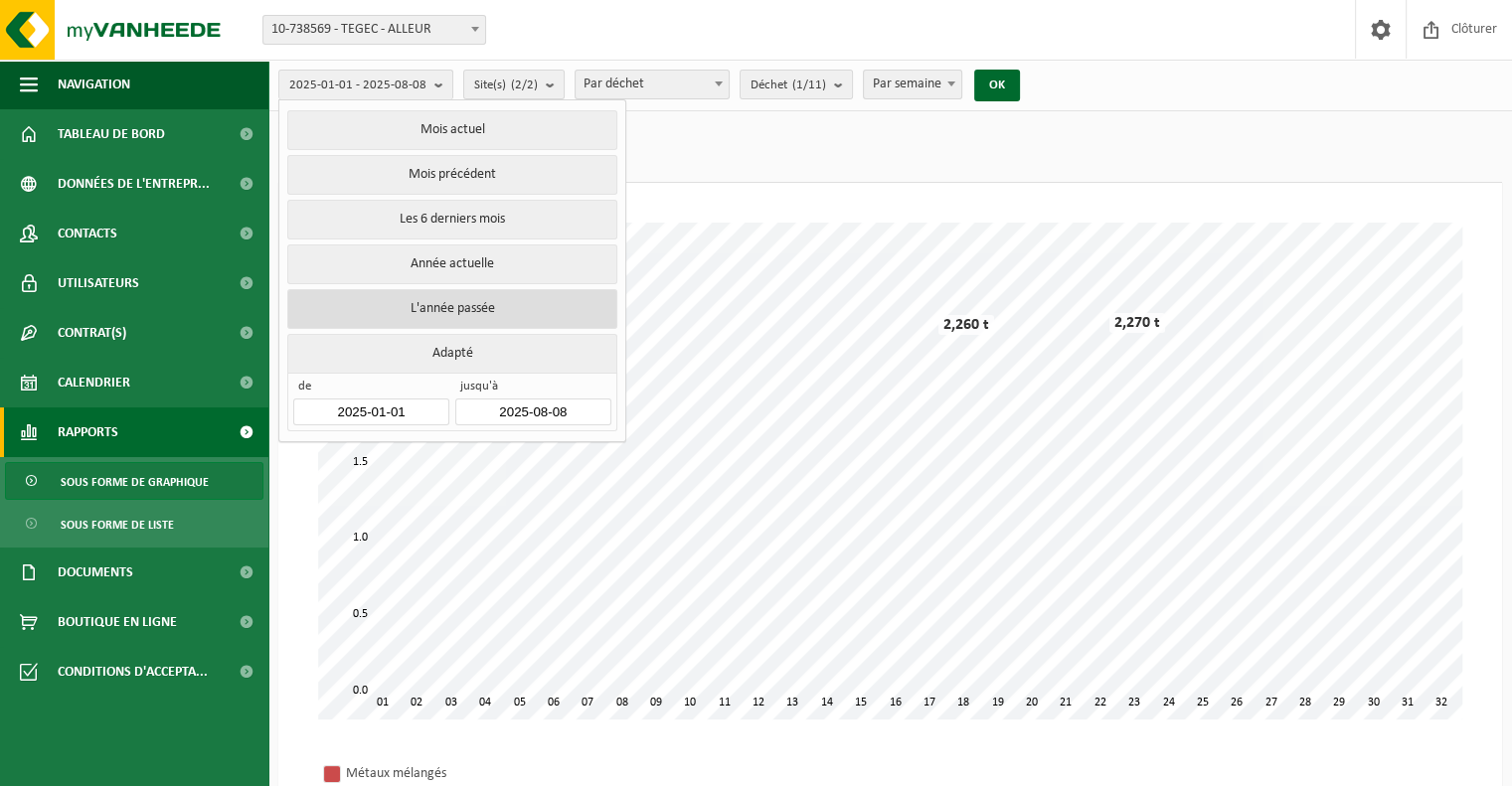 click on "L'année passée" at bounding box center (451, 309) 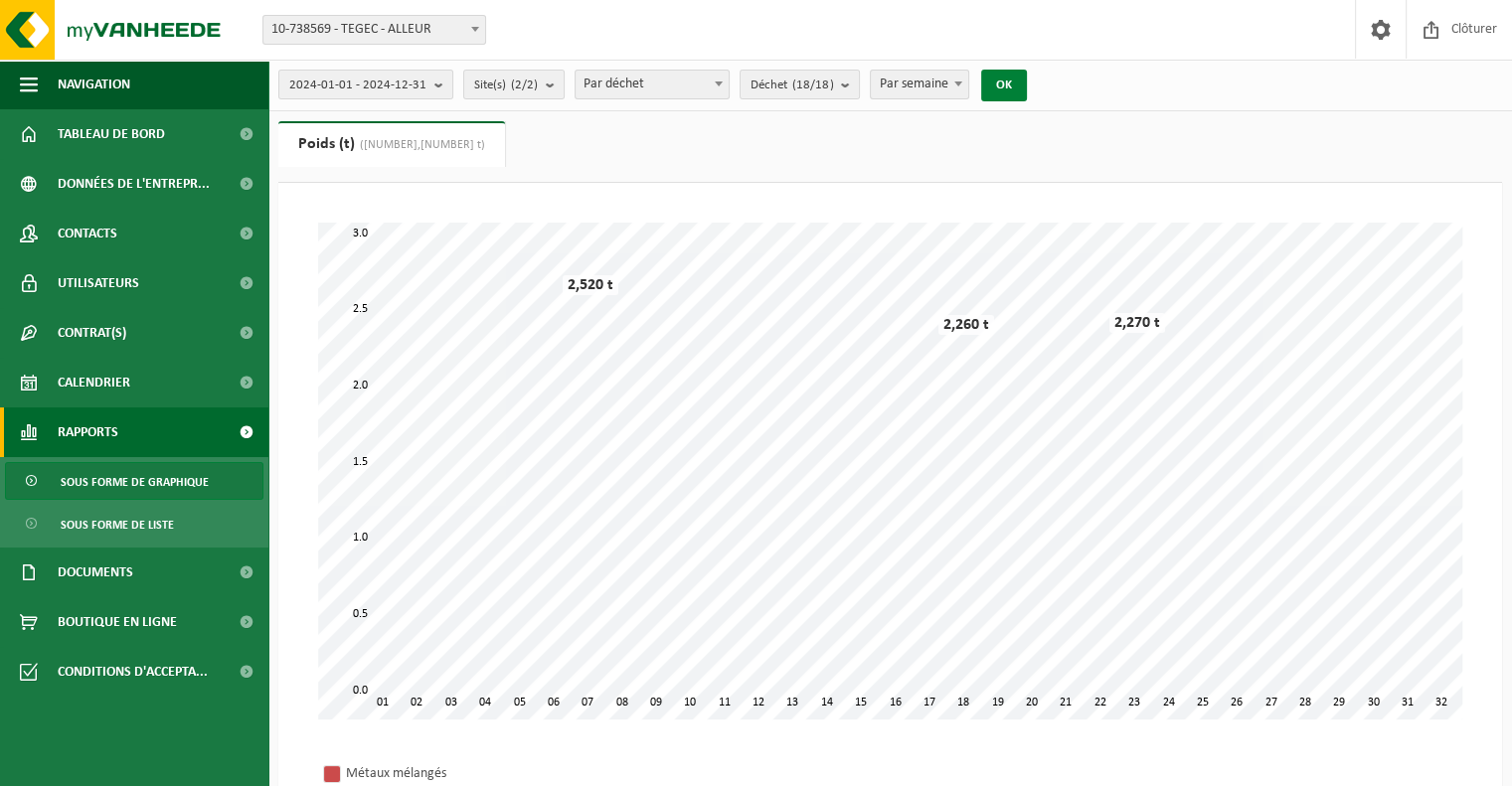 click on "OK" at bounding box center [1004, 85] 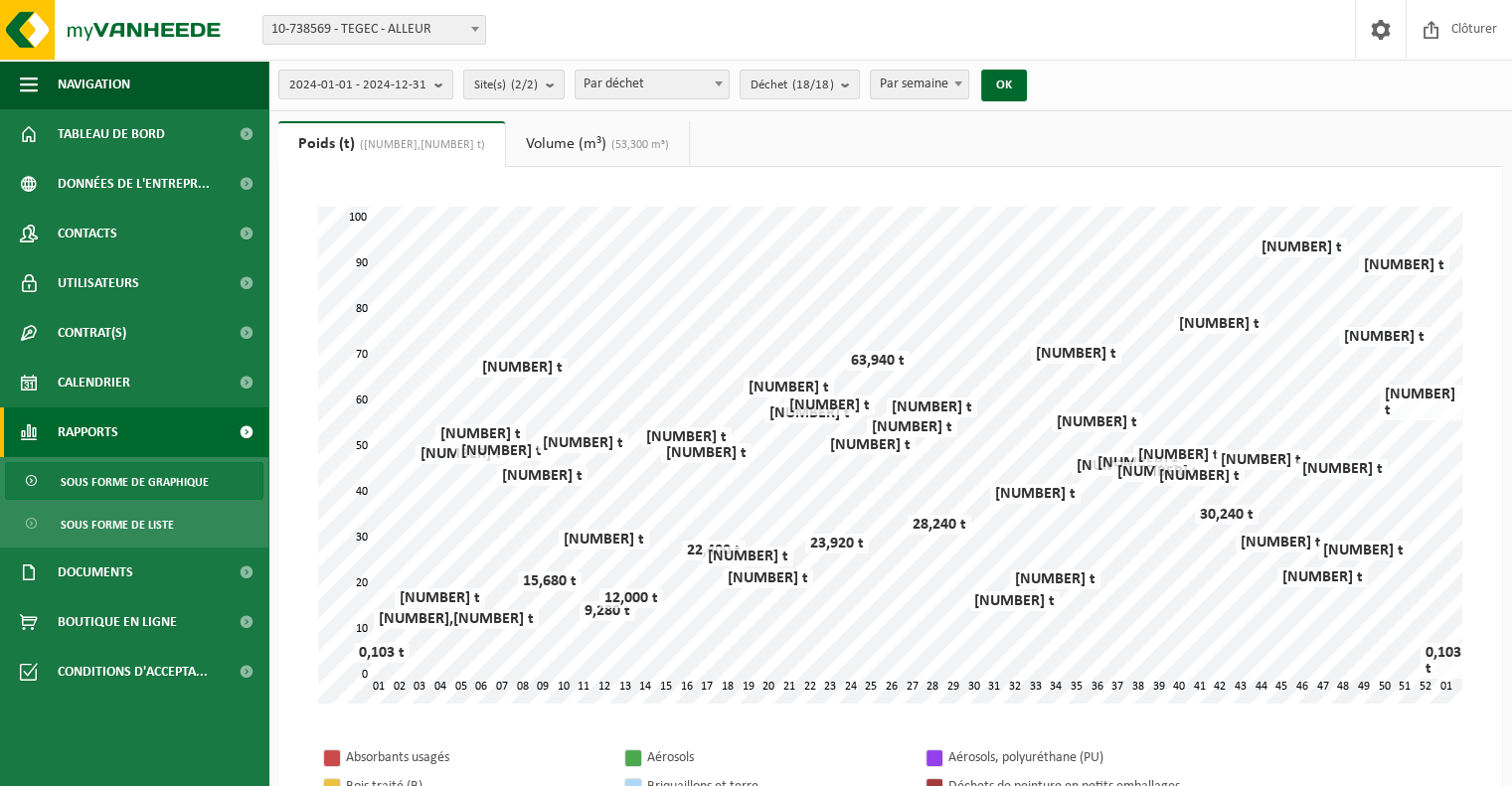 click on "Par semaine" at bounding box center (920, 84) 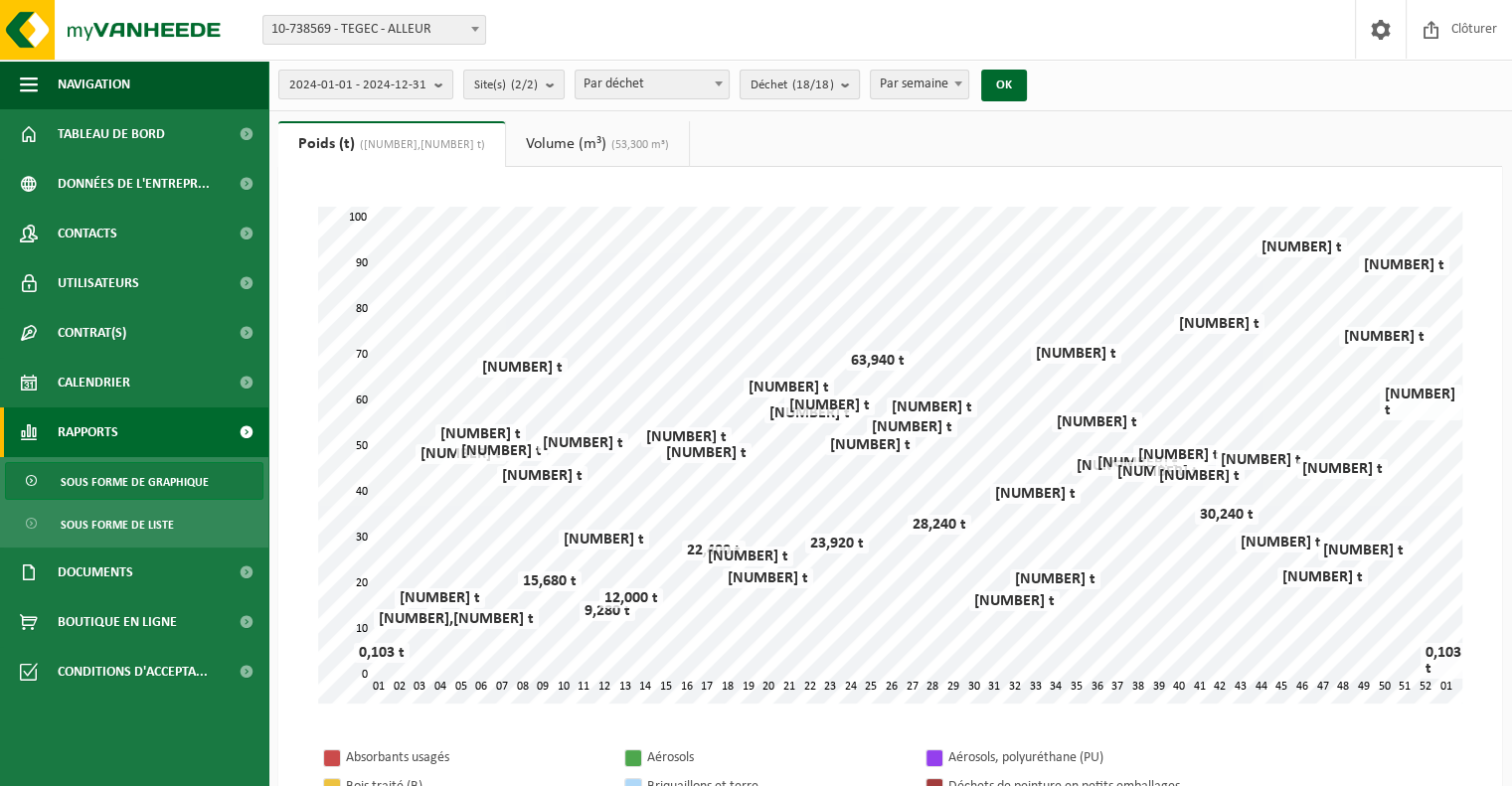 click on "(18/18)" at bounding box center [812, 84] 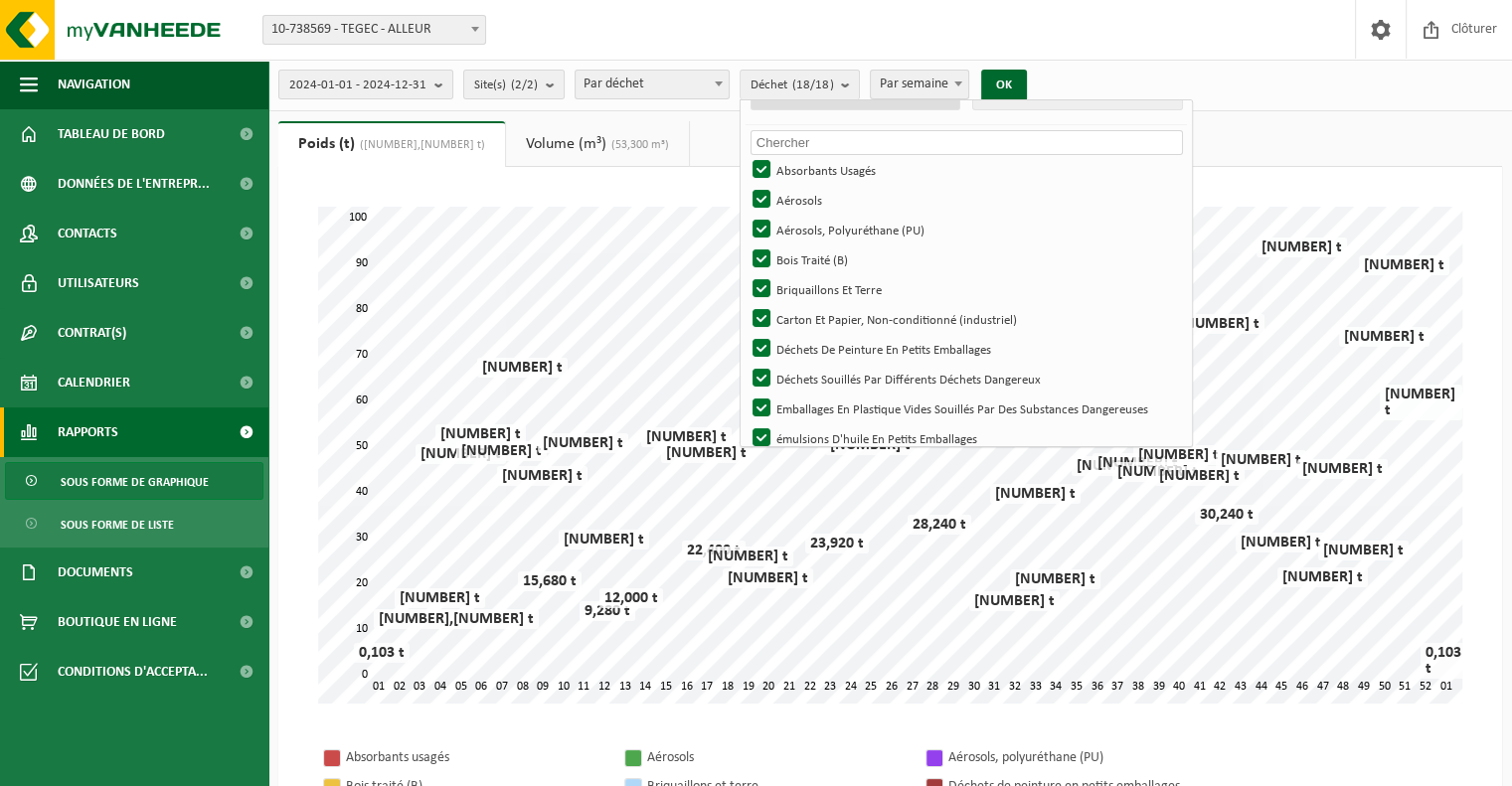 scroll, scrollTop: 0, scrollLeft: 0, axis: both 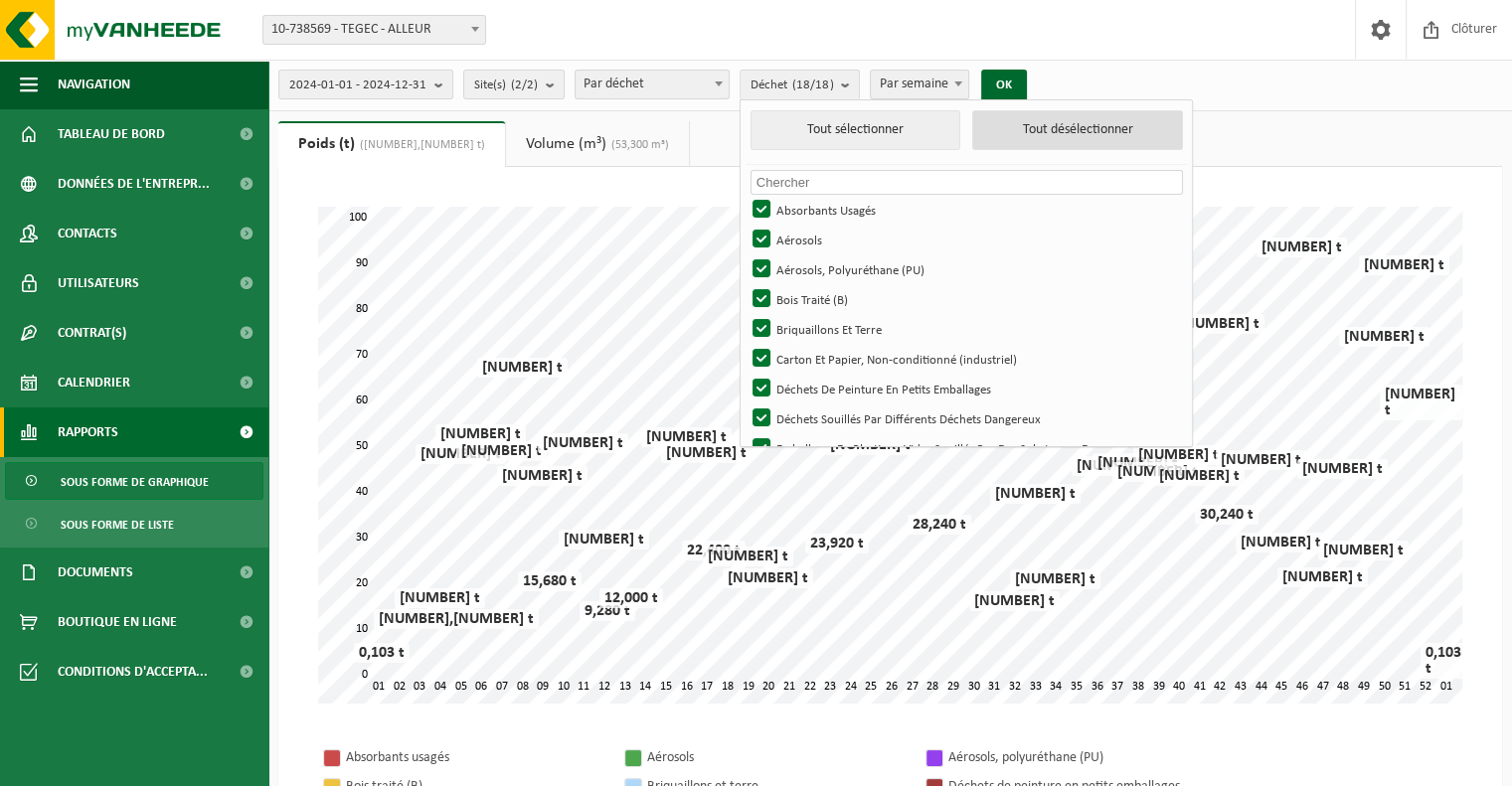 click on "Tout désélectionner" at bounding box center [1078, 130] 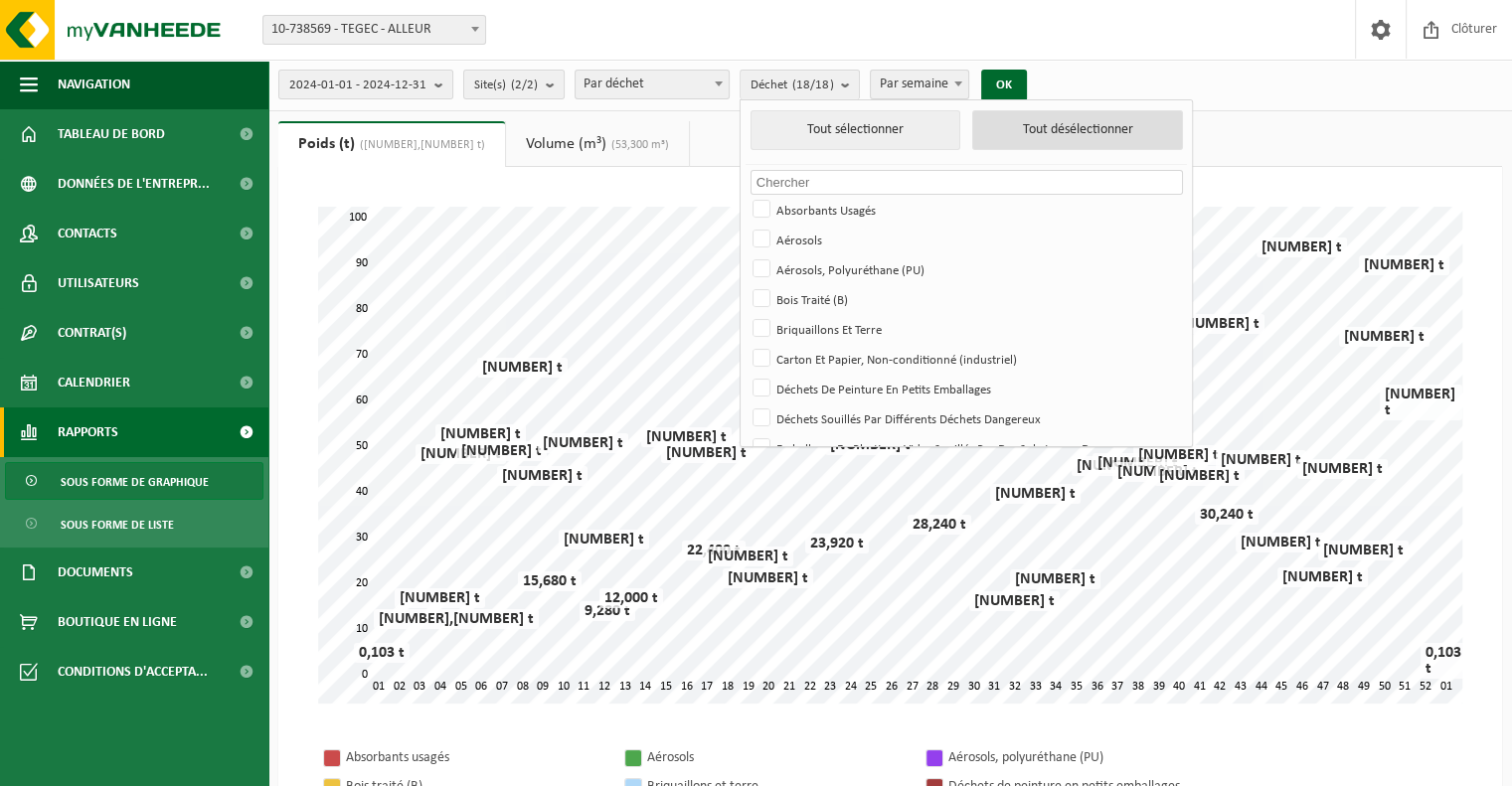 checkbox on "false" 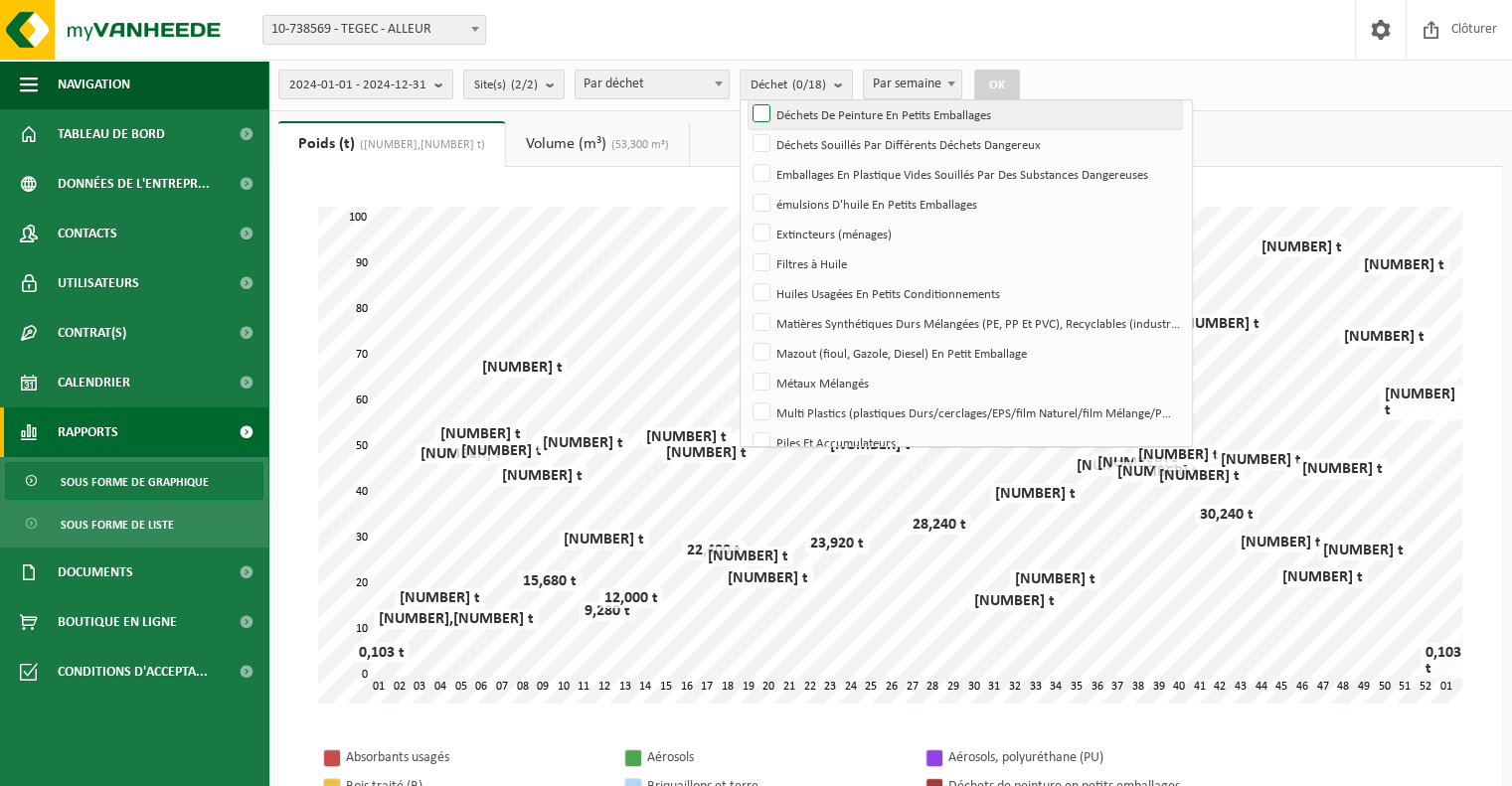scroll, scrollTop: 293, scrollLeft: 0, axis: vertical 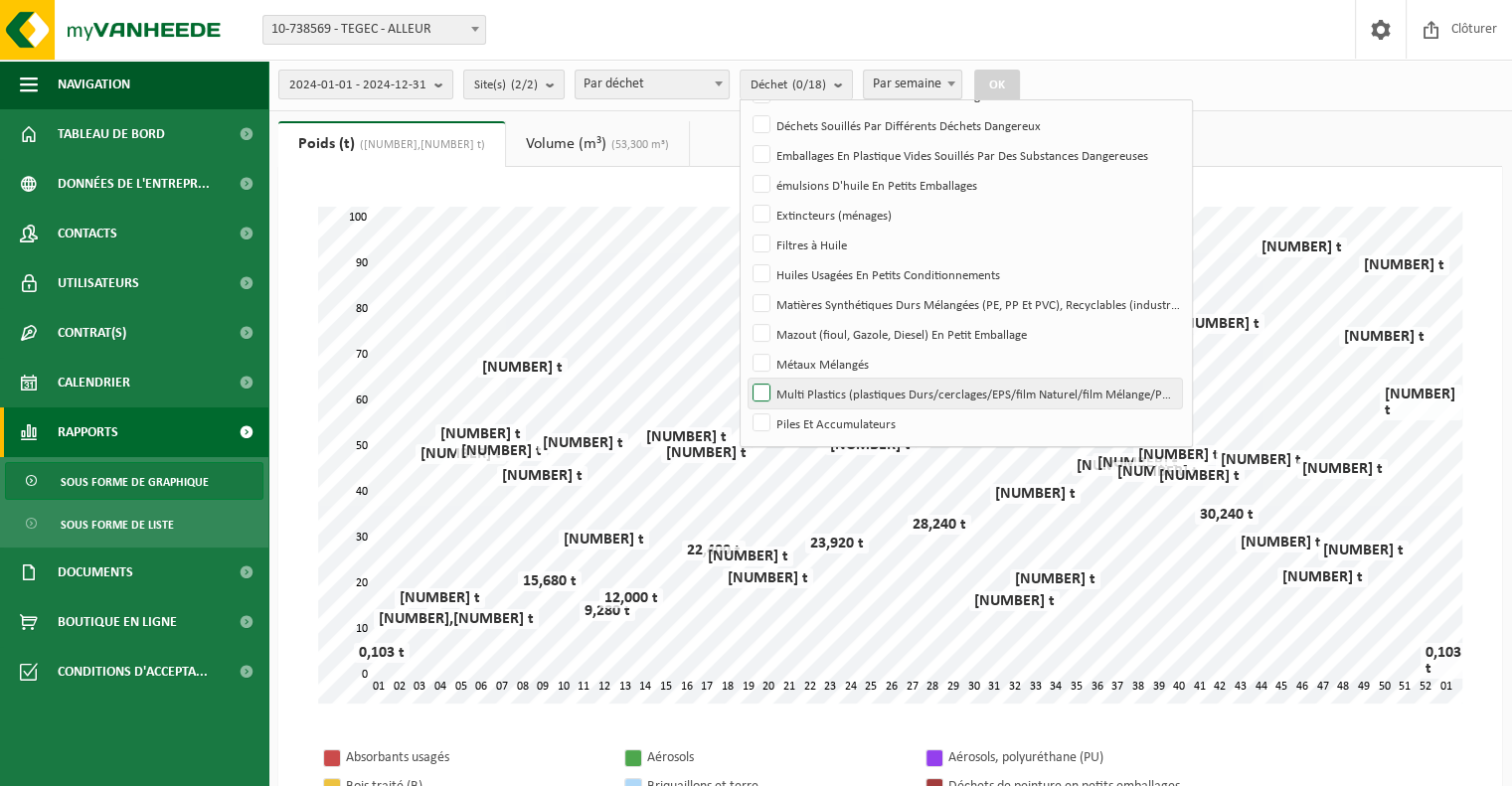 click on "Multi Plastics (plastiques Durs/cerclages/EPS/film Naturel/film Mélange/PMC)" at bounding box center [964, 393] 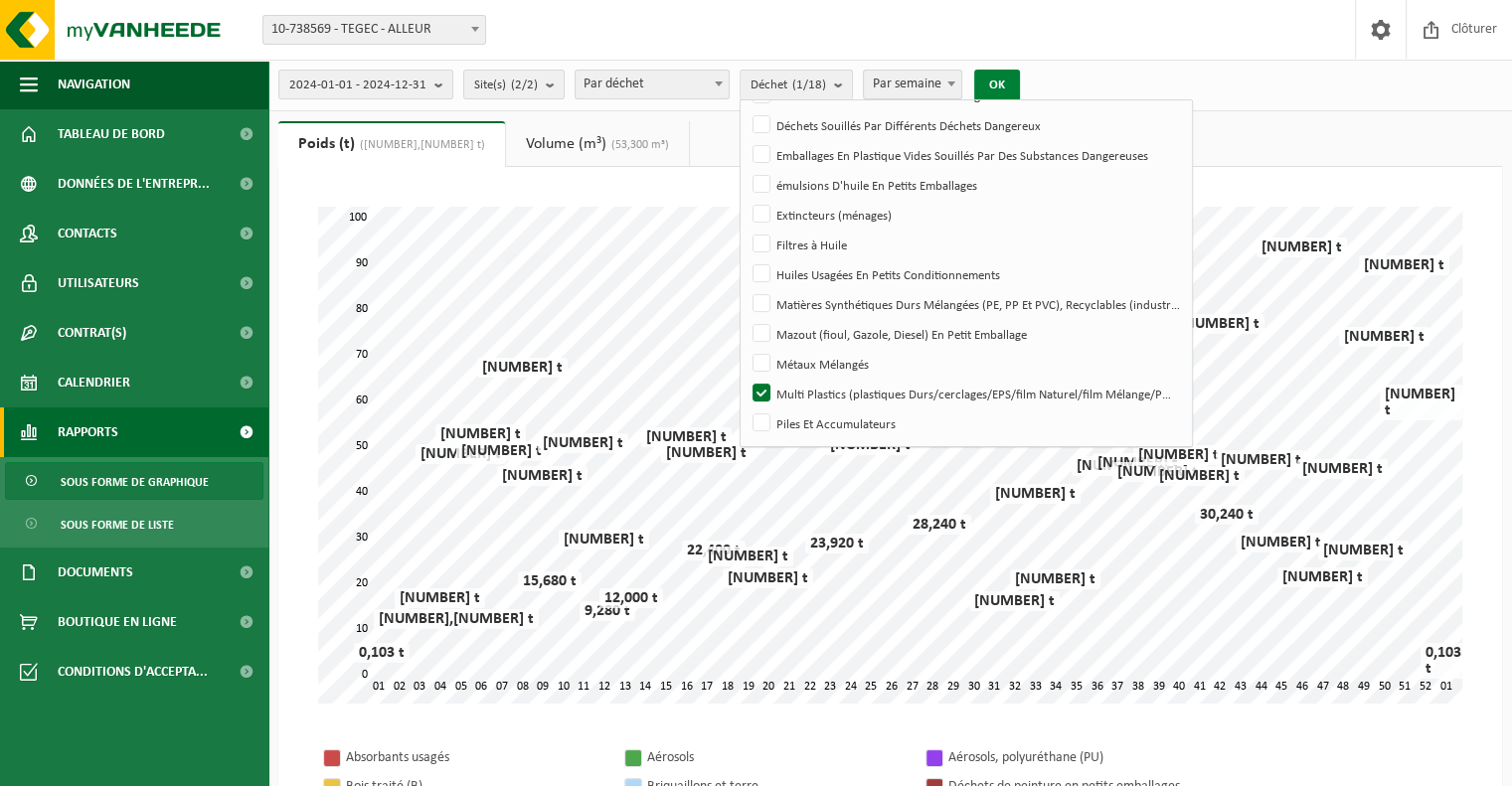 click on "OK" at bounding box center [997, 85] 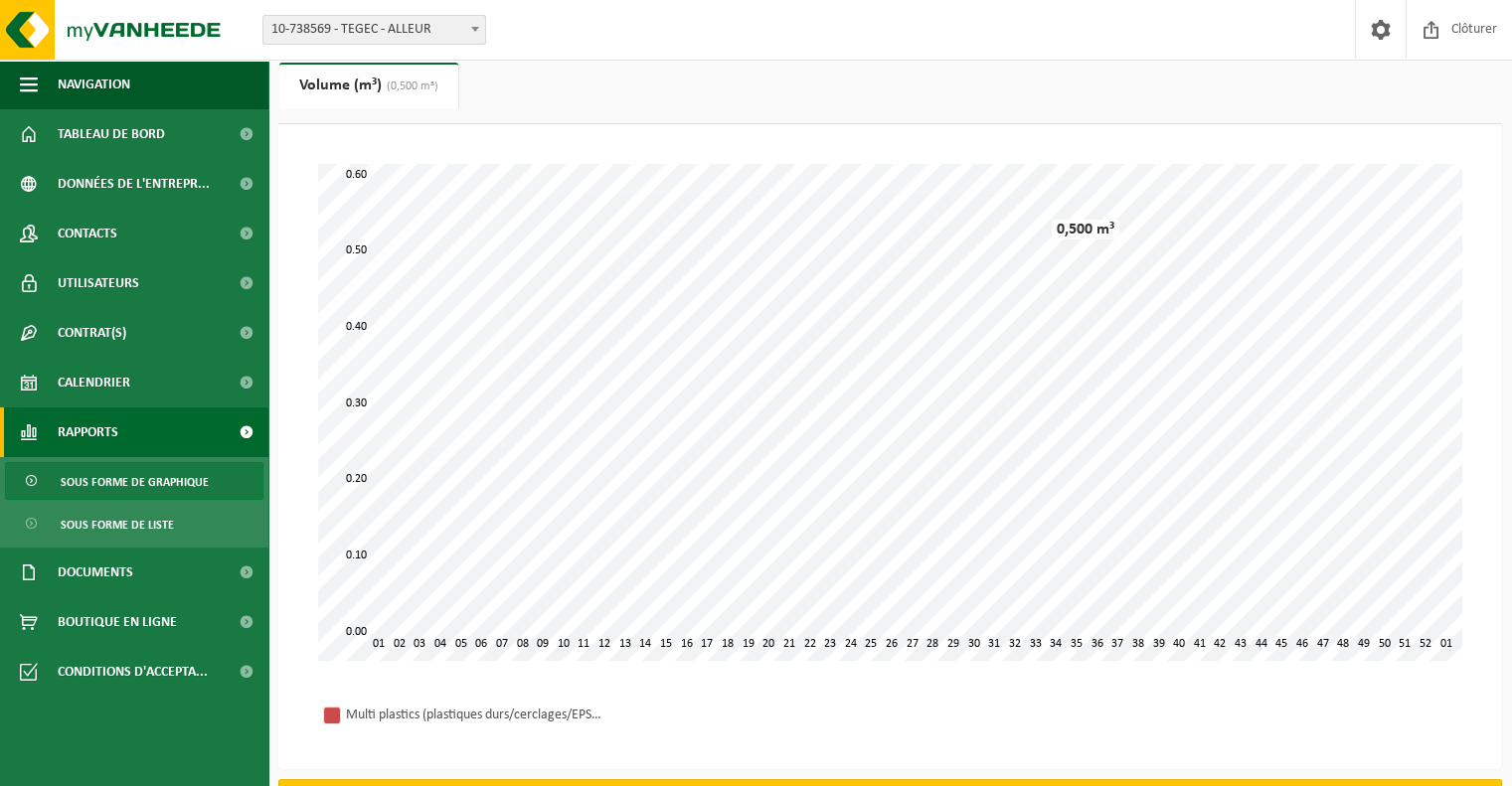 scroll, scrollTop: 0, scrollLeft: 0, axis: both 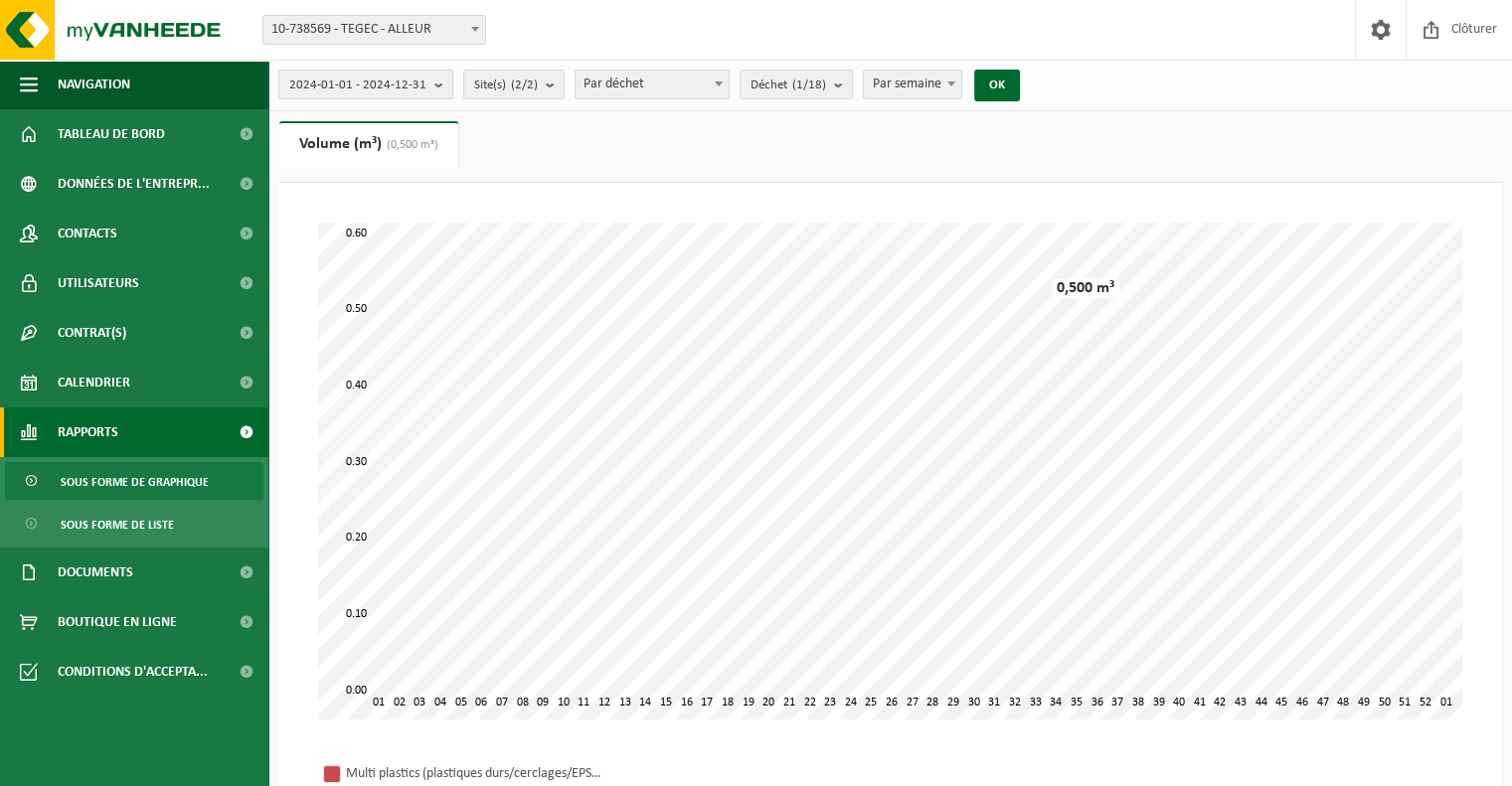 click at bounding box center [443, 84] 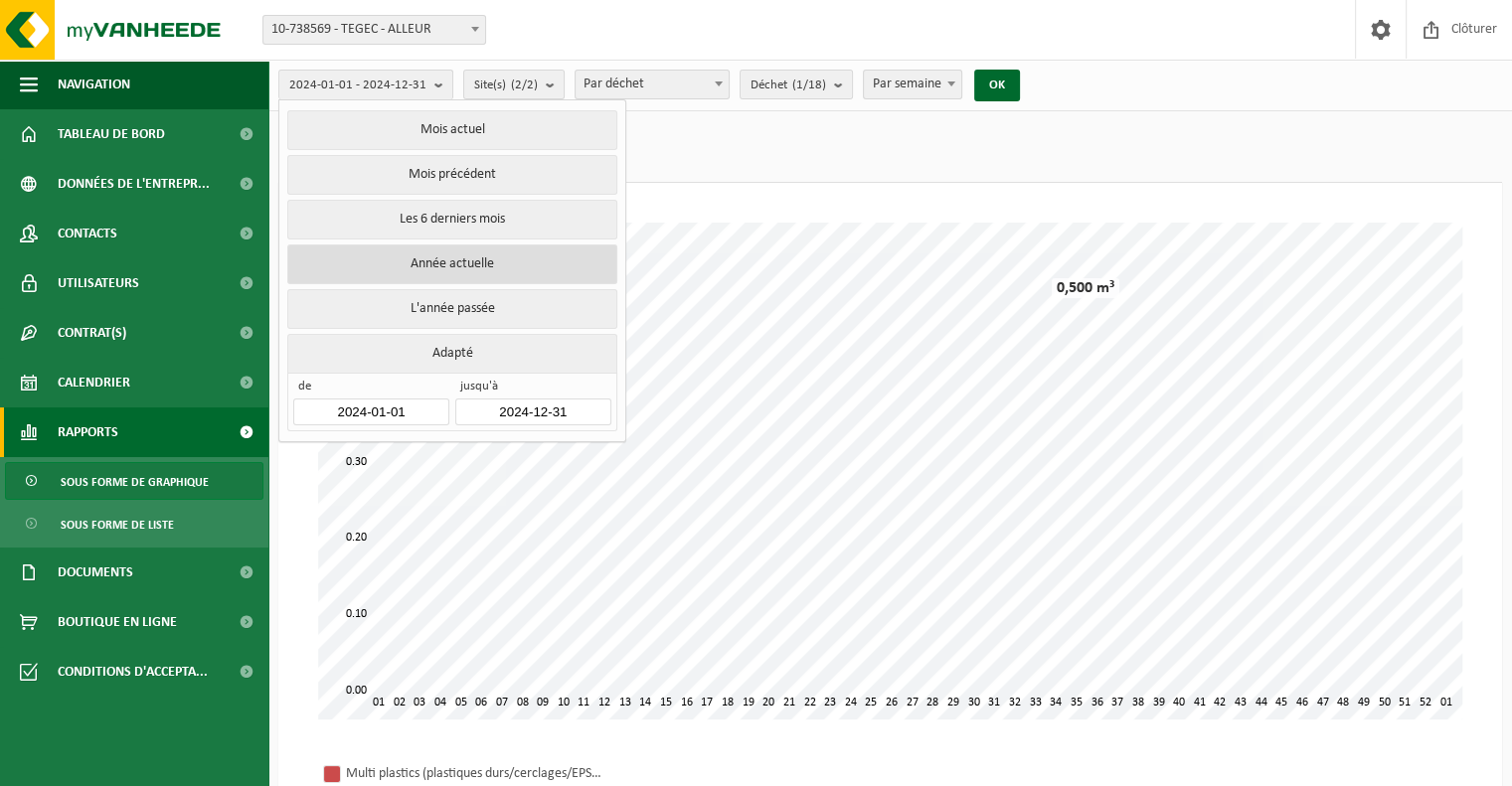 click on "Année actuelle" at bounding box center [451, 264] 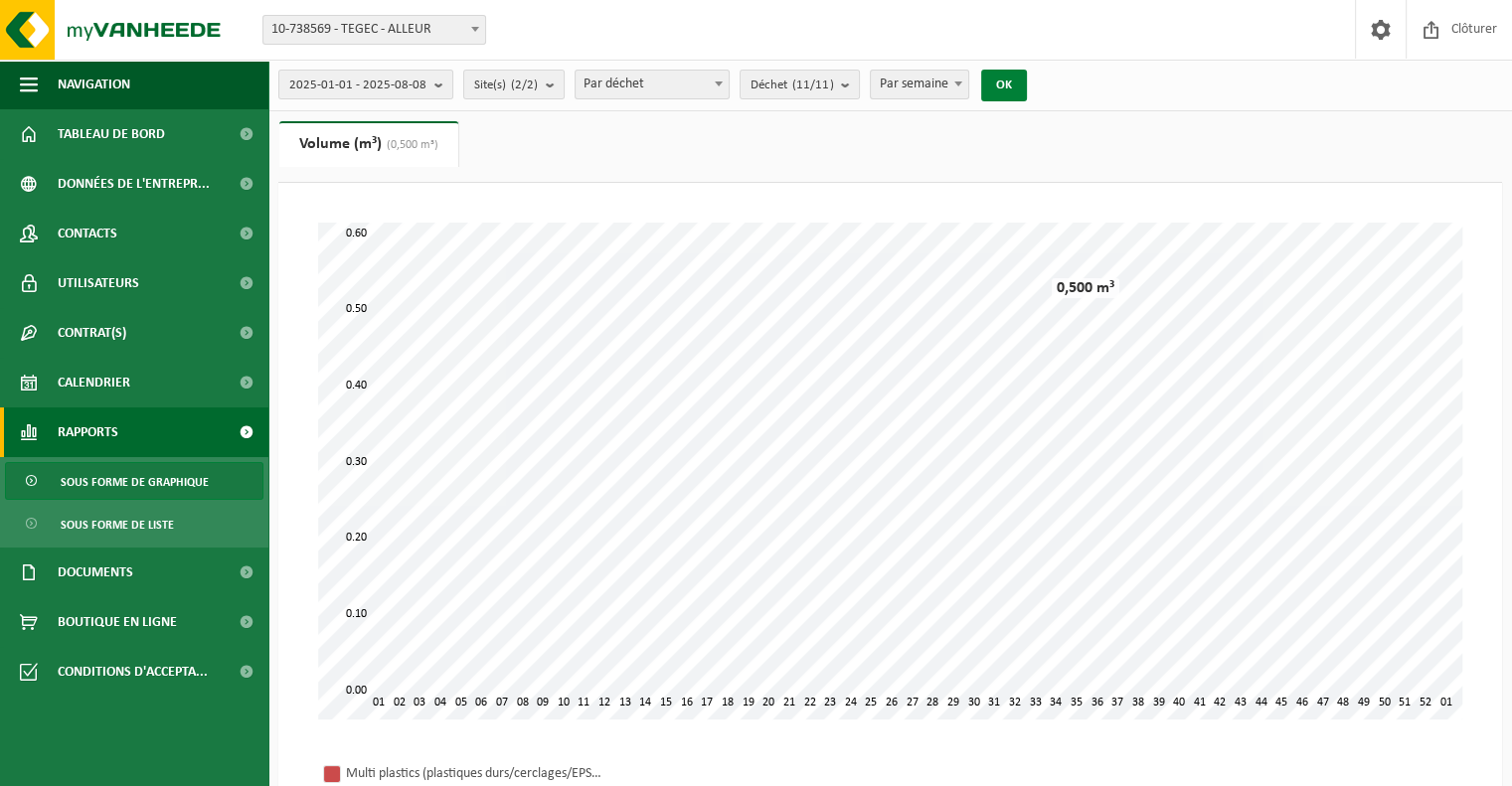 click on "OK" at bounding box center [1004, 85] 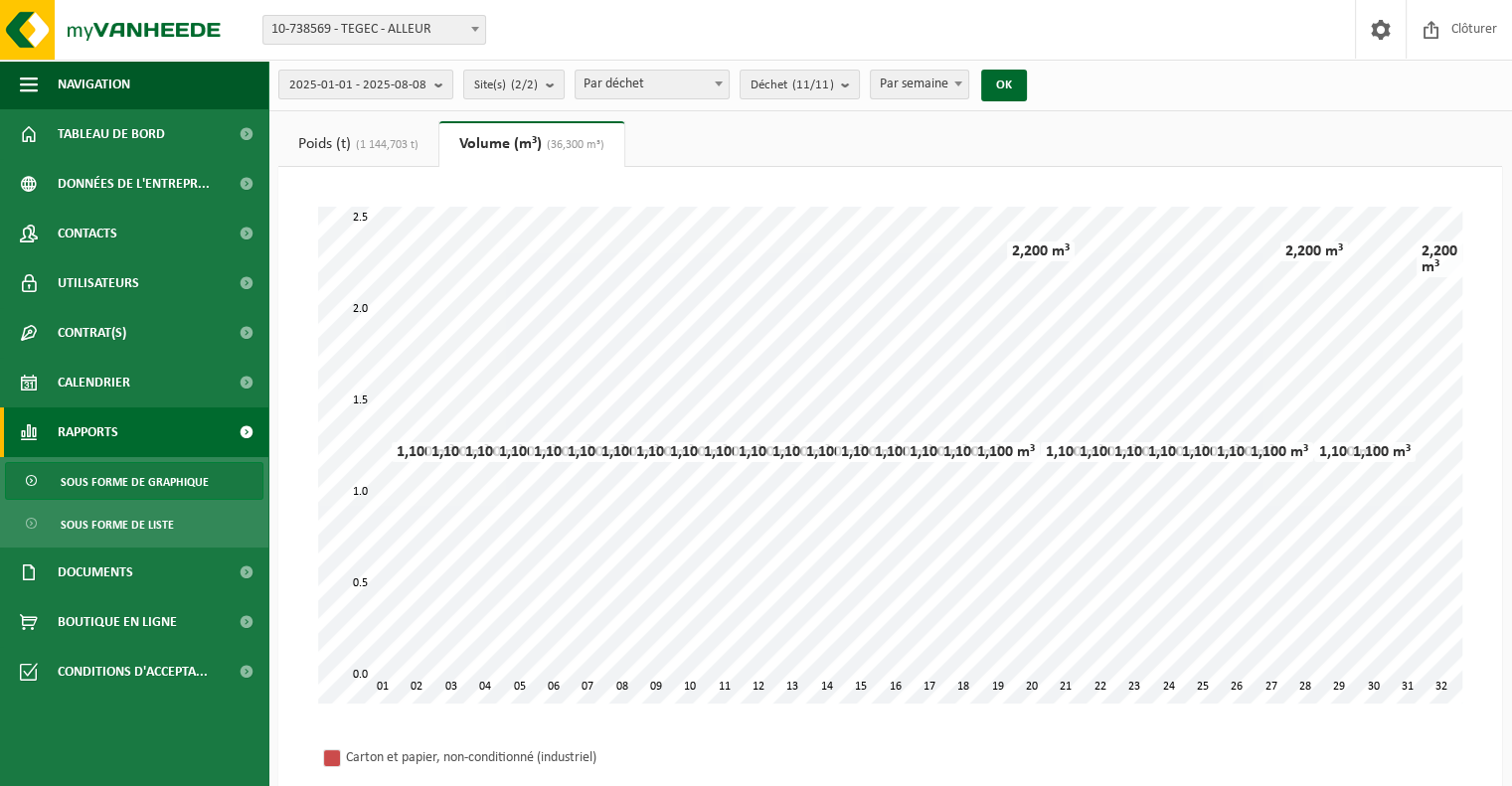click on "Poids (t)  (1 144,703  t)" at bounding box center (358, 144) 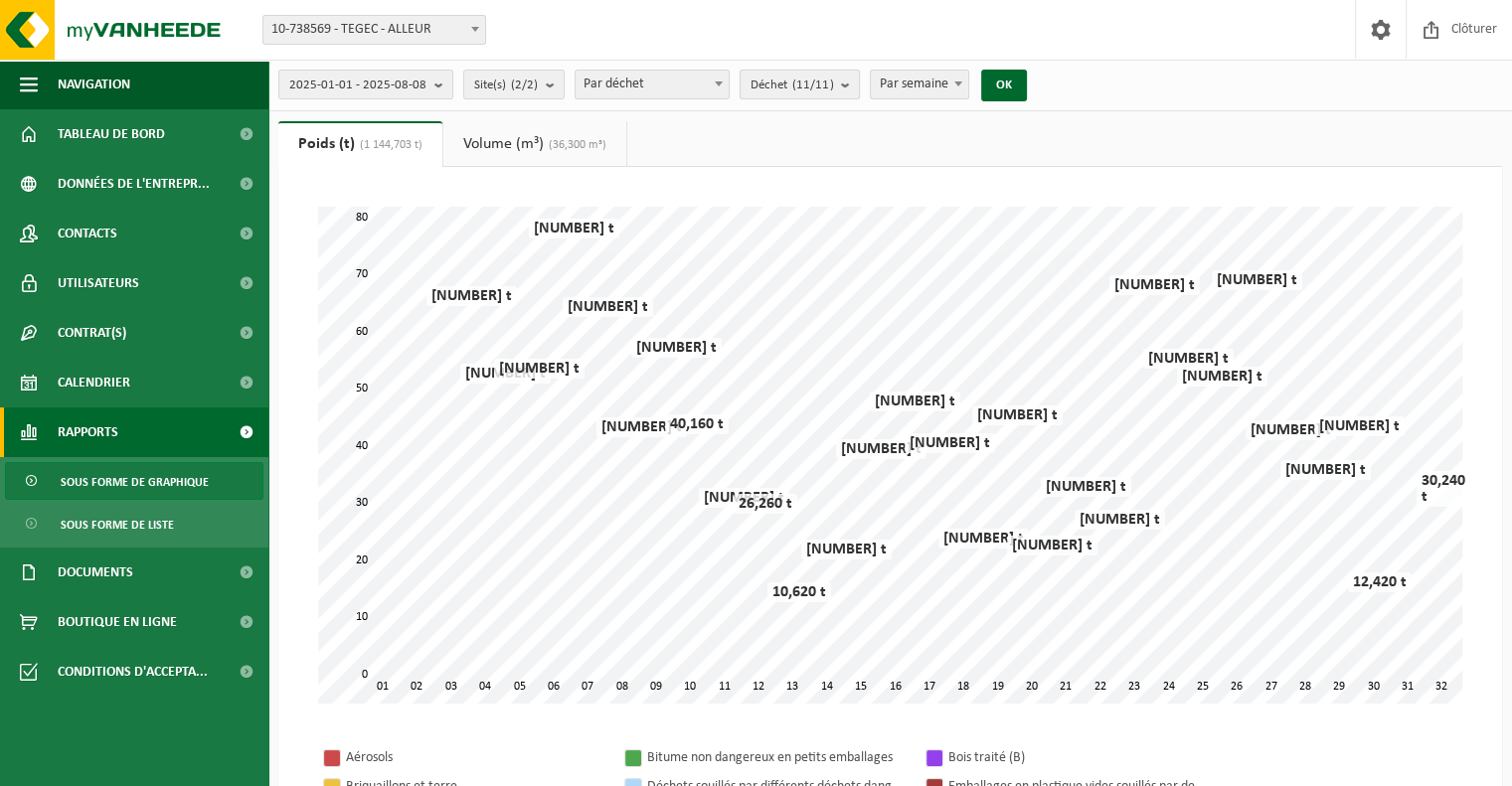 click on "(11/11)" at bounding box center (812, 84) 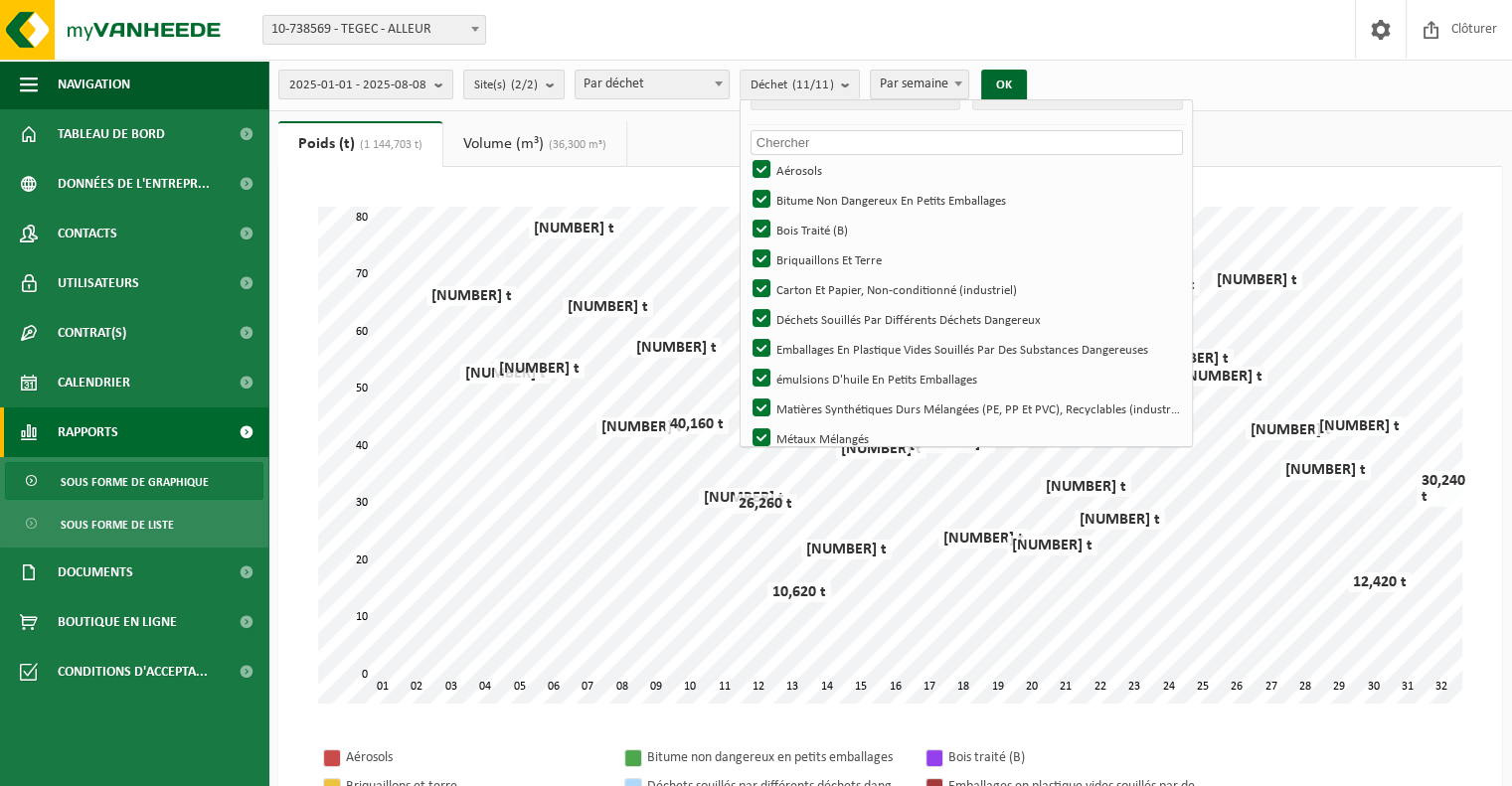 scroll, scrollTop: 0, scrollLeft: 0, axis: both 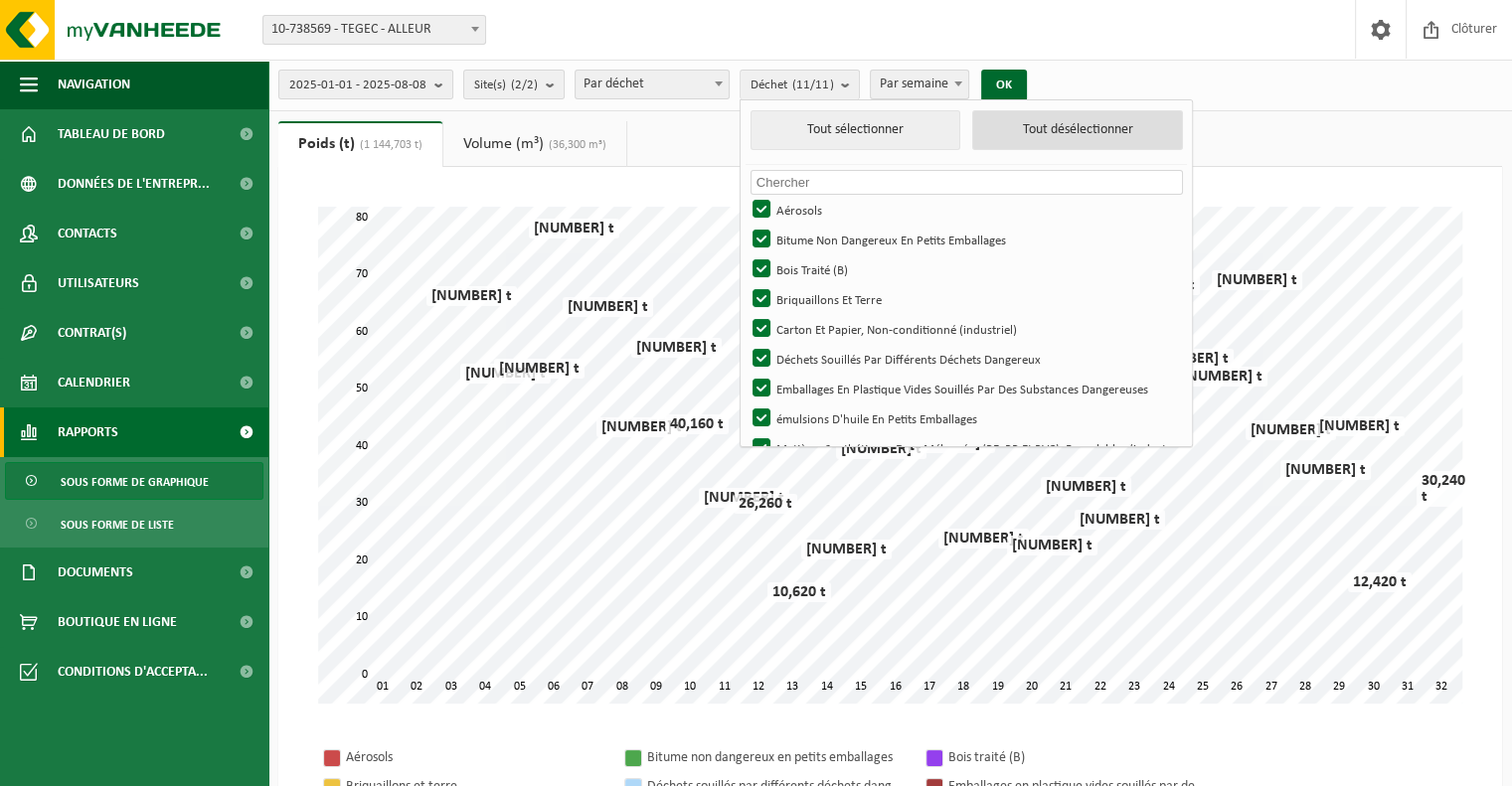 click on "Tout désélectionner" at bounding box center [1078, 130] 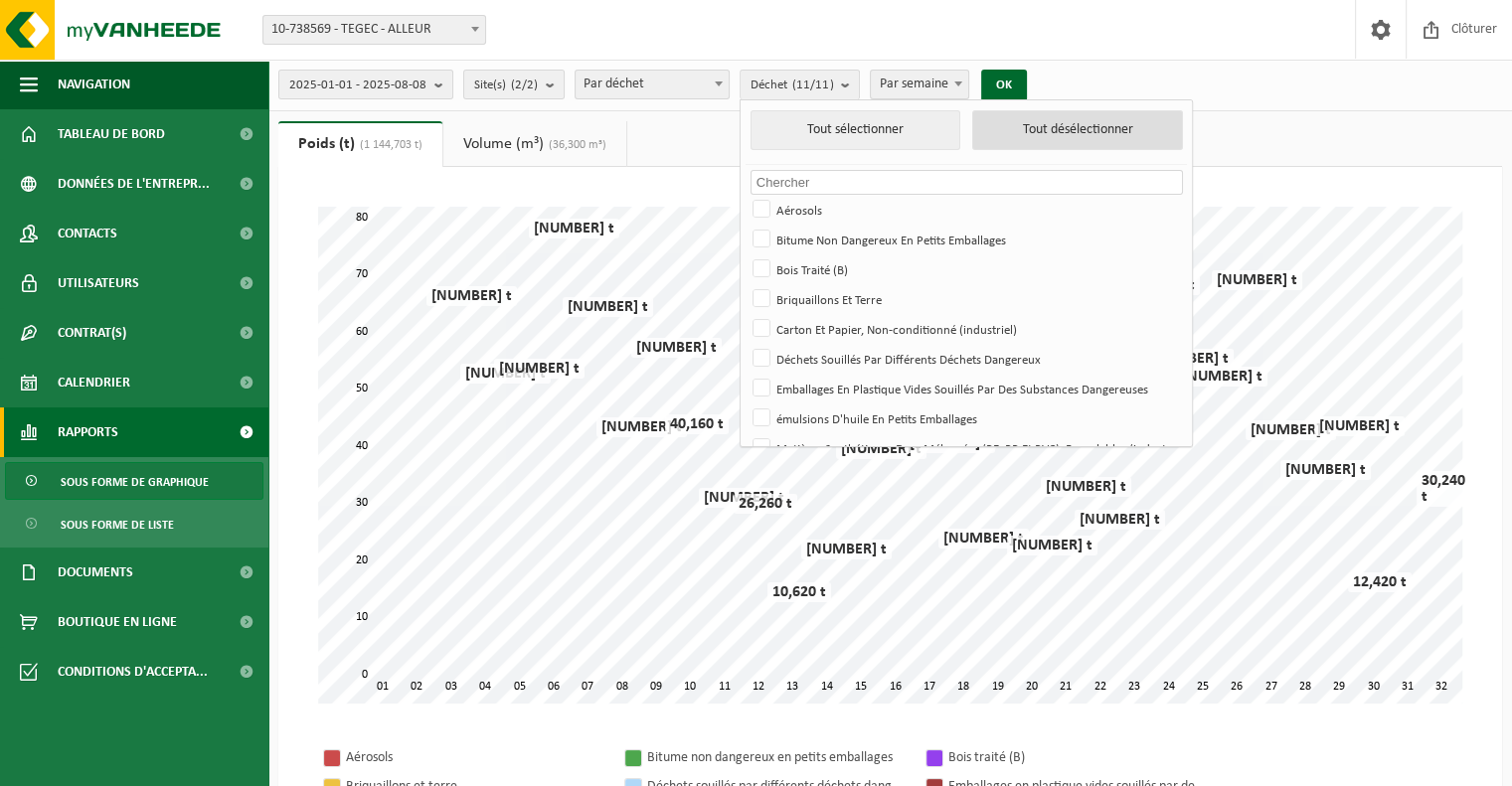checkbox on "false" 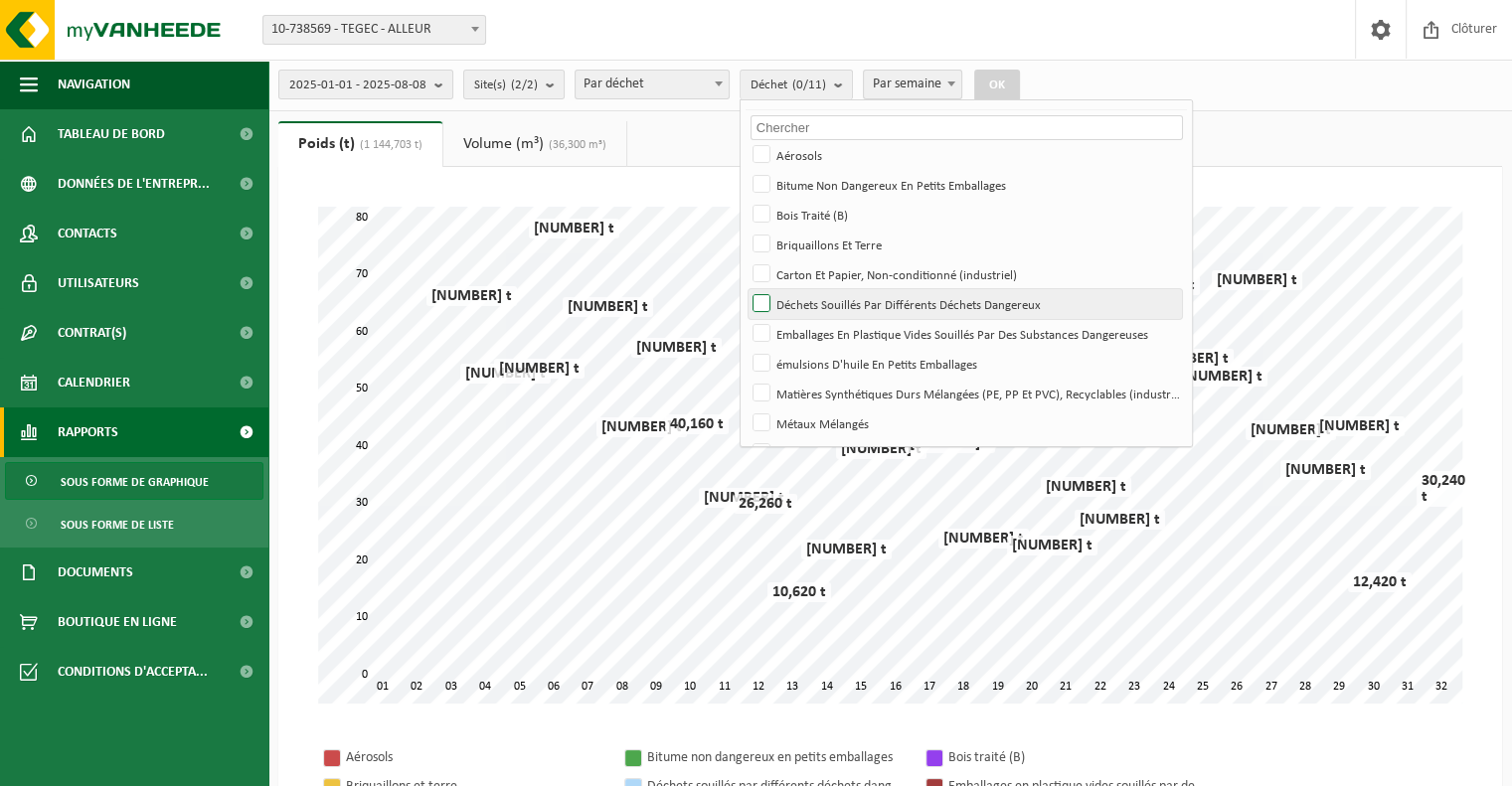 scroll, scrollTop: 84, scrollLeft: 0, axis: vertical 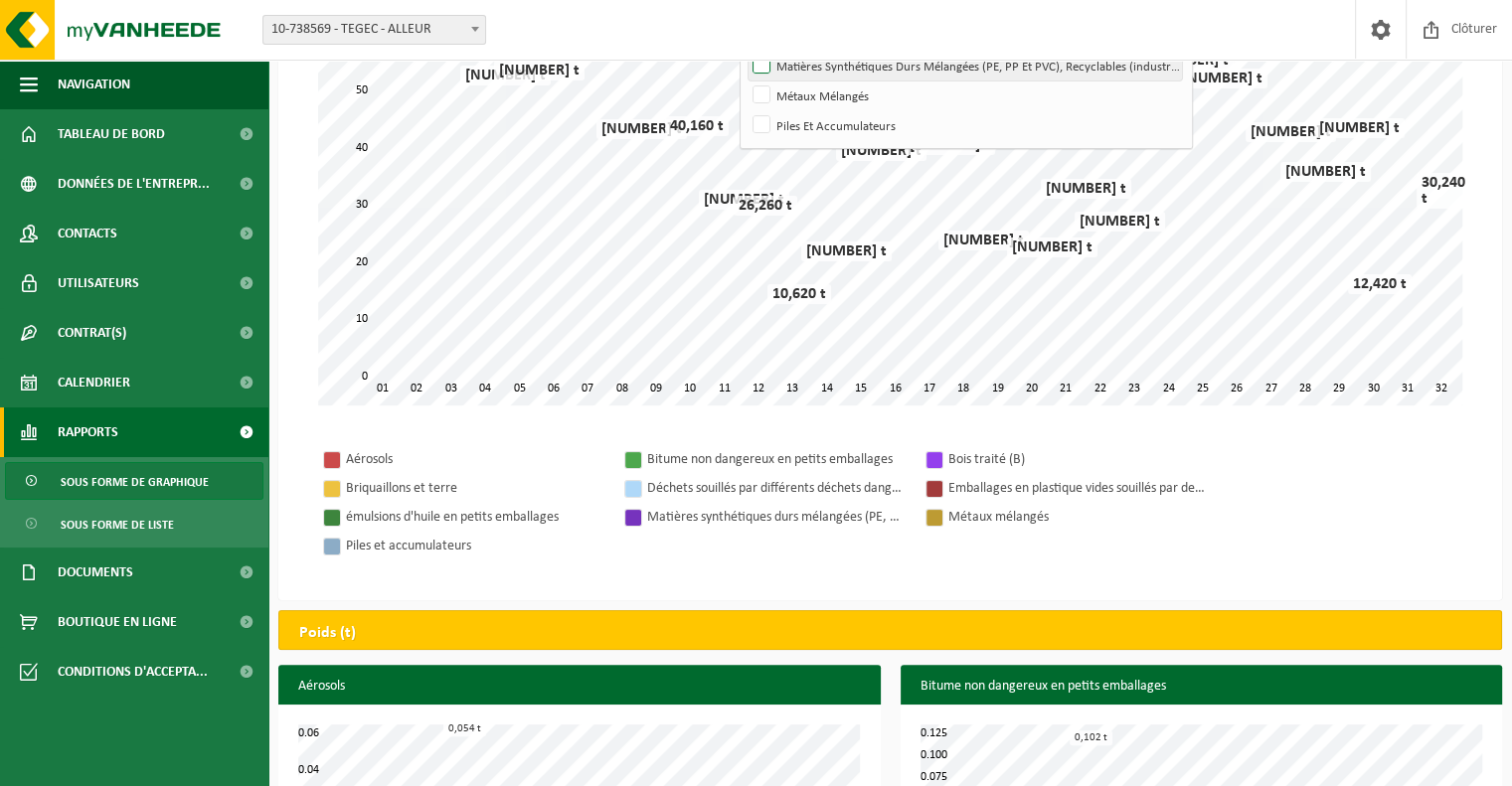 click on "Matières Synthétiques Durs Mélangées (PE, PP Et PVC), Recyclables (industriel)" at bounding box center [964, 66] 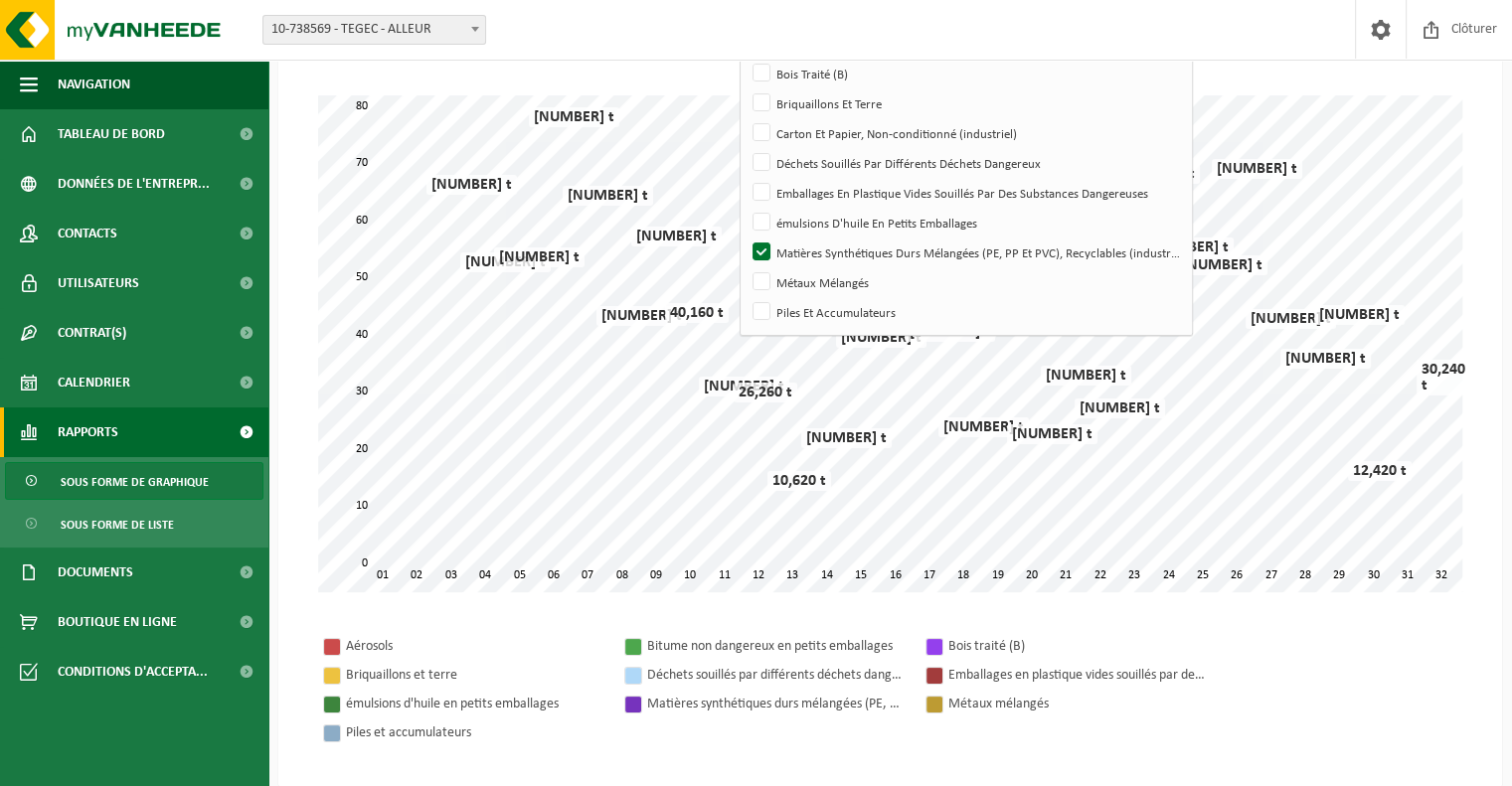 scroll, scrollTop: 0, scrollLeft: 0, axis: both 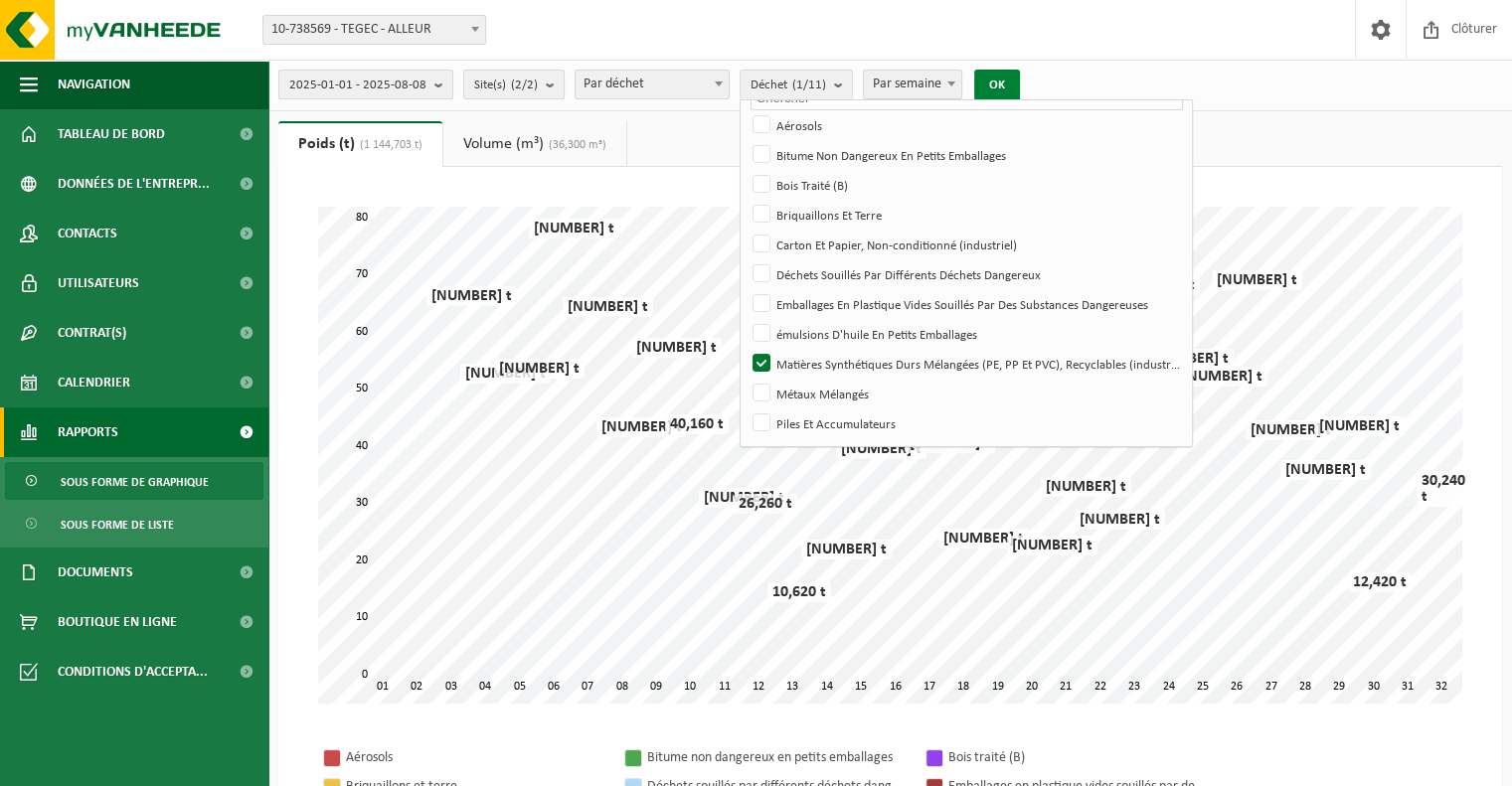 click on "OK" at bounding box center [997, 85] 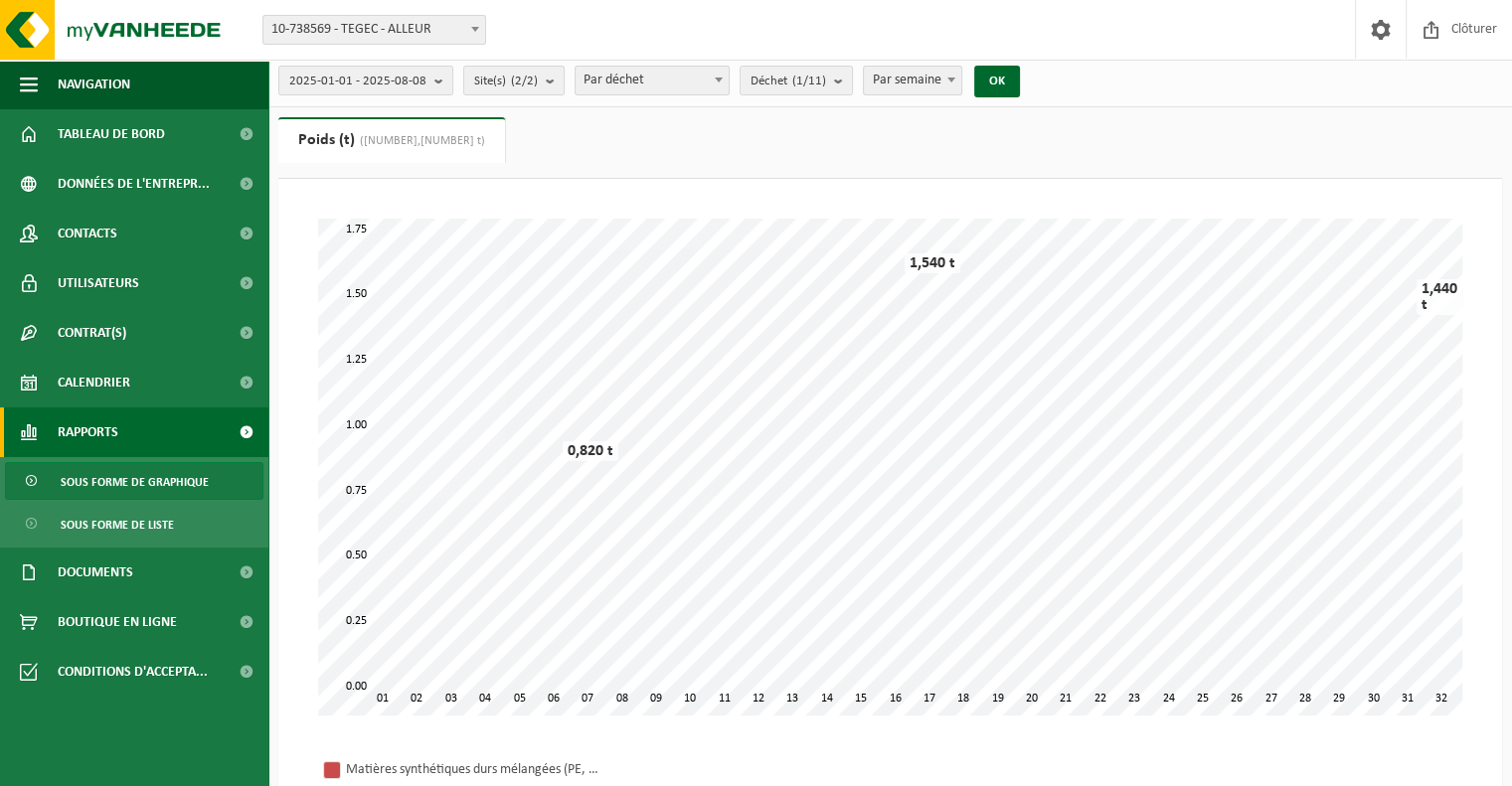 scroll, scrollTop: 0, scrollLeft: 0, axis: both 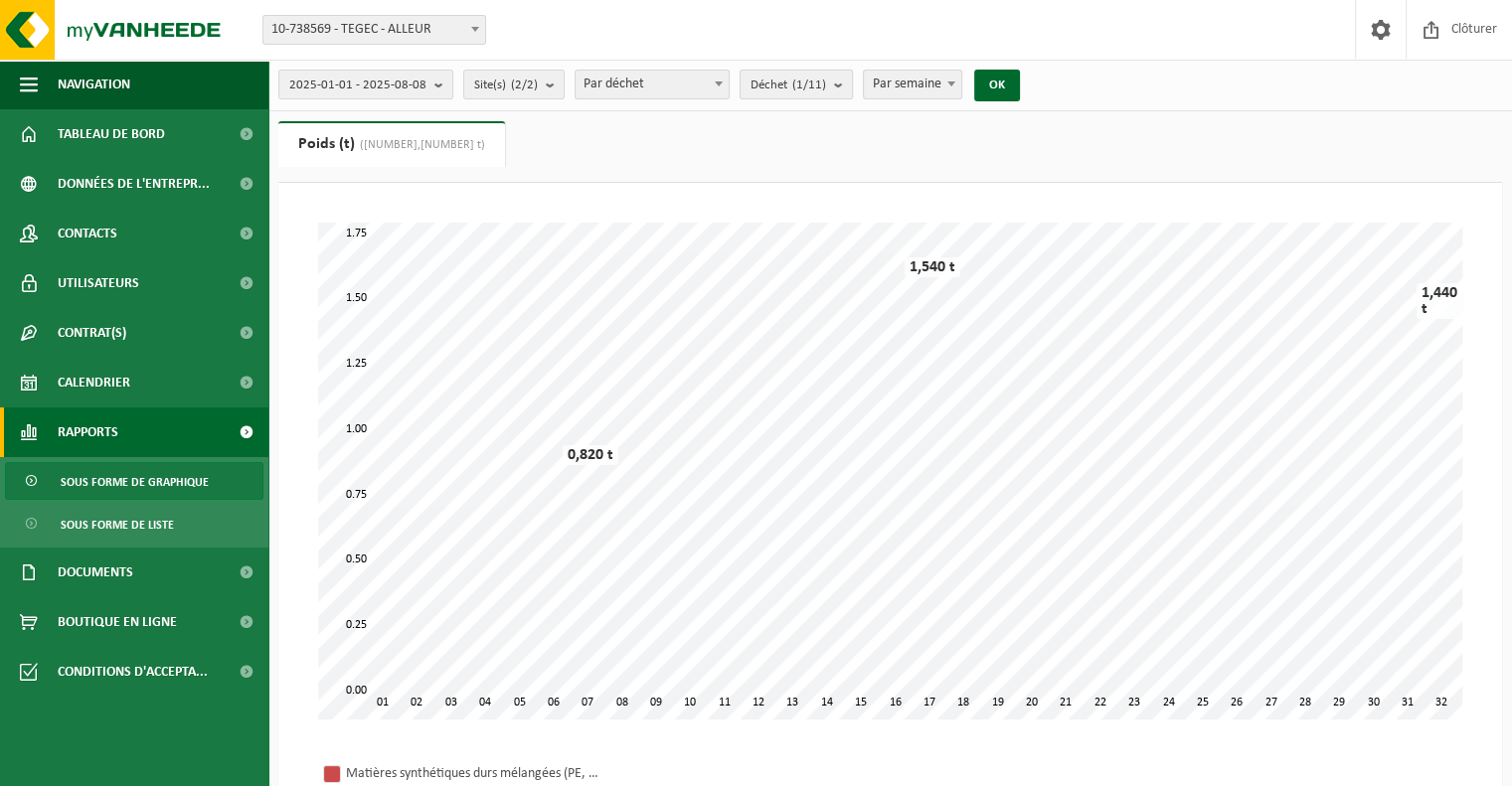 click at bounding box center [843, 84] 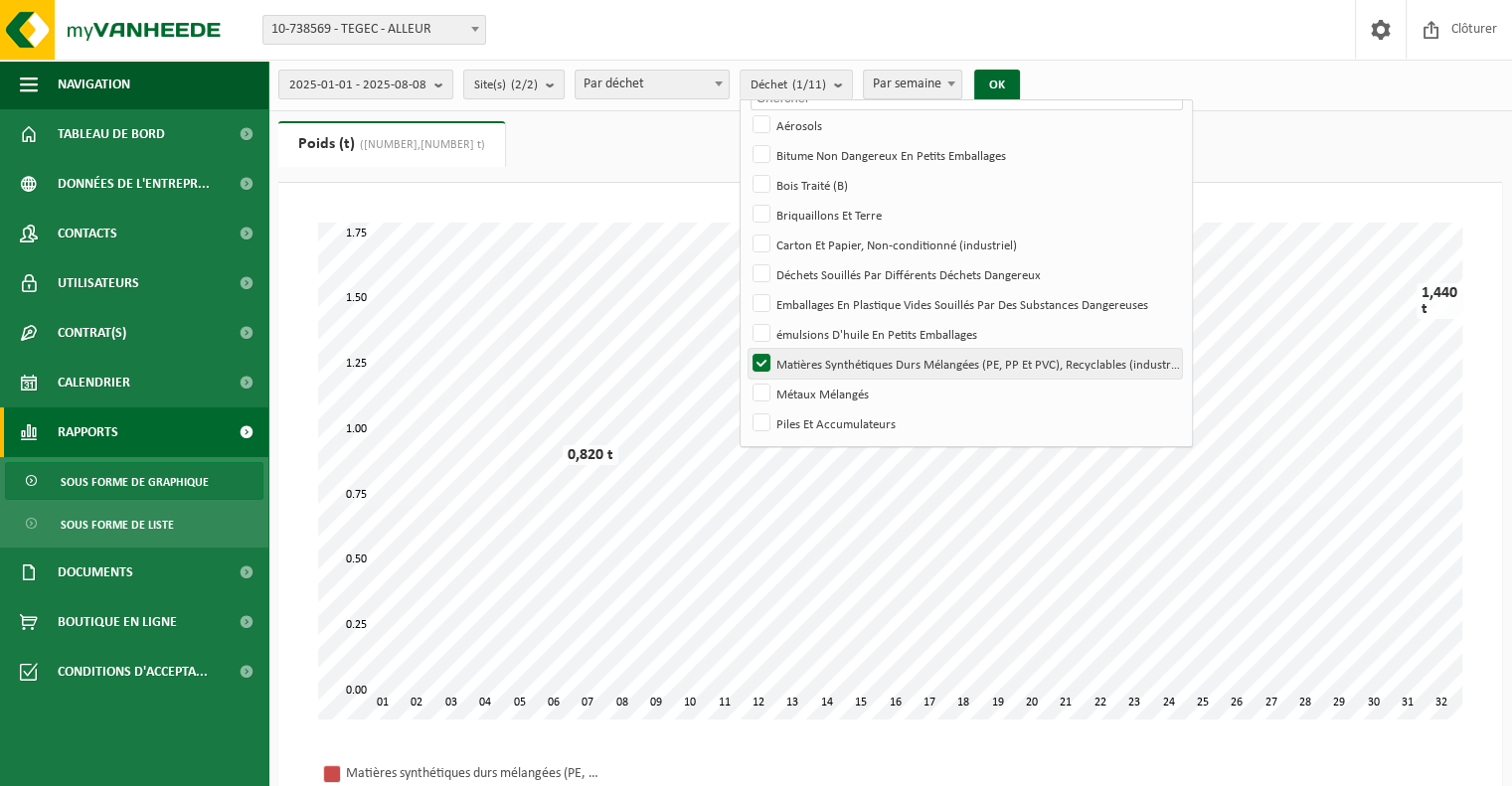 click on "Matières Synthétiques Durs Mélangées (PE, PP Et PVC), Recyclables (industriel)" at bounding box center (964, 364) 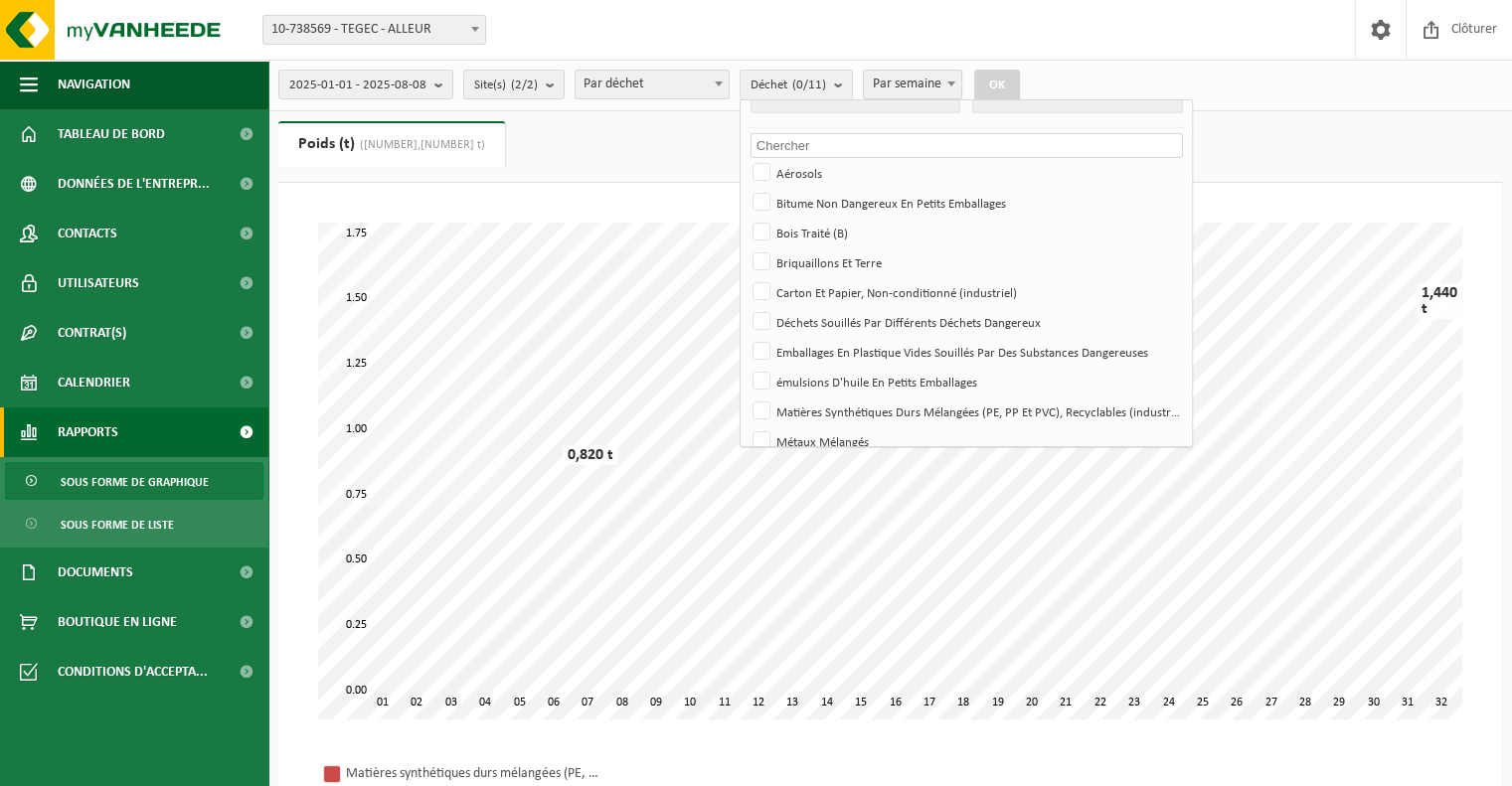 scroll, scrollTop: 0, scrollLeft: 0, axis: both 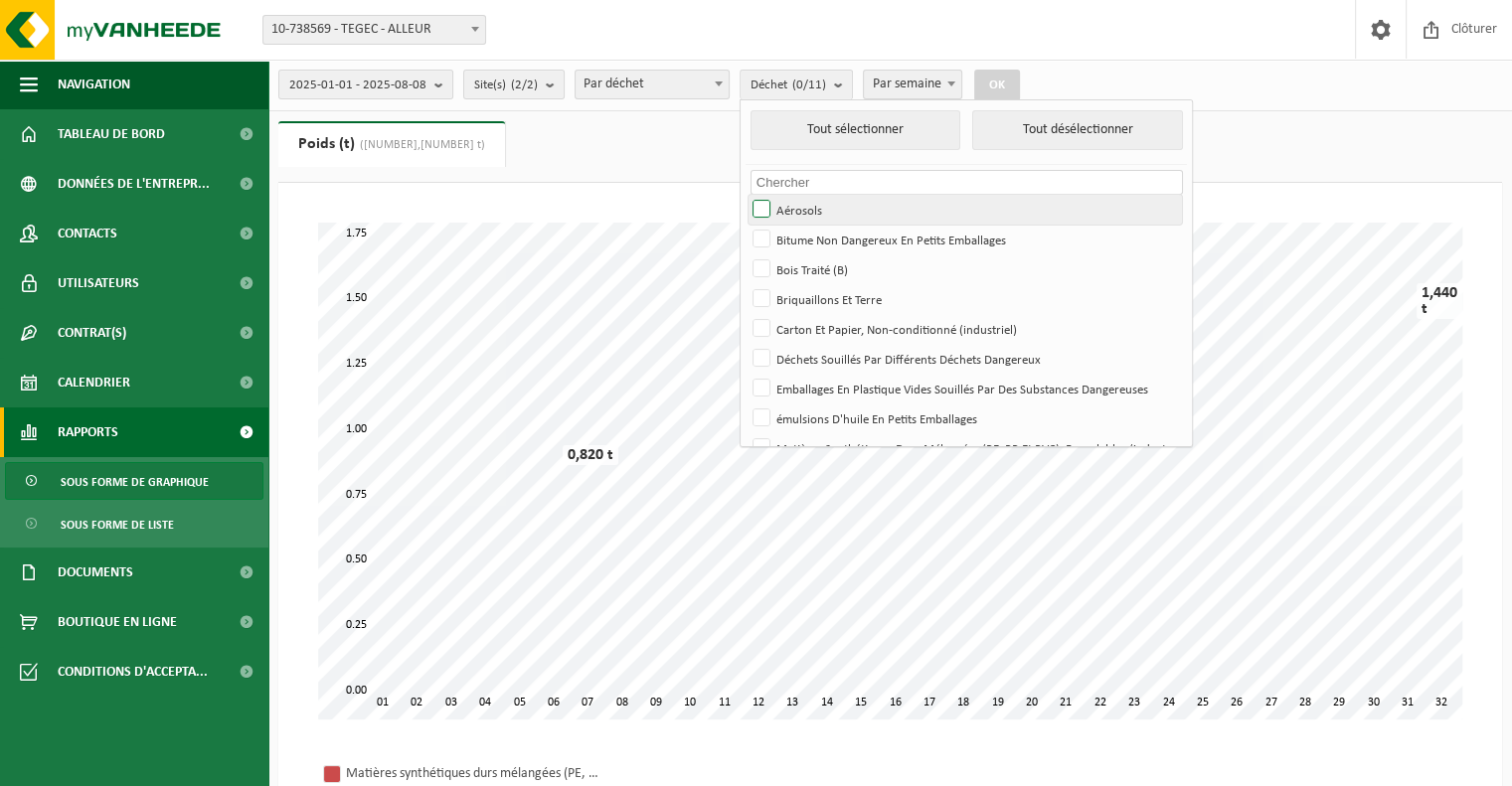 click on "Aérosols" at bounding box center (964, 210) 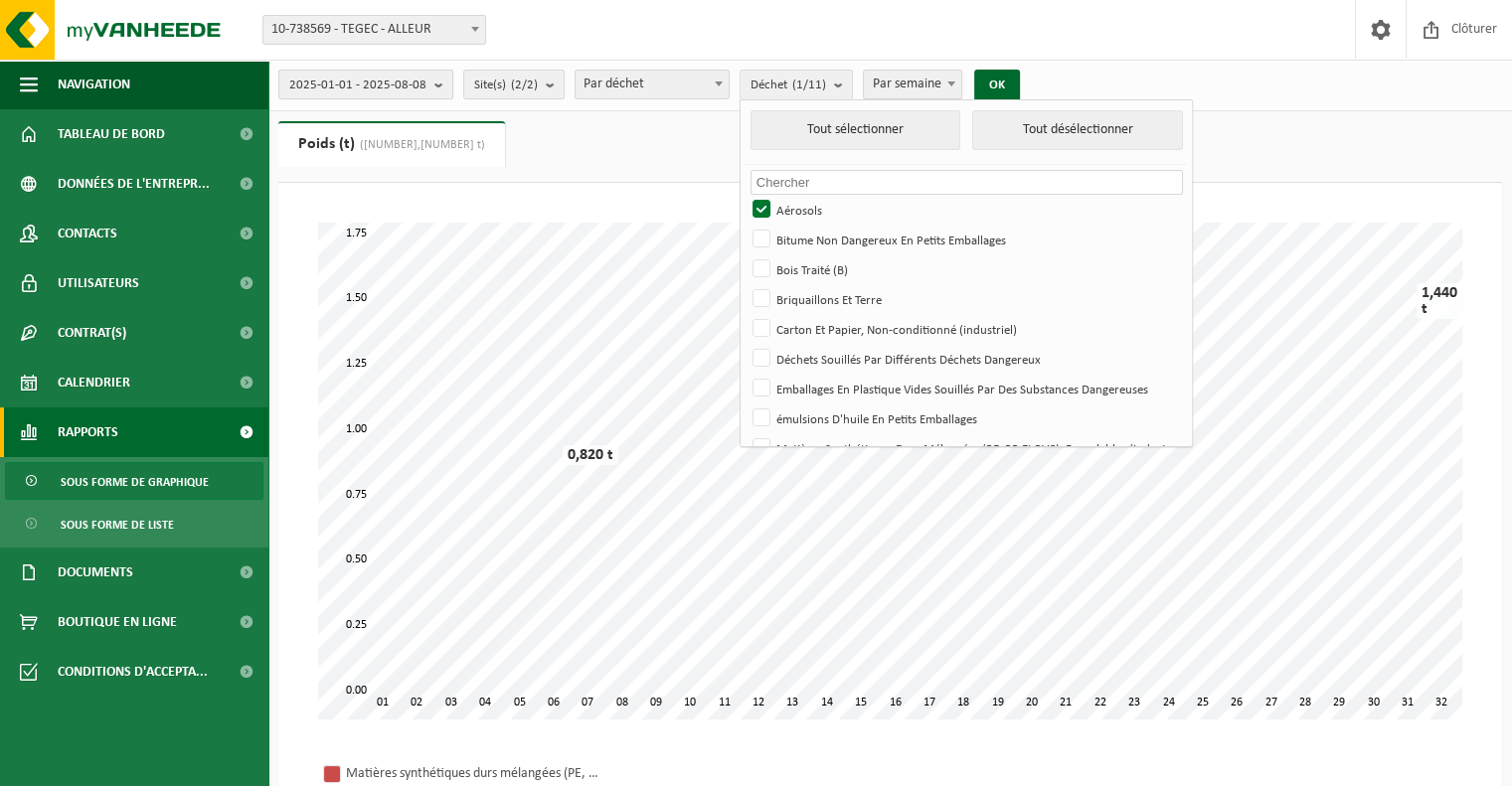 click at bounding box center [443, 84] 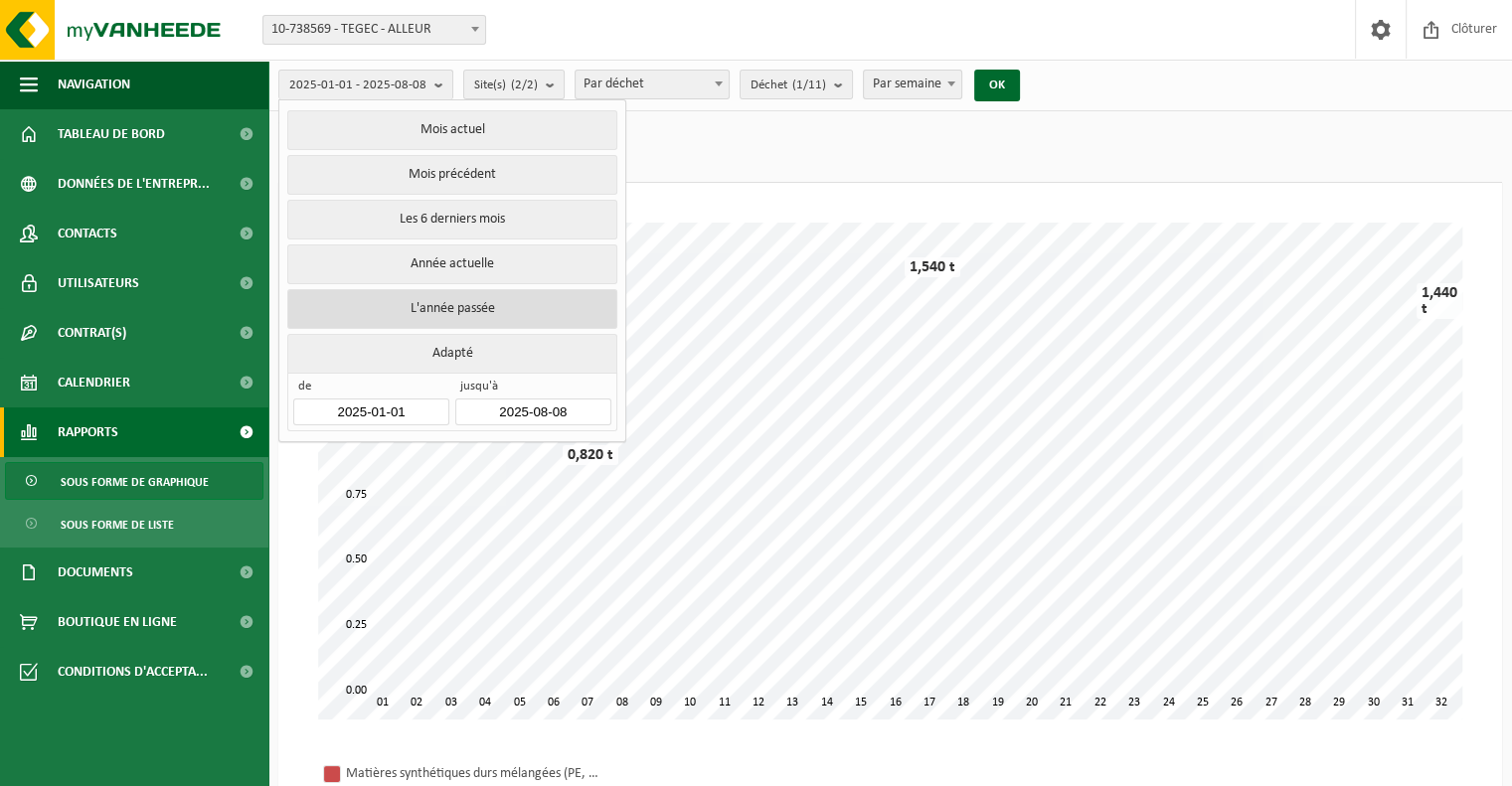 click on "L'année passée" at bounding box center (451, 309) 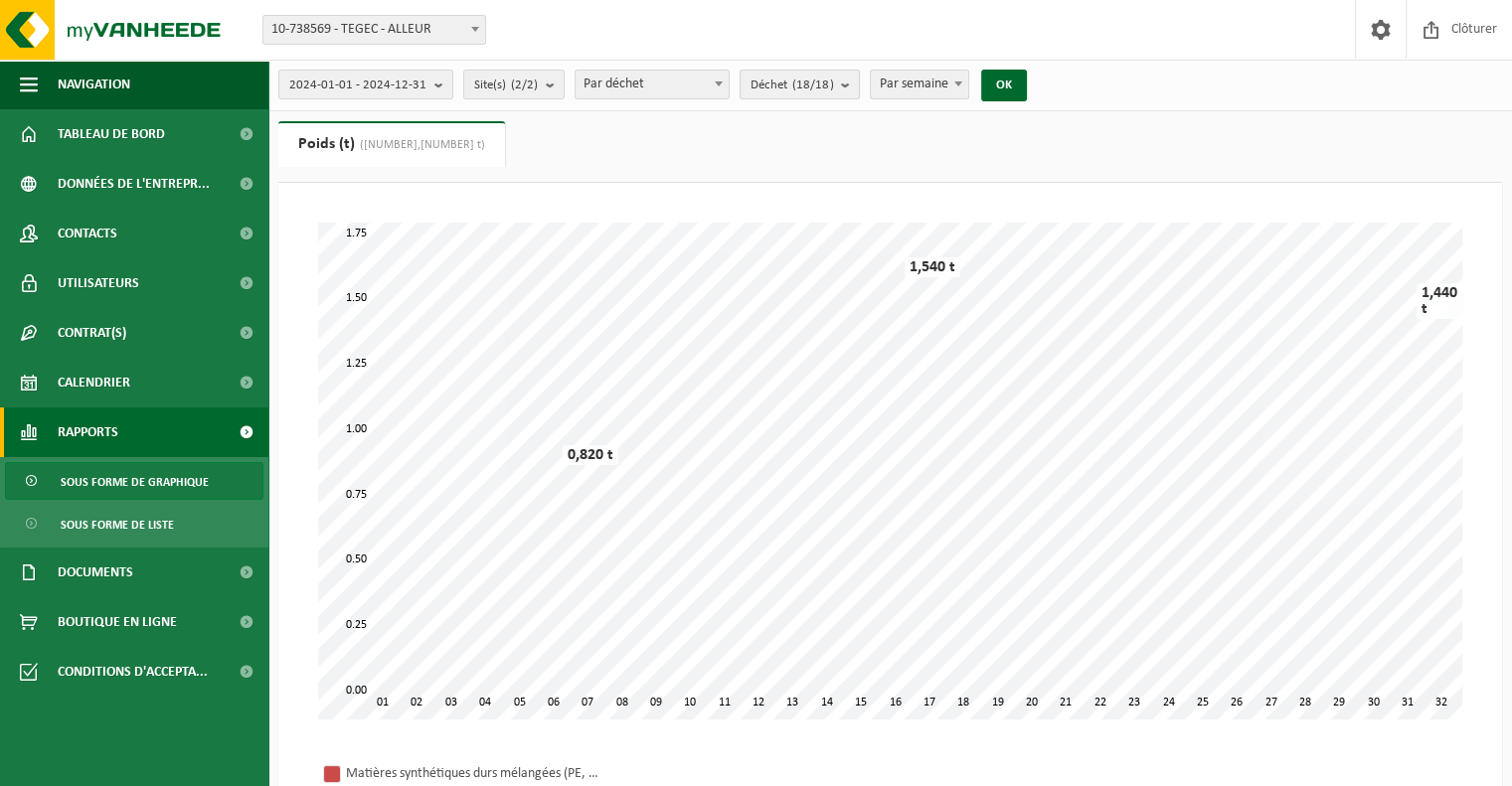 click on "Déchet (18/18)" at bounding box center (799, 84) 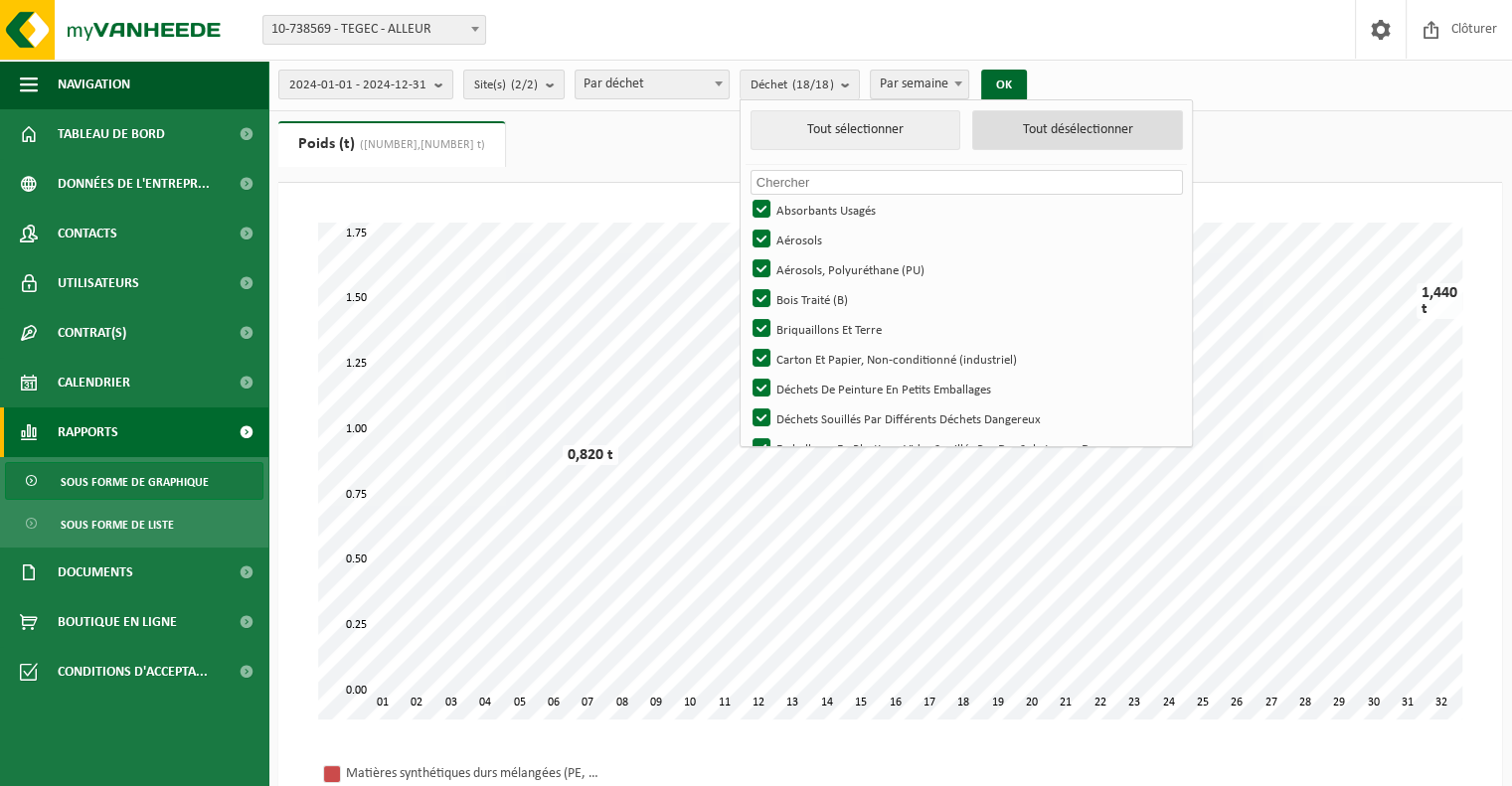 click on "Tout désélectionner" at bounding box center (1078, 130) 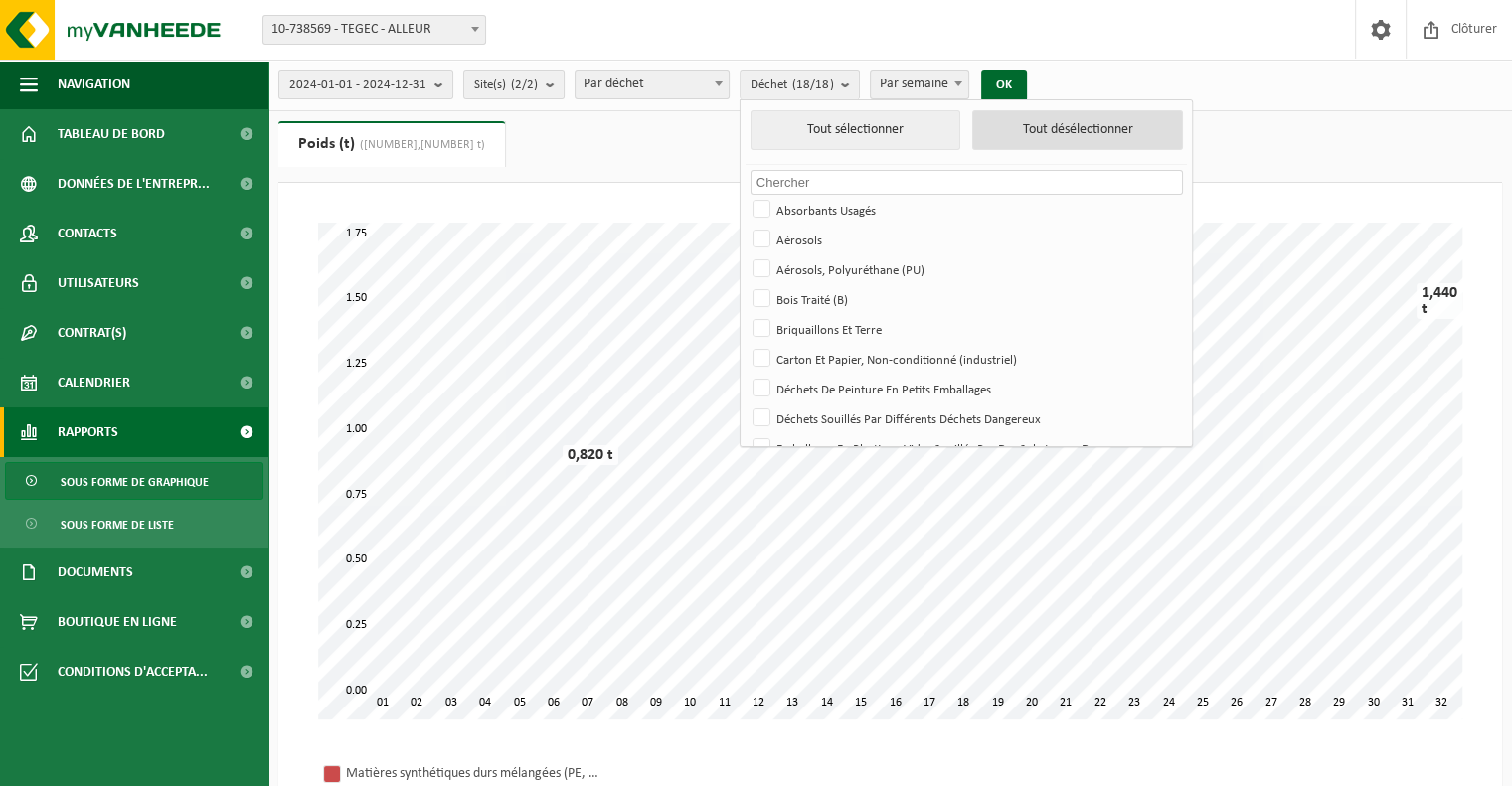 checkbox on "false" 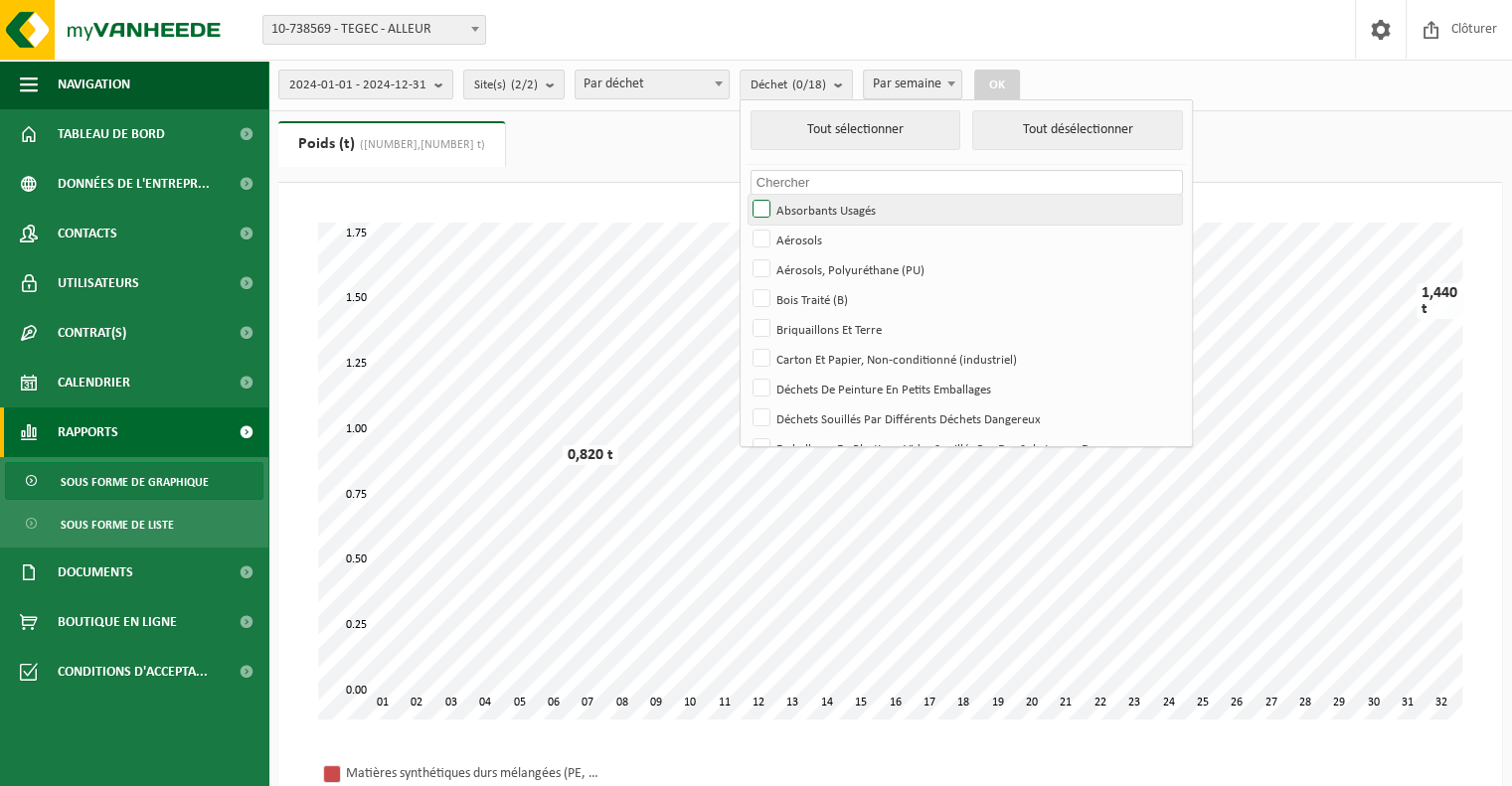 click on "Absorbants Usagés" at bounding box center (964, 210) 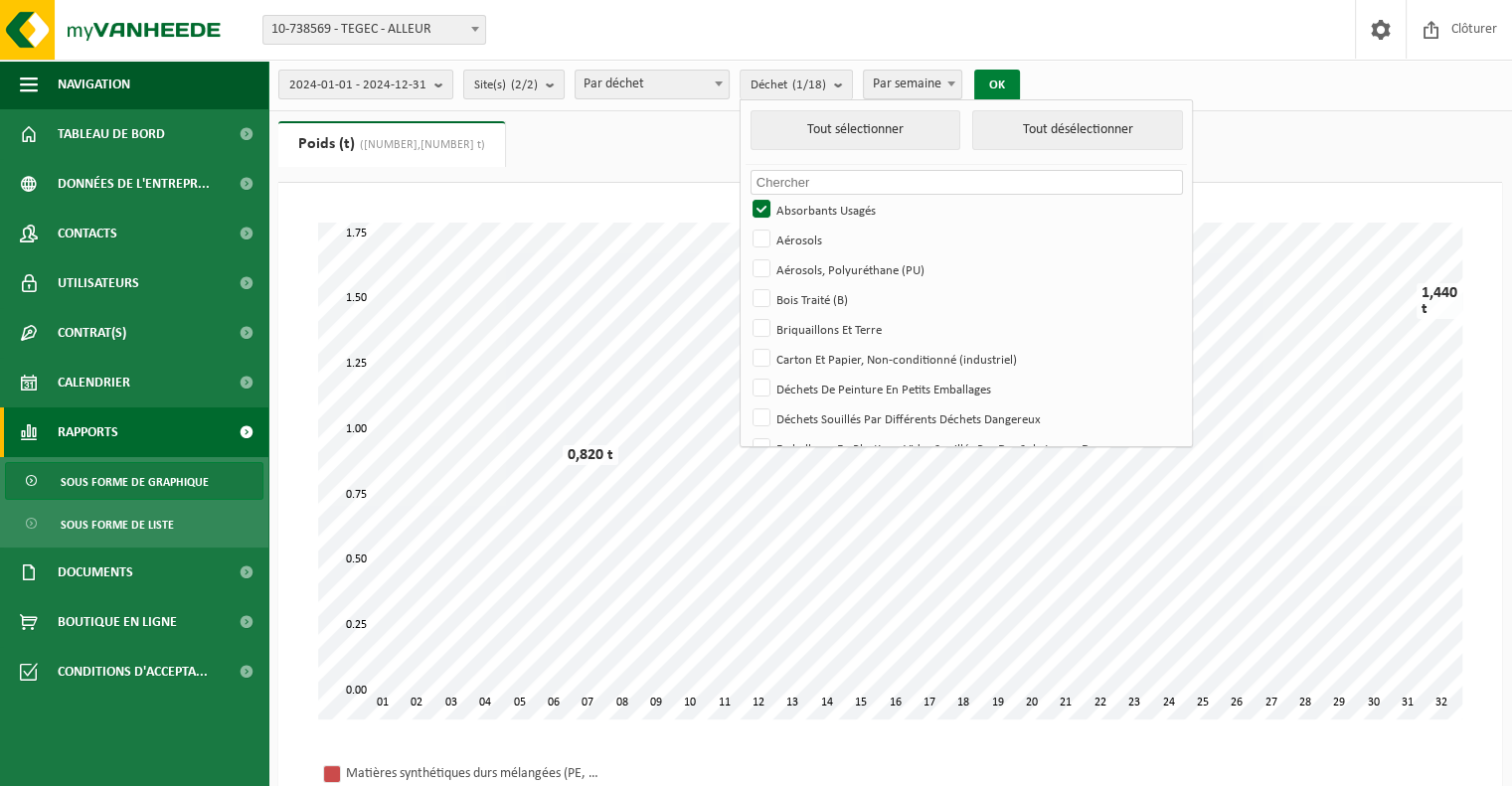 click on "OK" at bounding box center [997, 85] 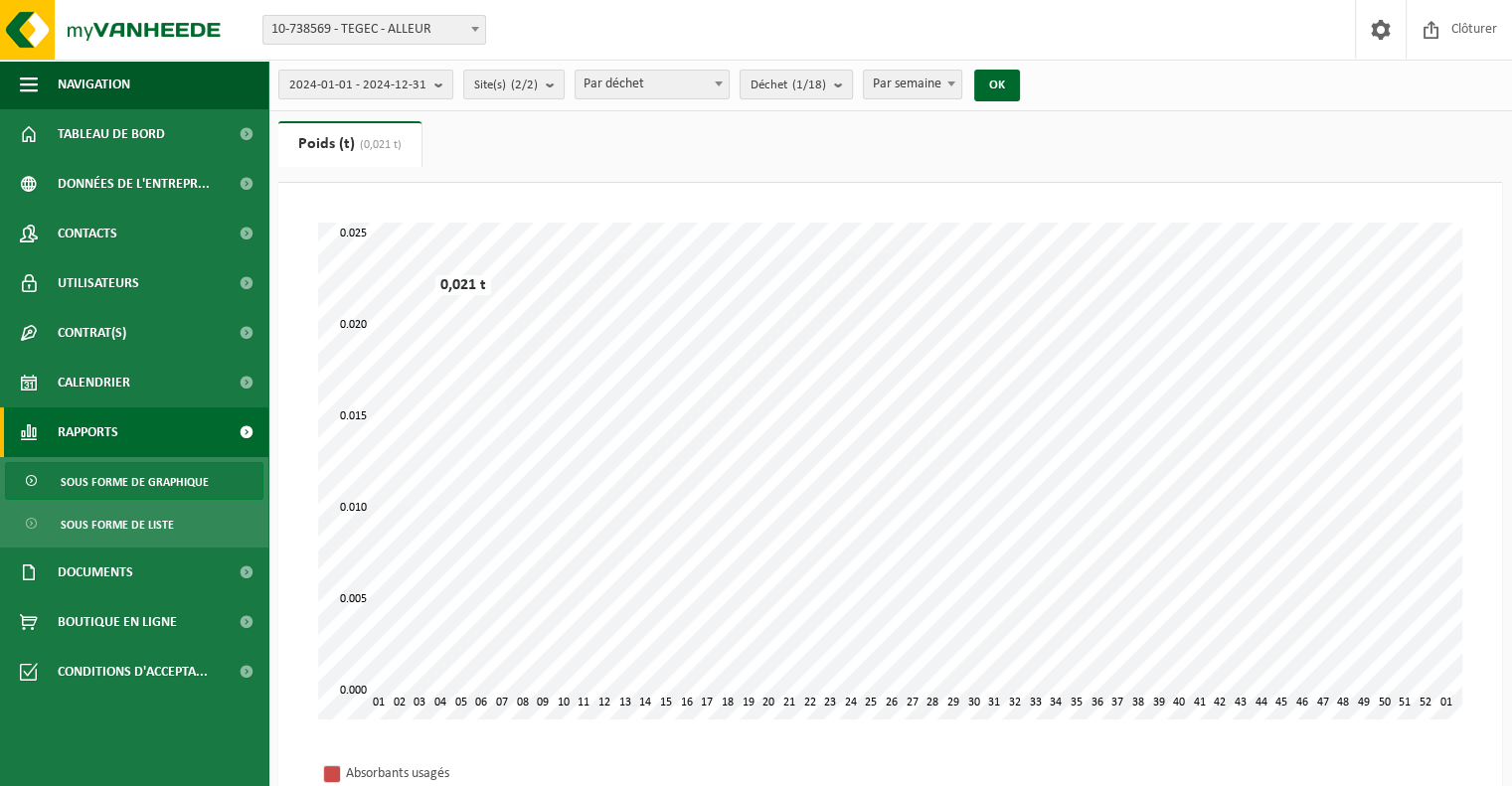 click on "Déchet (1/18)" at bounding box center [796, 84] 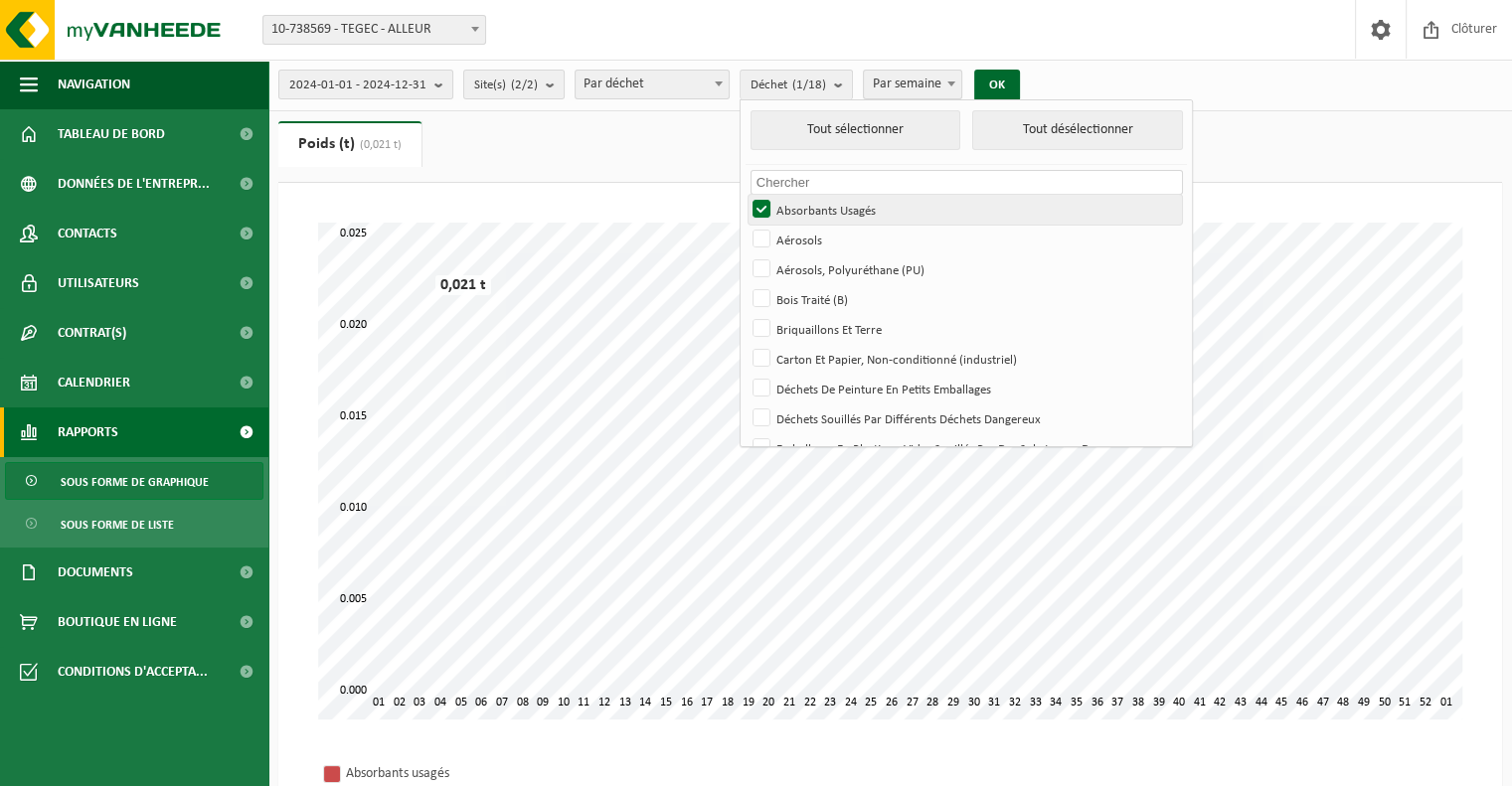 click on "Absorbants Usagés" at bounding box center [964, 210] 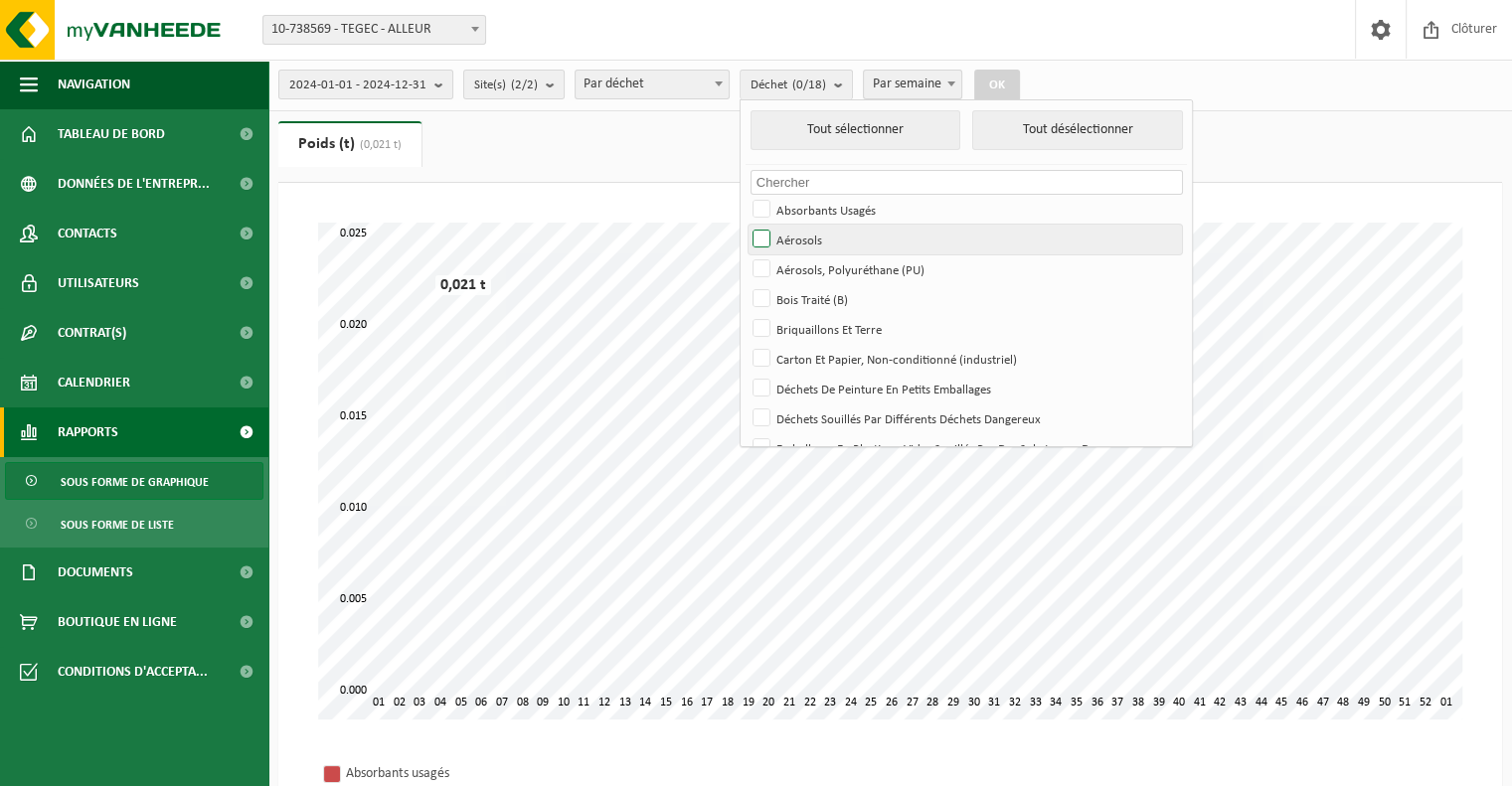 click on "Aérosols" at bounding box center [964, 239] 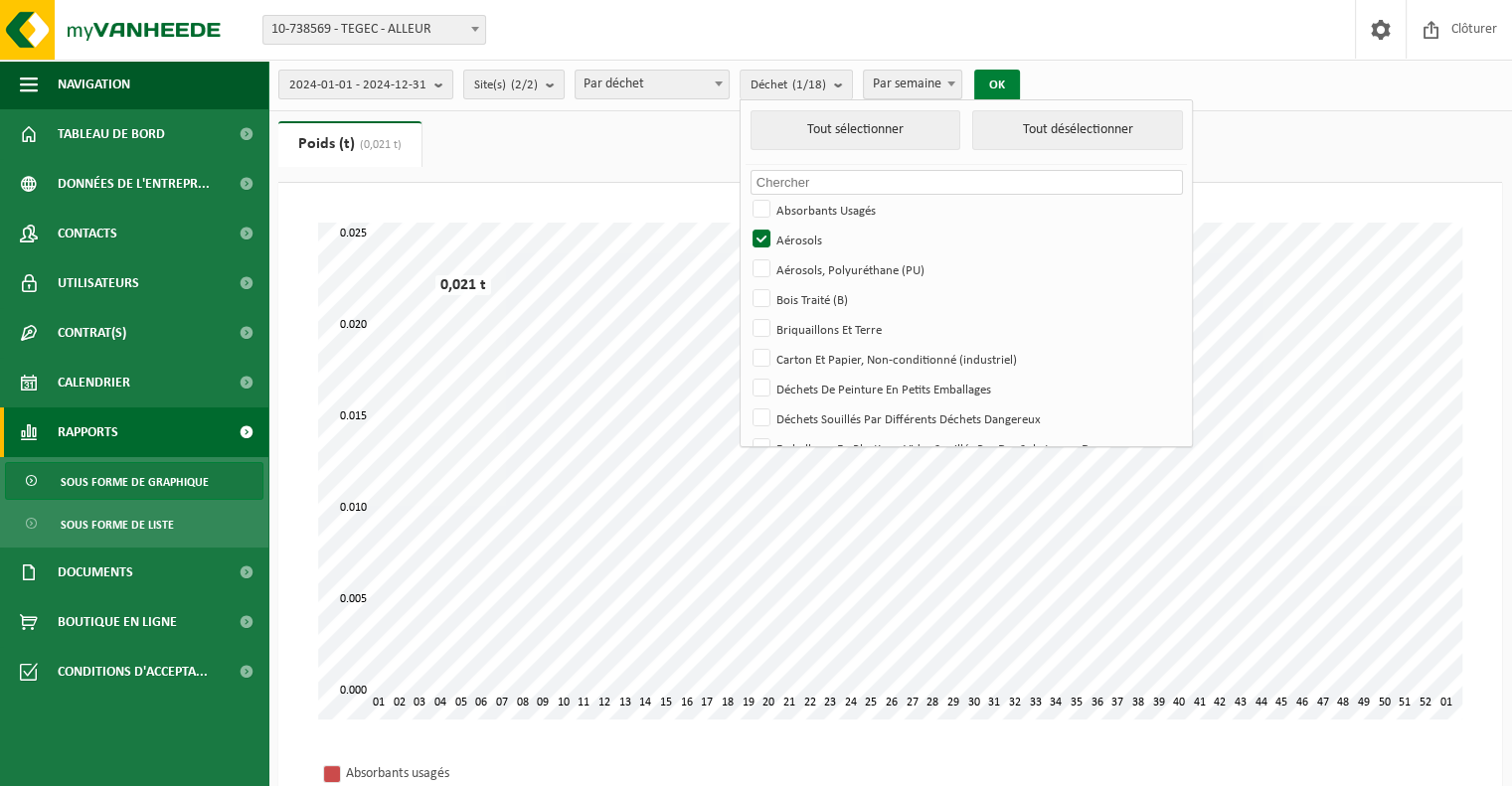 click on "OK" at bounding box center (997, 85) 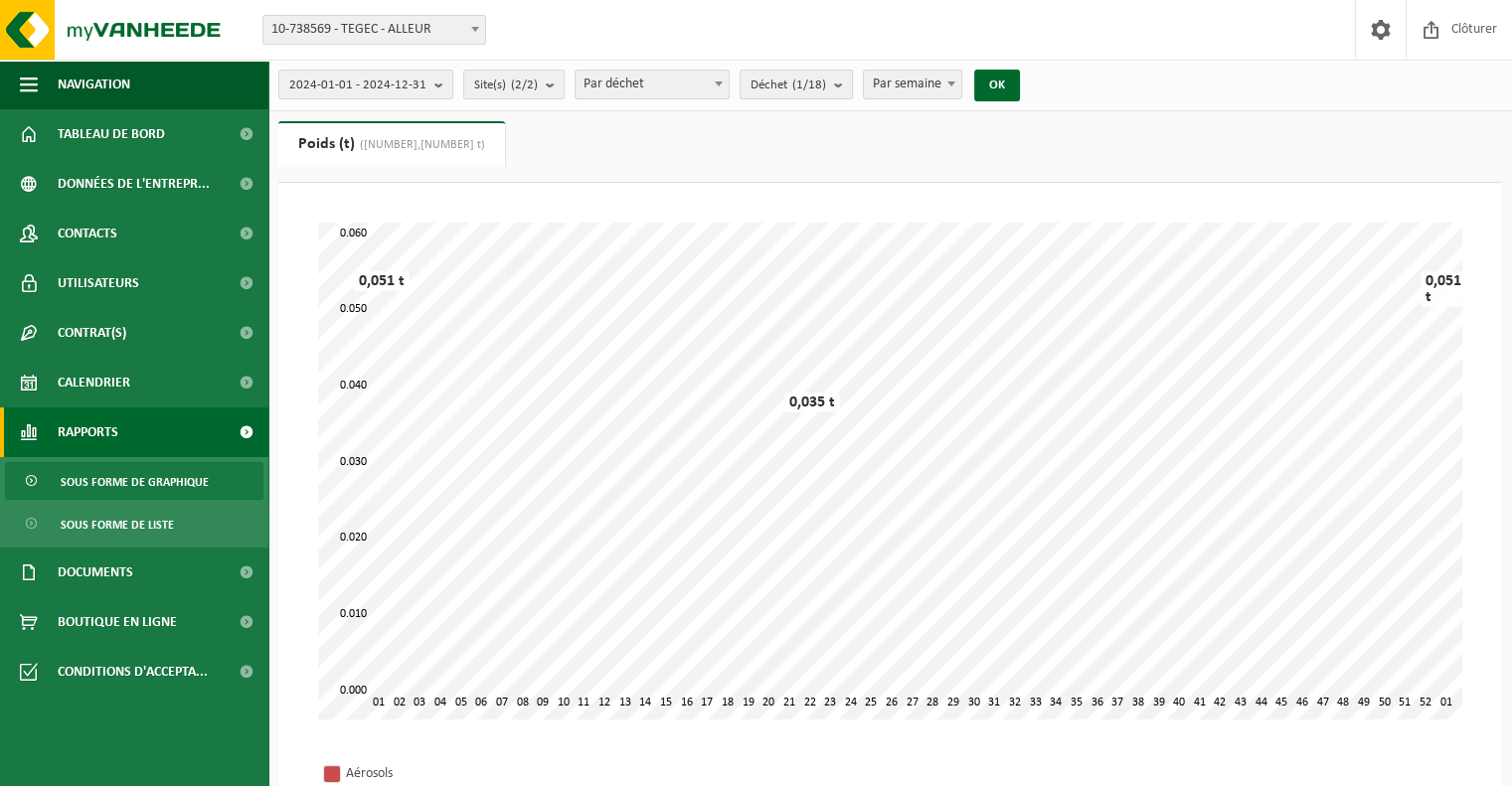 click on "Déchet (1/18)" at bounding box center (796, 84) 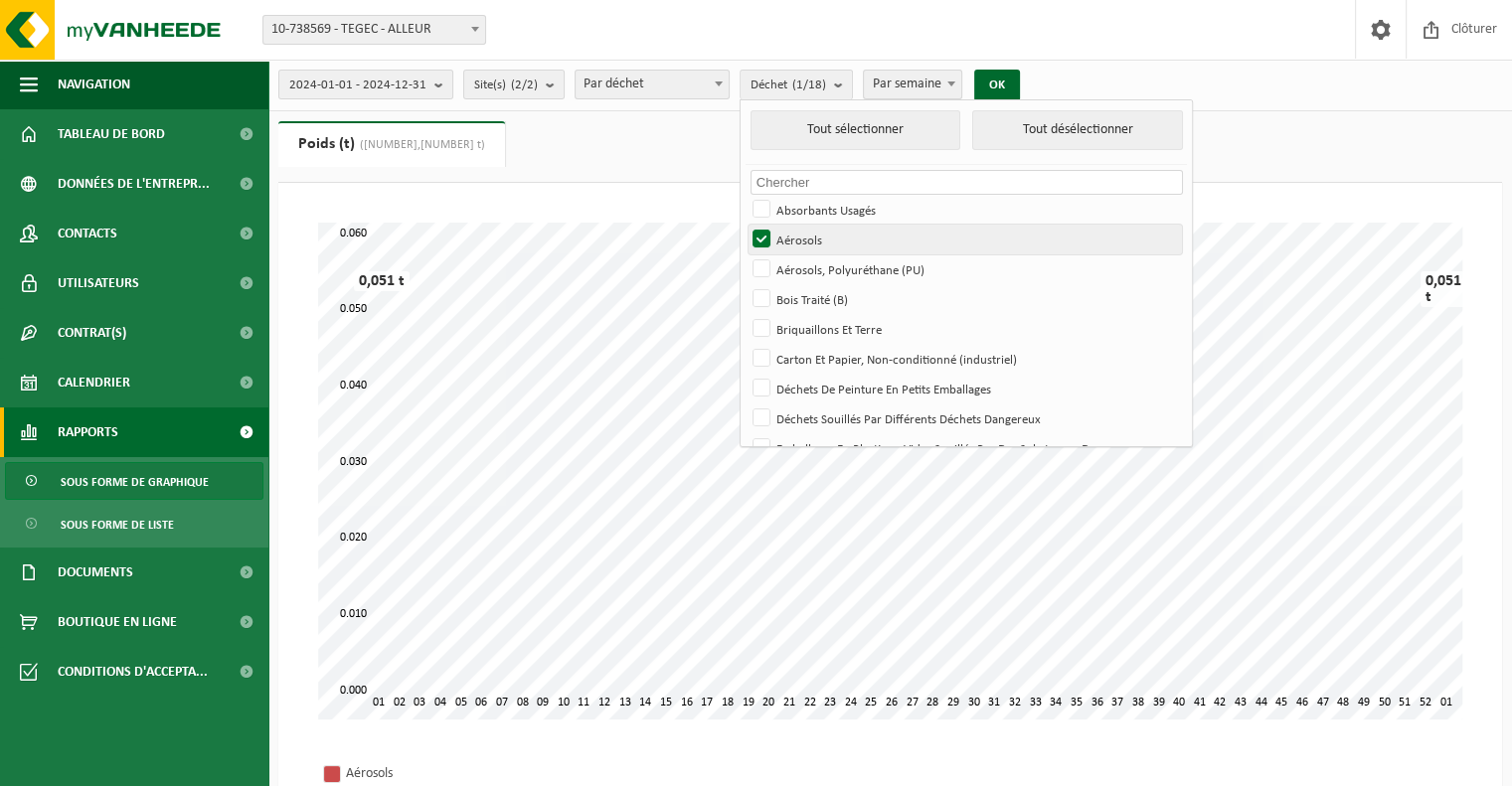 click on "Aérosols" at bounding box center (964, 239) 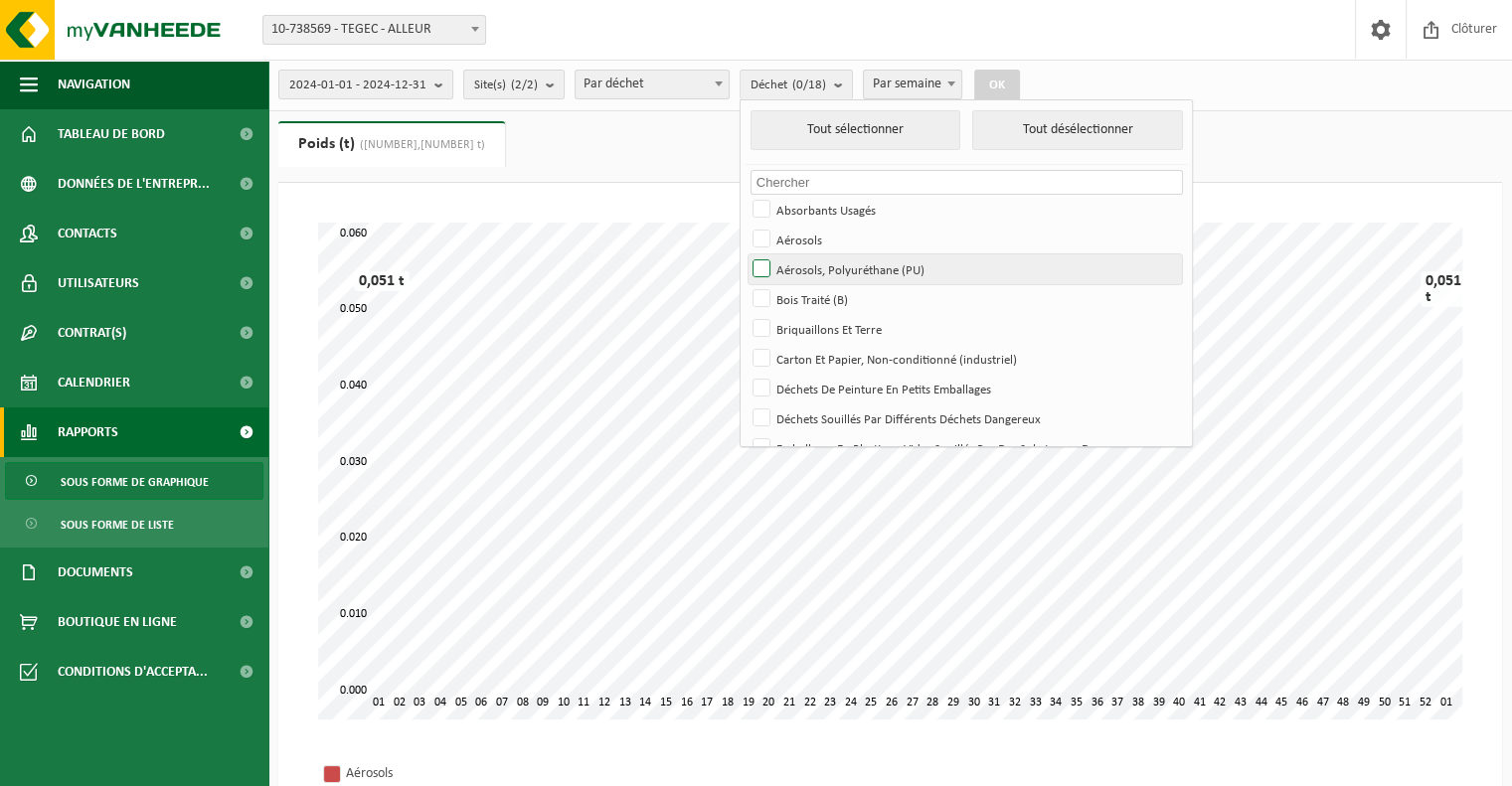 click on "Aérosols, Polyuréthane (PU)" at bounding box center (964, 269) 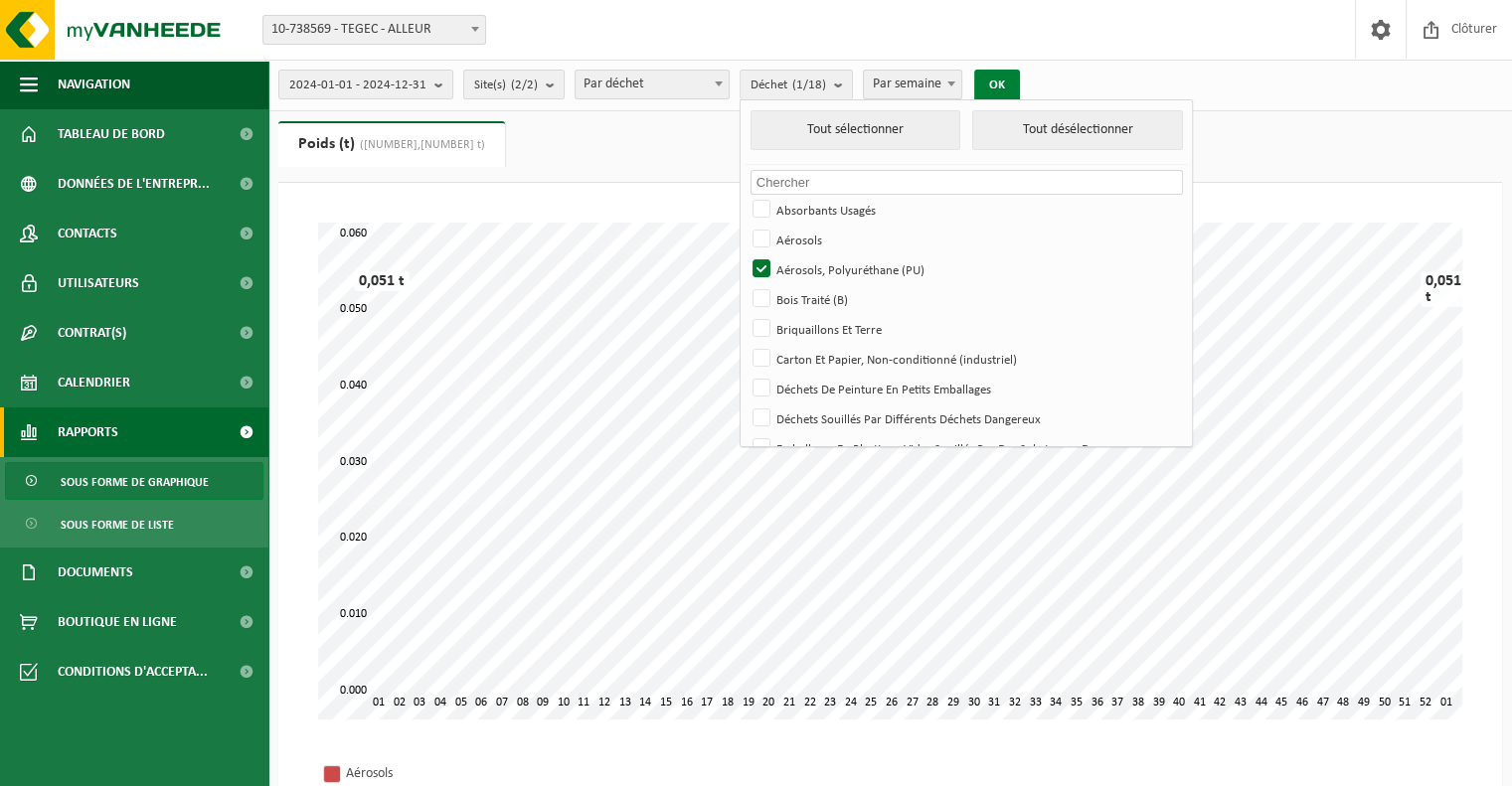 click on "OK" at bounding box center (997, 85) 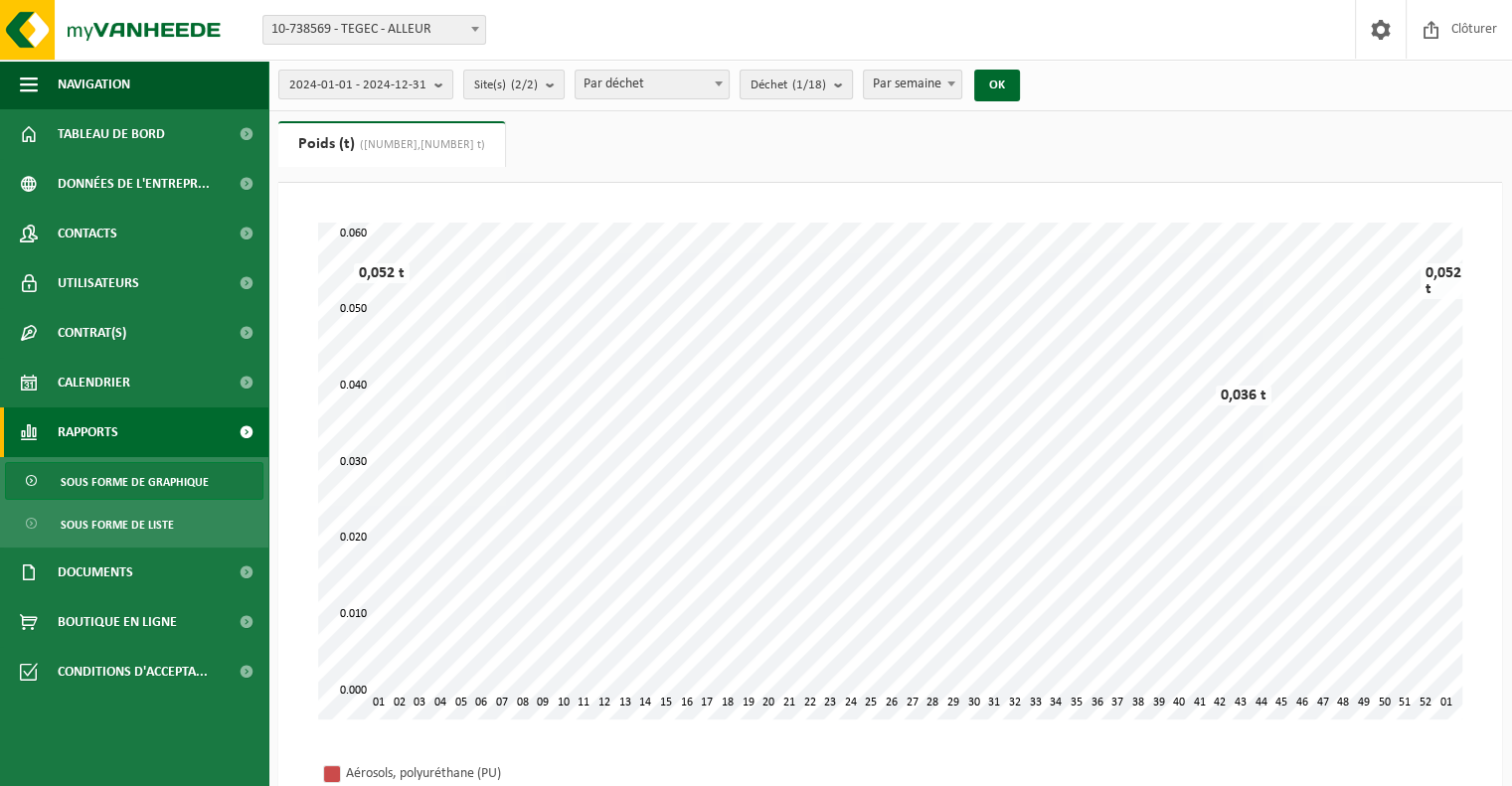 click at bounding box center [843, 84] 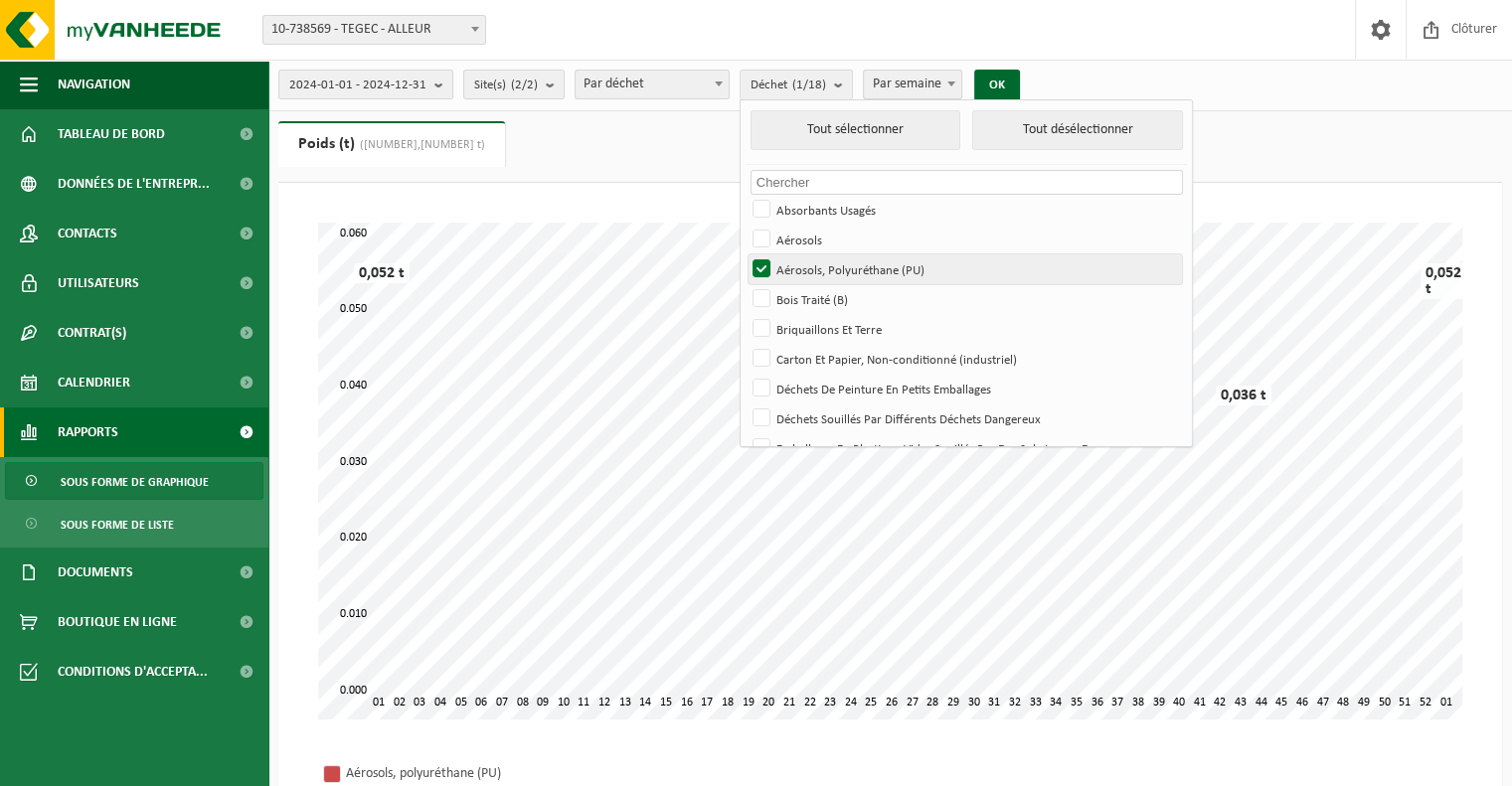 click on "Aérosols, Polyuréthane (PU)" at bounding box center [964, 269] 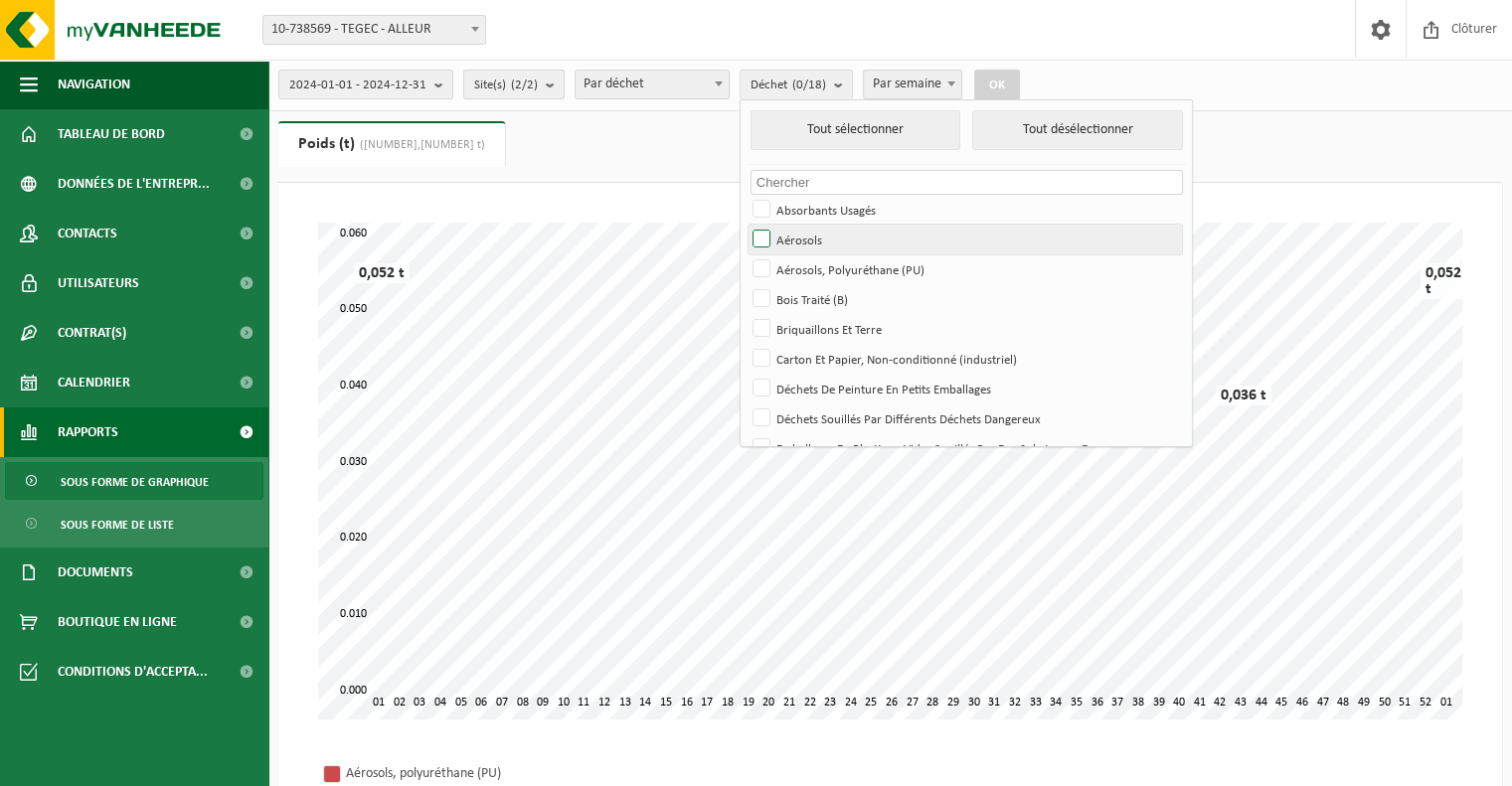 click on "Aérosols" at bounding box center (964, 239) 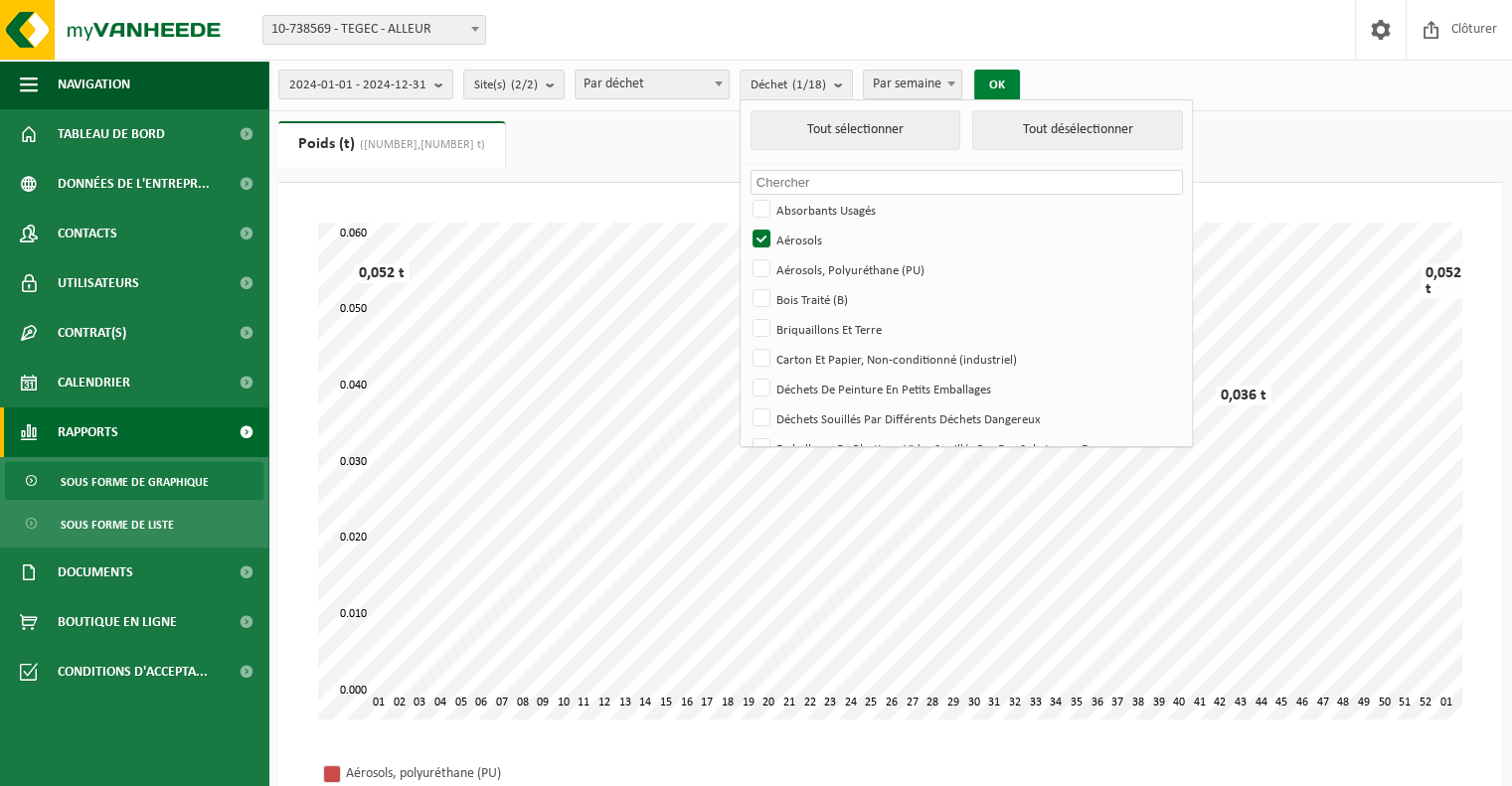 click on "OK" at bounding box center (997, 85) 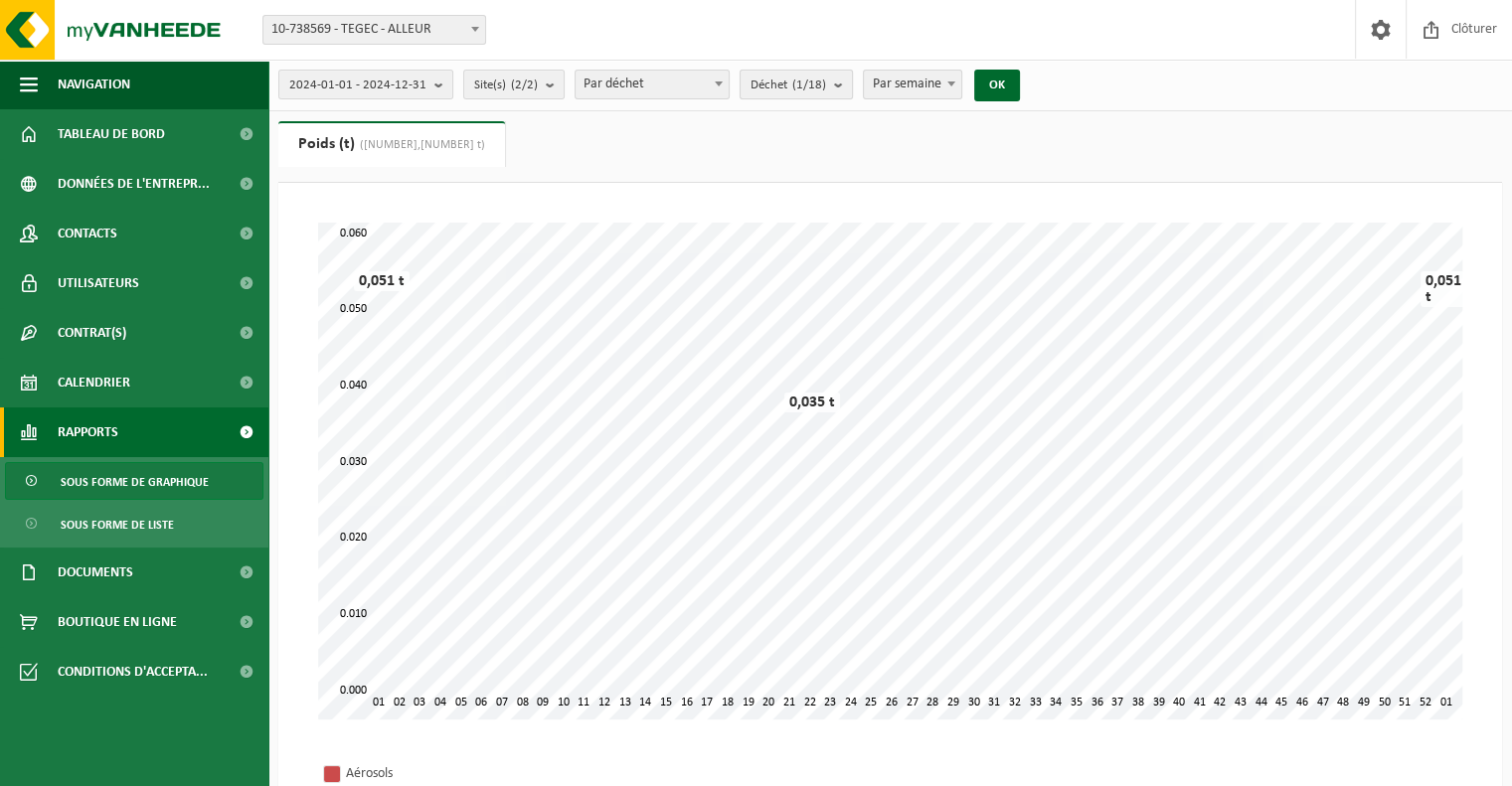 click at bounding box center [843, 84] 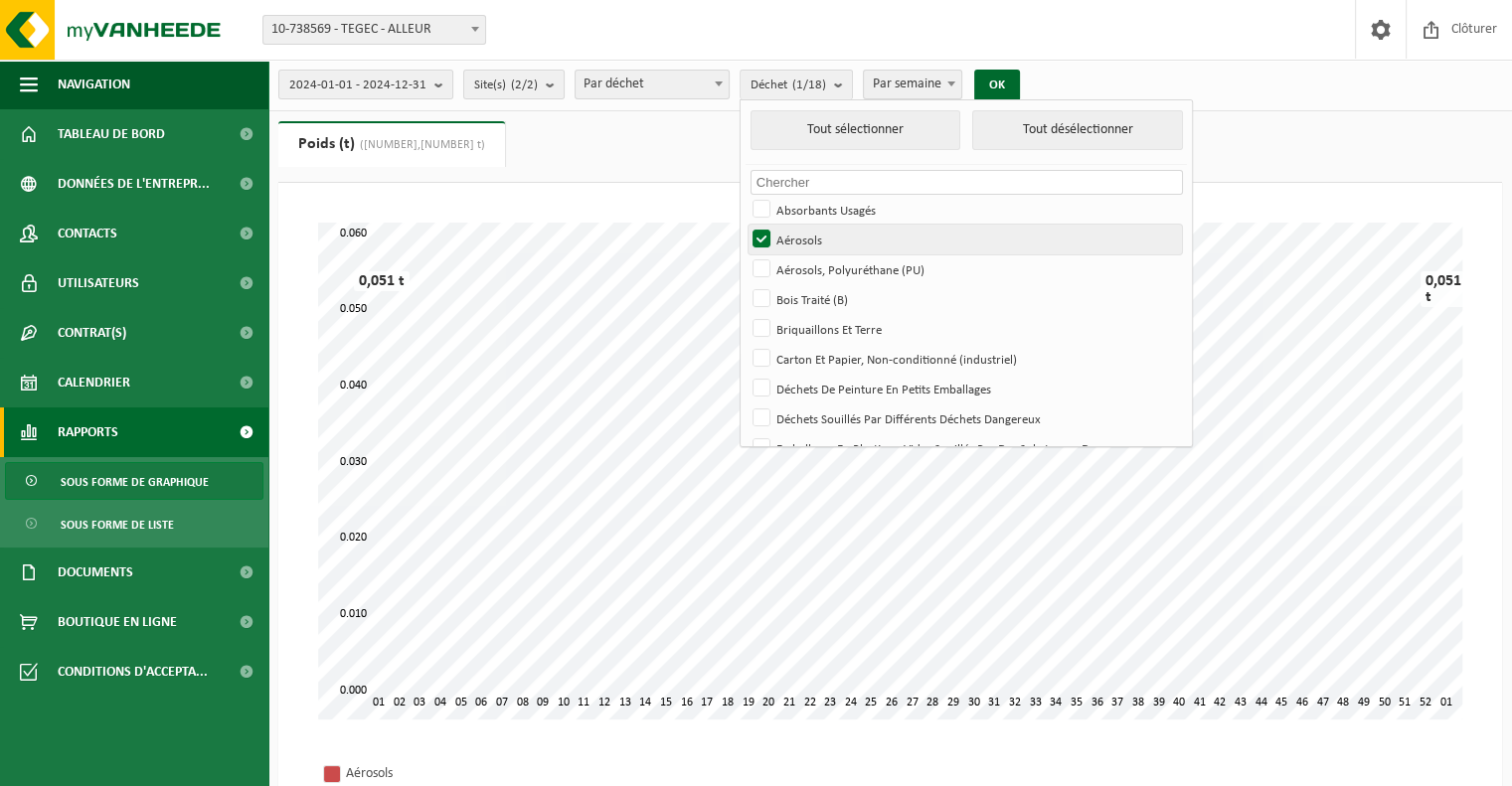 click on "Aérosols" at bounding box center [964, 239] 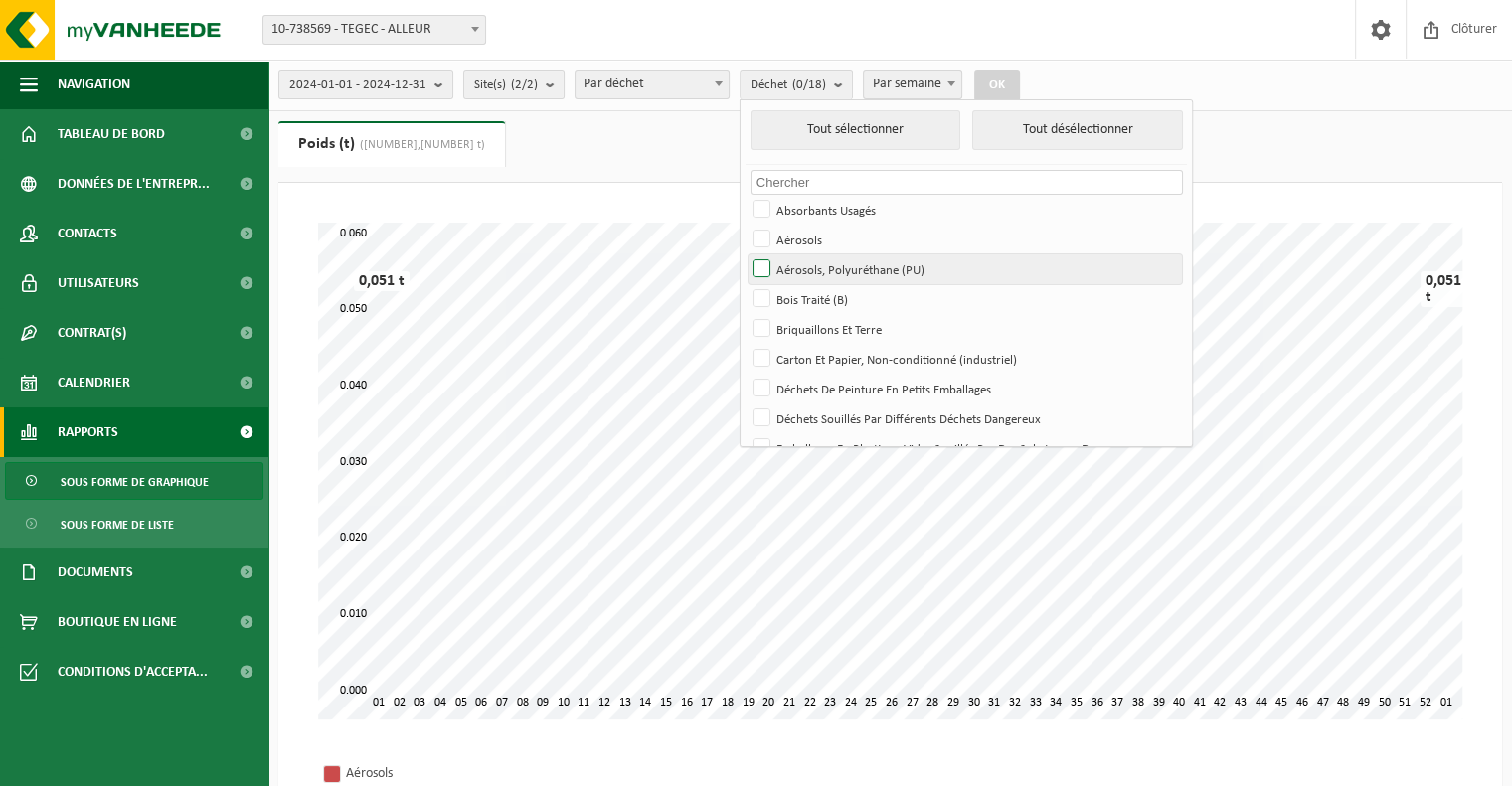 click on "Aérosols, Polyuréthane (PU)" at bounding box center [964, 269] 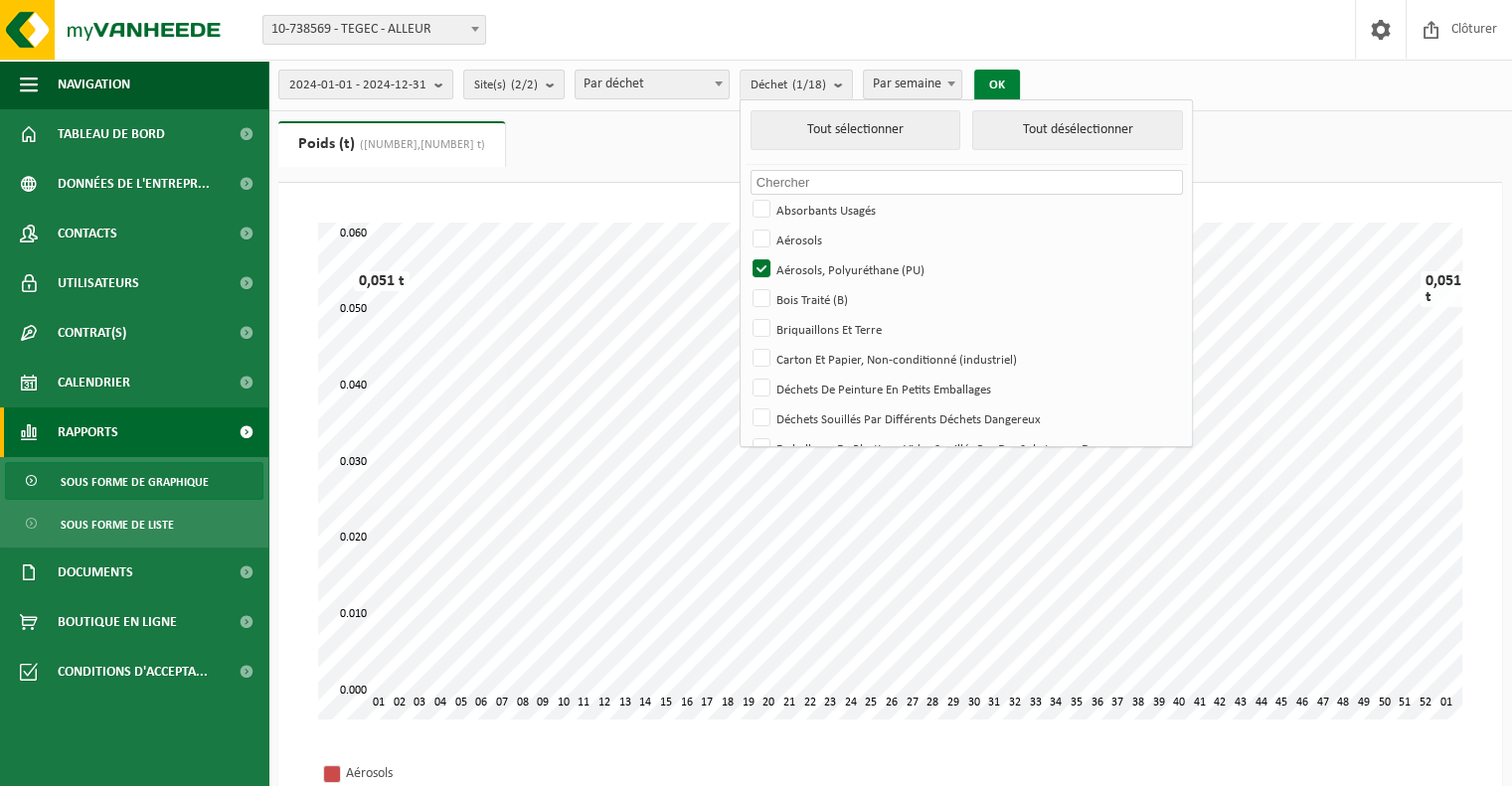 click on "OK" at bounding box center [997, 85] 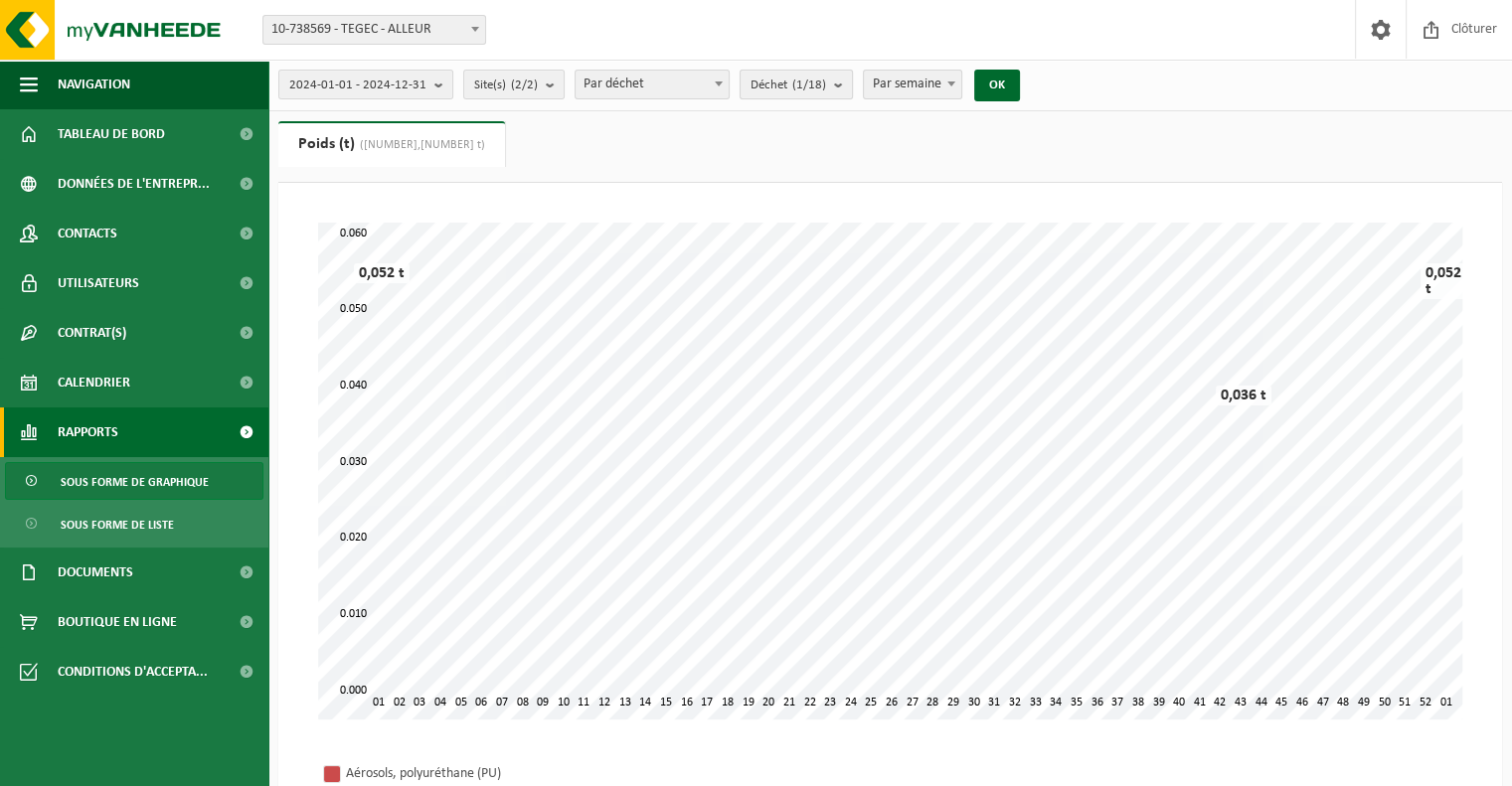 click on "Déchet (1/18)" at bounding box center [796, 84] 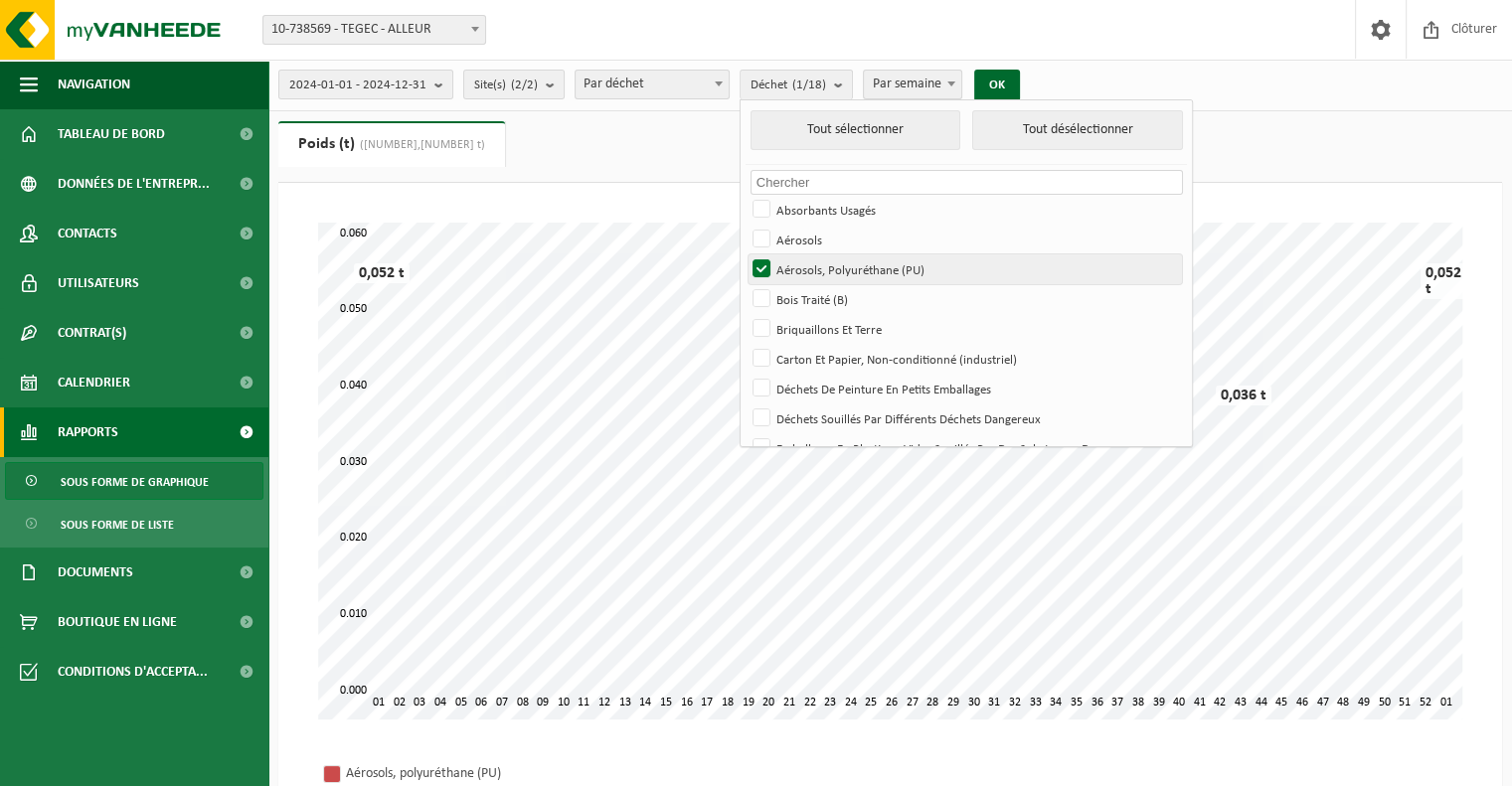click on "Aérosols, Polyuréthane (PU)" at bounding box center [964, 269] 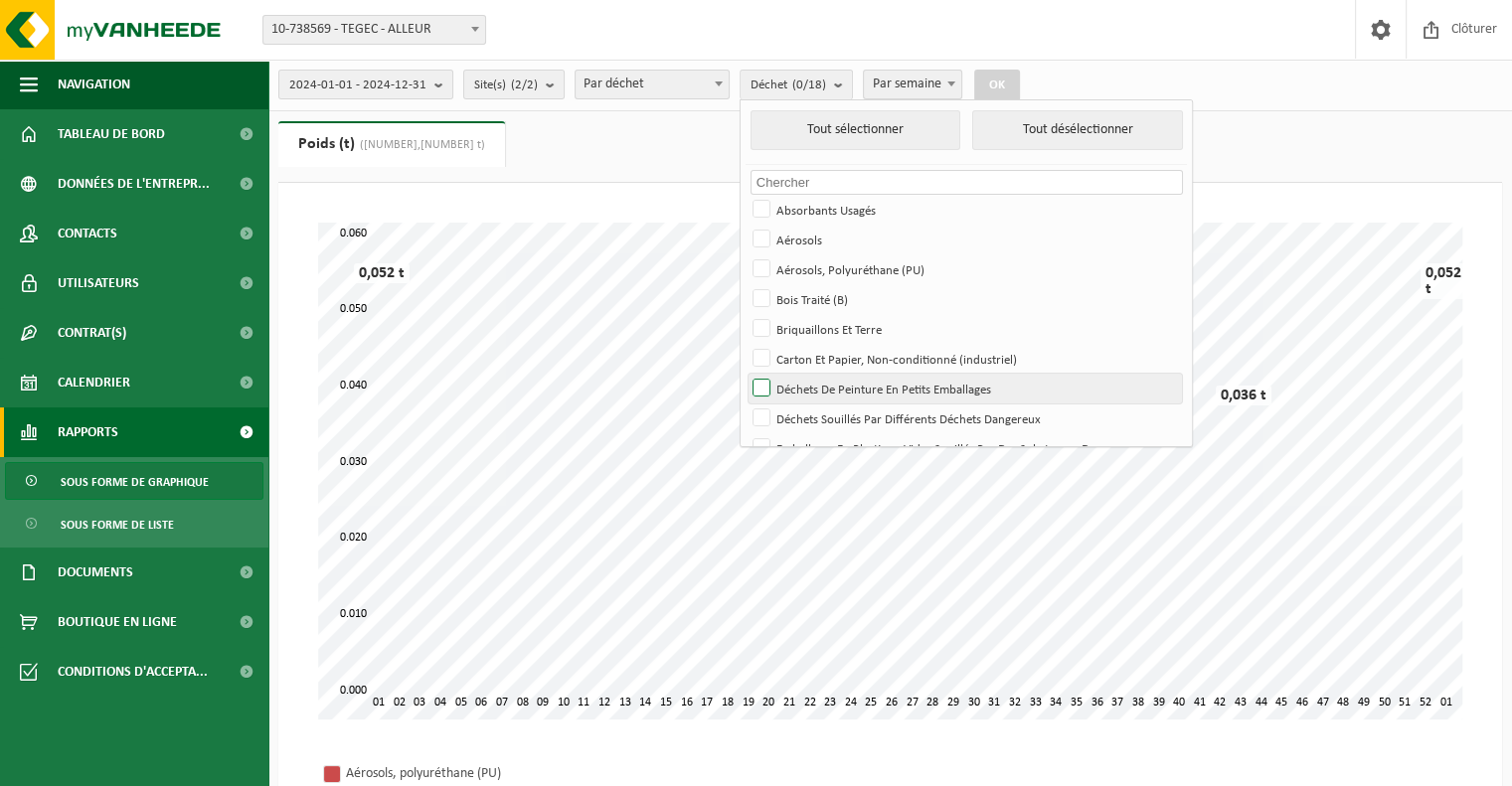 click on "Déchets De Peinture En Petits Emballages" at bounding box center [964, 389] 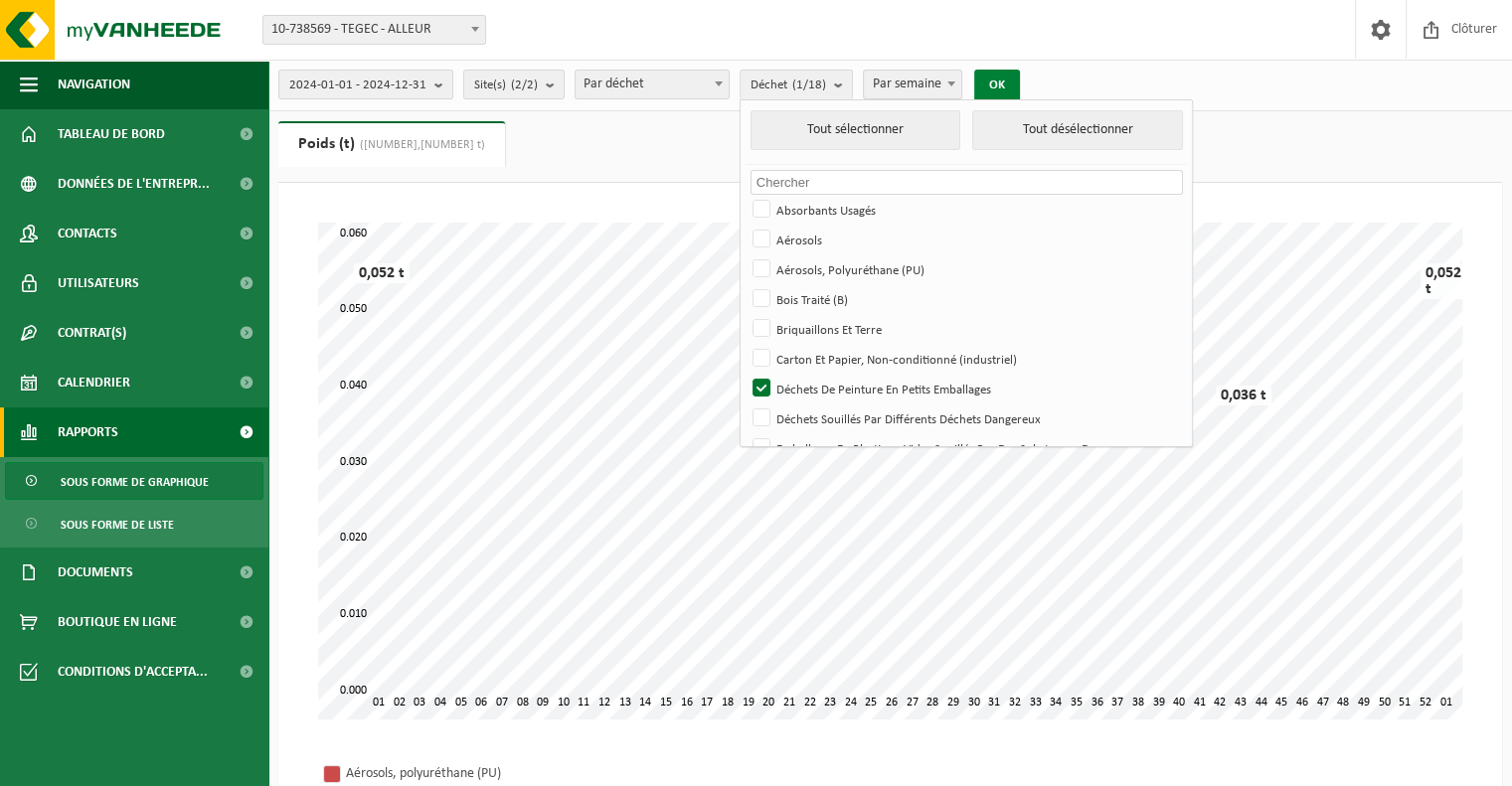 click on "OK" at bounding box center [997, 85] 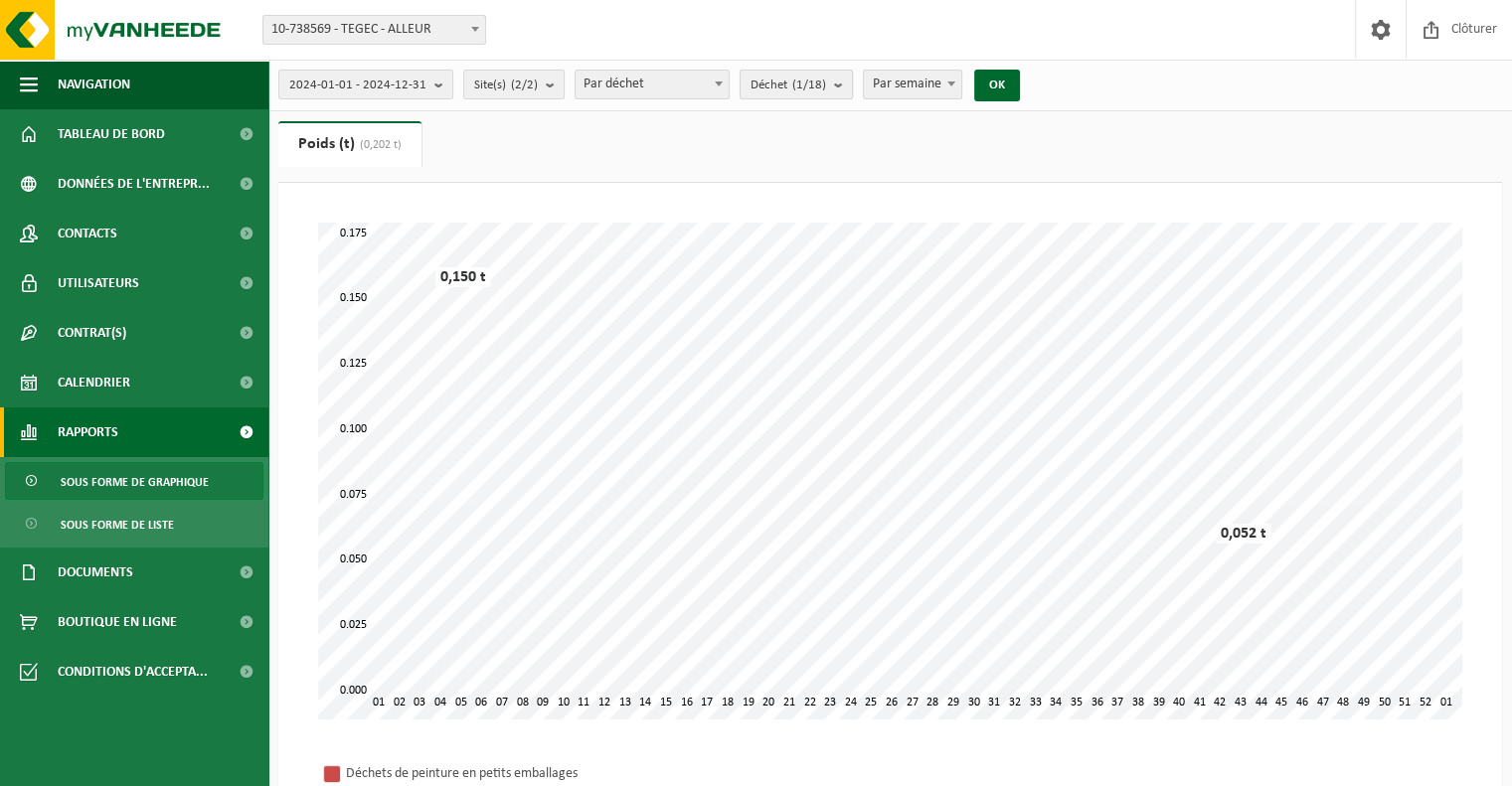 click at bounding box center [843, 84] 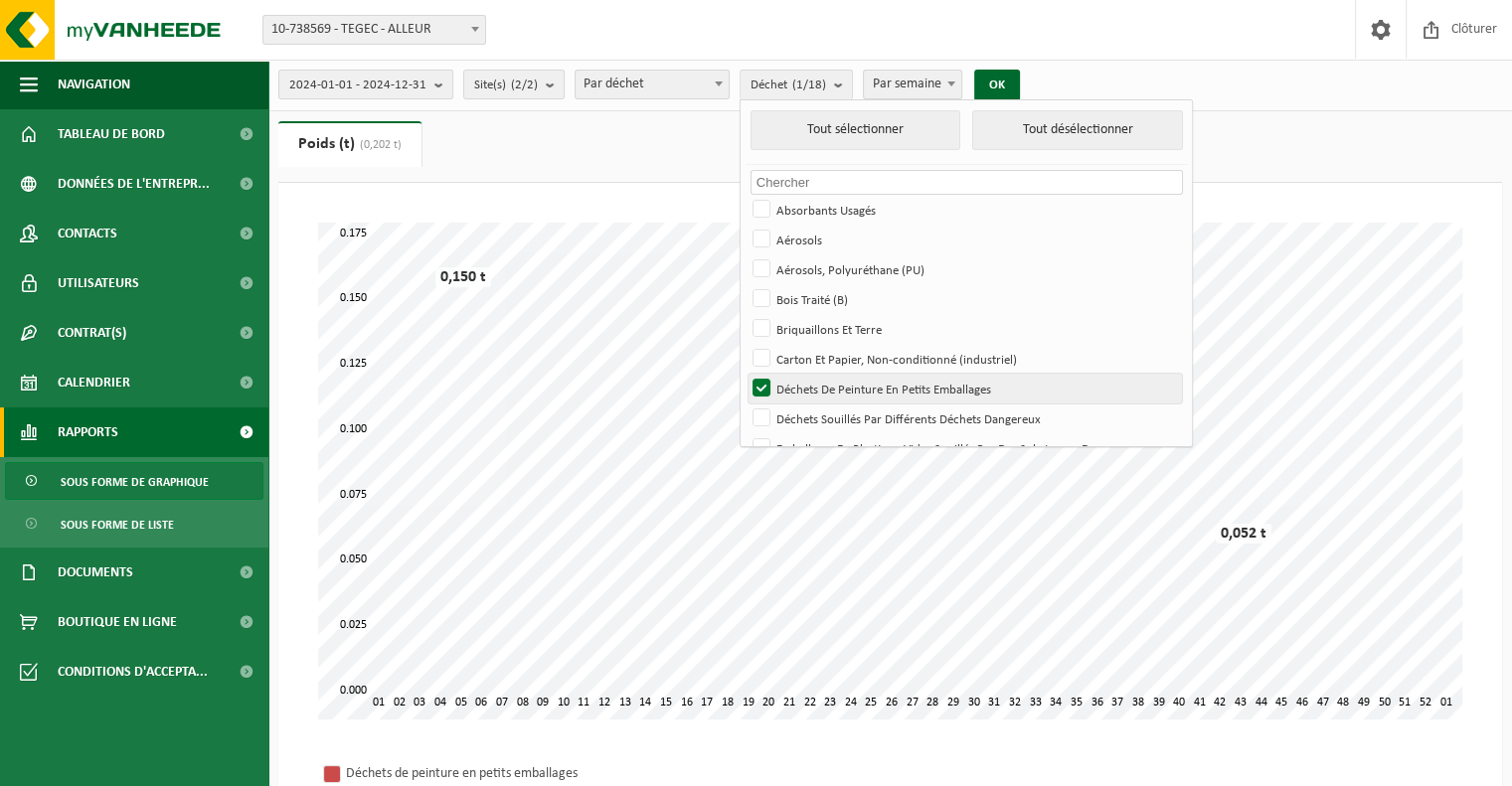 click on "Déchets De Peinture En Petits Emballages" at bounding box center [964, 389] 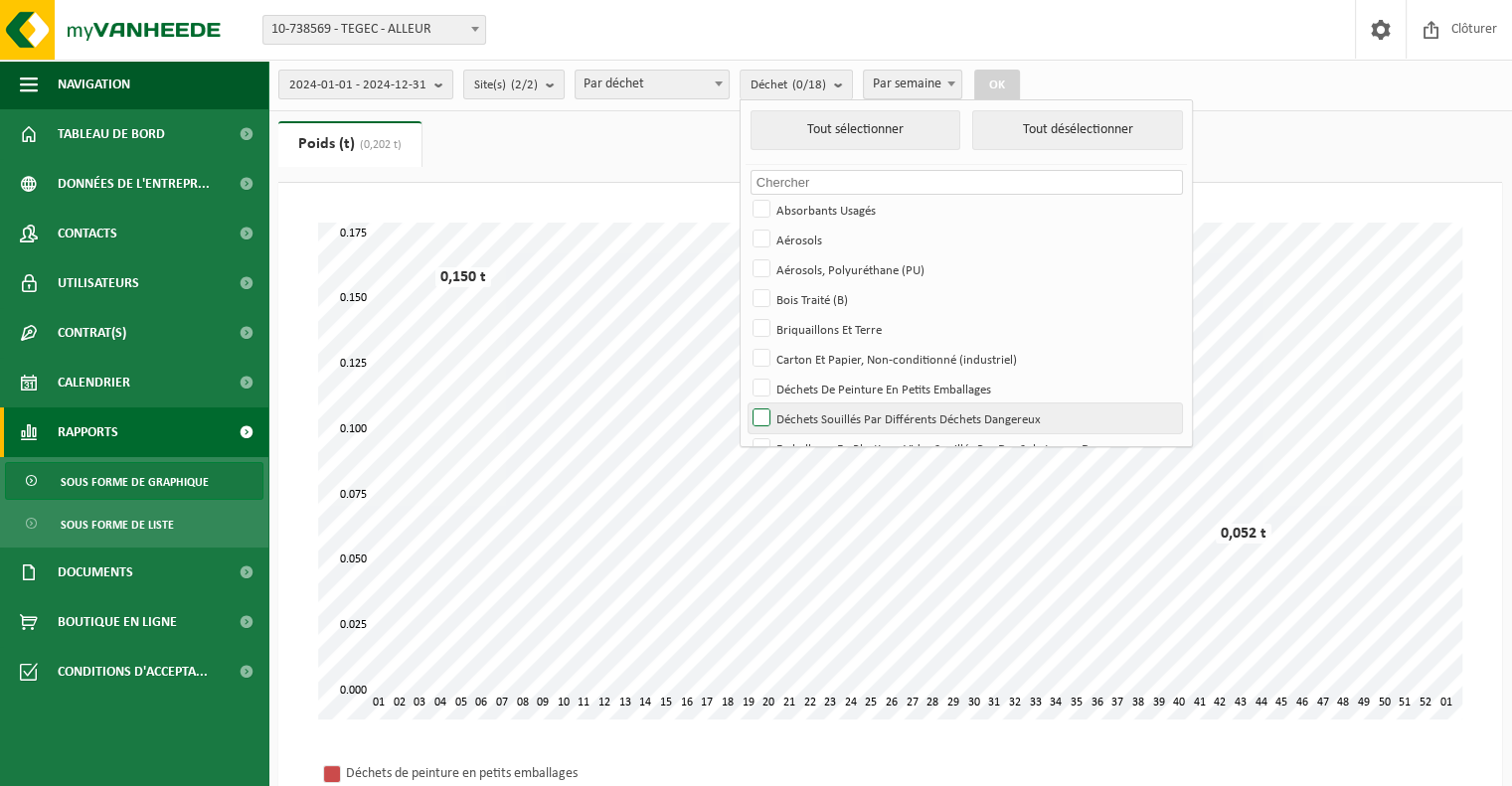 click on "Déchets Souillés Par Différents Déchets Dangereux" at bounding box center [964, 418] 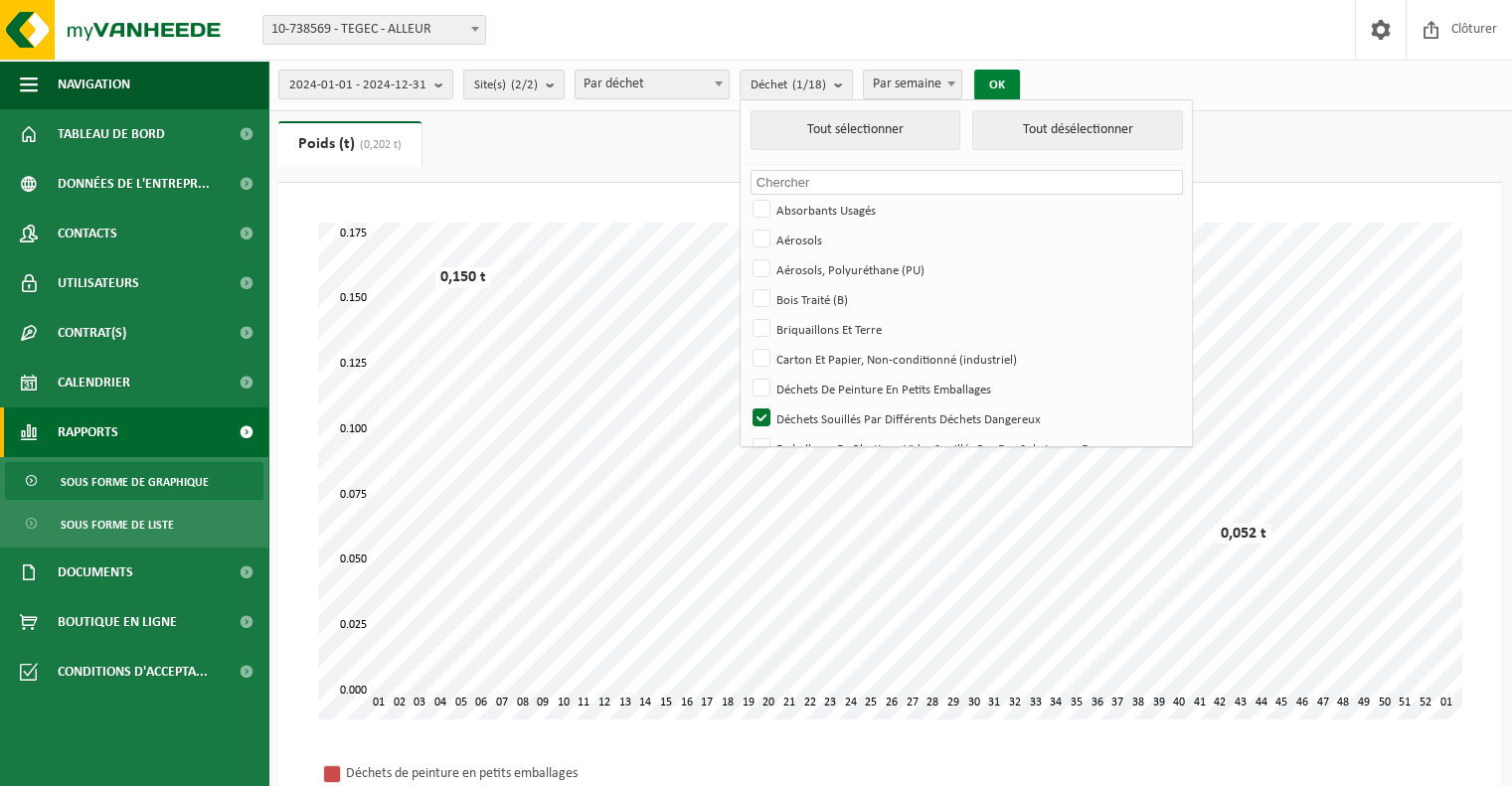 click on "OK" at bounding box center [997, 85] 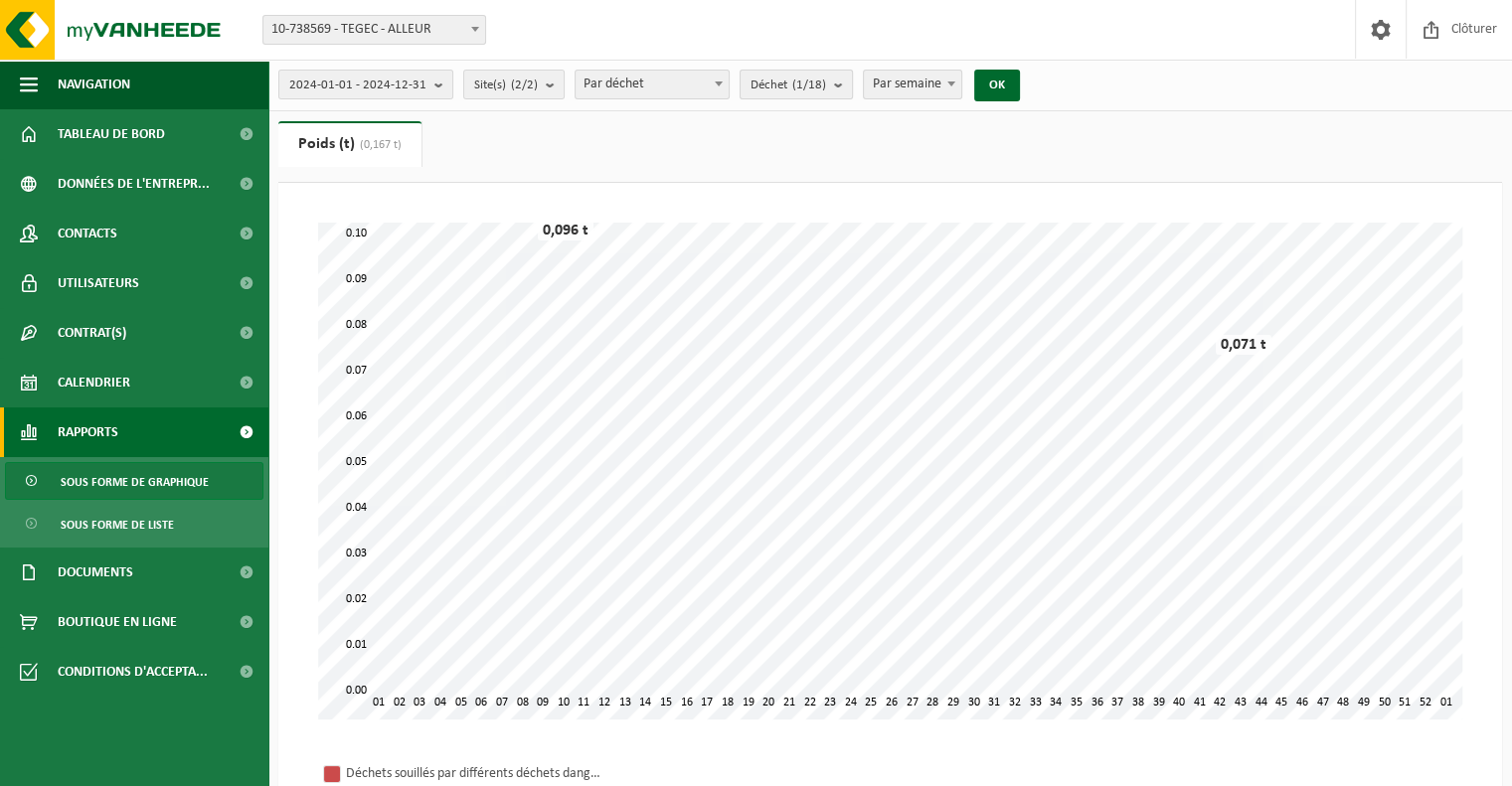 click at bounding box center [843, 84] 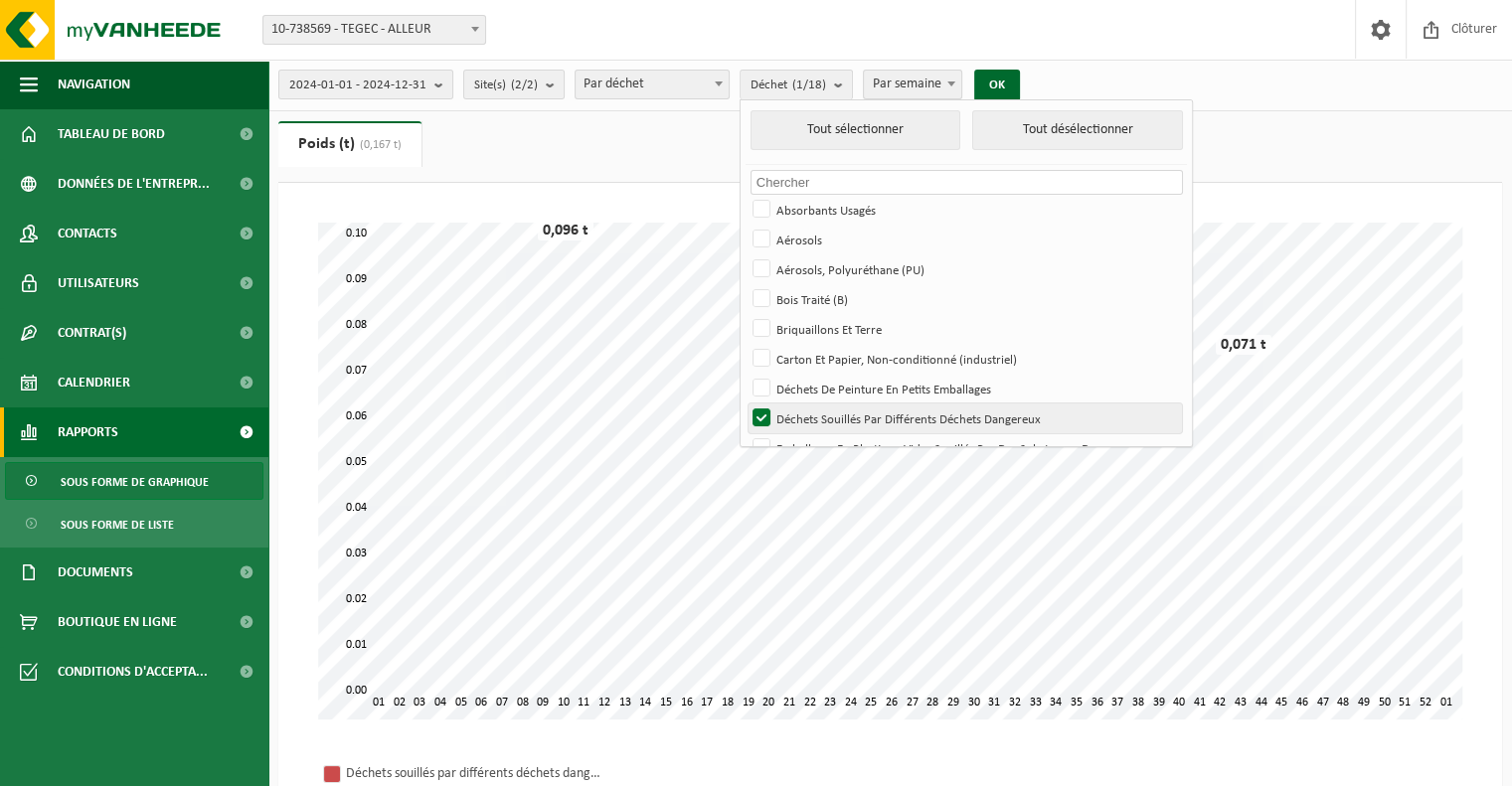 click on "Déchets Souillés Par Différents Déchets Dangereux" at bounding box center [964, 418] 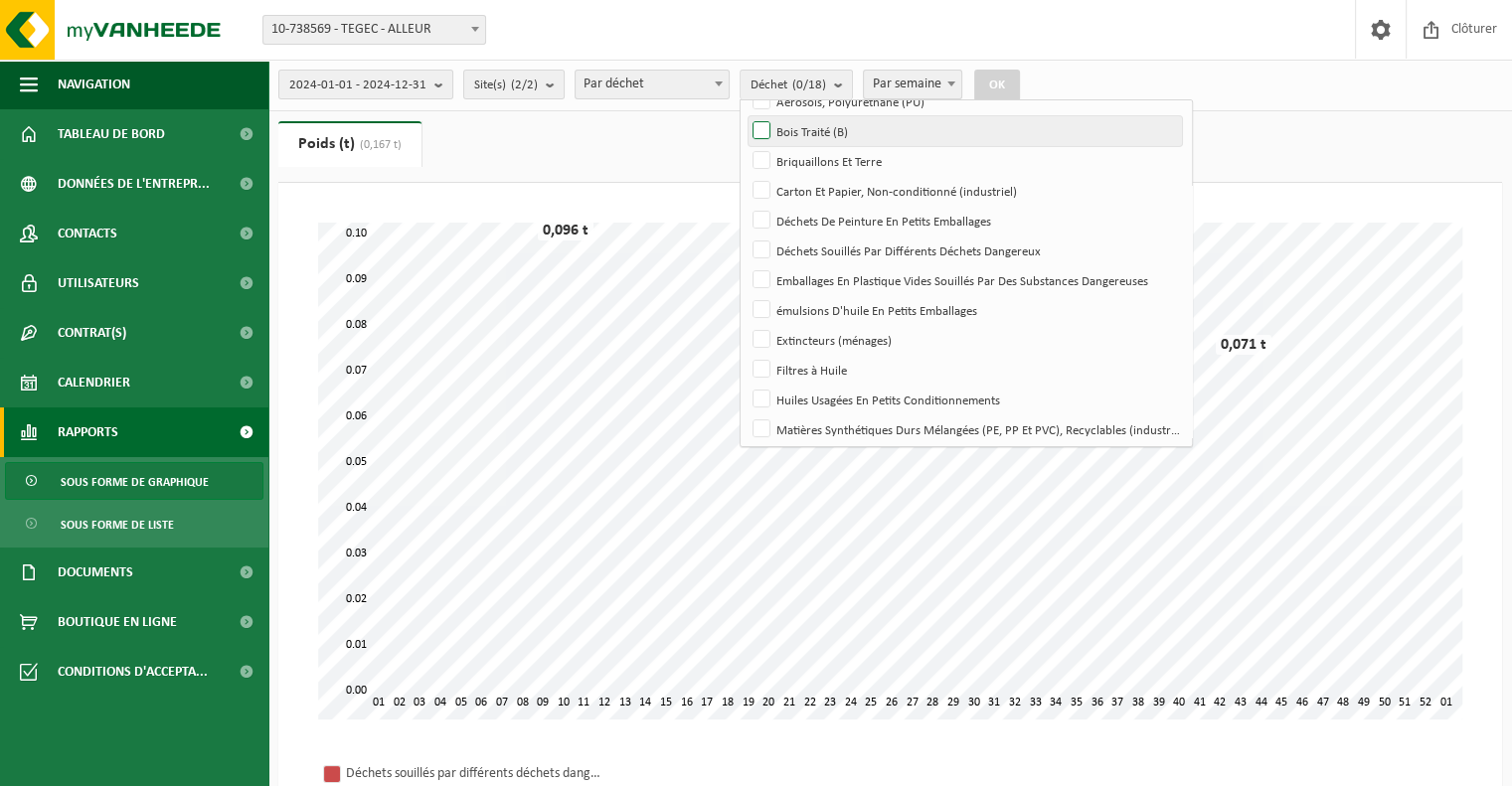 scroll, scrollTop: 199, scrollLeft: 0, axis: vertical 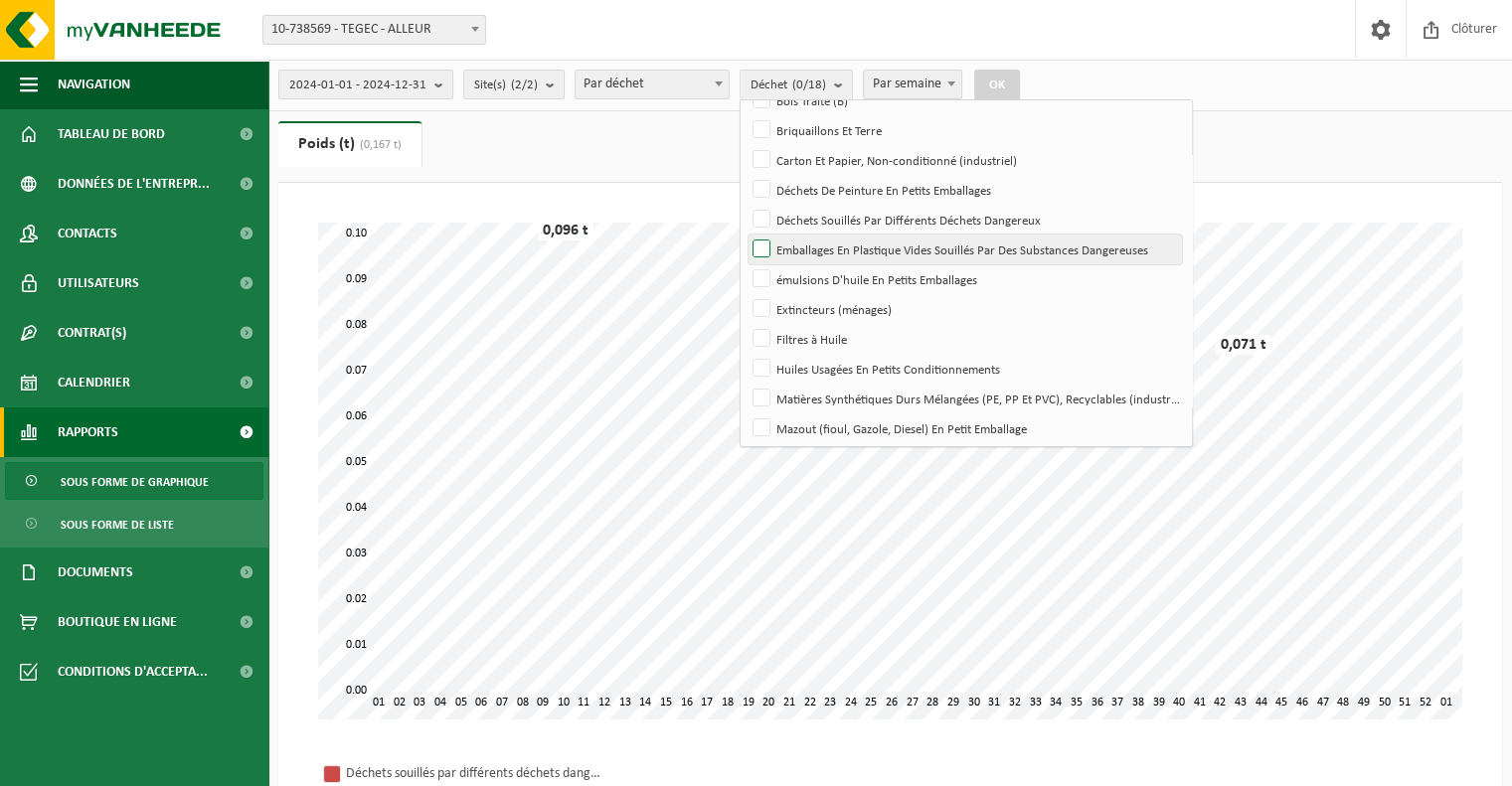click on "Emballages En Plastique Vides Souillés Par Des Substances Dangereuses" at bounding box center [964, 249] 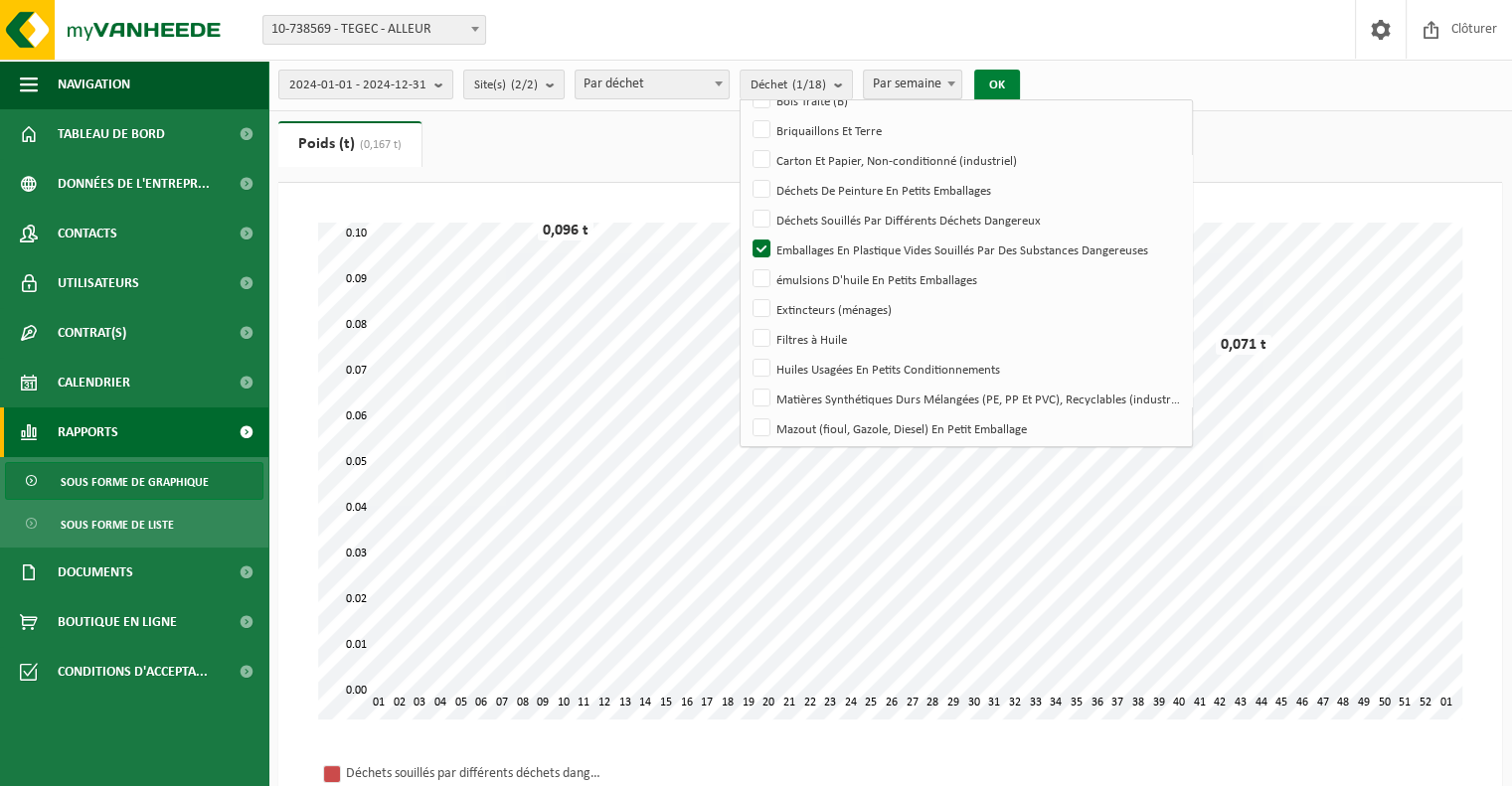 click on "OK" at bounding box center [997, 85] 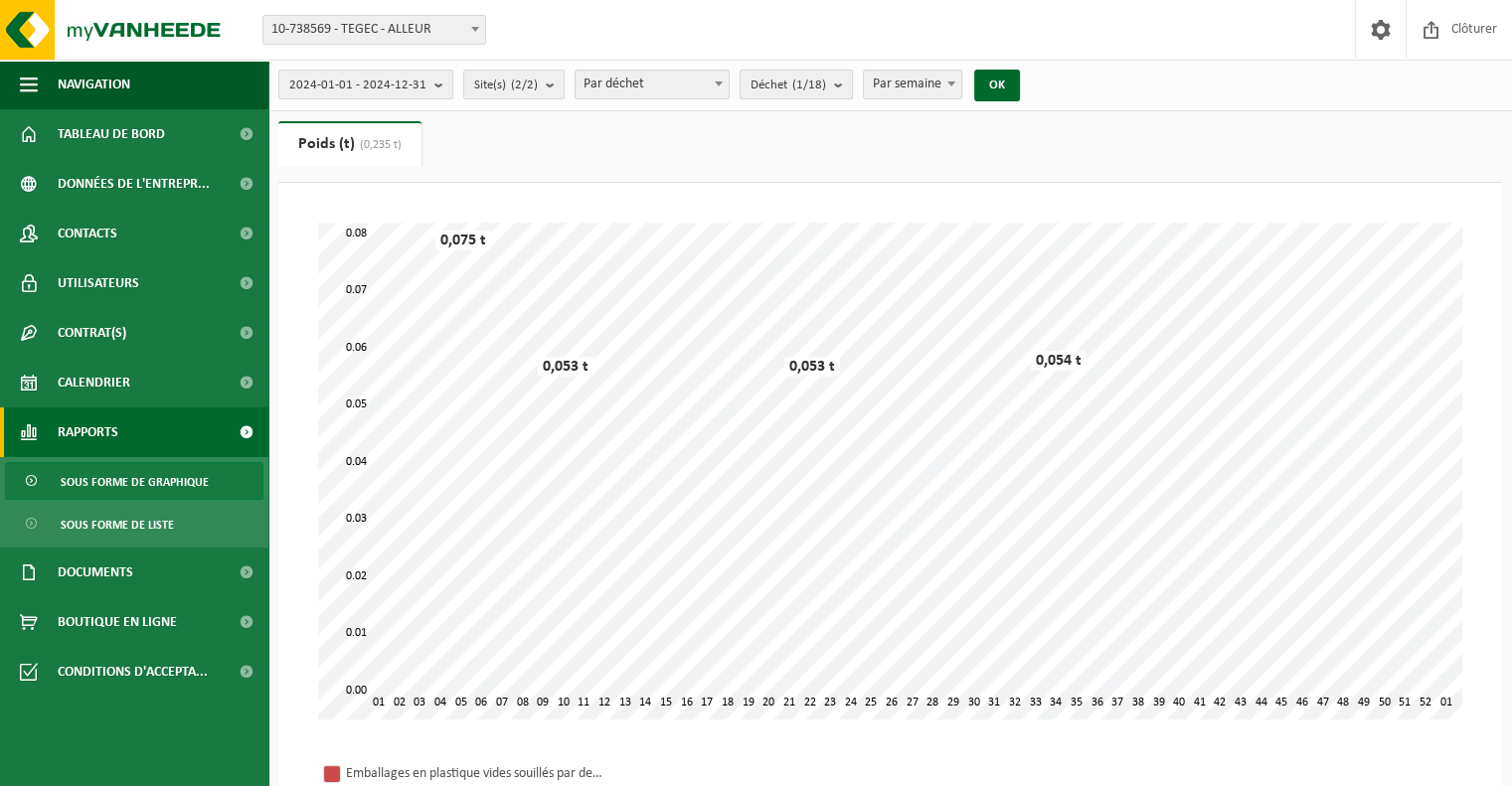 click at bounding box center (843, 84) 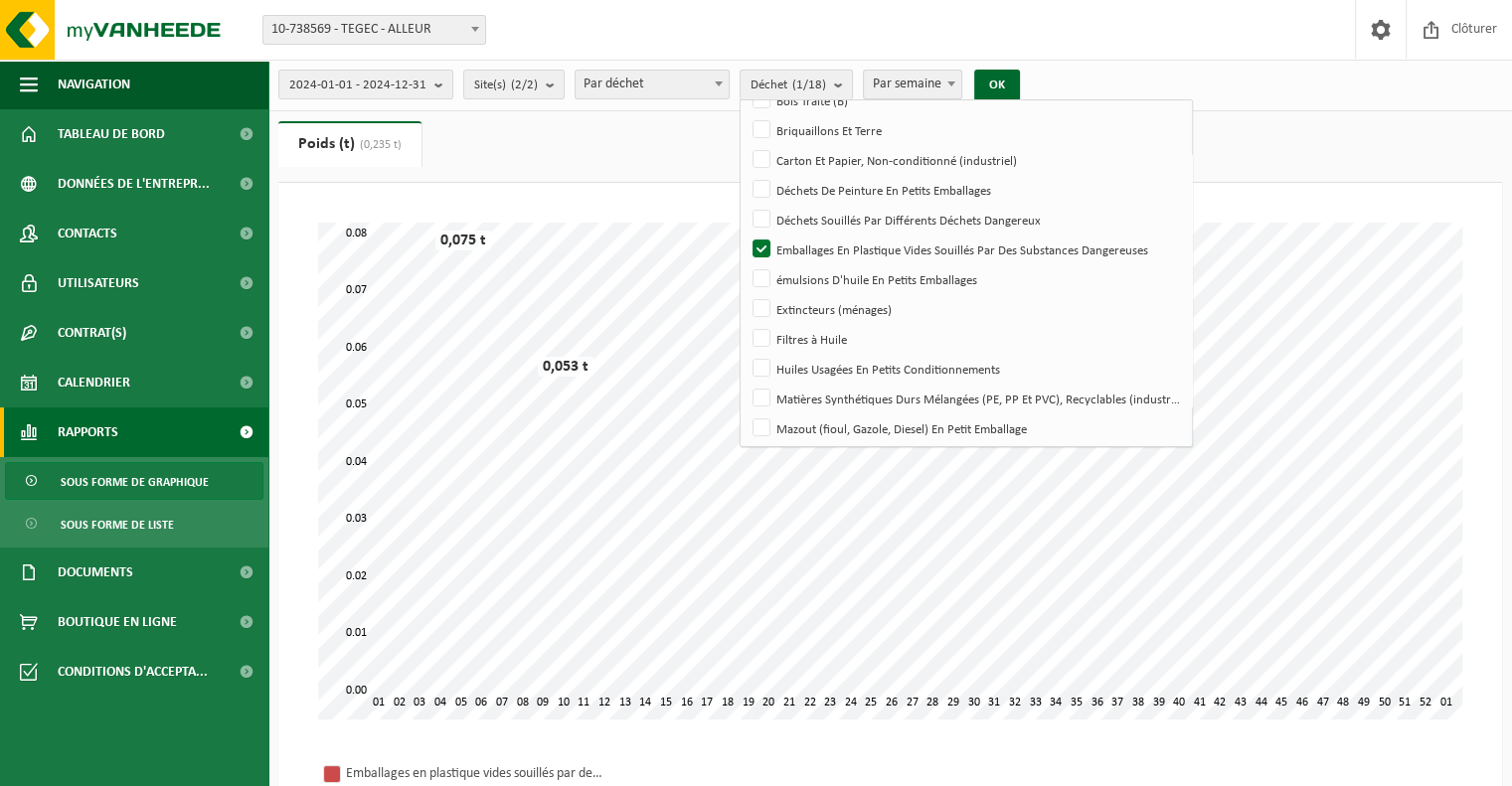 scroll, scrollTop: 199, scrollLeft: 0, axis: vertical 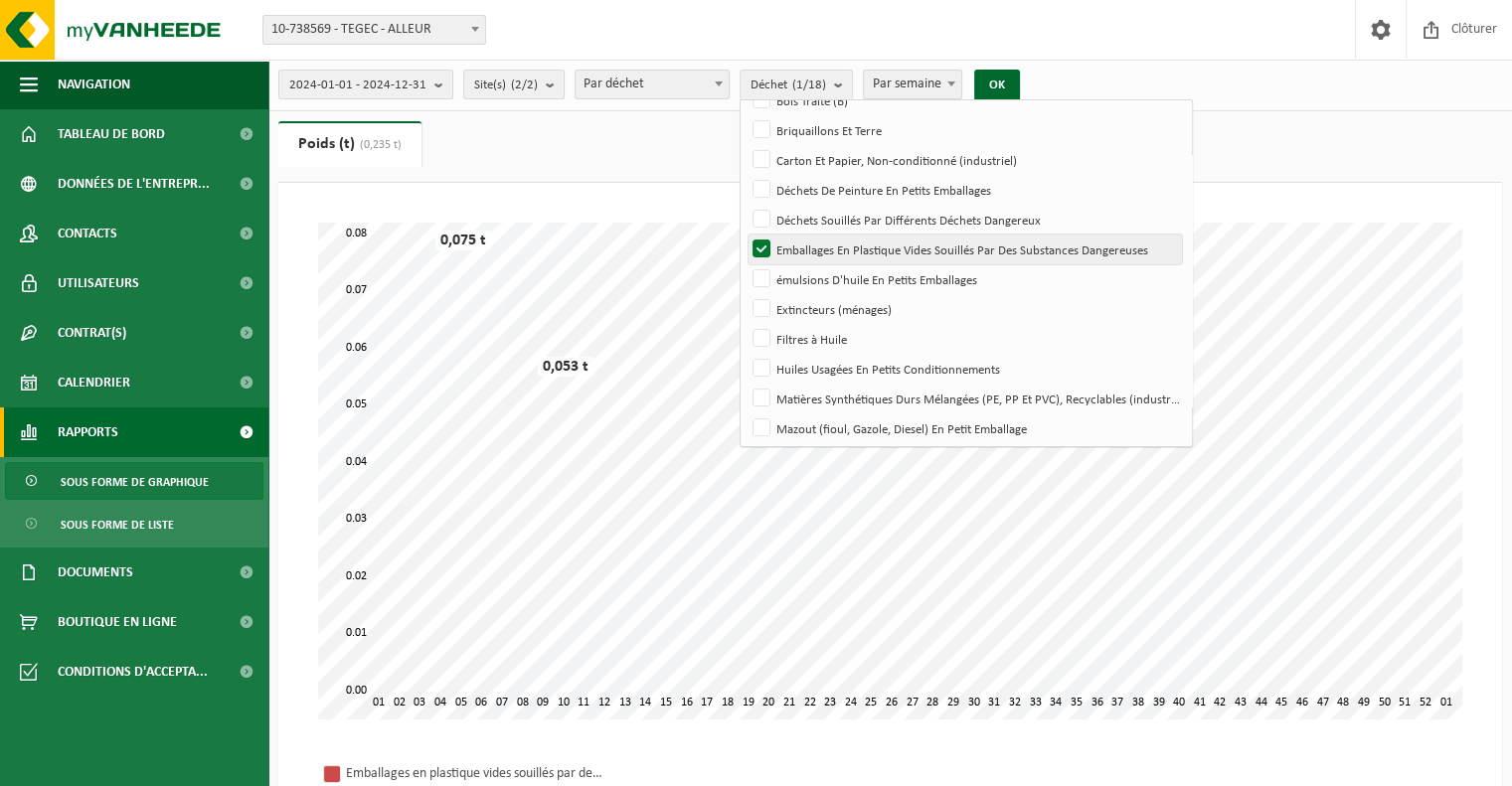 click on "Emballages En Plastique Vides Souillés Par Des Substances Dangereuses" at bounding box center (964, 249) 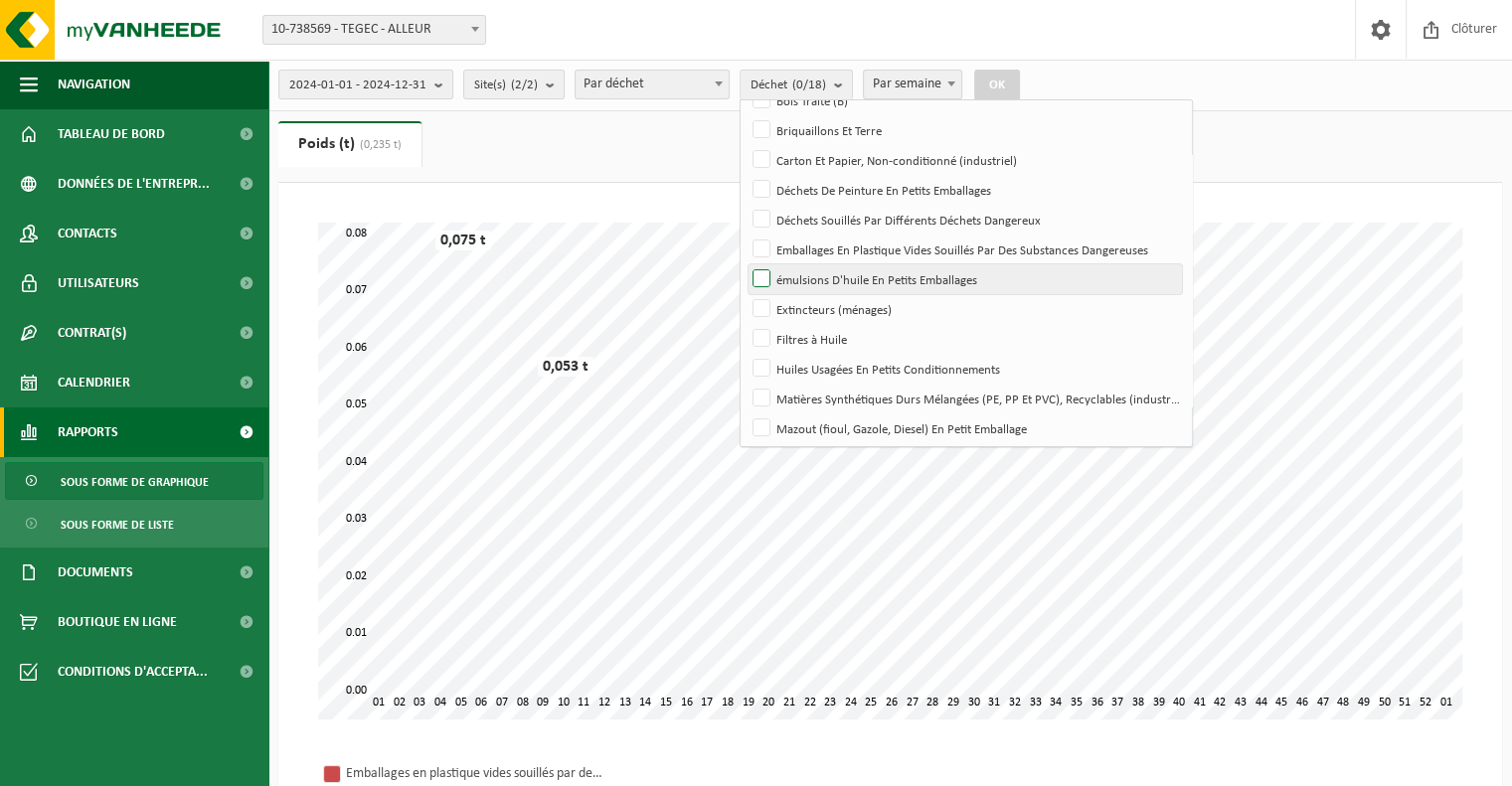 click on "émulsions D'huile En Petits Emballages" at bounding box center (964, 279) 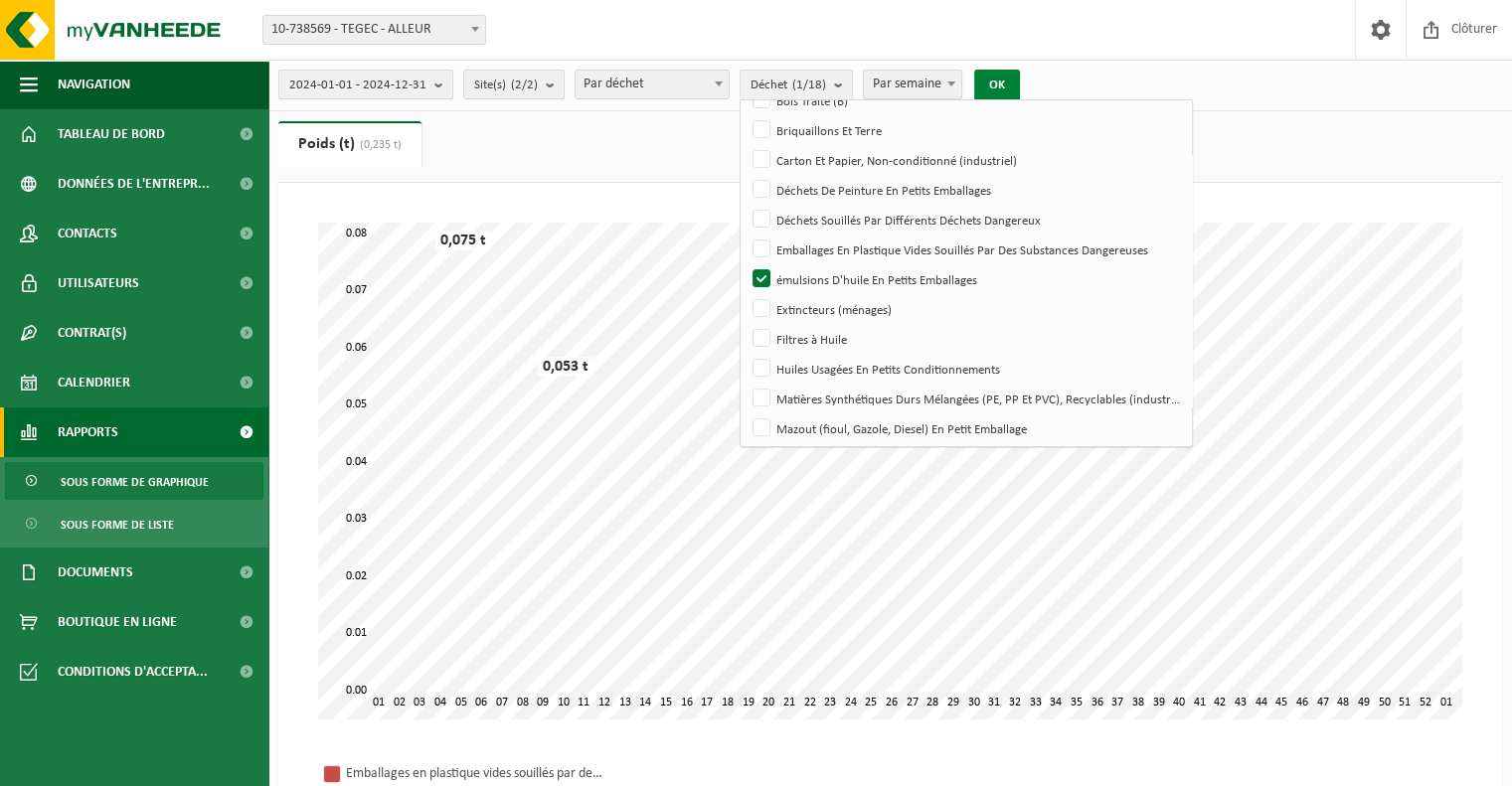click on "OK" at bounding box center [997, 85] 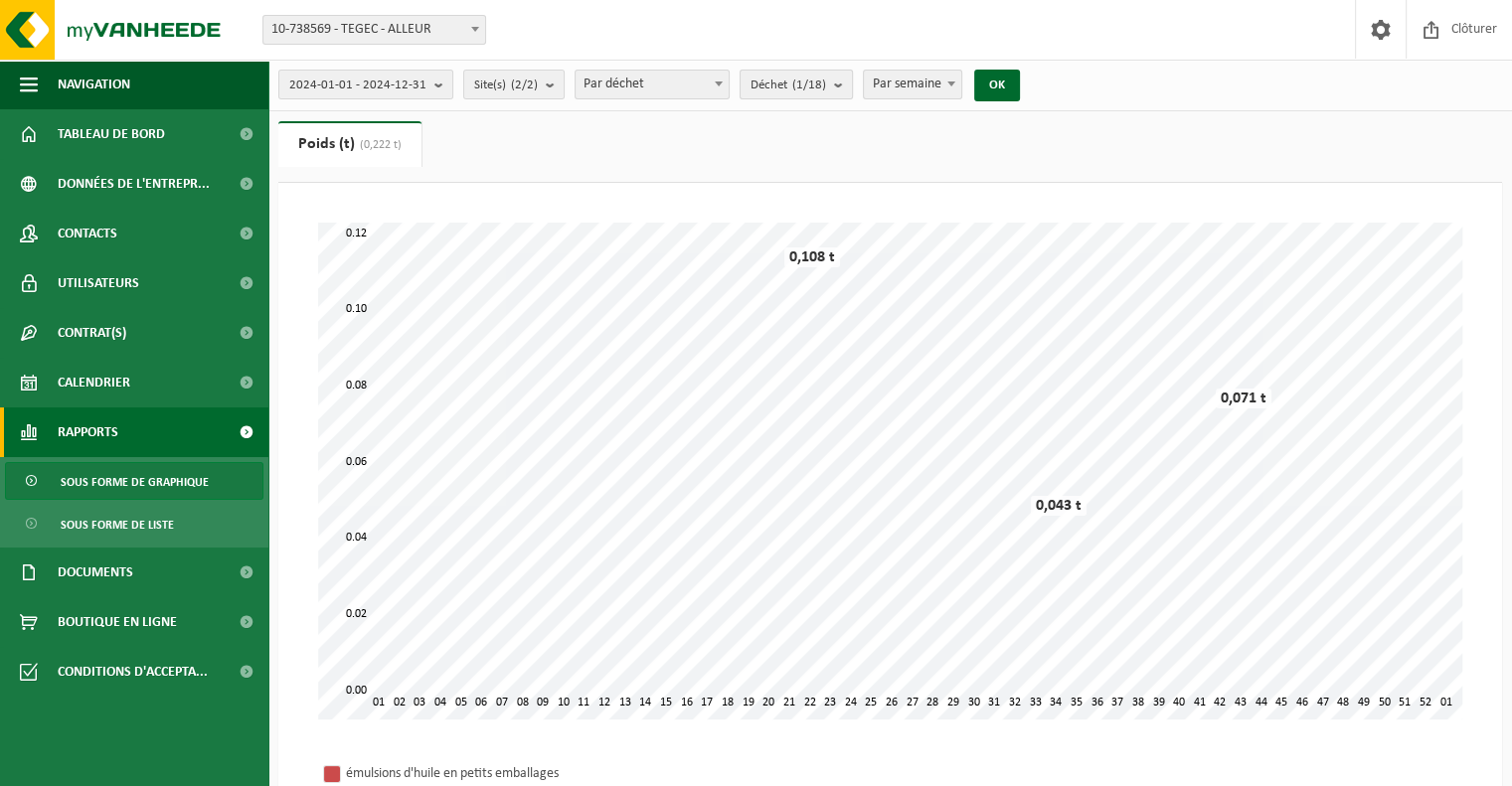 click at bounding box center [843, 84] 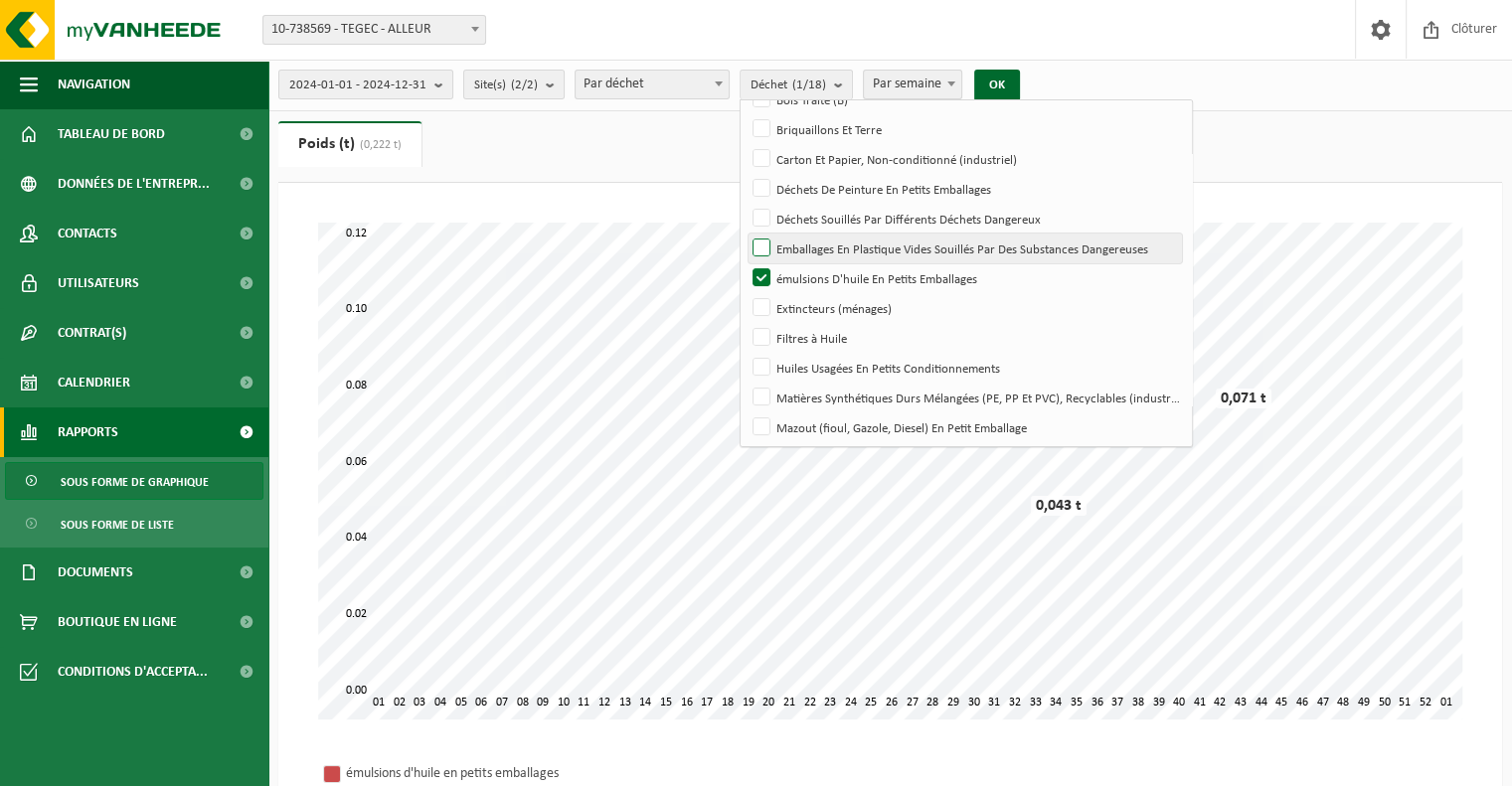 scroll, scrollTop: 293, scrollLeft: 0, axis: vertical 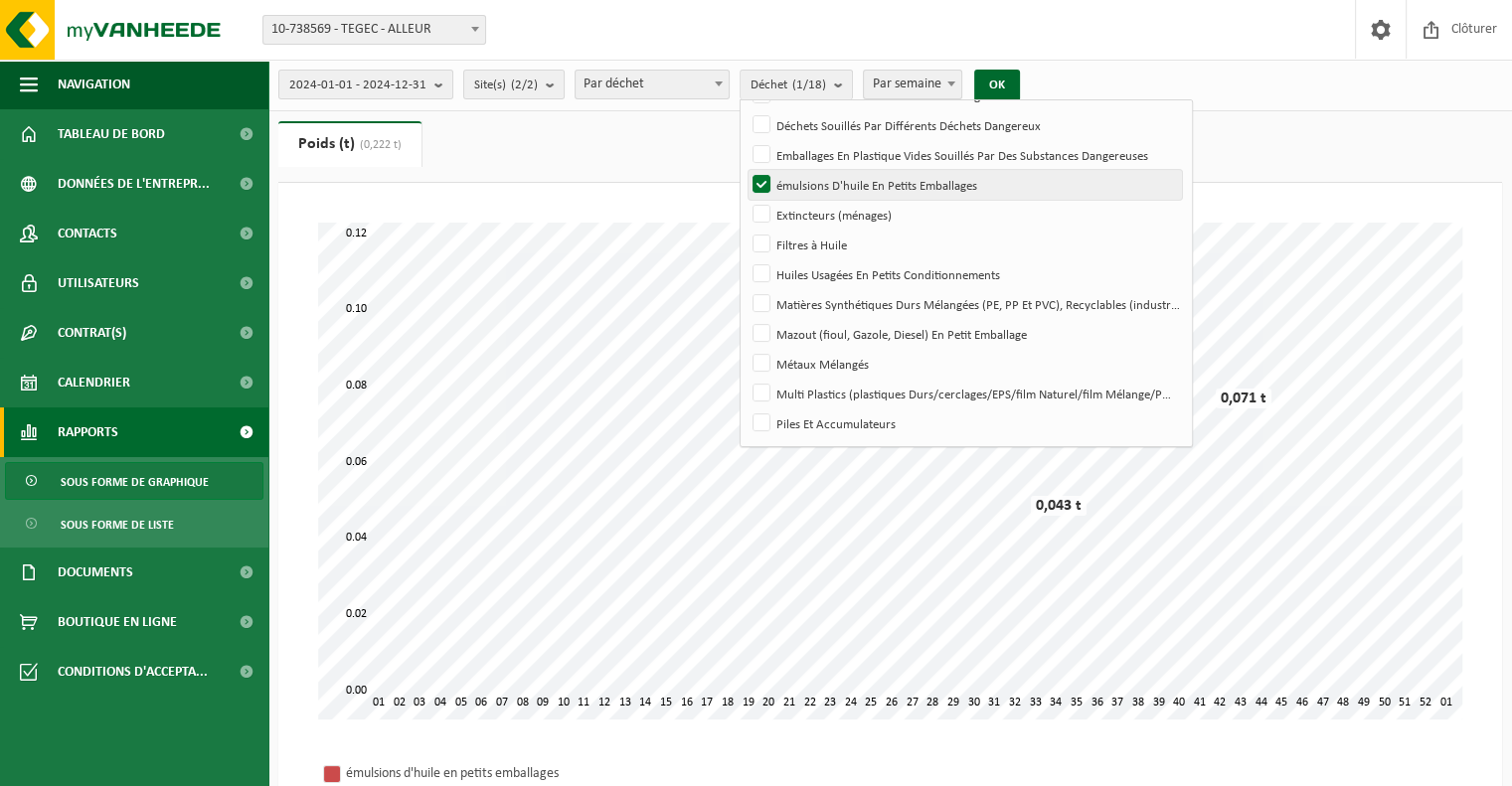 click on "émulsions D'huile En Petits Emballages" at bounding box center (964, 185) 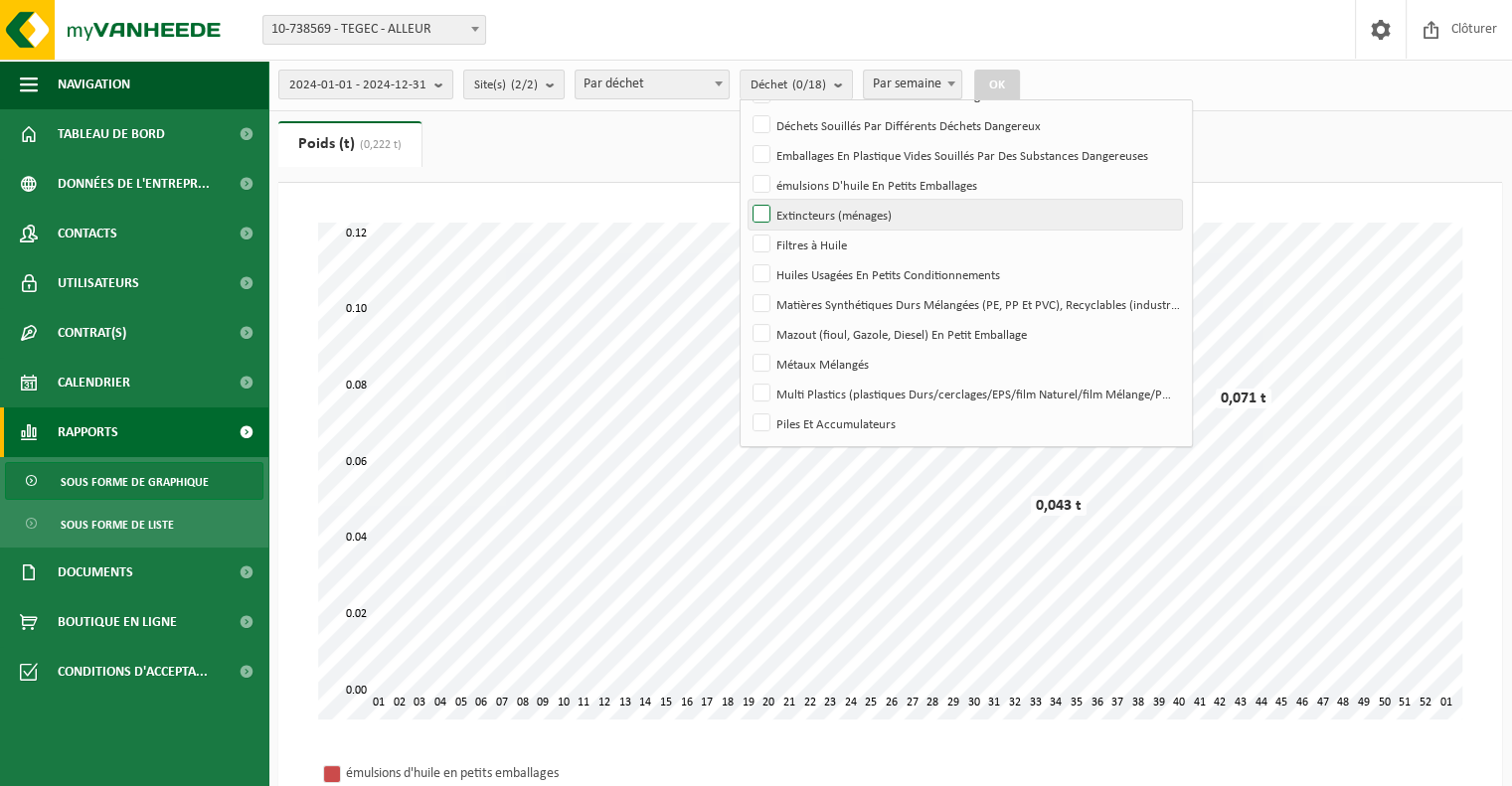 click on "Extincteurs (ménages)" at bounding box center [964, 215] 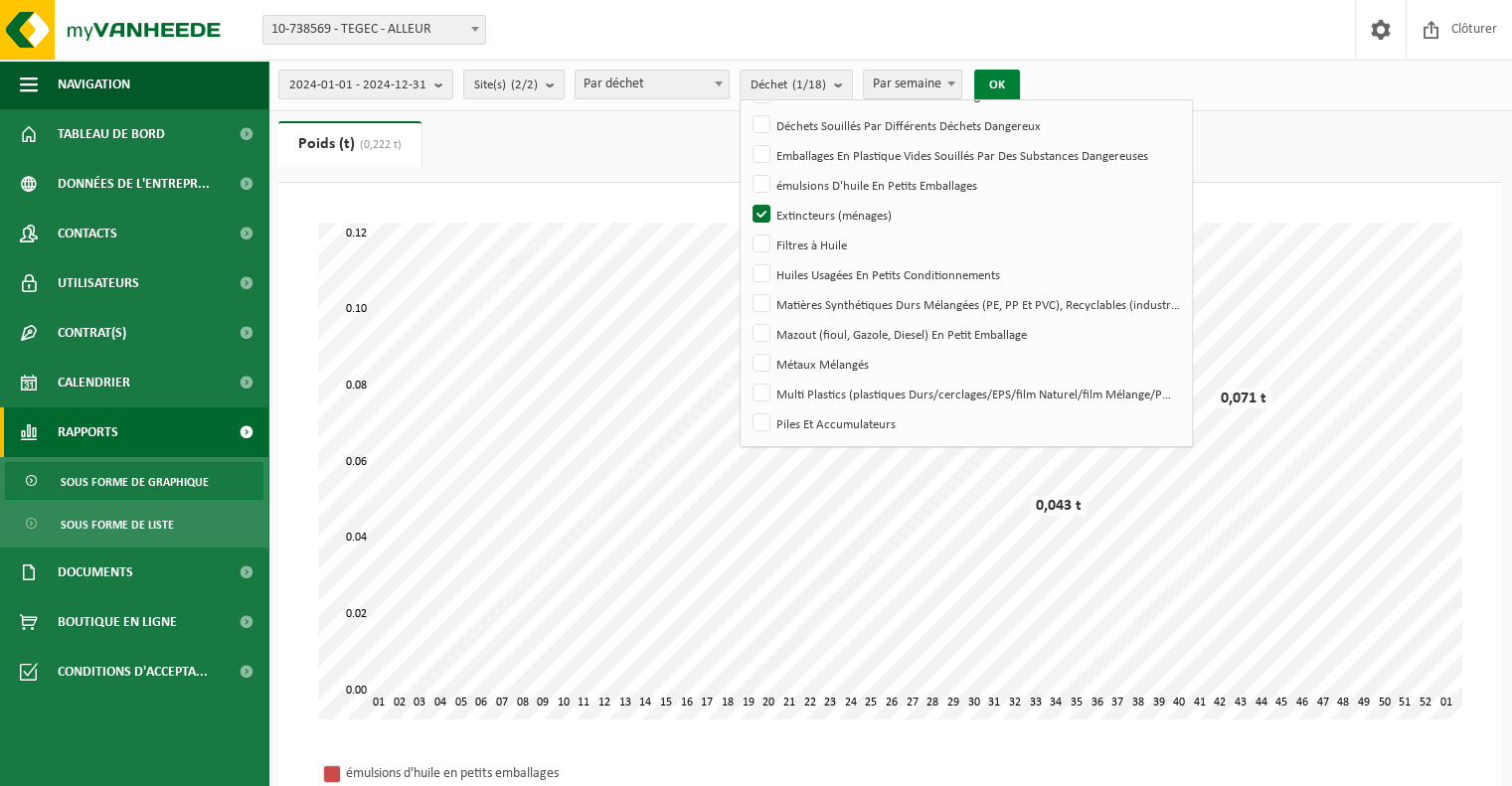click on "OK" at bounding box center (997, 85) 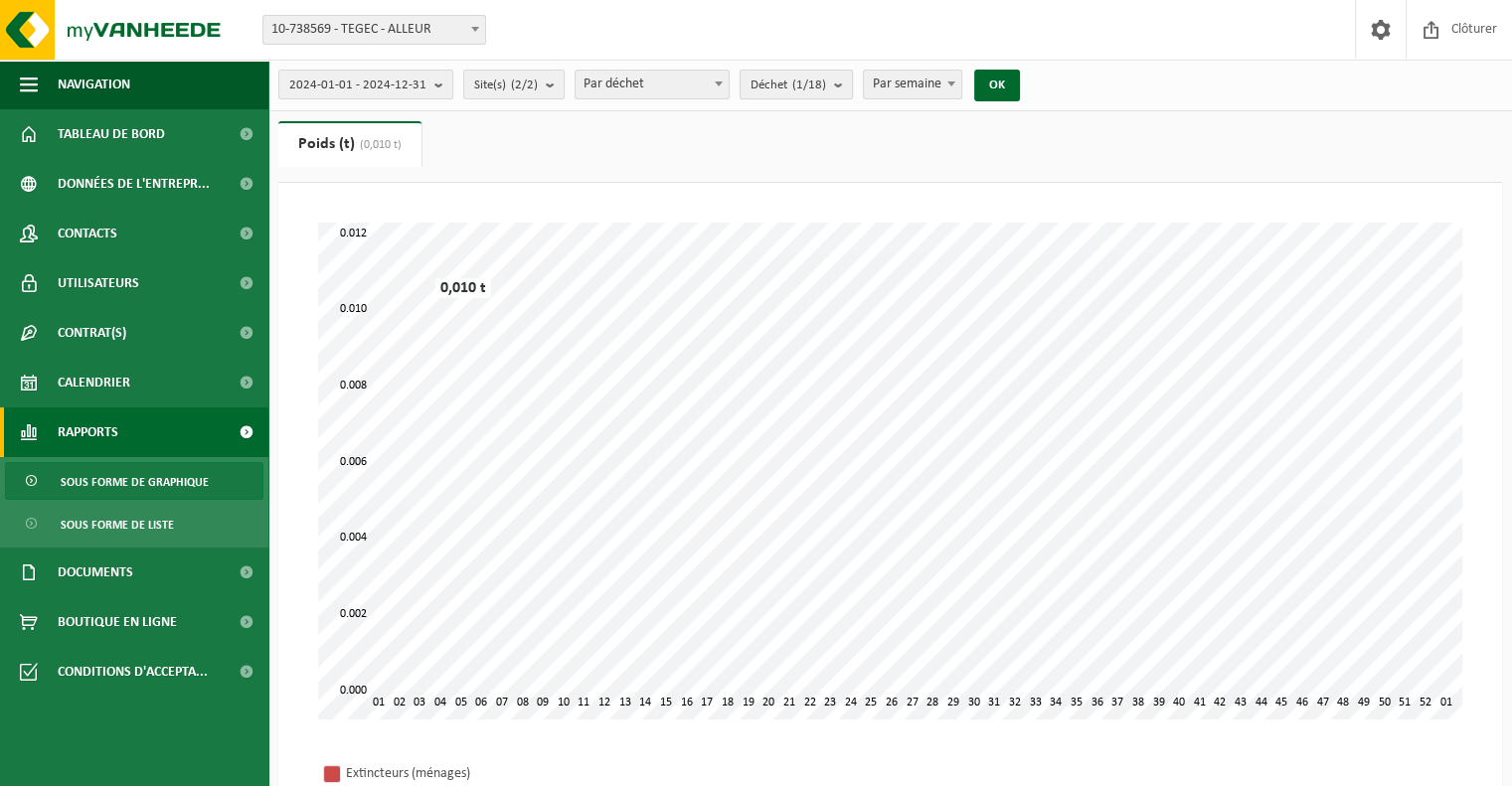 click at bounding box center (843, 84) 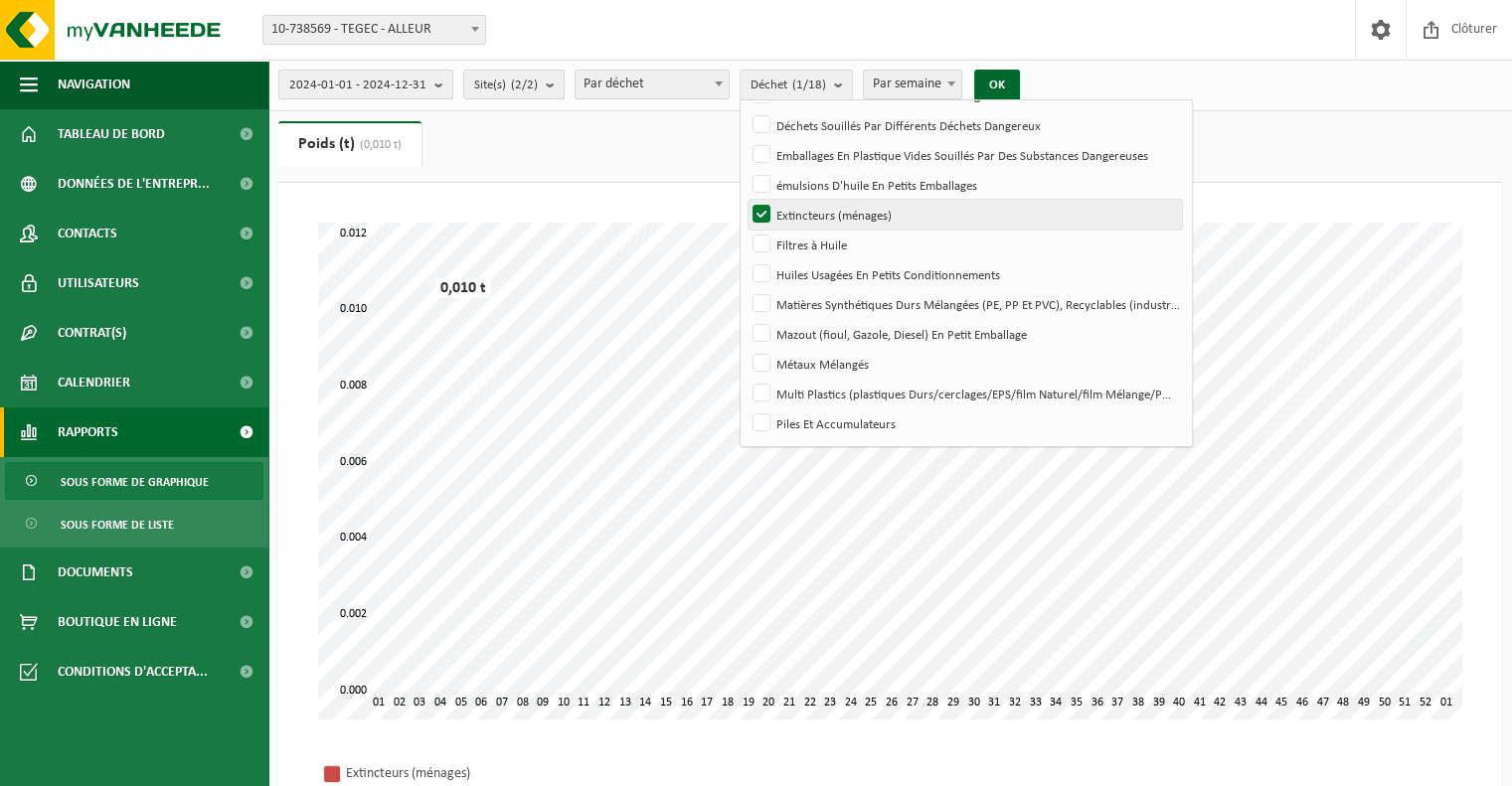 click on "Extincteurs (ménages)" at bounding box center [964, 215] 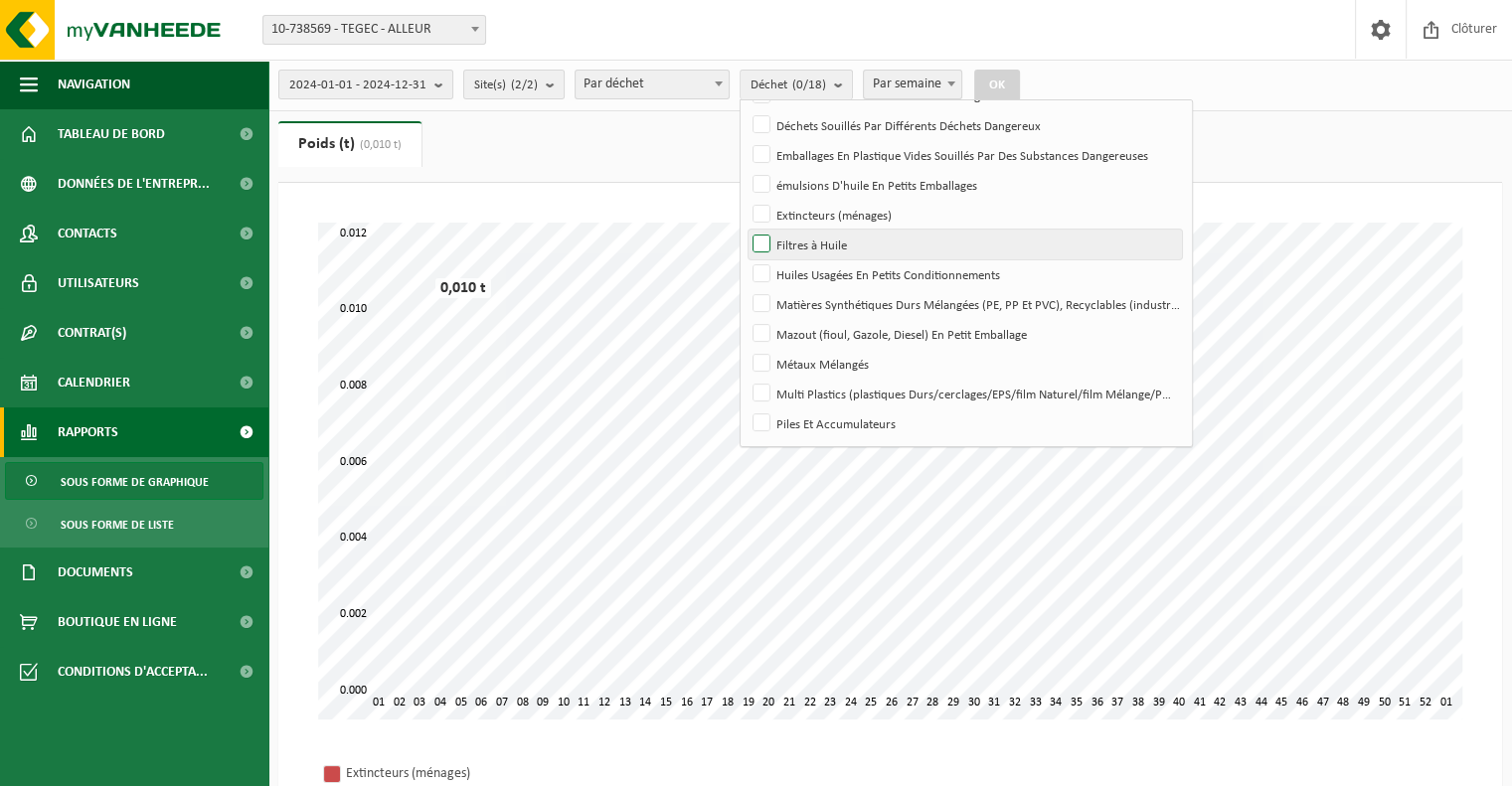 click on "Filtres à Huile" at bounding box center (964, 244) 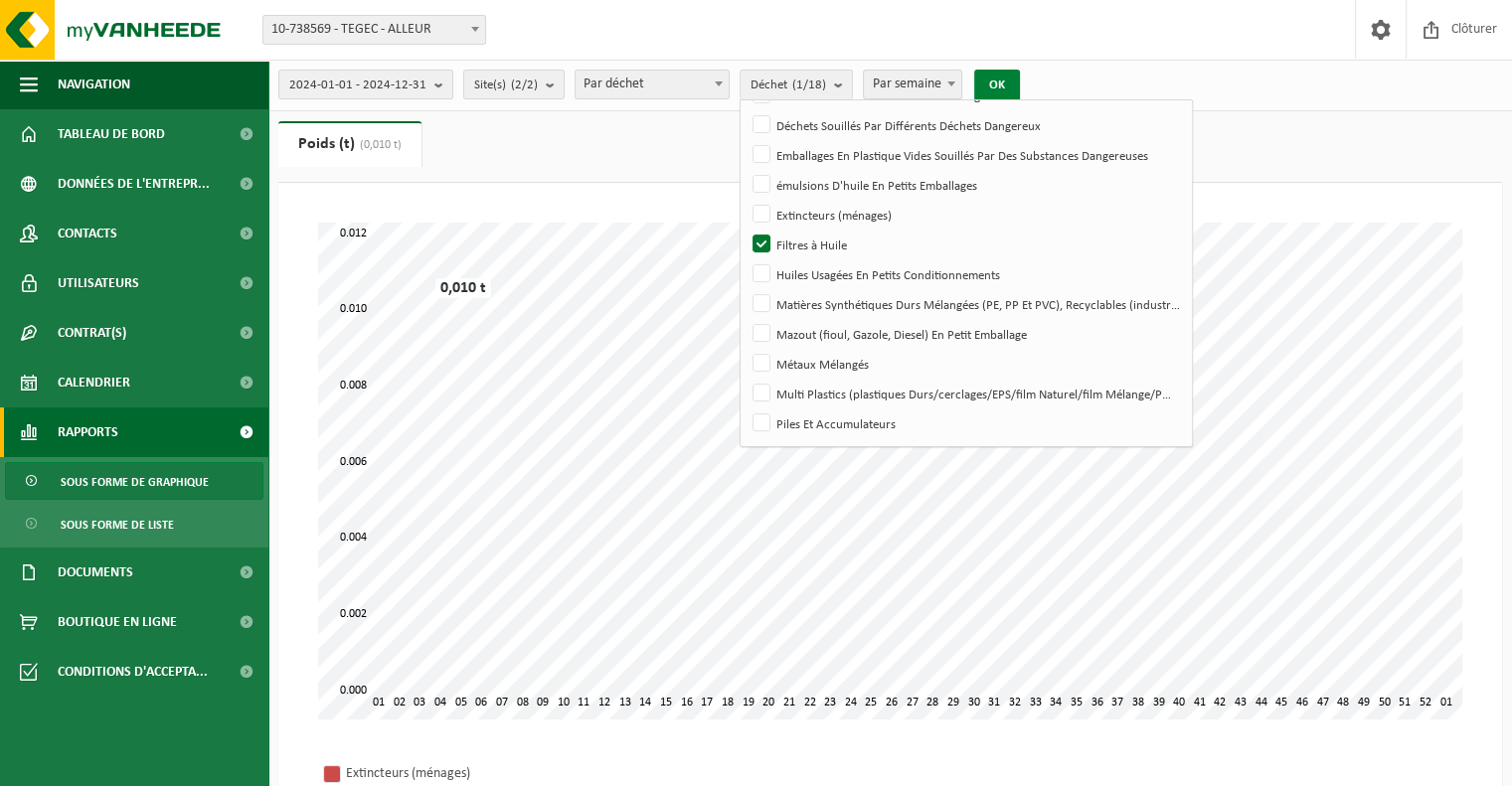 click on "OK" at bounding box center (997, 85) 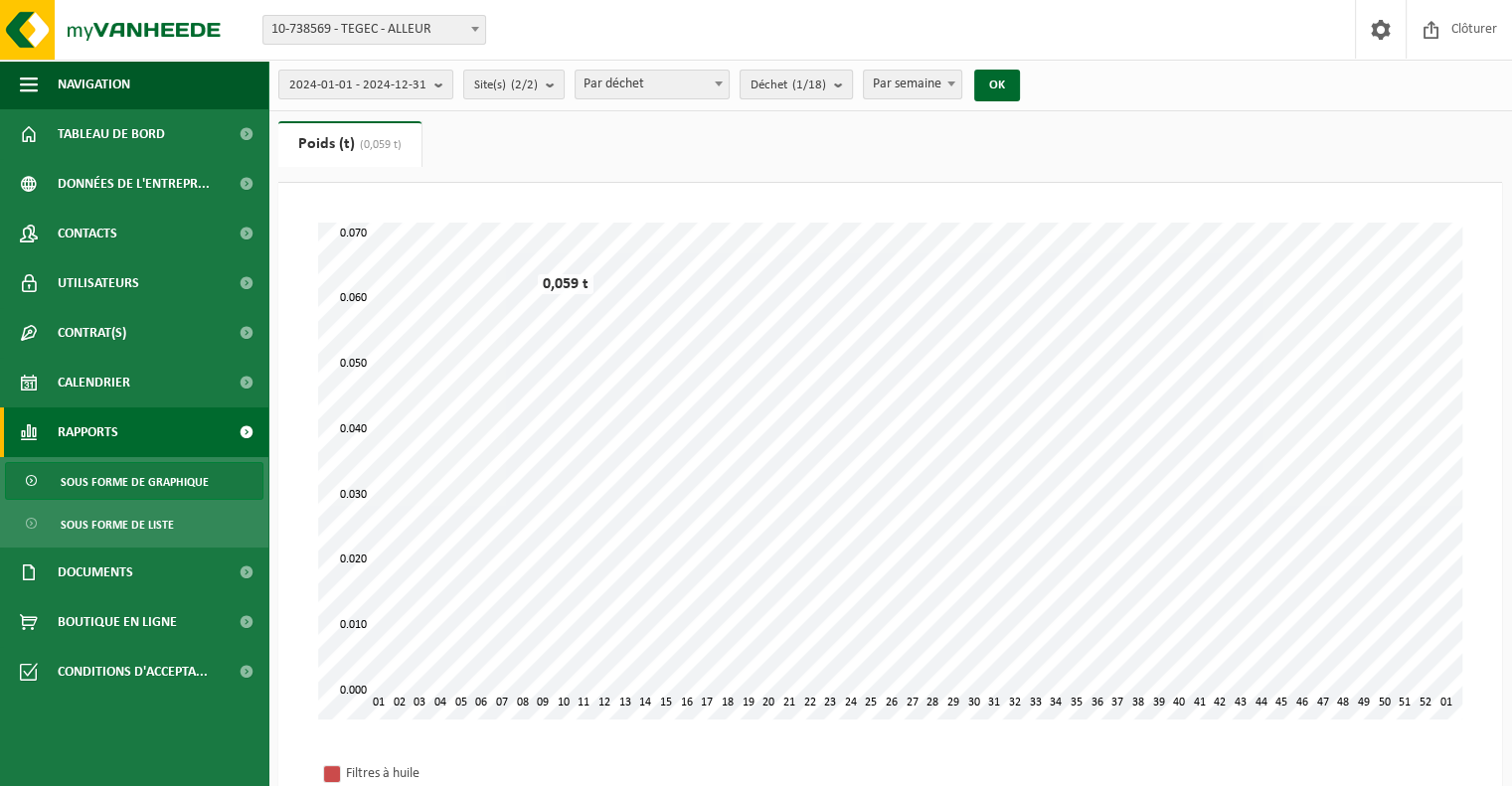 click at bounding box center (843, 84) 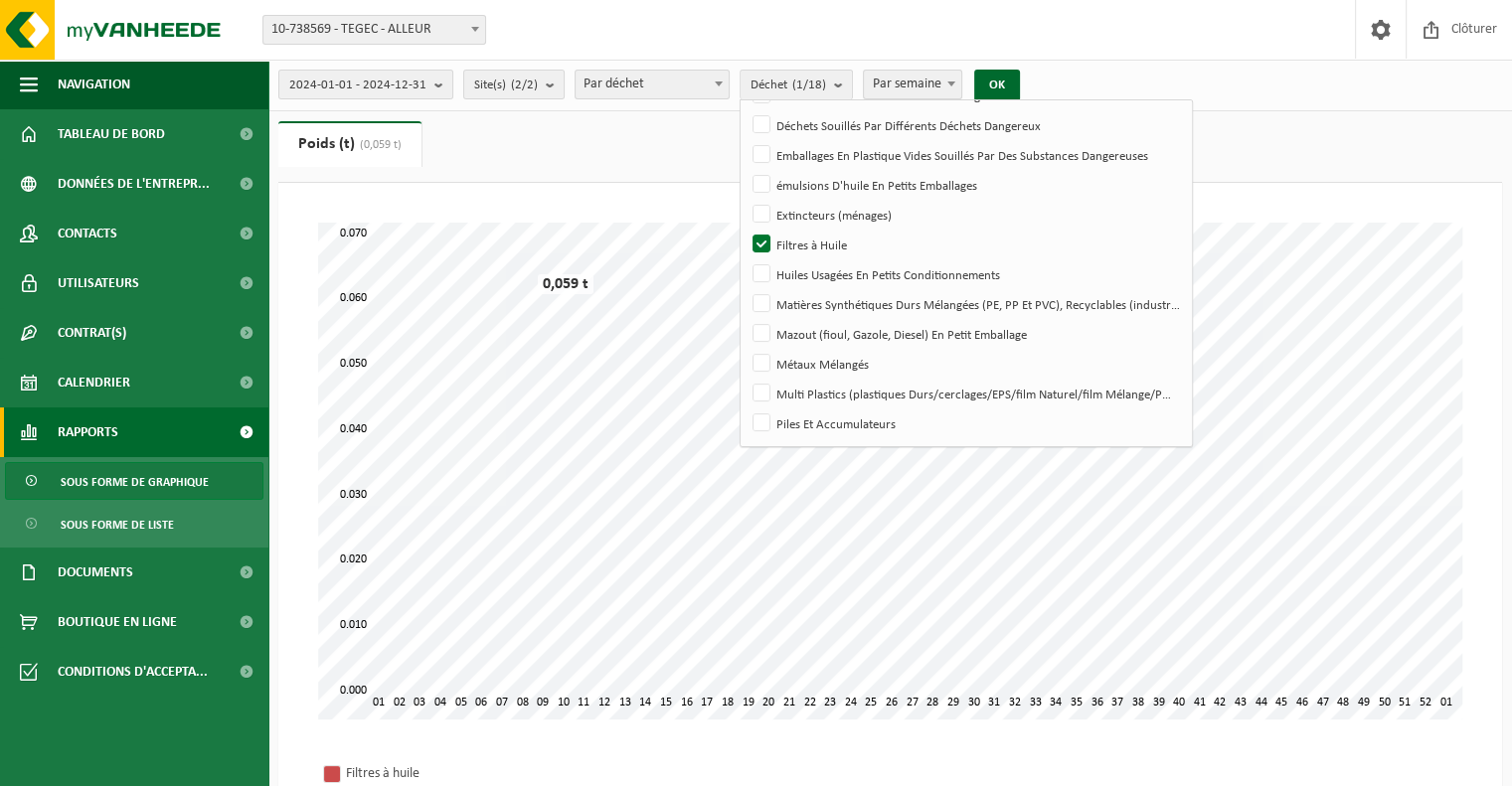click on "Poids (t)  (0,059  t)            Volume (m³)  (36,300  m³)" at bounding box center [890, 152] 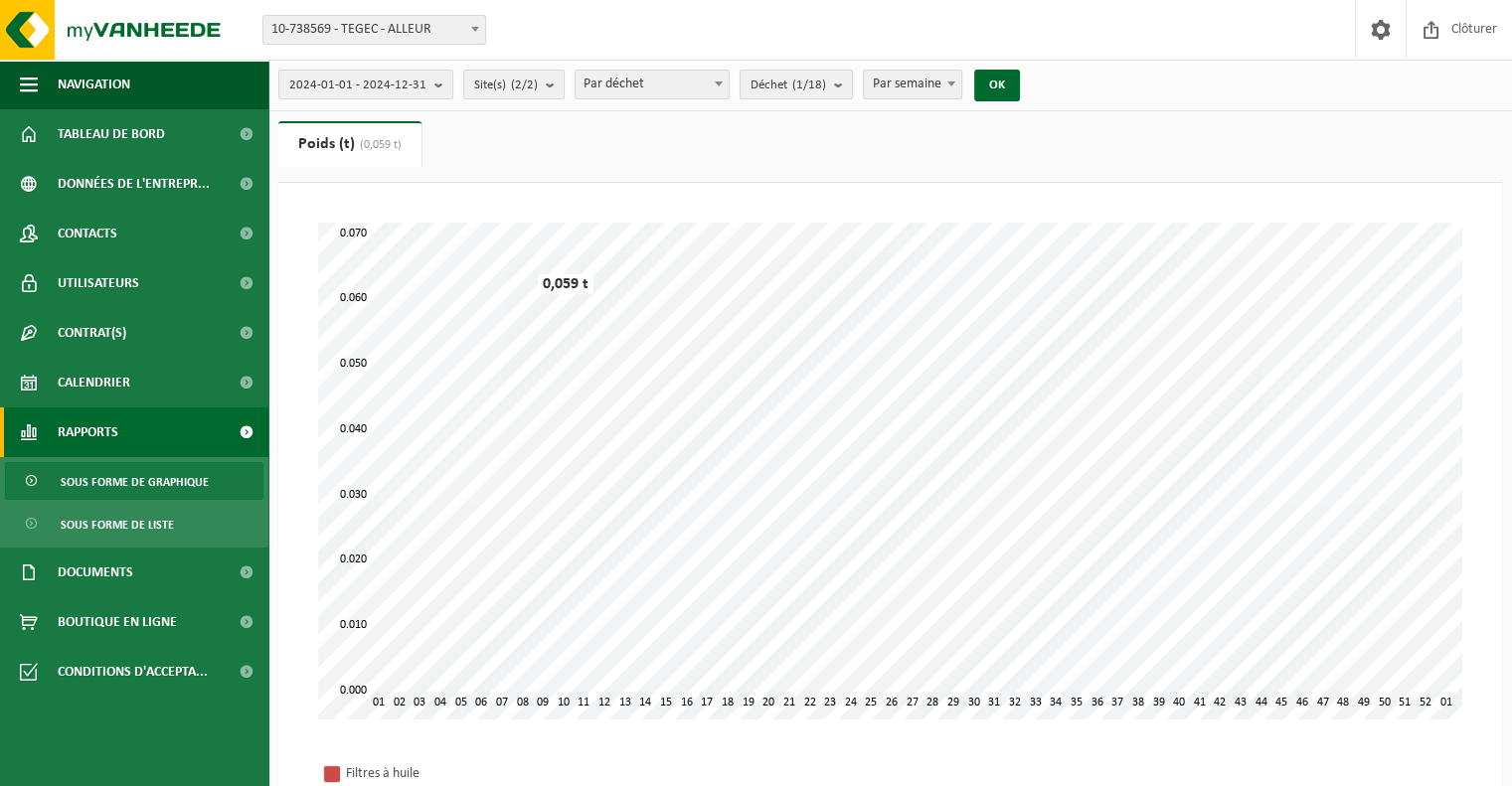 click on "(1/18)" at bounding box center [809, 84] 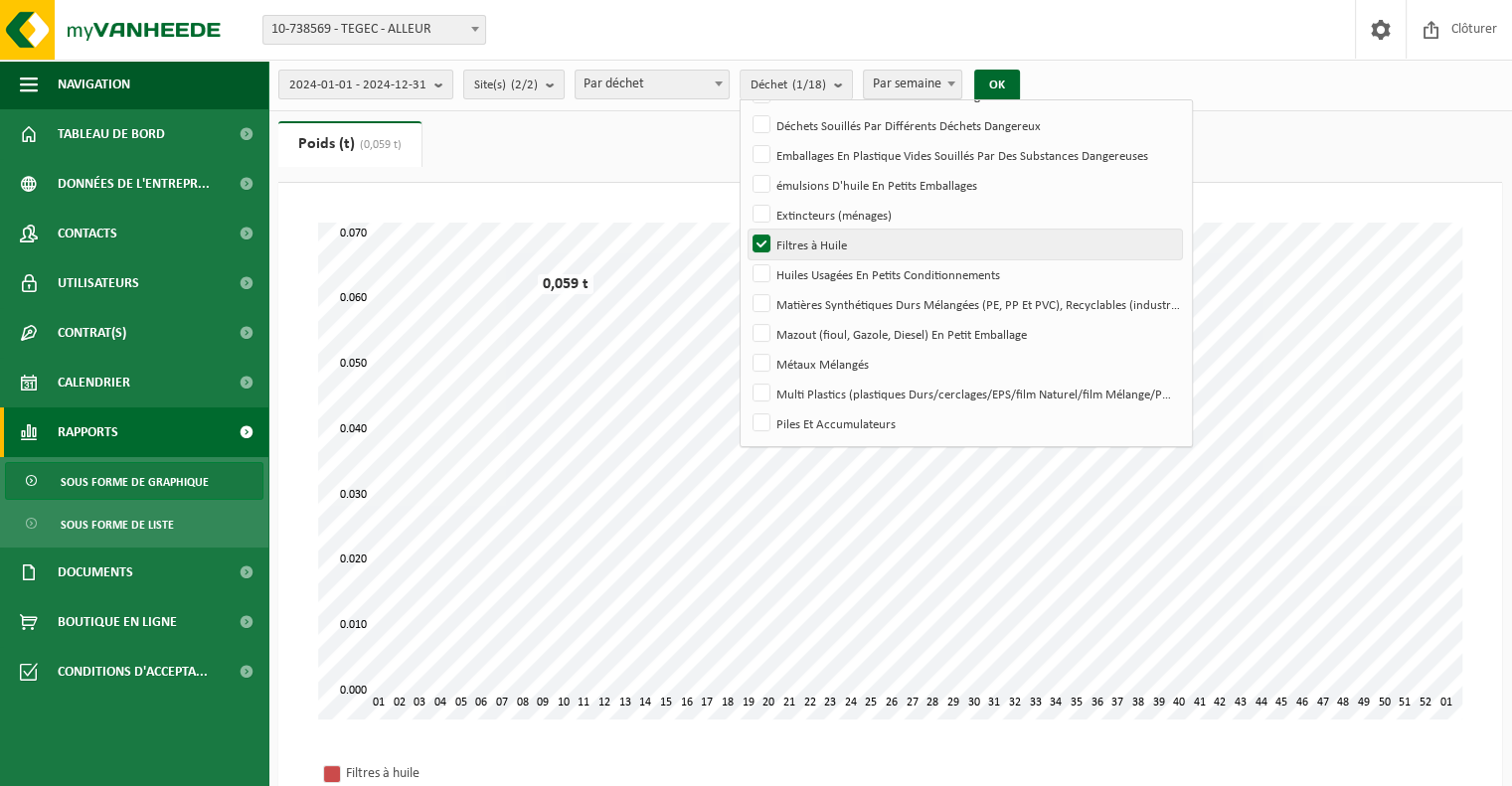 click on "Filtres à Huile" at bounding box center [964, 244] 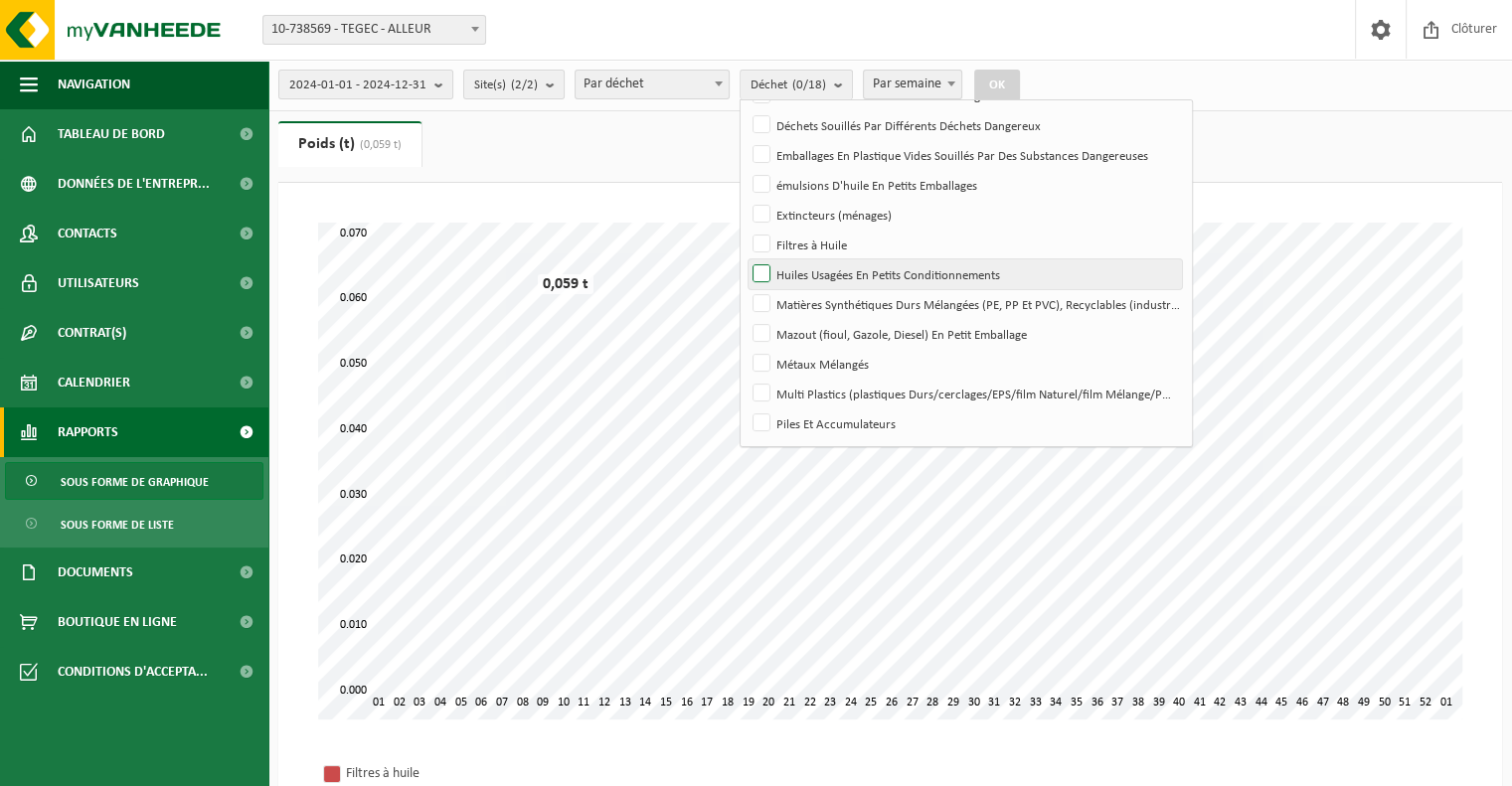 click on "Huiles Usagées En Petits Conditionnements" at bounding box center (964, 274) 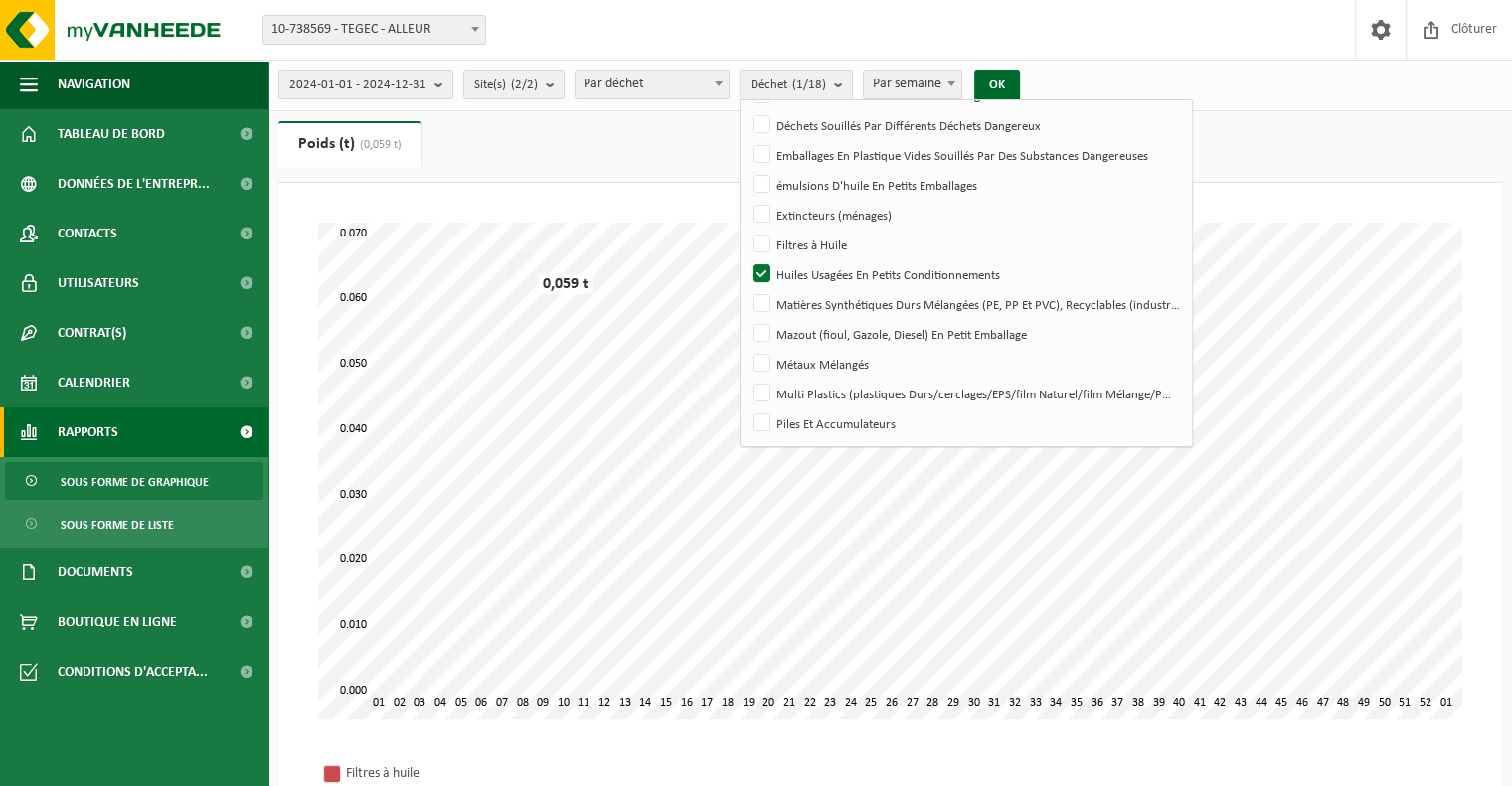 click on "OK" at bounding box center (997, 85) 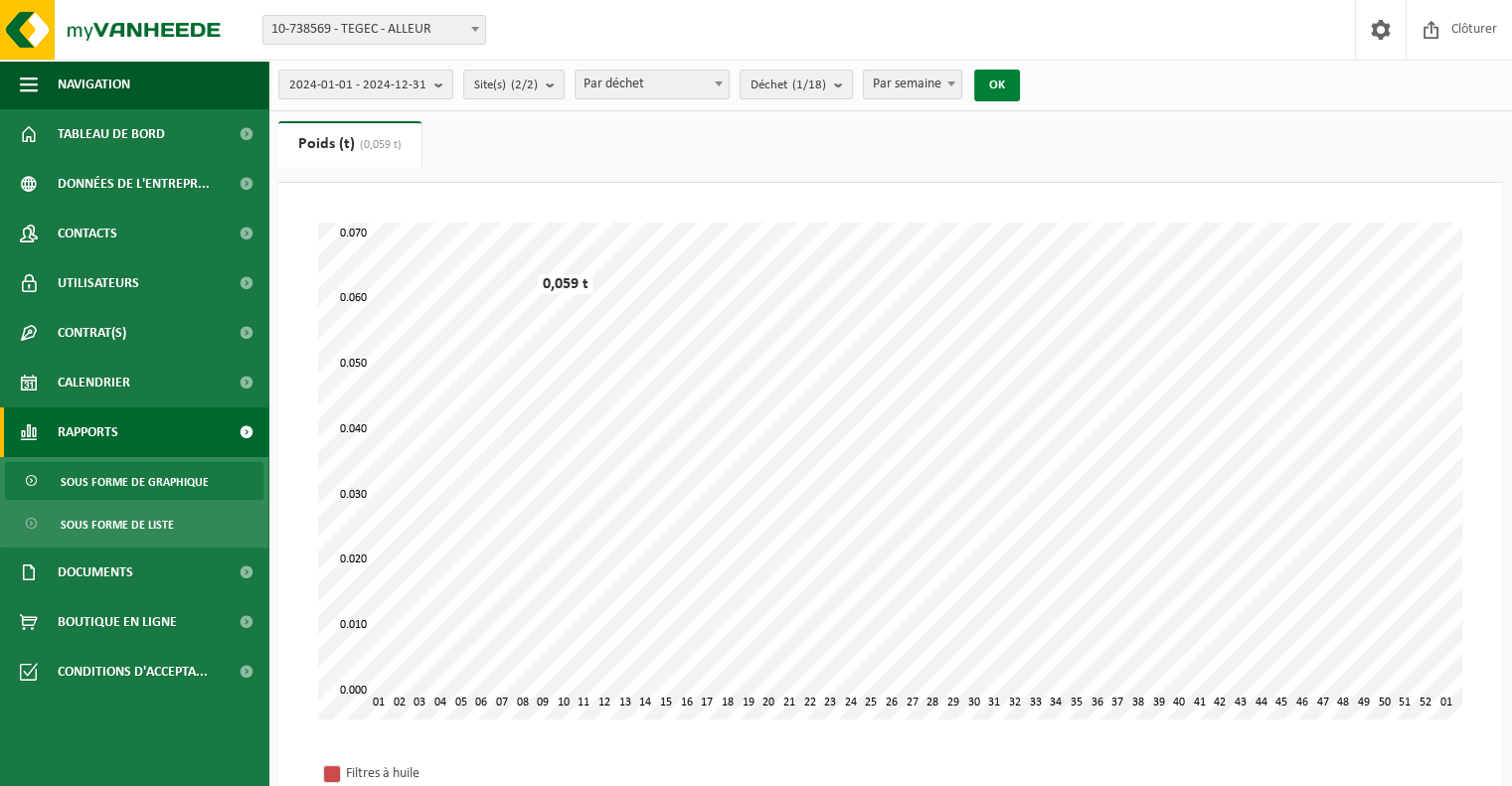 click on "OK" at bounding box center (997, 85) 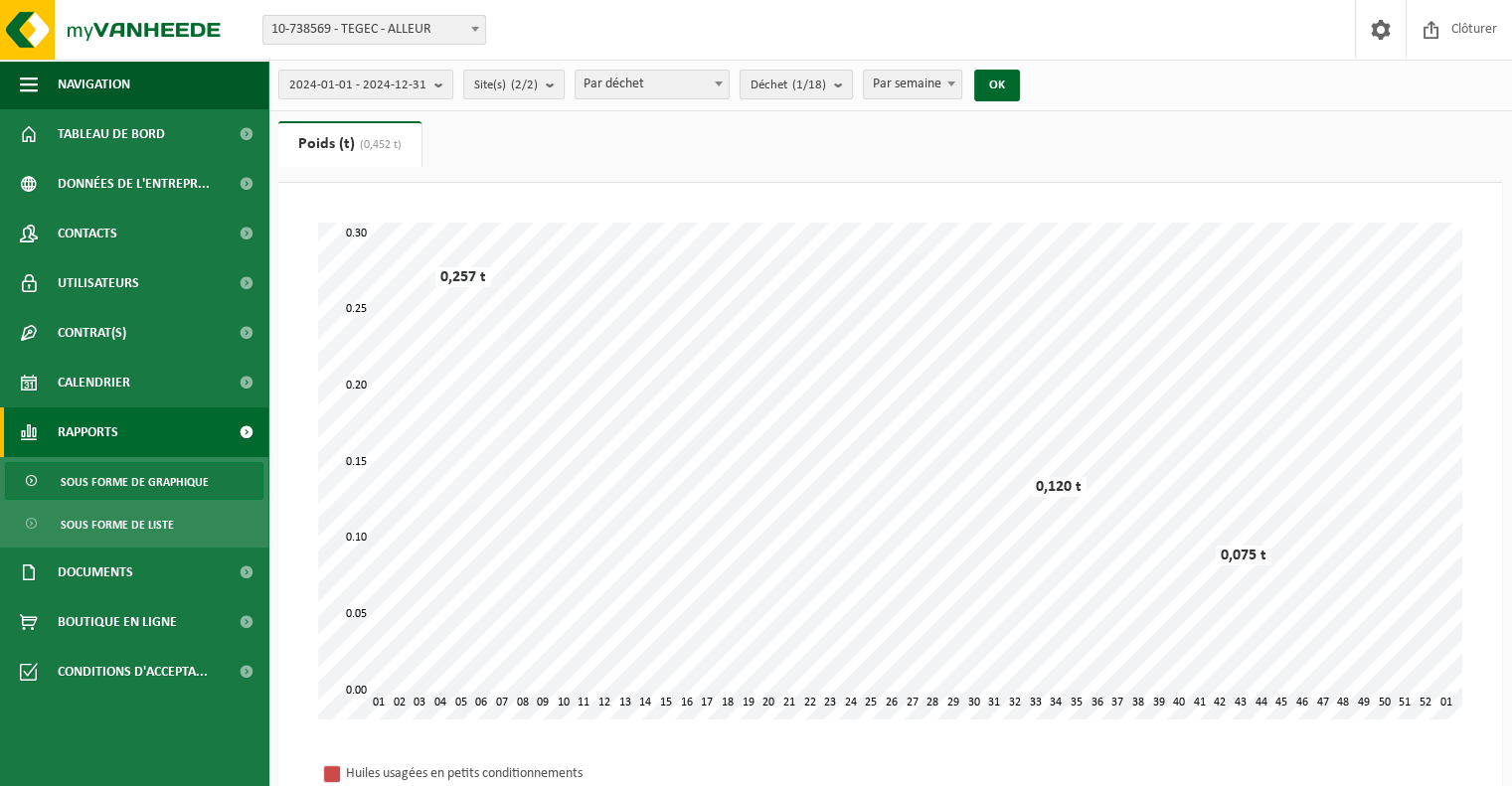 click on "(1/18)" at bounding box center (809, 84) 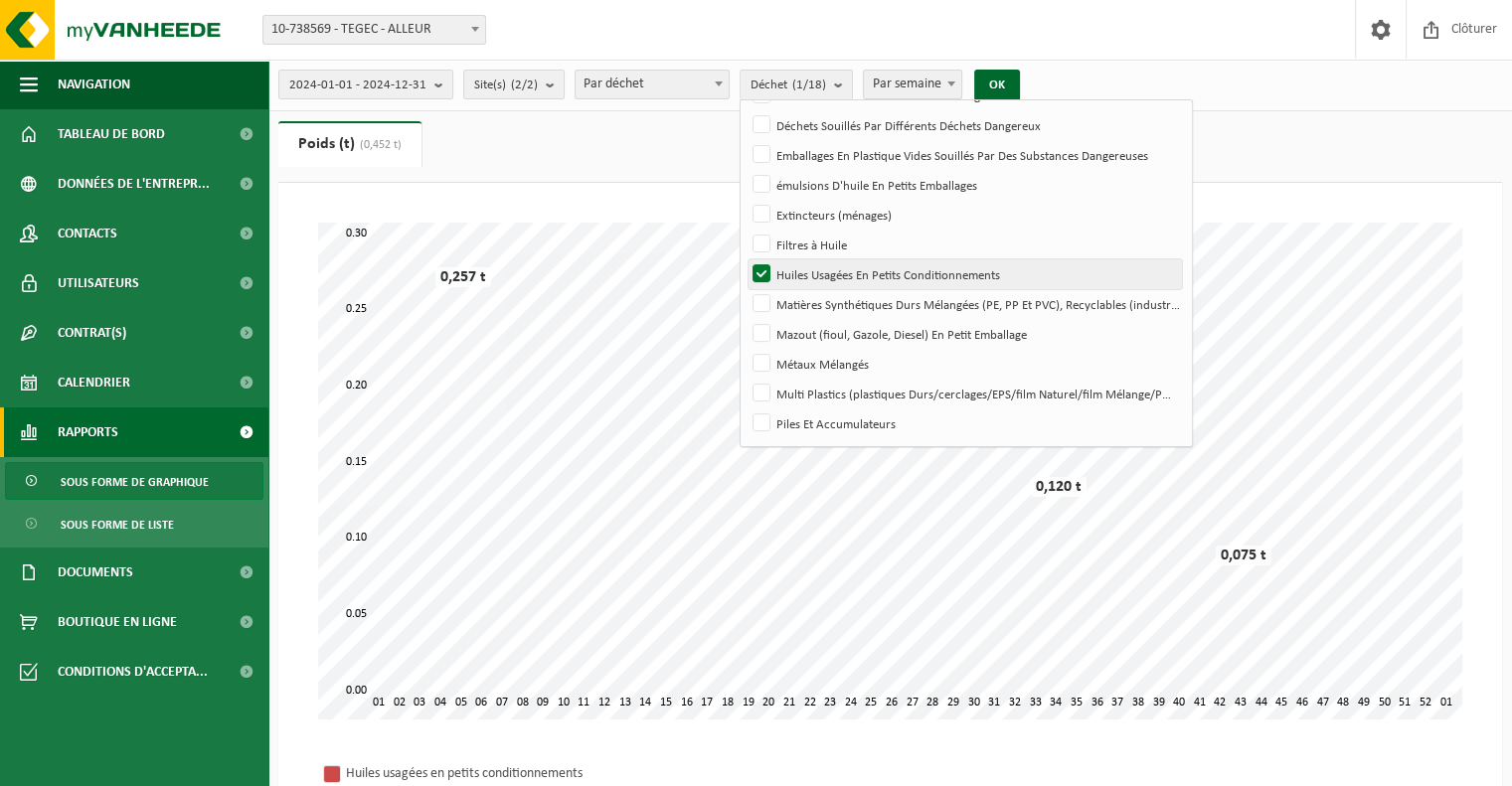 click on "Huiles Usagées En Petits Conditionnements" at bounding box center (964, 274) 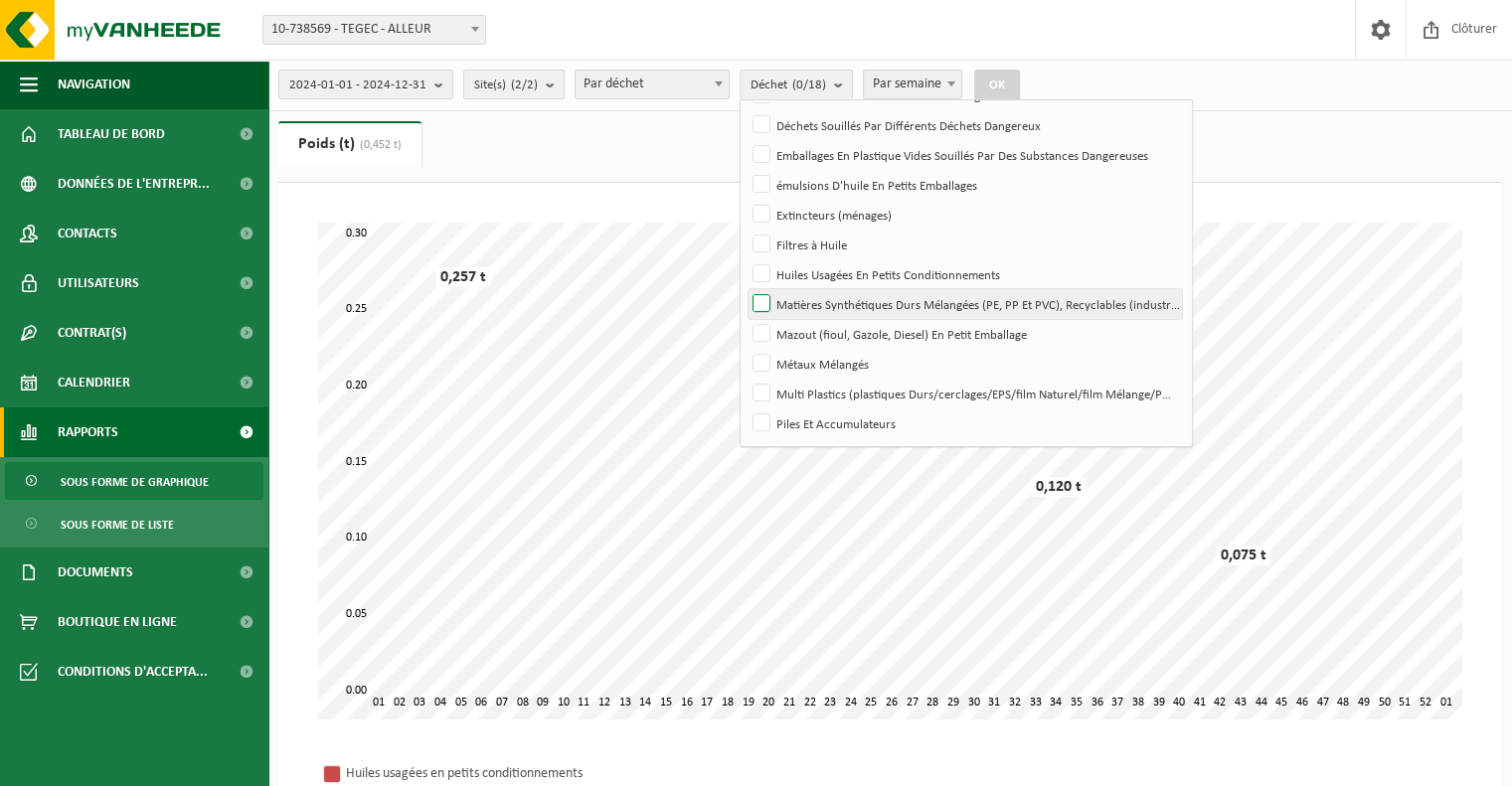 click on "Matières Synthétiques Durs Mélangées (PE, PP Et PVC), Recyclables (industriel)" at bounding box center (964, 304) 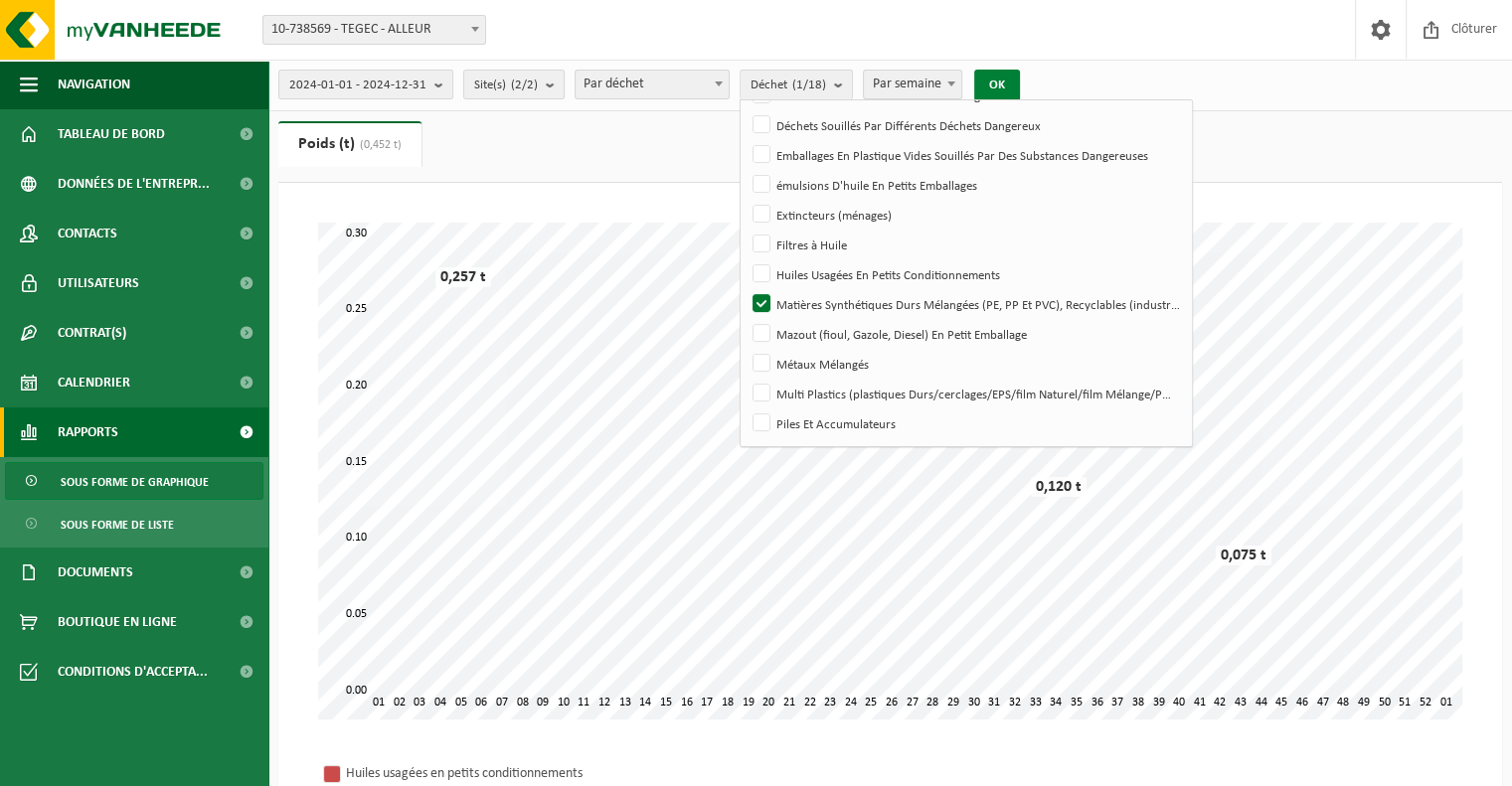 click on "OK" at bounding box center (997, 85) 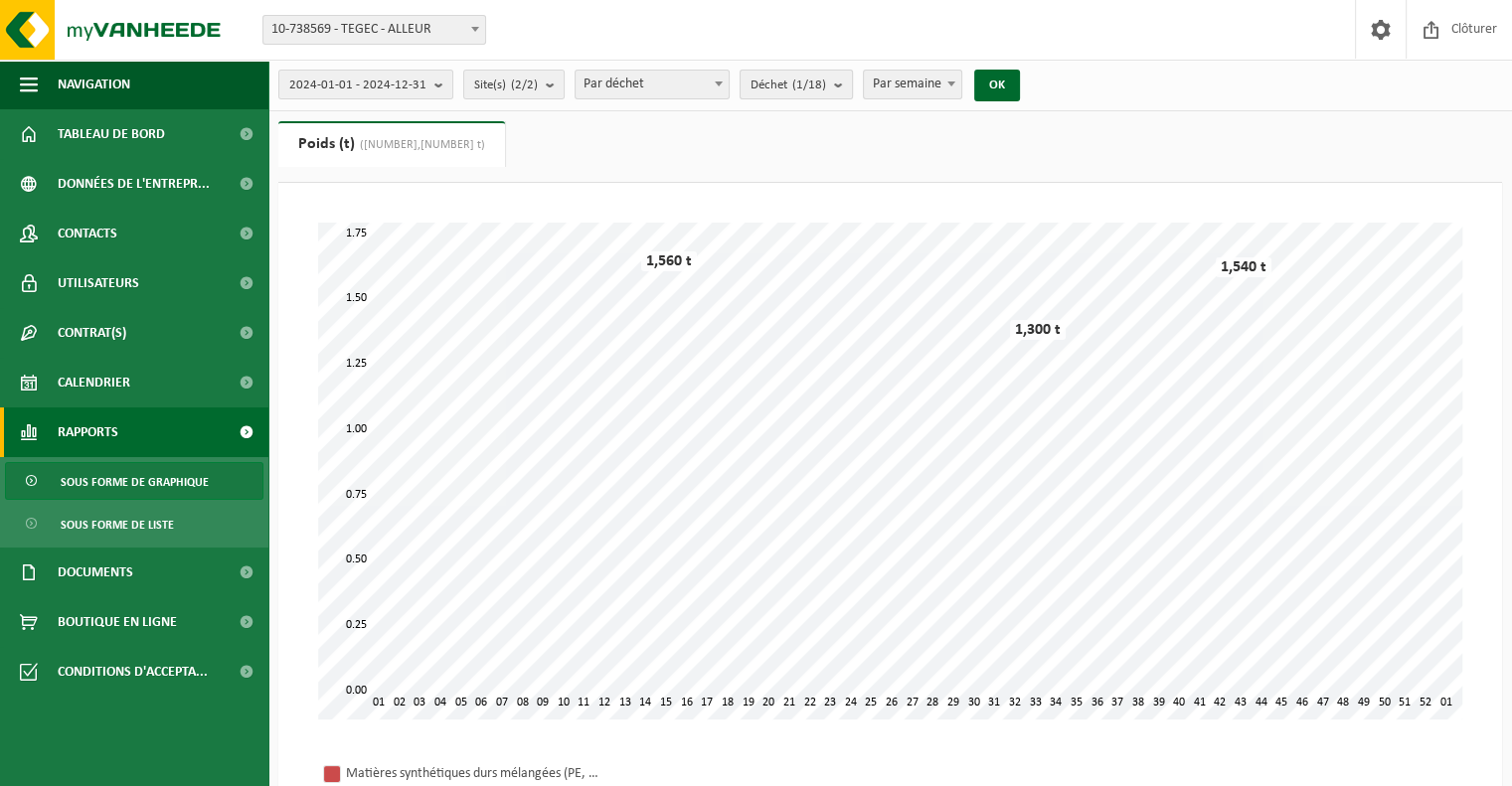 click at bounding box center [843, 84] 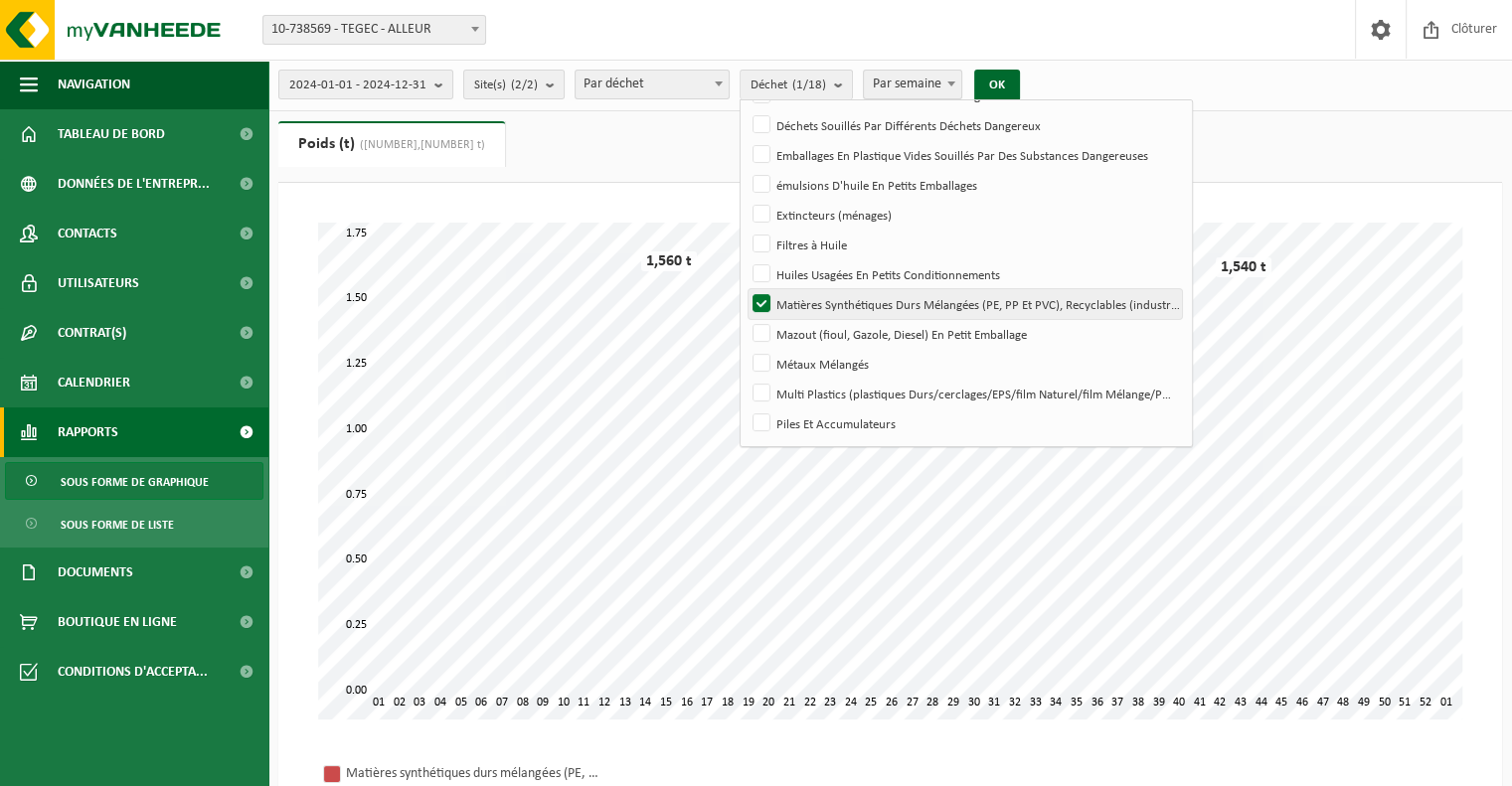 click on "Matières Synthétiques Durs Mélangées (PE, PP Et PVC), Recyclables (industriel)" at bounding box center [964, 304] 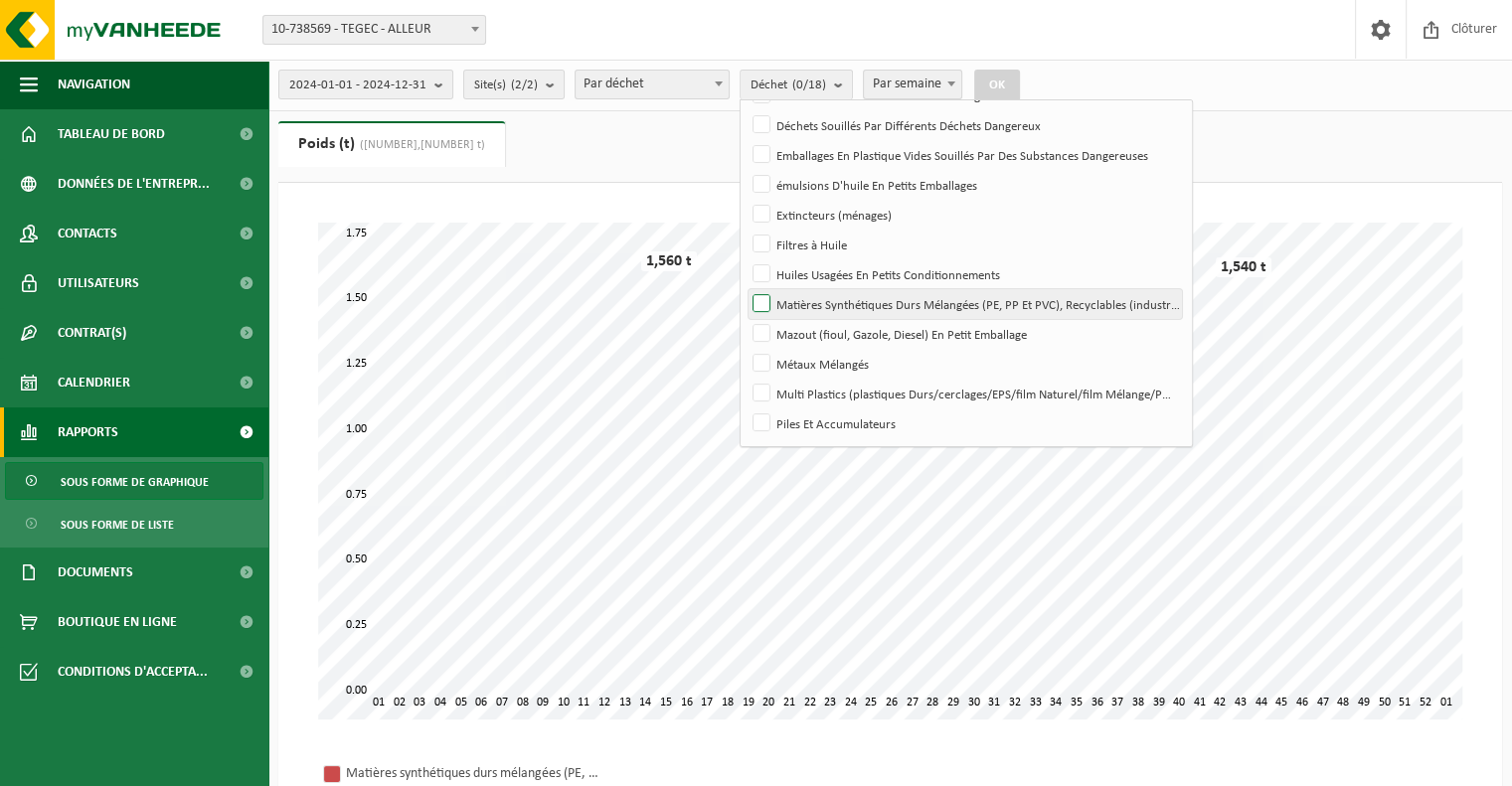 click on "Matières Synthétiques Durs Mélangées (PE, PP Et PVC), Recyclables (industriel)" at bounding box center (964, 304) 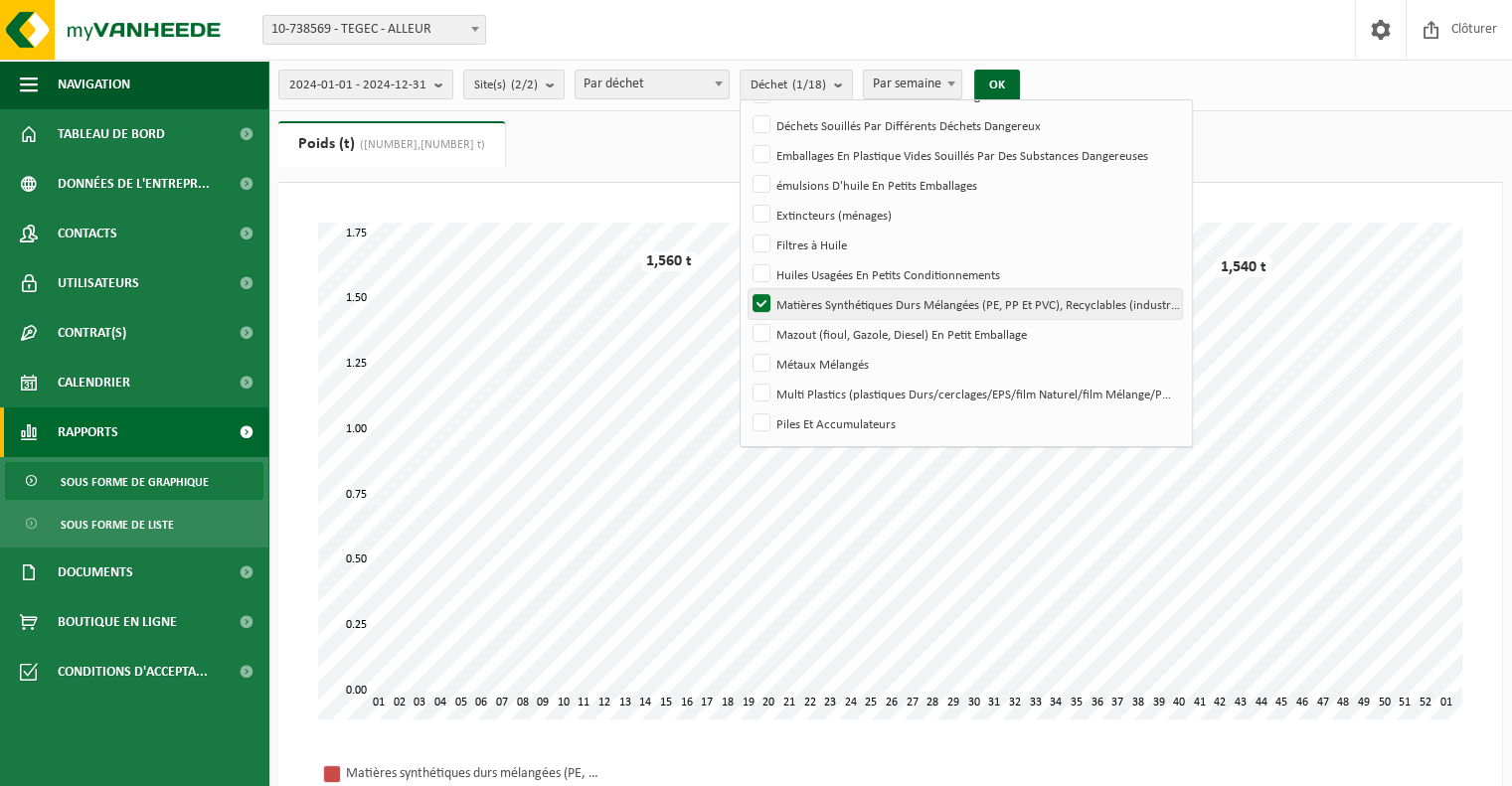 click on "Matières Synthétiques Durs Mélangées (PE, PP Et PVC), Recyclables (industriel)" at bounding box center (964, 304) 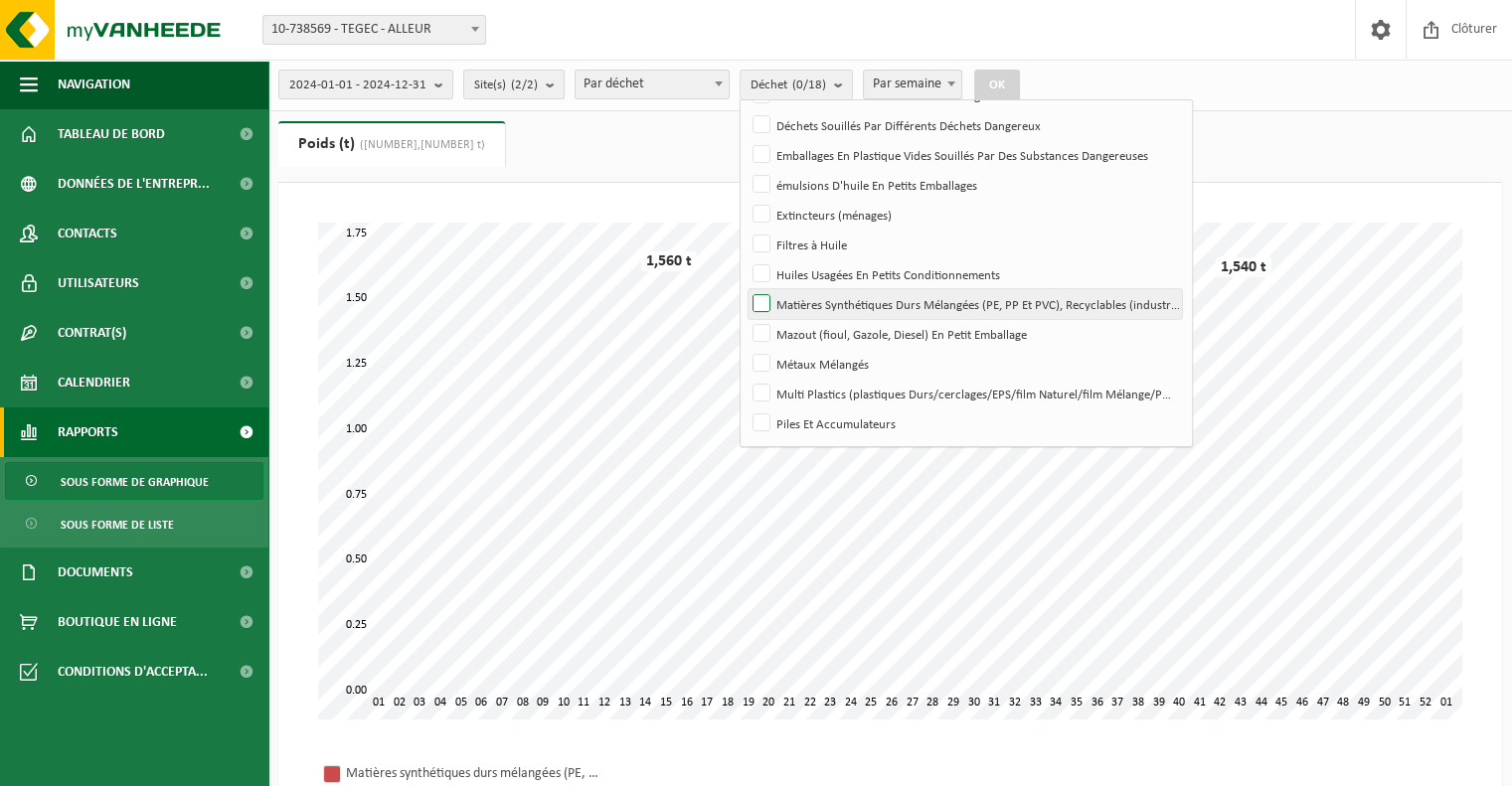 click on "Matières Synthétiques Durs Mélangées (PE, PP Et PVC), Recyclables (industriel)" at bounding box center (964, 304) 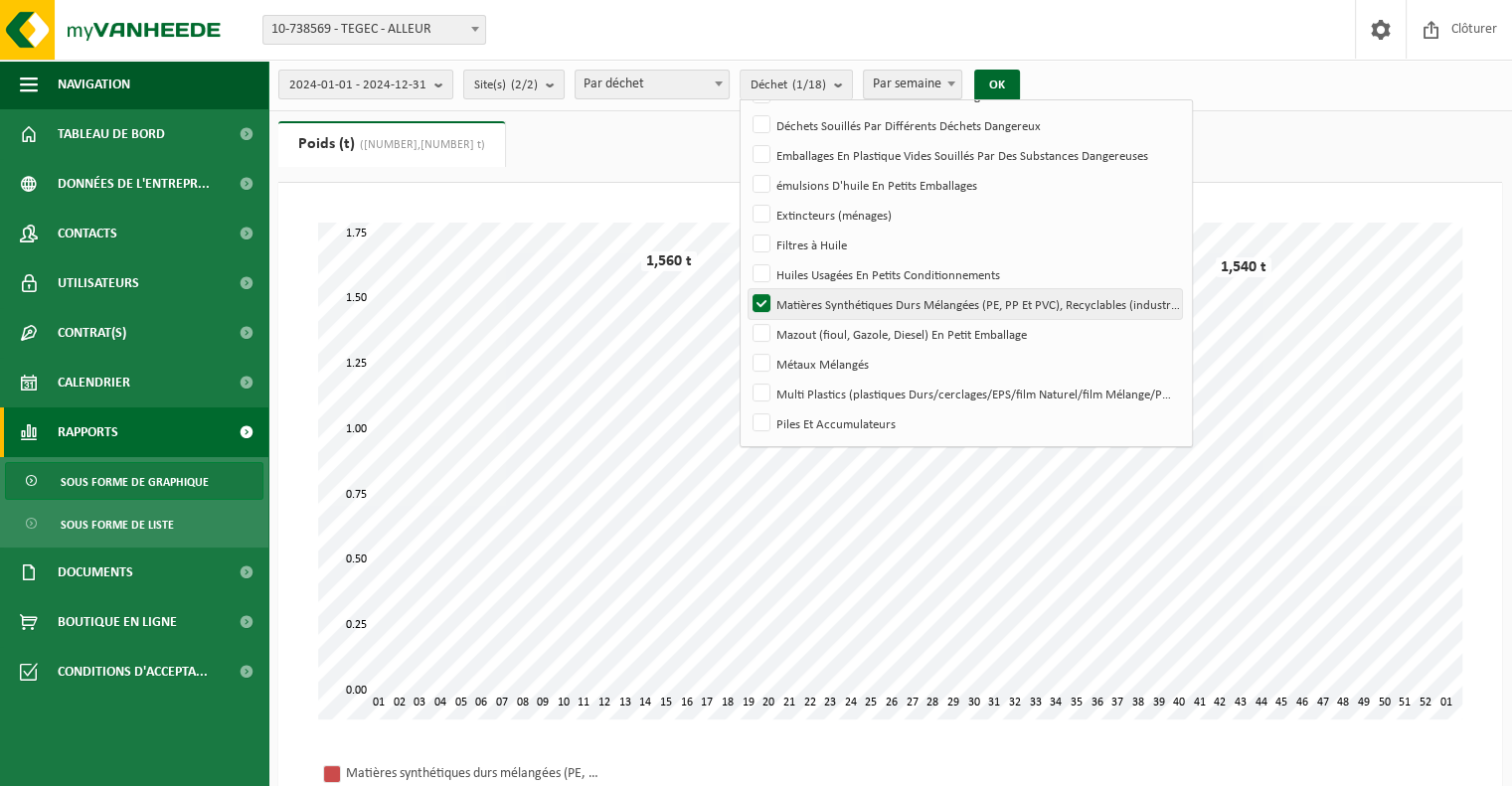 click on "Matières Synthétiques Durs Mélangées (PE, PP Et PVC), Recyclables (industriel)" at bounding box center (964, 304) 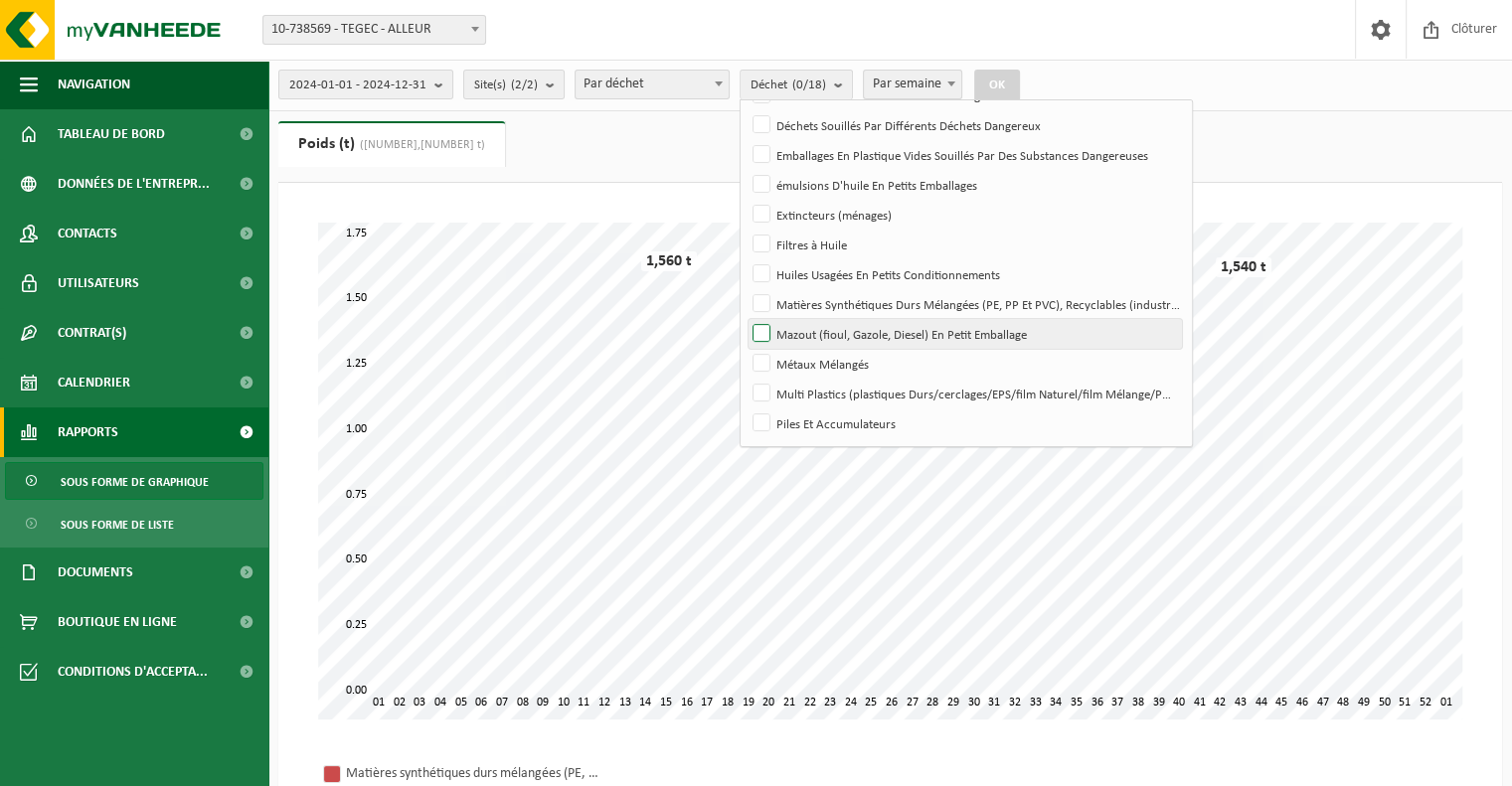 click on "Mazout (fioul, Gazole, Diesel) En Petit Emballage" at bounding box center (964, 334) 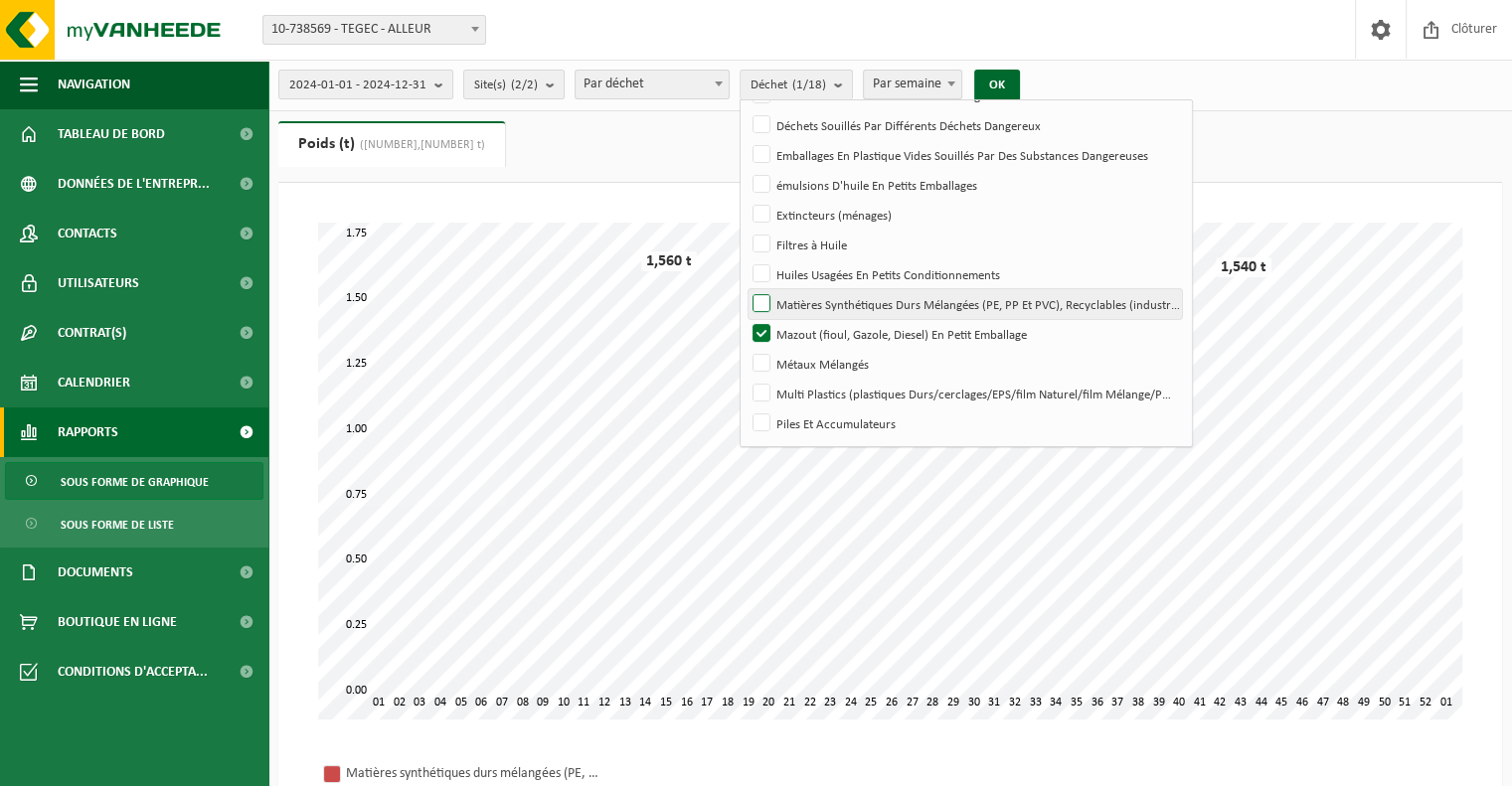 click on "Matières Synthétiques Durs Mélangées (PE, PP Et PVC), Recyclables (industriel)" at bounding box center (964, 304) 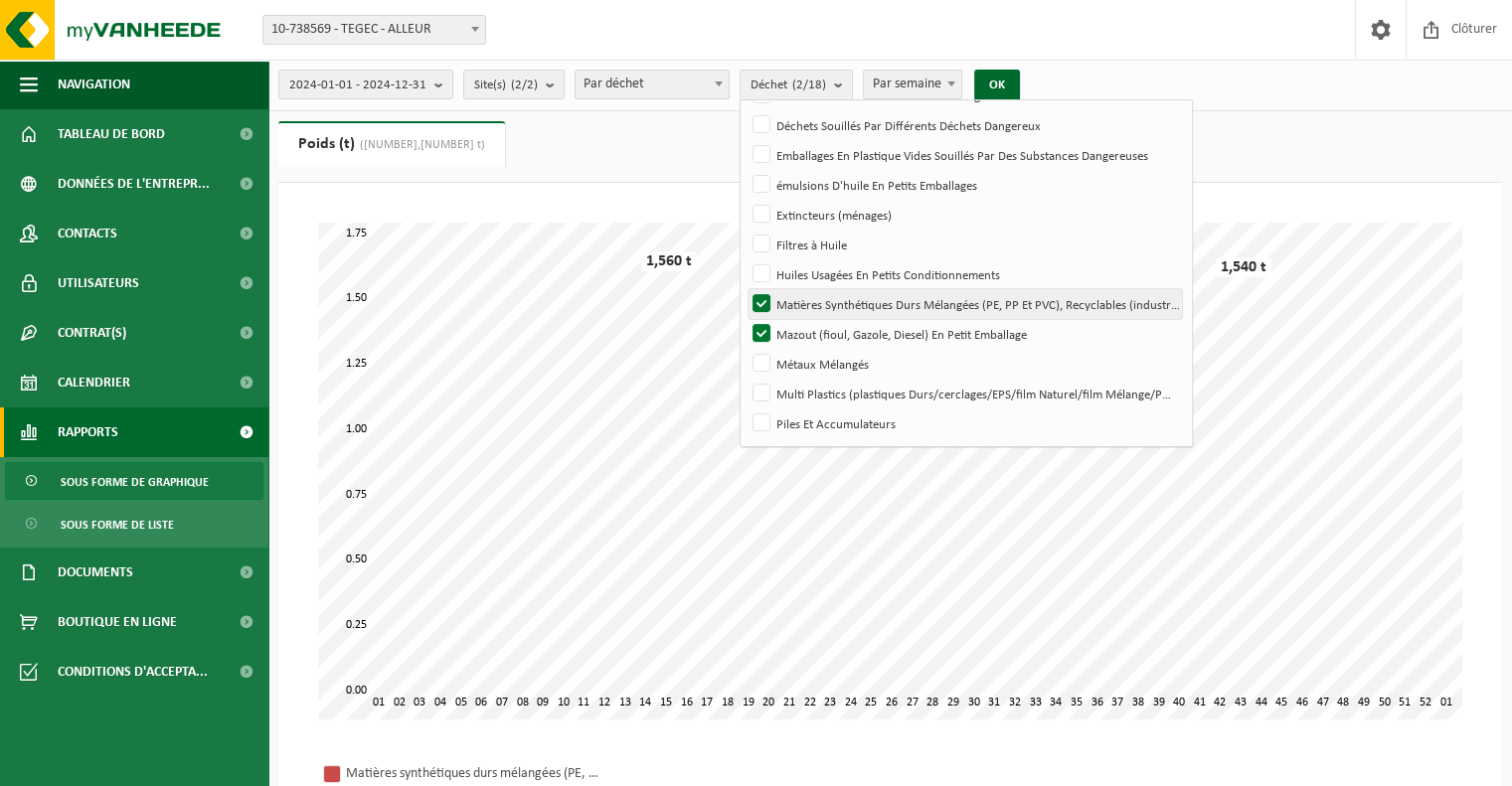 click on "Matières Synthétiques Durs Mélangées (PE, PP Et PVC), Recyclables (industriel)" at bounding box center (964, 304) 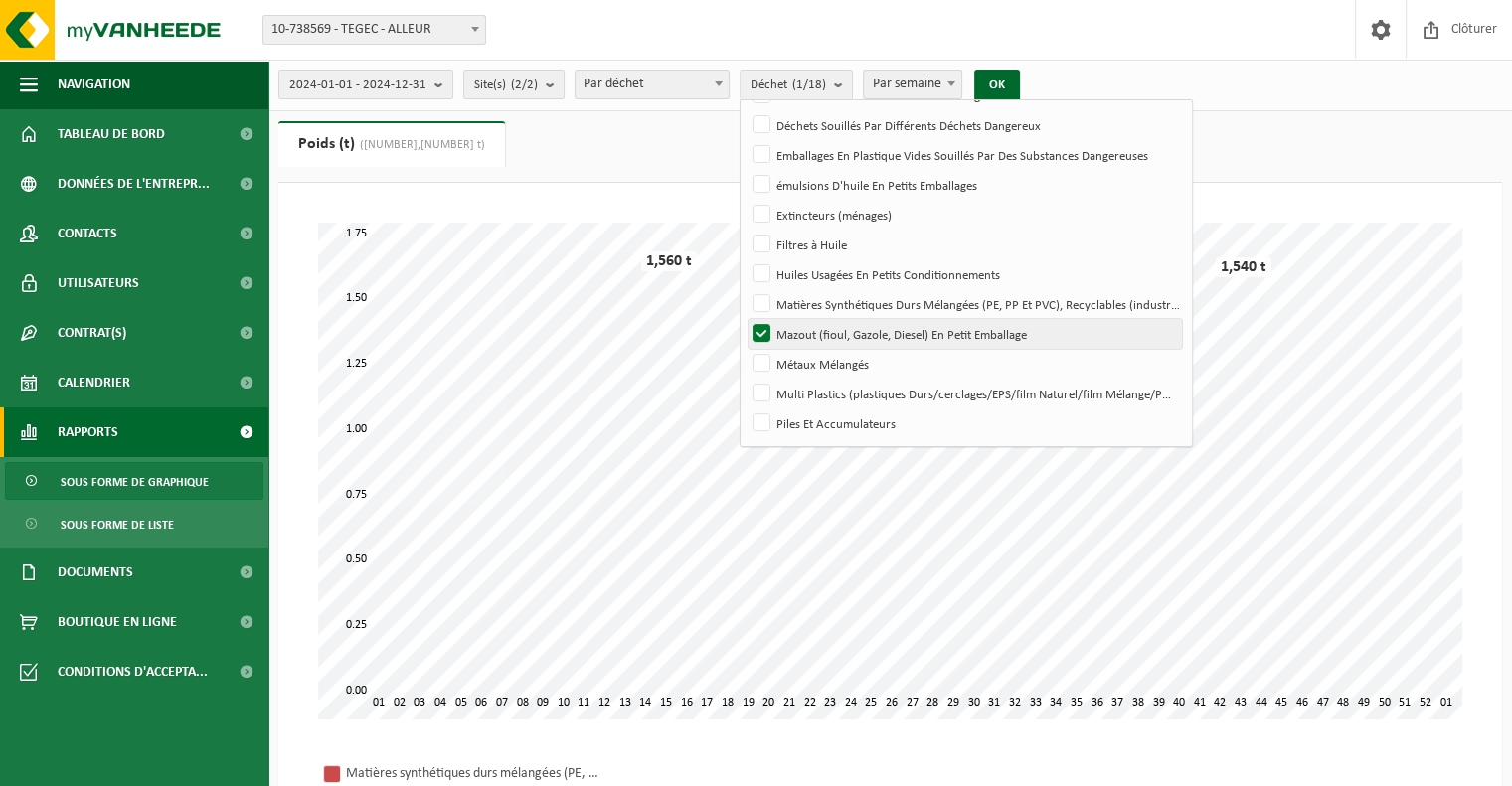click on "Mazout (fioul, Gazole, Diesel) En Petit Emballage" at bounding box center [964, 334] 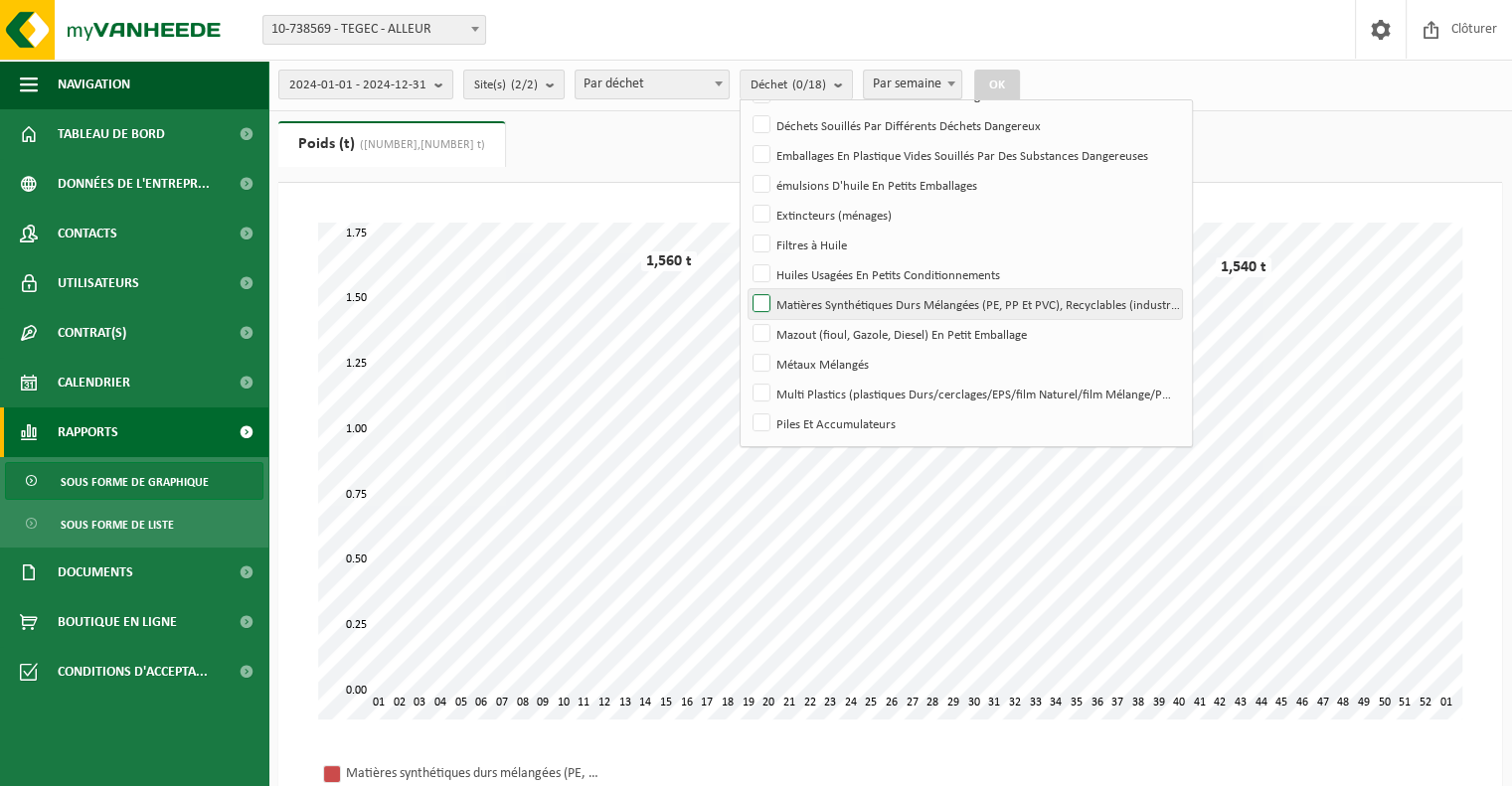 click on "Matières Synthétiques Durs Mélangées (PE, PP Et PVC), Recyclables (industriel)" at bounding box center [964, 304] 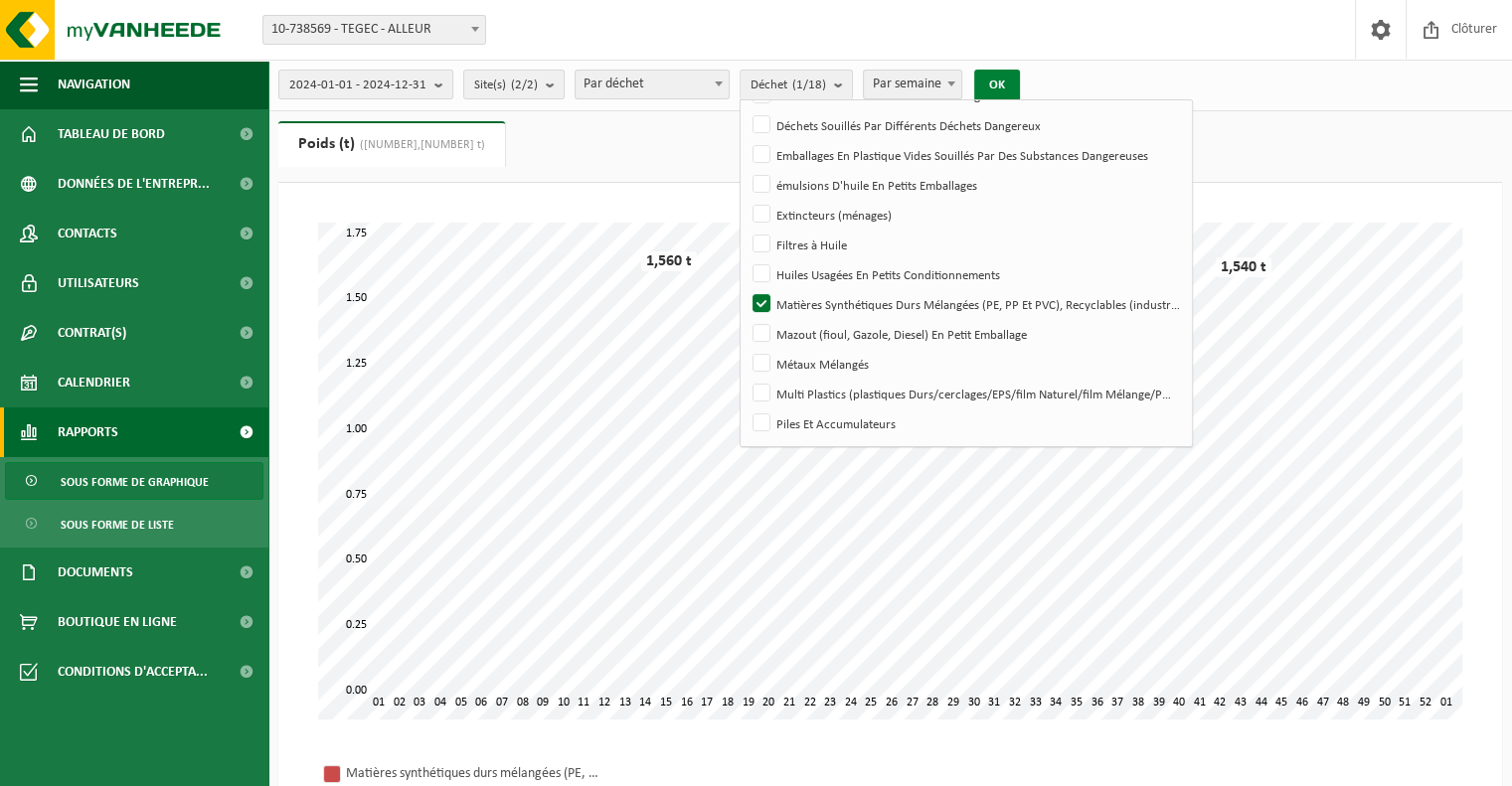 click on "OK" at bounding box center [997, 85] 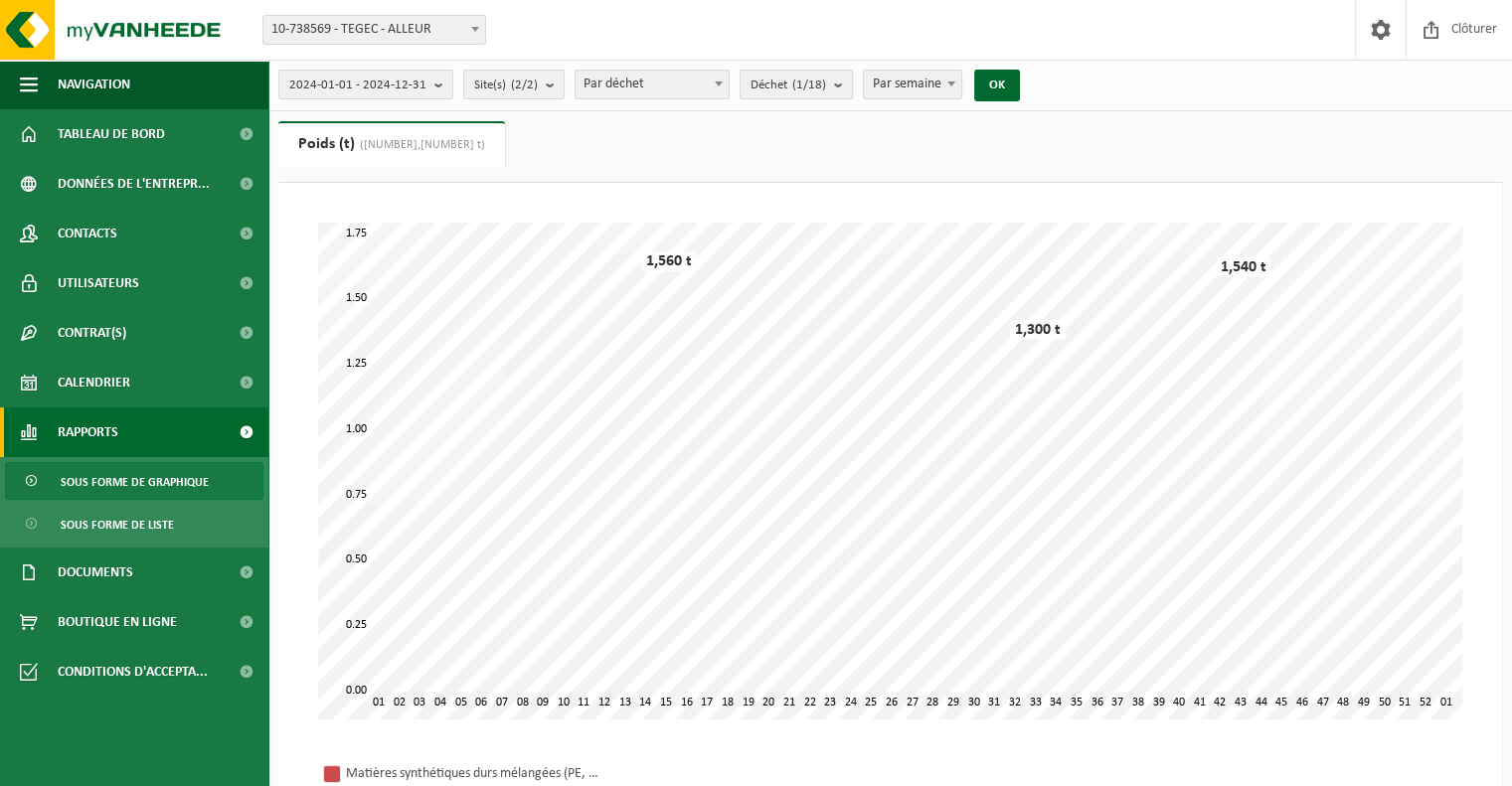 click at bounding box center (843, 84) 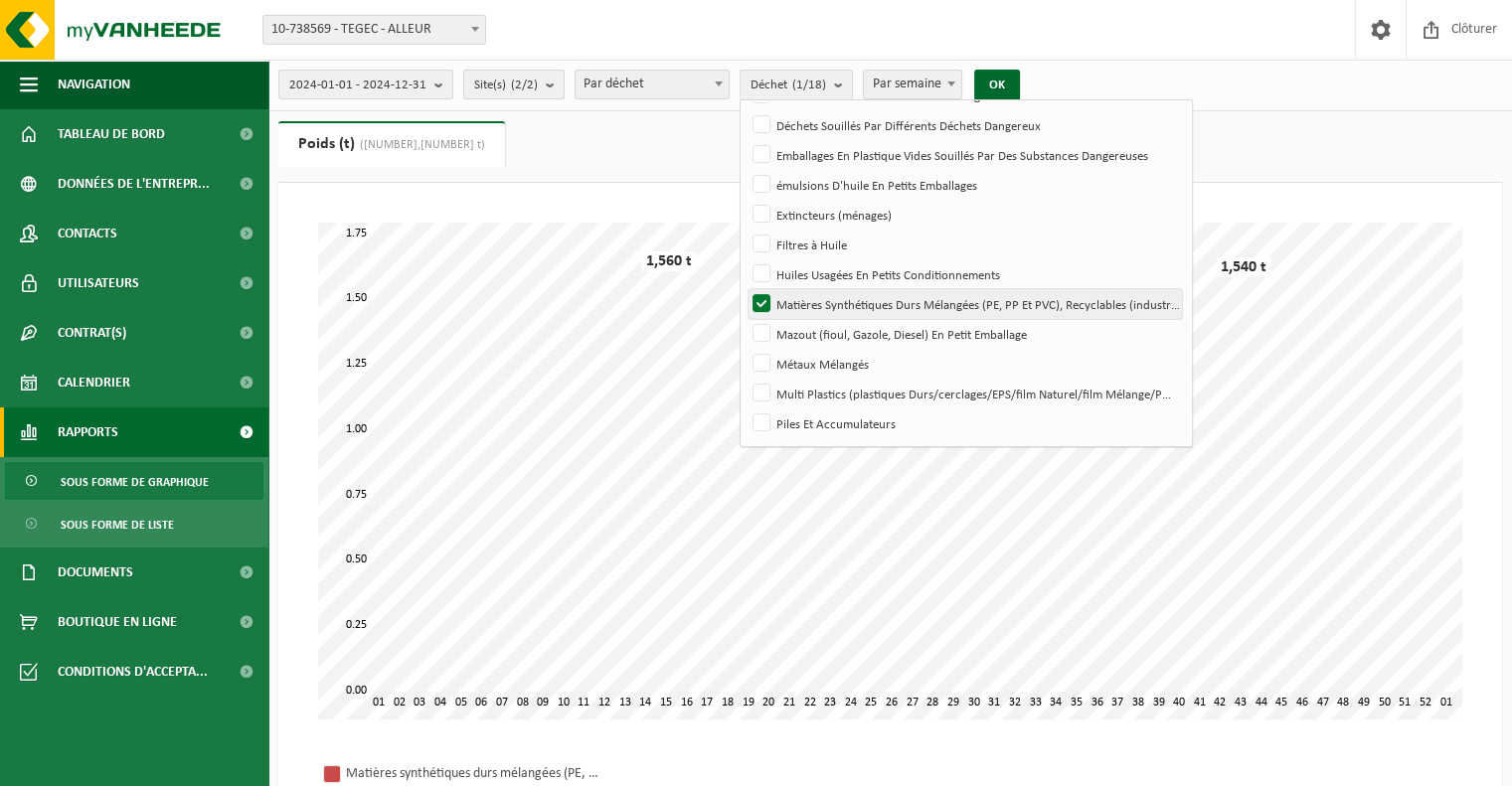 click on "Matières Synthétiques Durs Mélangées (PE, PP Et PVC), Recyclables (industriel)" at bounding box center (964, 304) 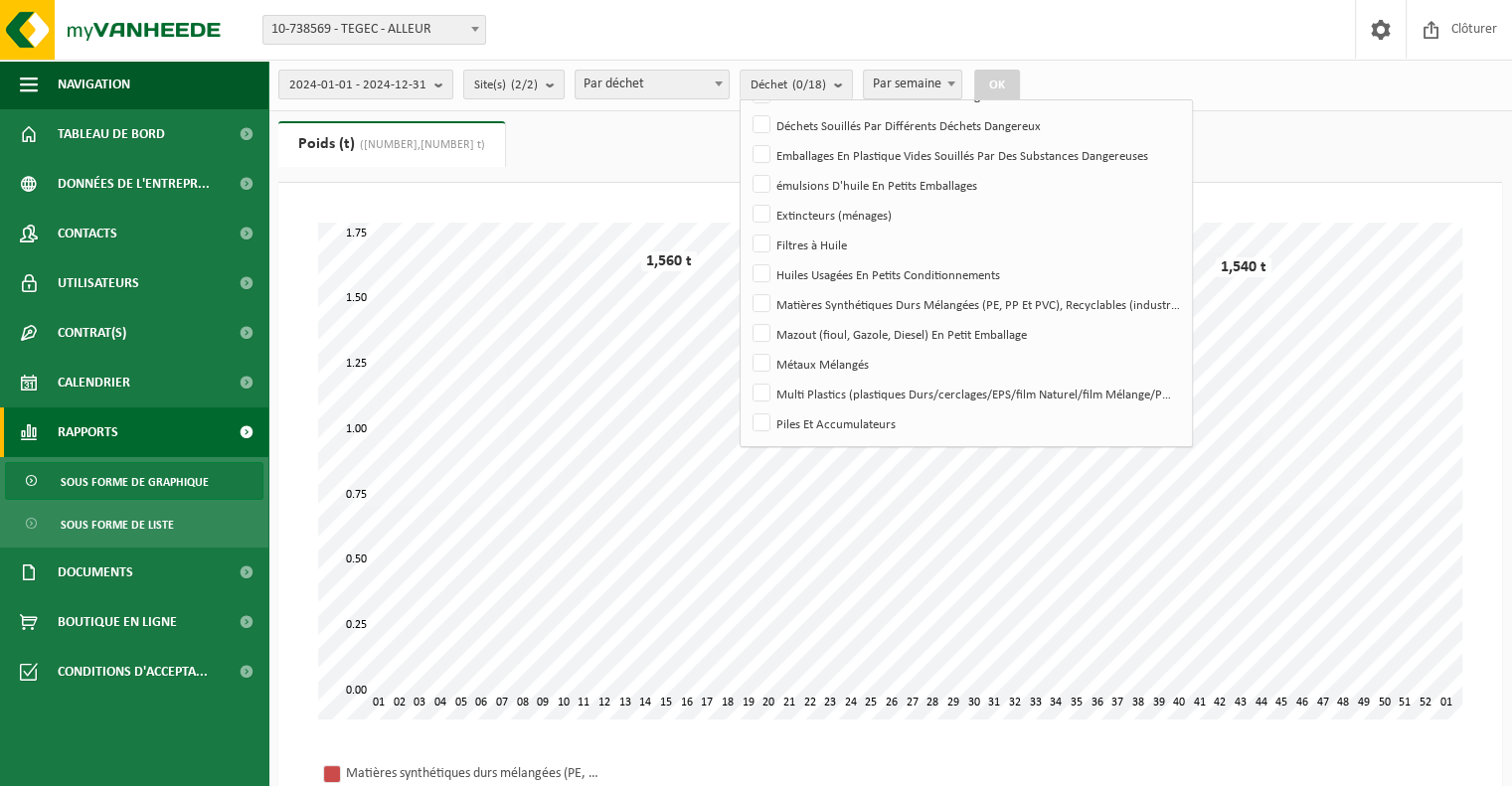 click on "Poids (t)  (4,400  t)            Volume (m³)  (36,300  m³)" at bounding box center (890, 152) 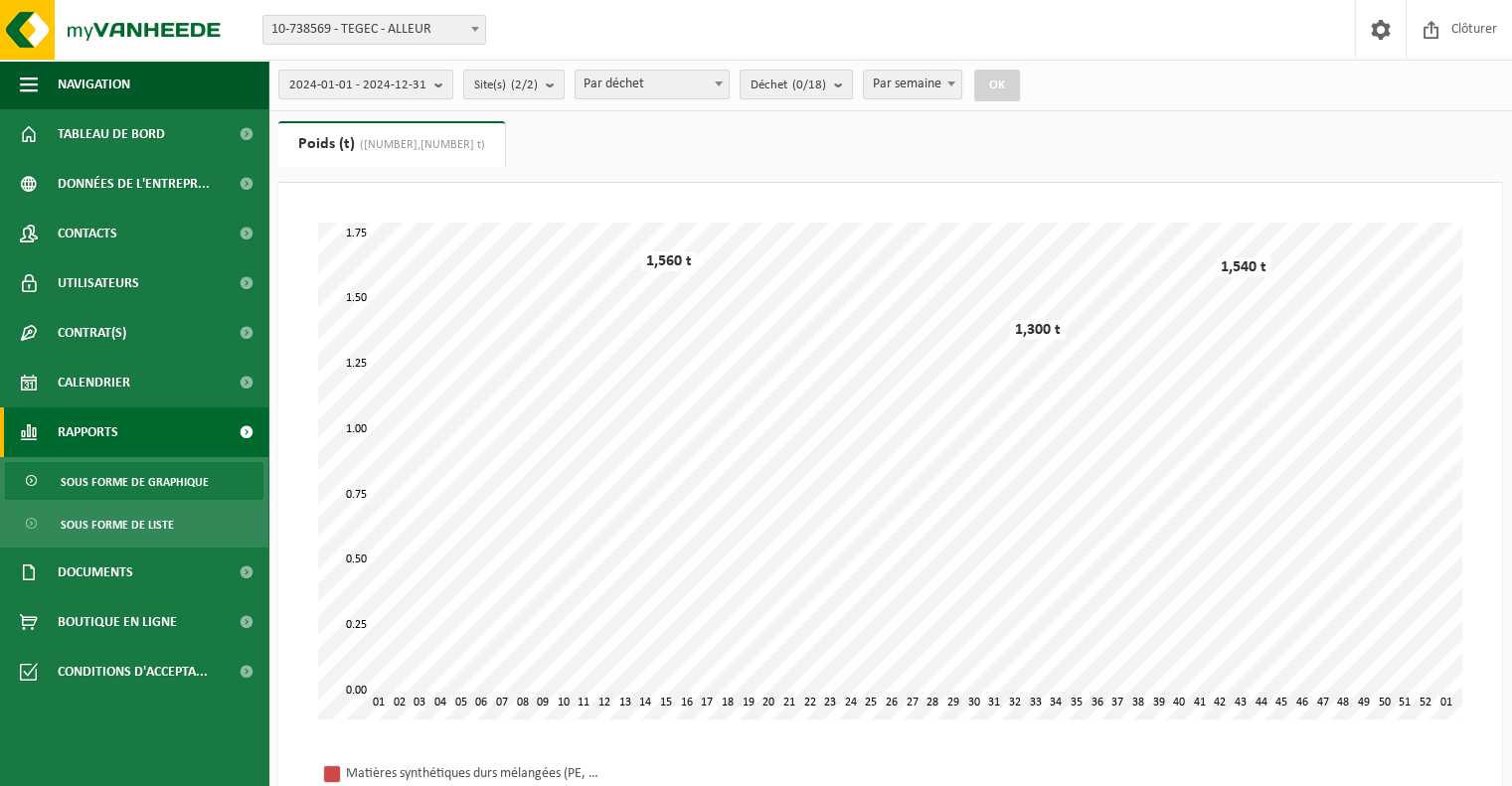 click on "(0/18)" at bounding box center [809, 84] 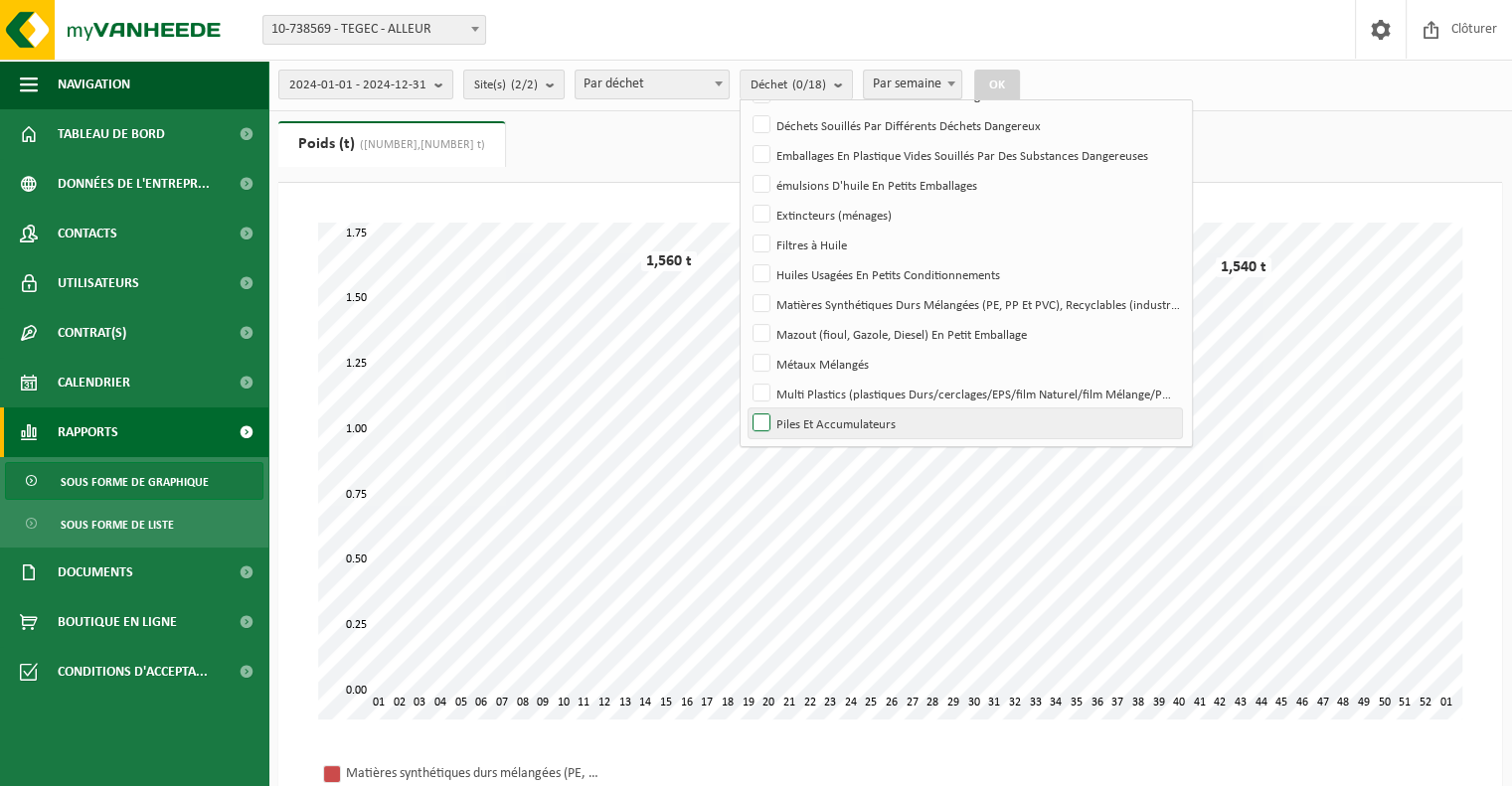 scroll, scrollTop: 0, scrollLeft: 0, axis: both 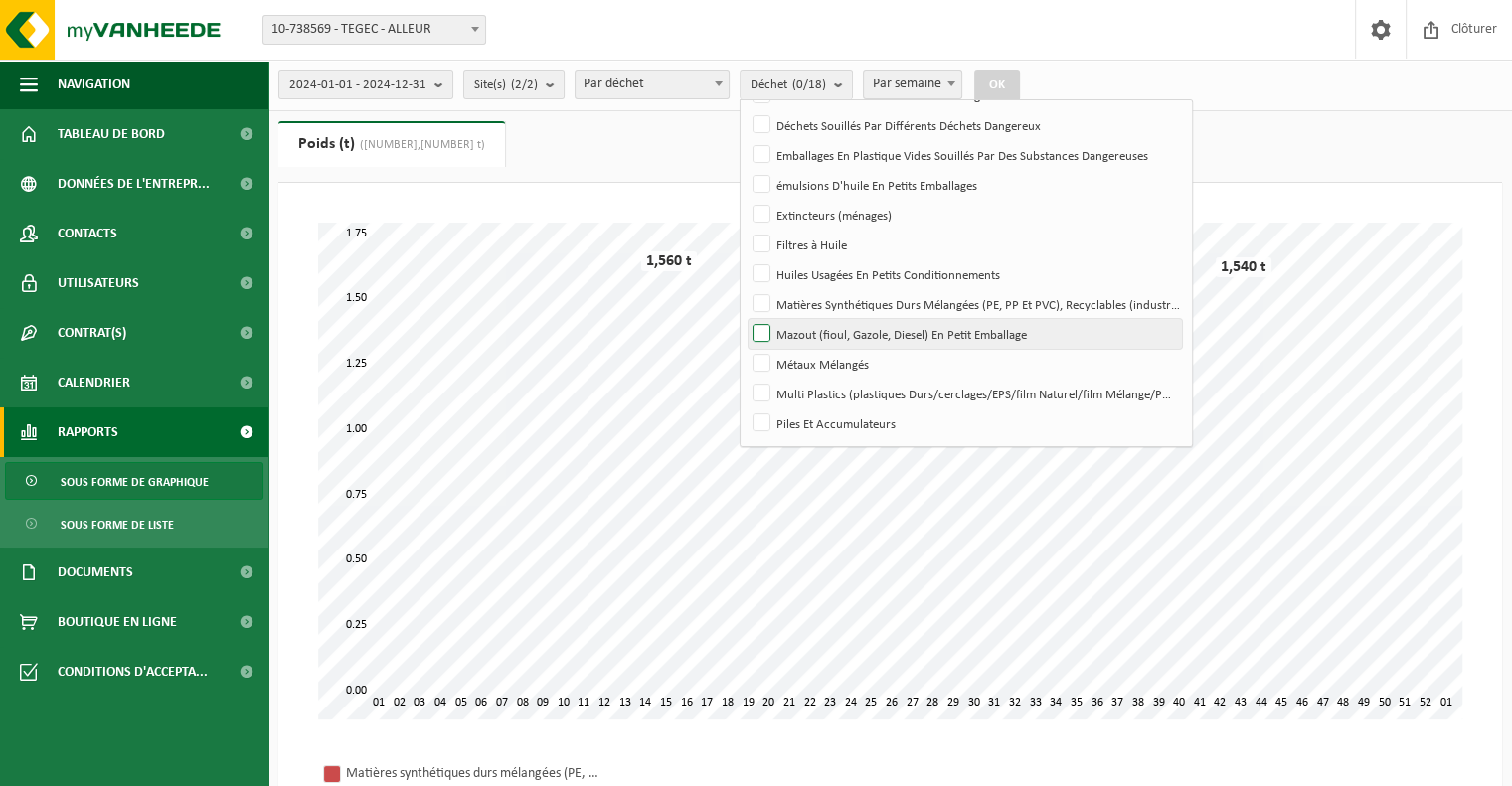 click on "Mazout (fioul, Gazole, Diesel) En Petit Emballage" at bounding box center [964, 334] 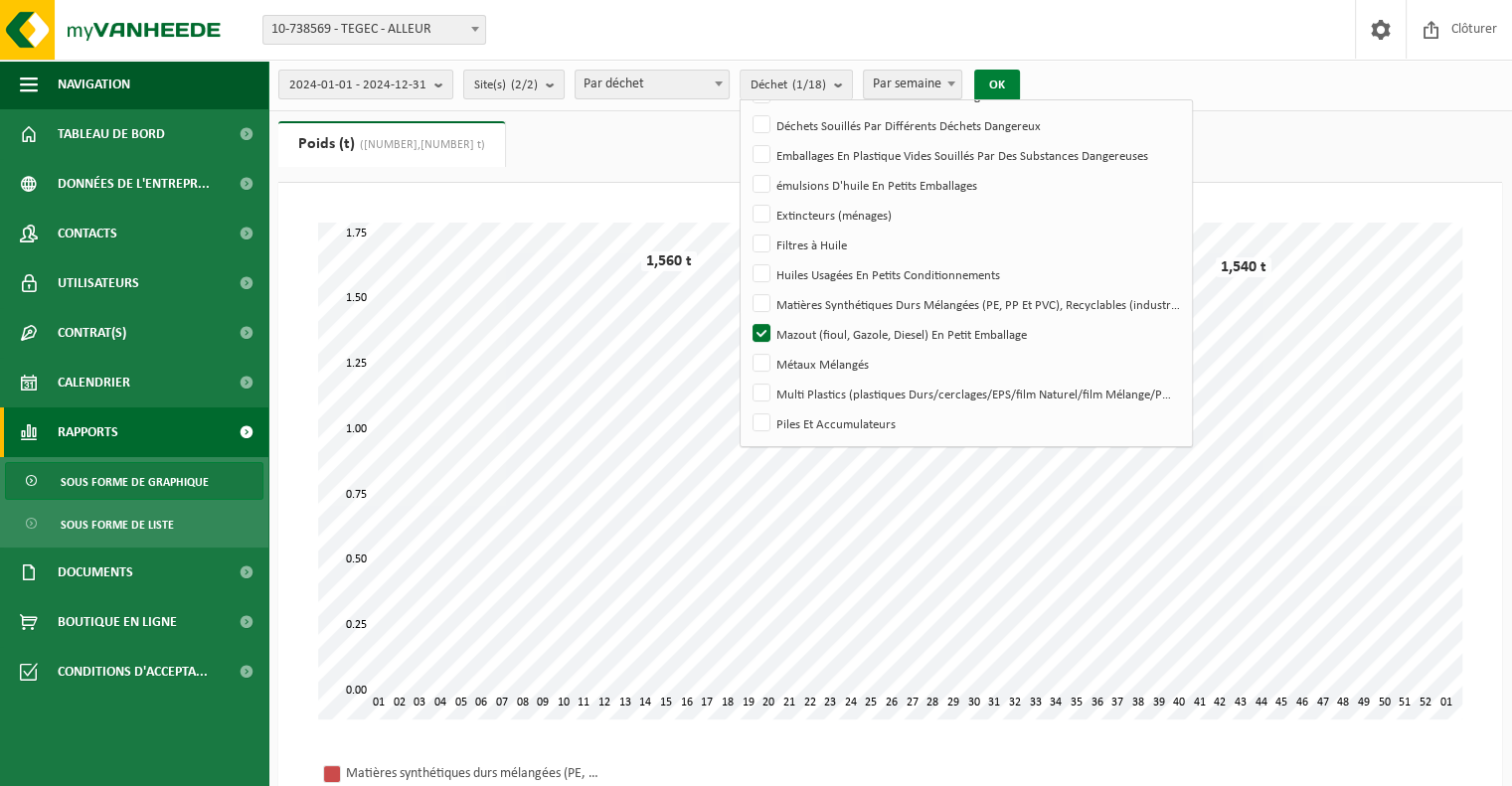 click on "OK" at bounding box center (997, 85) 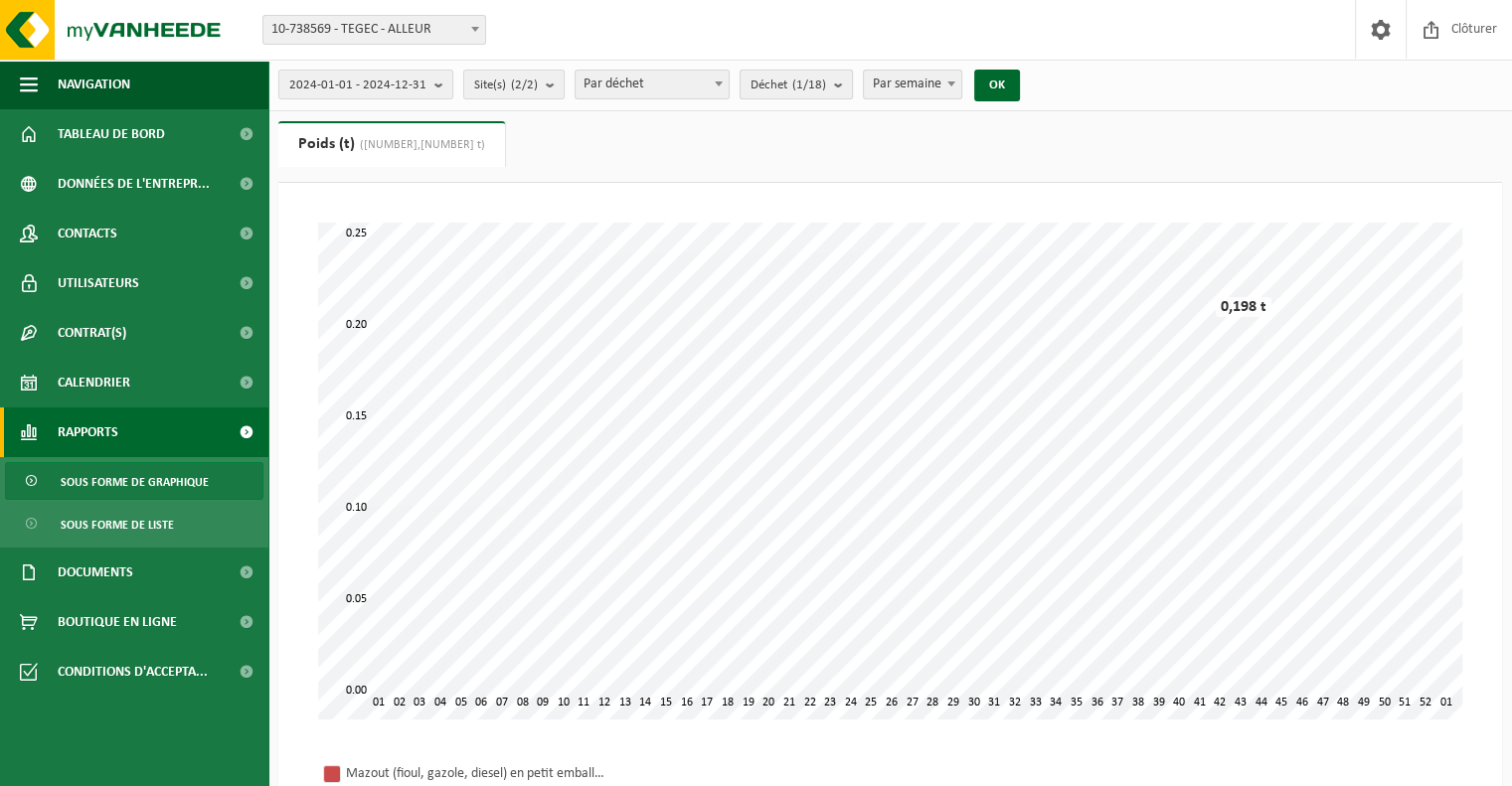 click at bounding box center (843, 84) 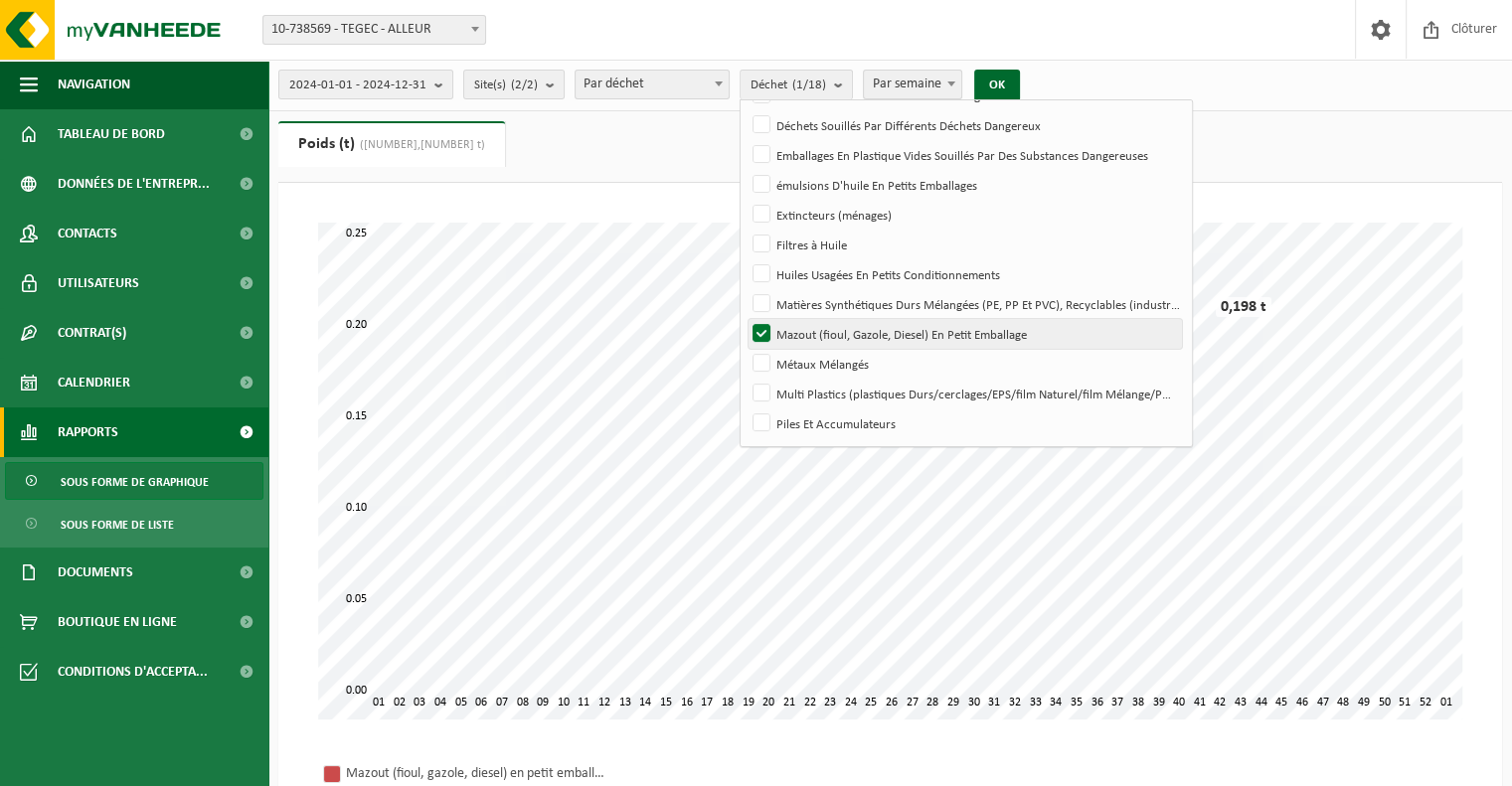 click on "Mazout (fioul, Gazole, Diesel) En Petit Emballage" at bounding box center [964, 334] 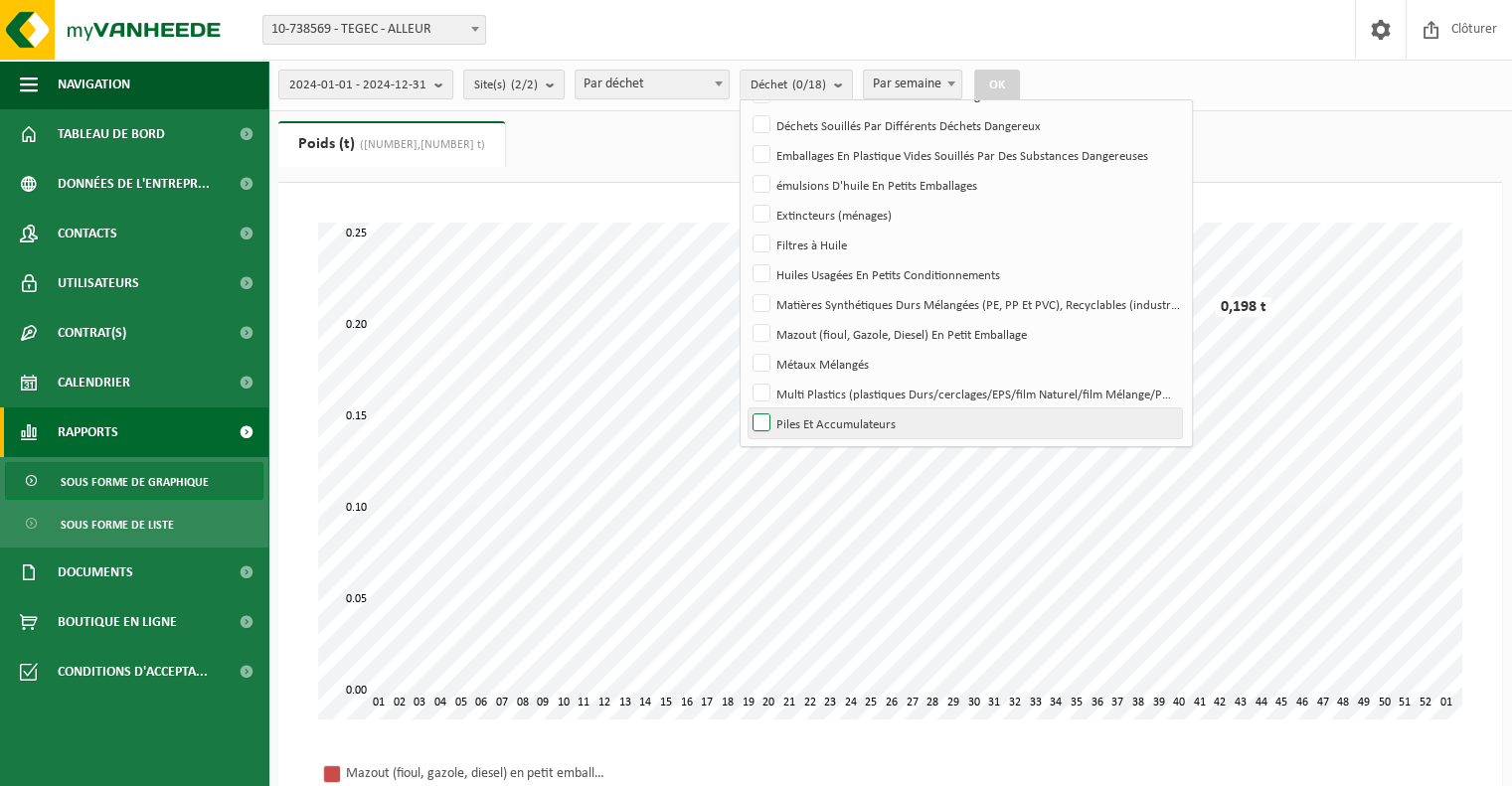 click on "Piles Et Accumulateurs" at bounding box center (964, 423) 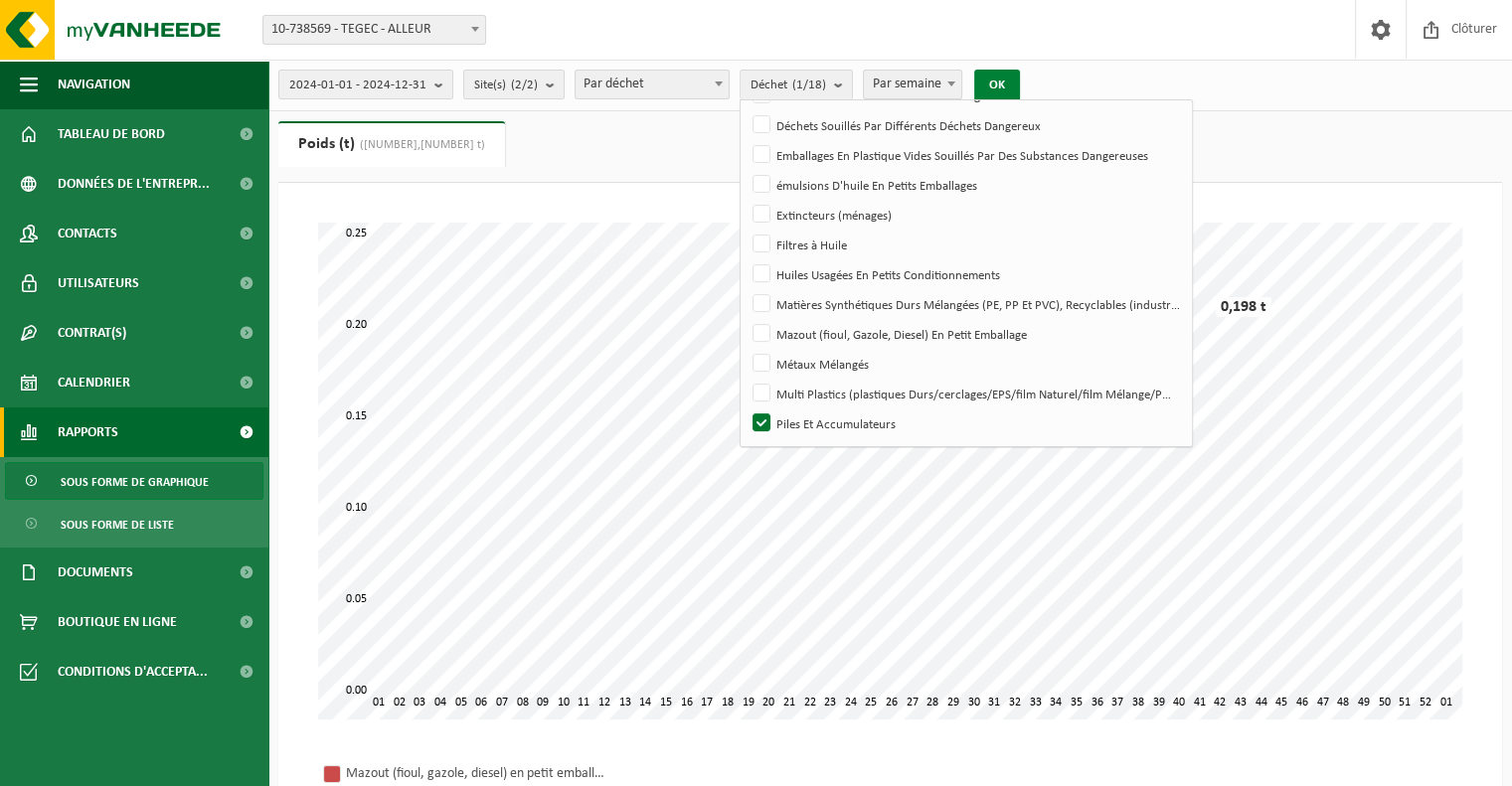 click on "OK" at bounding box center [997, 85] 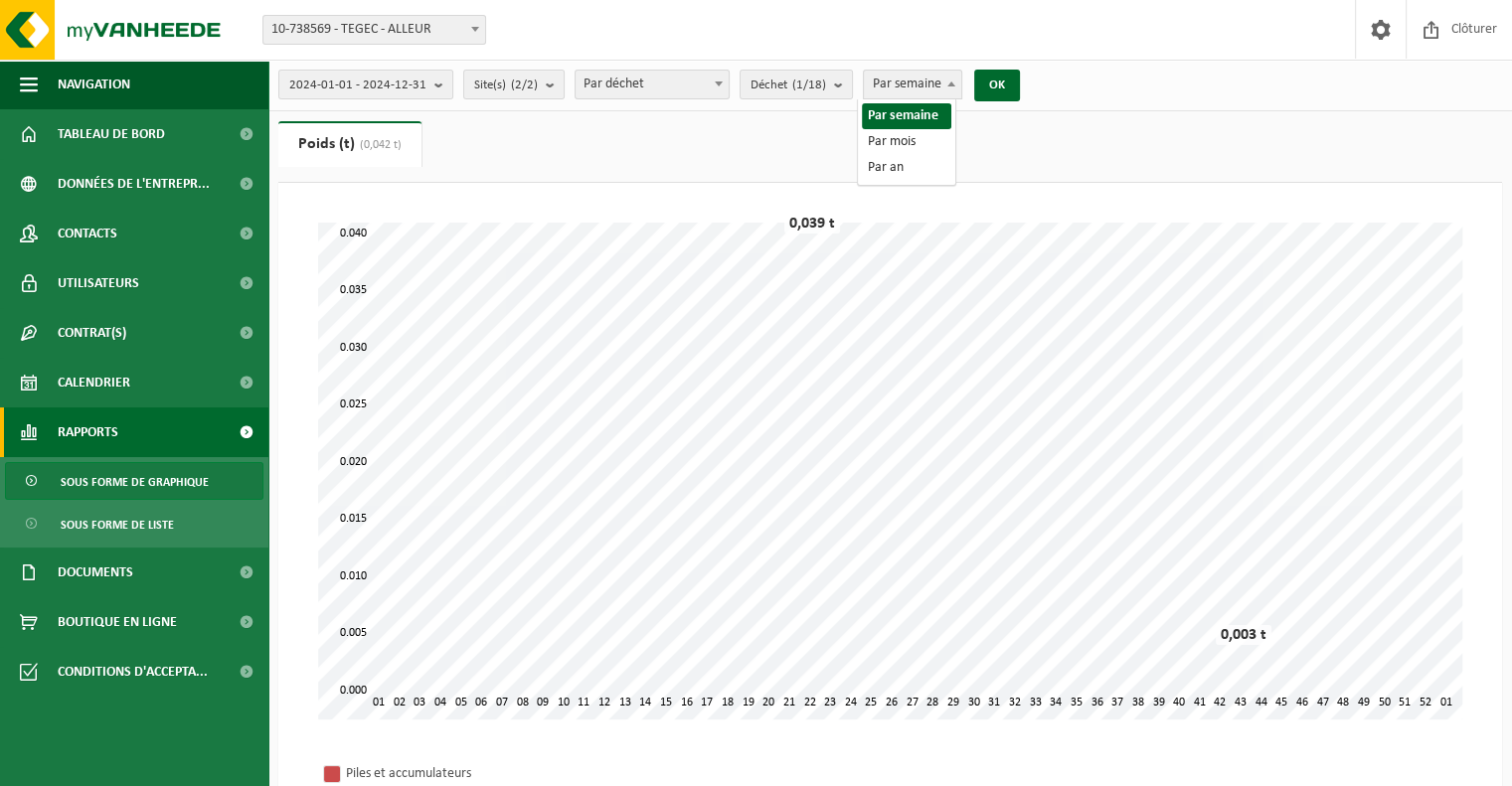 click on "Par semaine" at bounding box center [913, 84] 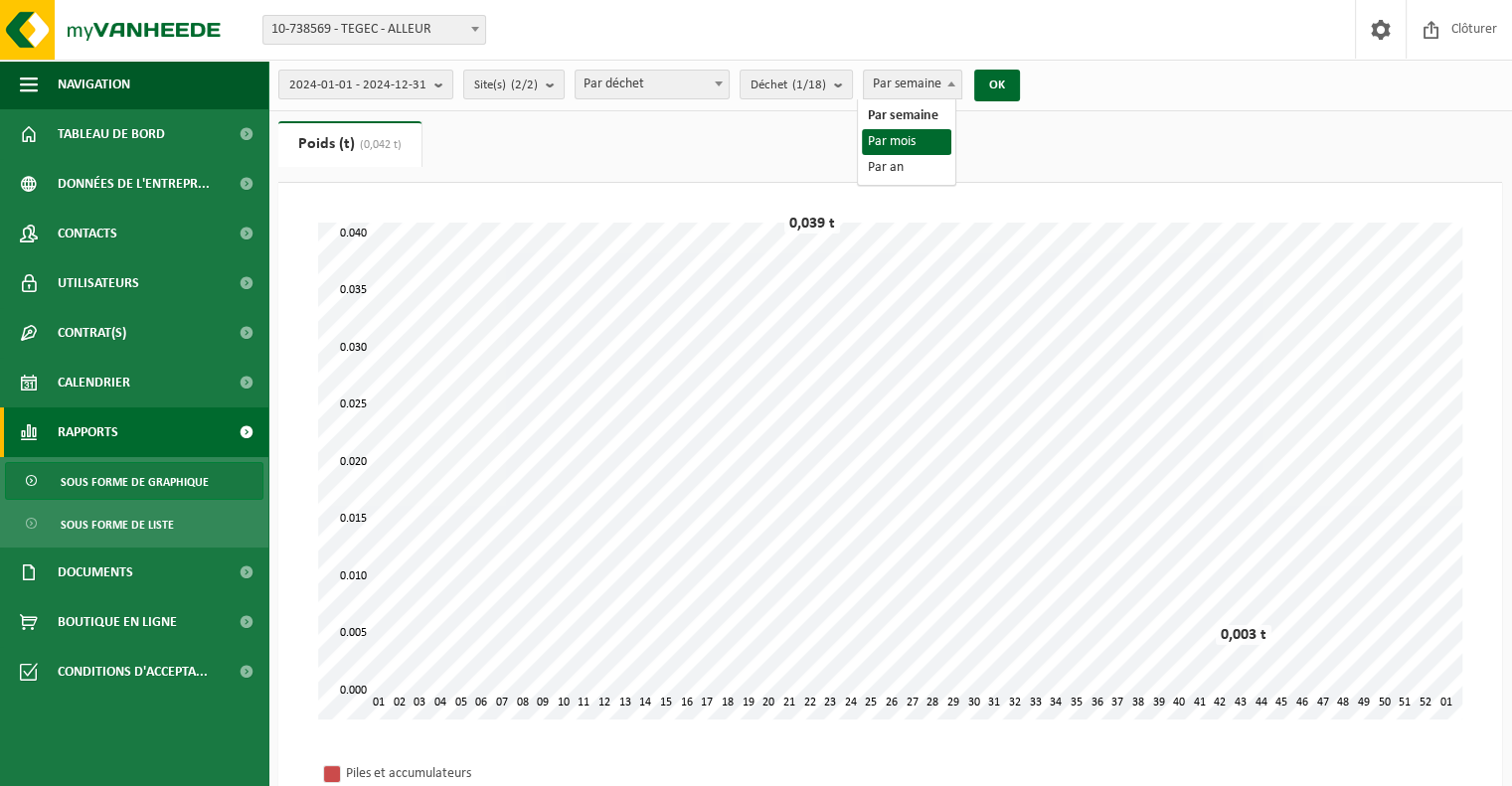 select on "2" 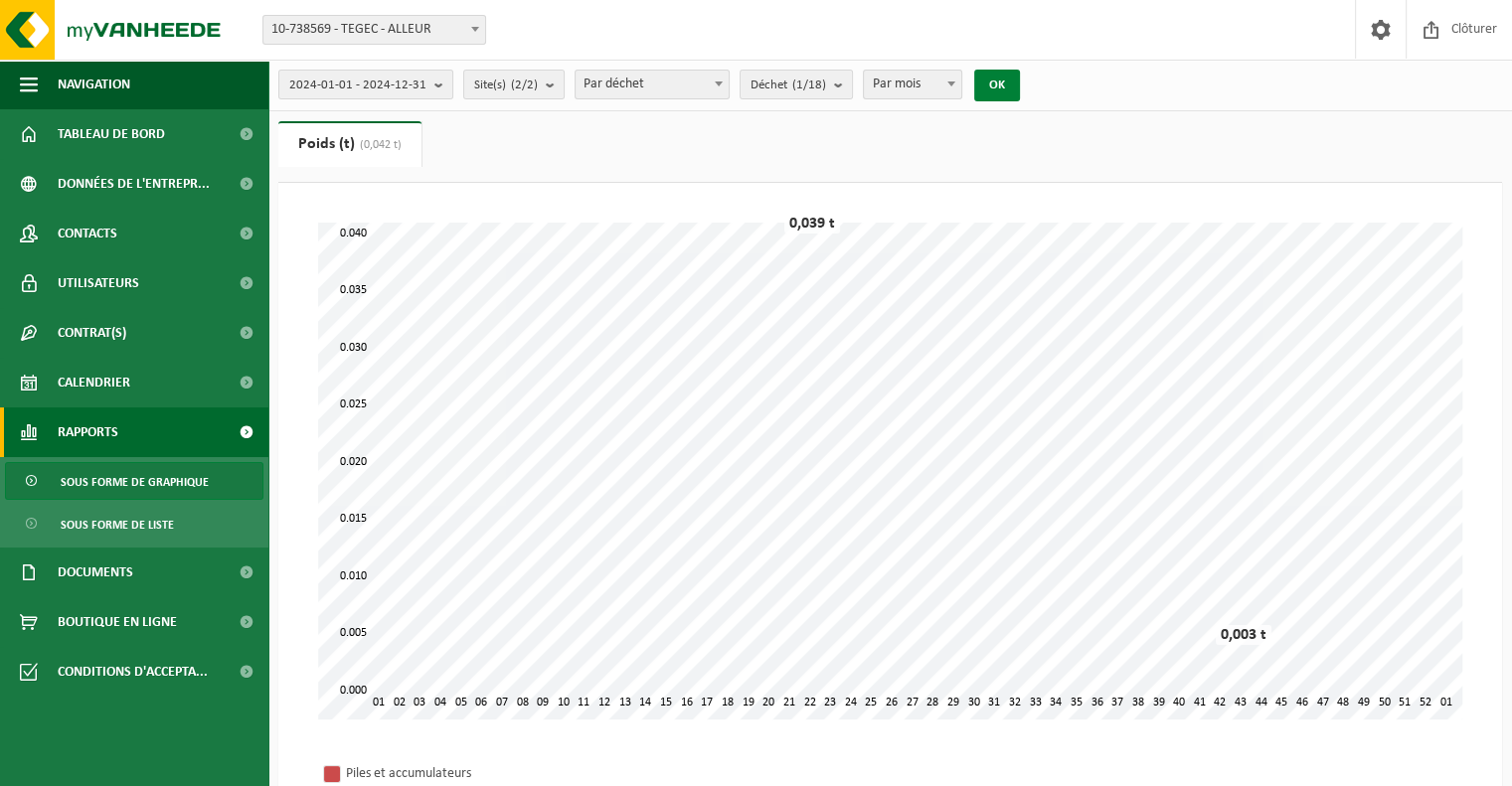click on "OK" at bounding box center (997, 85) 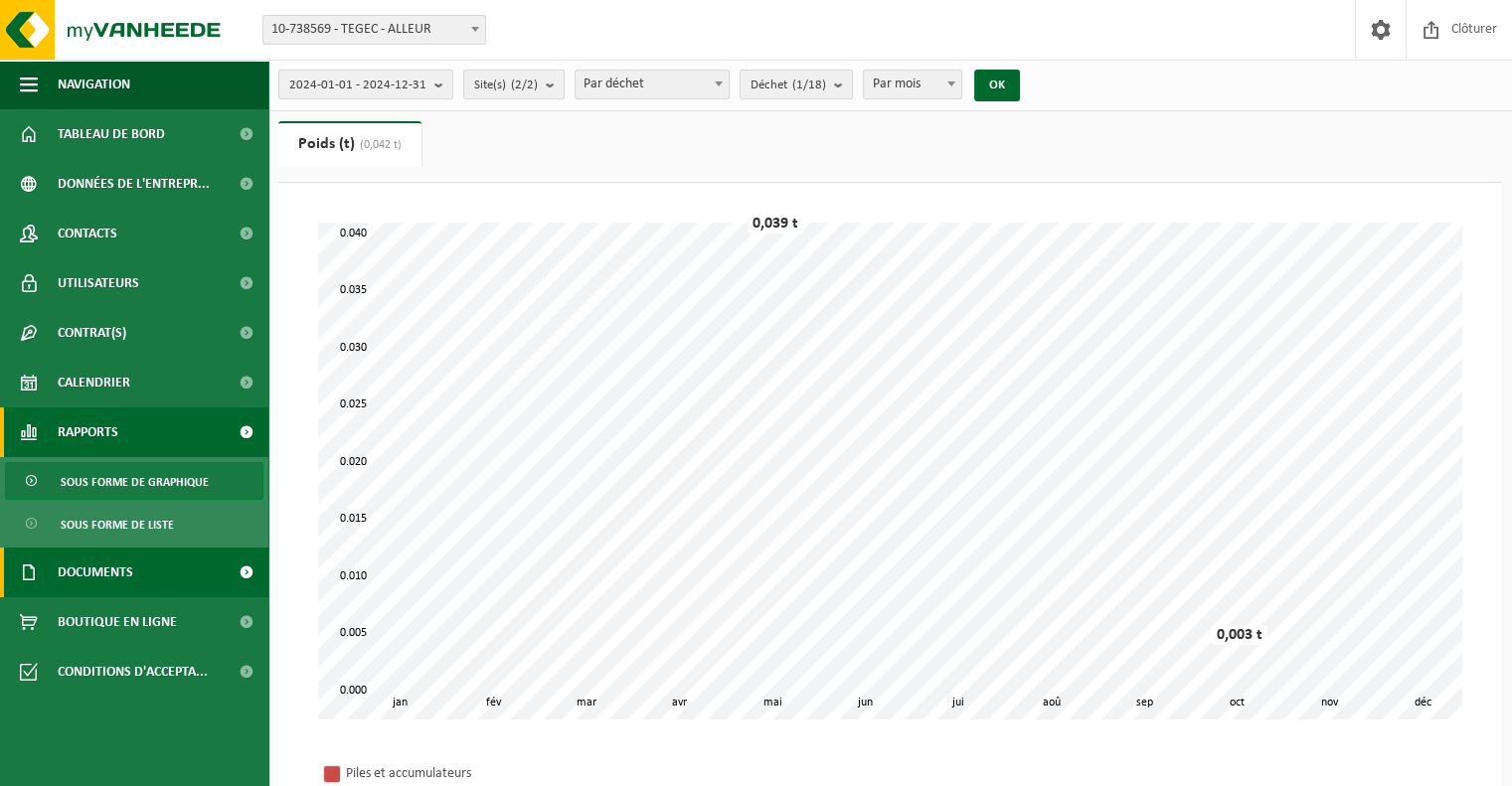 click on "Documents" at bounding box center (134, 572) 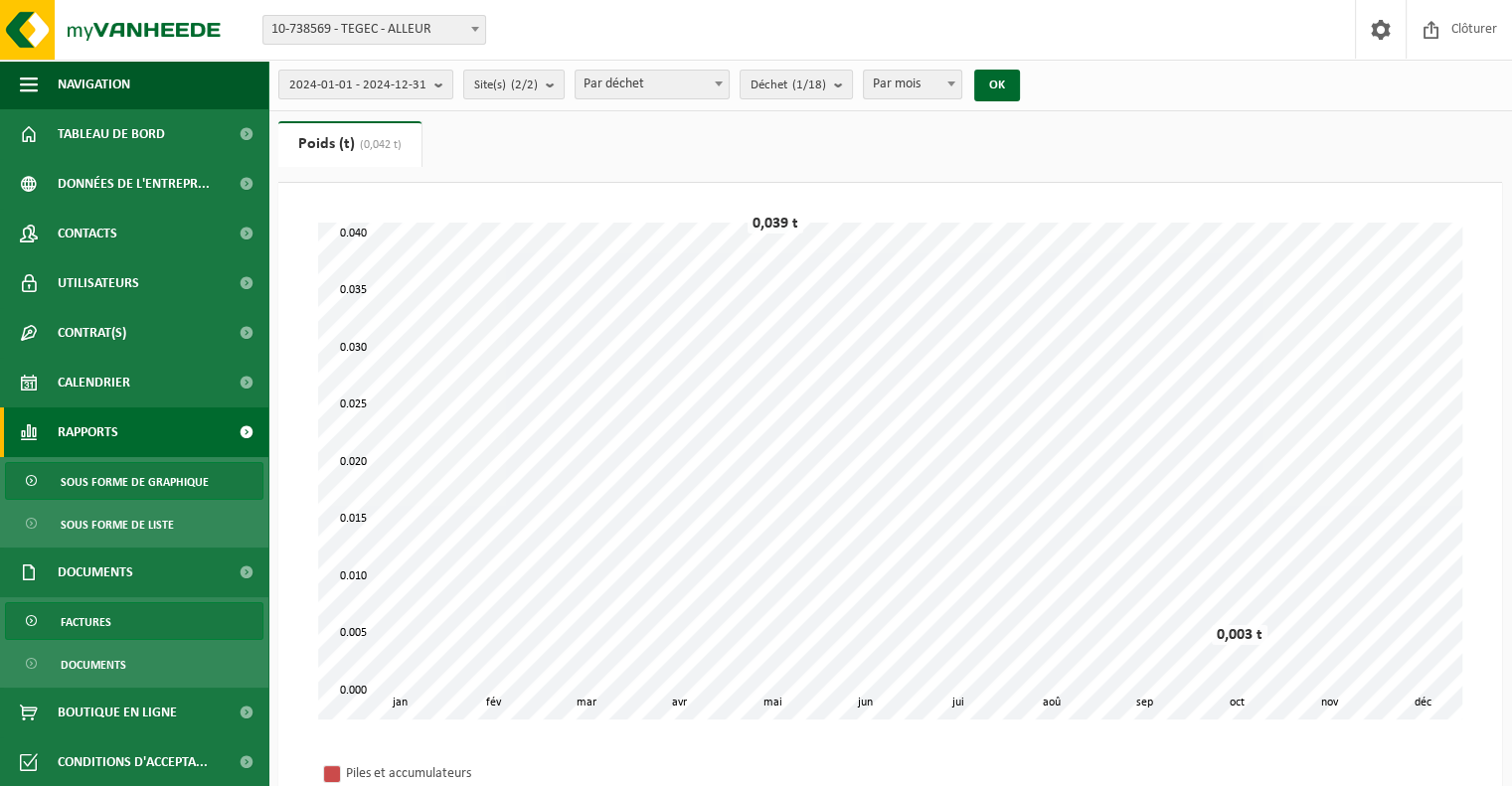 click on "Factures" at bounding box center (134, 621) 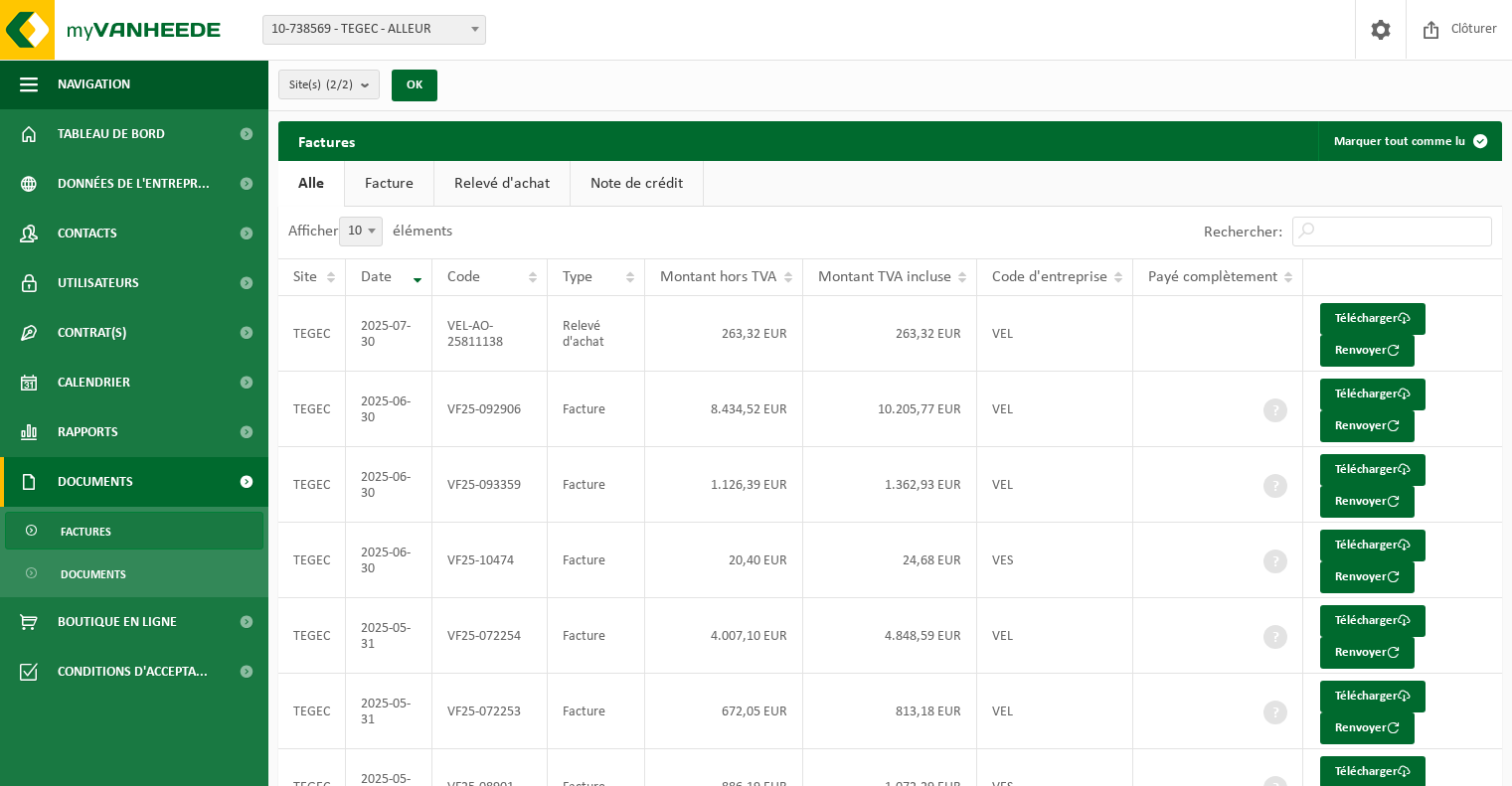 scroll, scrollTop: 0, scrollLeft: 0, axis: both 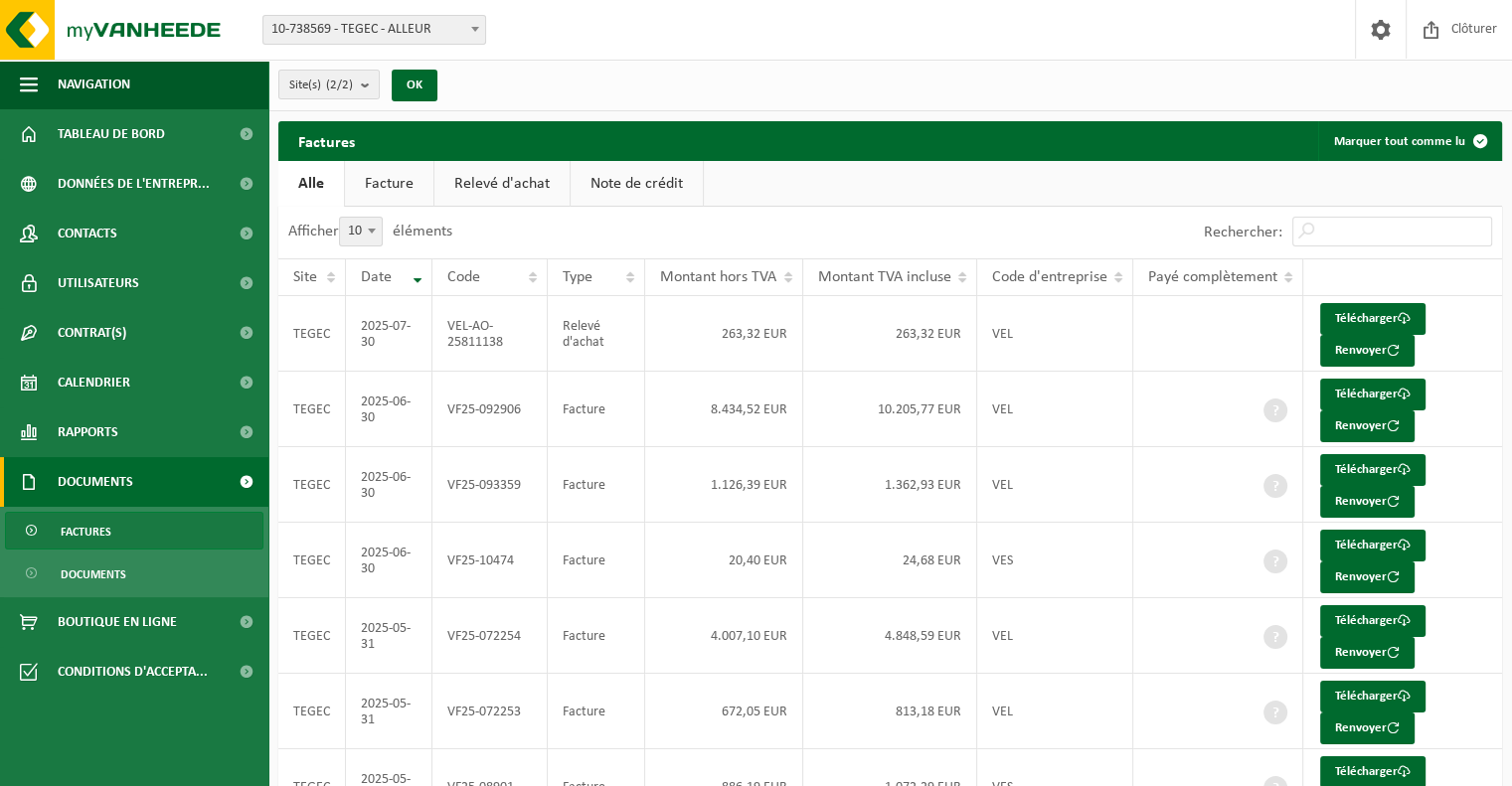 click on "Facture" at bounding box center (389, 184) 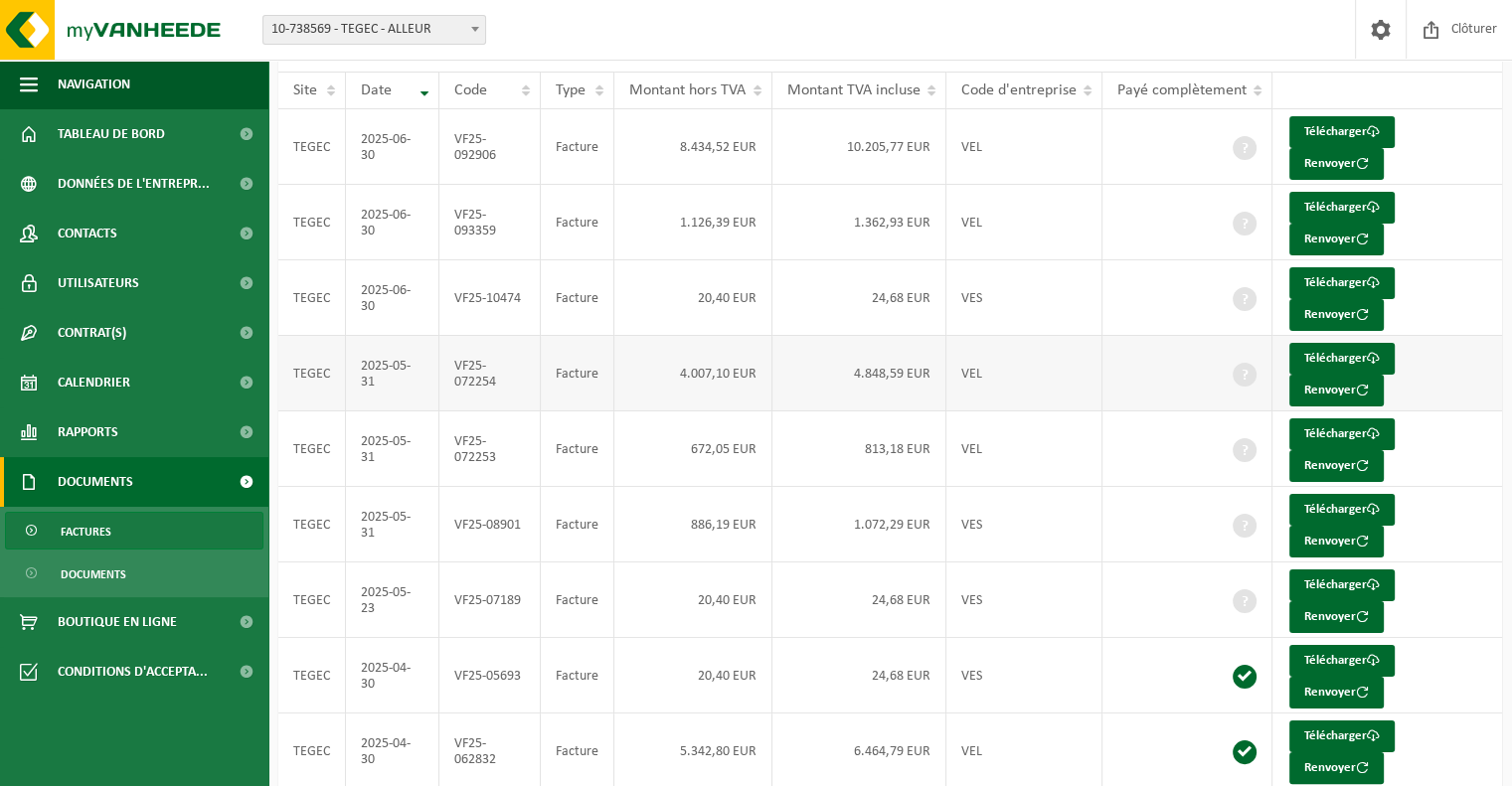 scroll, scrollTop: 0, scrollLeft: 0, axis: both 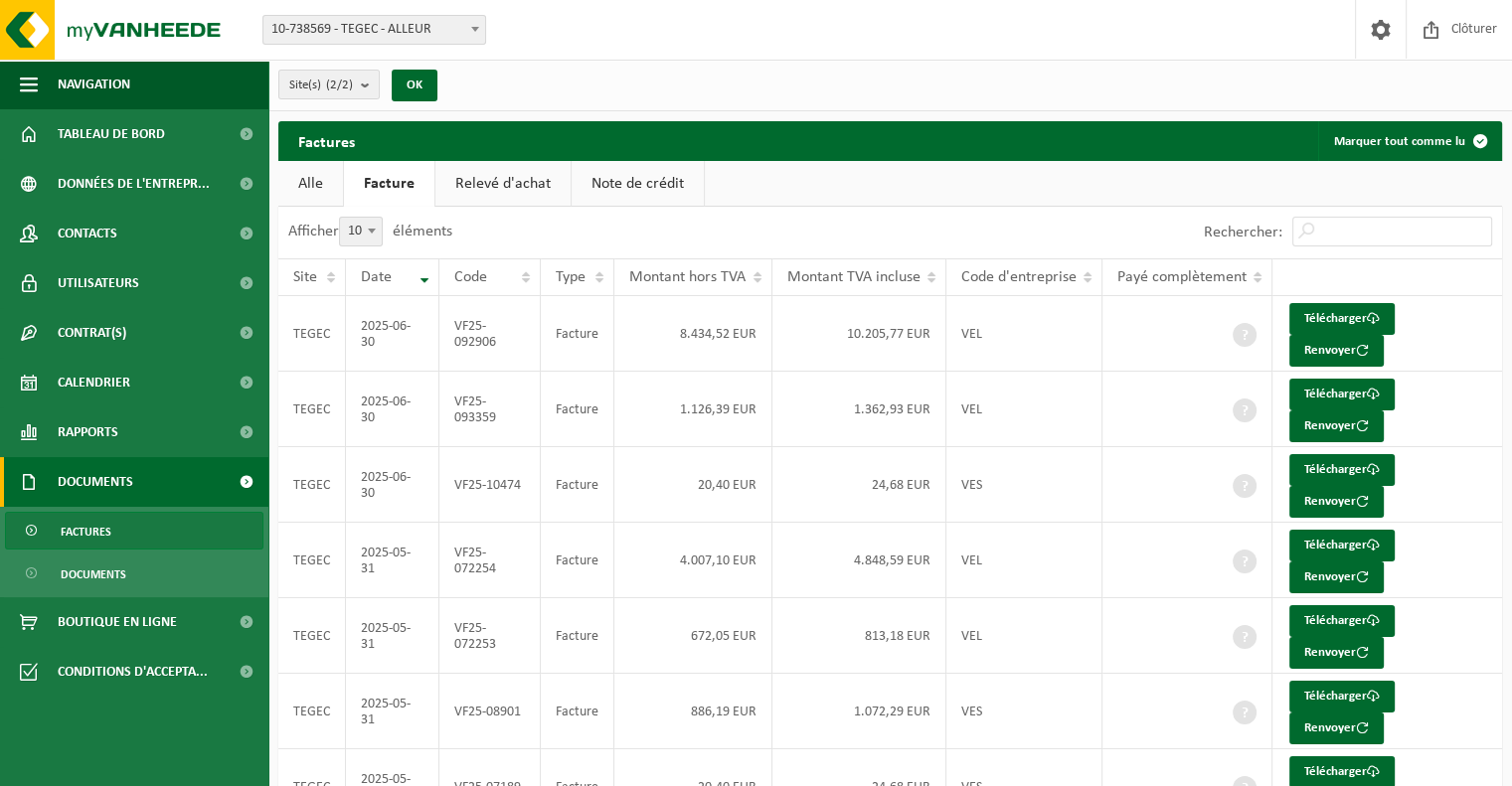 click on "Relevé d'achat" at bounding box center [503, 184] 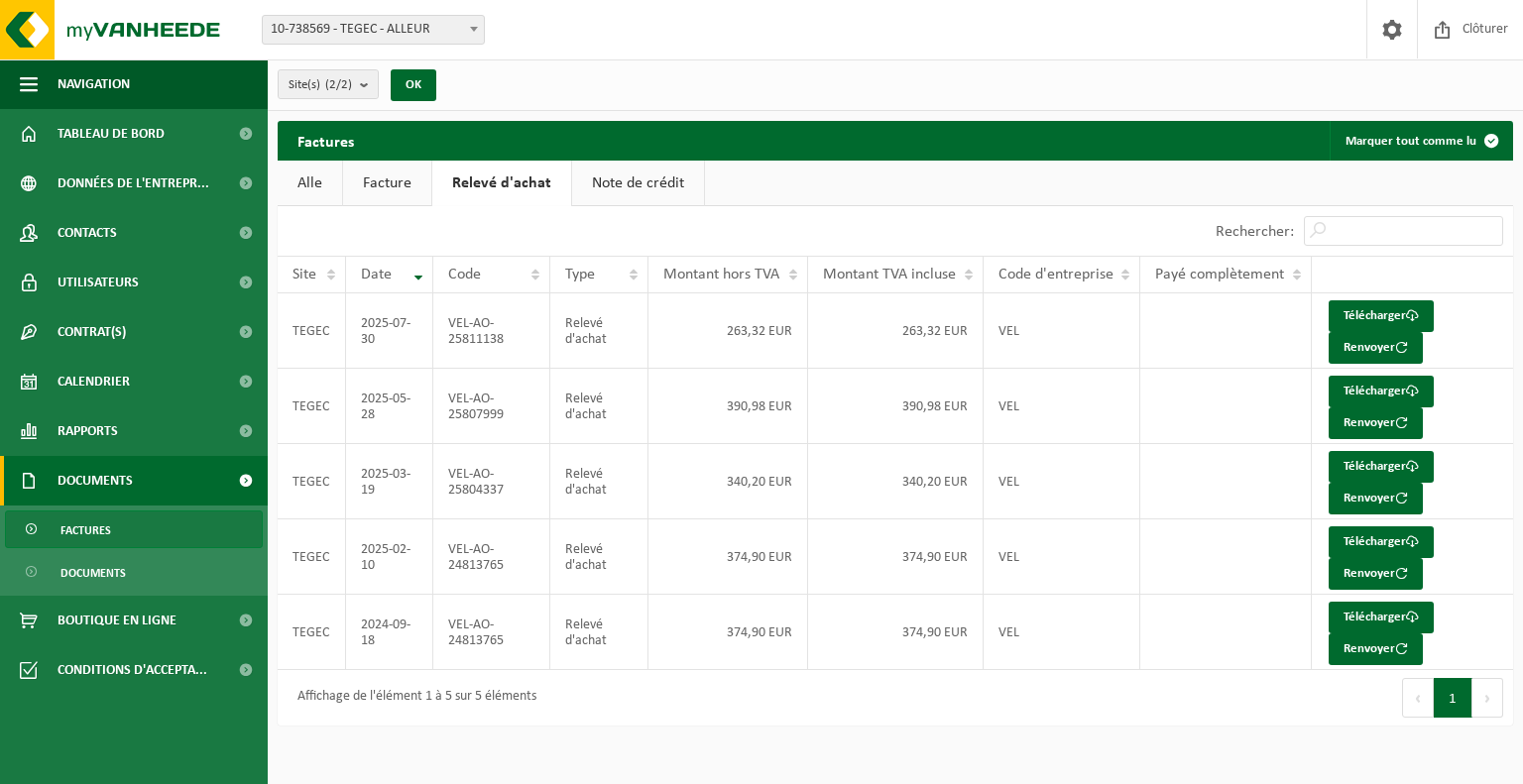 click on "Facture" at bounding box center (387, 183) 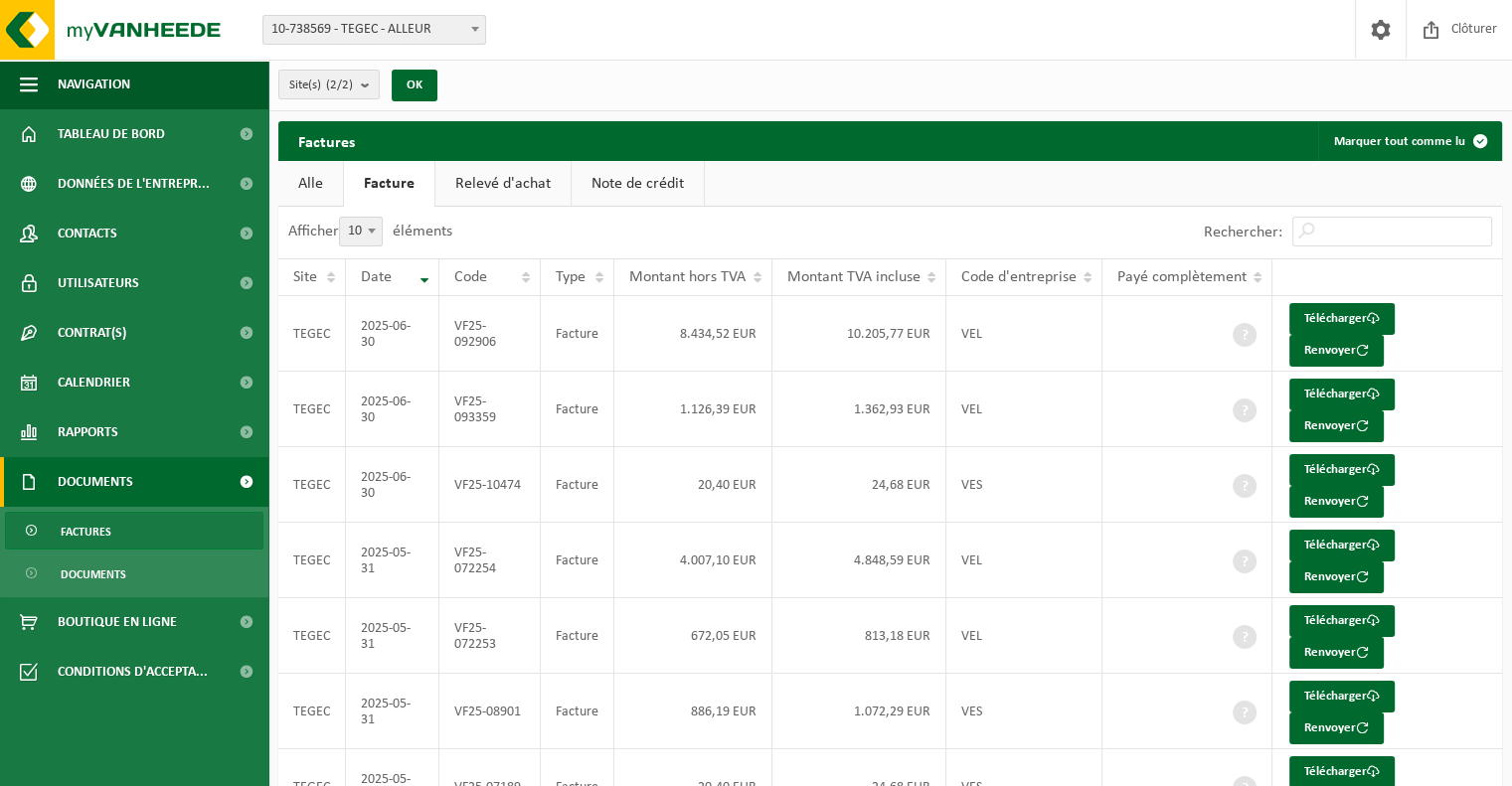 click on "10-738569 - TEGEC - ALLEUR" at bounding box center (374, 30) 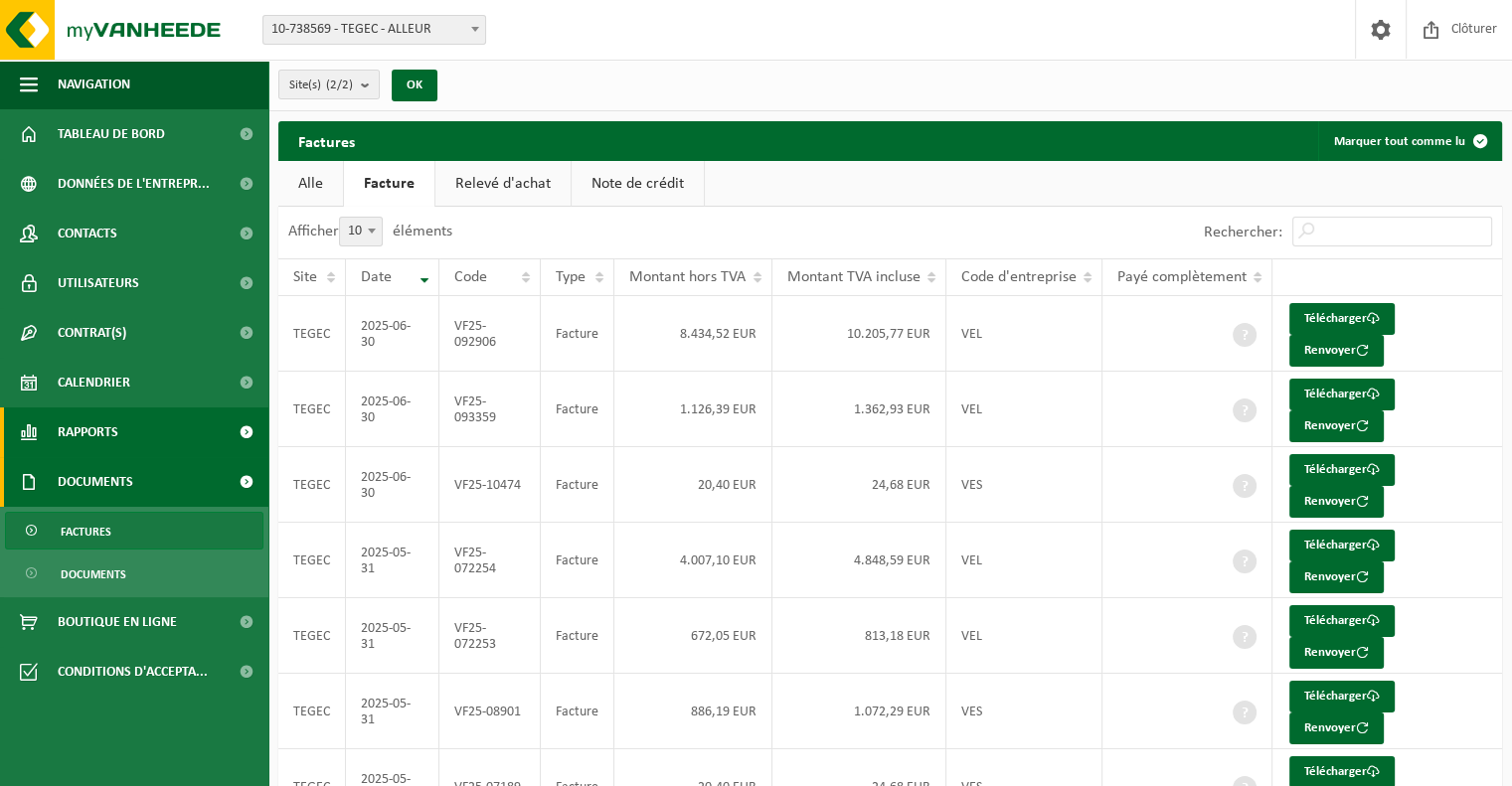 click on "Rapports" at bounding box center [134, 432] 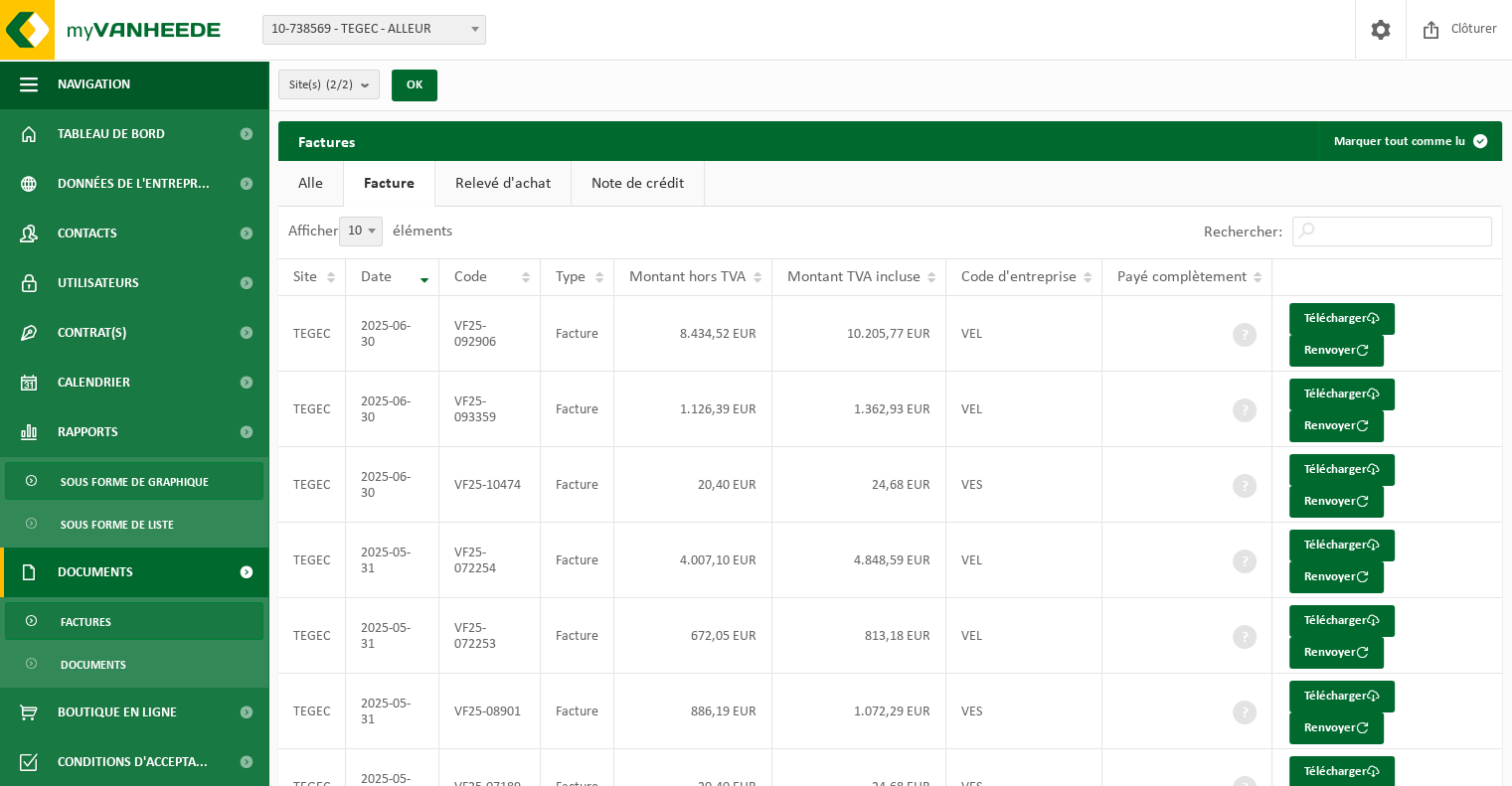 click on "Sous forme de graphique" at bounding box center (134, 482) 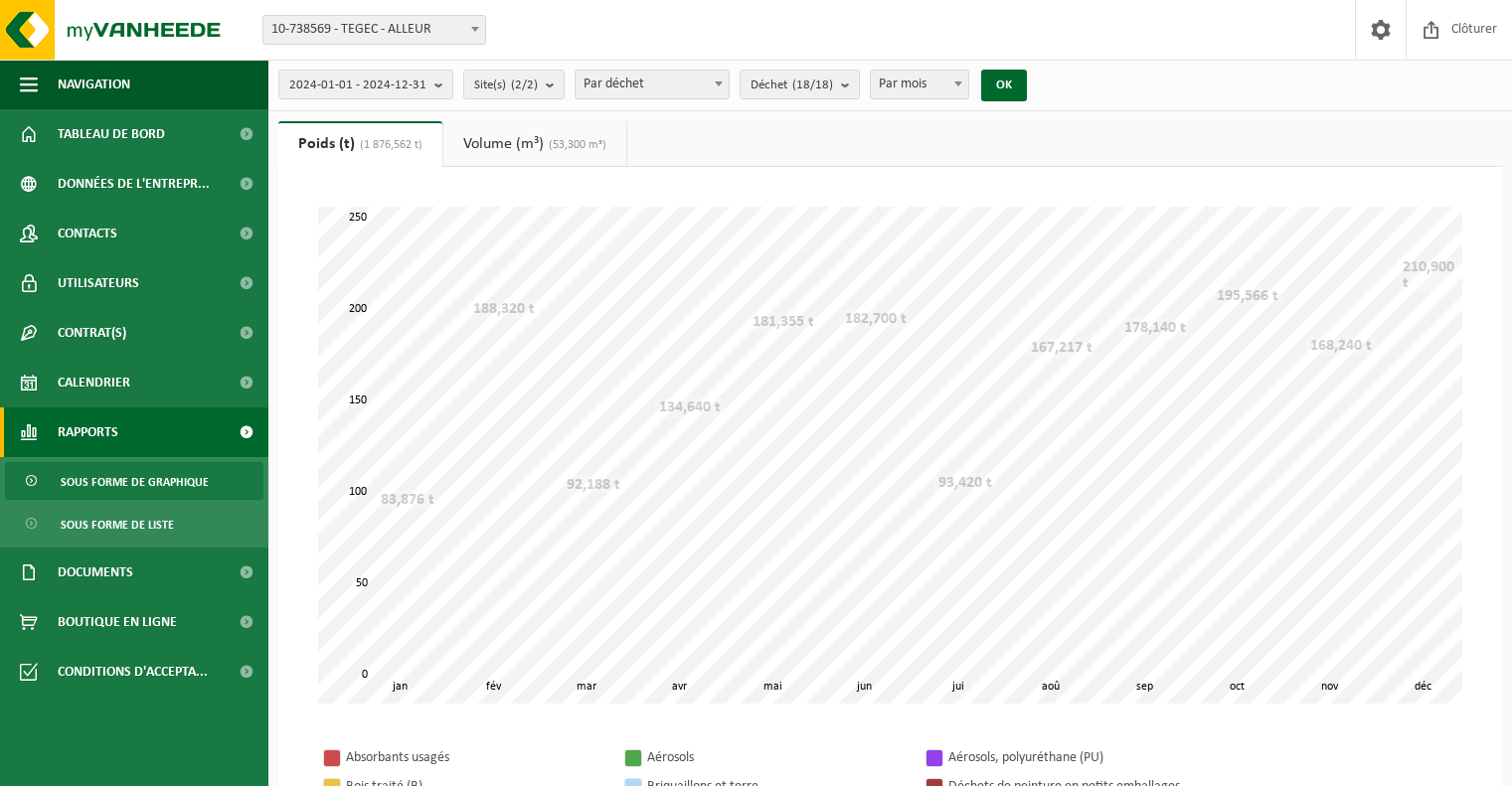 scroll, scrollTop: 0, scrollLeft: 0, axis: both 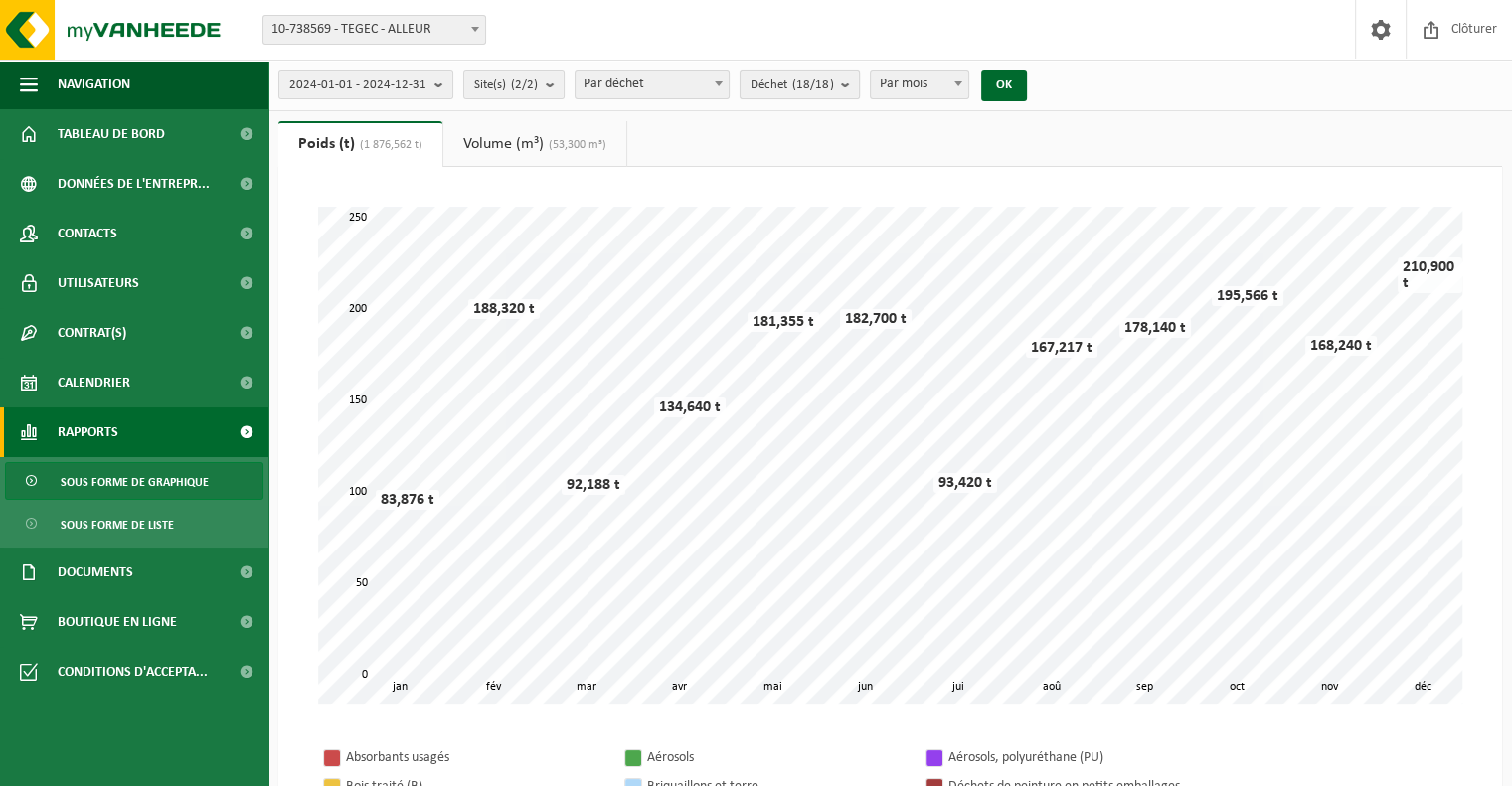 click on "(18/18)" at bounding box center [812, 84] 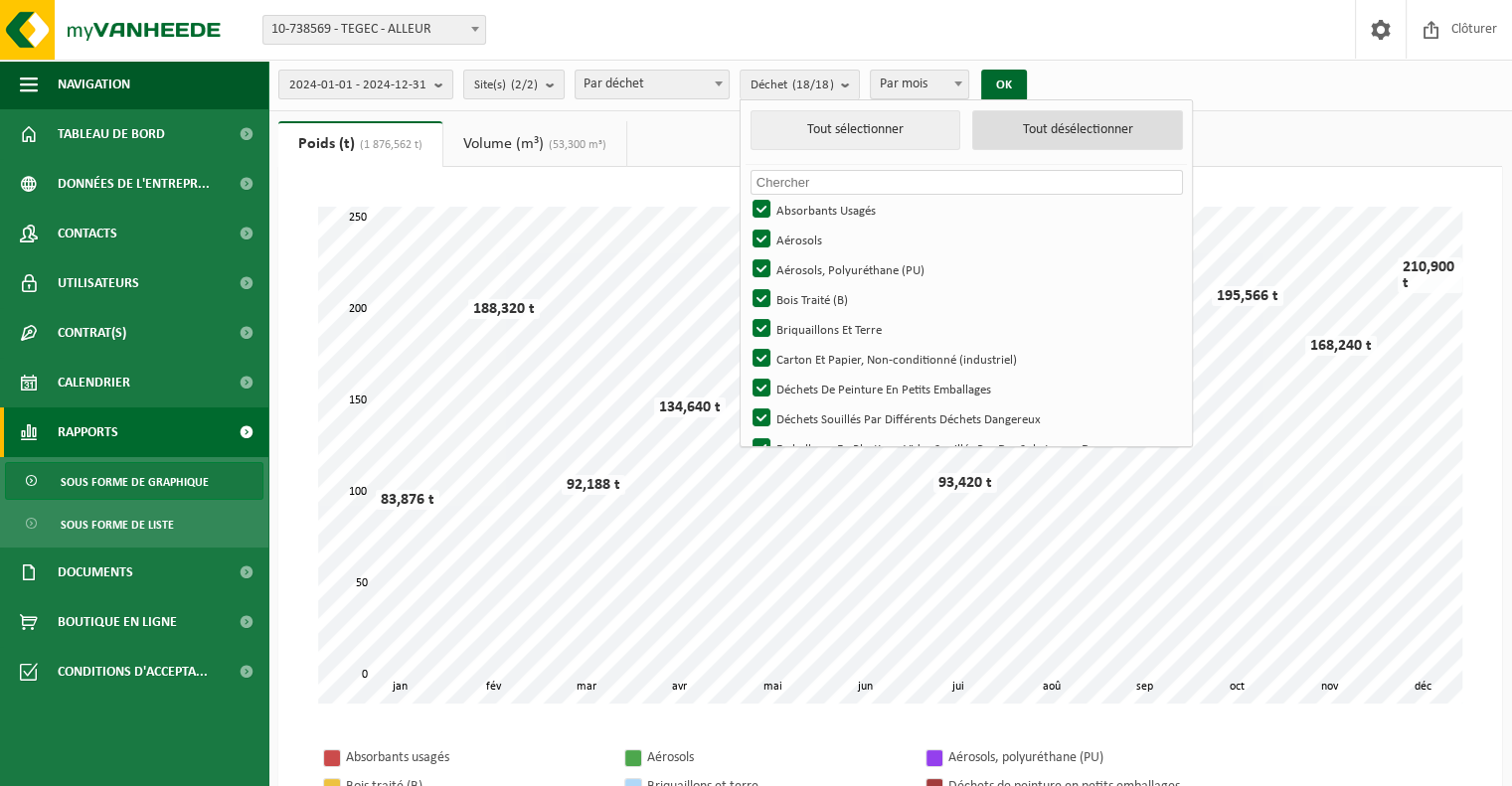 click on "Tout désélectionner" at bounding box center [1078, 130] 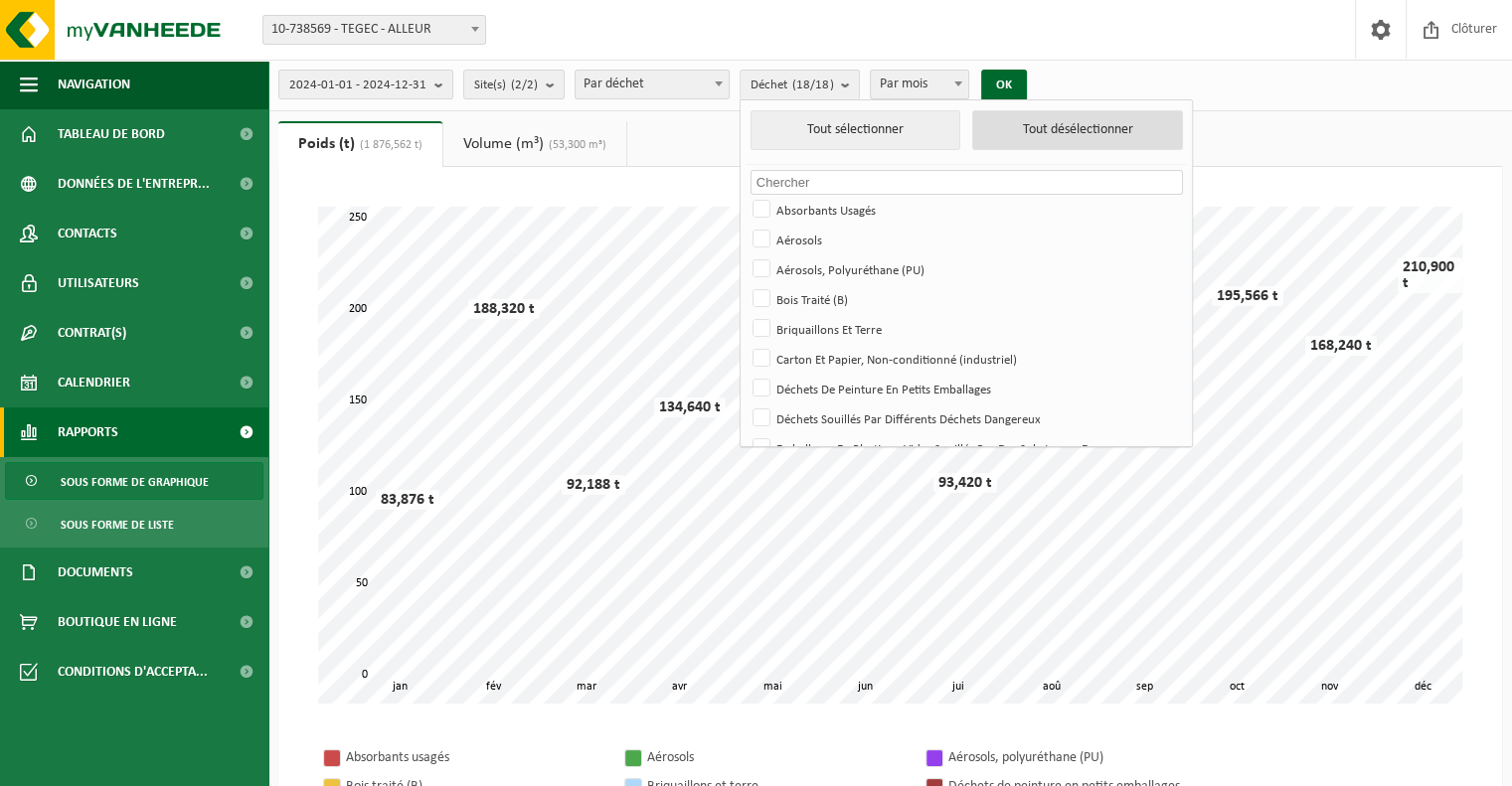 checkbox on "false" 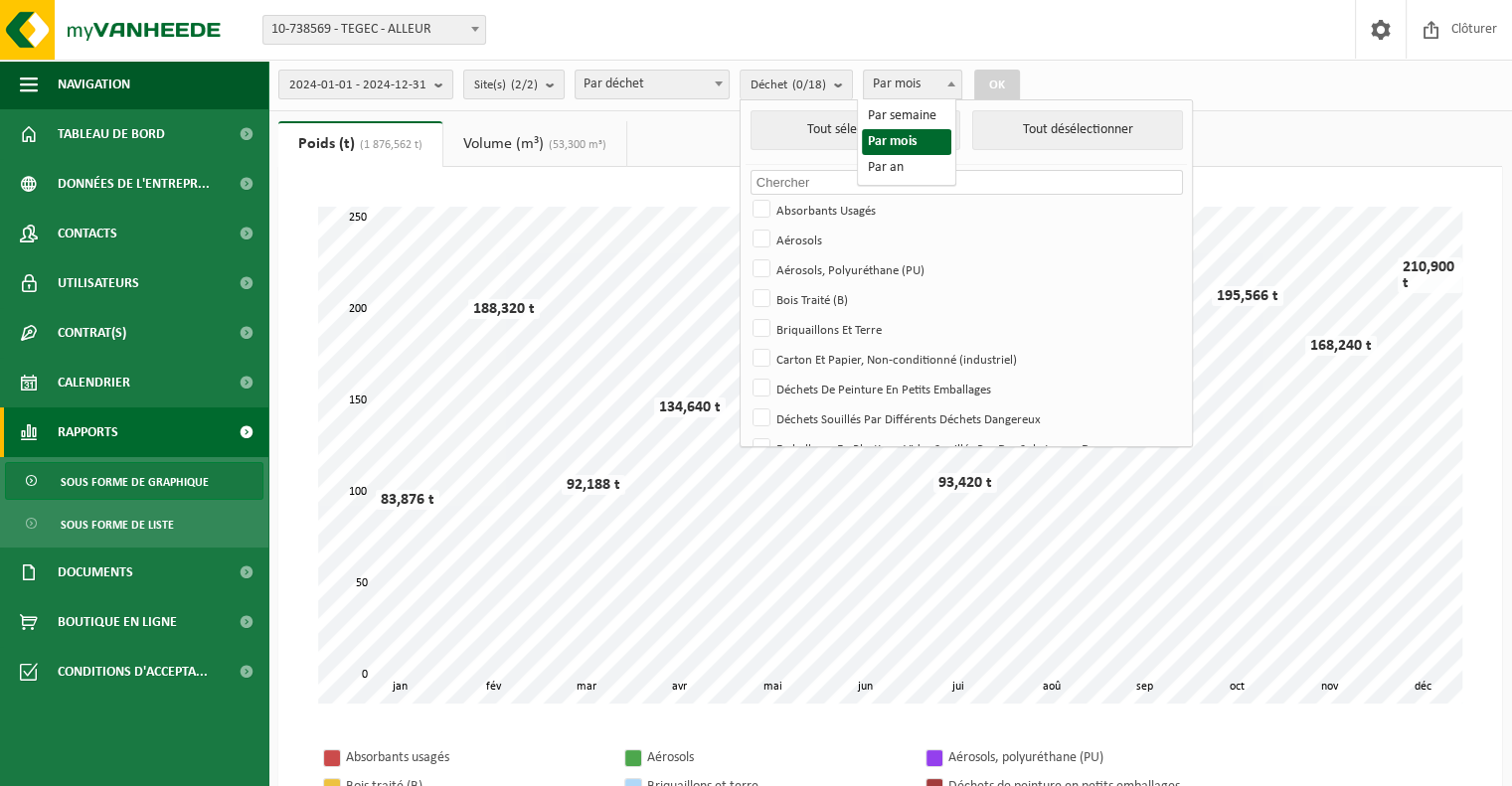 click on "Par mois" at bounding box center (913, 84) 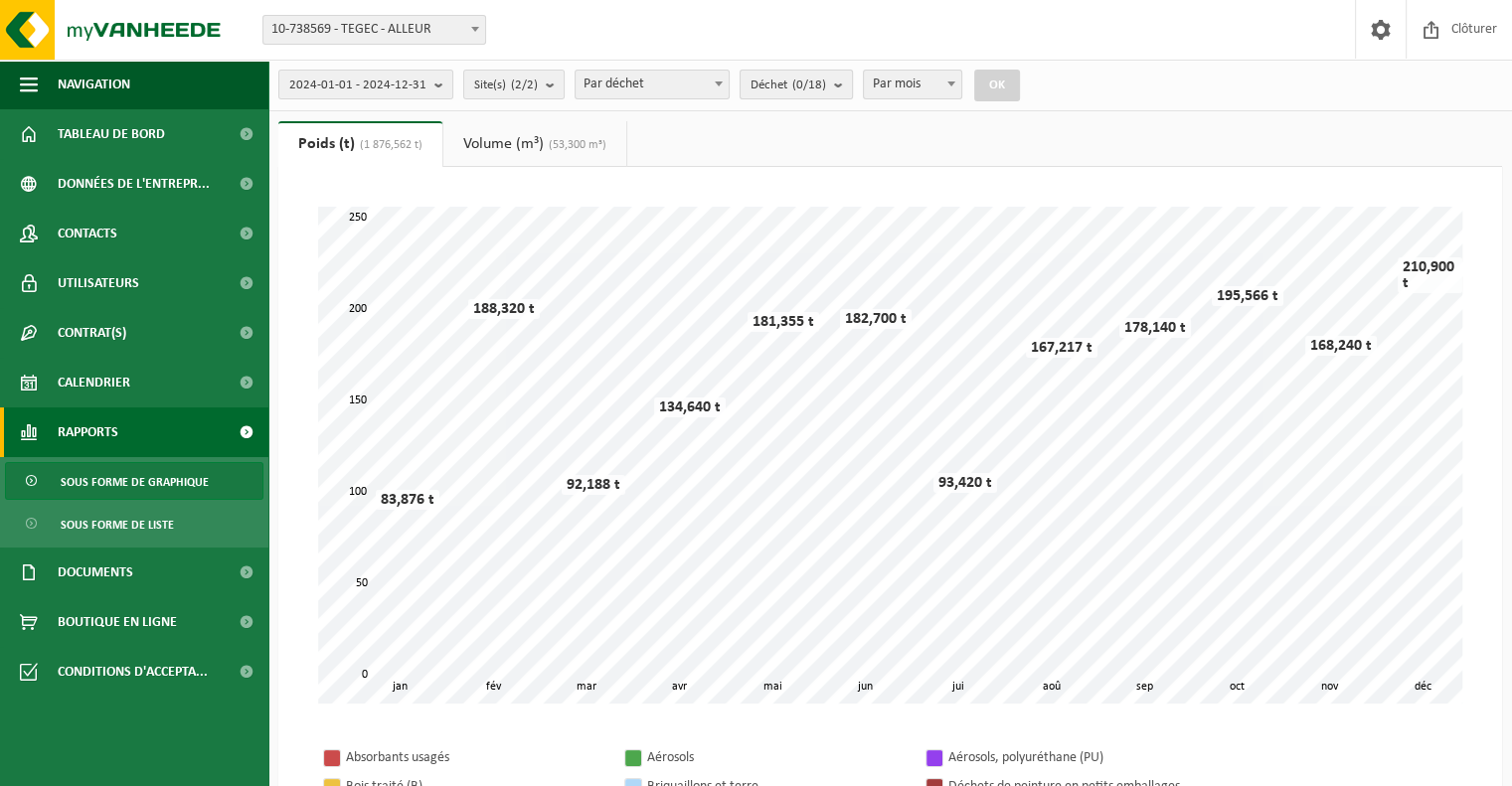 click on "(0/18)" at bounding box center [809, 84] 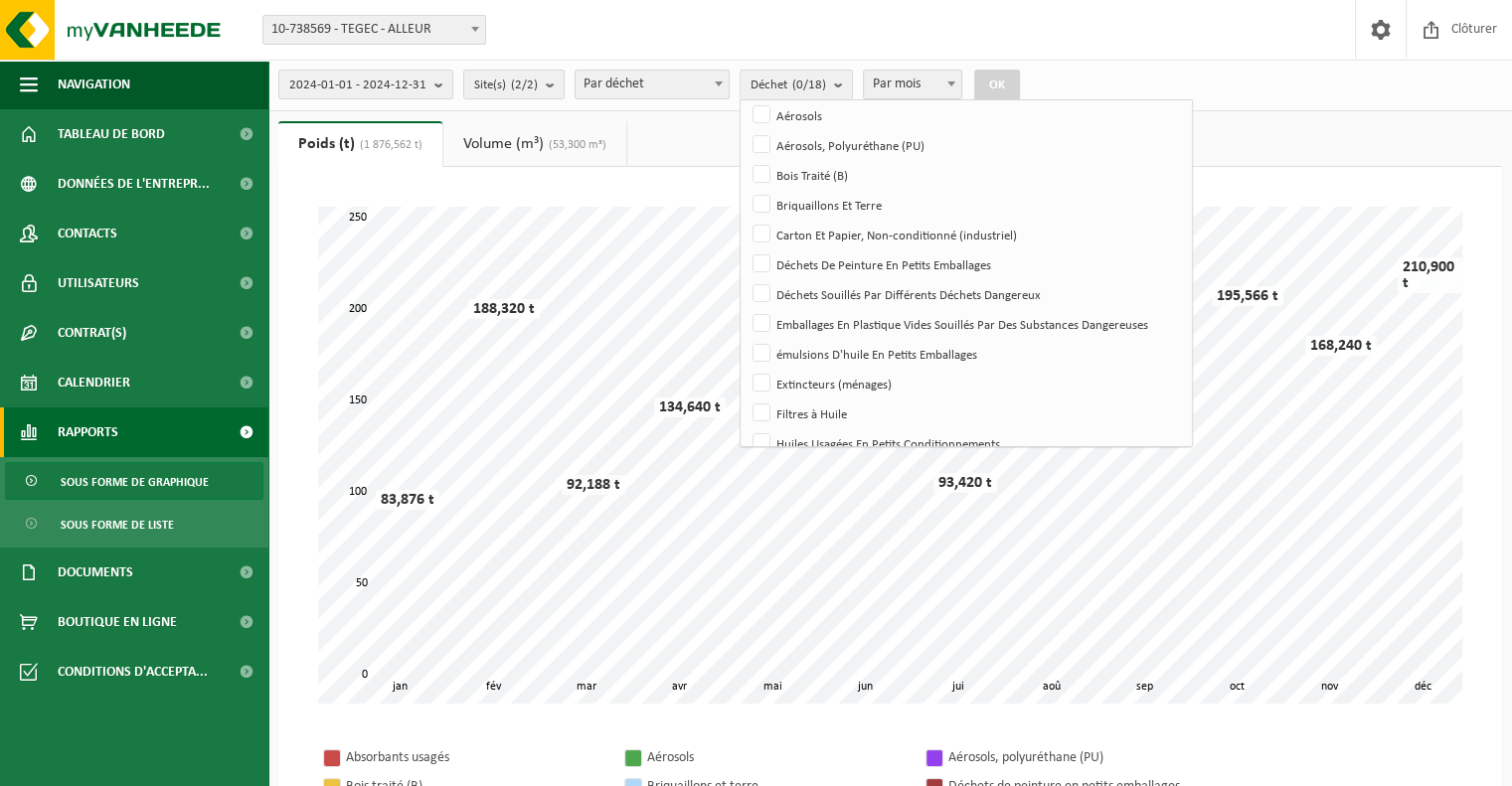 scroll, scrollTop: 293, scrollLeft: 0, axis: vertical 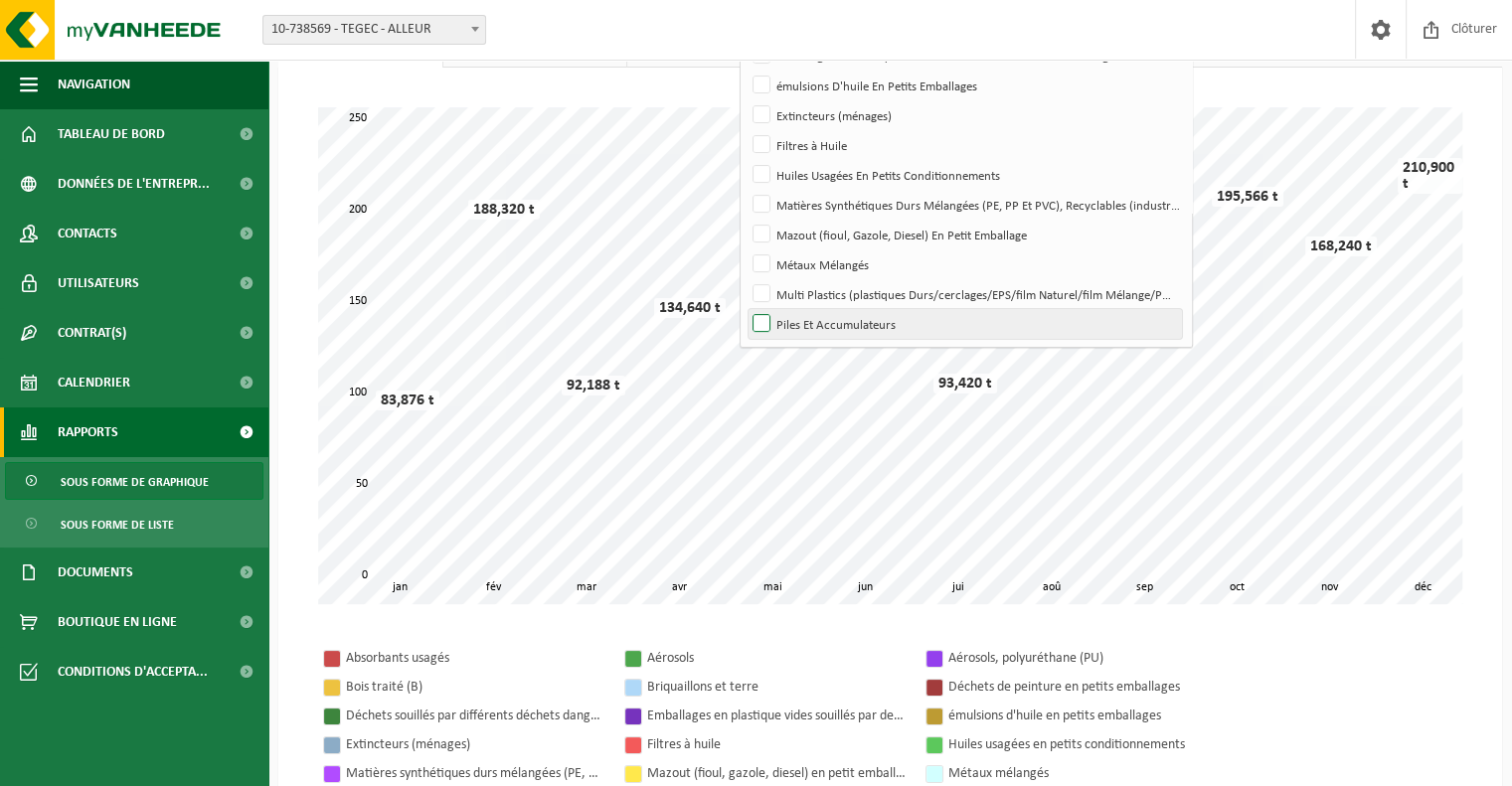 click on "Piles Et Accumulateurs" at bounding box center (964, 324) 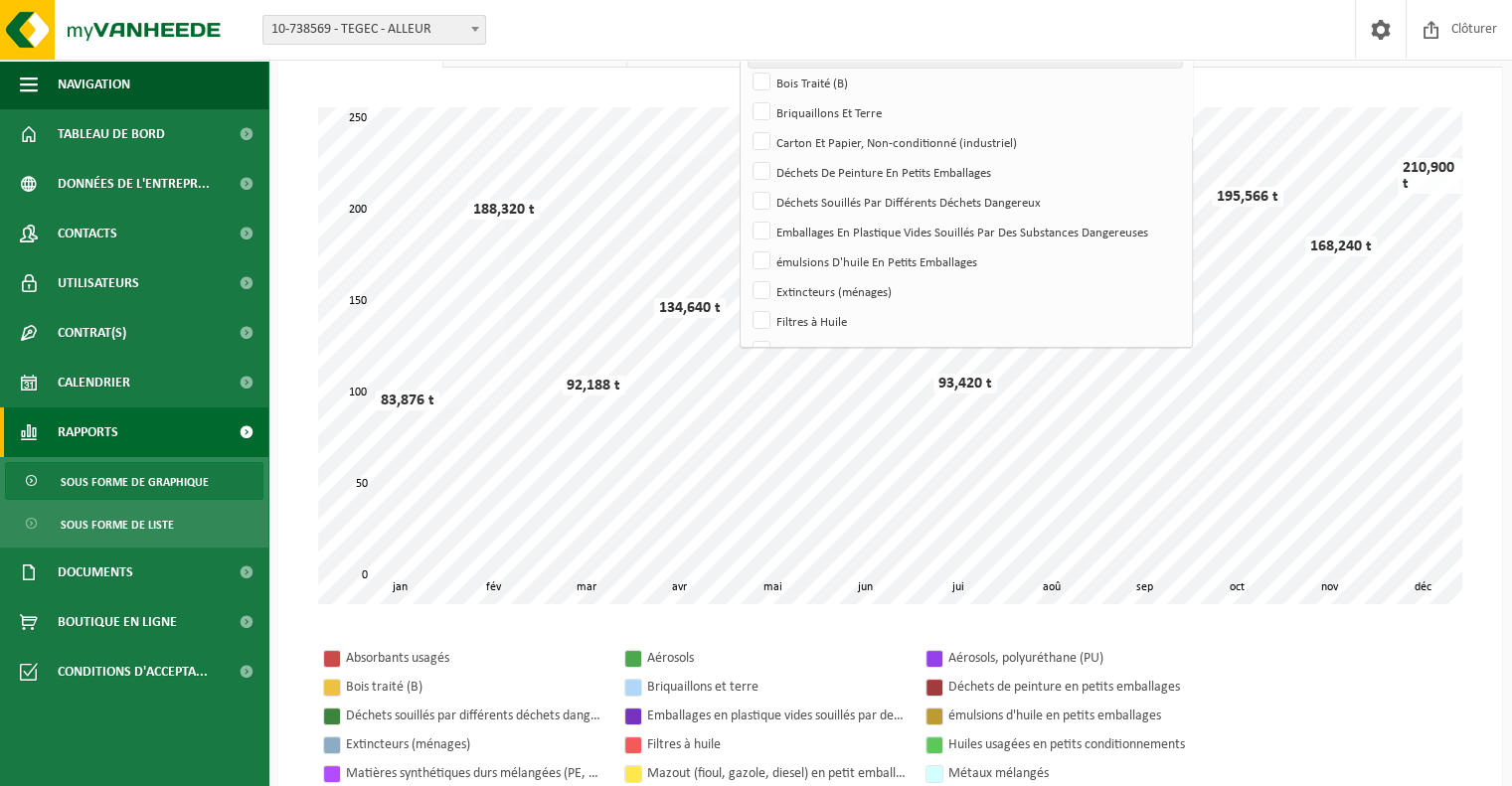 scroll, scrollTop: 0, scrollLeft: 0, axis: both 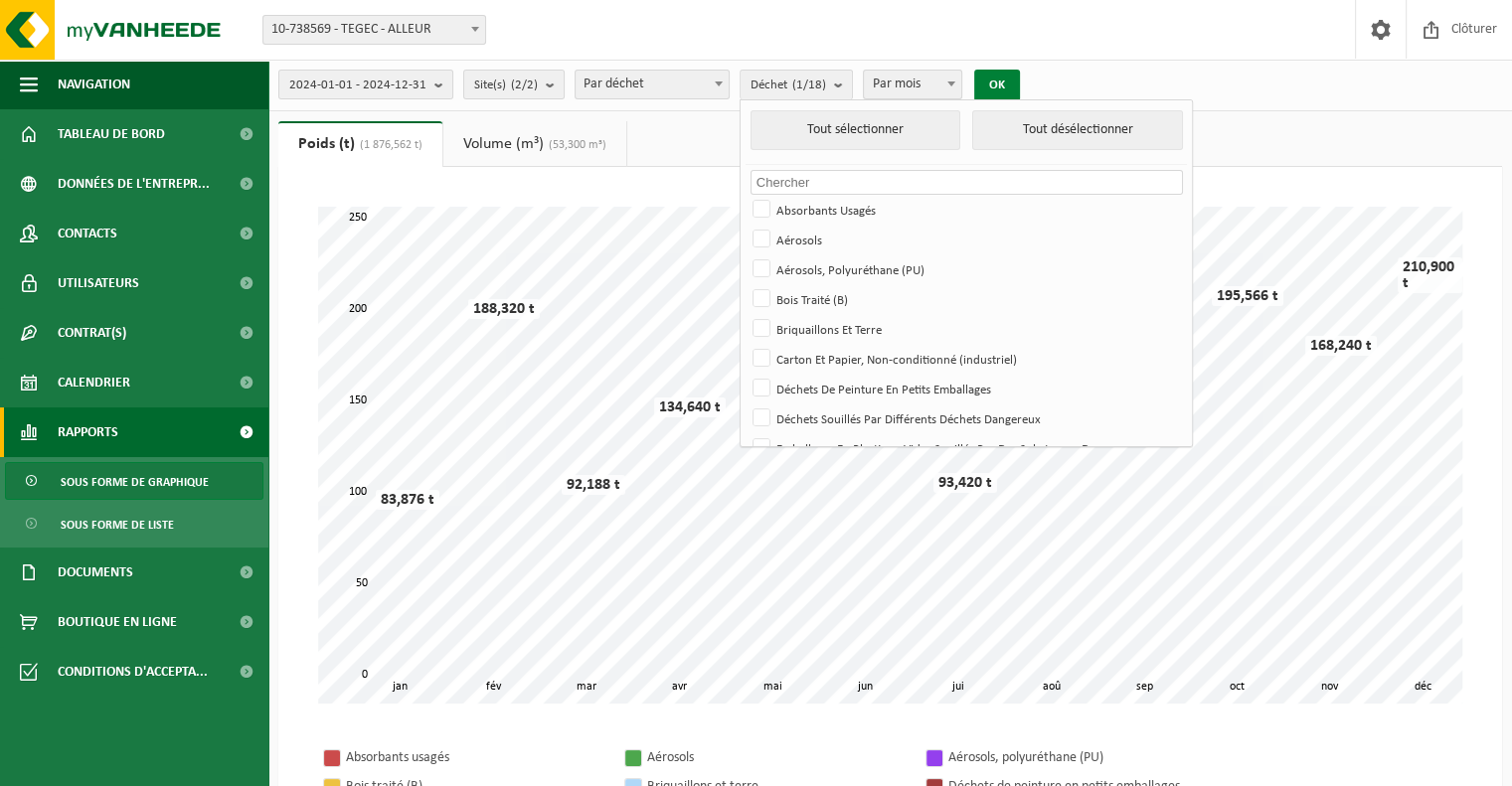 click on "OK" at bounding box center (997, 85) 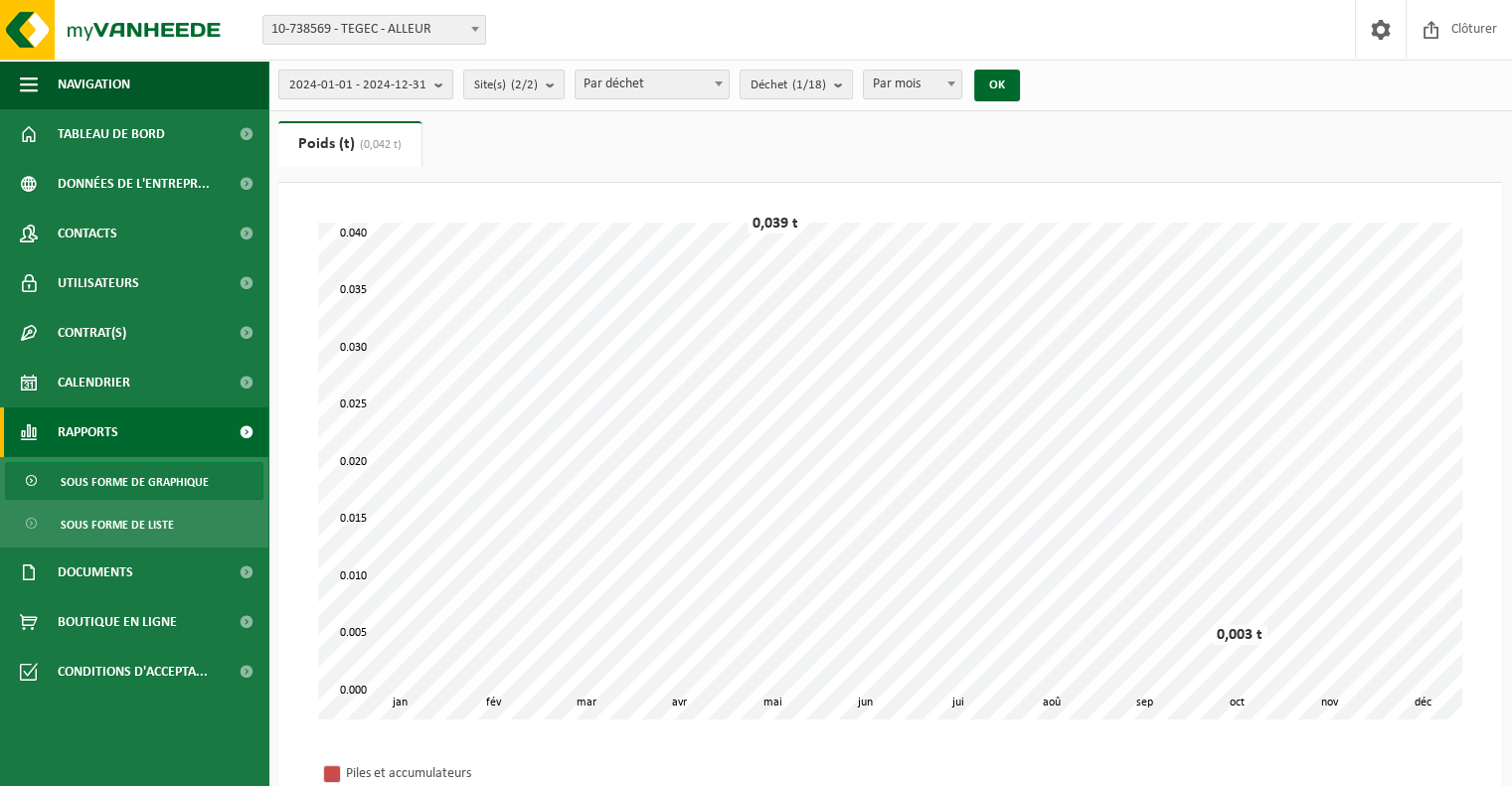 click at bounding box center [443, 84] 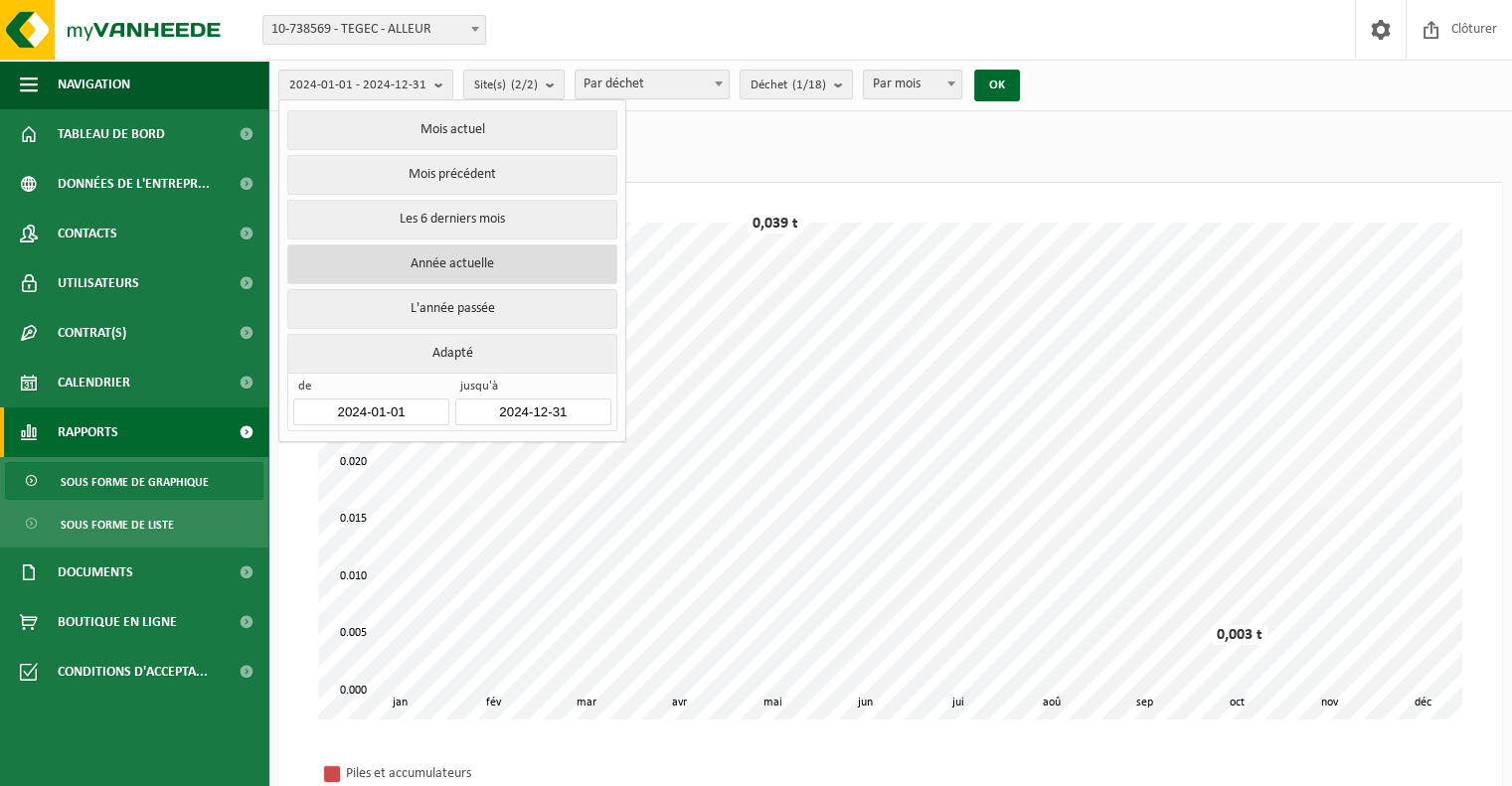 click on "Année actuelle" at bounding box center (451, 264) 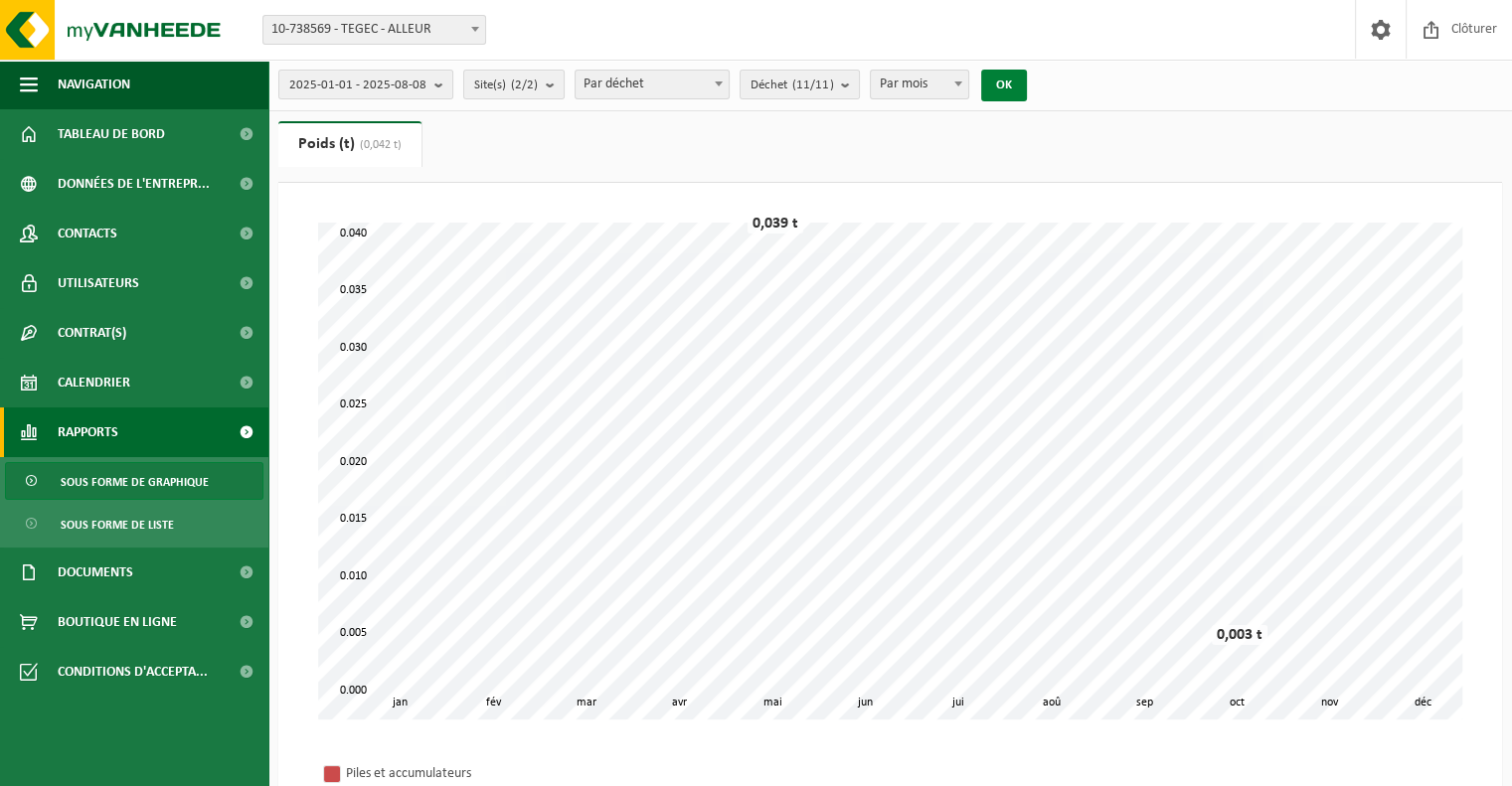 click on "OK" at bounding box center [1004, 85] 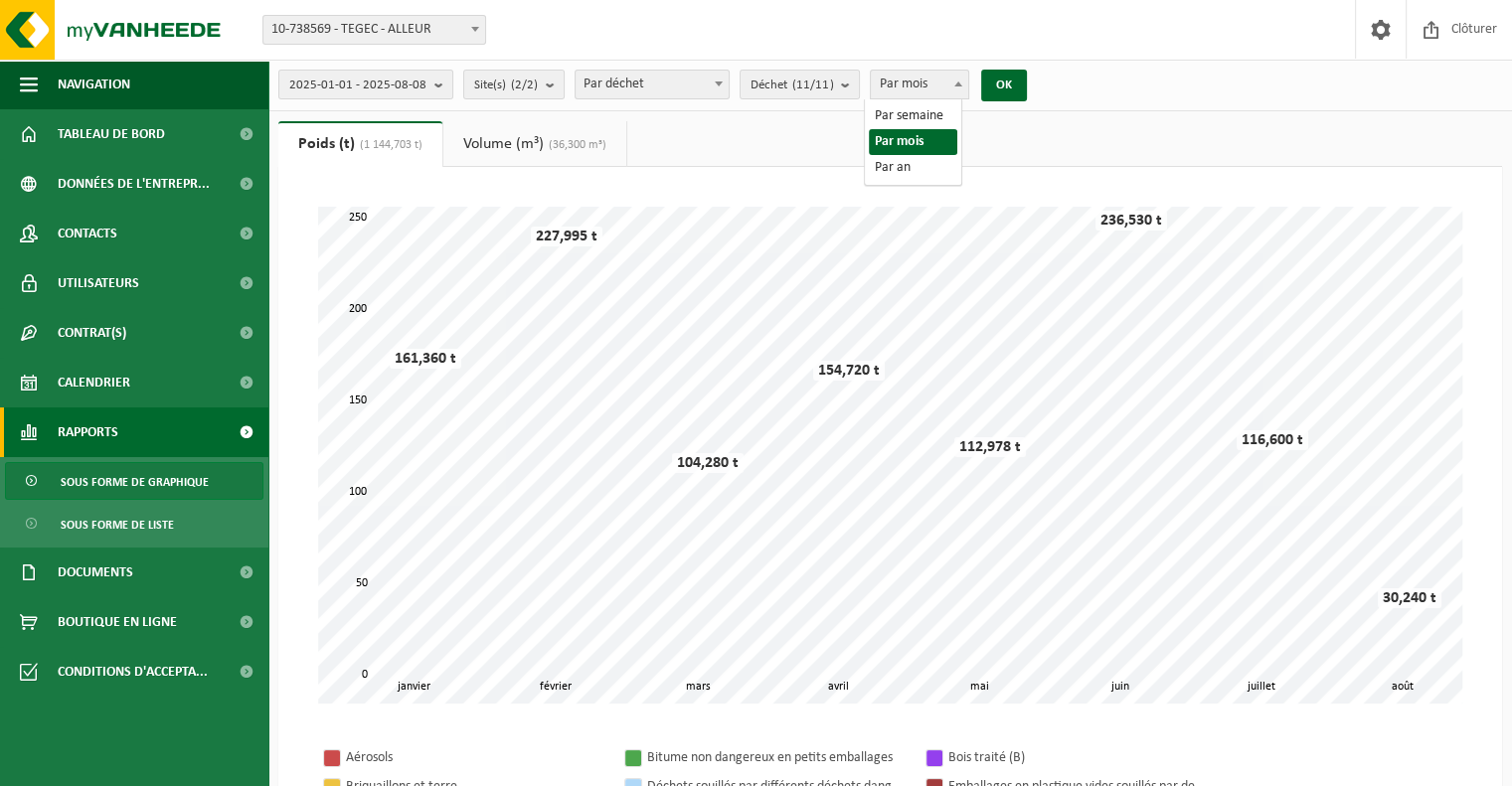 click at bounding box center [958, 83] 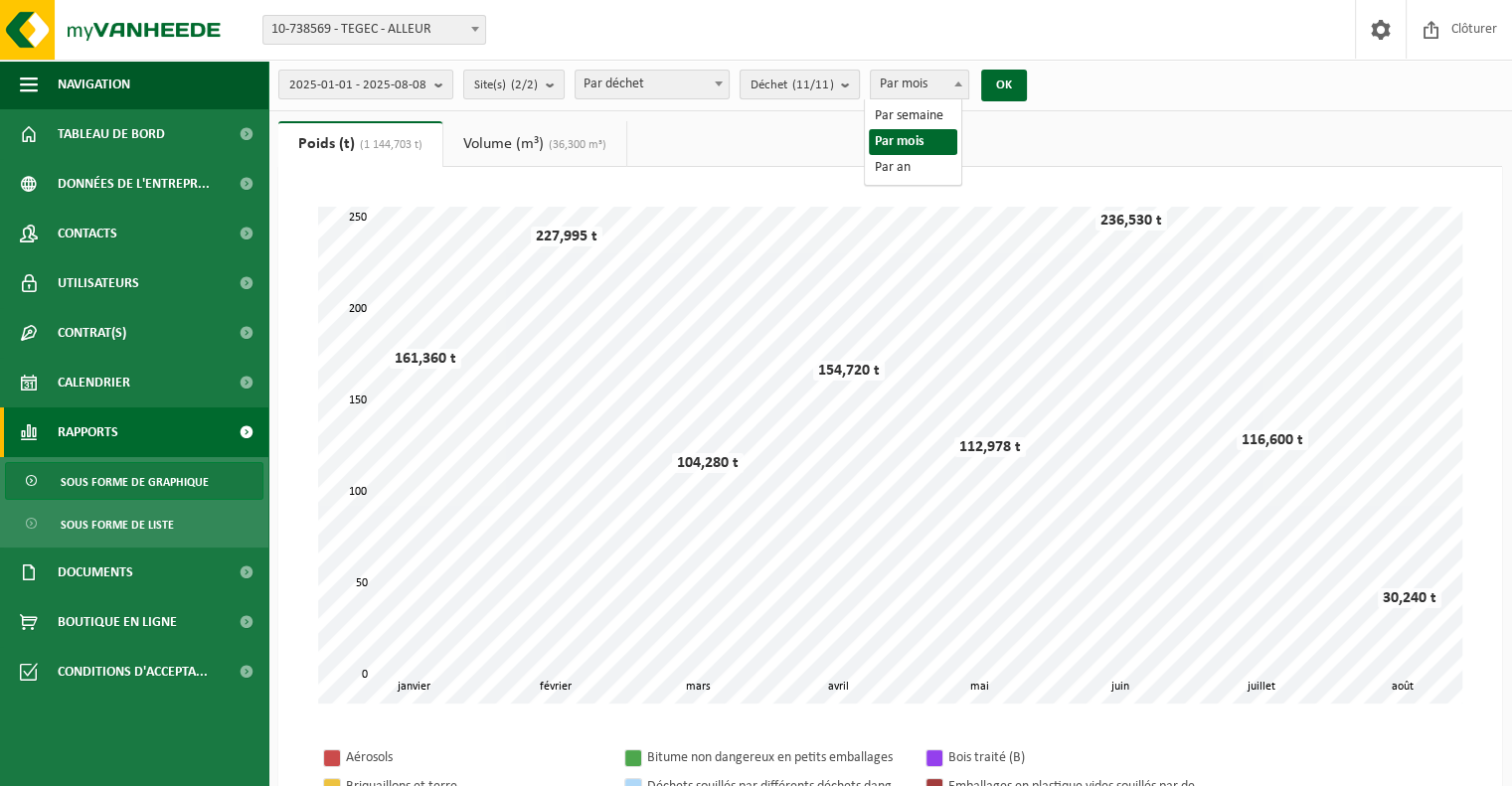 click on "Déchet (11/11)" at bounding box center (799, 84) 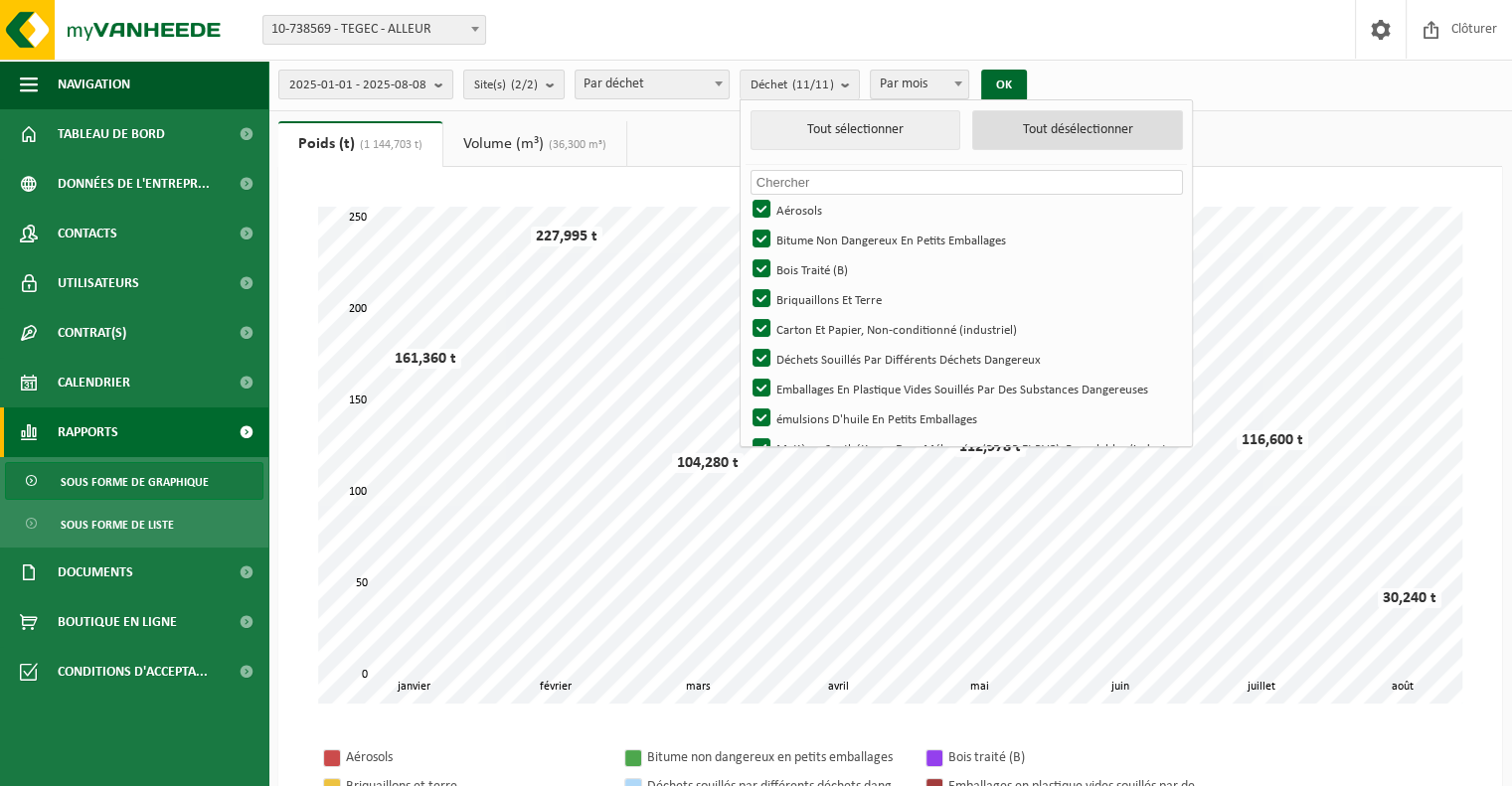click on "Tout désélectionner" at bounding box center [1078, 130] 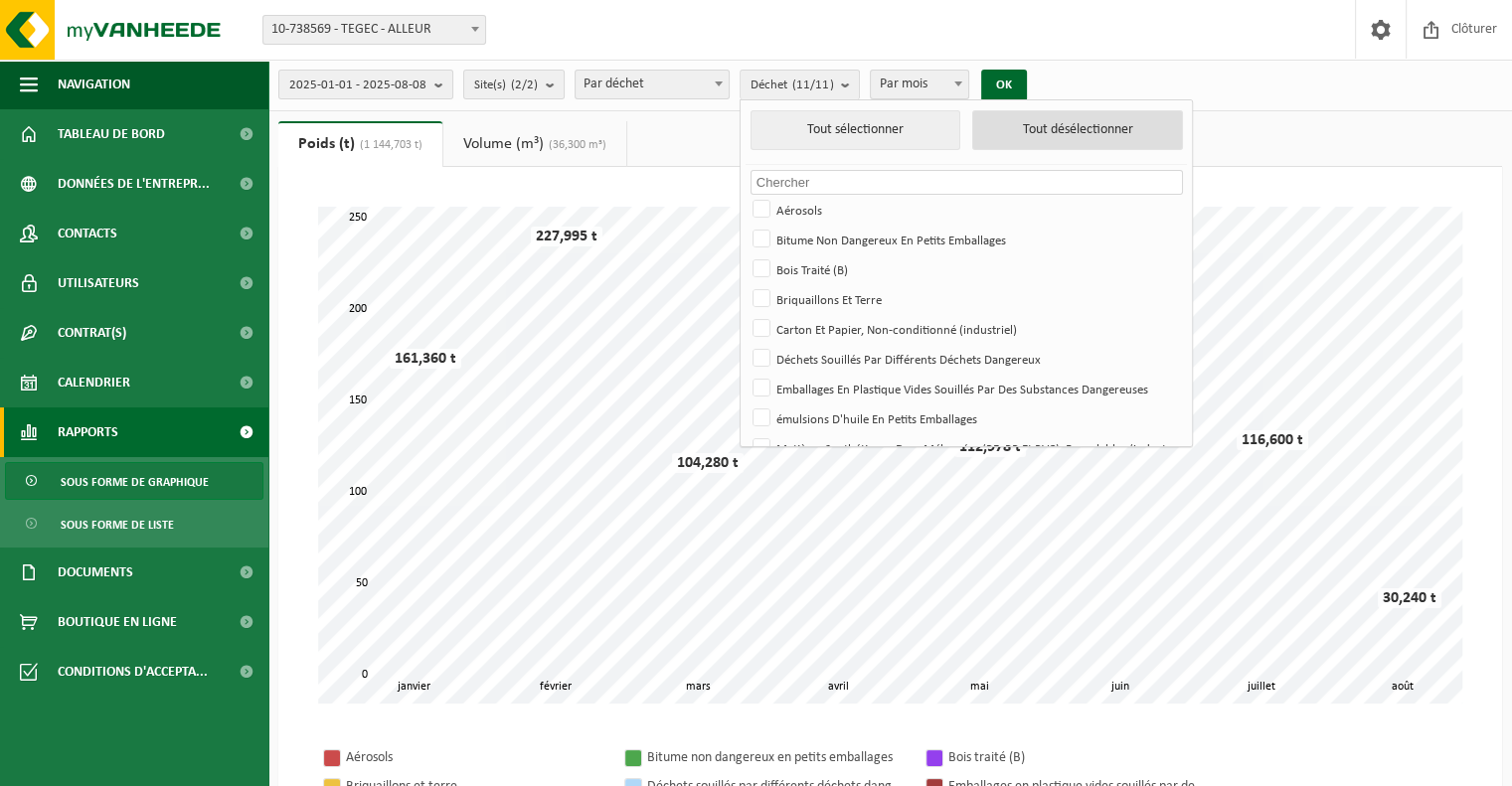 checkbox on "false" 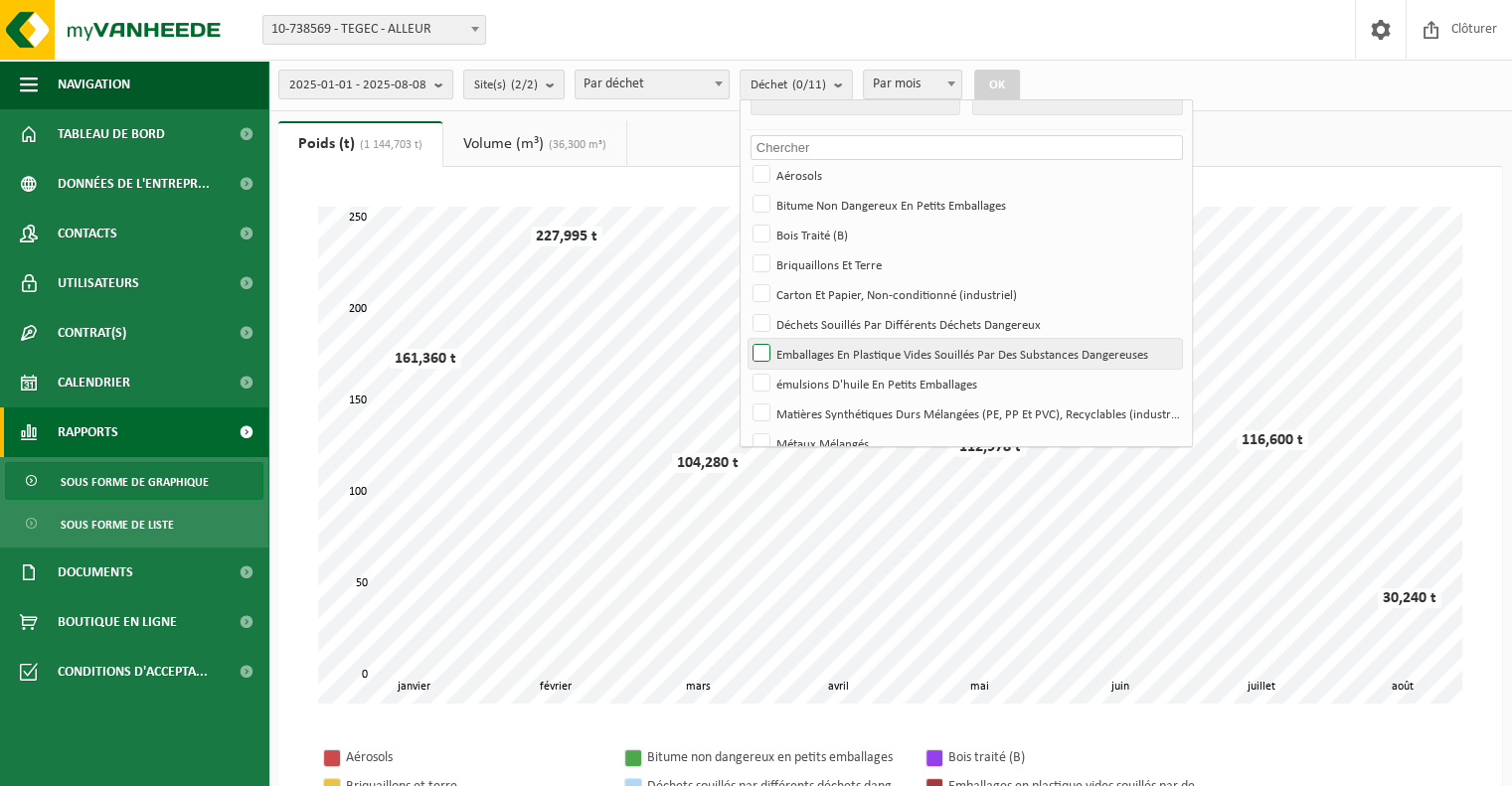 scroll, scrollTop: 84, scrollLeft: 0, axis: vertical 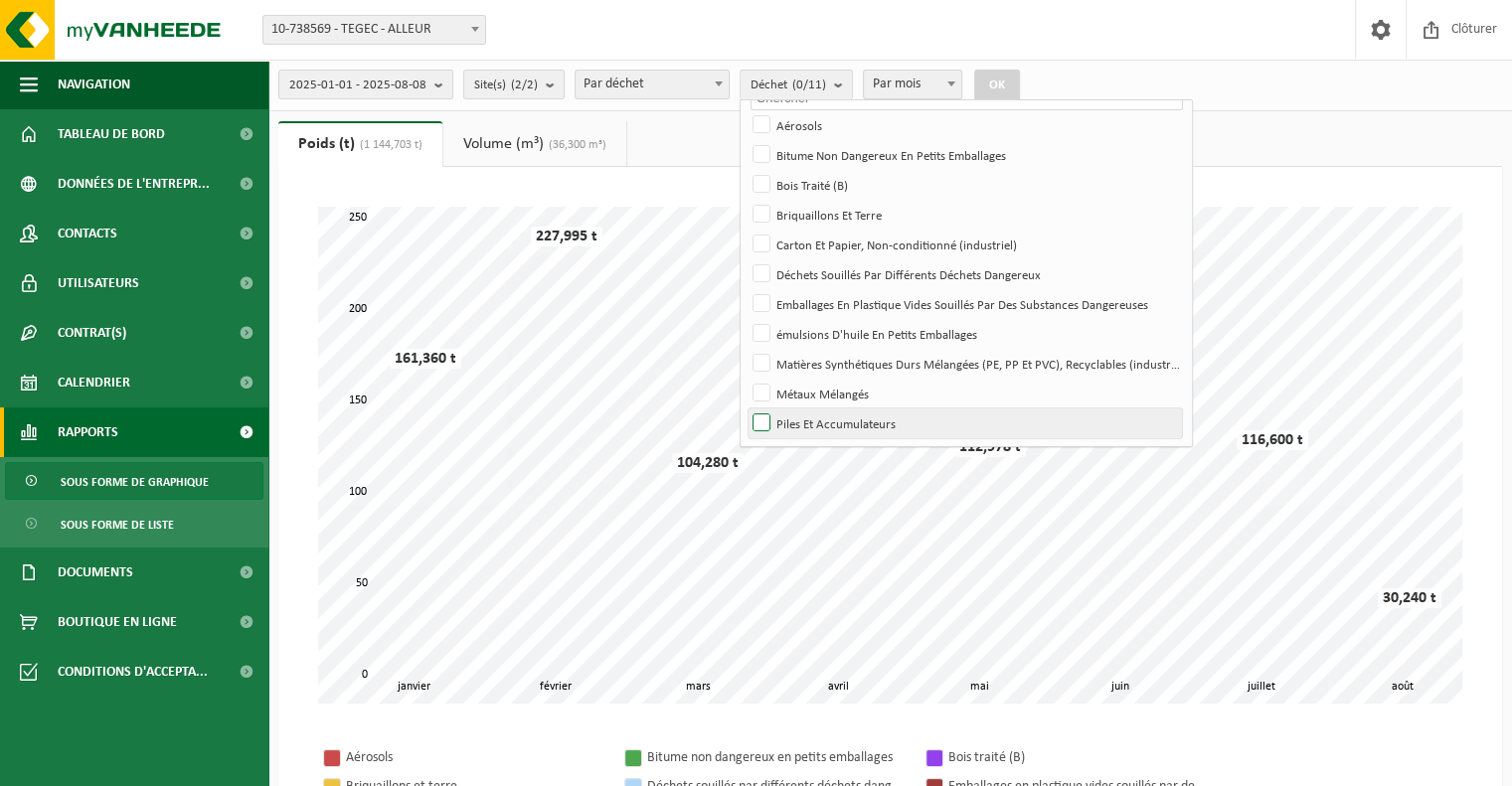 click on "Piles Et Accumulateurs" at bounding box center [964, 423] 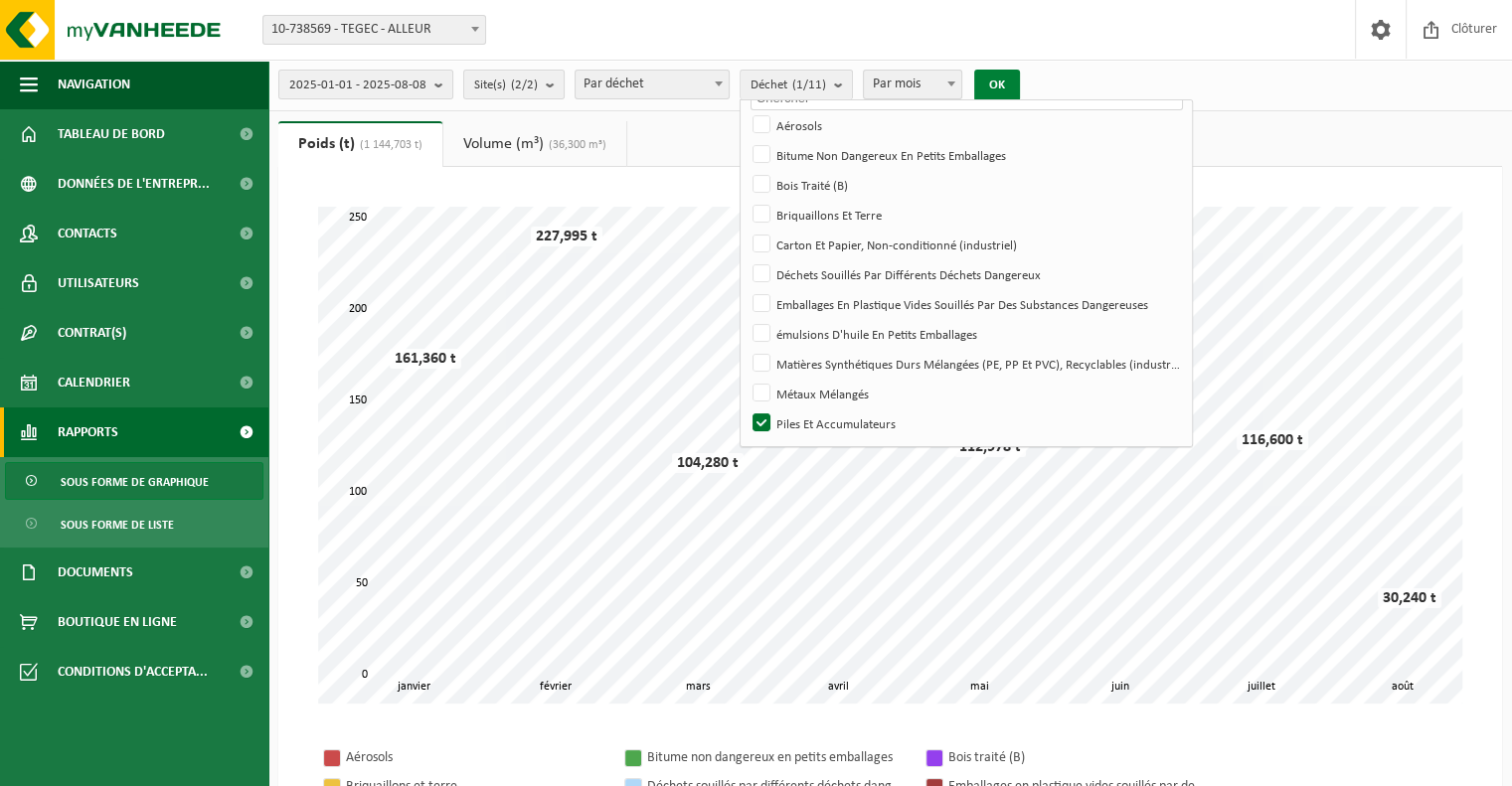 click on "OK" at bounding box center [997, 85] 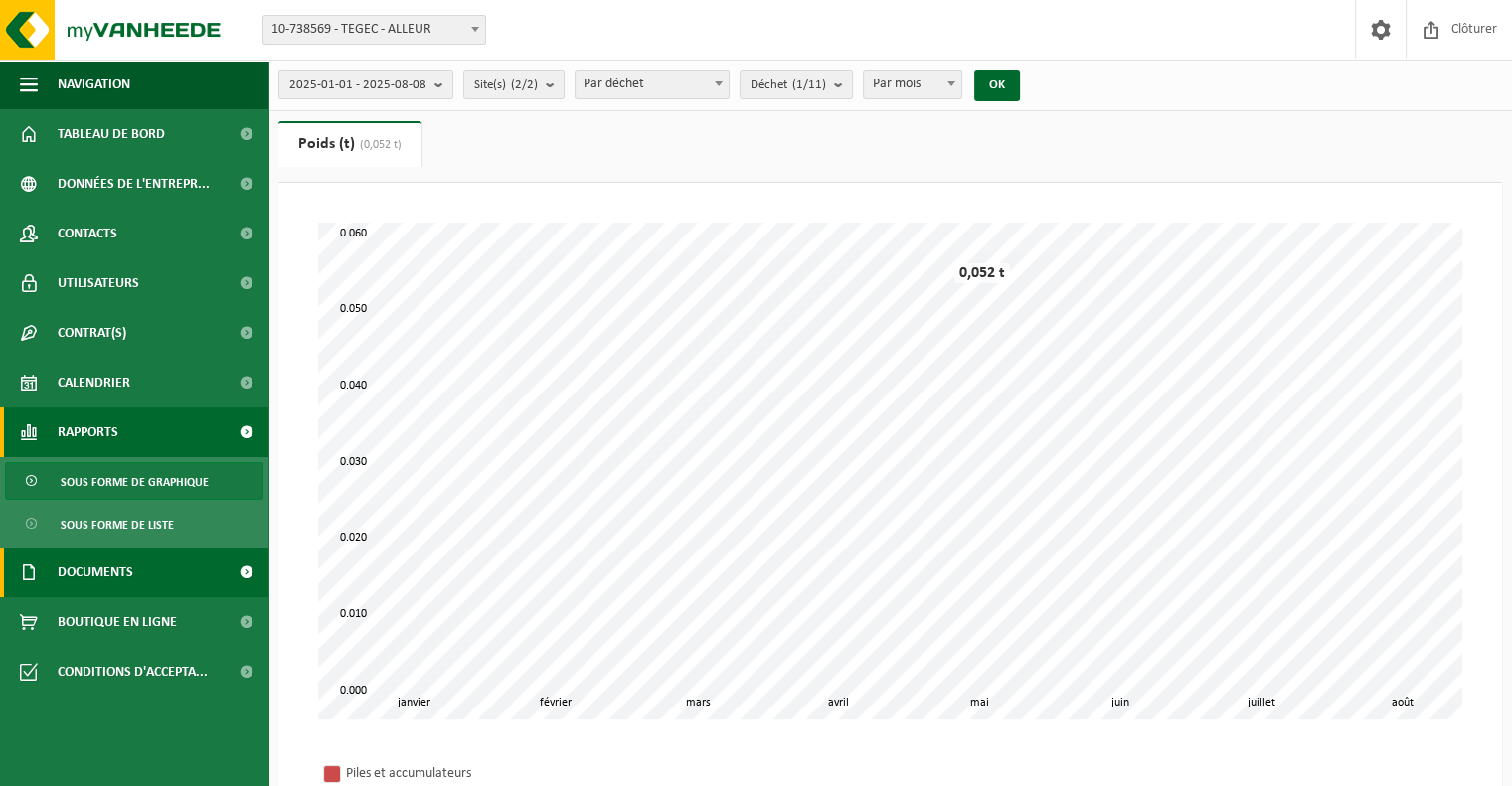 click on "Documents" at bounding box center (134, 572) 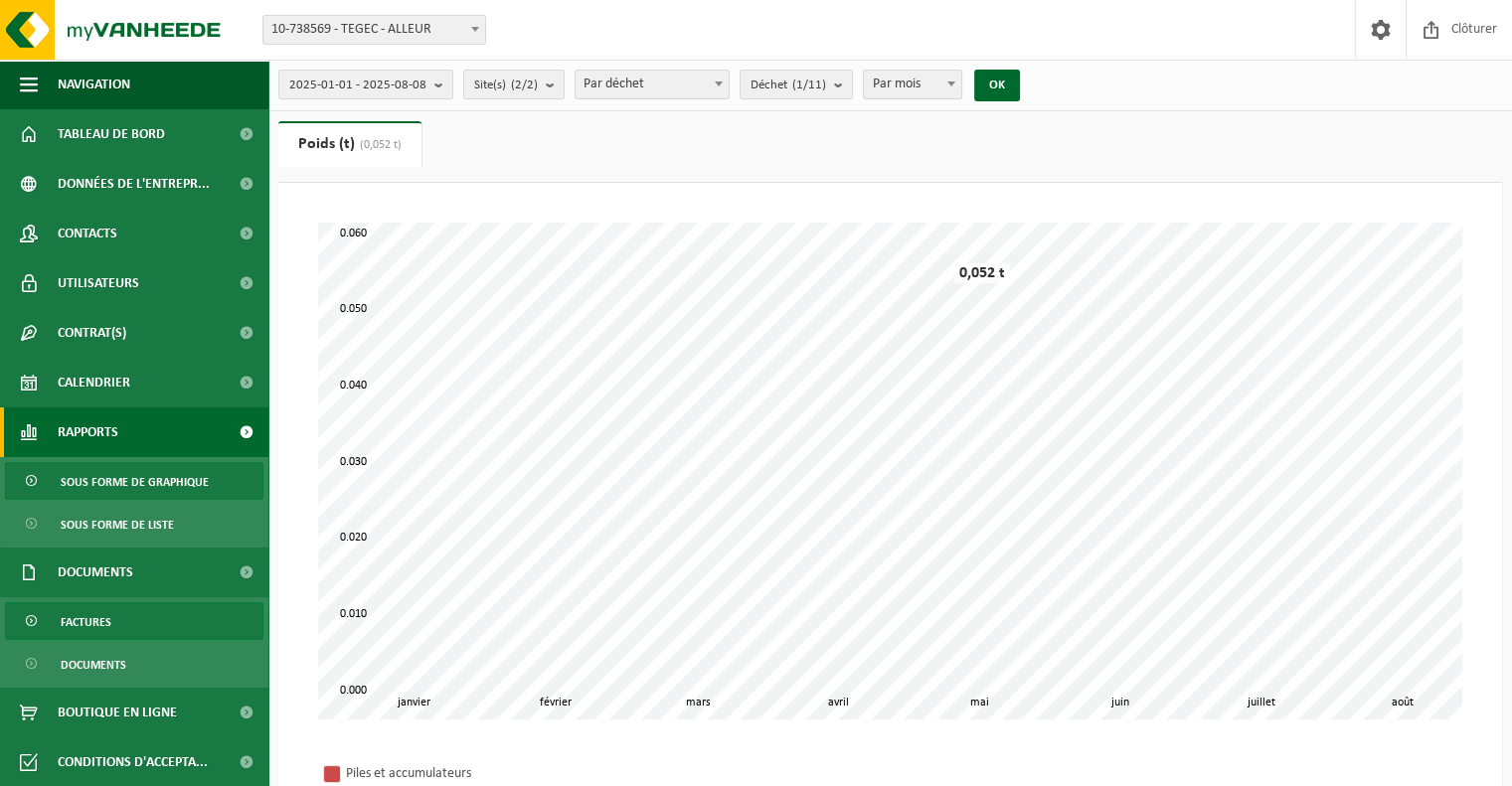 click on "Factures" at bounding box center (134, 621) 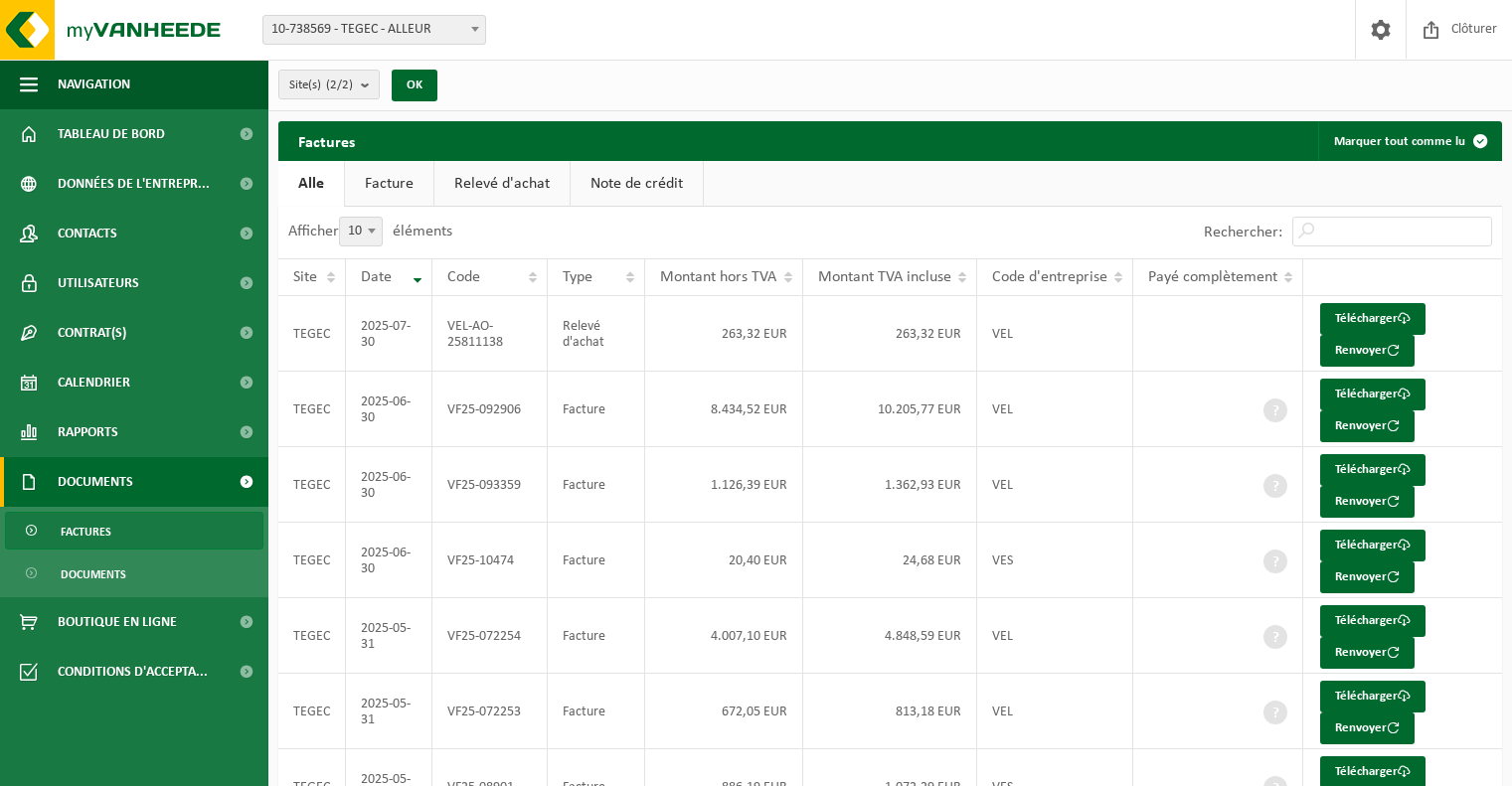 scroll, scrollTop: 0, scrollLeft: 0, axis: both 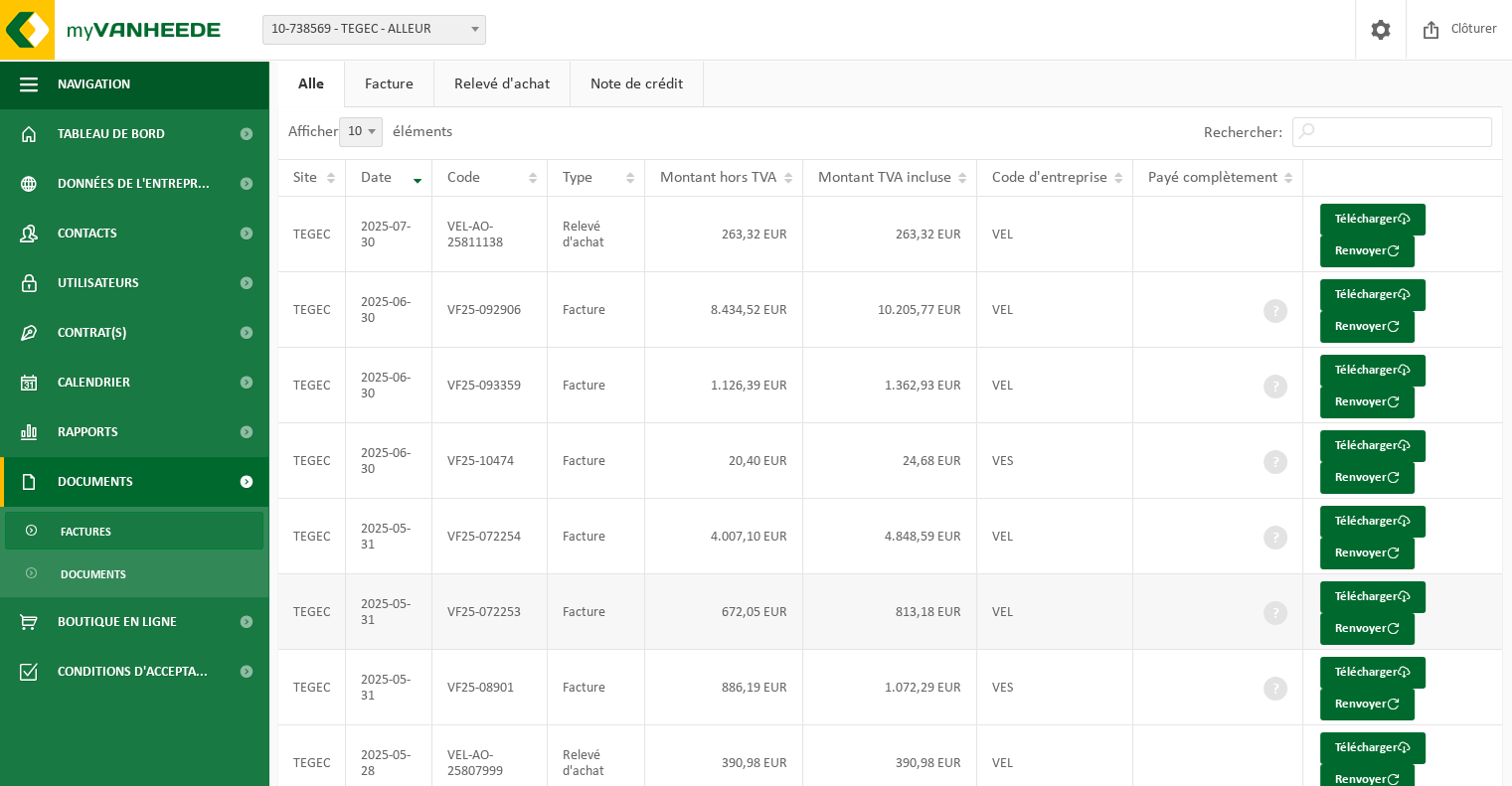 click on "672,05 EUR" at bounding box center (724, 612) 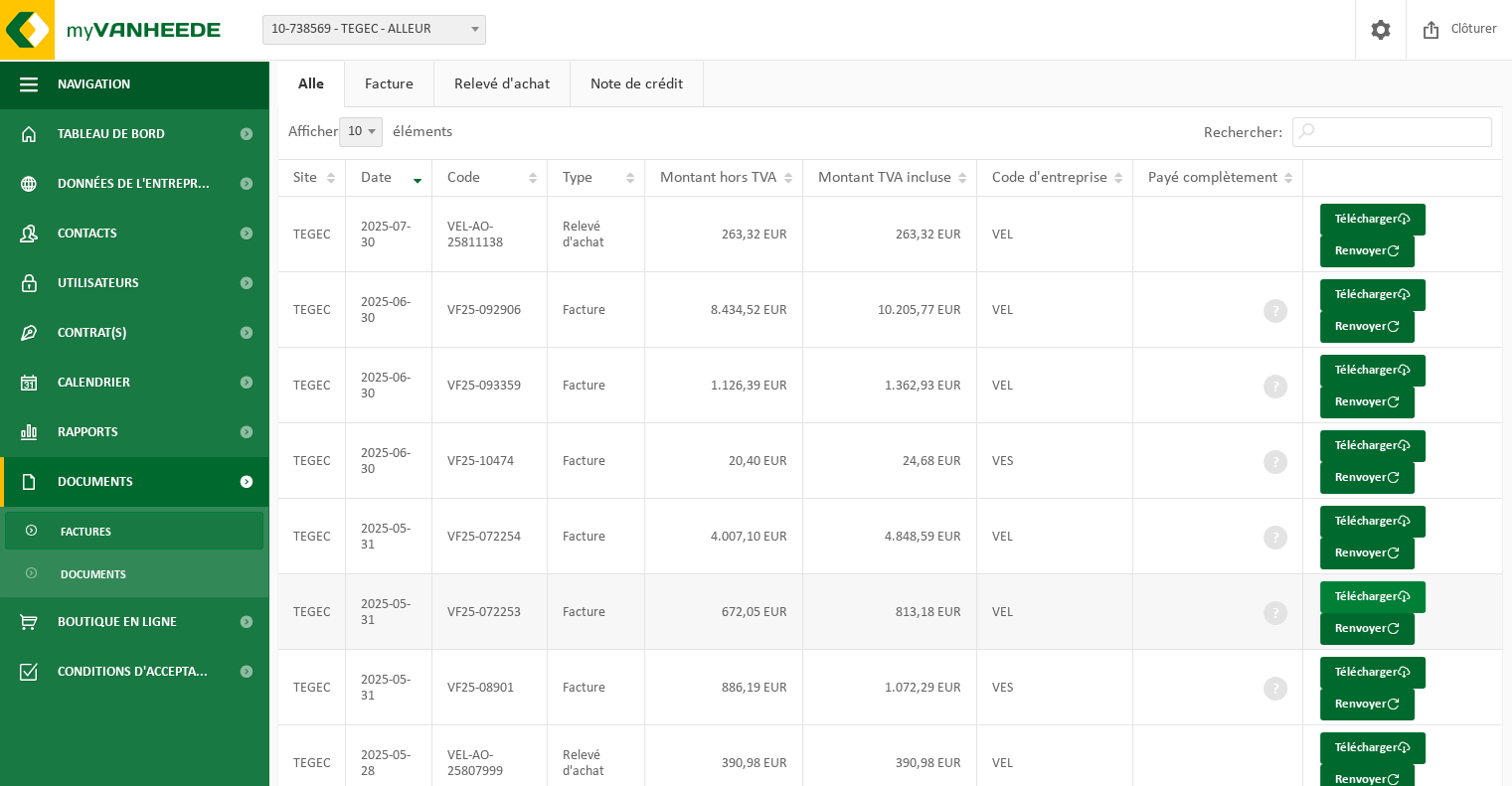 click on "Télécharger" at bounding box center [1373, 597] 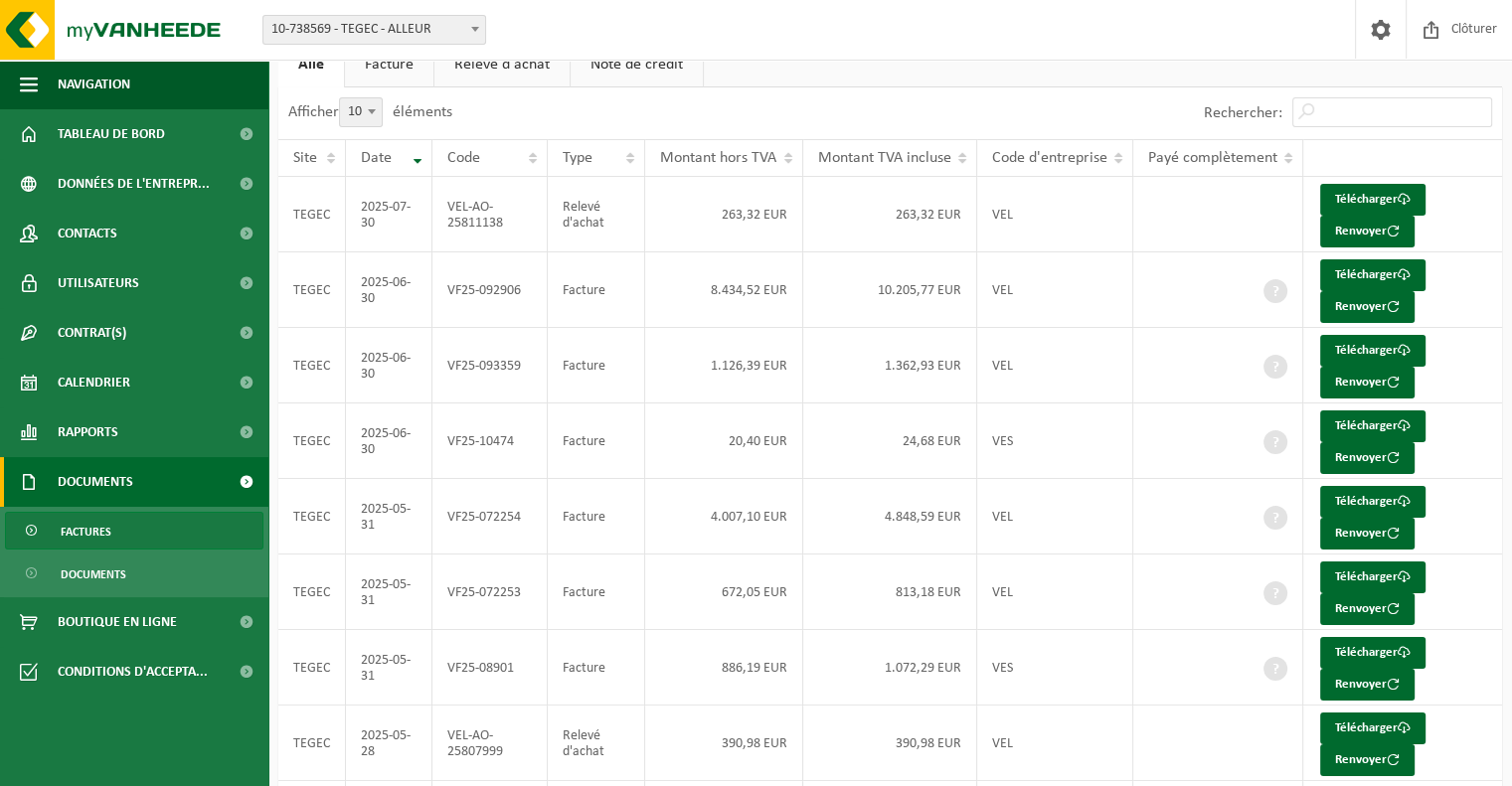 scroll, scrollTop: 0, scrollLeft: 0, axis: both 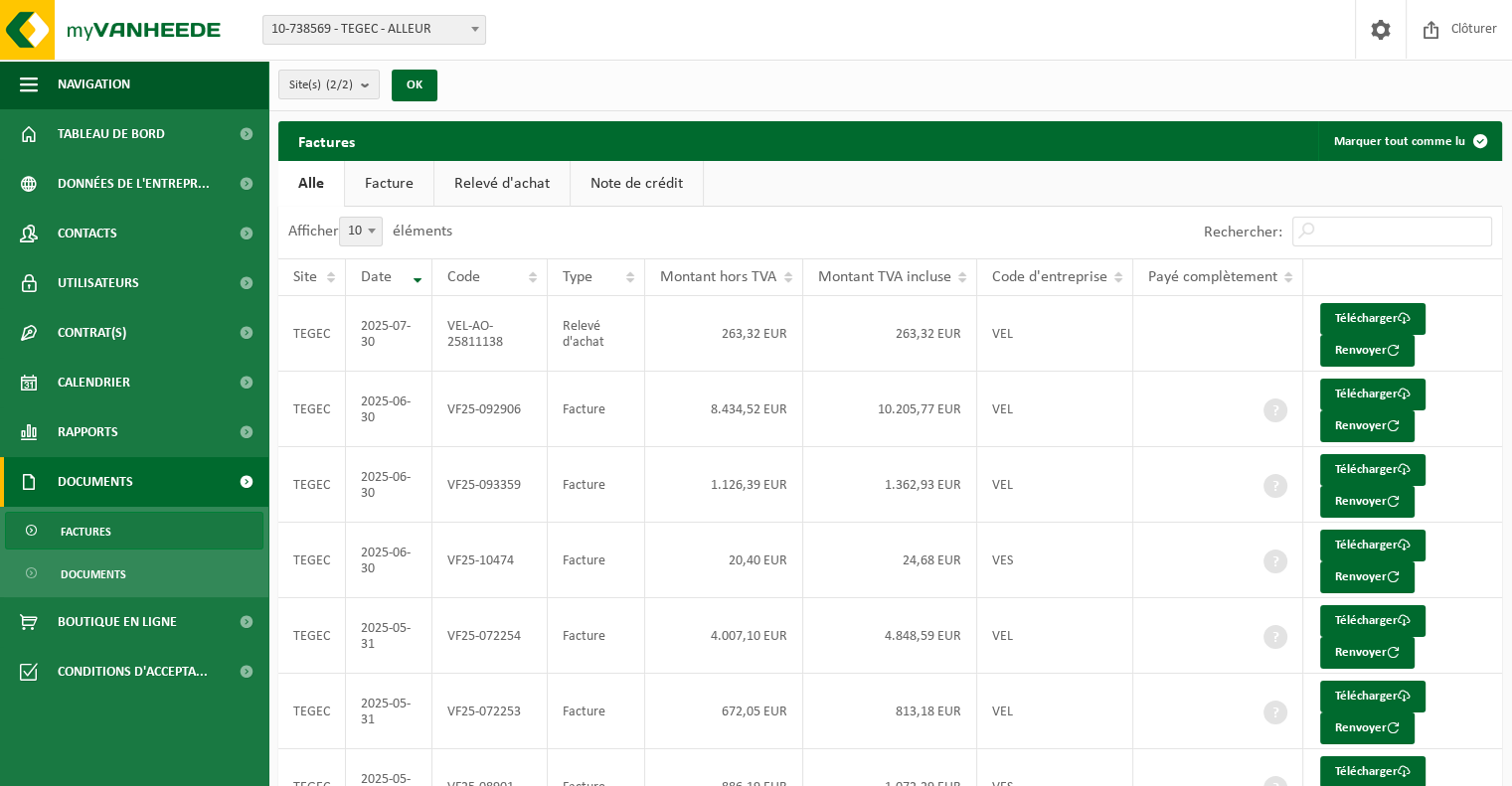 click on "Facture" at bounding box center (389, 184) 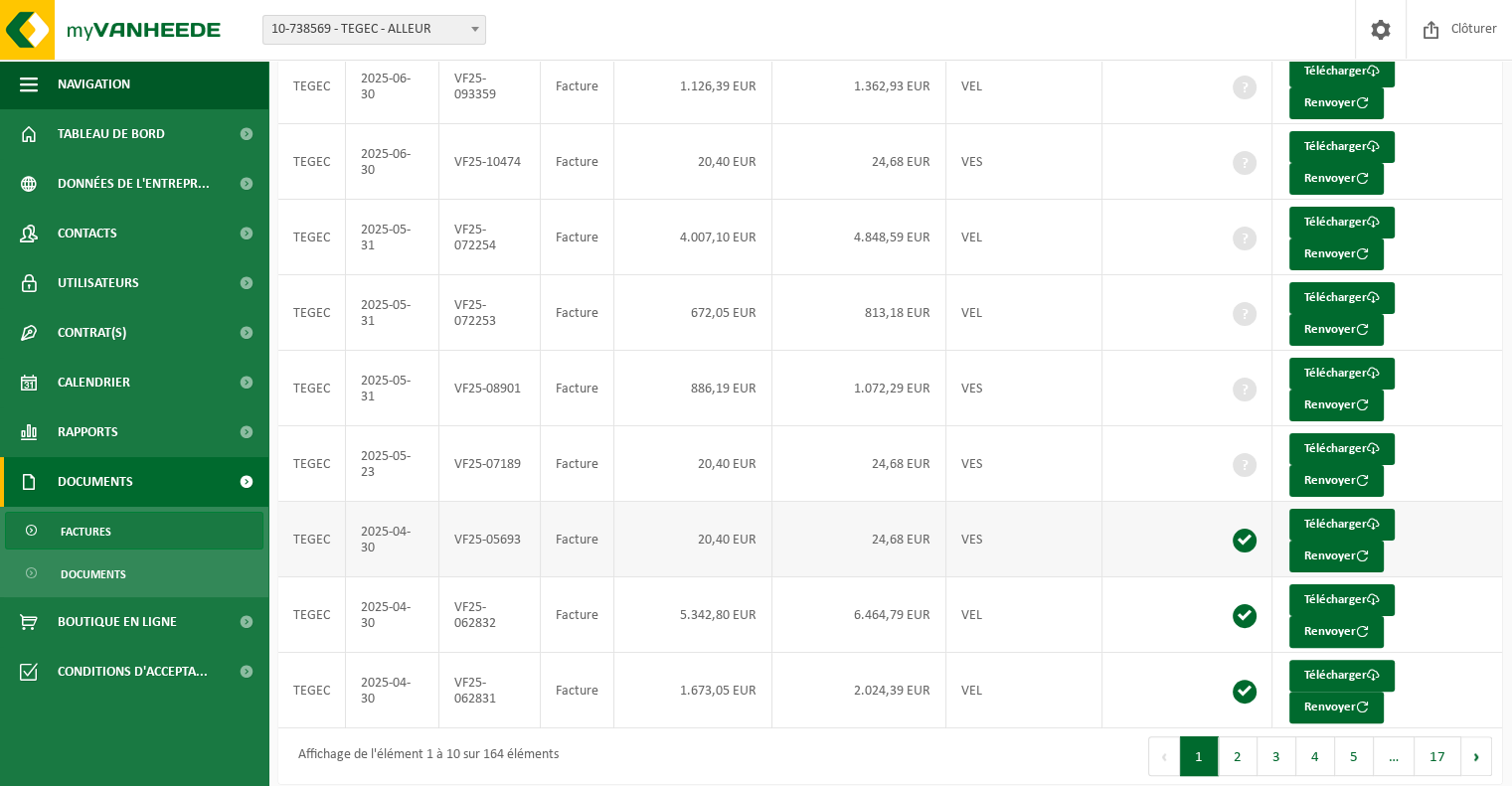scroll, scrollTop: 331, scrollLeft: 0, axis: vertical 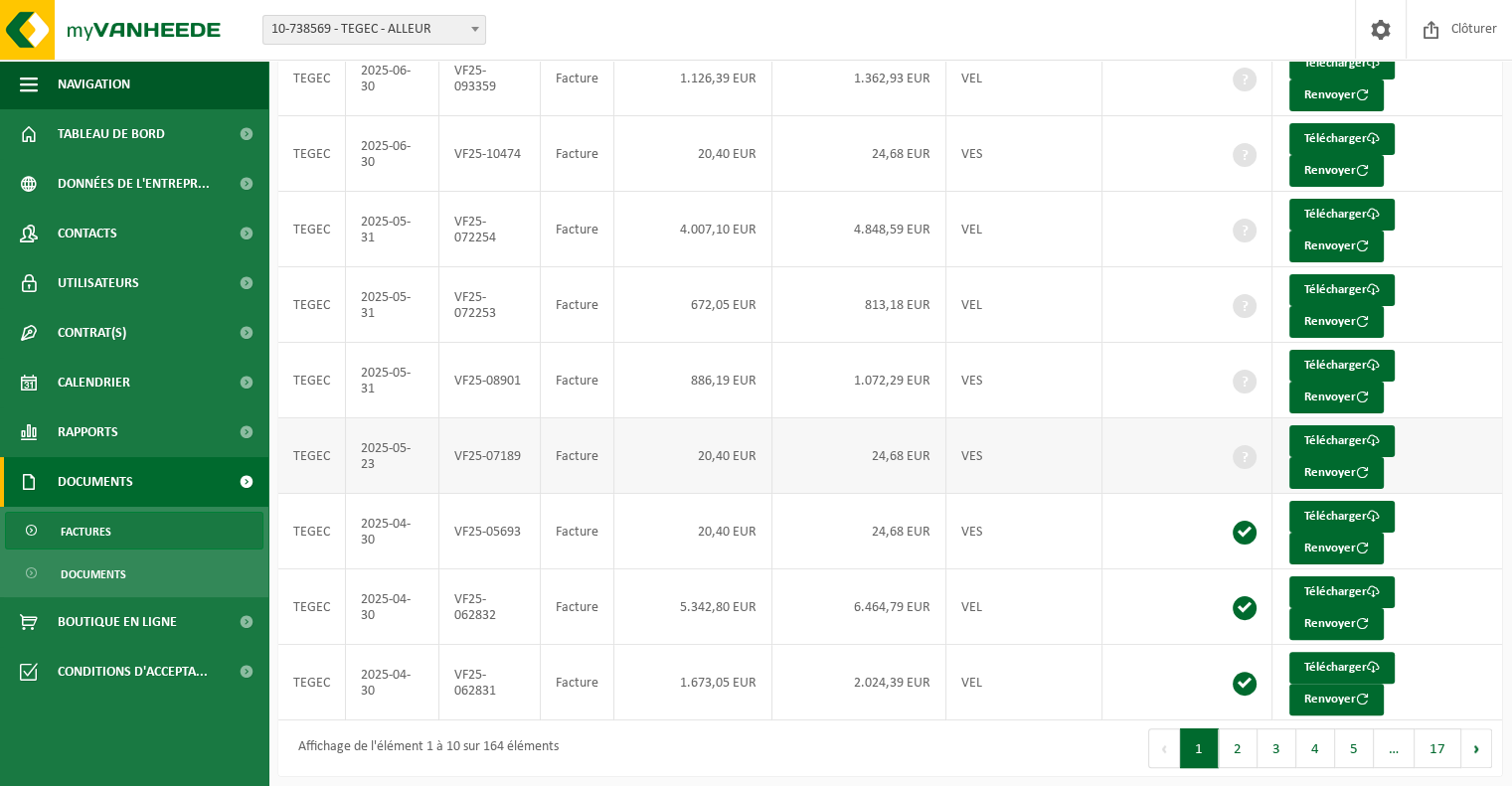 click on "20,40 EUR" at bounding box center [693, 456] 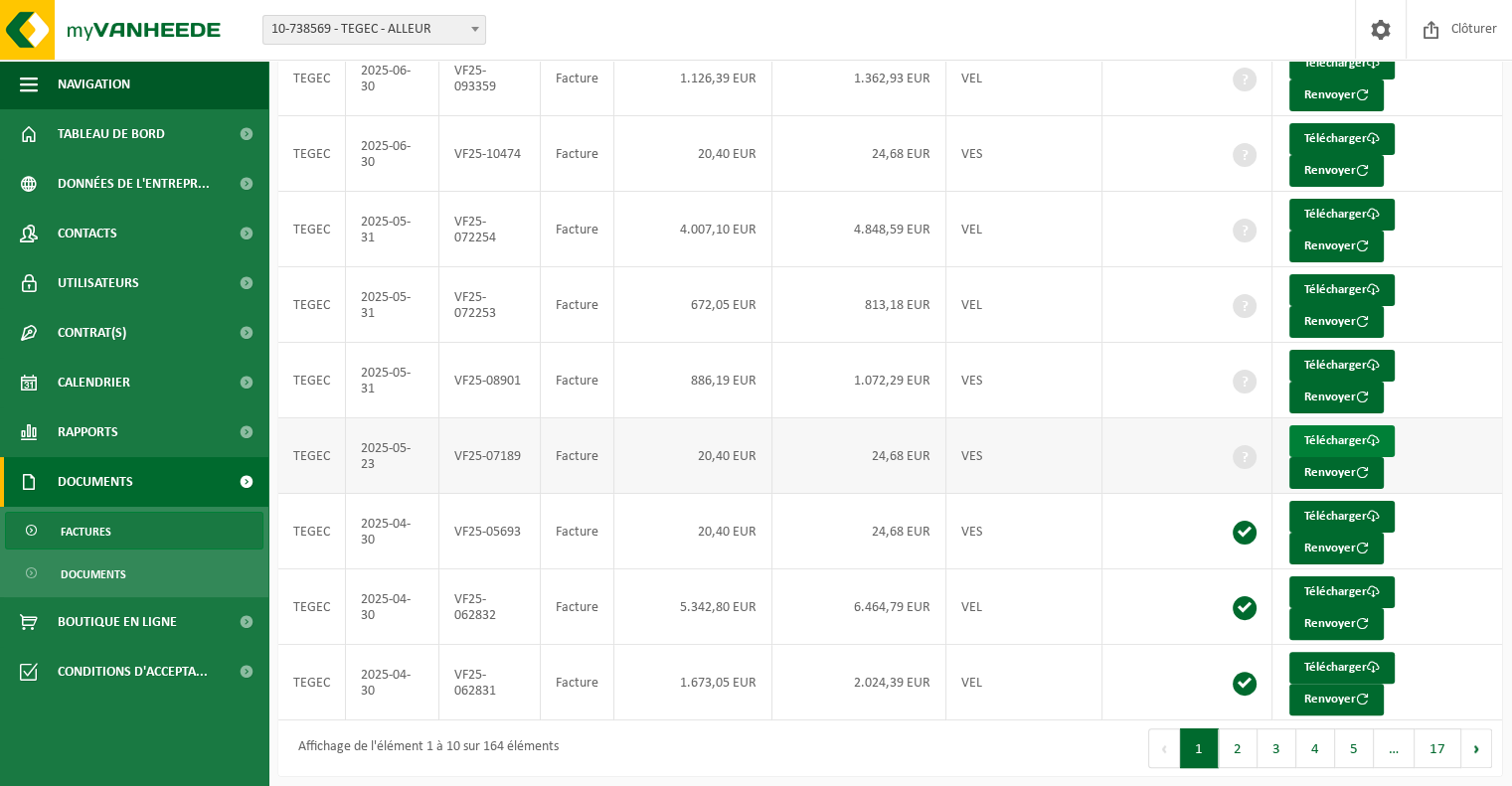 click on "Télécharger" at bounding box center [1342, 441] 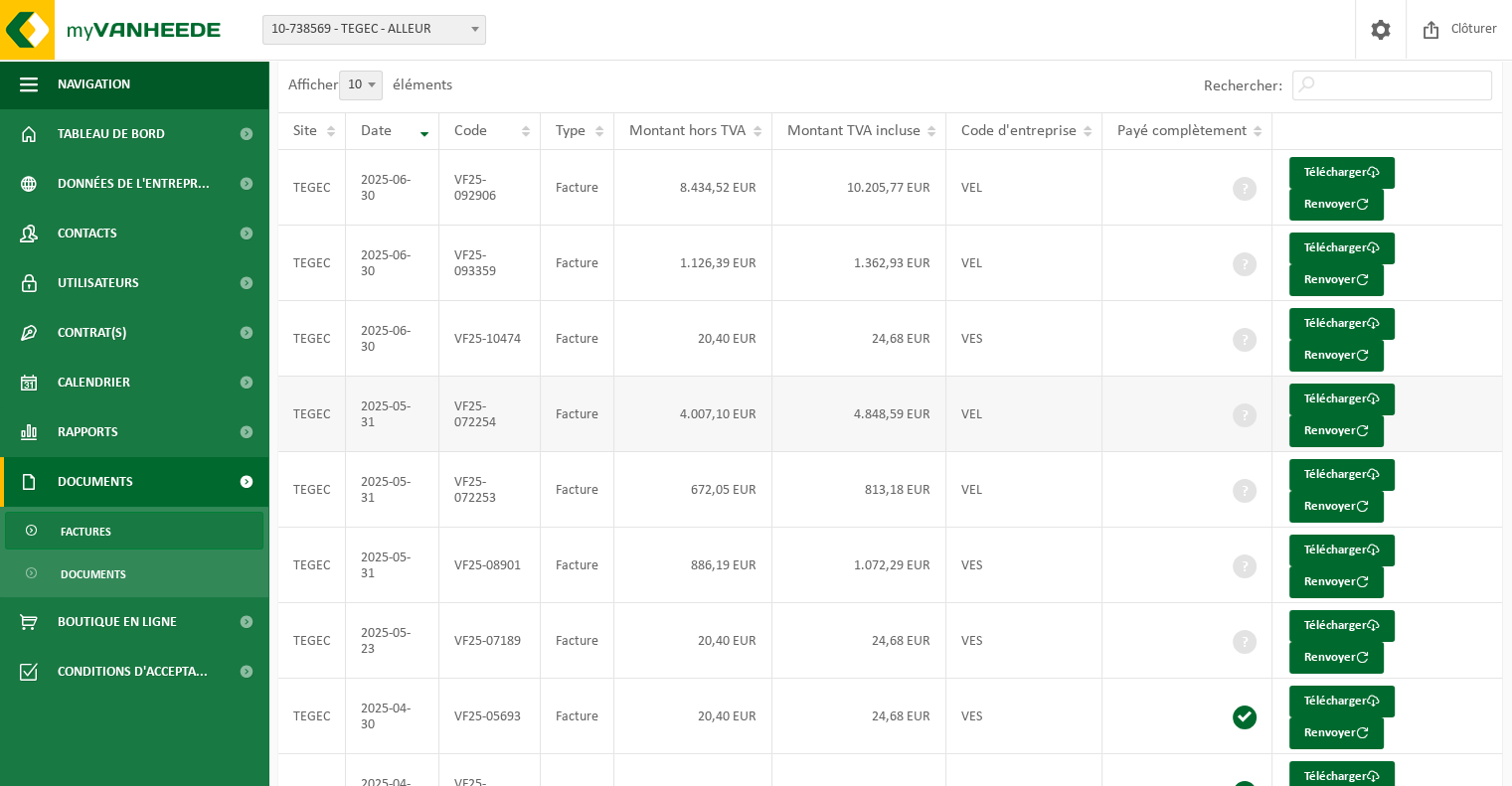 scroll, scrollTop: 132, scrollLeft: 0, axis: vertical 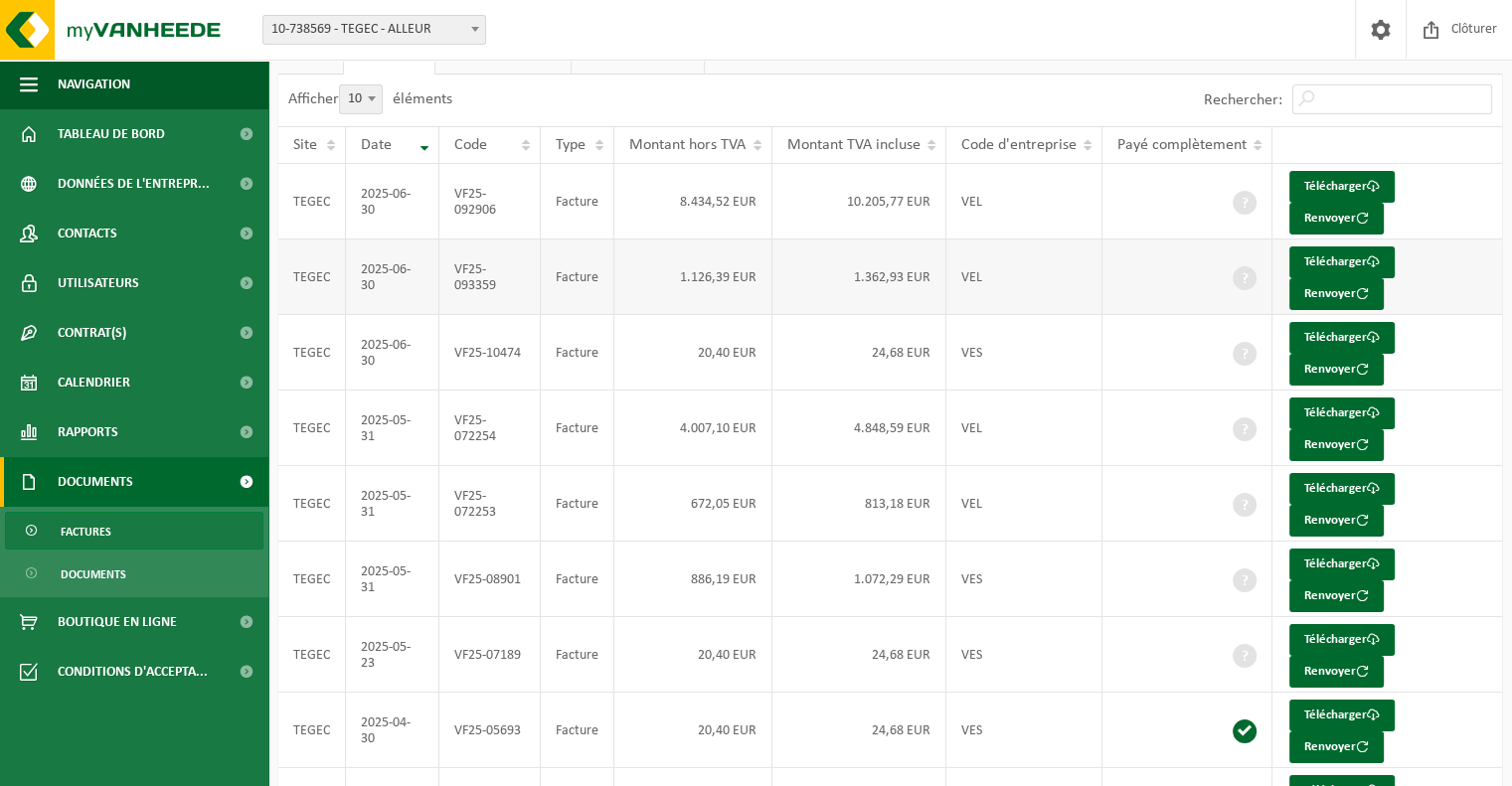 click on "1.126,39 EUR" at bounding box center [693, 277] 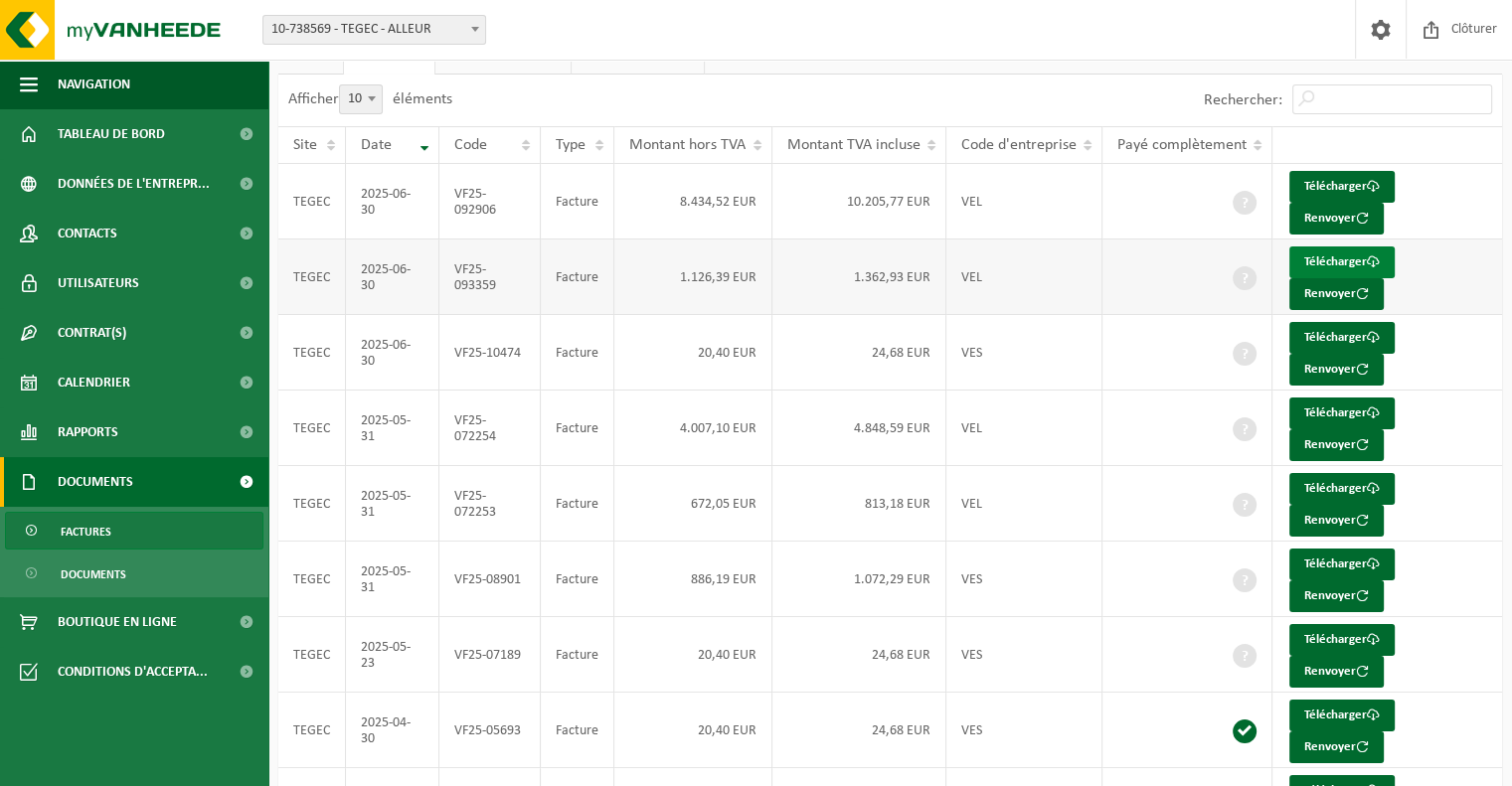 click on "Télécharger" at bounding box center [1342, 262] 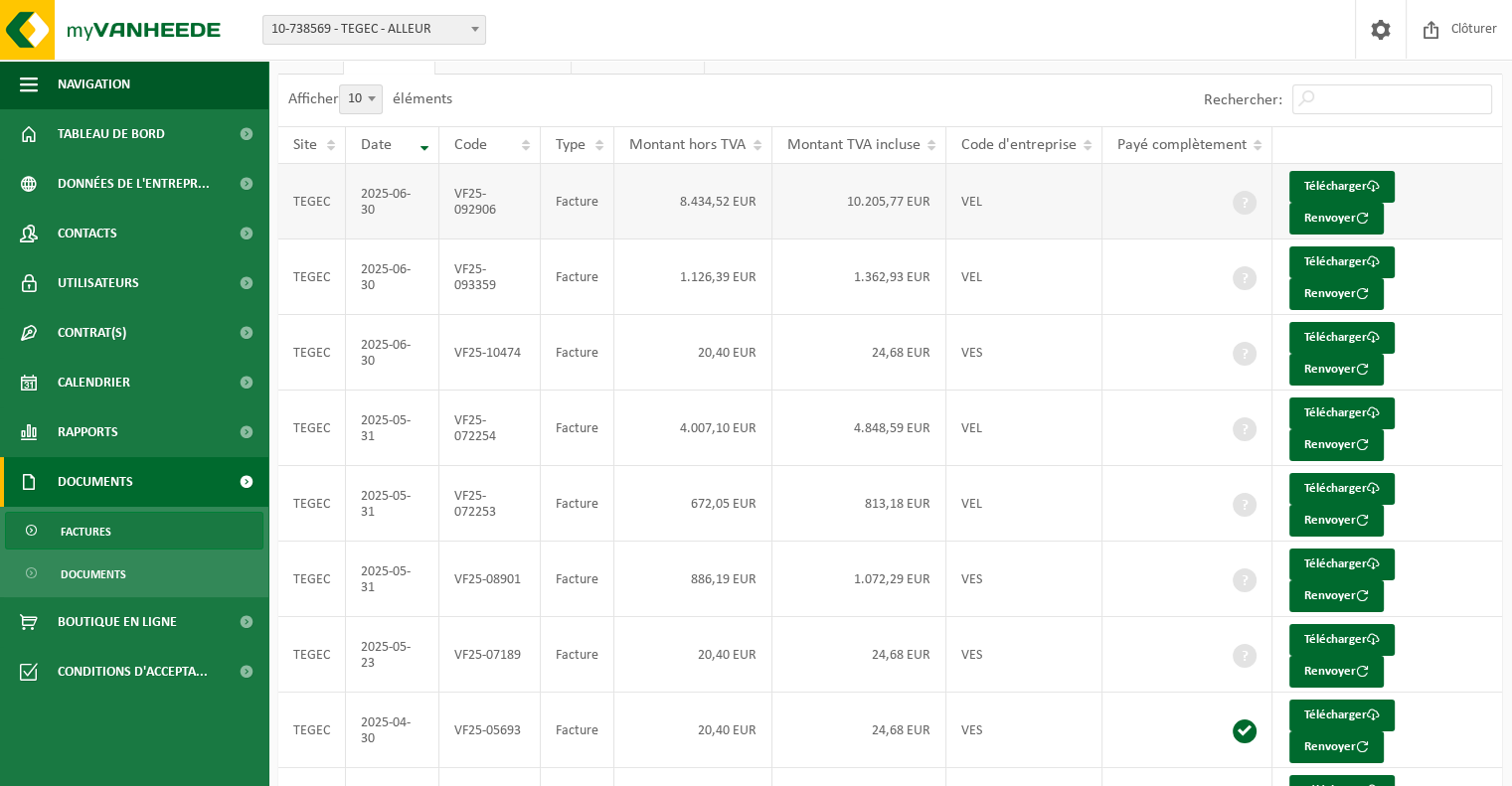 click on "8.434,52 EUR" at bounding box center [693, 202] 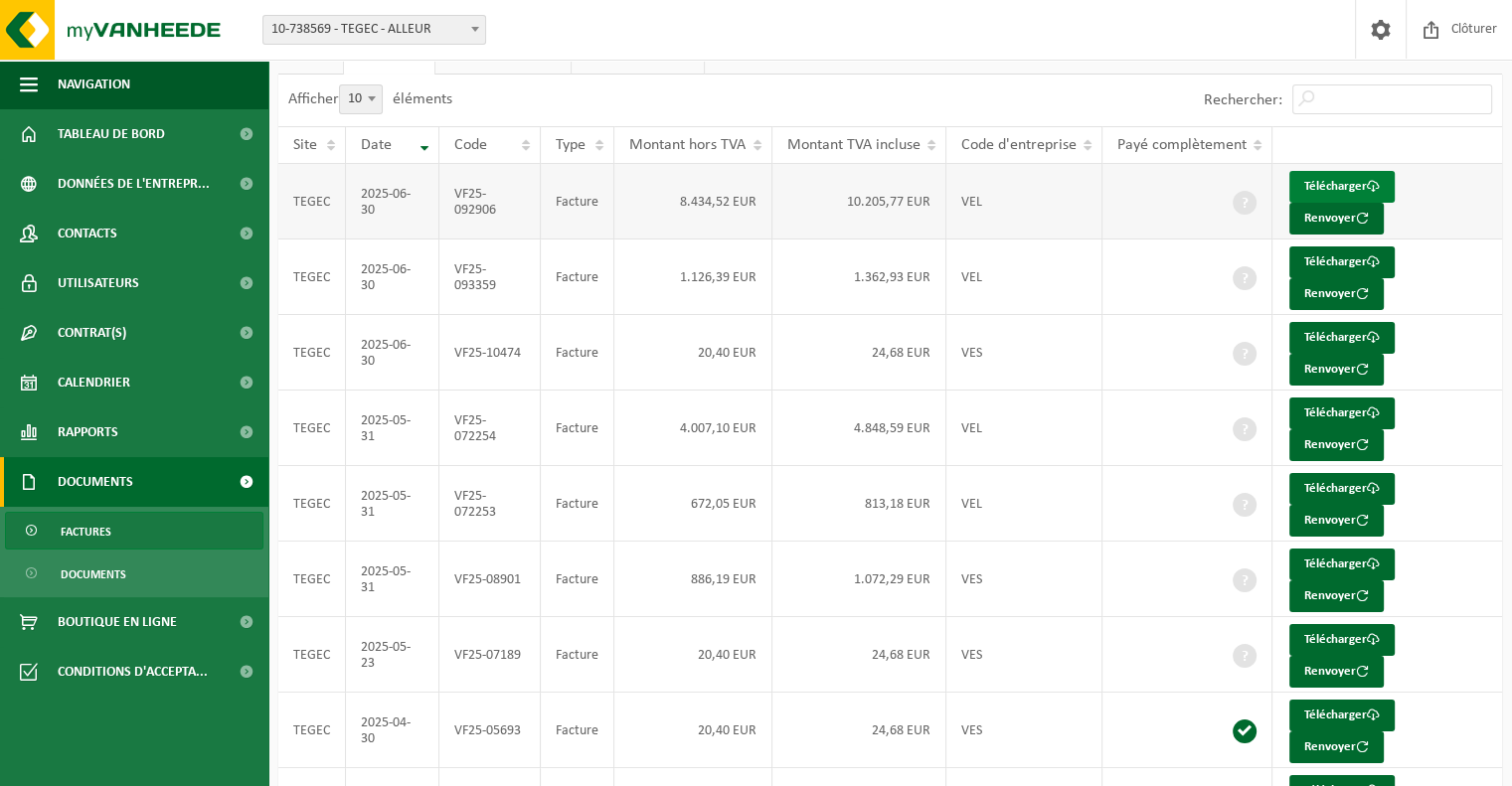 click on "Télécharger" at bounding box center [1342, 187] 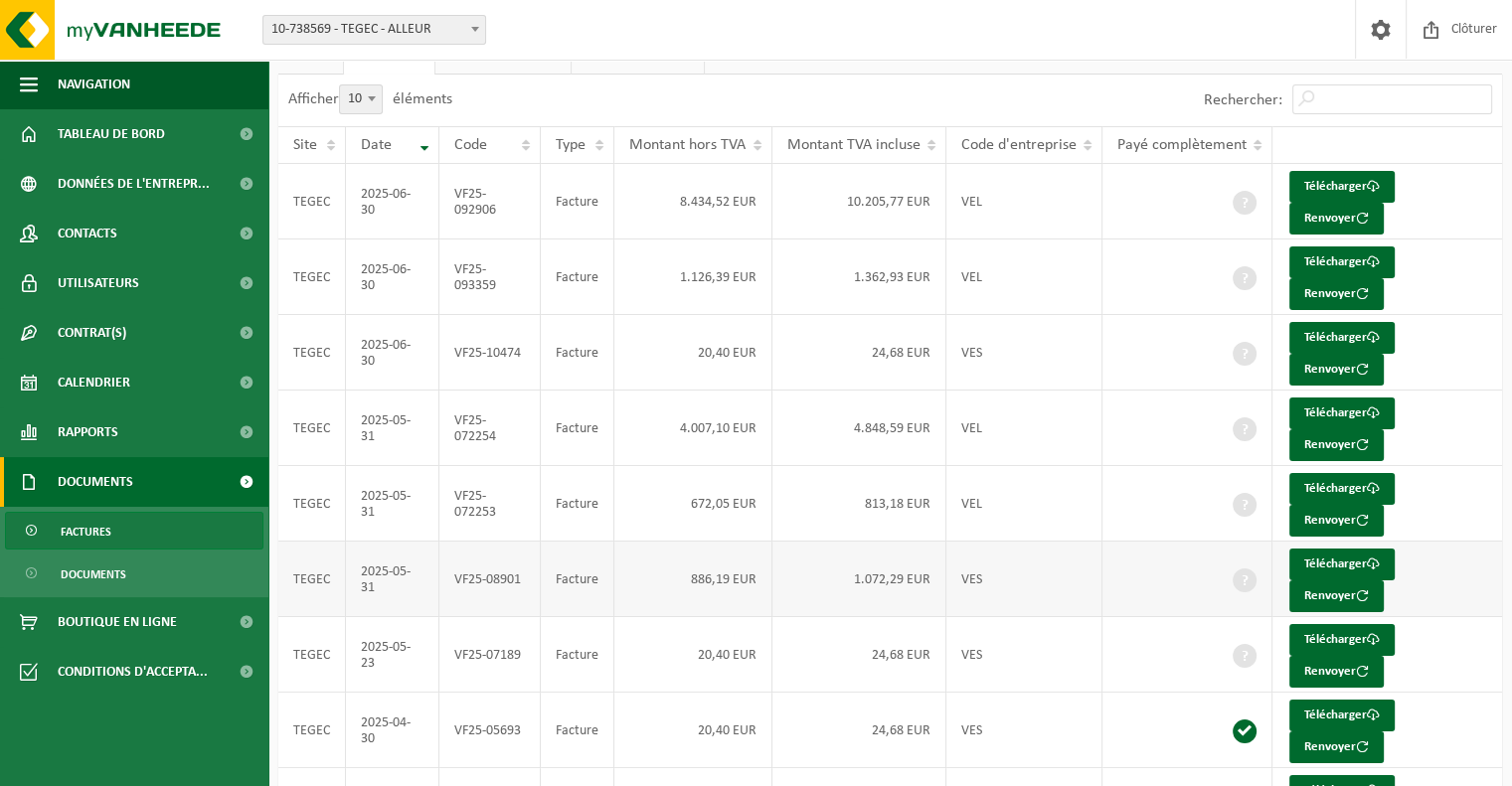 scroll, scrollTop: 0, scrollLeft: 0, axis: both 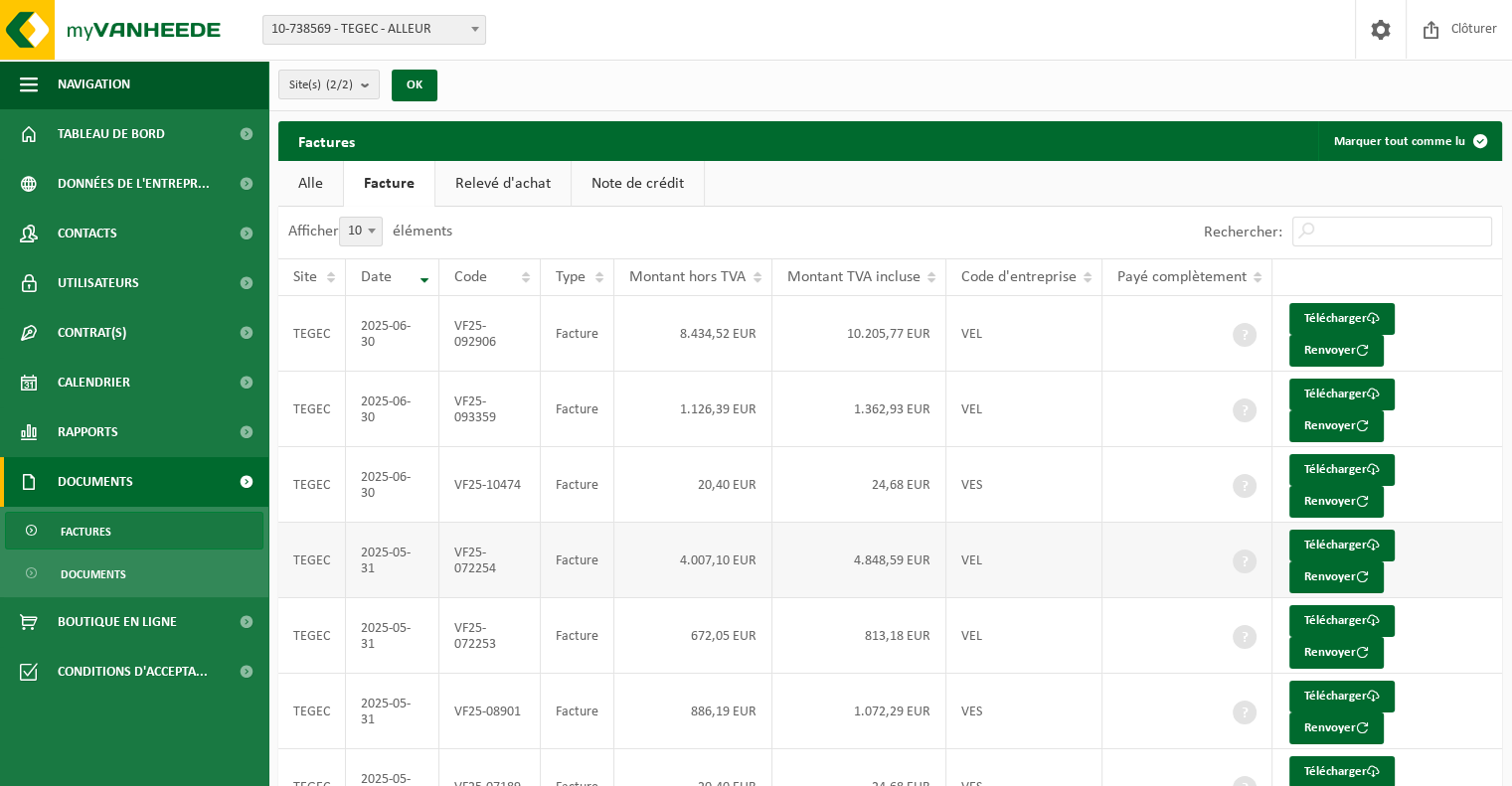 click on "4.007,10 EUR" at bounding box center [693, 560] 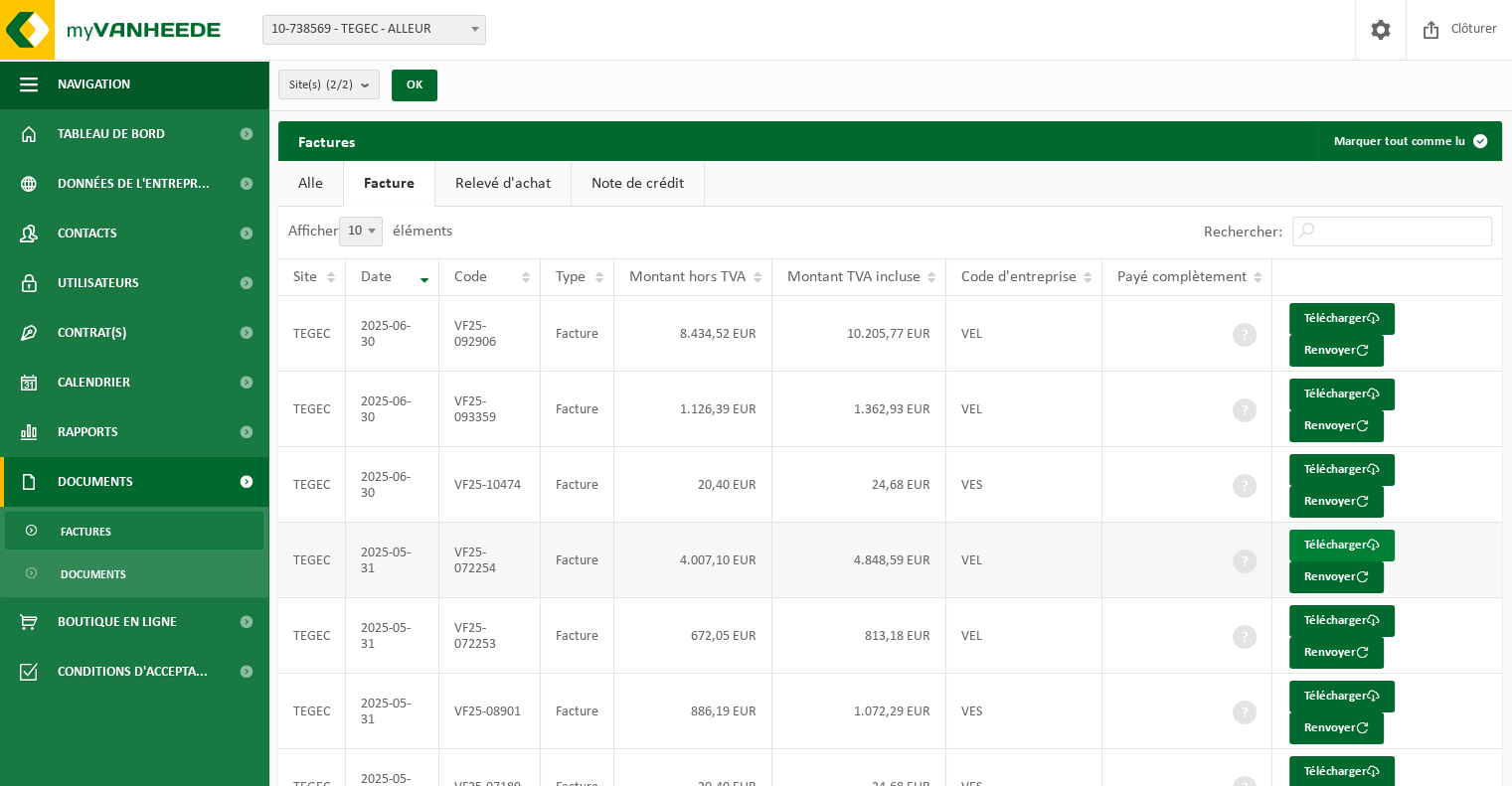 click at bounding box center (1373, 545) 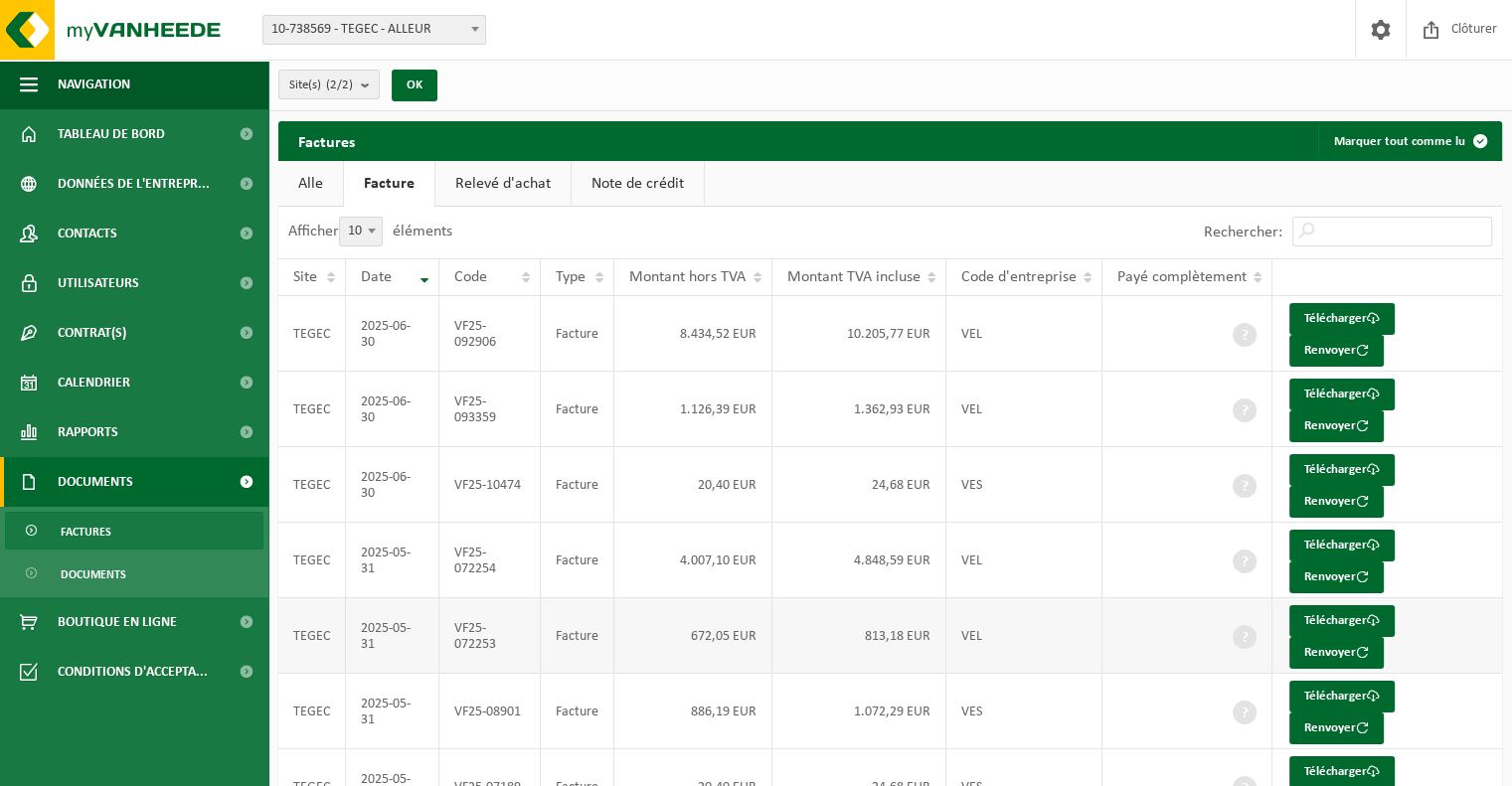 click on "672,05 EUR" at bounding box center [693, 636] 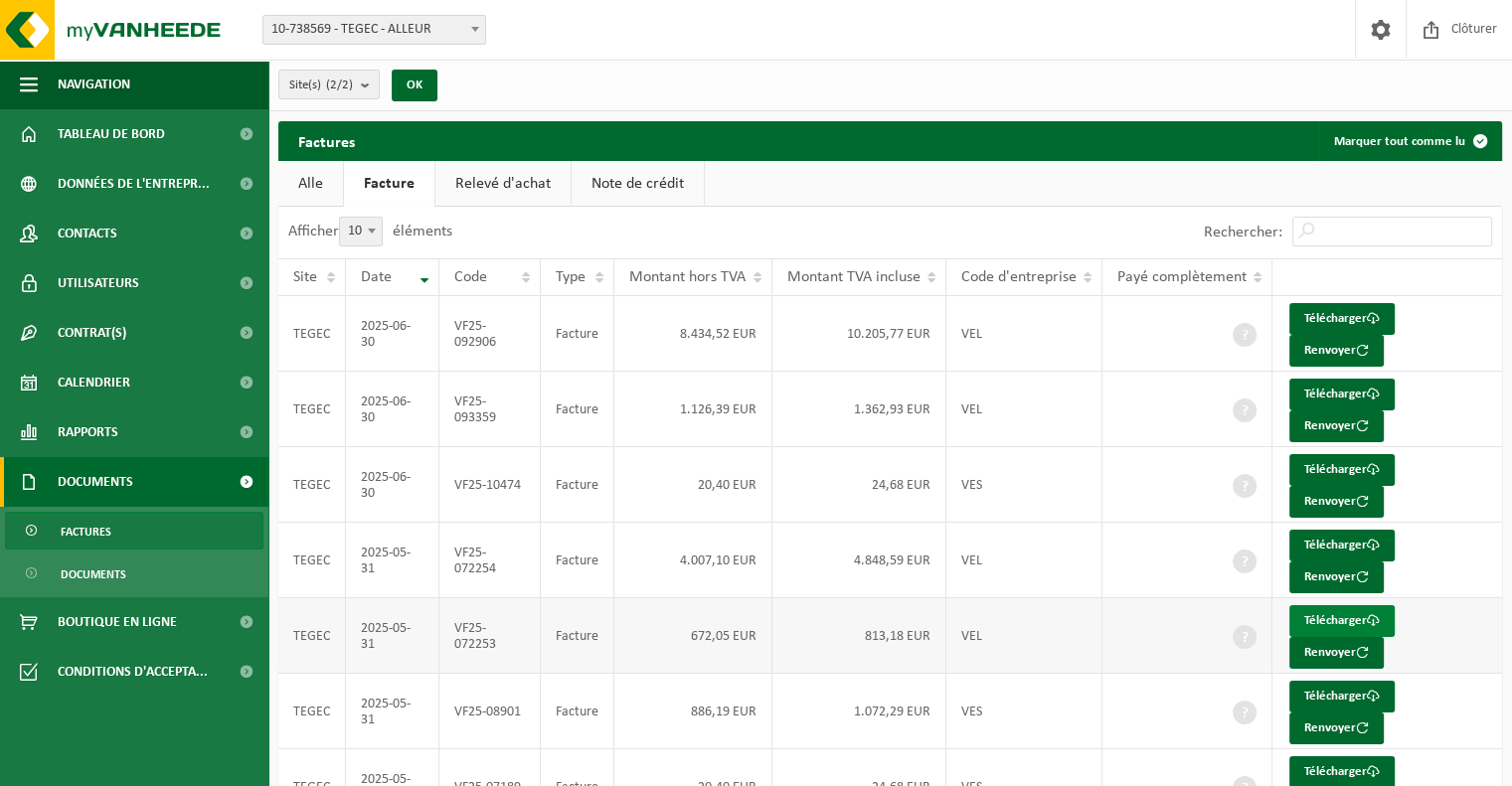 click on "Télécharger" at bounding box center [1342, 621] 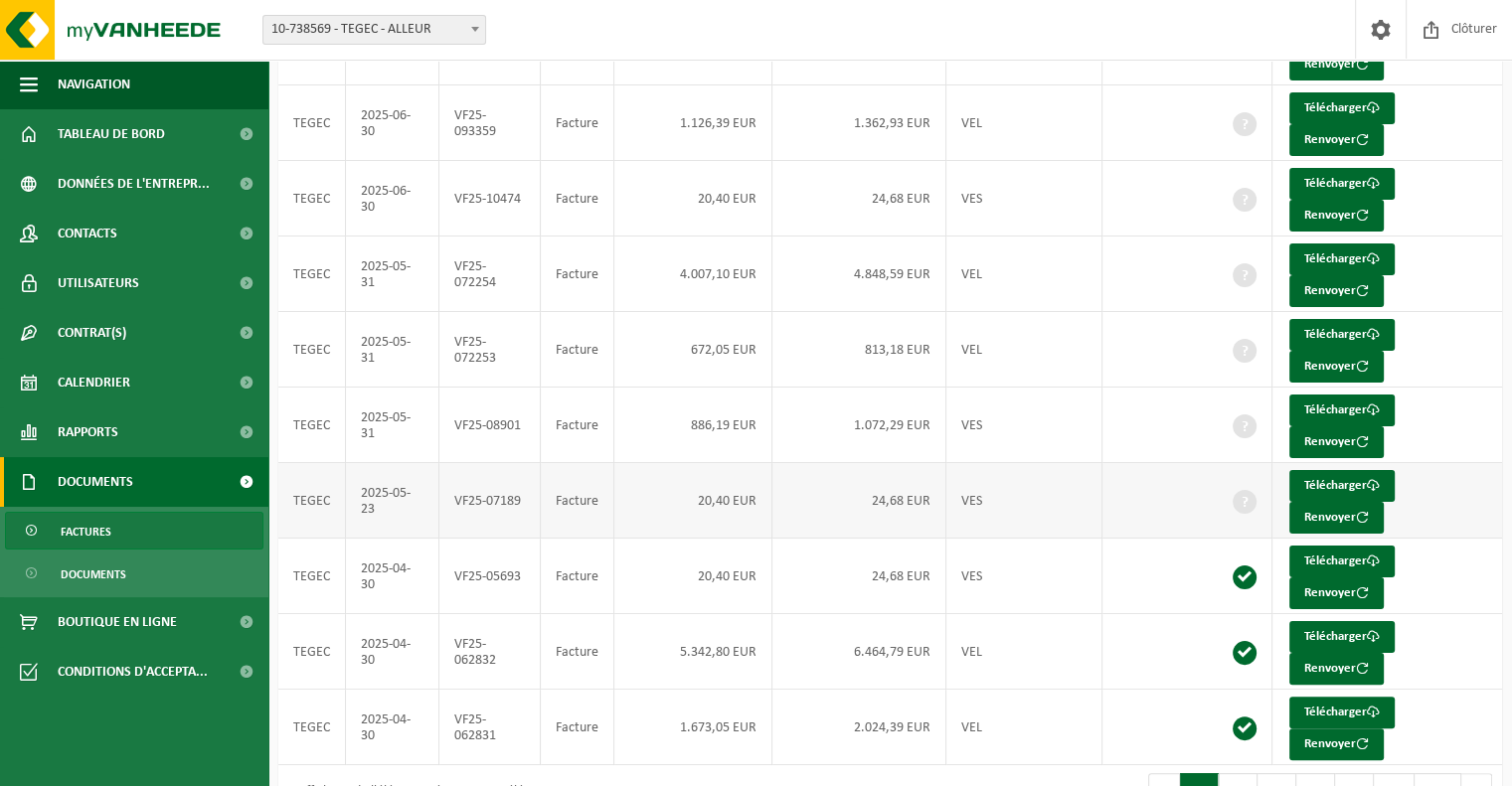 scroll, scrollTop: 298, scrollLeft: 0, axis: vertical 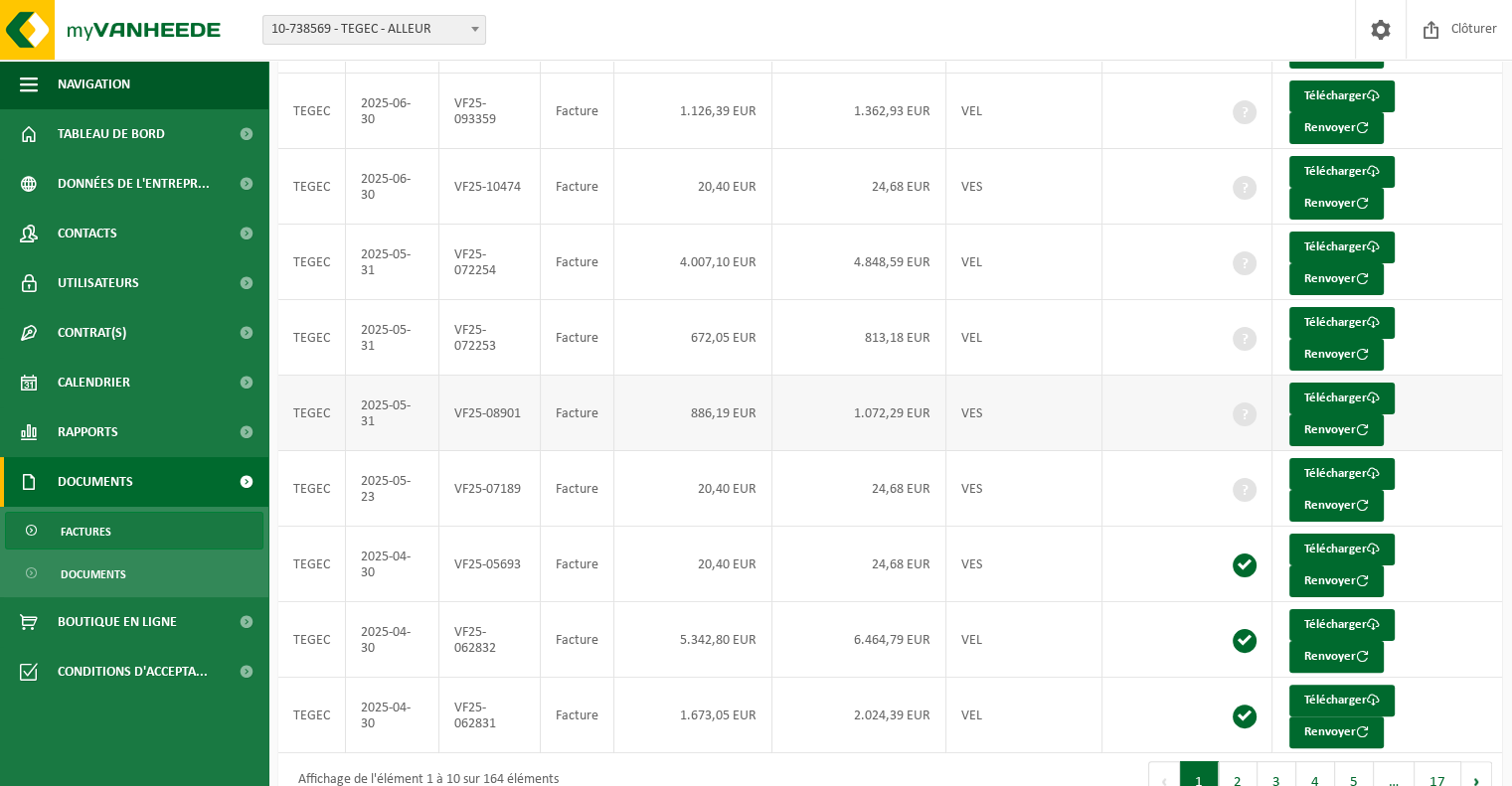 click on "886,19 EUR" at bounding box center (693, 413) 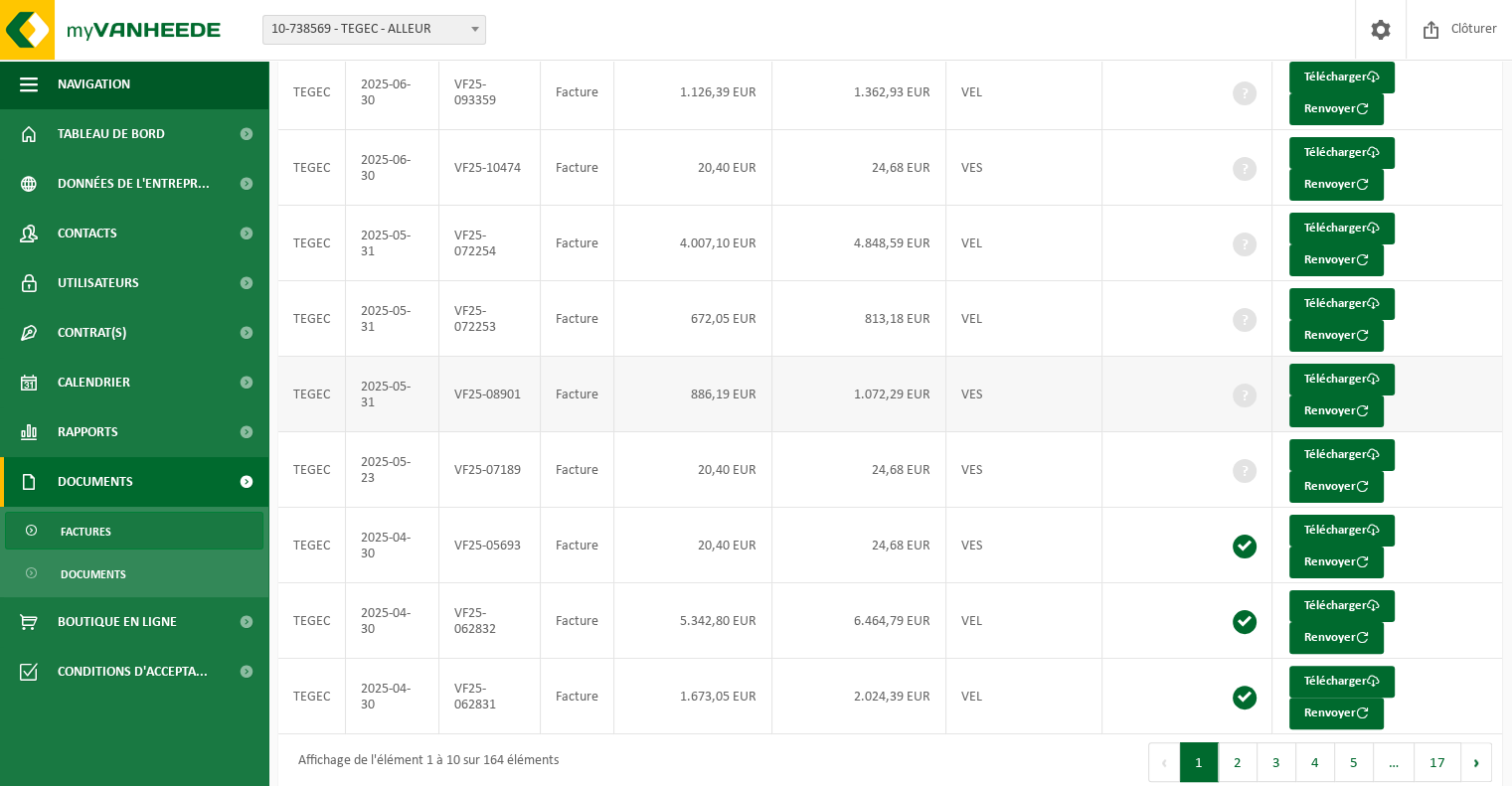 scroll, scrollTop: 331, scrollLeft: 0, axis: vertical 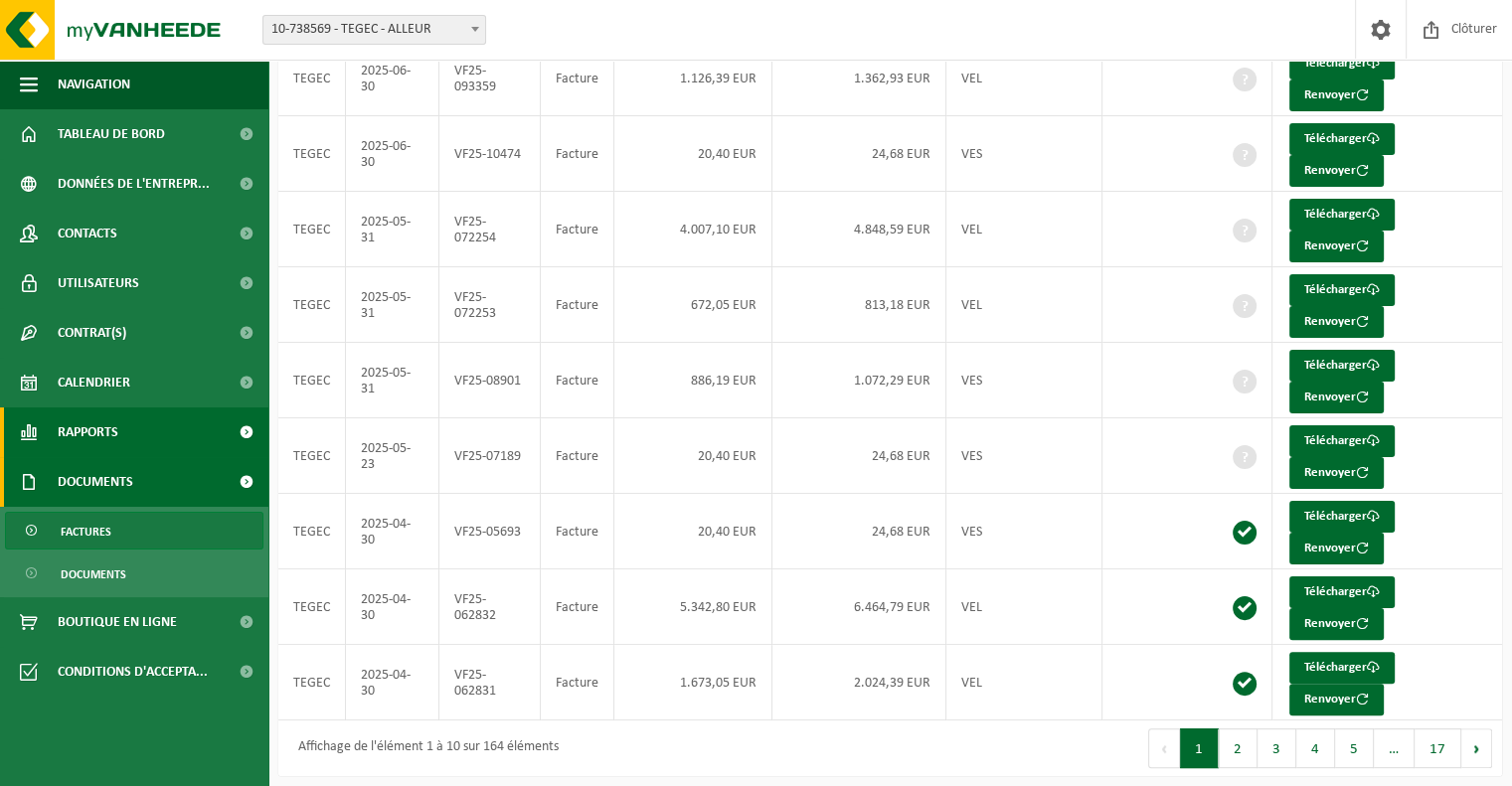click on "Rapports" at bounding box center [134, 432] 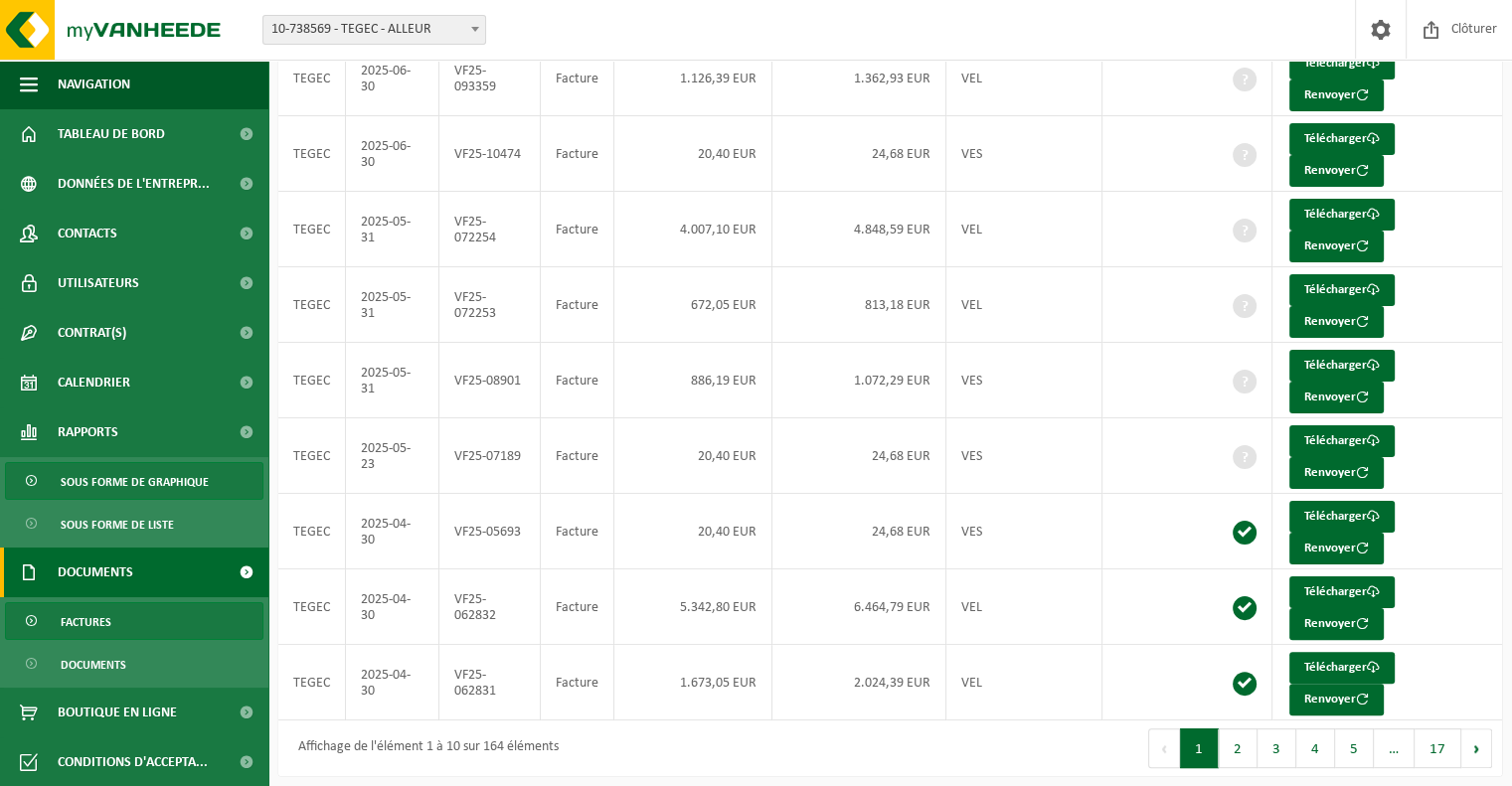 click on "Sous forme de graphique" at bounding box center [134, 482] 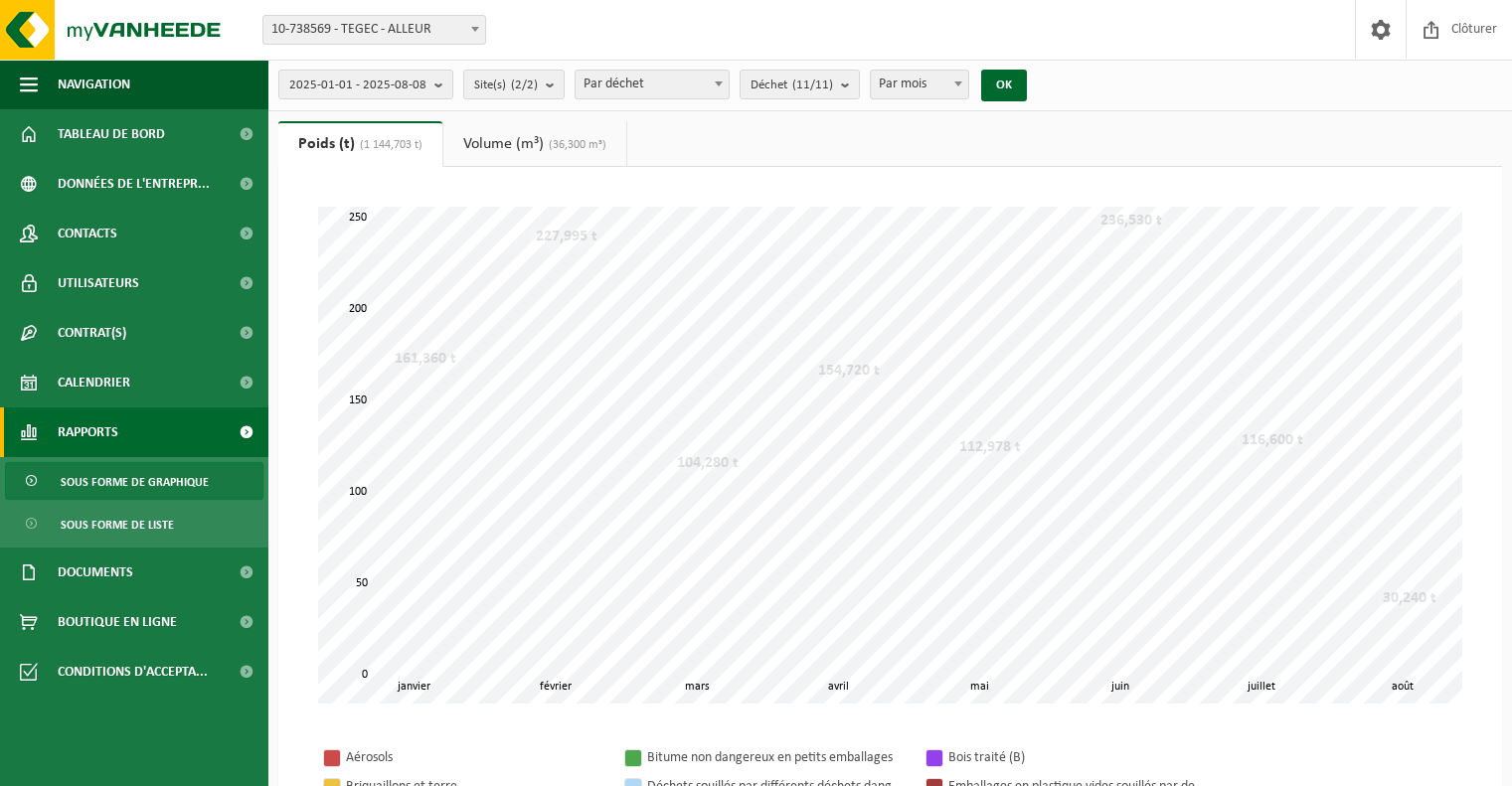 scroll, scrollTop: 0, scrollLeft: 0, axis: both 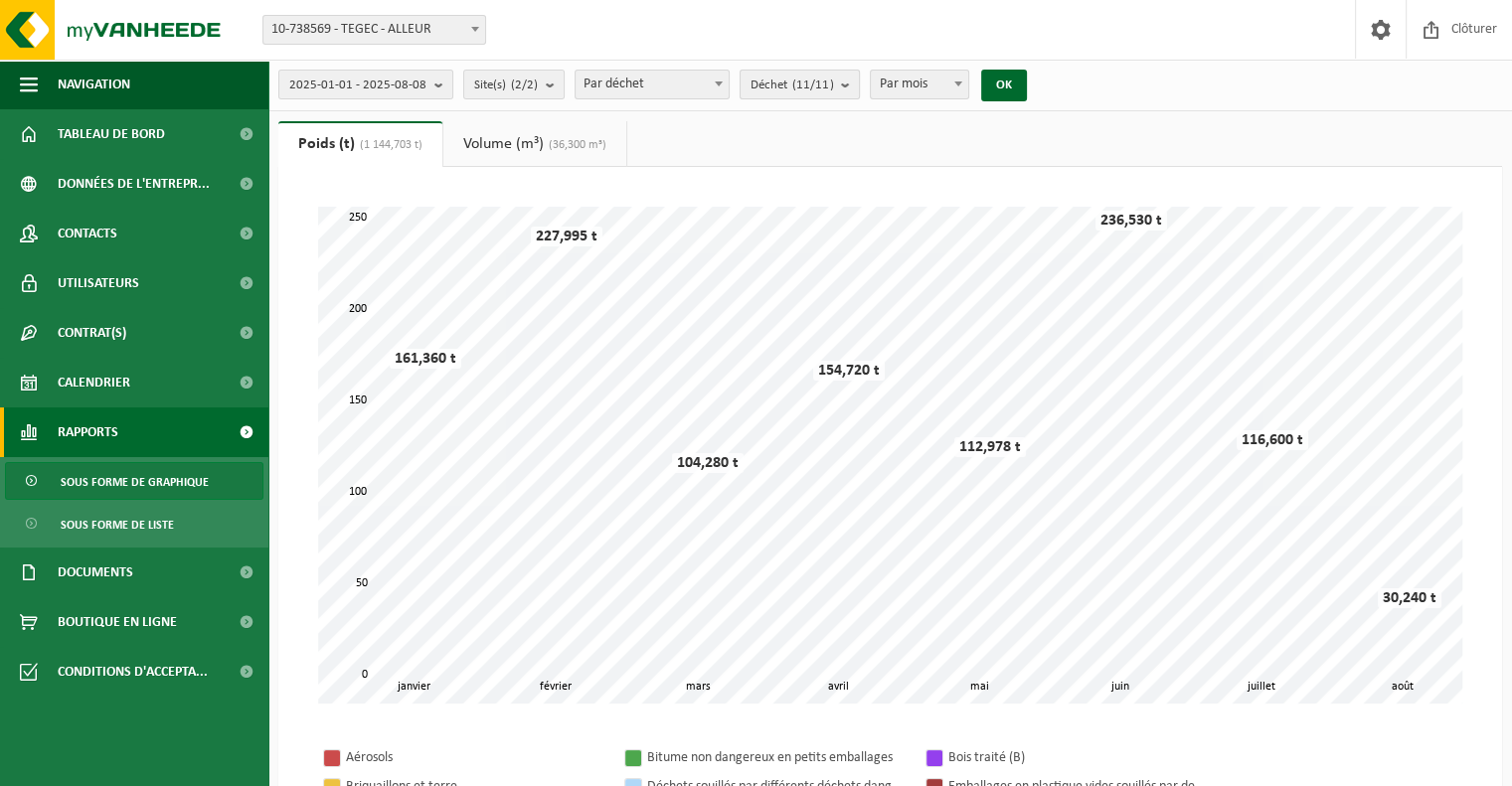 click on "(11/11)" at bounding box center [812, 84] 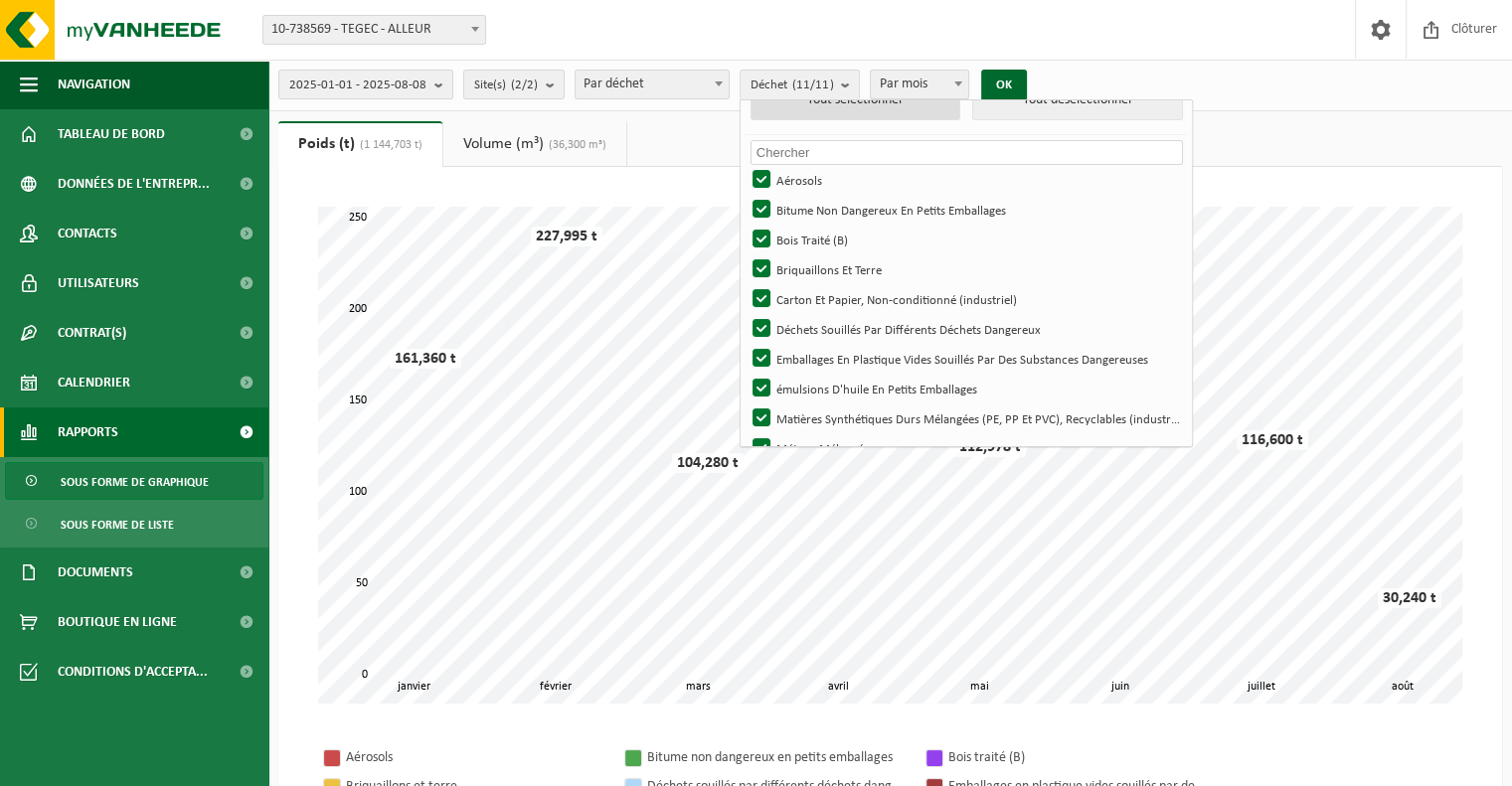 scroll, scrollTop: 0, scrollLeft: 0, axis: both 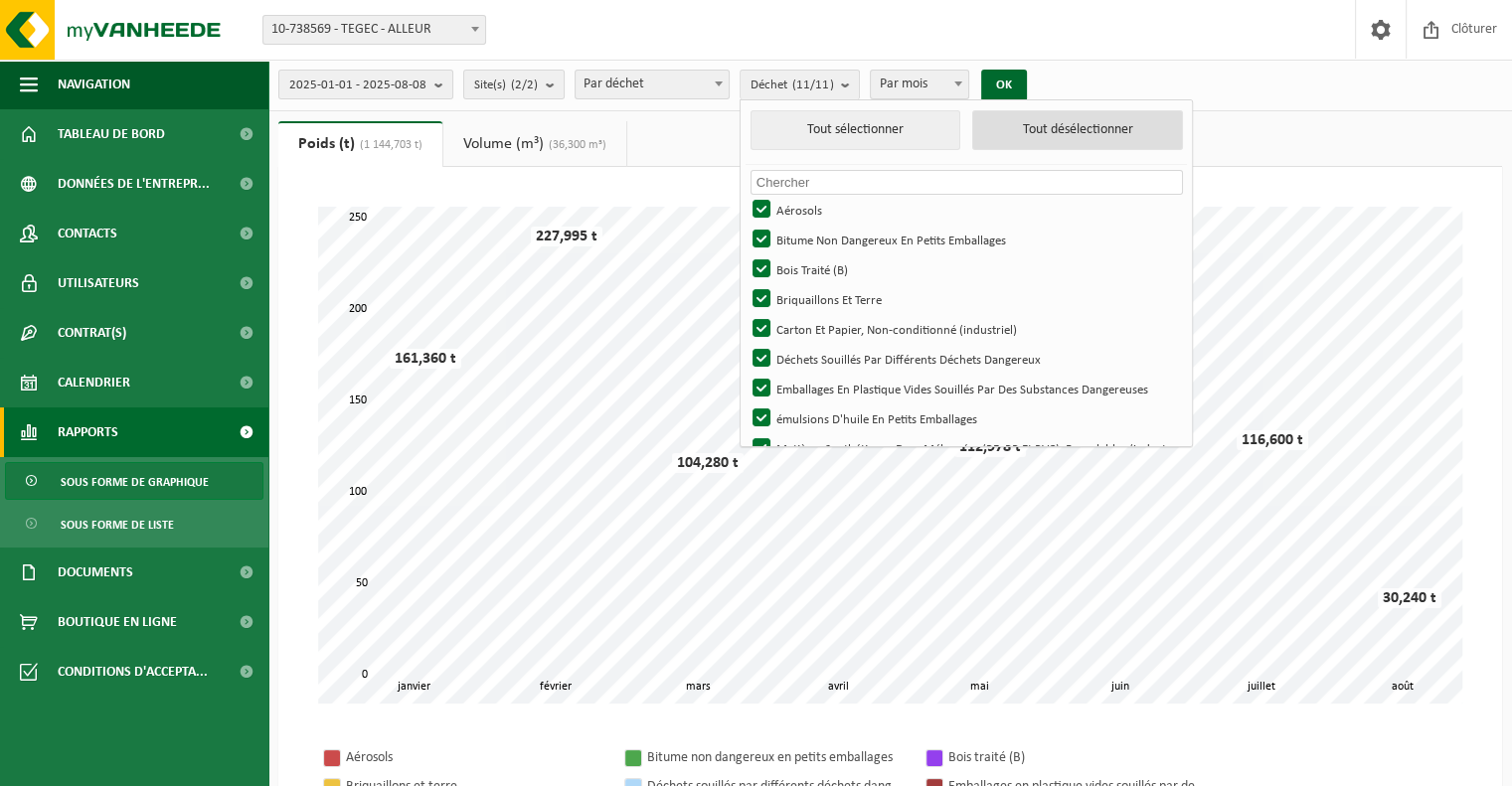 click on "Tout désélectionner" at bounding box center [1078, 130] 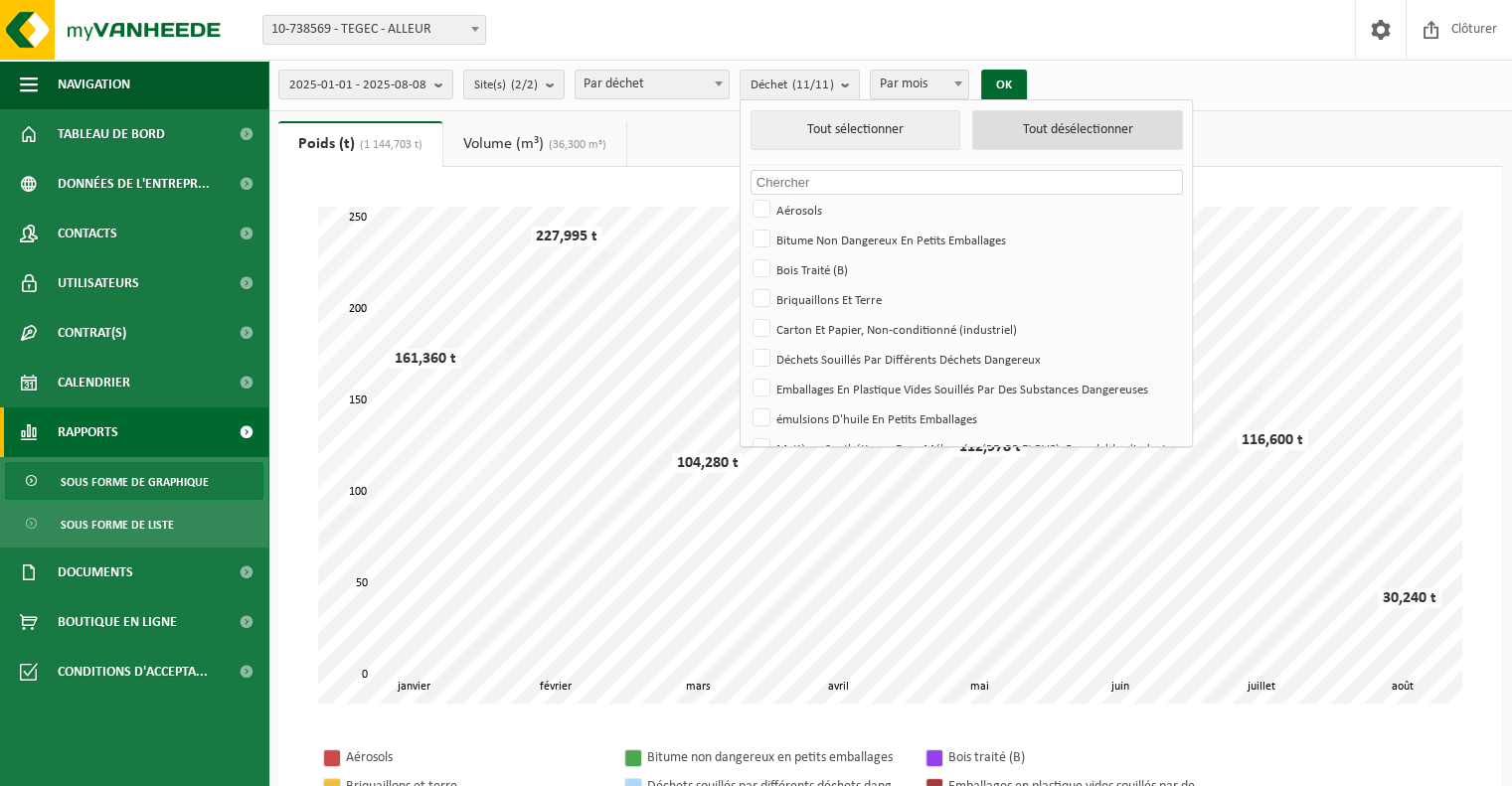 checkbox on "false" 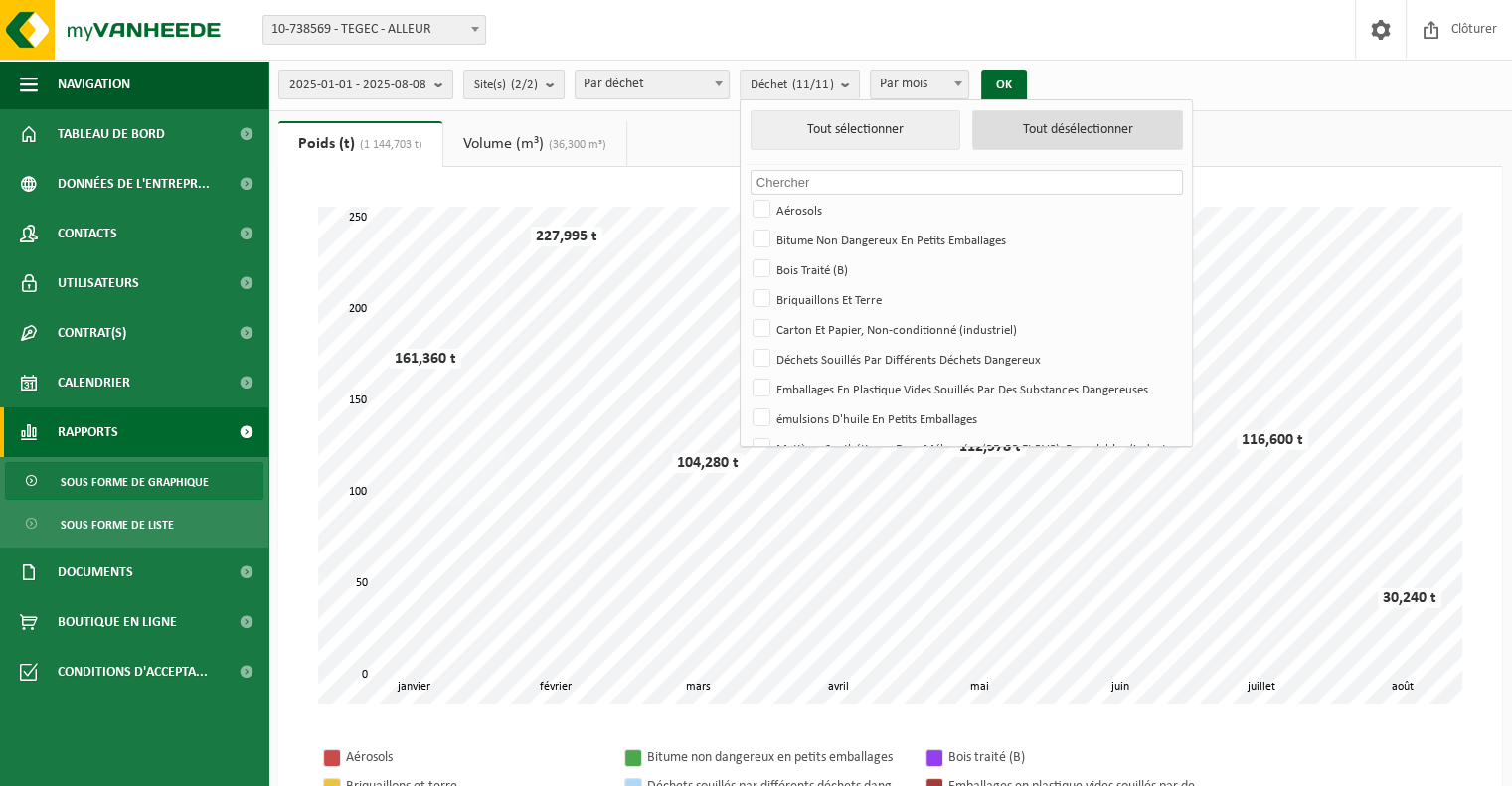 checkbox on "false" 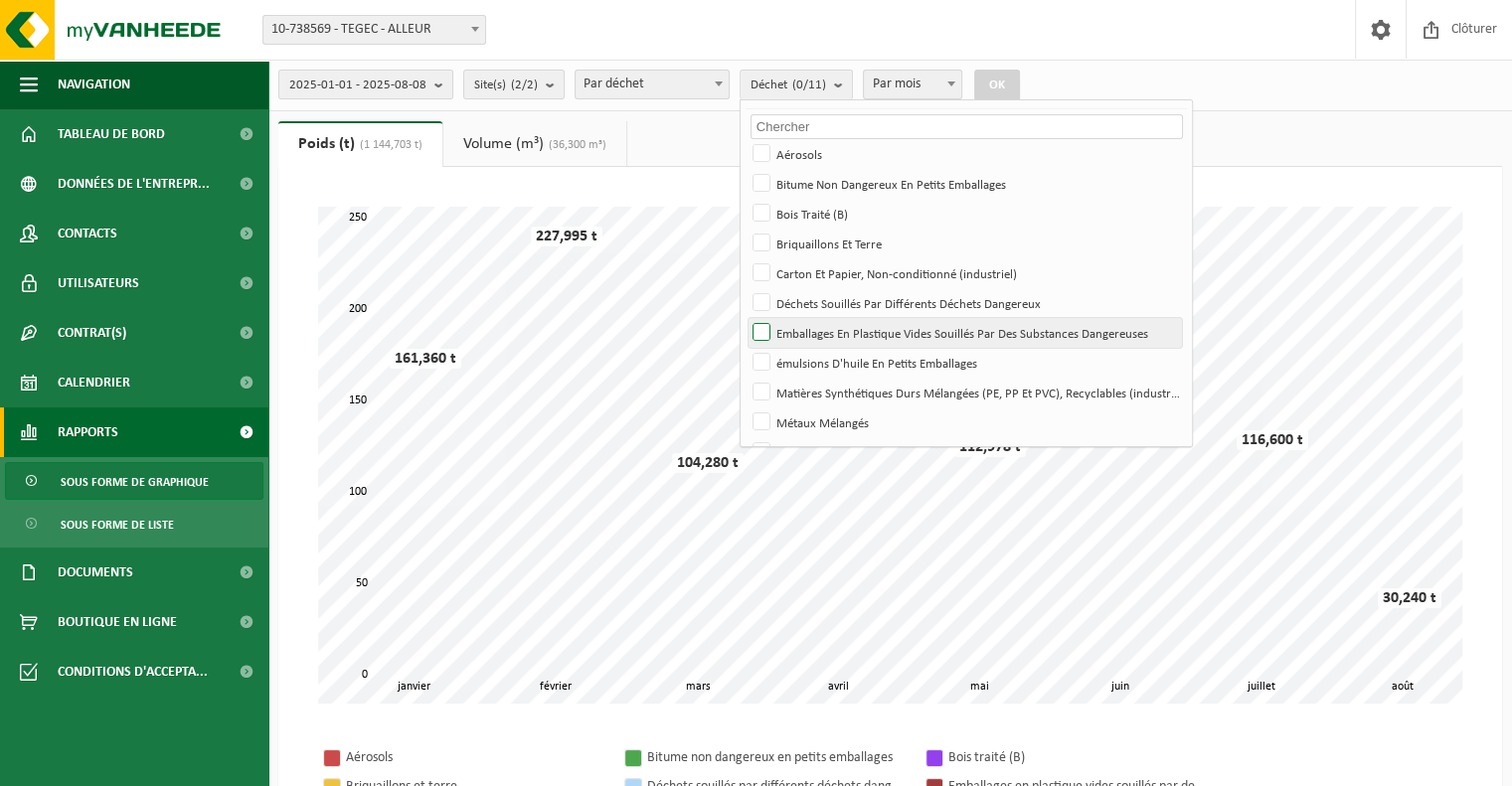 scroll, scrollTop: 84, scrollLeft: 0, axis: vertical 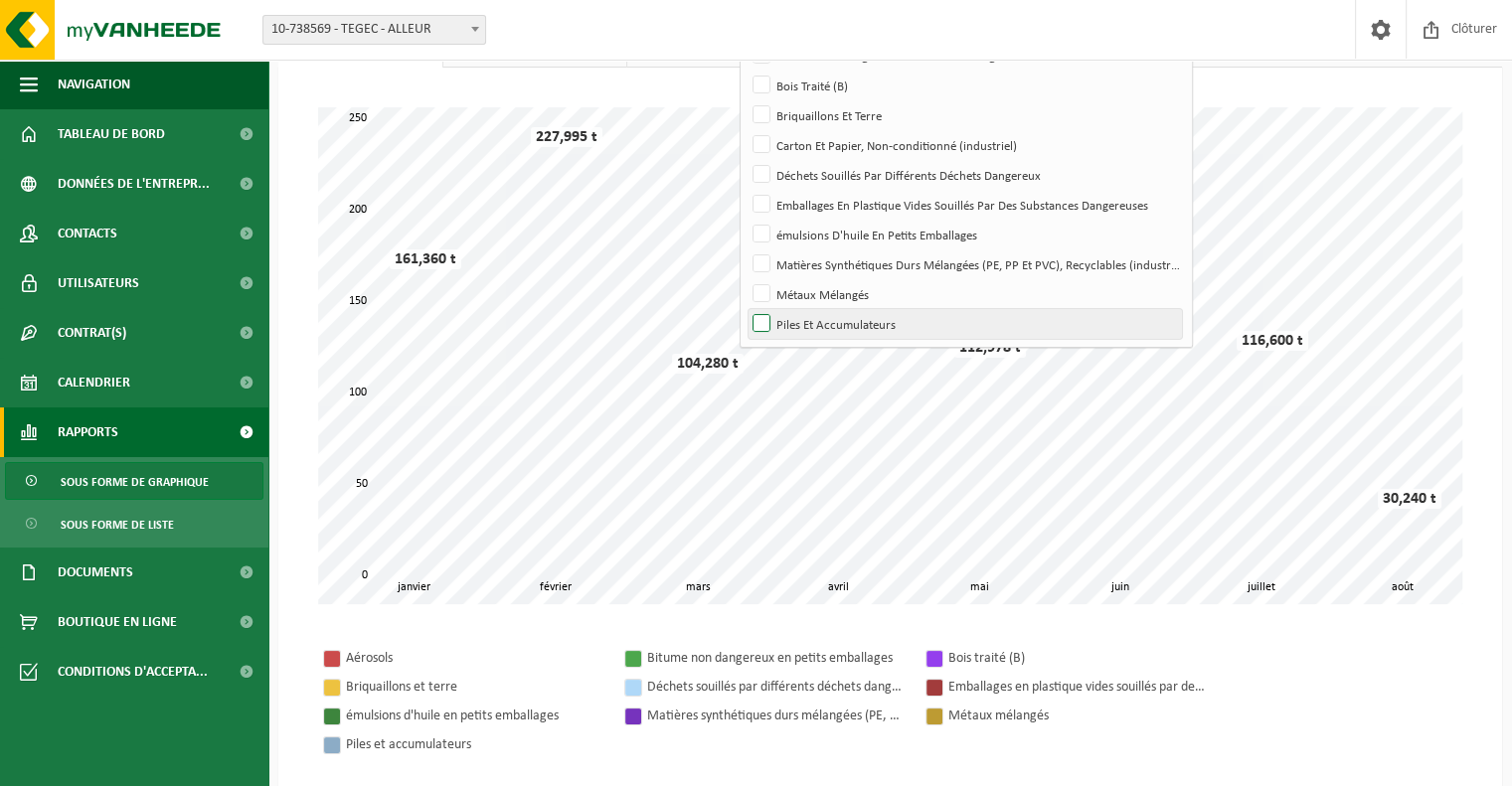 click on "Piles Et Accumulateurs" at bounding box center (964, 324) 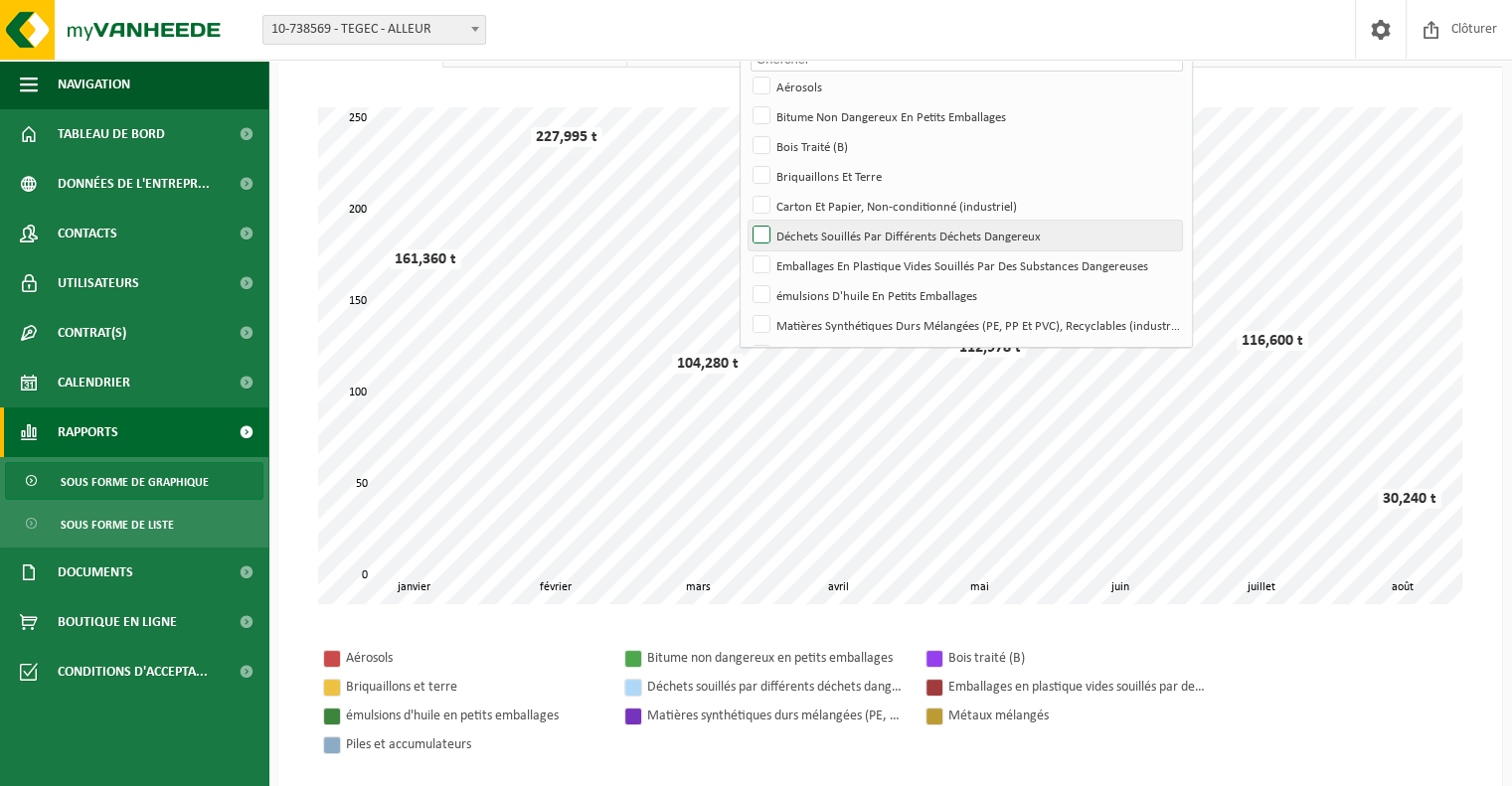 scroll, scrollTop: 0, scrollLeft: 0, axis: both 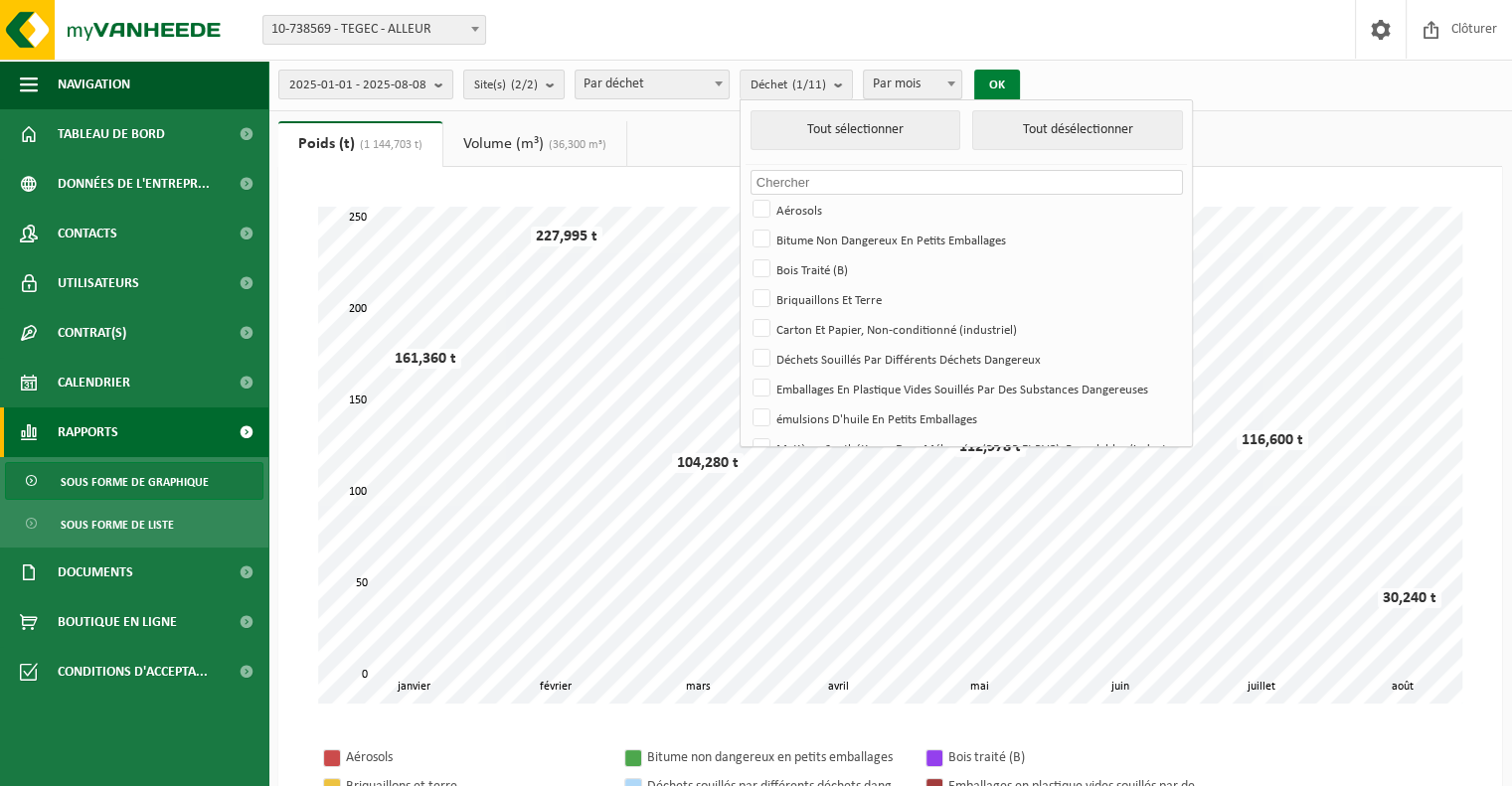 click on "OK" at bounding box center [997, 85] 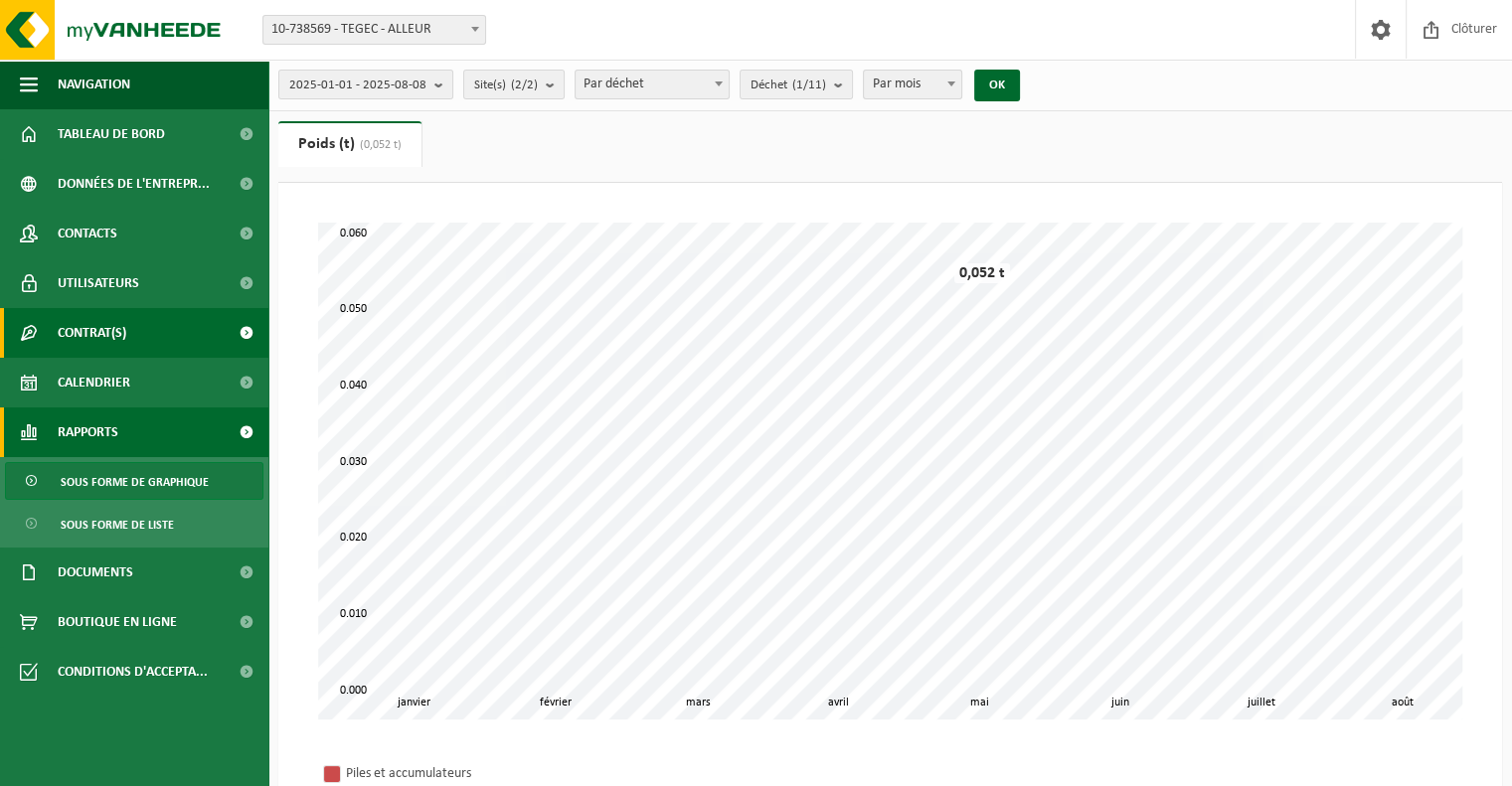 click on "Contrat(s)" at bounding box center [91, 333] 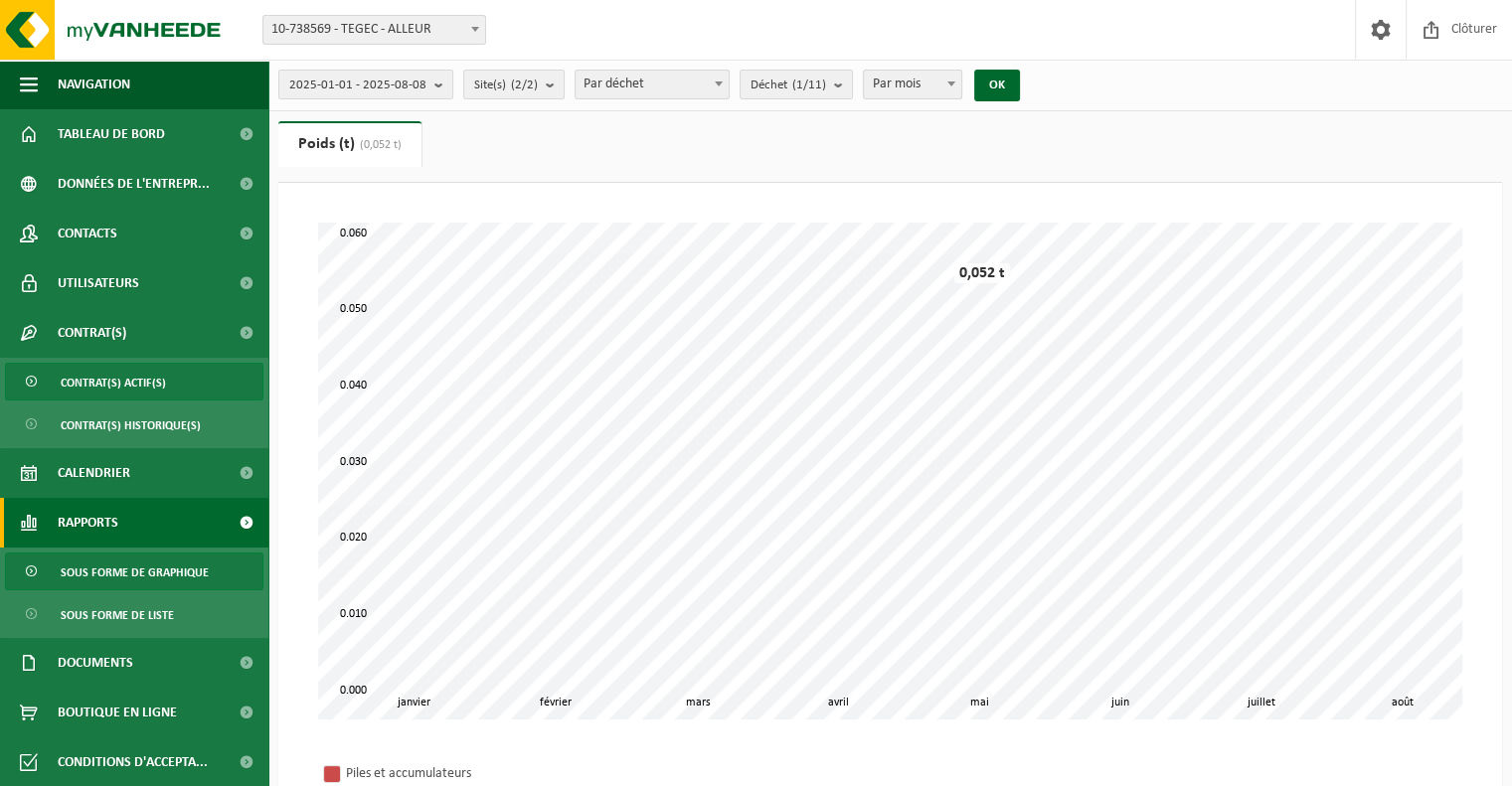 click on "Contrat(s) actif(s)" at bounding box center [113, 383] 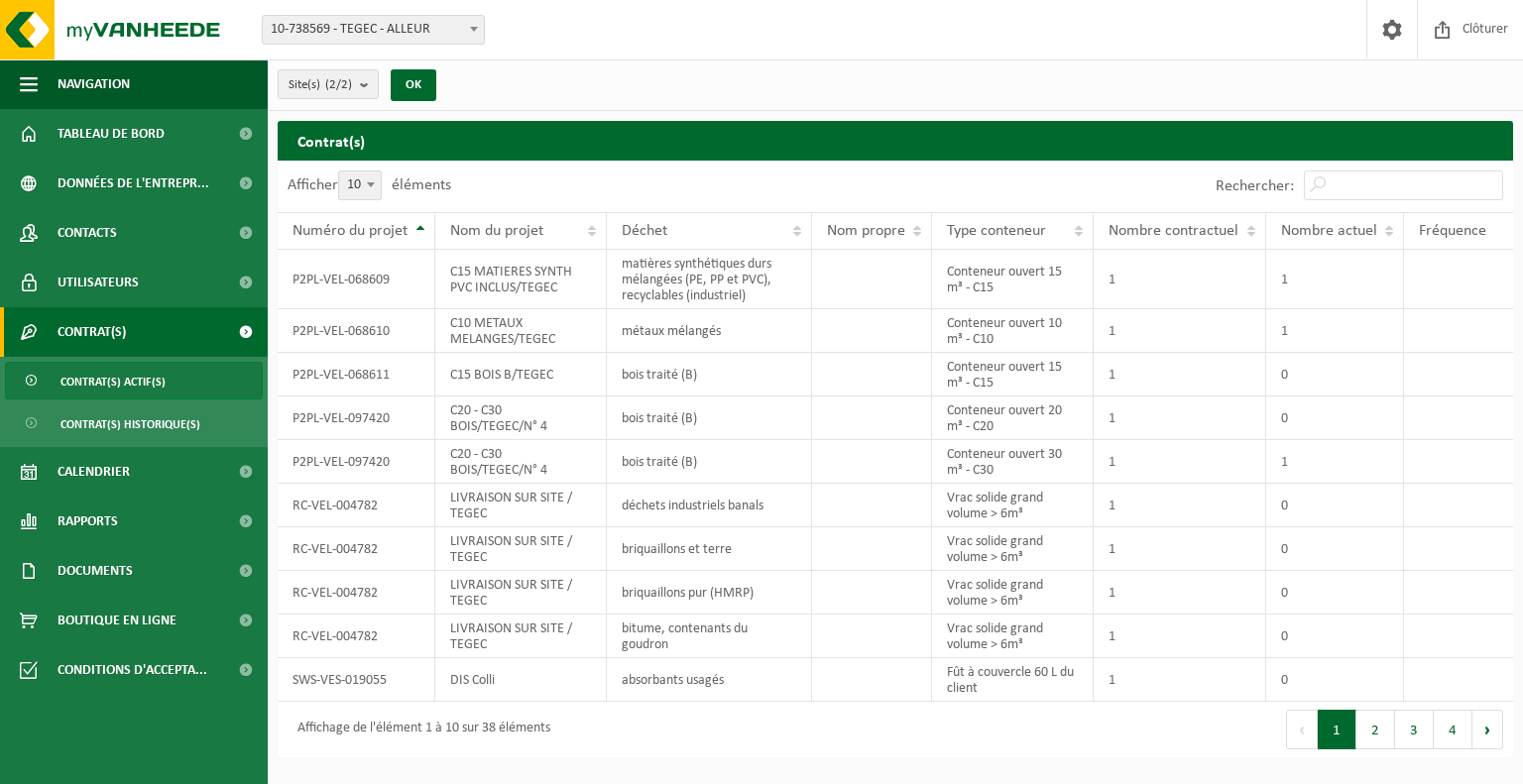 scroll, scrollTop: 0, scrollLeft: 0, axis: both 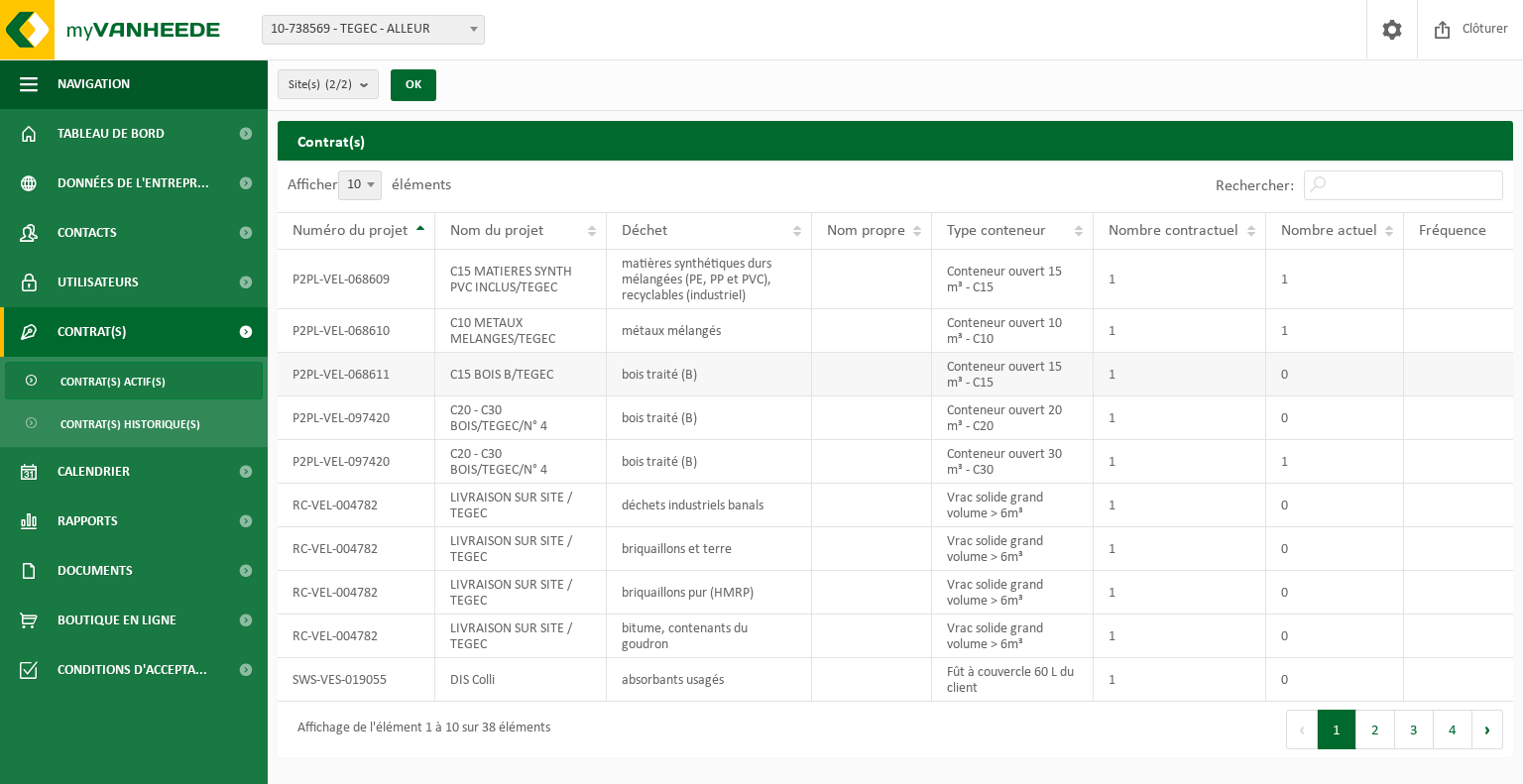 click on "C15 BOIS B/TEGEC" at bounding box center (521, 375) 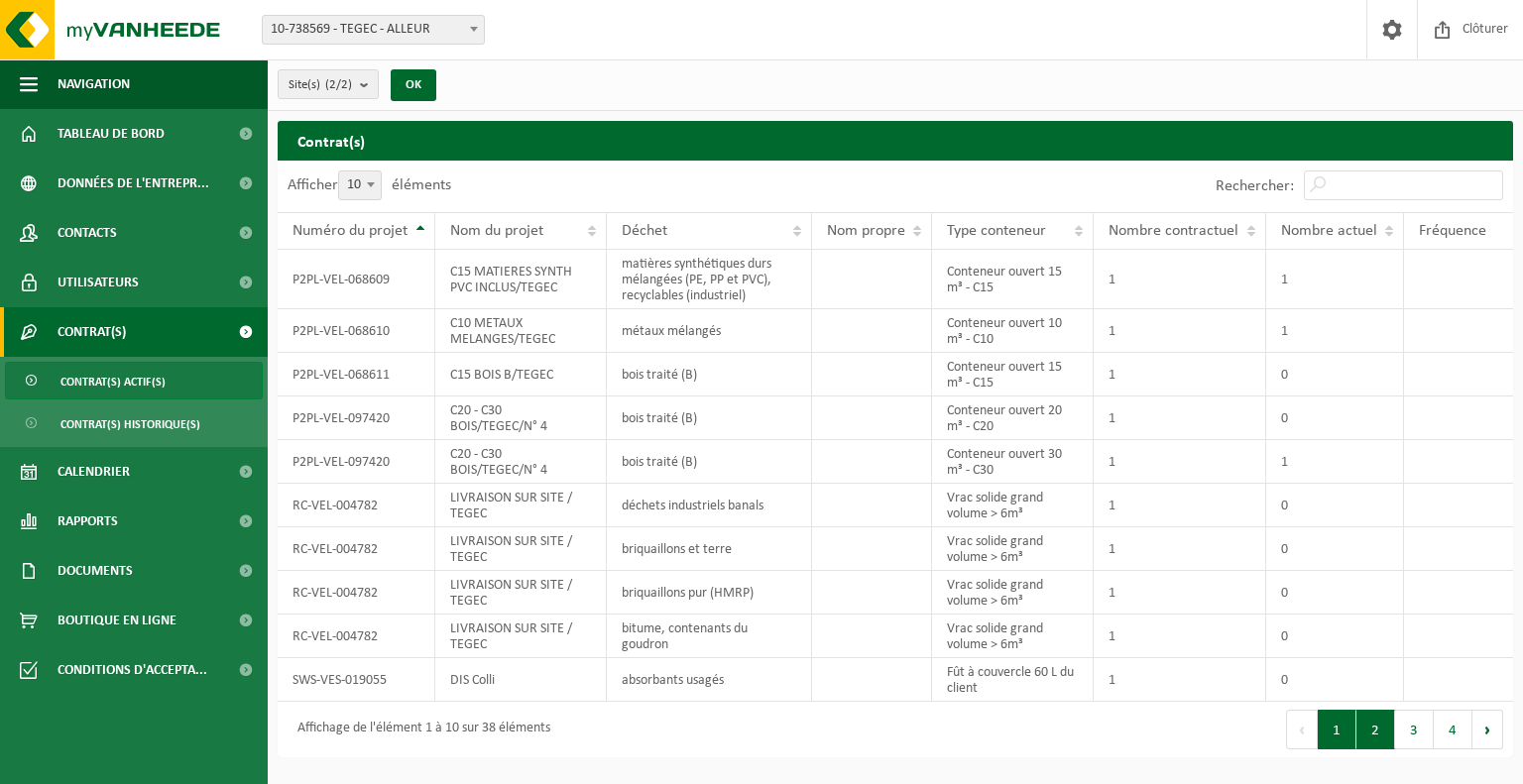 click on "2" at bounding box center (1375, 729) 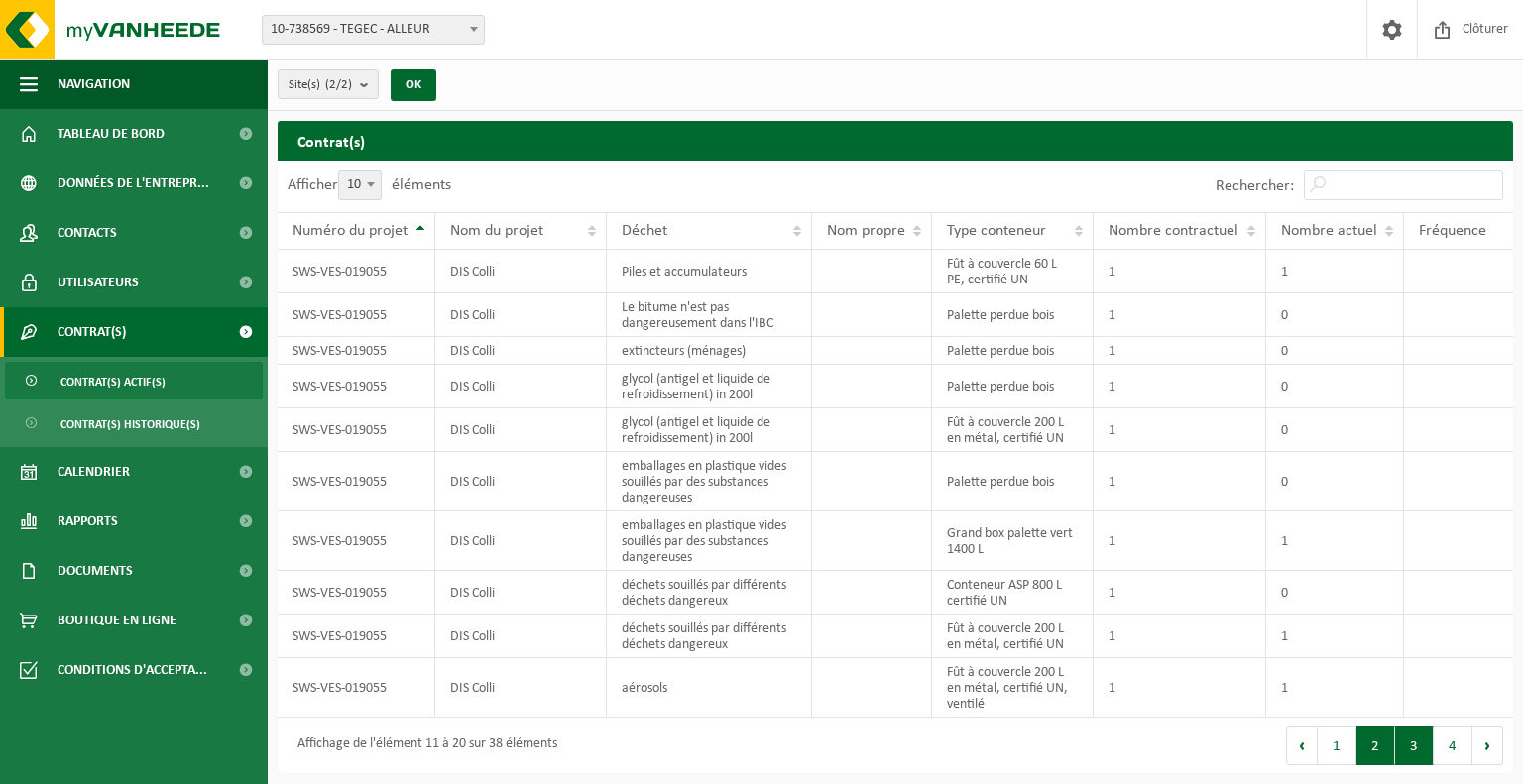 click on "3" at bounding box center (1414, 745) 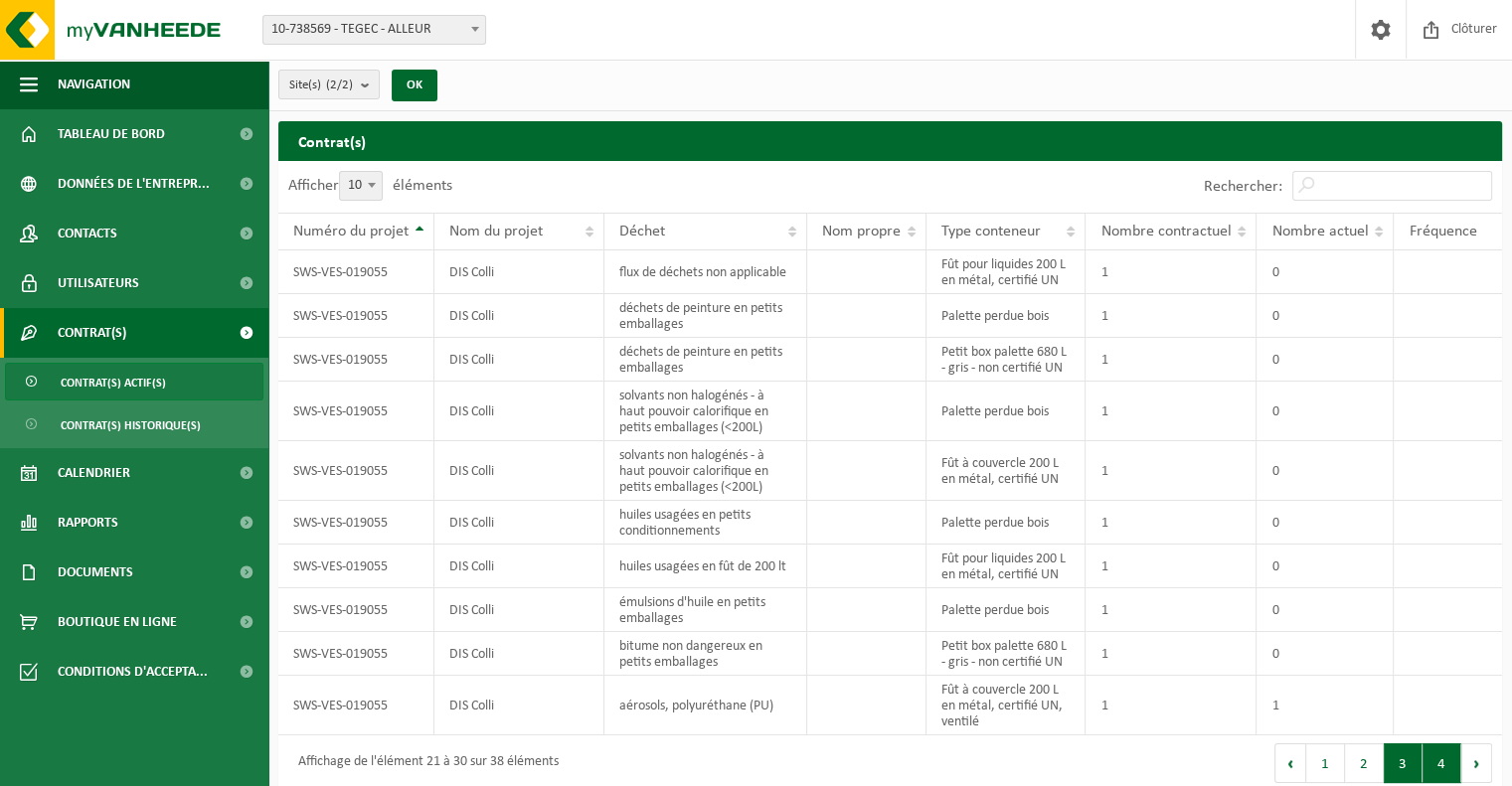 click on "4" at bounding box center [1441, 763] 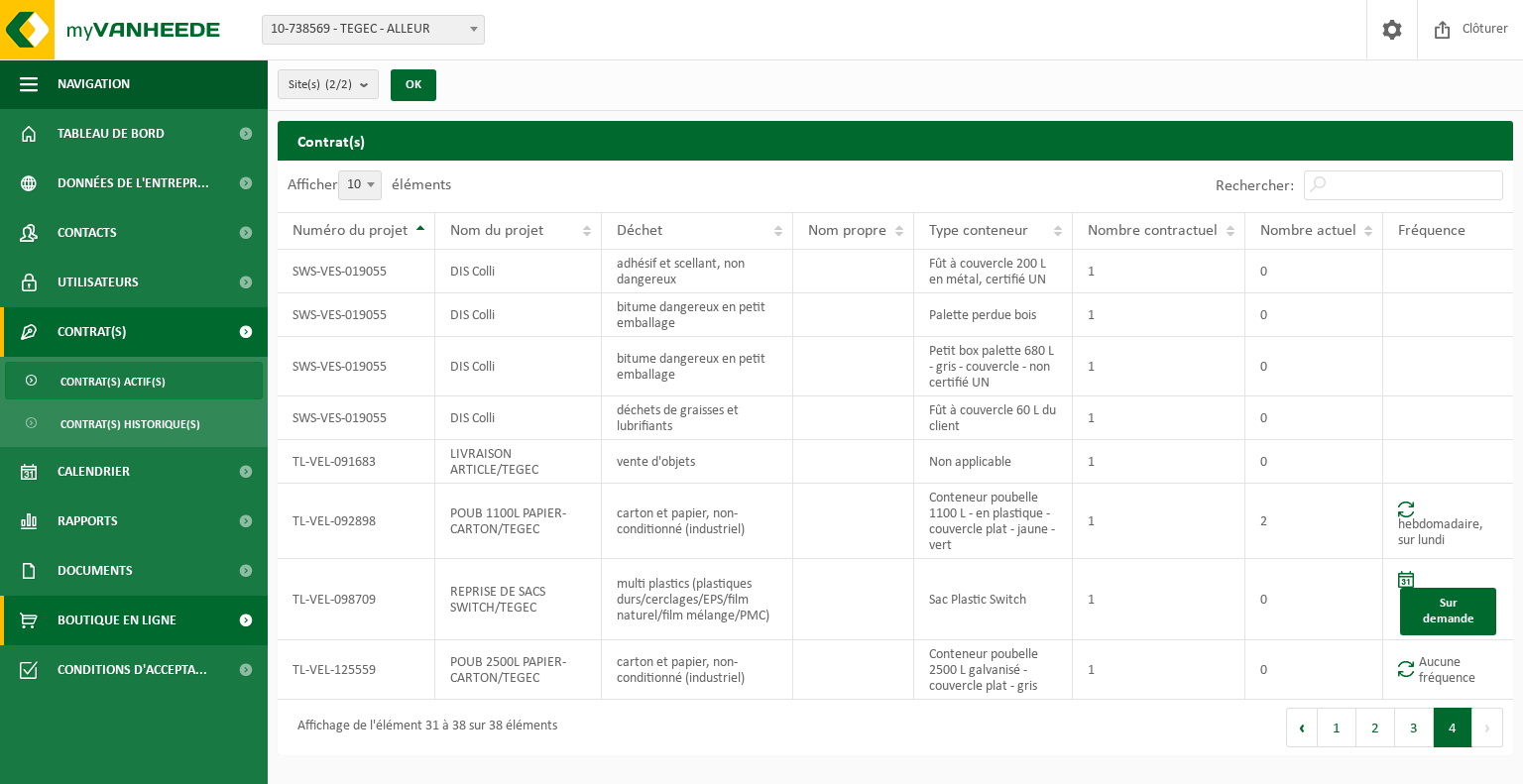 click on "Boutique en ligne" at bounding box center (117, 620) 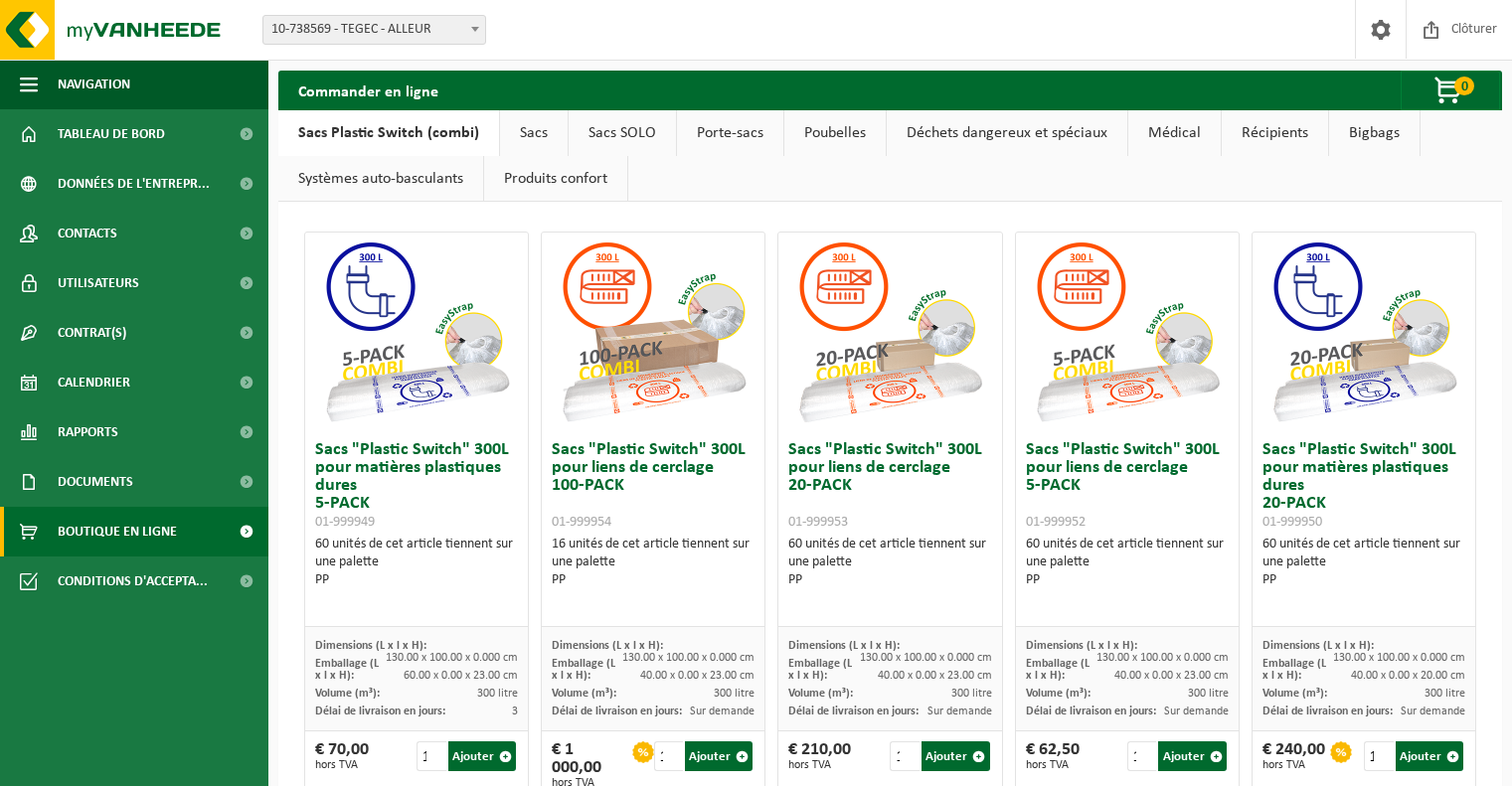 scroll, scrollTop: 0, scrollLeft: 0, axis: both 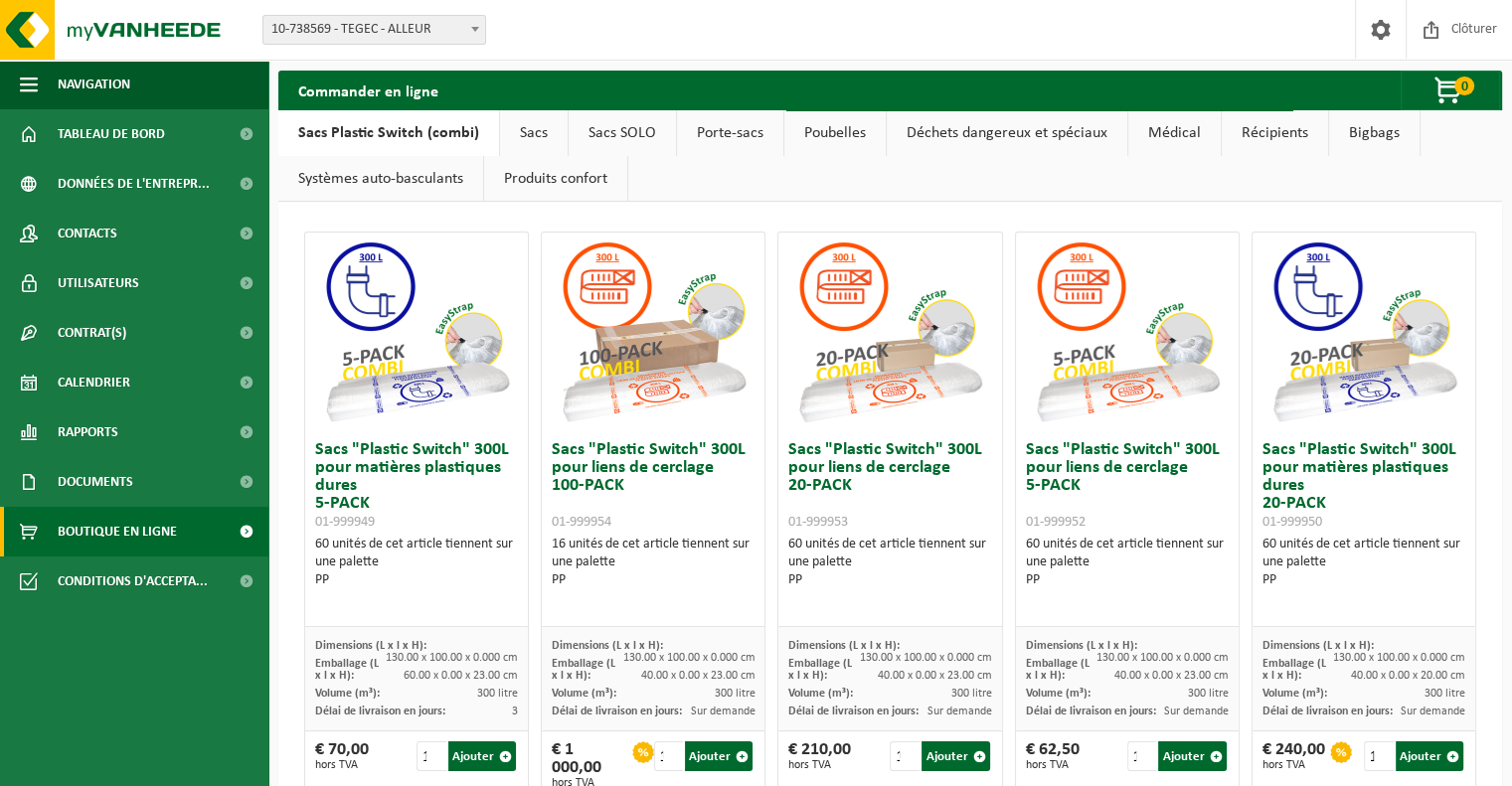 click on "Bigbags" at bounding box center [1374, 133] 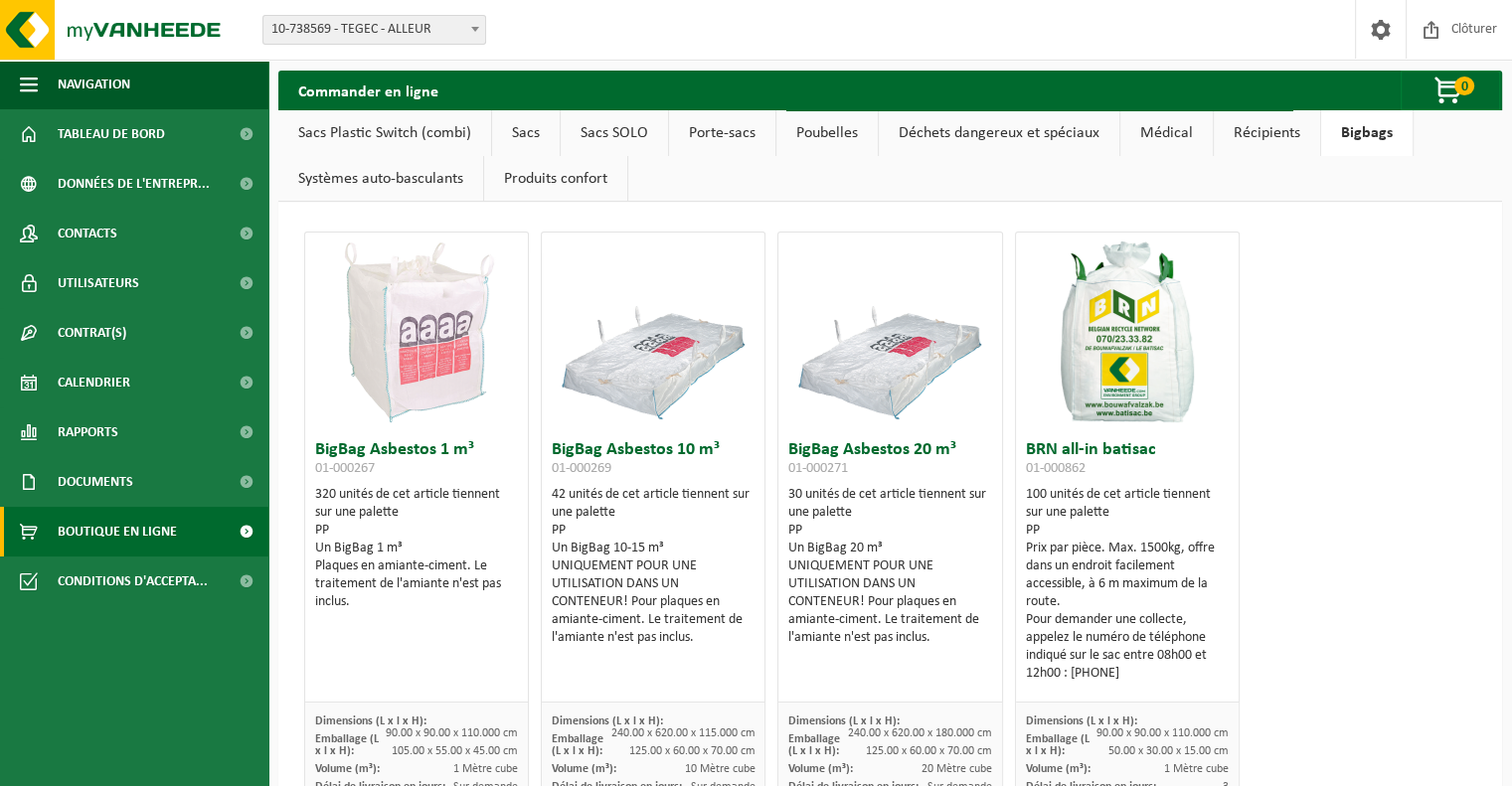click on "Sacs" at bounding box center [526, 133] 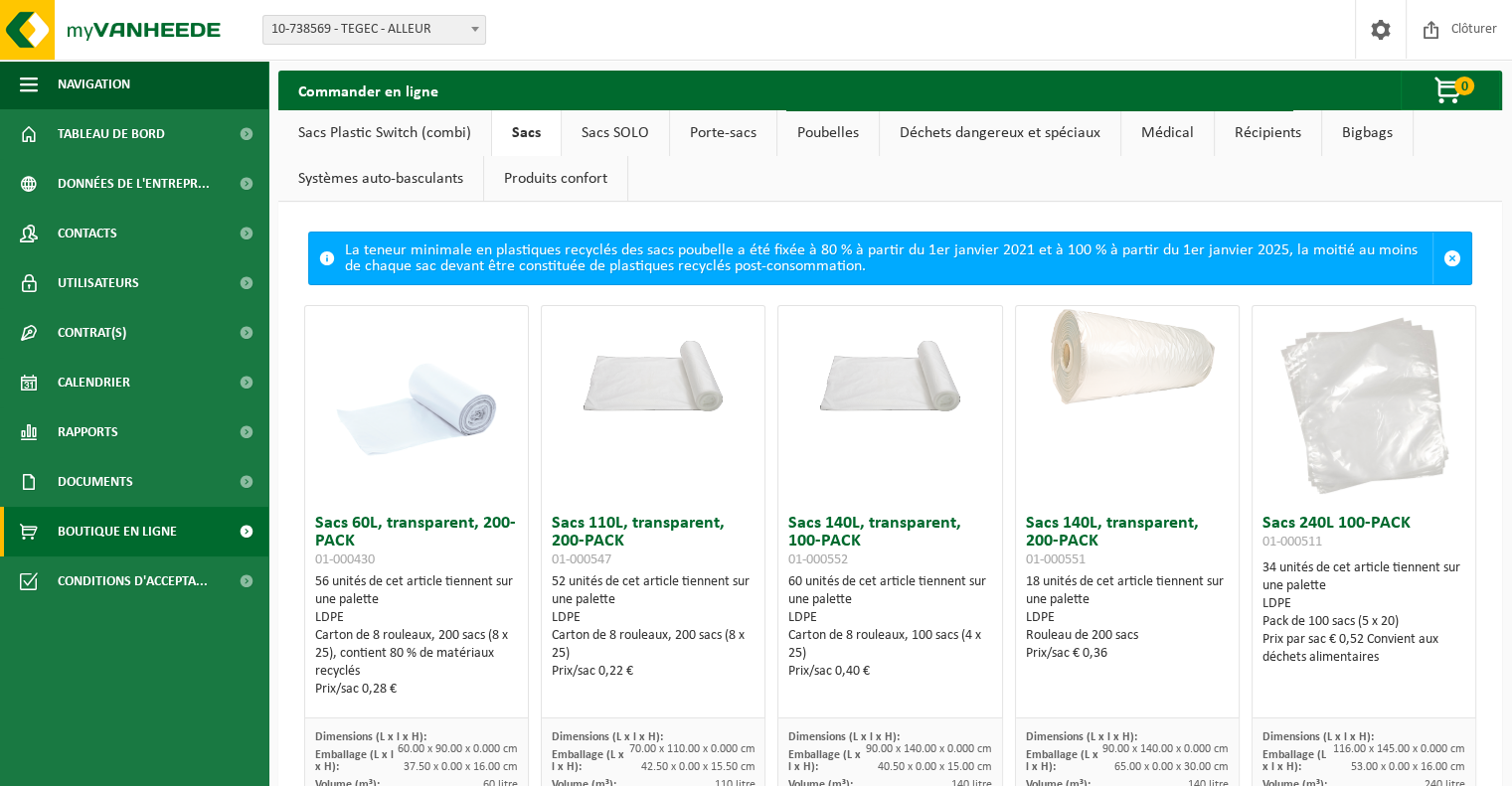 click on "Sacs SOLO" at bounding box center (615, 133) 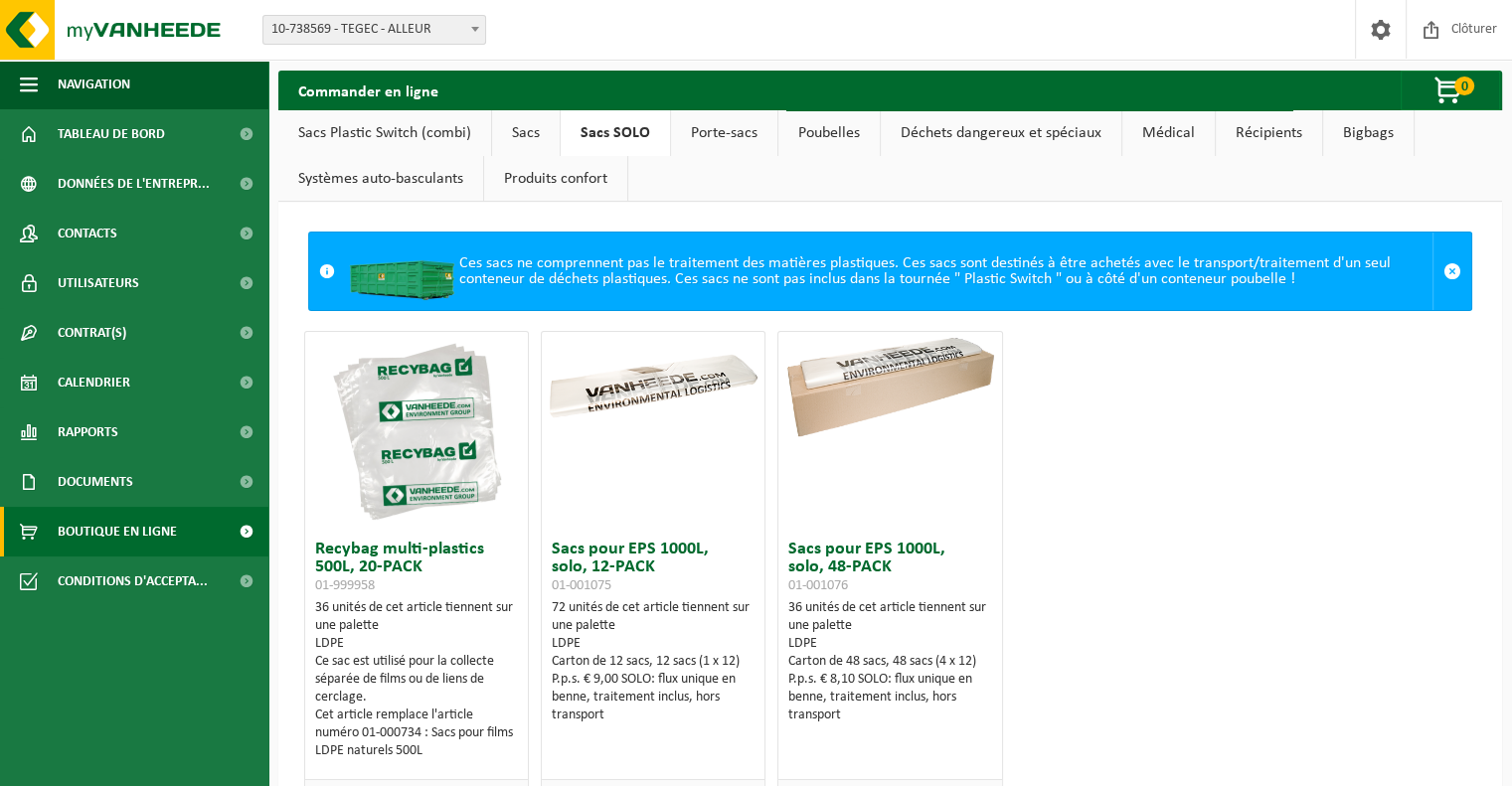 click on "Porte-sacs" at bounding box center [724, 133] 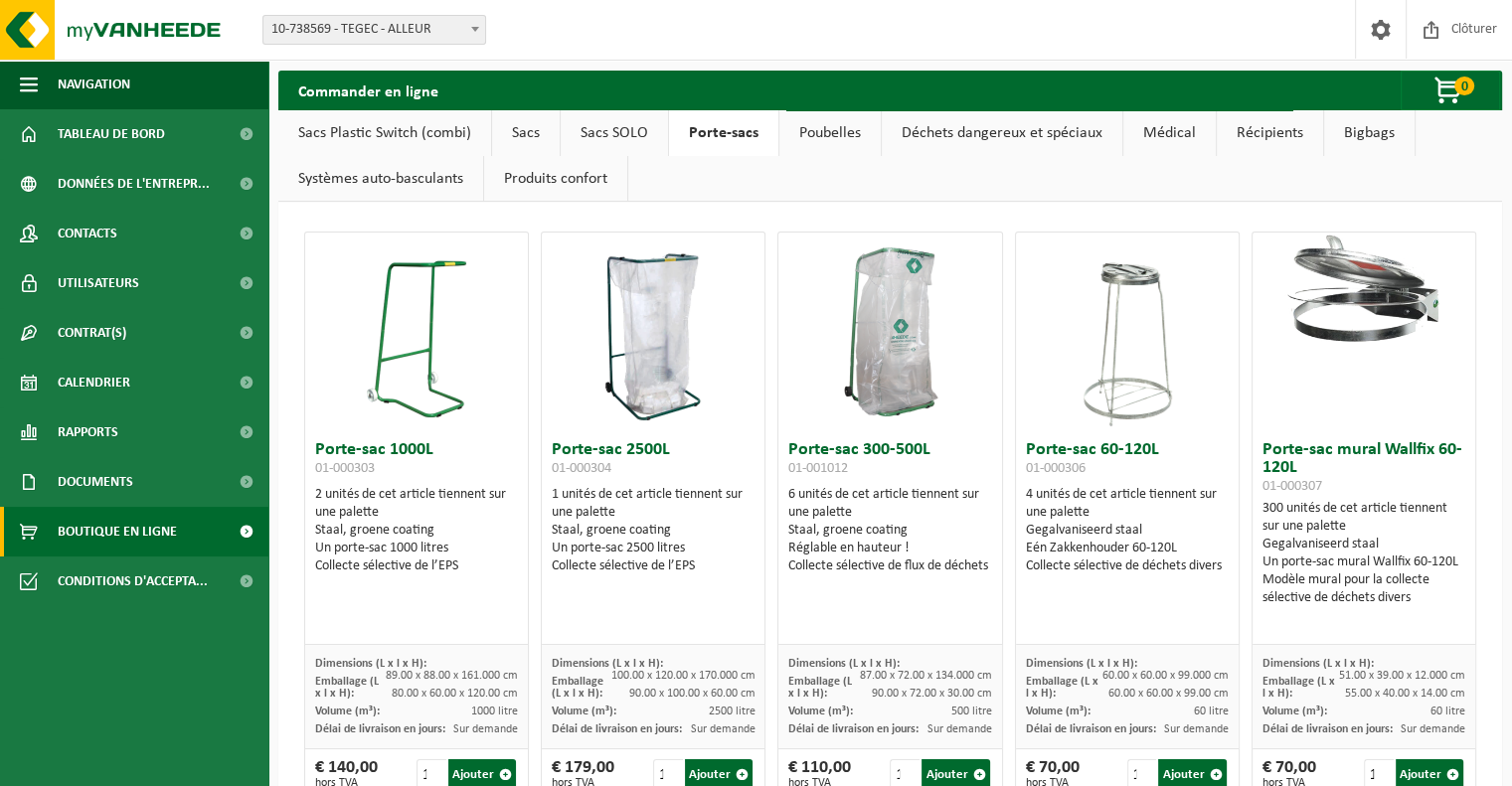 click on "Sacs SOLO" at bounding box center [614, 133] 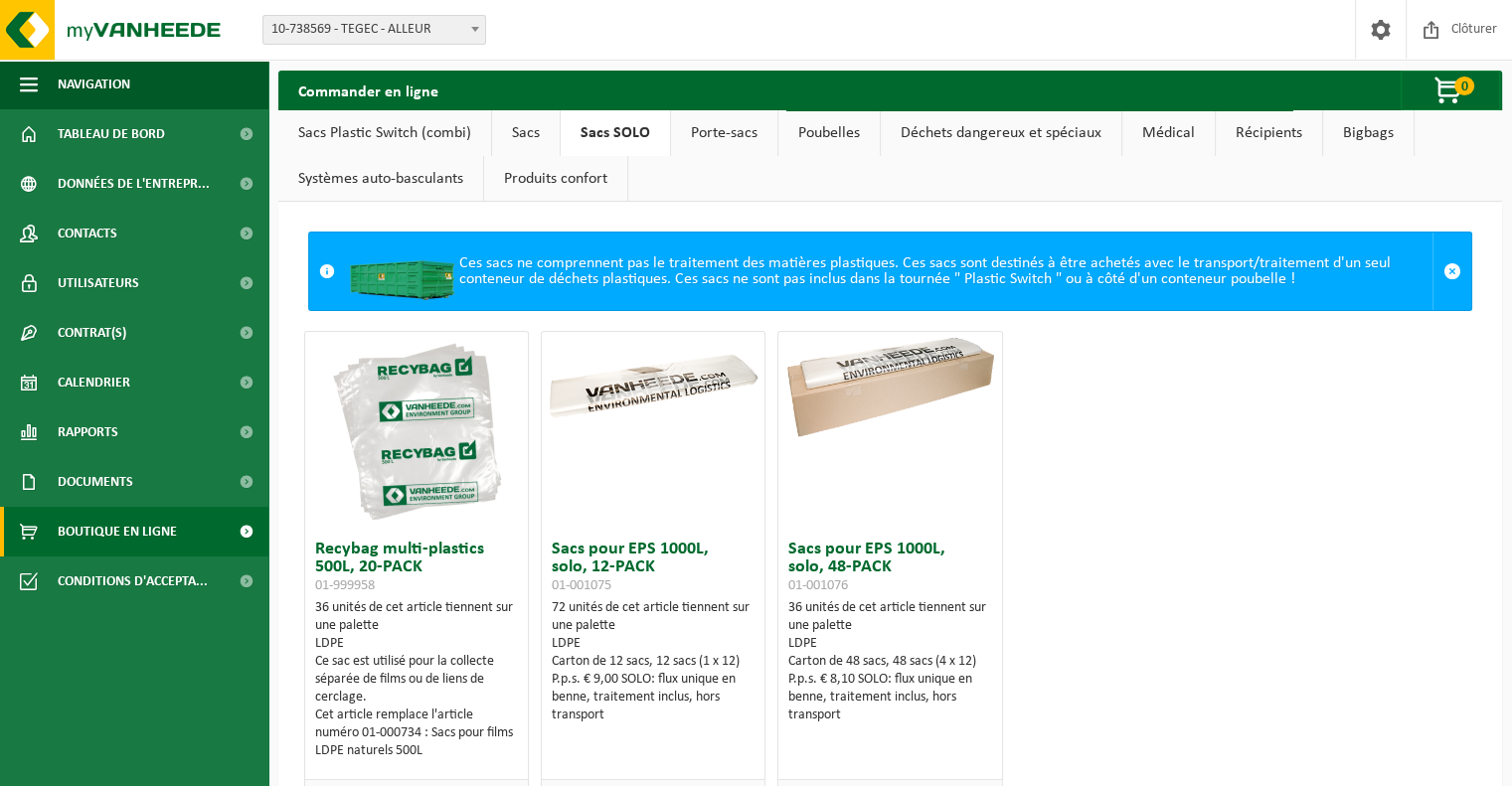 click on "Porte-sacs" at bounding box center (724, 133) 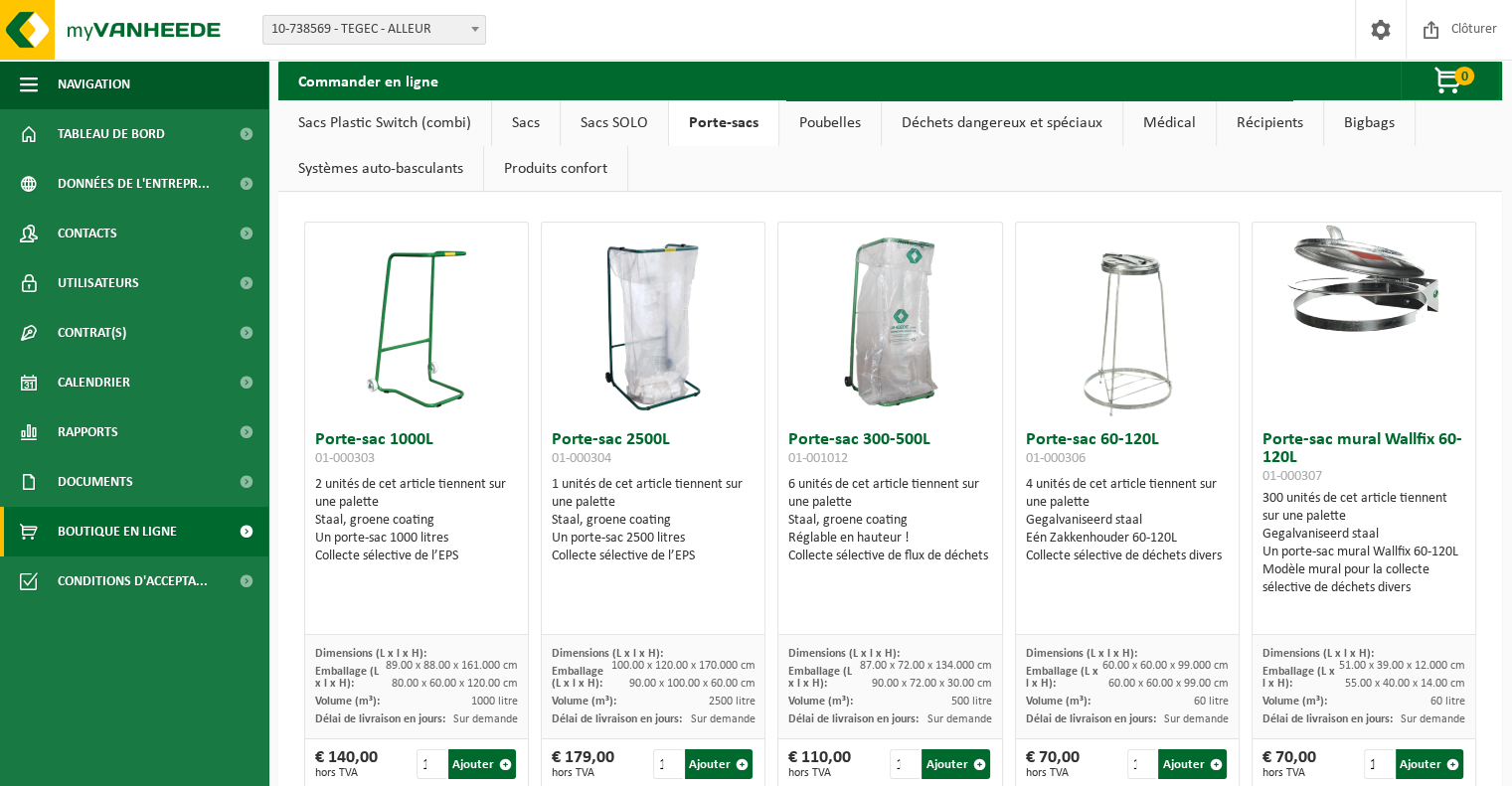 scroll, scrollTop: 0, scrollLeft: 0, axis: both 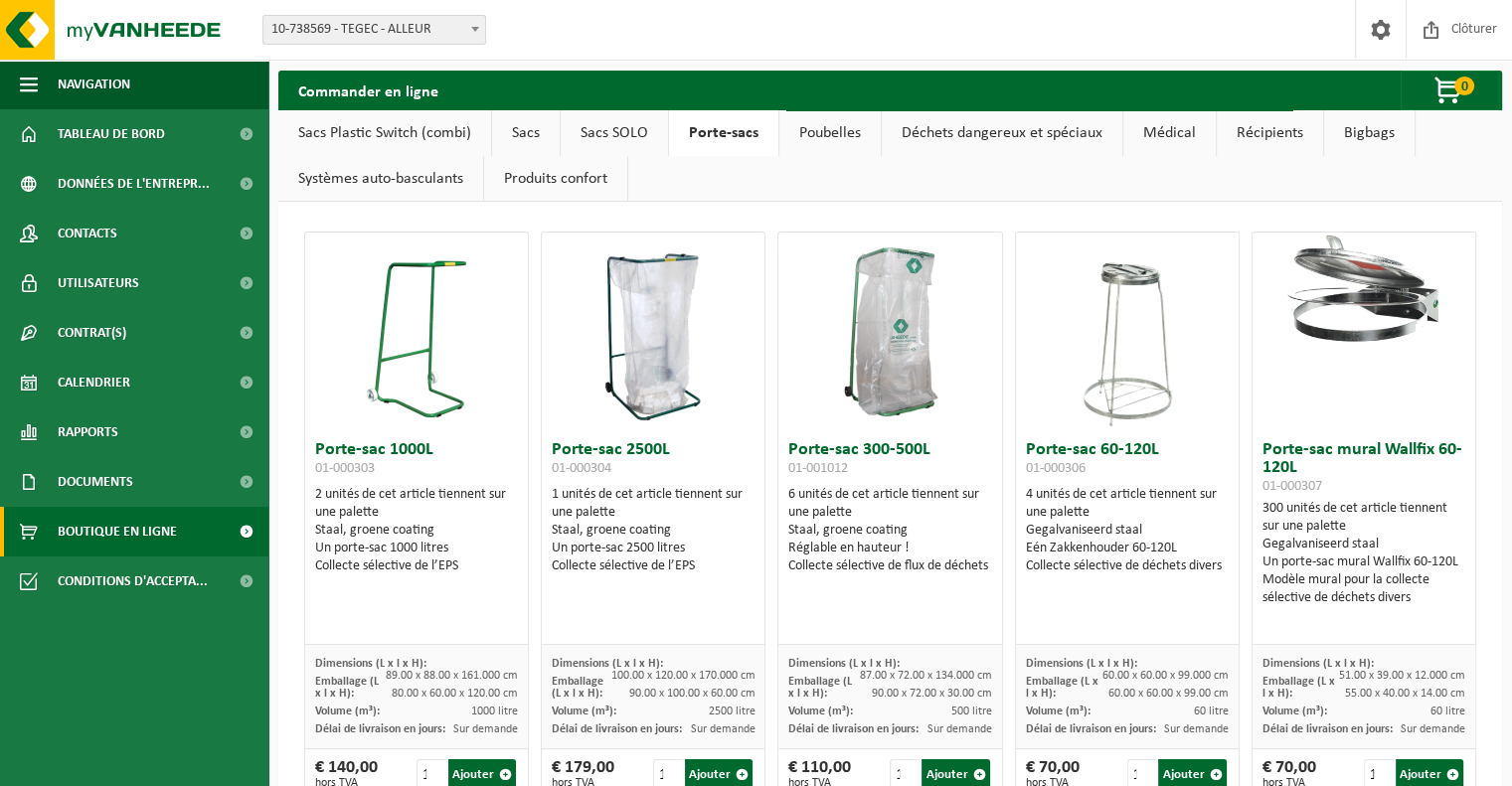 click on "Poubelles" at bounding box center (830, 133) 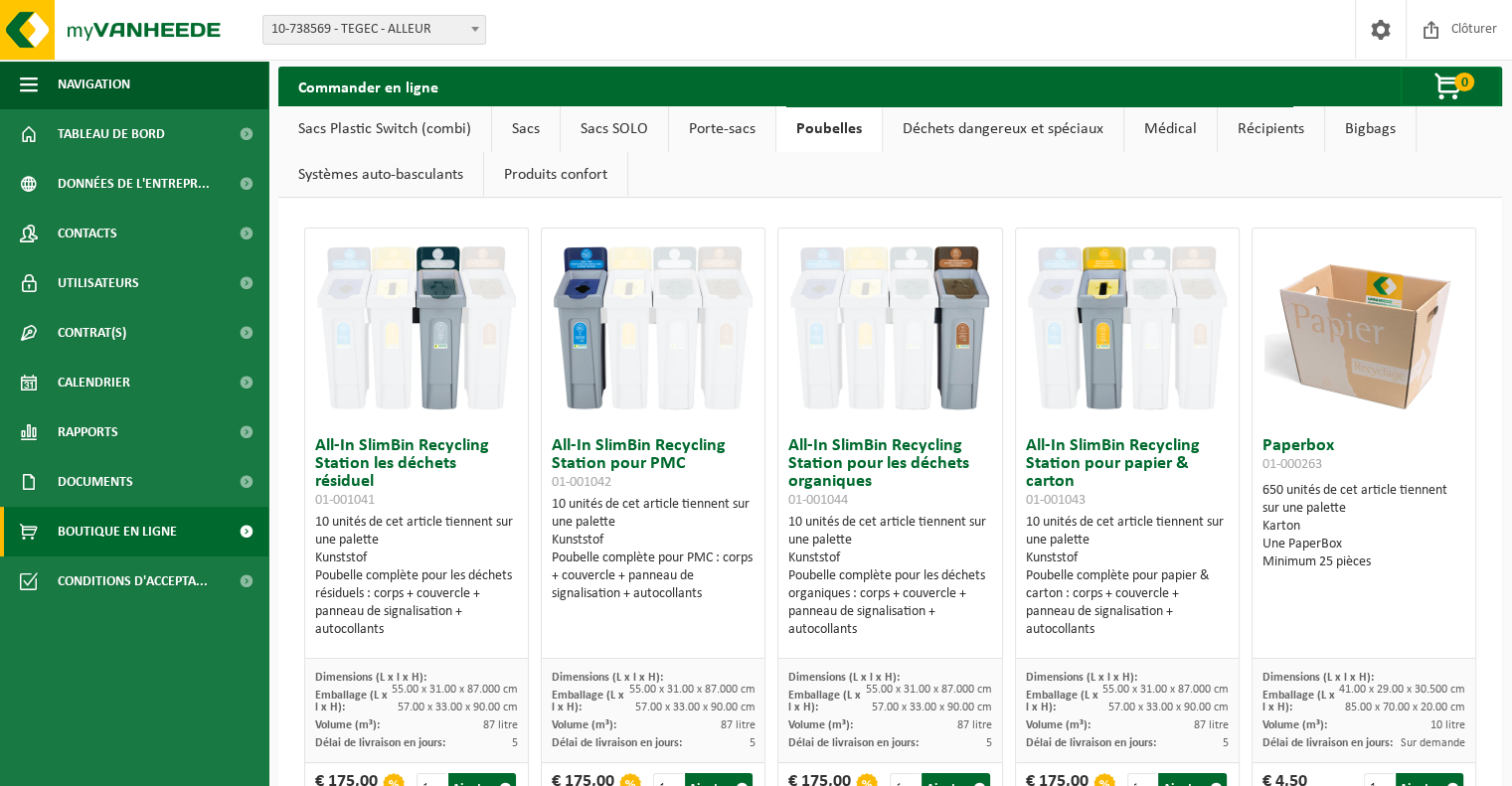 scroll, scrollTop: 0, scrollLeft: 0, axis: both 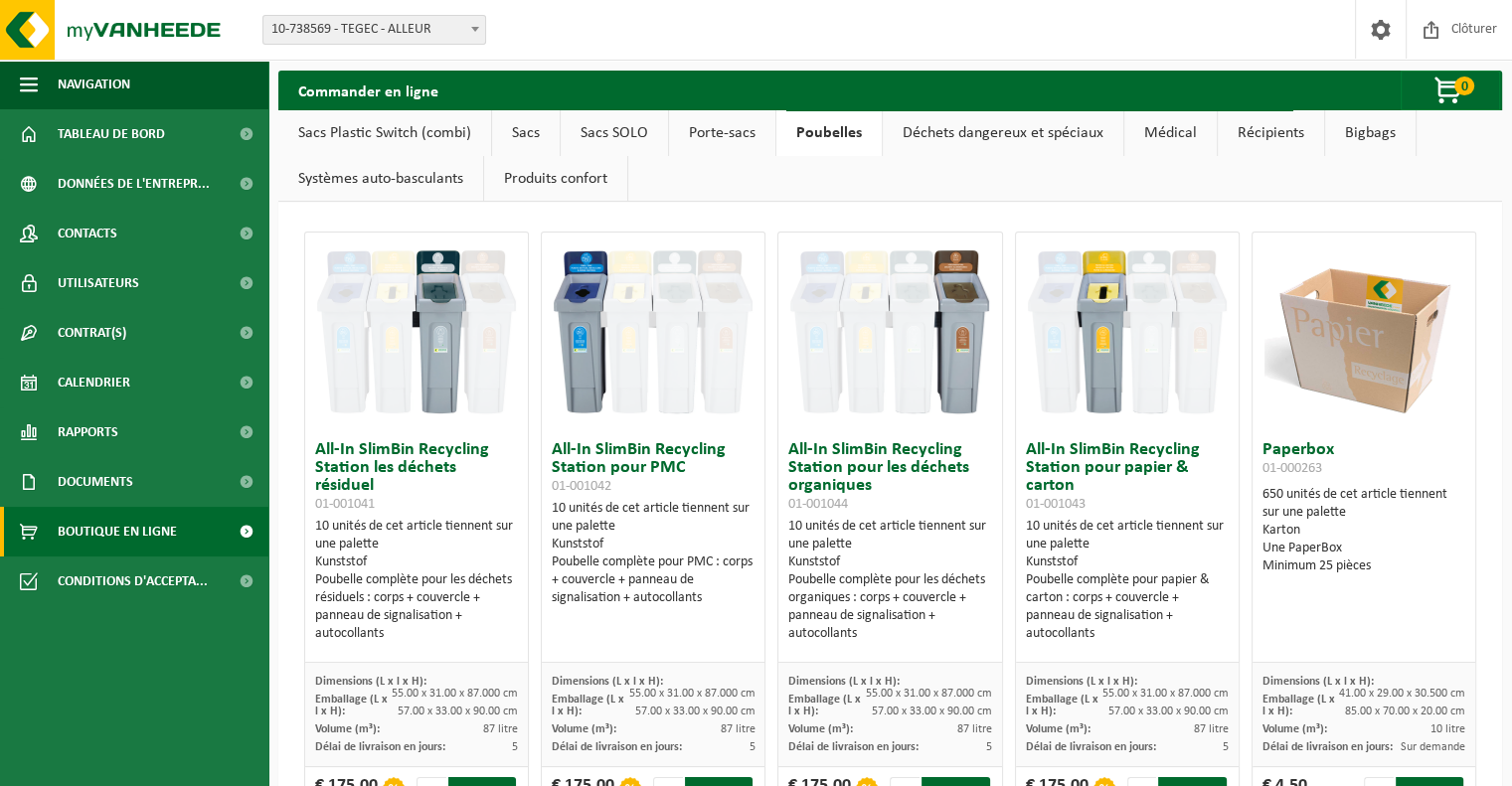 click on "Déchets dangereux et spéciaux" at bounding box center [1003, 133] 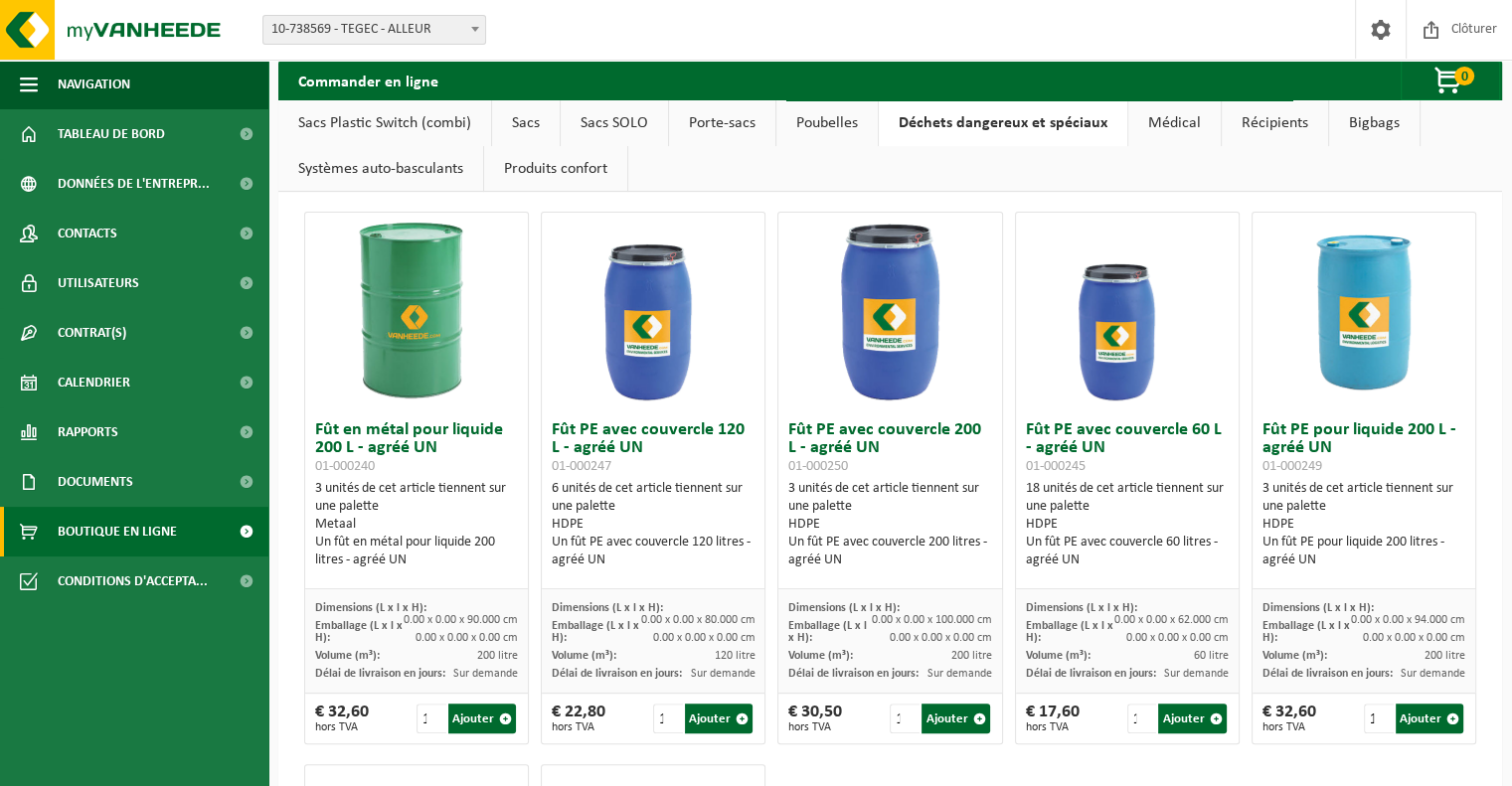 scroll, scrollTop: 534, scrollLeft: 0, axis: vertical 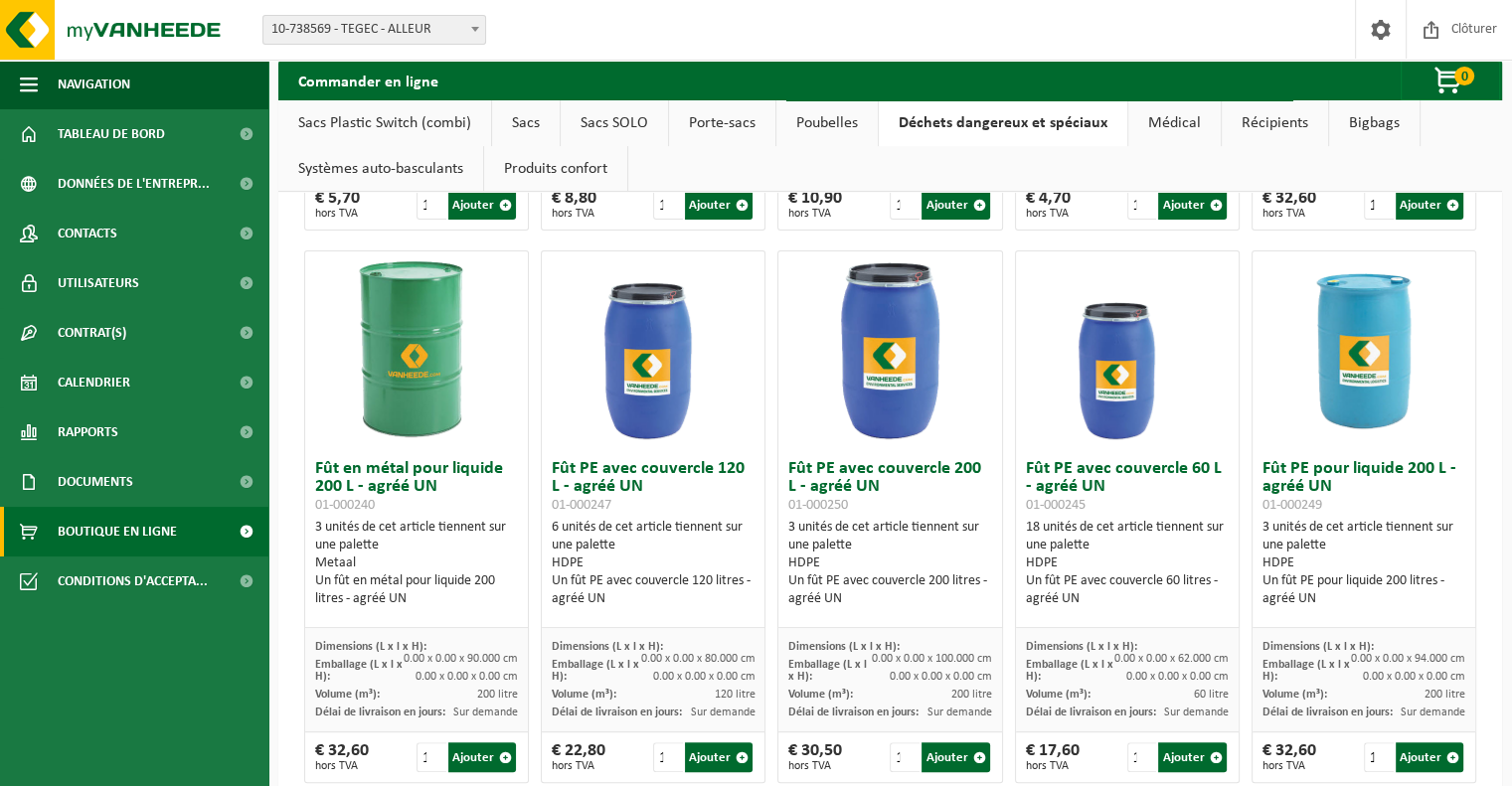 click on "Bigbags" at bounding box center (1374, 123) 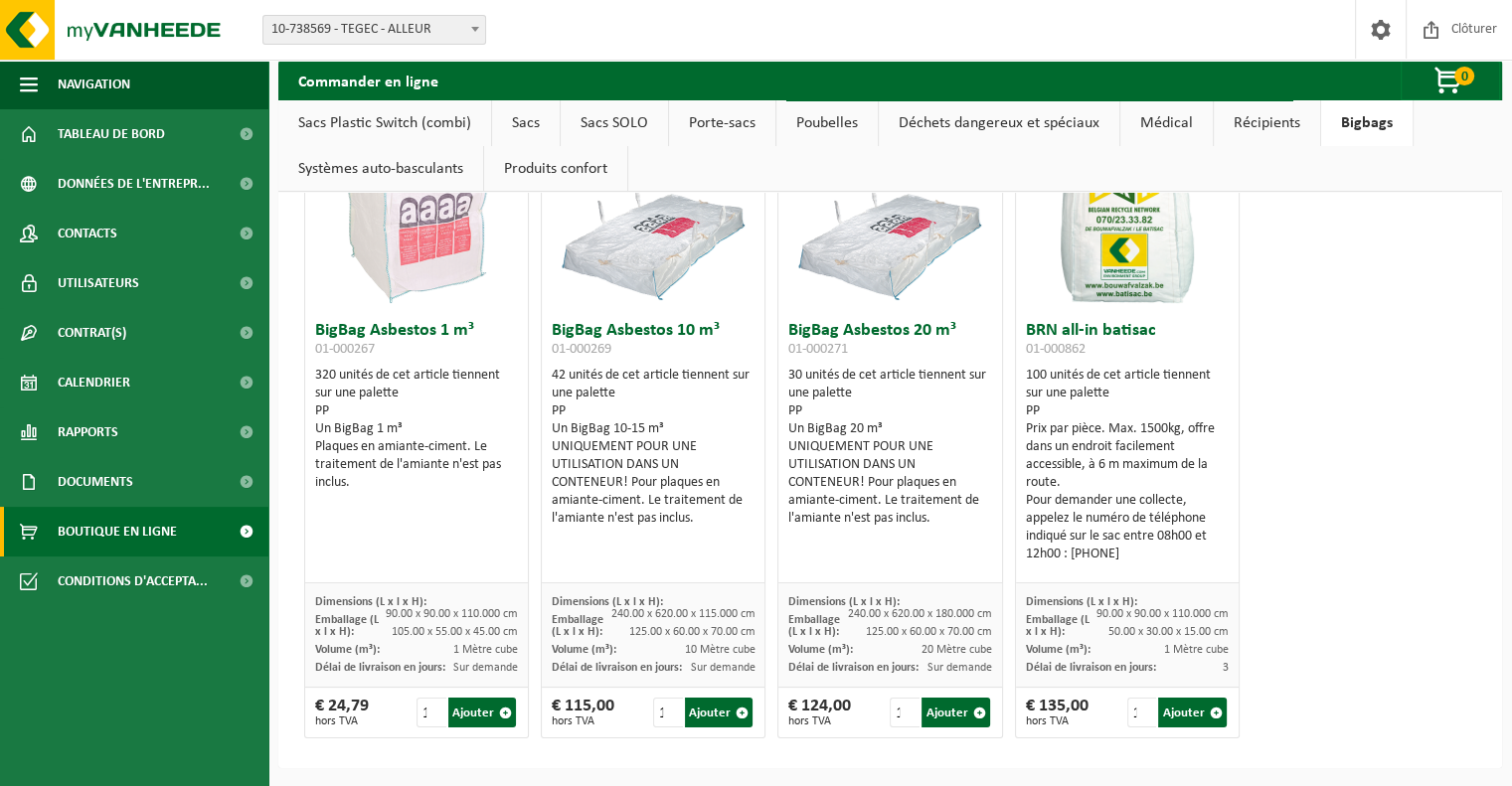 click on "Récipients" at bounding box center [1266, 123] 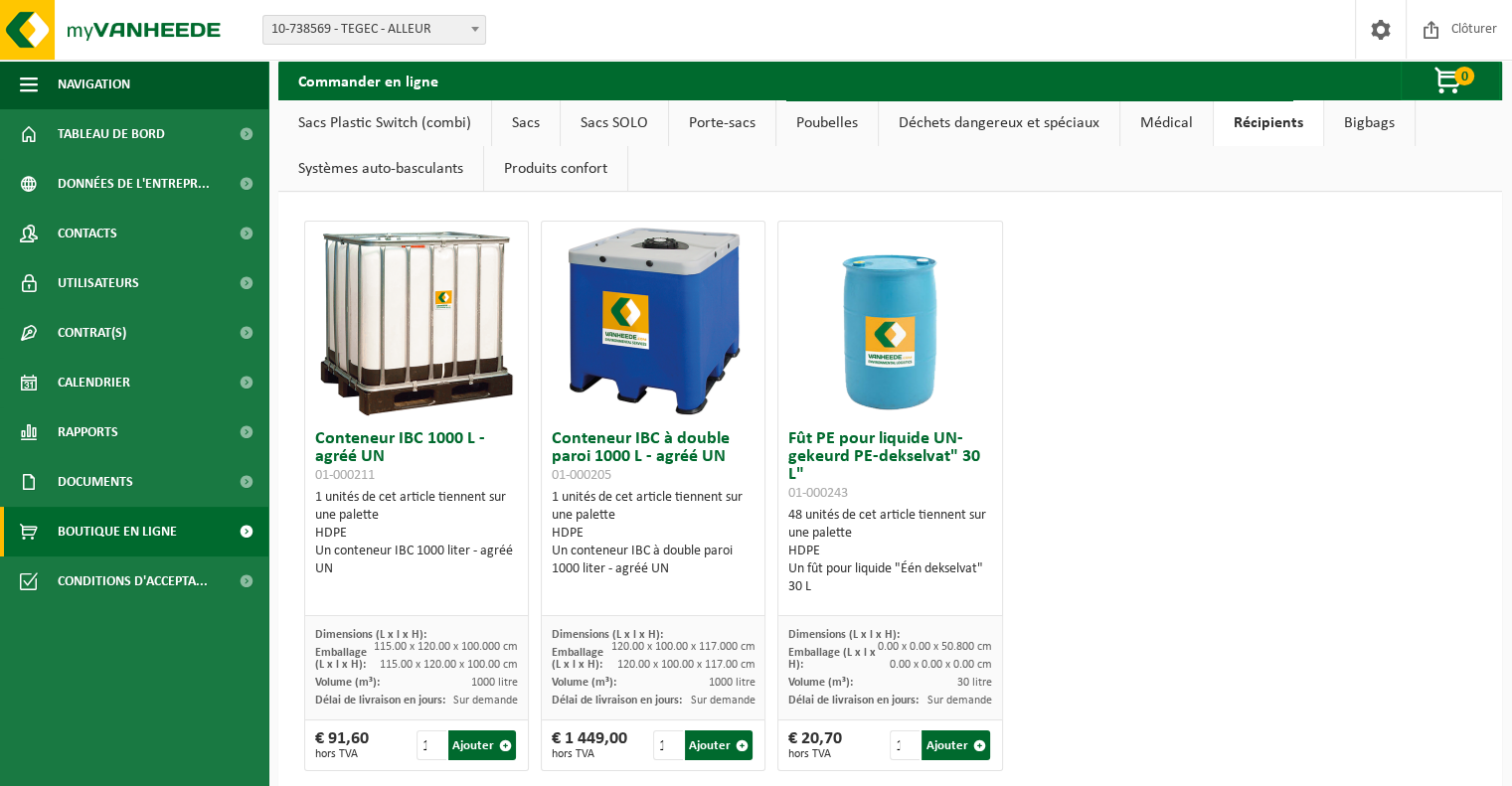 scroll, scrollTop: 0, scrollLeft: 0, axis: both 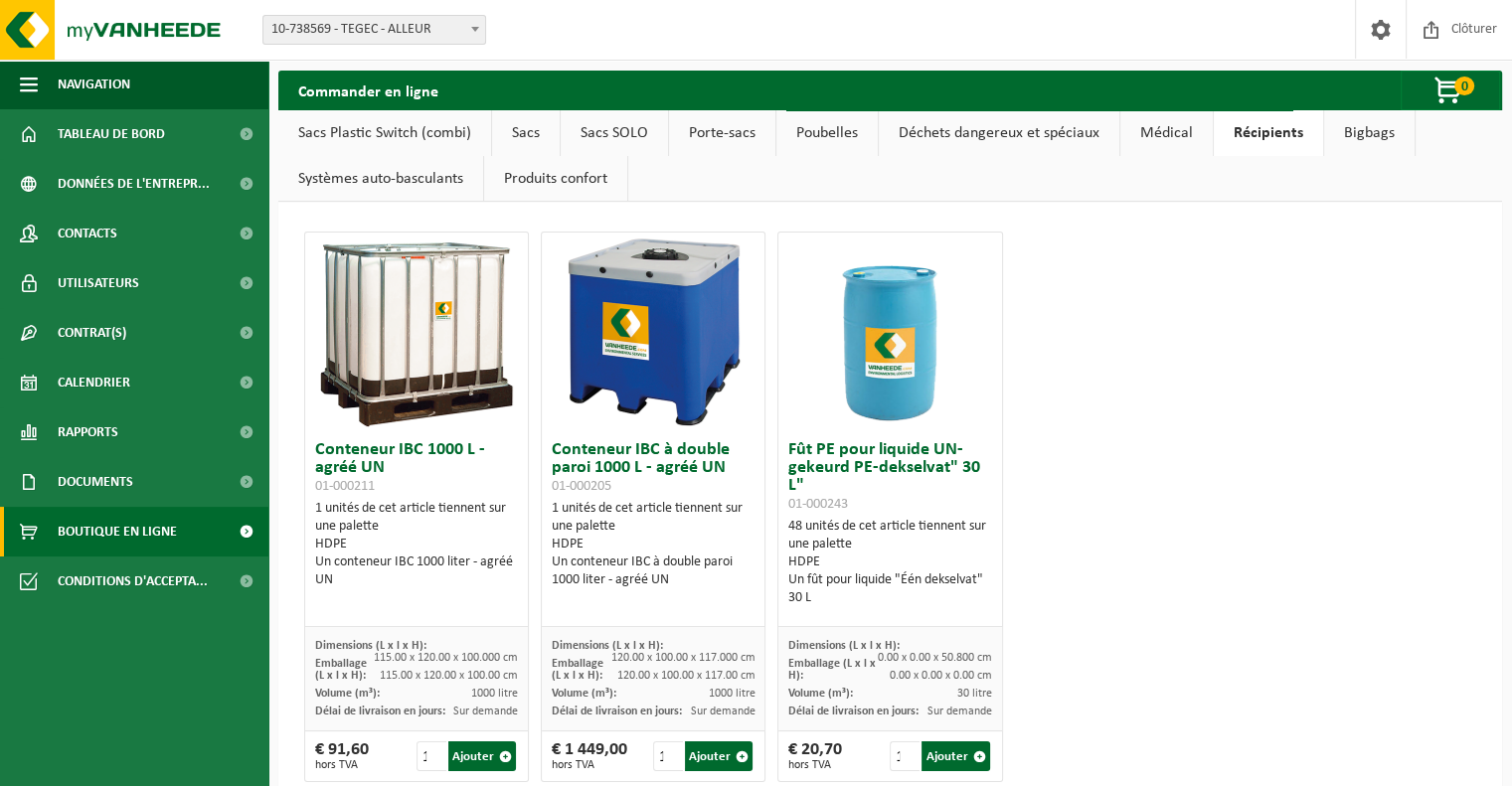 click on "Médical" at bounding box center (1166, 133) 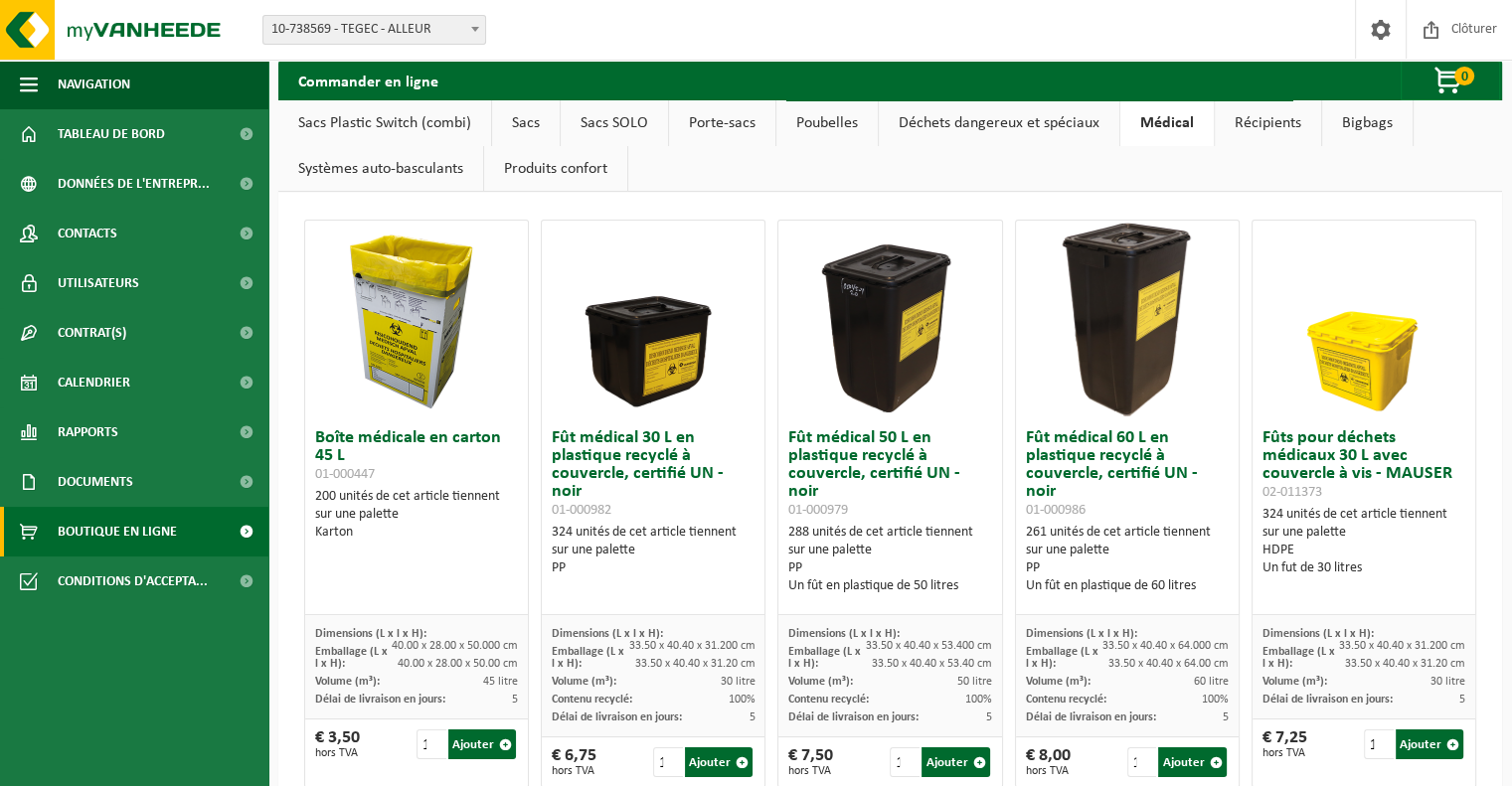 scroll, scrollTop: 0, scrollLeft: 0, axis: both 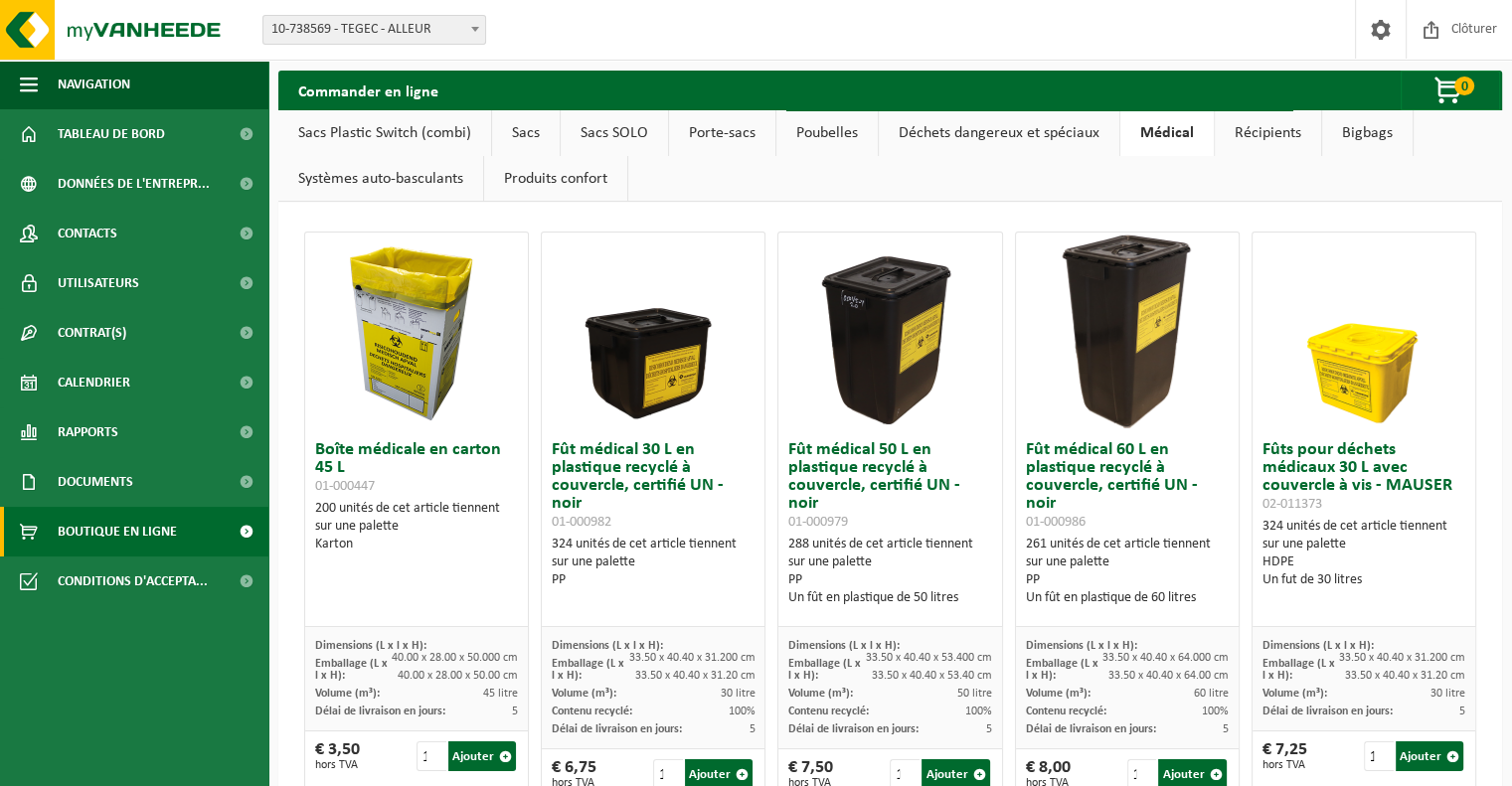 click on "Systèmes auto-basculants" at bounding box center (381, 179) 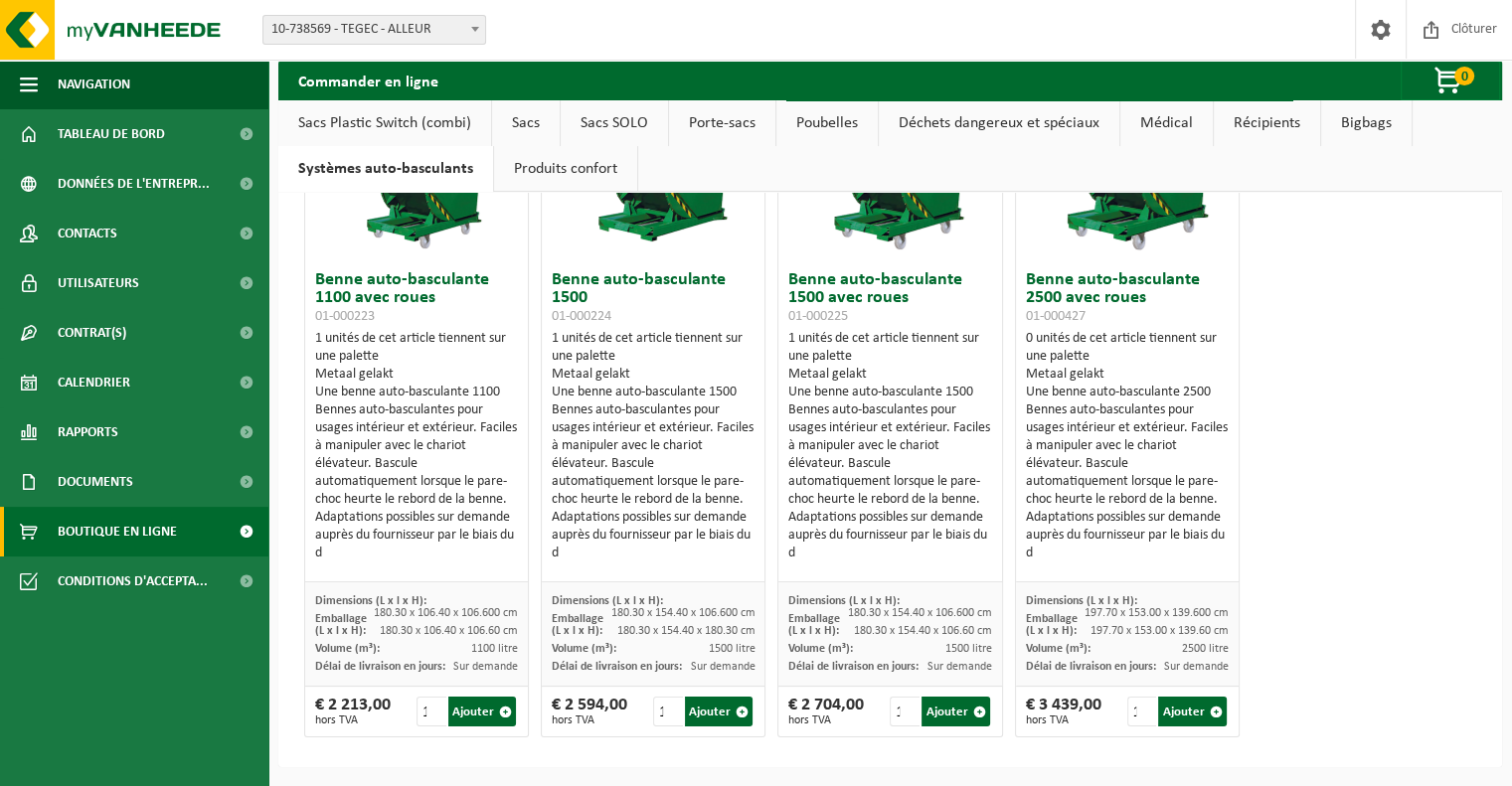 scroll, scrollTop: 0, scrollLeft: 0, axis: both 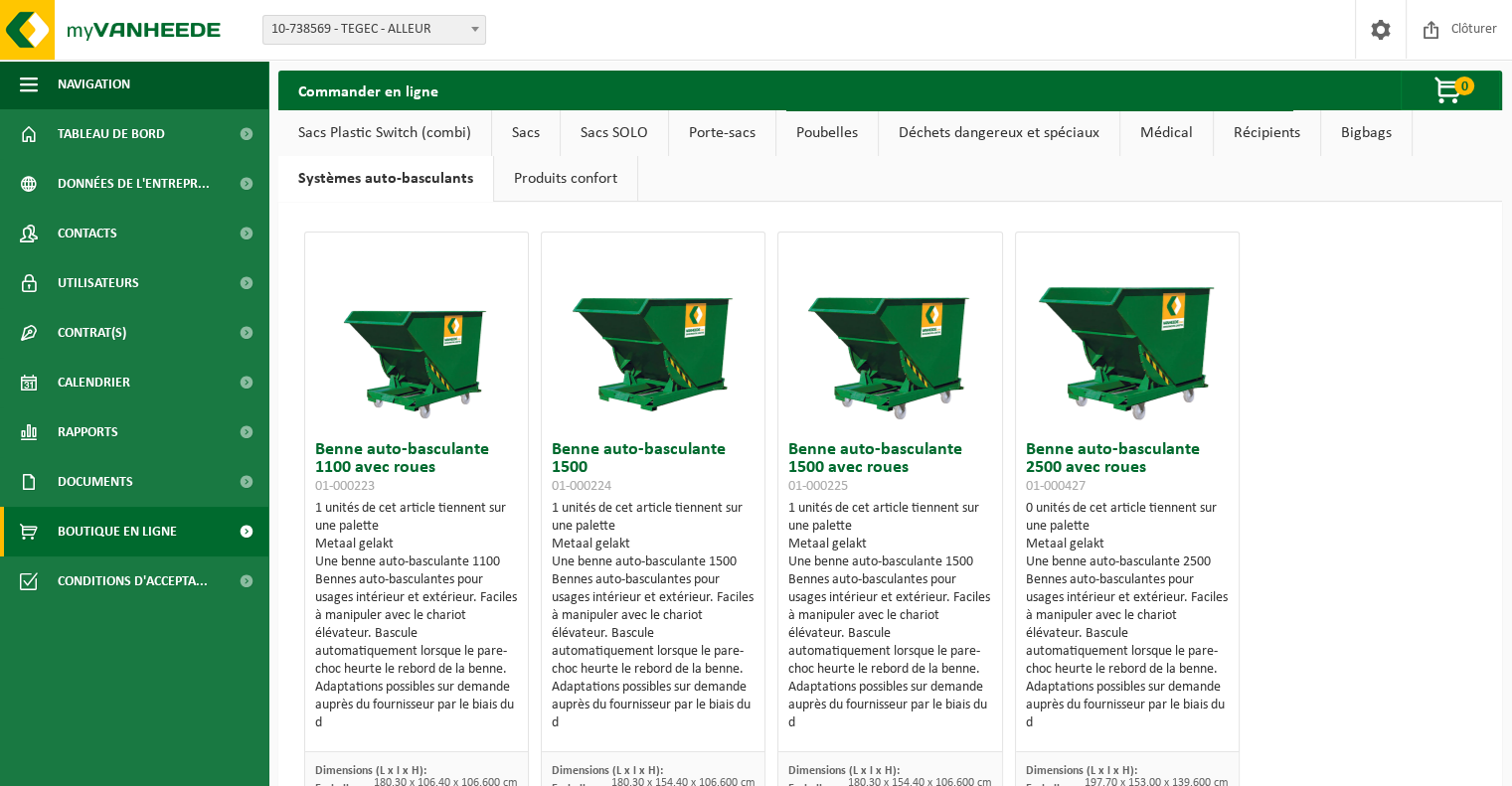 click on "Produits confort" at bounding box center (566, 179) 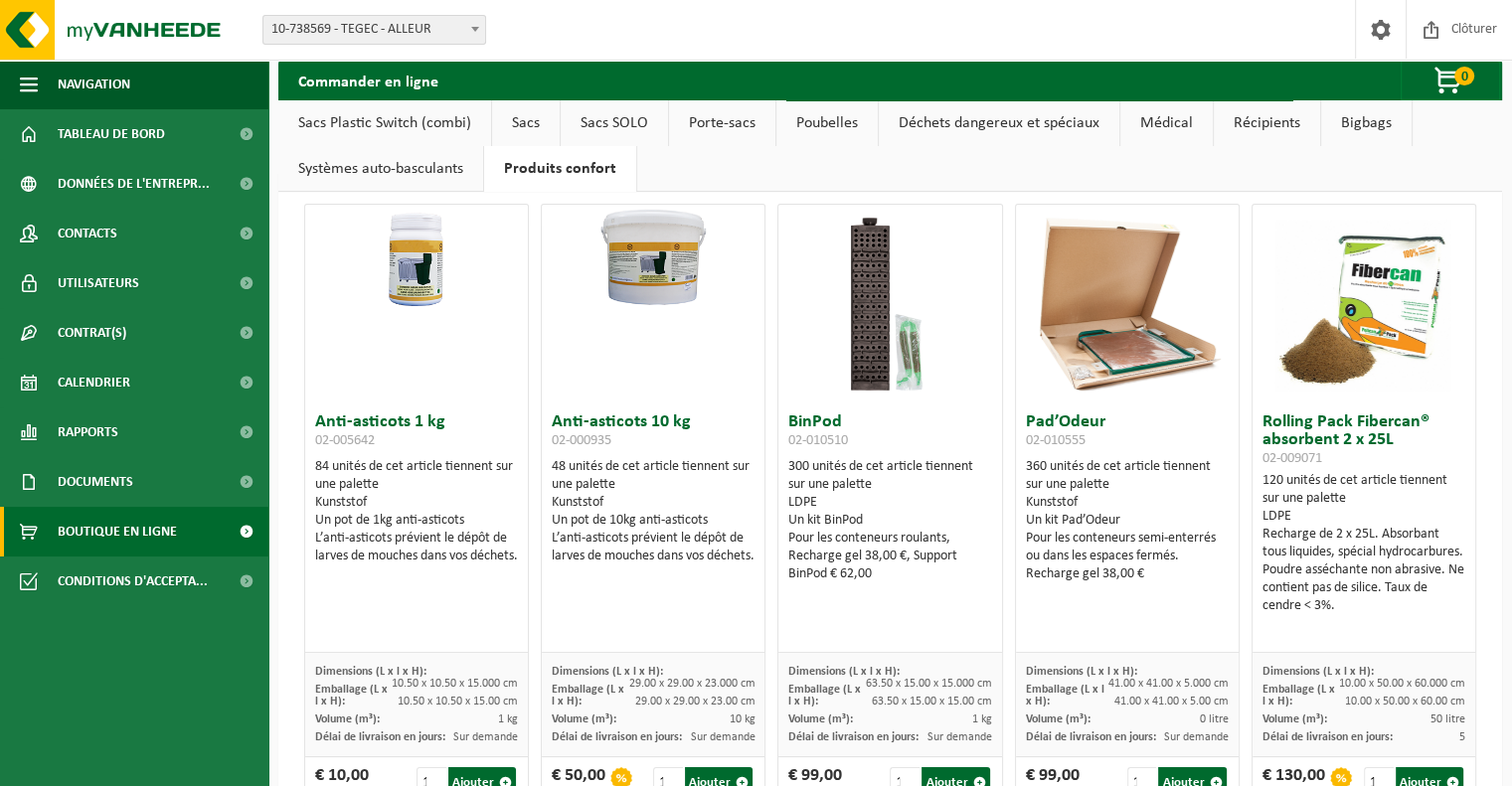 scroll, scrollTop: 0, scrollLeft: 0, axis: both 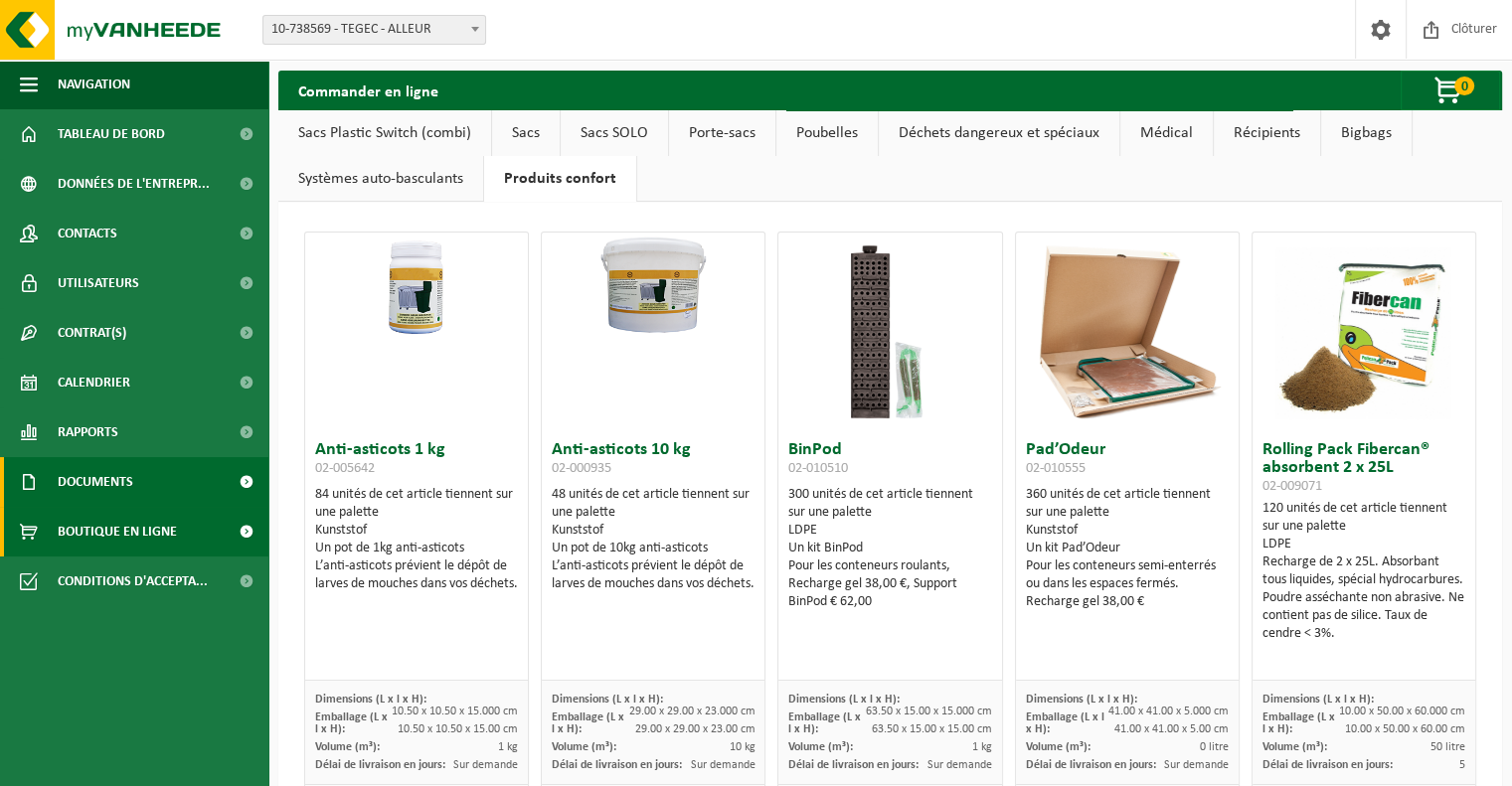 click on "Documents" at bounding box center (134, 482) 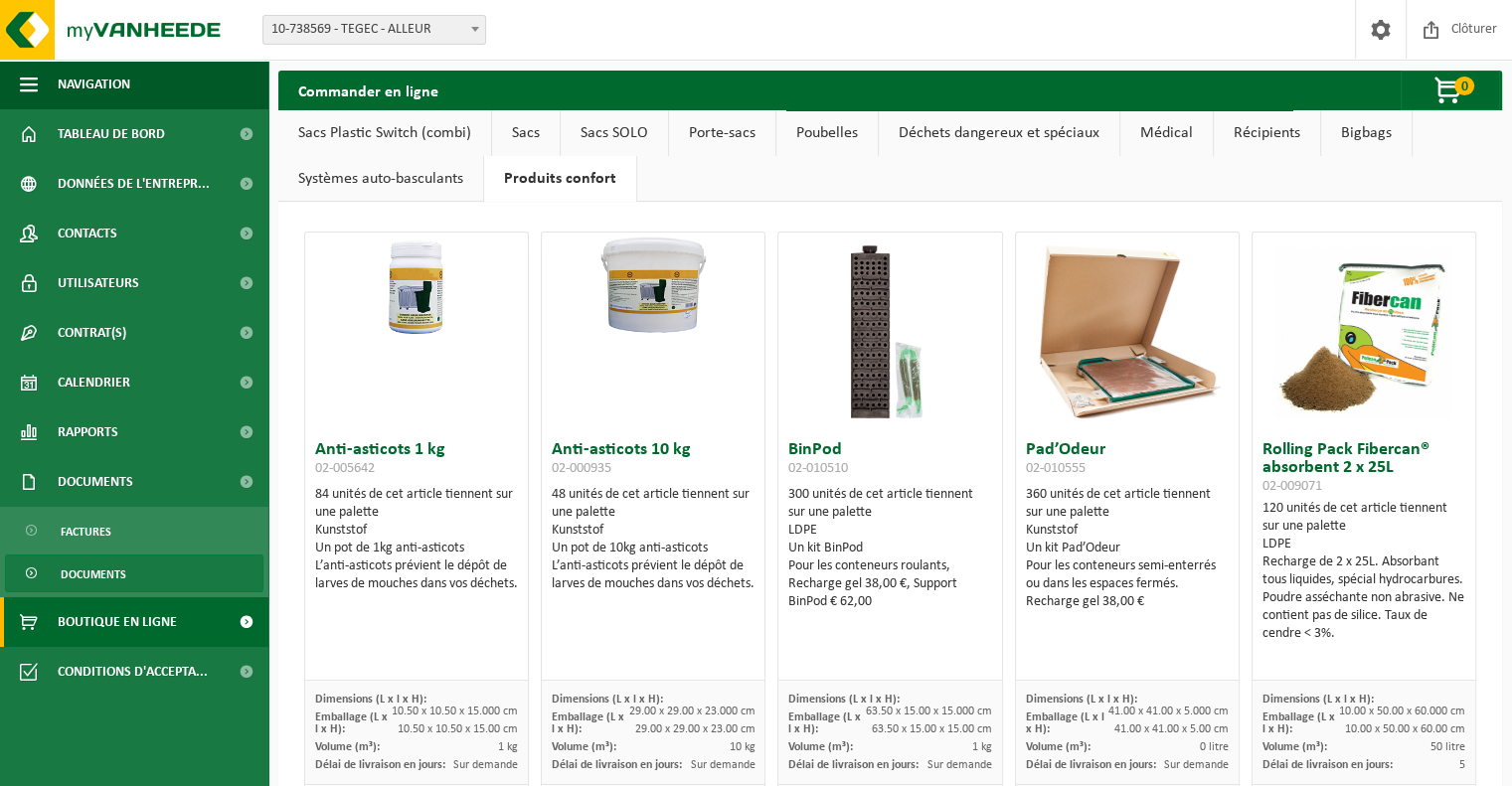 click on "Documents" at bounding box center (134, 573) 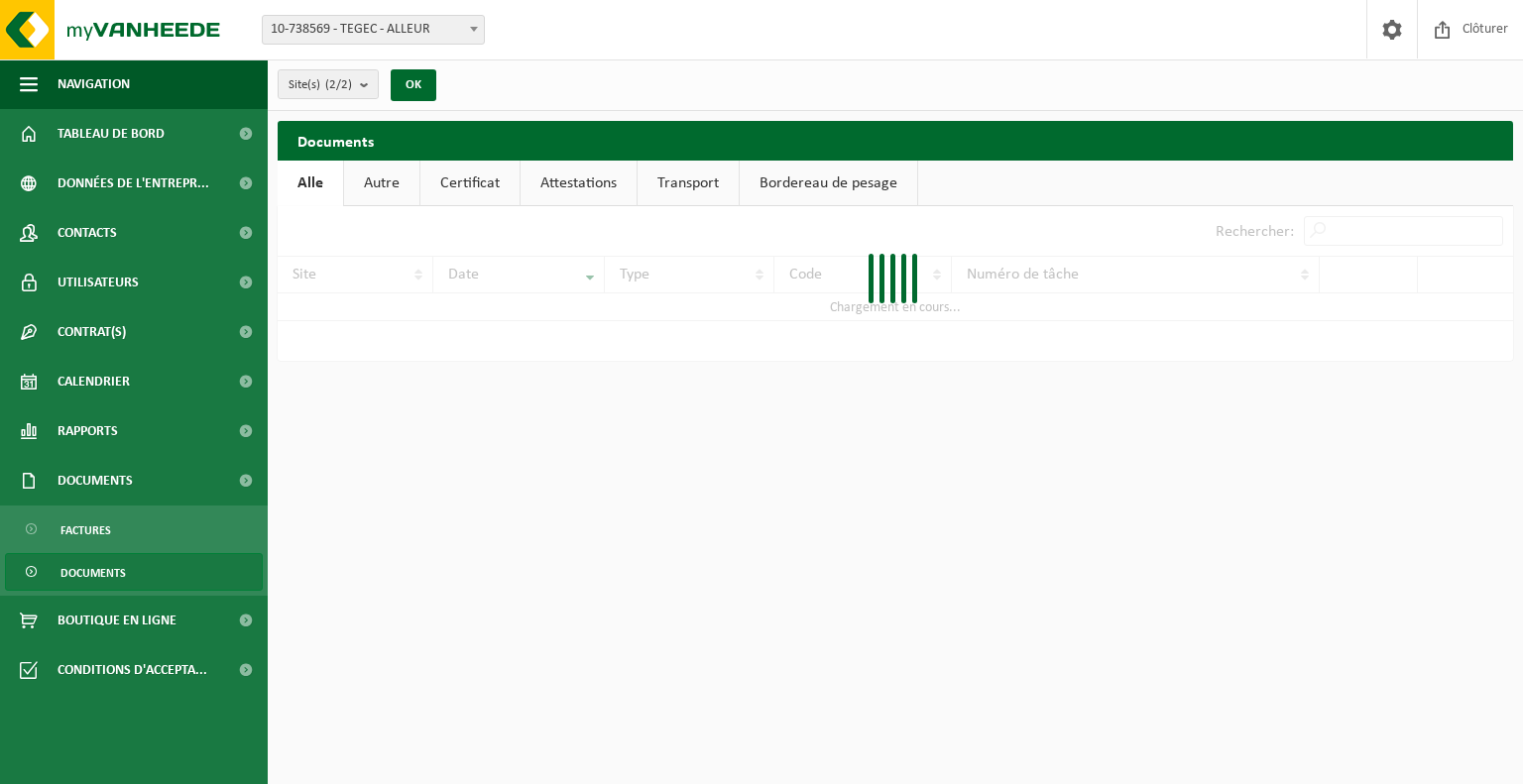 scroll, scrollTop: 0, scrollLeft: 0, axis: both 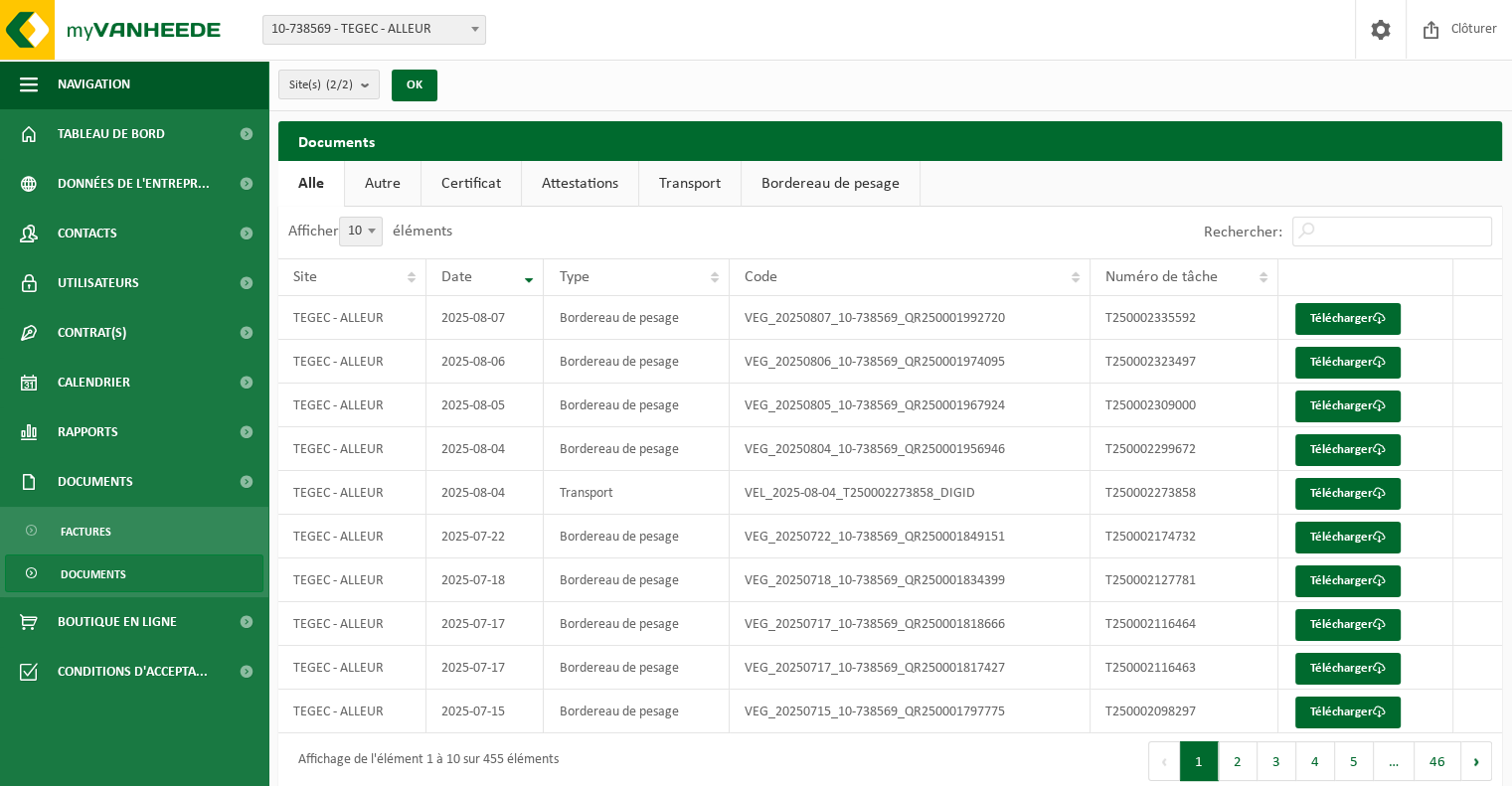 click on "Transport" at bounding box center [690, 184] 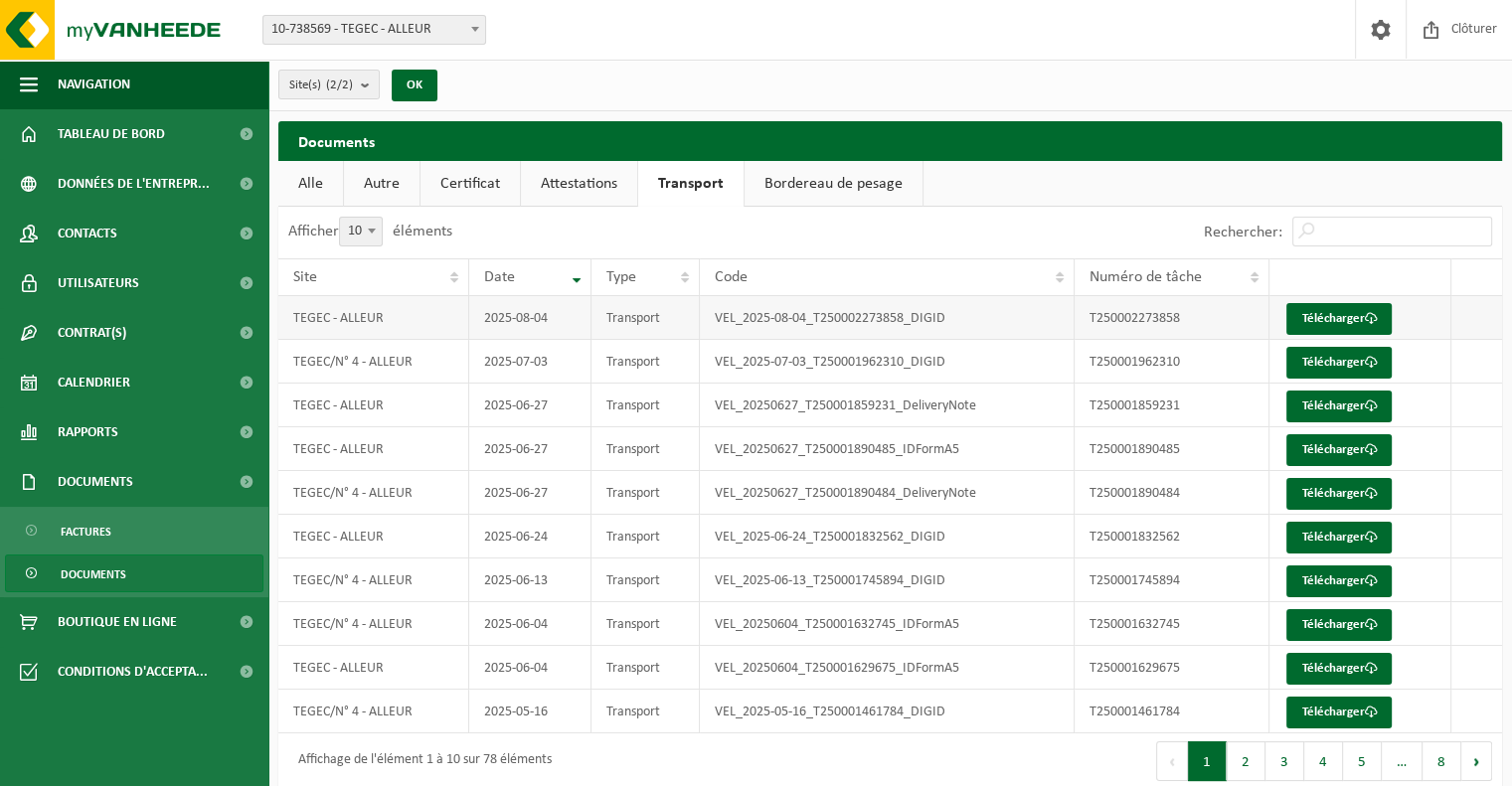 scroll, scrollTop: 19, scrollLeft: 0, axis: vertical 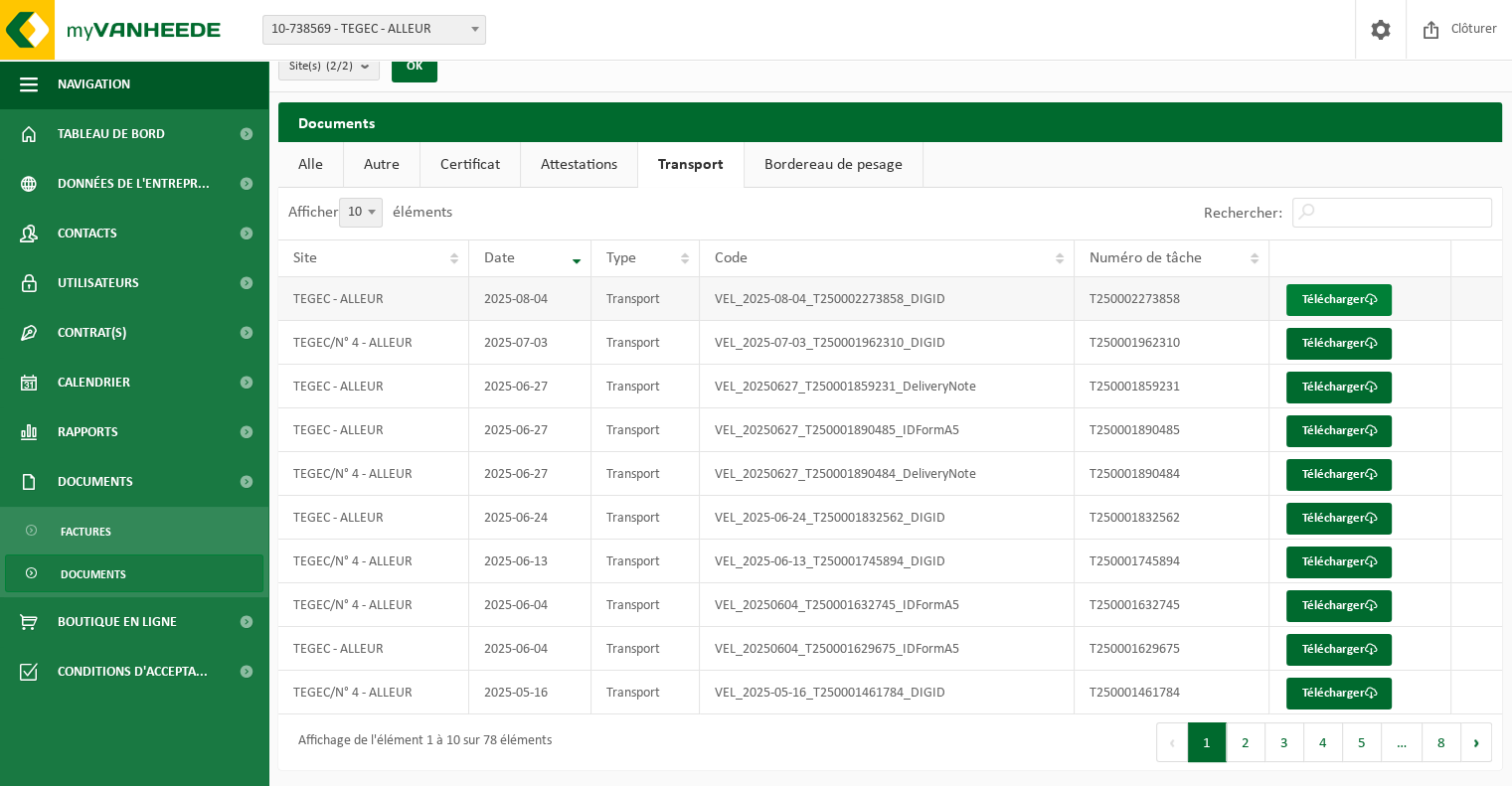 click on "Télécharger" at bounding box center [1339, 300] 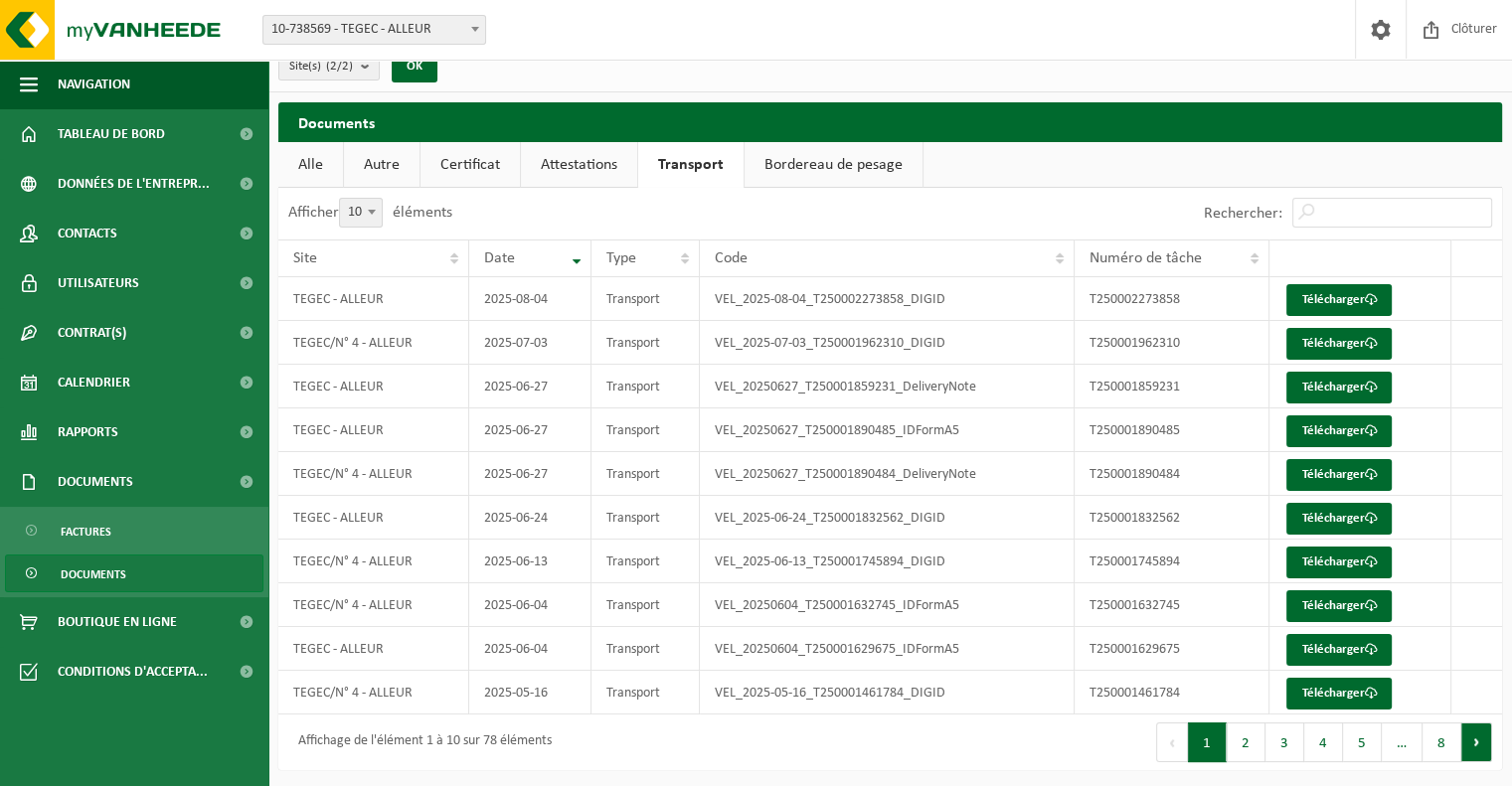 click on "Suivant" at bounding box center [1476, 742] 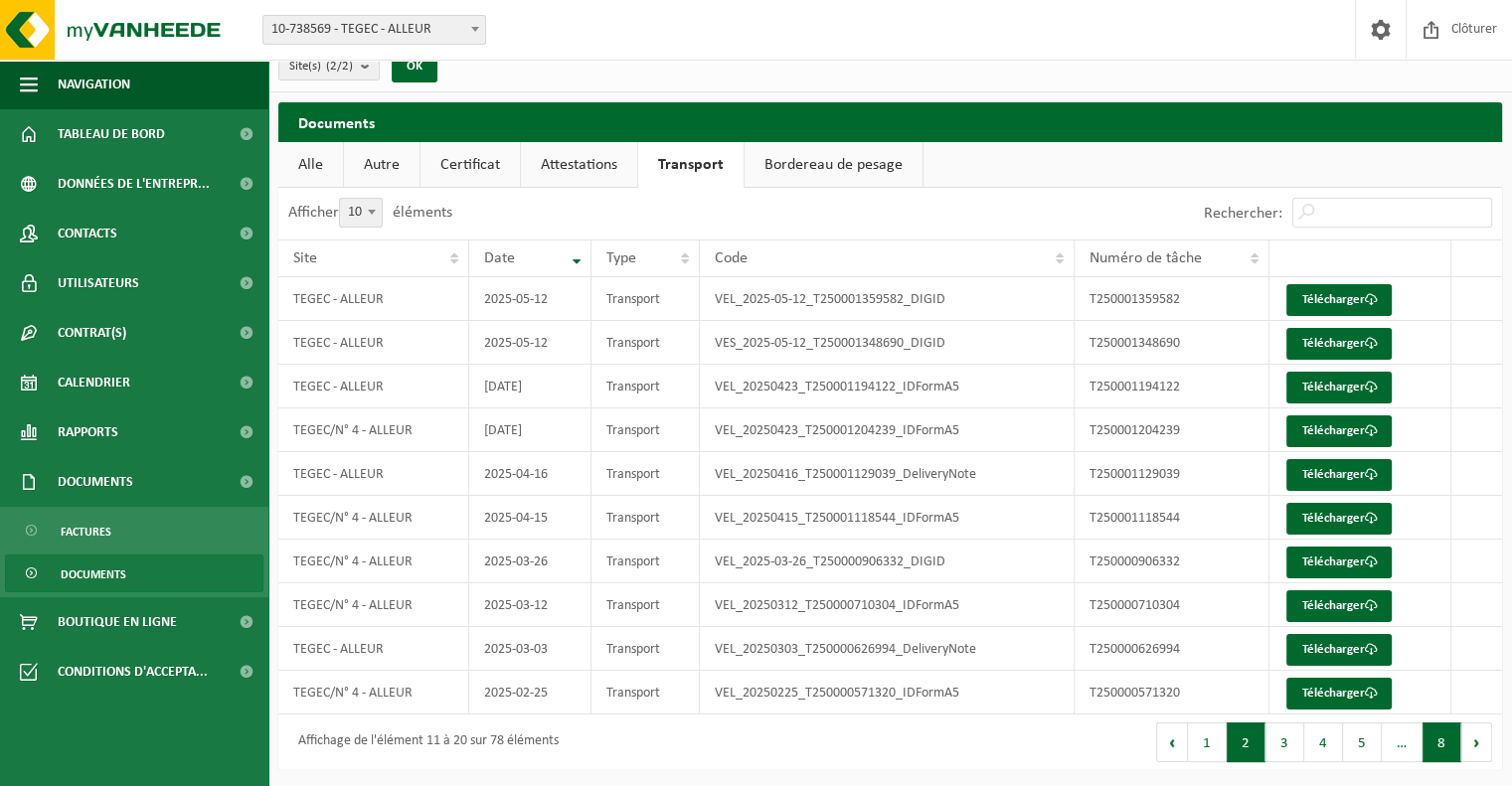 click on "8" at bounding box center [1441, 742] 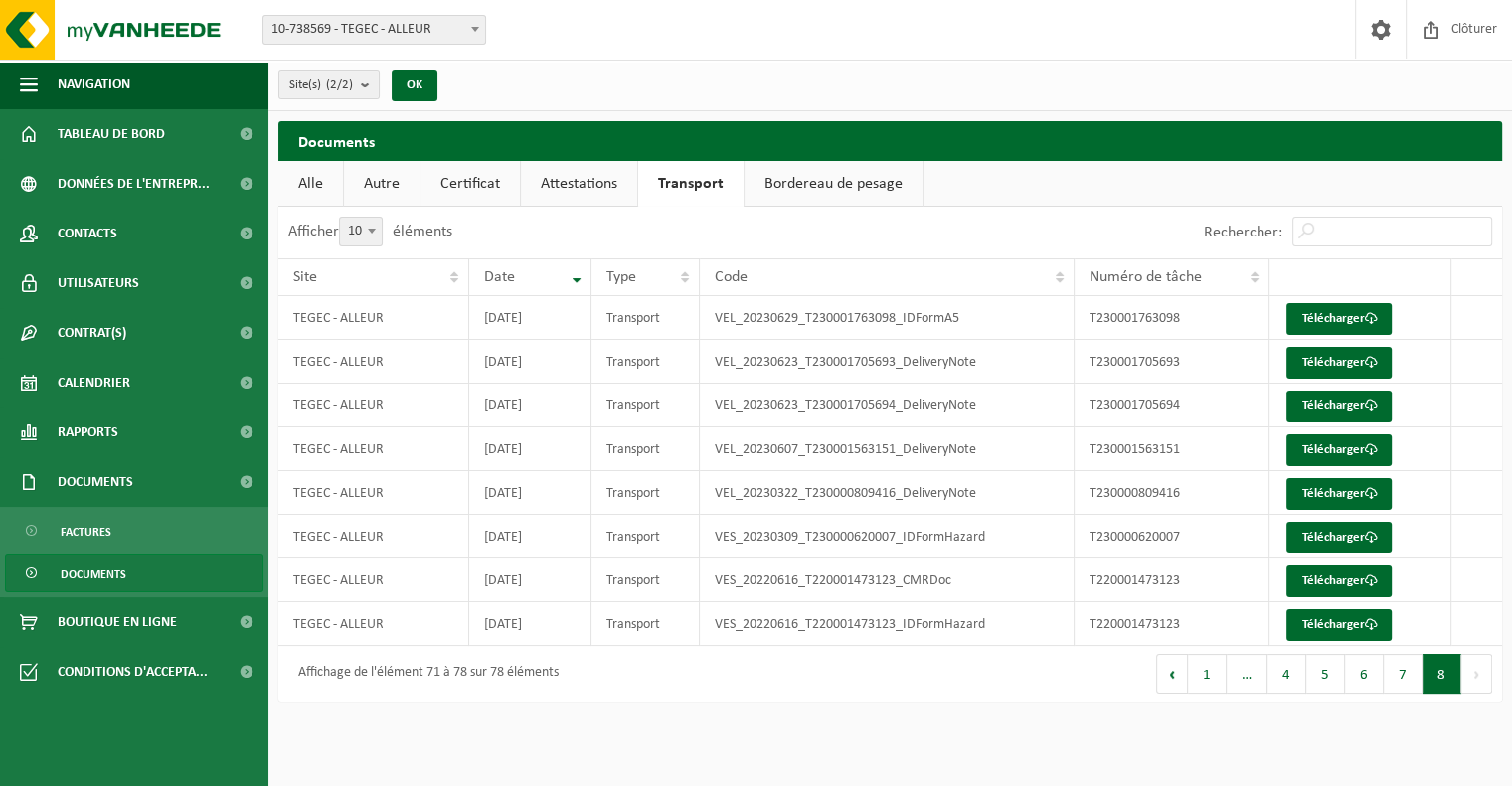 scroll, scrollTop: 0, scrollLeft: 0, axis: both 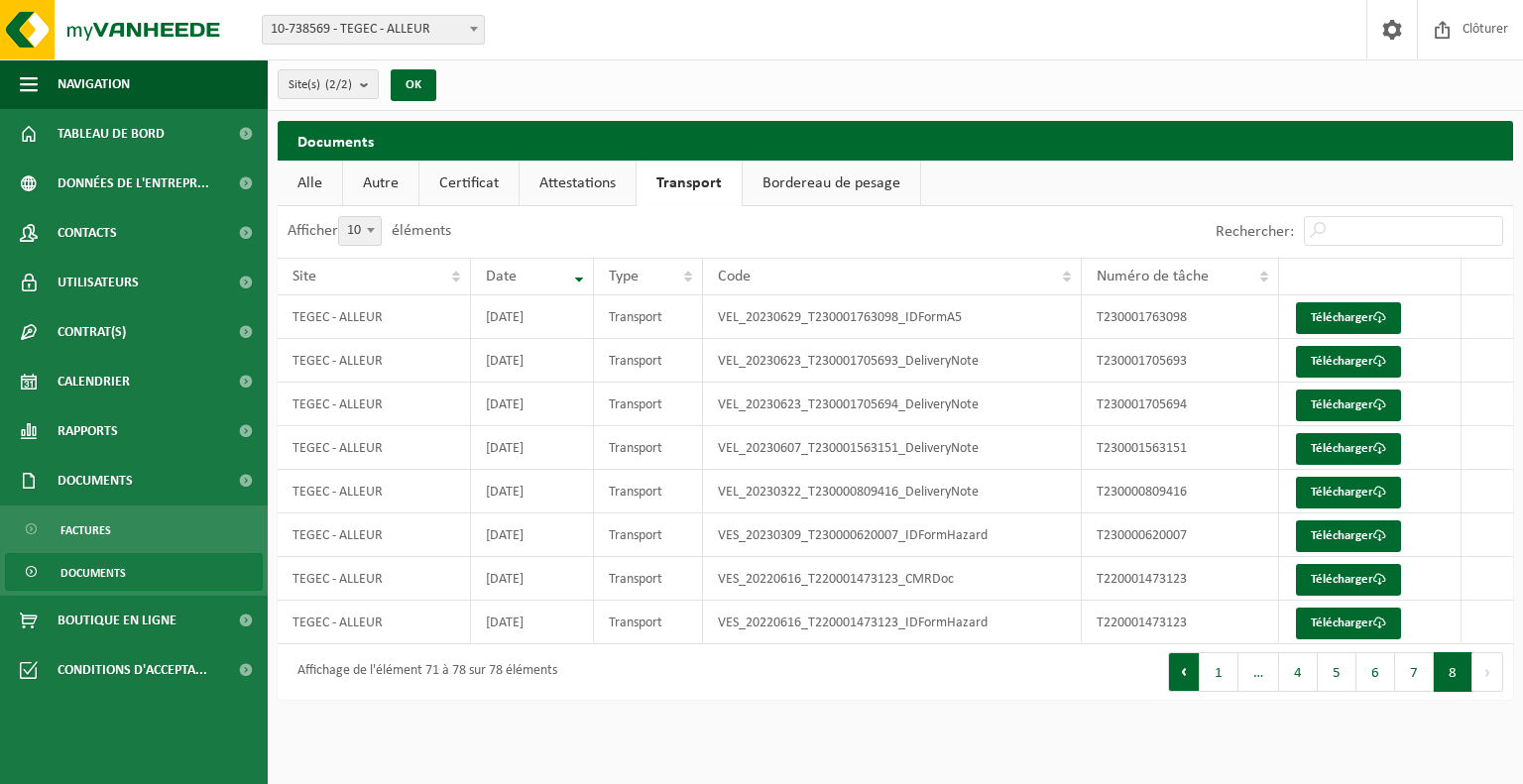 click on "Précédent" at bounding box center (1184, 672) 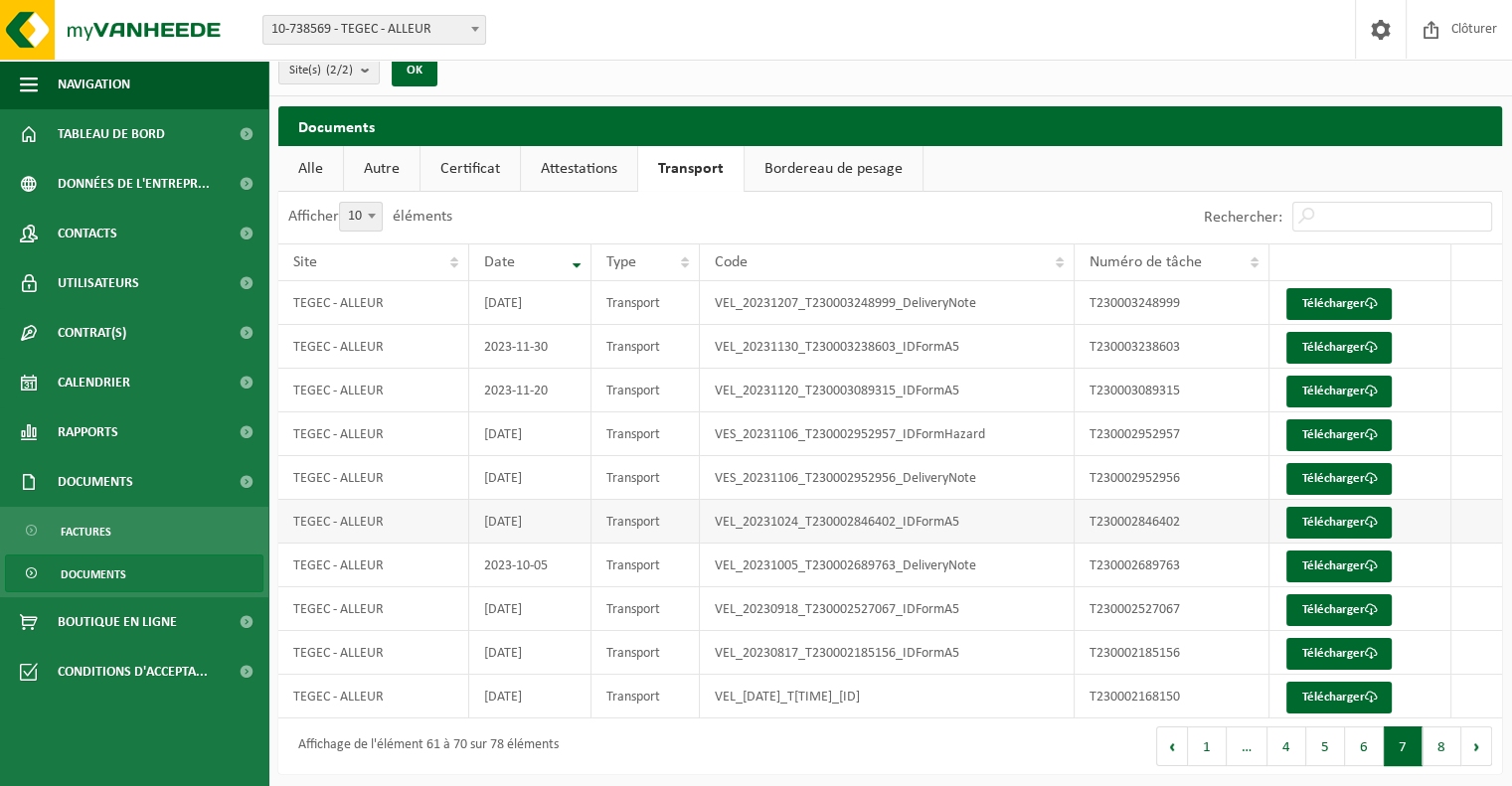 scroll, scrollTop: 19, scrollLeft: 0, axis: vertical 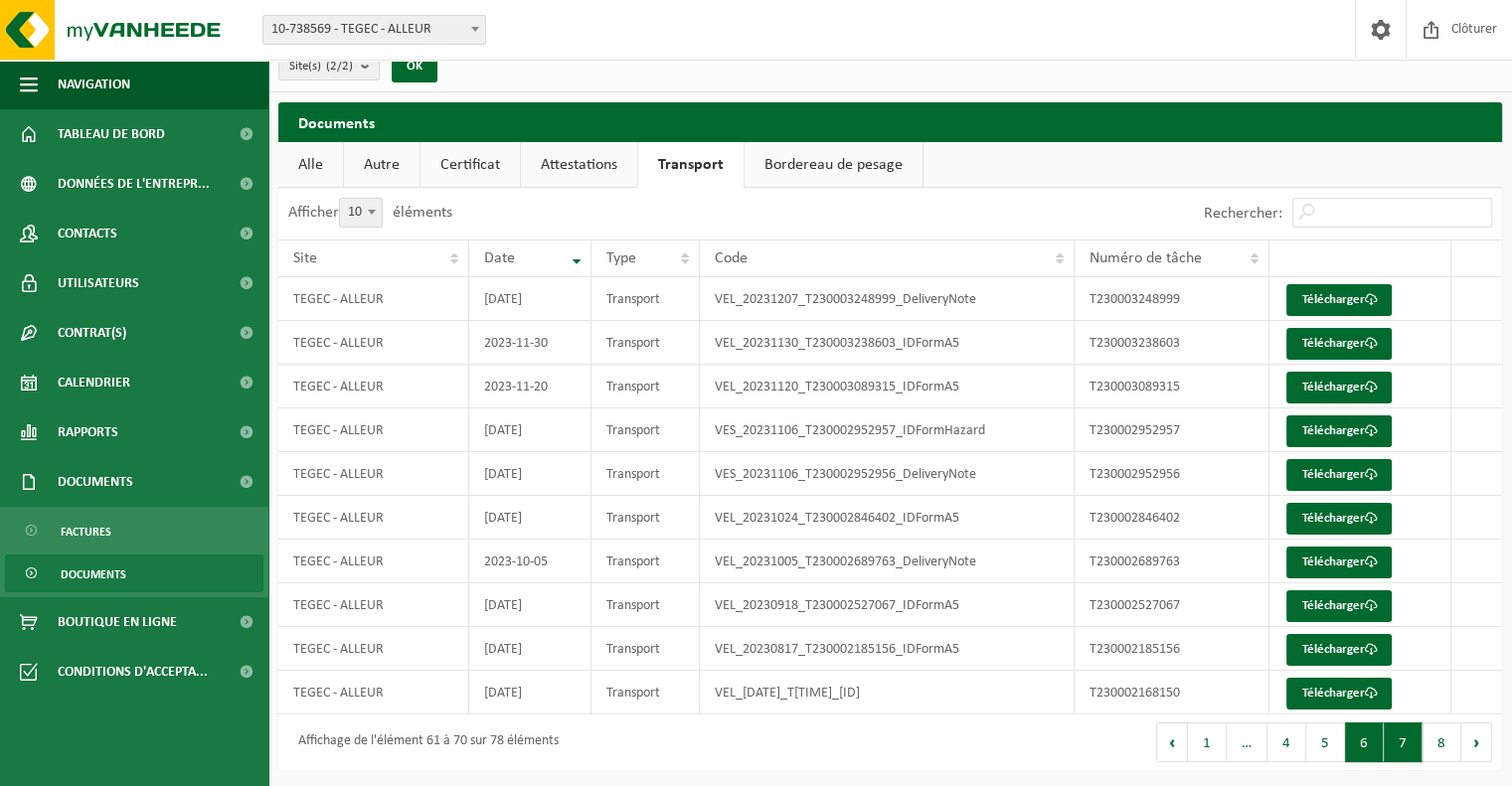 click on "6" at bounding box center [1364, 742] 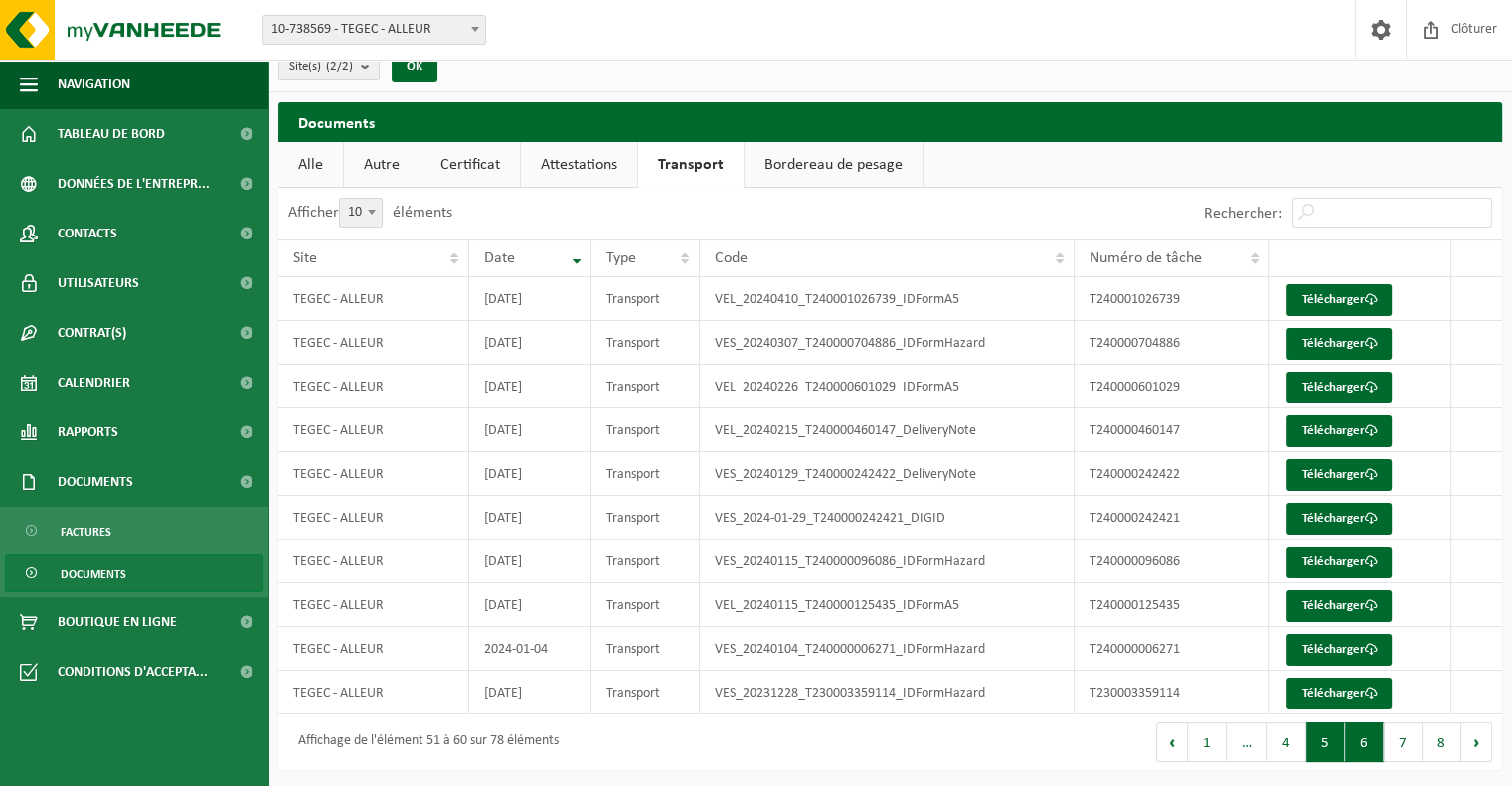 click on "5" at bounding box center [1325, 742] 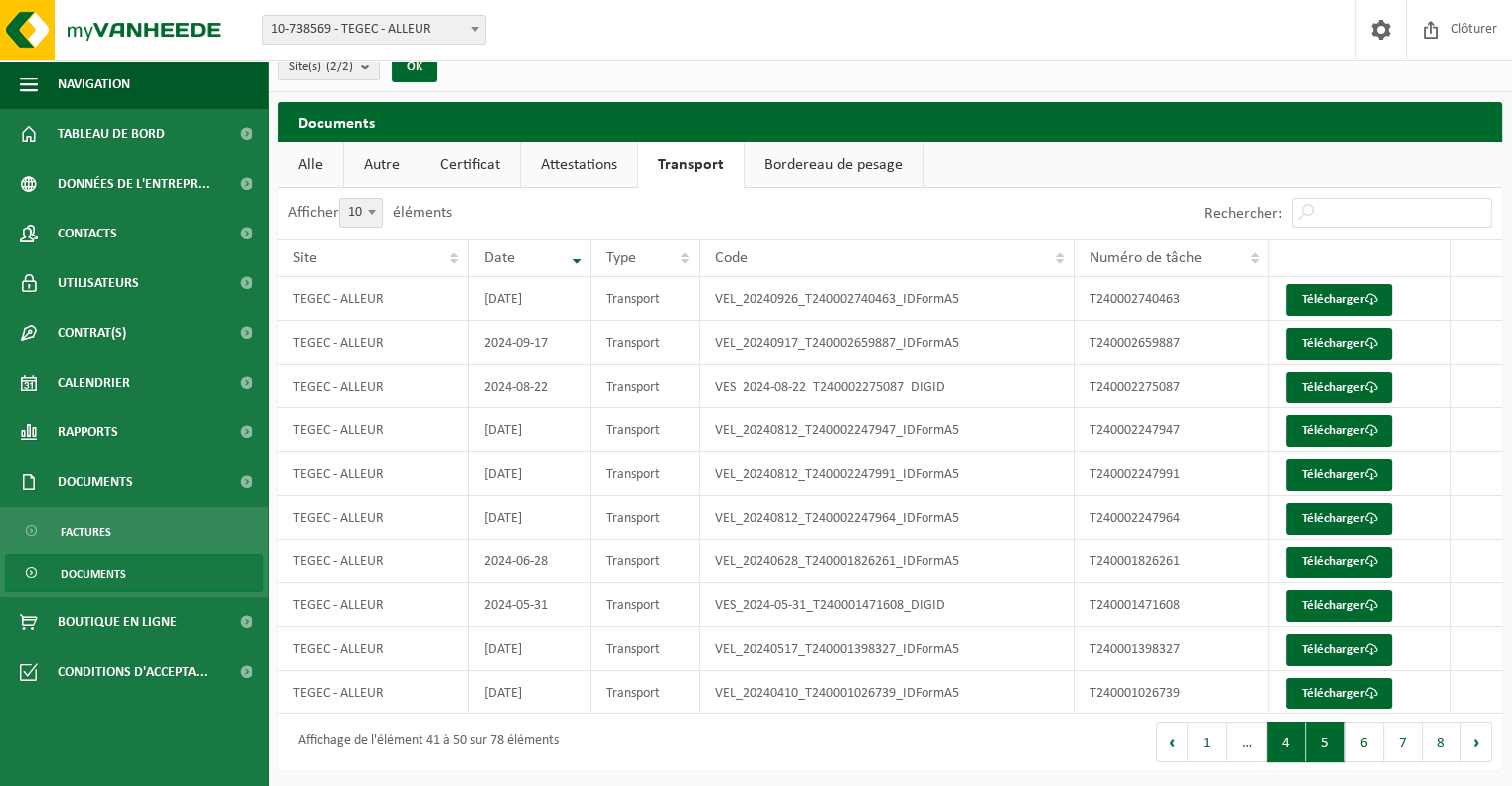 click on "4" at bounding box center (1286, 742) 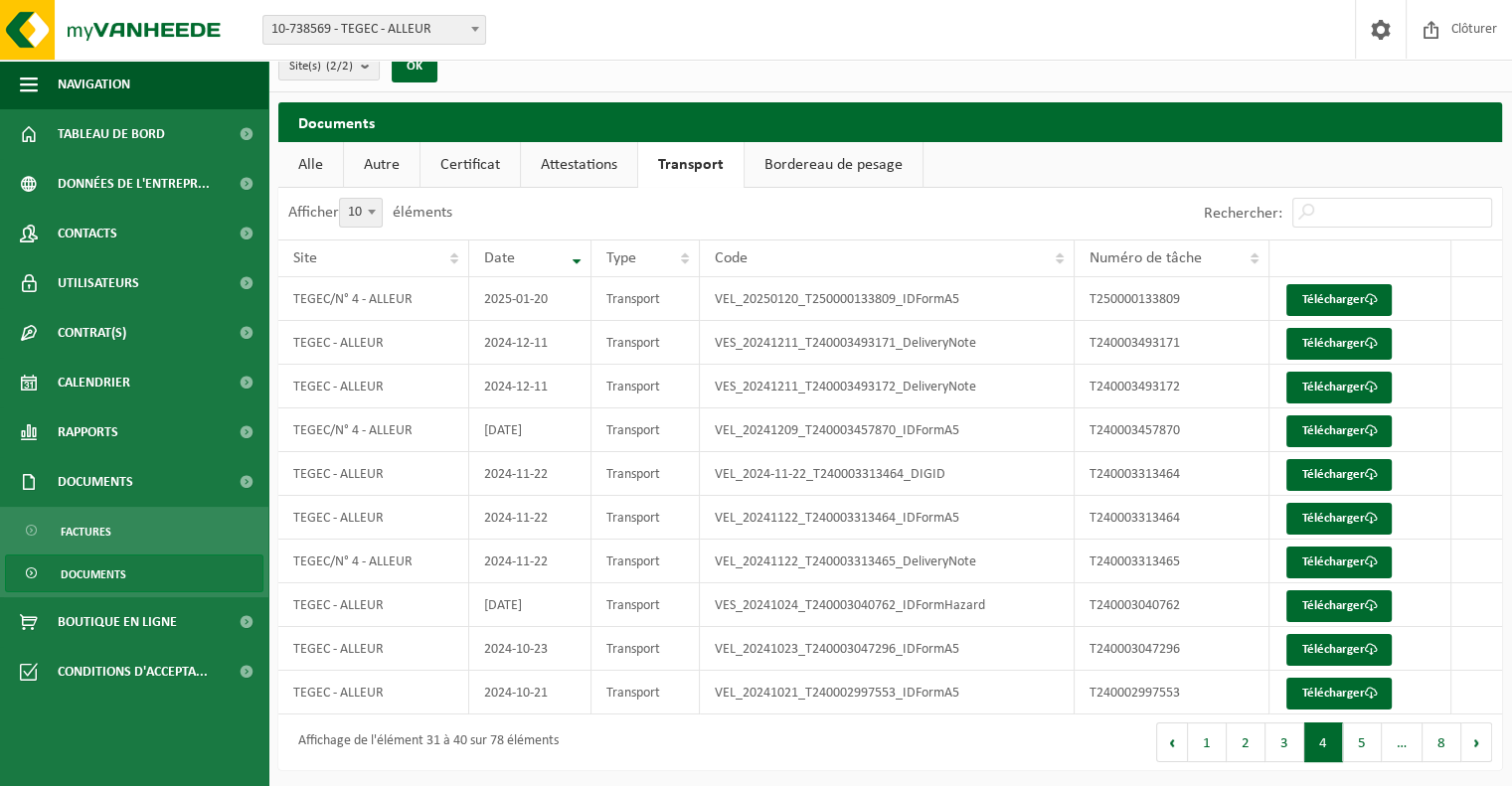 click on "4" at bounding box center (1323, 742) 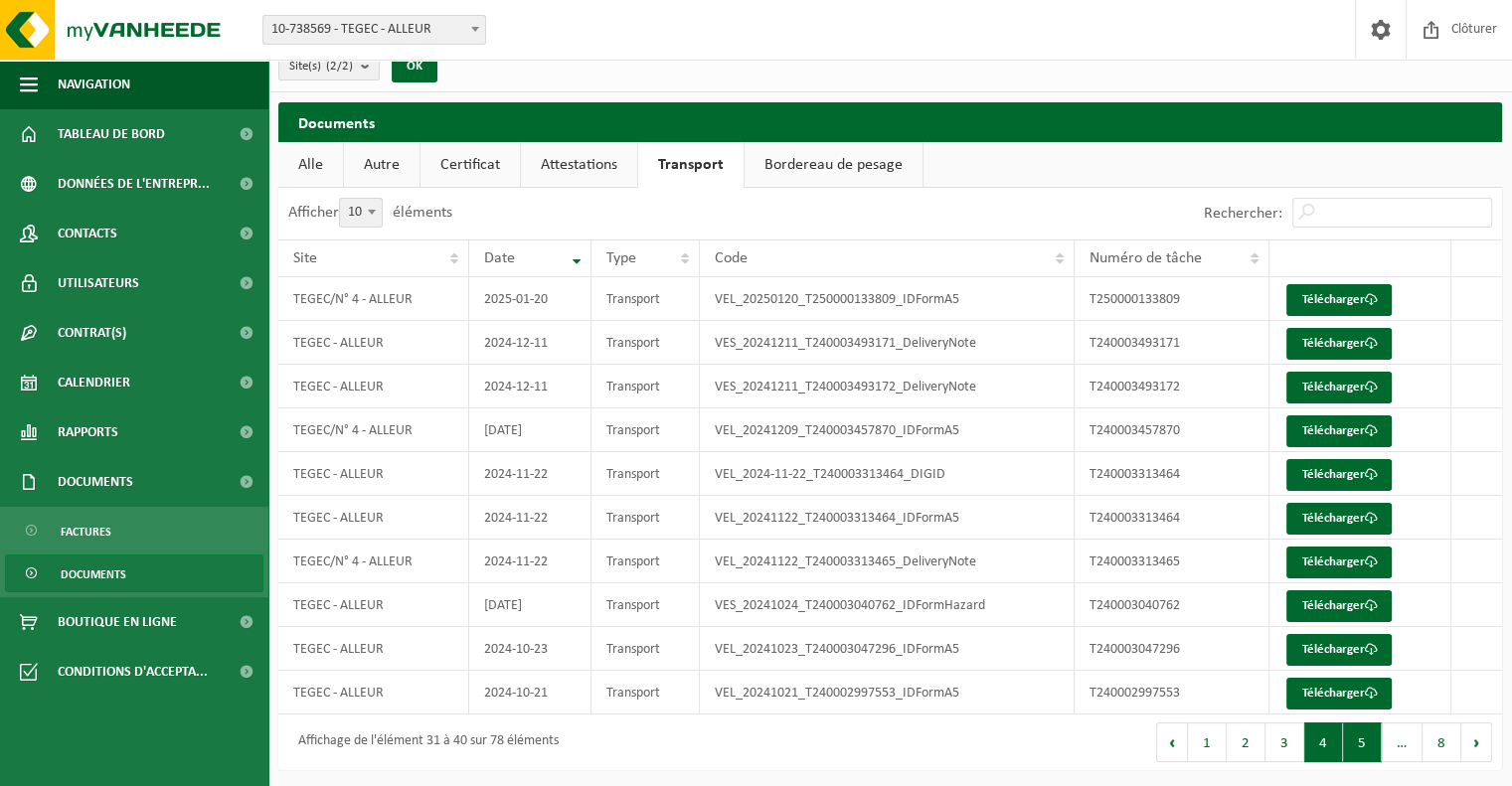 click on "5" at bounding box center [1362, 742] 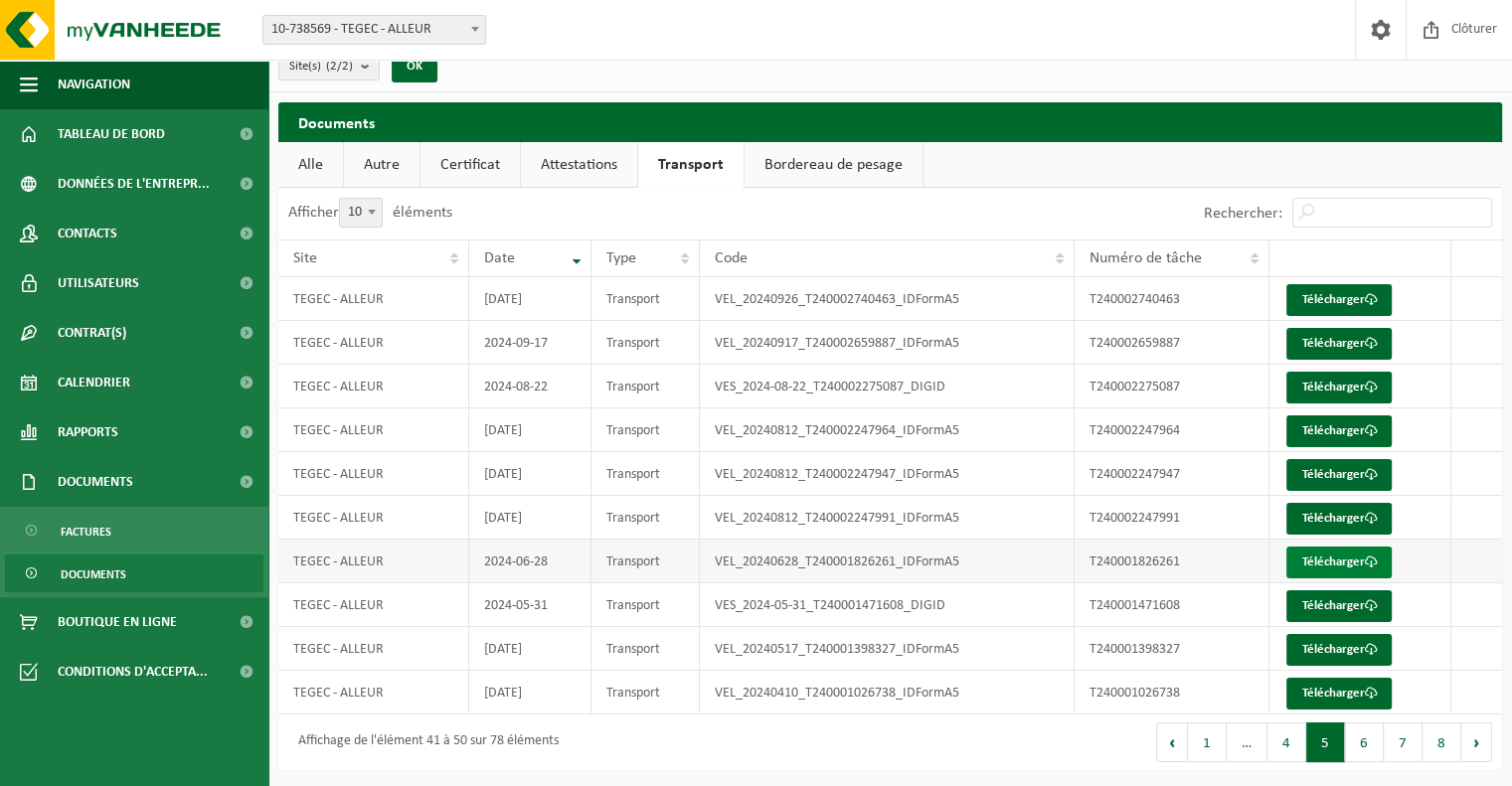 click on "Télécharger" at bounding box center [1339, 562] 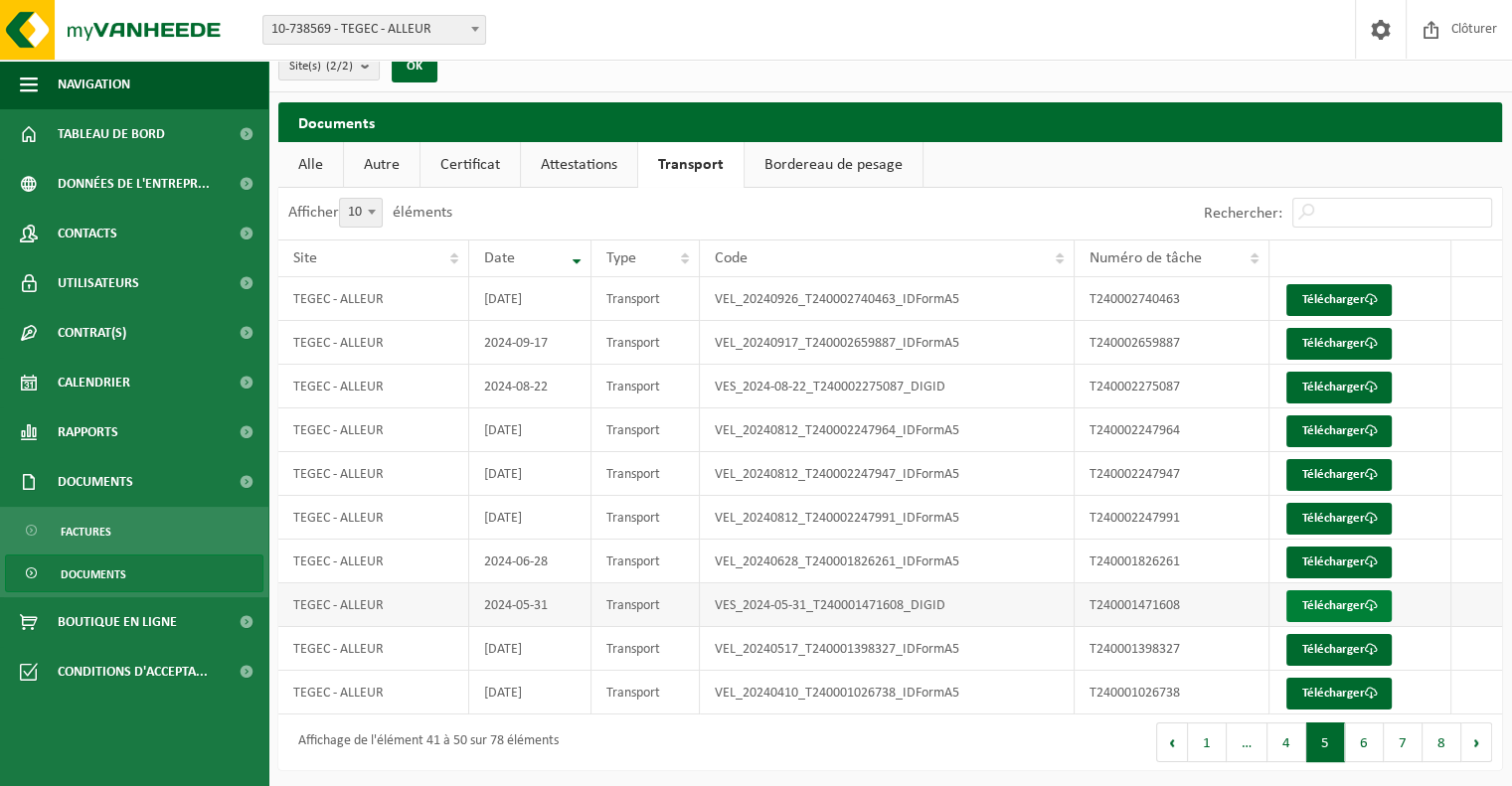 click on "Télécharger" at bounding box center (1339, 606) 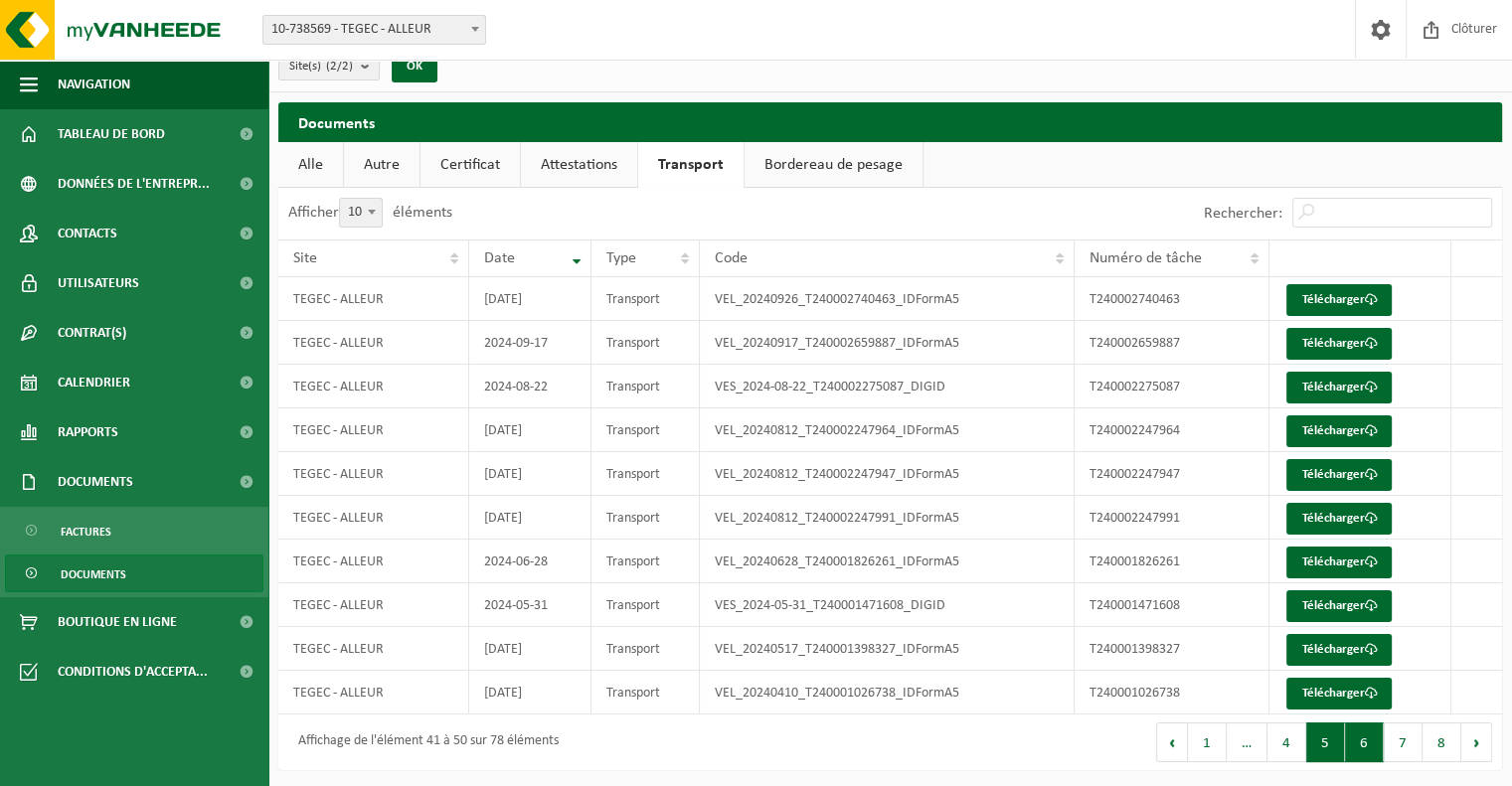 click on "6" at bounding box center [1364, 742] 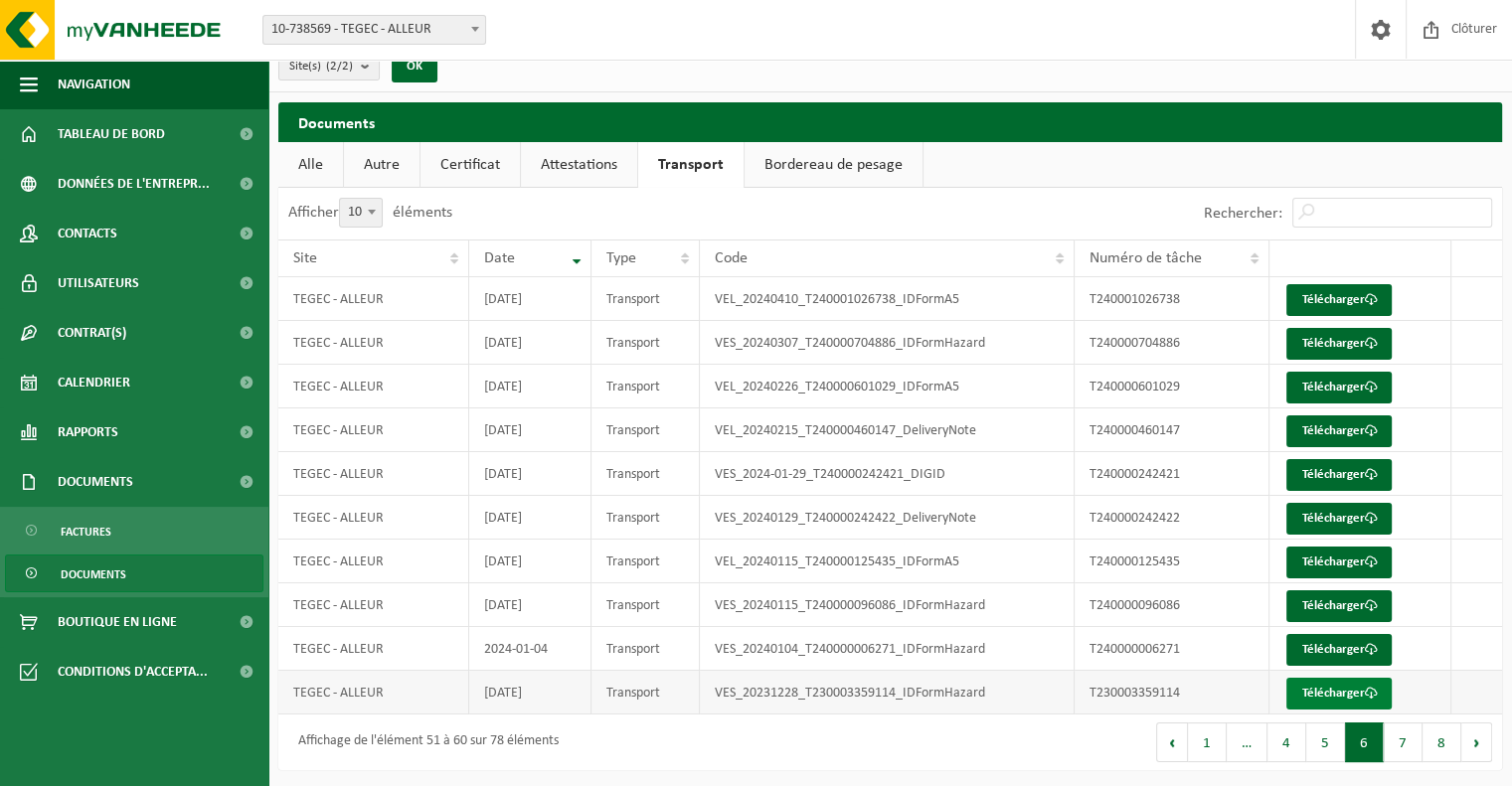 click on "Télécharger" at bounding box center (1339, 694) 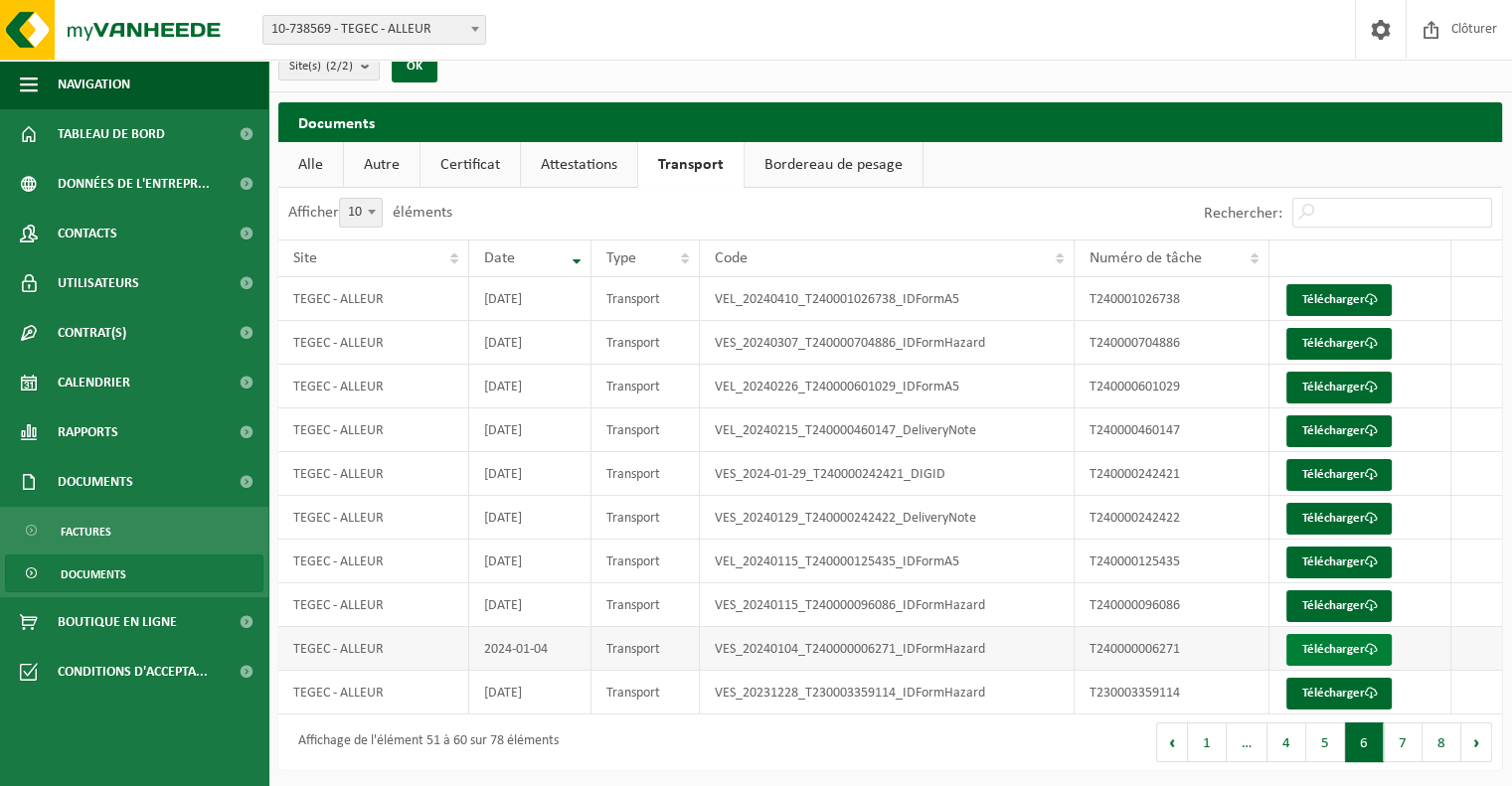 click on "Télécharger" at bounding box center (1339, 650) 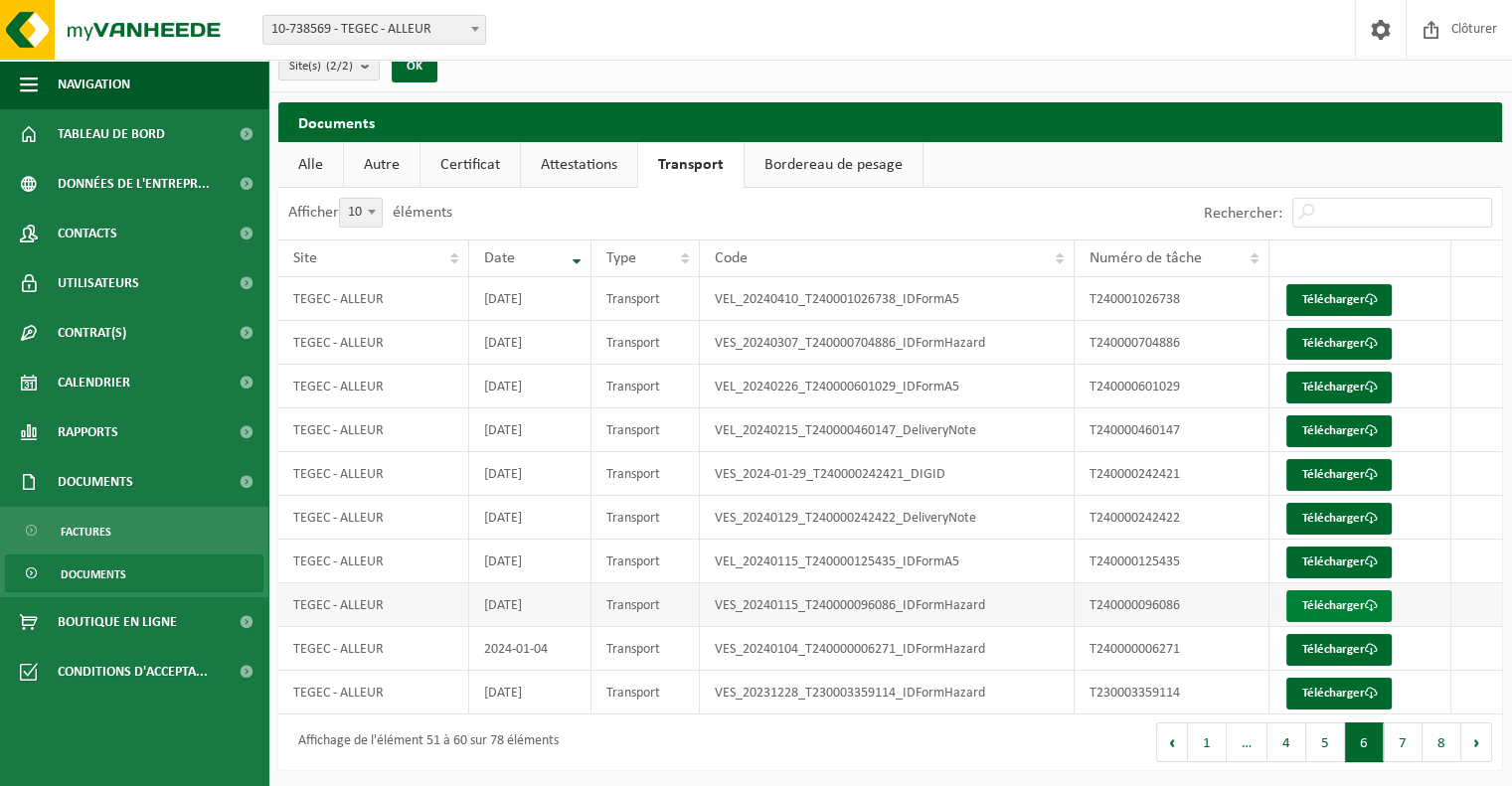 click on "Télécharger" at bounding box center (1339, 606) 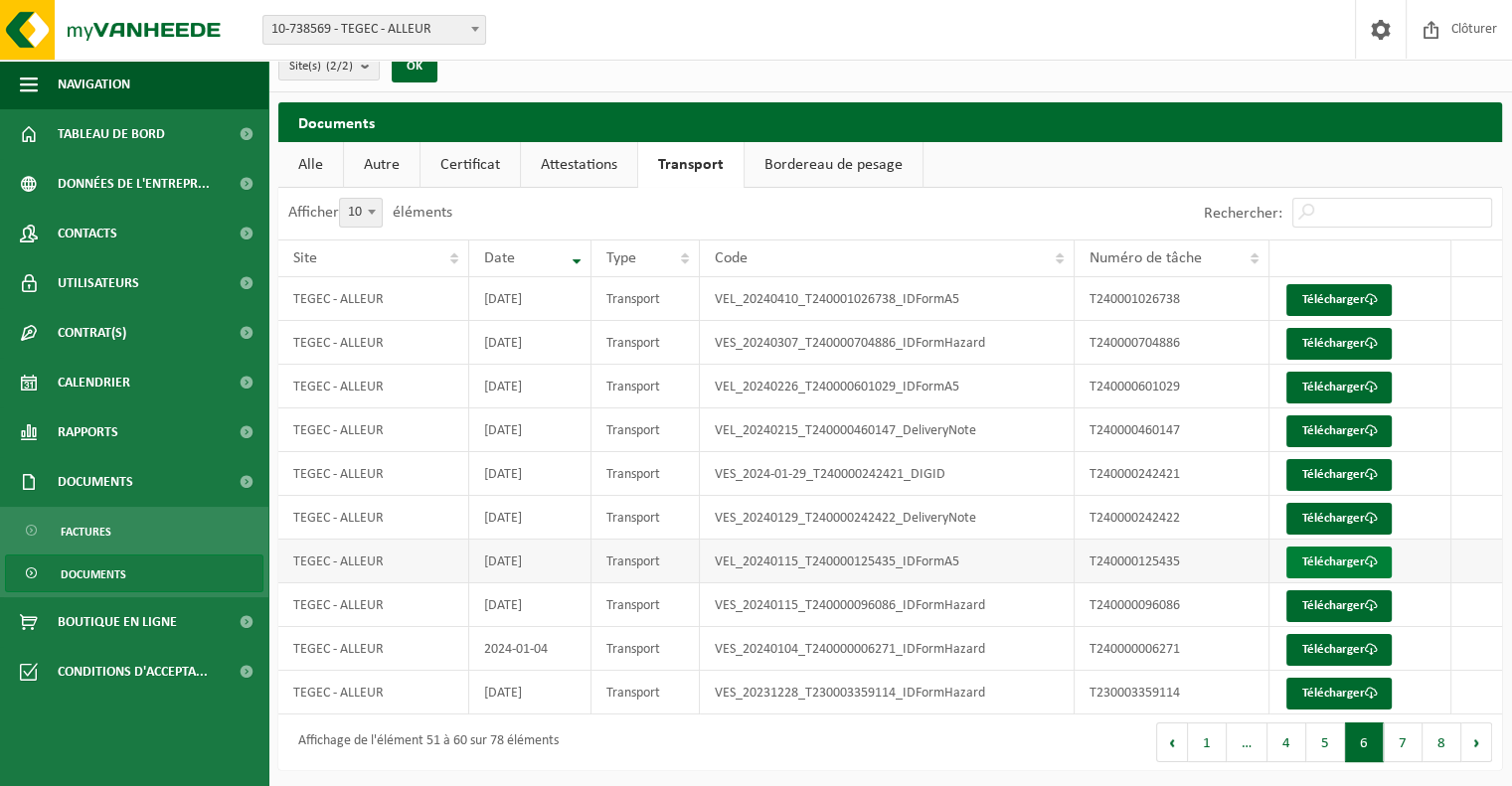 click on "Télécharger" at bounding box center [1339, 562] 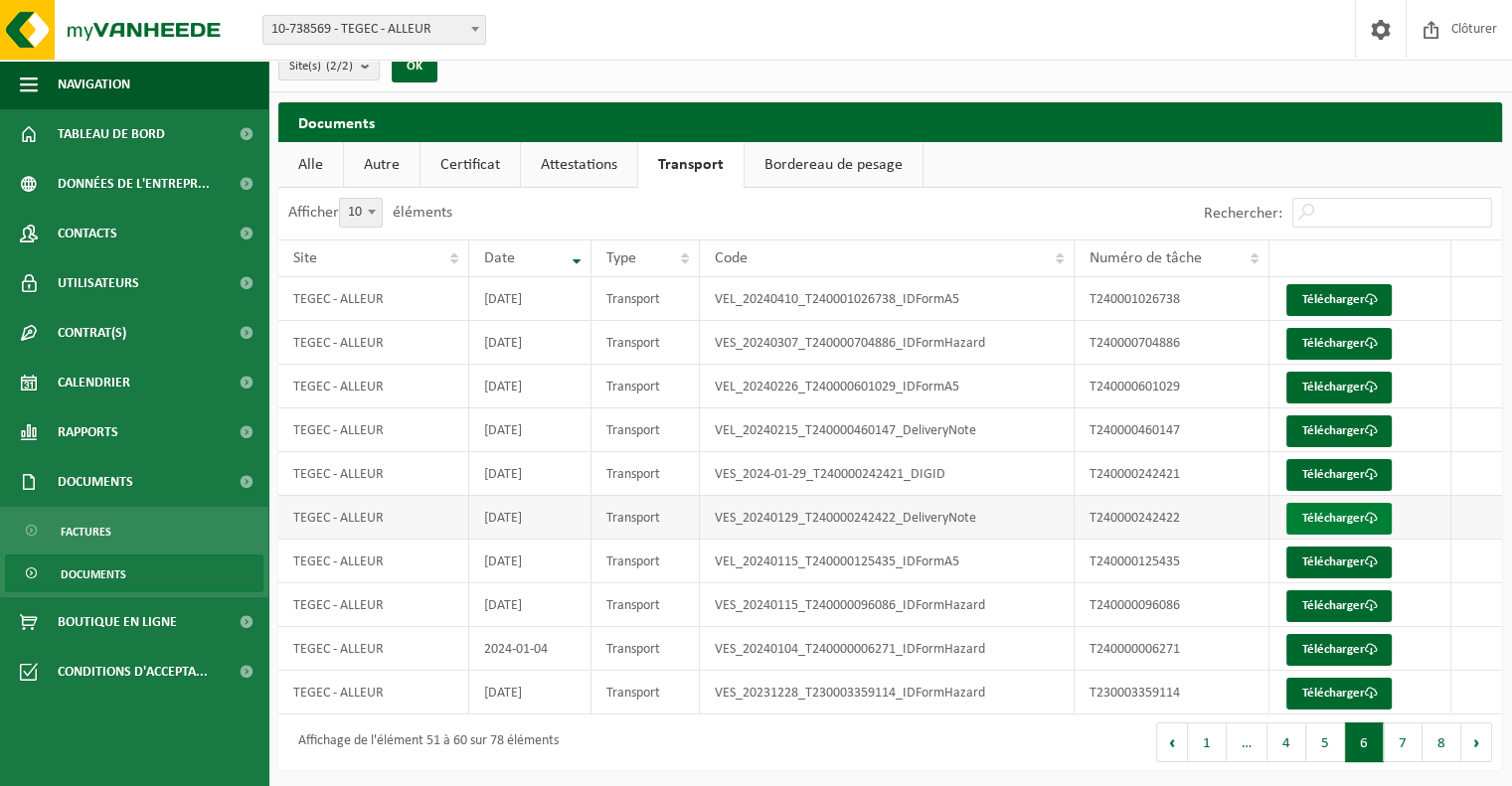 click on "Télécharger" at bounding box center (1339, 519) 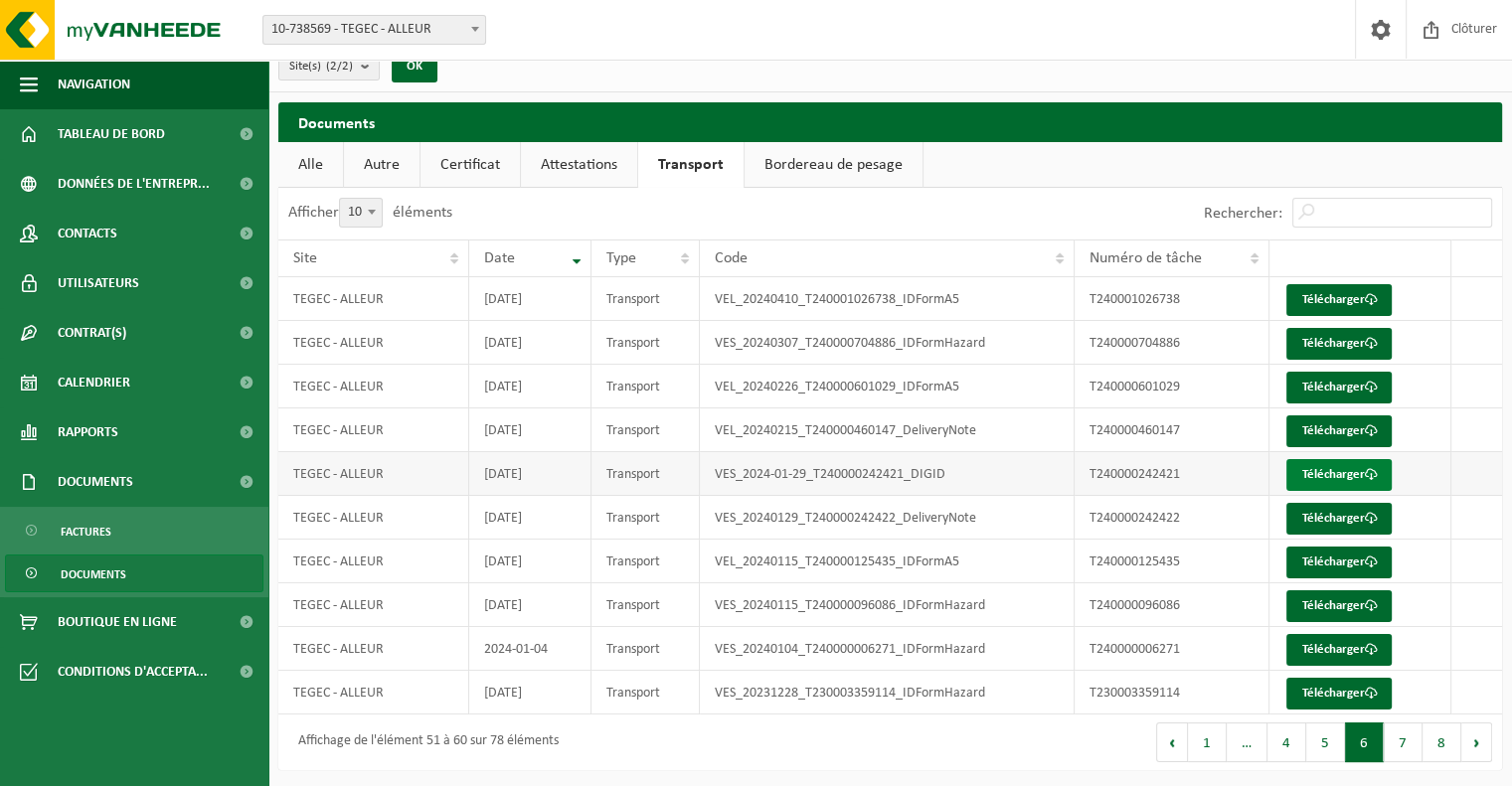 click on "Télécharger" at bounding box center [1339, 475] 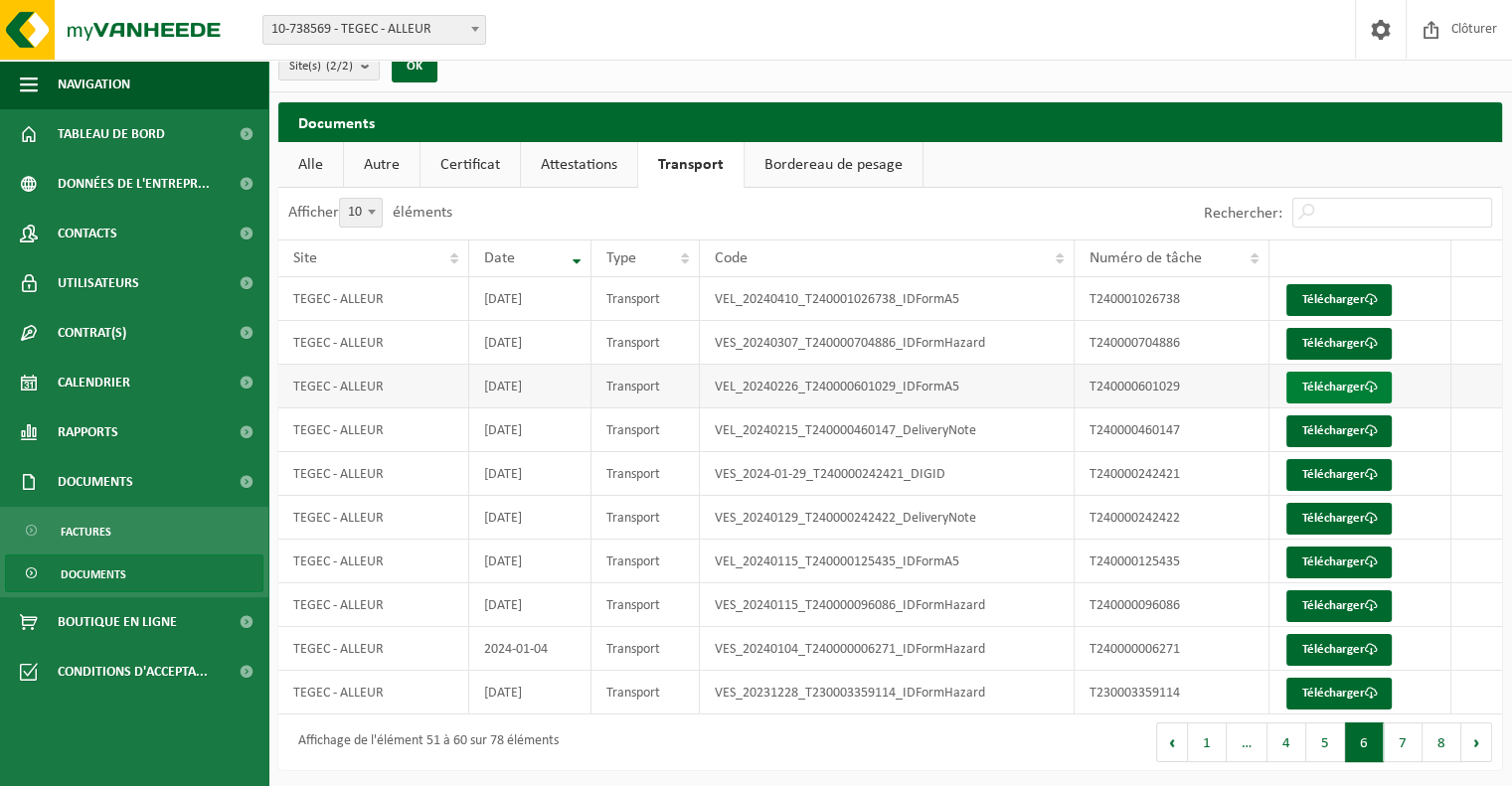 click on "Télécharger" at bounding box center (1339, 388) 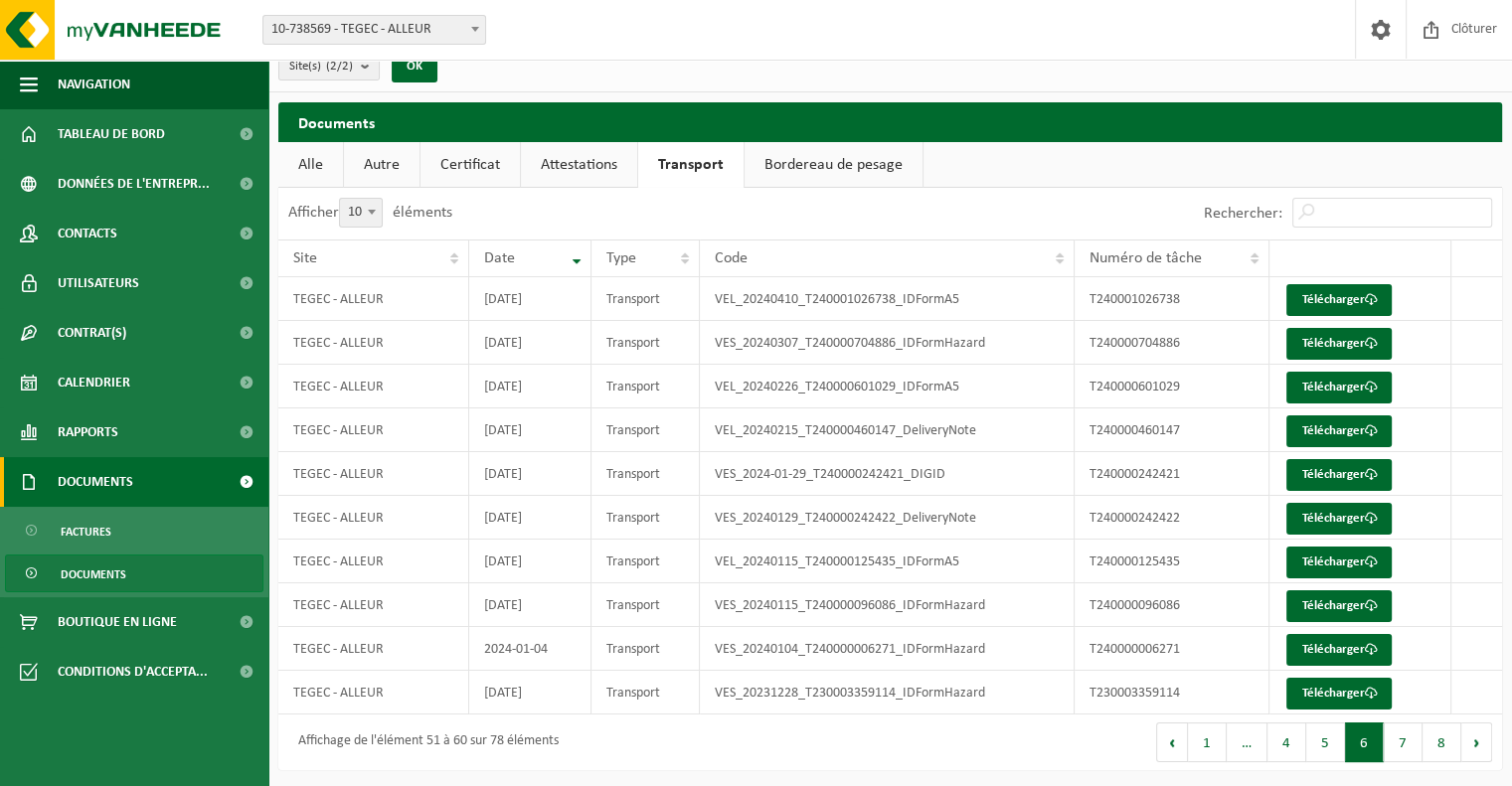 click on "Documents" at bounding box center [134, 482] 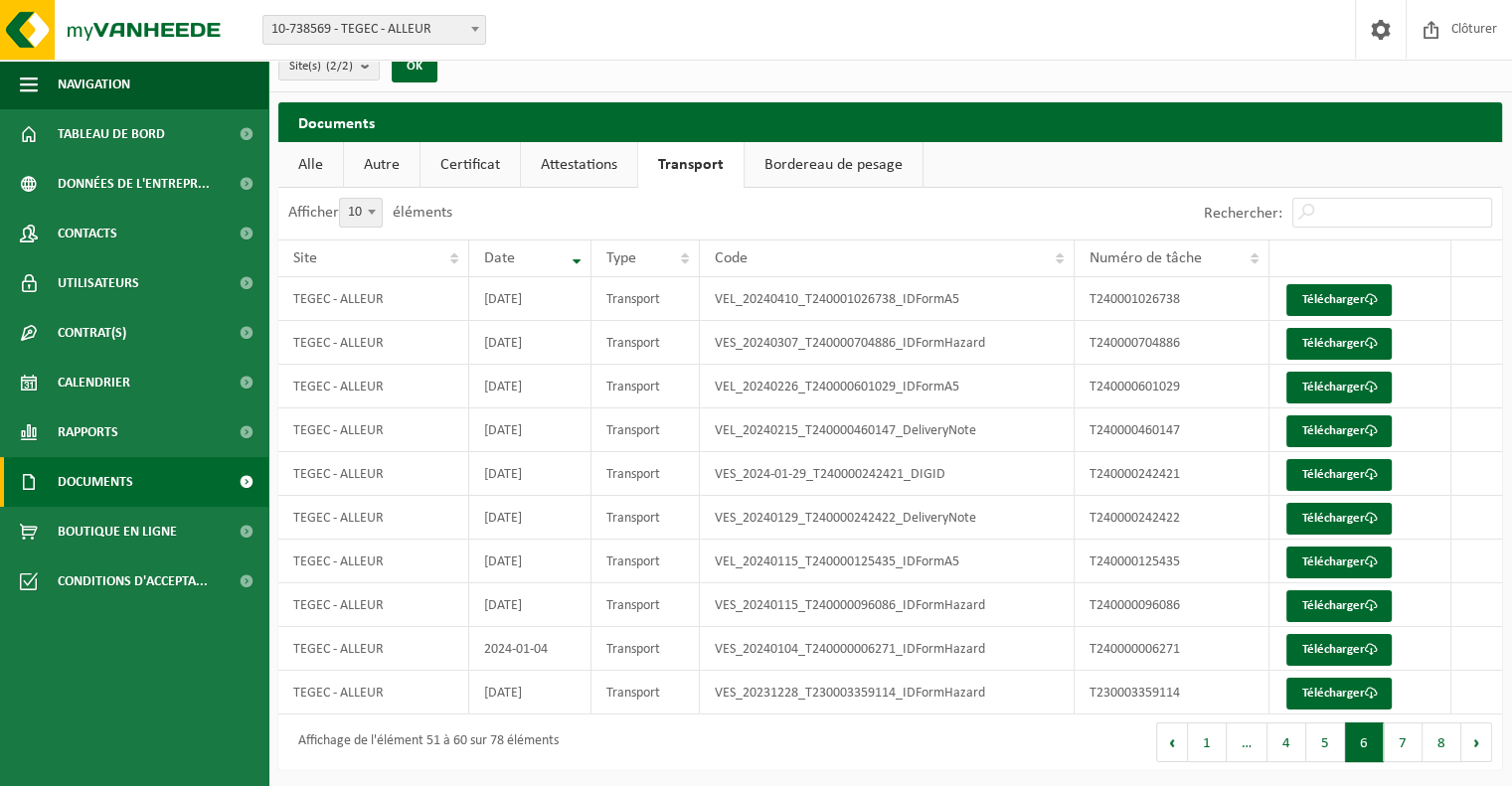 click on "Documents" at bounding box center [134, 482] 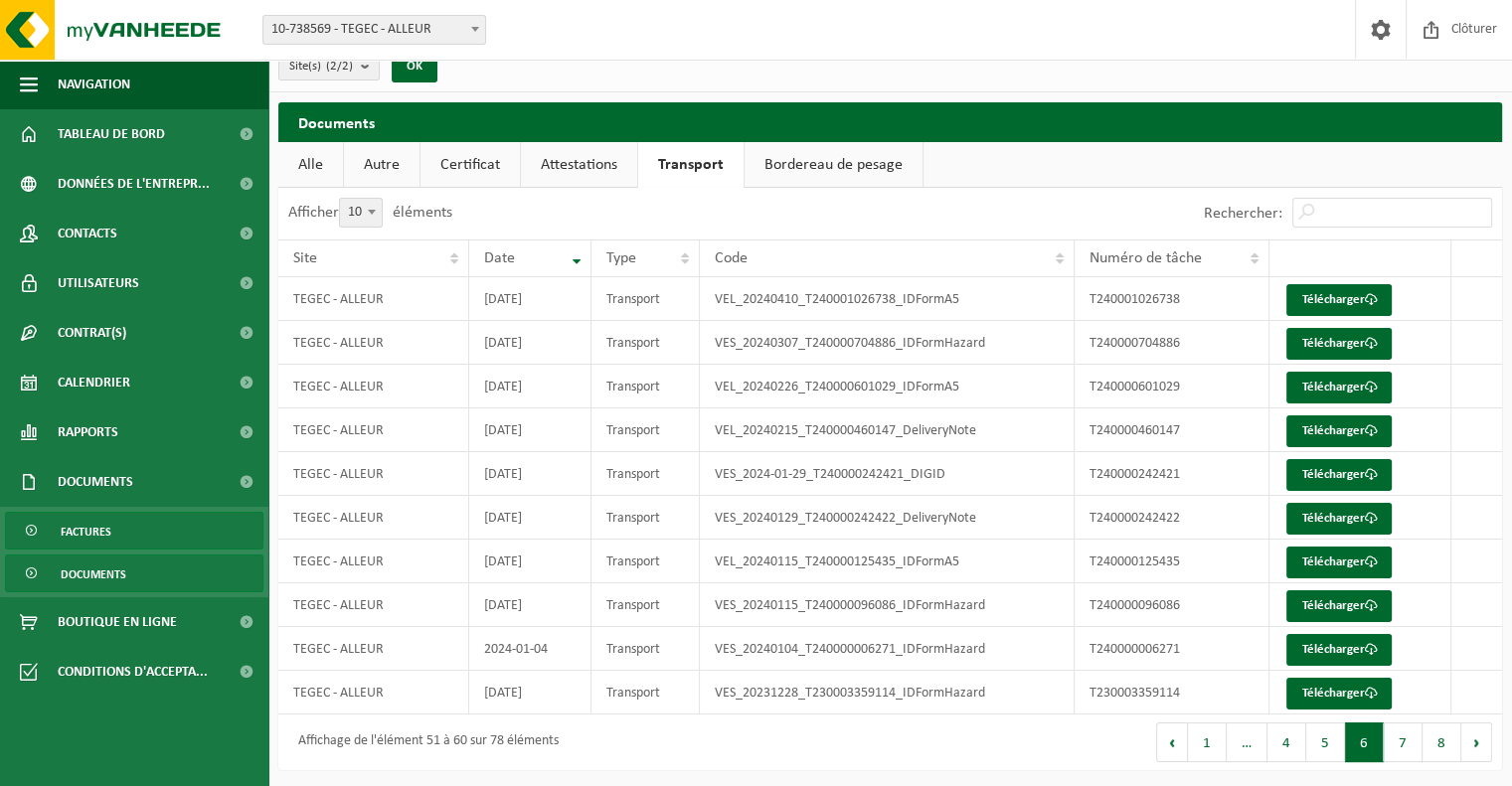 click on "Factures" at bounding box center (134, 531) 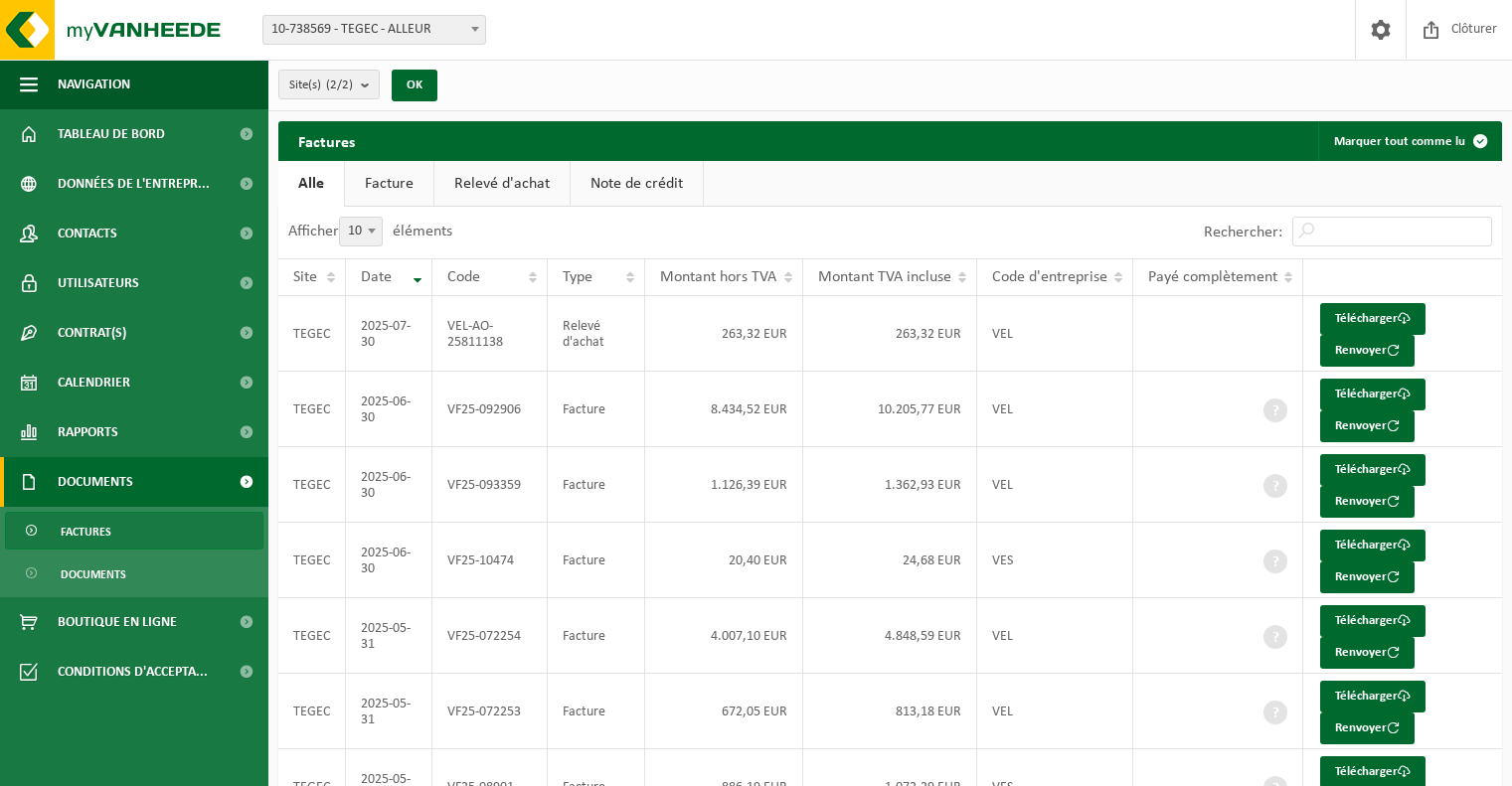 scroll, scrollTop: 0, scrollLeft: 0, axis: both 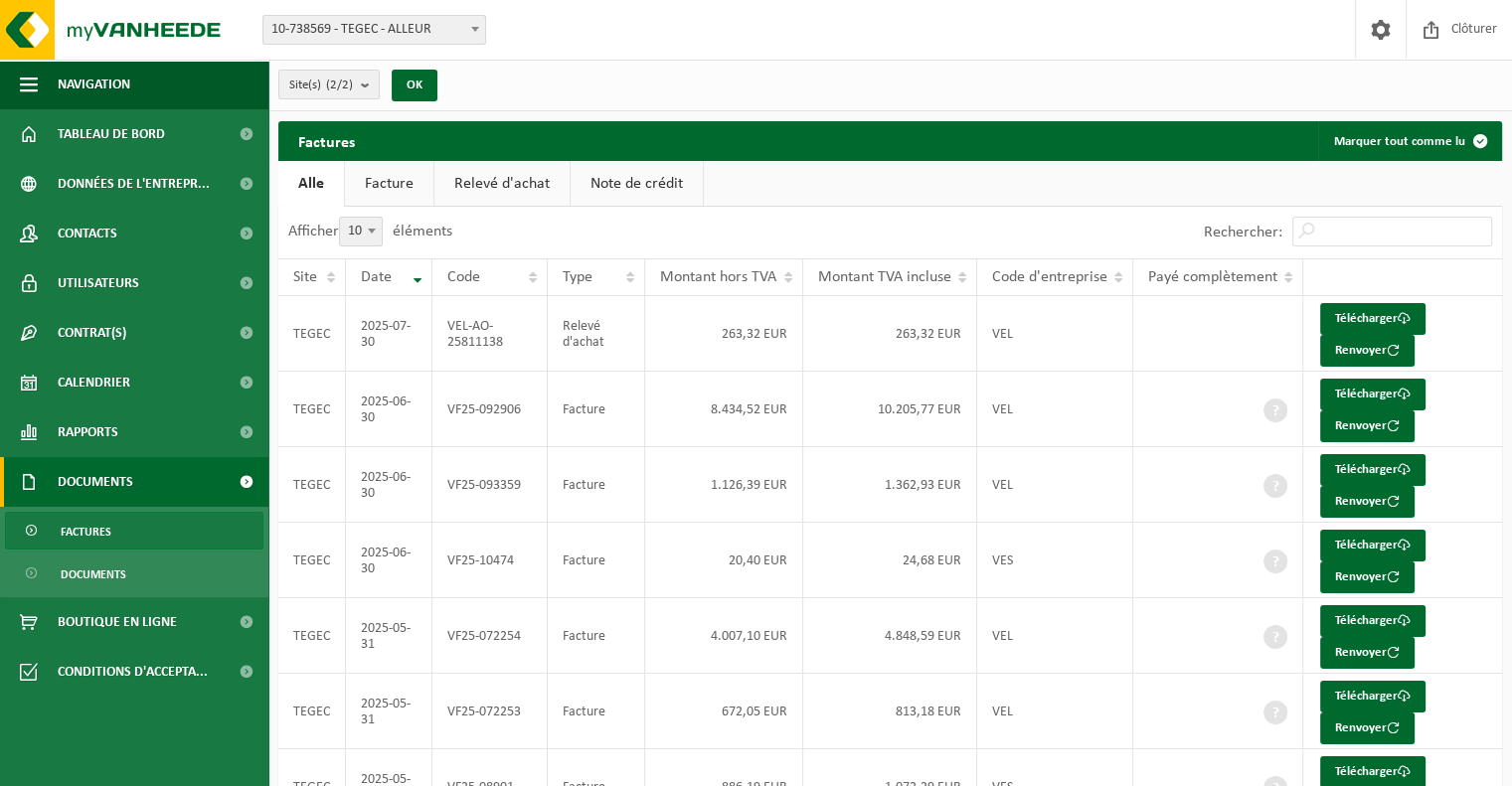 click on "Relevé d'achat" at bounding box center [502, 184] 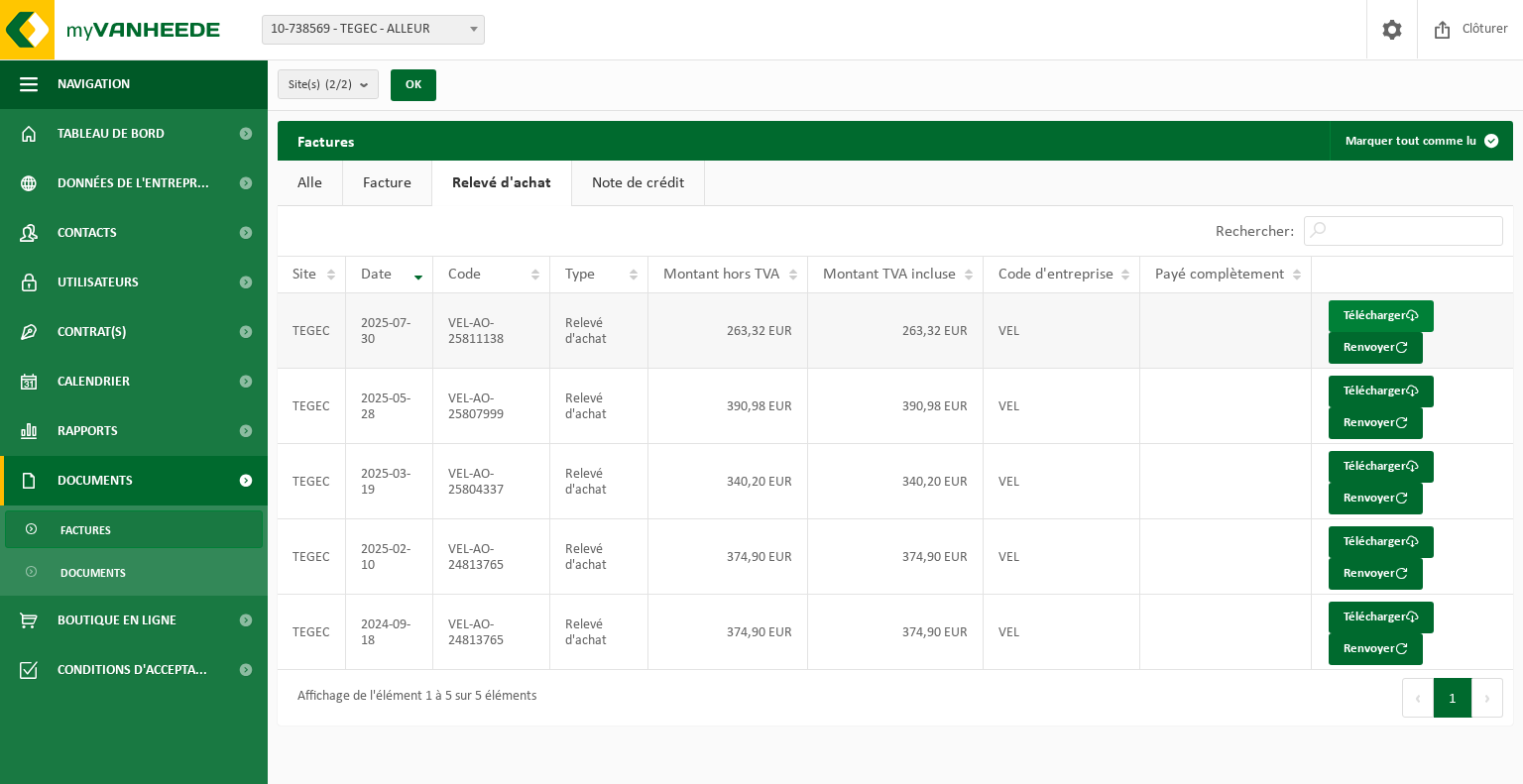 click on "Télécharger" at bounding box center (1381, 316) 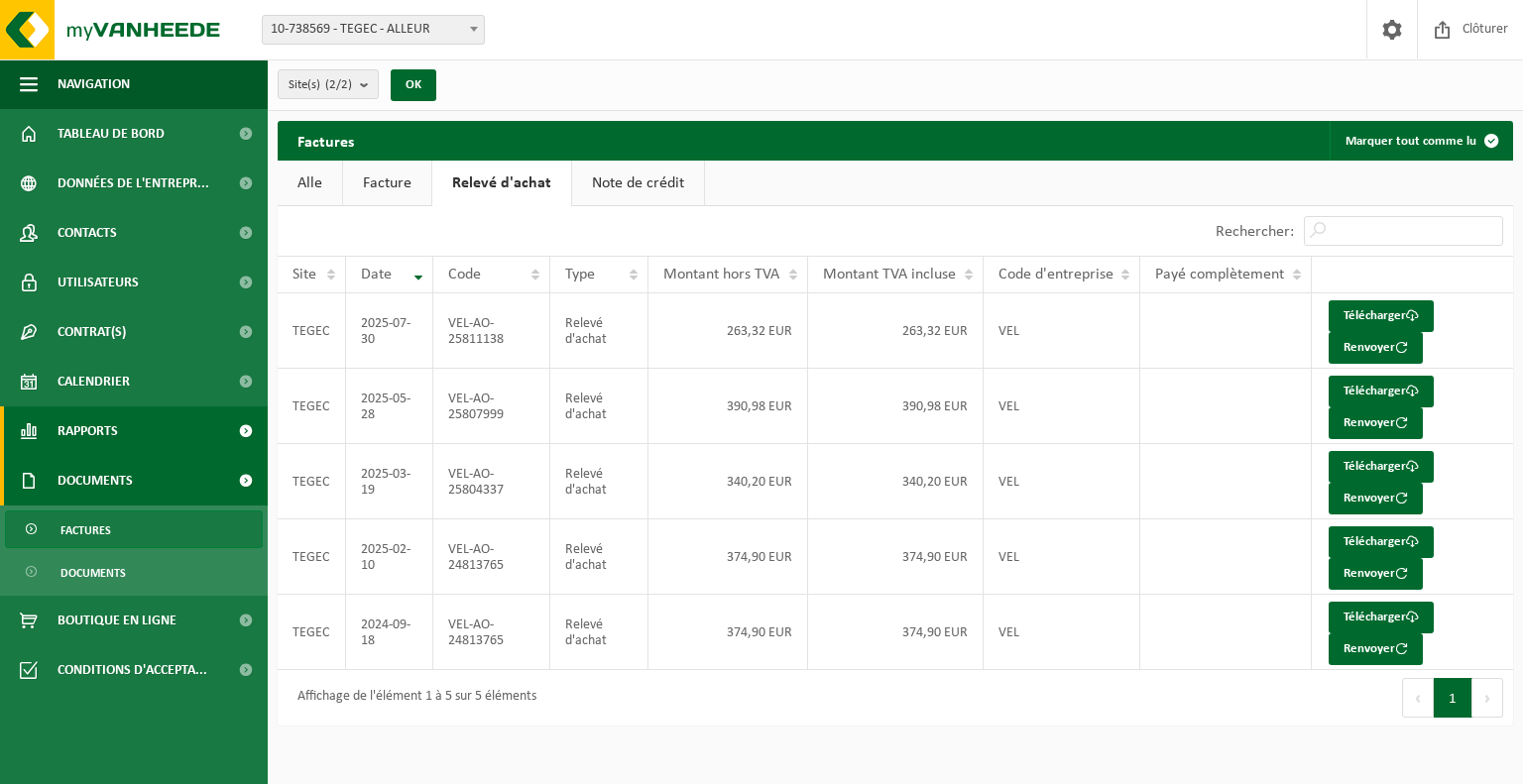 click on "Rapports" at bounding box center [134, 431] 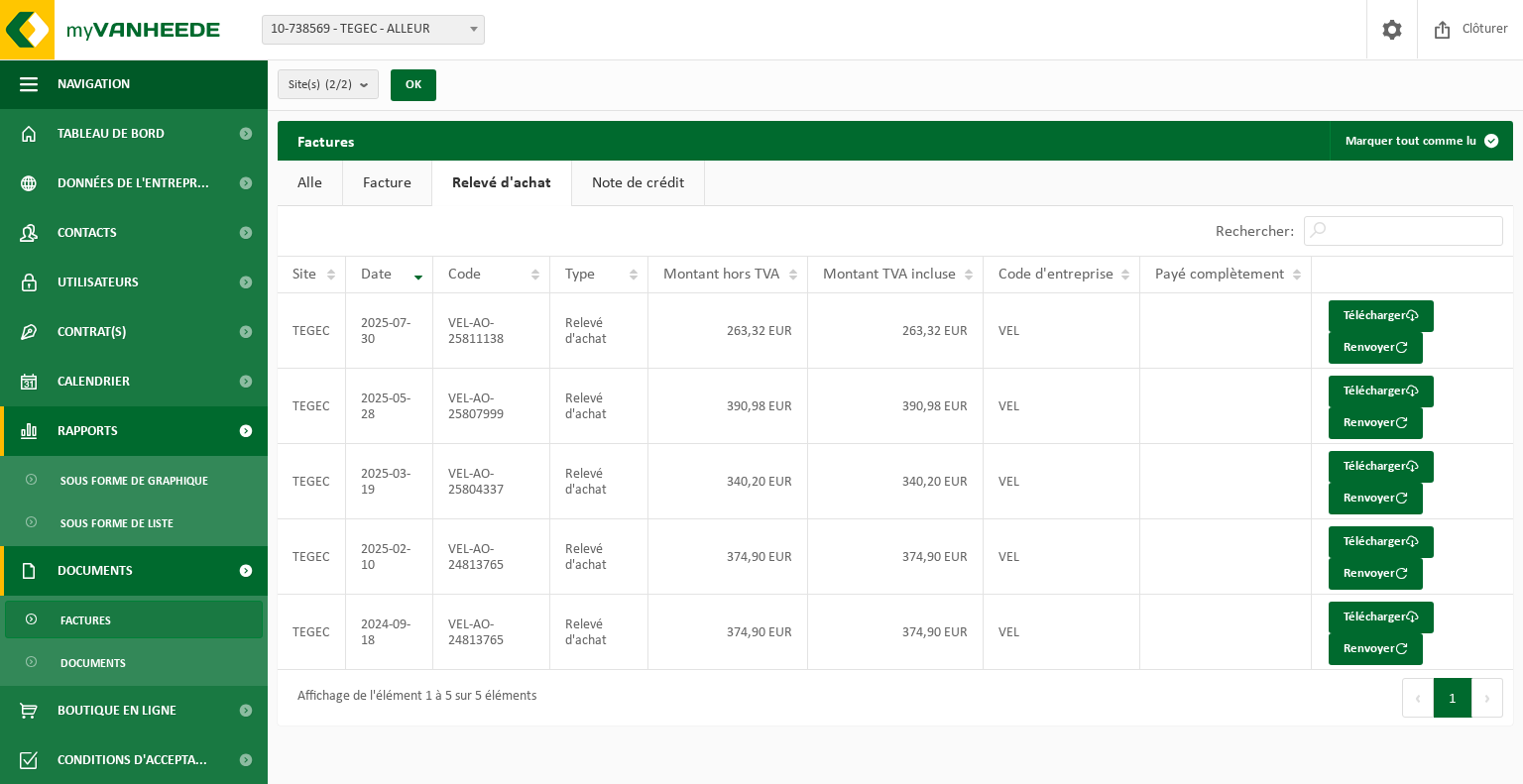 click at bounding box center [245, 431] 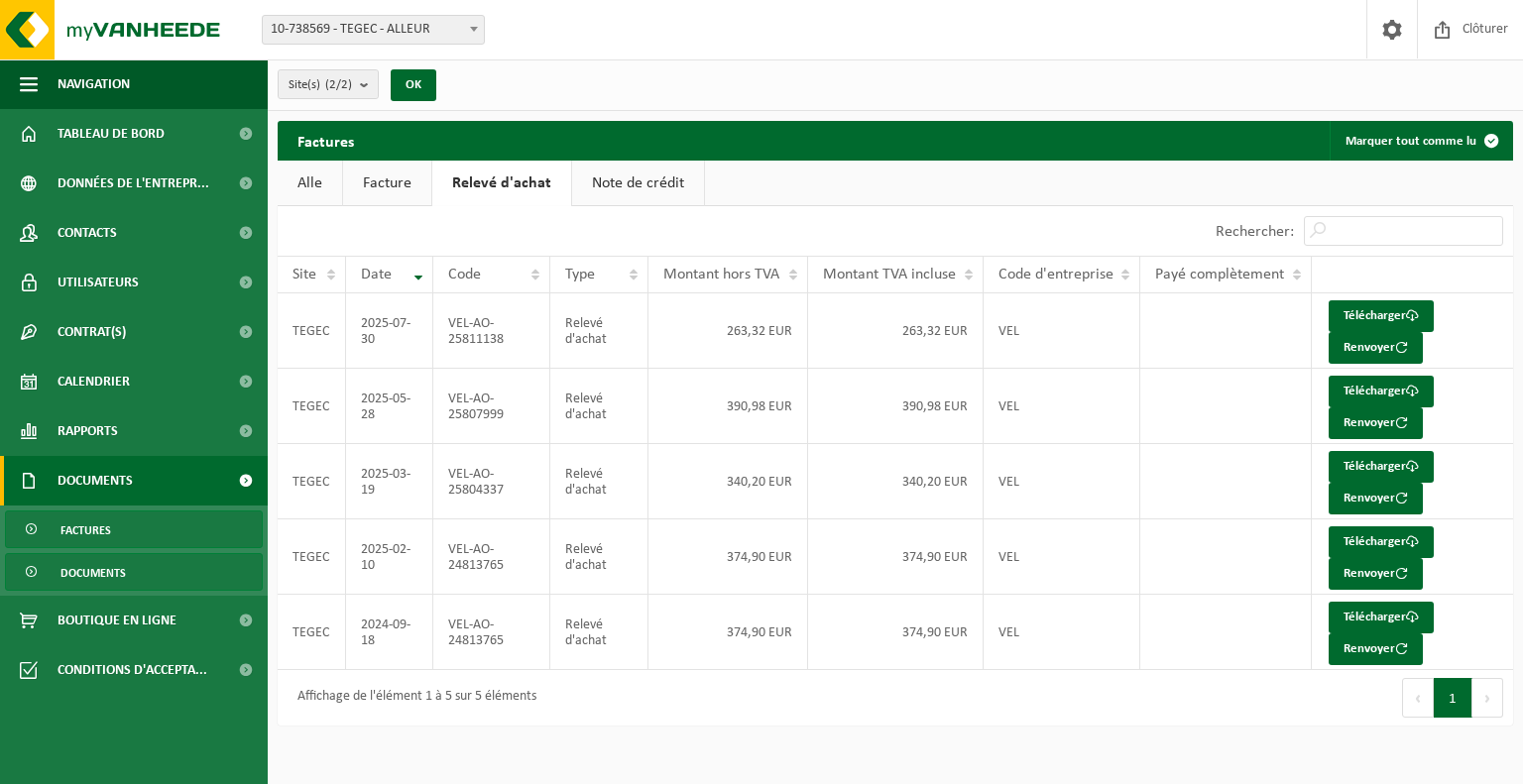 click on "Documents" at bounding box center (93, 573) 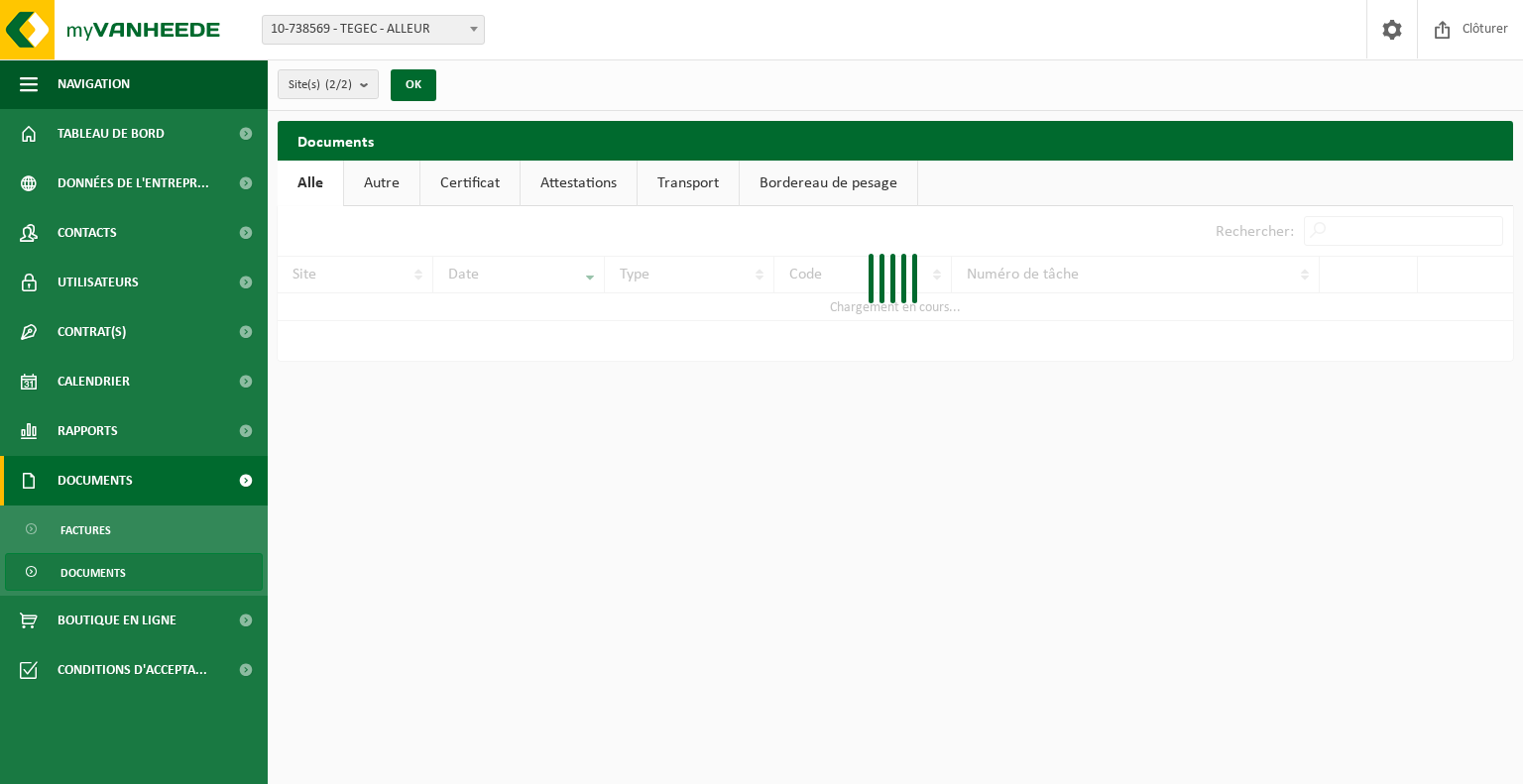 scroll, scrollTop: 0, scrollLeft: 0, axis: both 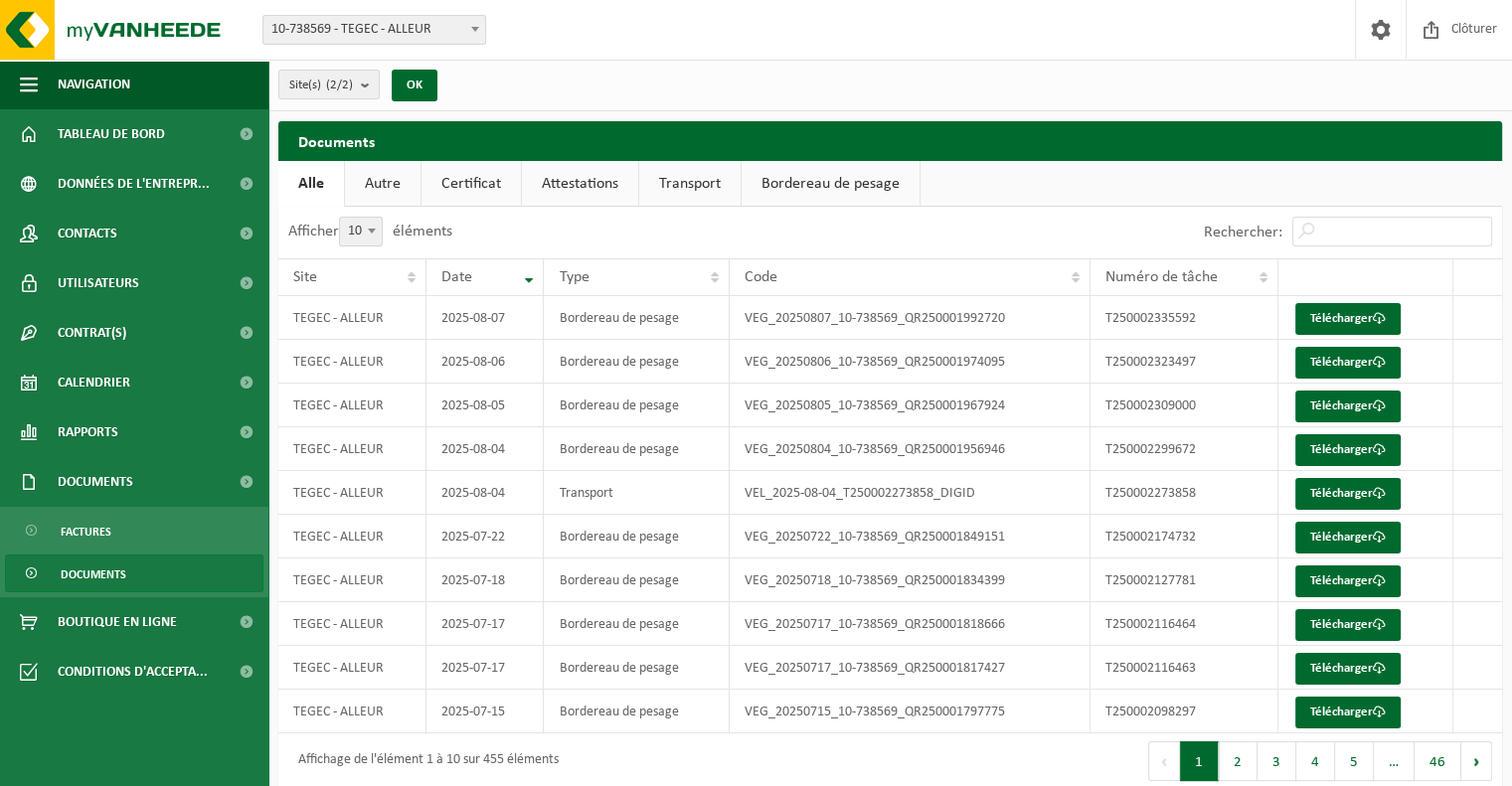 click on "Transport" at bounding box center [690, 184] 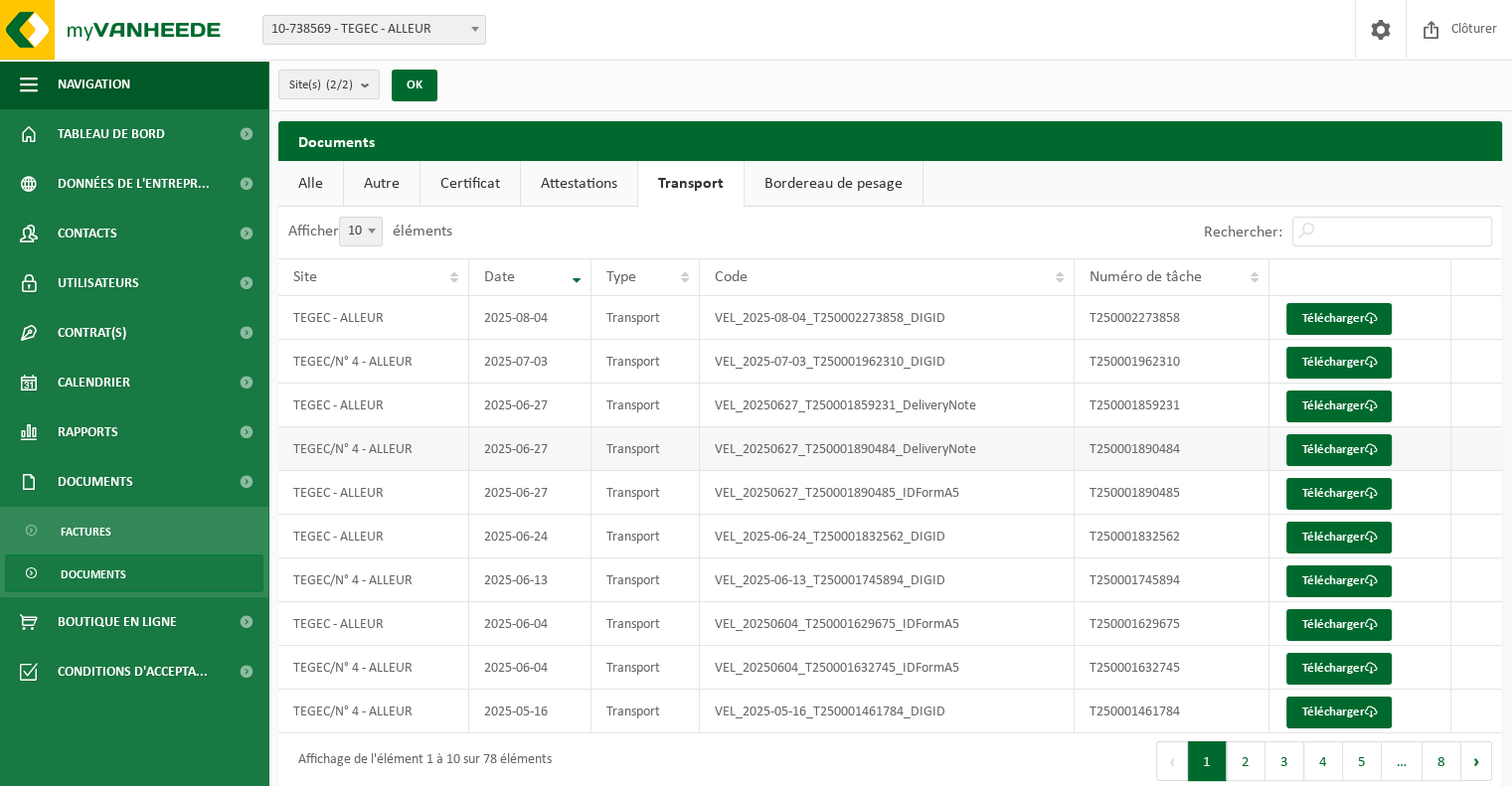 scroll, scrollTop: 19, scrollLeft: 0, axis: vertical 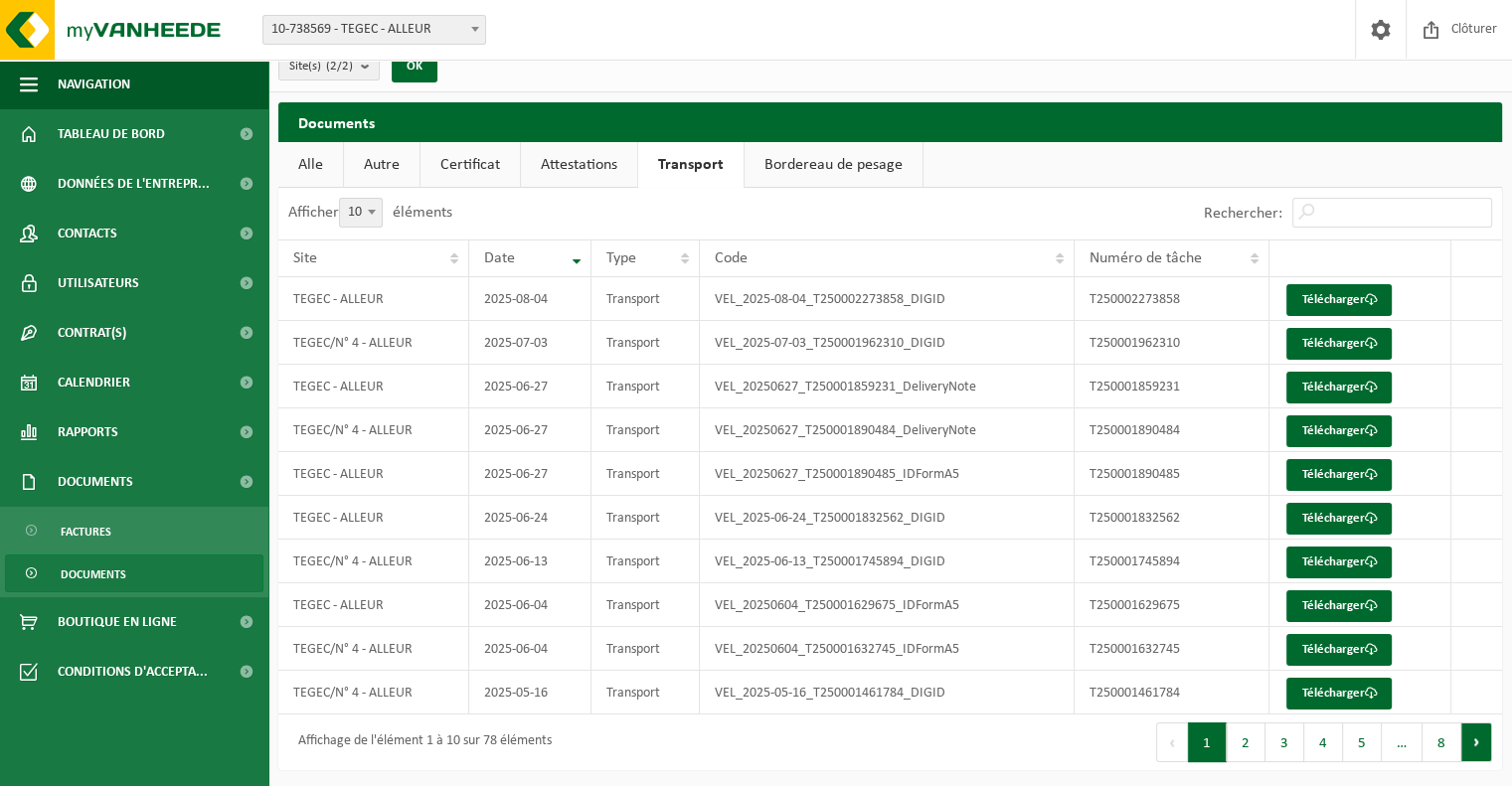 click on "Suivant" at bounding box center [1476, 742] 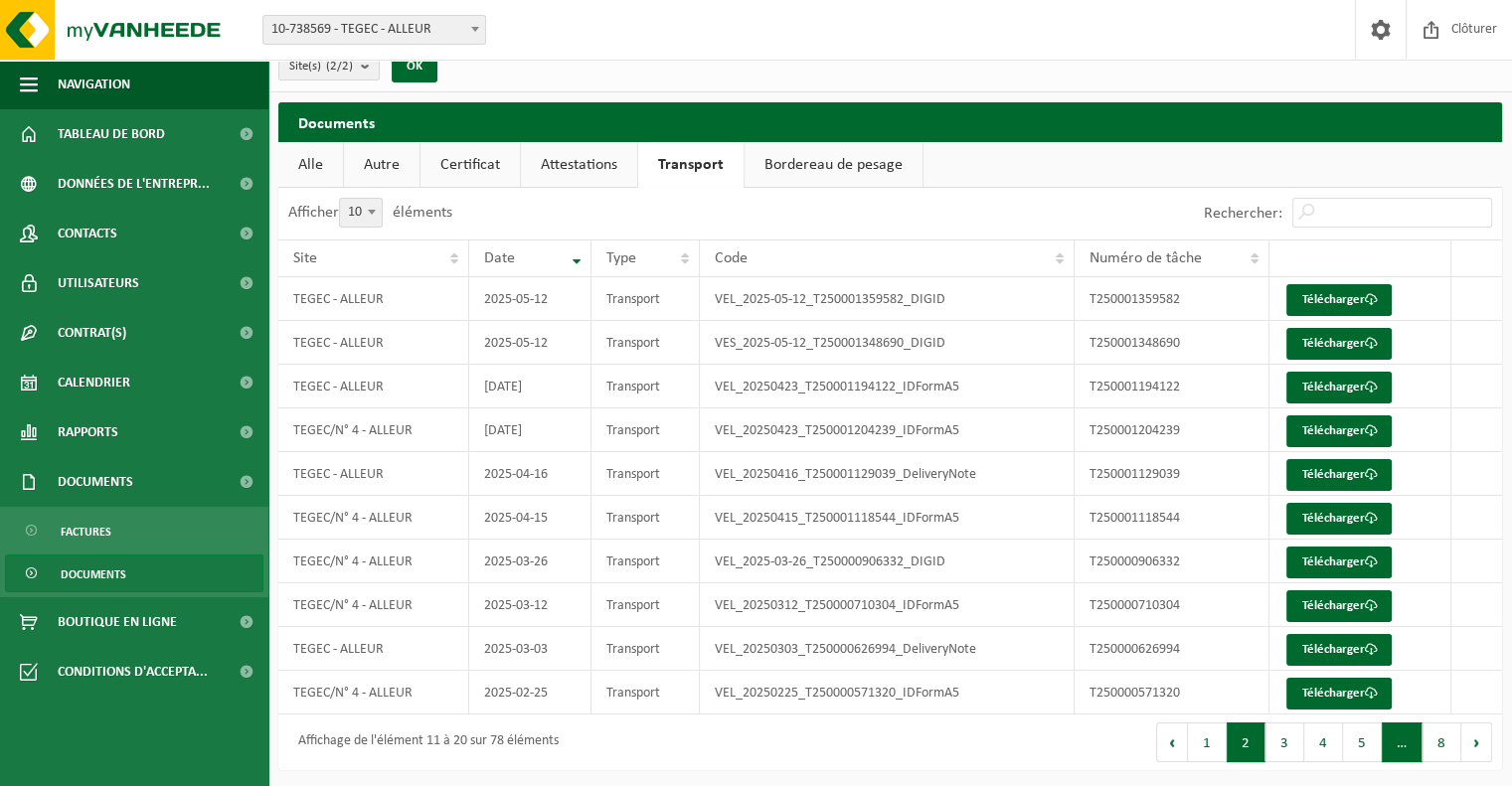 click on "…" at bounding box center [1402, 742] 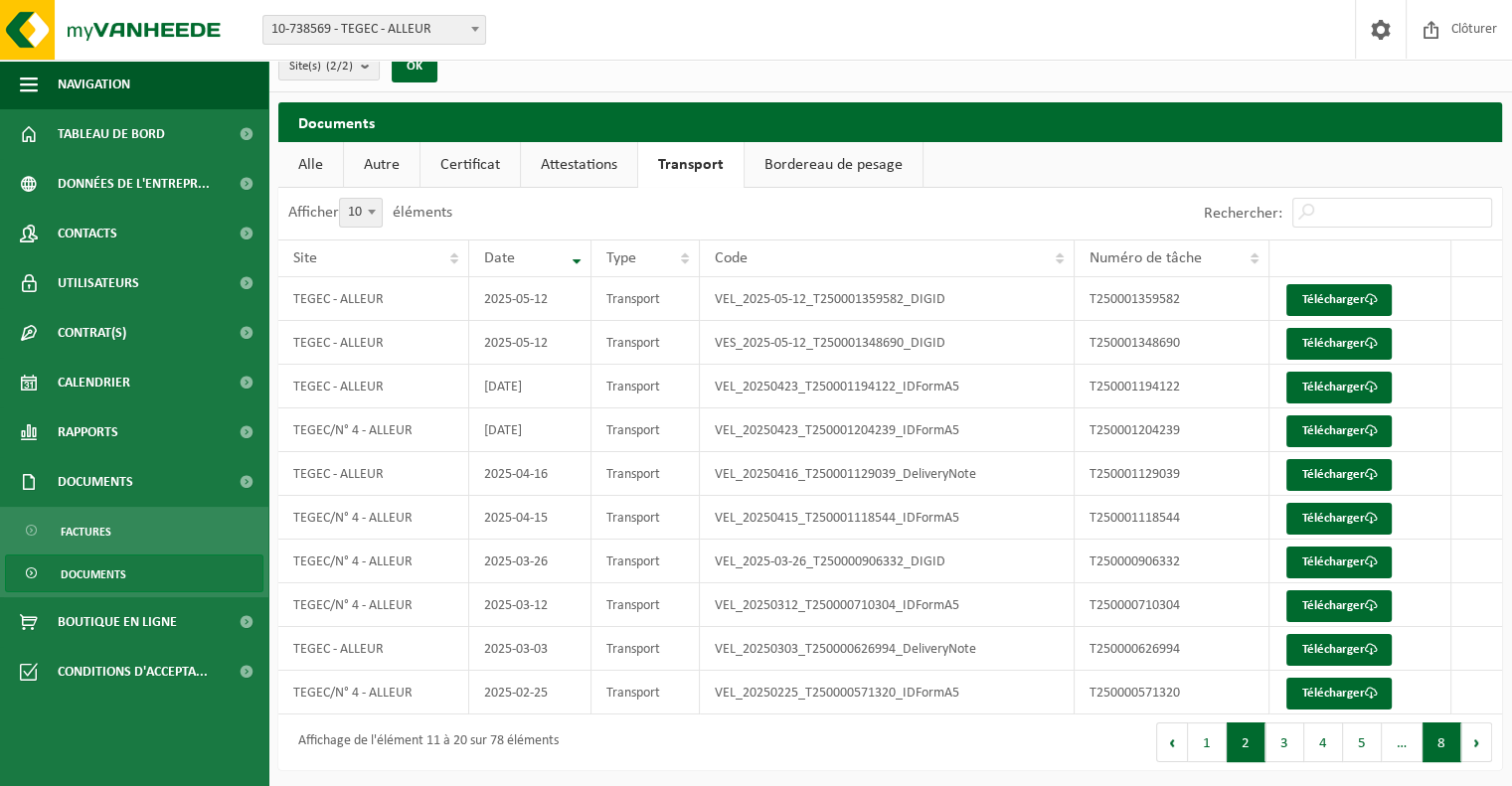 click on "8" at bounding box center (1441, 742) 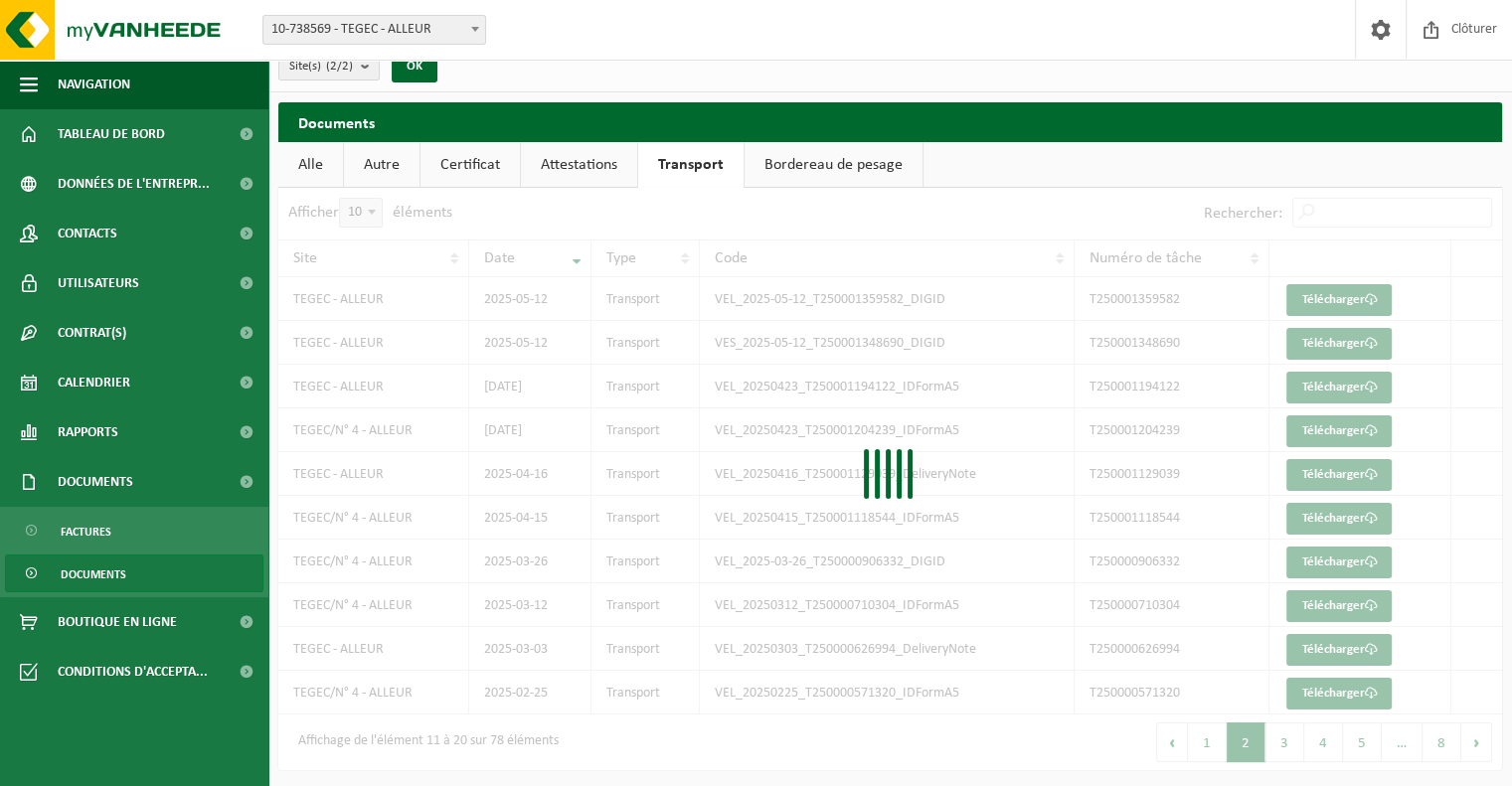 scroll, scrollTop: 0, scrollLeft: 0, axis: both 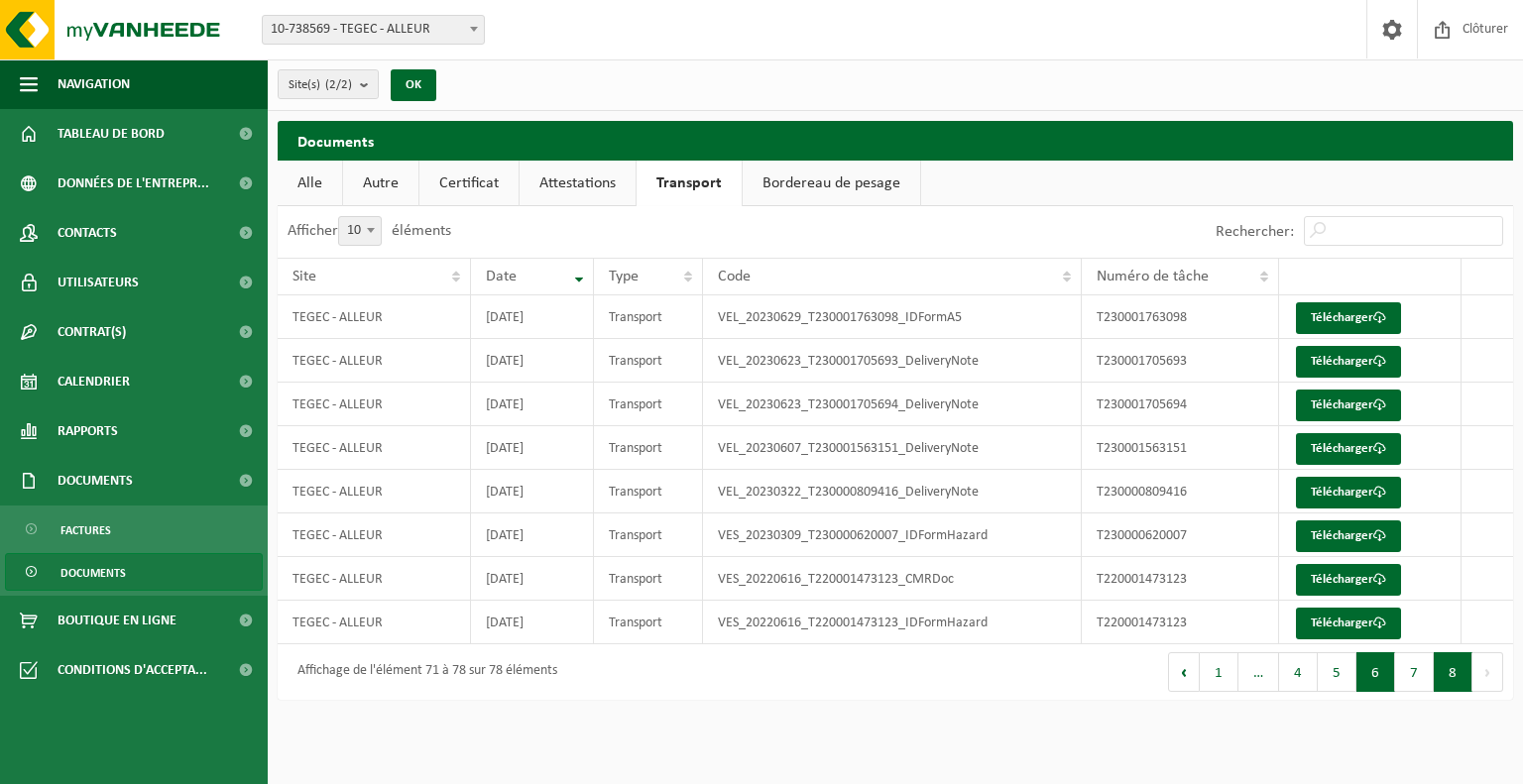 click on "6" at bounding box center (1375, 672) 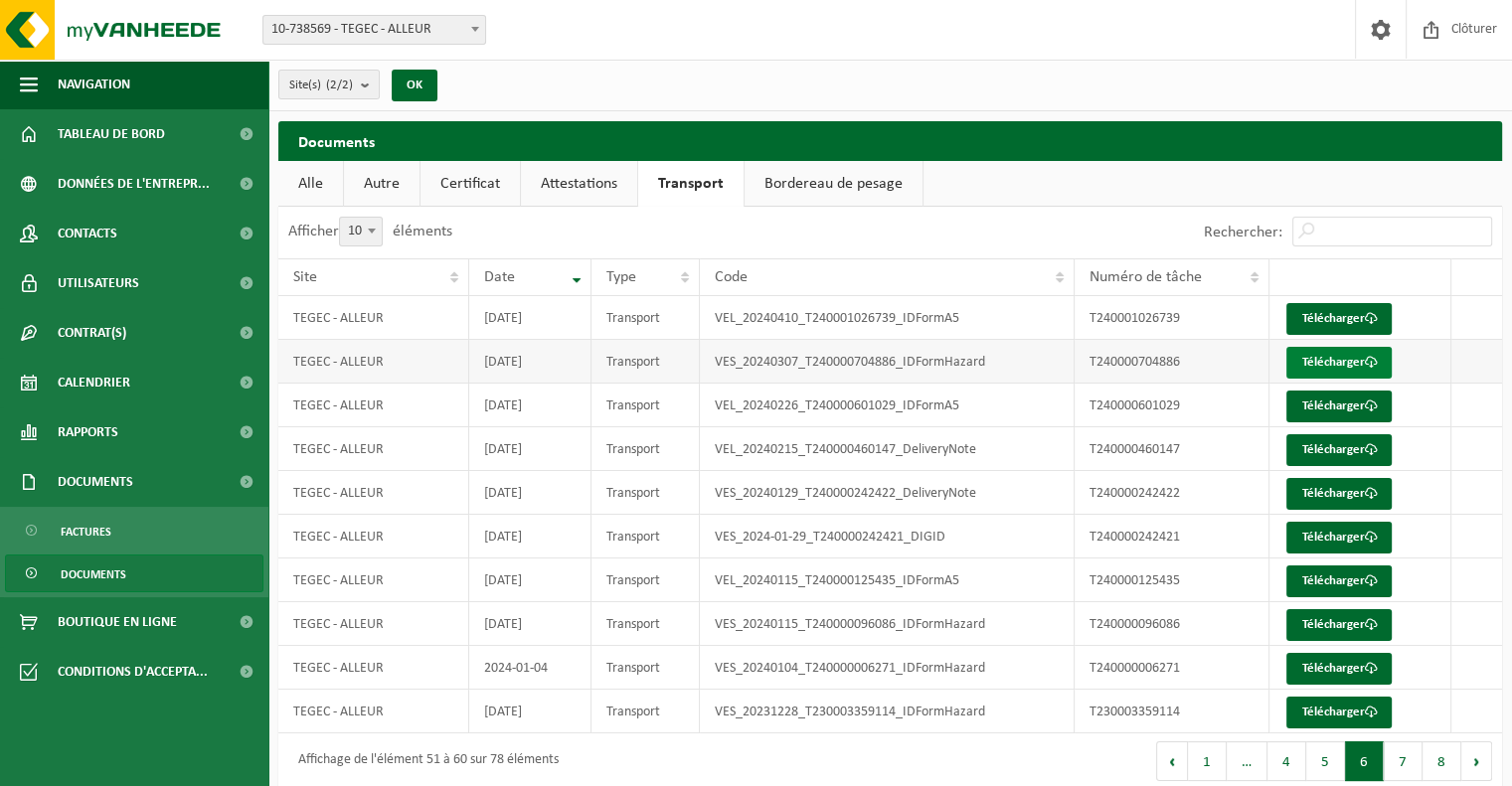 click on "Télécharger" at bounding box center [1339, 363] 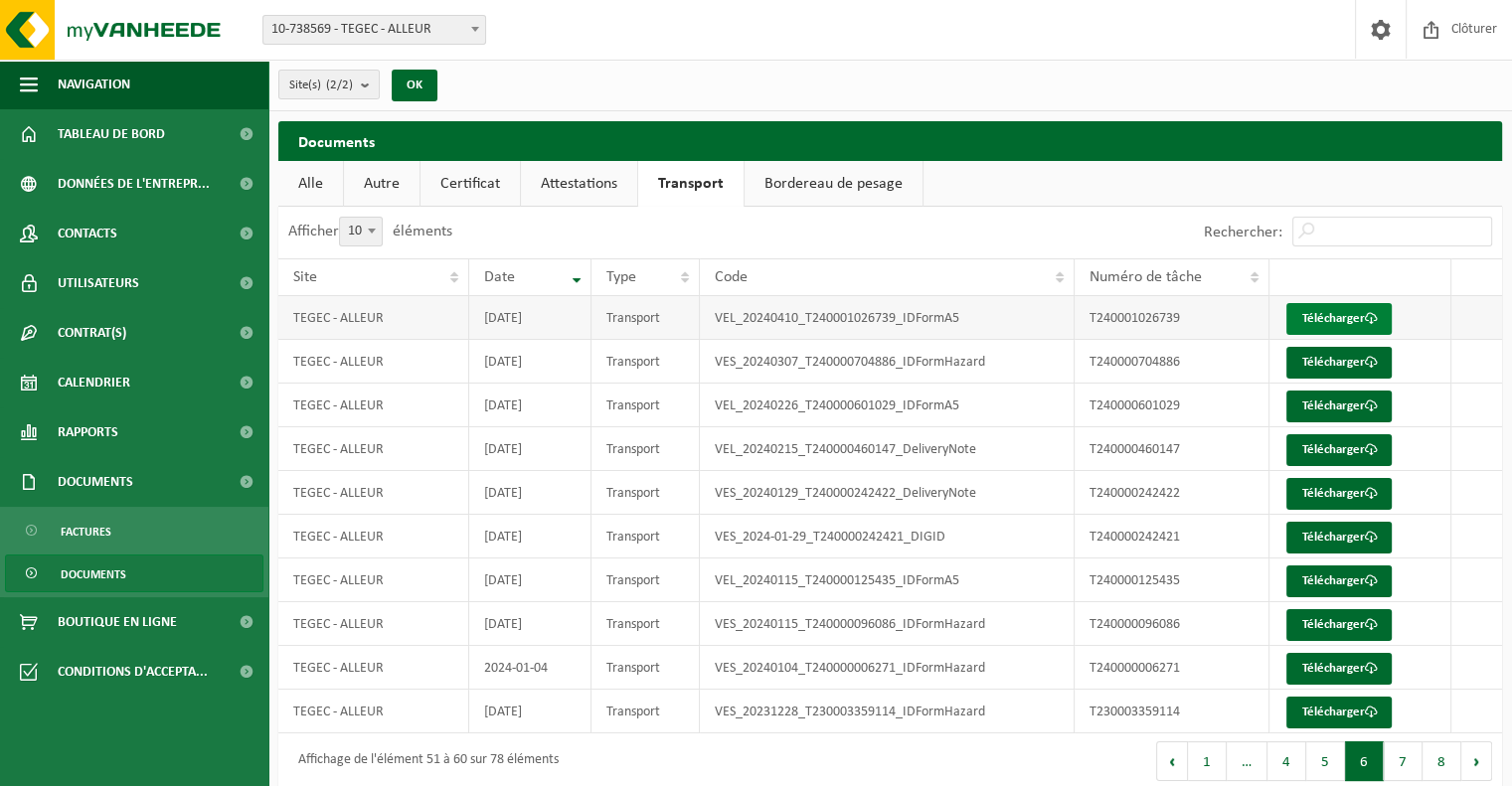 click on "Télécharger" at bounding box center [1339, 319] 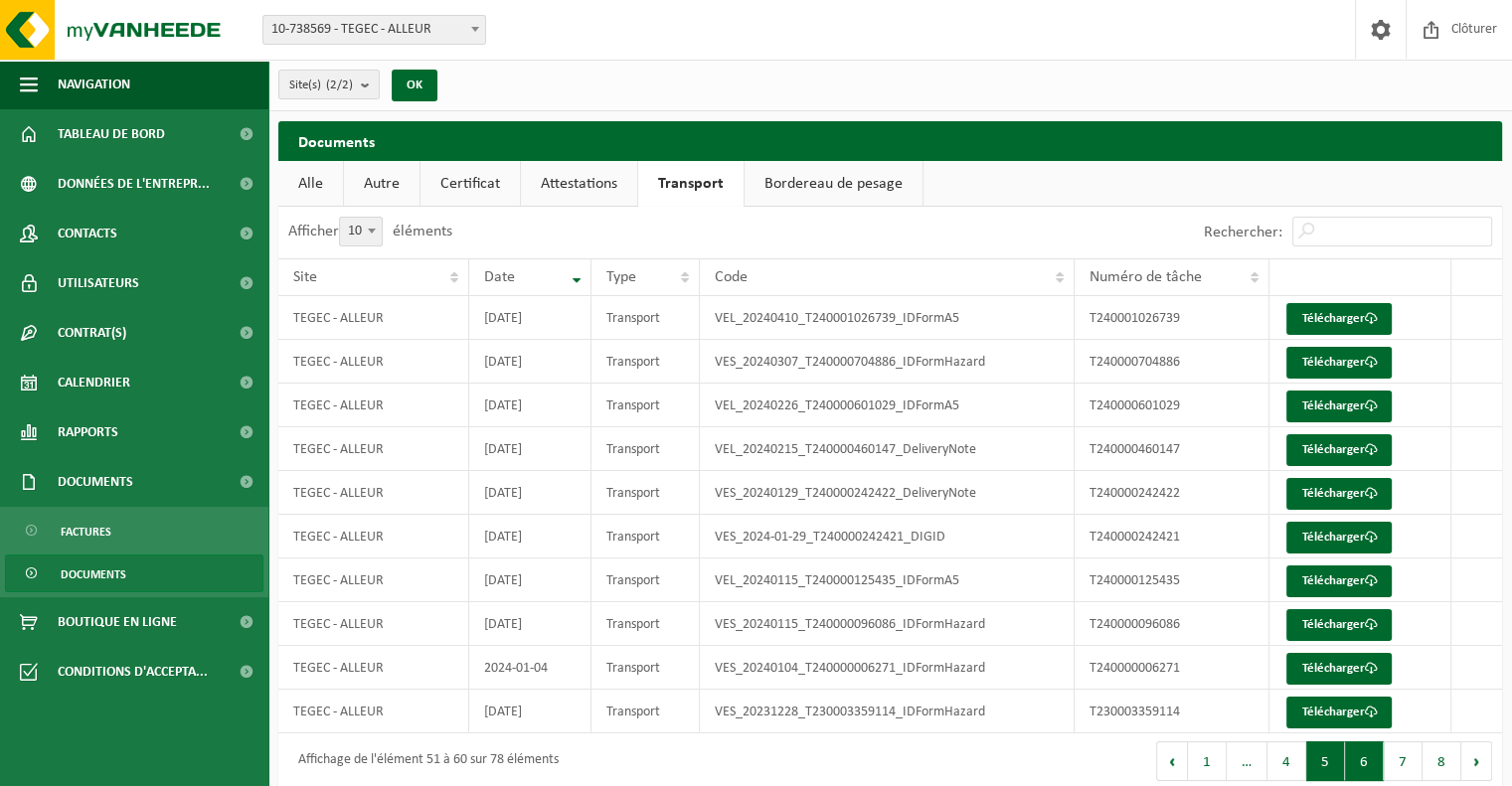 click on "5" at bounding box center (1325, 761) 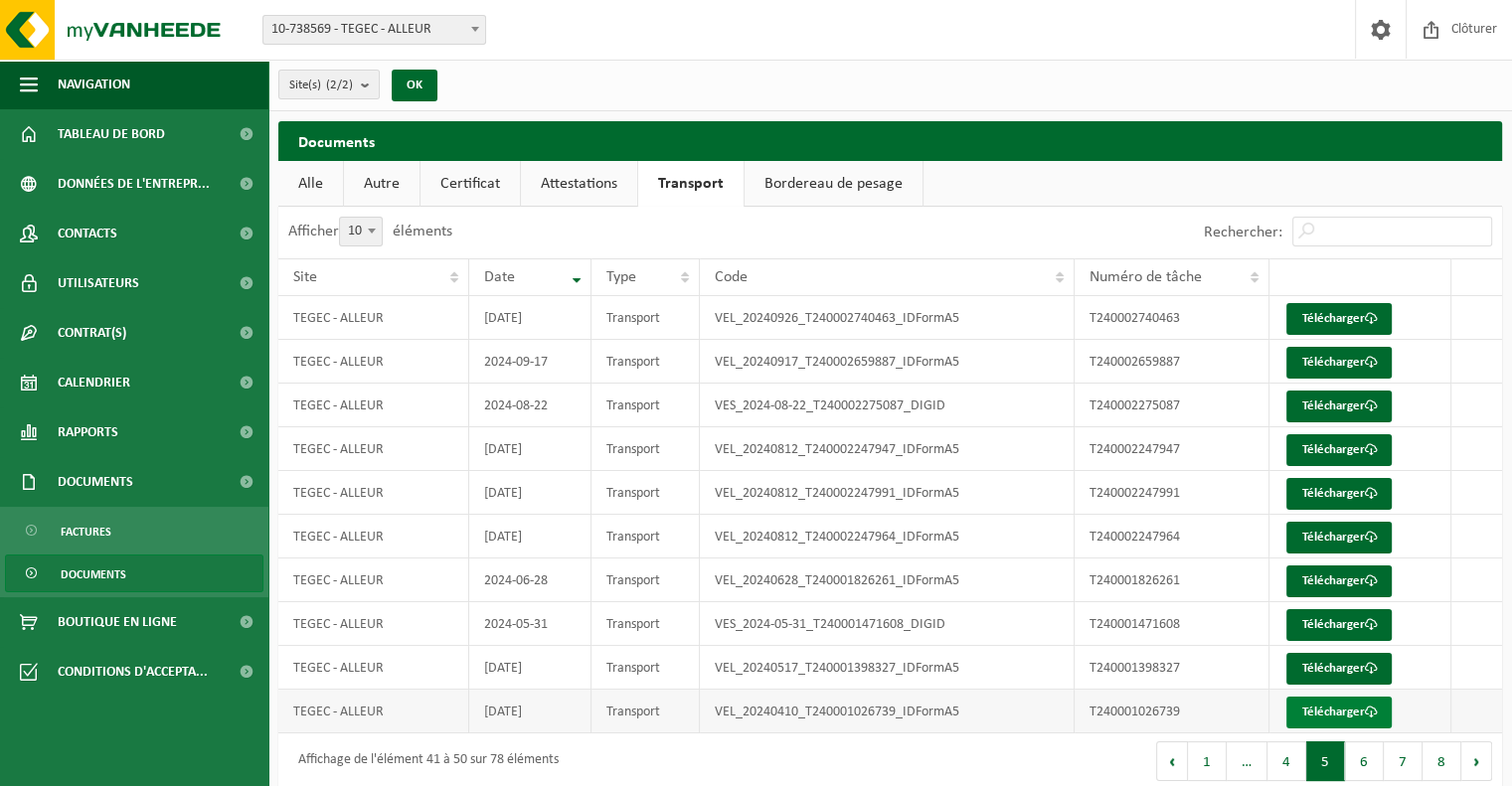 click on "Télécharger" at bounding box center [1339, 712] 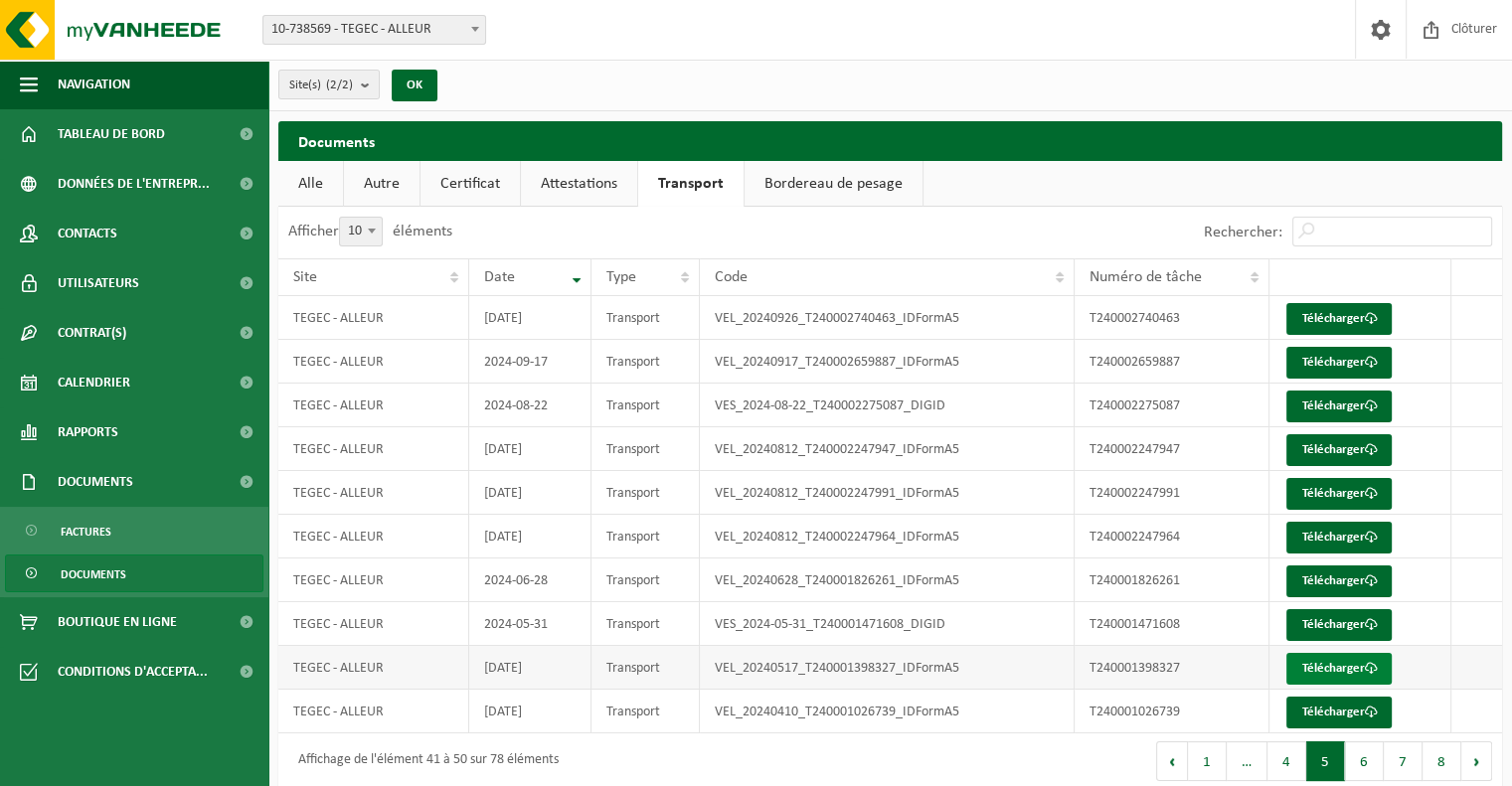 click on "Télécharger" at bounding box center [1339, 669] 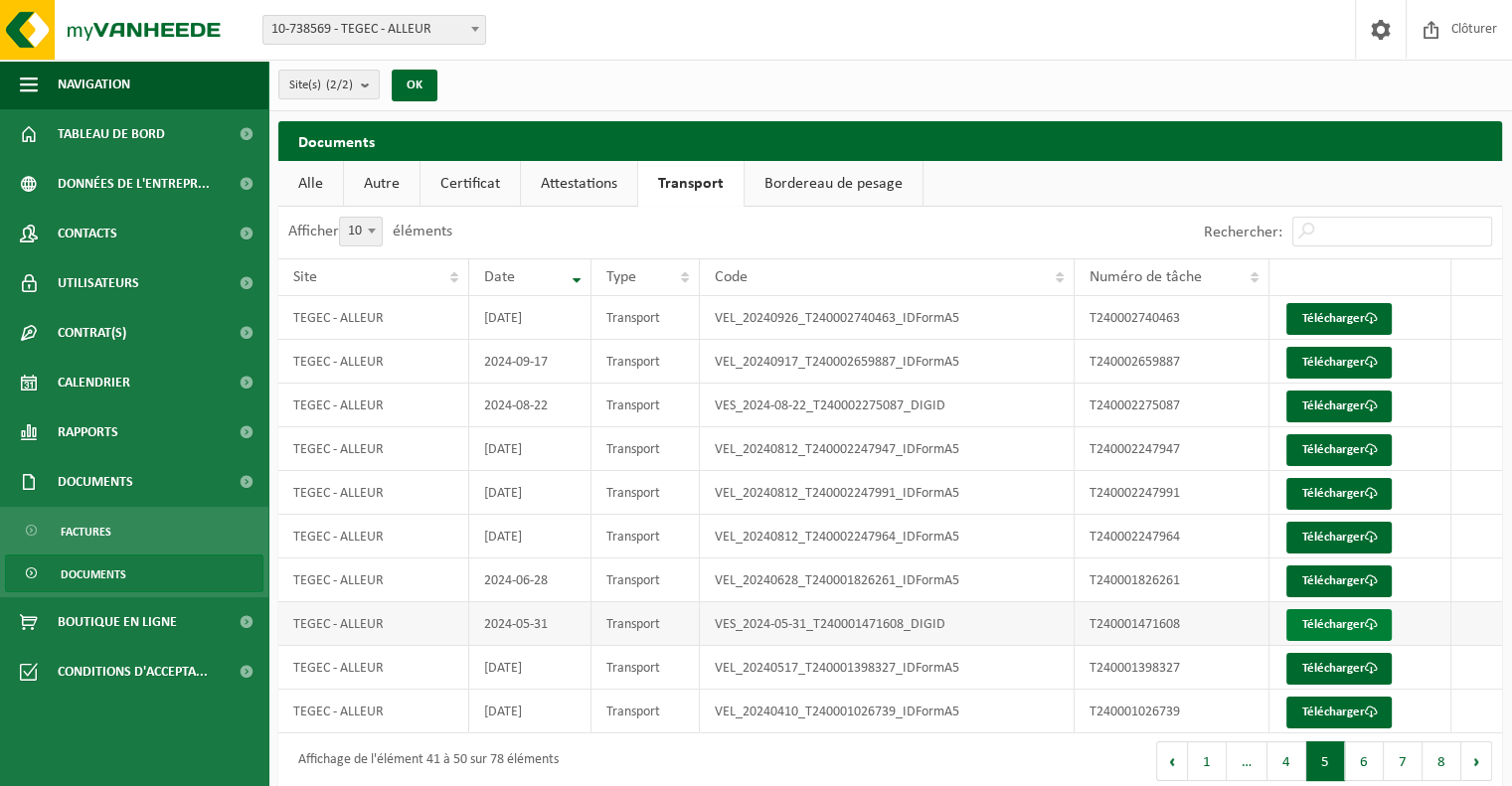 click on "Télécharger" at bounding box center [1339, 625] 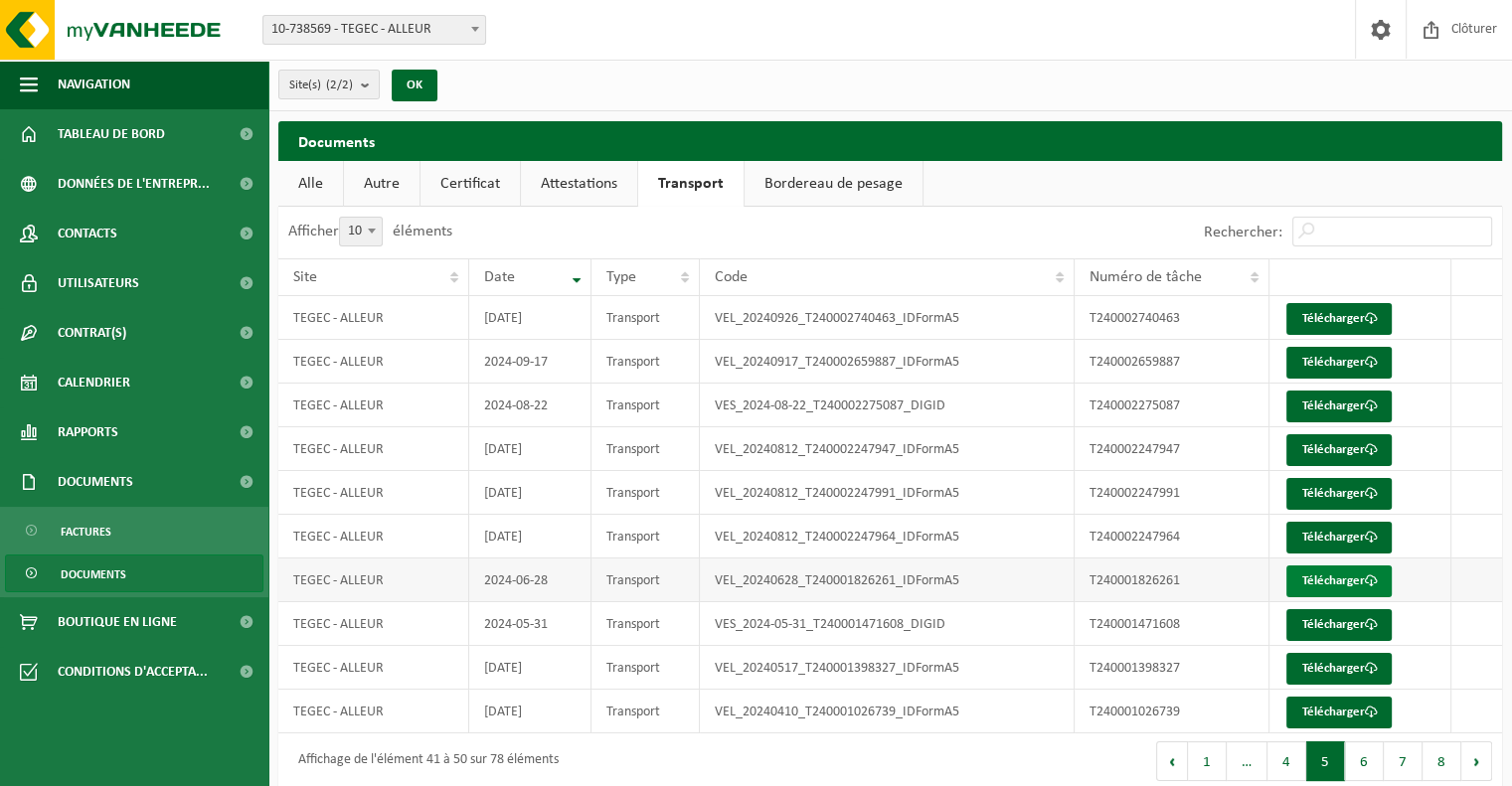 click on "Télécharger" at bounding box center (1339, 581) 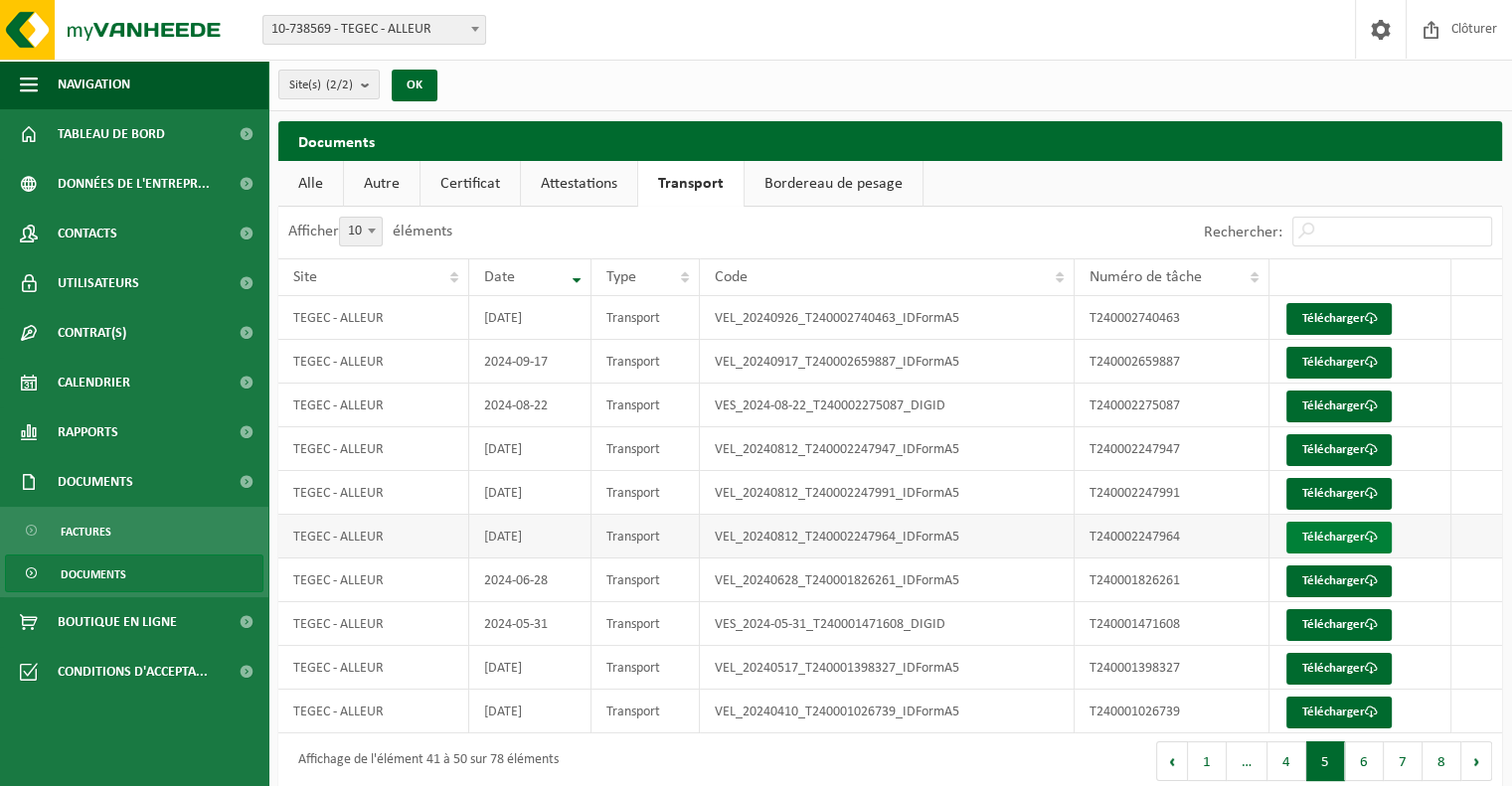 click on "Télécharger" at bounding box center (1339, 538) 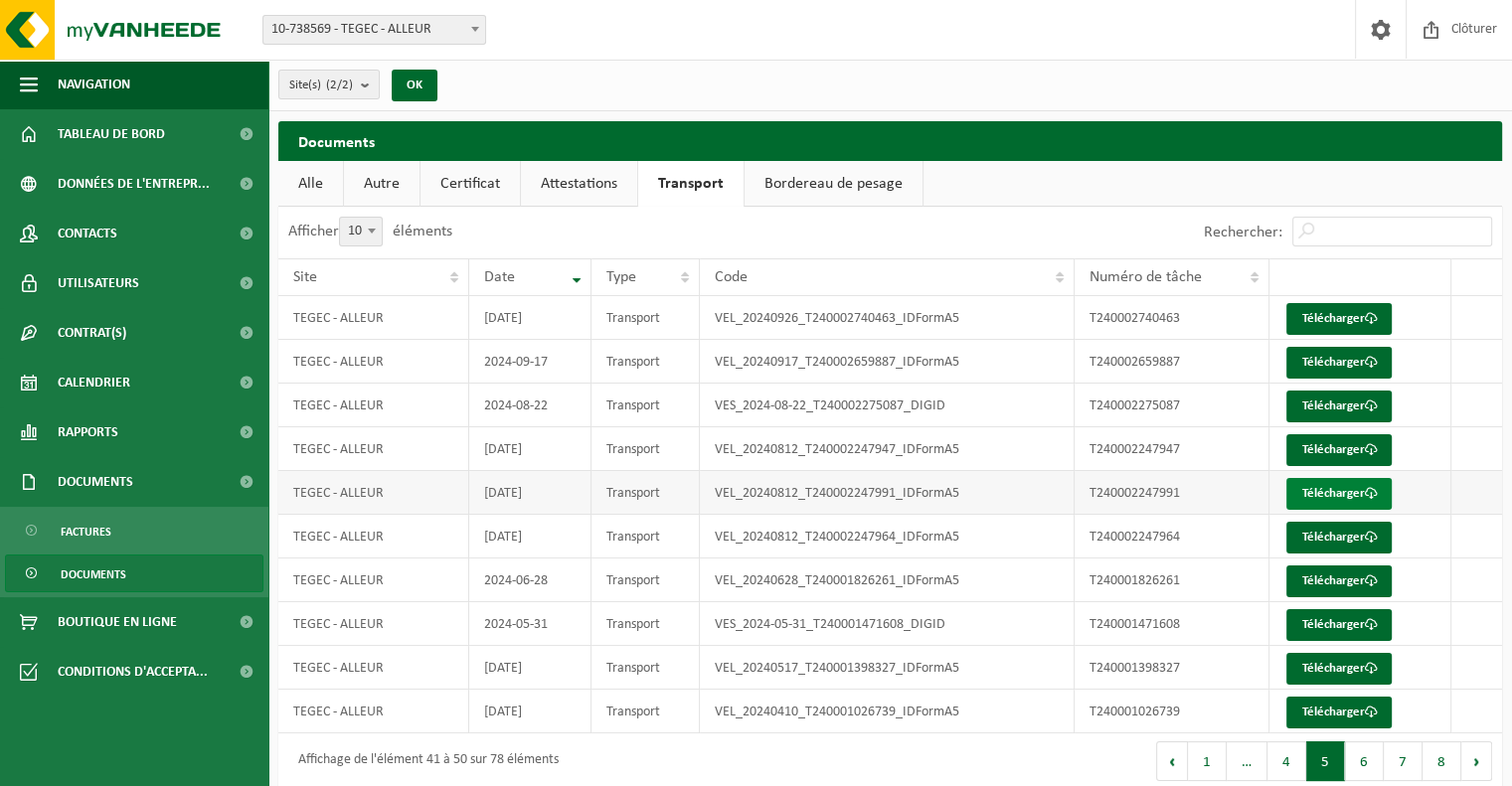 click on "Télécharger" at bounding box center (1339, 494) 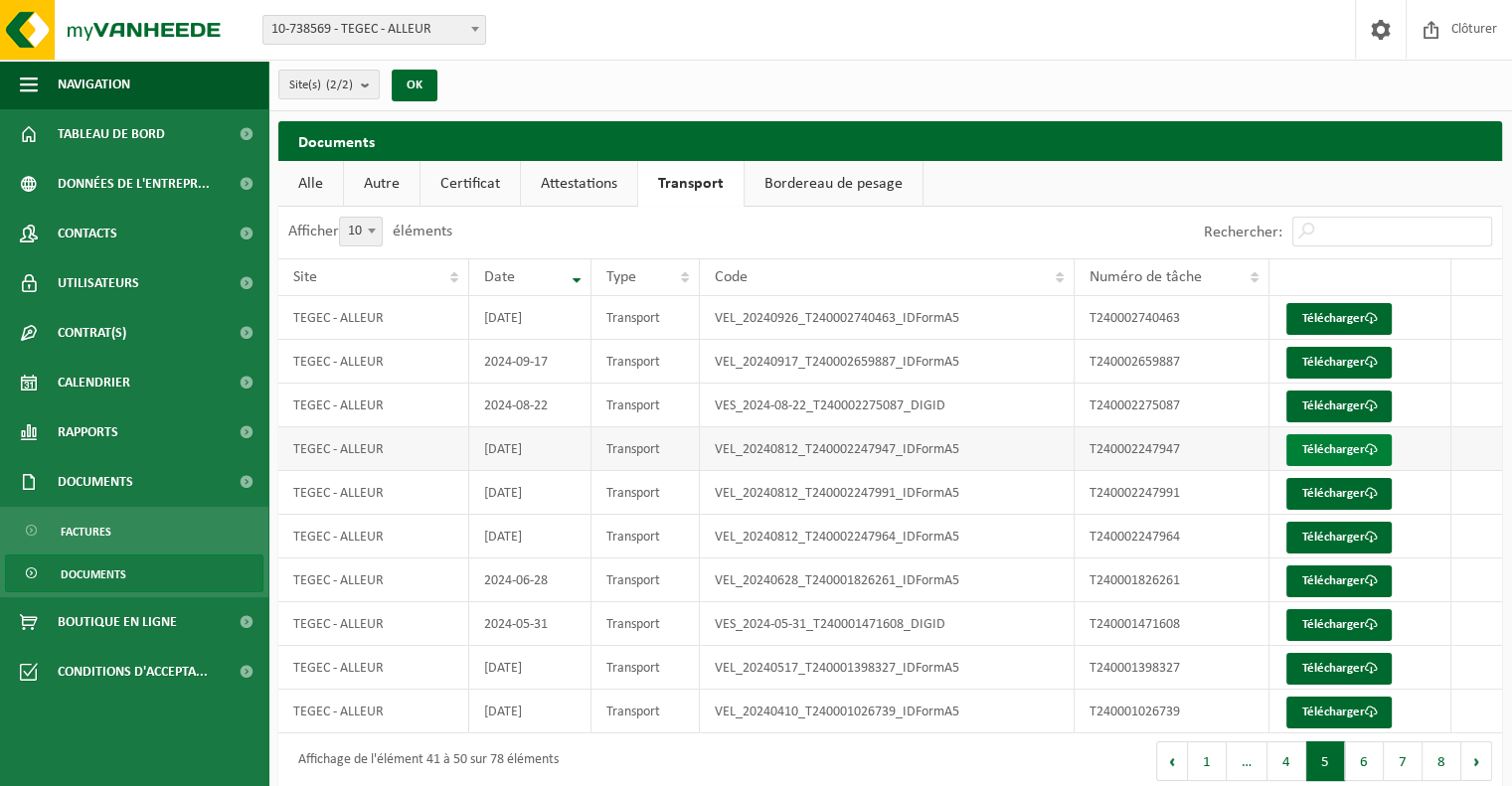 click on "Télécharger" at bounding box center [1339, 450] 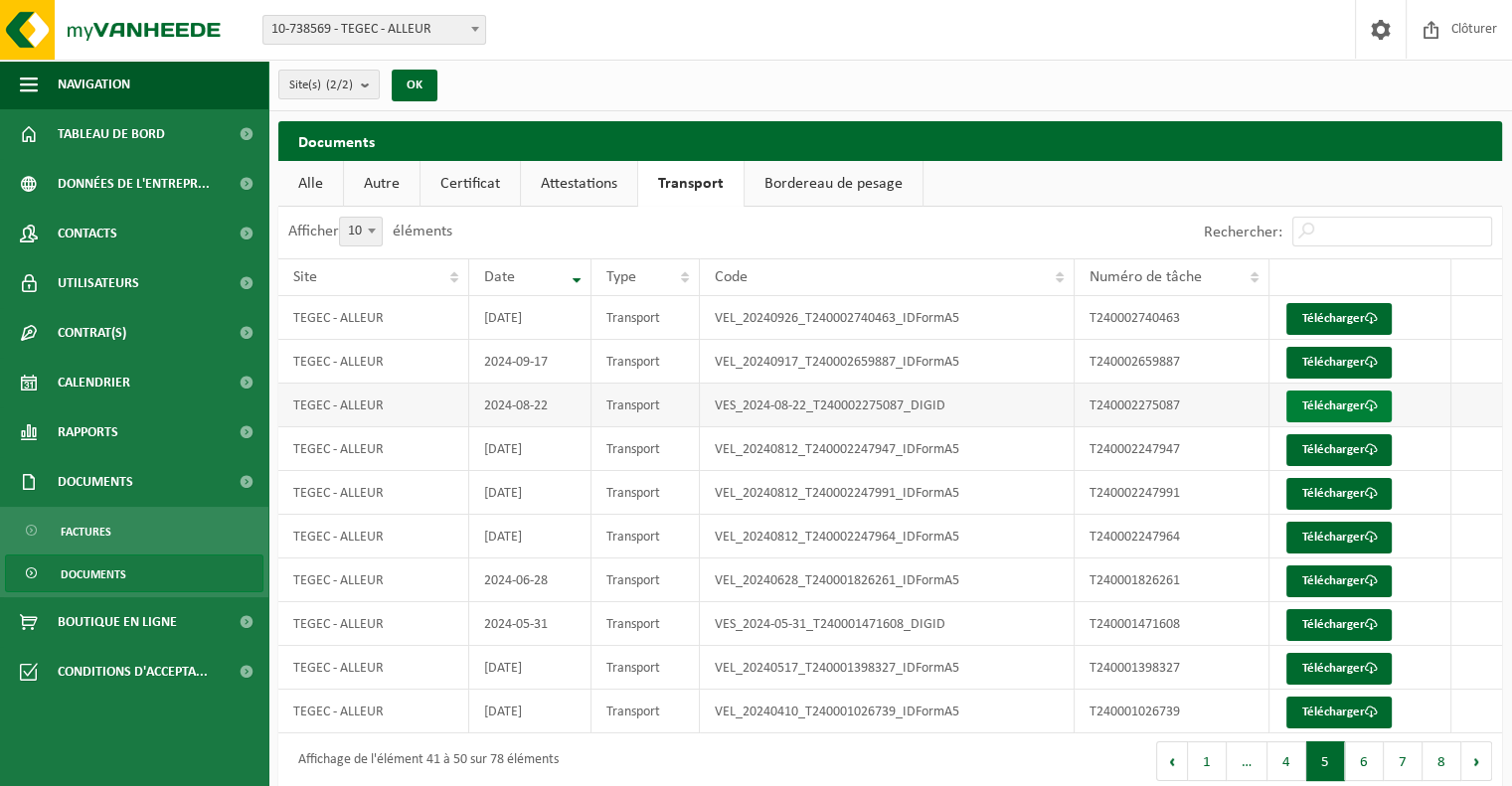 click on "Télécharger" at bounding box center (1339, 406) 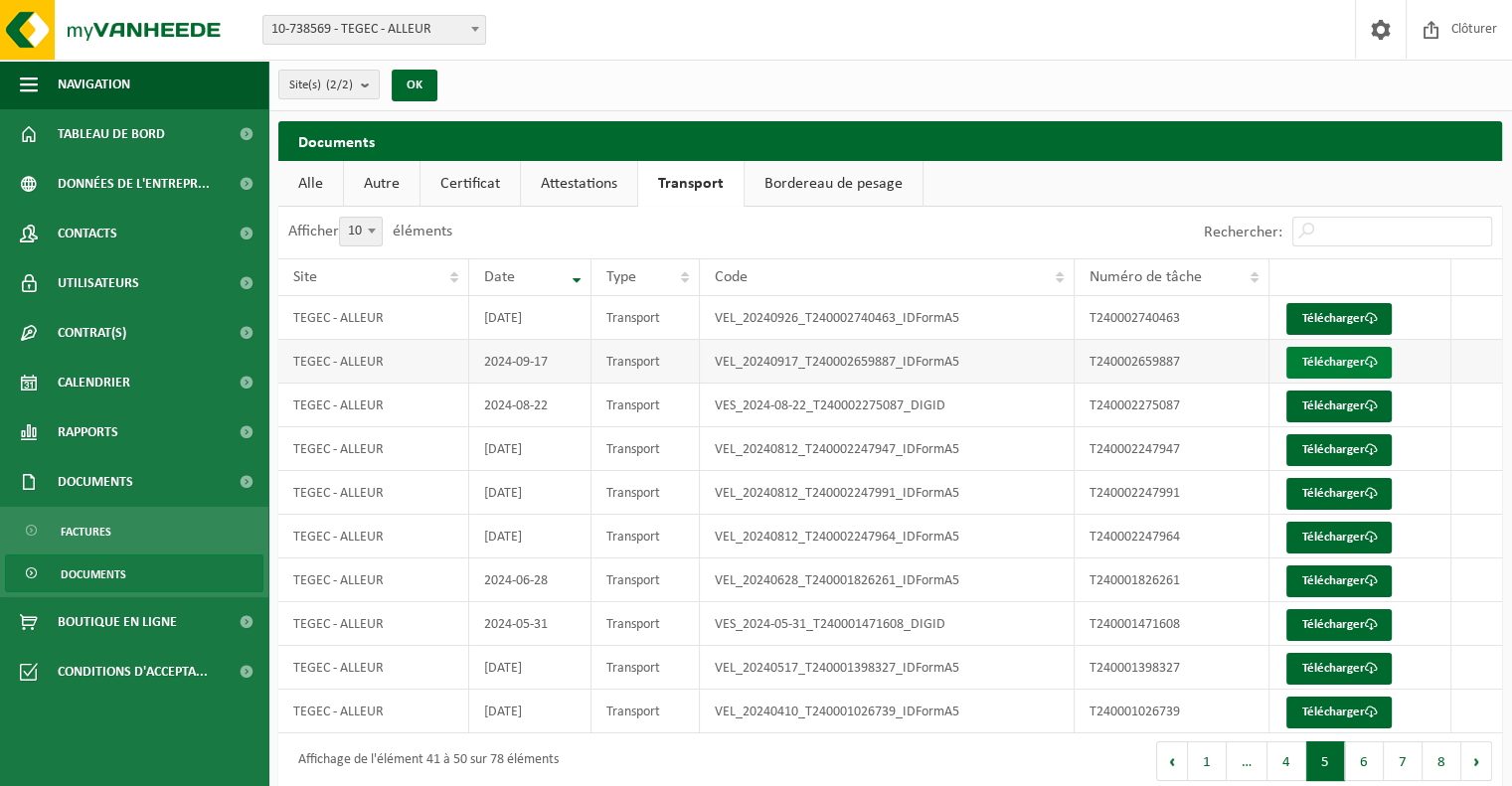click on "Télécharger" at bounding box center (1339, 363) 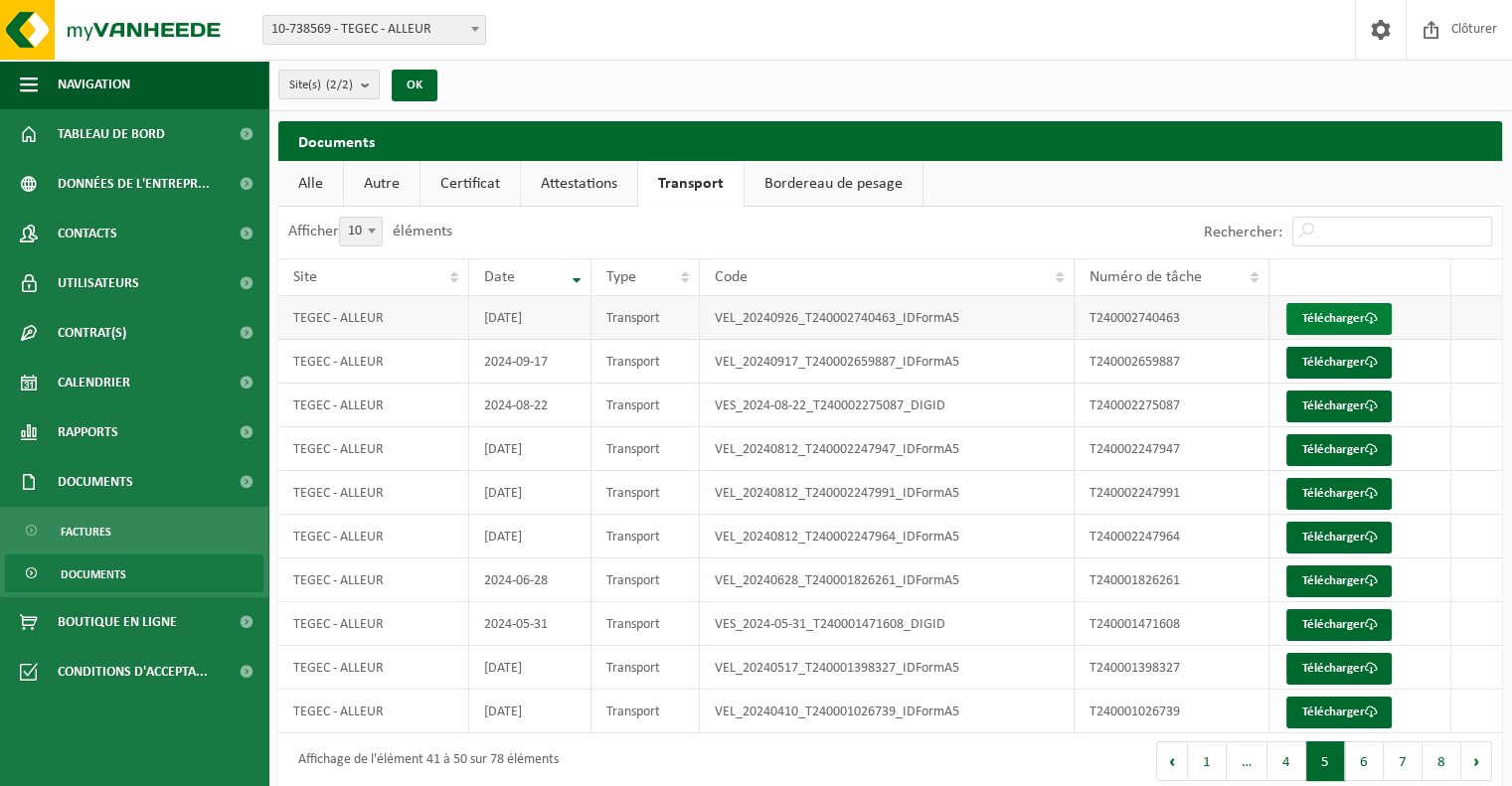 click on "Télécharger" at bounding box center [1339, 319] 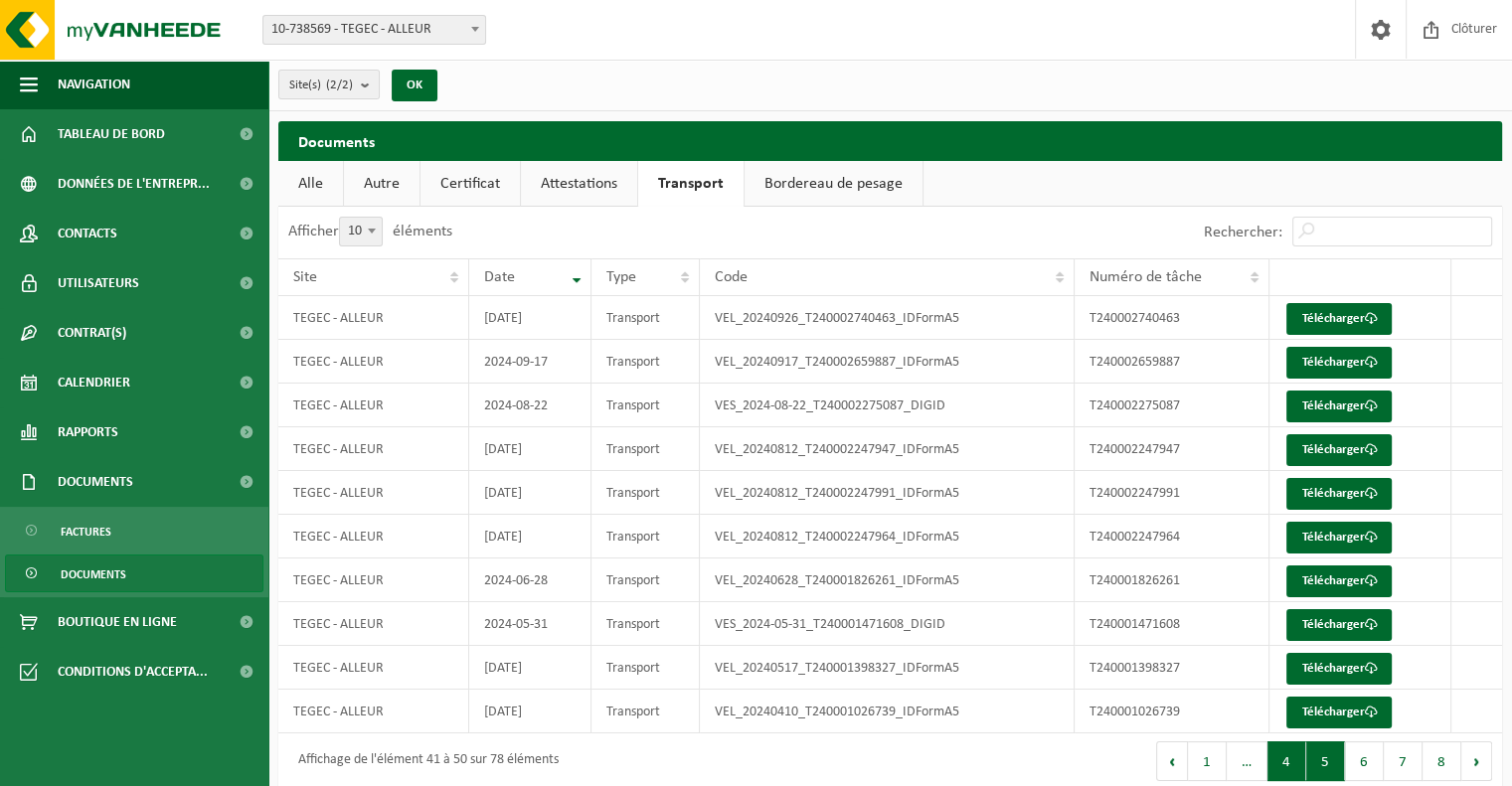 click on "4" at bounding box center [1286, 761] 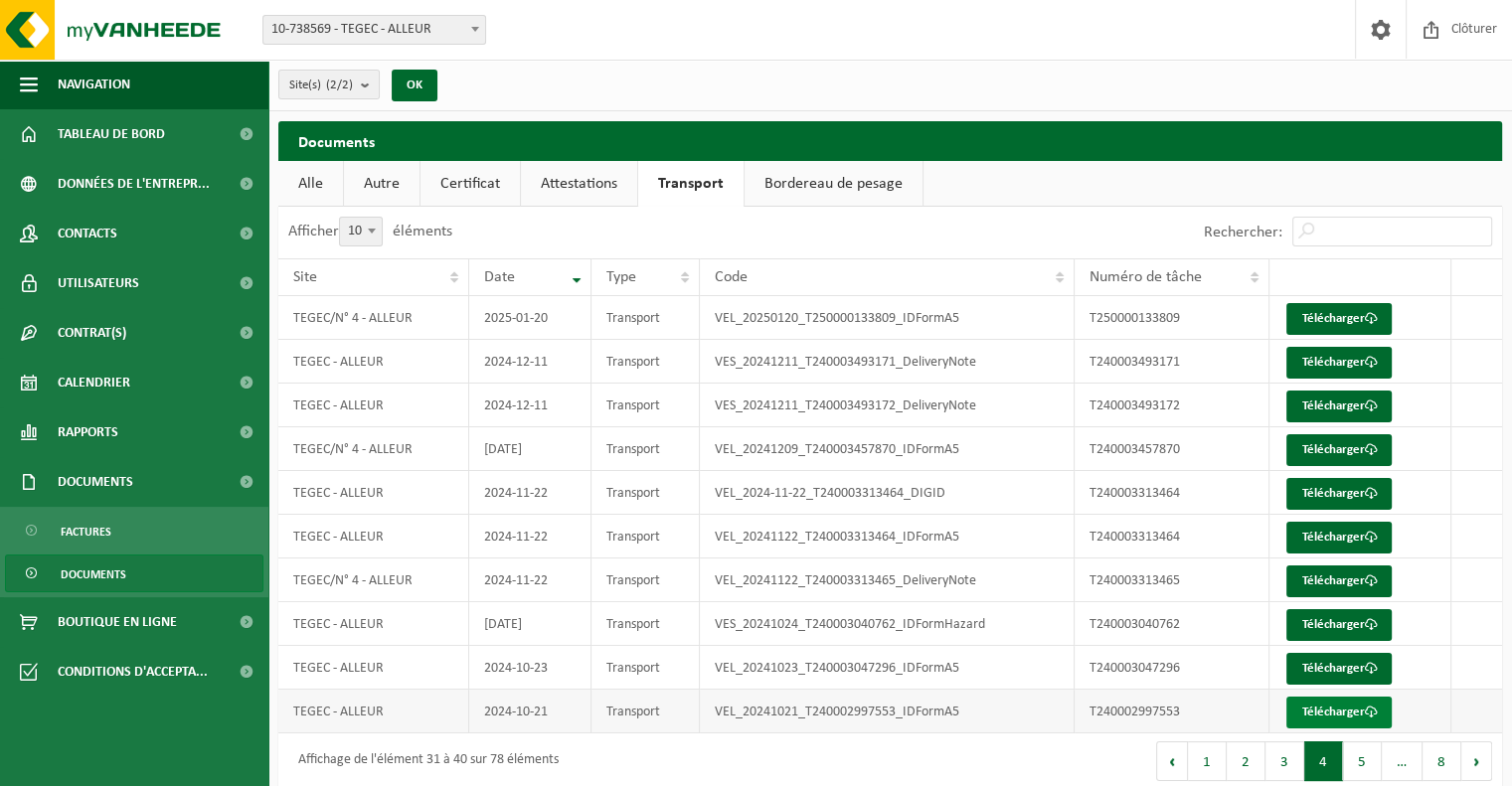 click on "Télécharger" at bounding box center (1339, 712) 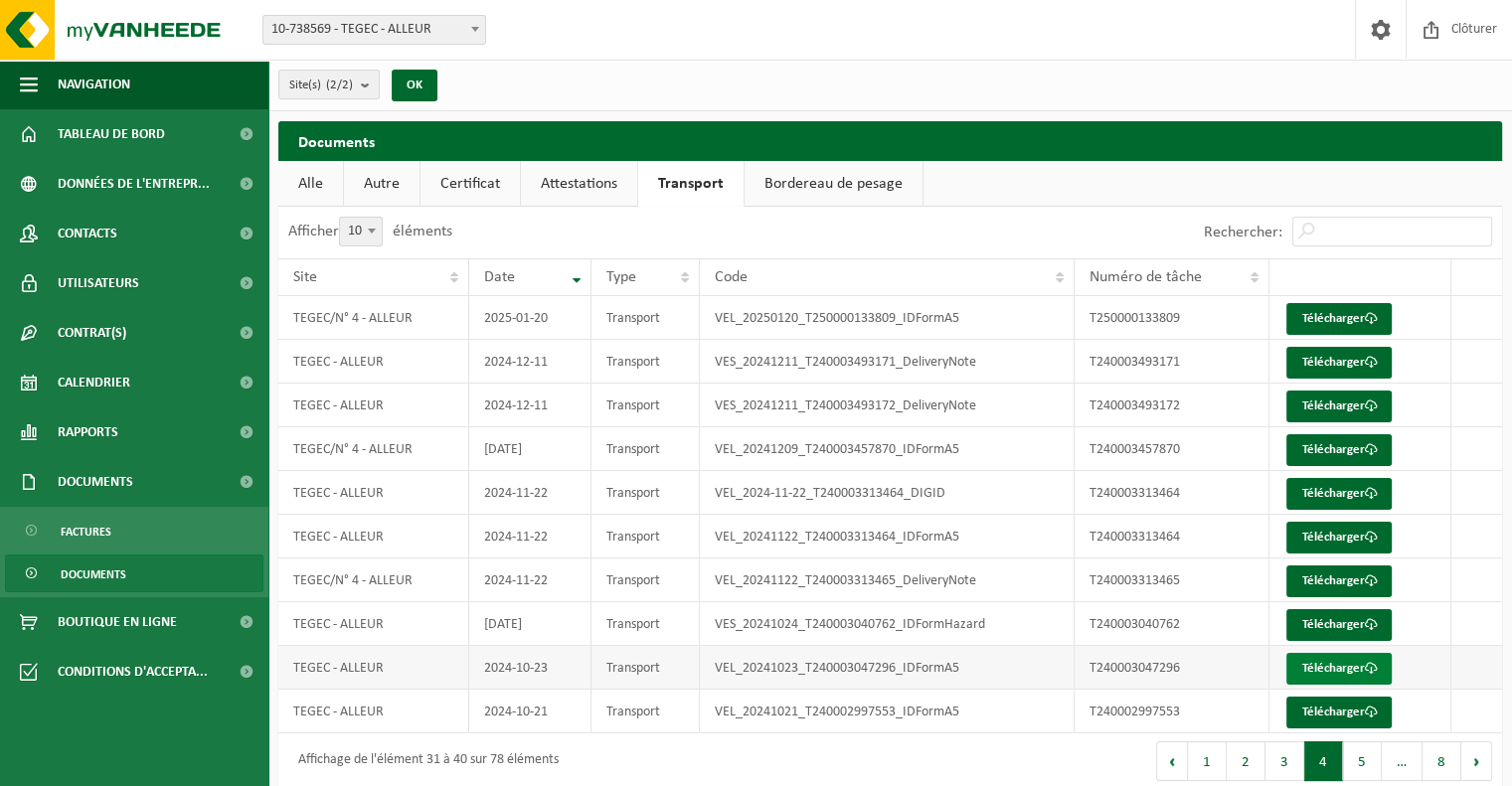 click on "Télécharger" at bounding box center (1339, 669) 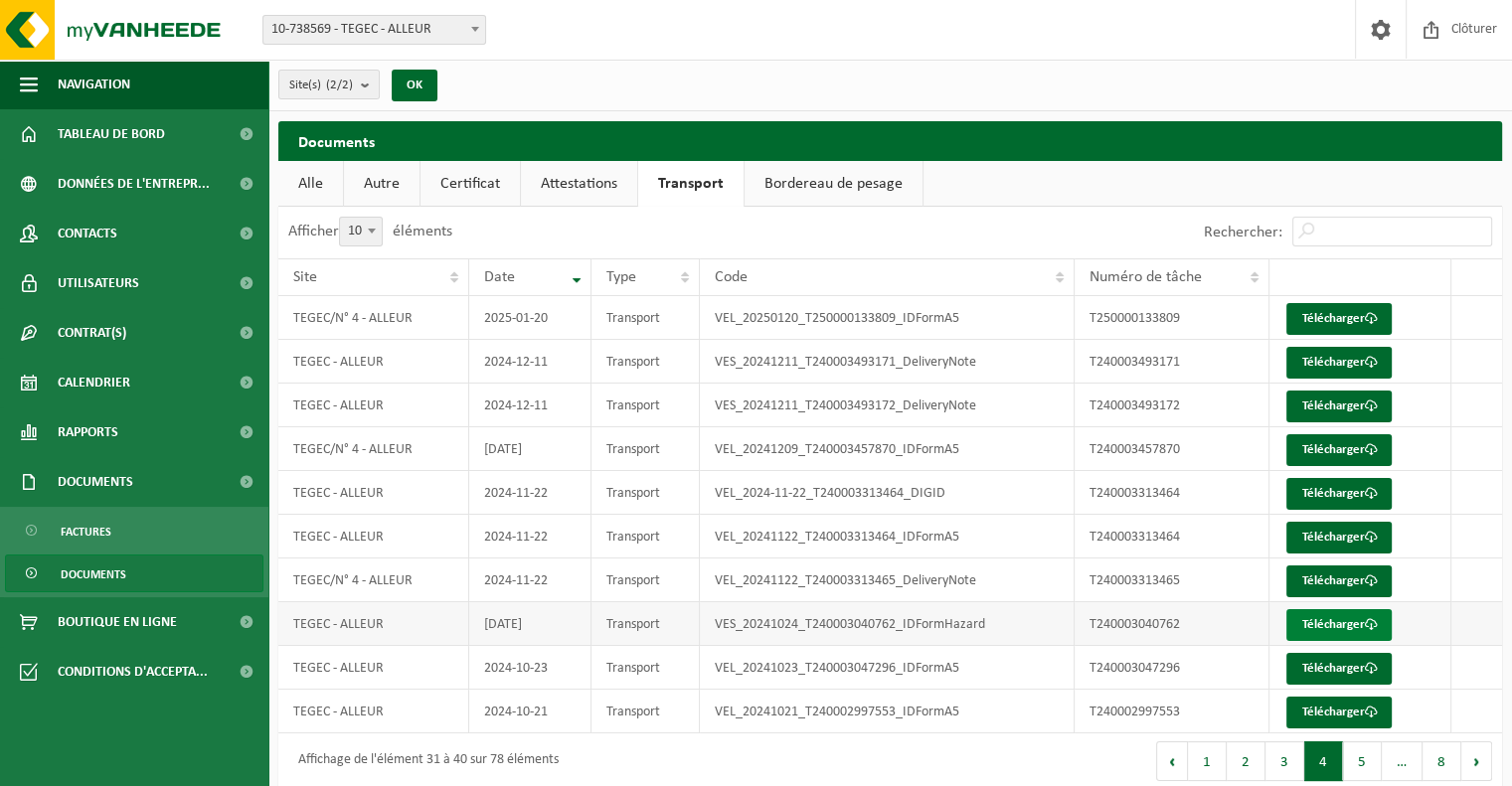 click on "Télécharger" at bounding box center [1339, 625] 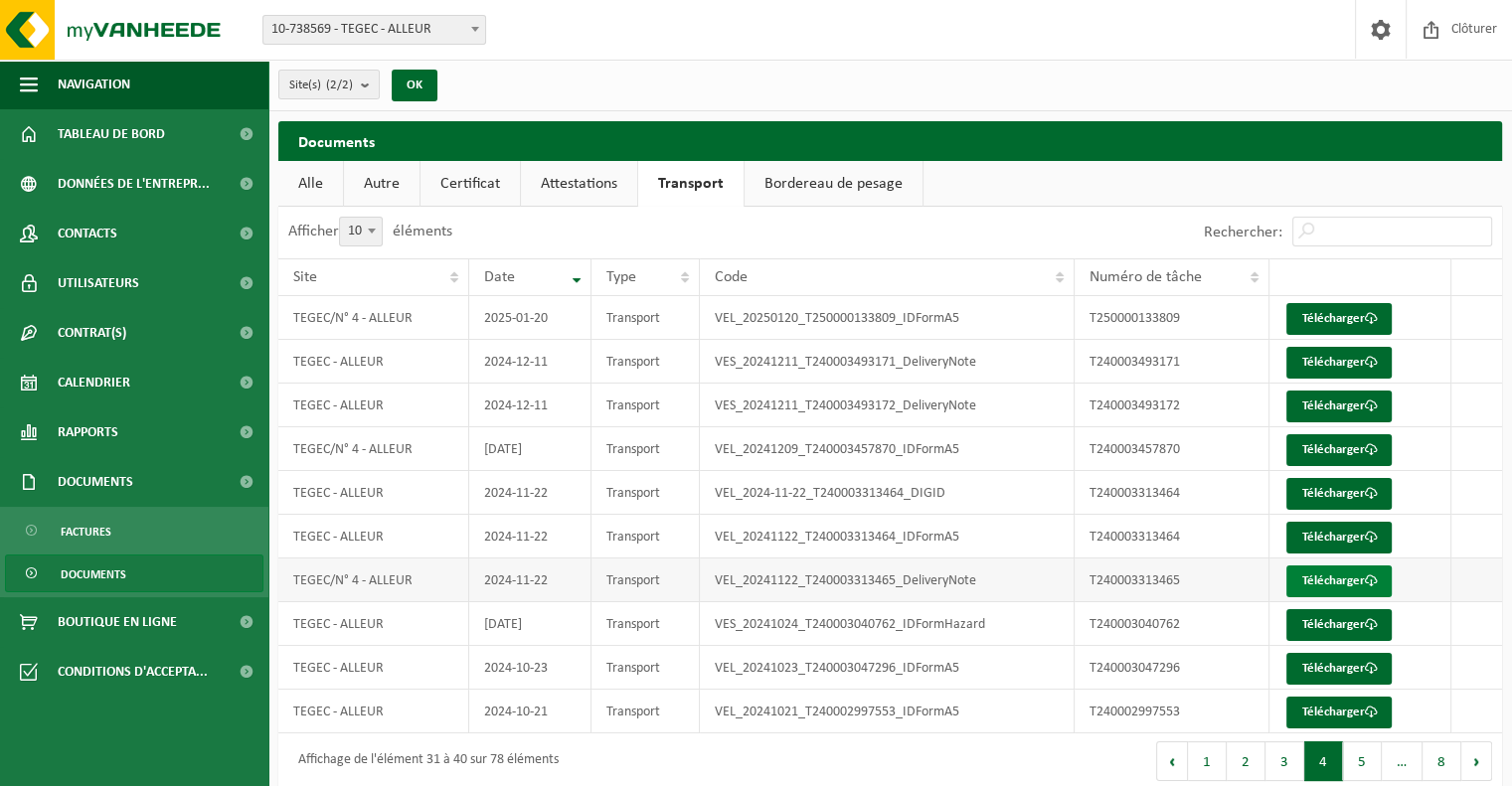 click on "Télécharger" at bounding box center [1339, 581] 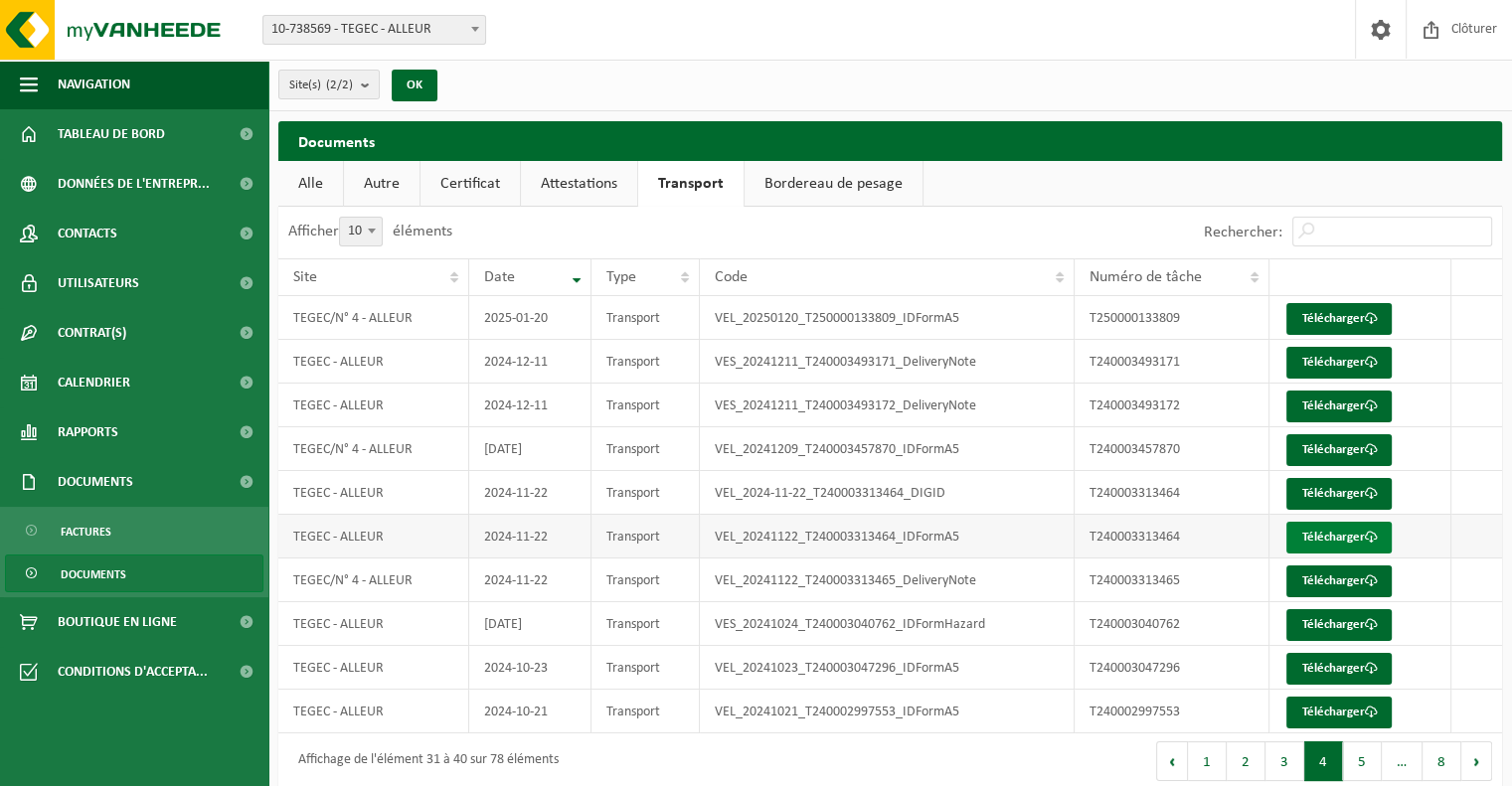 click on "Télécharger" at bounding box center (1339, 538) 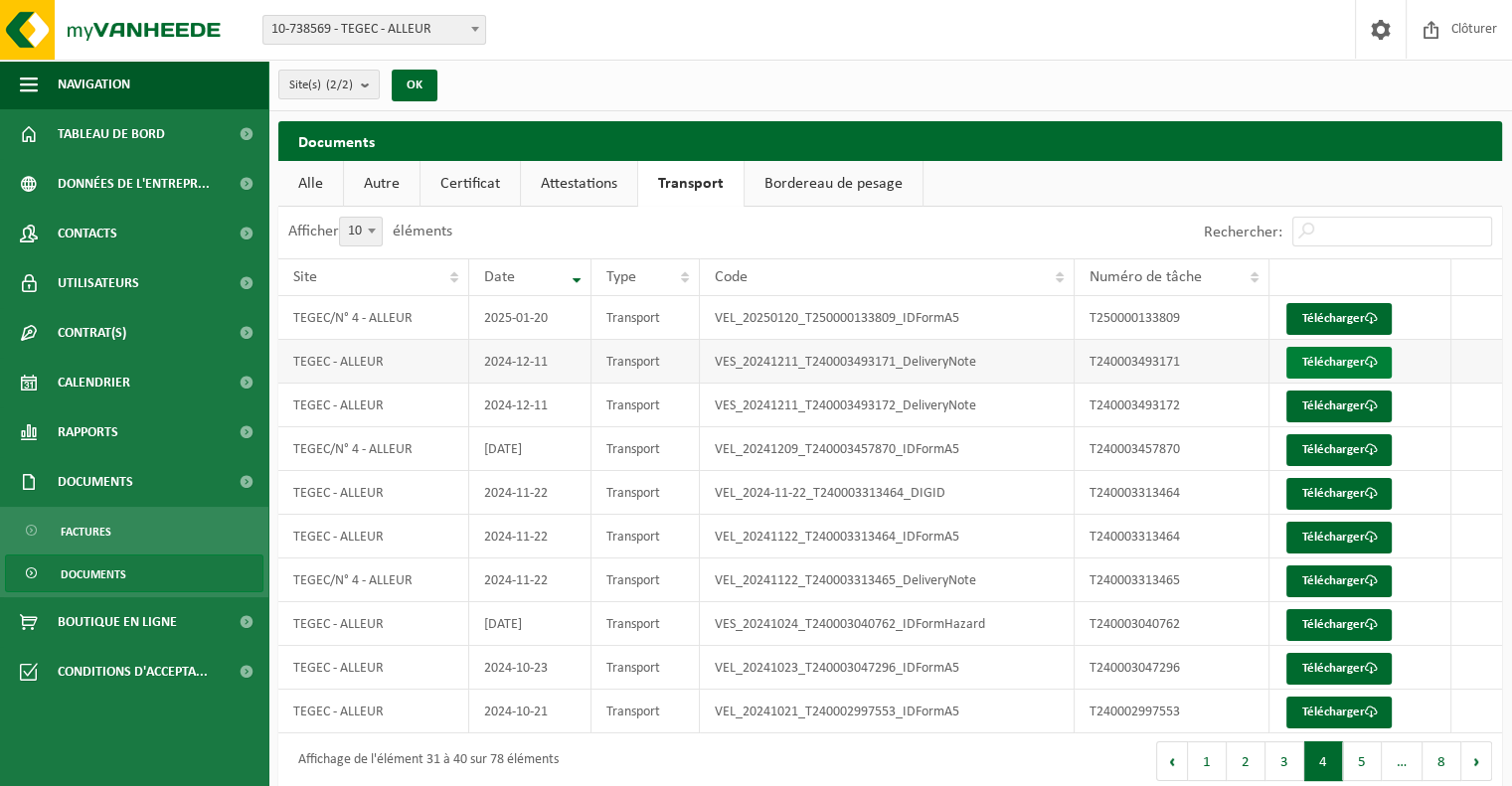 click on "Télécharger" at bounding box center (1339, 363) 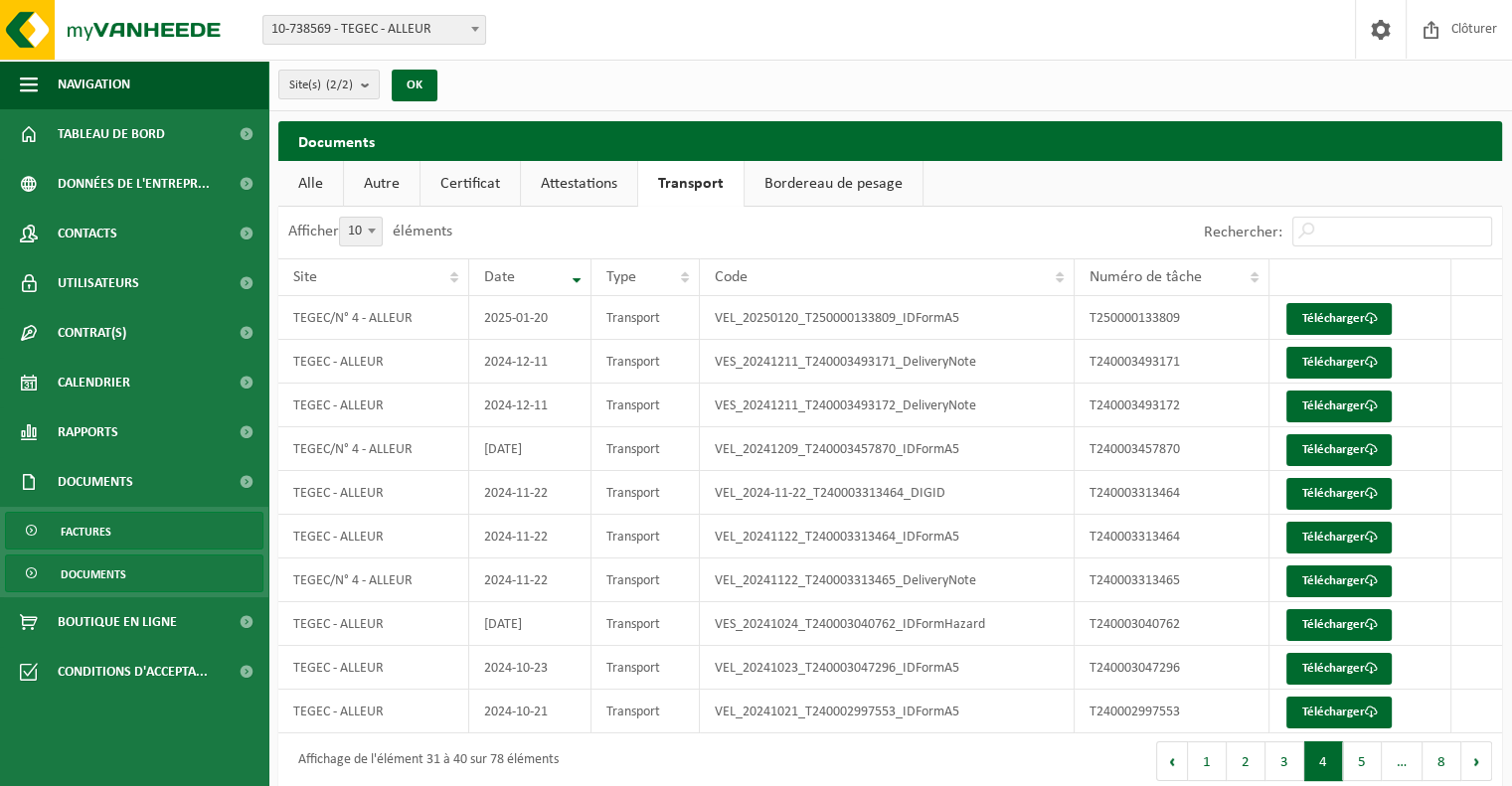 click on "Factures" at bounding box center [134, 531] 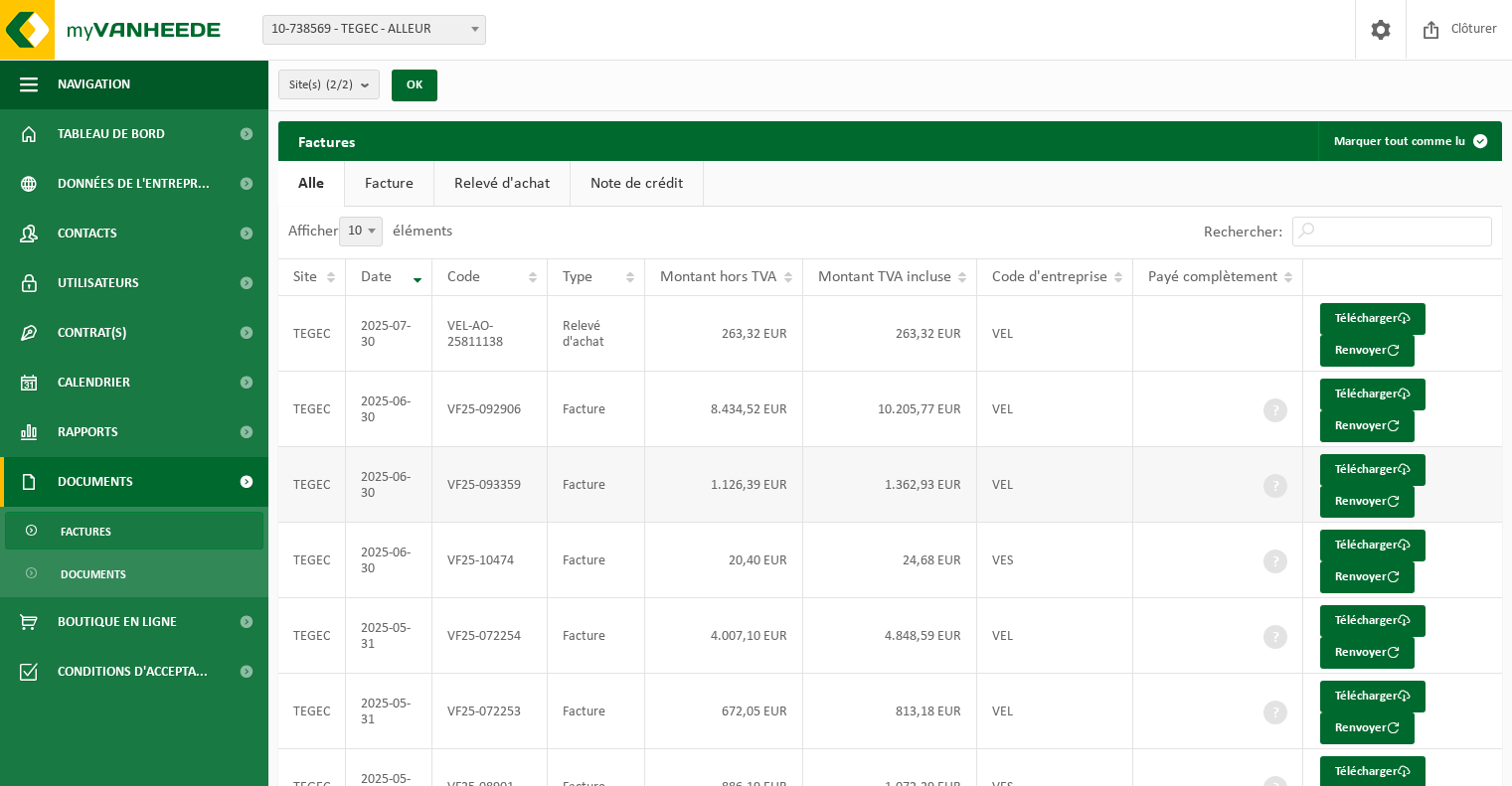 scroll, scrollTop: 0, scrollLeft: 0, axis: both 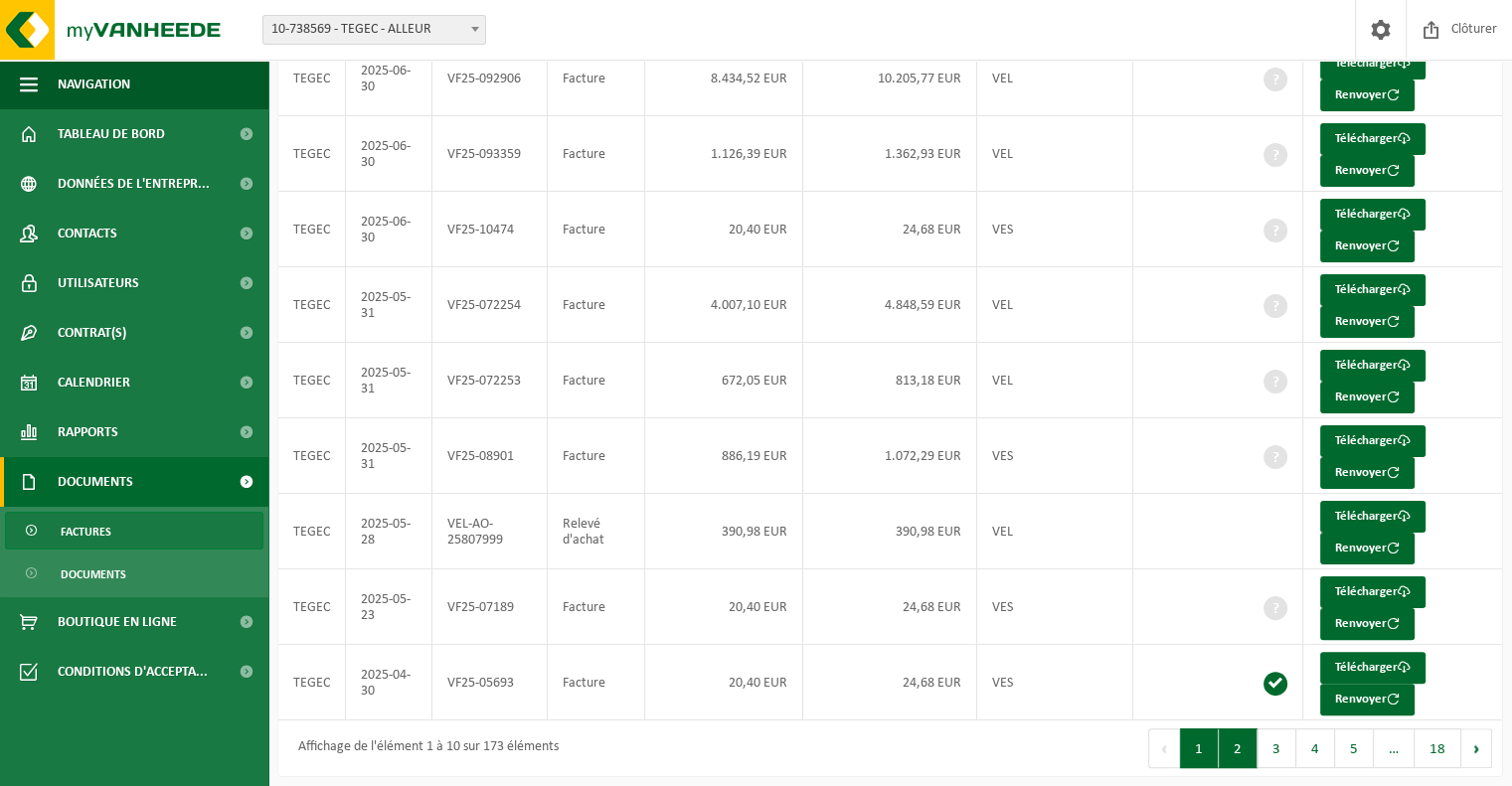 click on "2" at bounding box center (1238, 748) 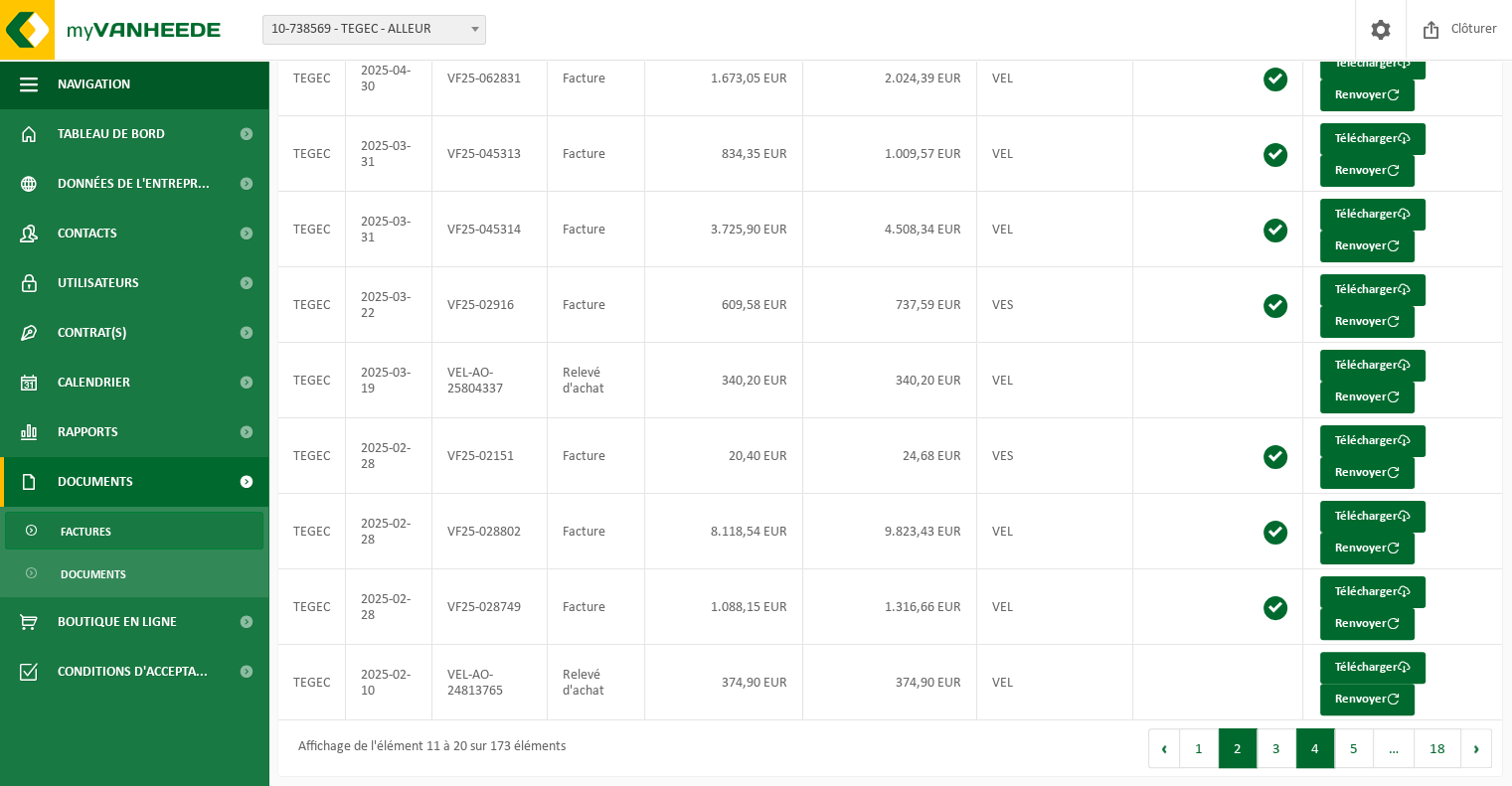 click on "4" at bounding box center [1315, 748] 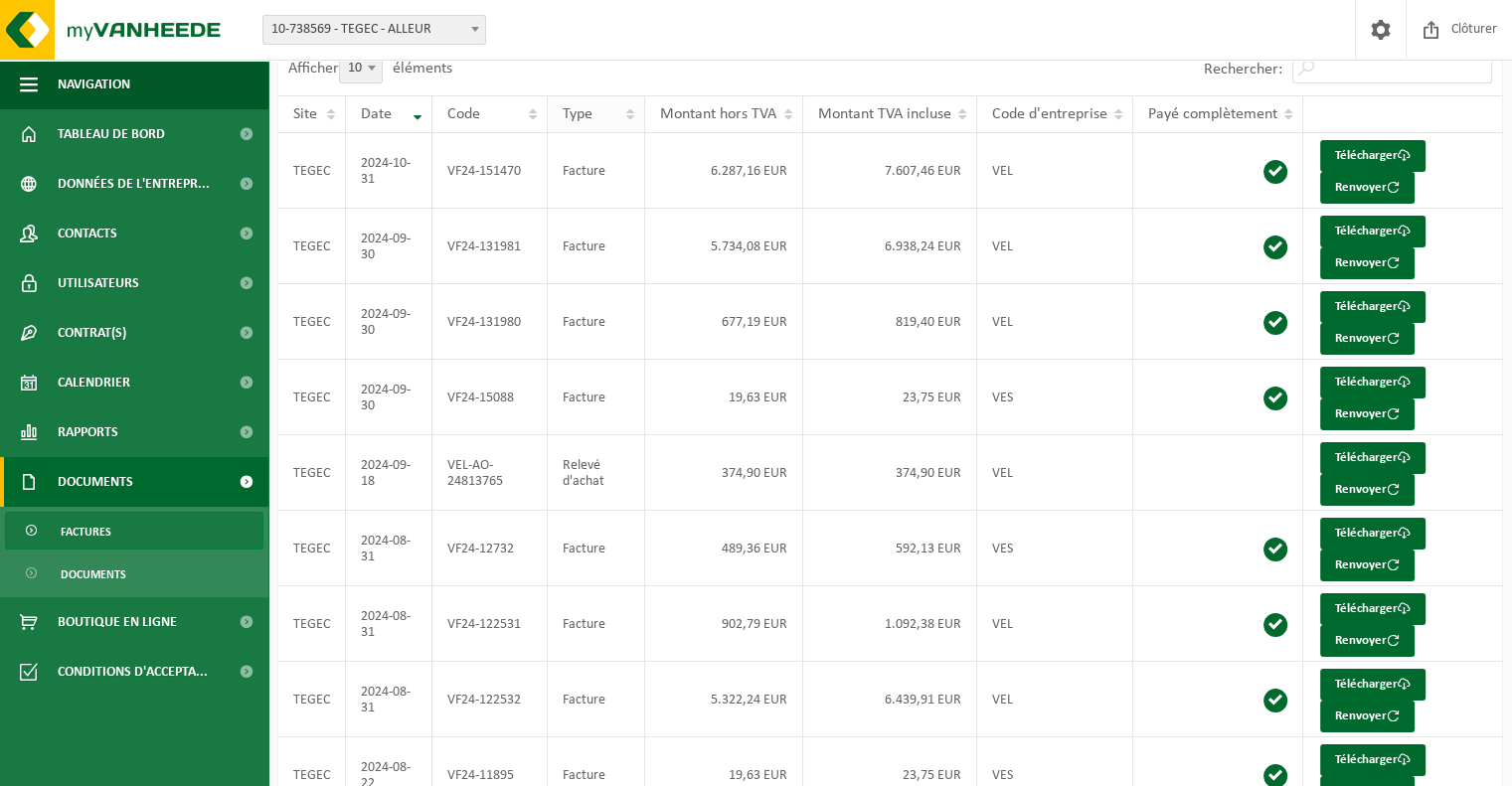 scroll, scrollTop: 0, scrollLeft: 0, axis: both 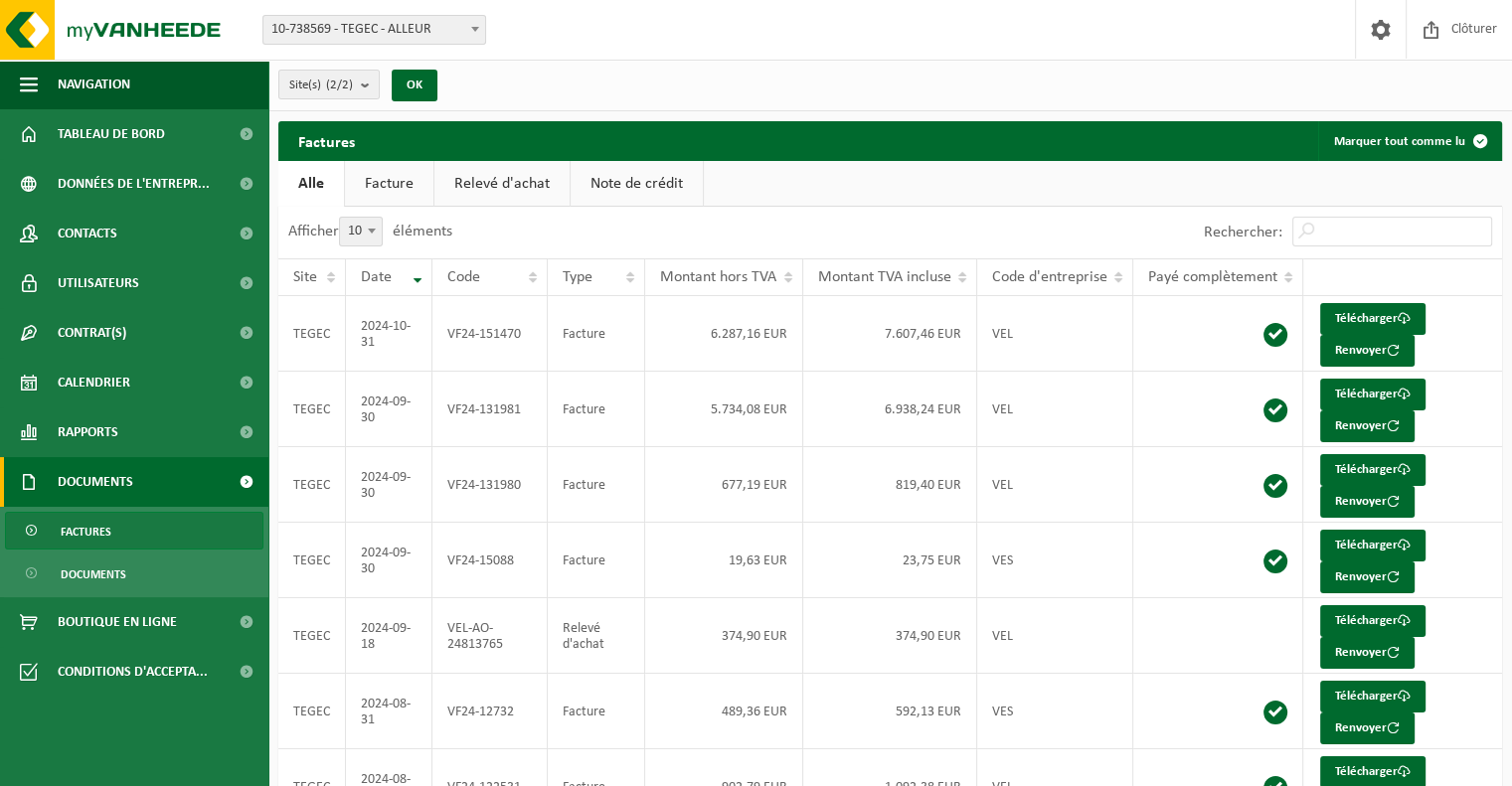 click on "Facture" at bounding box center [389, 184] 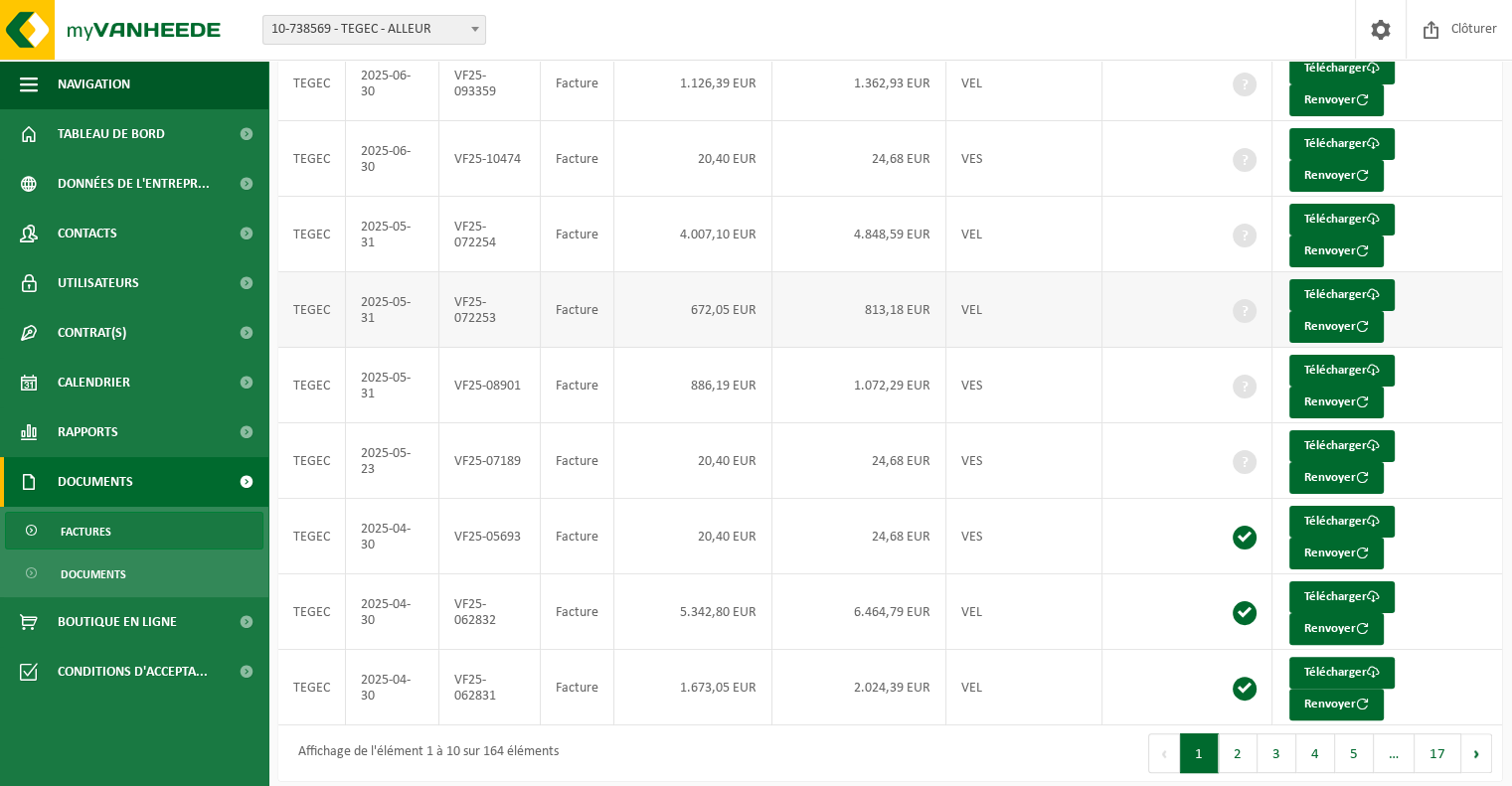 scroll, scrollTop: 331, scrollLeft: 0, axis: vertical 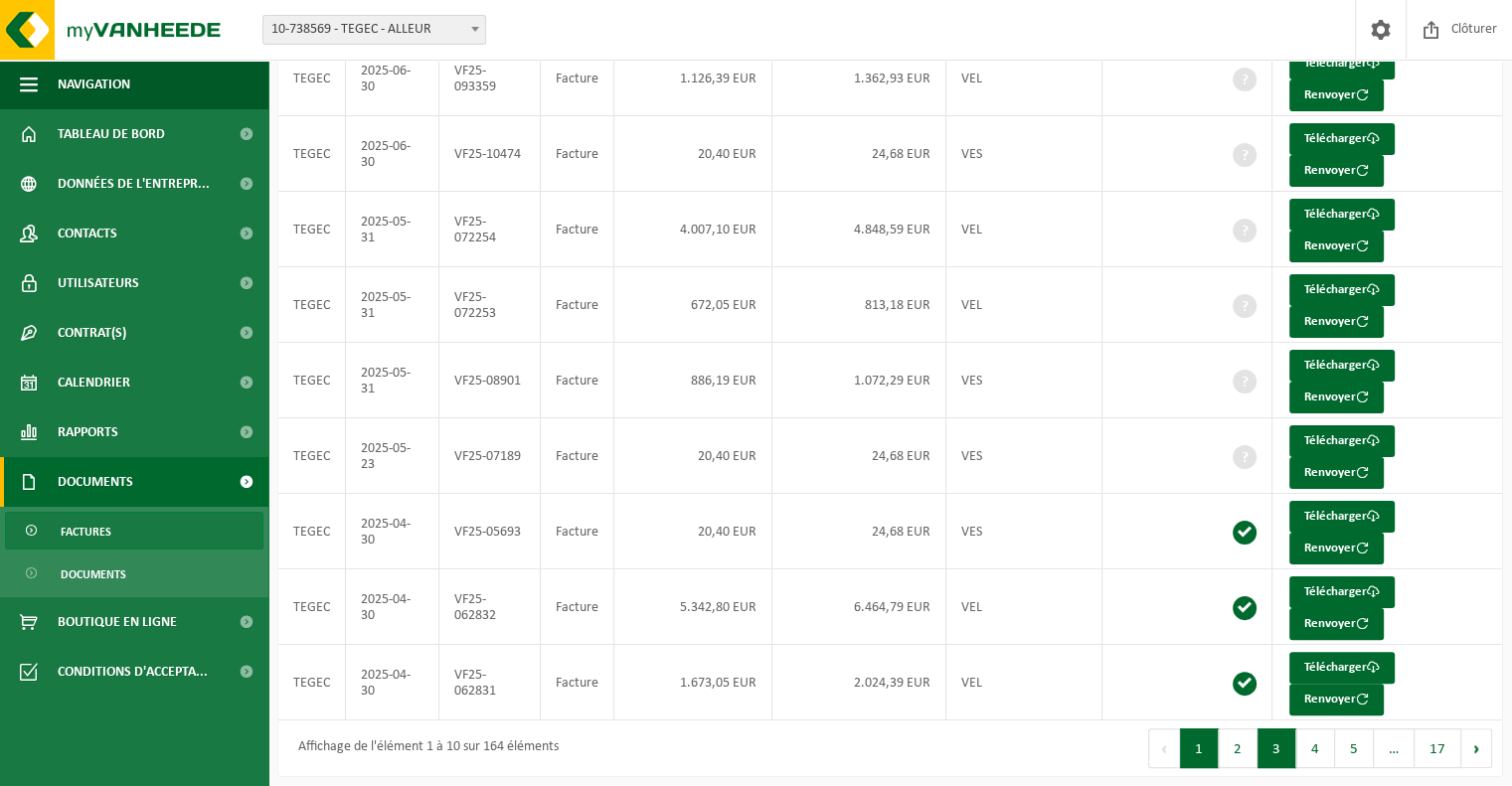 click on "3" at bounding box center (1276, 748) 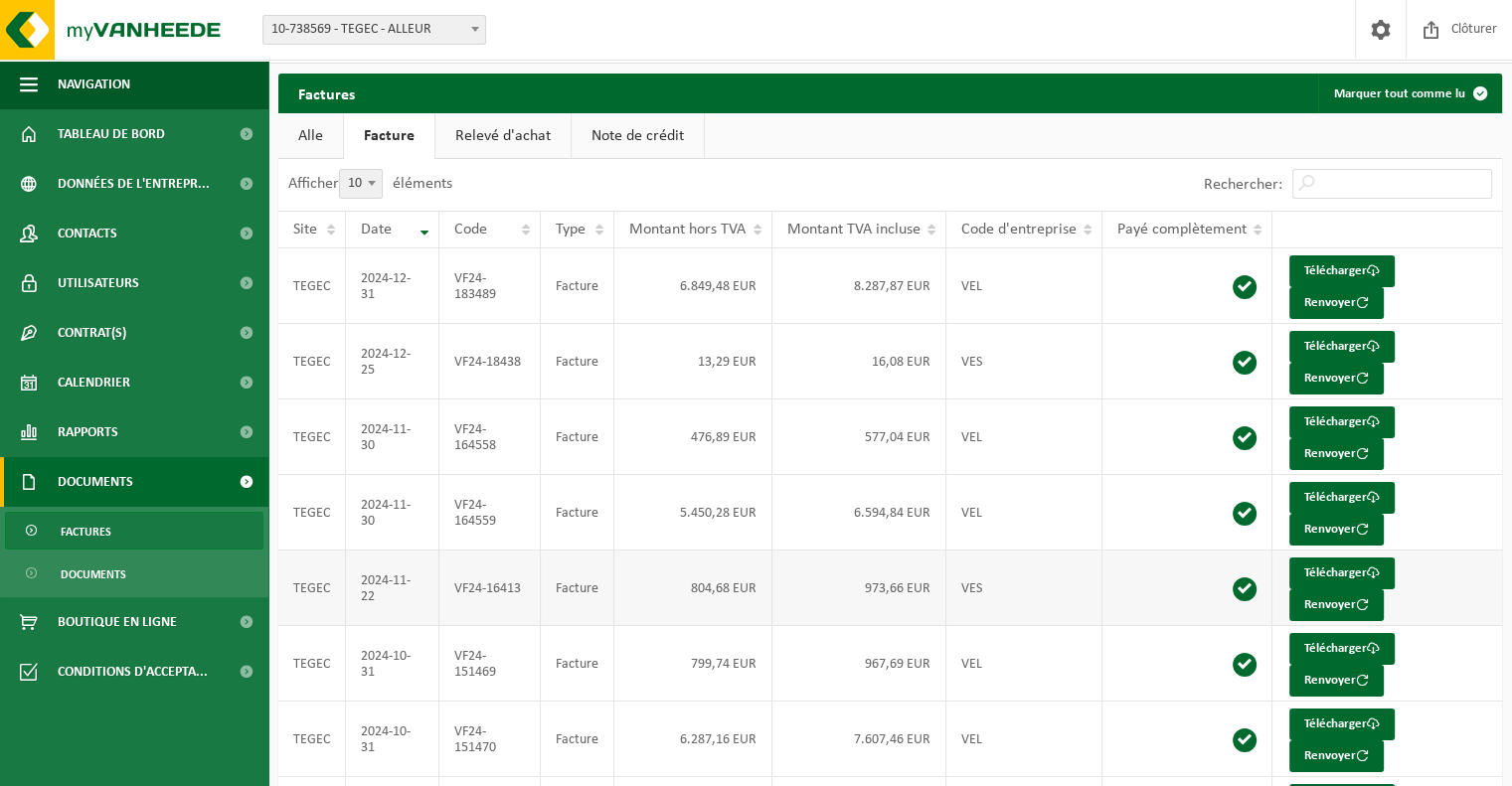scroll, scrollTop: 33, scrollLeft: 0, axis: vertical 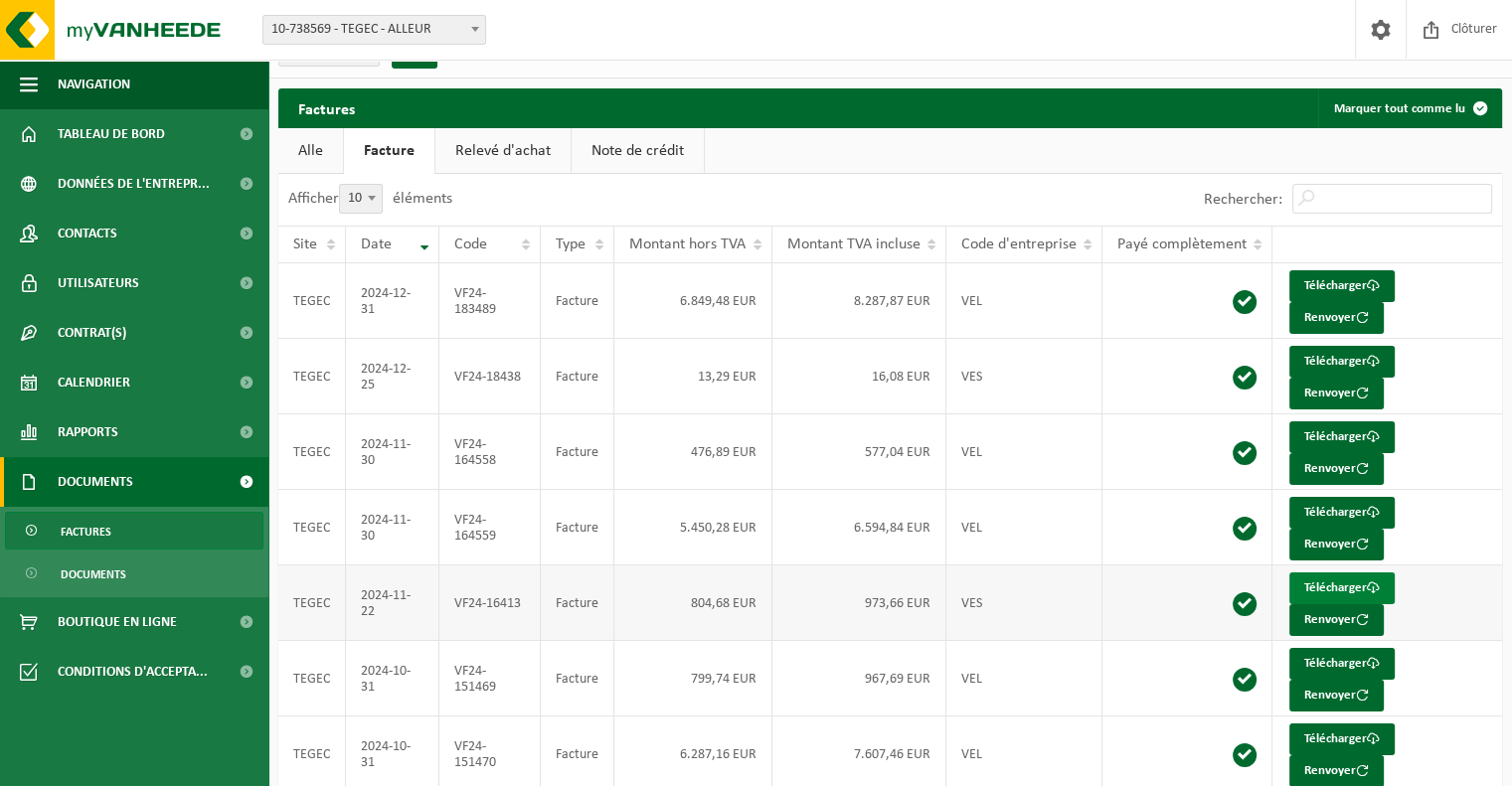click on "Télécharger" at bounding box center (1342, 588) 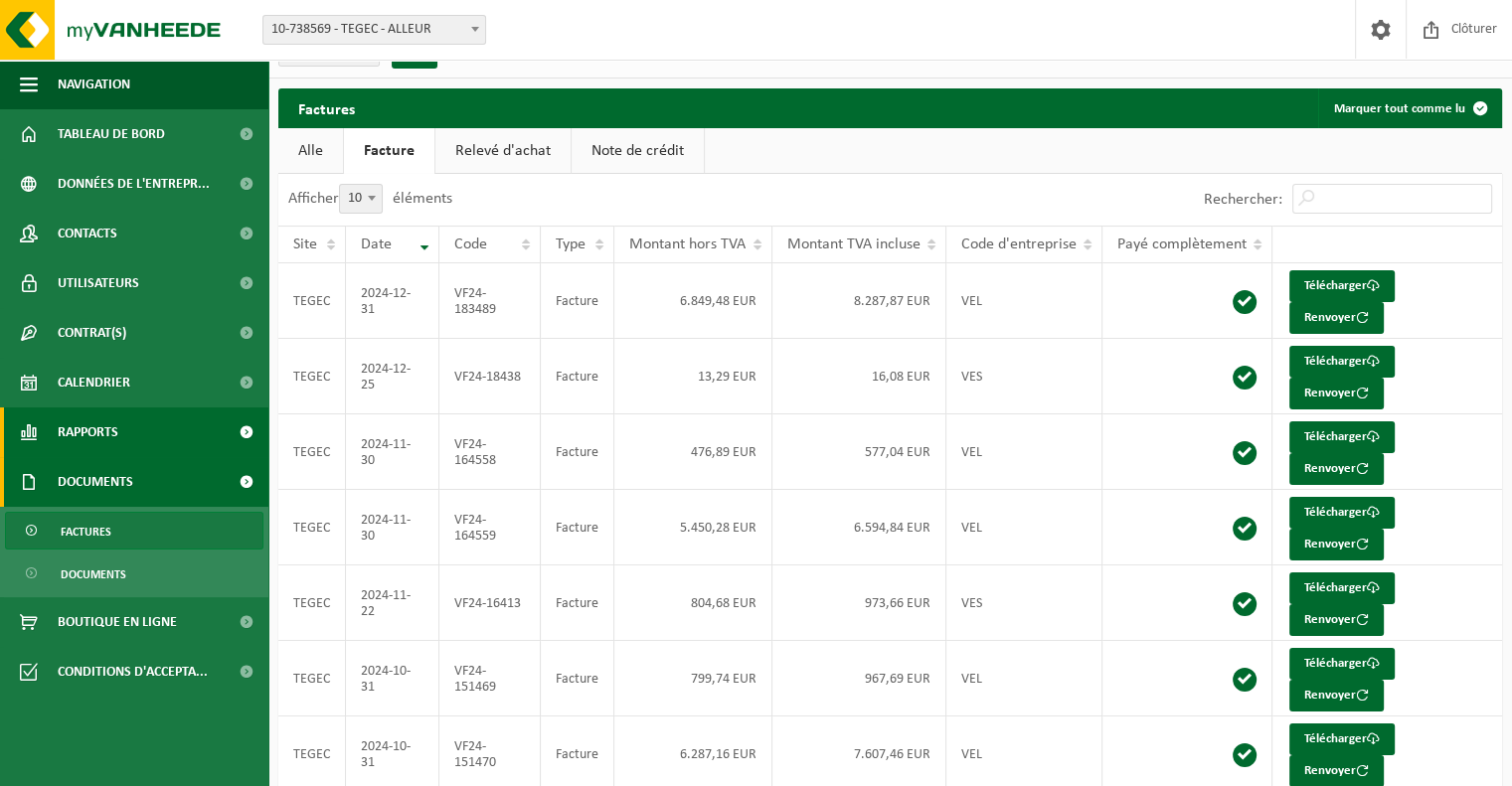 click on "Rapports" at bounding box center [134, 432] 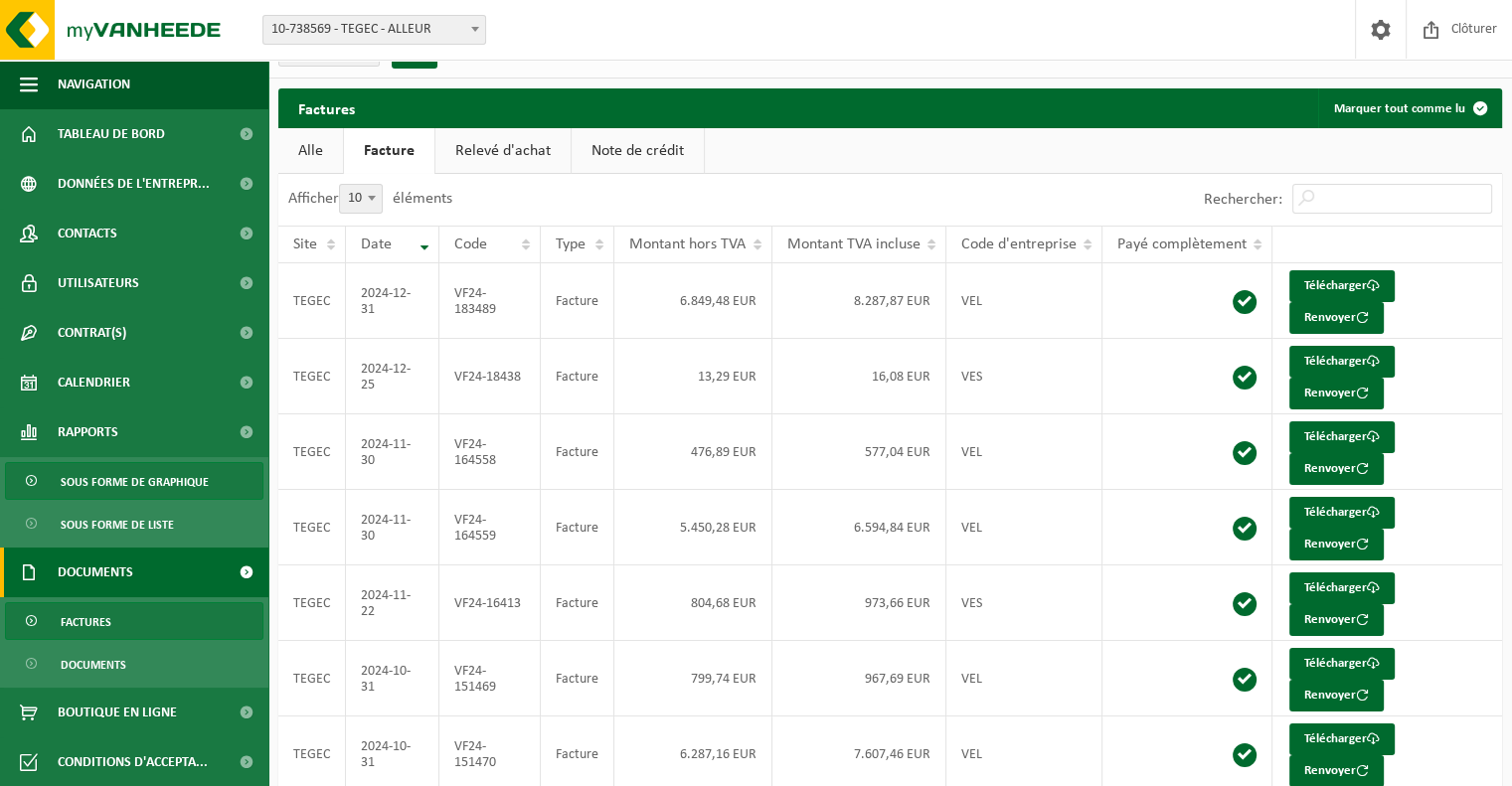 click on "Sous forme de graphique" at bounding box center [134, 482] 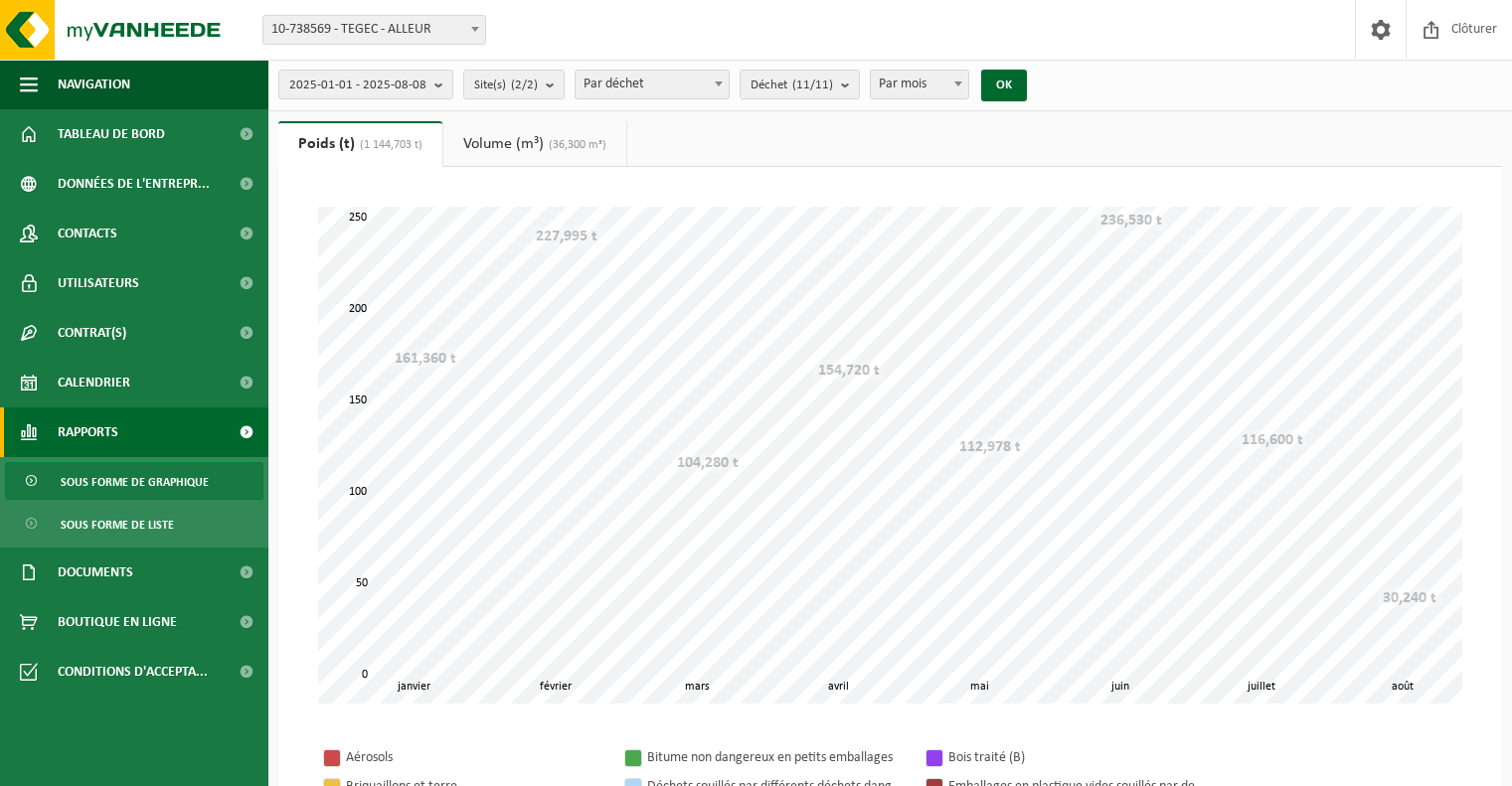scroll, scrollTop: 0, scrollLeft: 0, axis: both 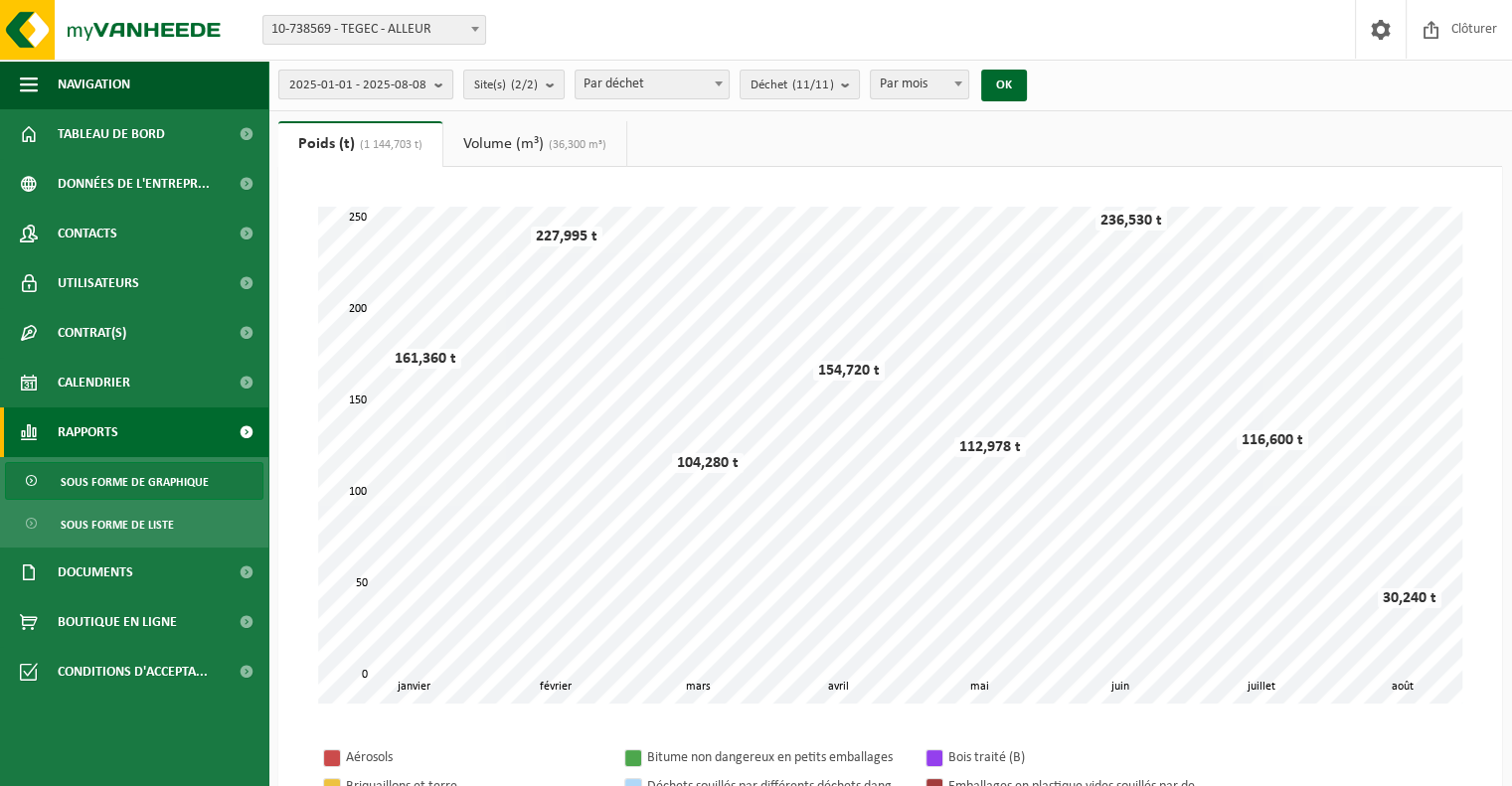 click at bounding box center (443, 84) 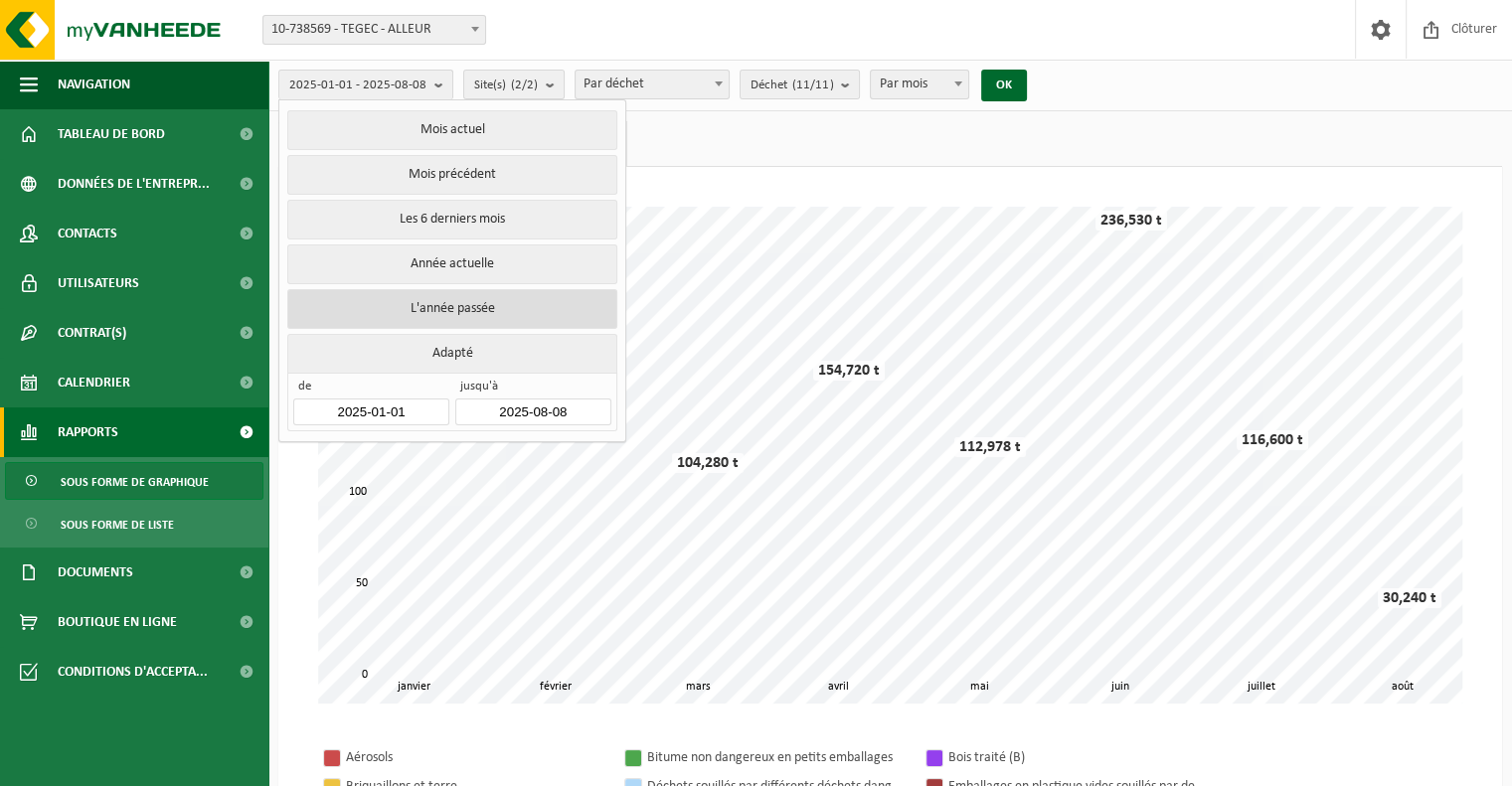 click on "L'année passée" at bounding box center (451, 309) 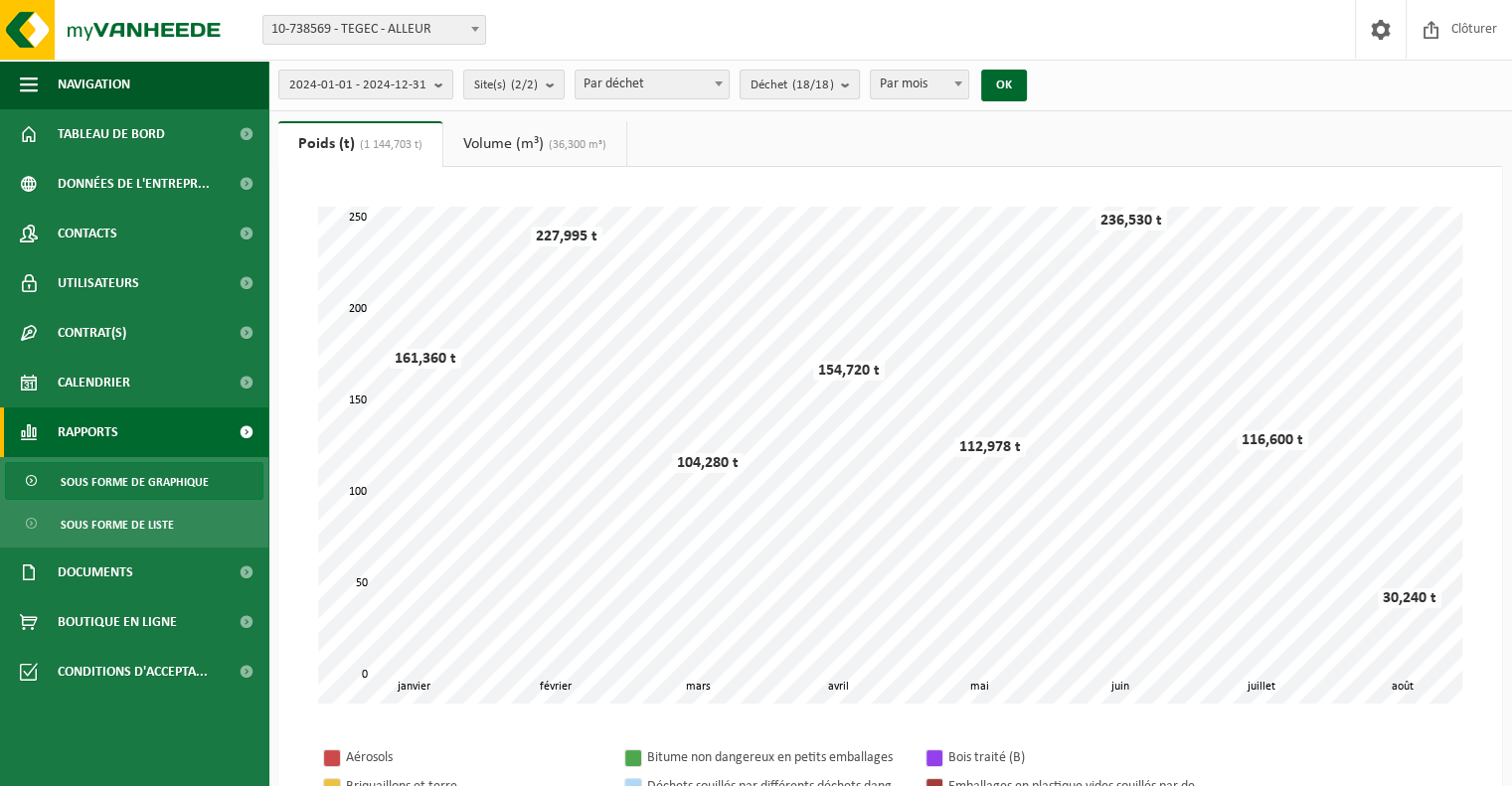 click at bounding box center (850, 84) 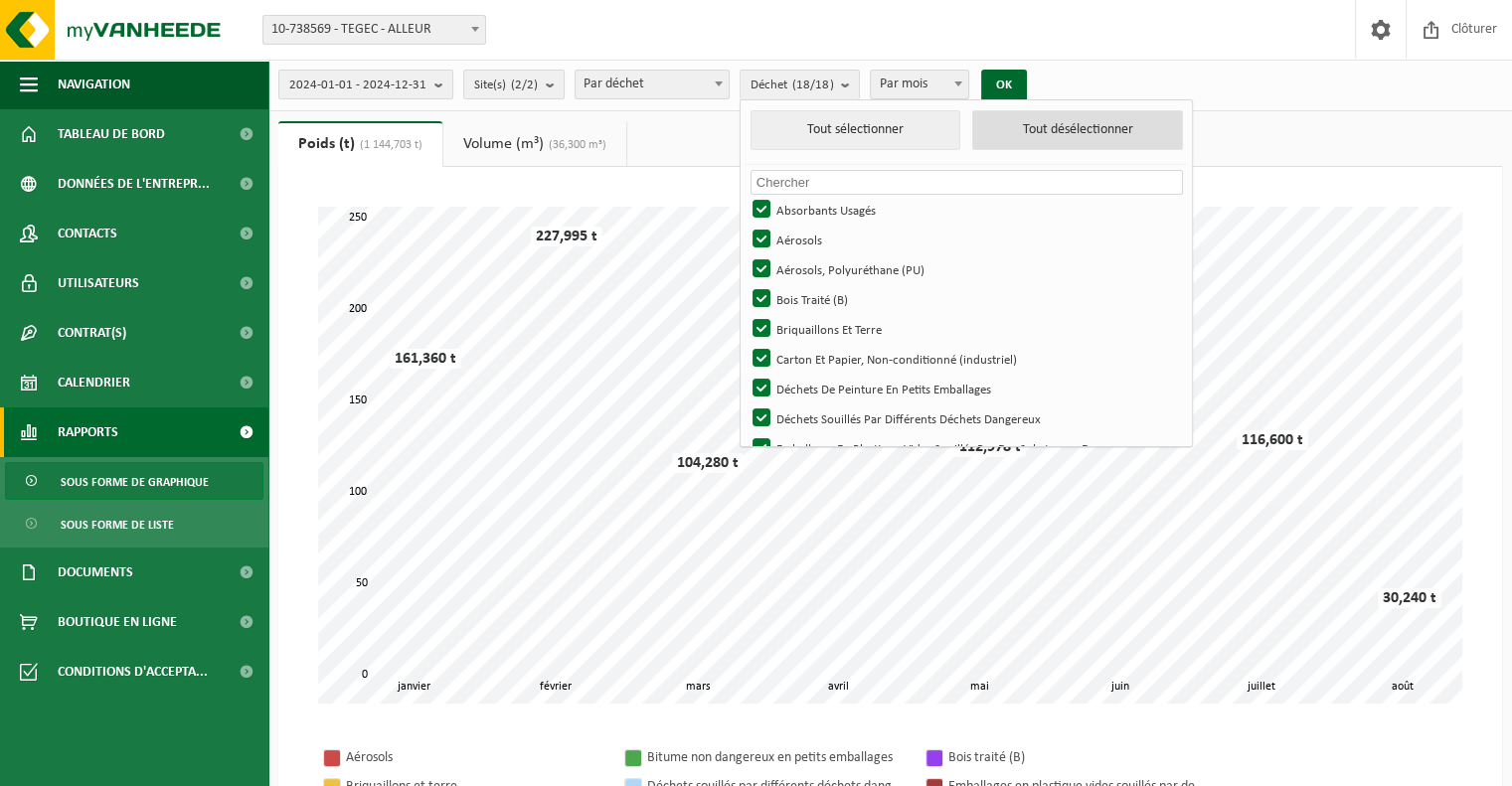 click on "Tout désélectionner" at bounding box center (1078, 130) 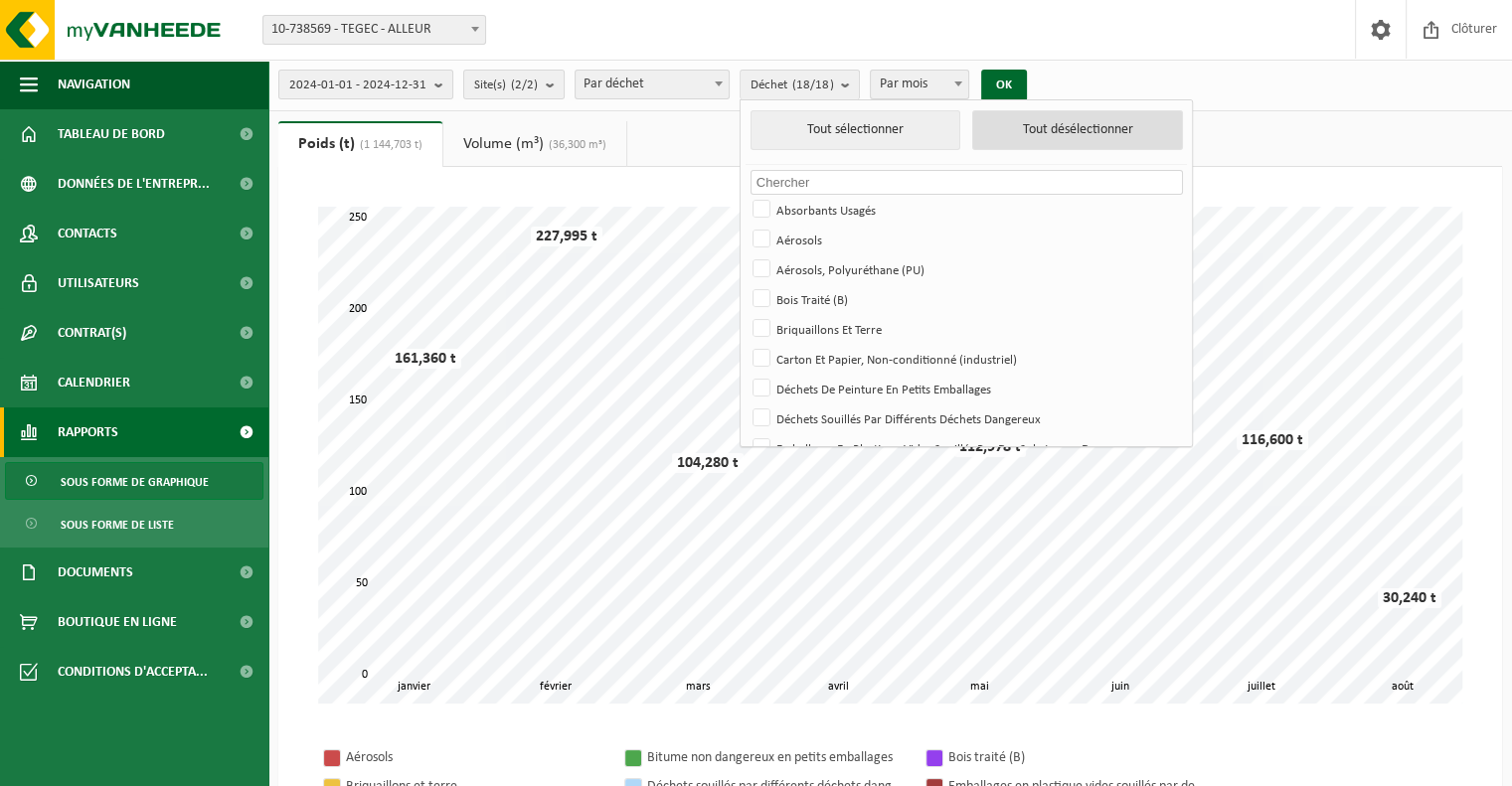 checkbox on "false" 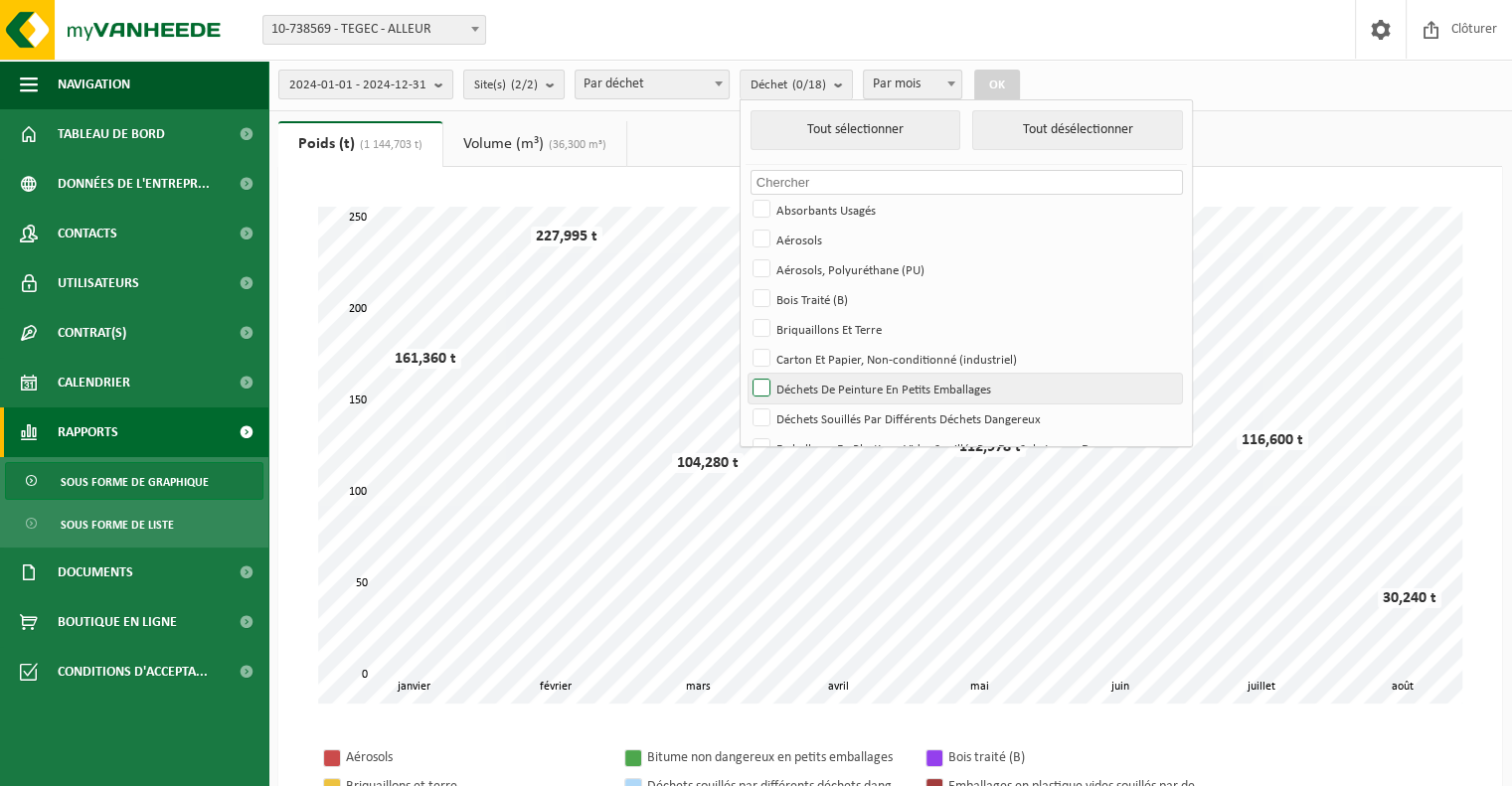 scroll, scrollTop: 99, scrollLeft: 0, axis: vertical 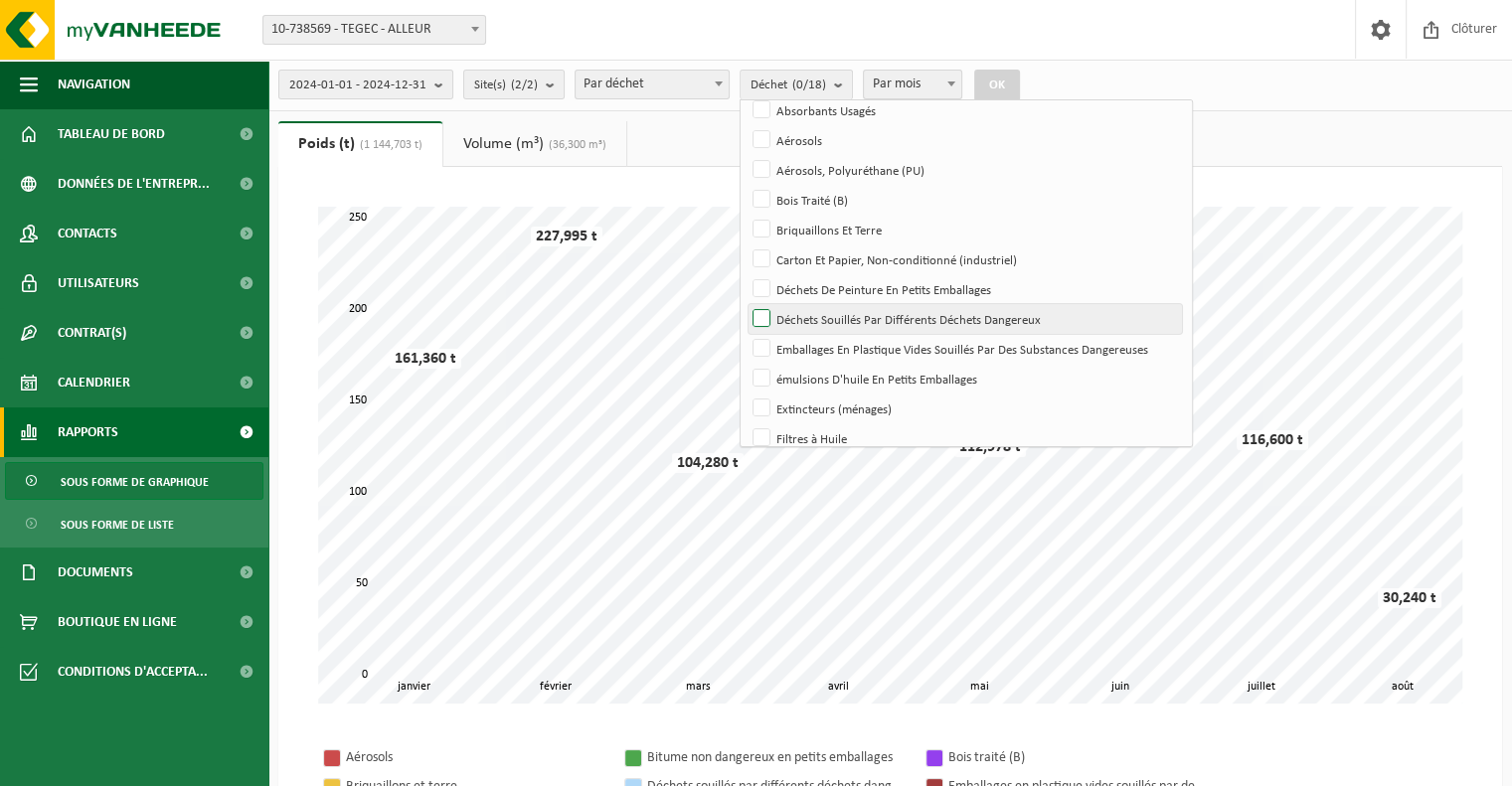 click on "Déchets Souillés Par Différents Déchets Dangereux" at bounding box center (964, 319) 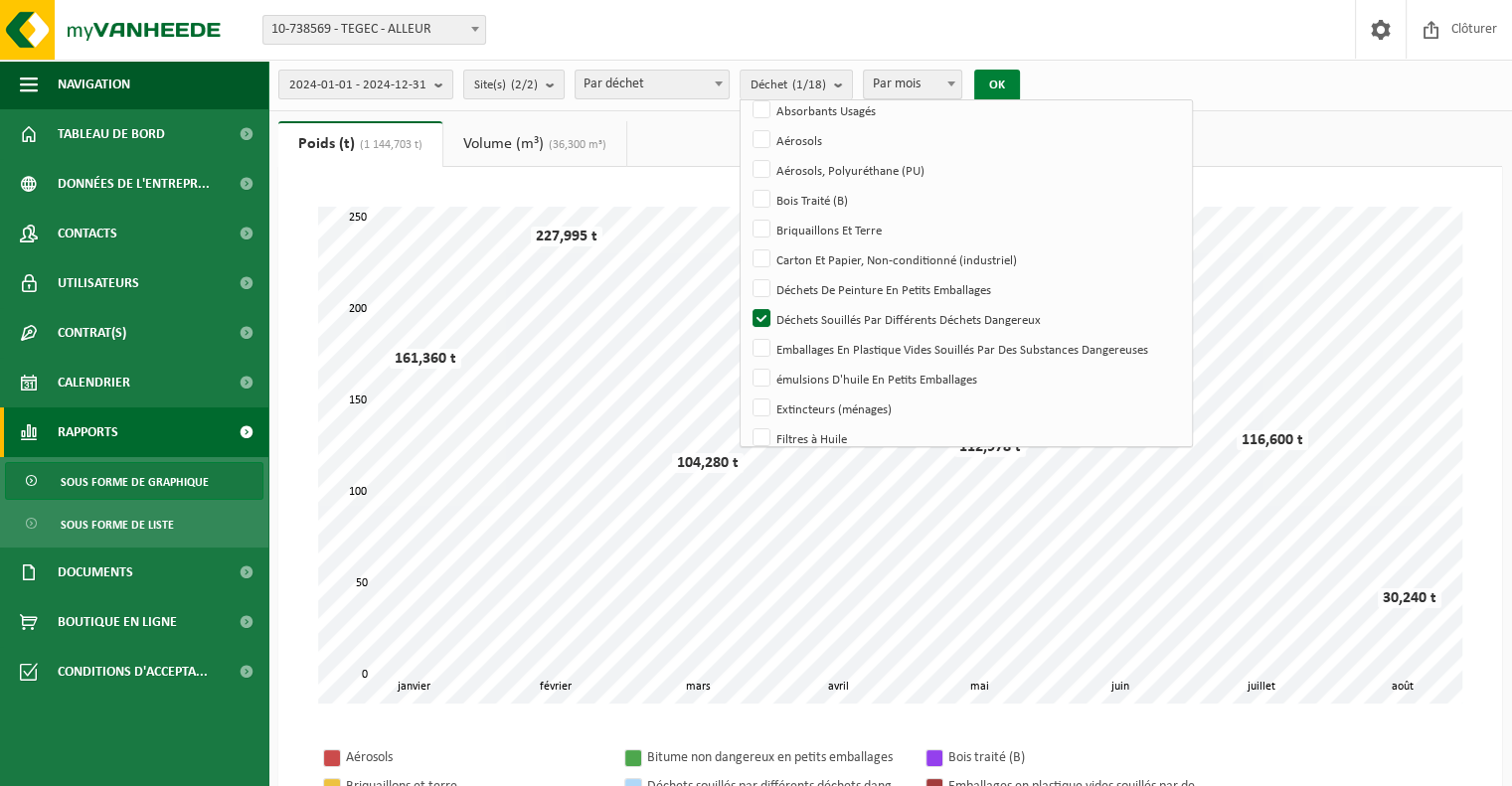 click on "OK" at bounding box center [997, 85] 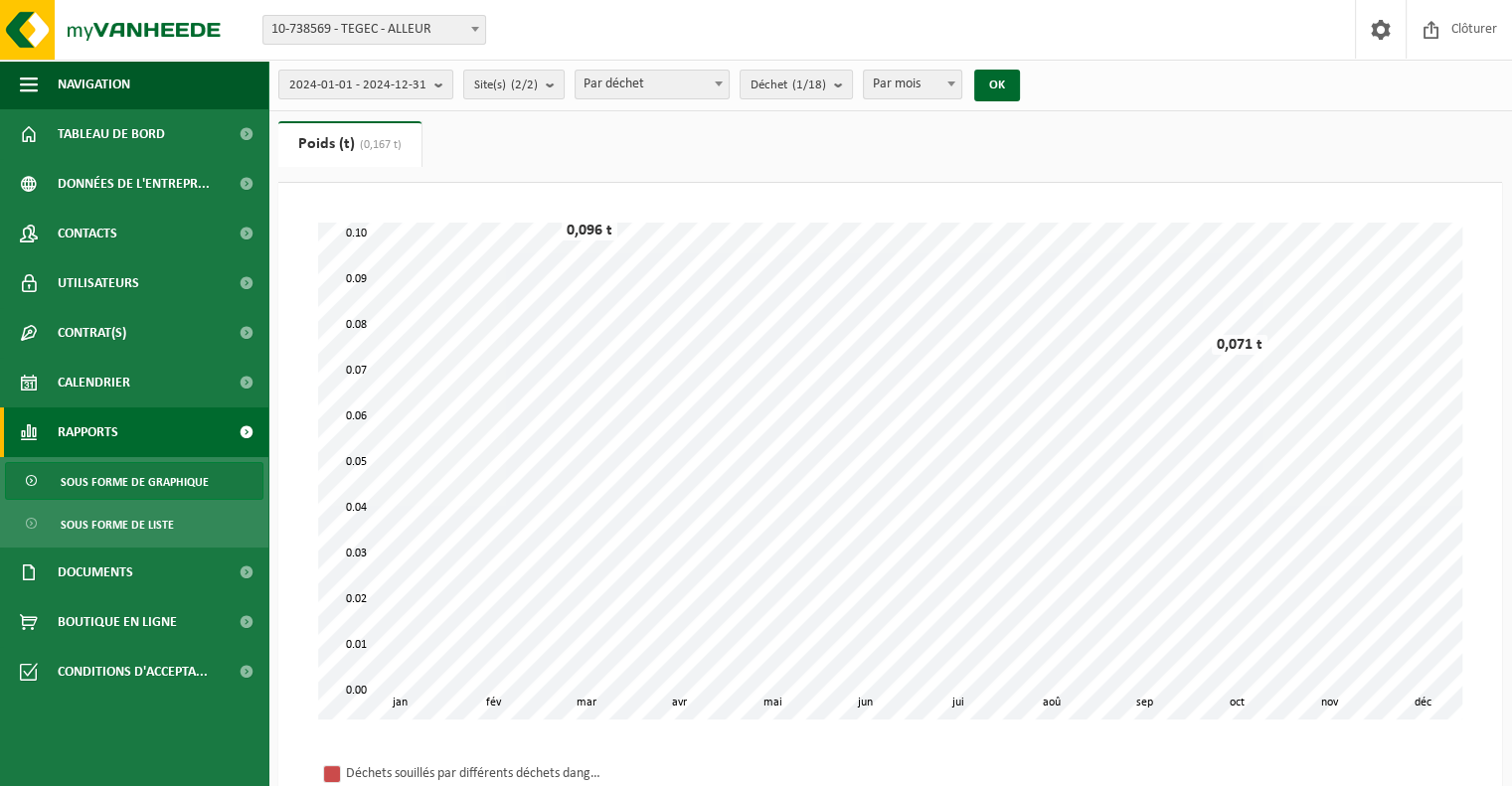 click on "Par mois" at bounding box center [913, 84] 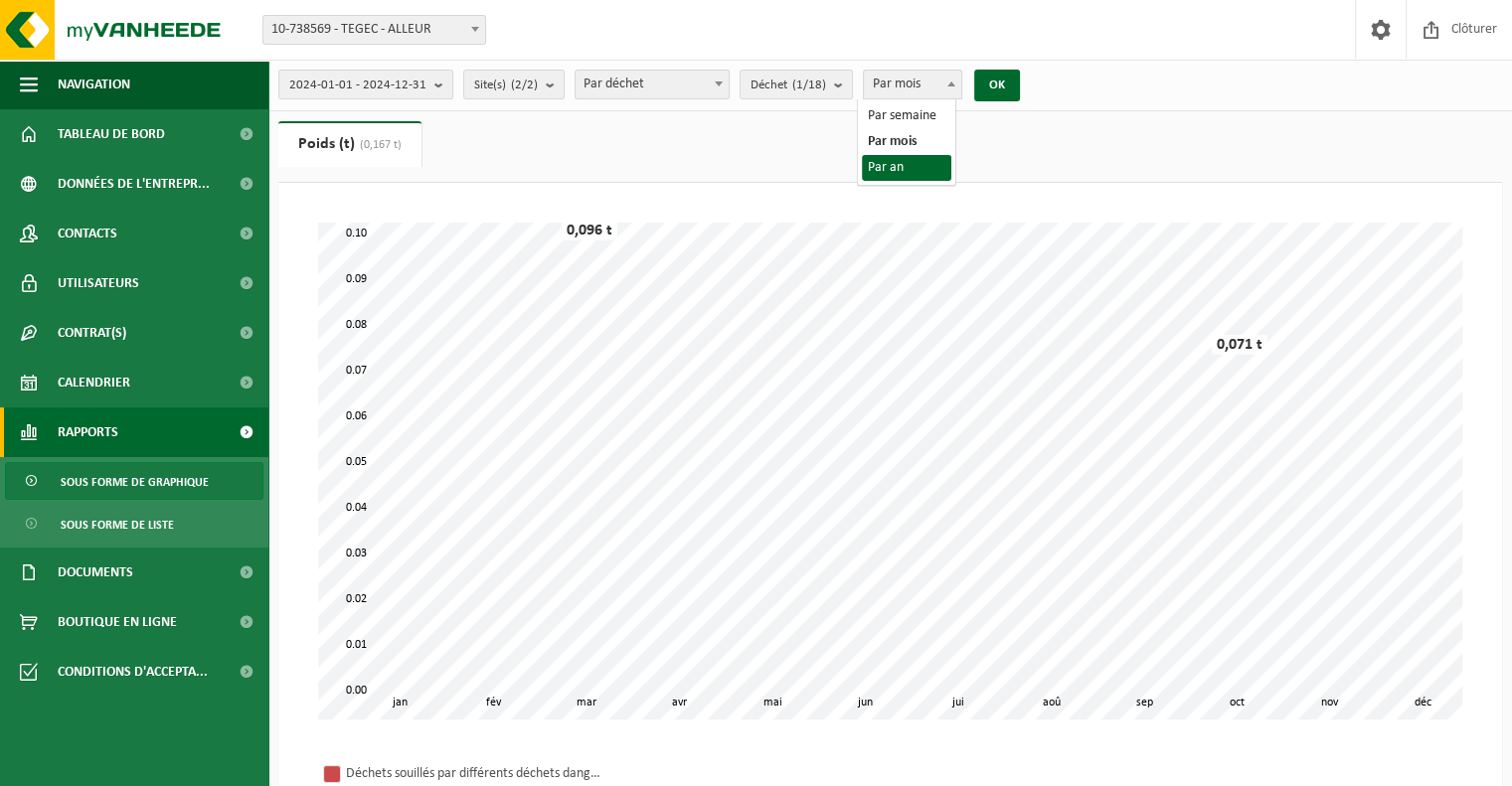 select on "3" 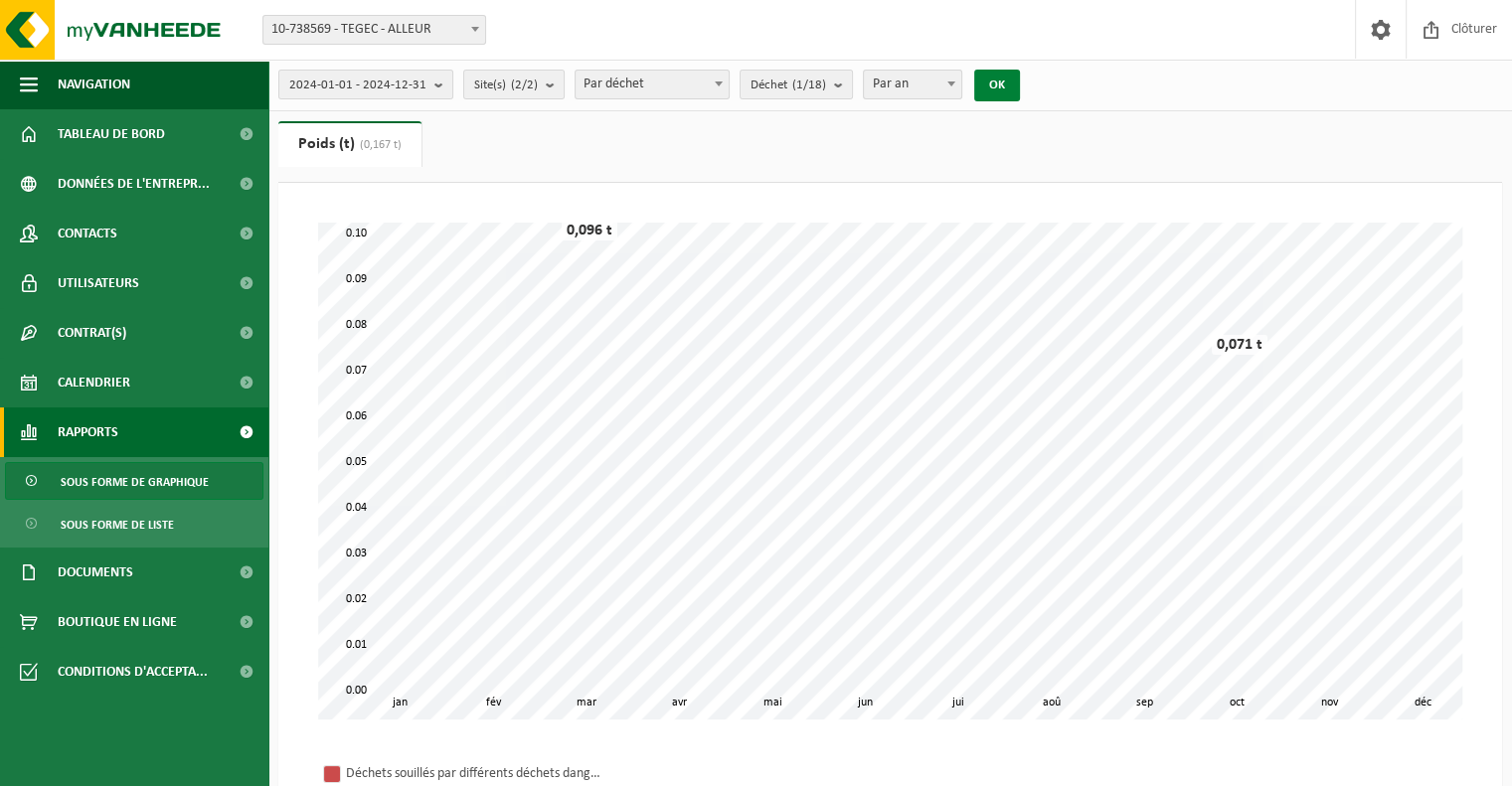 click on "OK" at bounding box center (997, 85) 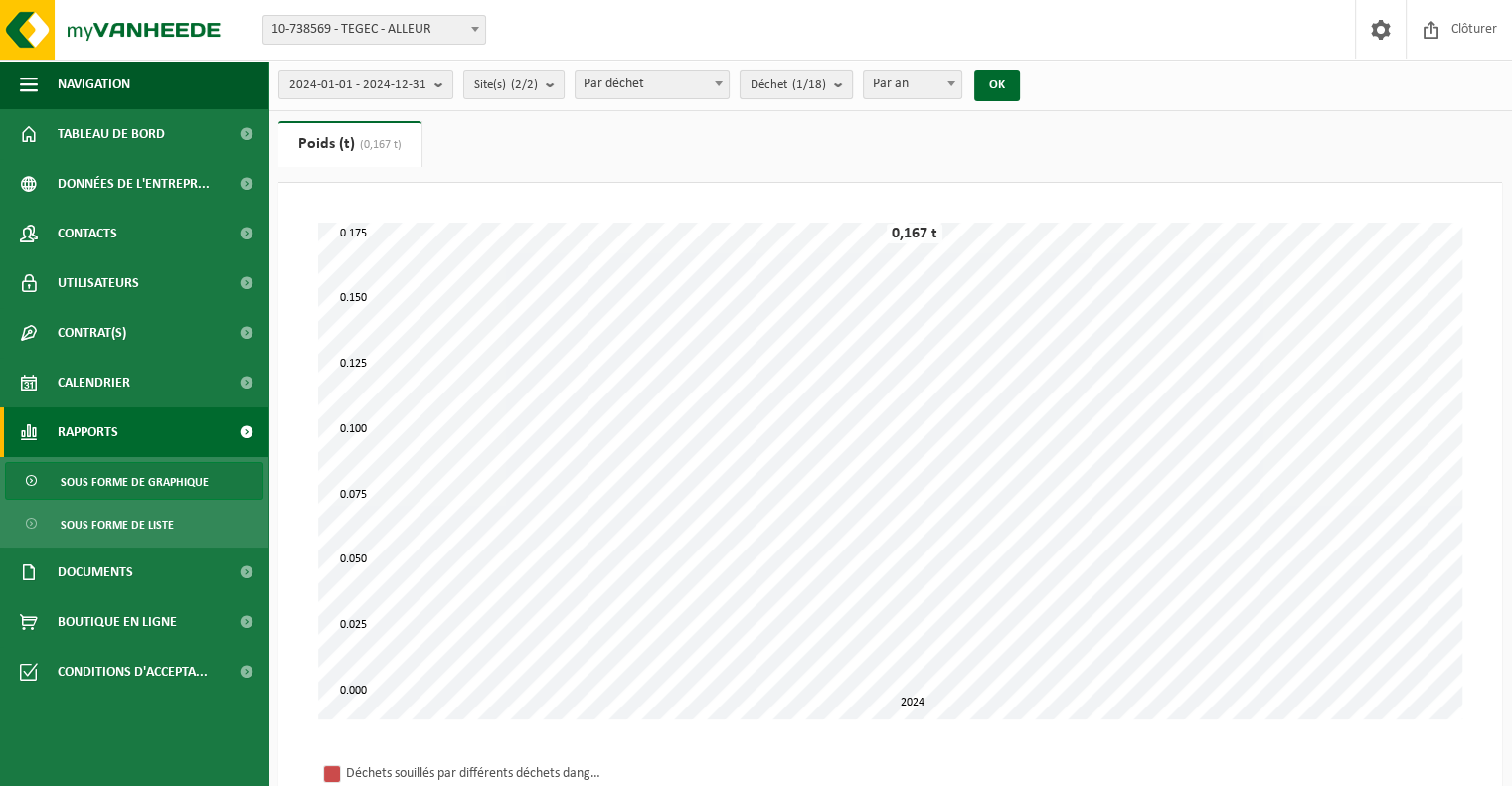click on "Déchet (1/18)" at bounding box center [796, 84] 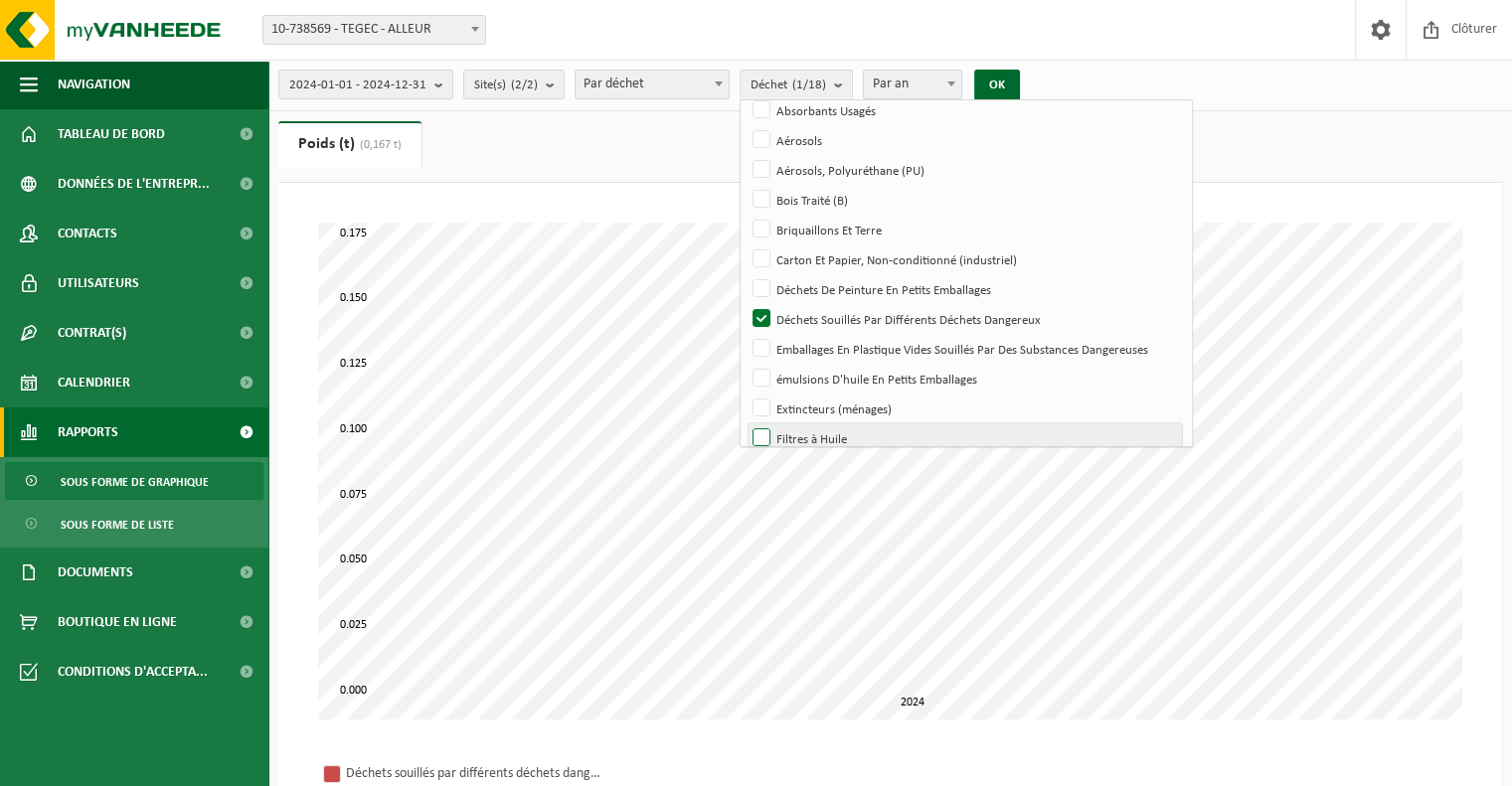 click on "Filtres à Huile" at bounding box center [964, 438] 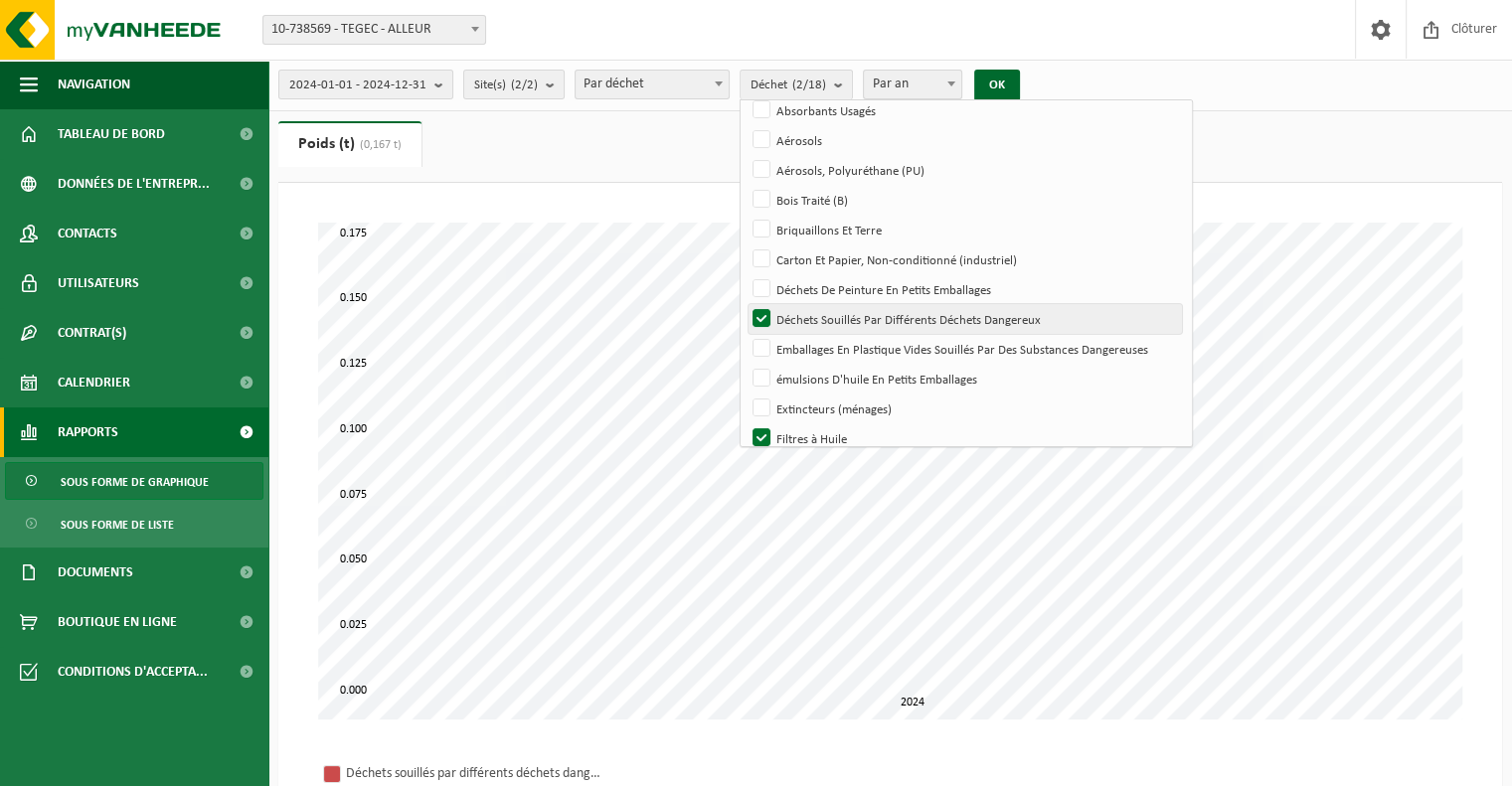 click on "Déchets Souillés Par Différents Déchets Dangereux" at bounding box center [964, 319] 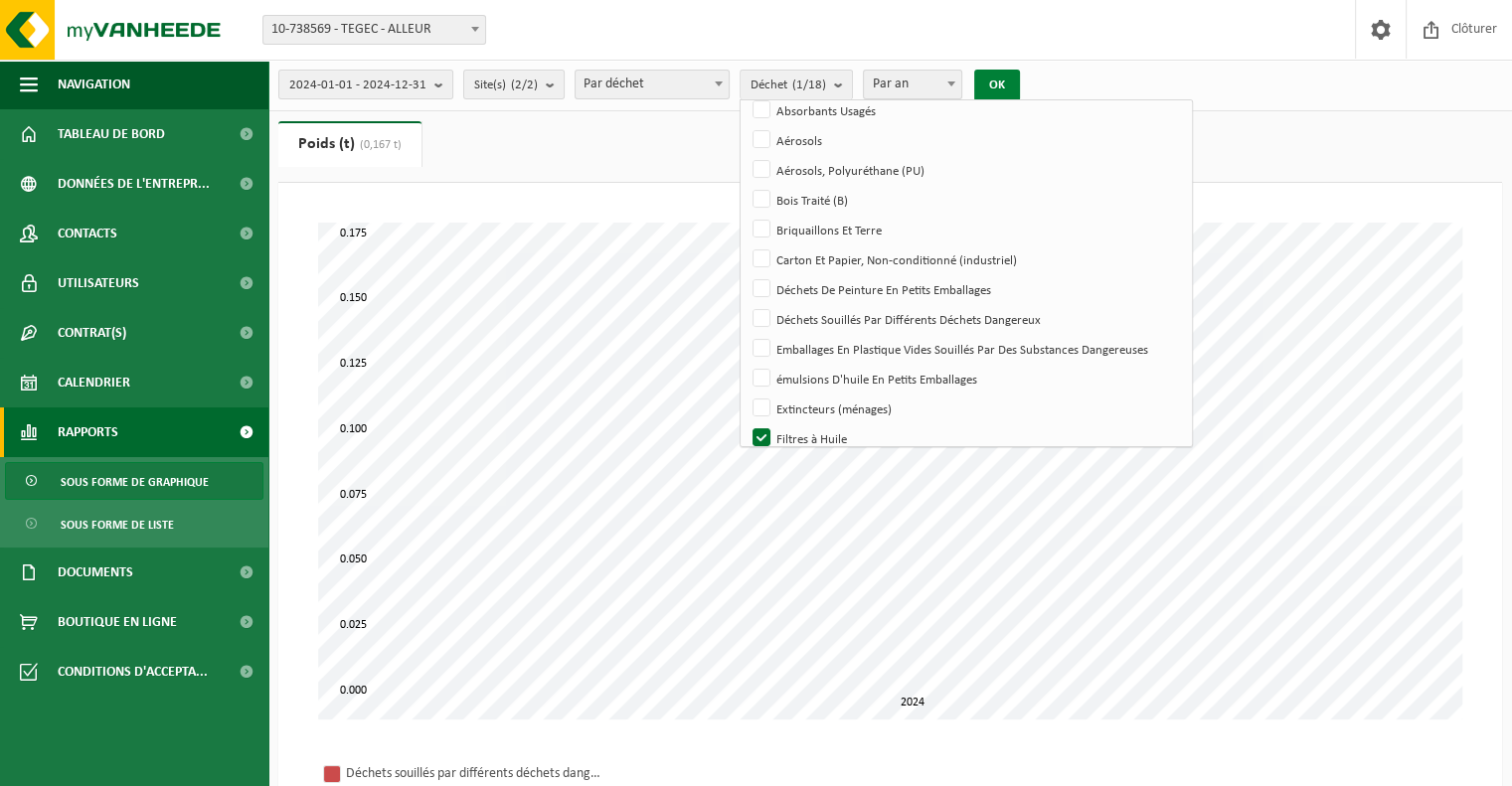 click on "OK" at bounding box center [997, 85] 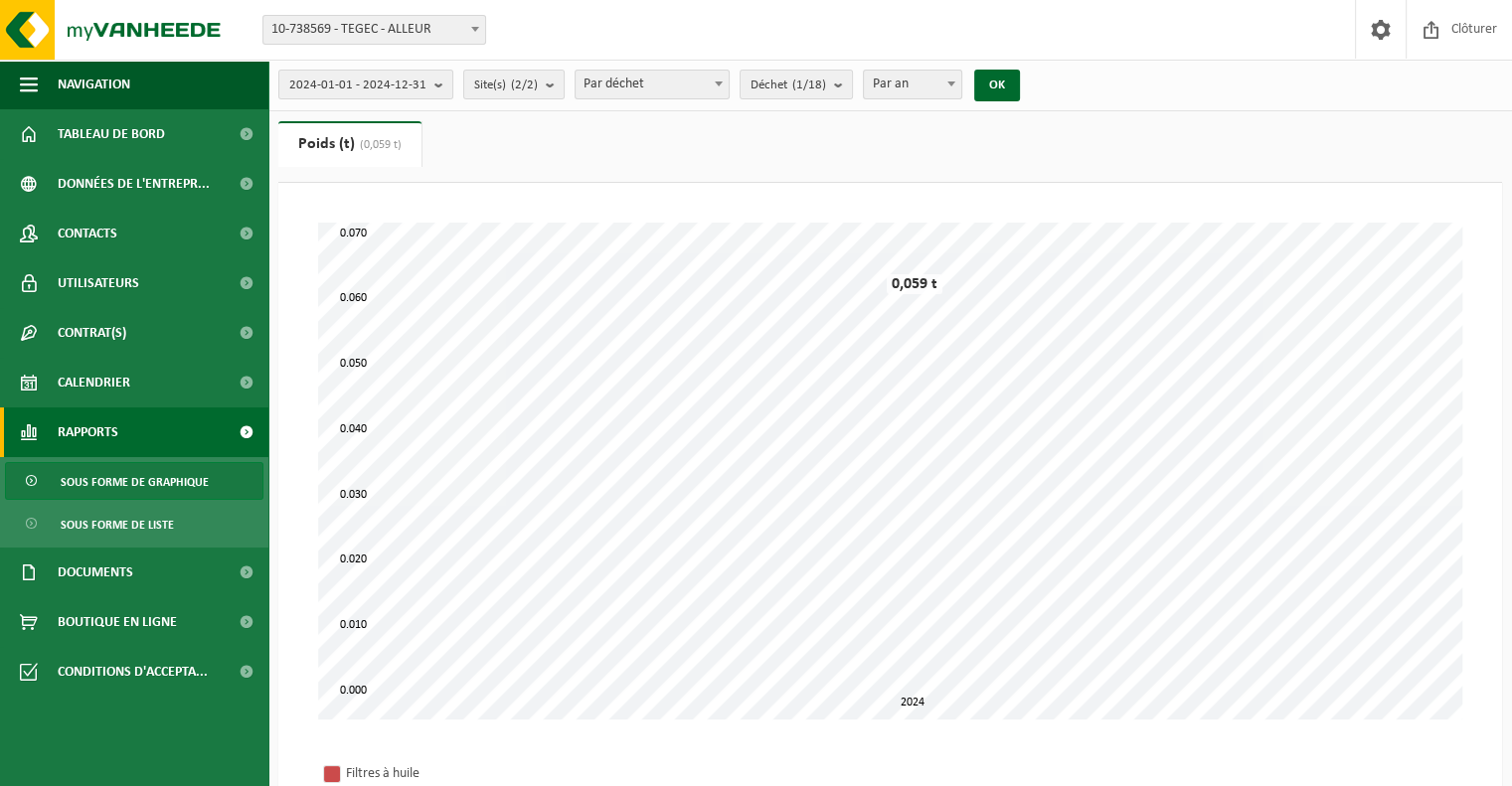 click on "Par an" at bounding box center [913, 84] 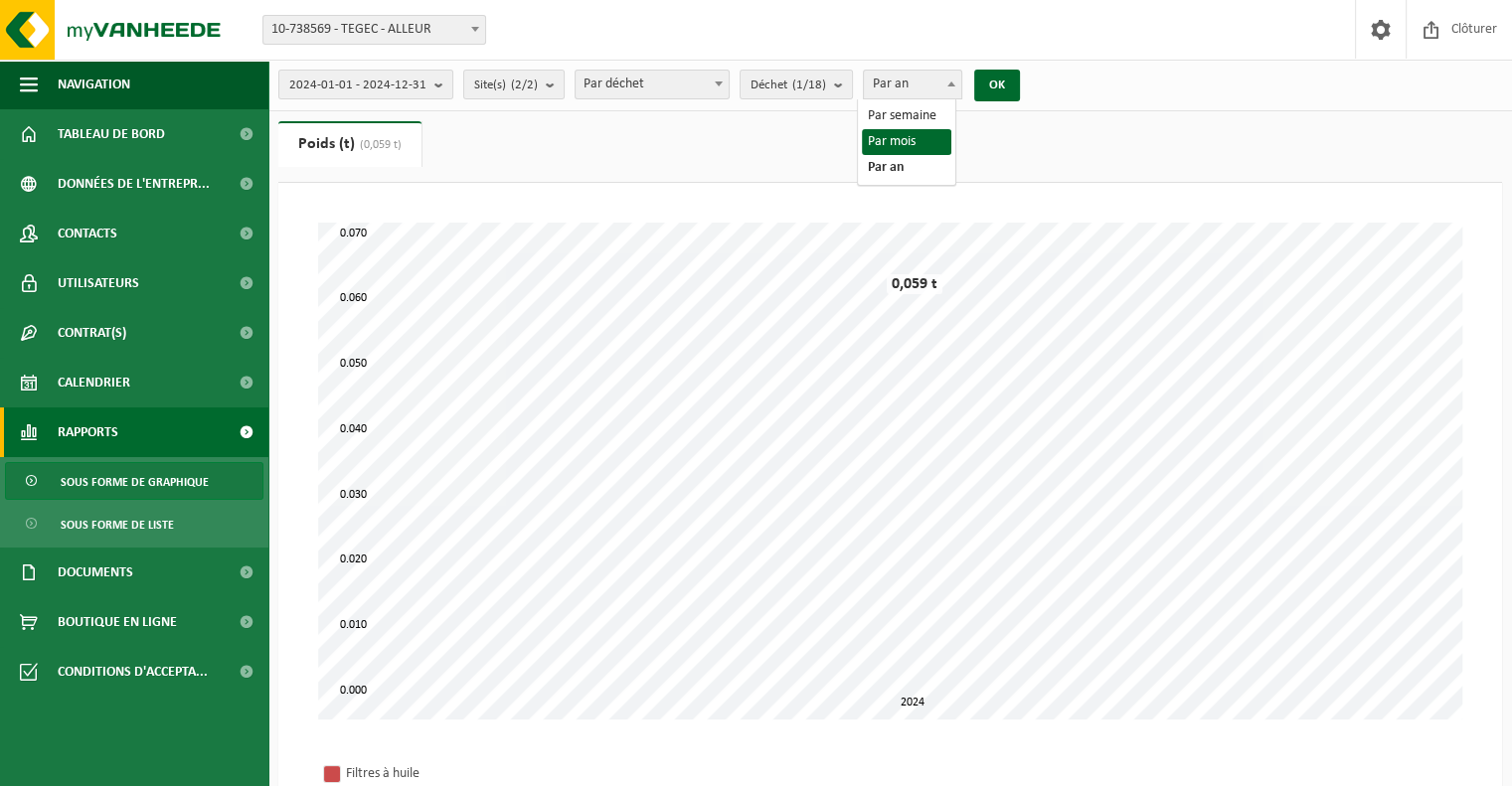 select on "2" 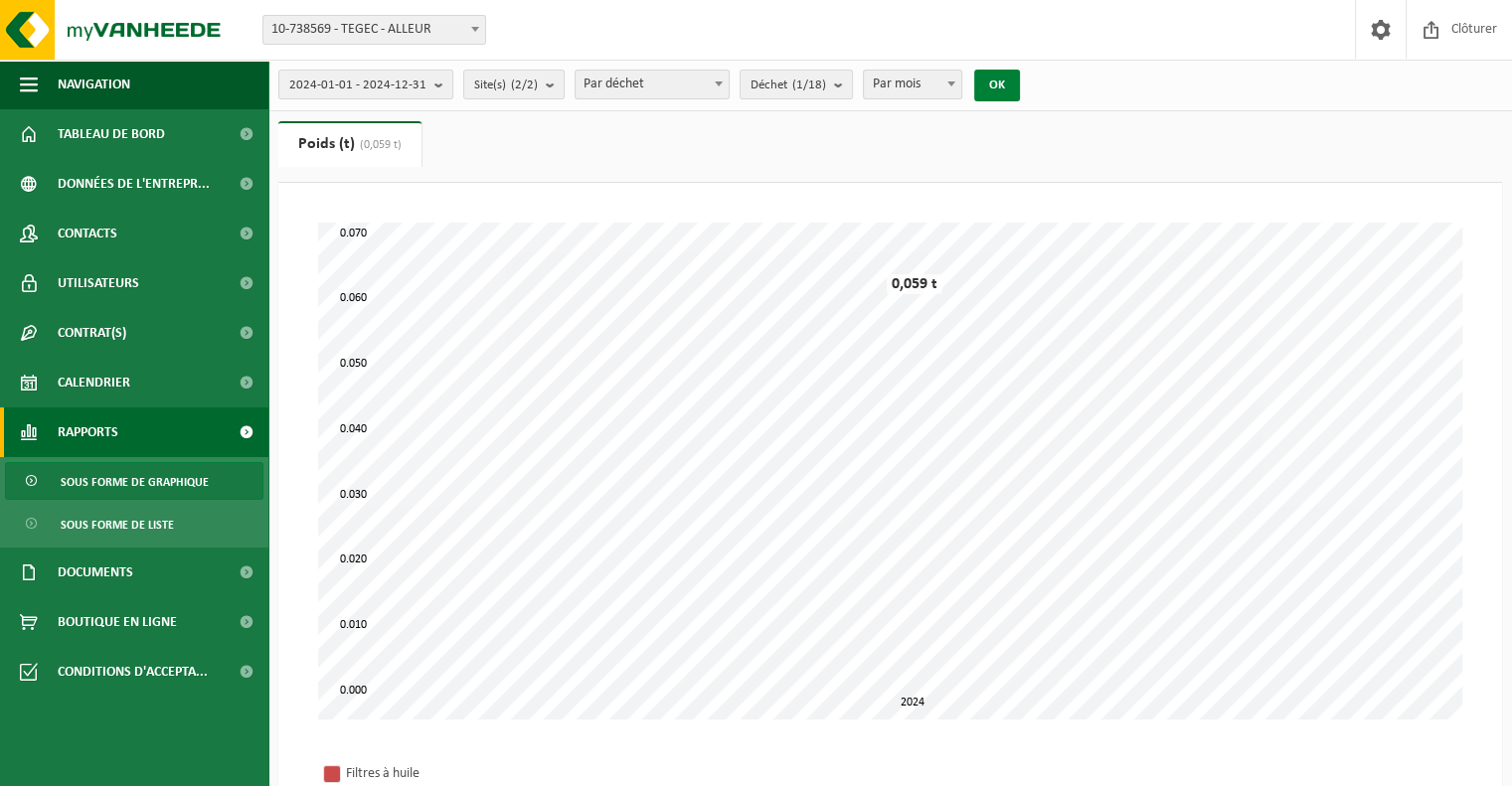 click on "OK" at bounding box center (997, 85) 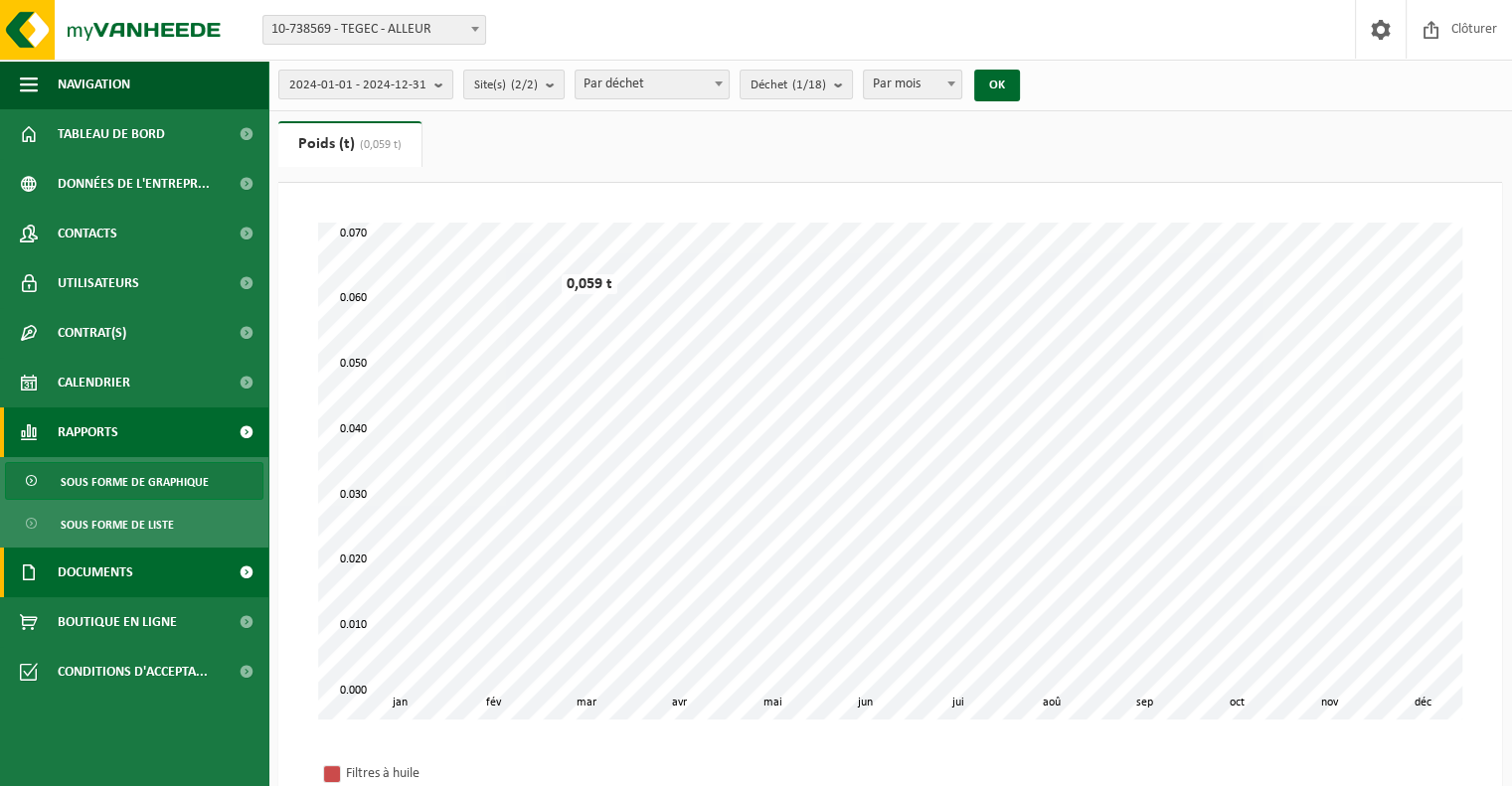 click on "Documents" at bounding box center (95, 572) 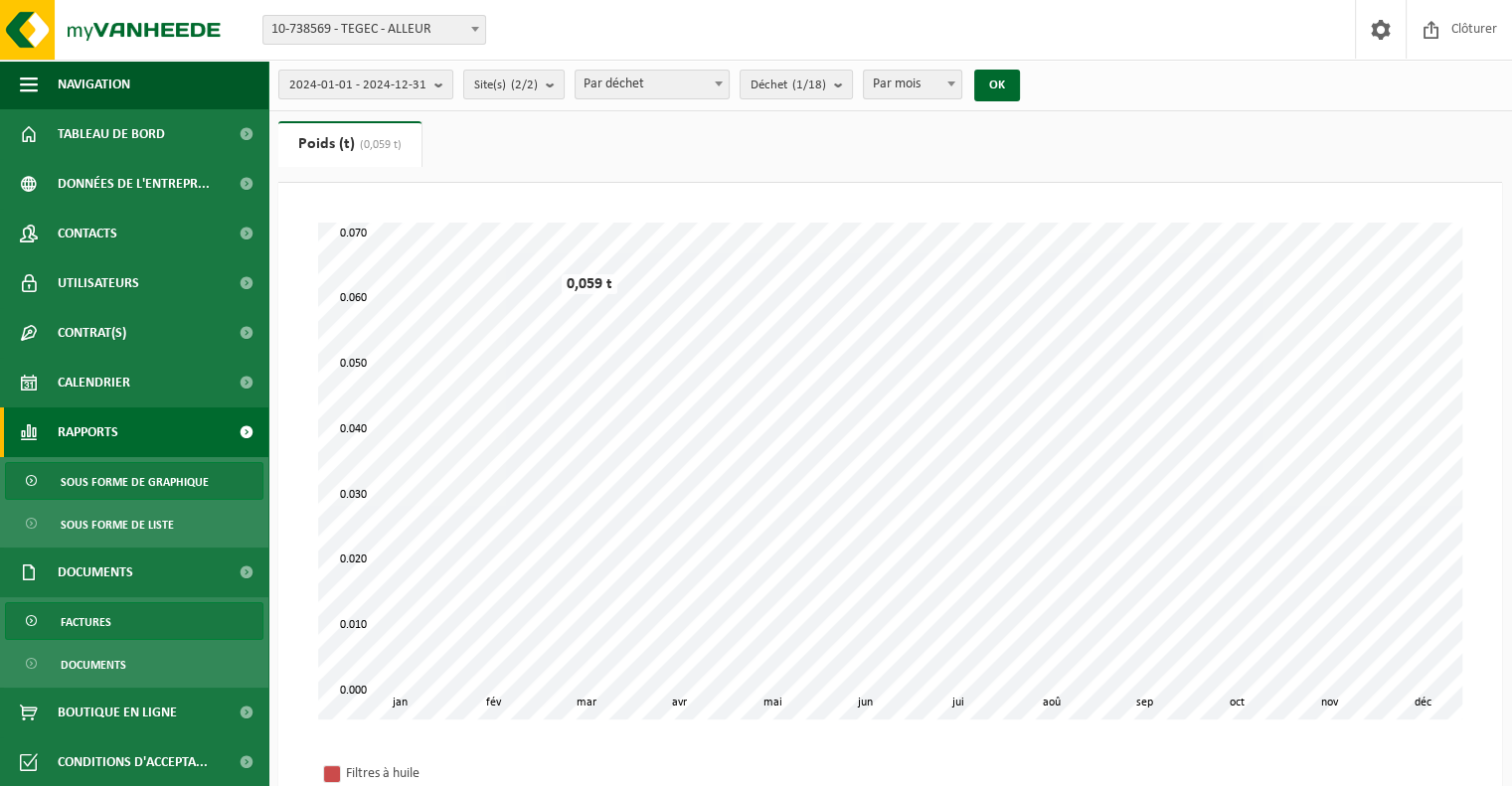 click on "Factures" at bounding box center (85, 622) 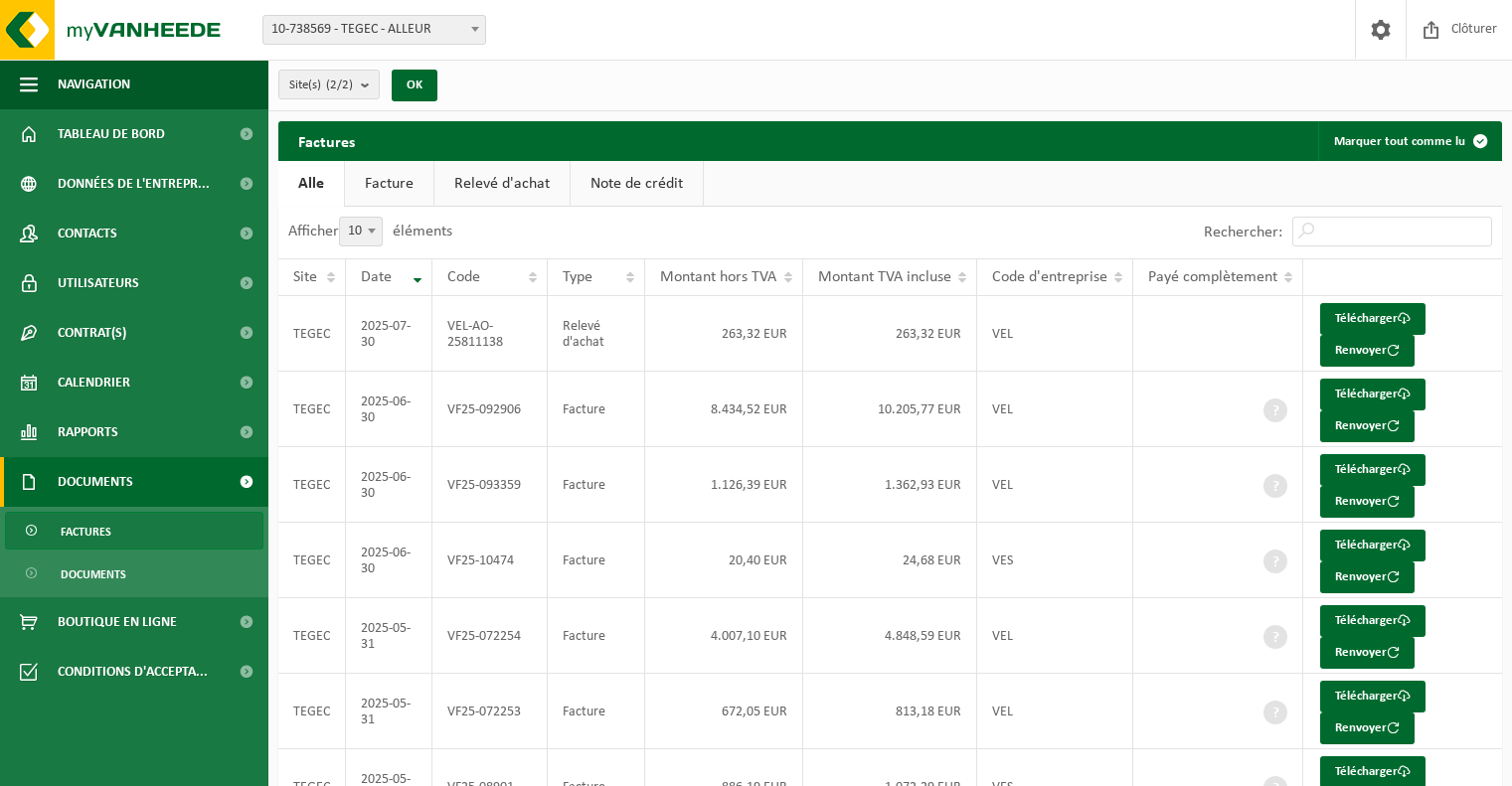 scroll, scrollTop: 0, scrollLeft: 0, axis: both 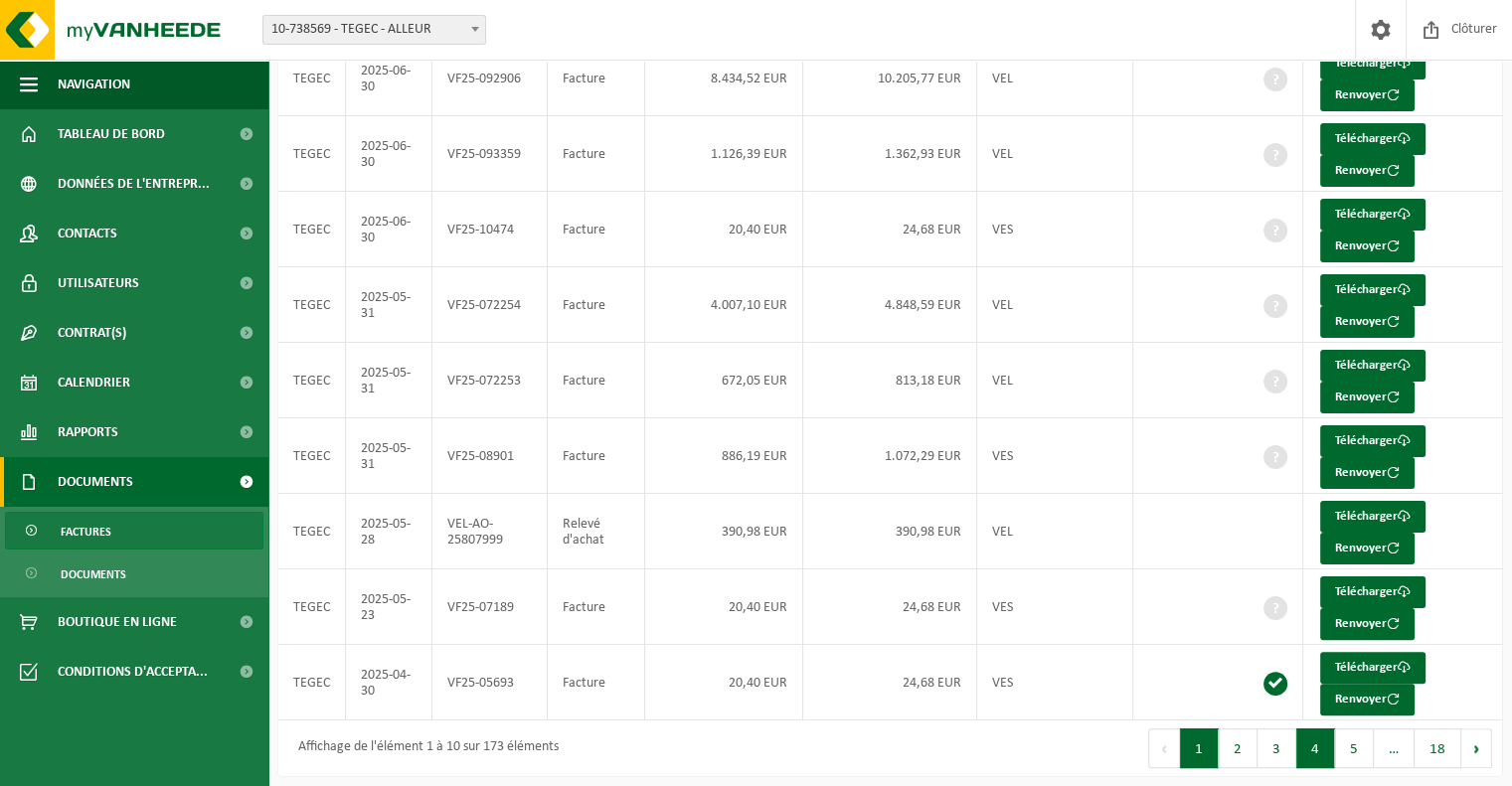 click on "4" at bounding box center [1315, 748] 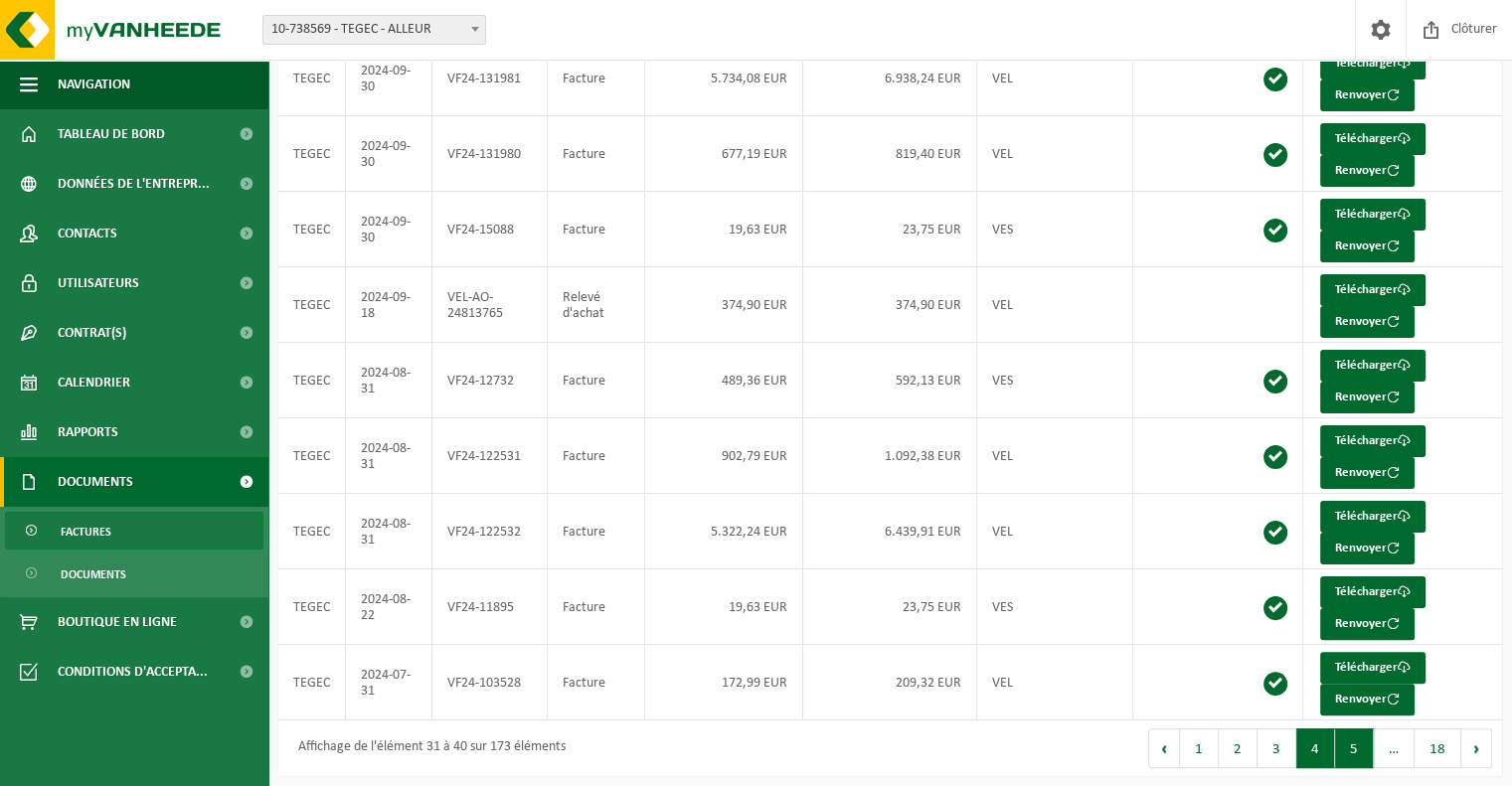 click on "5" at bounding box center [1354, 748] 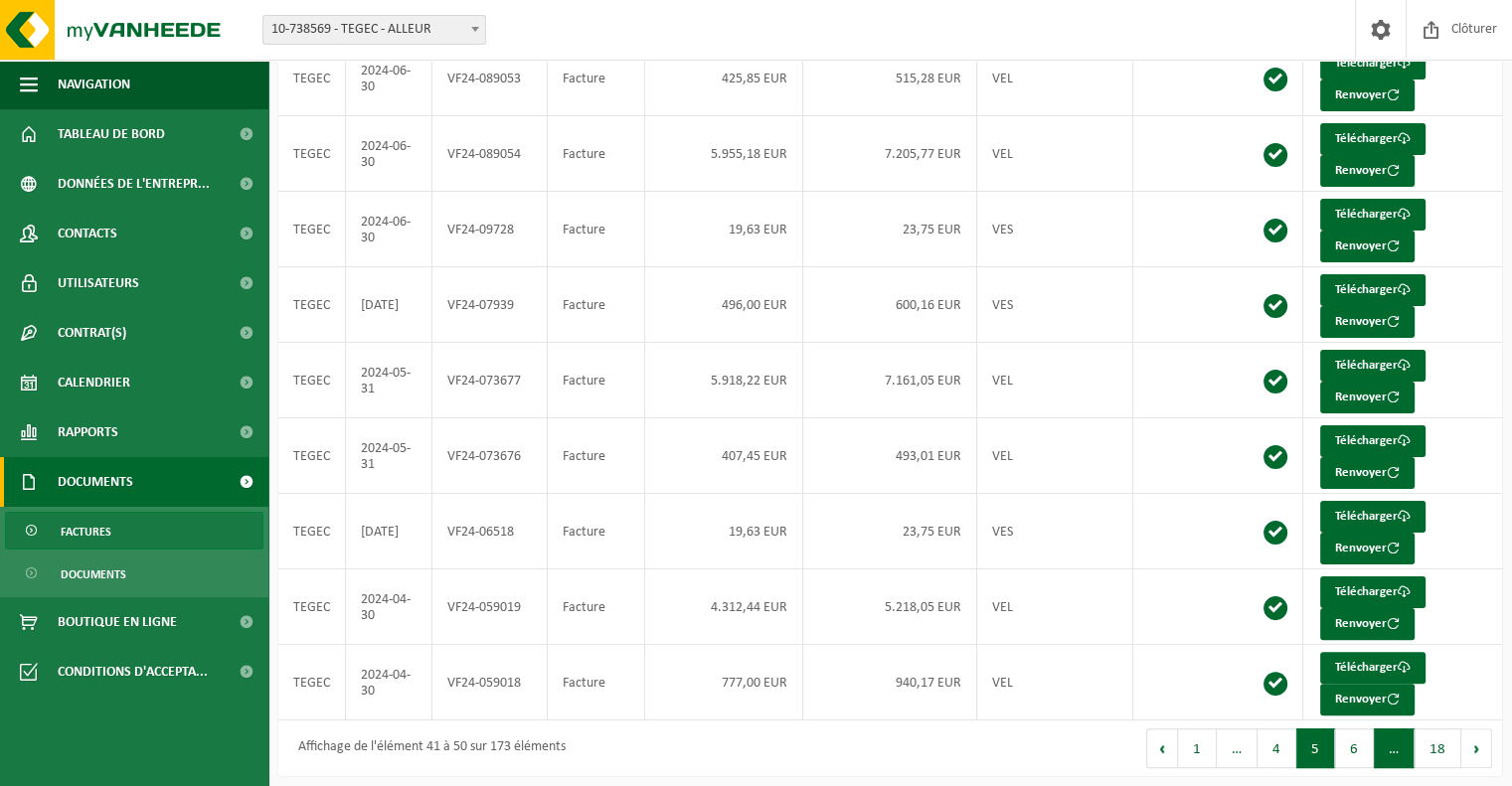 click on "…" at bounding box center [1394, 748] 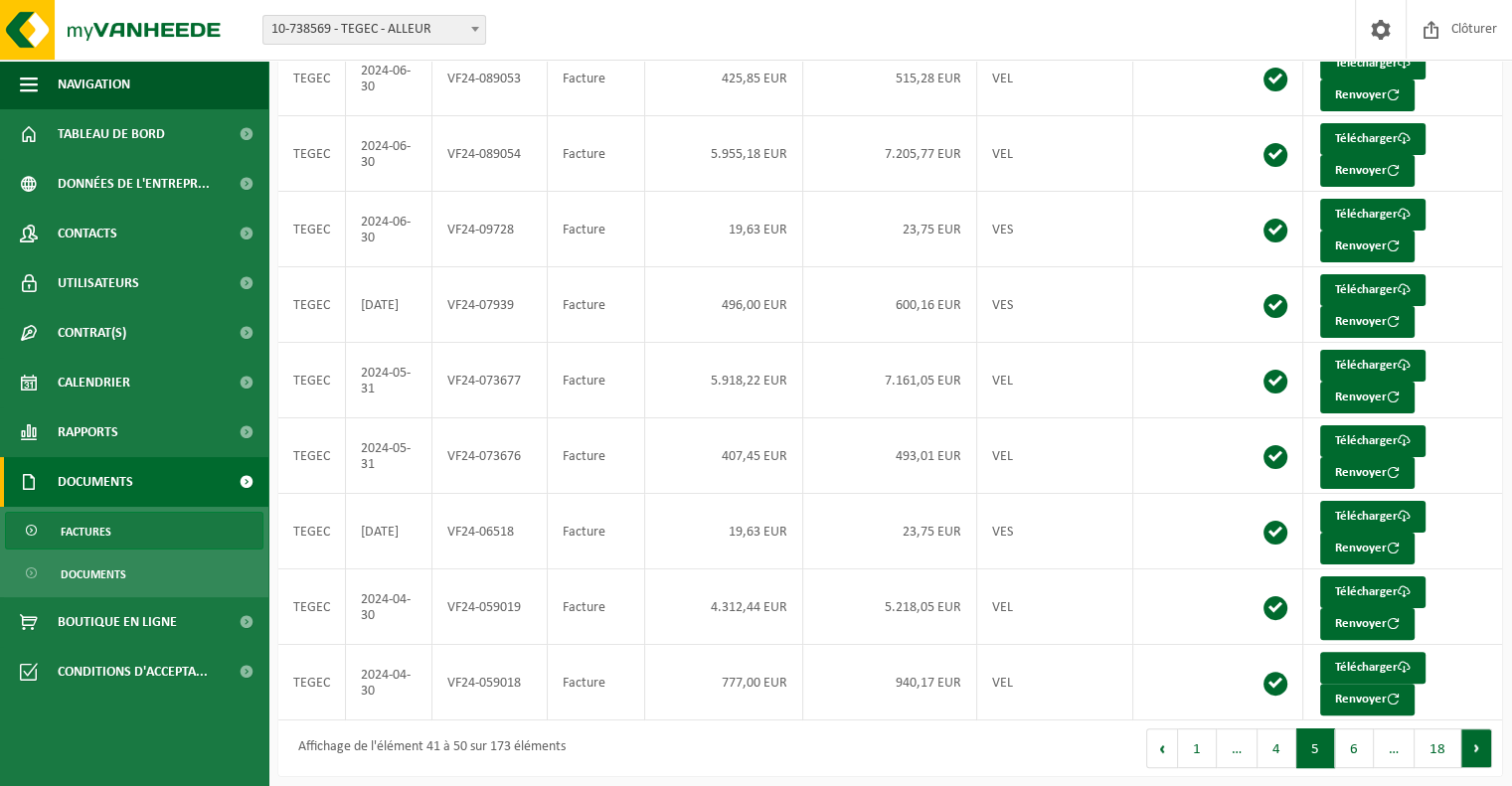 click on "Suivant" at bounding box center (1476, 748) 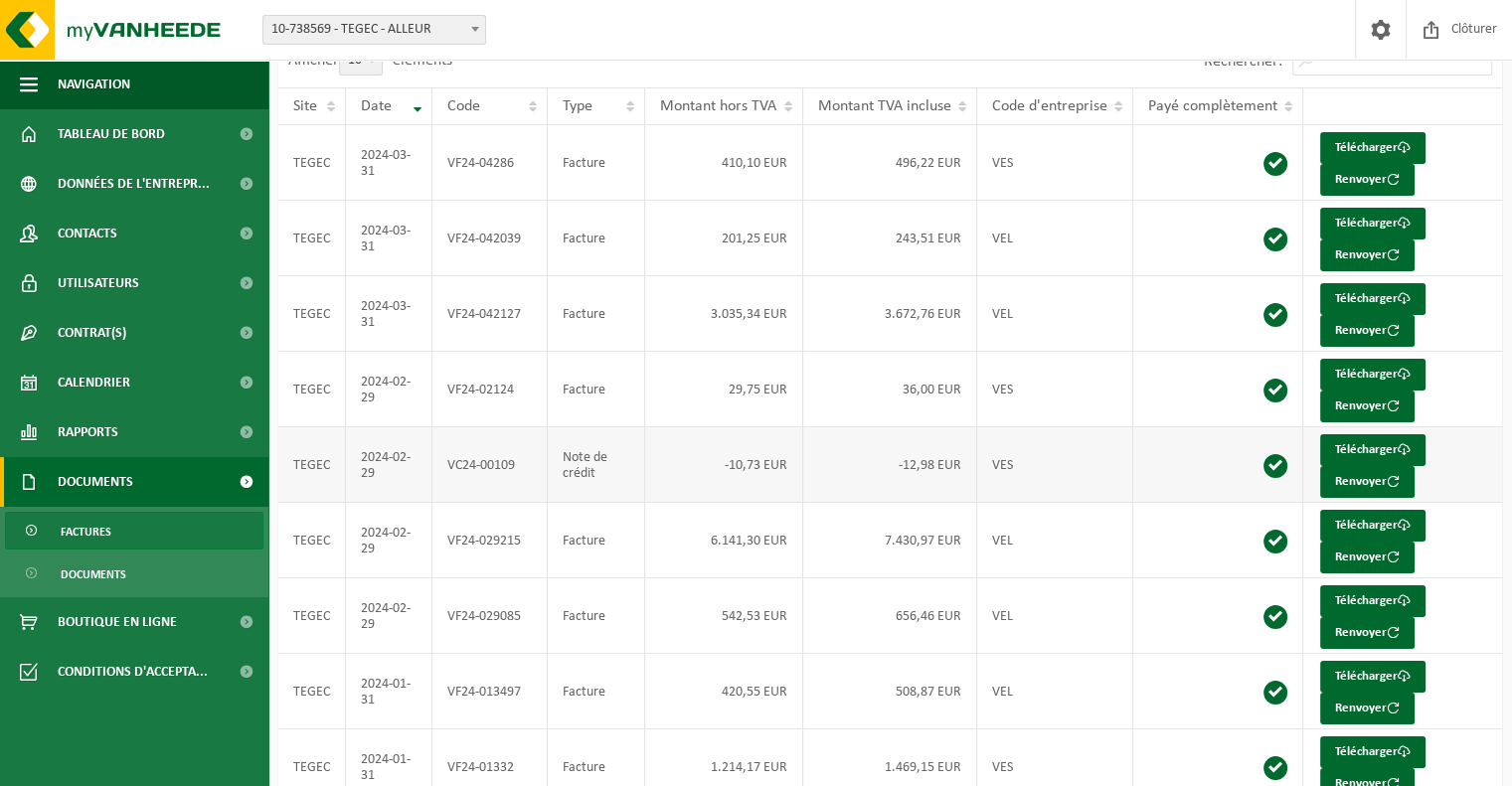 scroll, scrollTop: 33, scrollLeft: 0, axis: vertical 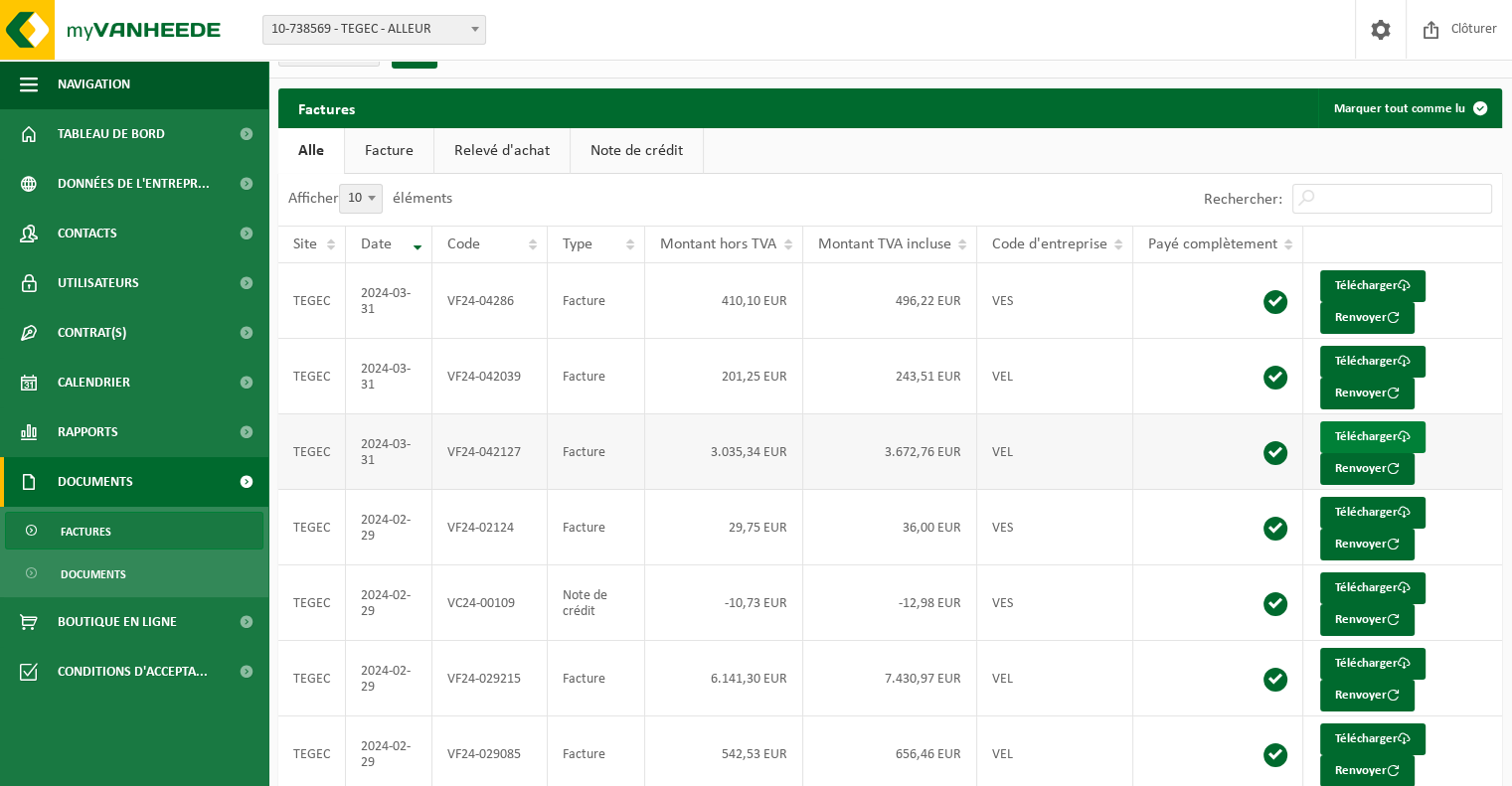 click on "Télécharger" at bounding box center (1373, 437) 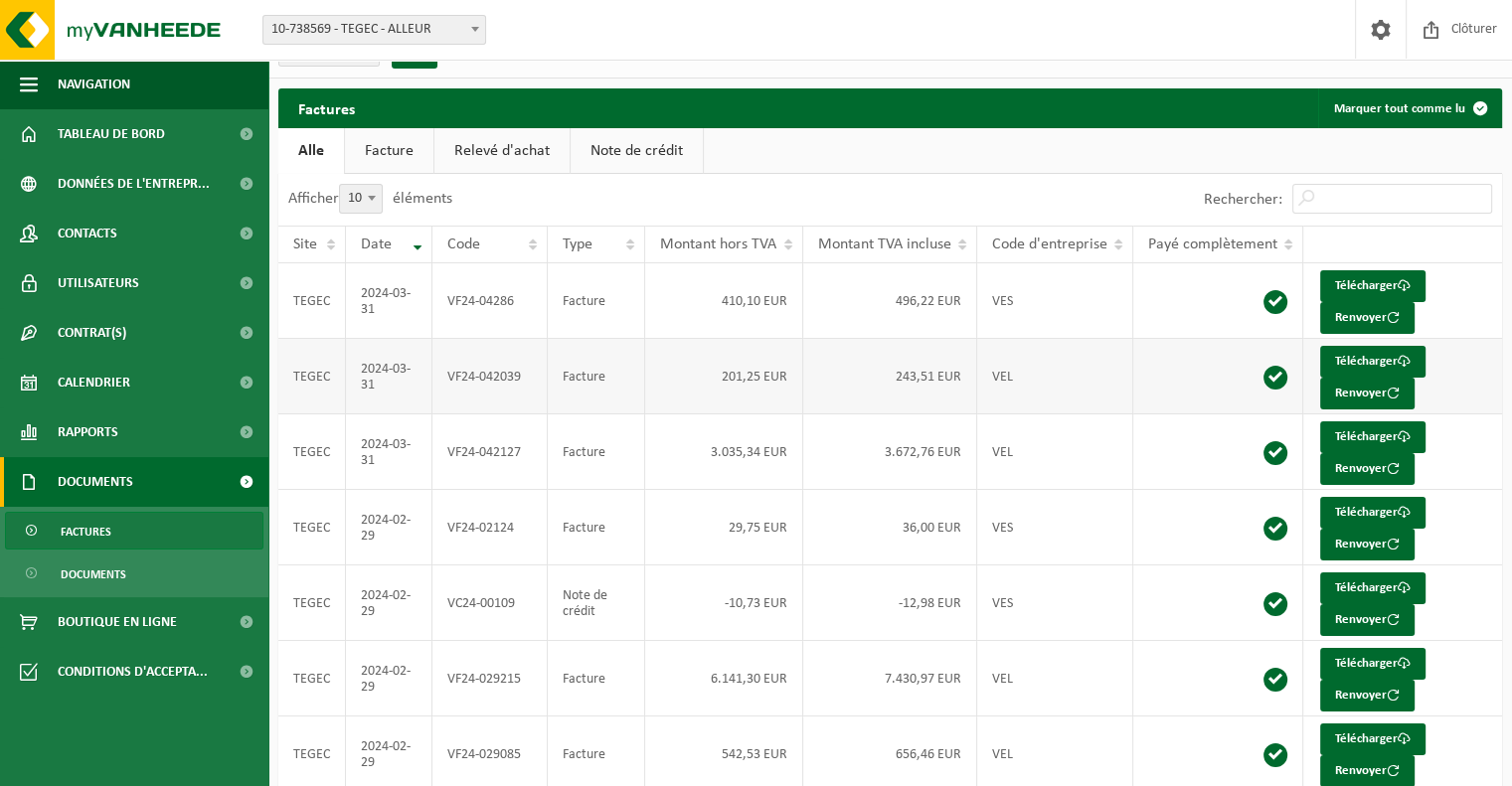 click on "201,25 EUR" at bounding box center [724, 377] 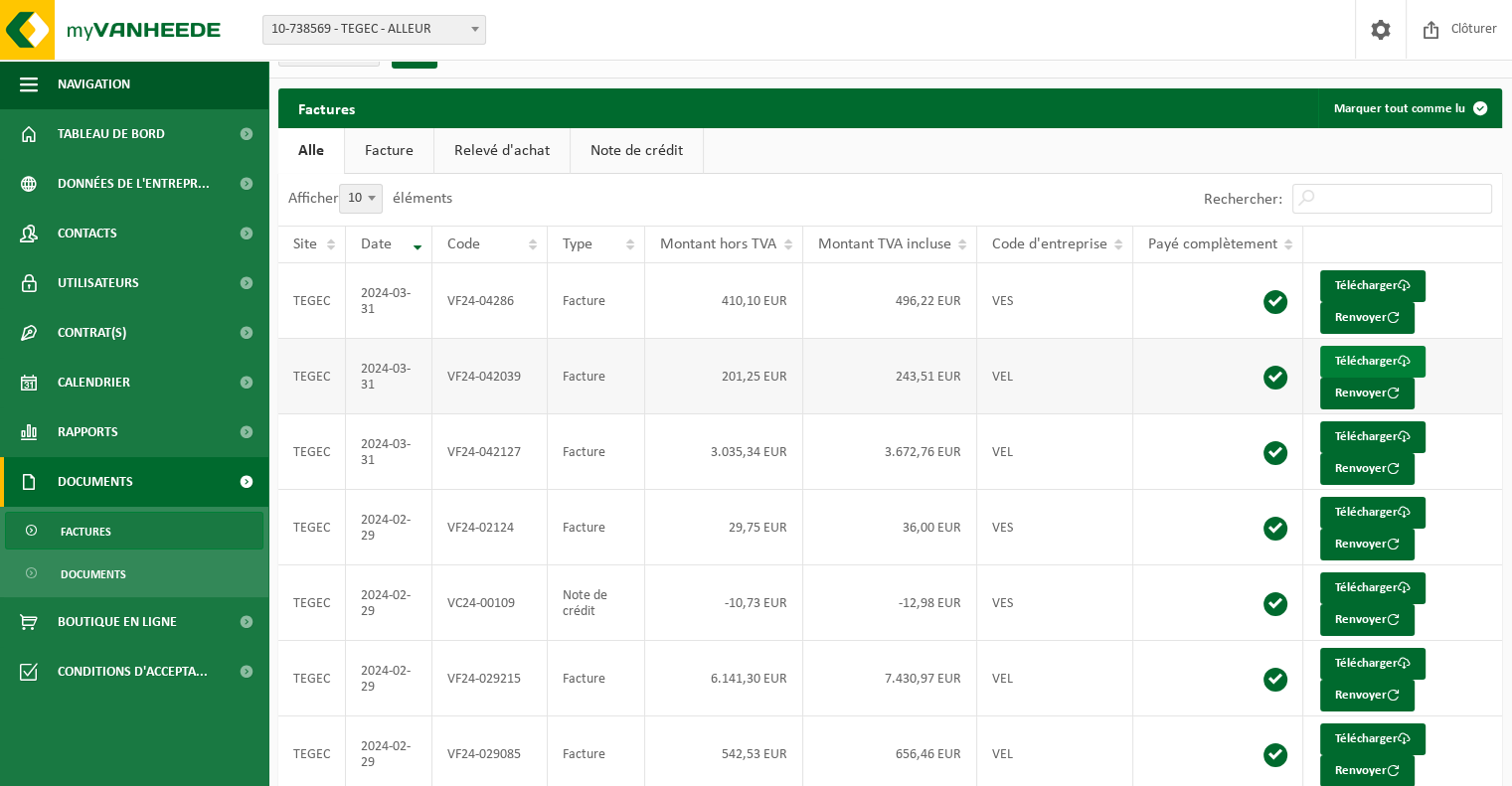 click on "Télécharger" at bounding box center (1373, 362) 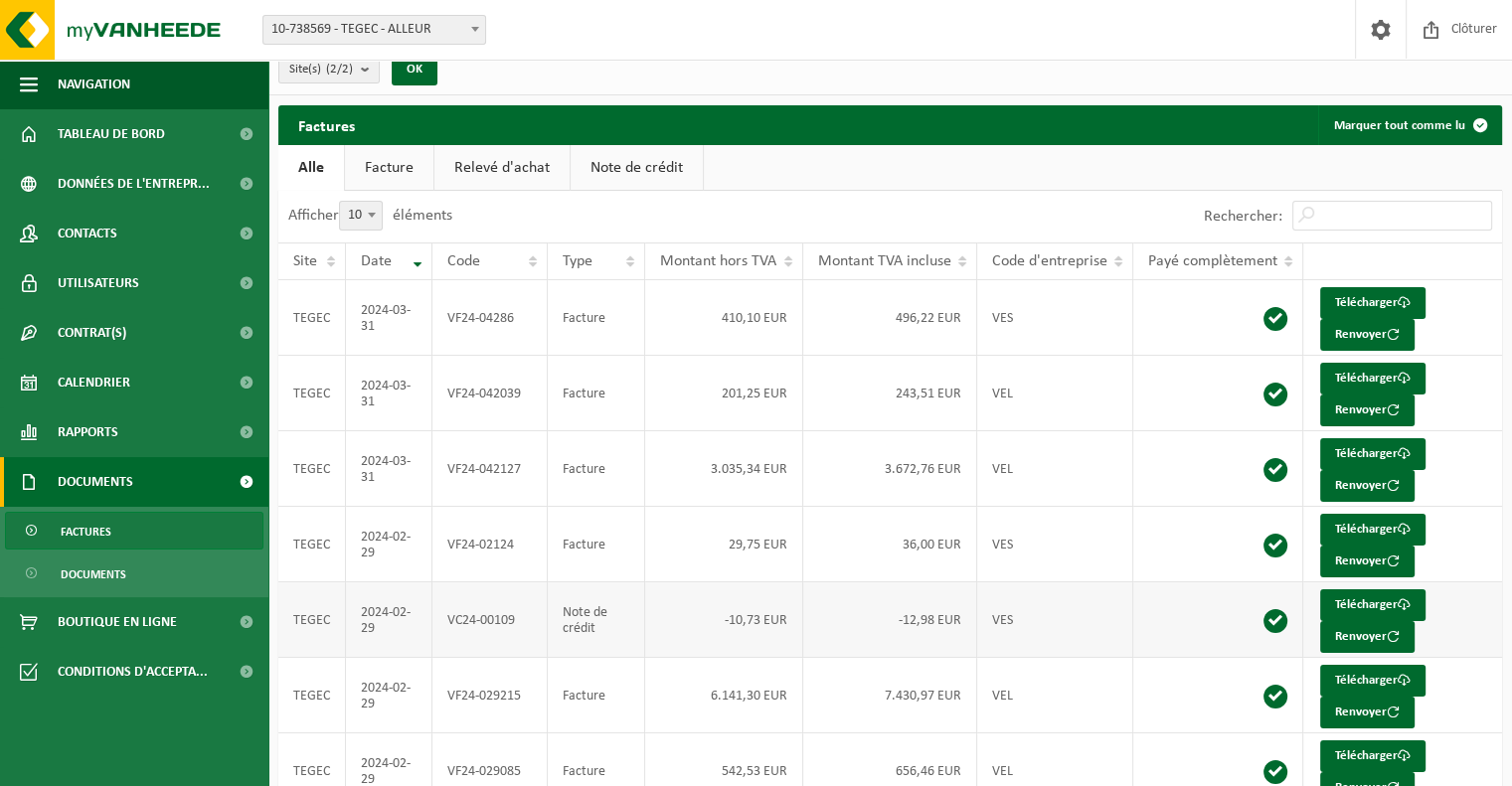 scroll, scrollTop: 0, scrollLeft: 0, axis: both 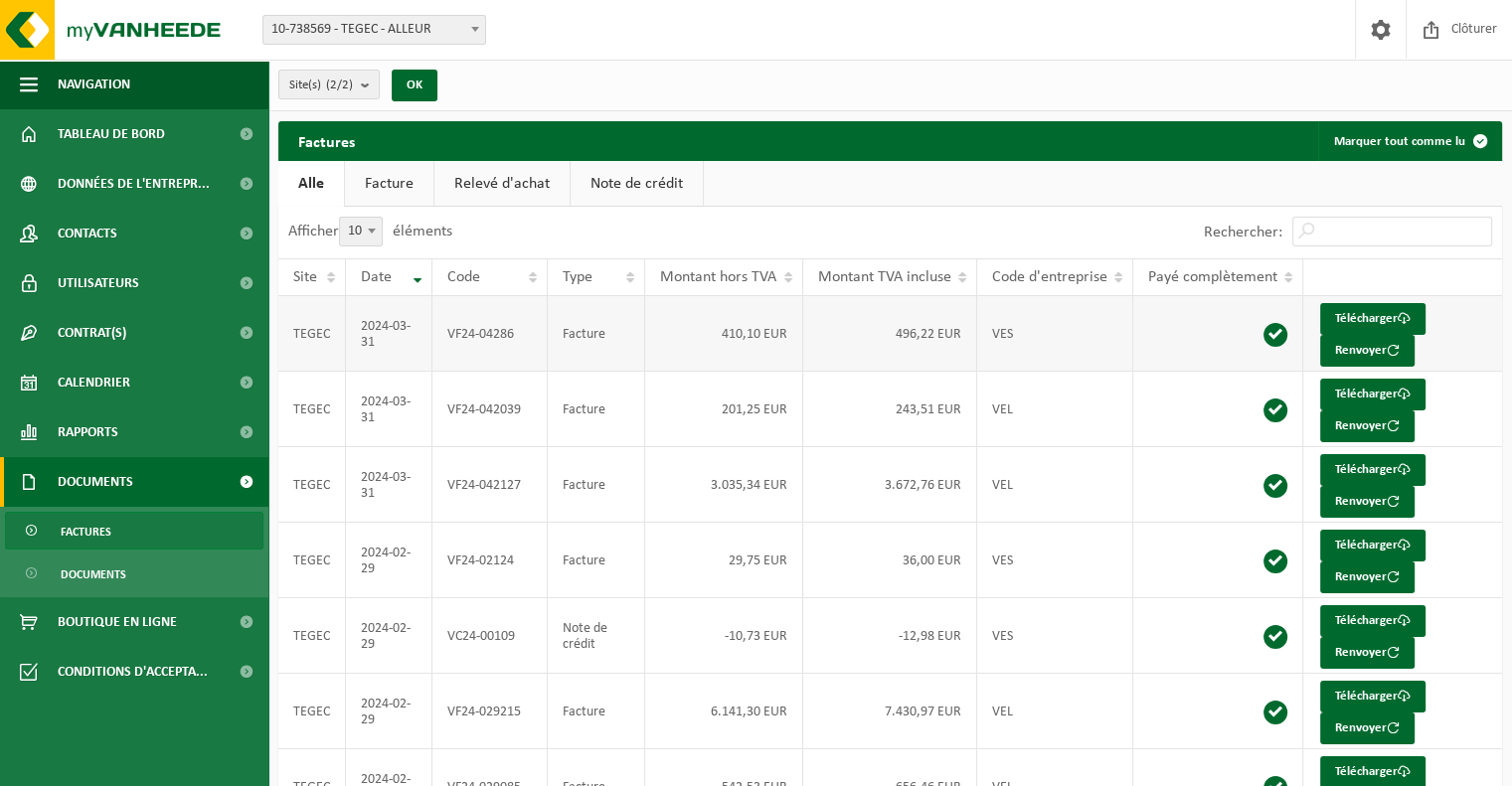 click on "410,10 EUR" at bounding box center (724, 334) 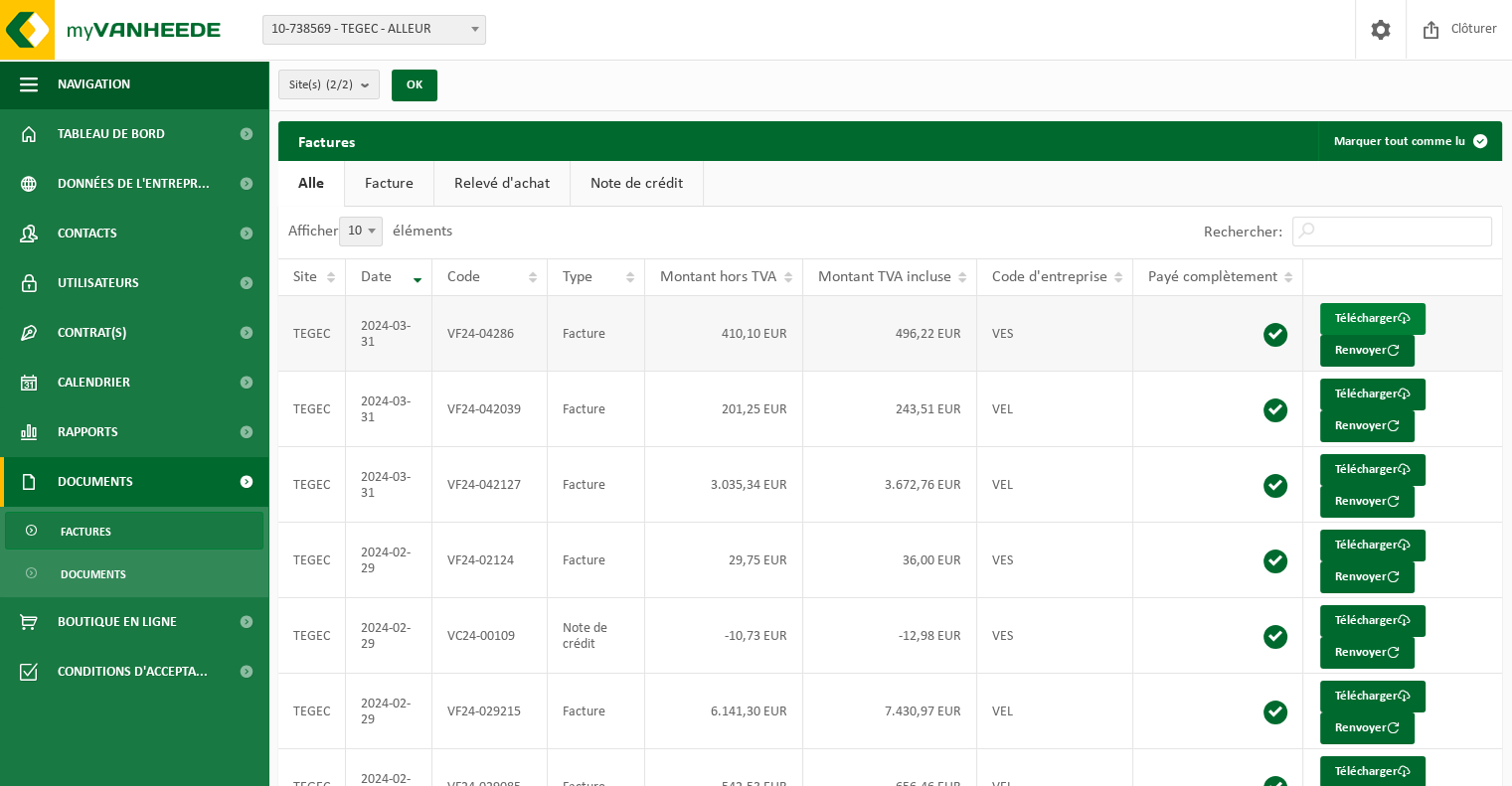 click on "Télécharger" at bounding box center [1373, 319] 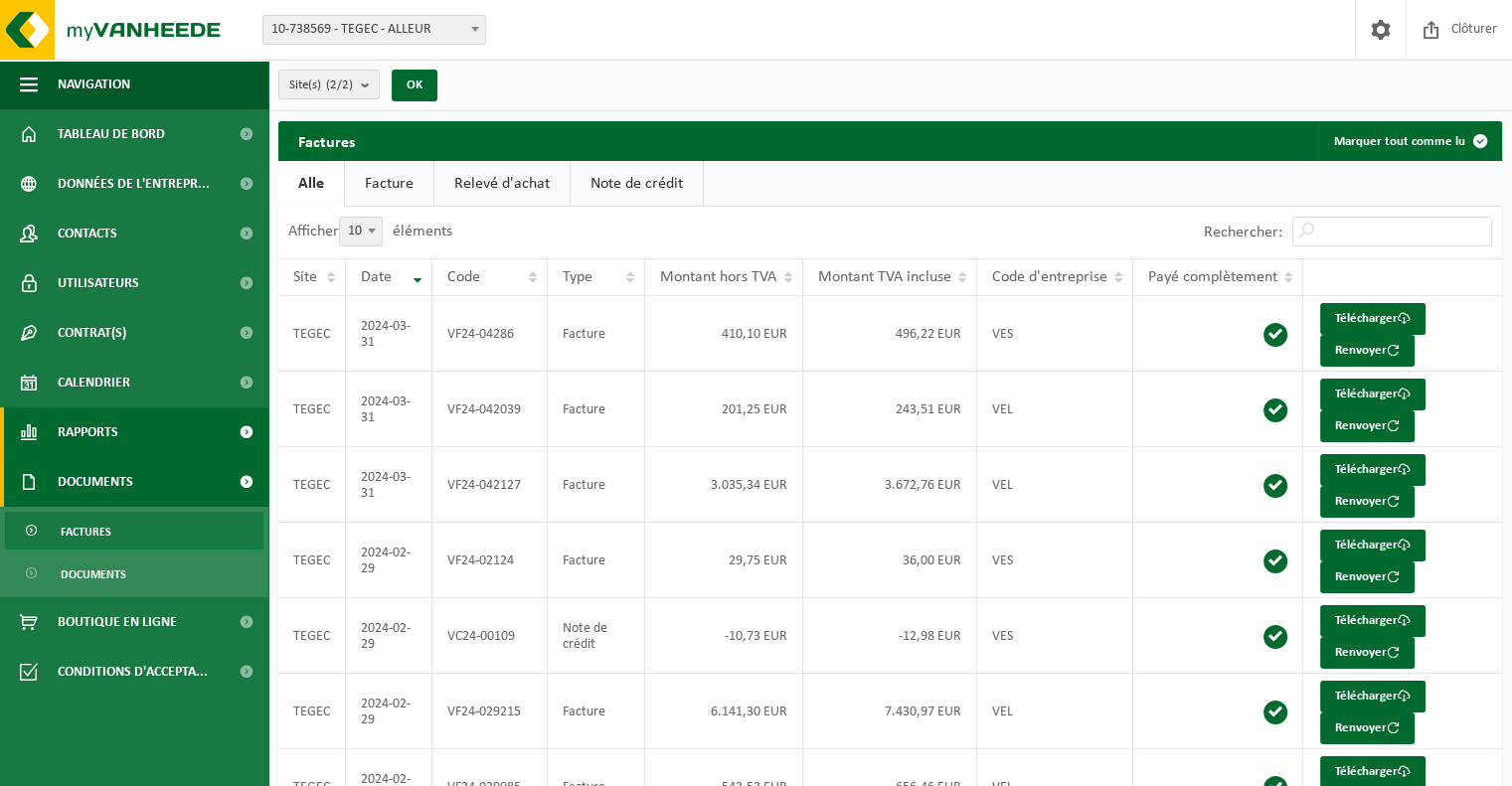 click on "Rapports" at bounding box center [134, 432] 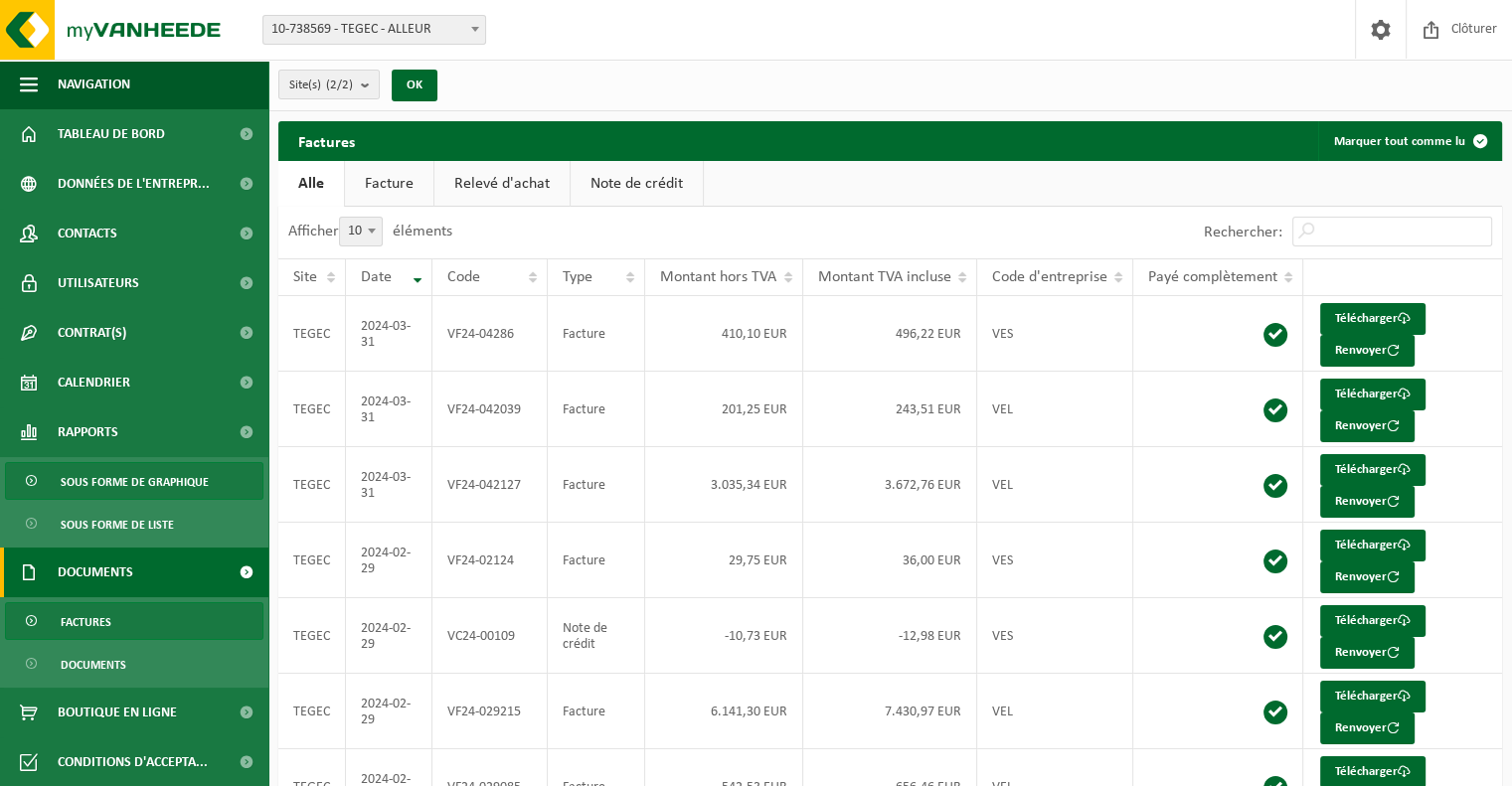 click on "Sous forme de graphique" at bounding box center [134, 482] 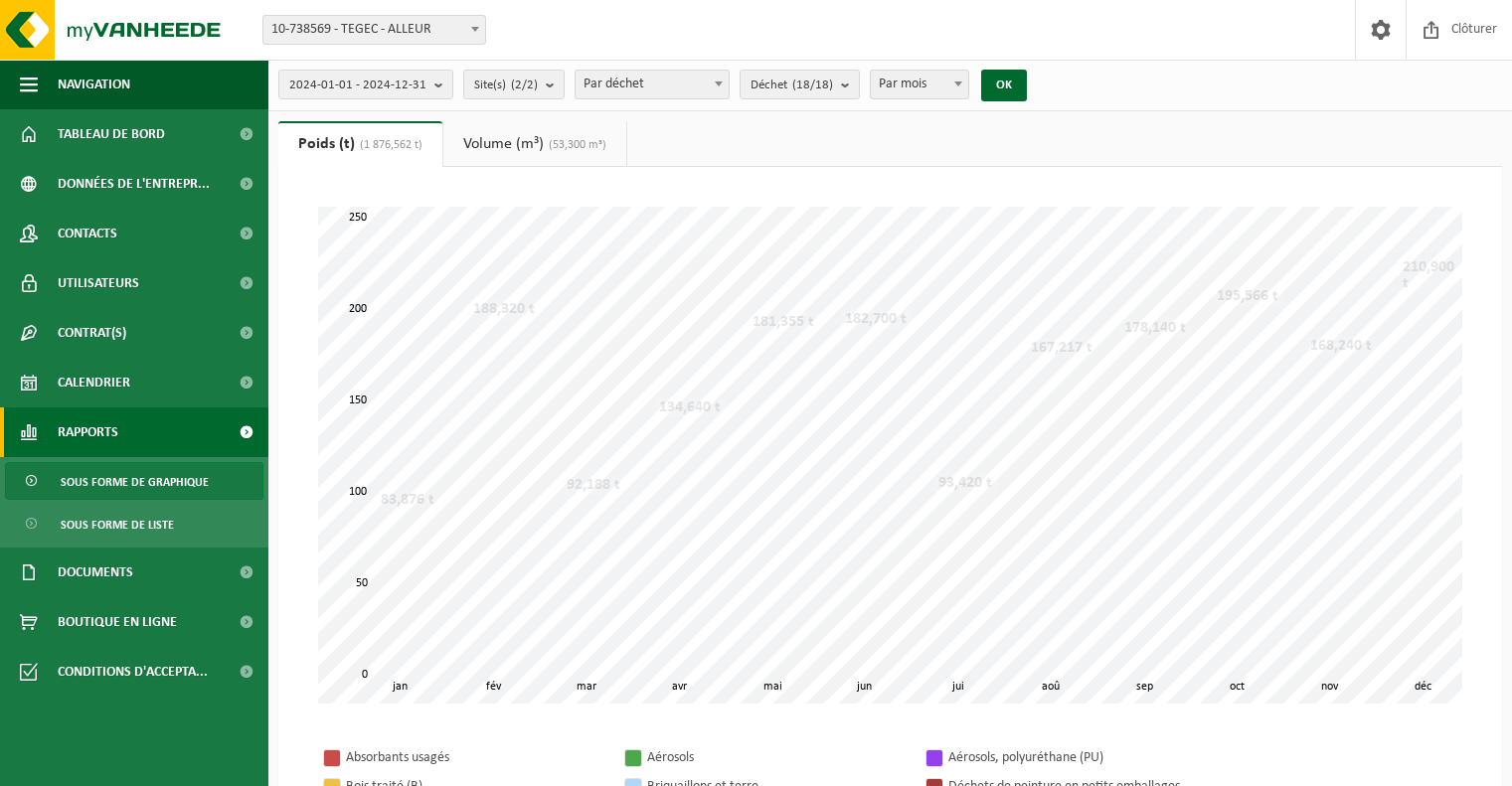 scroll, scrollTop: 0, scrollLeft: 0, axis: both 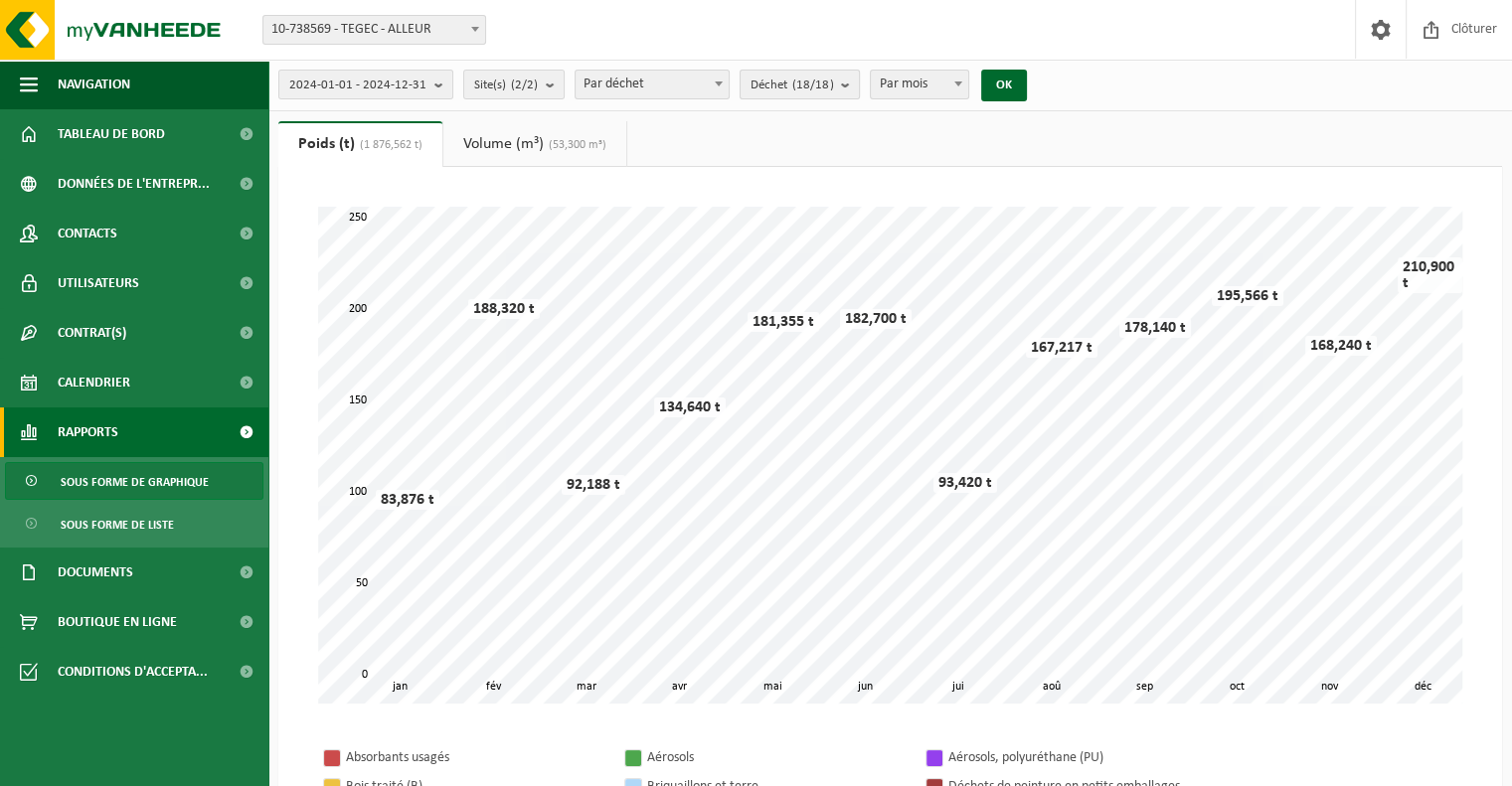 click on "Déchet (18/18)" at bounding box center (799, 84) 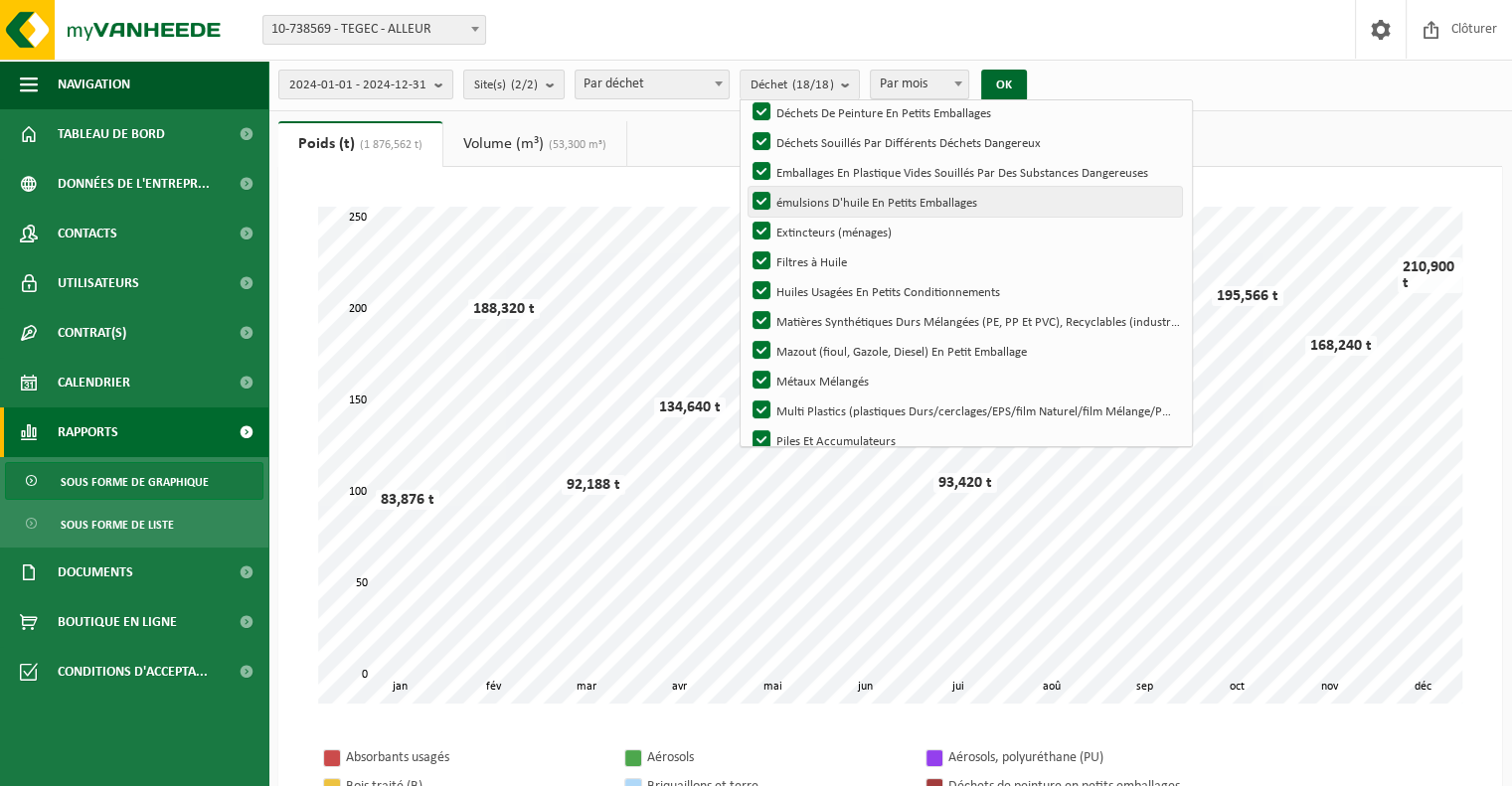 scroll, scrollTop: 293, scrollLeft: 0, axis: vertical 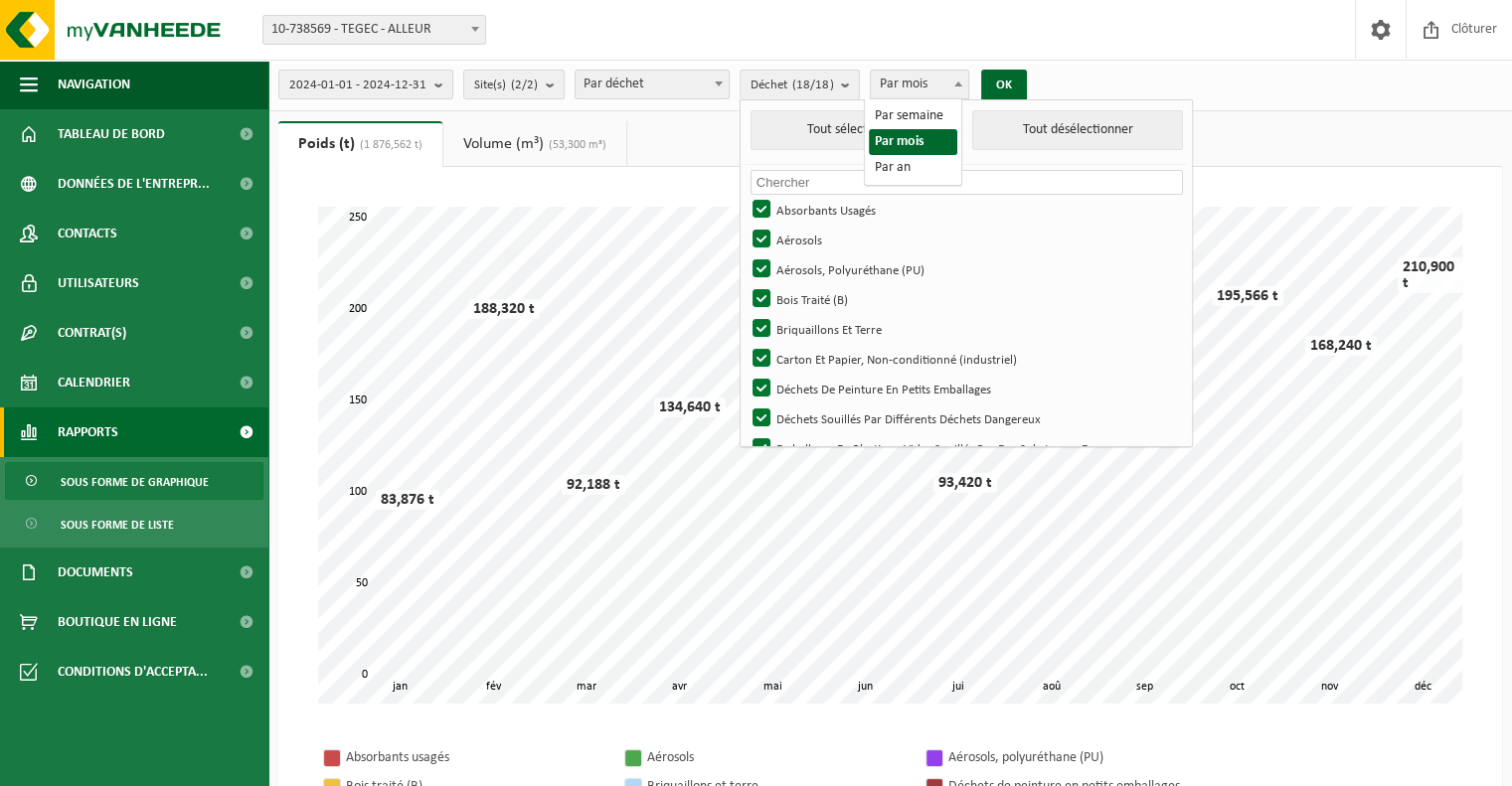 click at bounding box center (958, 83) 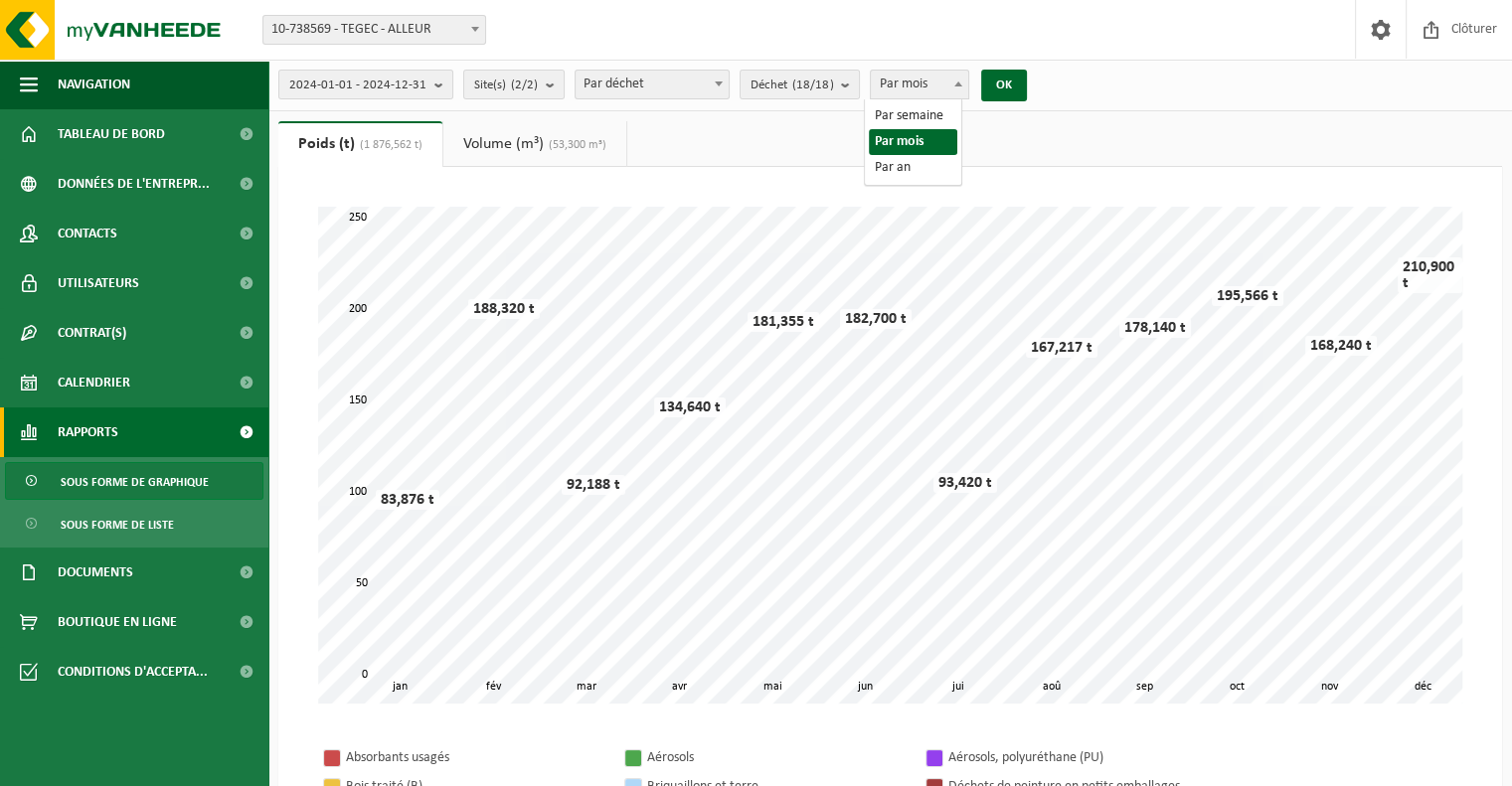 click on "Par mois" at bounding box center (920, 84) 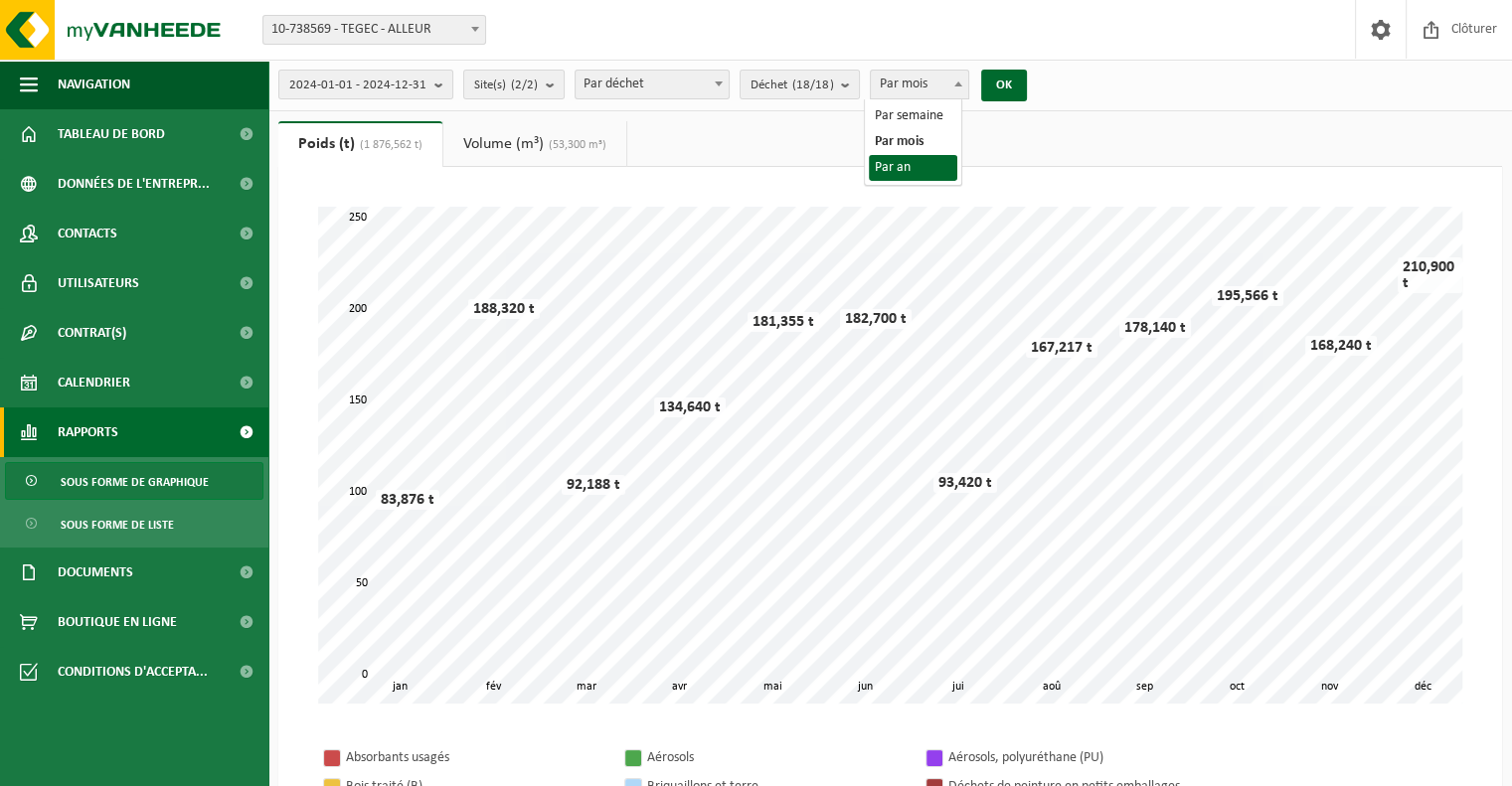select on "3" 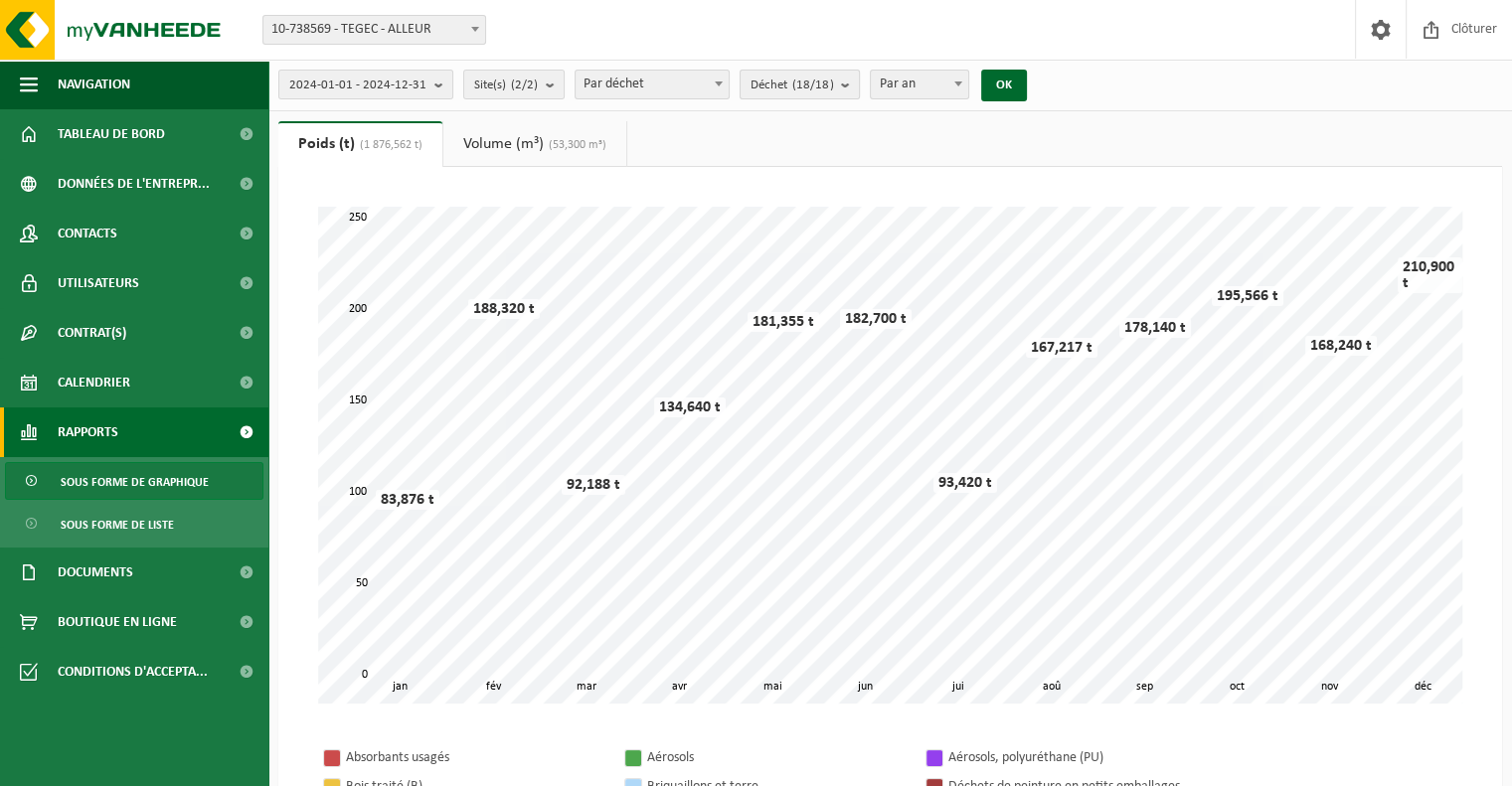 click on "Déchet (18/18)" at bounding box center (799, 84) 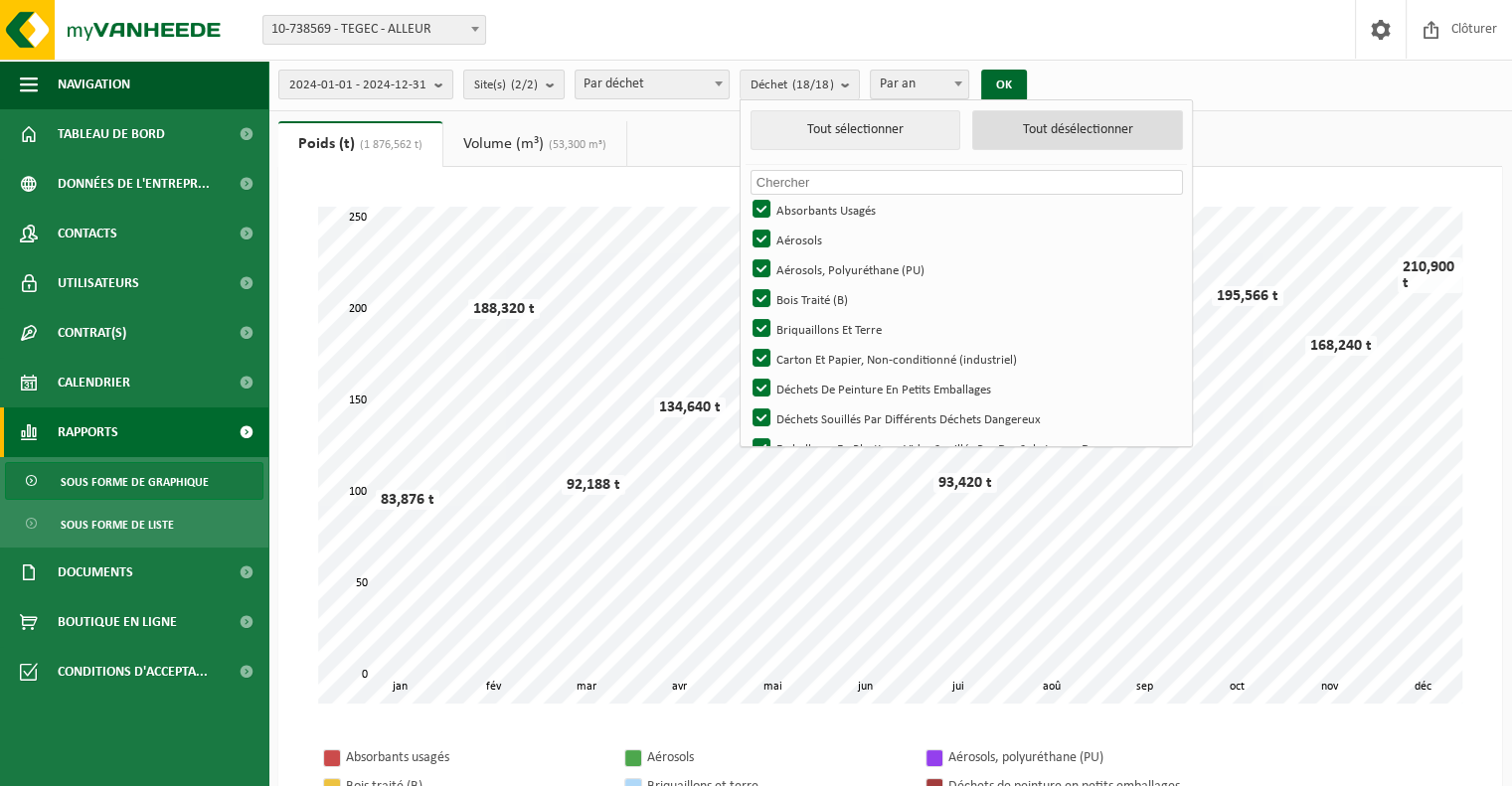 click on "Tout désélectionner" at bounding box center (1078, 130) 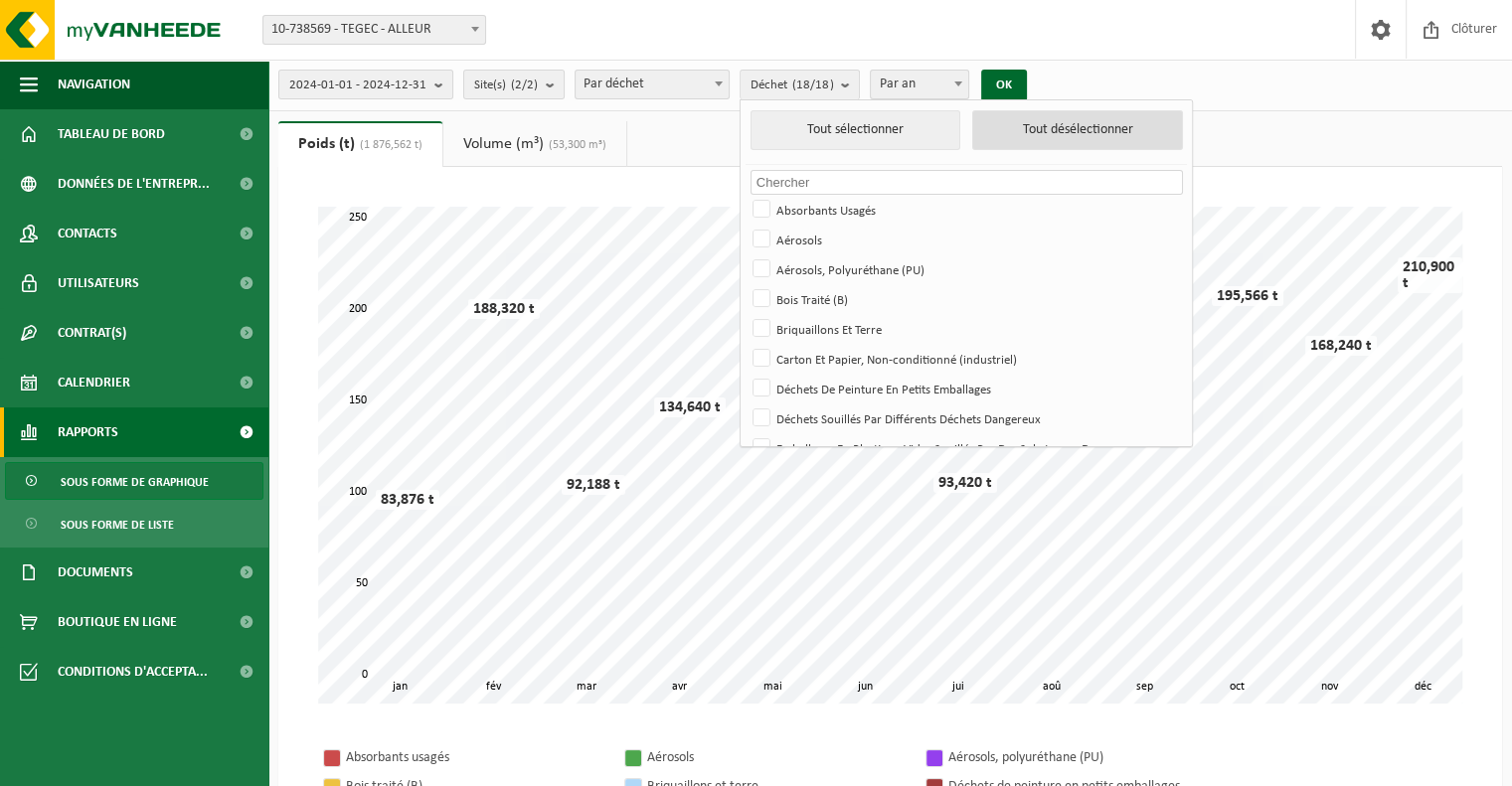 checkbox on "false" 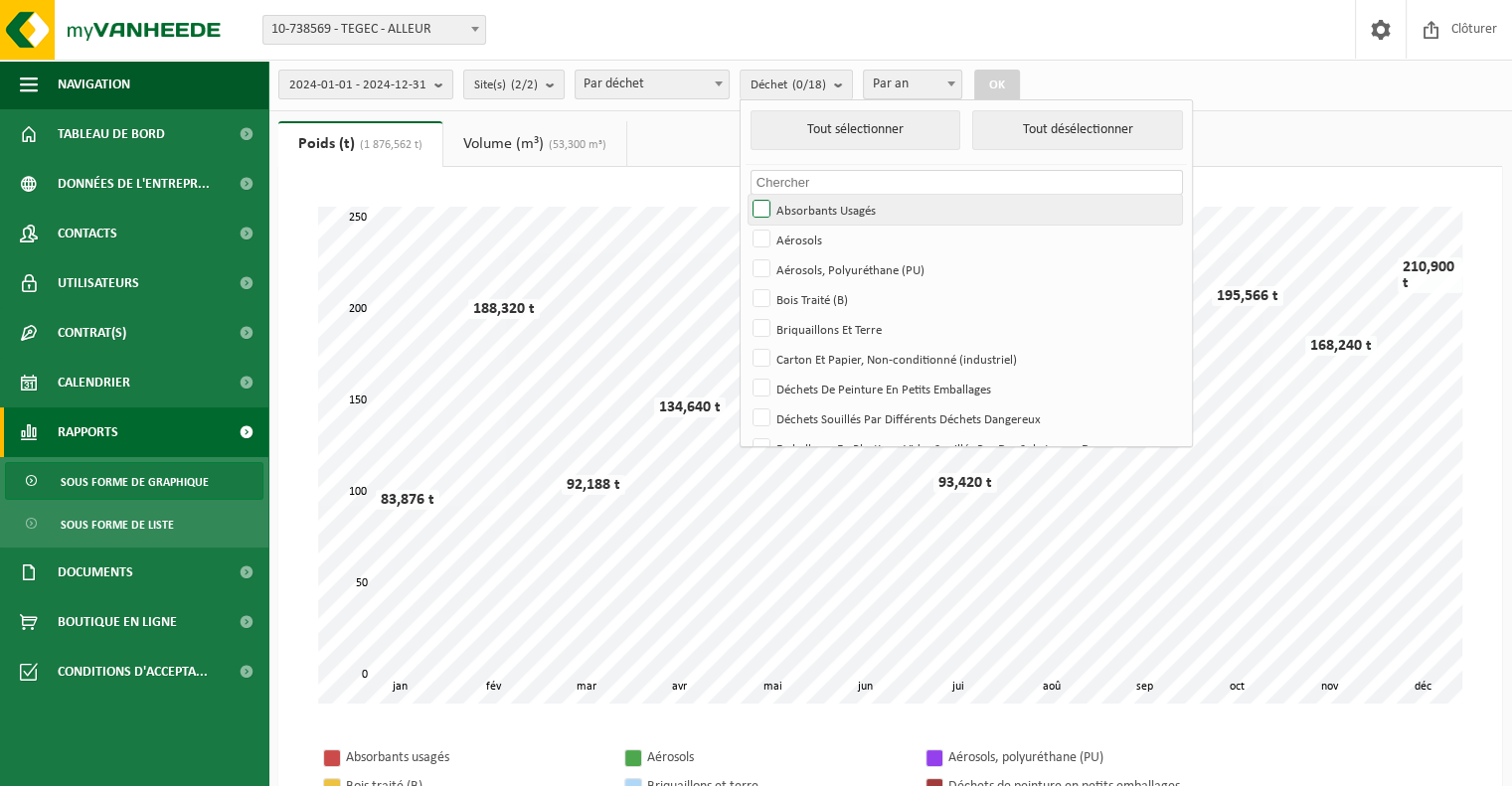 click on "Absorbants Usagés" at bounding box center [964, 210] 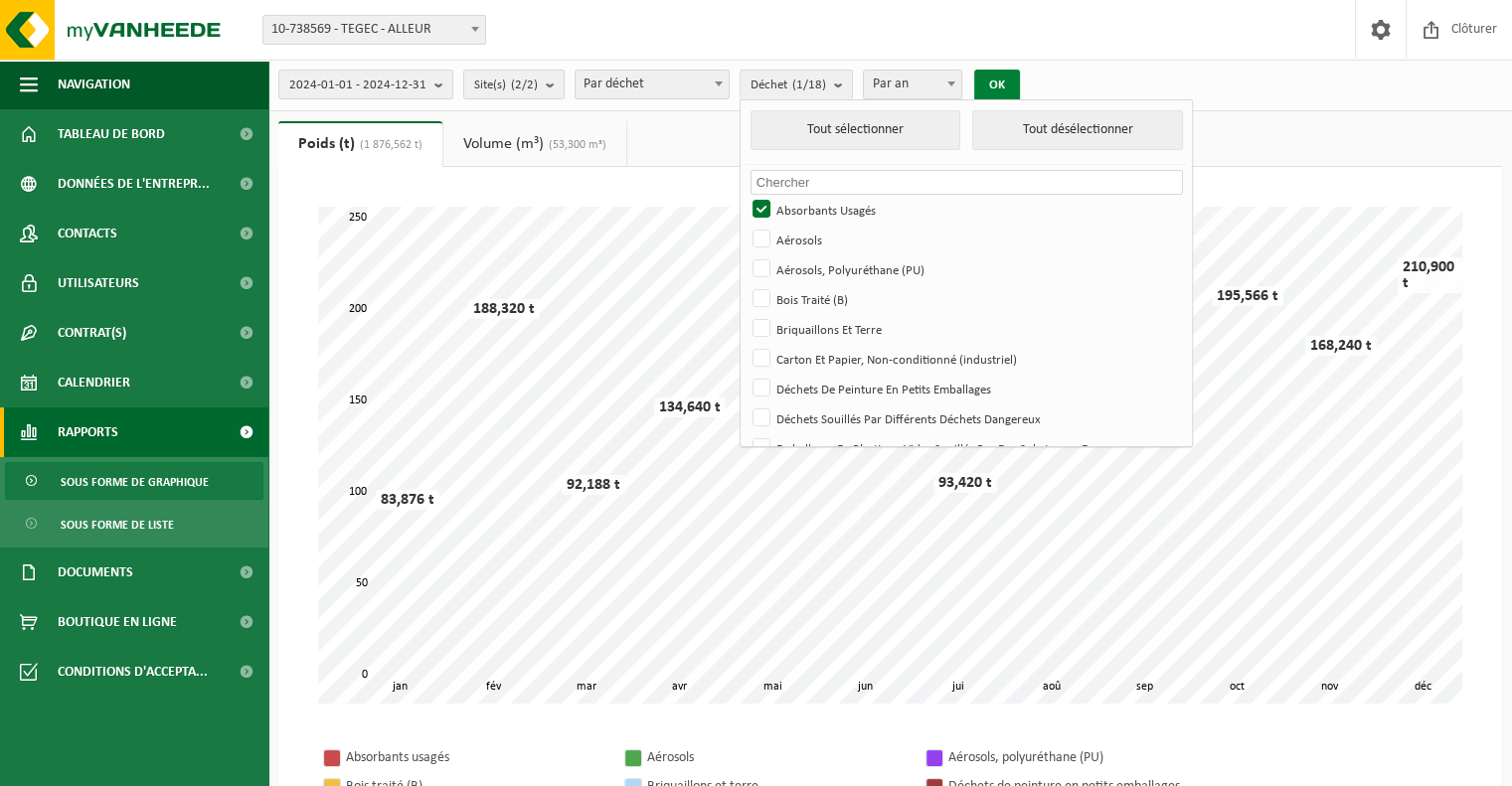 click on "OK" at bounding box center (997, 85) 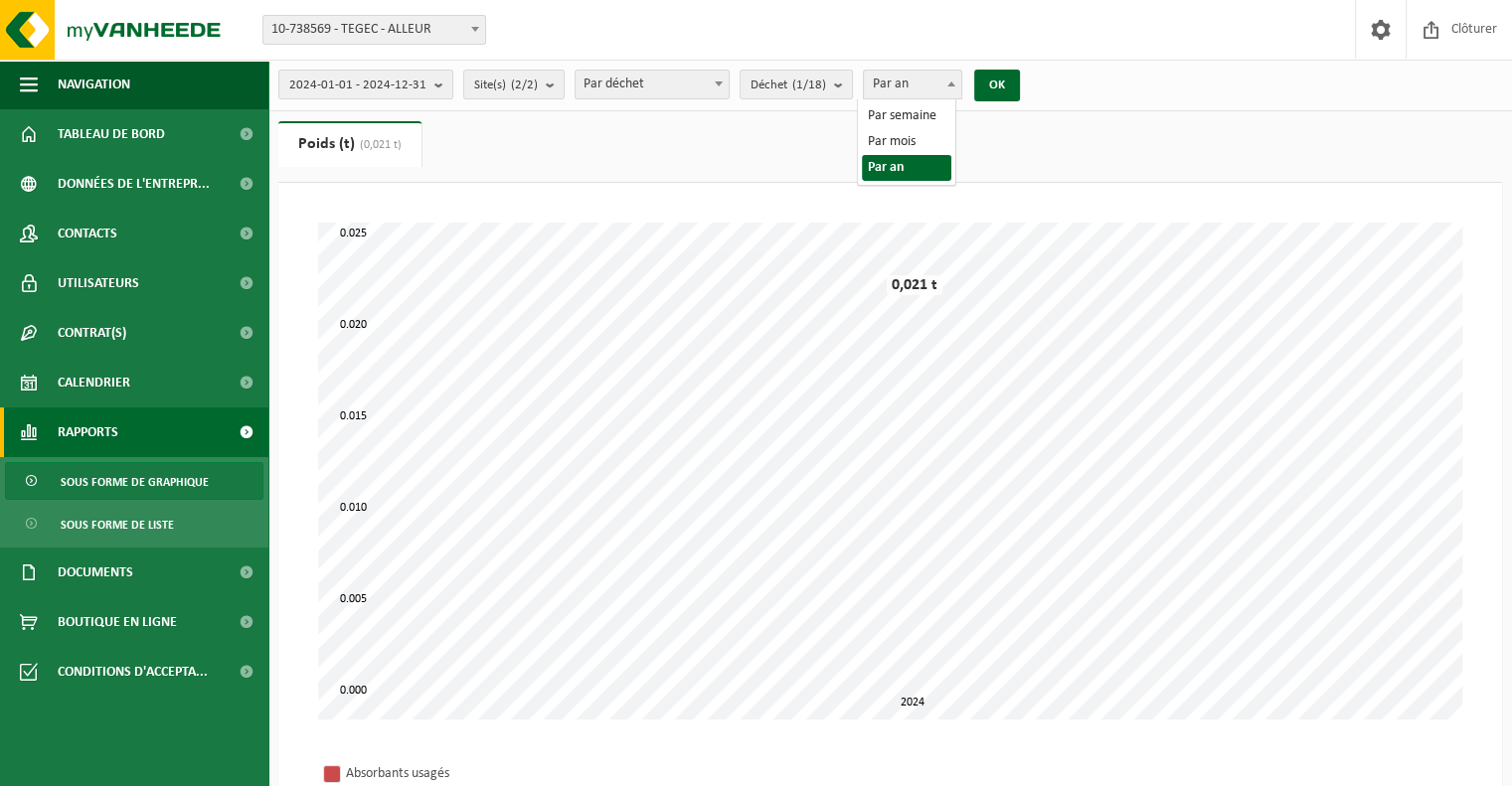 click on "Par an" at bounding box center [913, 84] 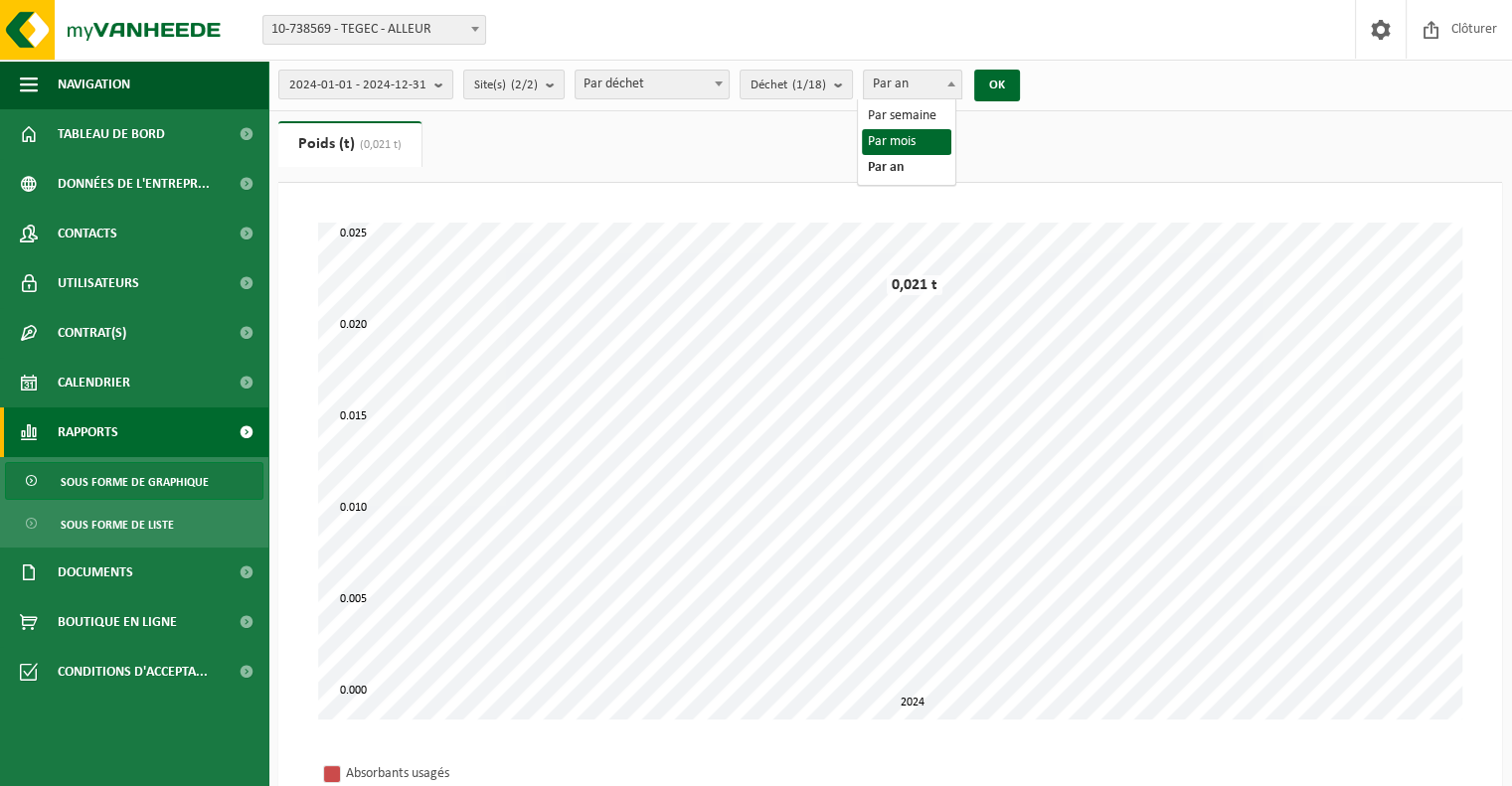 select on "2" 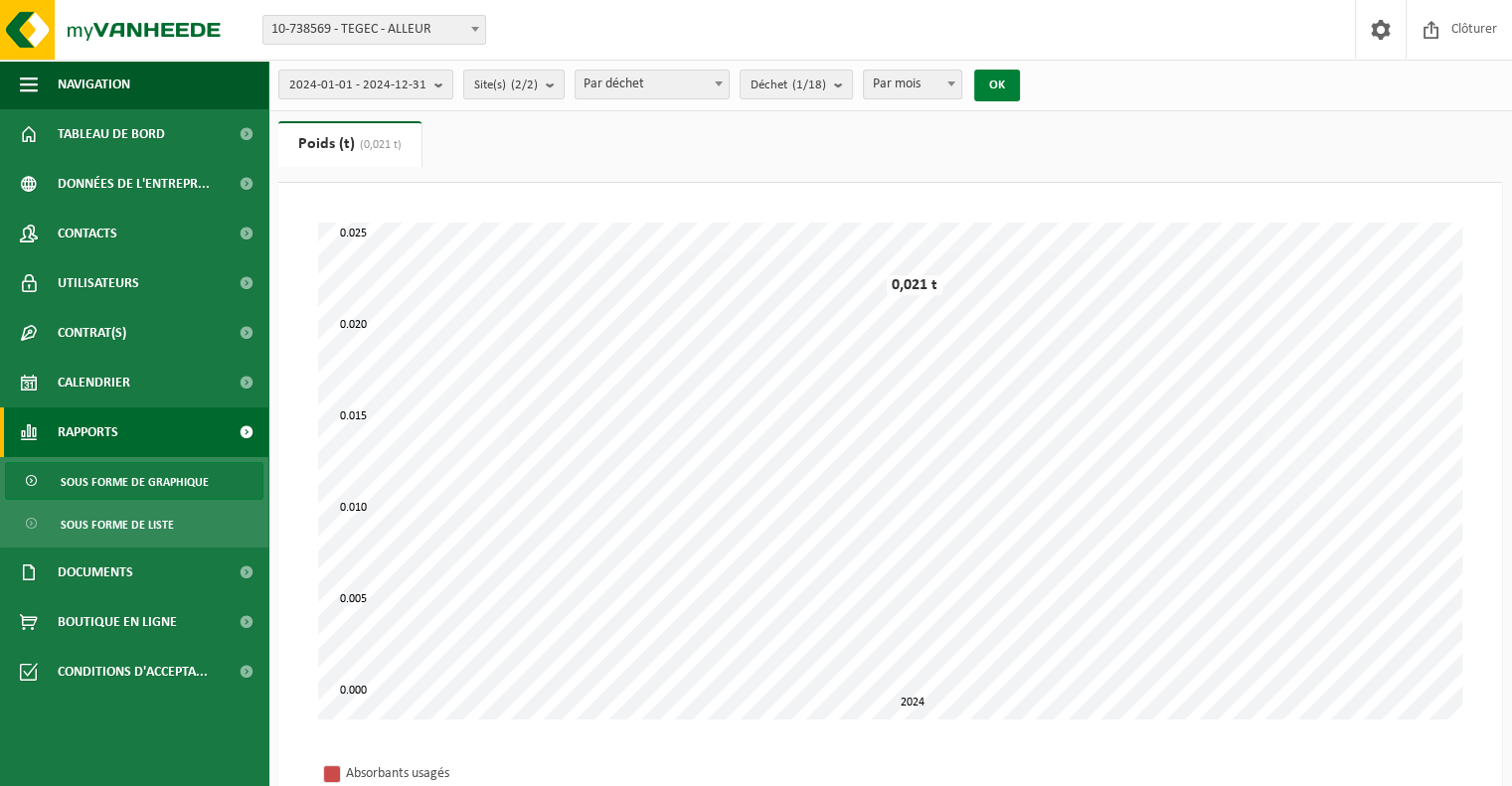click on "OK" at bounding box center [997, 85] 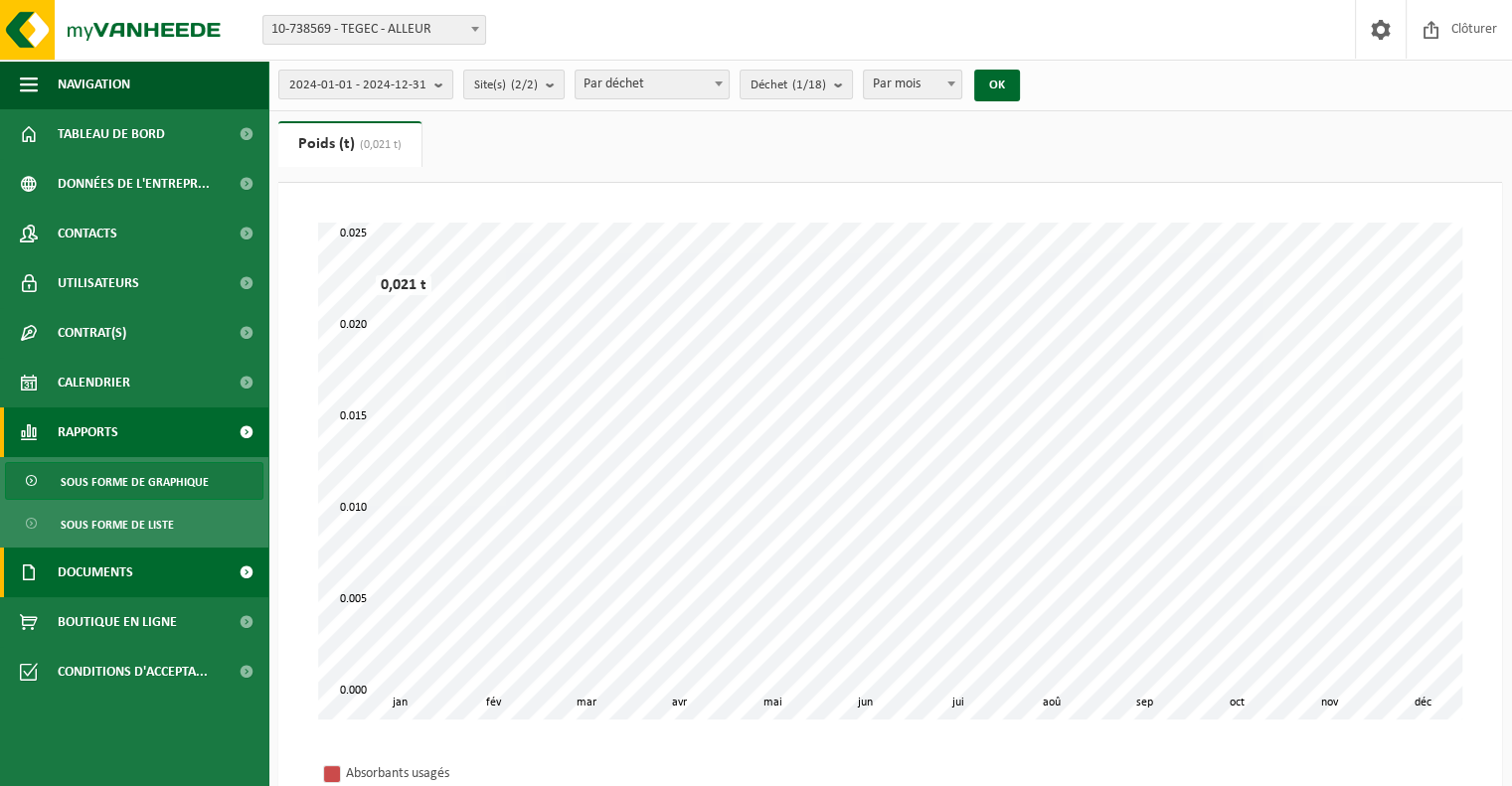 click on "Documents" at bounding box center [134, 572] 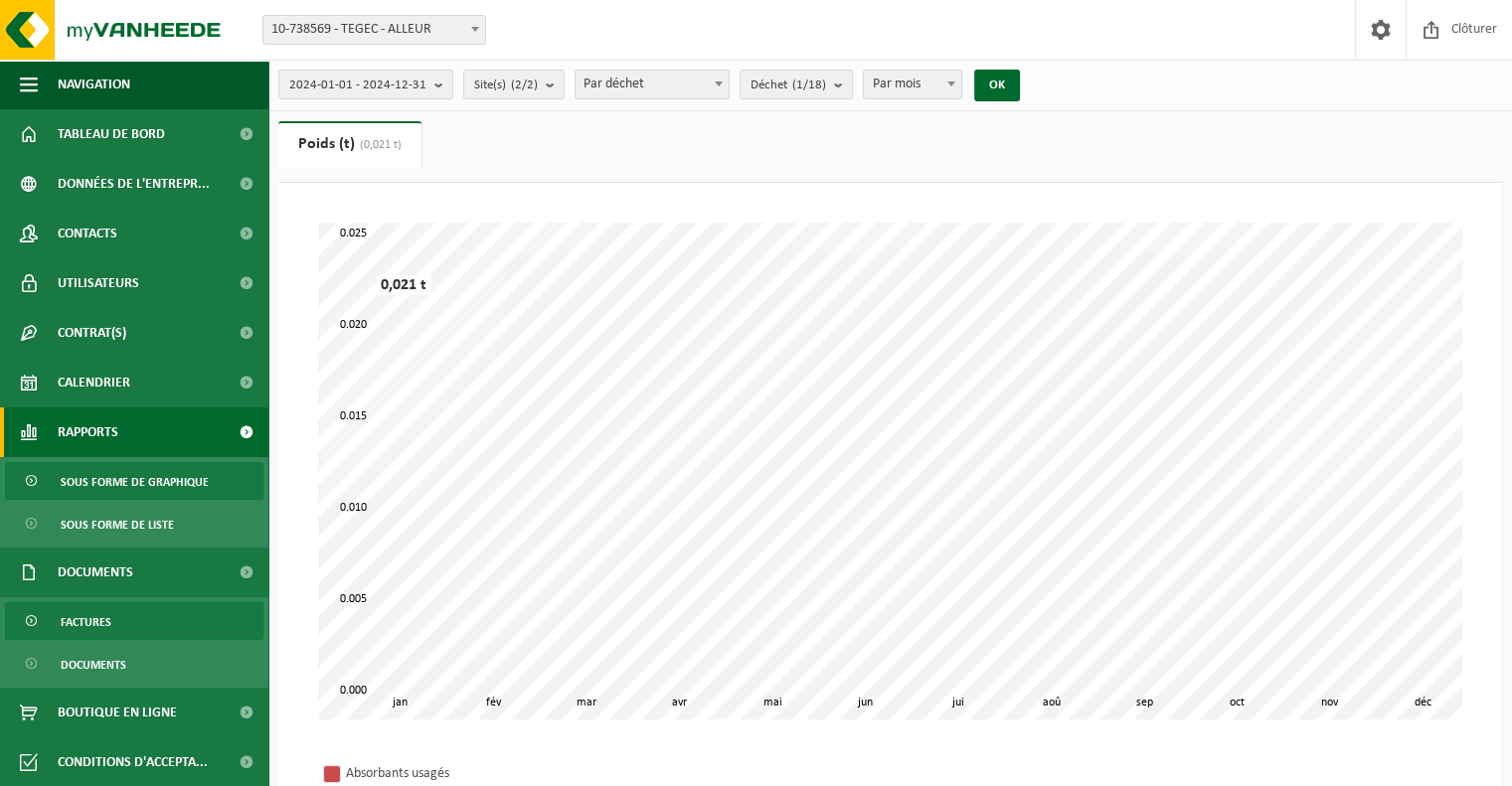 click on "Factures" at bounding box center [134, 621] 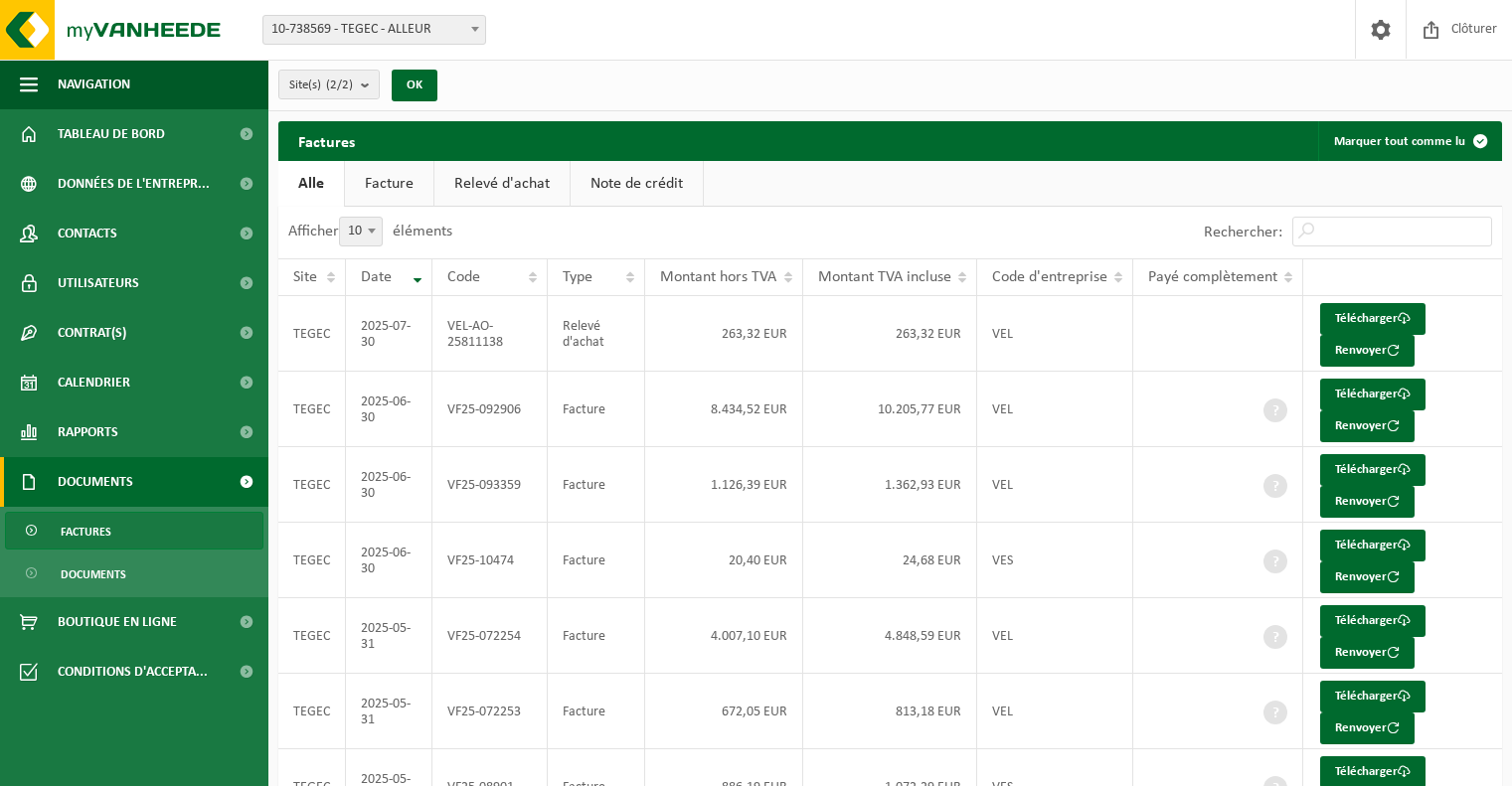 scroll, scrollTop: 0, scrollLeft: 0, axis: both 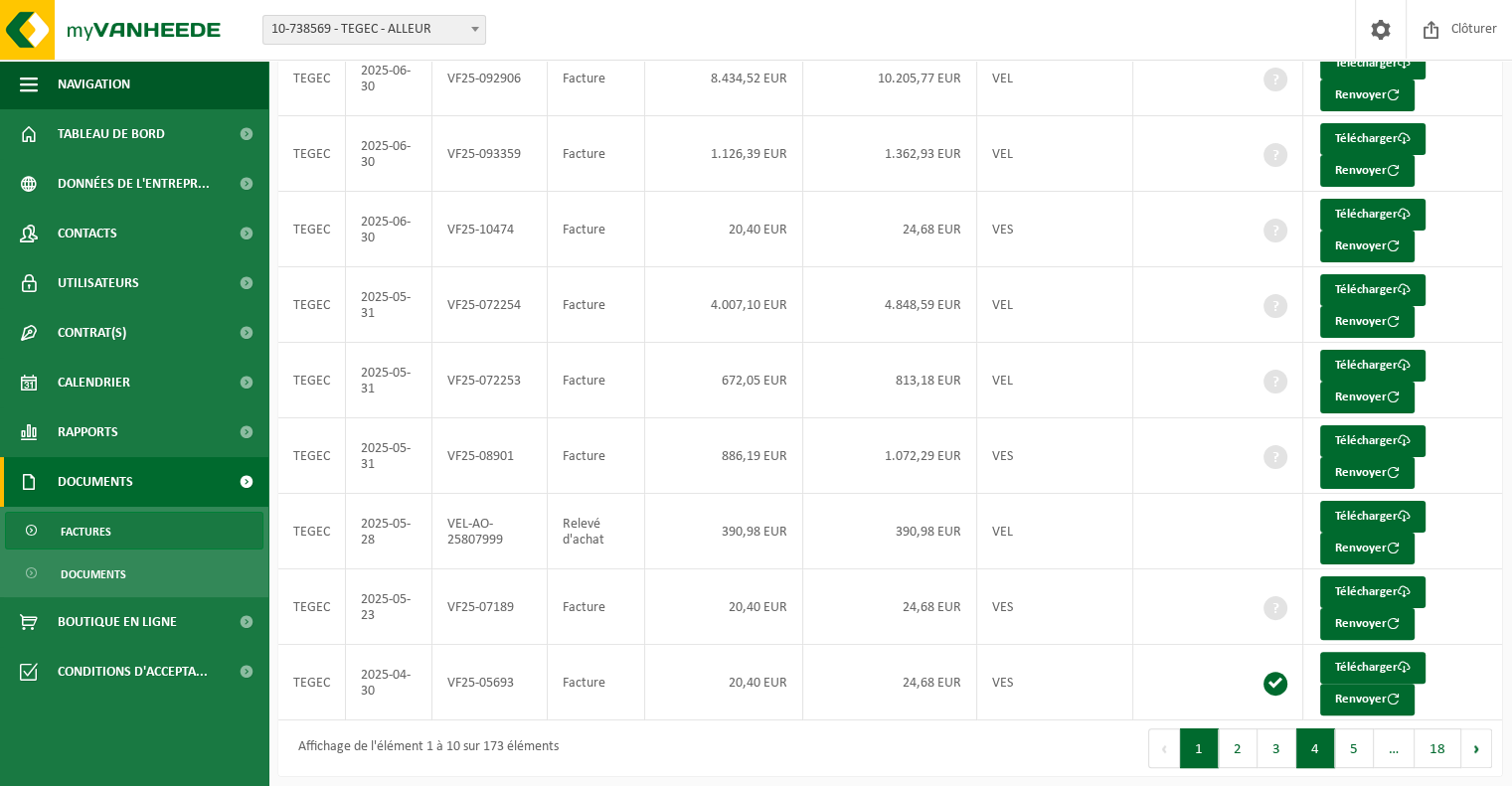 click on "4" at bounding box center (1315, 748) 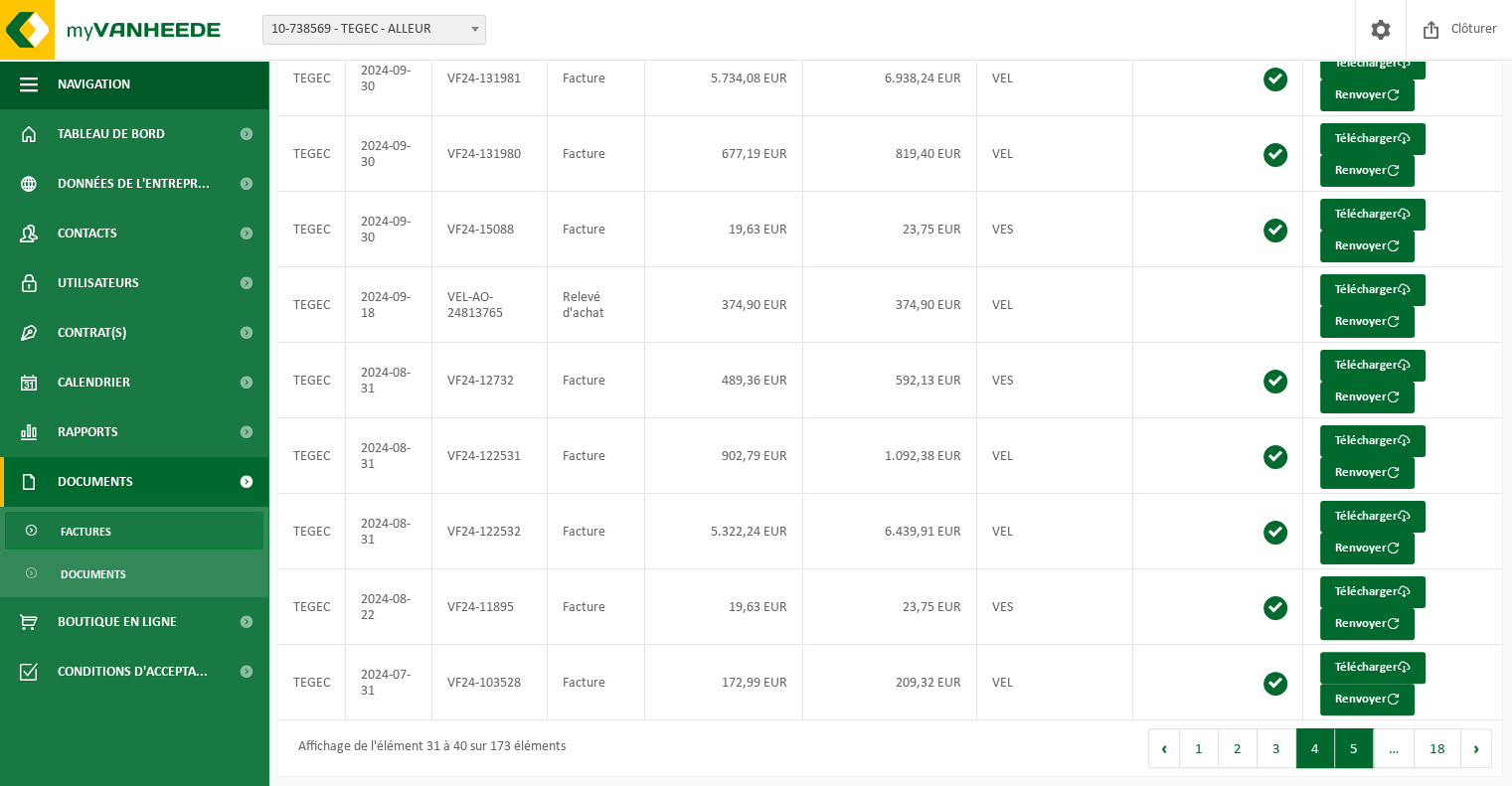 click on "5" at bounding box center [1354, 748] 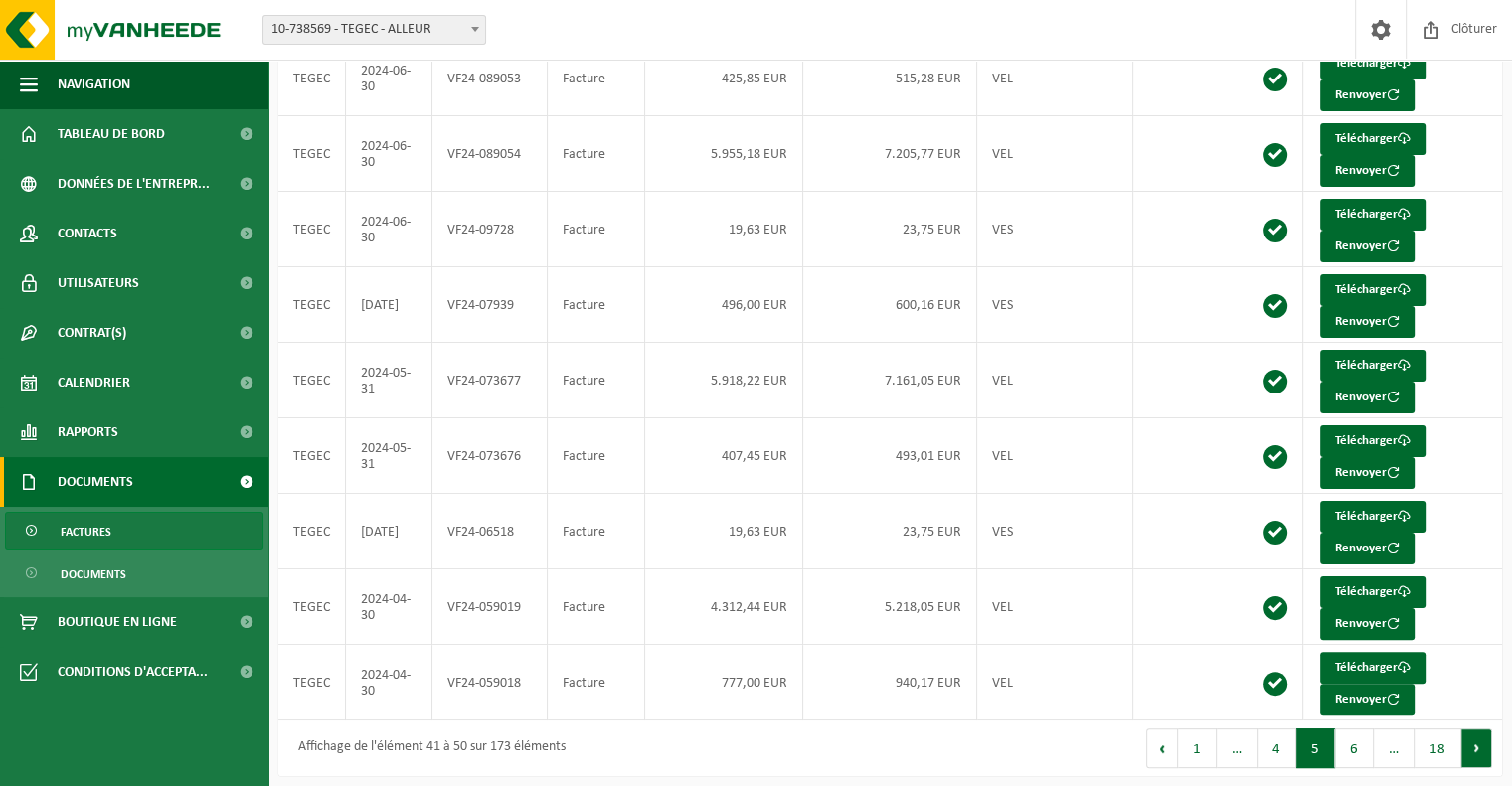 click on "Suivant" at bounding box center (1476, 748) 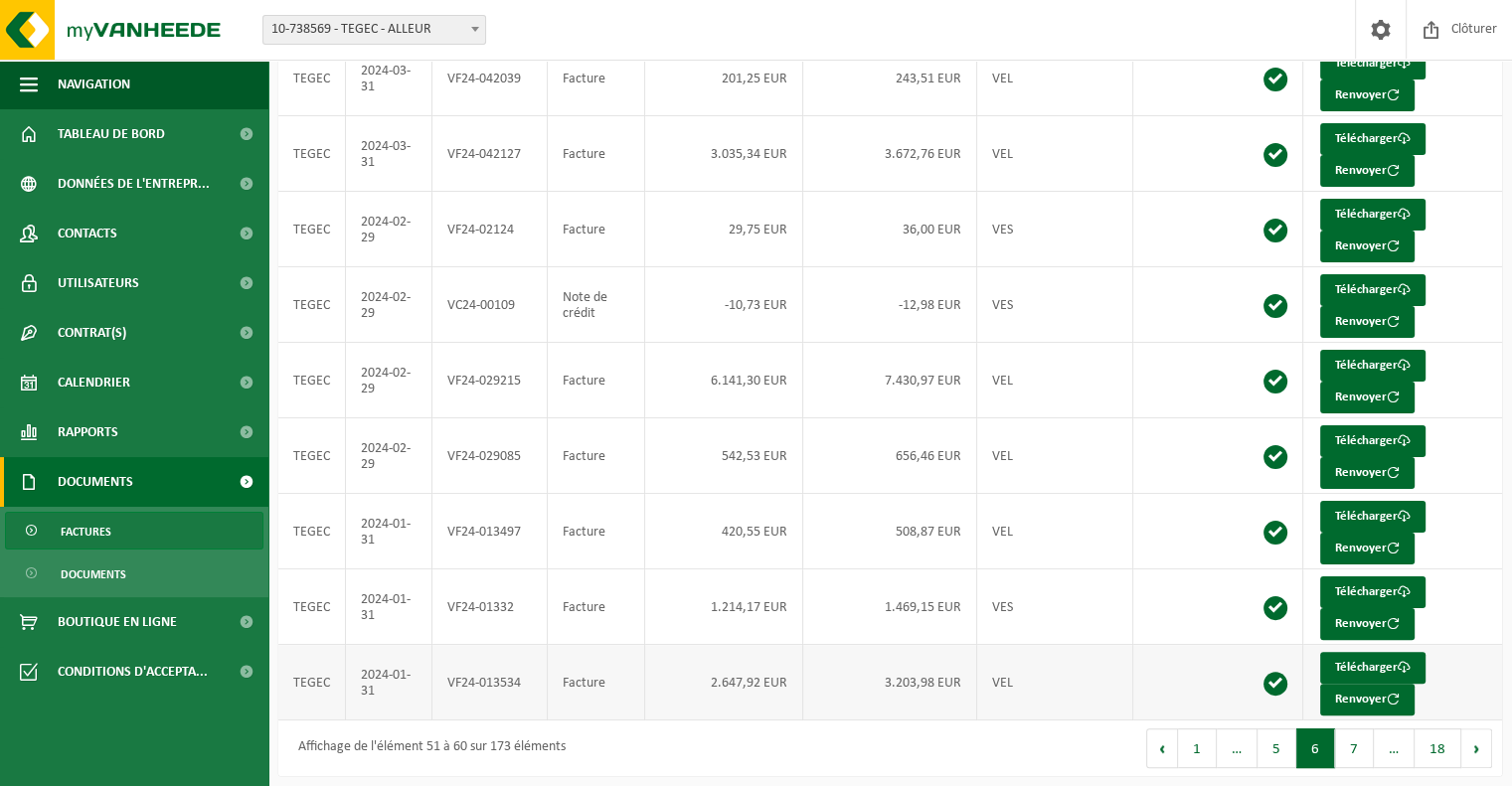 click on "2.647,92 EUR" at bounding box center (724, 683) 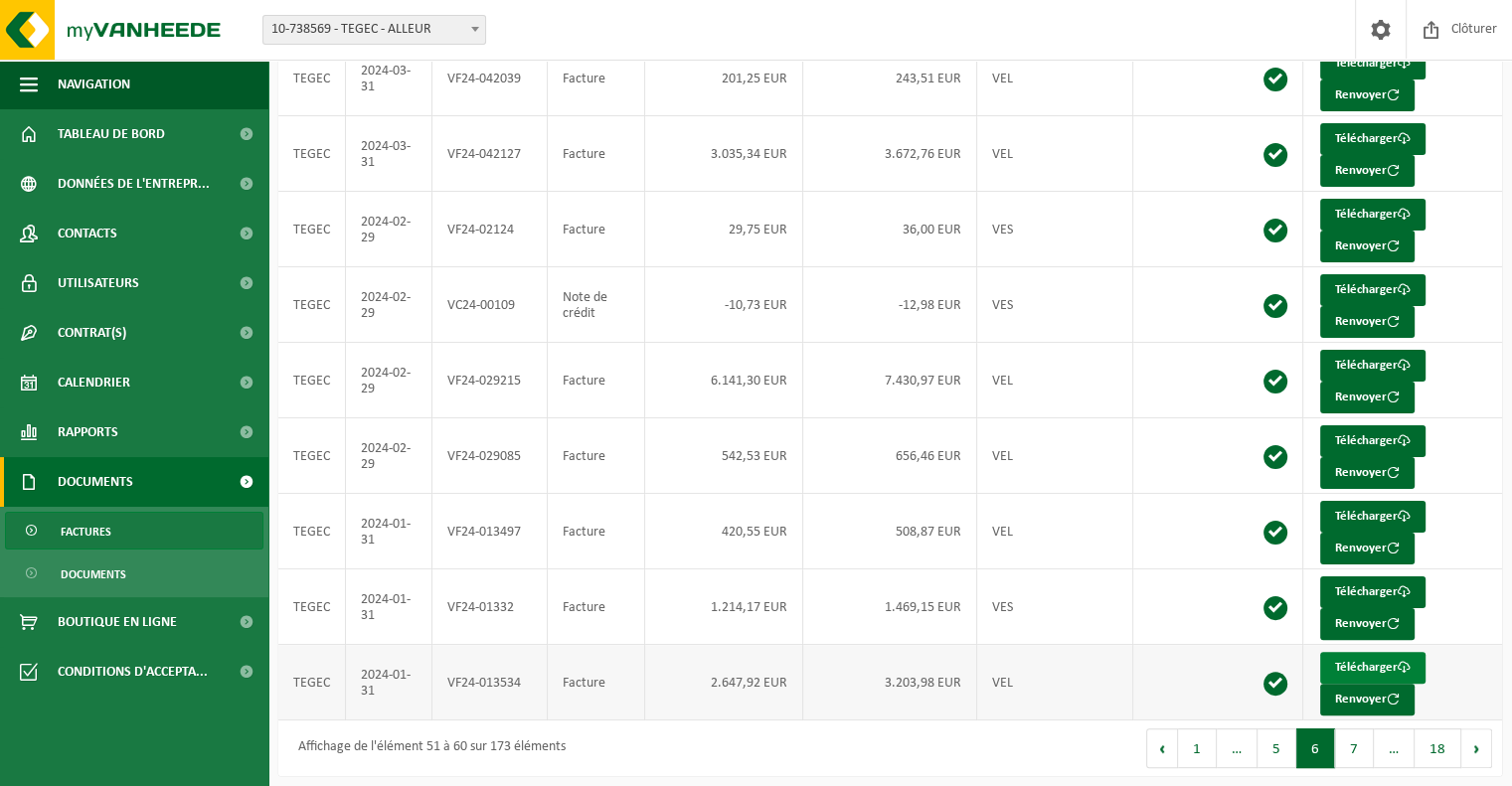 click on "Télécharger" at bounding box center [1373, 668] 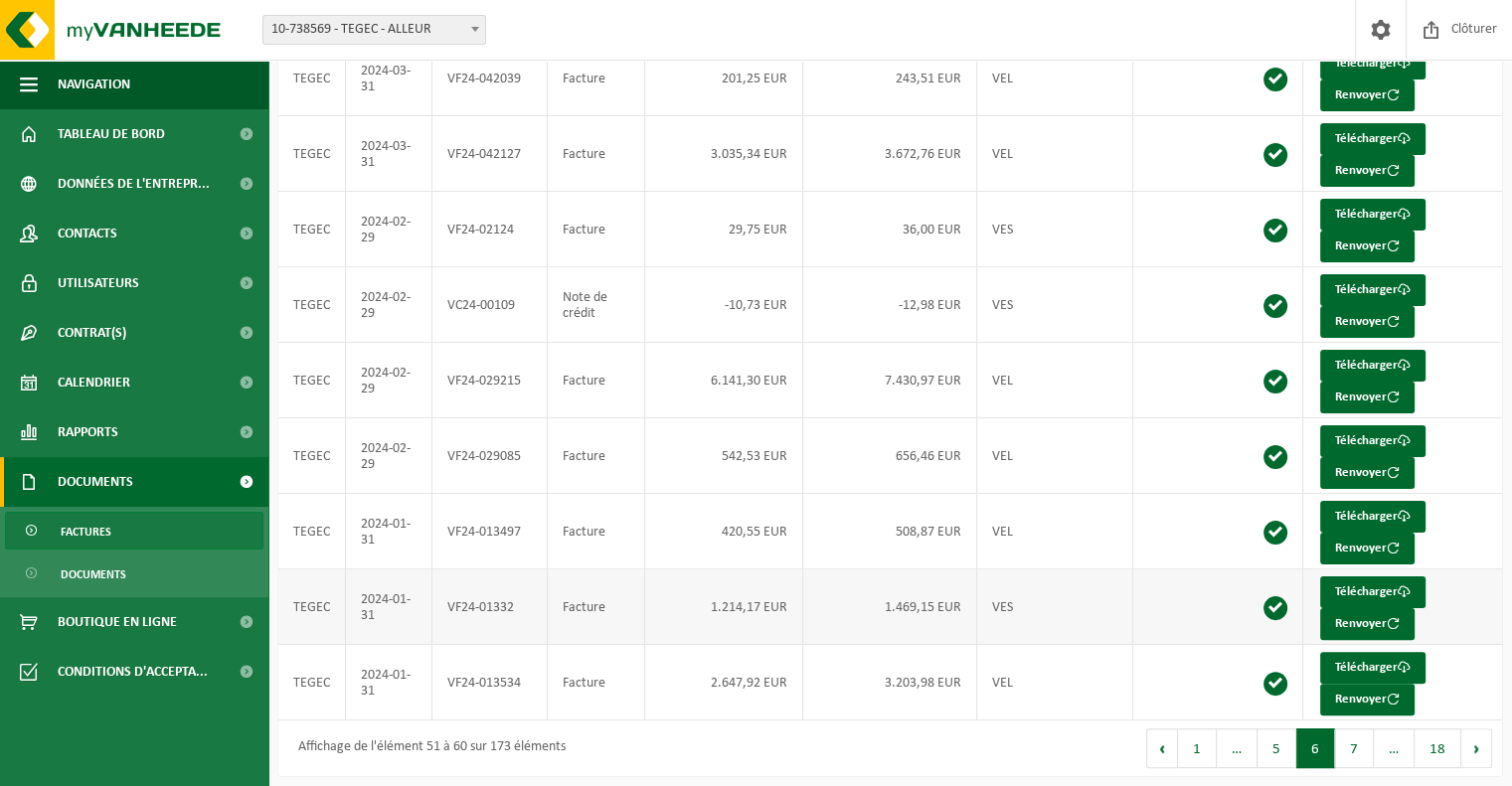 click on "1.469,15 EUR" at bounding box center [890, 607] 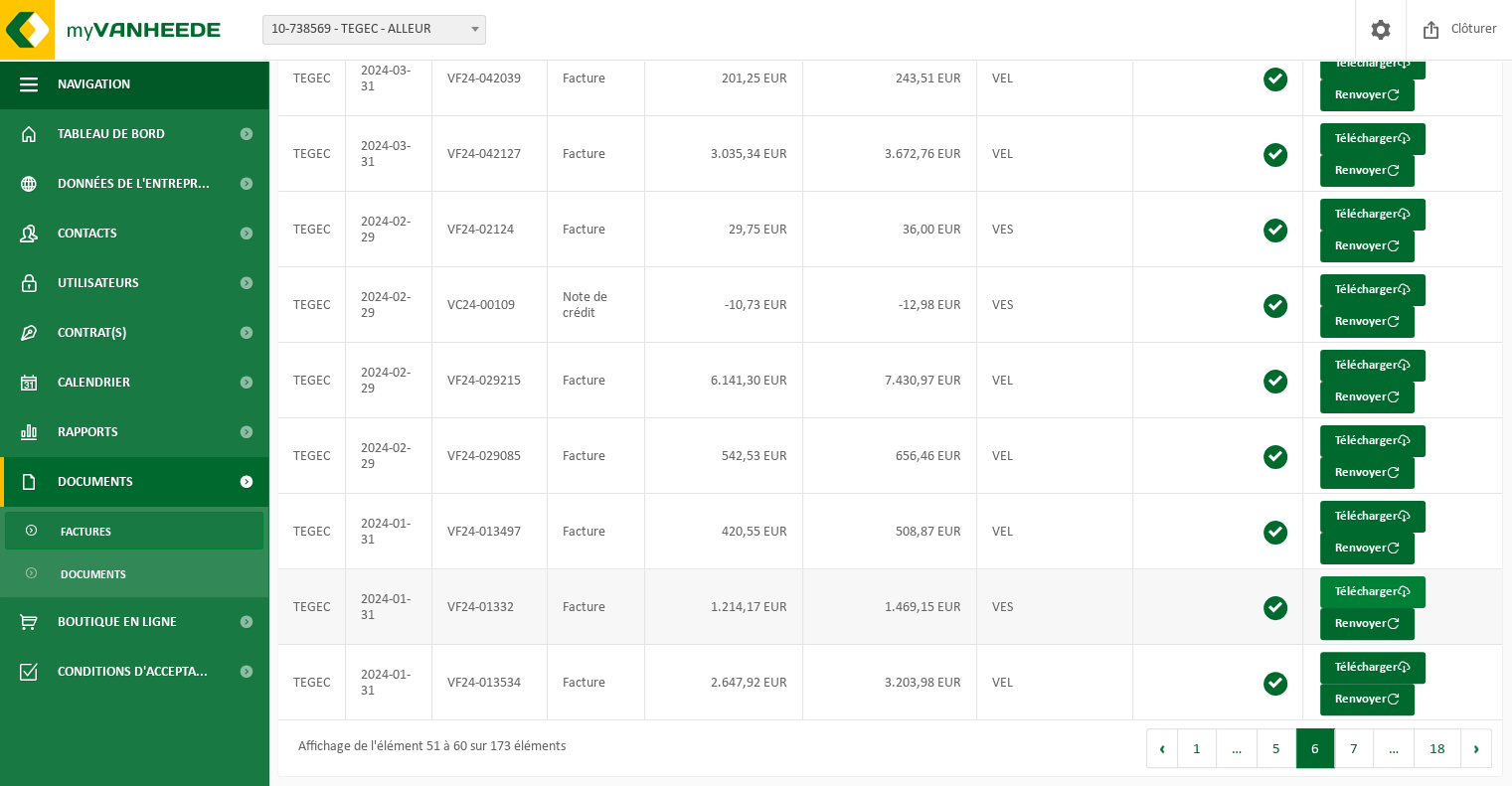 click on "Télécharger" at bounding box center (1373, 592) 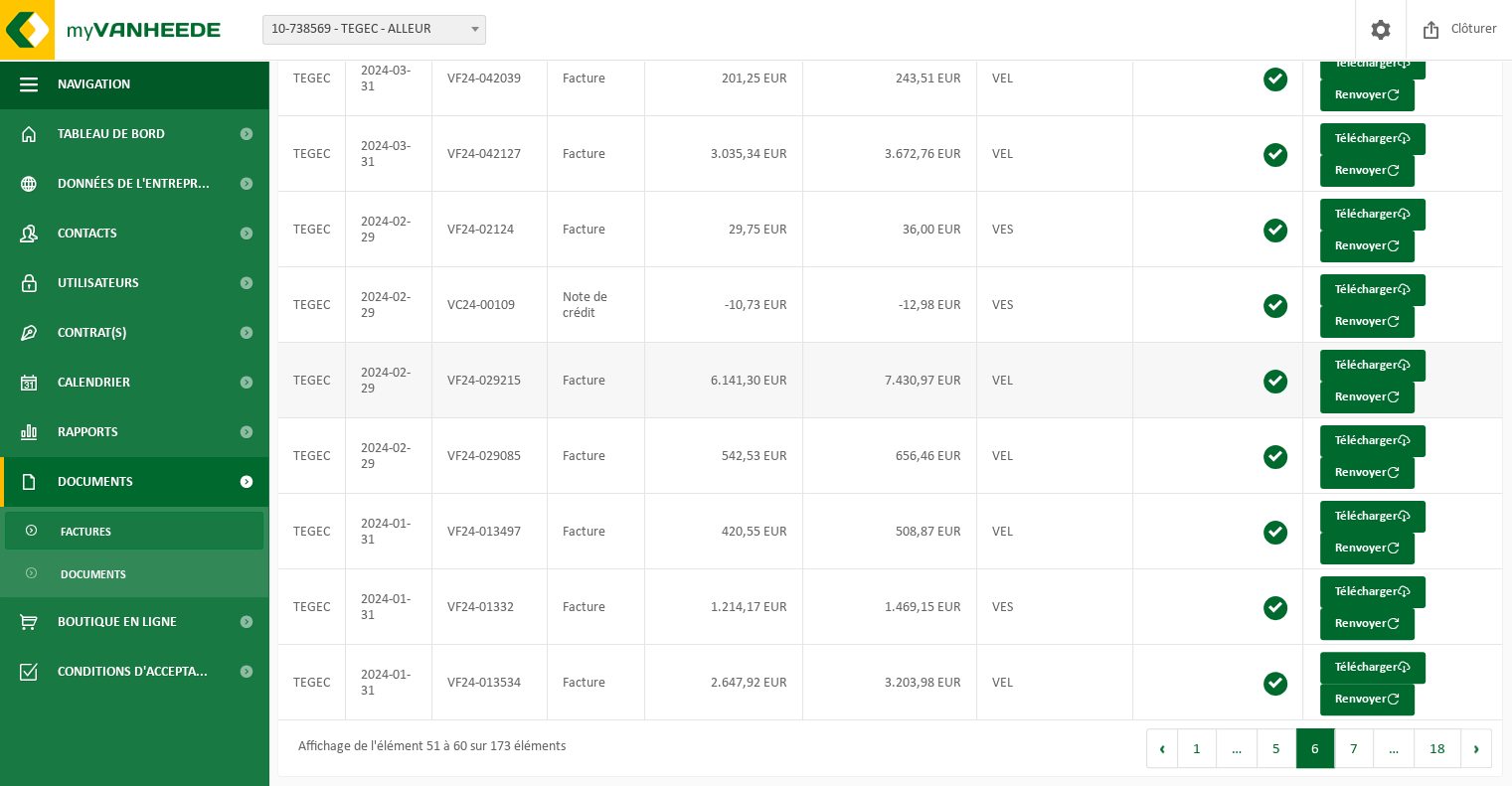 click on "6.141,30 EUR" at bounding box center [724, 381] 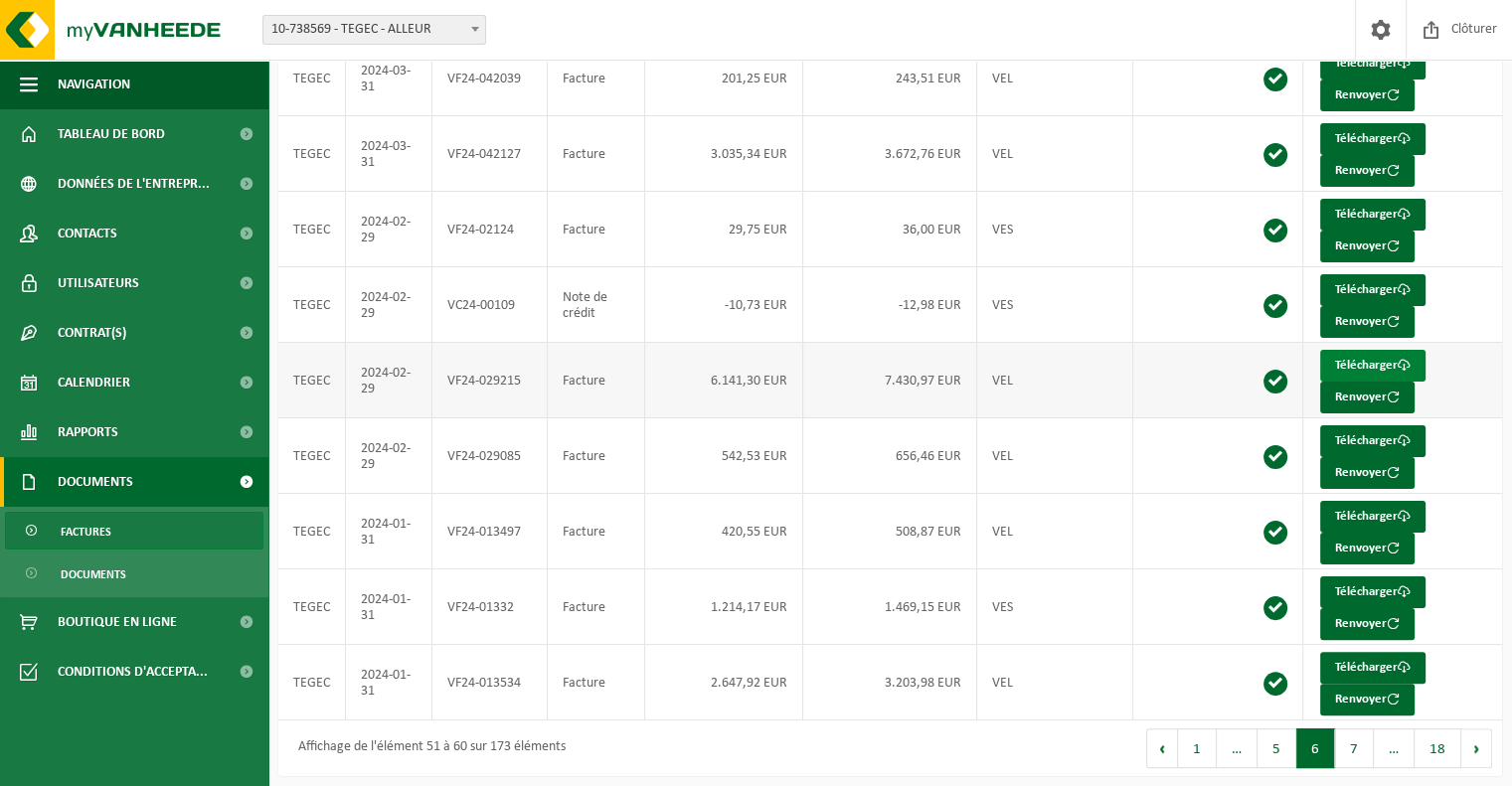 click on "Télécharger" at bounding box center (1373, 366) 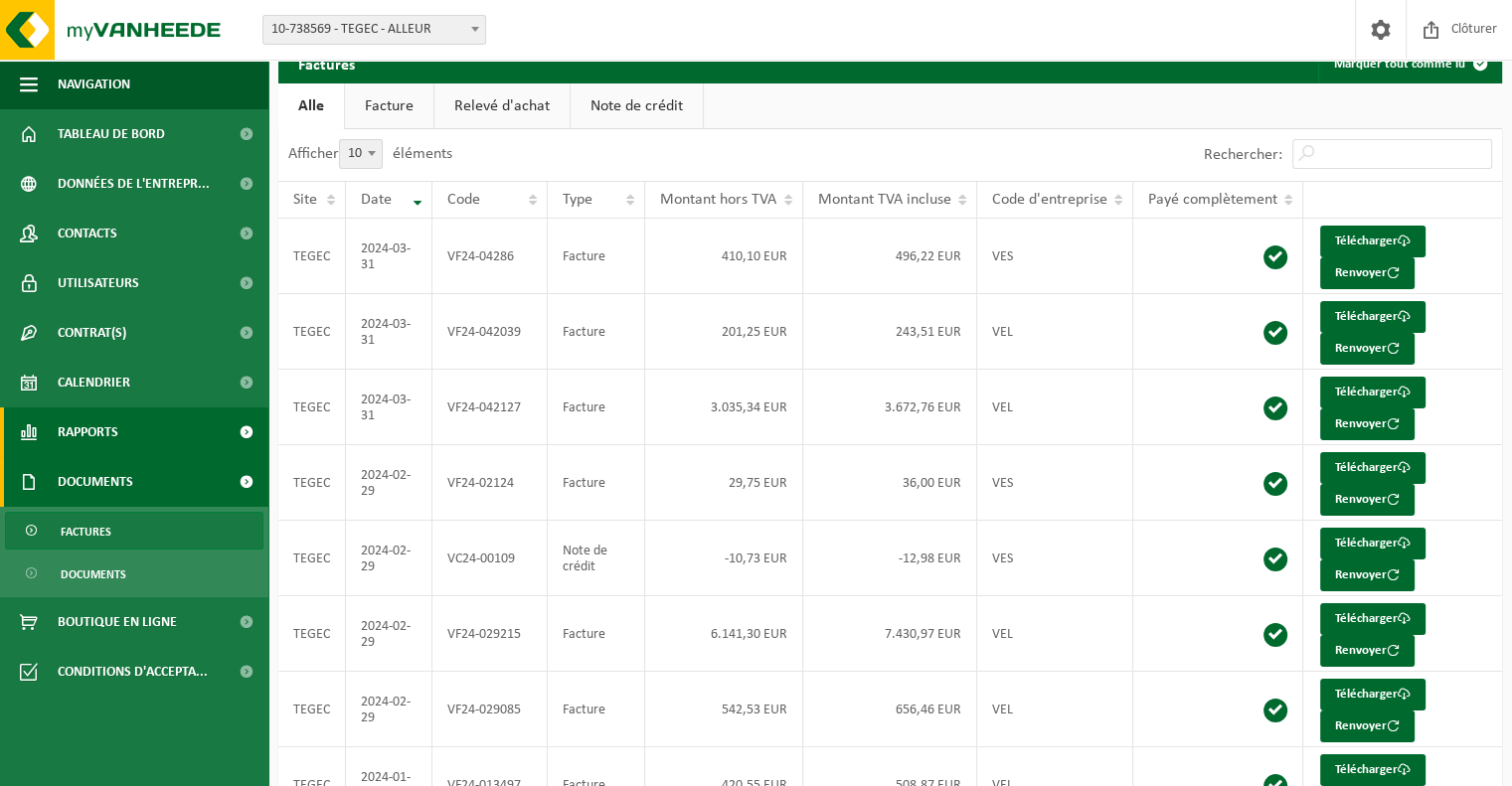 scroll, scrollTop: 0, scrollLeft: 0, axis: both 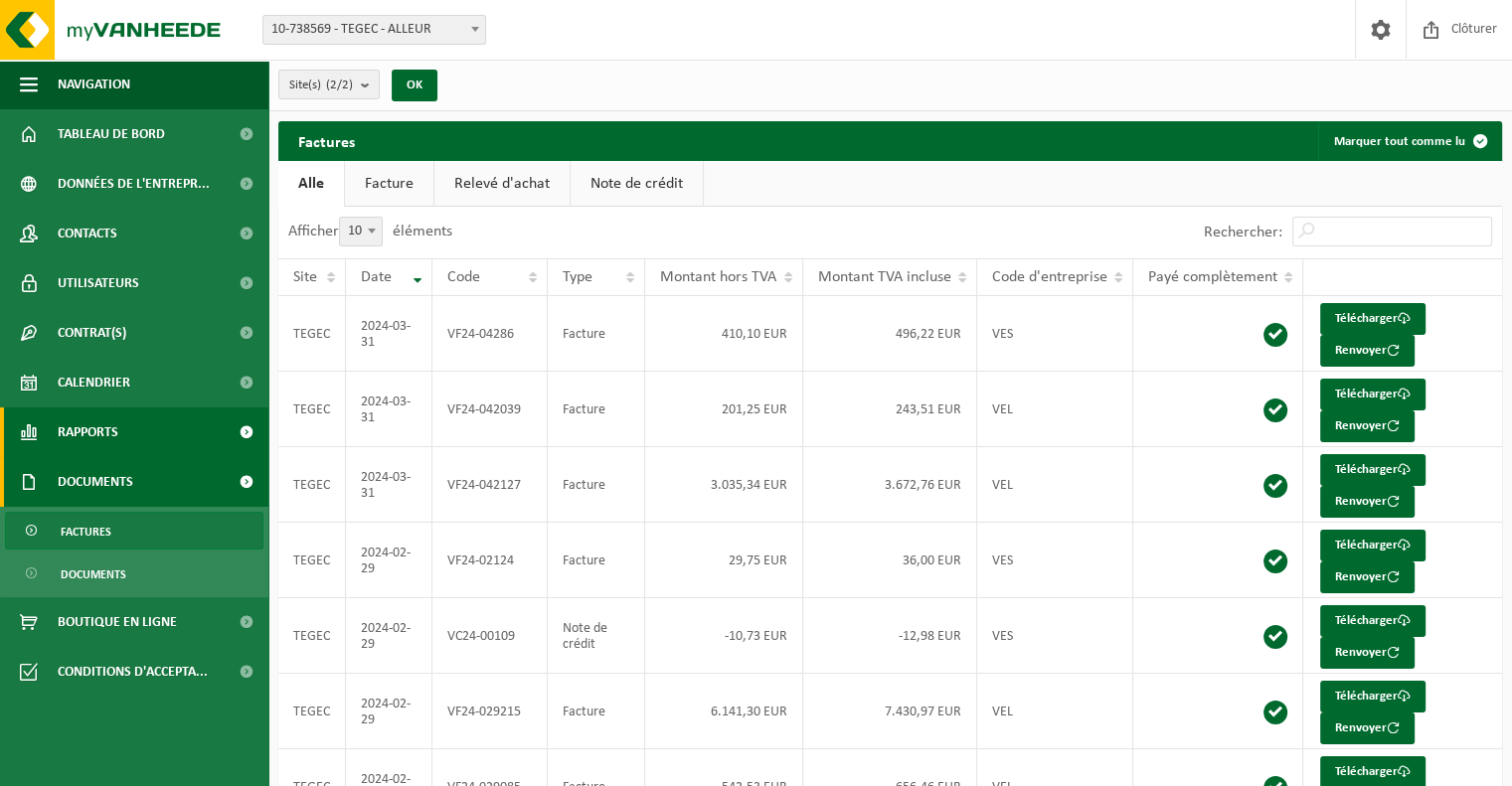 click on "Rapports" at bounding box center [134, 432] 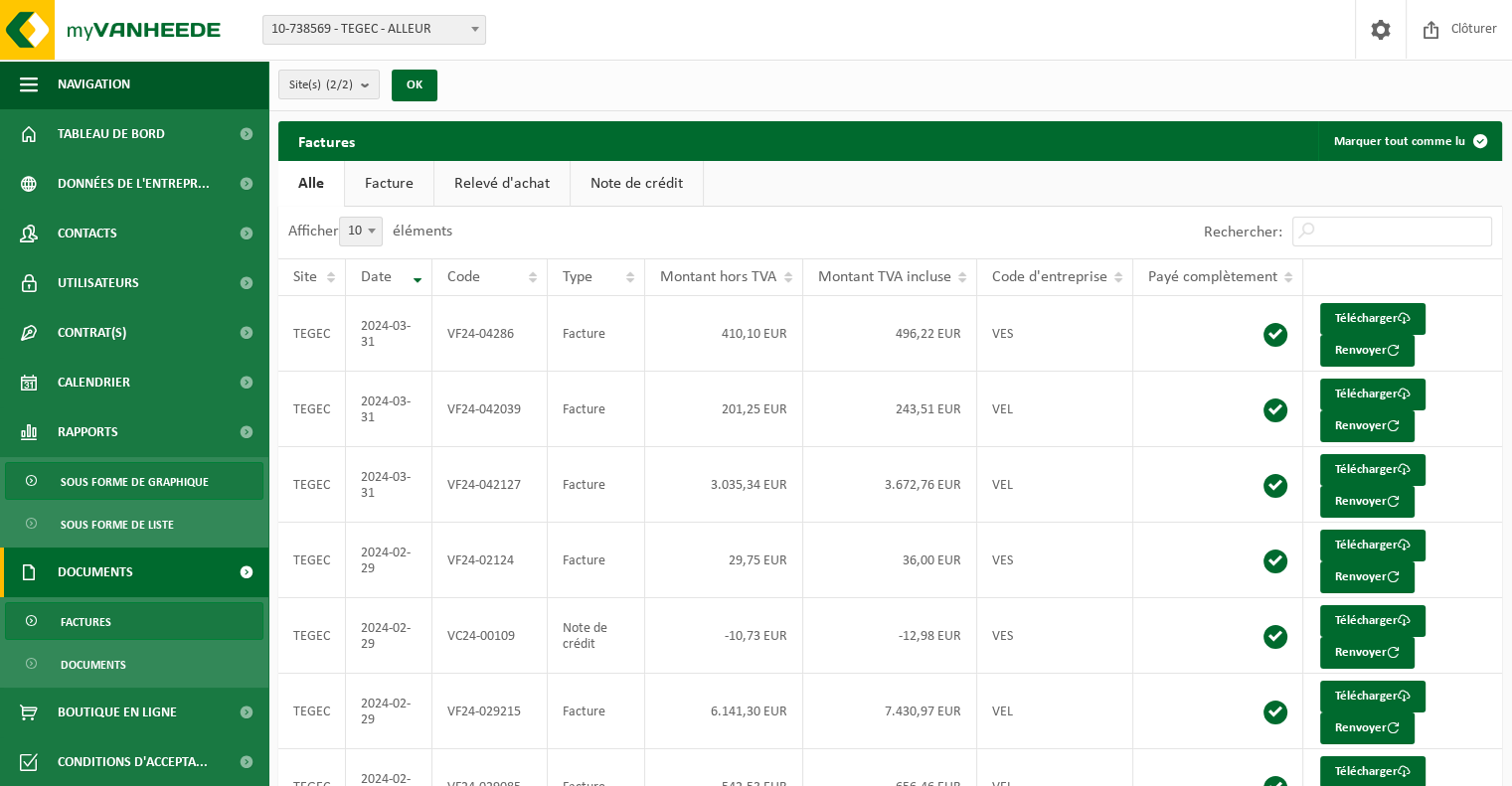 click on "Sous forme de graphique" at bounding box center [134, 482] 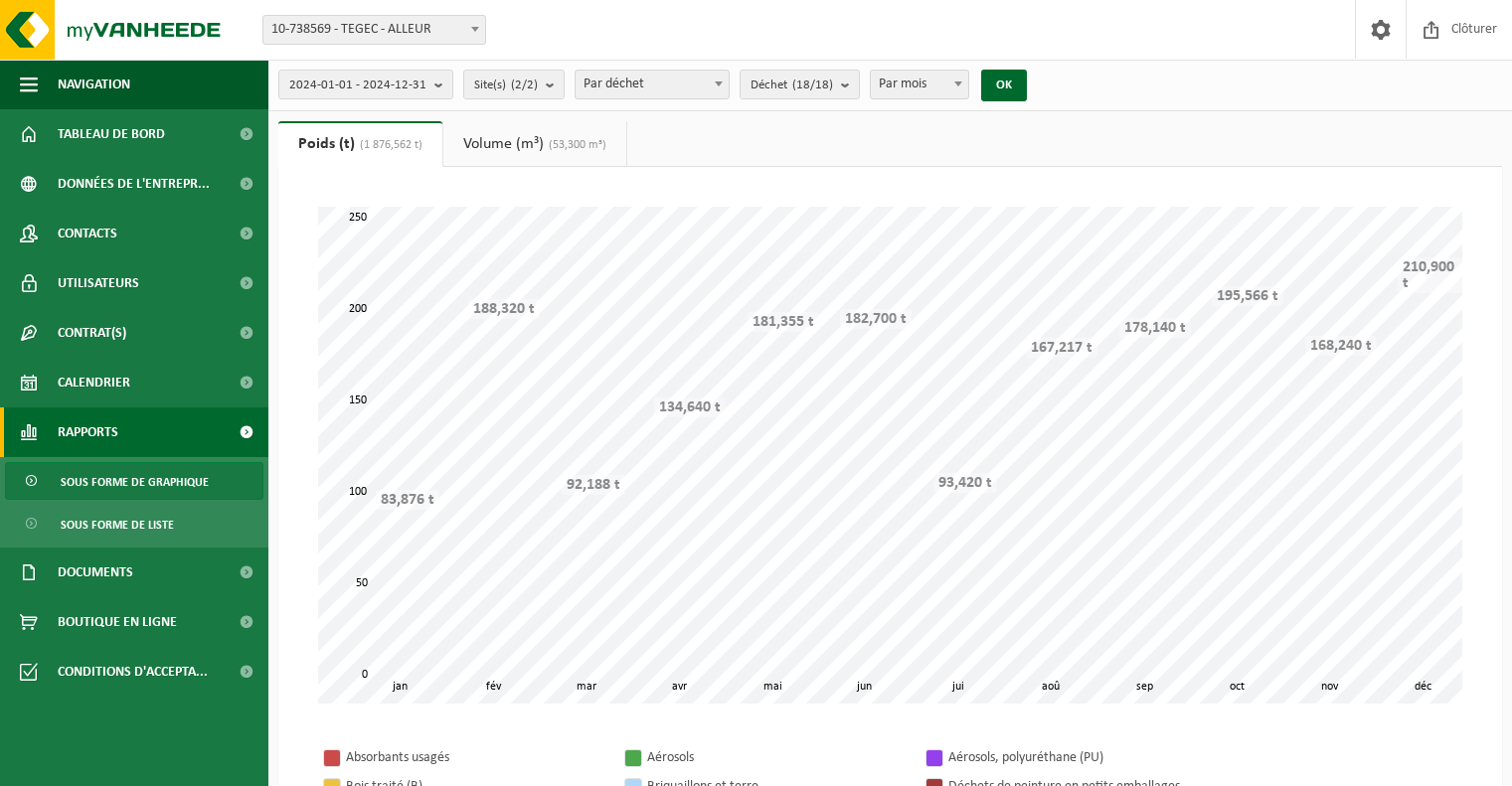 scroll, scrollTop: 0, scrollLeft: 0, axis: both 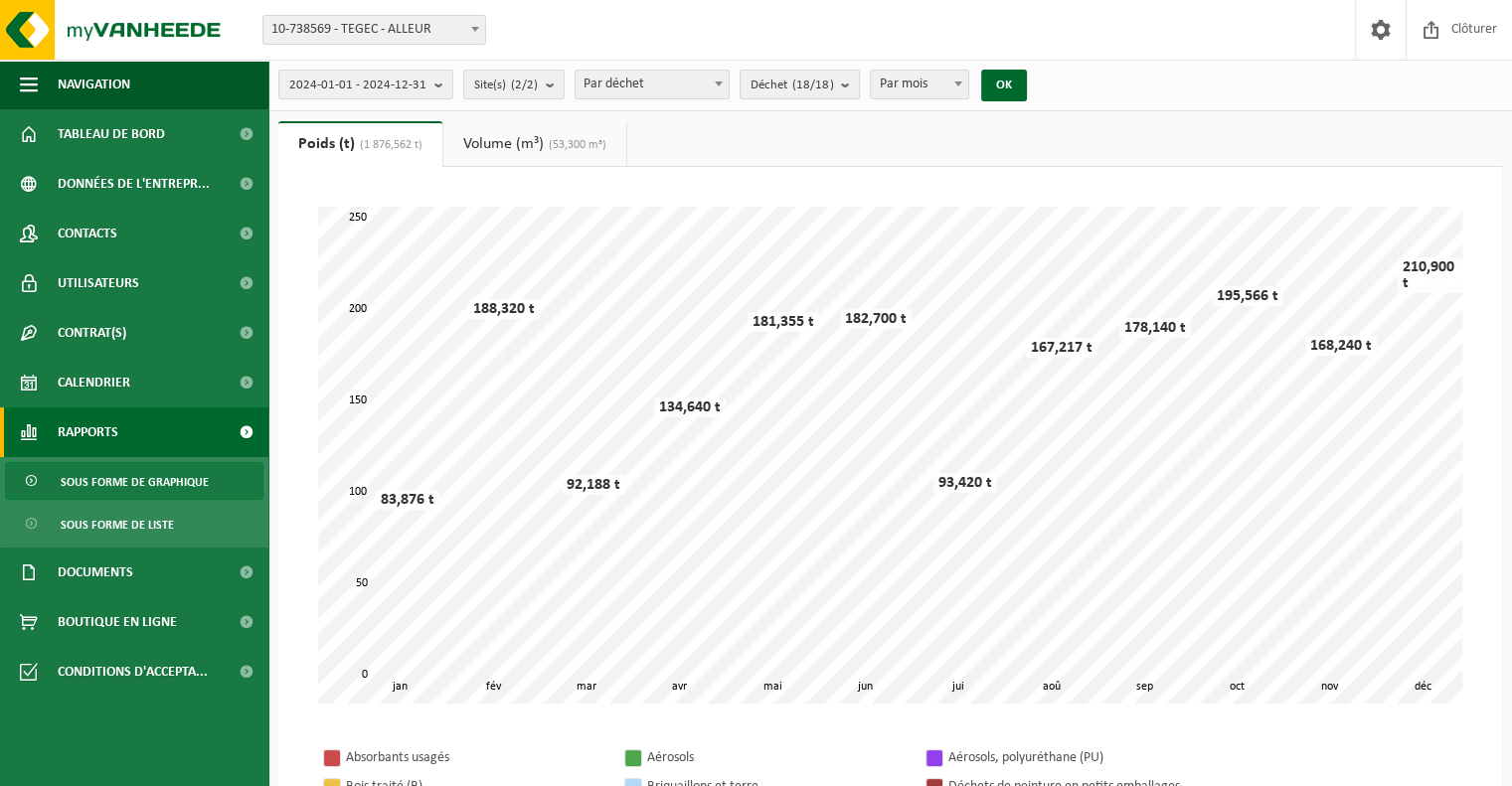 click on "(18/18)" at bounding box center [812, 84] 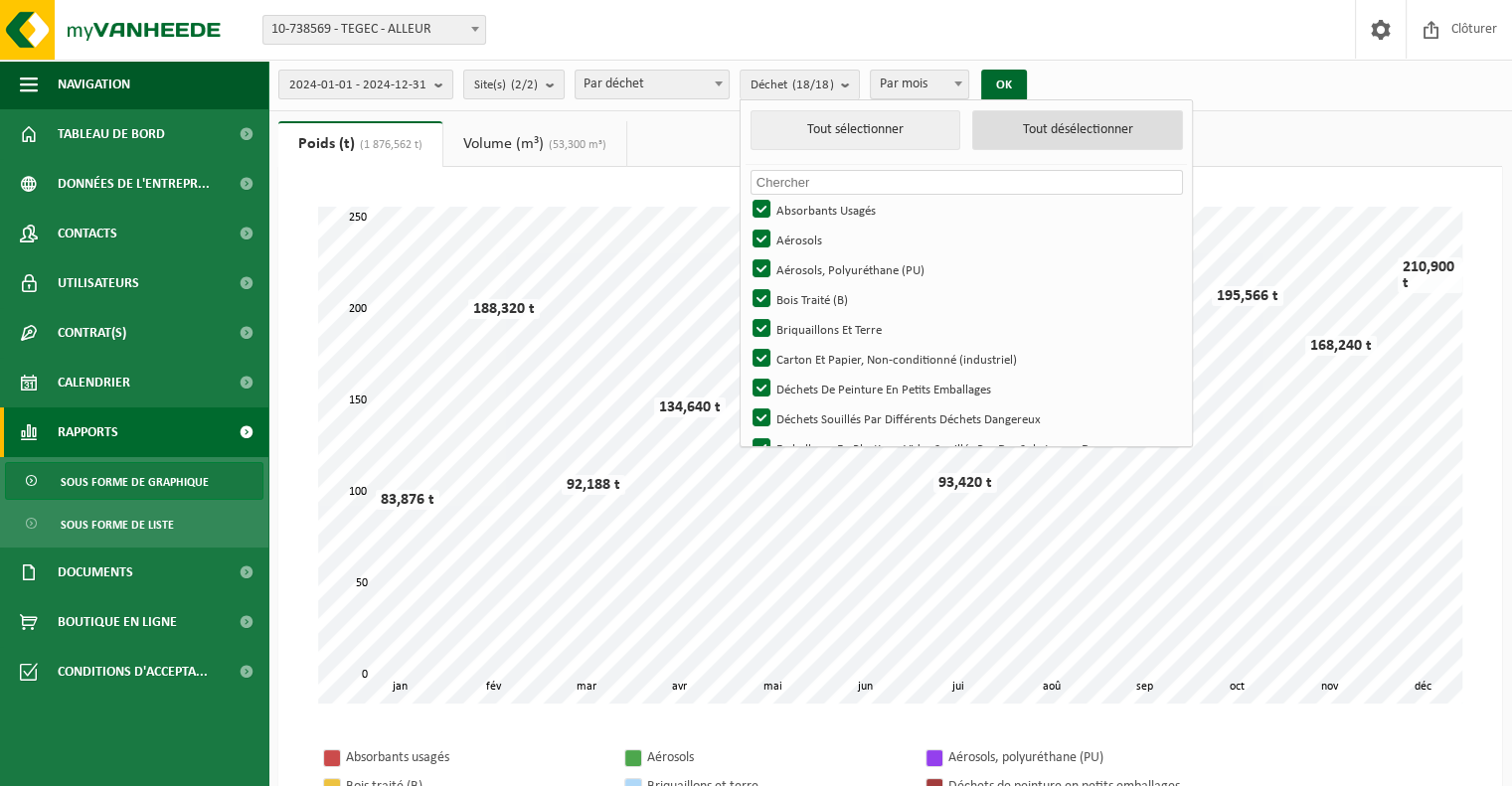 click on "Tout désélectionner" at bounding box center (1078, 130) 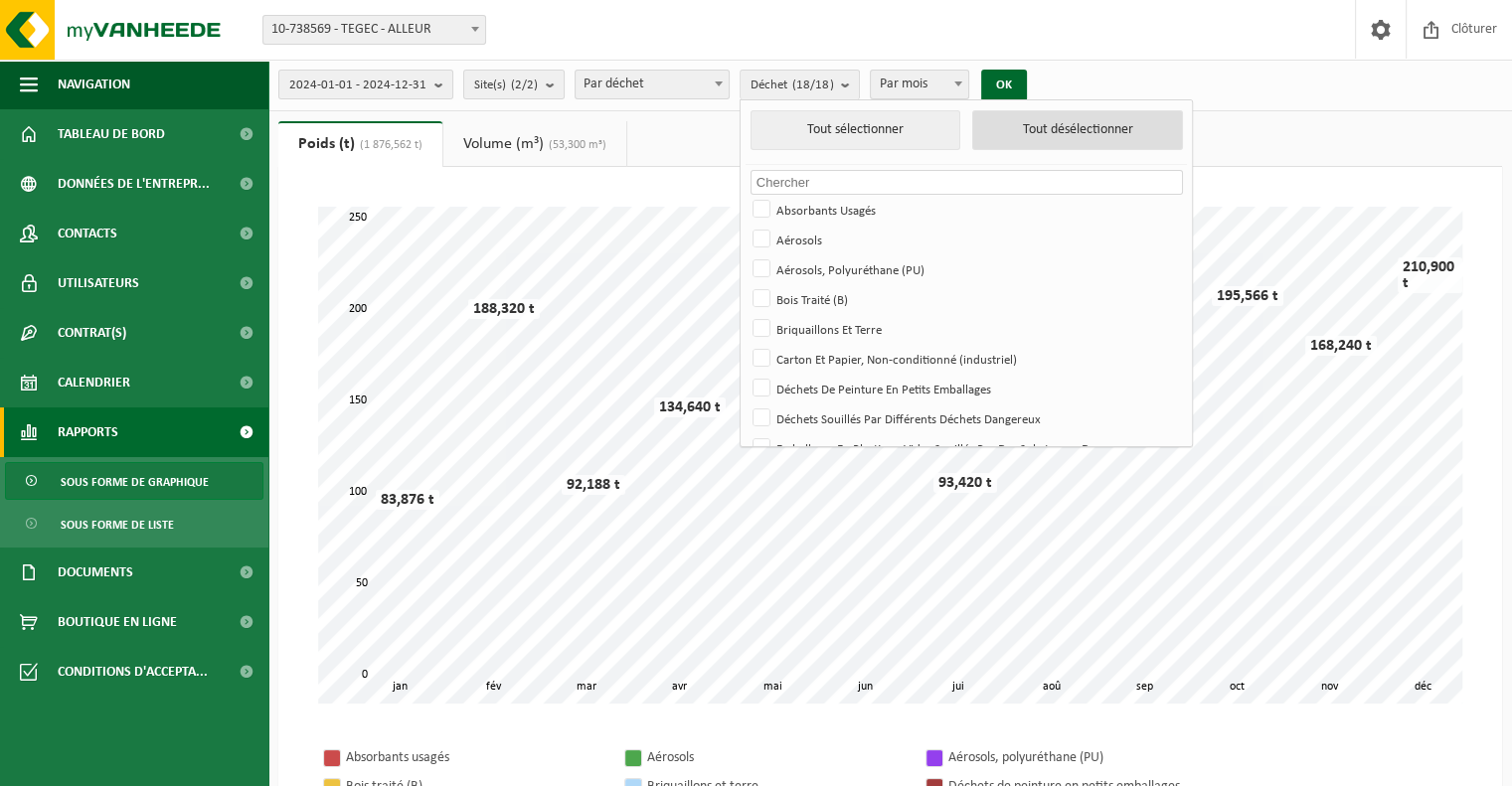 checkbox on "false" 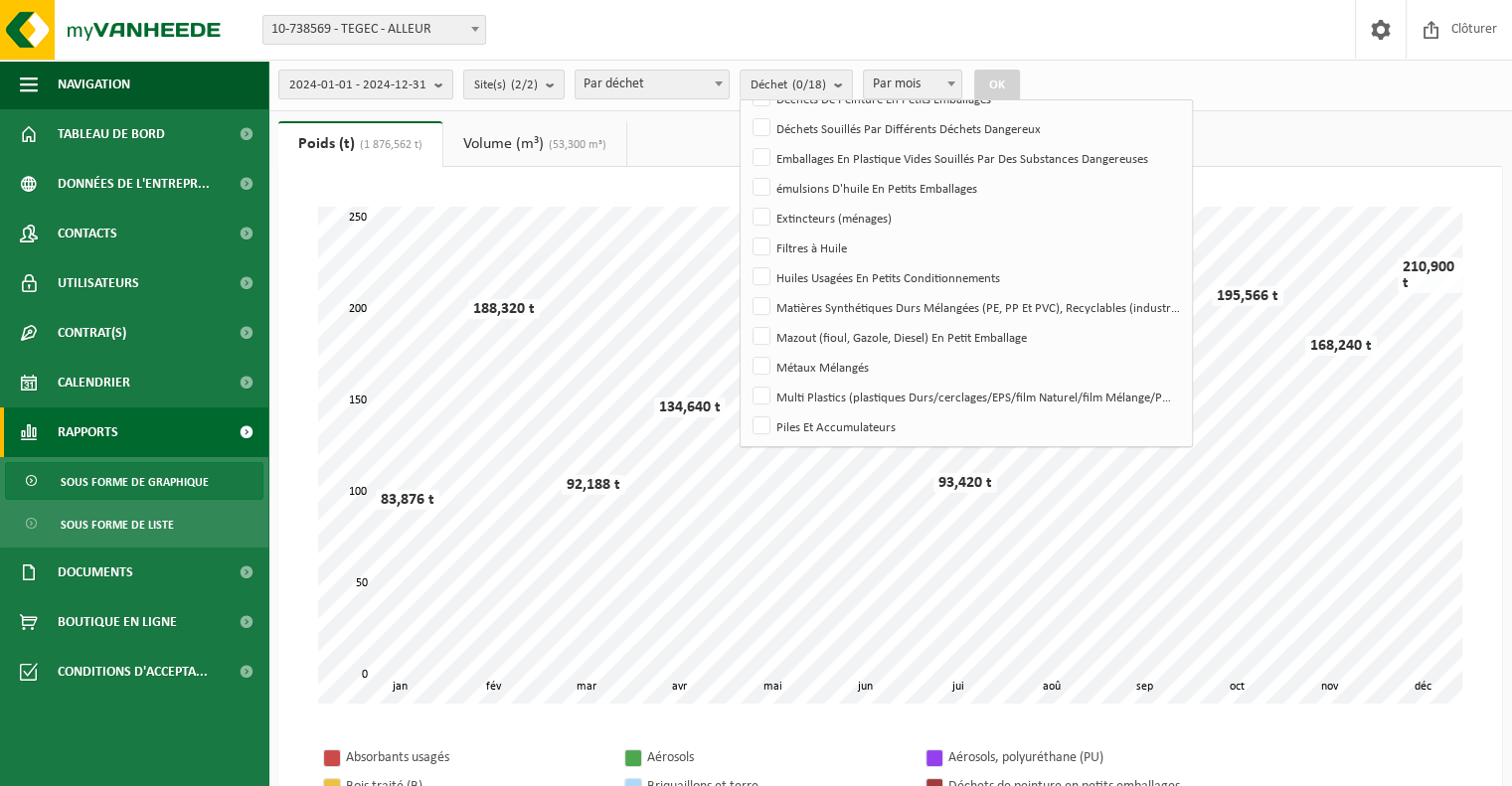 scroll, scrollTop: 293, scrollLeft: 0, axis: vertical 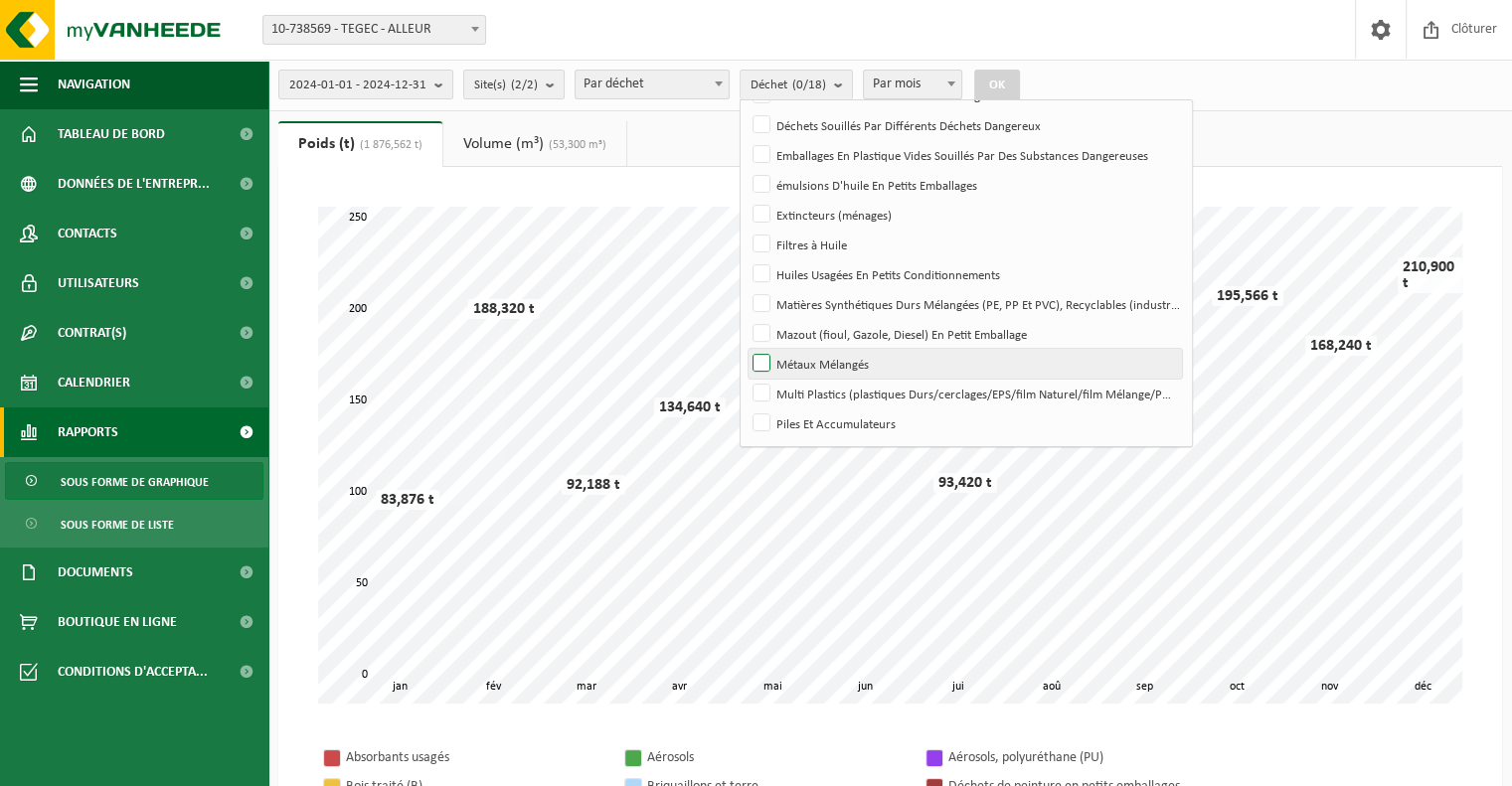 click on "Métaux Mélangés" at bounding box center (964, 364) 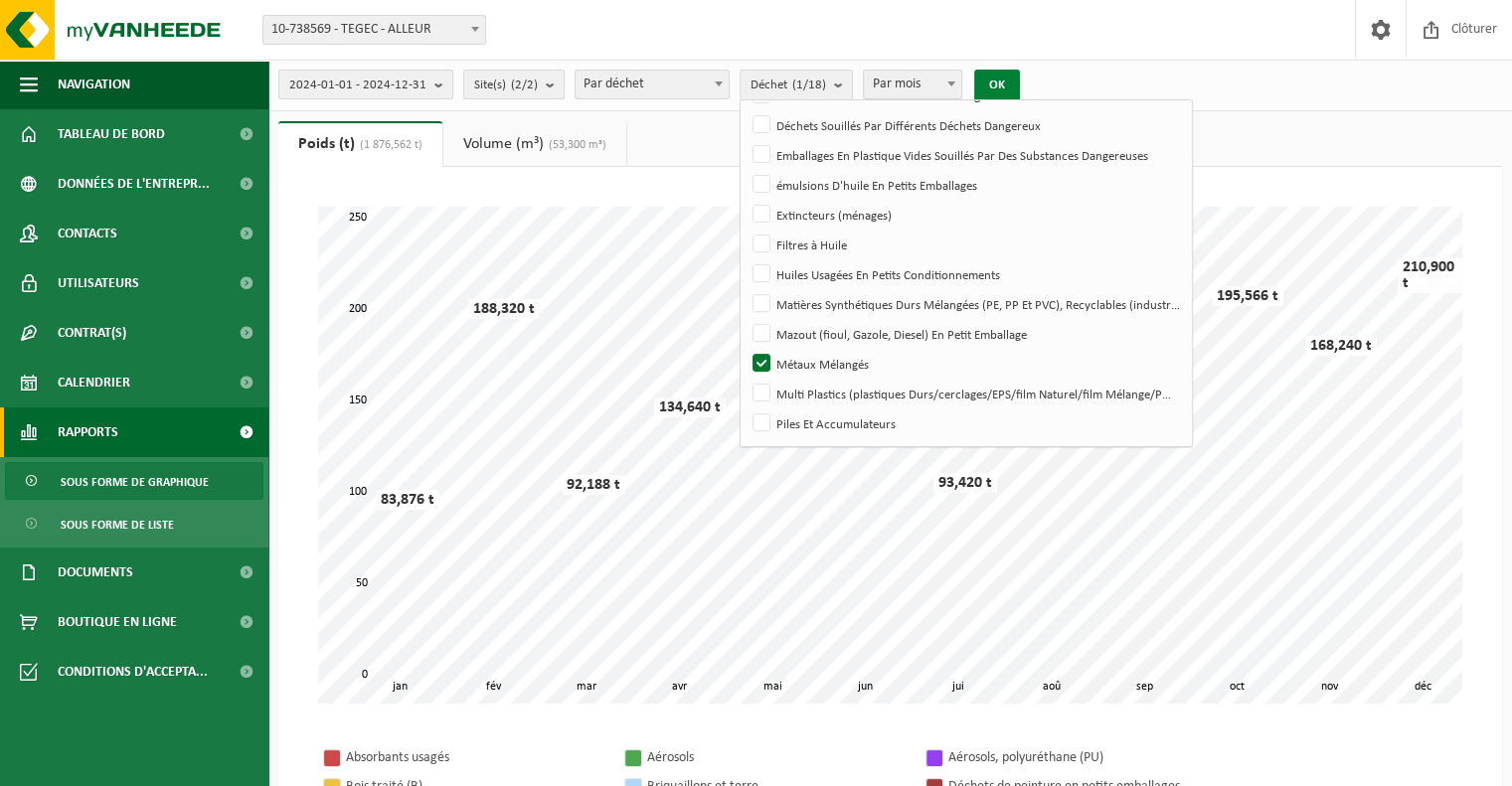 click on "OK" at bounding box center (997, 85) 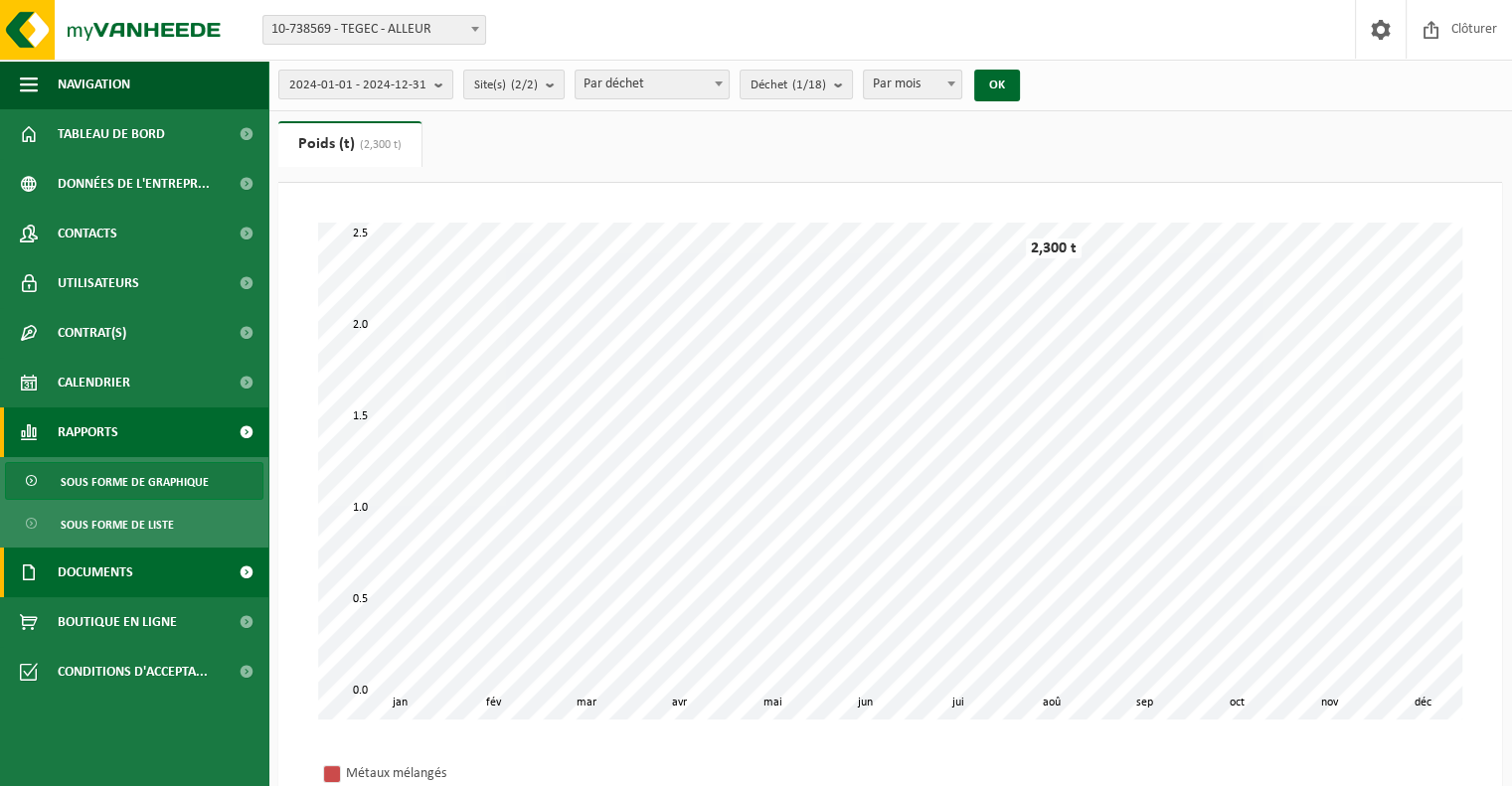 click on "Documents" at bounding box center (134, 572) 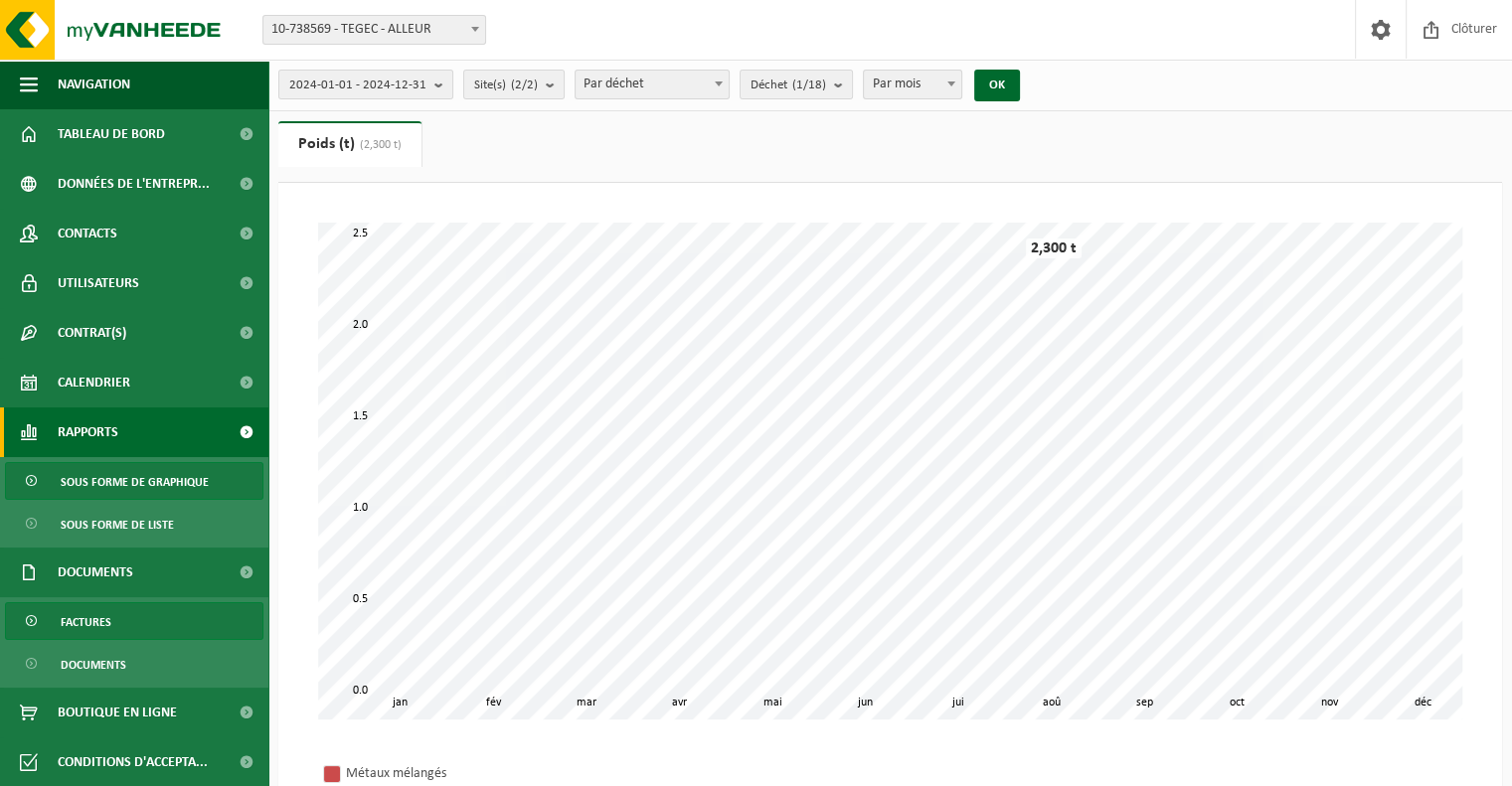click on "Factures" at bounding box center [134, 621] 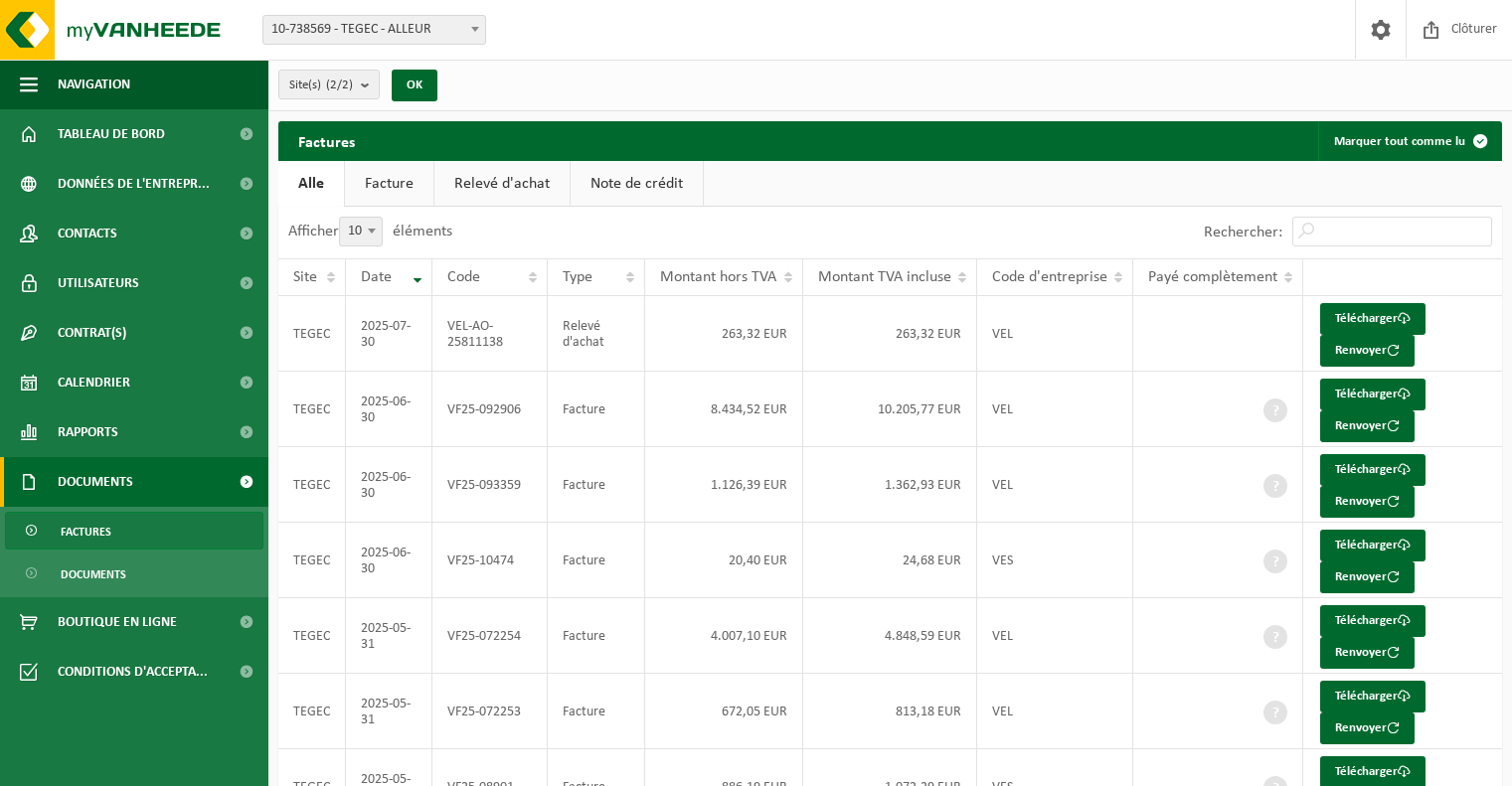 scroll, scrollTop: 0, scrollLeft: 0, axis: both 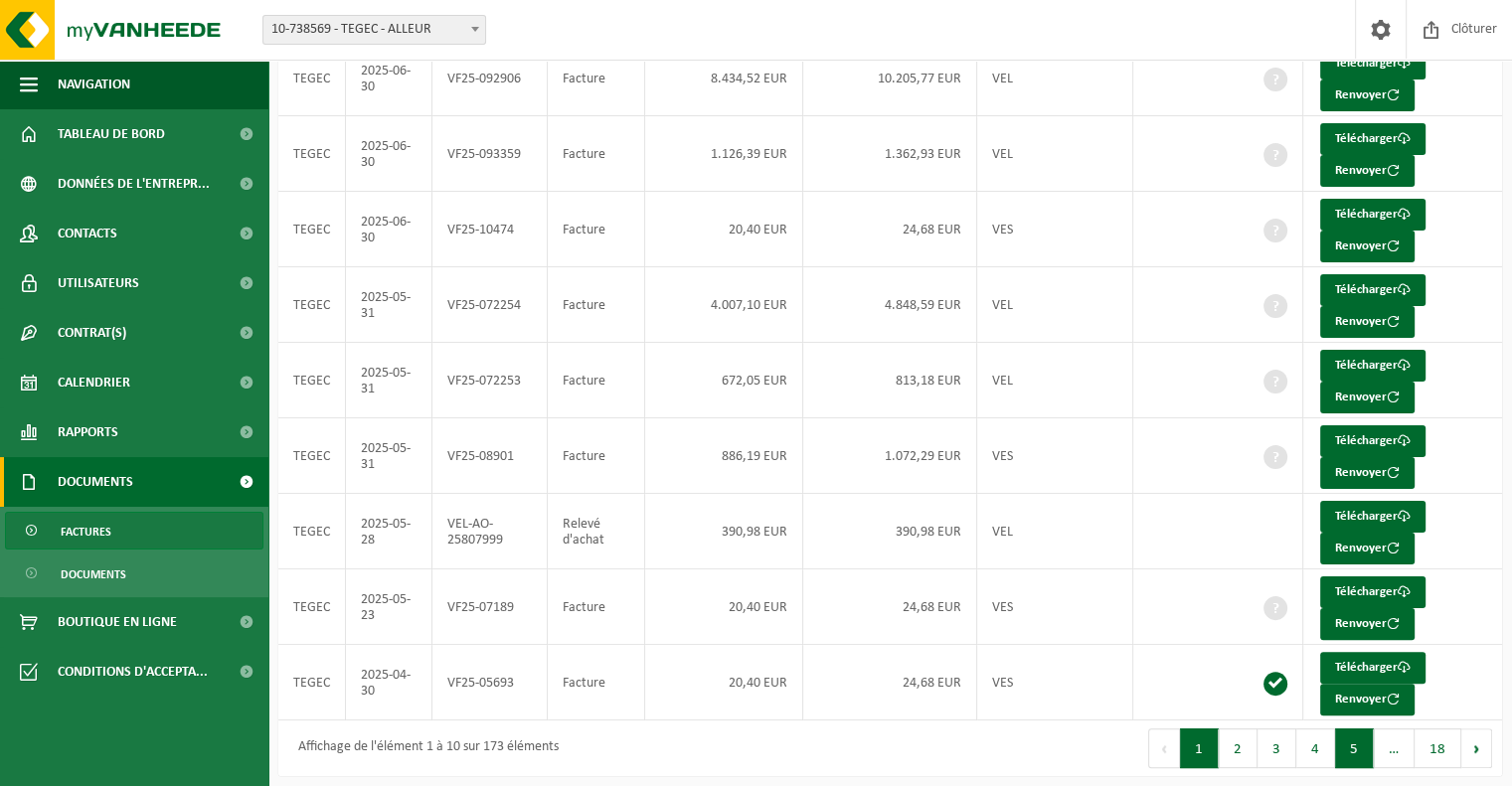 click on "5" at bounding box center [1354, 748] 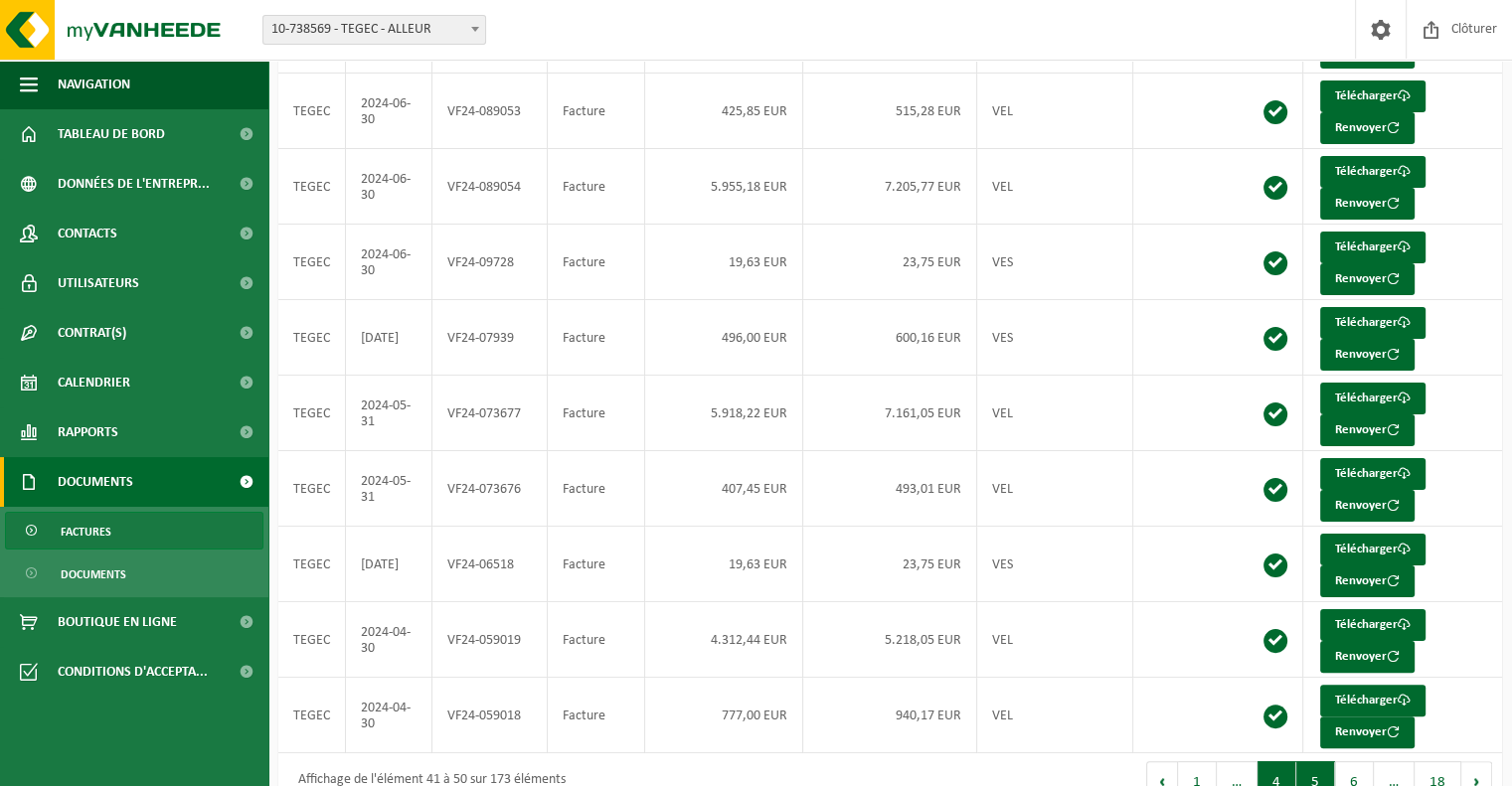 scroll, scrollTop: 331, scrollLeft: 0, axis: vertical 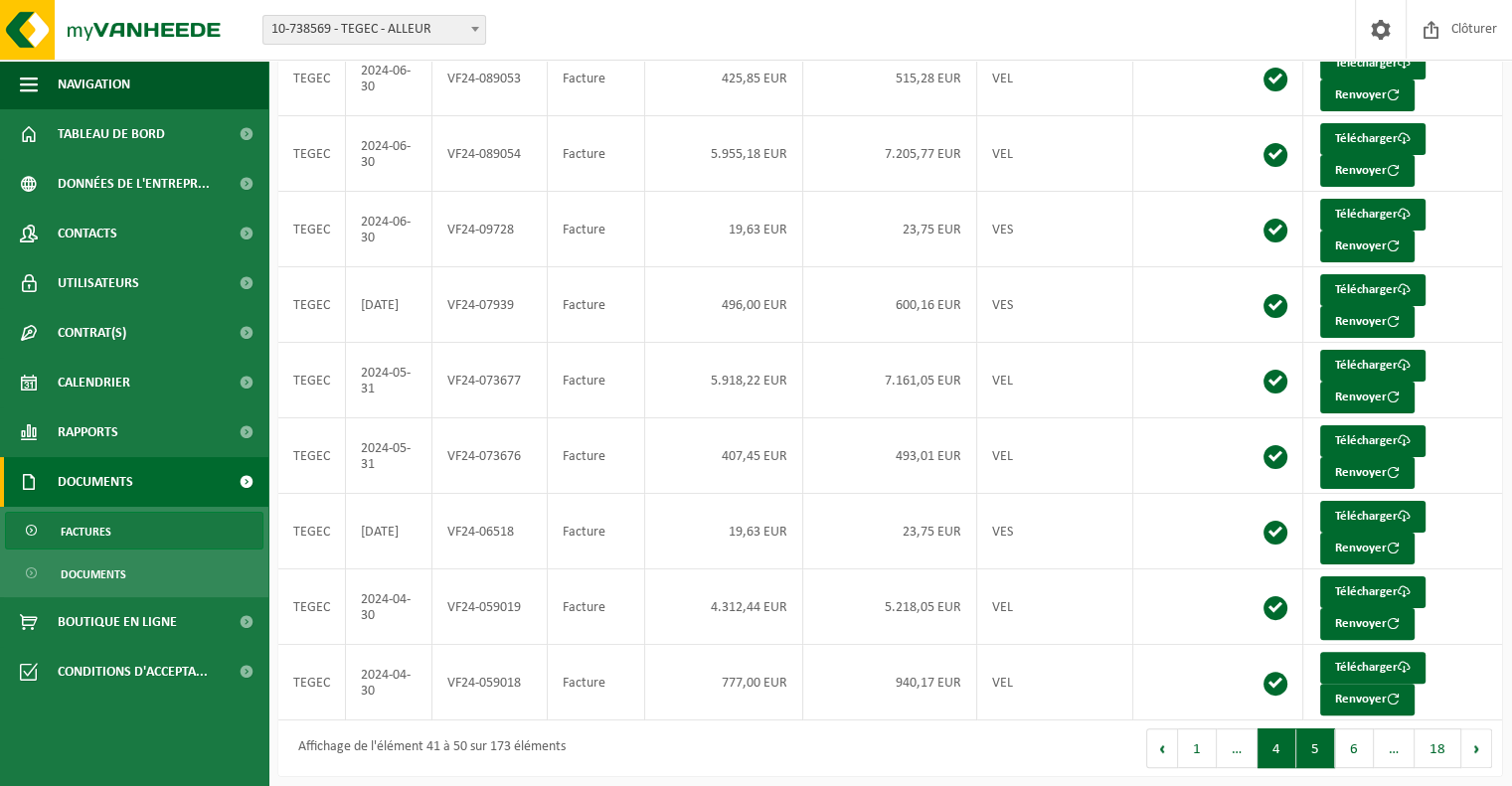 click on "4" at bounding box center [1276, 748] 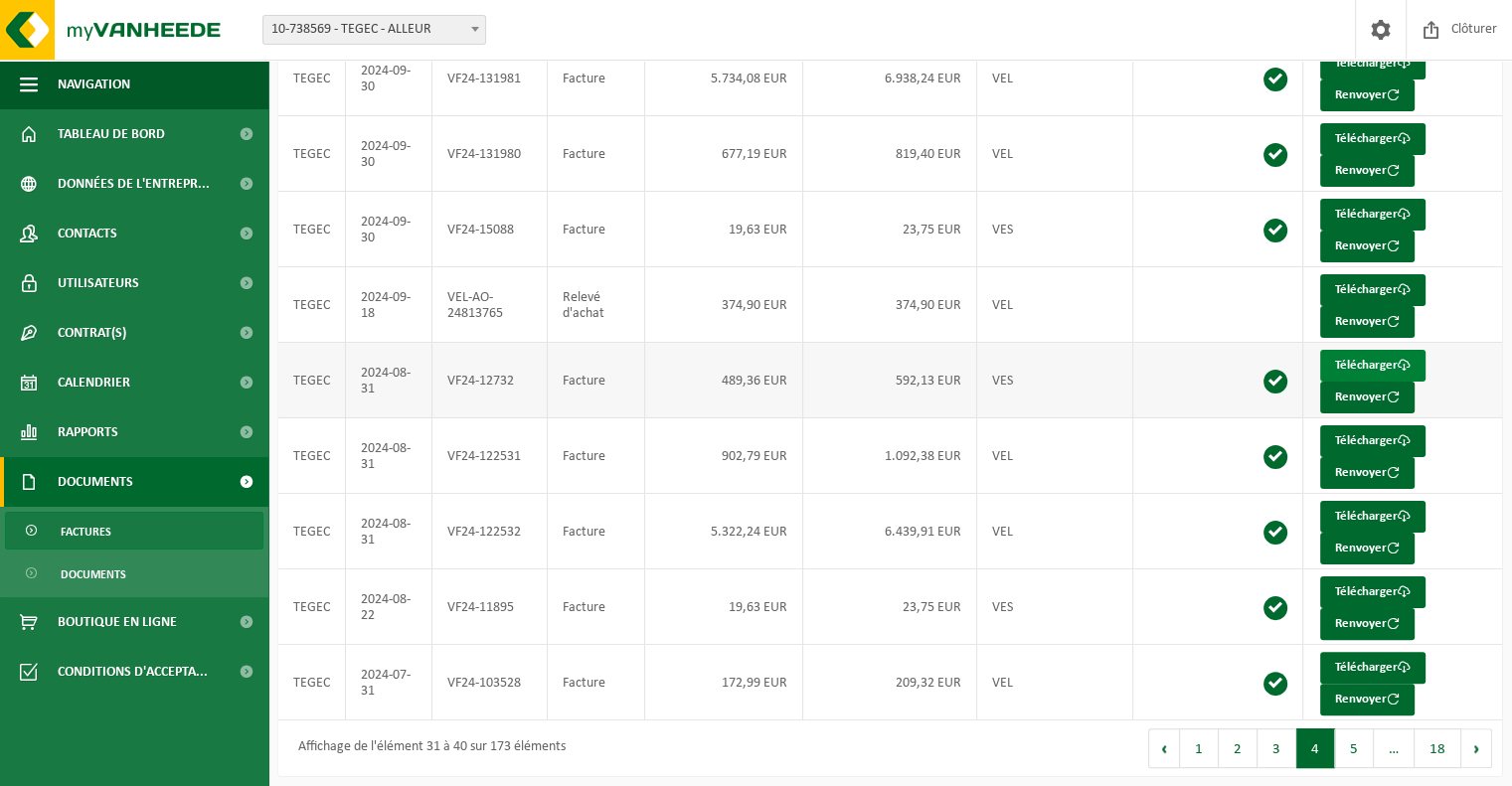 click on "Télécharger" at bounding box center [1373, 366] 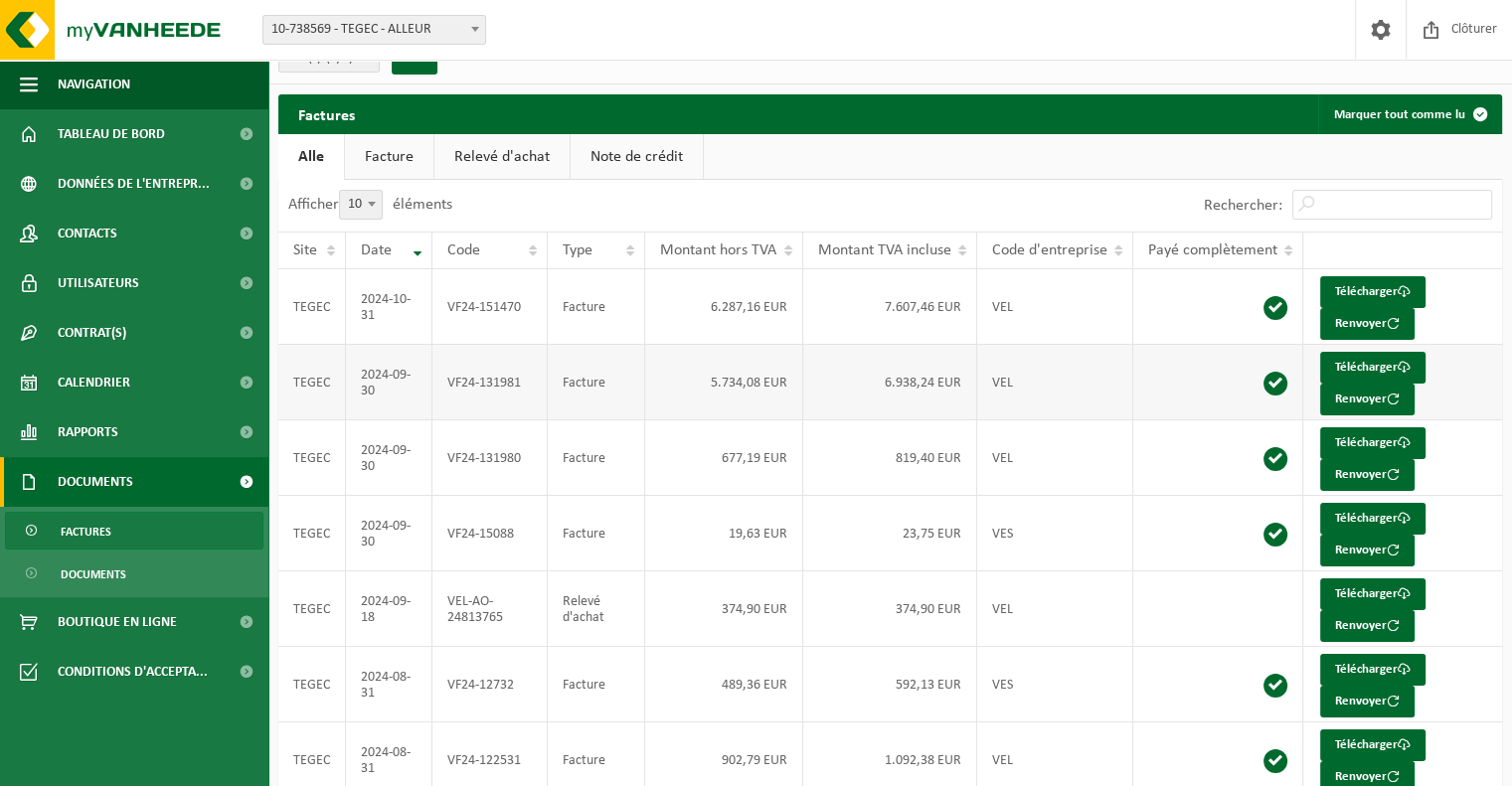 scroll, scrollTop: 0, scrollLeft: 0, axis: both 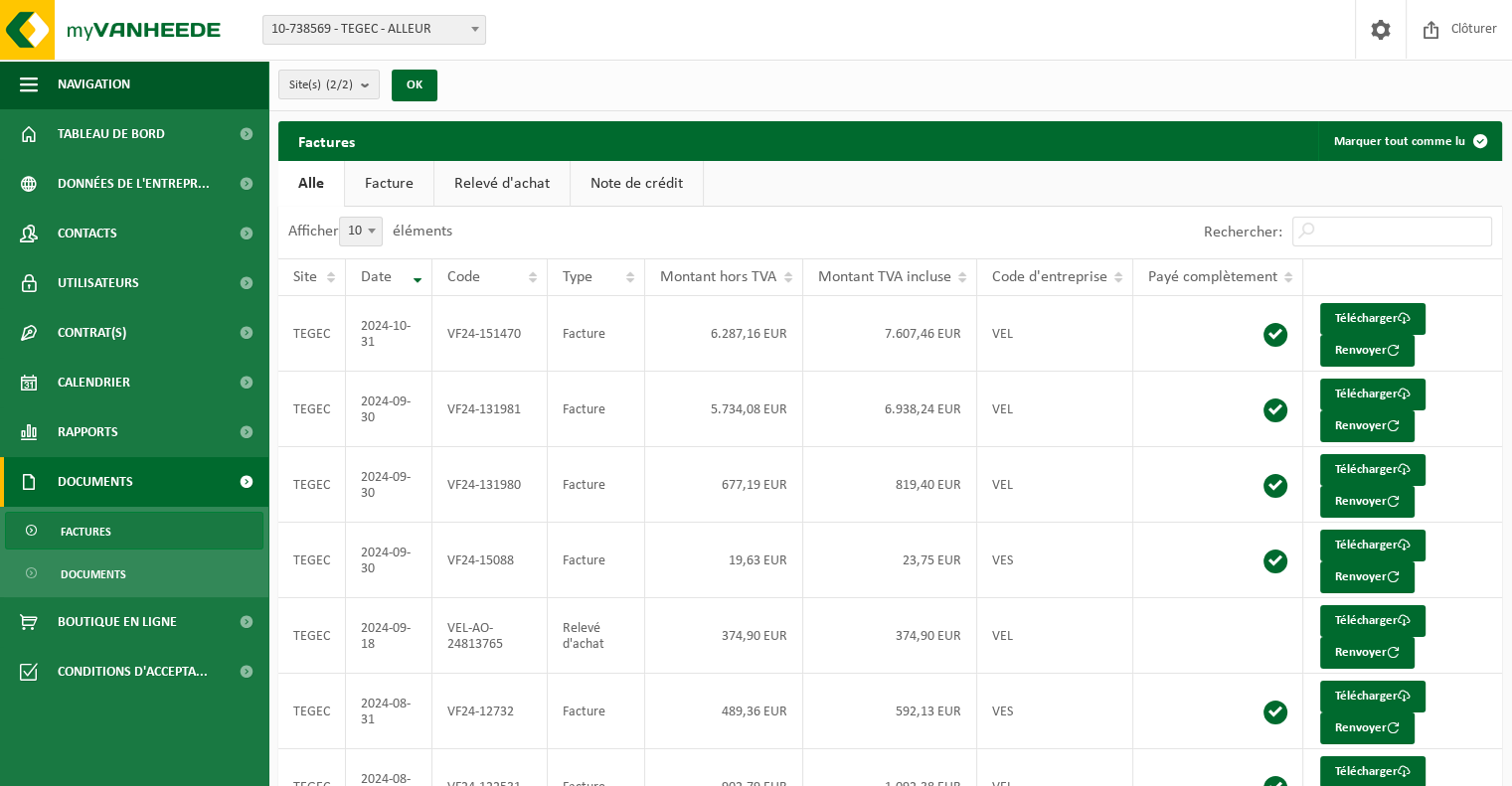 click on "Facture" at bounding box center [389, 184] 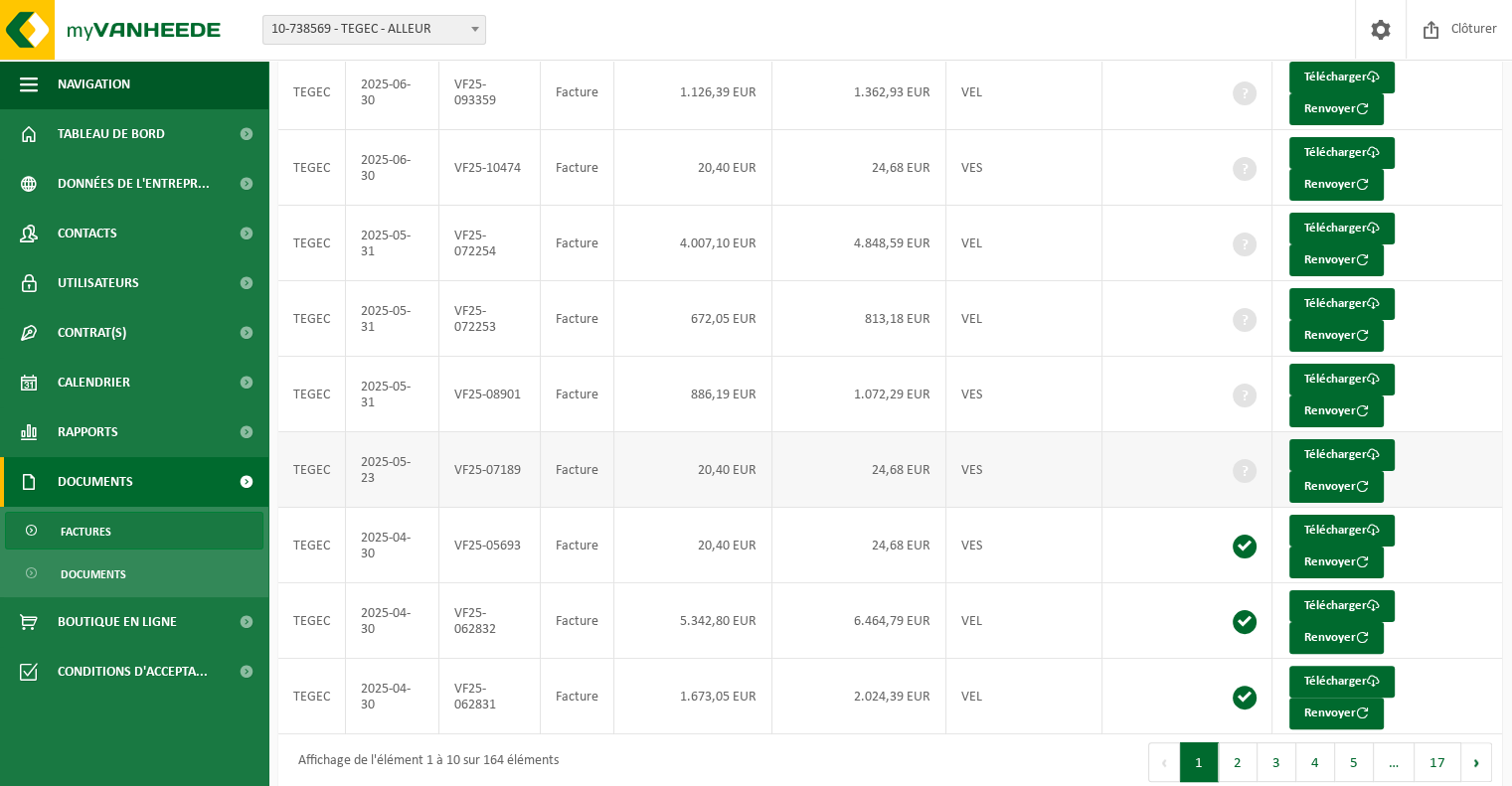 scroll, scrollTop: 331, scrollLeft: 0, axis: vertical 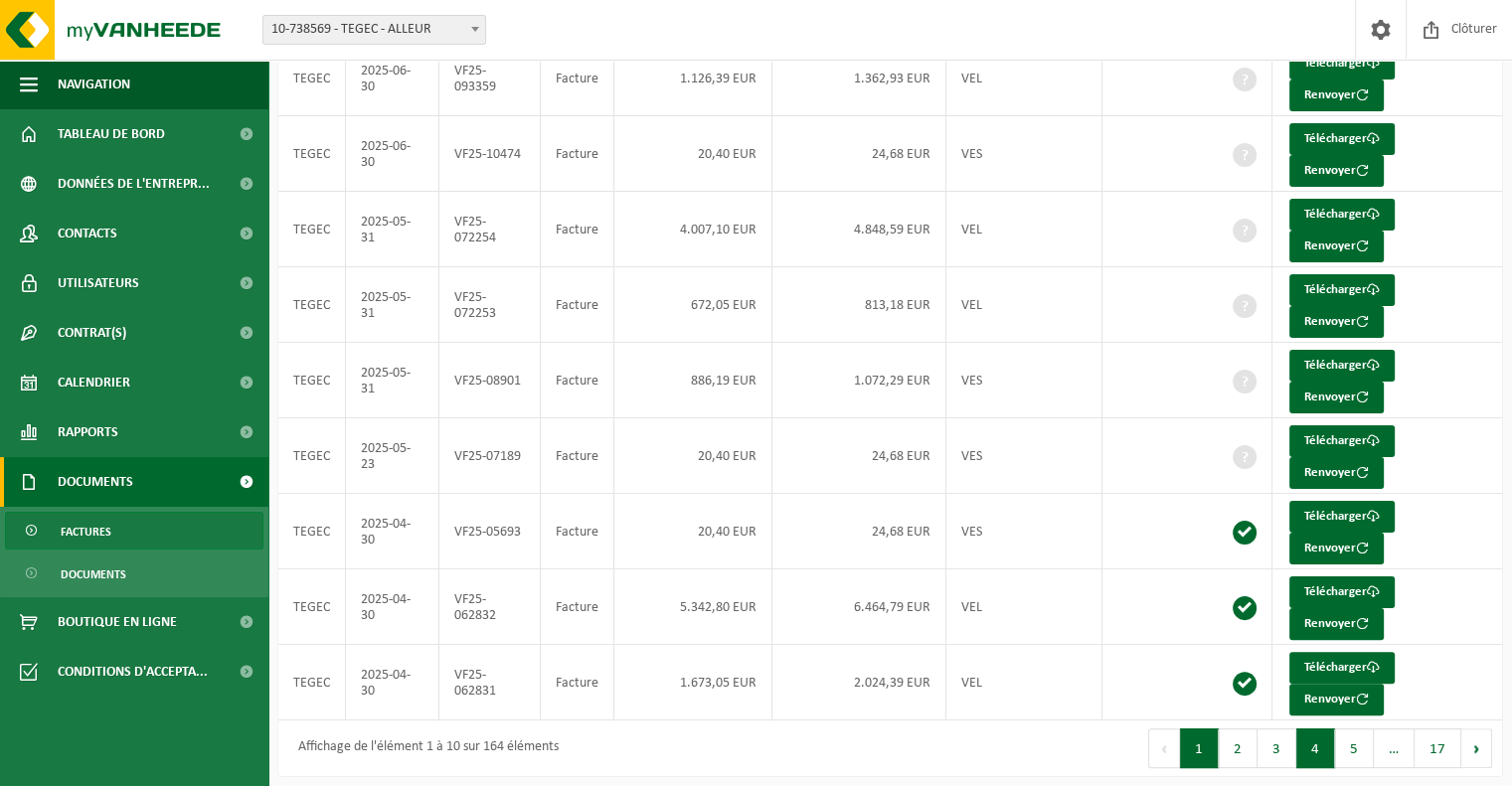 click on "4" at bounding box center [1315, 748] 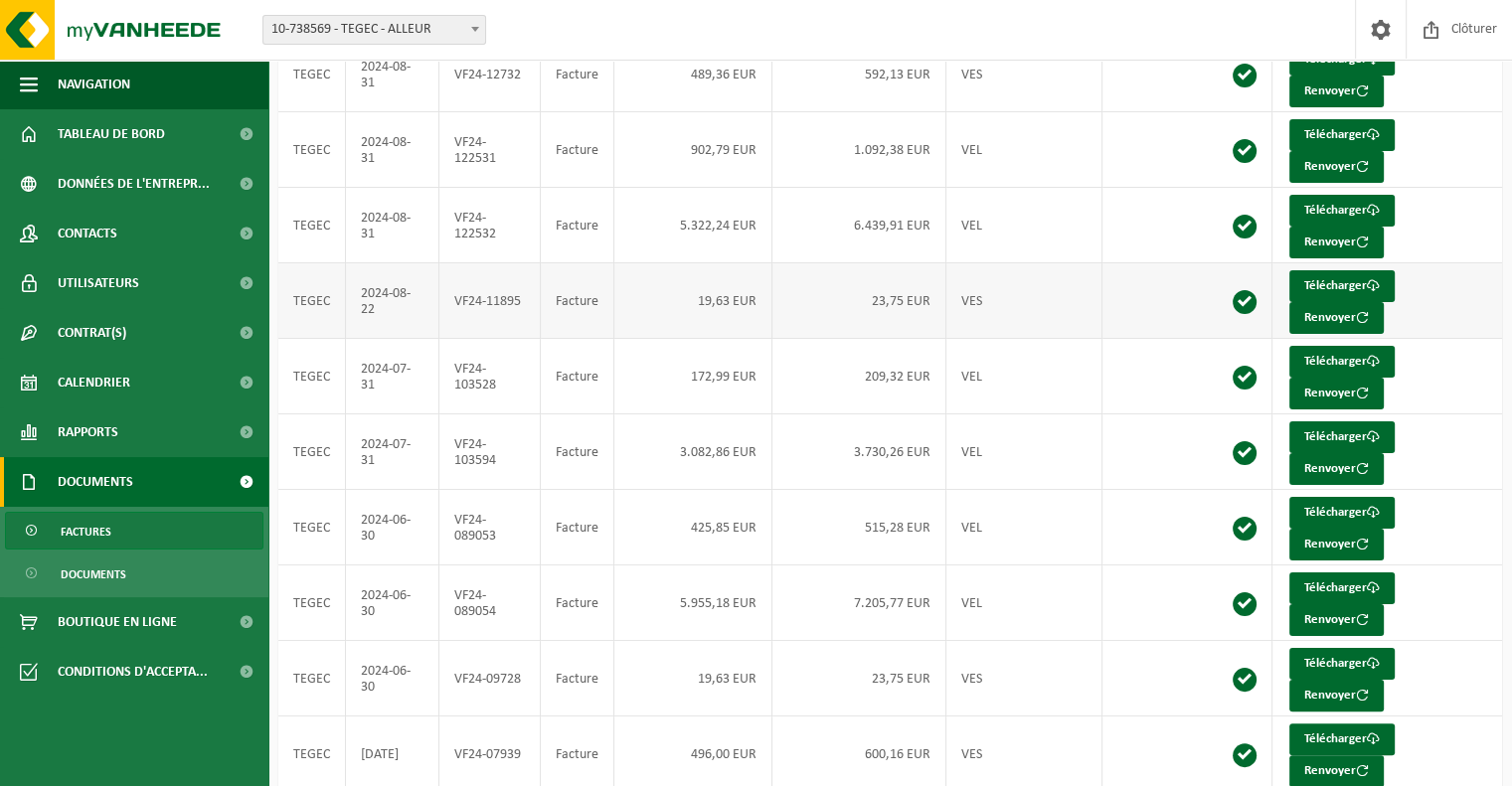 scroll, scrollTop: 232, scrollLeft: 0, axis: vertical 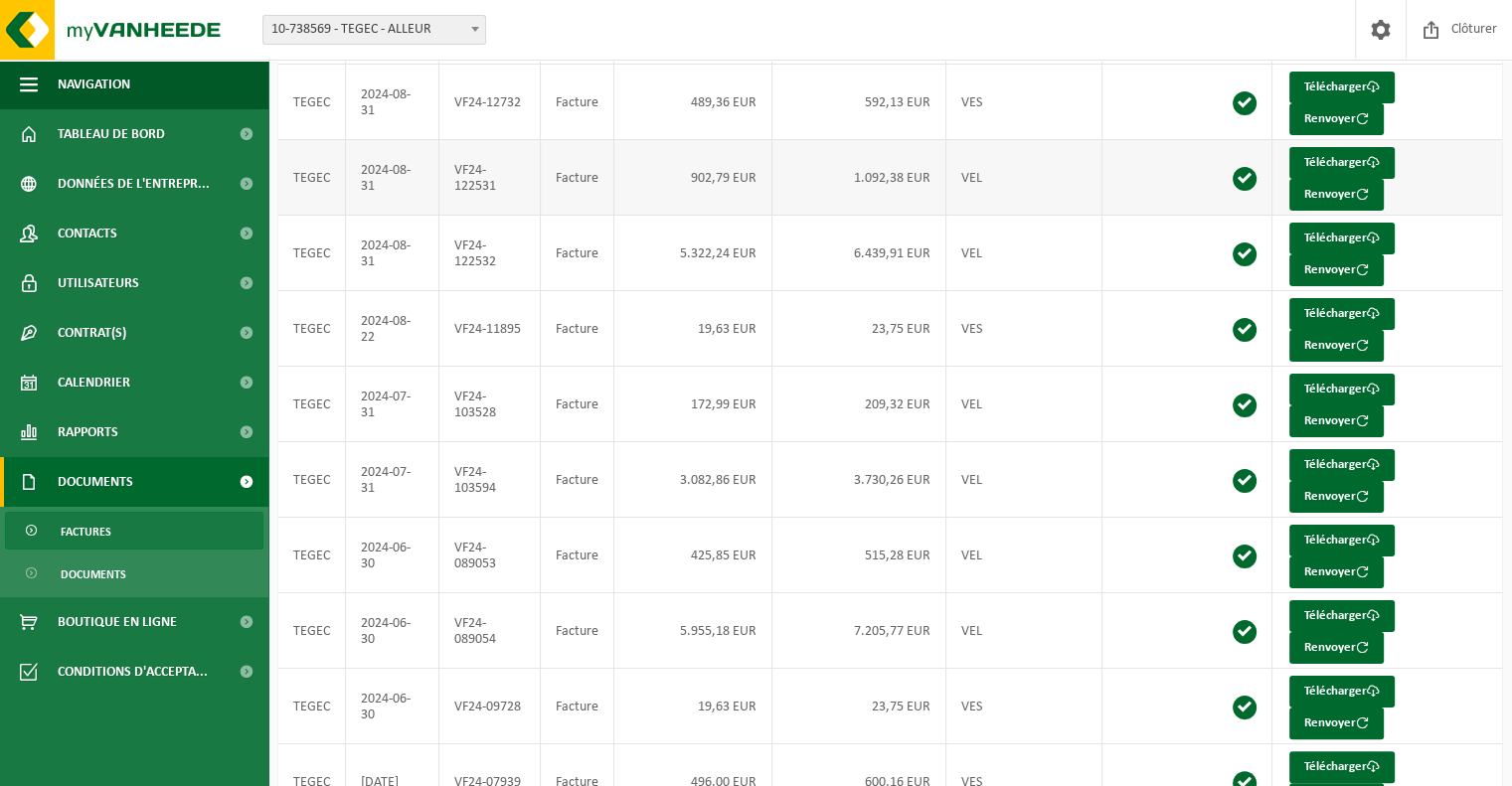 click on "902,79 EUR" at bounding box center (693, 178) 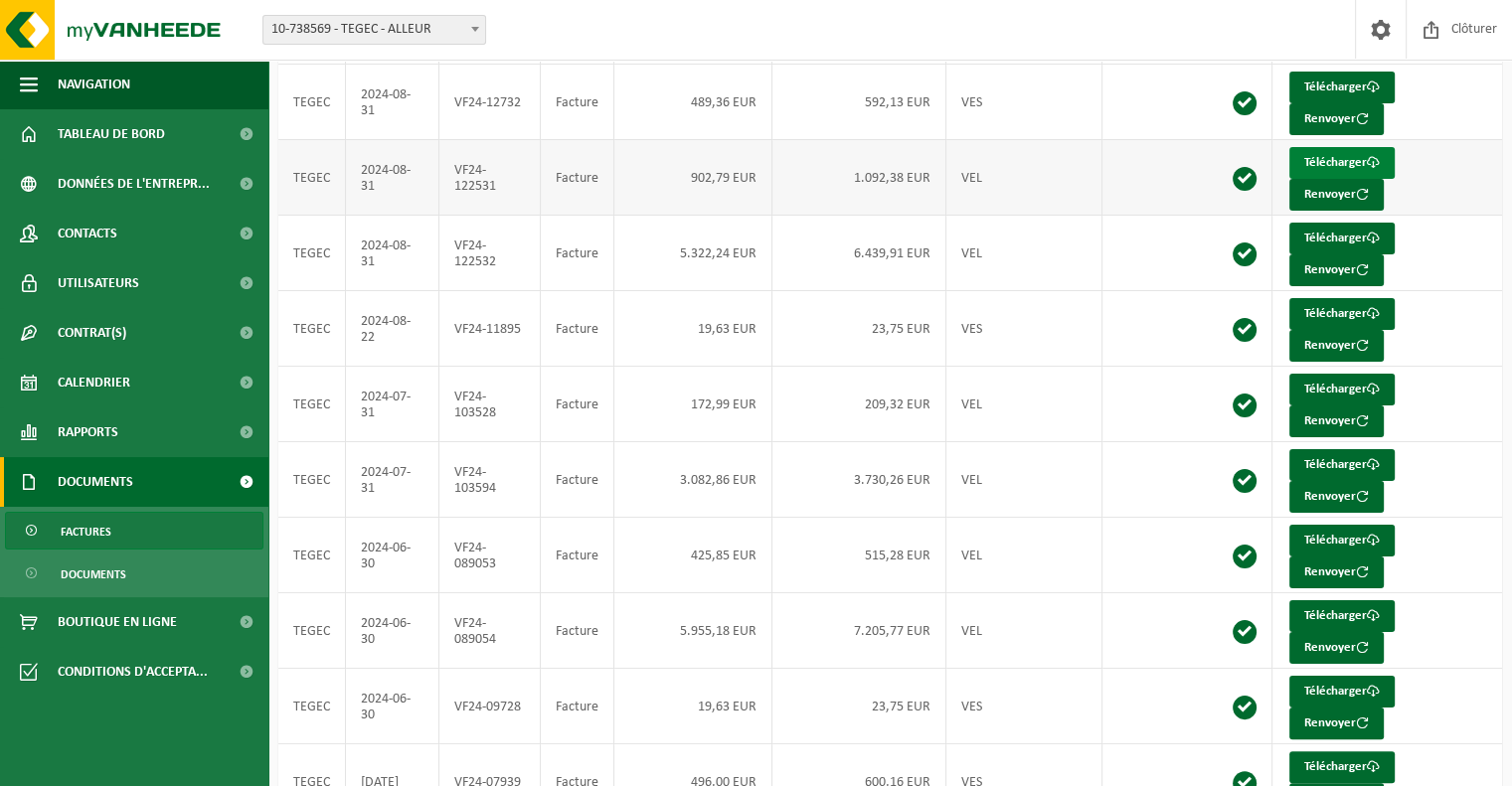 click on "Télécharger" at bounding box center [1342, 163] 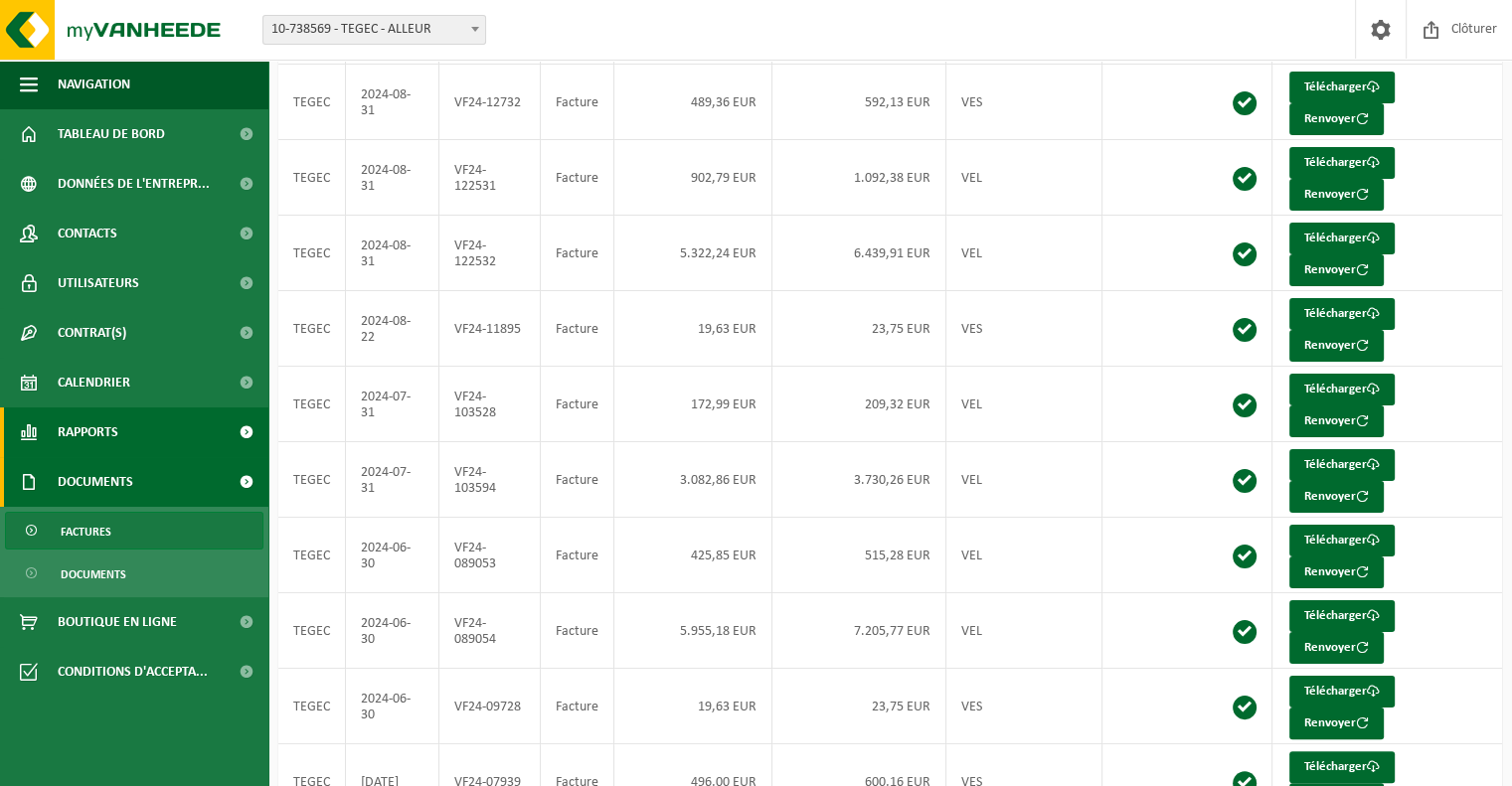 click on "Rapports" at bounding box center (134, 432) 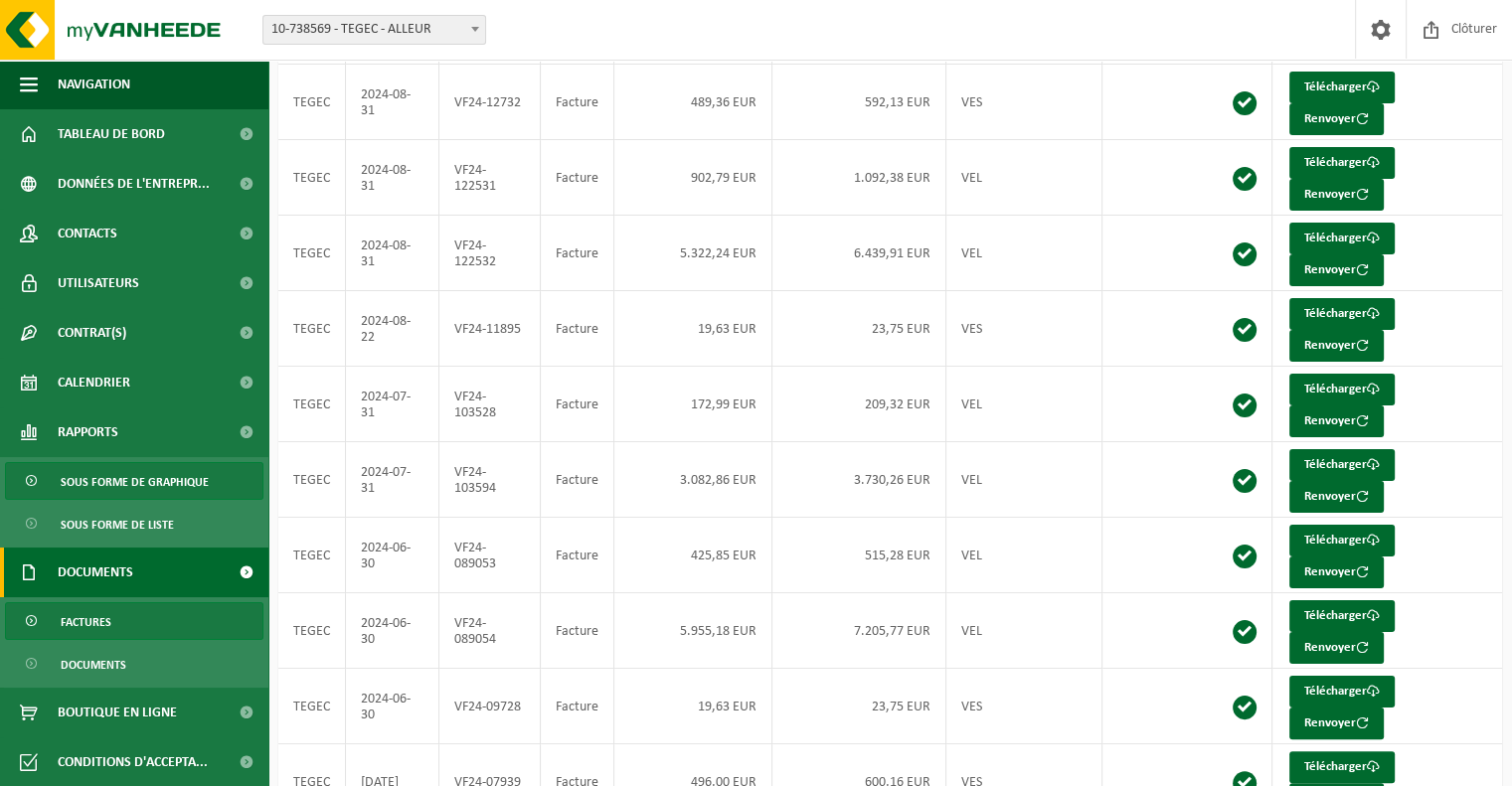 click on "Sous forme de graphique" at bounding box center (134, 482) 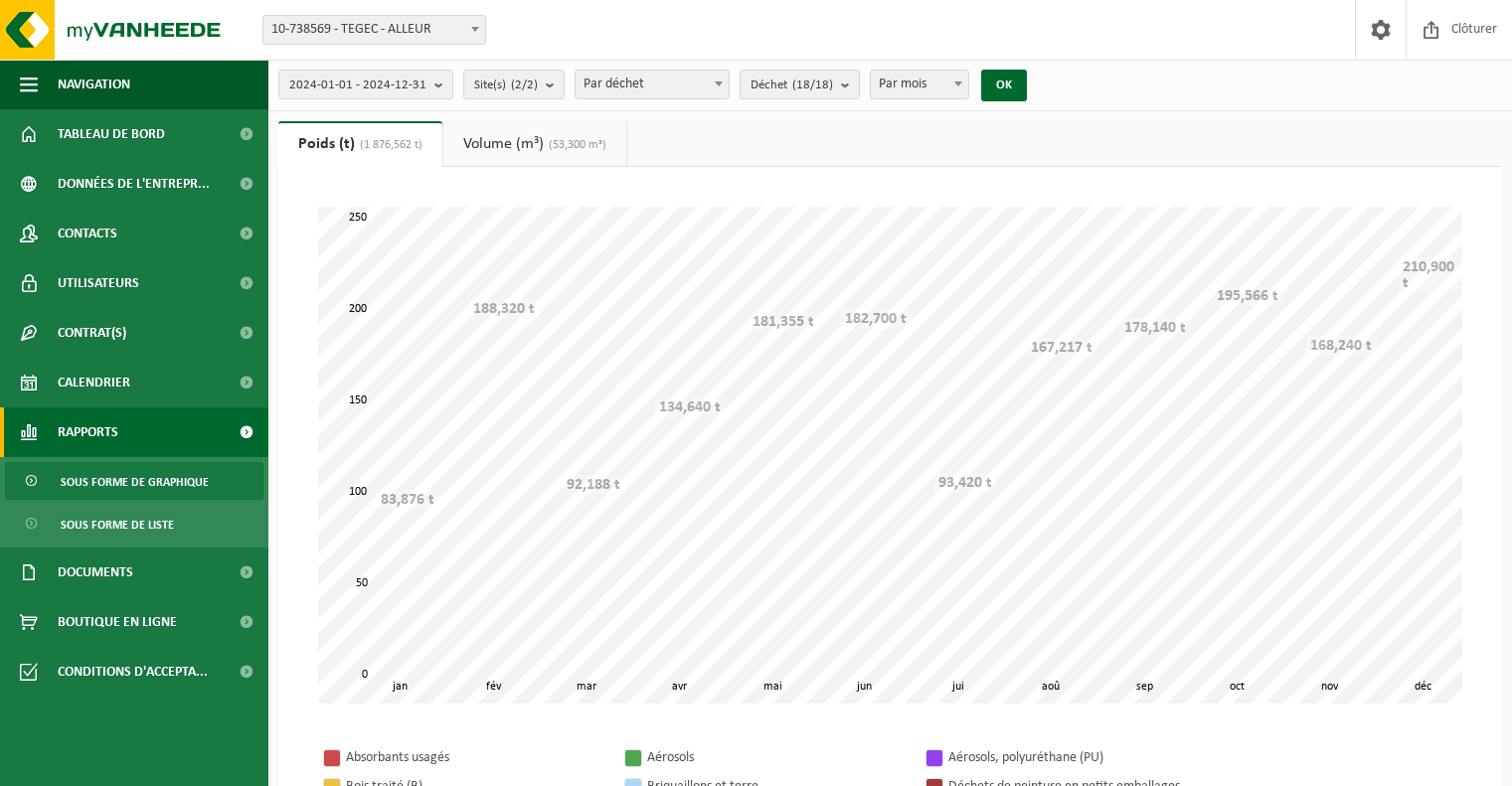 scroll, scrollTop: 0, scrollLeft: 0, axis: both 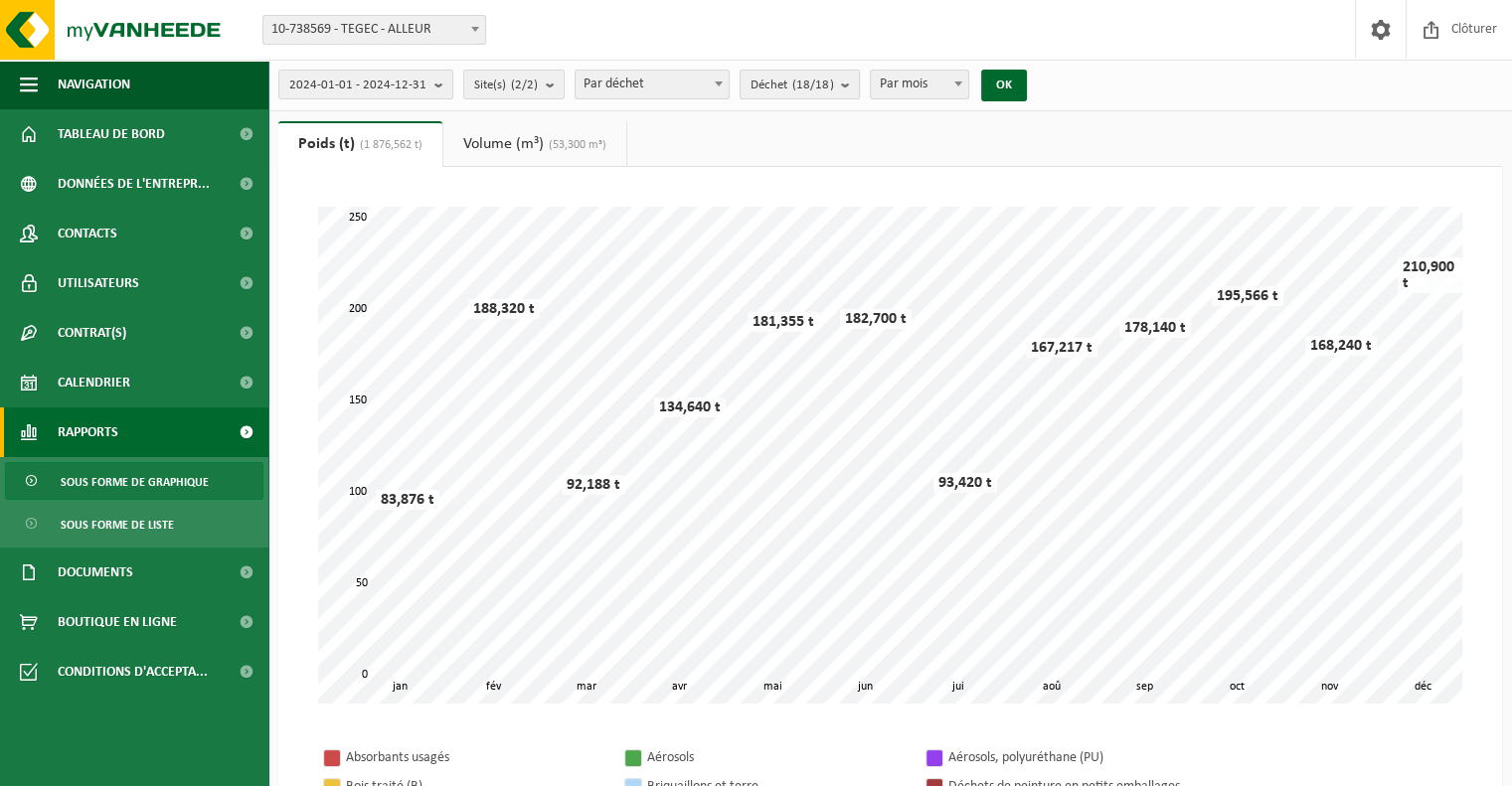 click on "(18/18)" at bounding box center (812, 84) 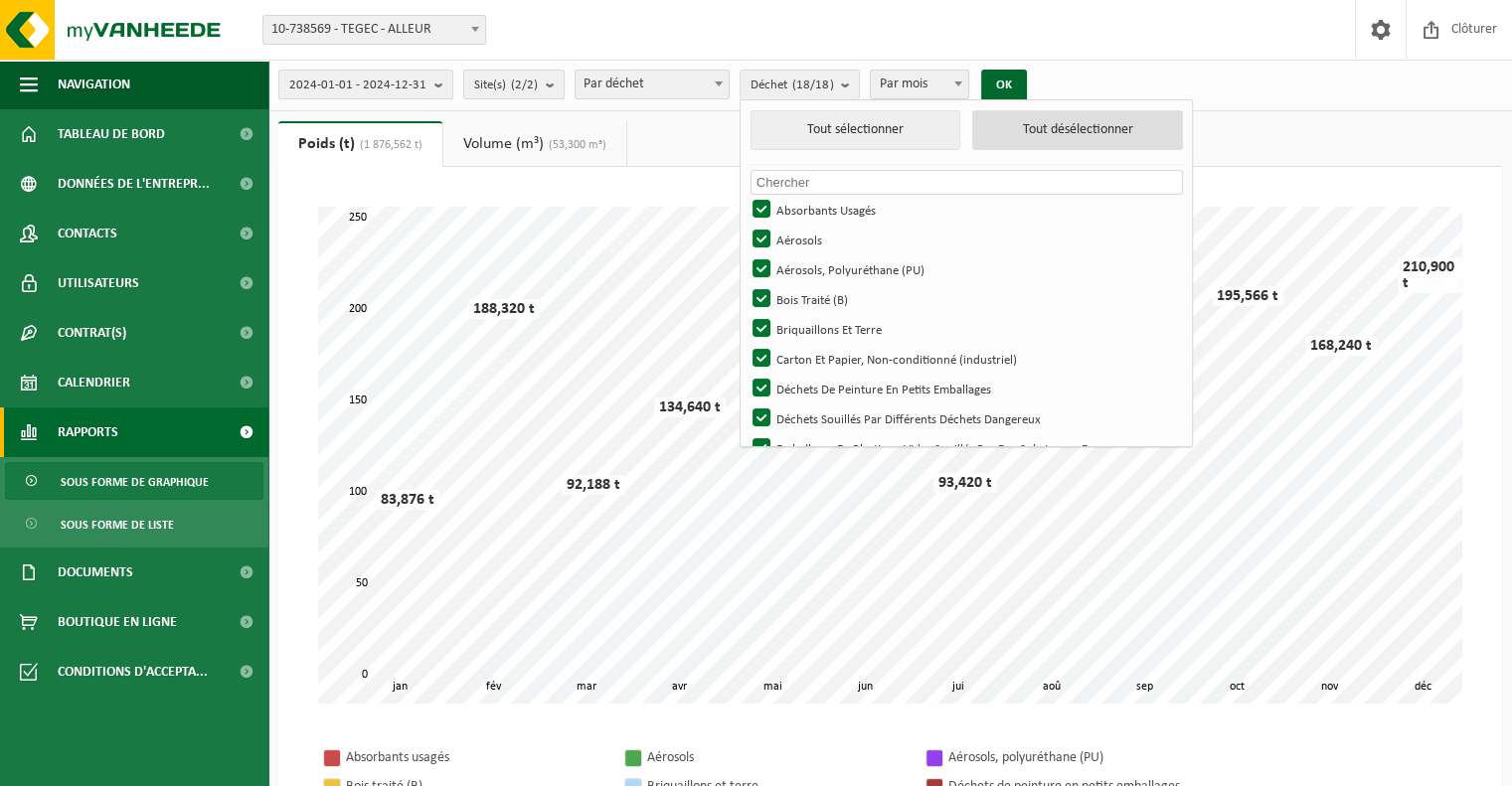 click on "Tout désélectionner" at bounding box center [1078, 130] 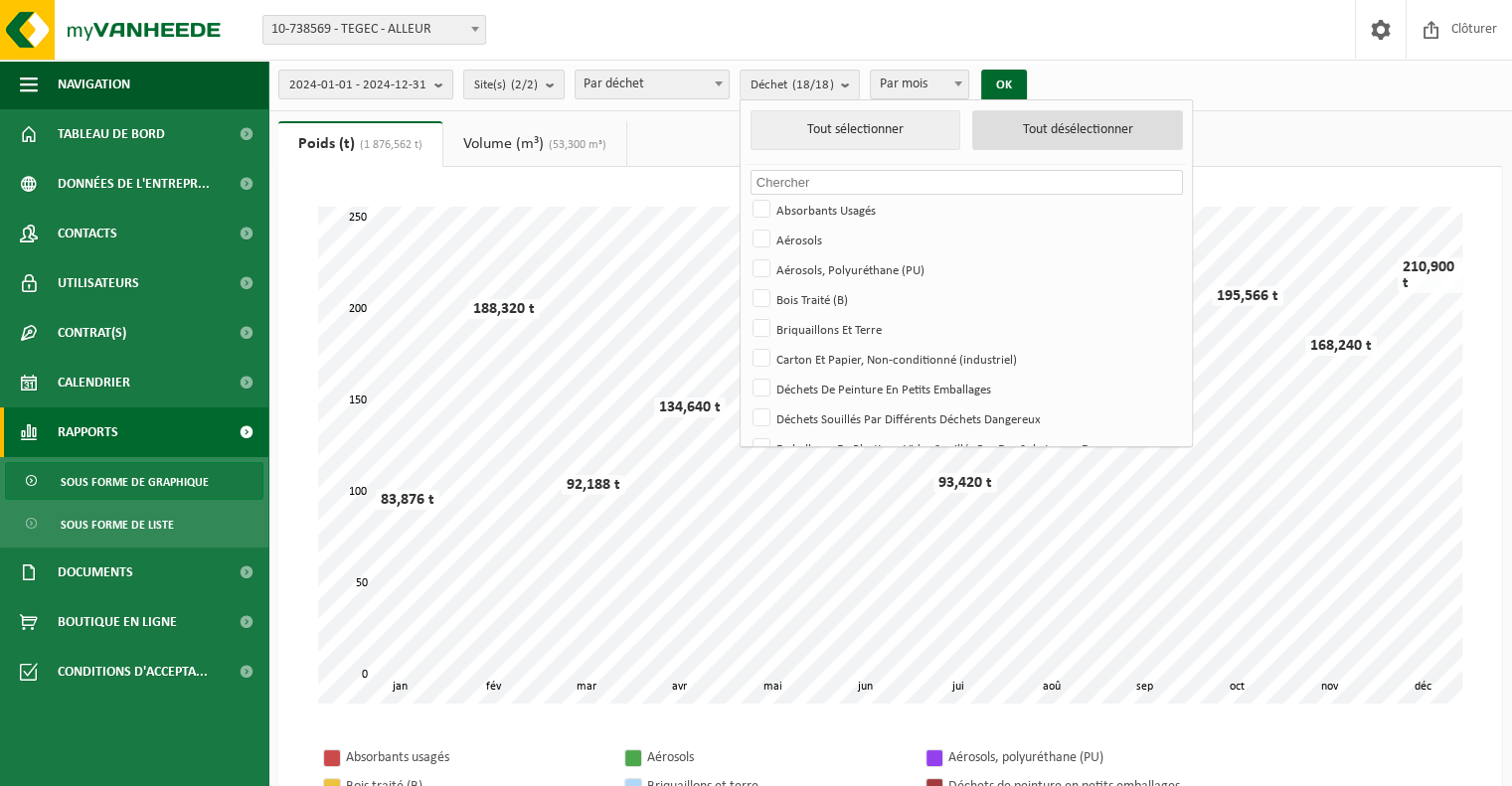 checkbox on "false" 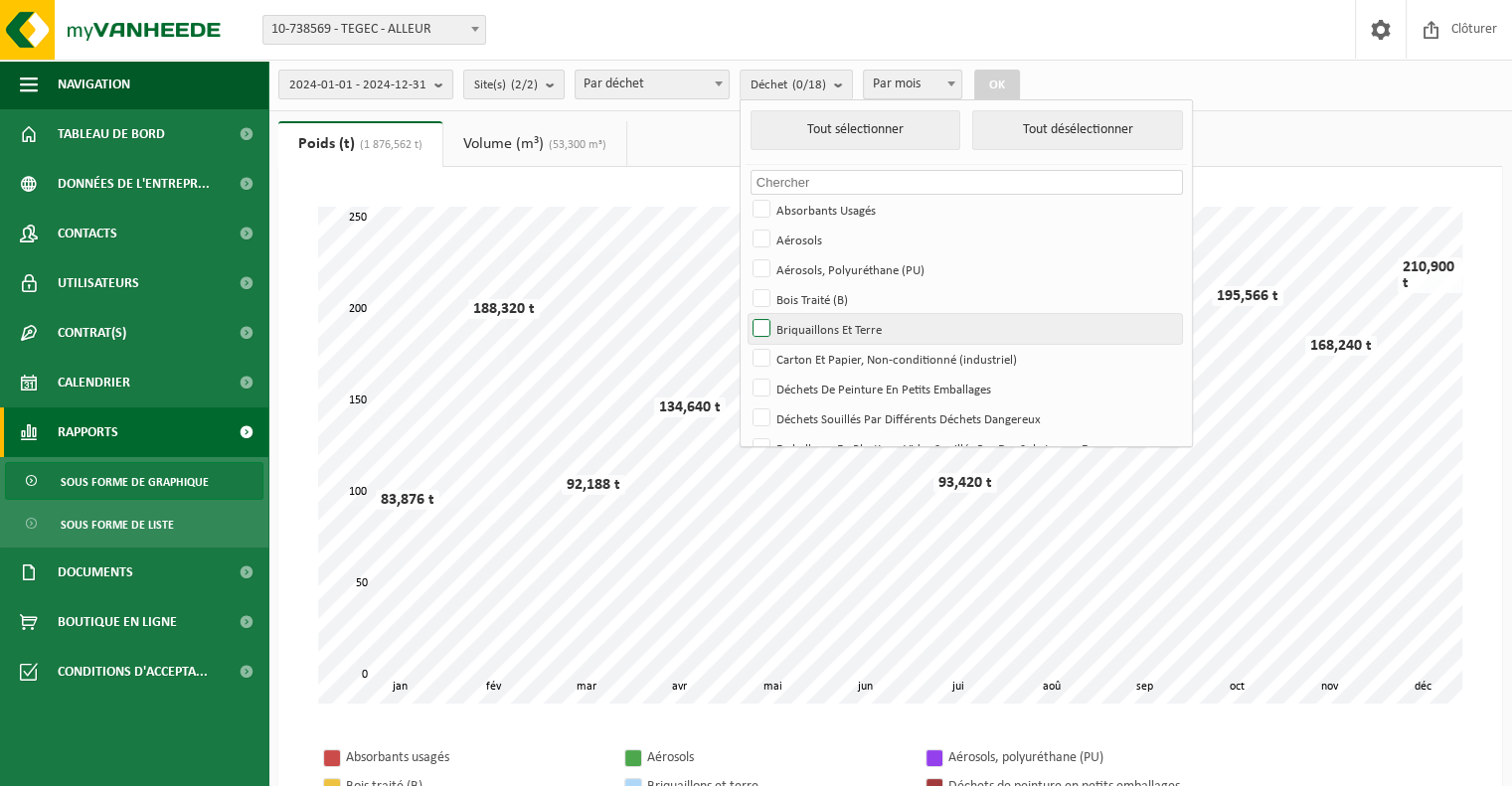 click on "Briquaillons Et Terre" at bounding box center [964, 329] 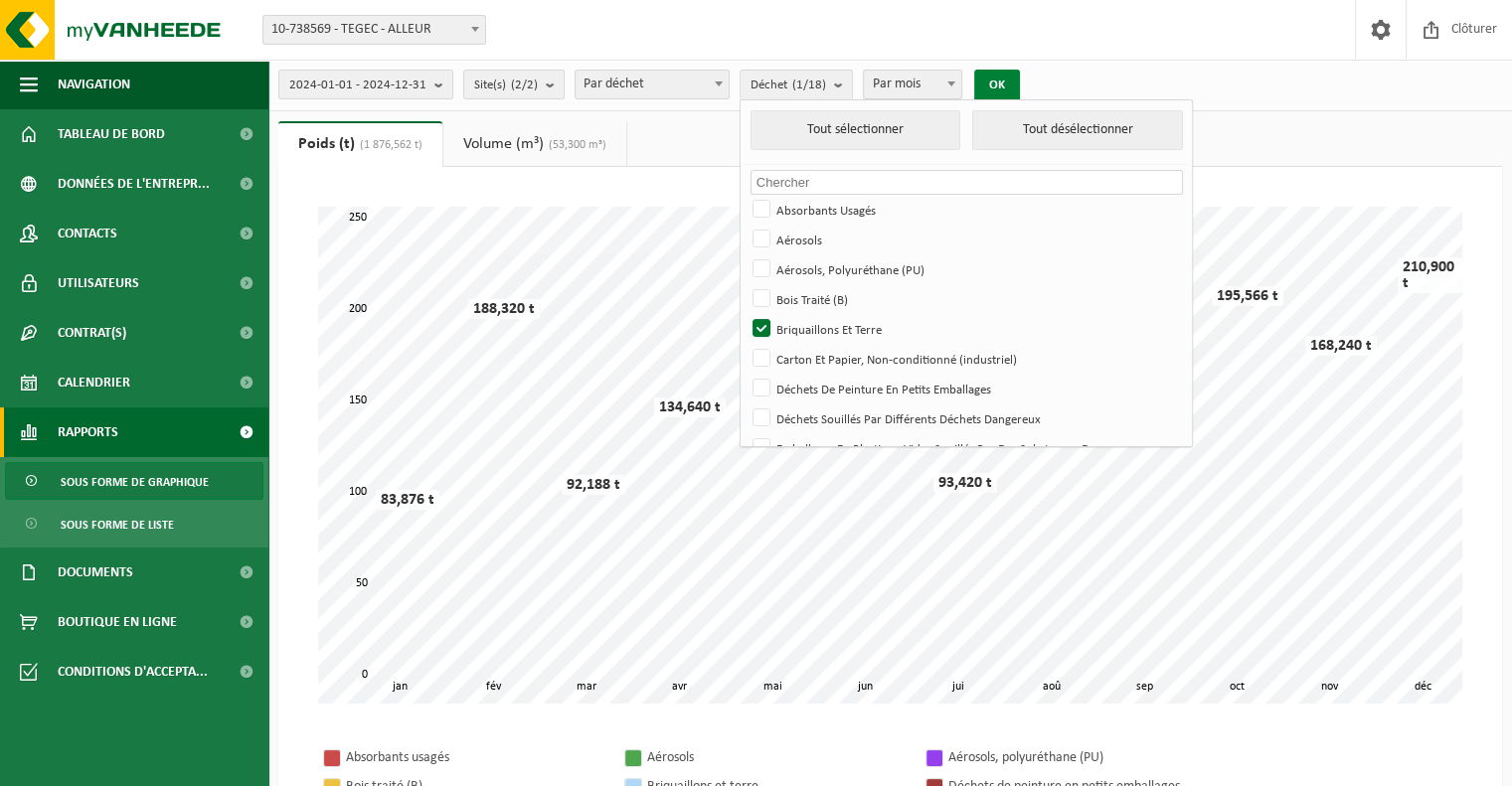 click on "OK" at bounding box center [997, 85] 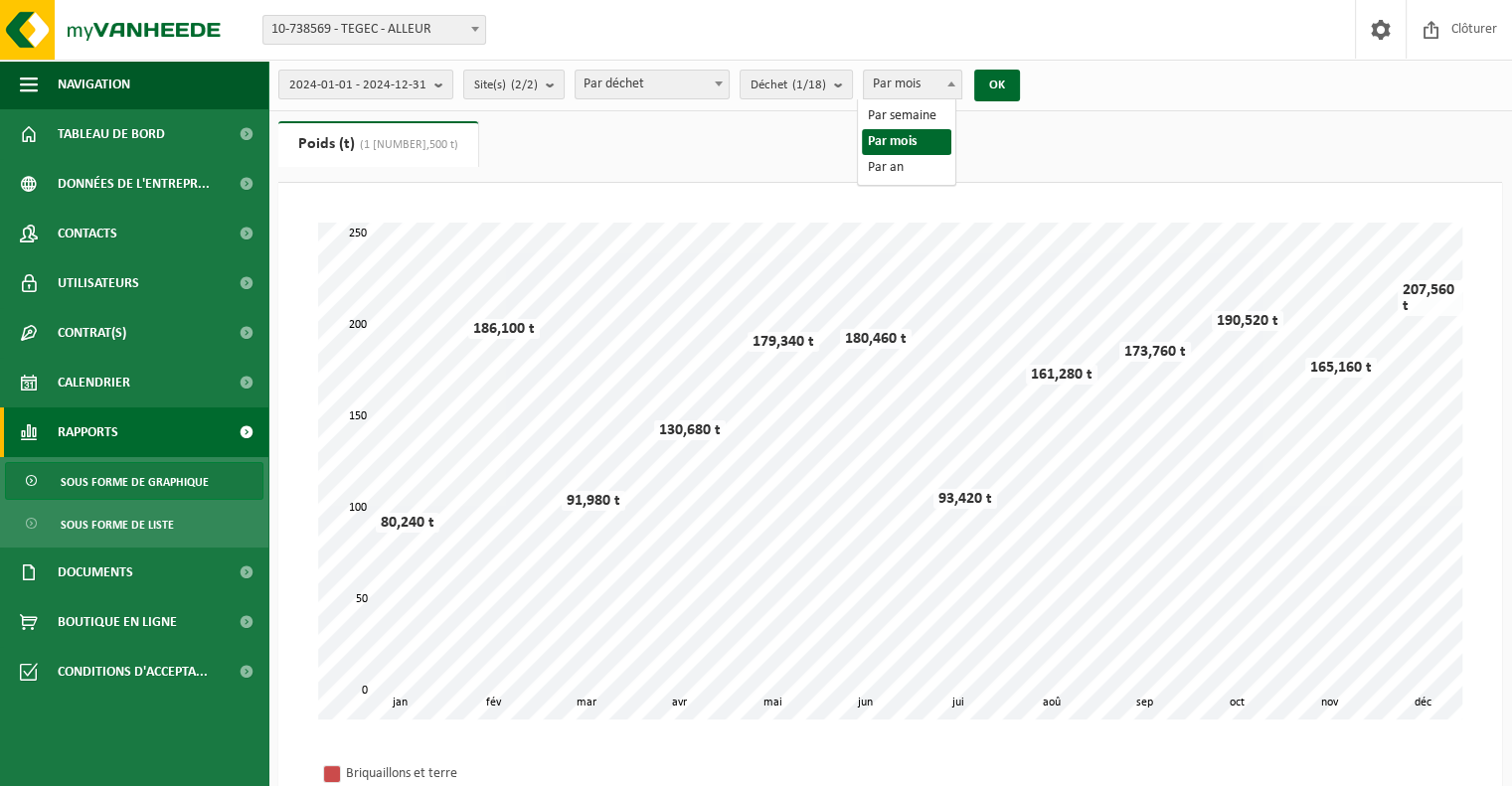 click at bounding box center [951, 83] 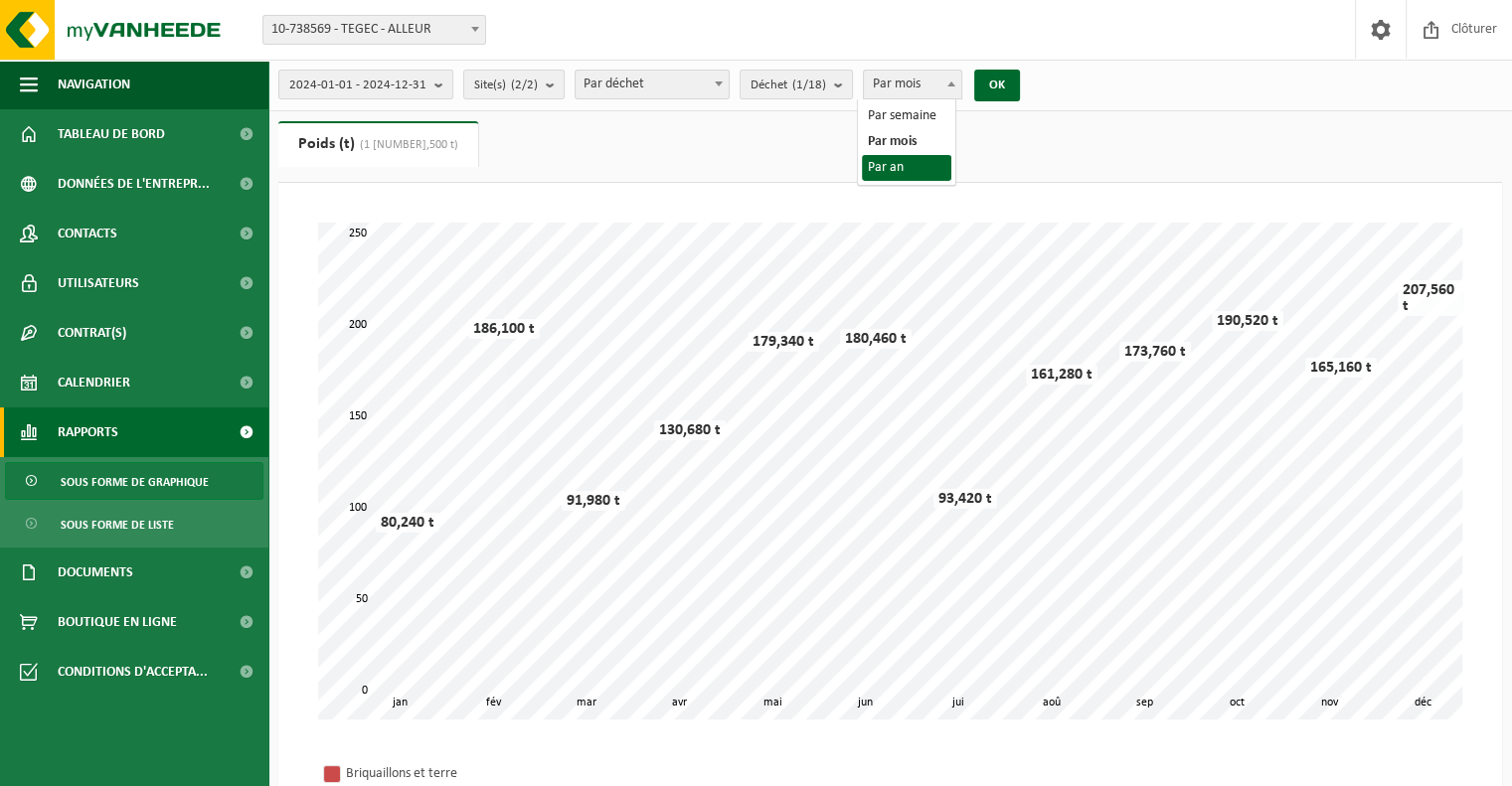 select on "3" 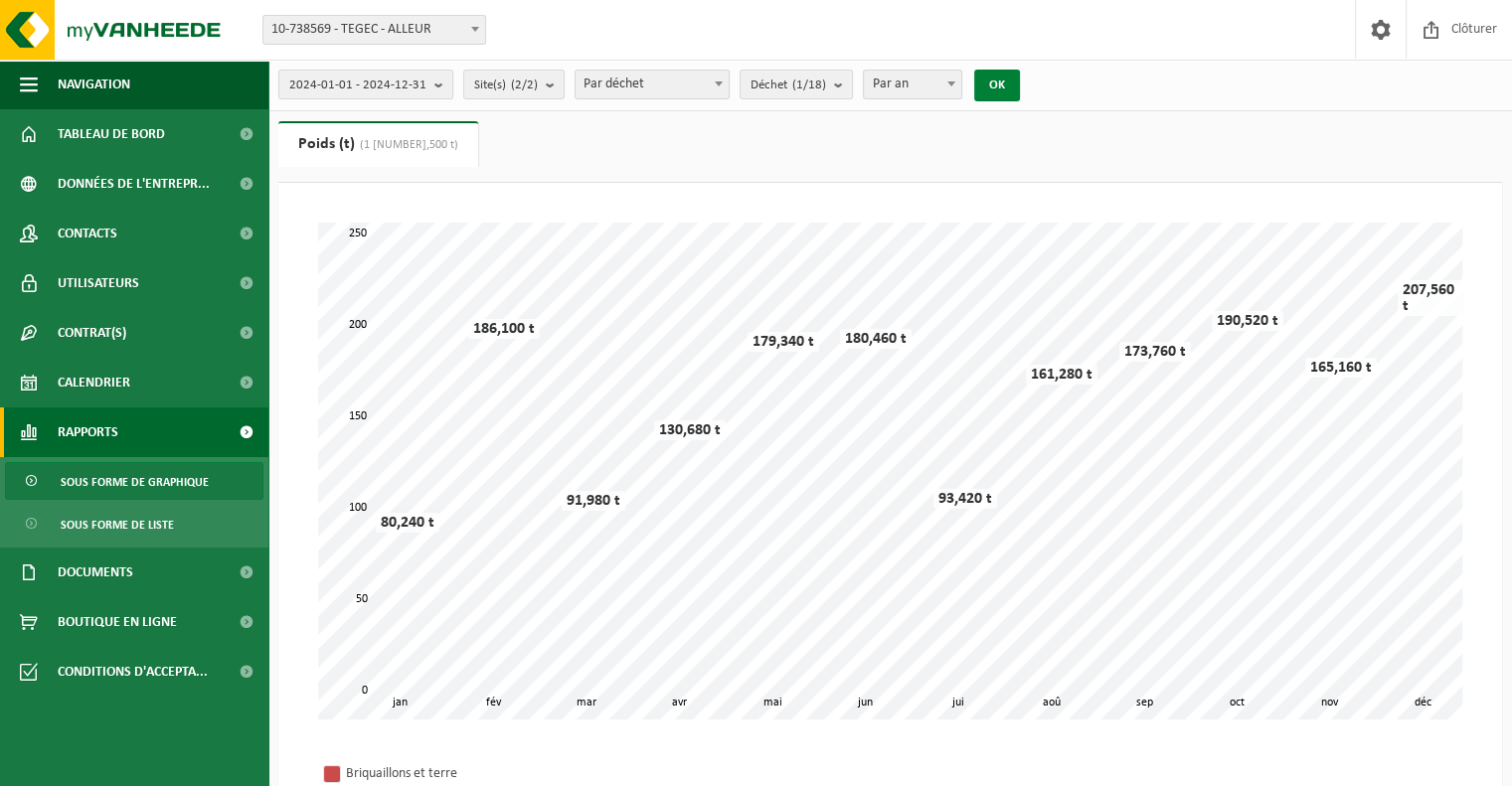 click on "OK" at bounding box center [997, 85] 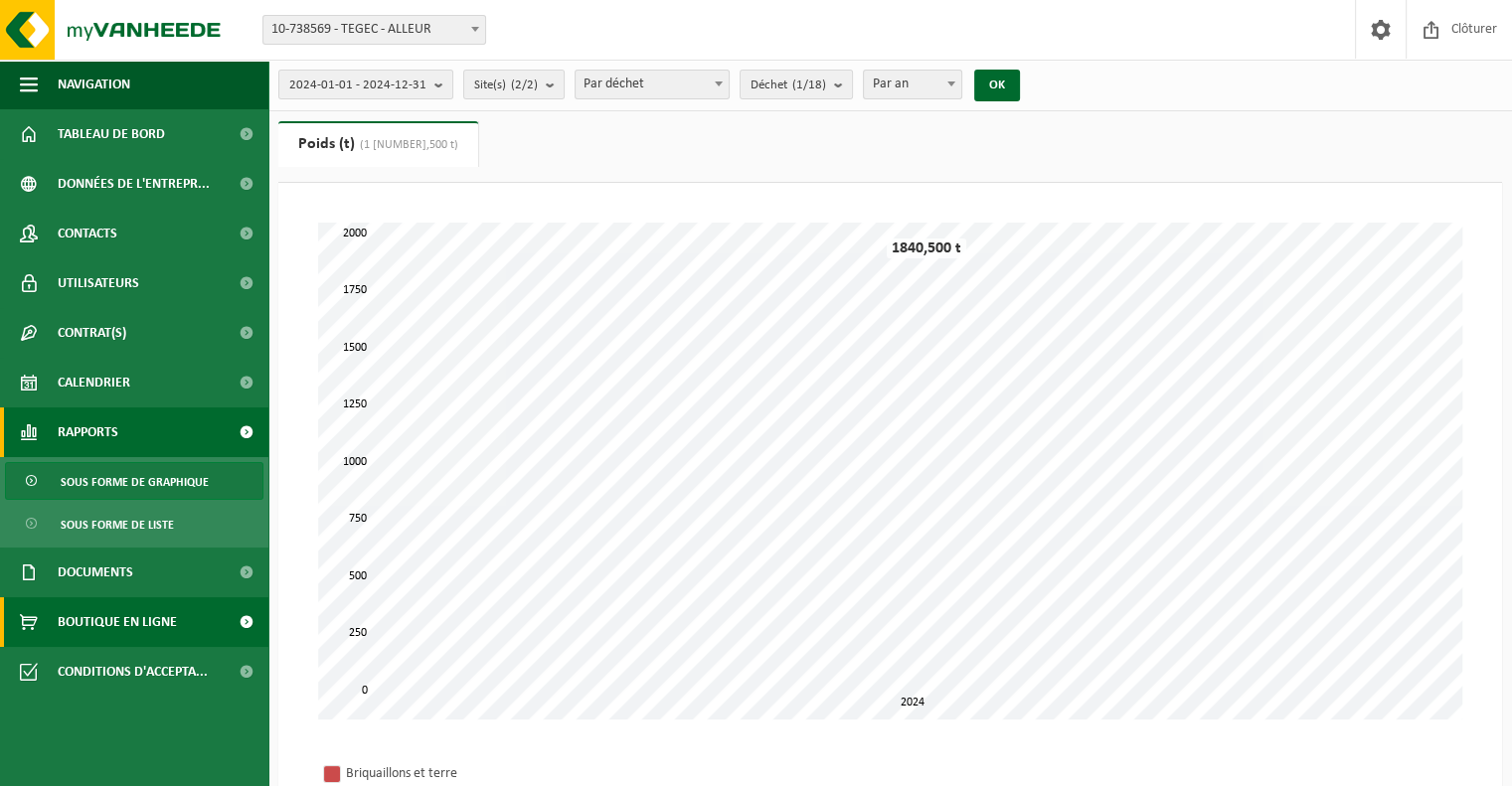 click on "Boutique en ligne" at bounding box center (134, 622) 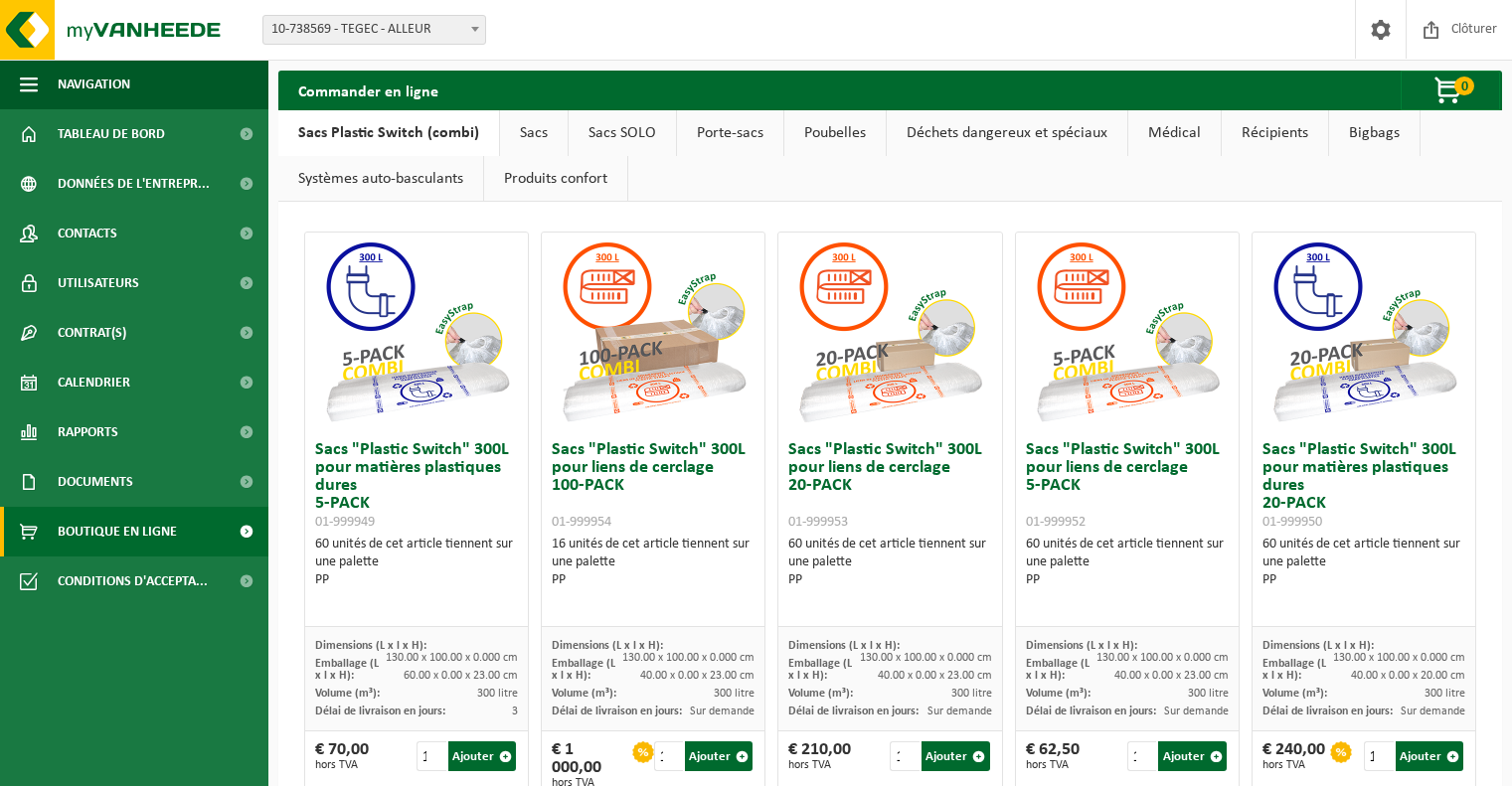 scroll, scrollTop: 0, scrollLeft: 0, axis: both 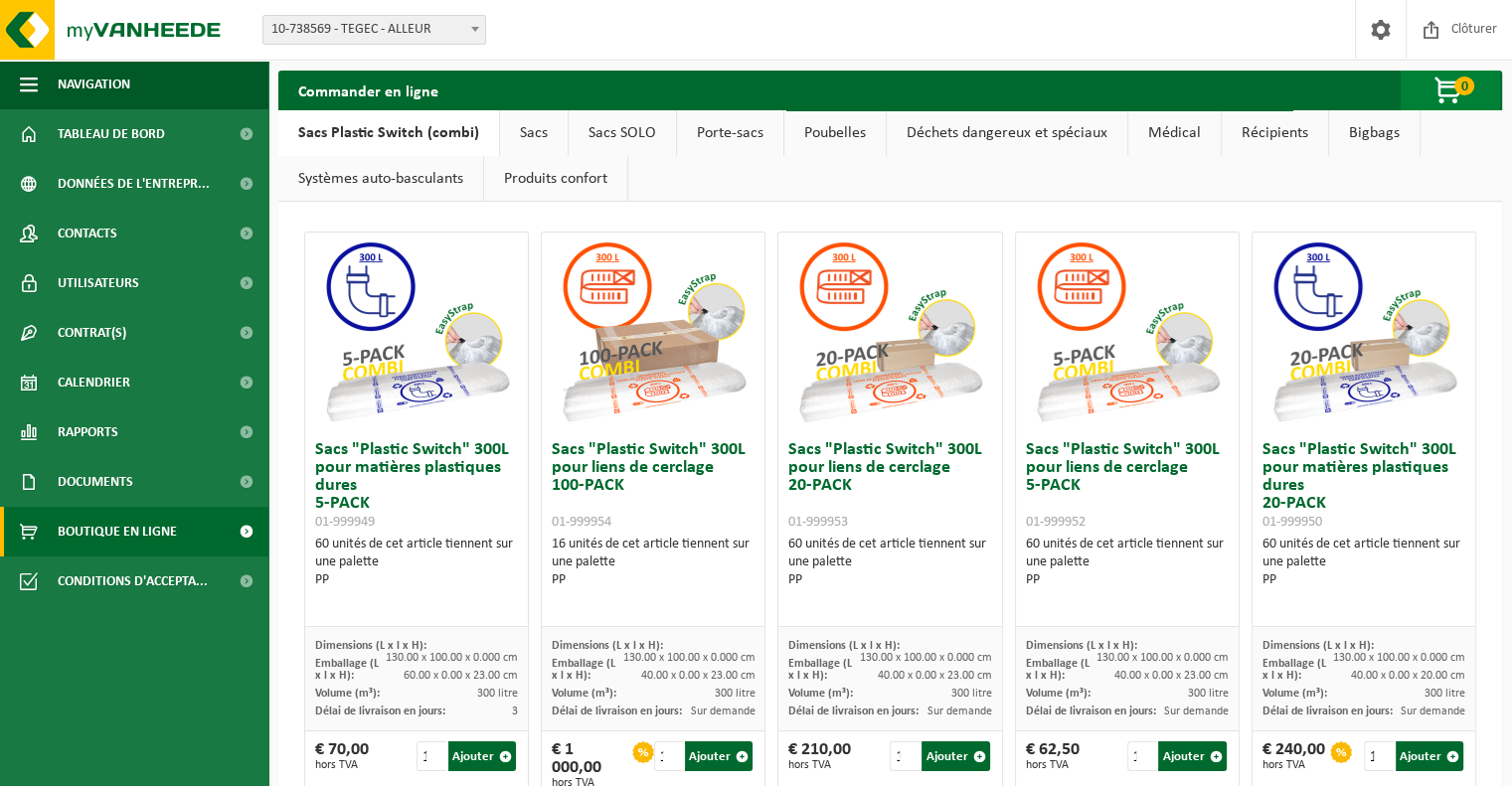 click at bounding box center (1449, 91) 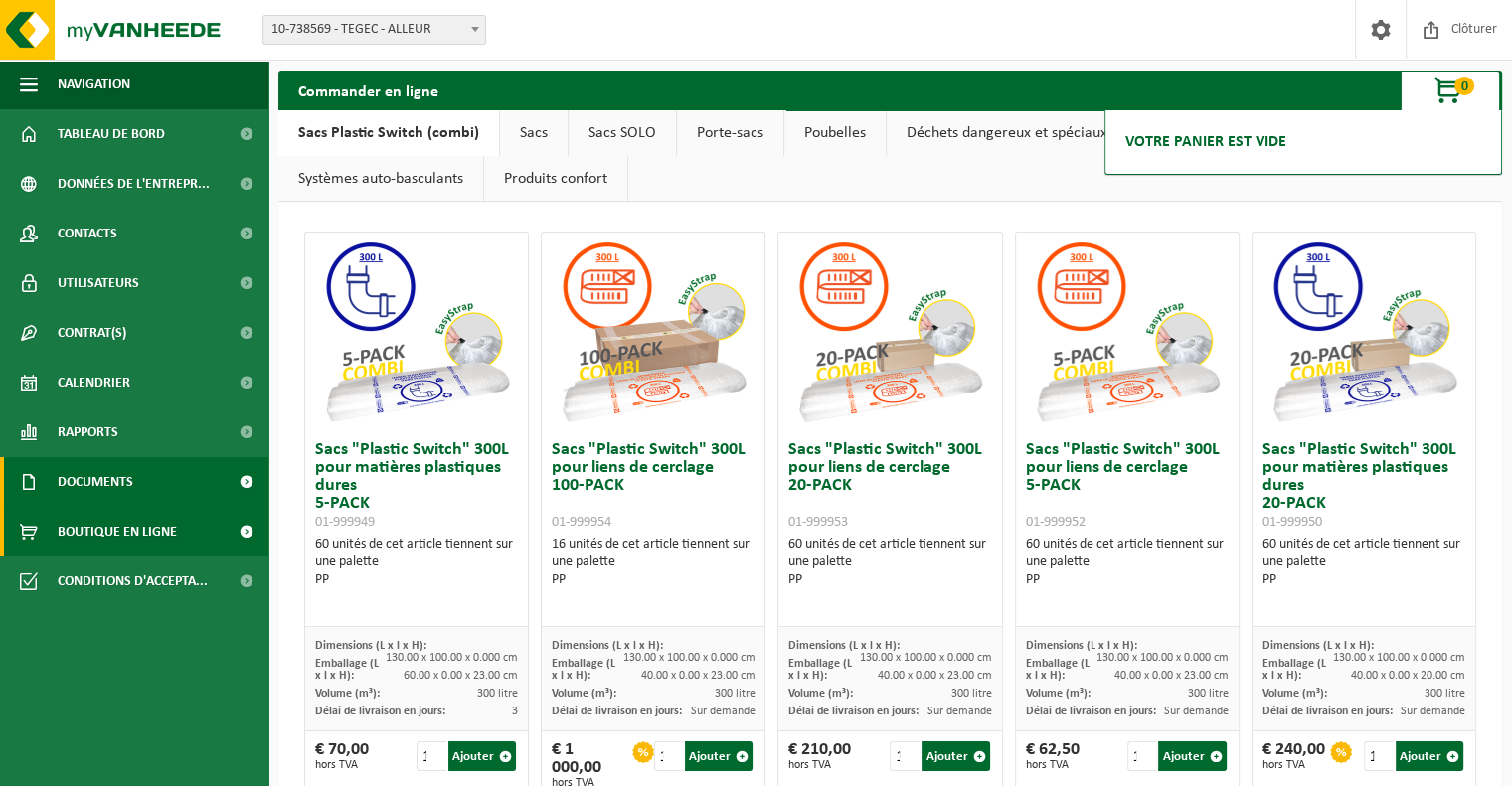 click on "Documents" at bounding box center [95, 482] 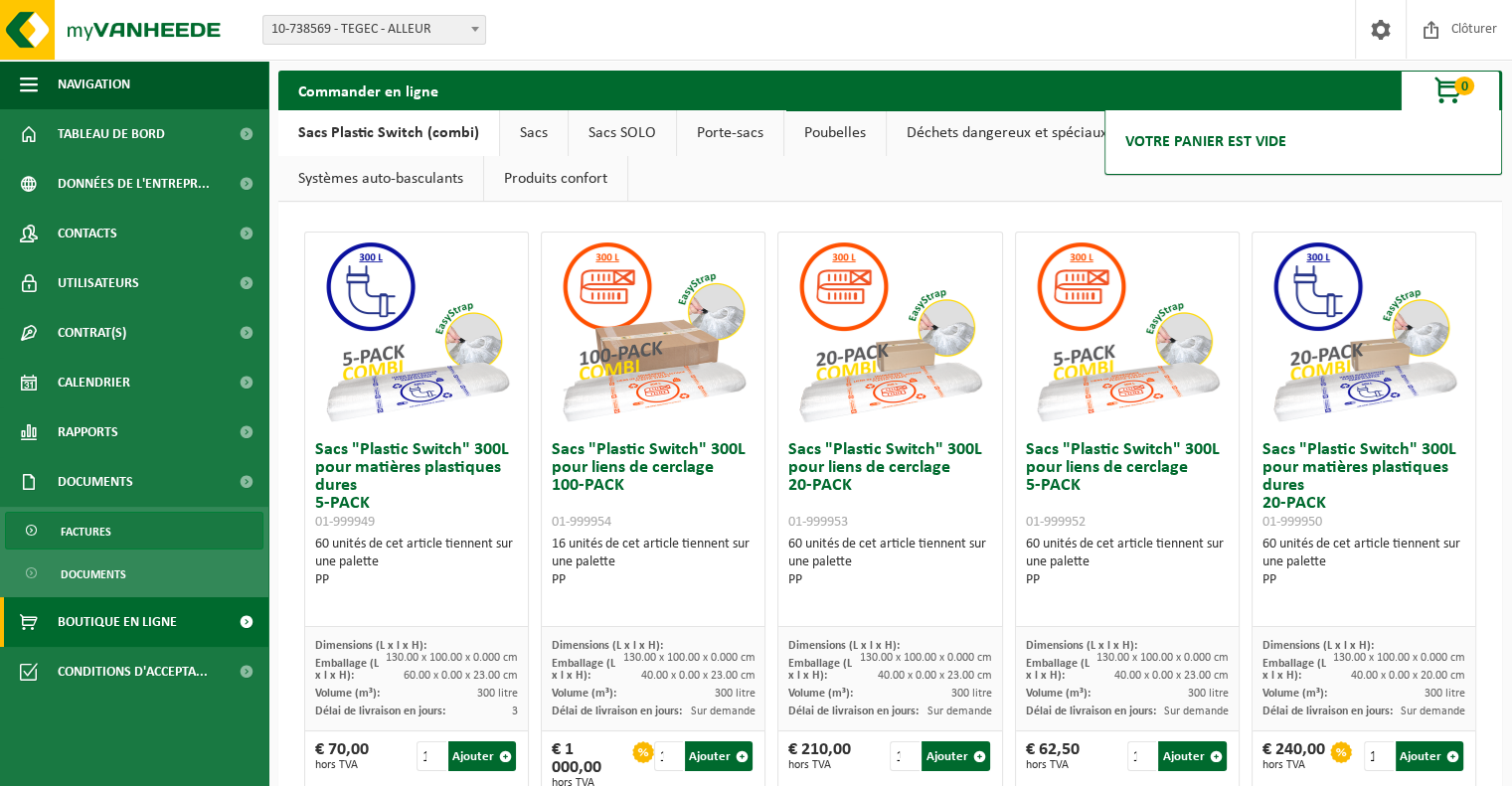 click on "Factures" at bounding box center (85, 532) 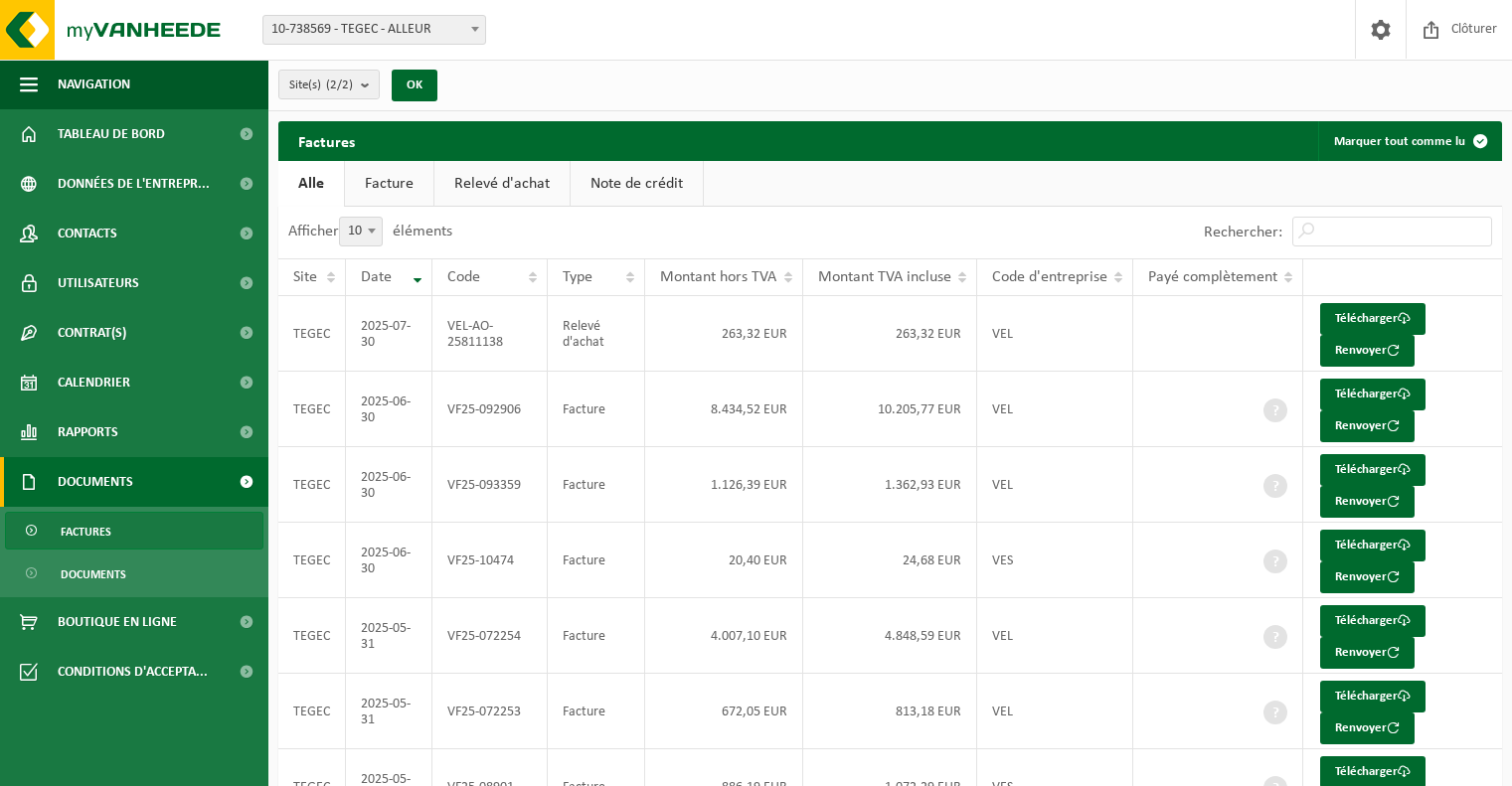 scroll, scrollTop: 0, scrollLeft: 0, axis: both 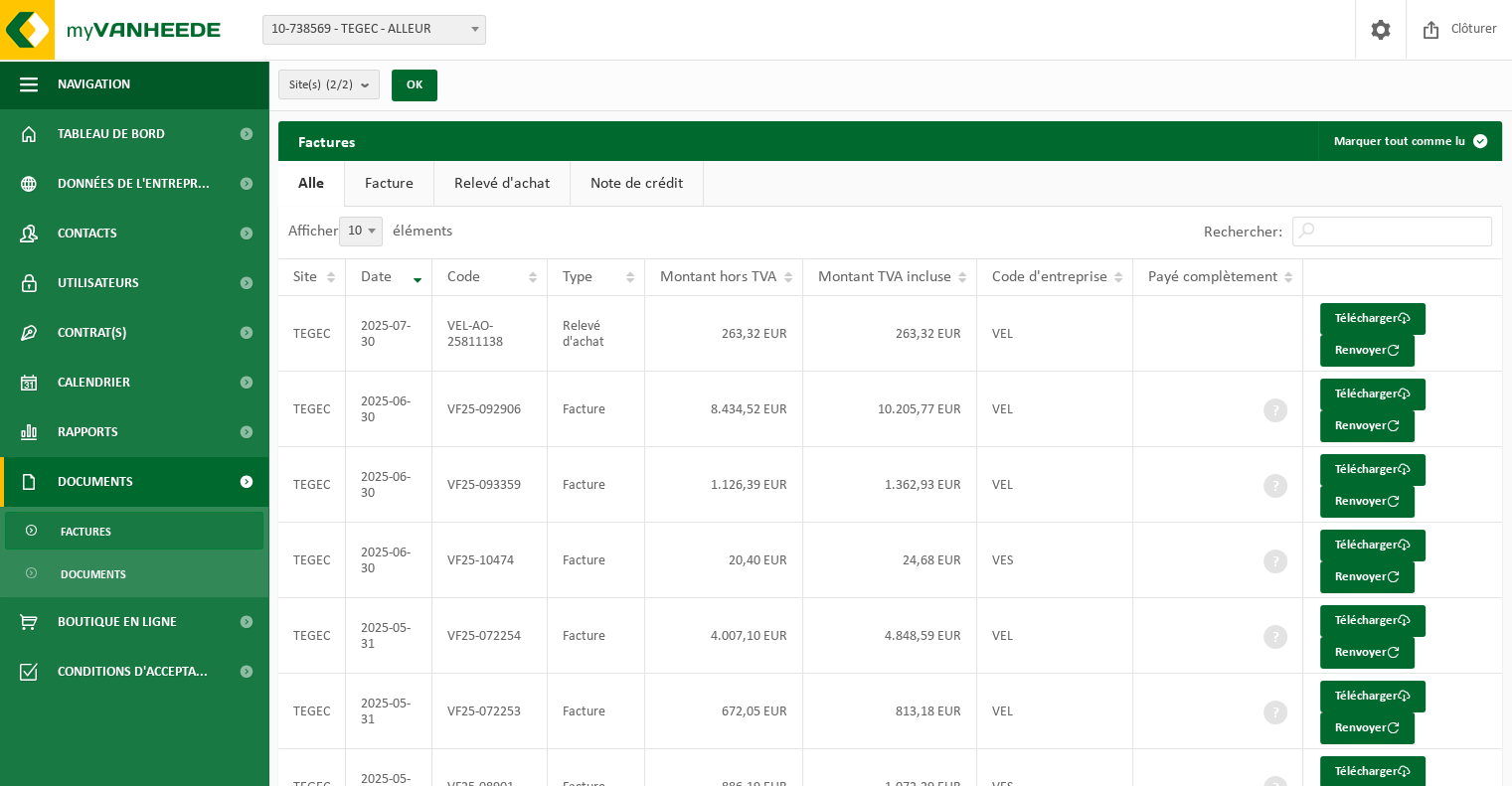 click on "Facture" at bounding box center (389, 184) 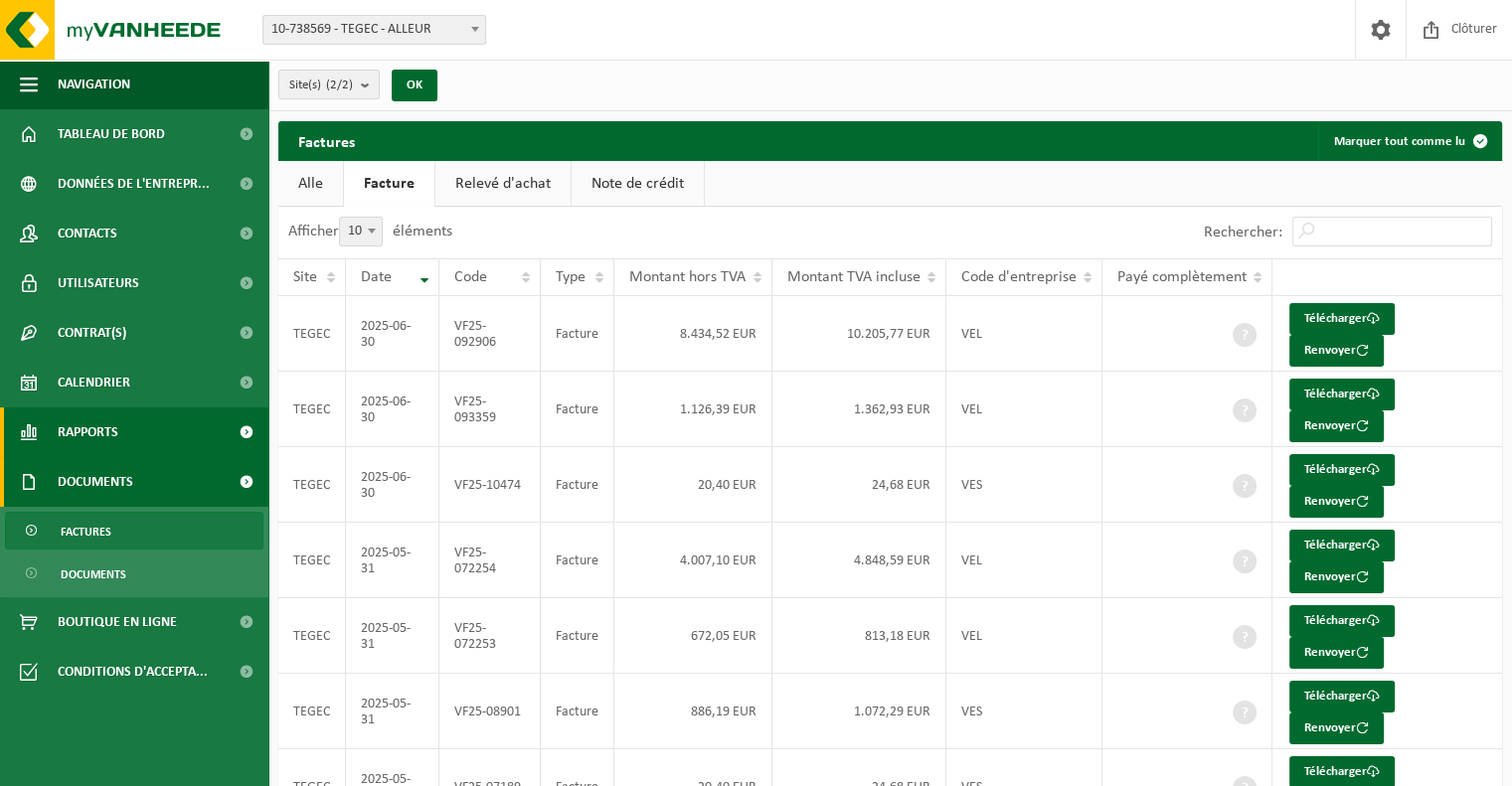 click on "Rapports" at bounding box center (87, 432) 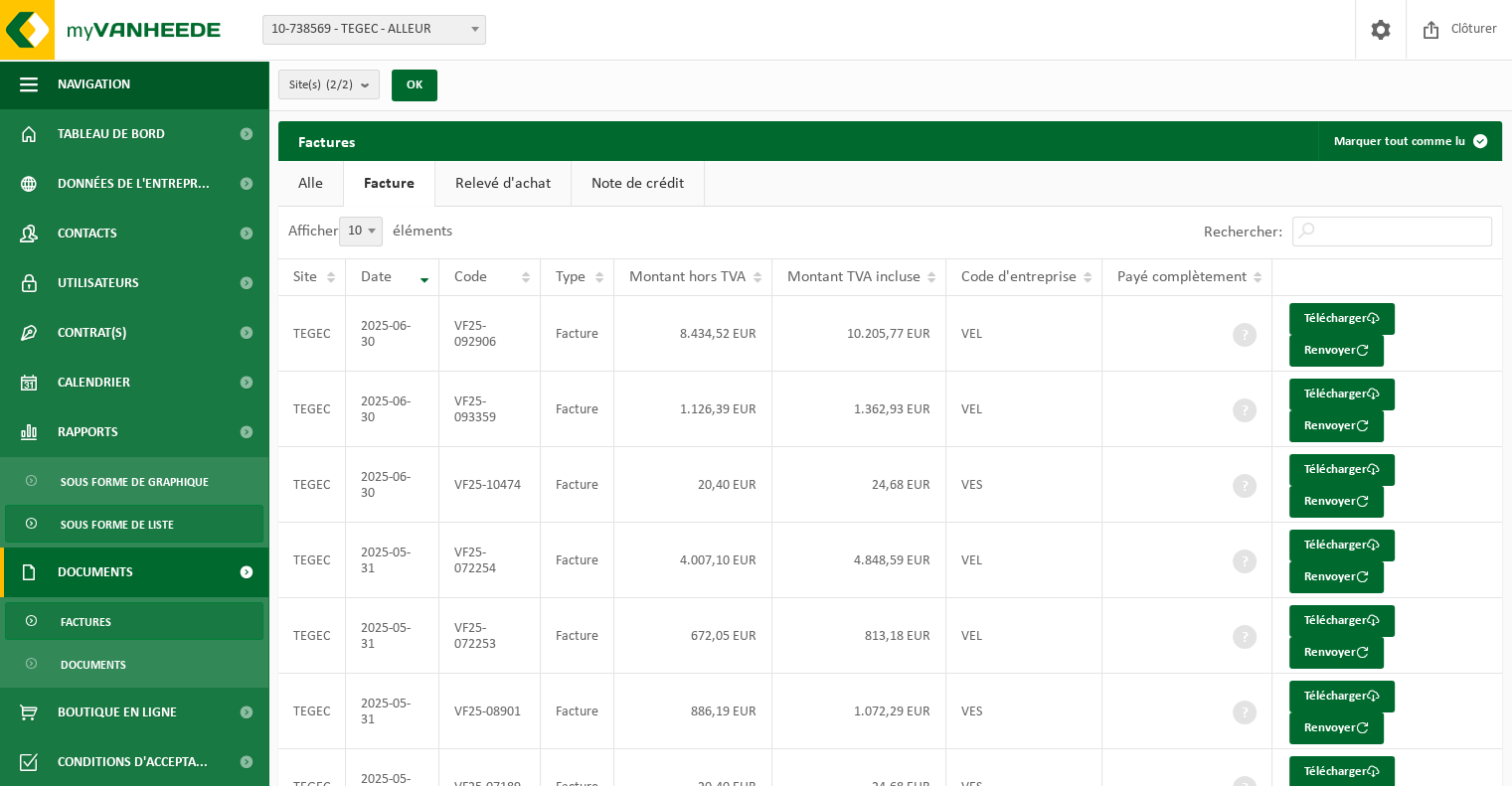 click on "Sous forme de liste" at bounding box center (117, 525) 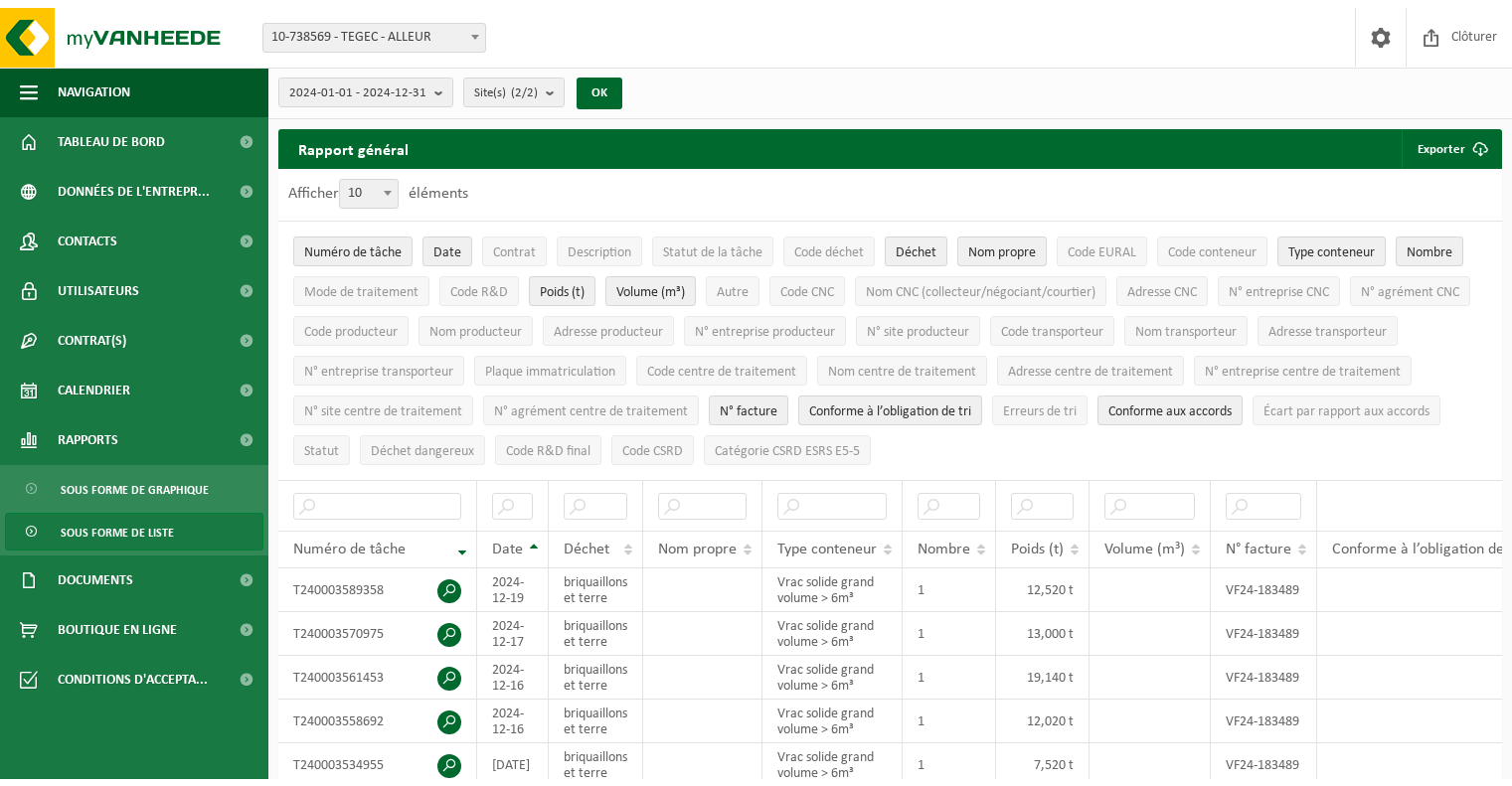 scroll, scrollTop: 0, scrollLeft: 0, axis: both 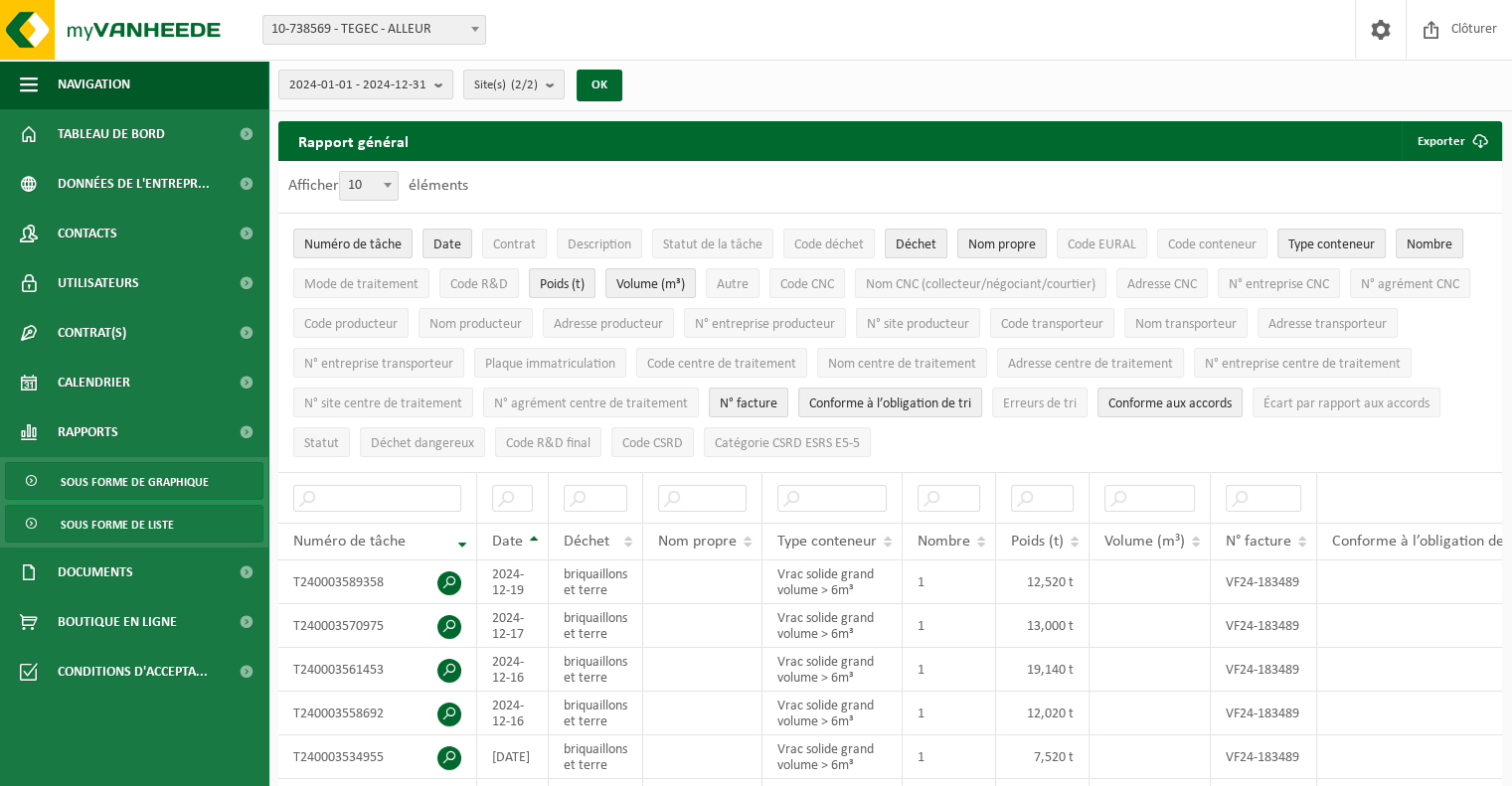 click on "Sous forme de graphique" at bounding box center [134, 482] 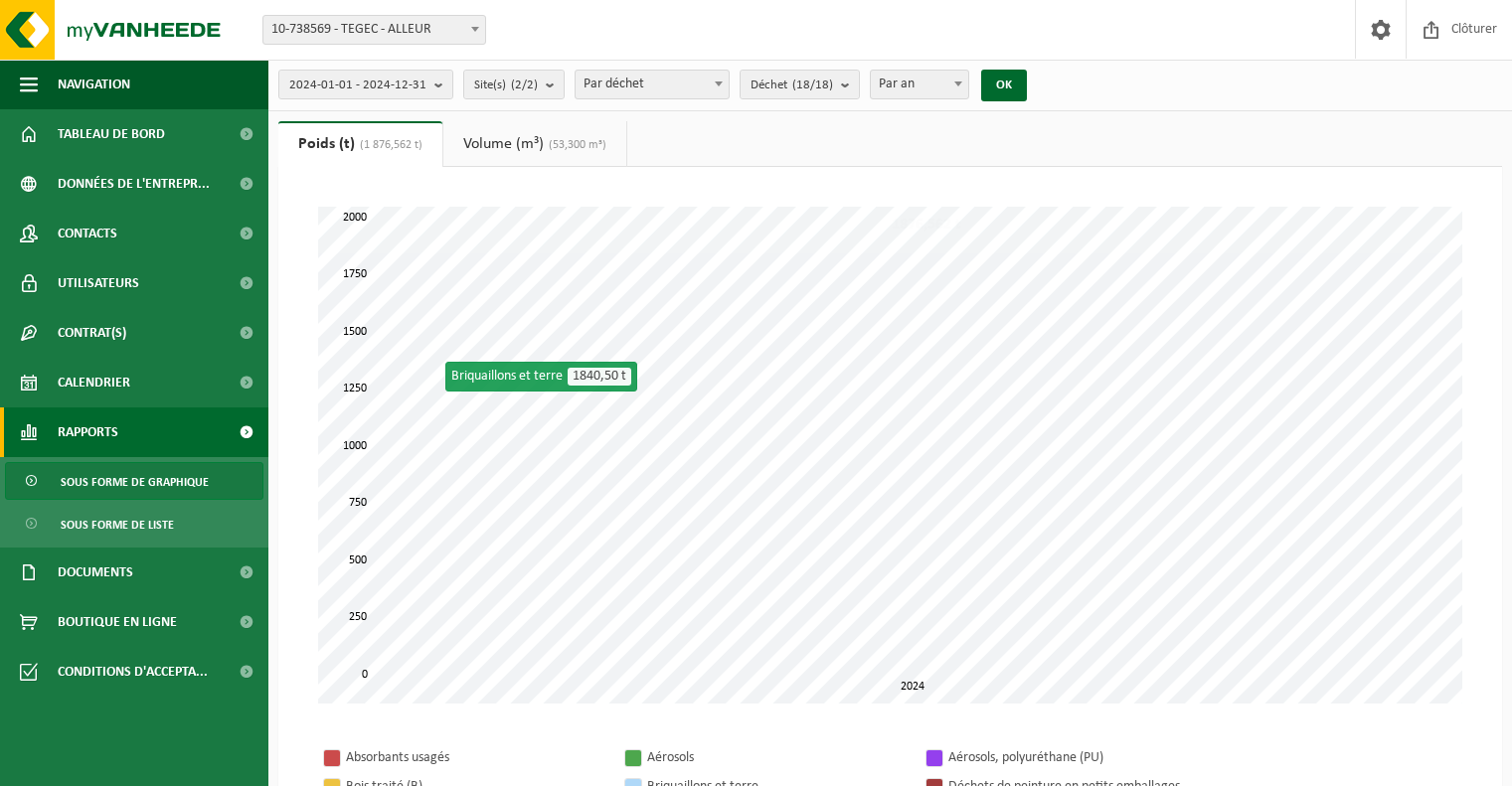 scroll, scrollTop: 0, scrollLeft: 0, axis: both 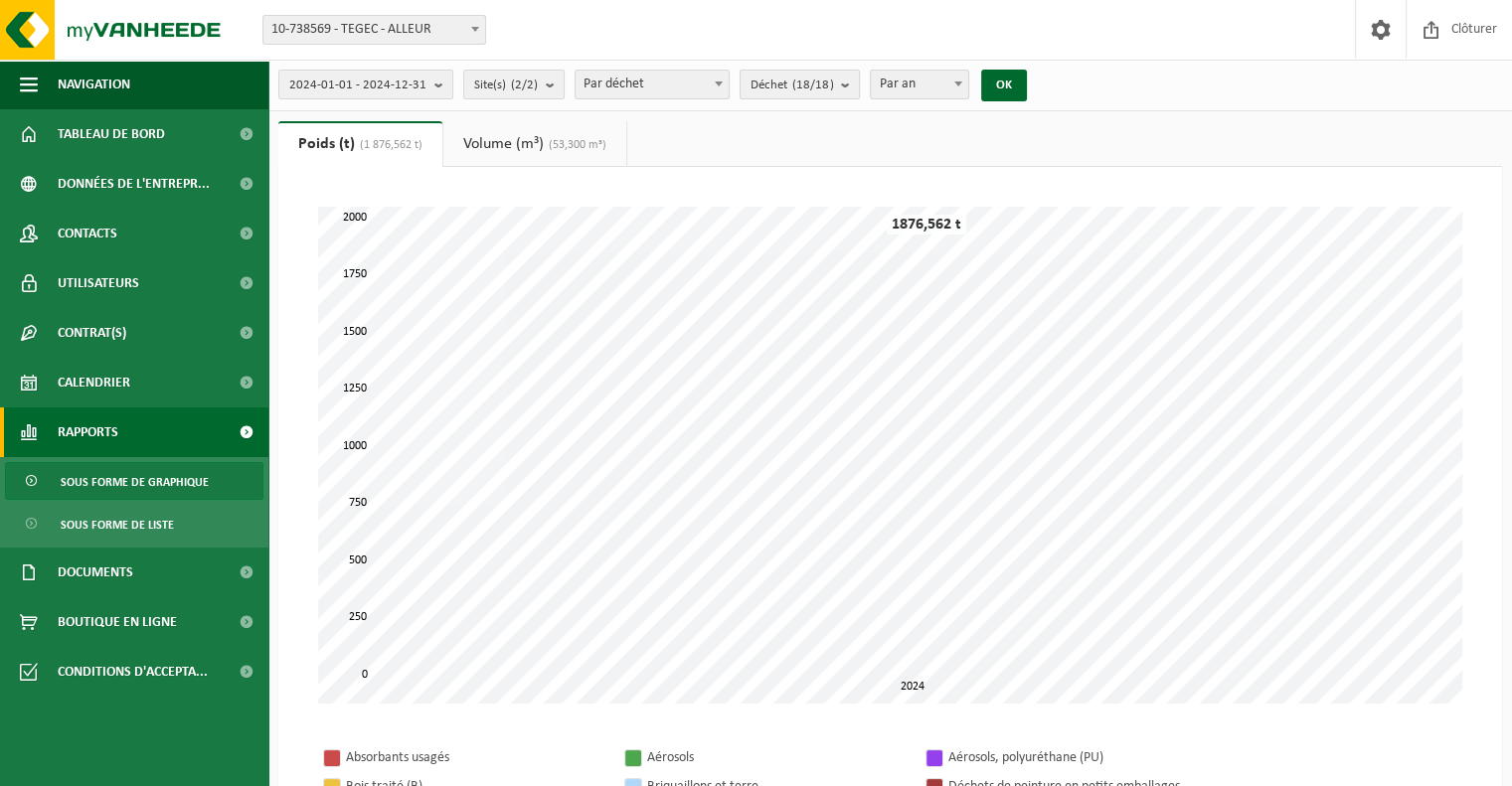 click on "Déchet (18/18)" at bounding box center (799, 84) 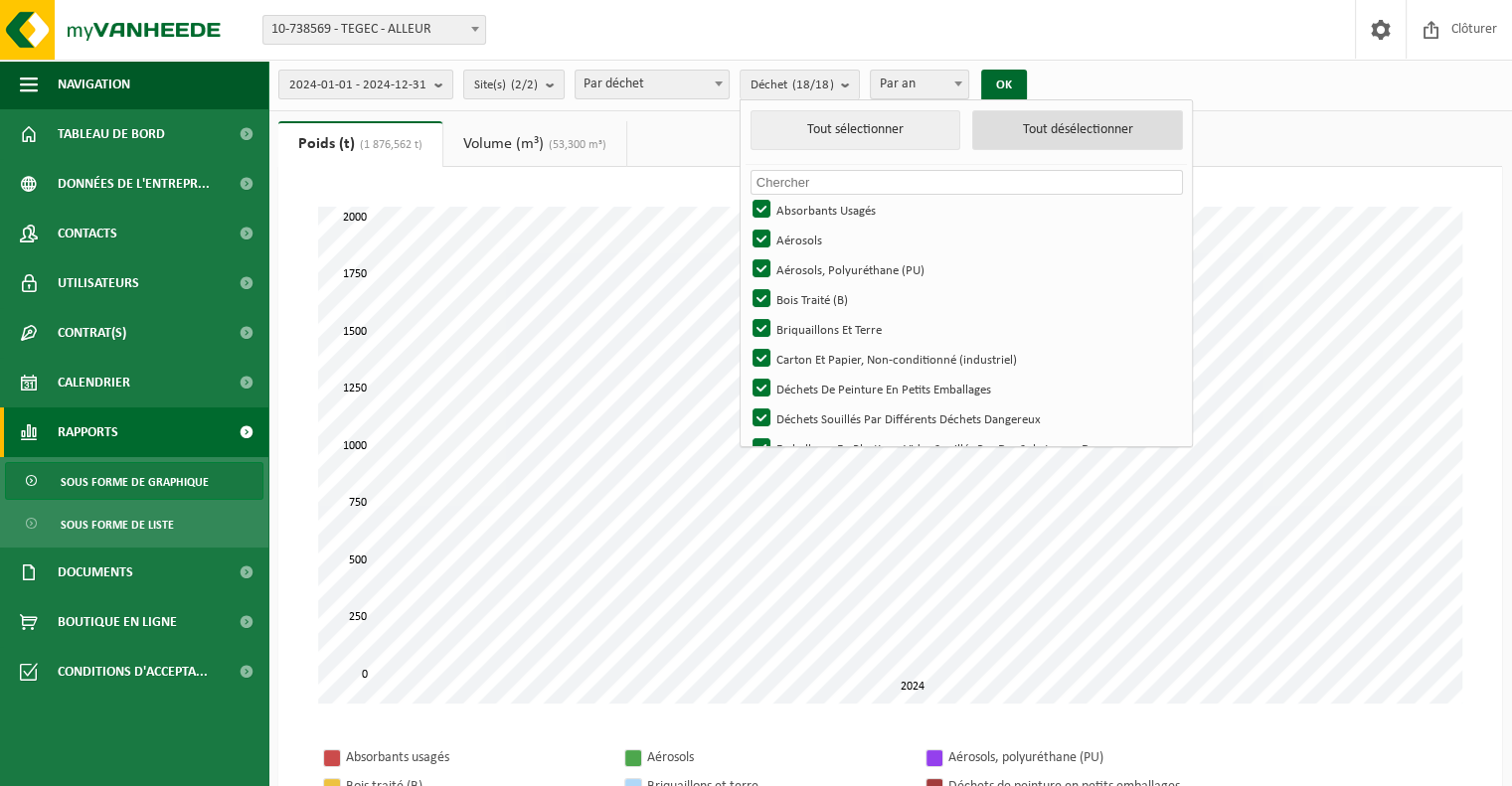 click on "Tout désélectionner" at bounding box center (1078, 130) 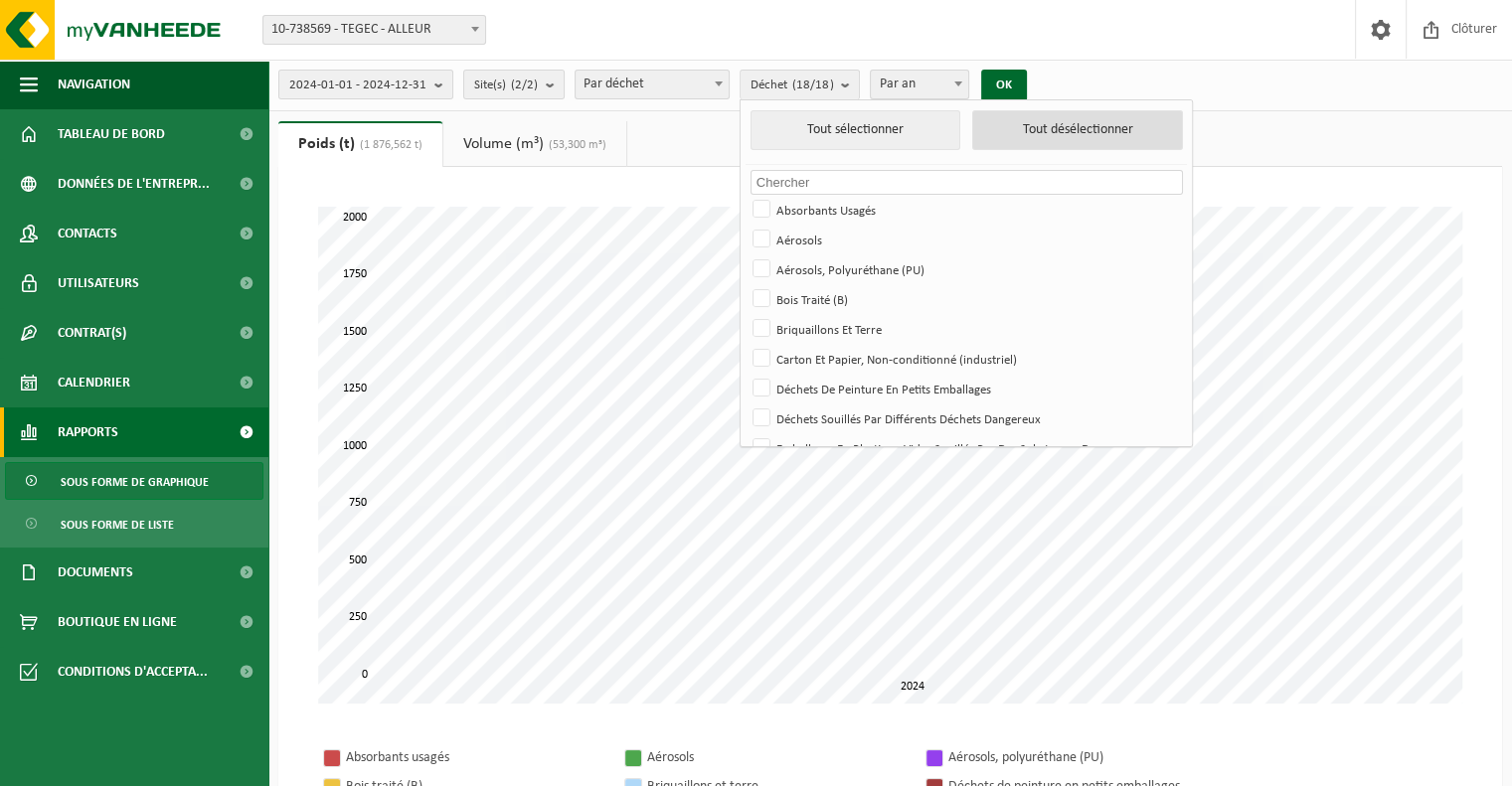 checkbox on "false" 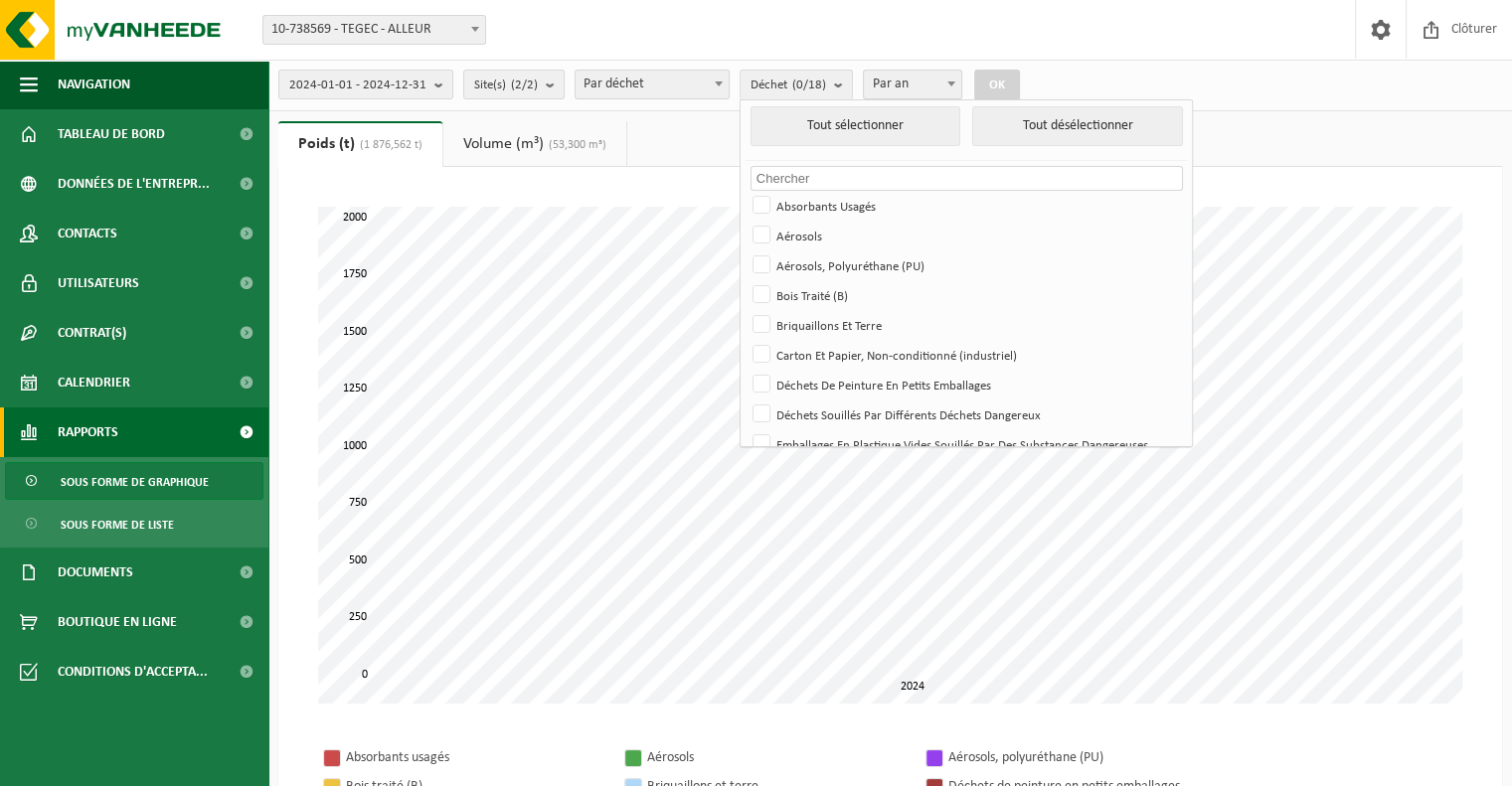 scroll, scrollTop: 0, scrollLeft: 0, axis: both 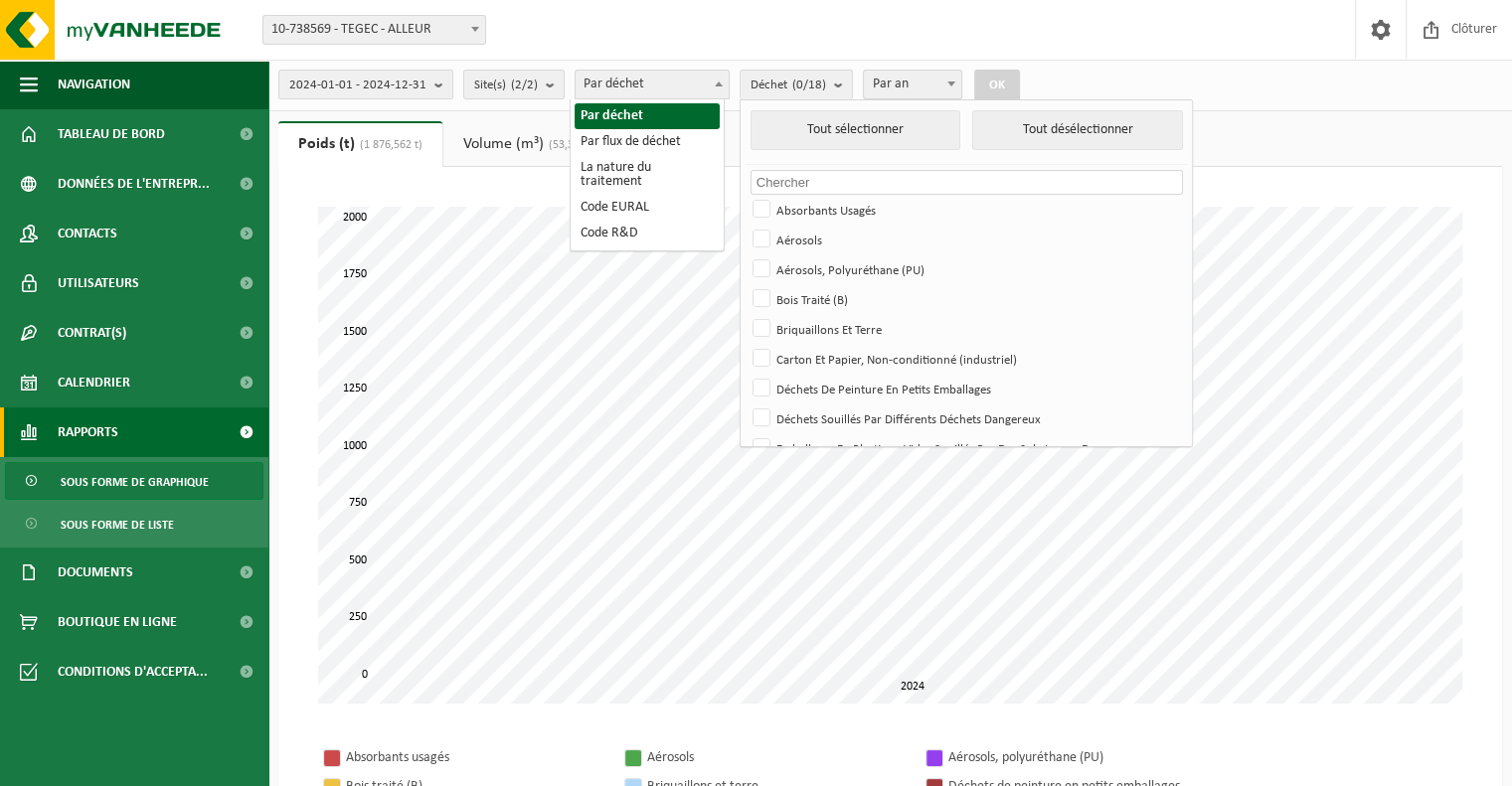 click at bounding box center (719, 83) 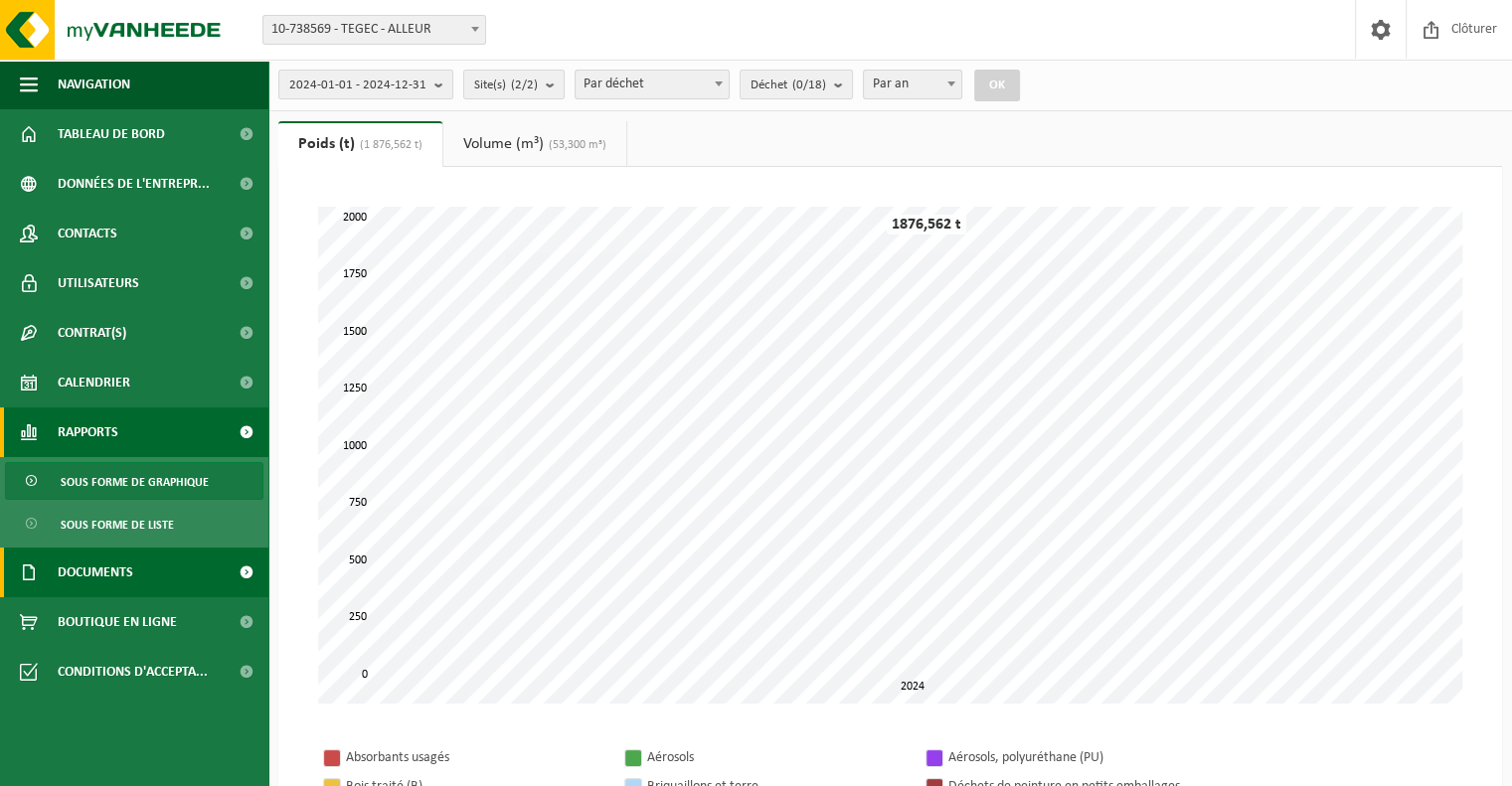click on "Documents" at bounding box center (95, 572) 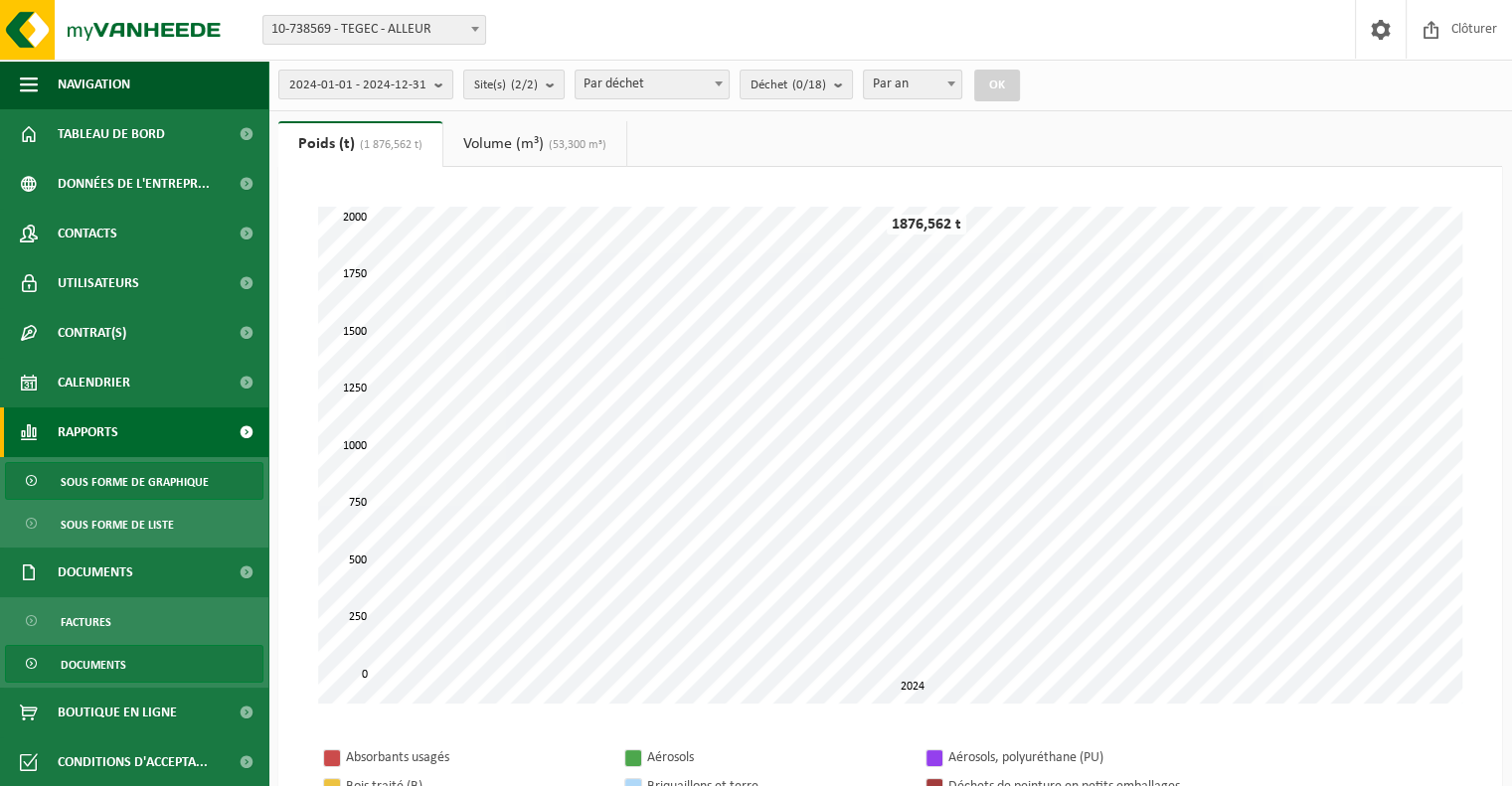 click on "Documents" at bounding box center [134, 664] 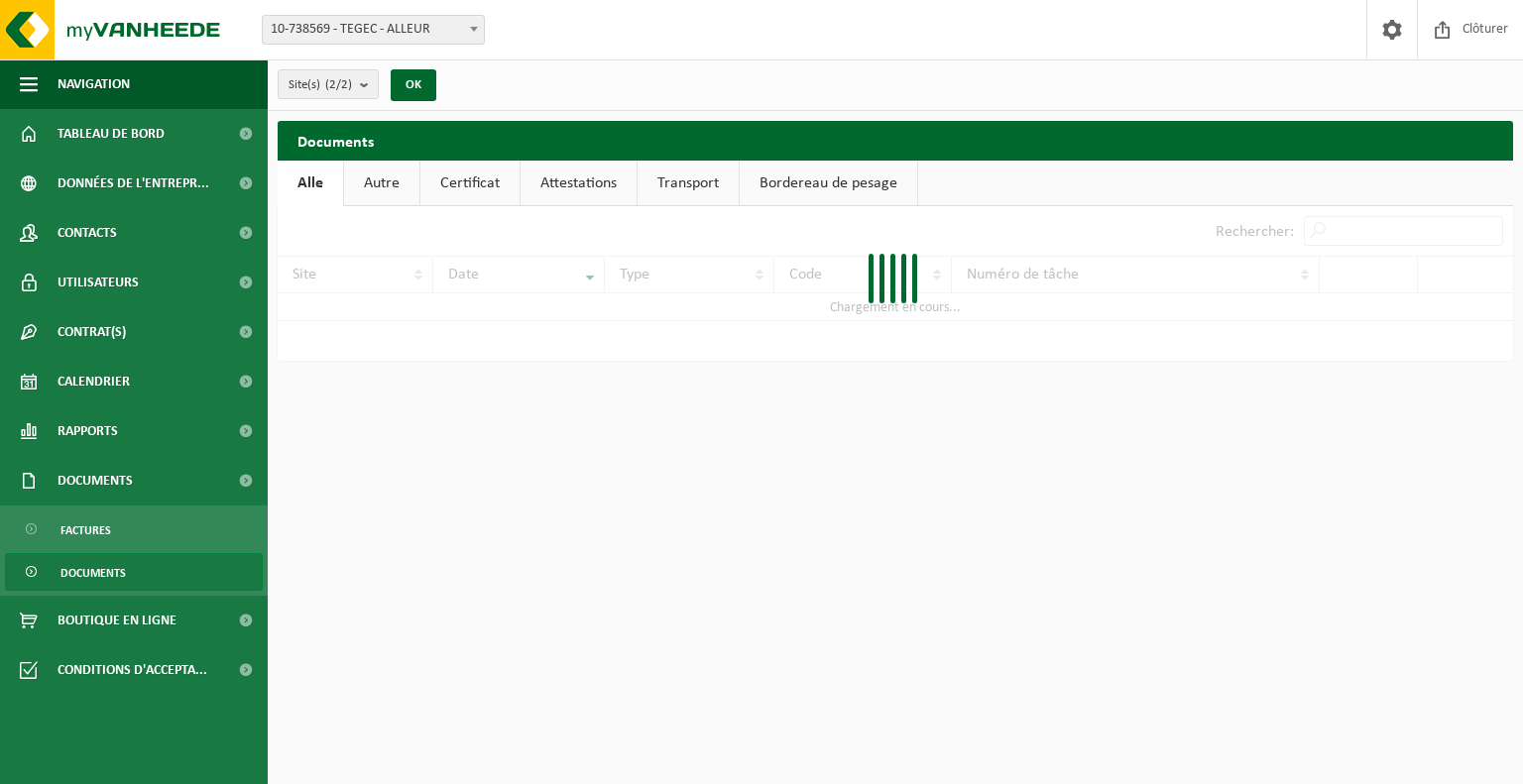 scroll, scrollTop: 0, scrollLeft: 0, axis: both 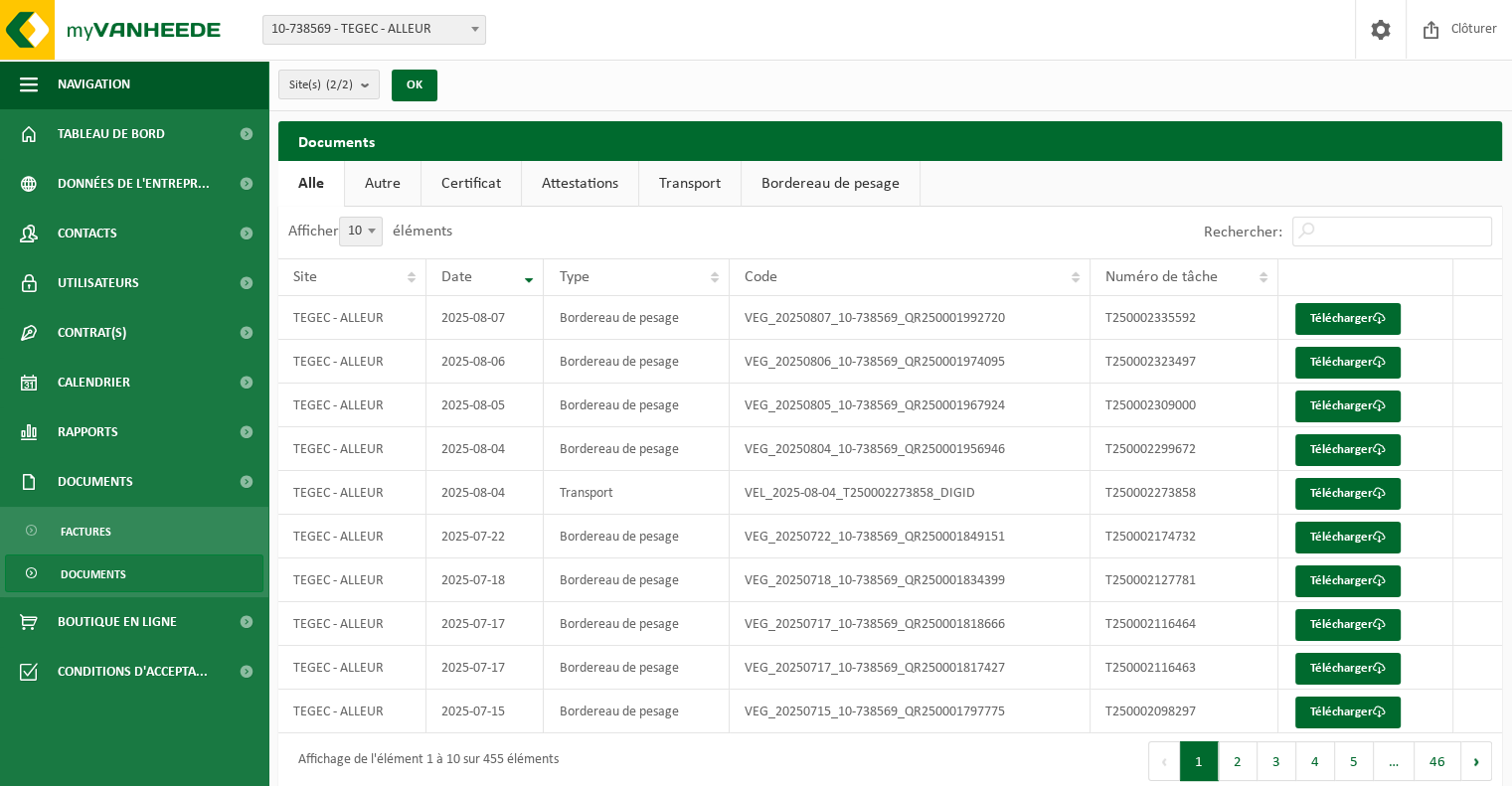 click on "Autre" at bounding box center [383, 184] 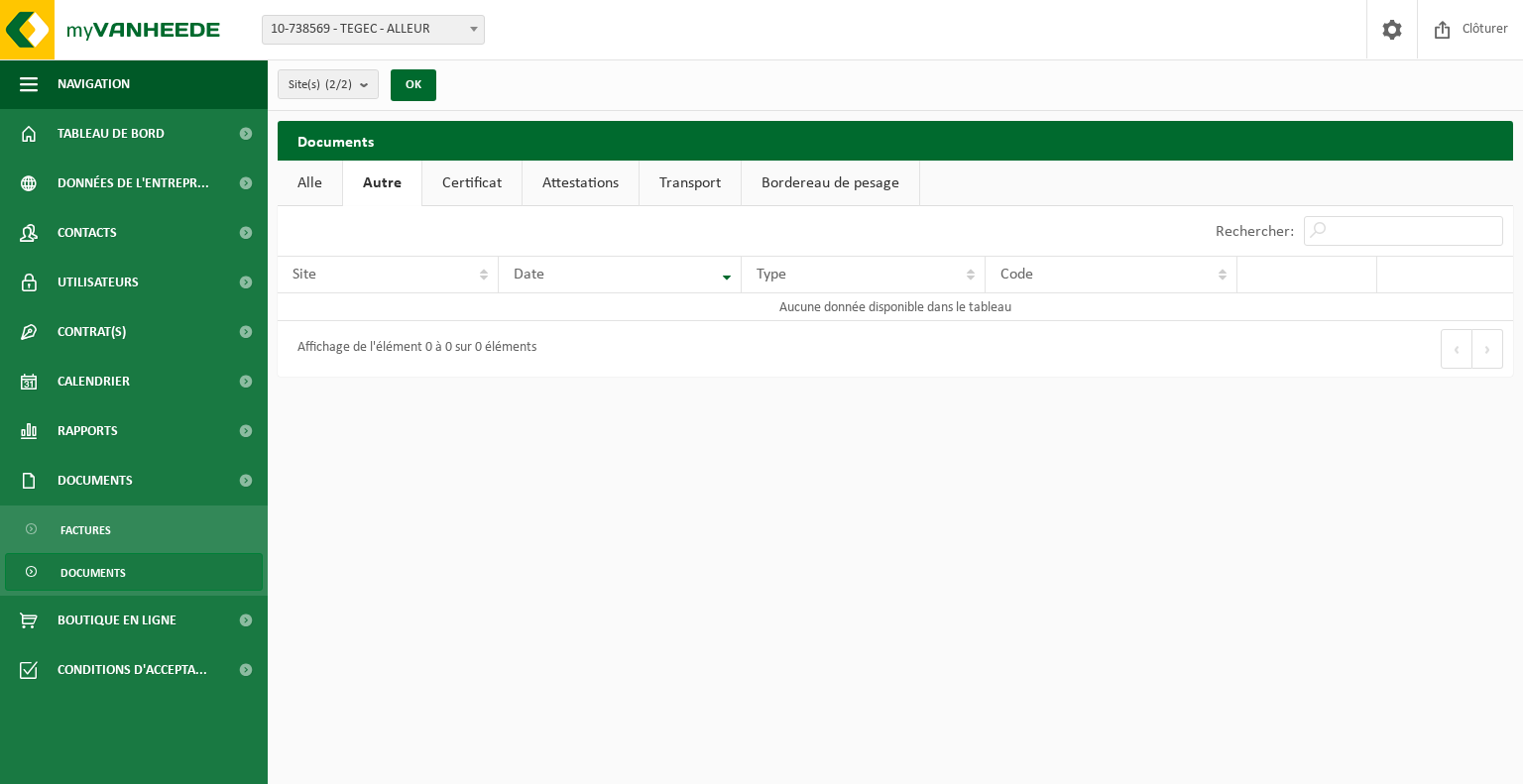 click on "Certificat" at bounding box center (472, 183) 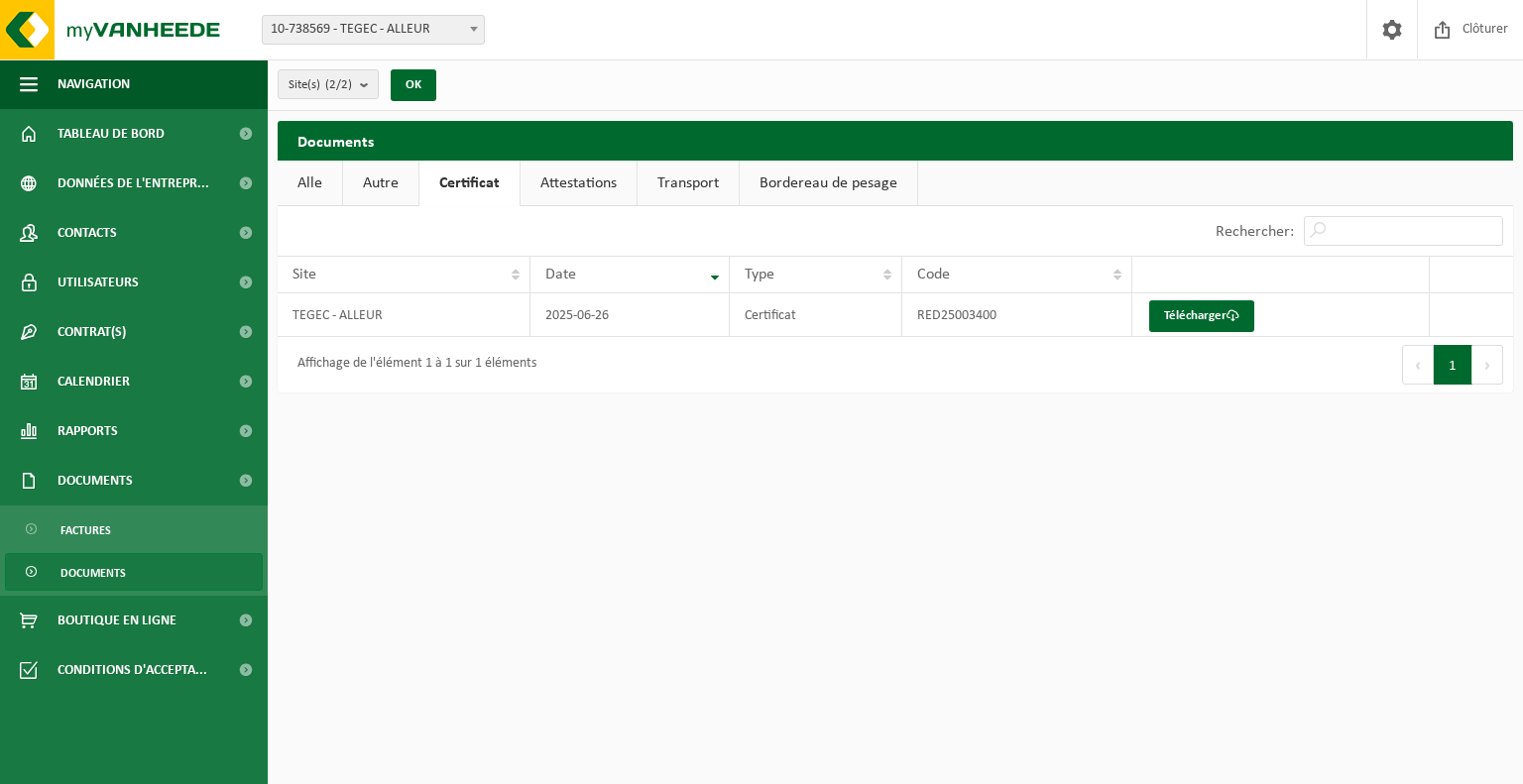click on "Attestations" at bounding box center [578, 183] 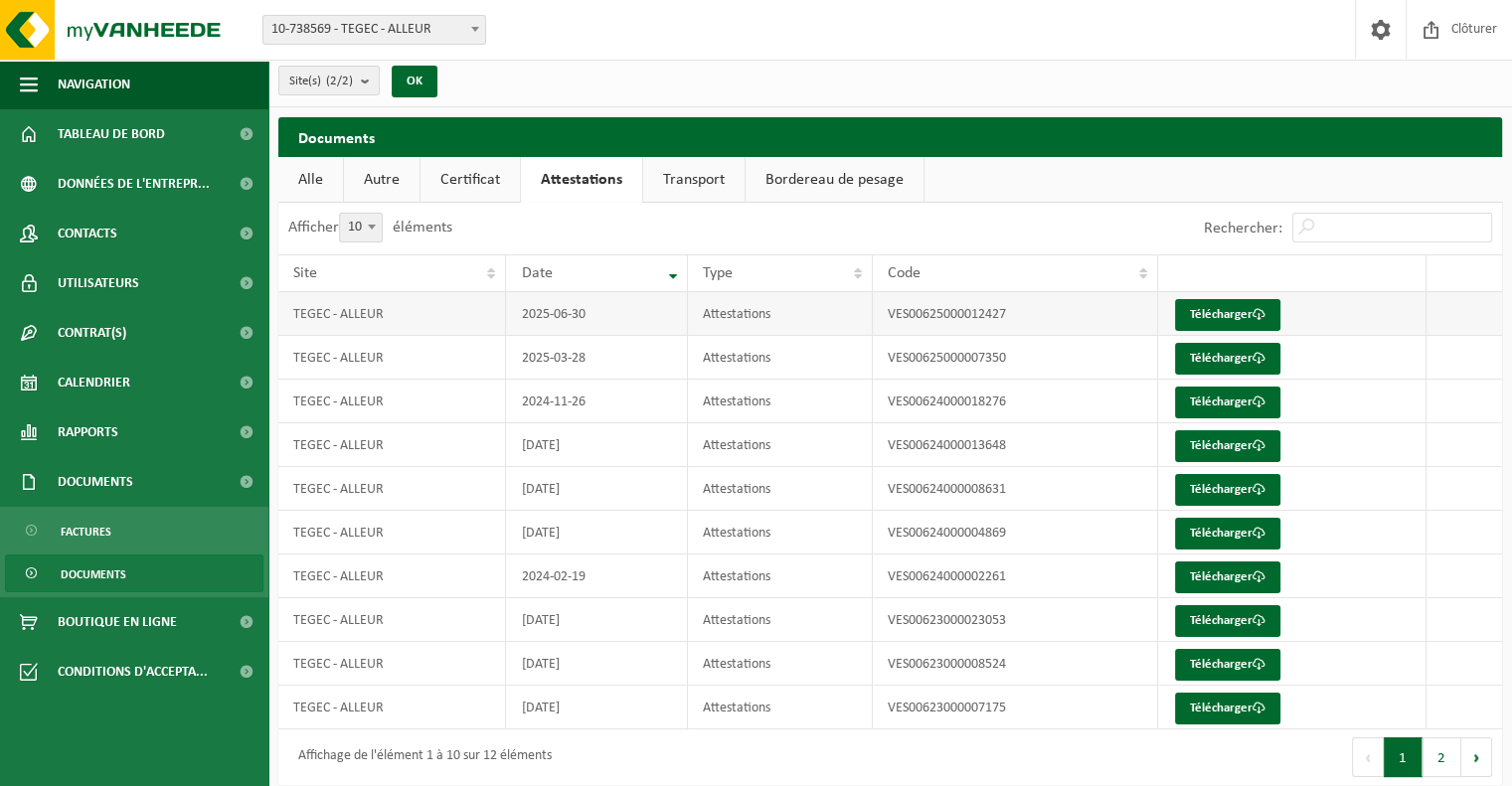 scroll, scrollTop: 0, scrollLeft: 0, axis: both 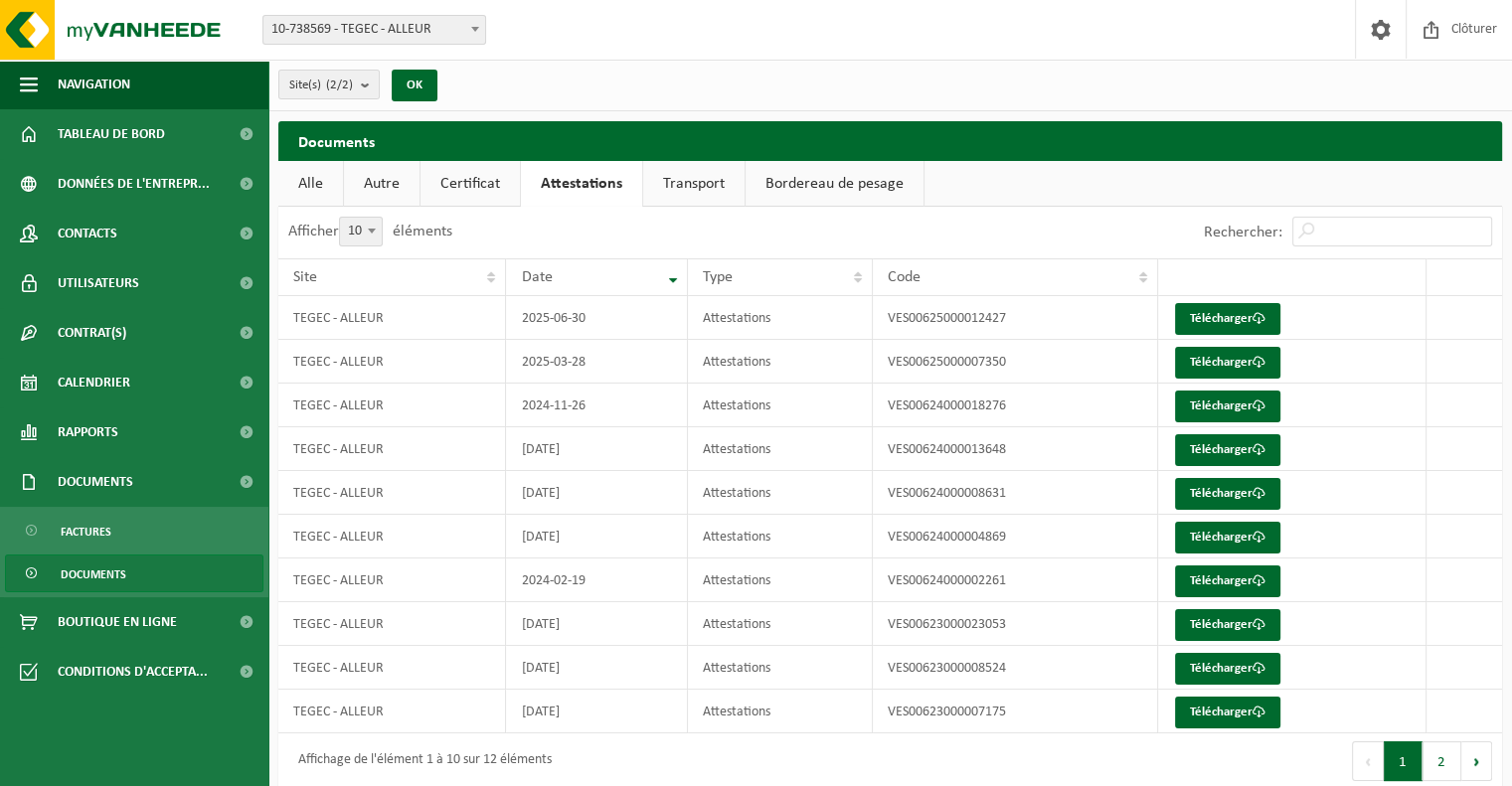 click on "Transport" at bounding box center [694, 184] 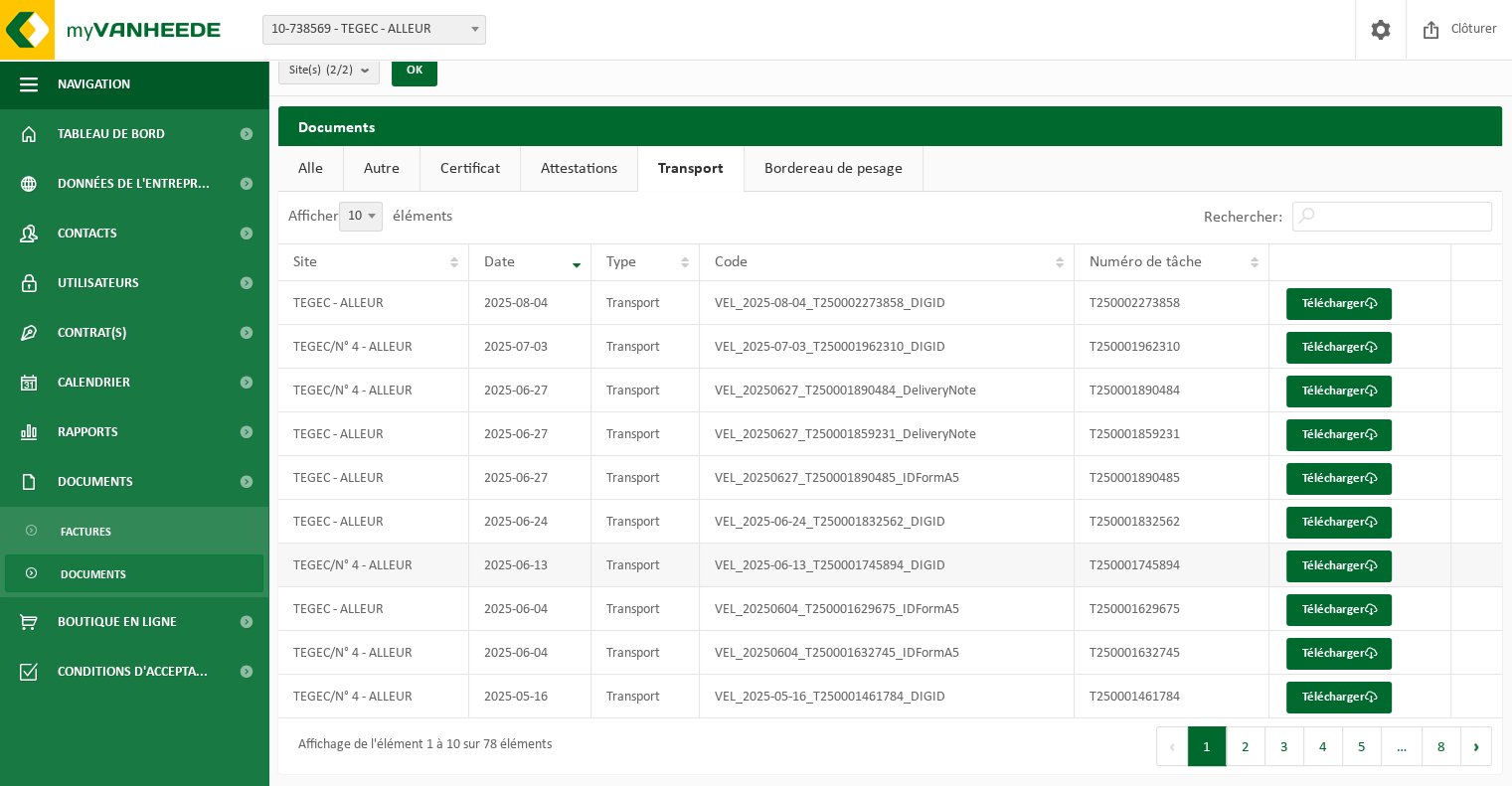 scroll, scrollTop: 19, scrollLeft: 0, axis: vertical 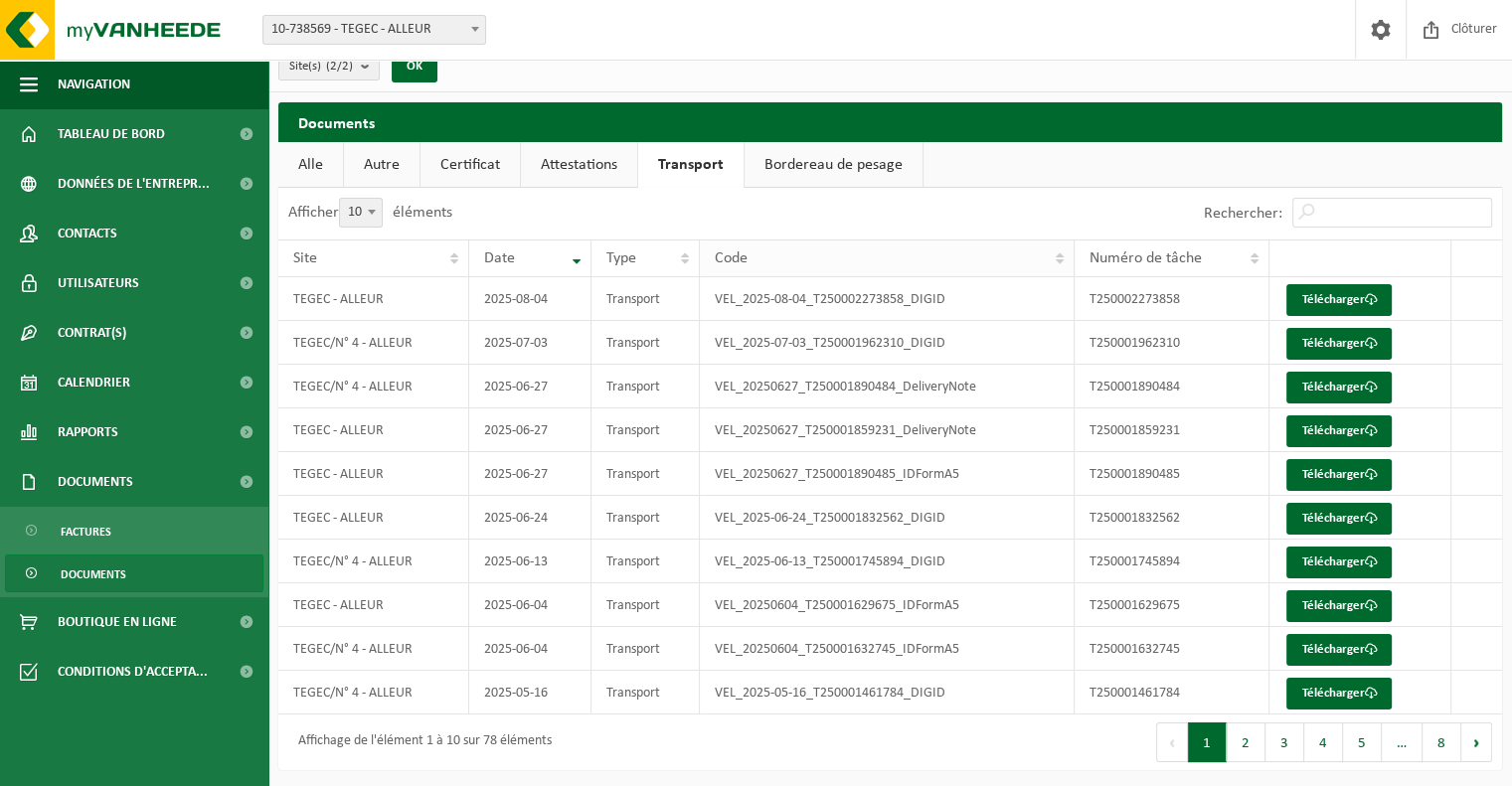click on "Code" at bounding box center [887, 258] 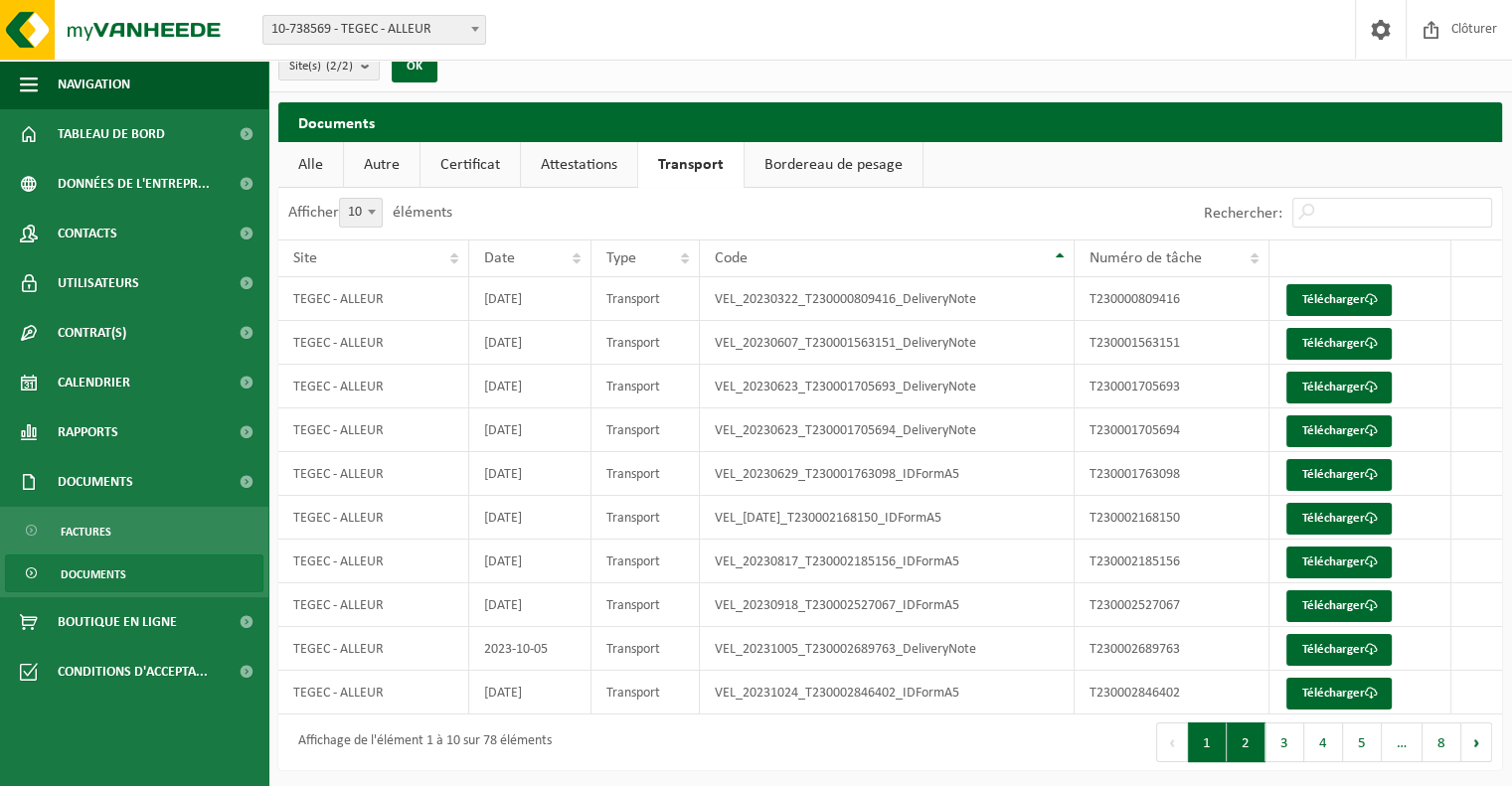 click on "2" at bounding box center [1246, 742] 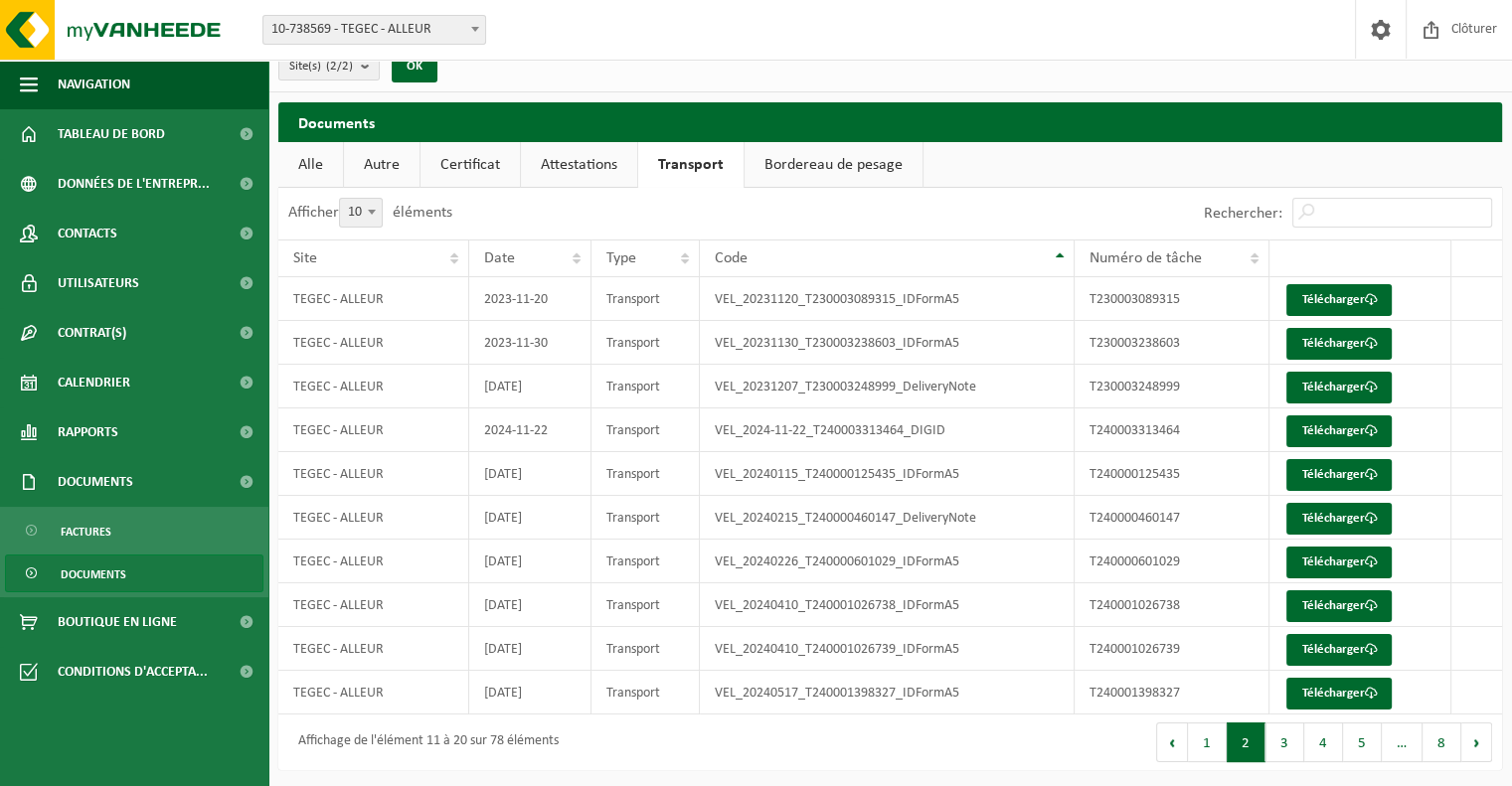 click on "4" at bounding box center [1323, 742] 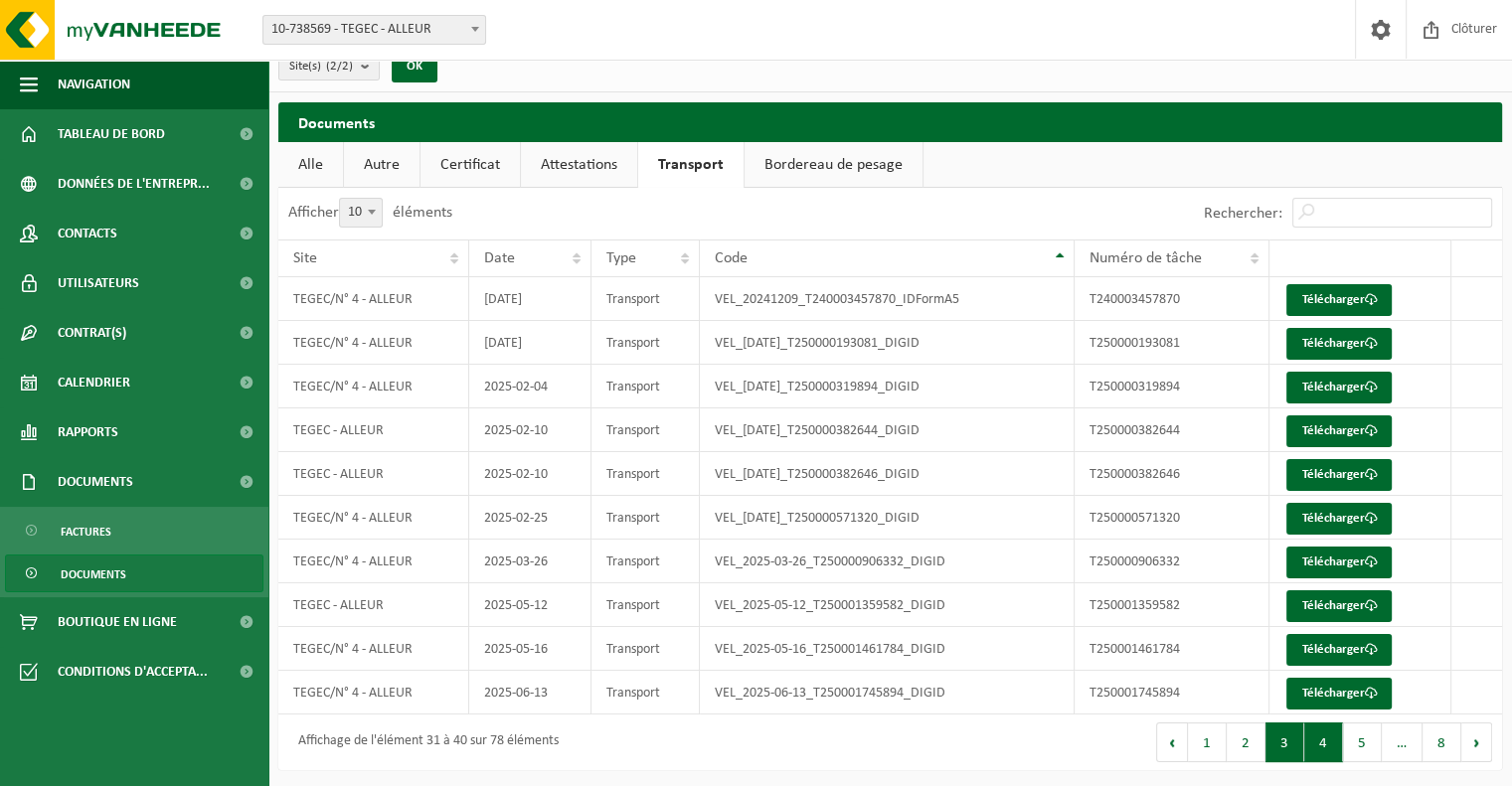 click on "3" at bounding box center (1284, 742) 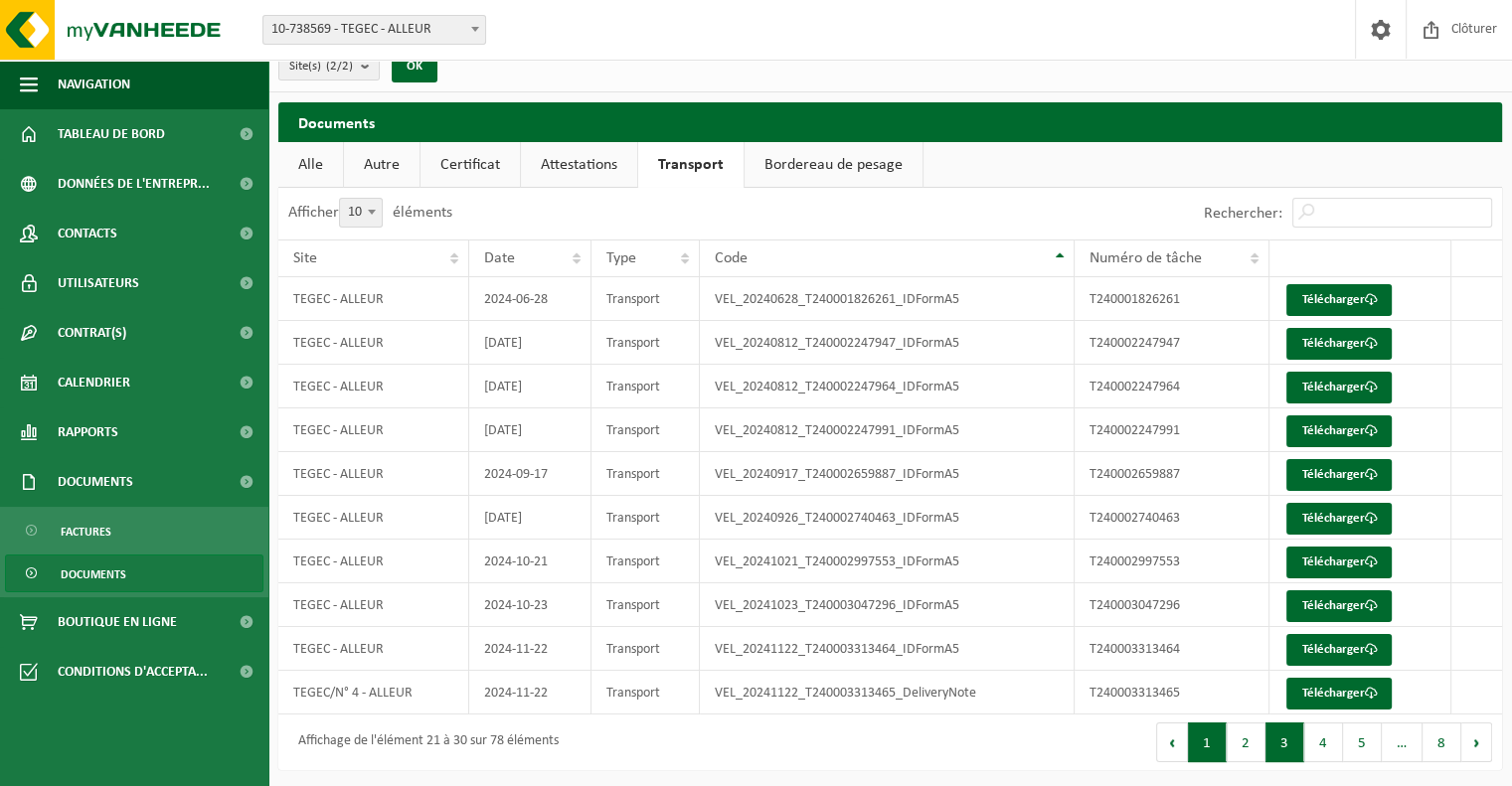 click on "1" at bounding box center (1207, 742) 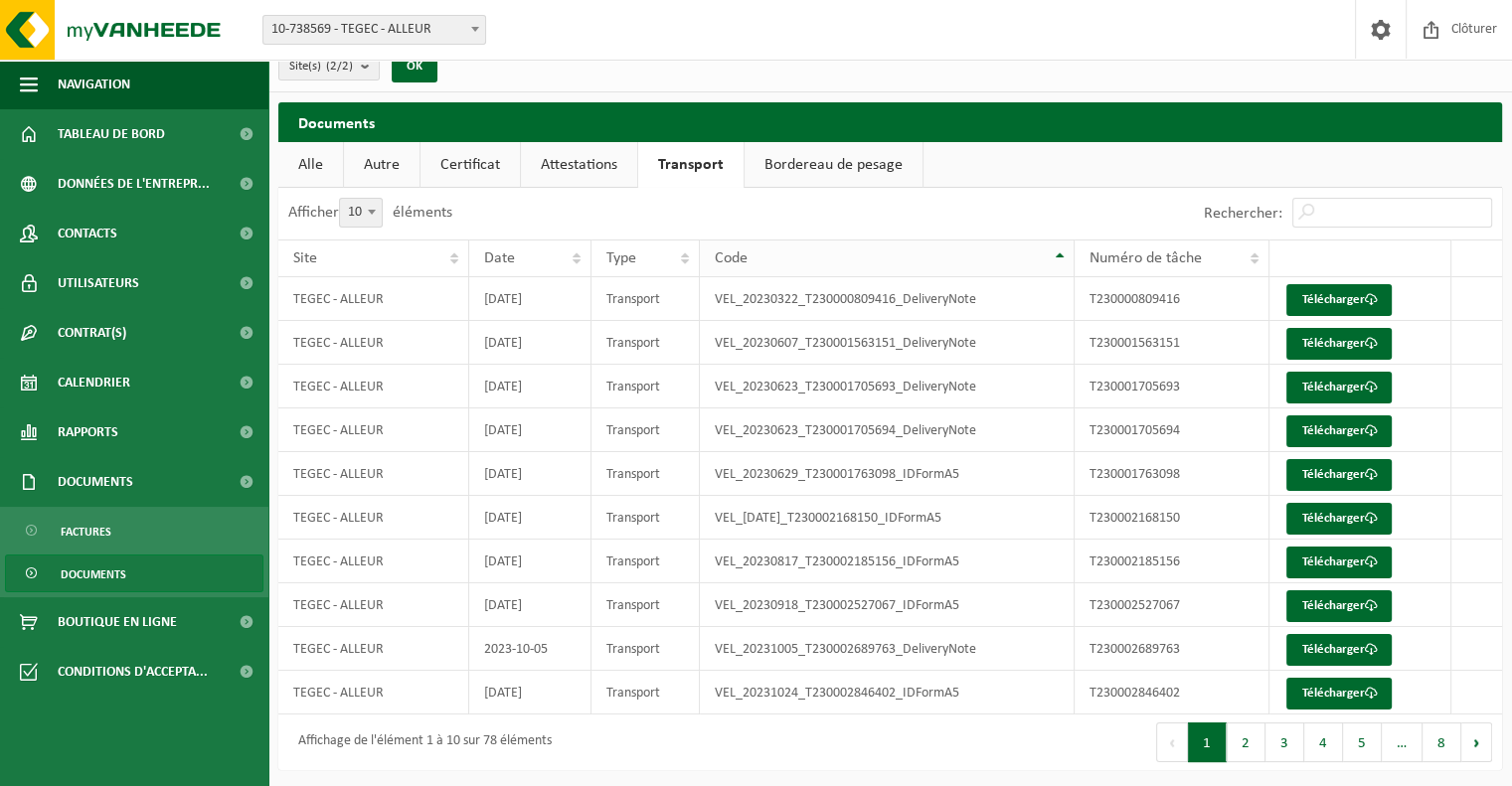 click on "Code" at bounding box center [887, 258] 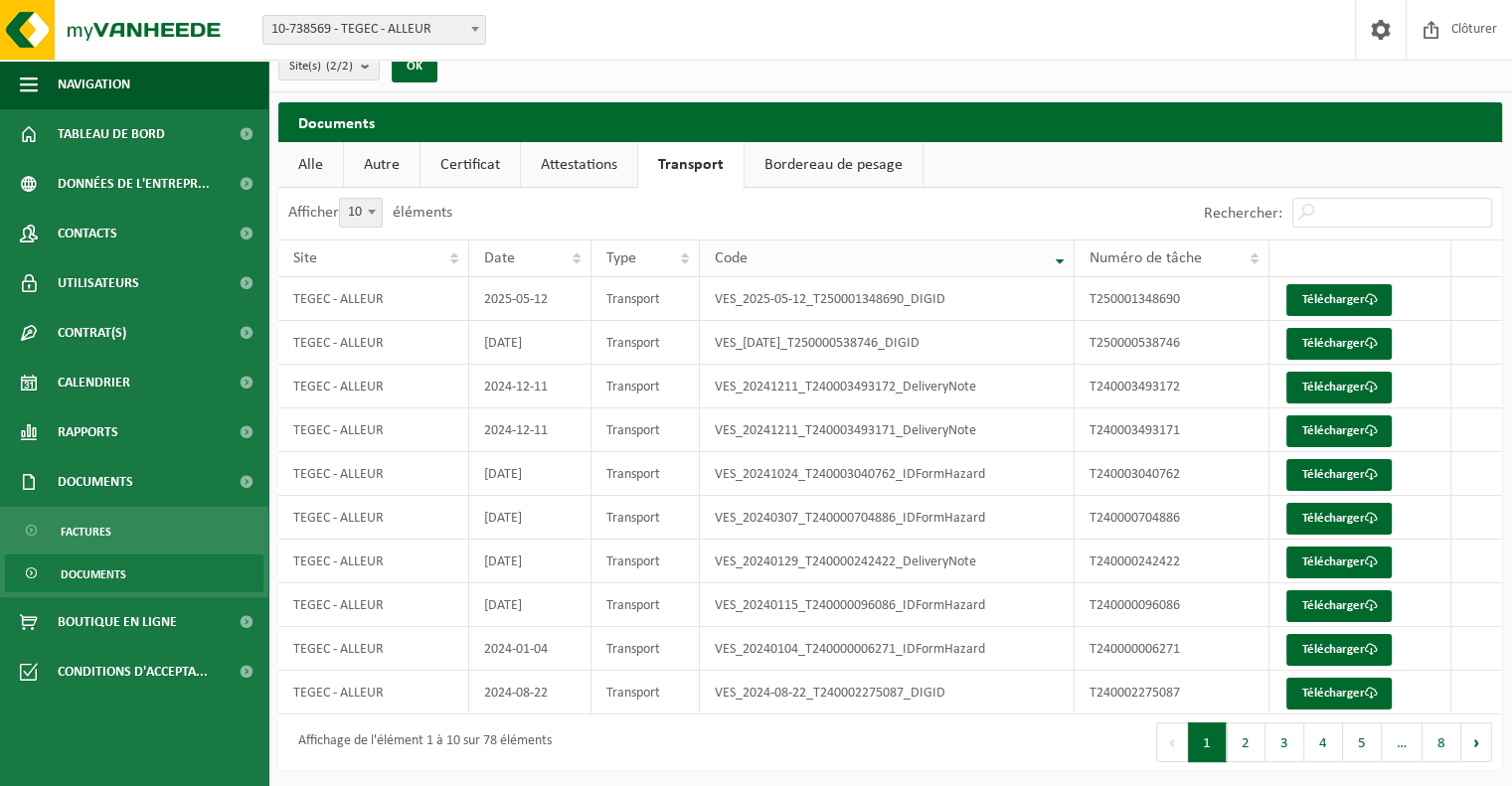 click on "Code" at bounding box center (887, 258) 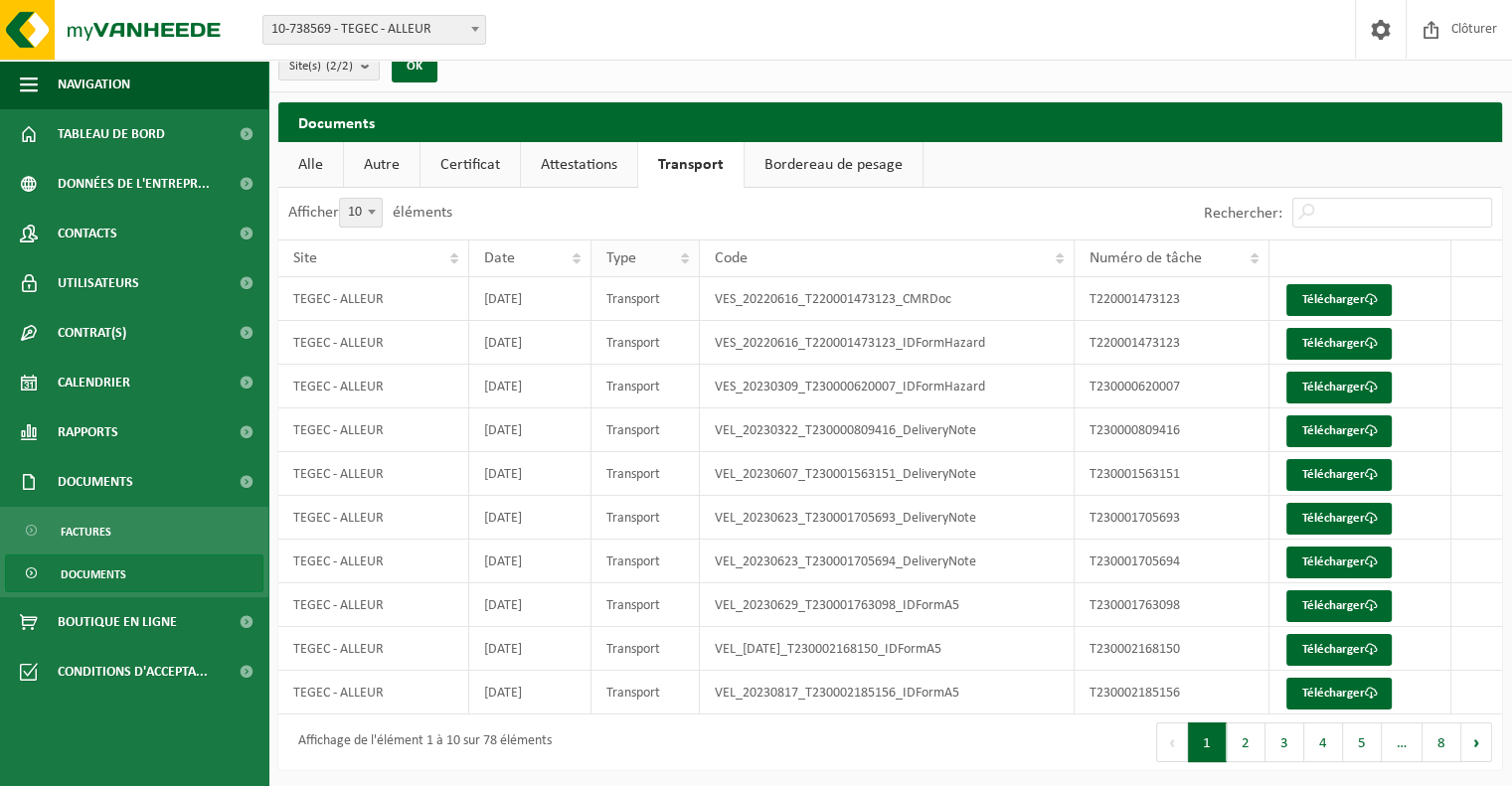 click on "Type" at bounding box center [645, 258] 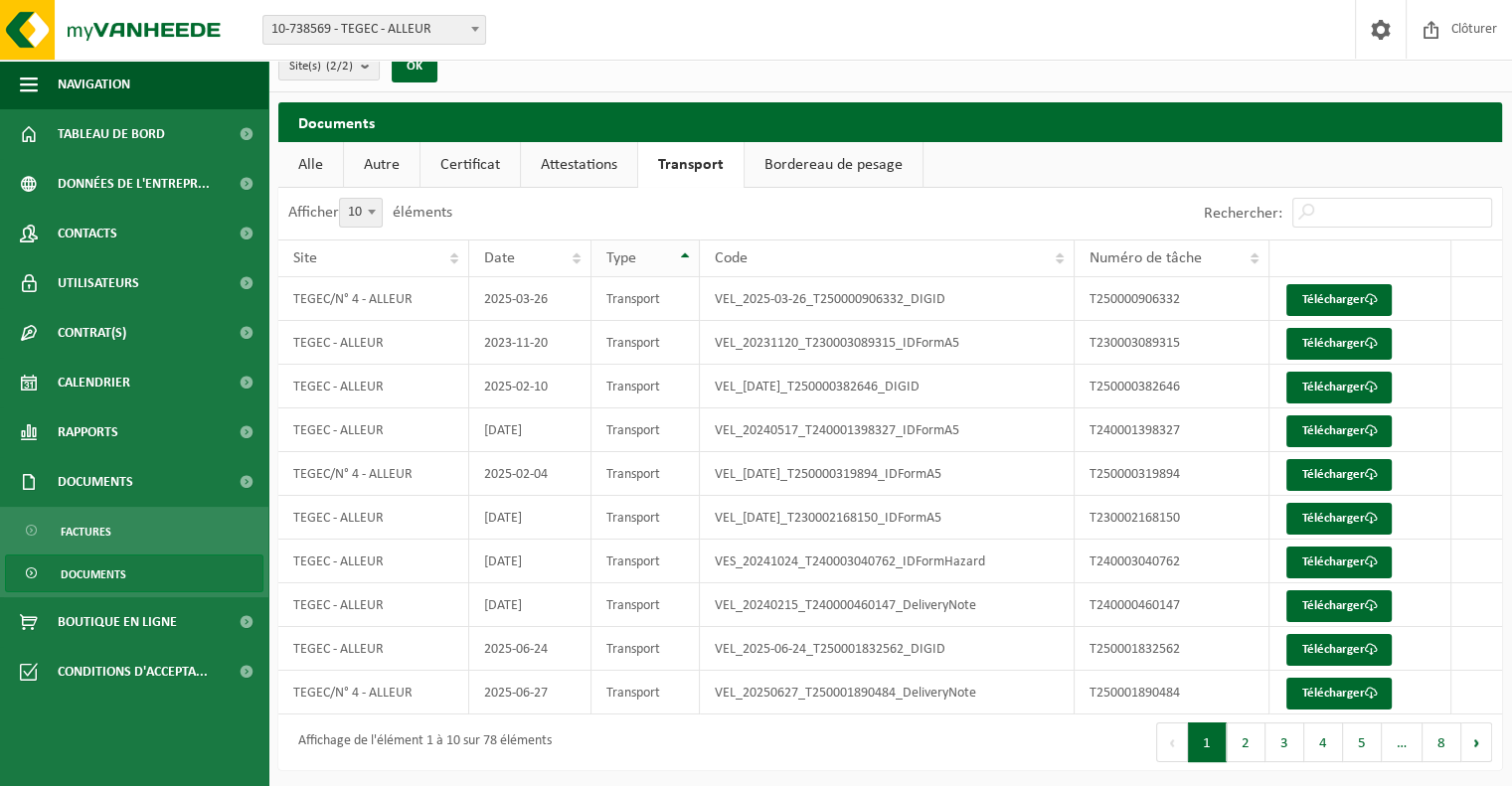 click on "Type" at bounding box center (645, 258) 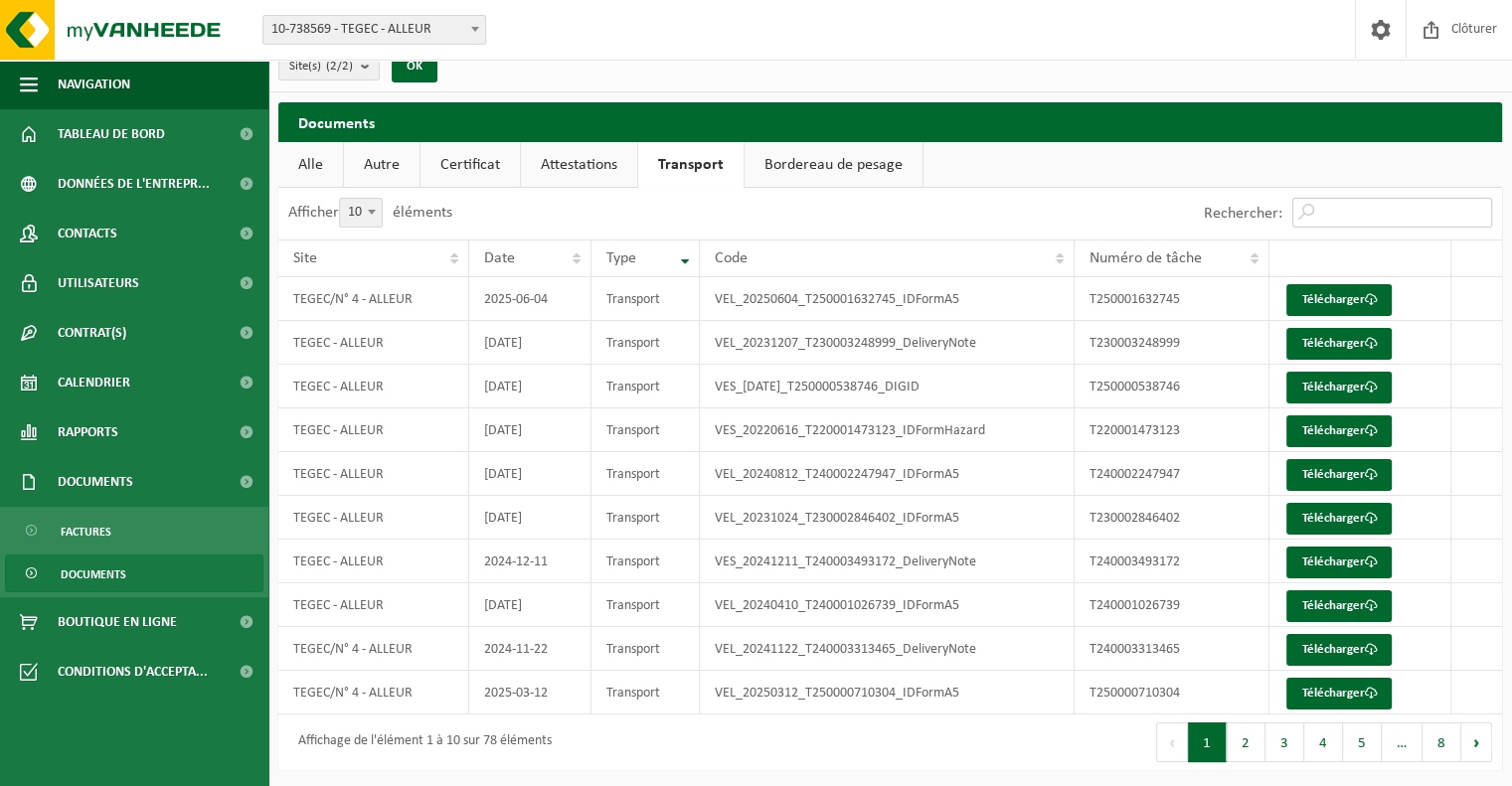 click on "Rechercher:" at bounding box center [1392, 213] 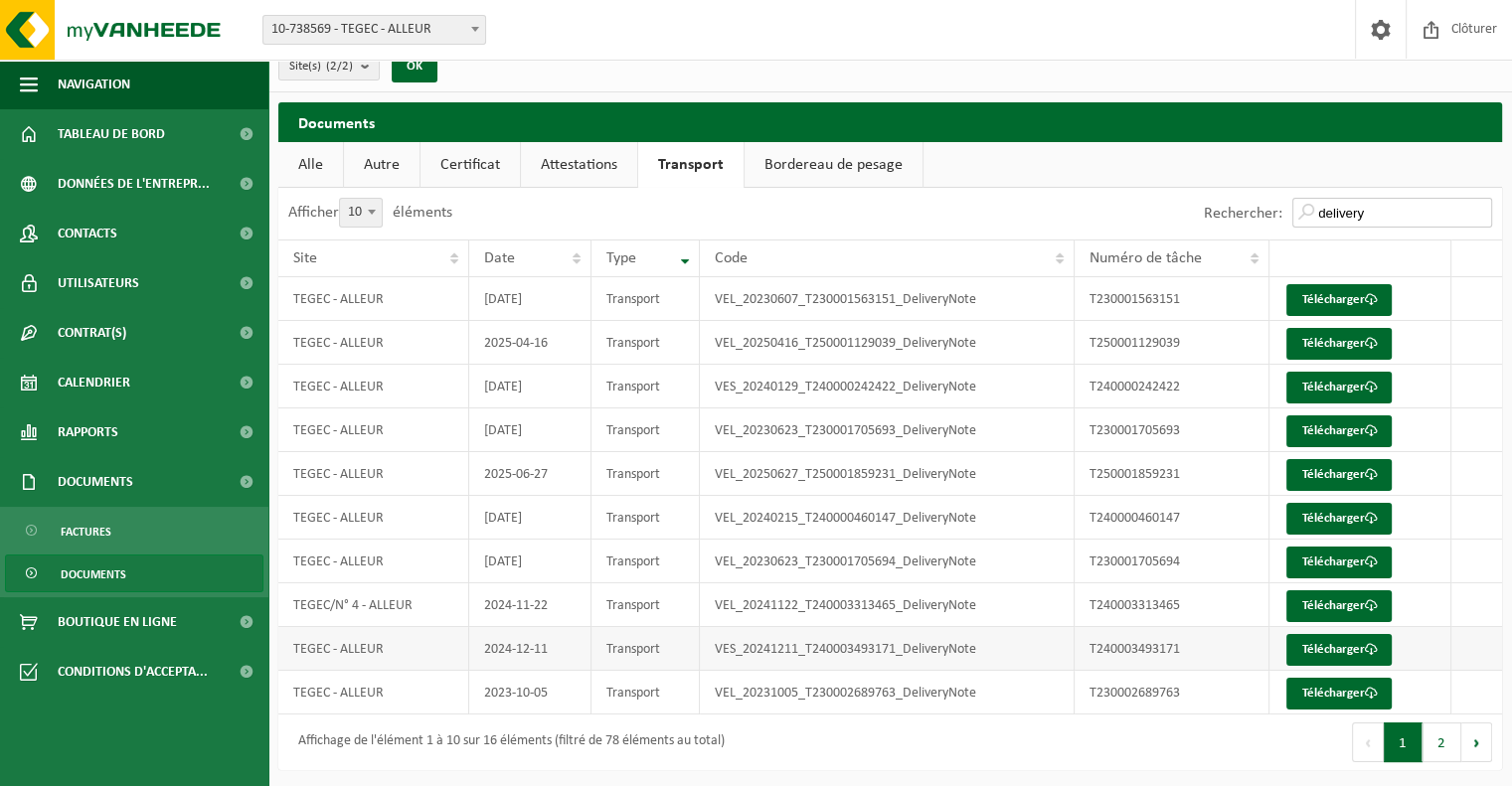 type on "delivery" 